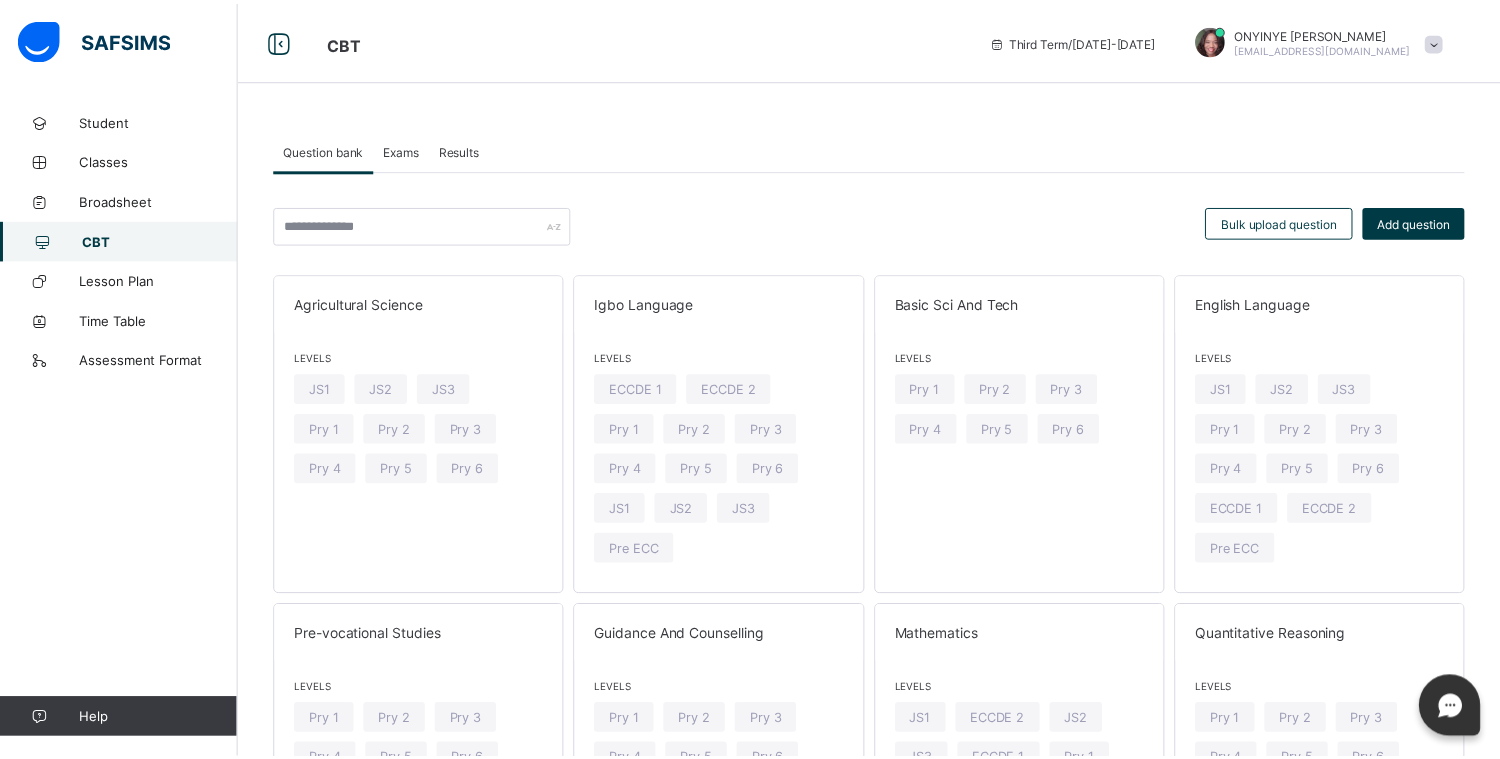 scroll, scrollTop: 0, scrollLeft: 0, axis: both 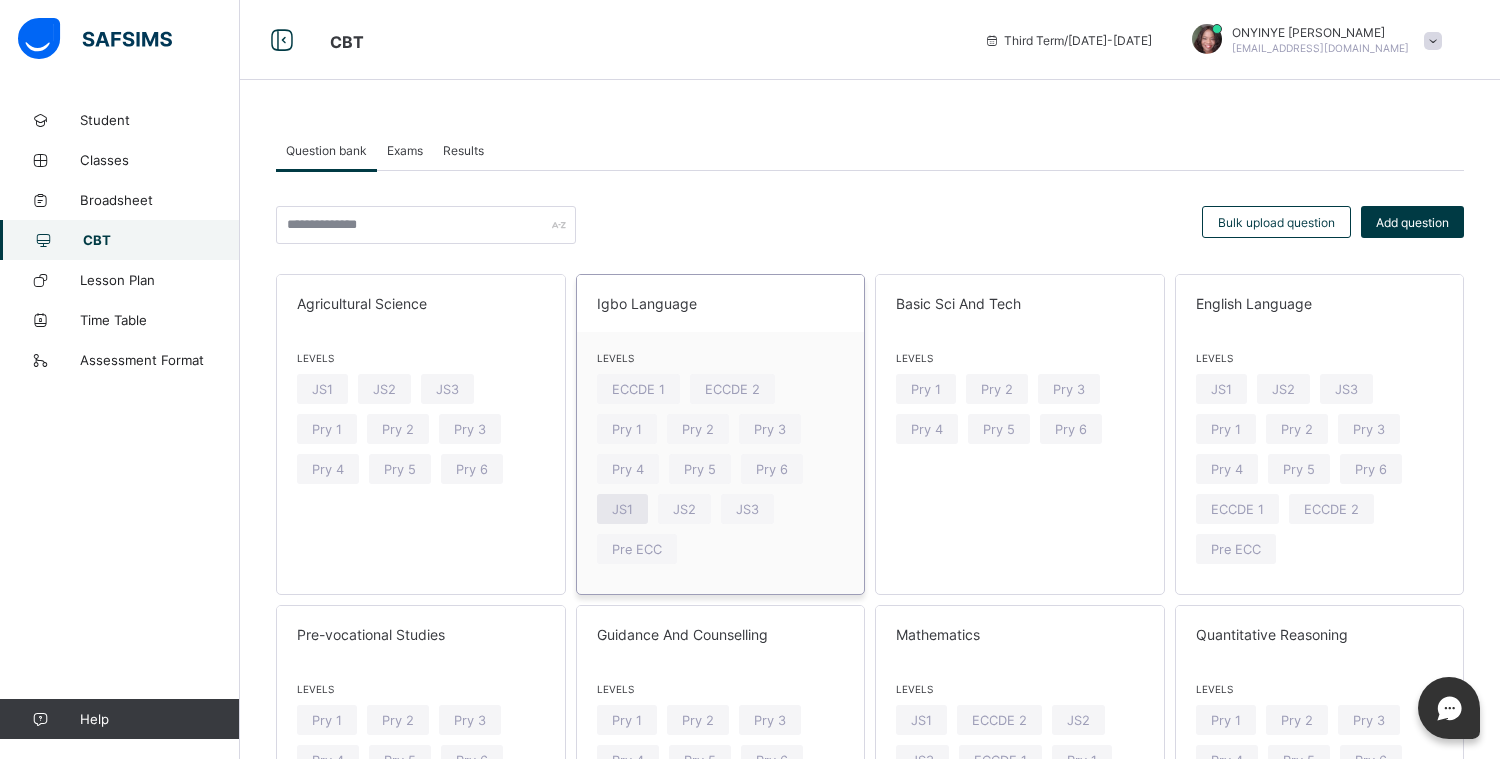 click on "JS1" at bounding box center (622, 509) 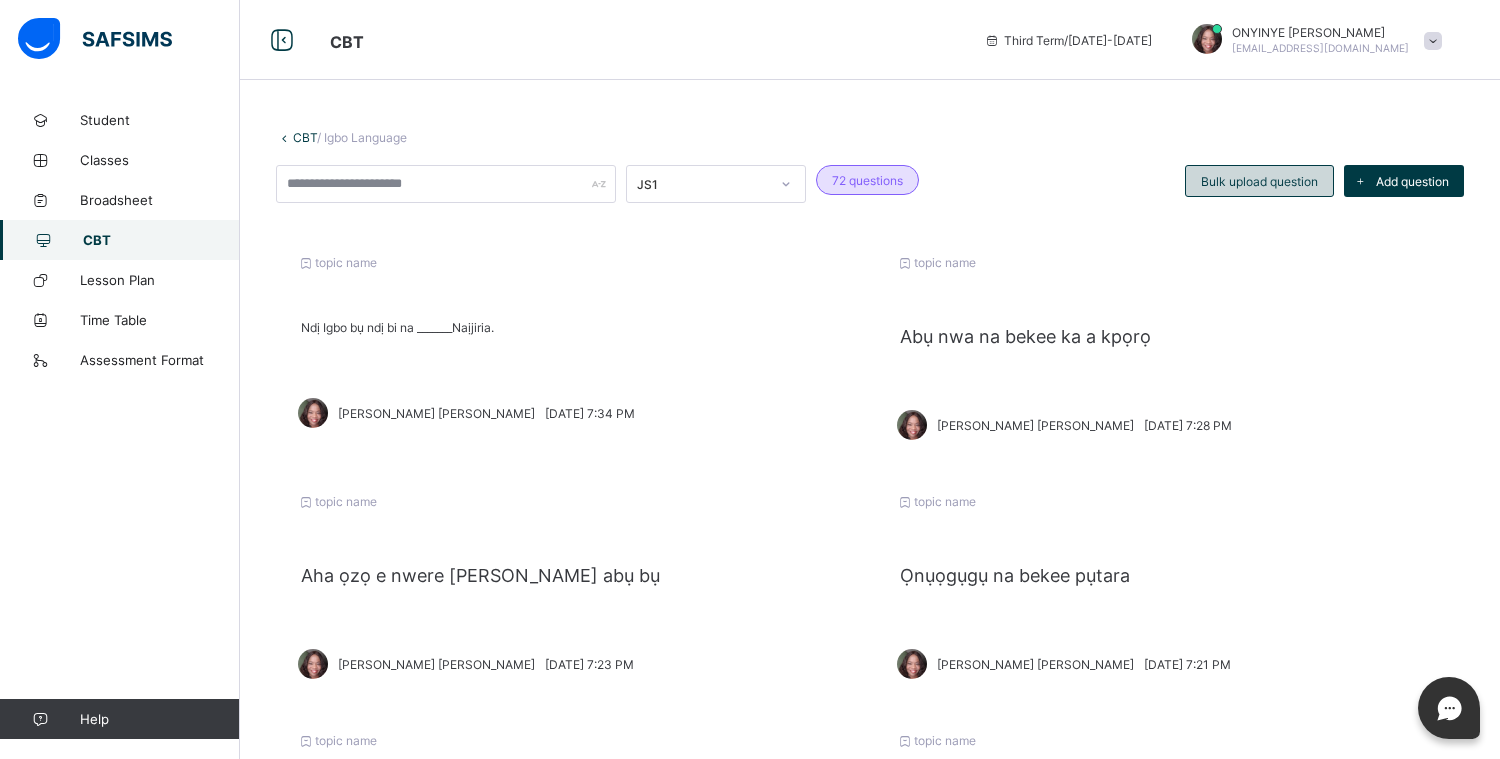 click on "Bulk upload question" at bounding box center (1259, 181) 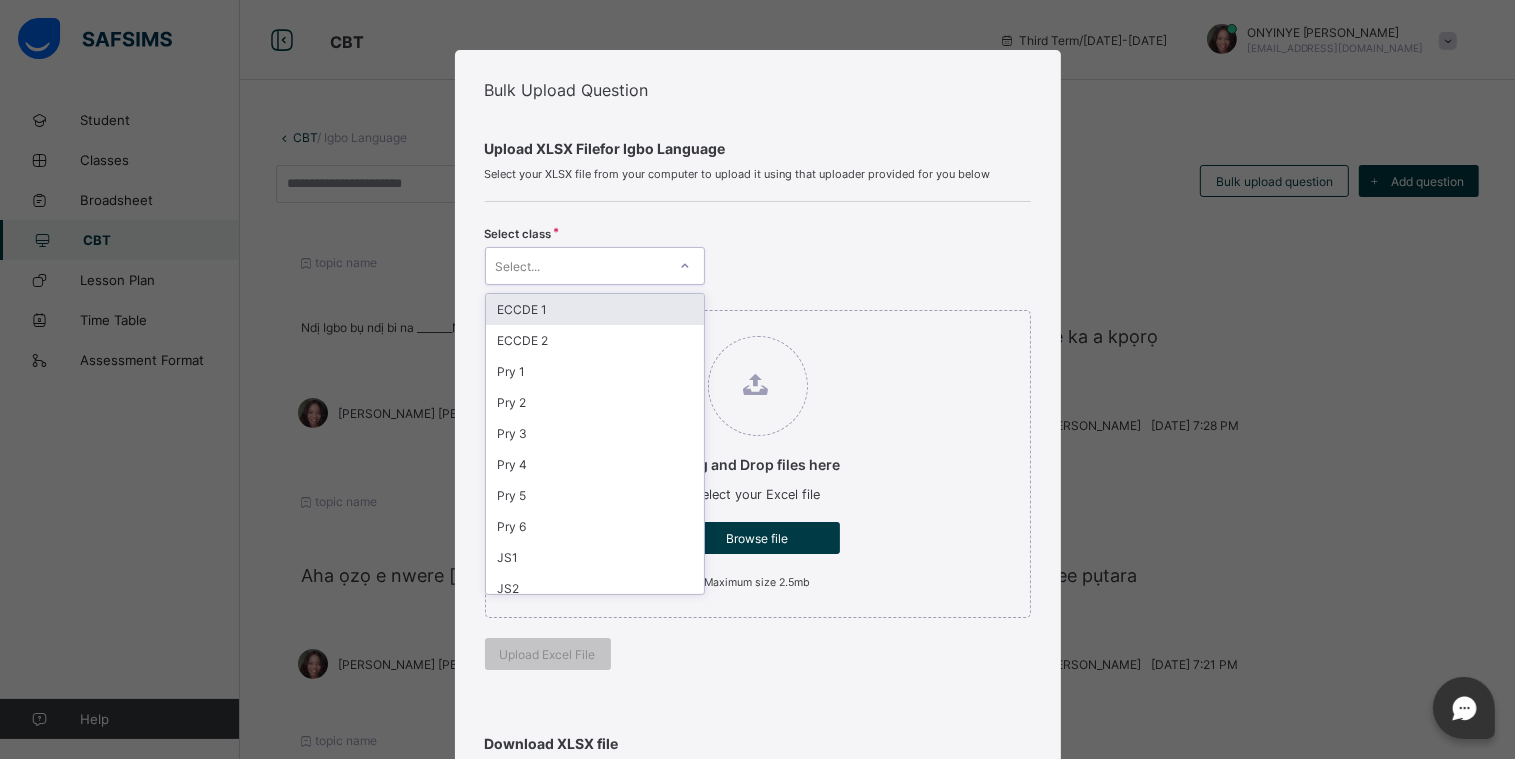 click 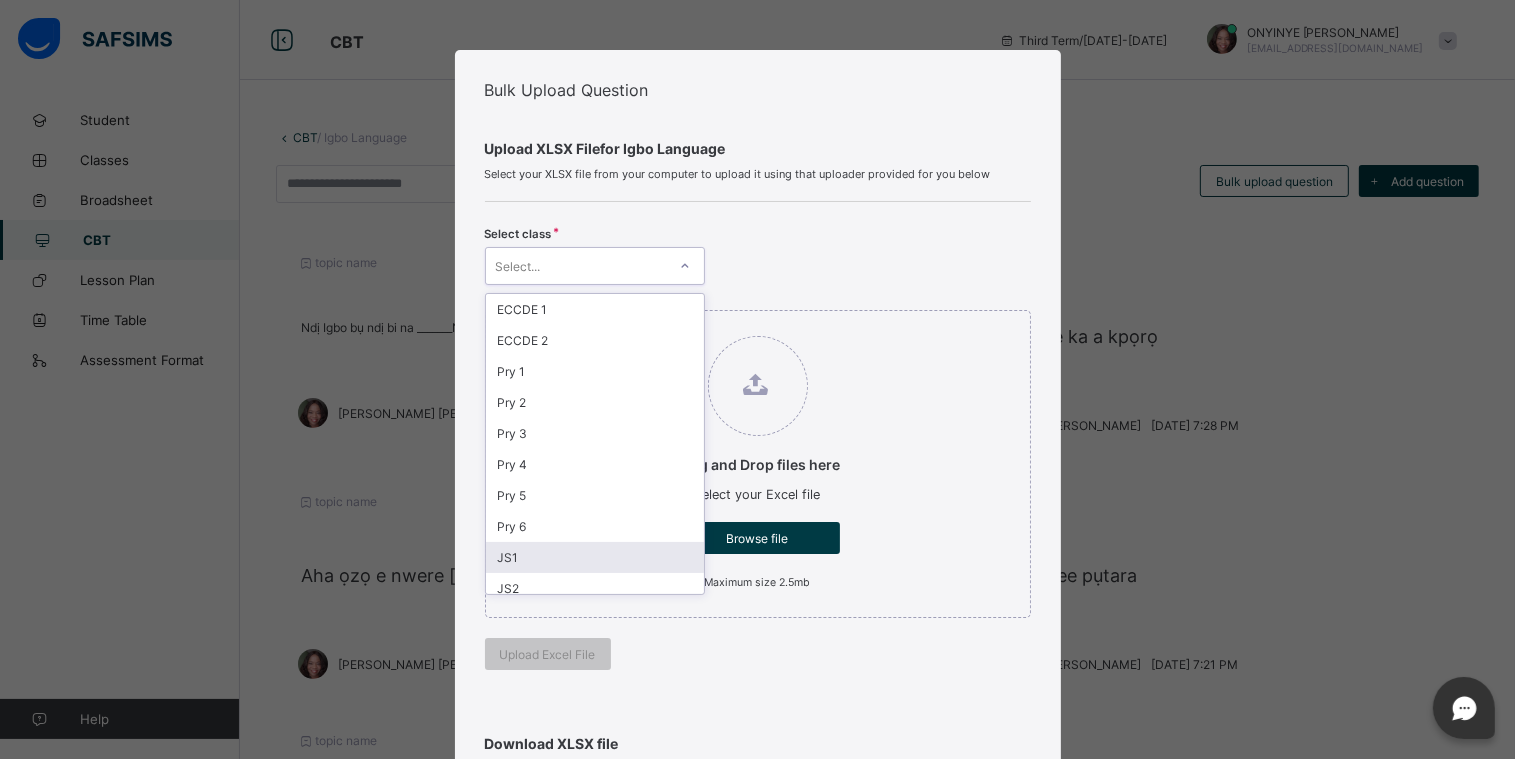 click on "JS1" at bounding box center [595, 557] 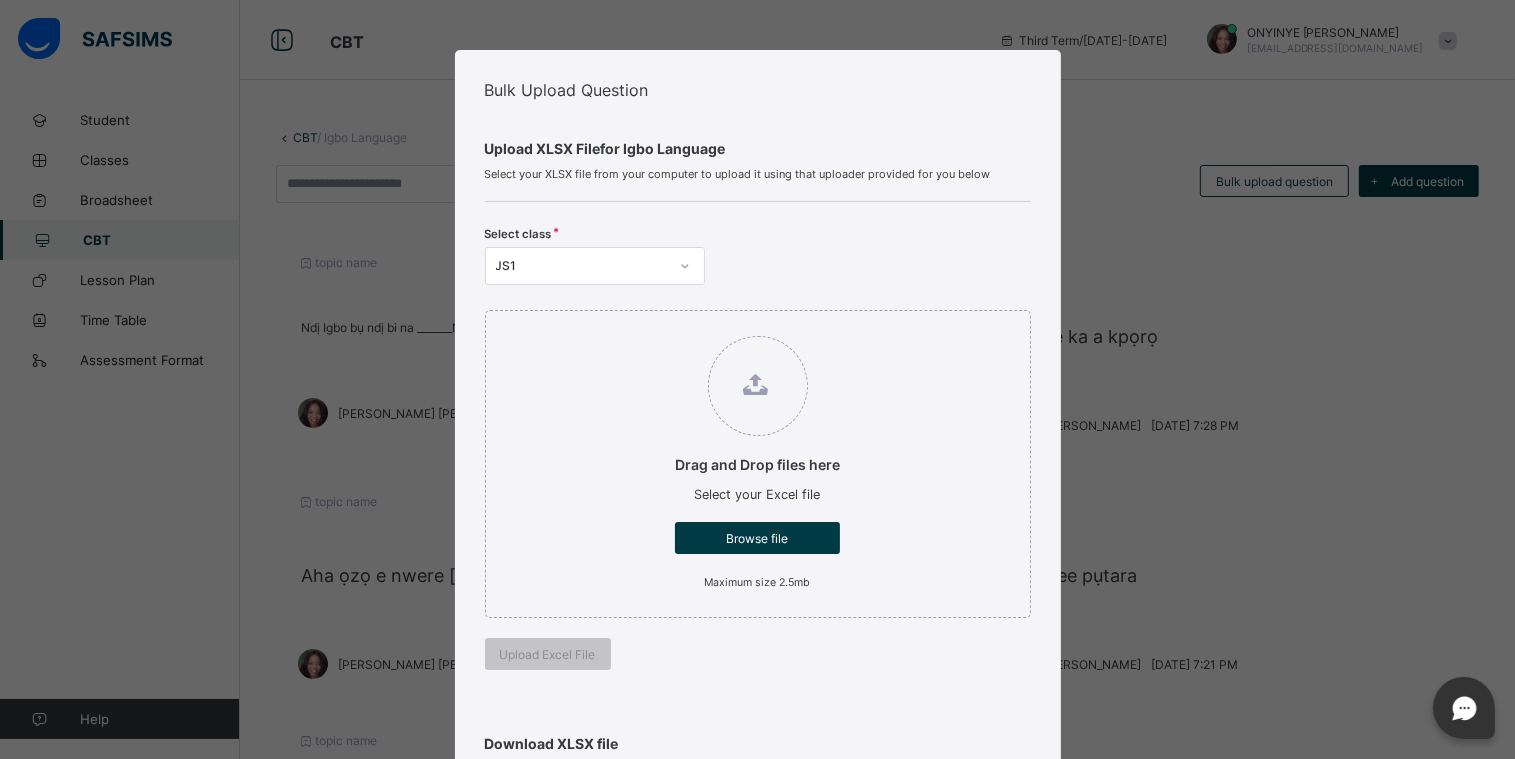 click 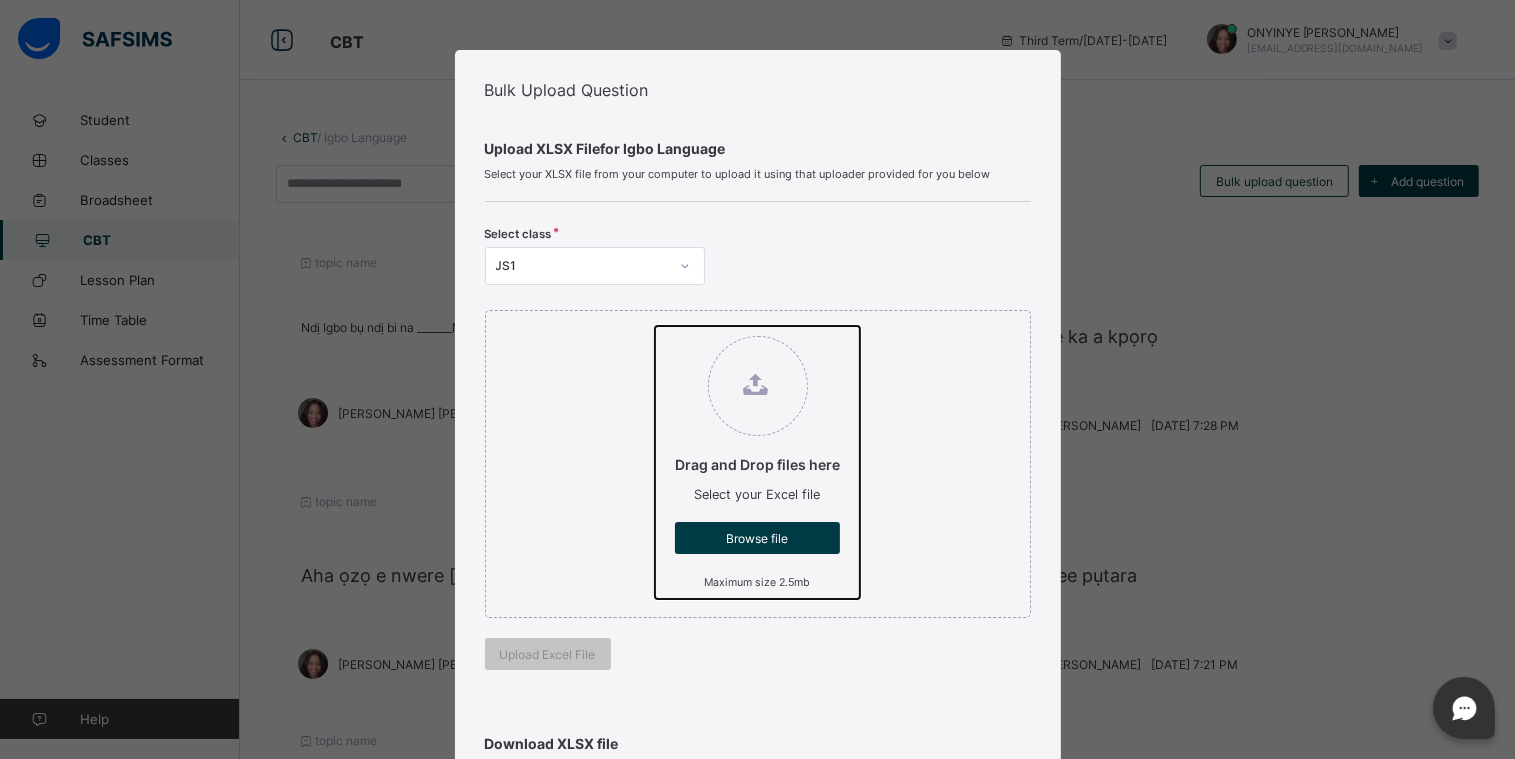 click on "Drag and Drop files here Select your Excel file Browse file Maximum size 2.5mb" at bounding box center [655, 326] 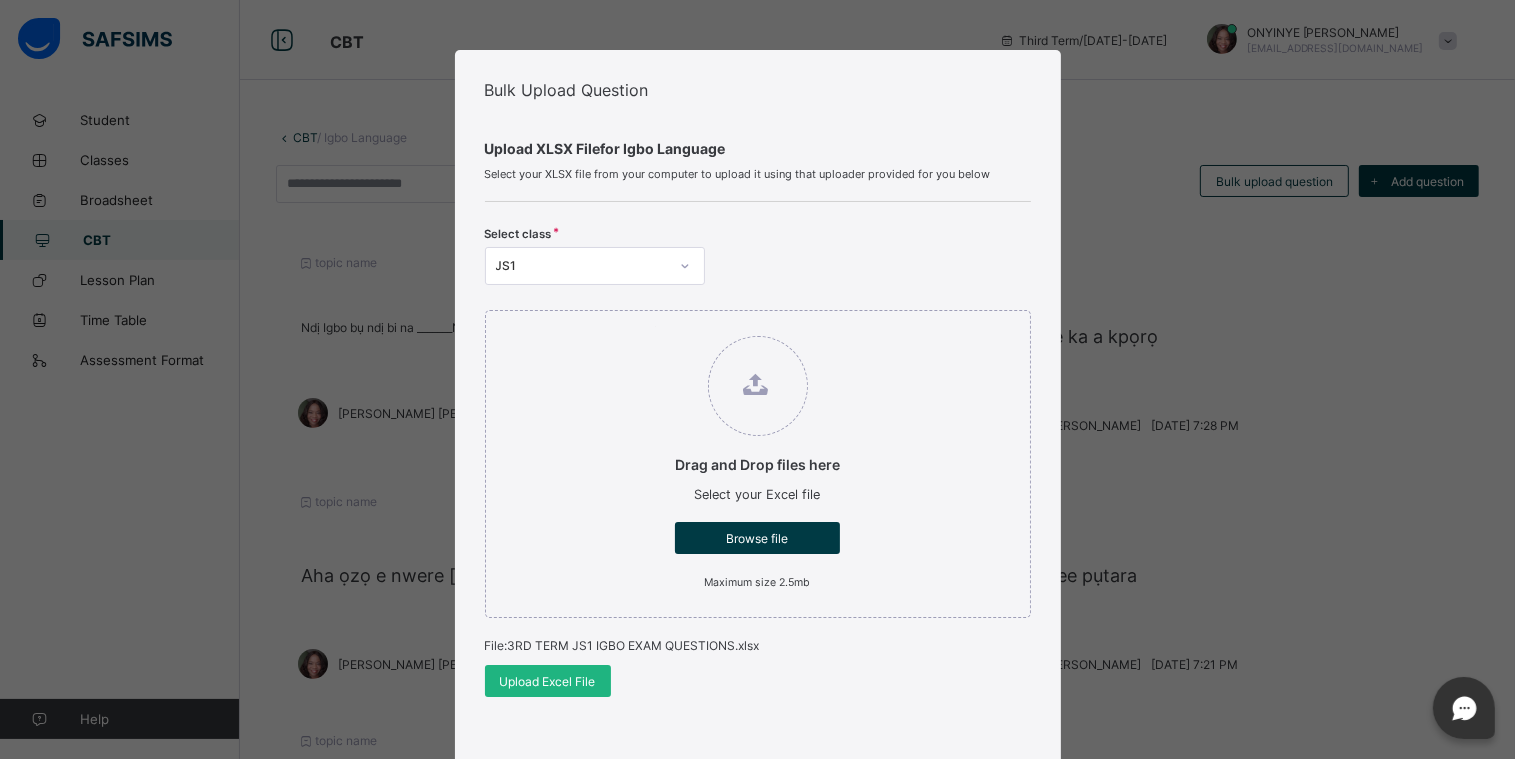 click on "Upload Excel File" at bounding box center [548, 681] 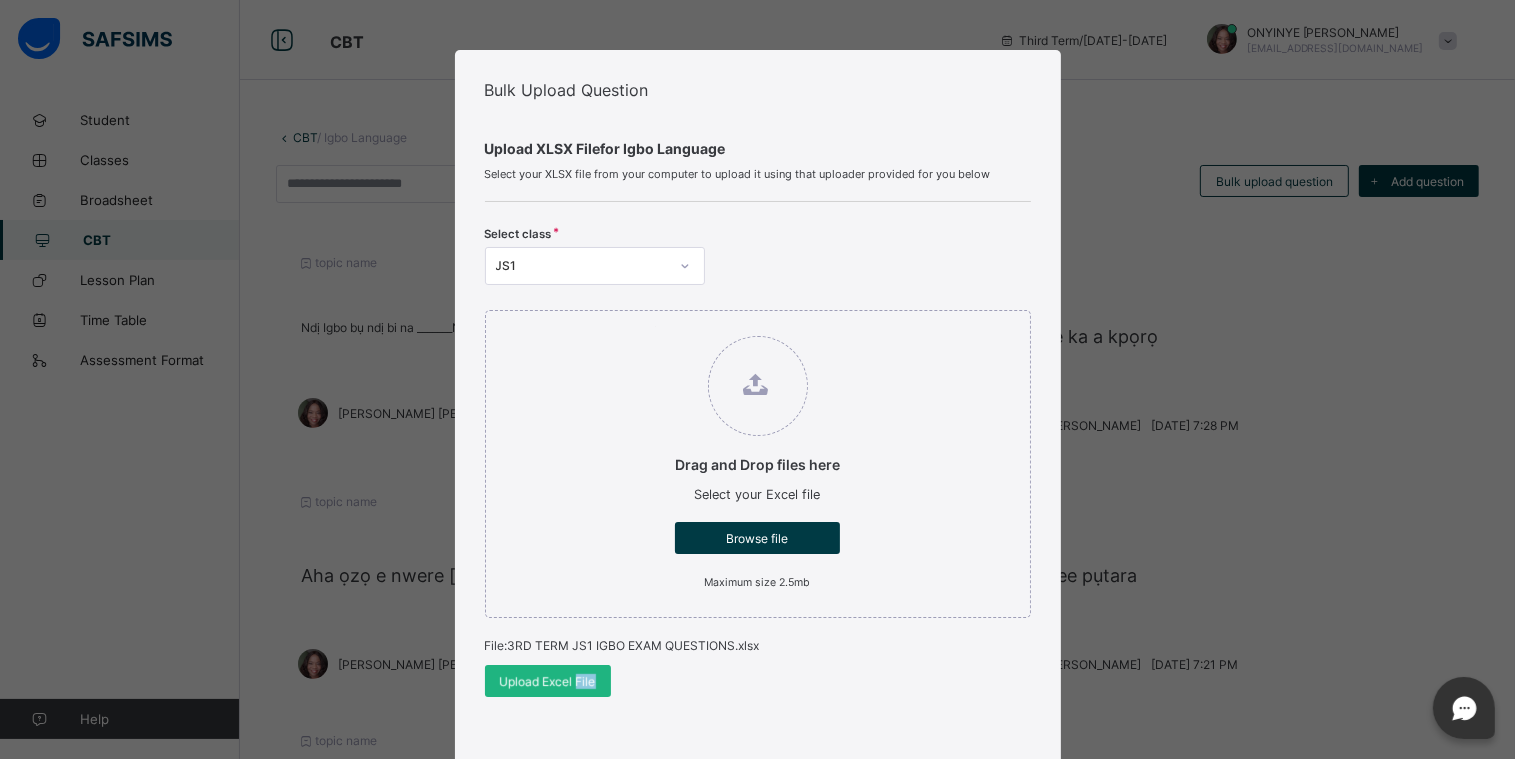 click on "Upload Excel File" at bounding box center [548, 681] 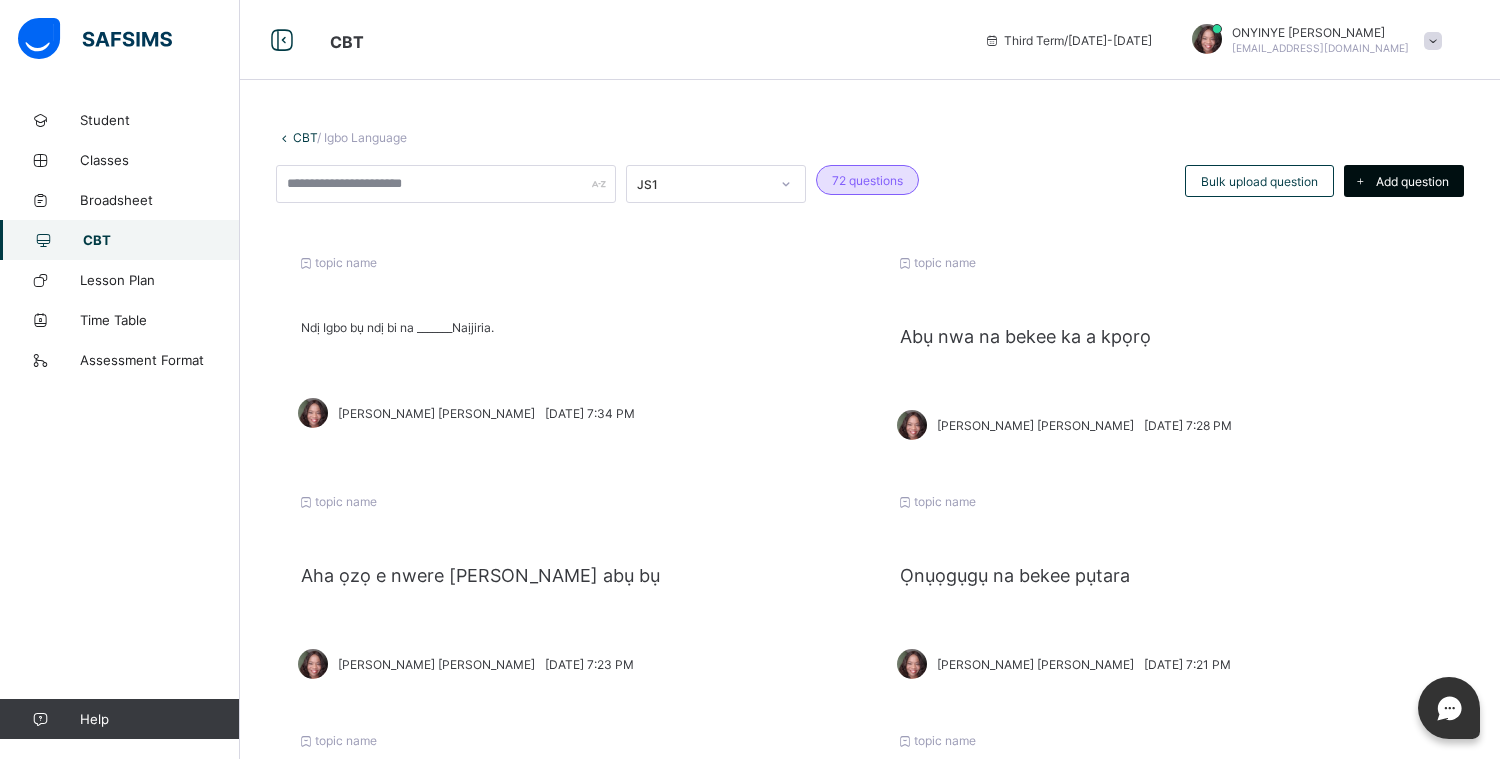 click on "Add question" at bounding box center [1412, 181] 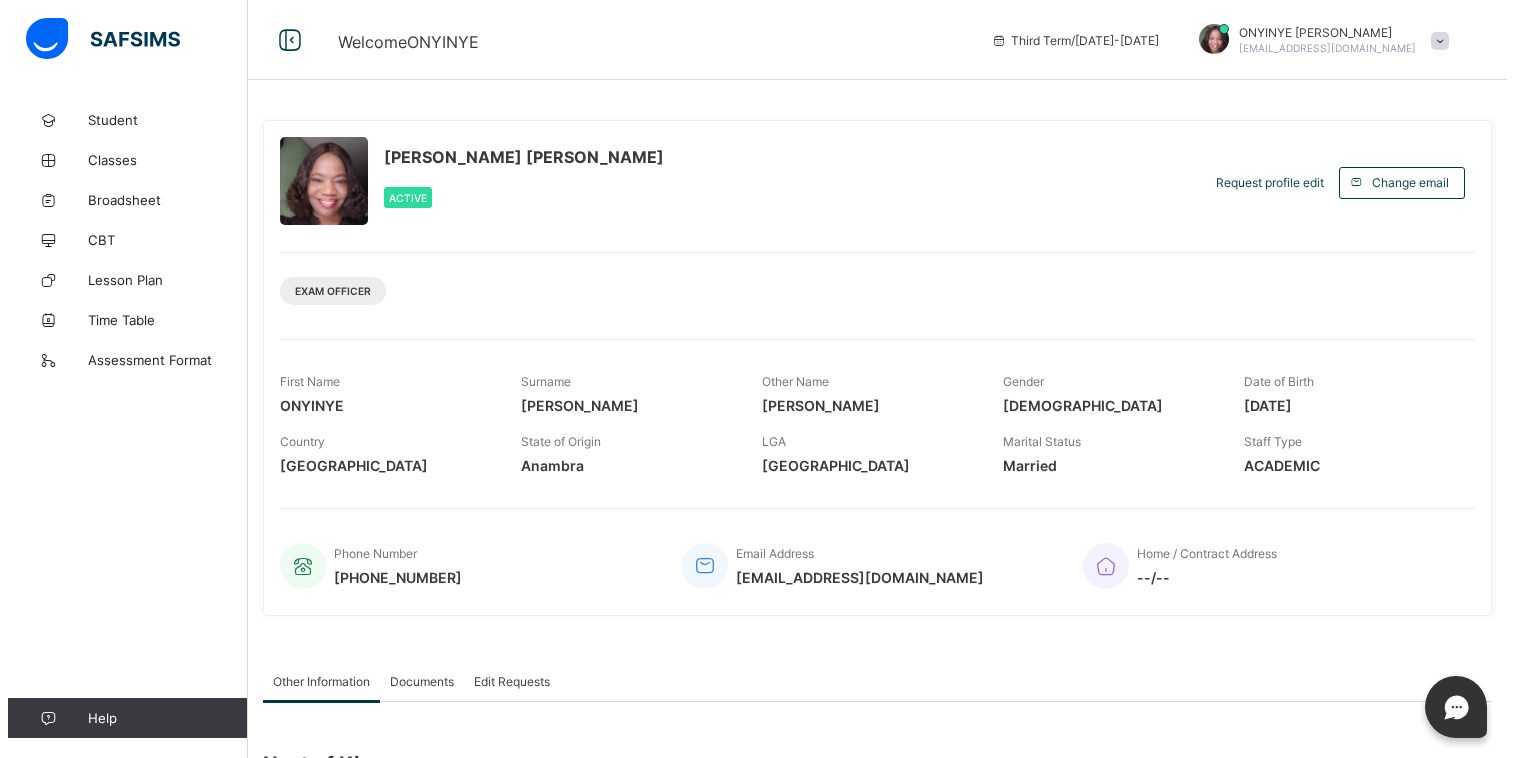 scroll, scrollTop: 0, scrollLeft: 0, axis: both 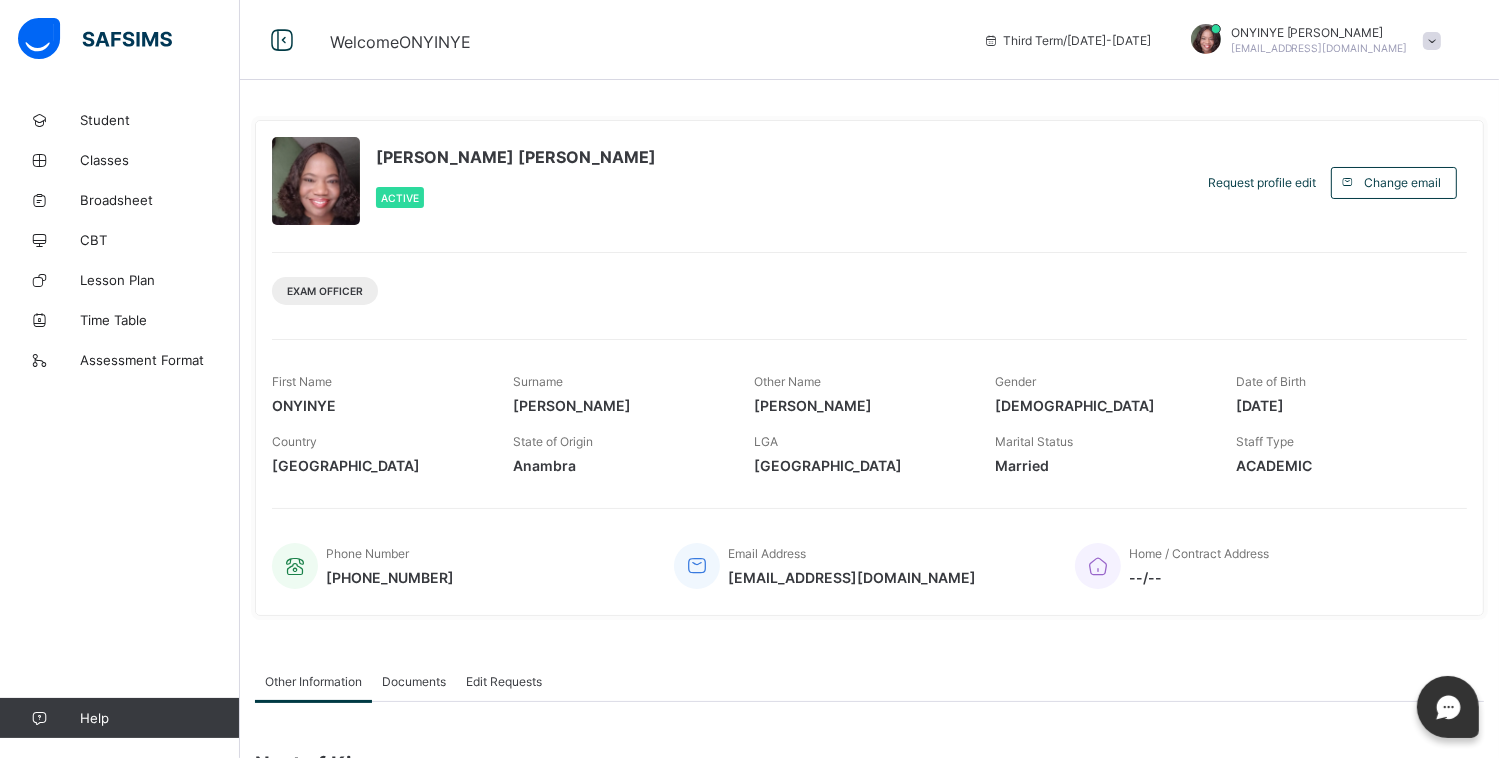 click on "CBT" at bounding box center [160, 240] 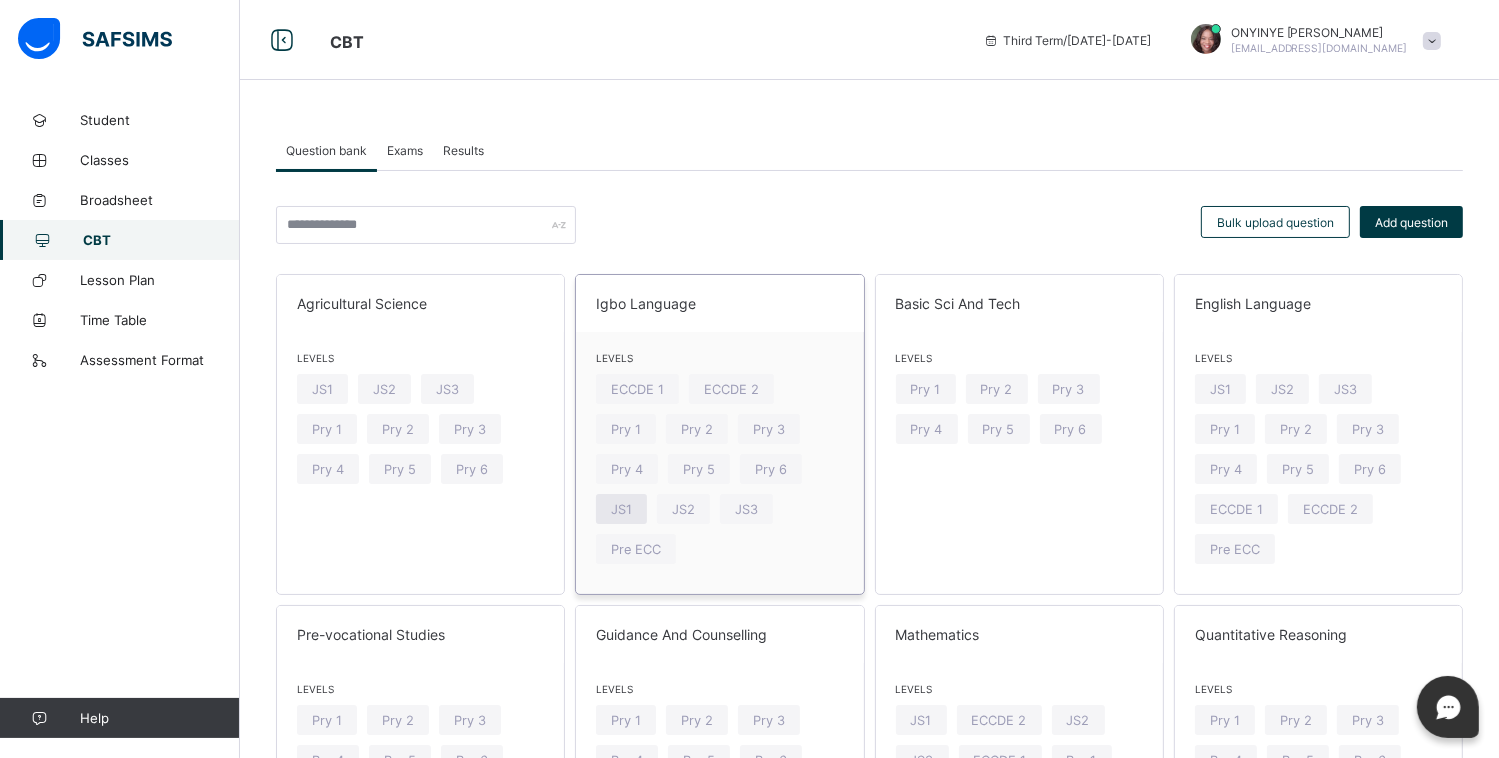 click on "JS1" at bounding box center (621, 509) 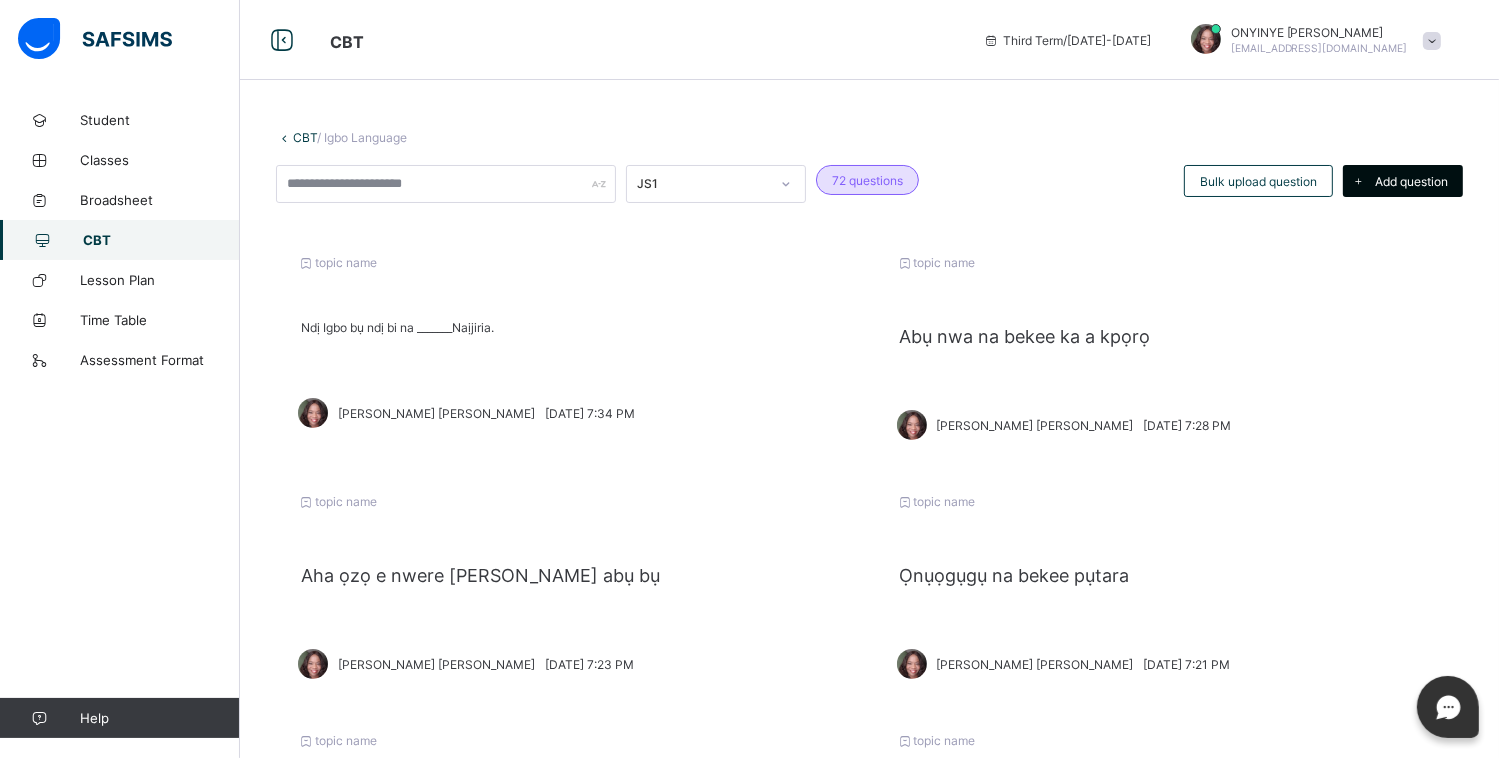 click on "Add question" at bounding box center [1411, 181] 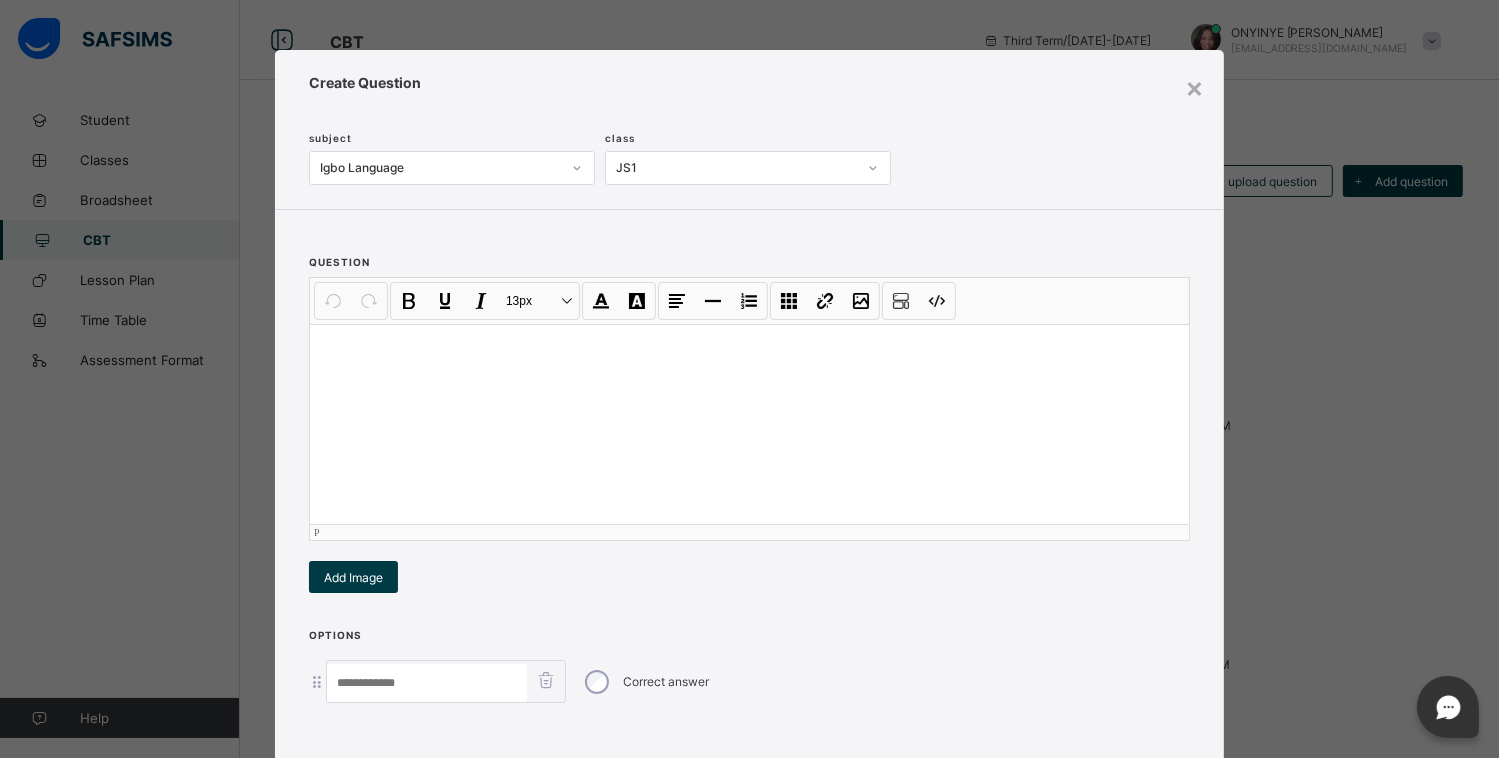 click at bounding box center (749, 350) 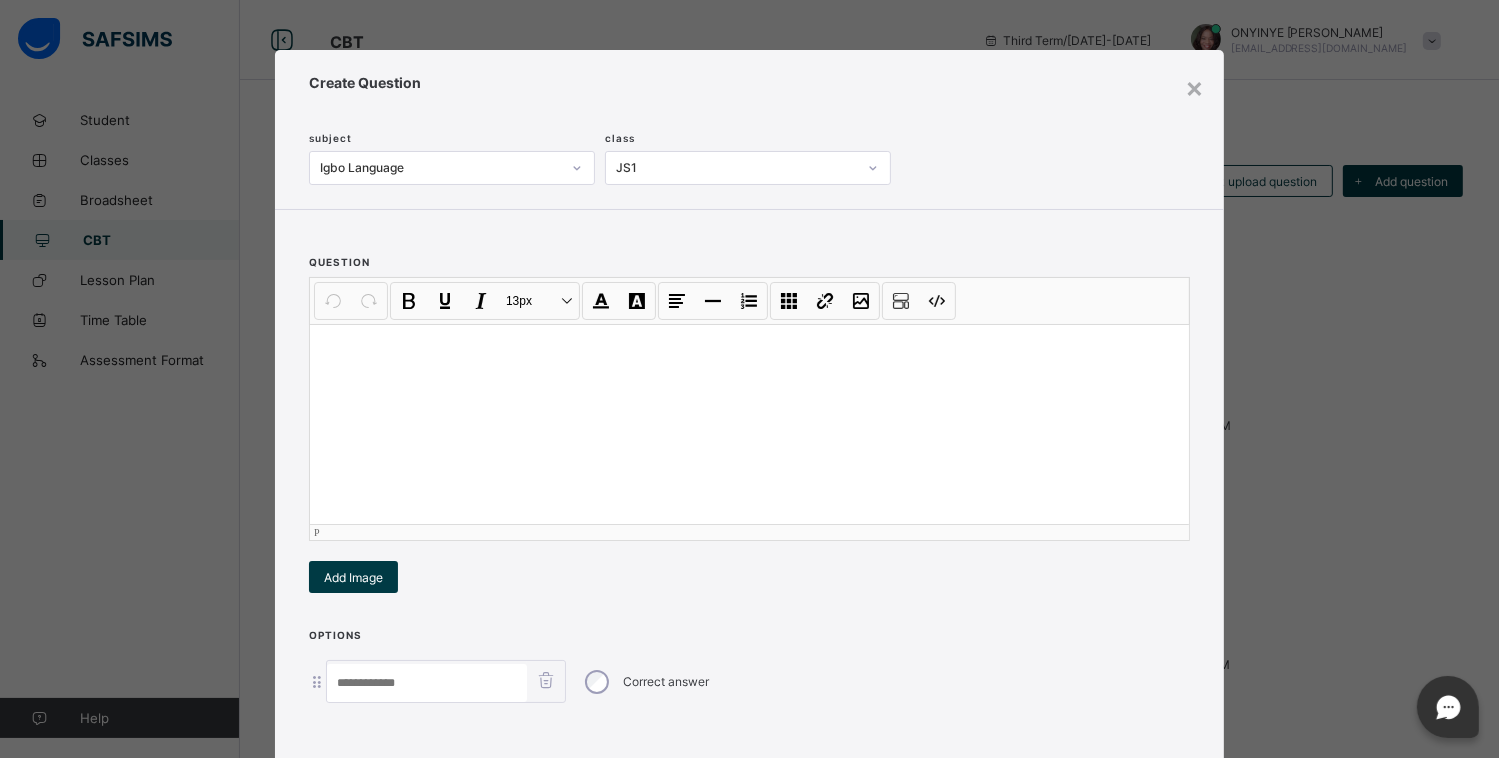 click at bounding box center [749, 424] 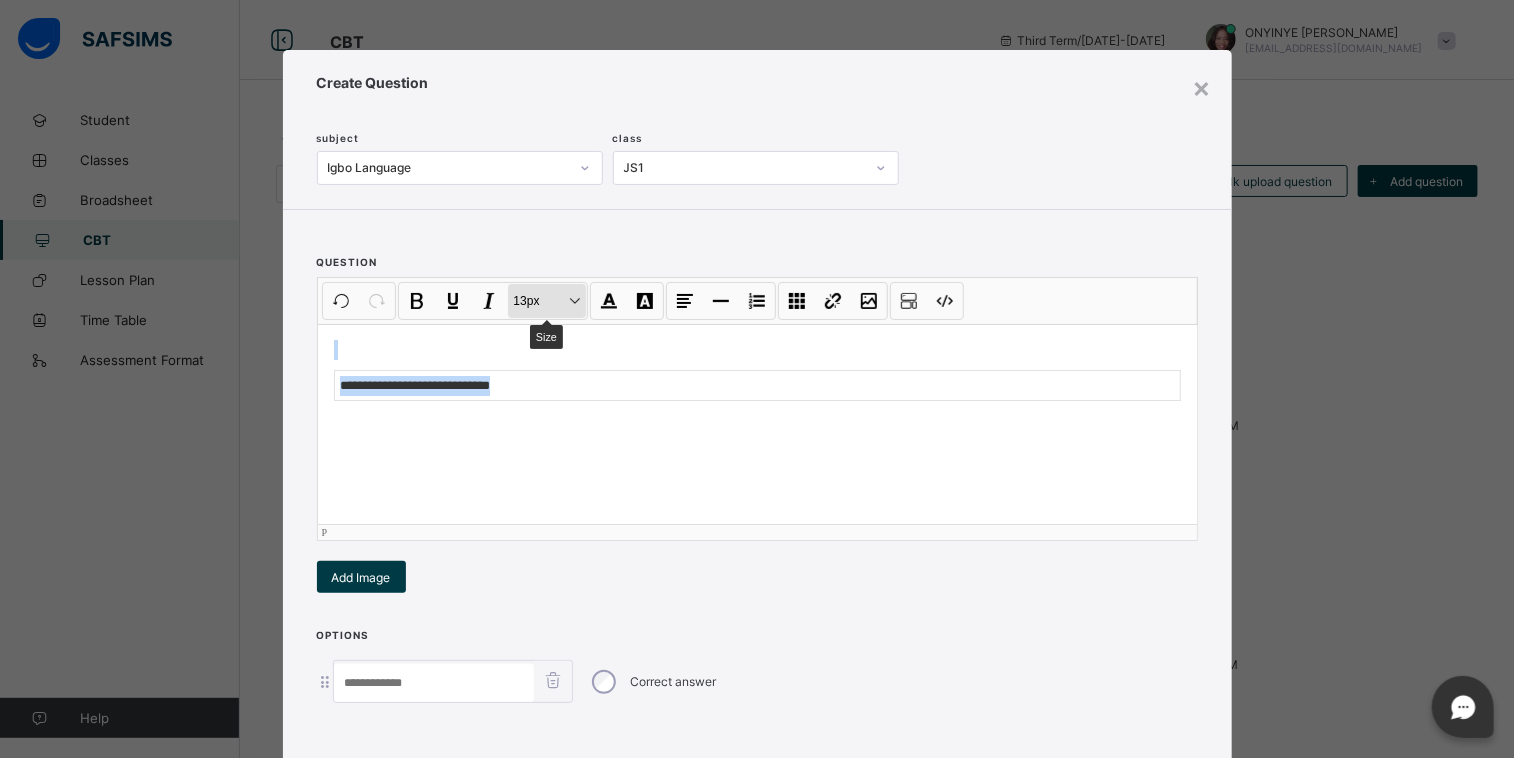 click on "13px Size" at bounding box center [547, 301] 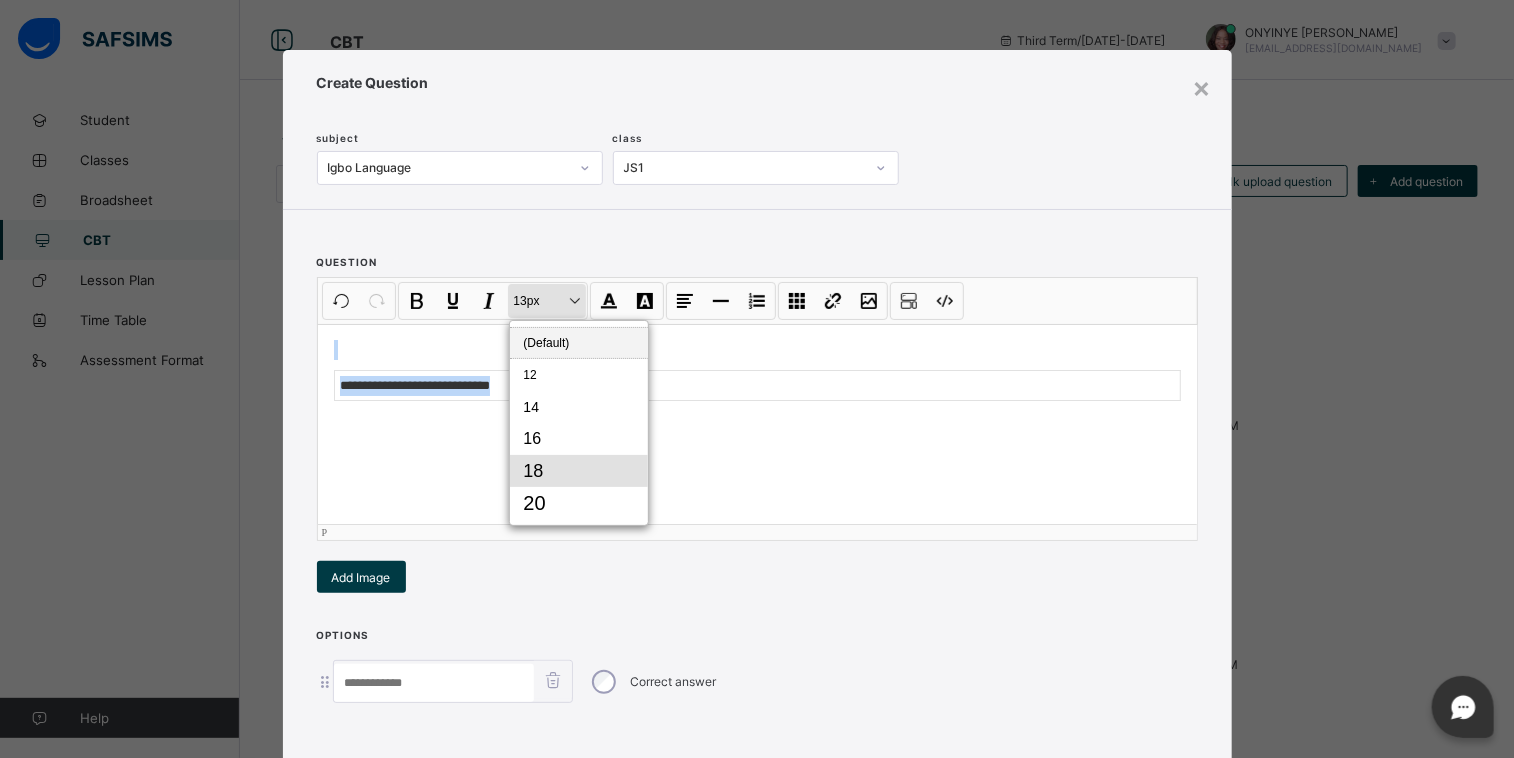 click on "18" at bounding box center (579, 471) 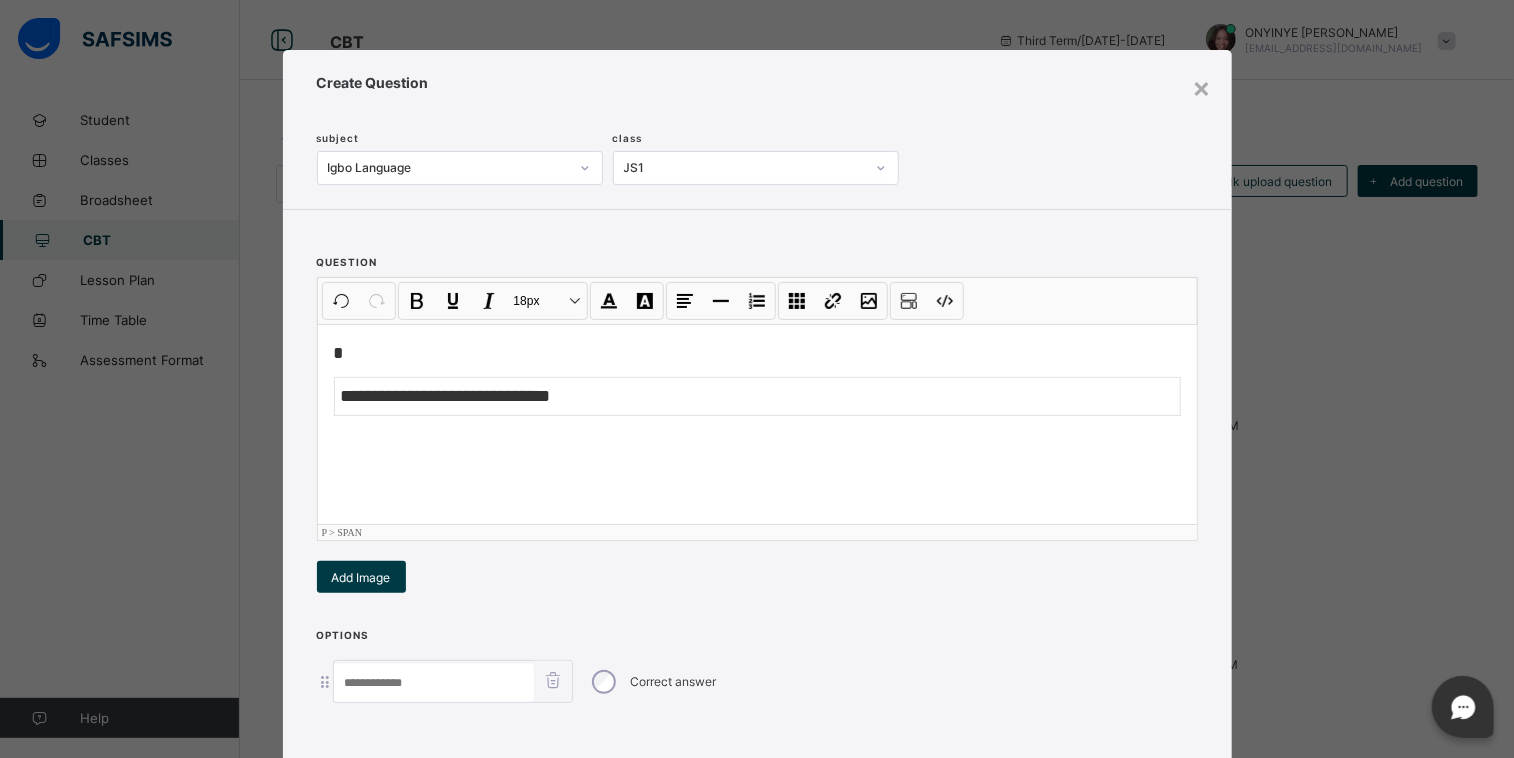 click on "**********" at bounding box center [757, 424] 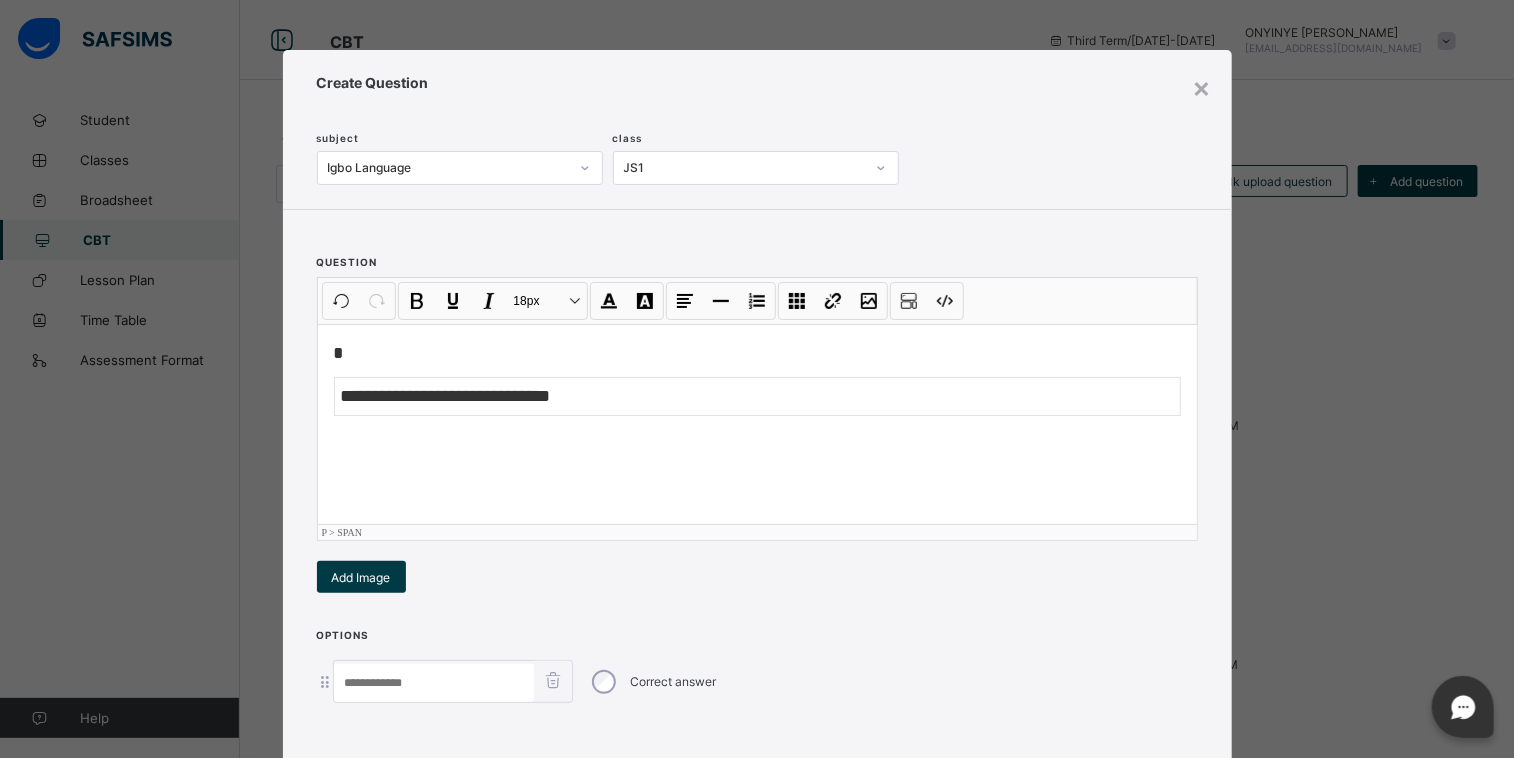 click at bounding box center (434, 683) 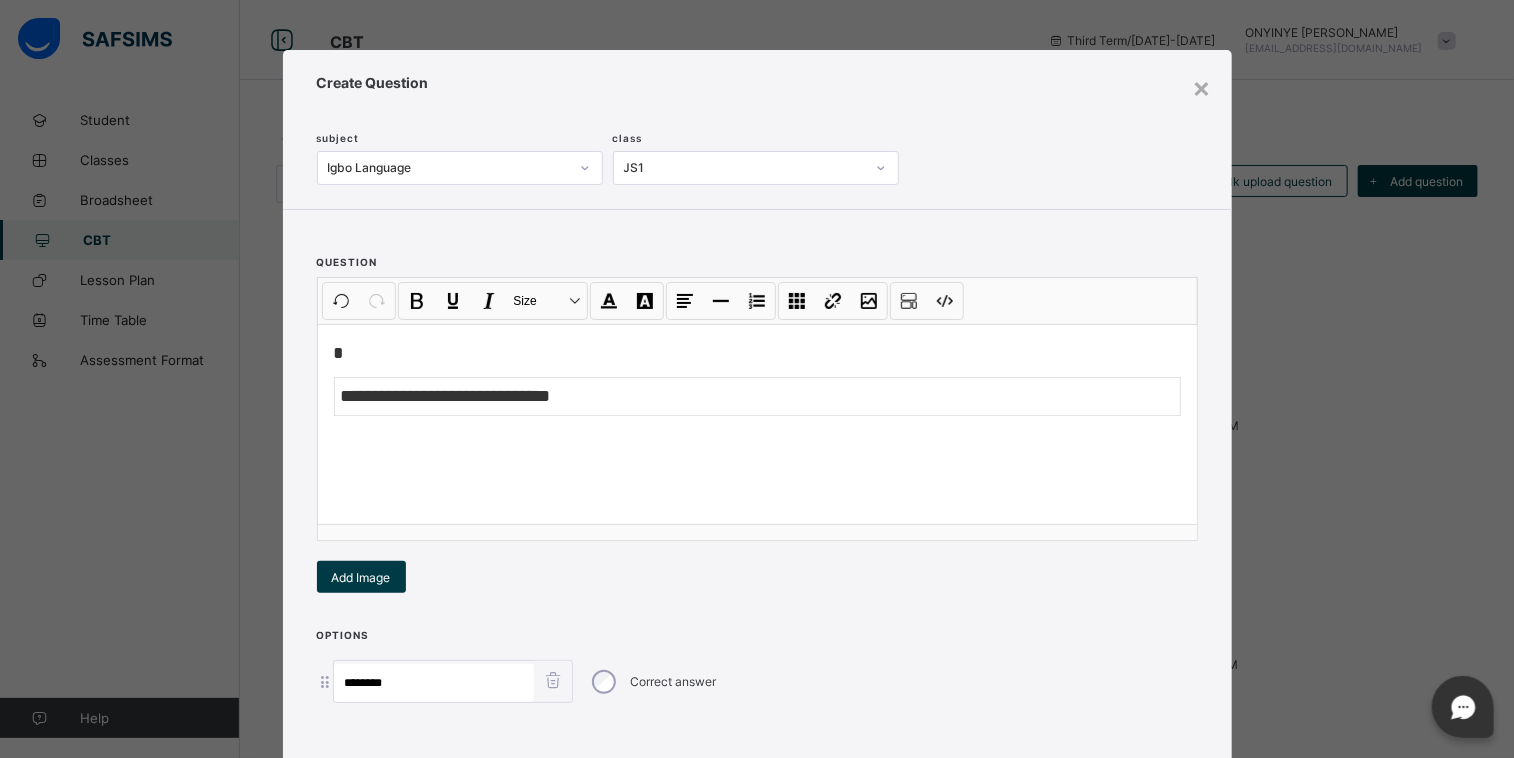 type on "********" 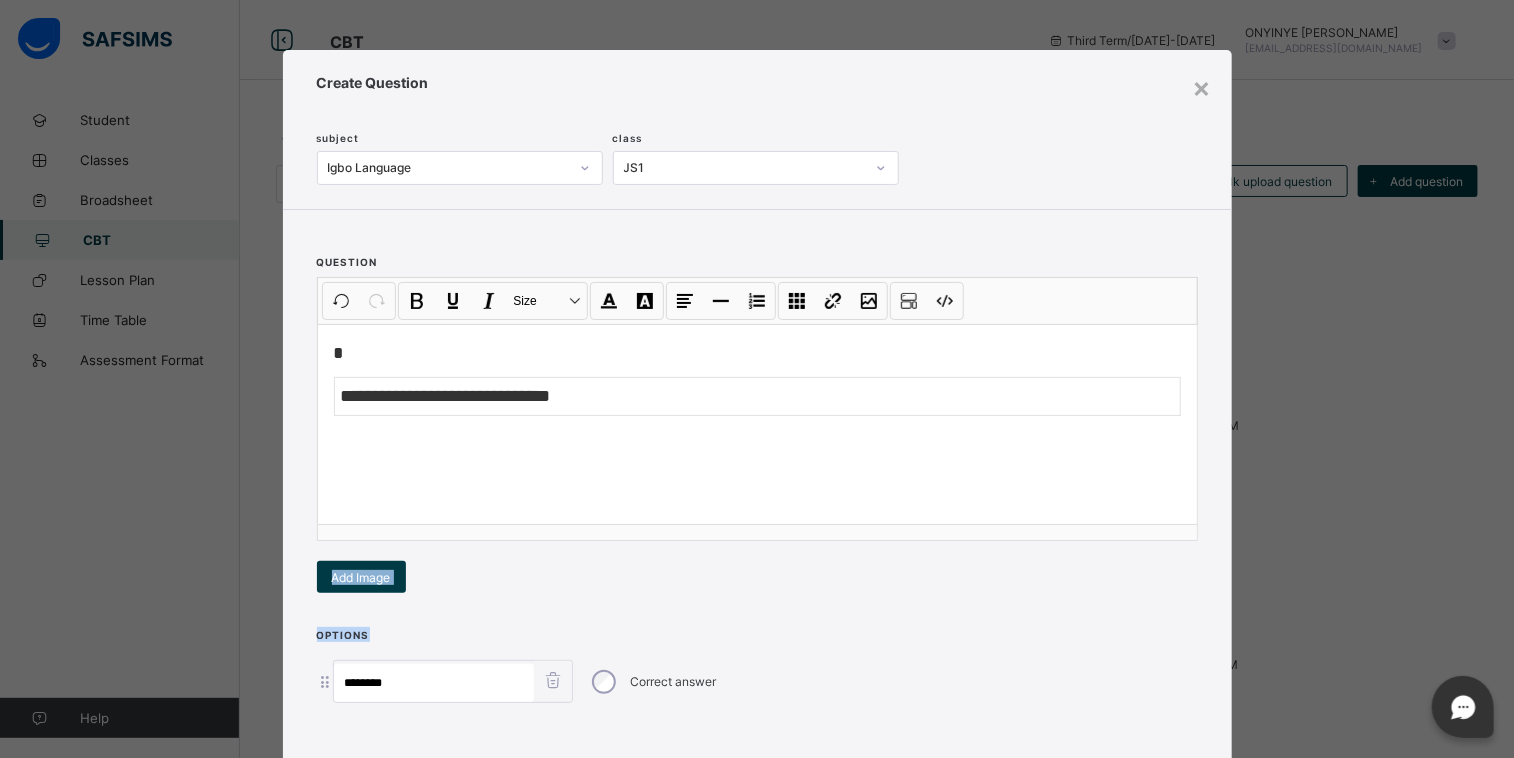 drag, startPoint x: 1504, startPoint y: 503, endPoint x: 1508, endPoint y: 634, distance: 131.06105 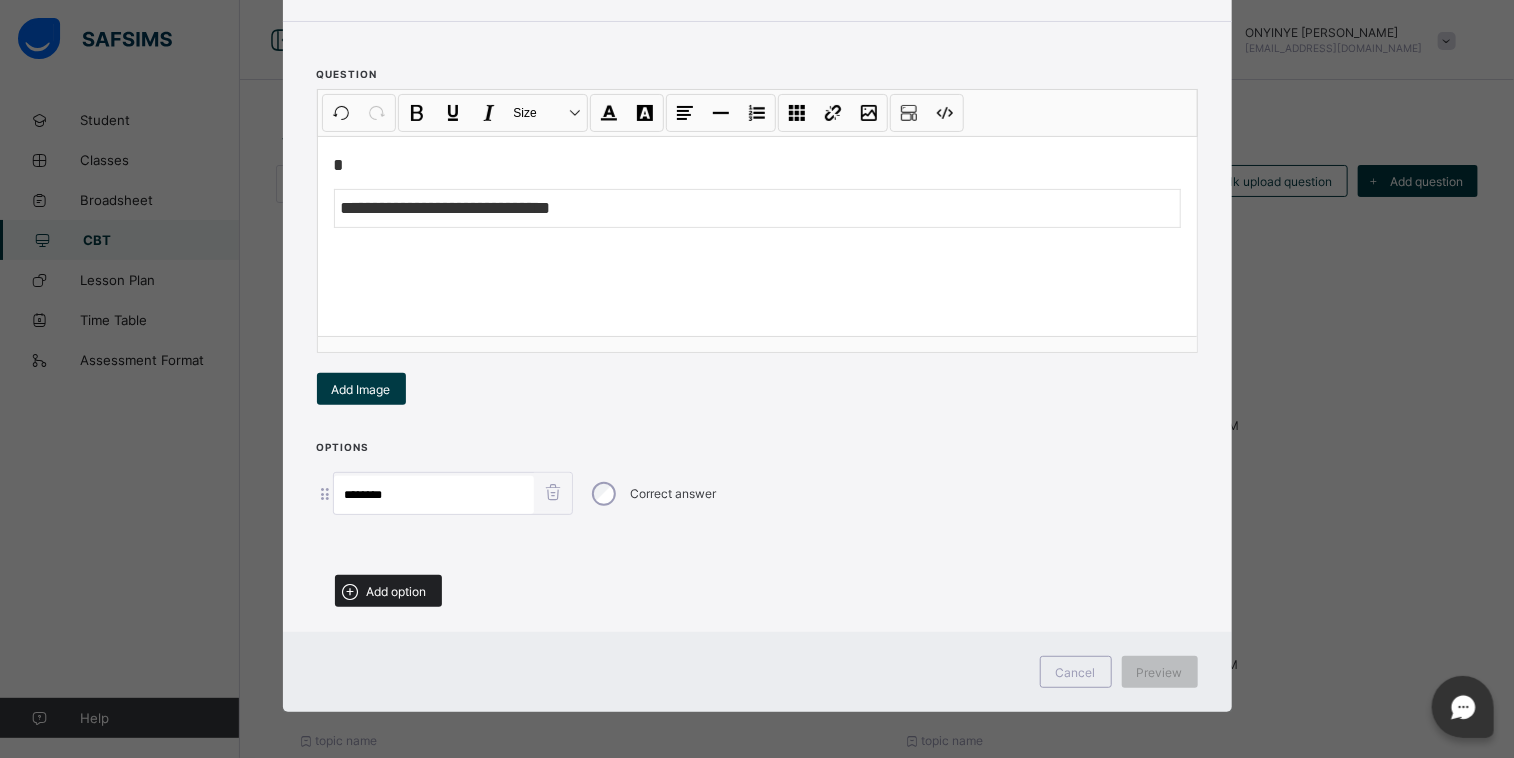 click on "Add option" at bounding box center (397, 591) 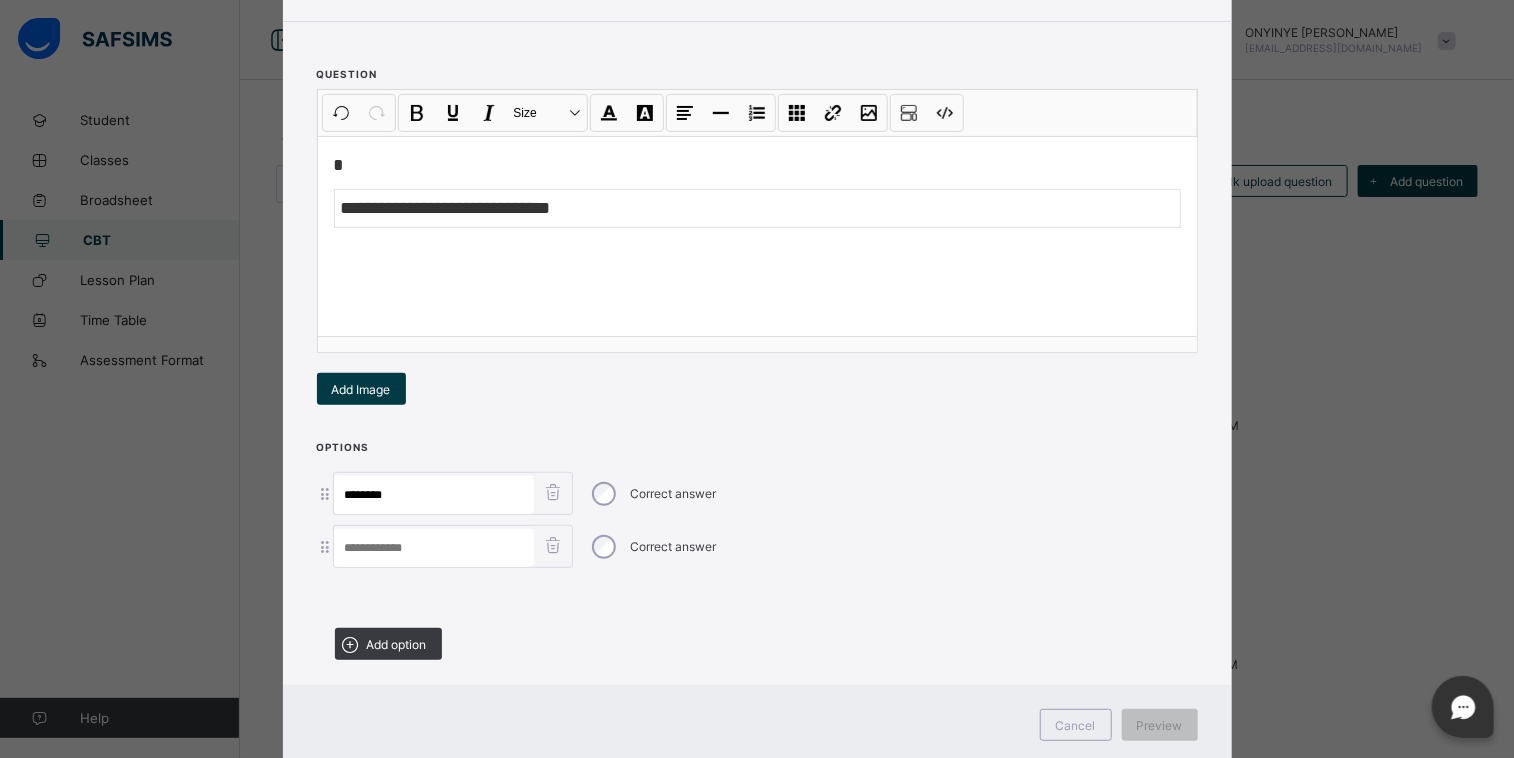 click at bounding box center (434, 548) 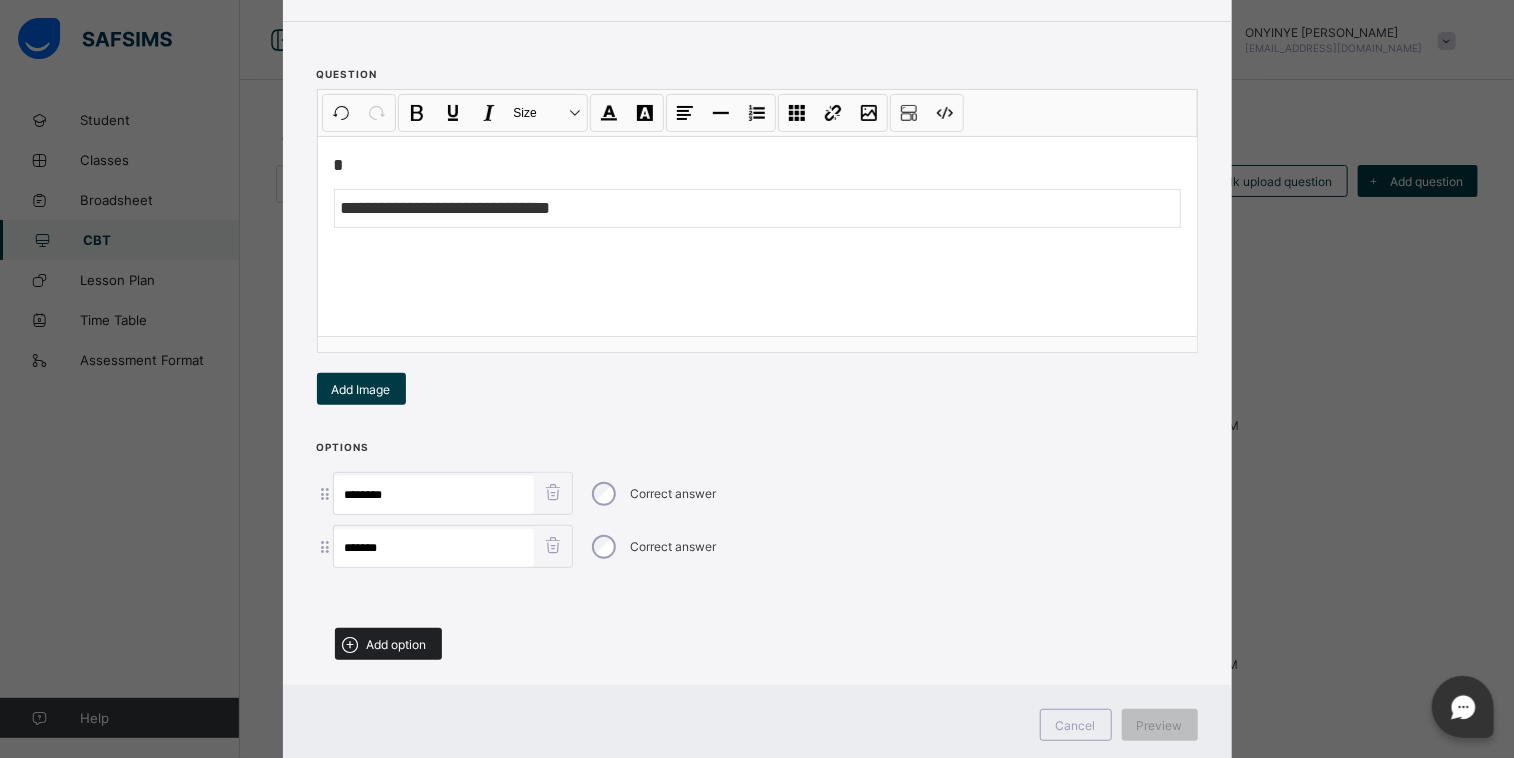 type on "*******" 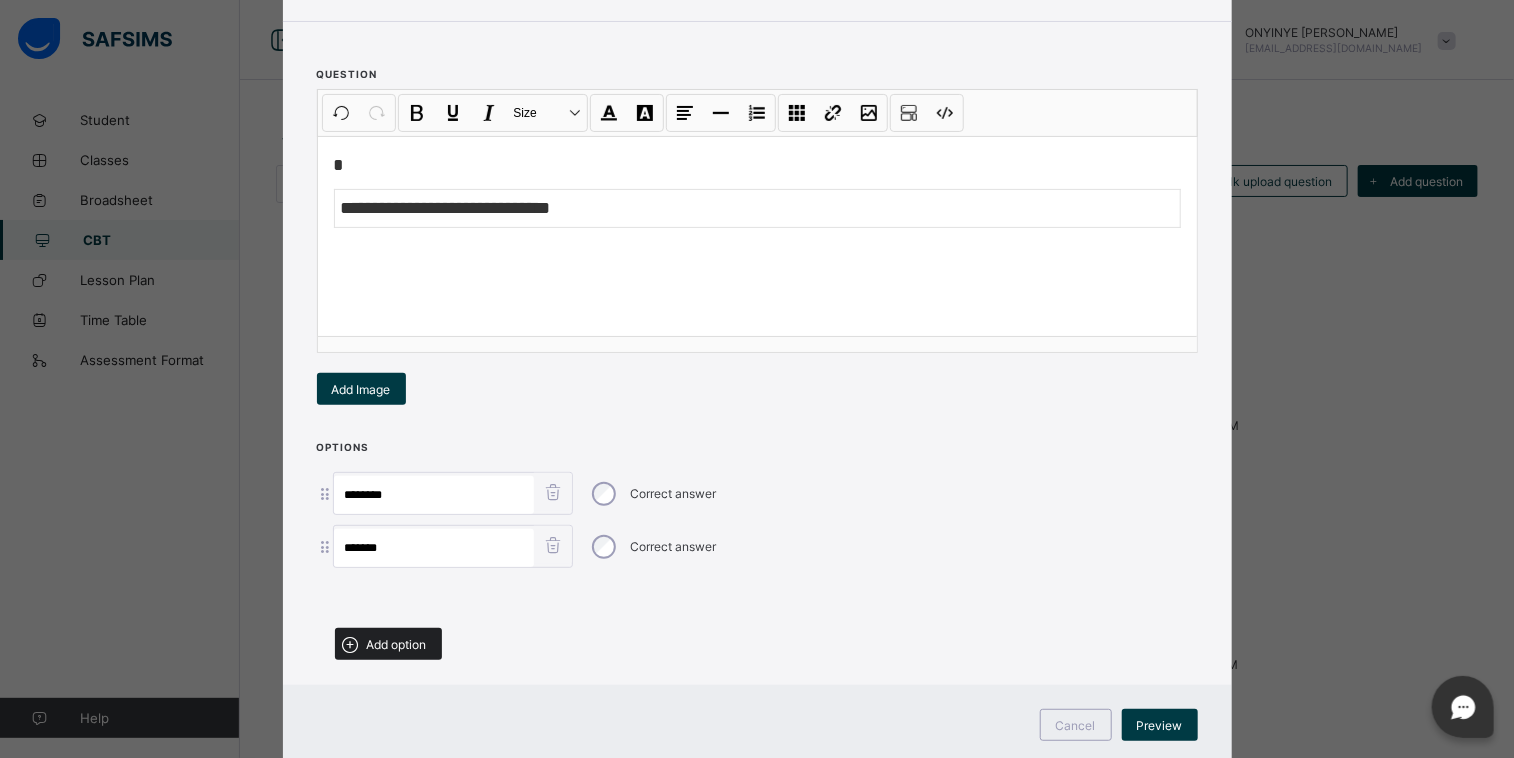 click at bounding box center (351, 644) 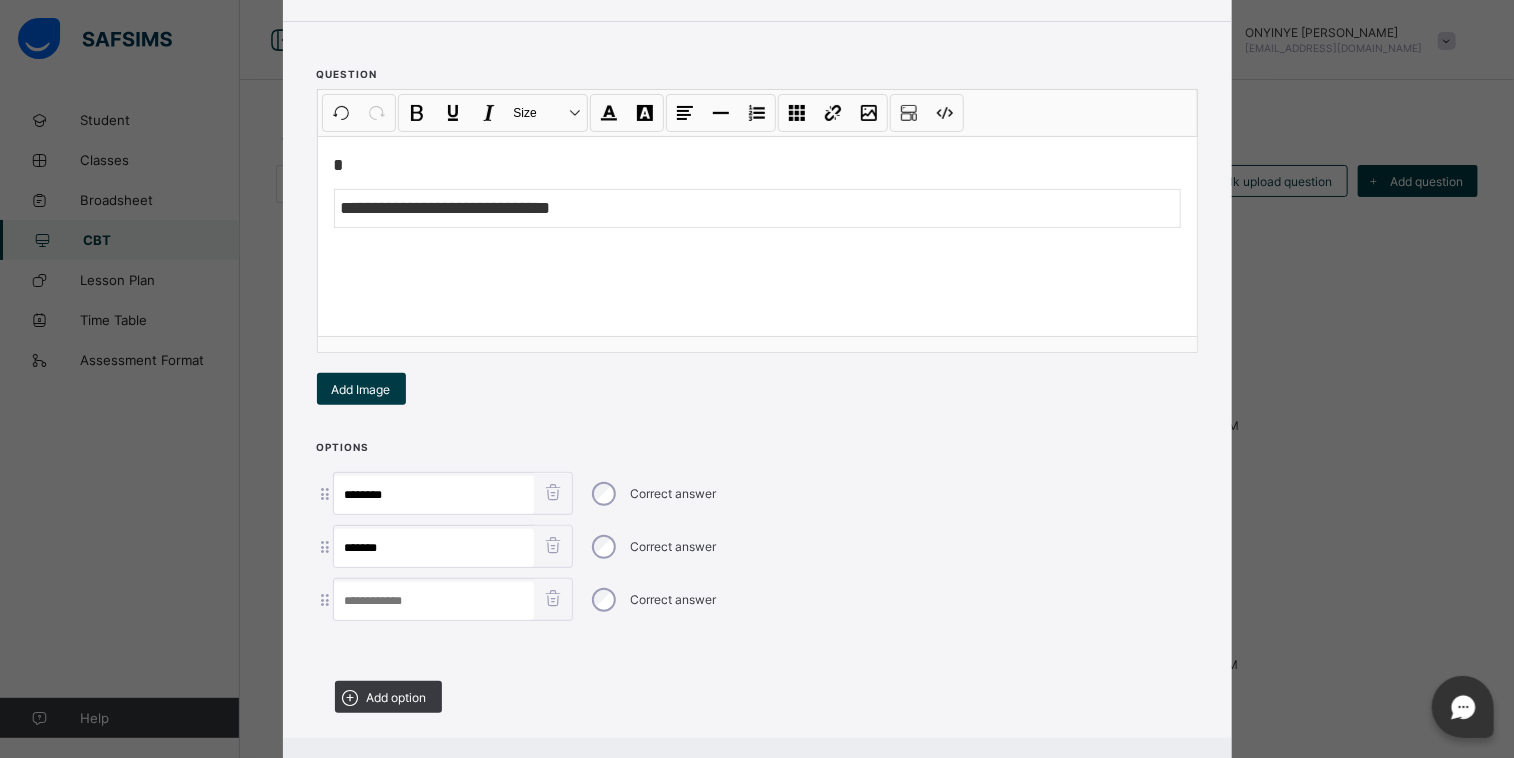 click at bounding box center (434, 601) 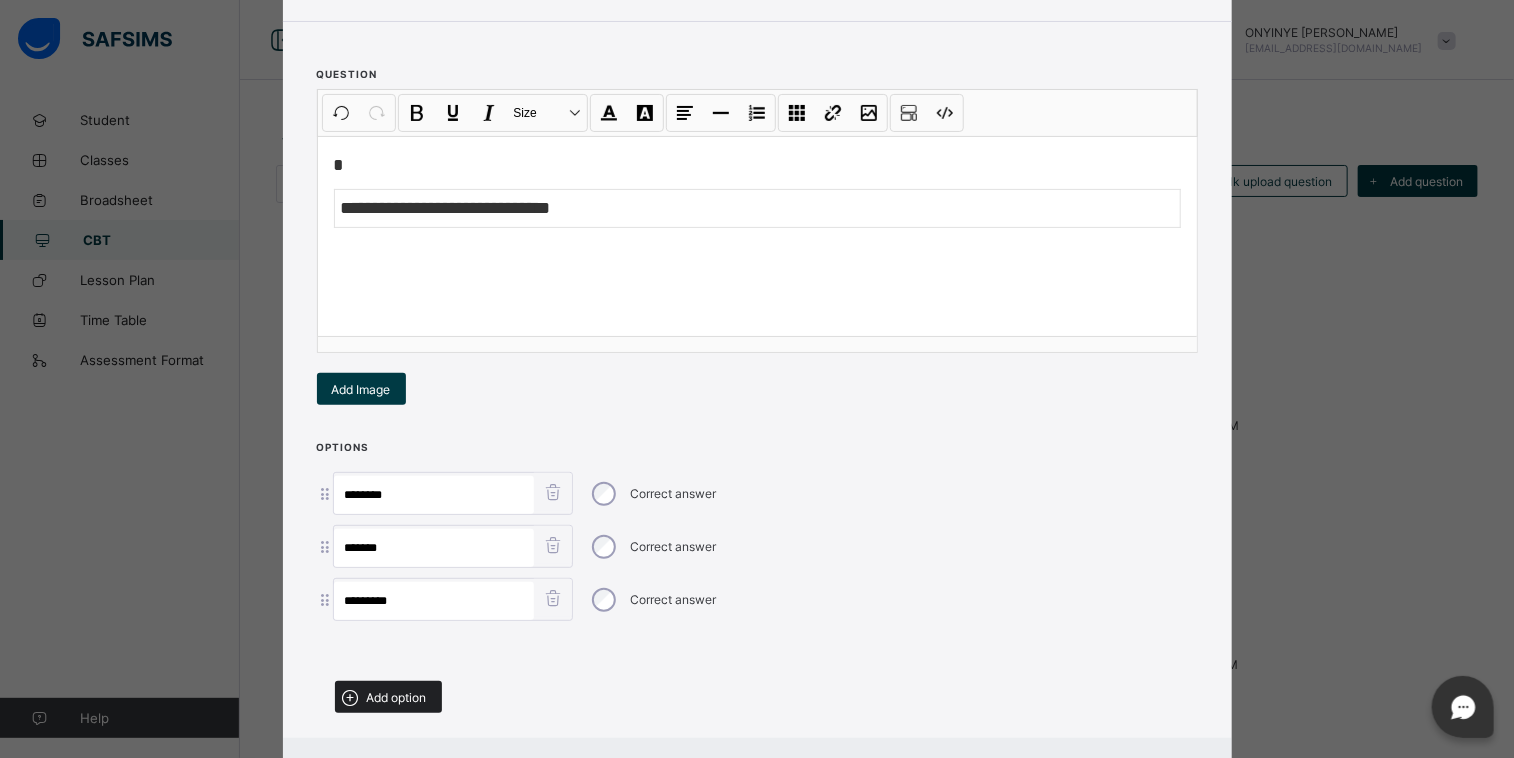 type on "*********" 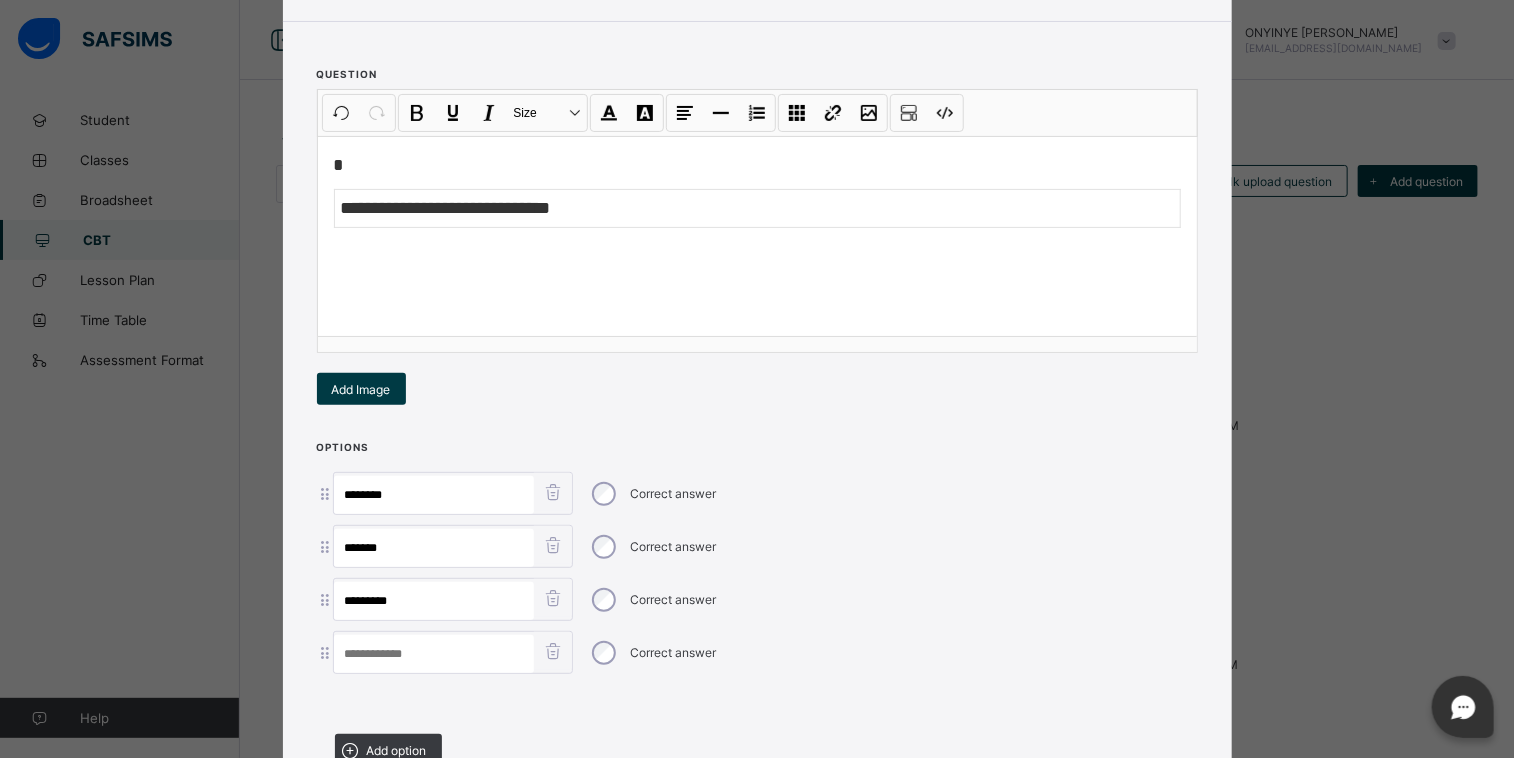 click at bounding box center [434, 654] 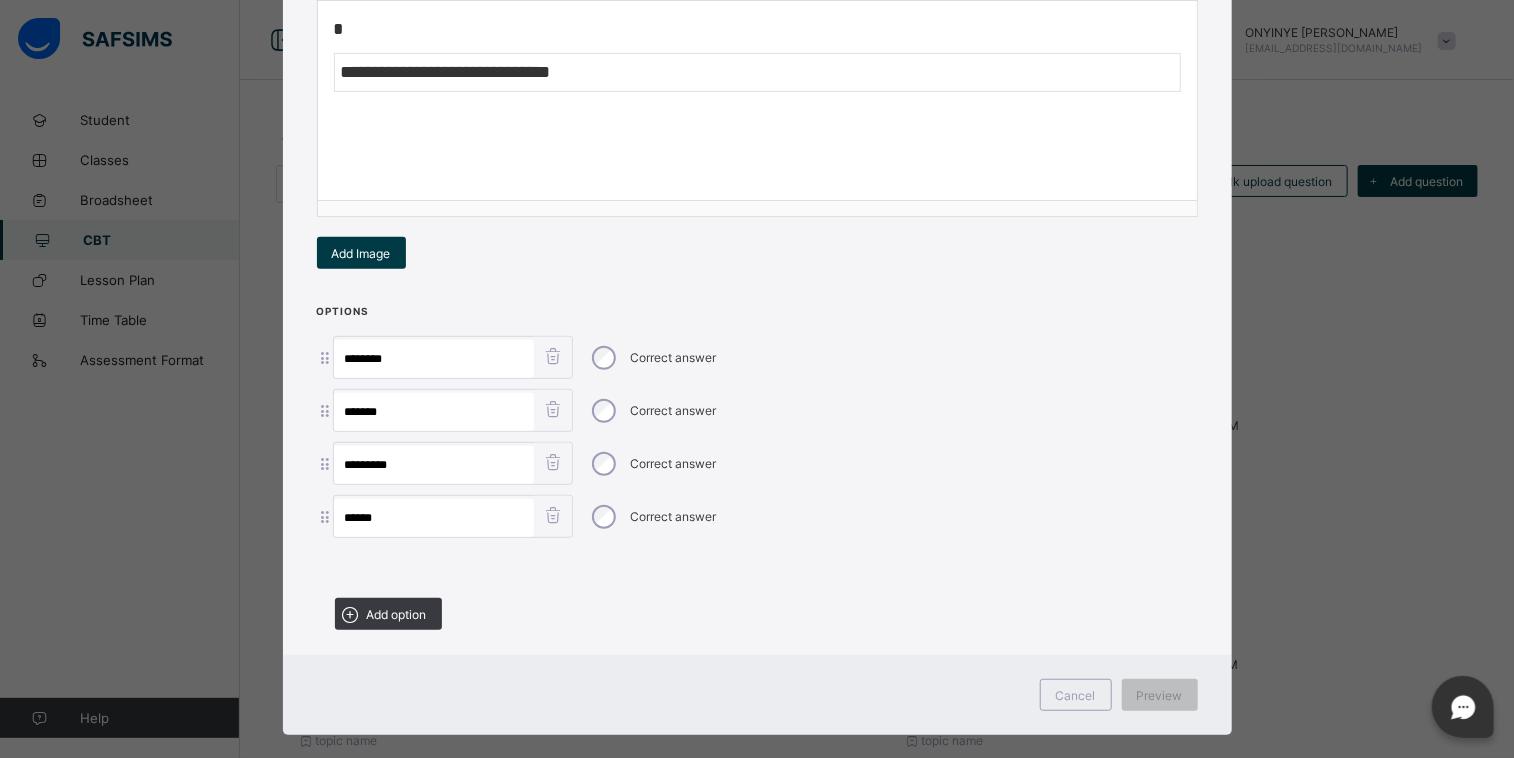 scroll, scrollTop: 344, scrollLeft: 0, axis: vertical 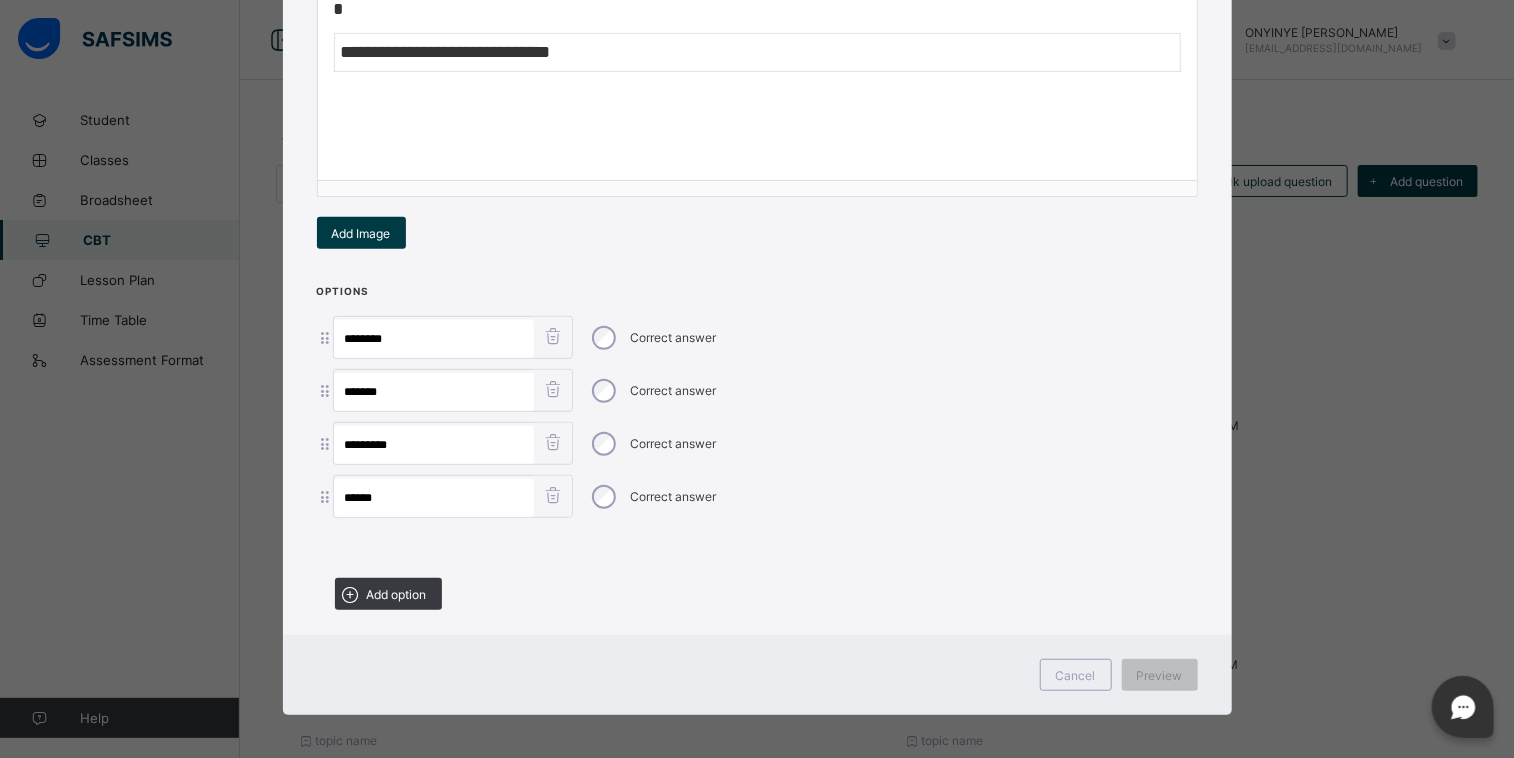 type on "******" 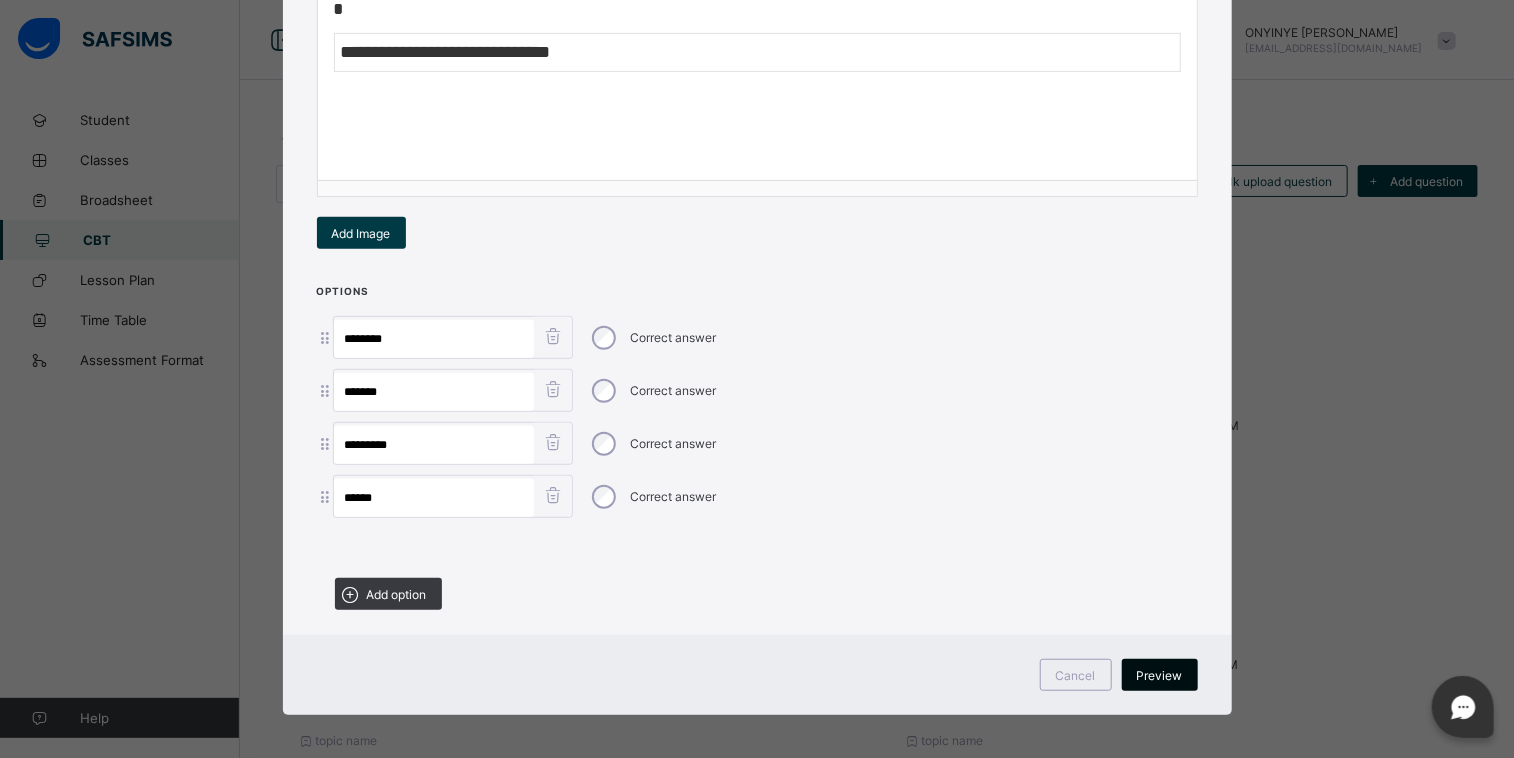 click on "Preview" at bounding box center (1160, 675) 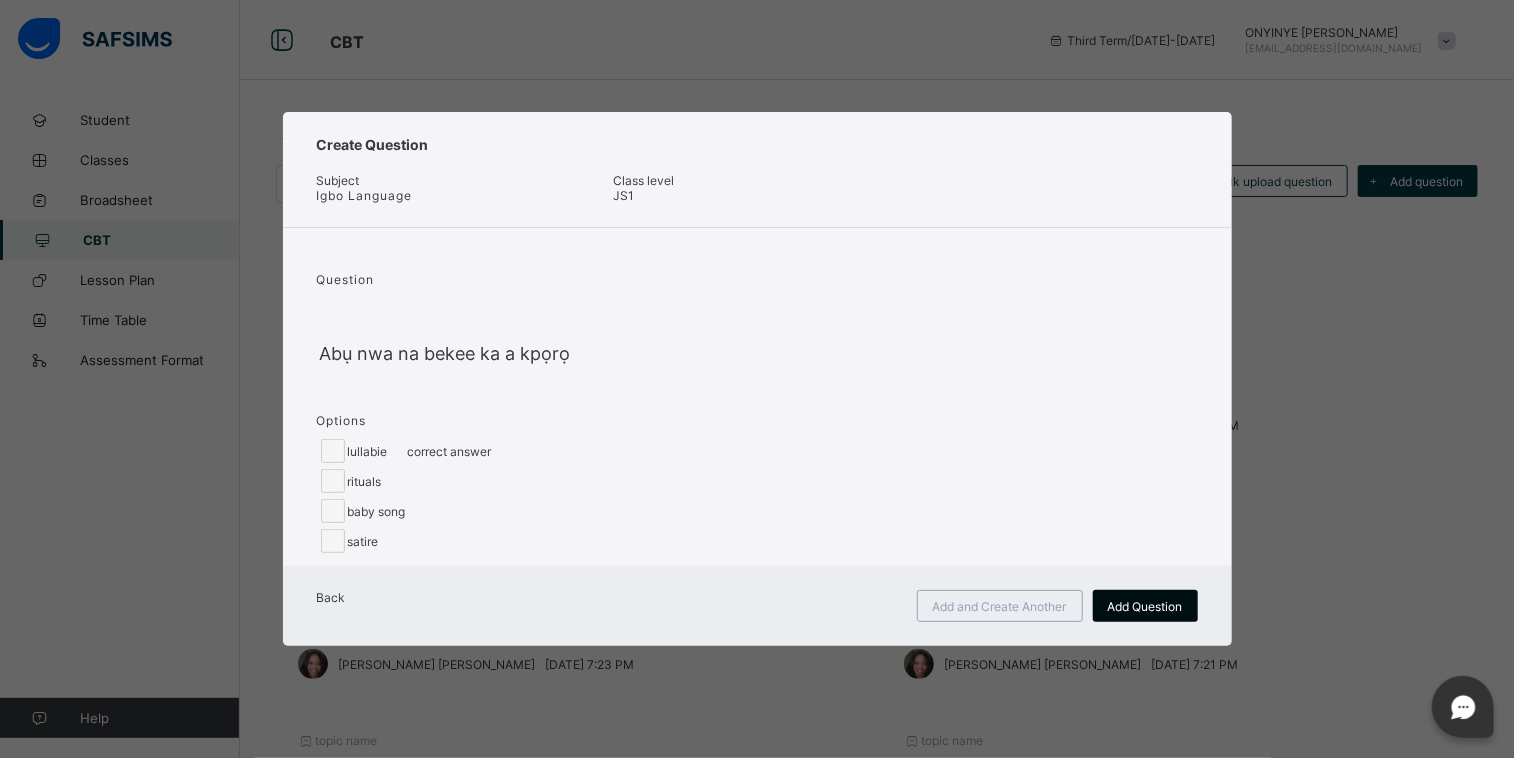 scroll, scrollTop: 0, scrollLeft: 0, axis: both 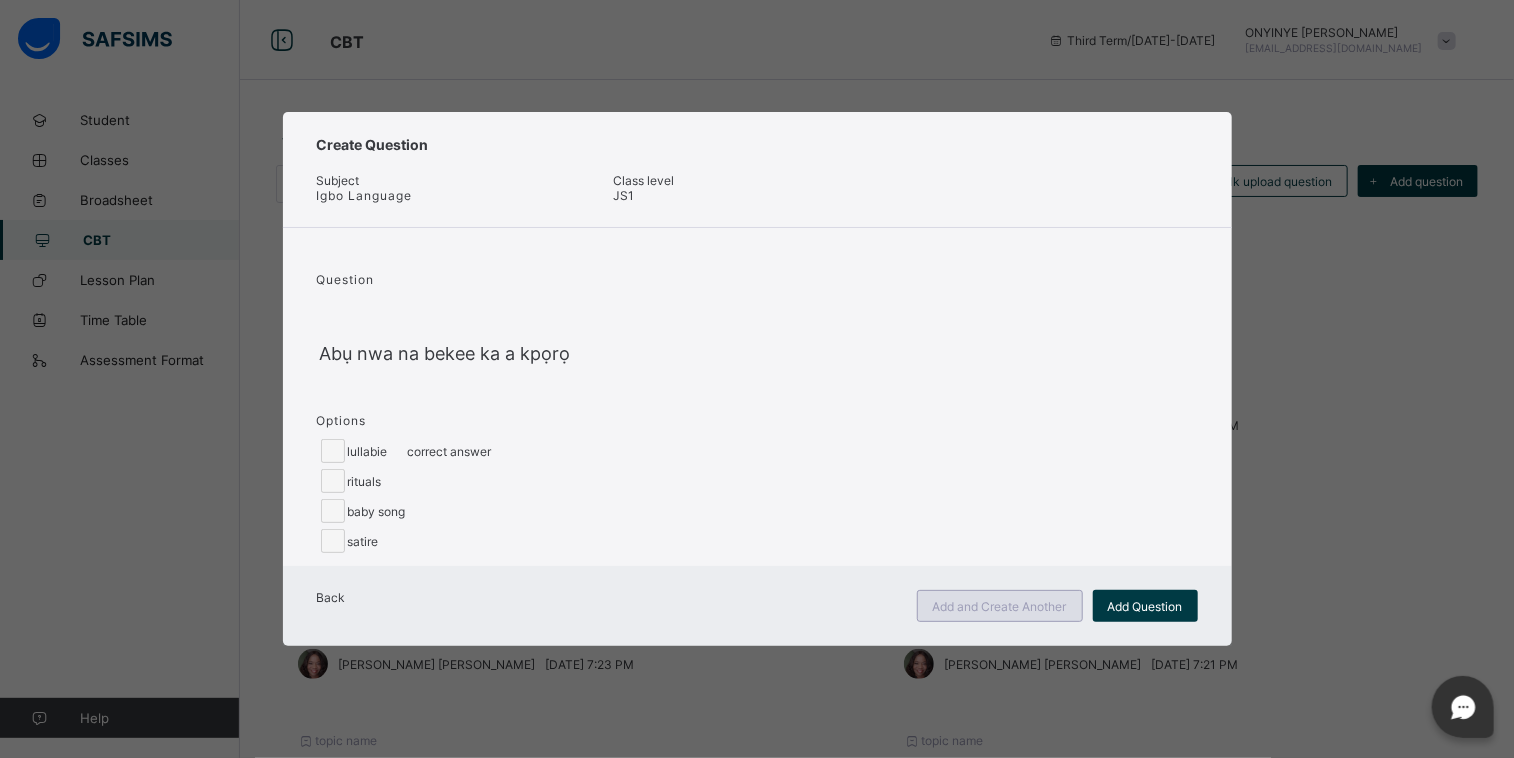 click on "Add and Create Another" at bounding box center (1000, 606) 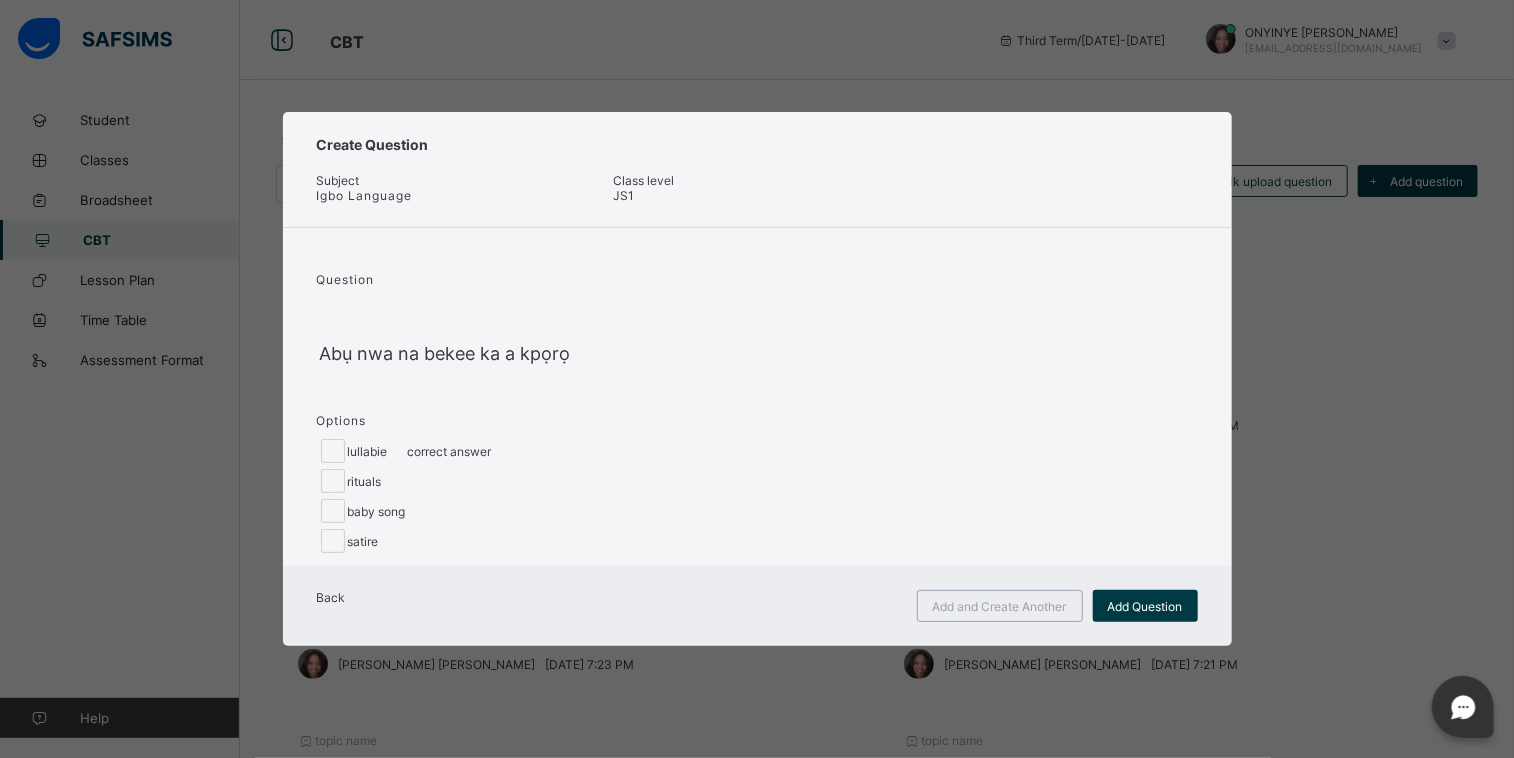 click on "Create Question Subject Igbo Language Class level JS1 Question ​ Abụ nwa   na bekee ka a kpọrọ Options lullabie correct answer rituals baby song satire Back Add and Create Another Add Question" at bounding box center [757, 379] 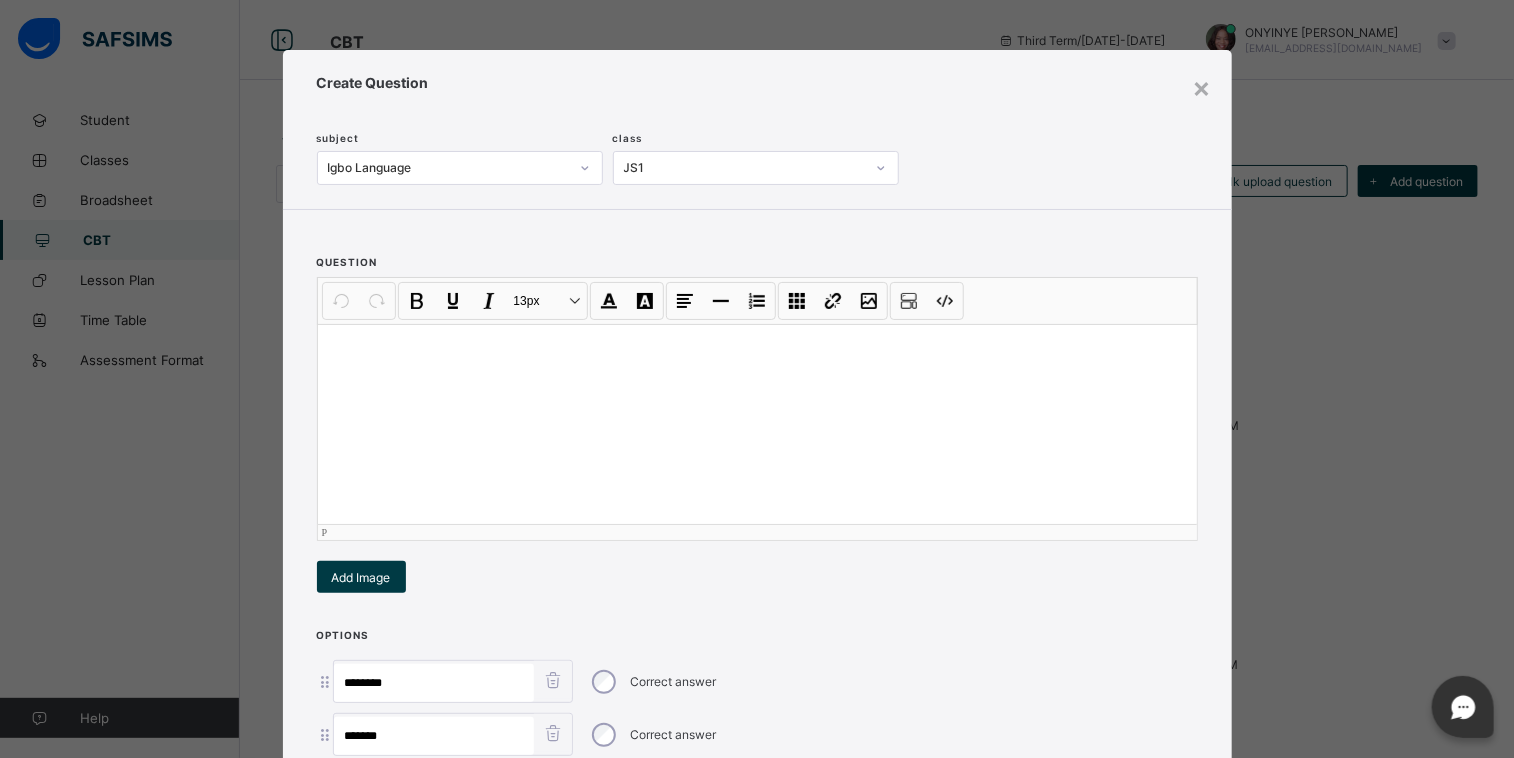 click at bounding box center (757, 424) 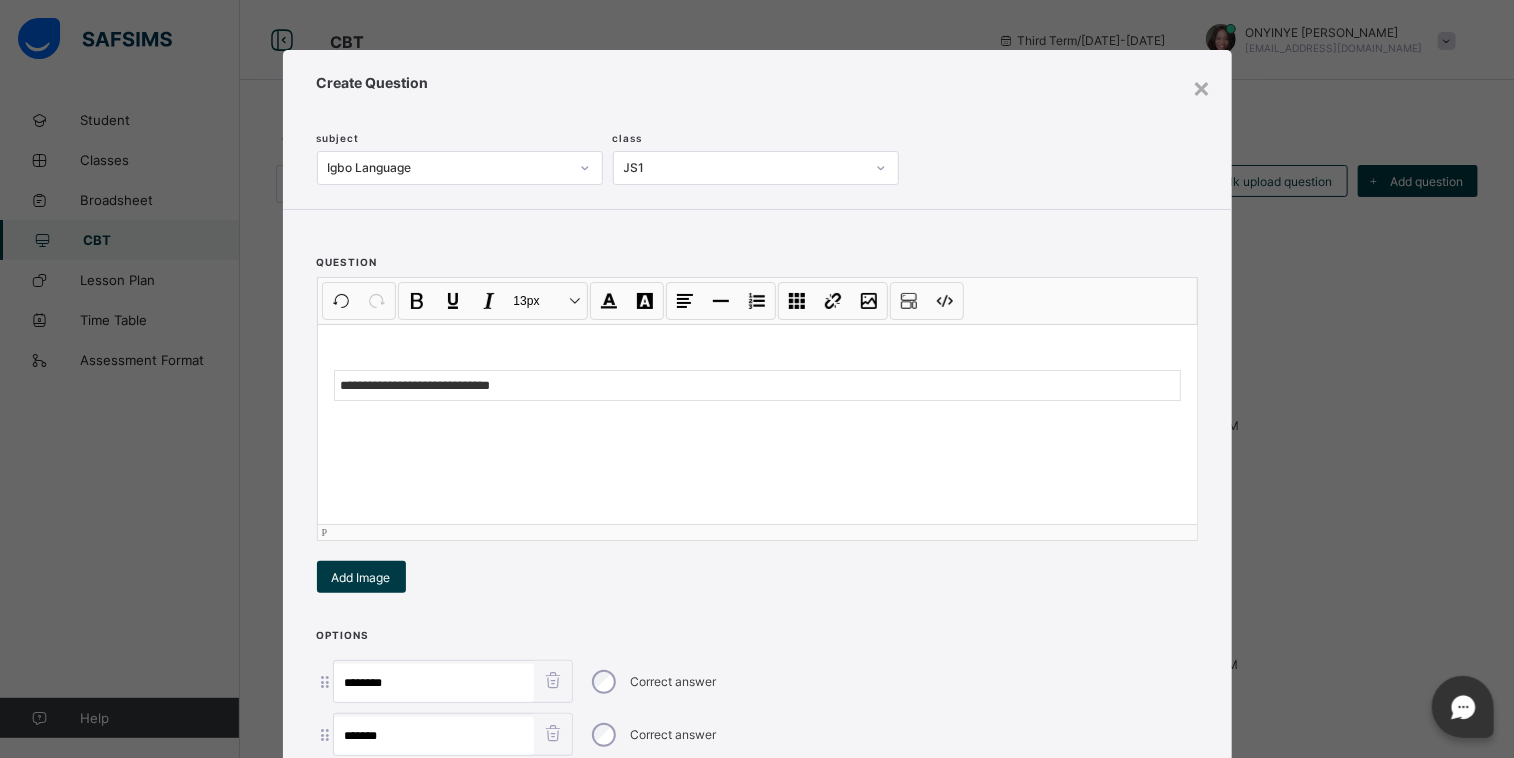 click on "**********" at bounding box center (757, 424) 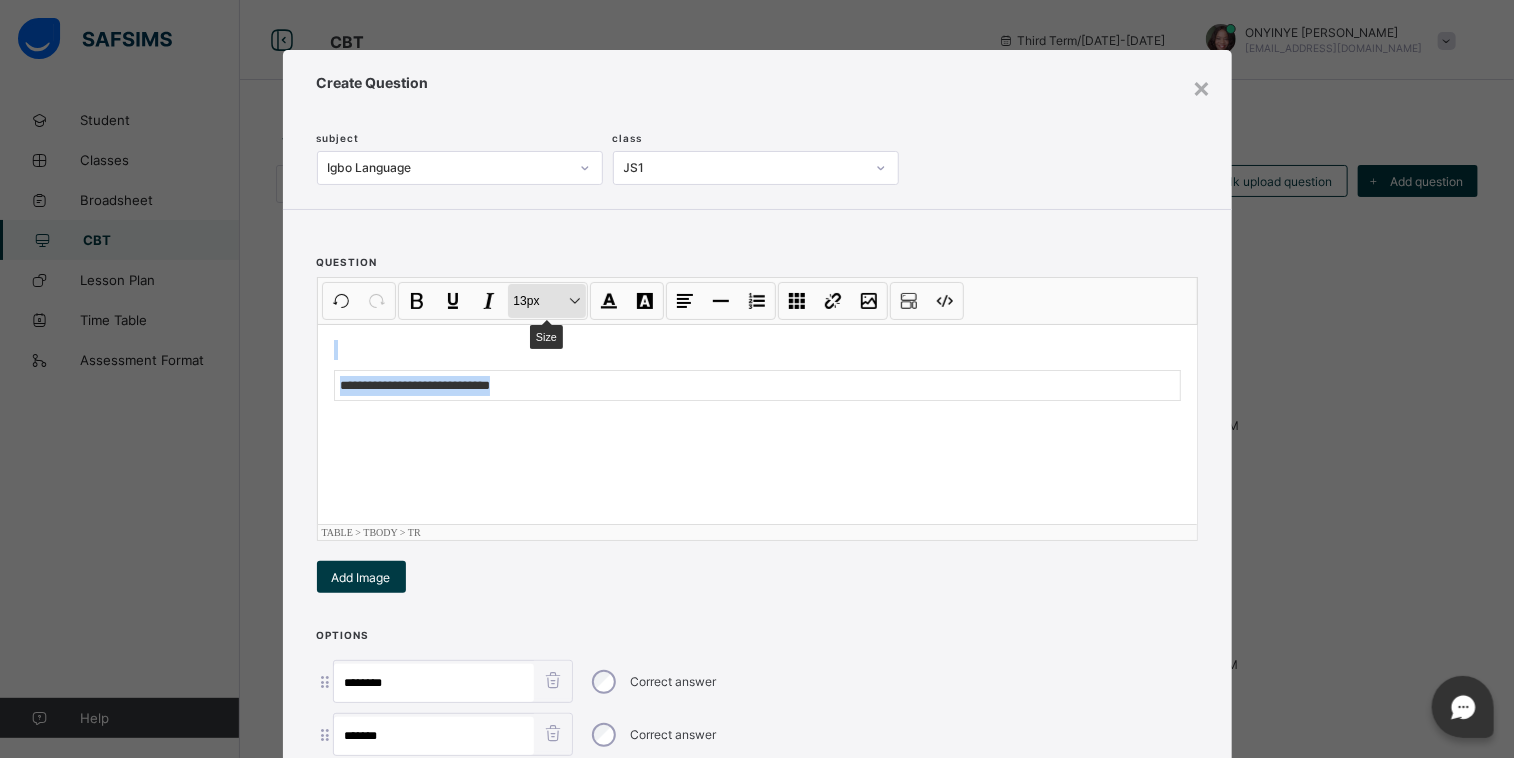 click on "13px Size" at bounding box center (547, 301) 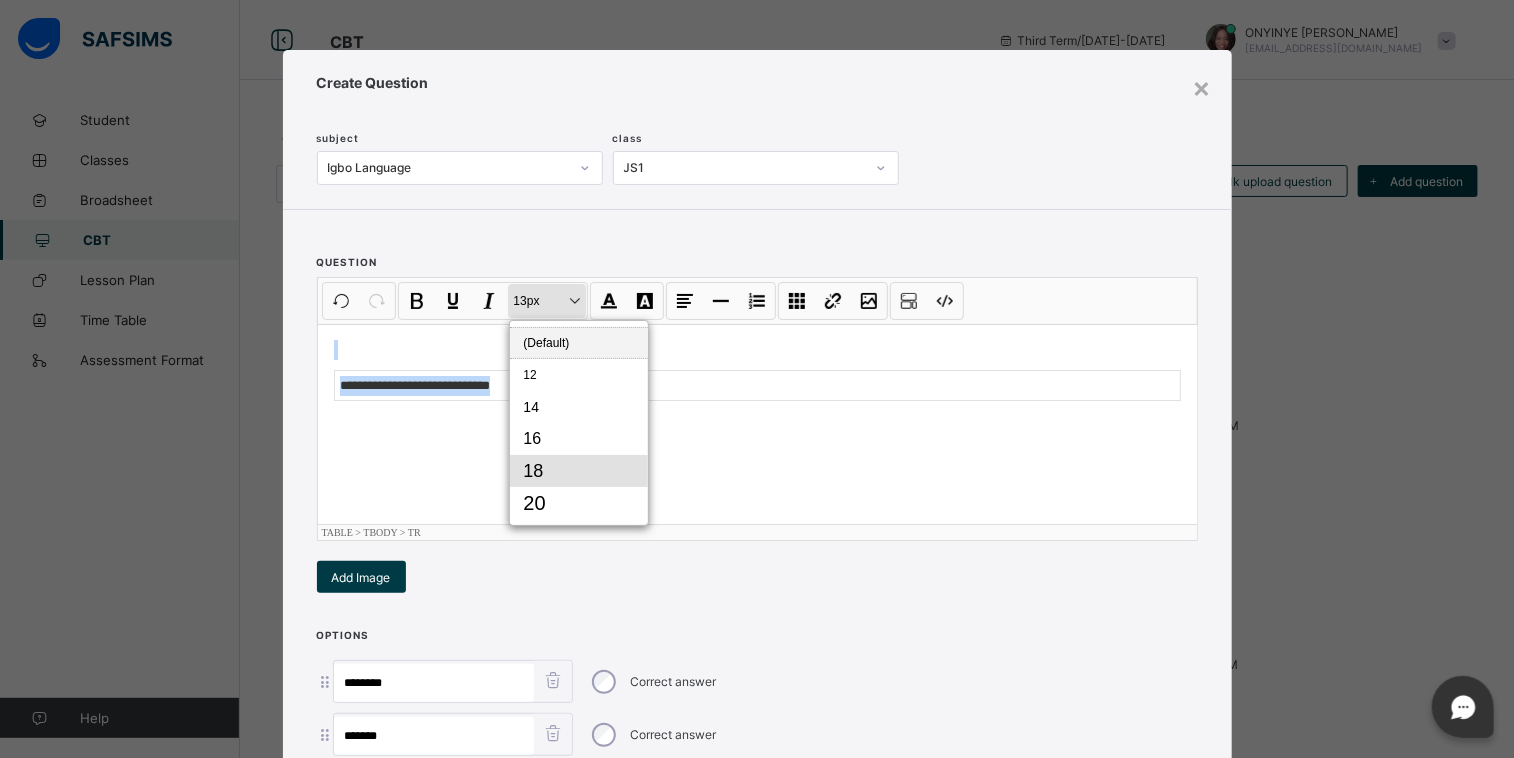 click on "18" at bounding box center [579, 471] 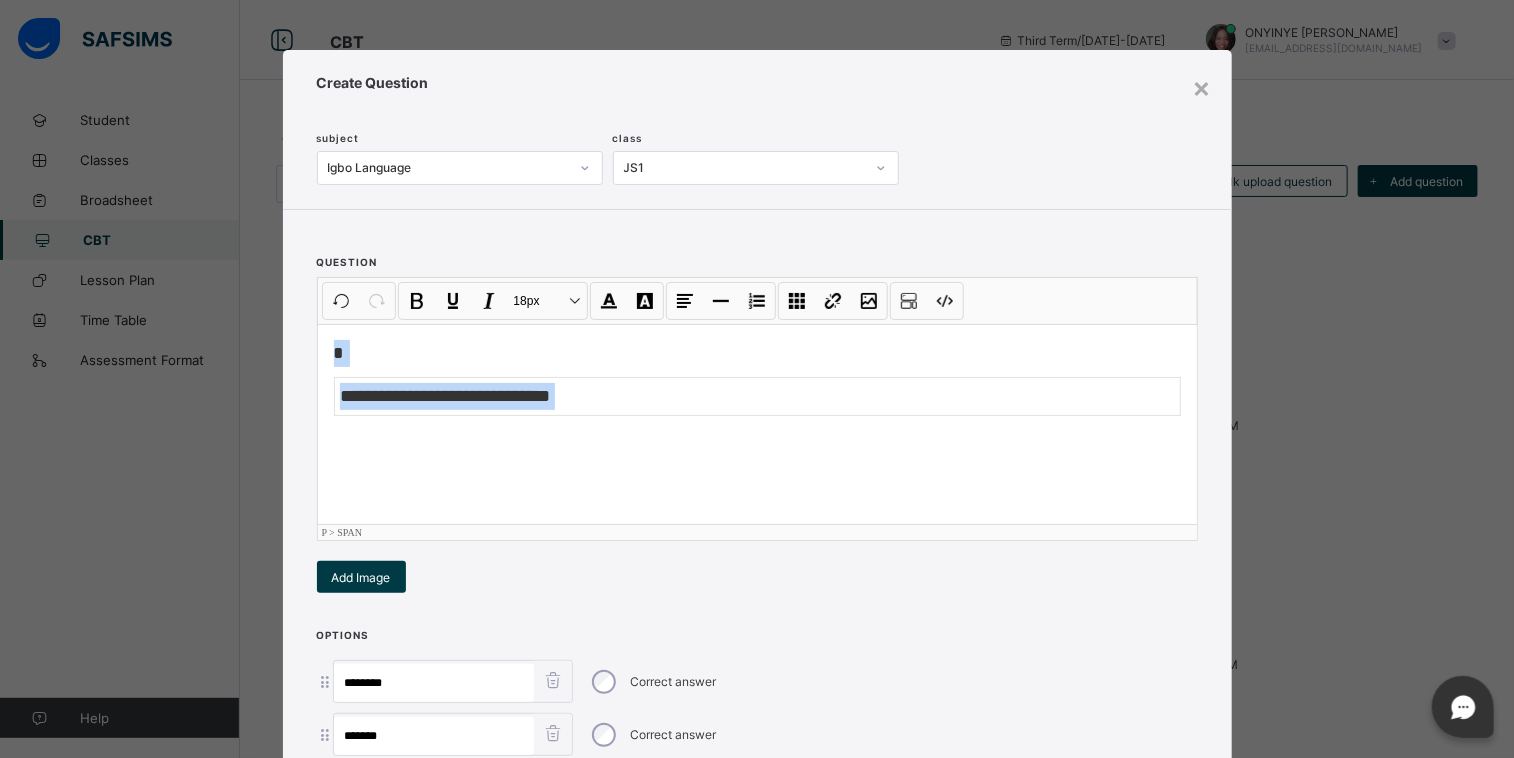 click on "******** Correct answer" at bounding box center (757, 681) 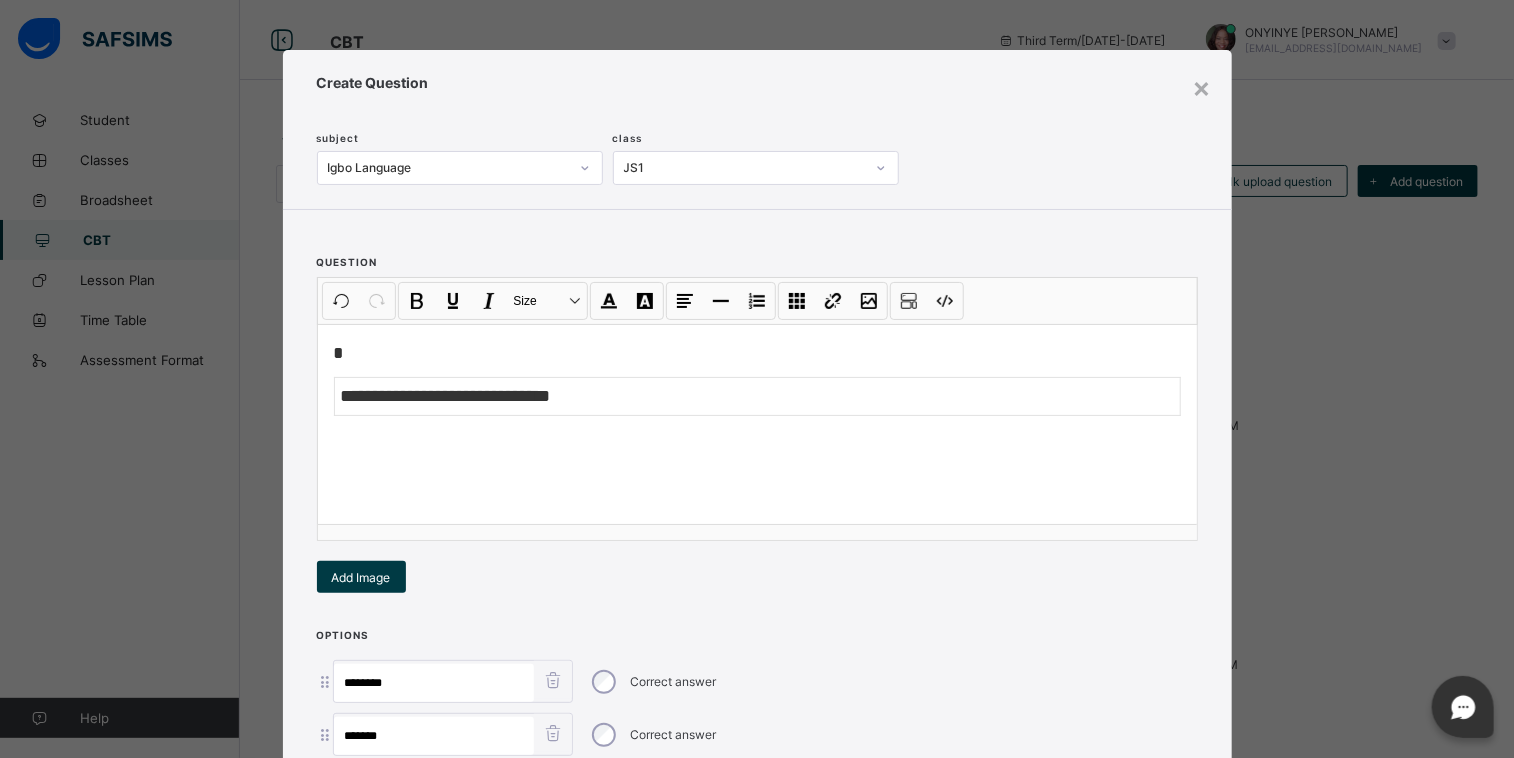 click on "******** Correct answer ******* Correct answer ********* Correct answer ****** Correct answer" at bounding box center (757, 761) 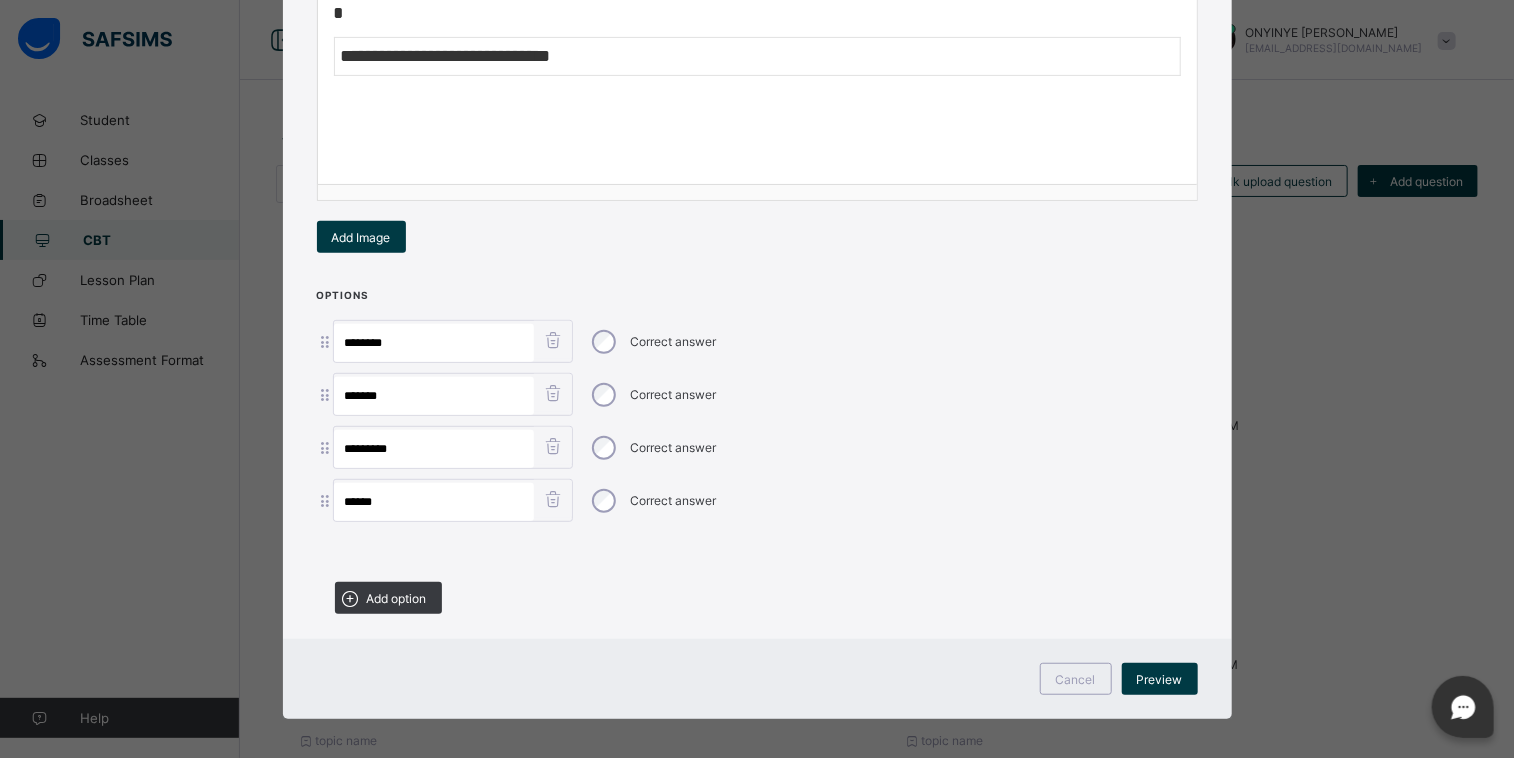 scroll, scrollTop: 344, scrollLeft: 0, axis: vertical 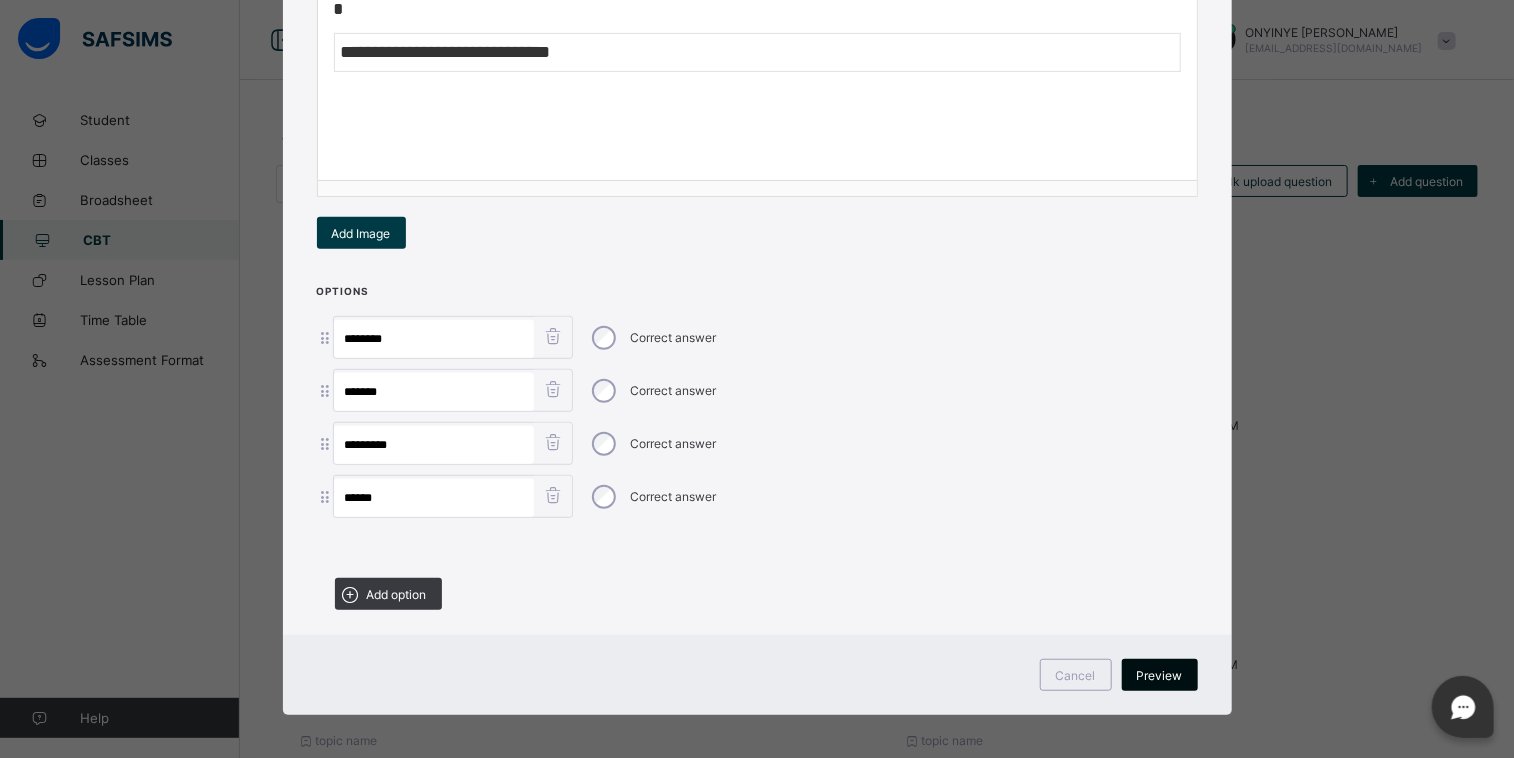 click on "Preview" at bounding box center [1160, 675] 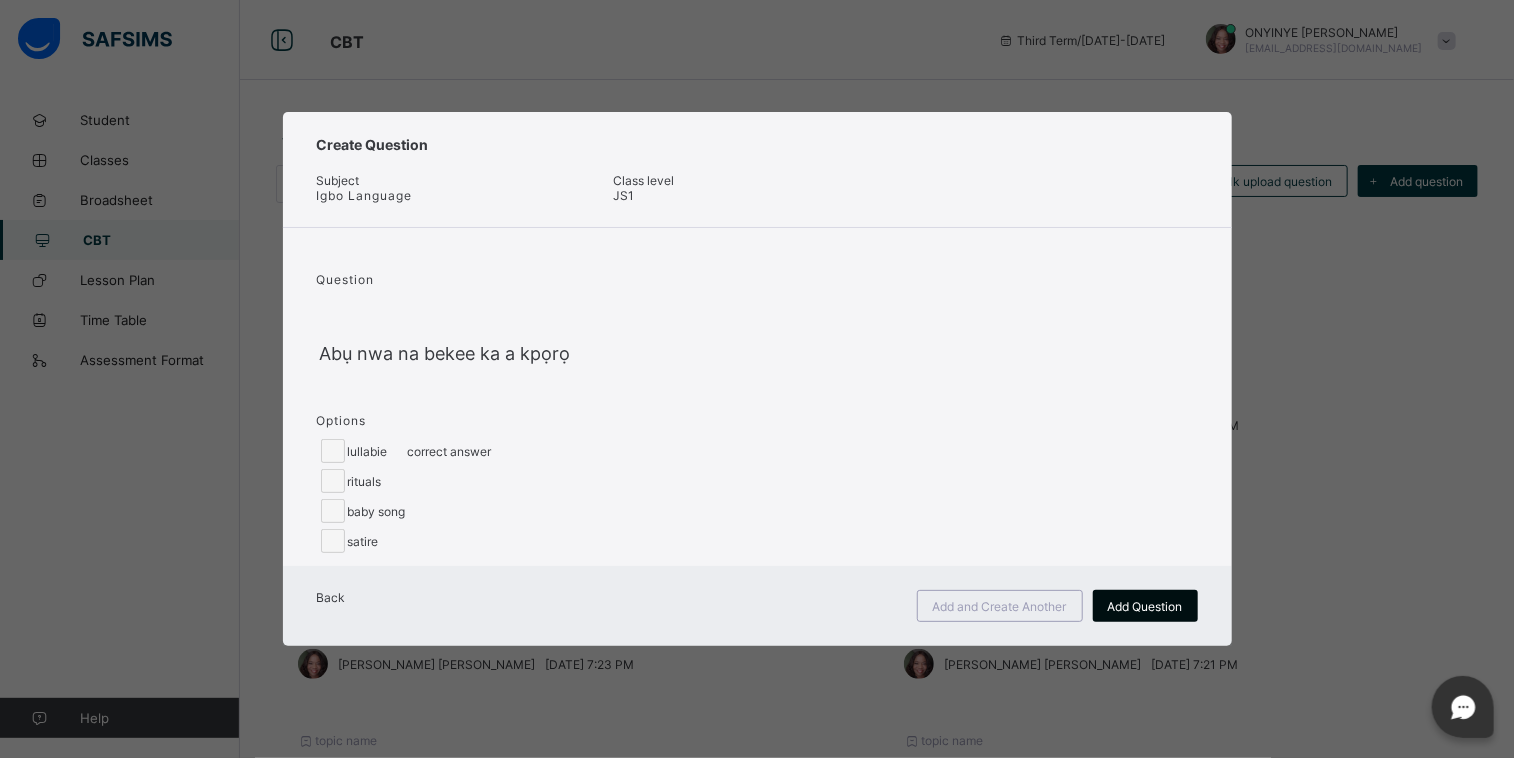 scroll, scrollTop: 0, scrollLeft: 0, axis: both 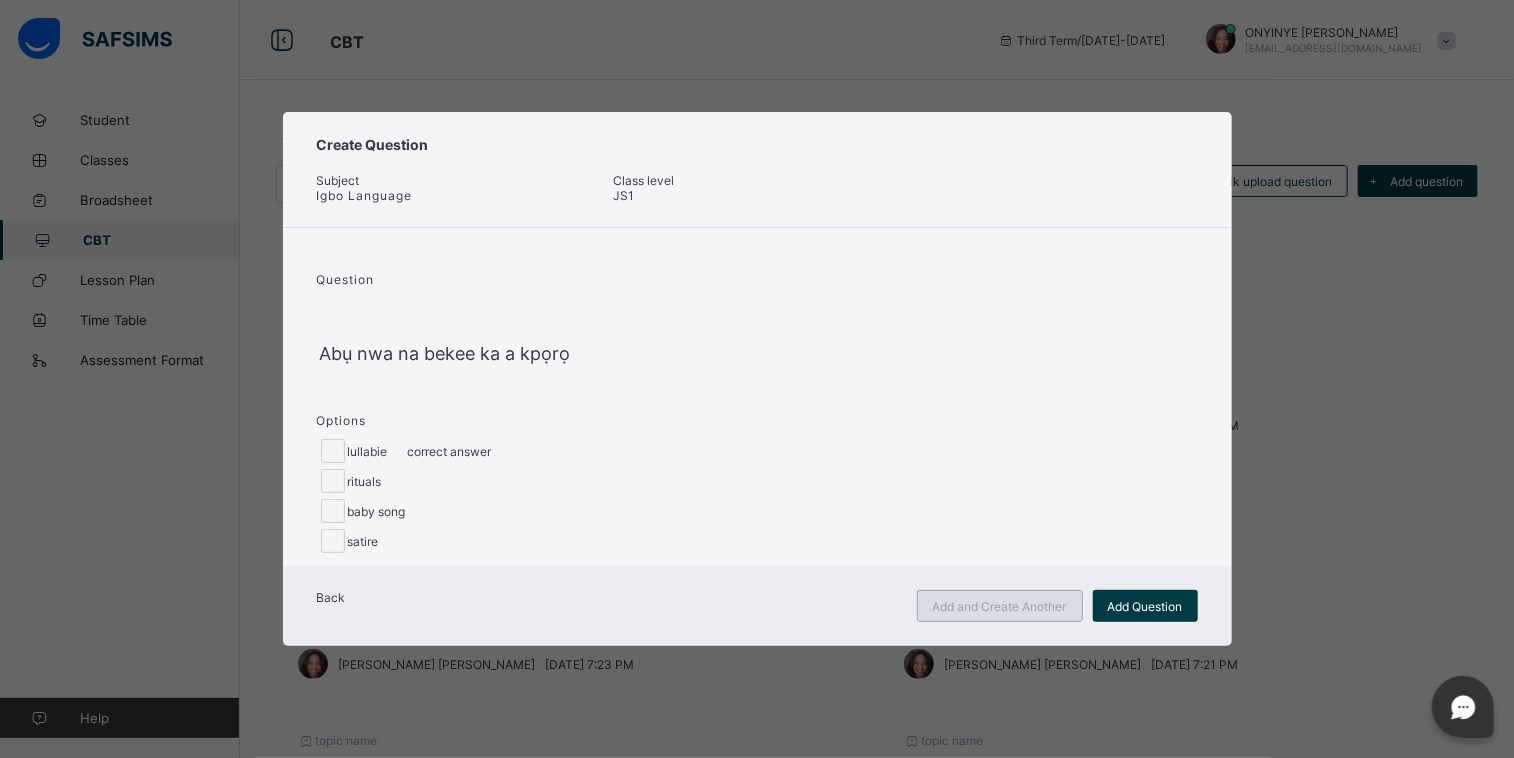 click on "Add and Create Another" at bounding box center (1000, 606) 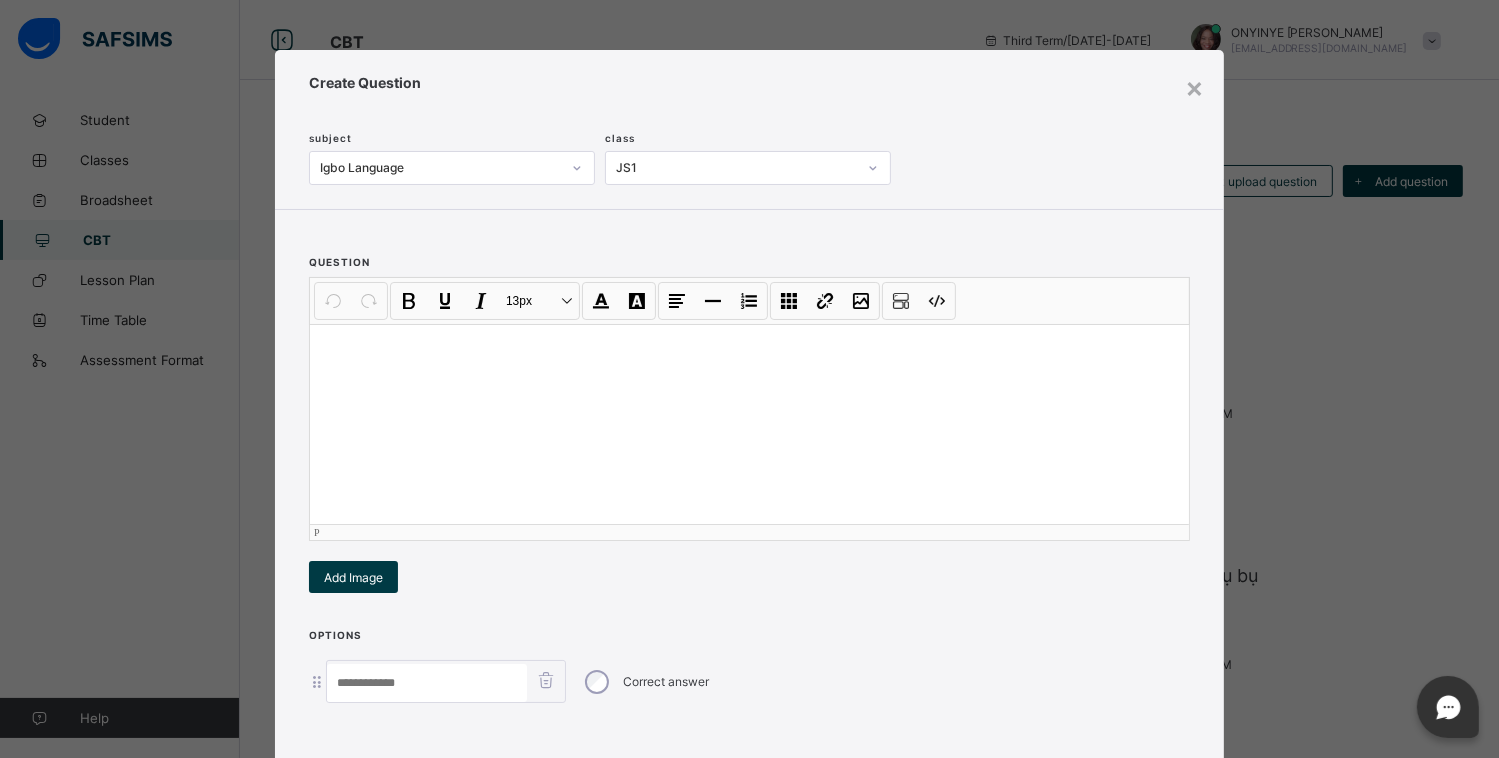 click at bounding box center (749, 424) 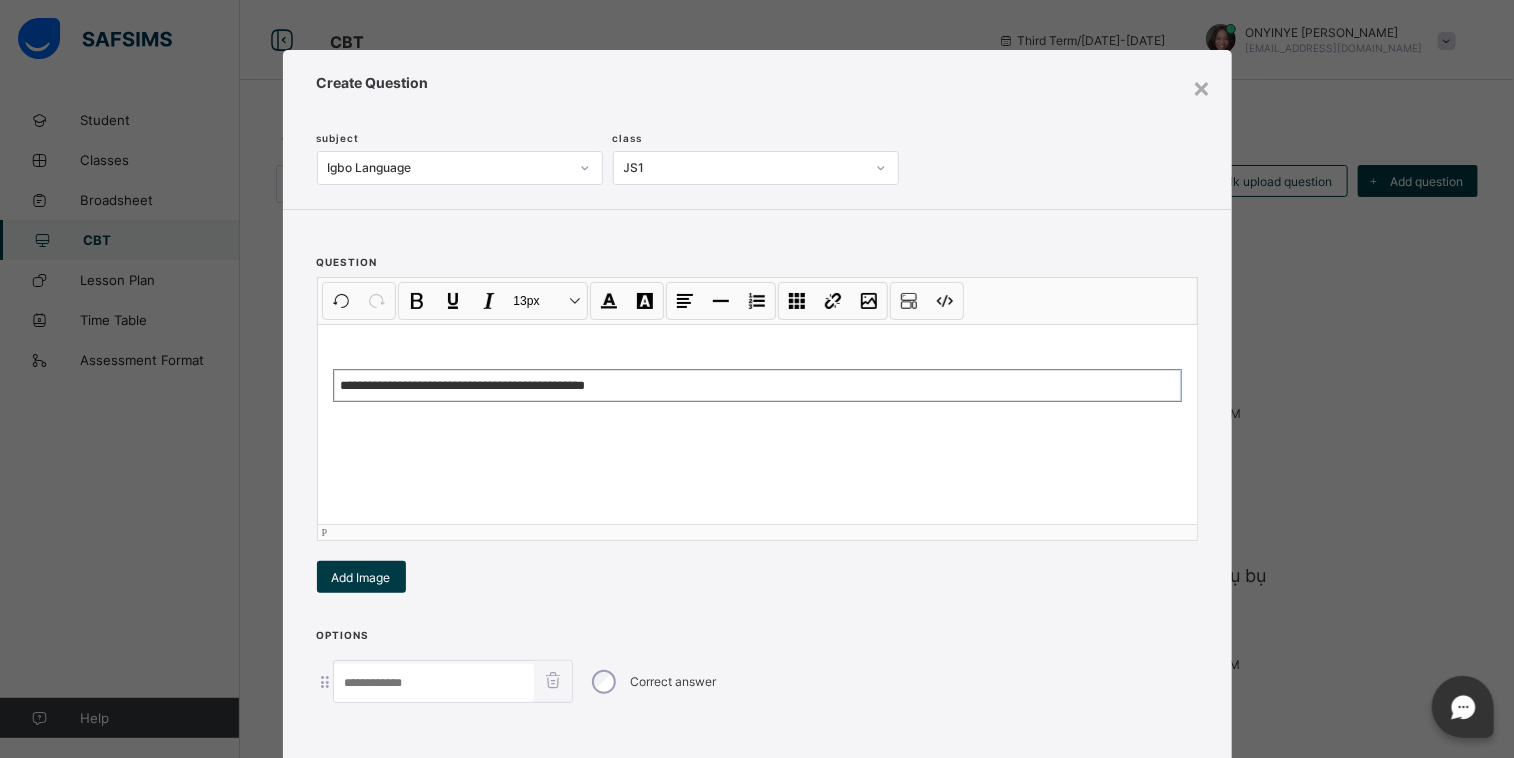 click on "**********" at bounding box center [757, 386] 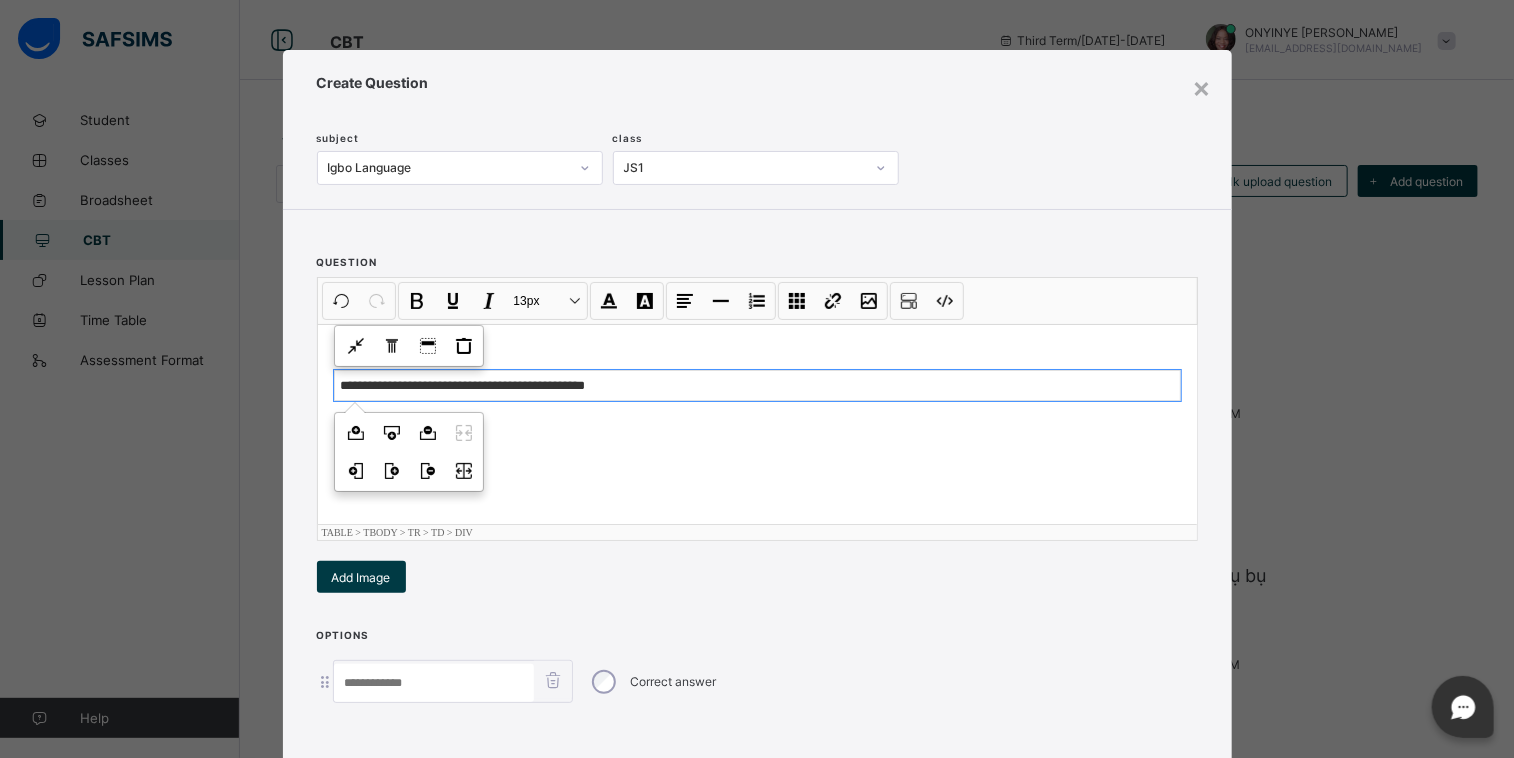 click on "**********" at bounding box center (757, 386) 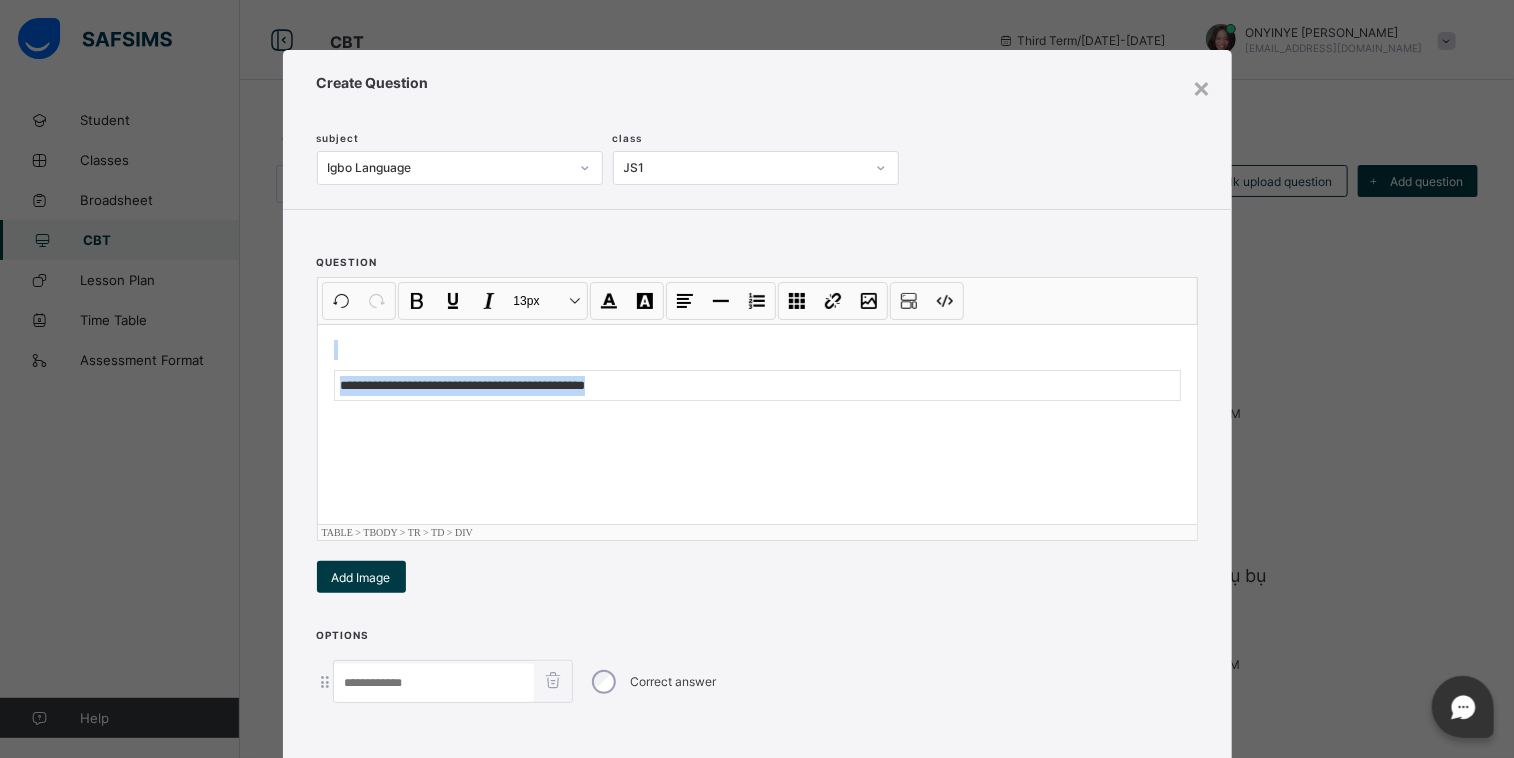click on "**********" at bounding box center (757, 424) 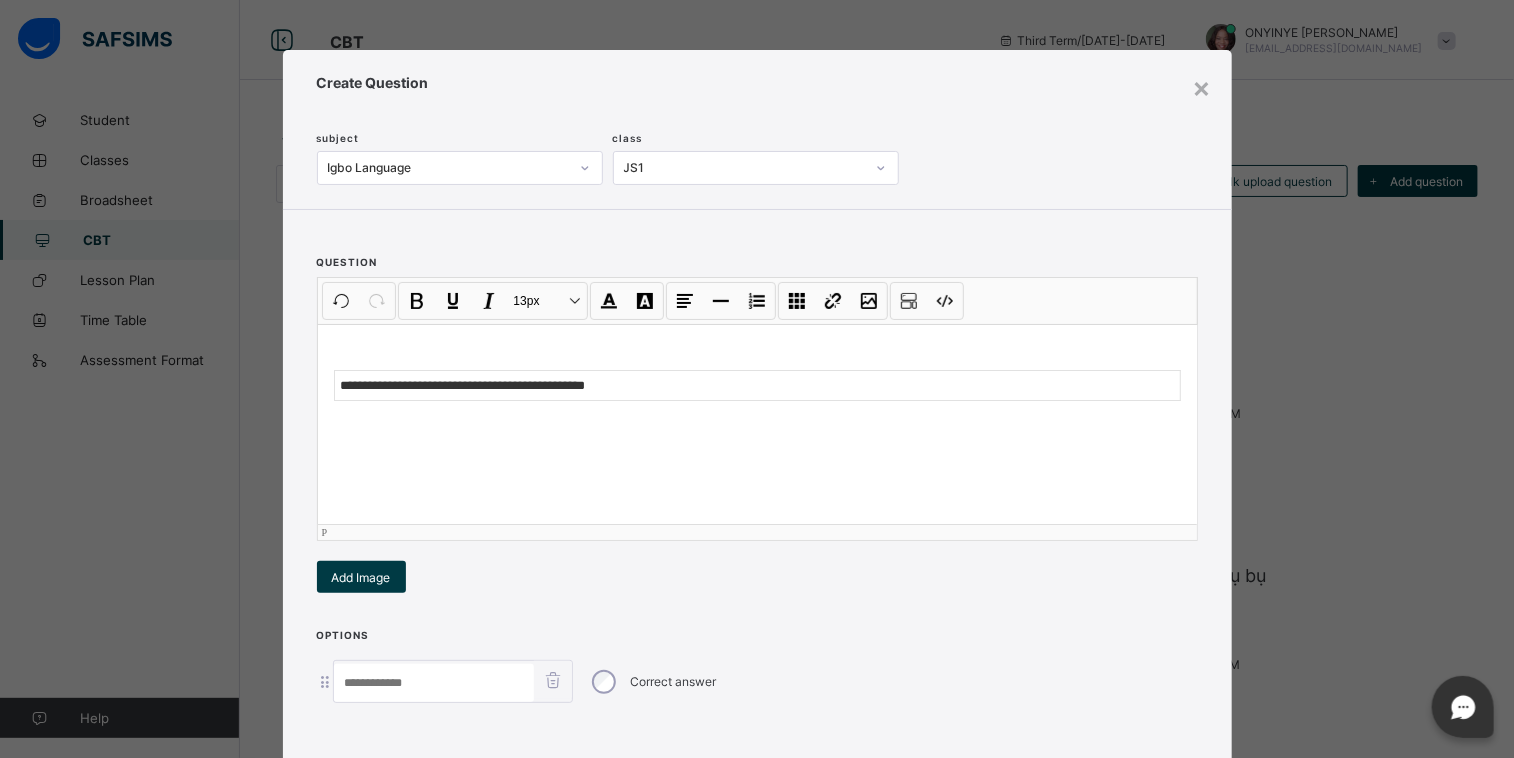 click on "**********" at bounding box center (757, 424) 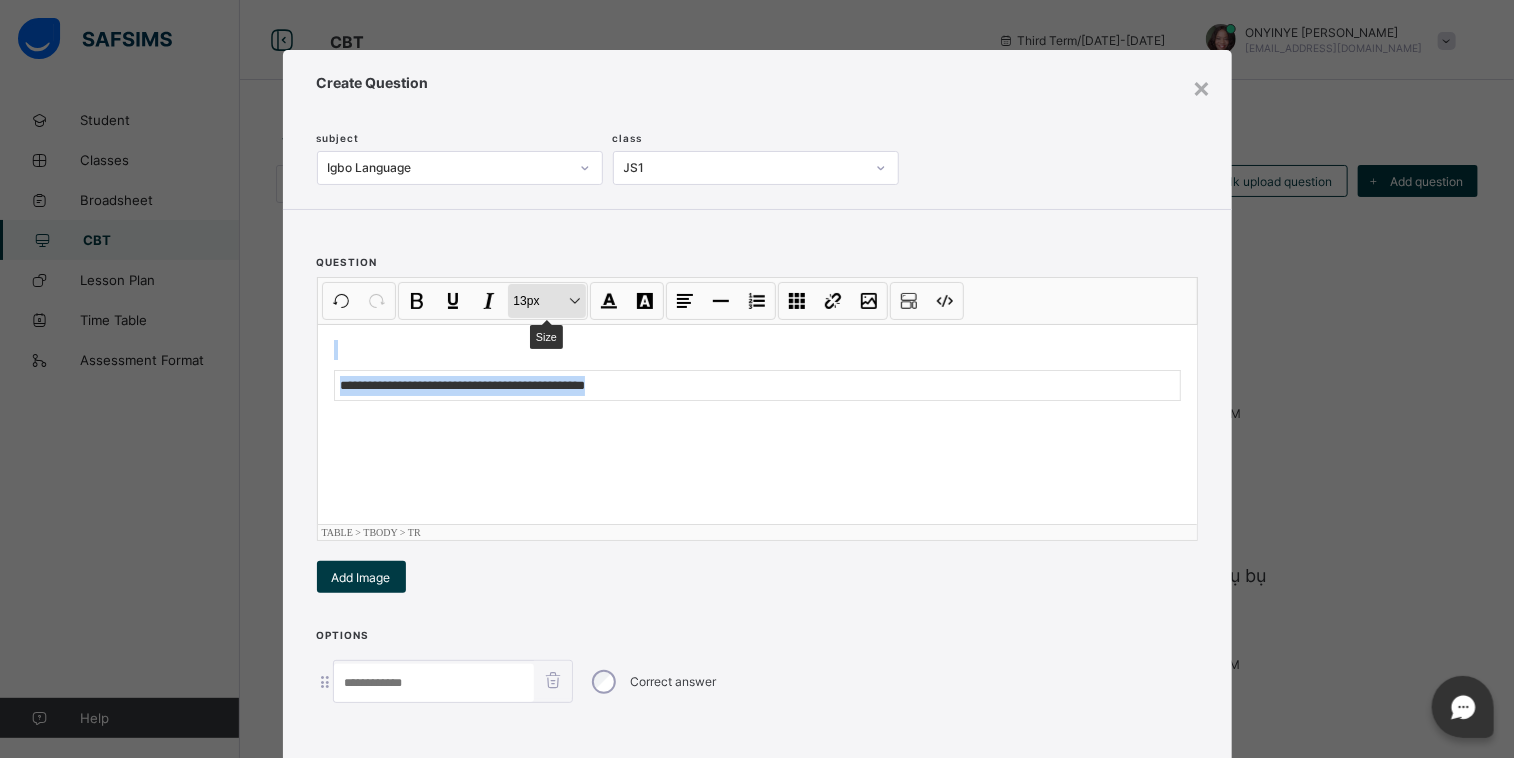 click on "13px Size" at bounding box center [547, 301] 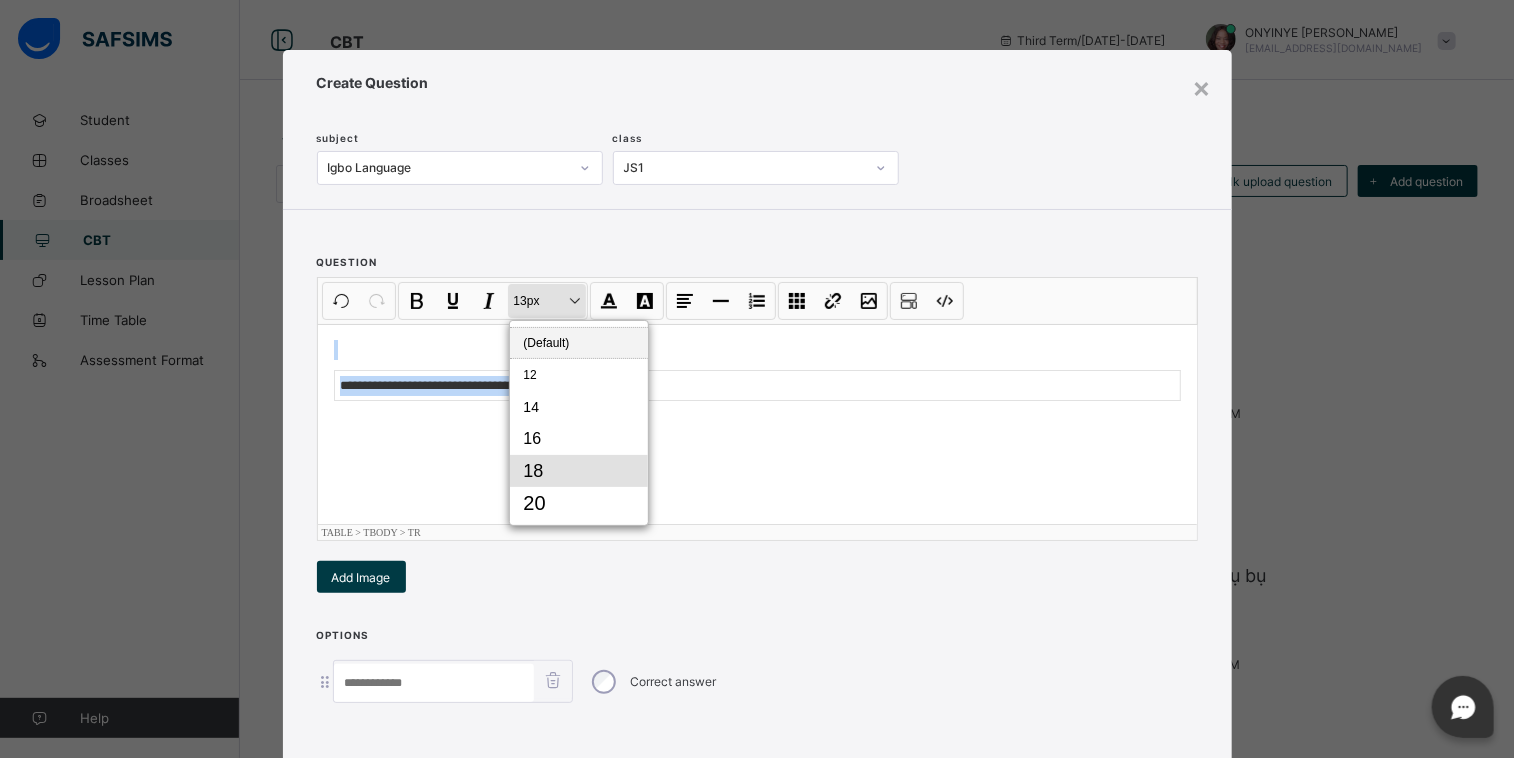 click on "18" at bounding box center [579, 471] 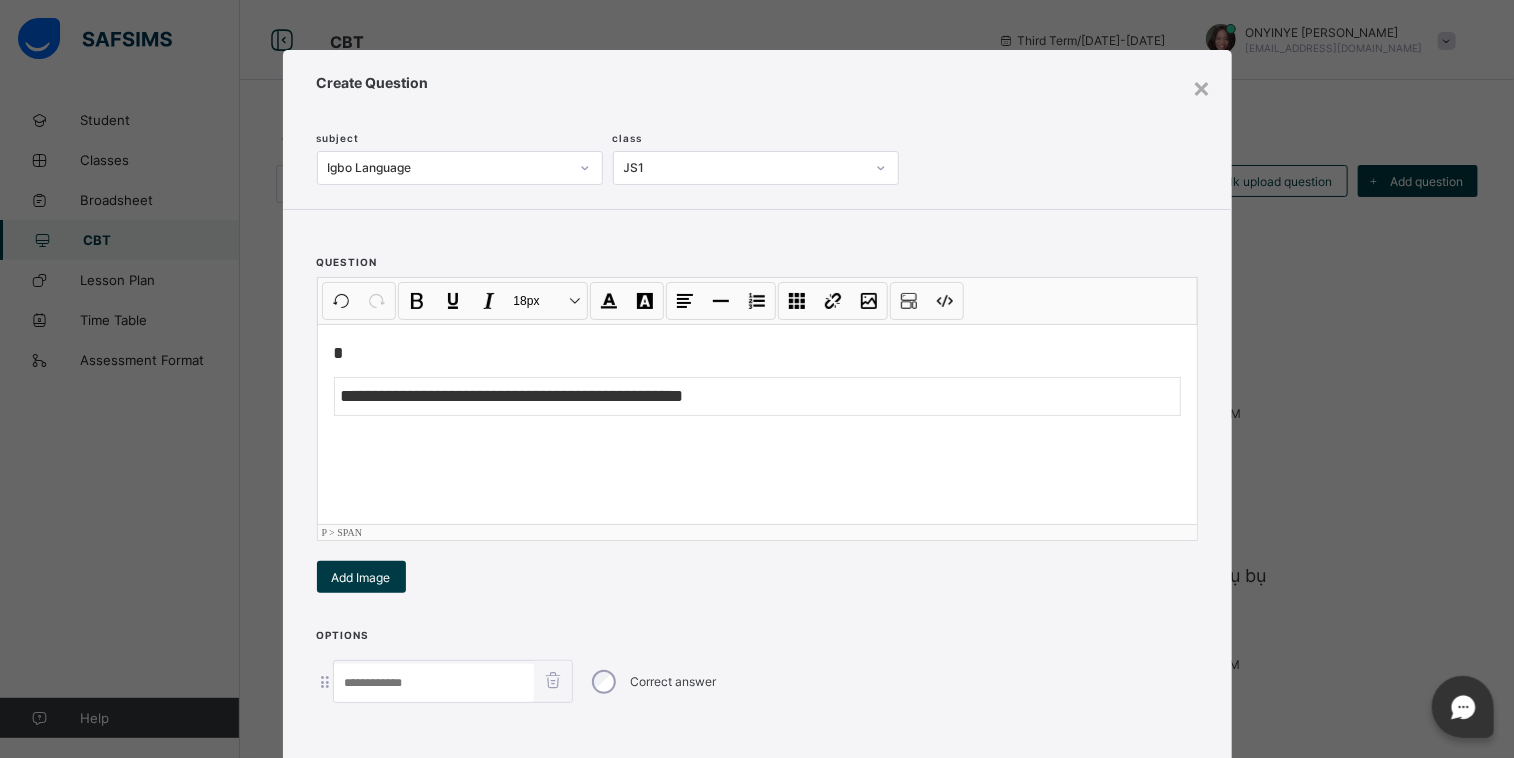 click on "**********" at bounding box center [757, 424] 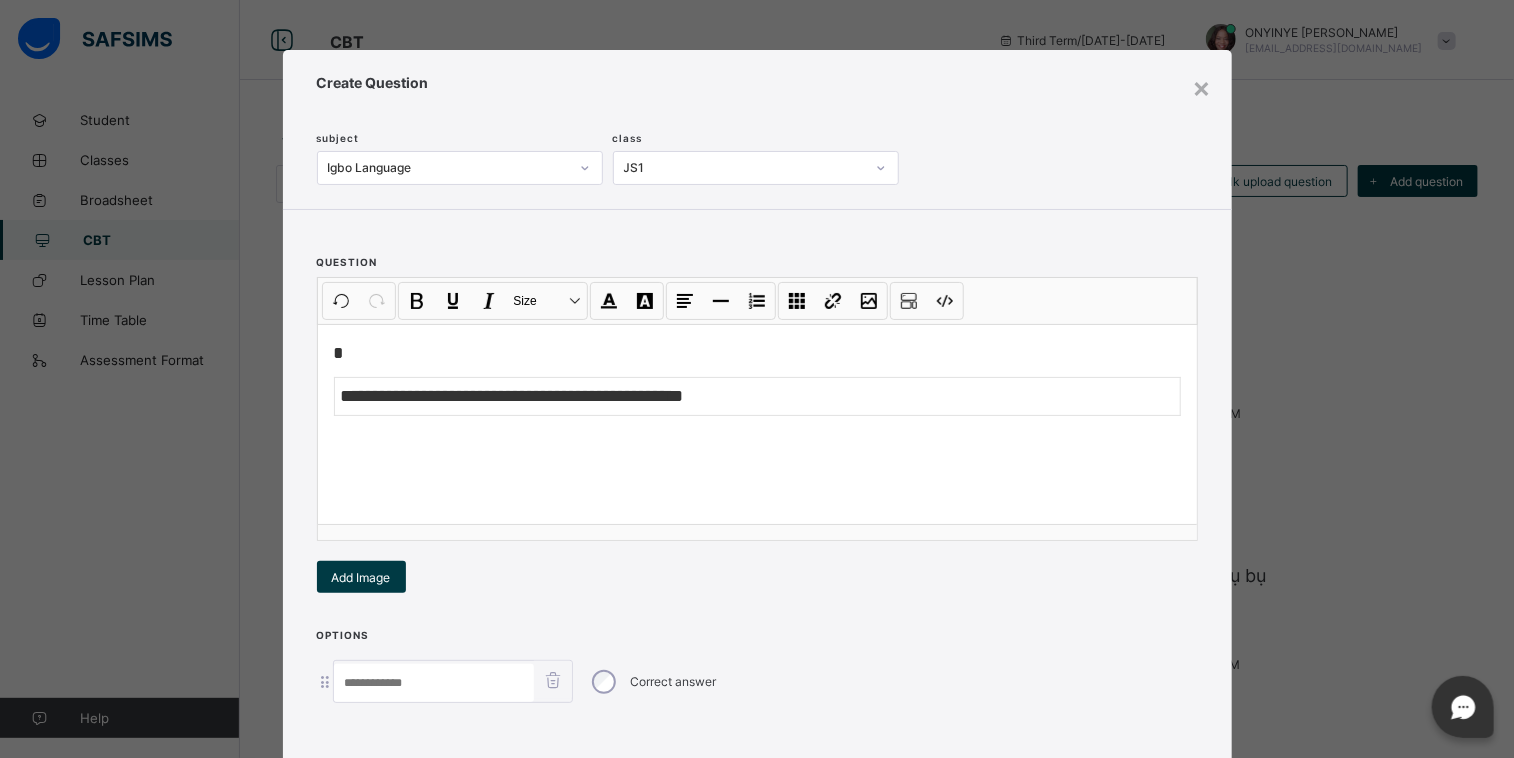 click on "Options Correct answer Add option" at bounding box center [757, 718] 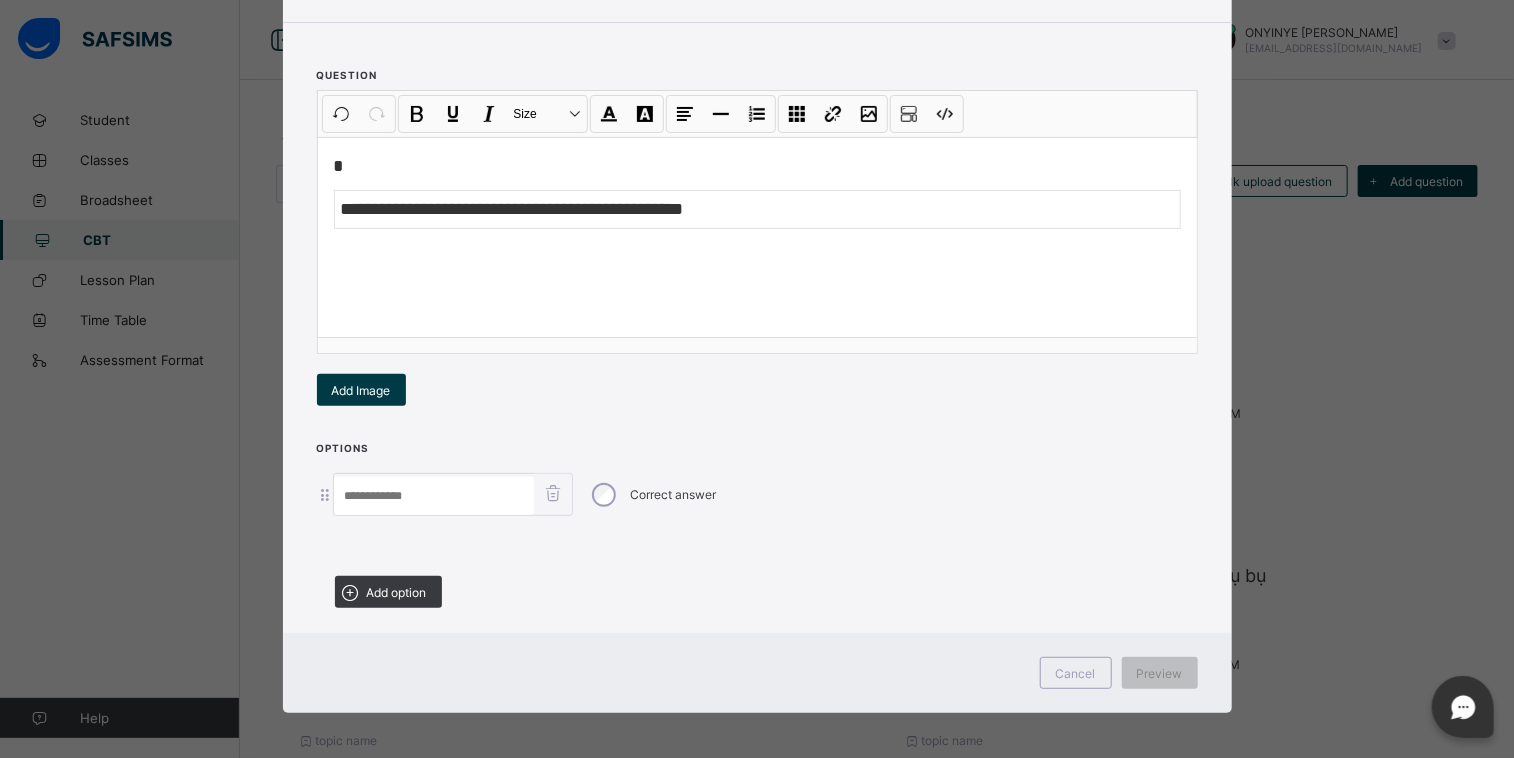 scroll, scrollTop: 188, scrollLeft: 0, axis: vertical 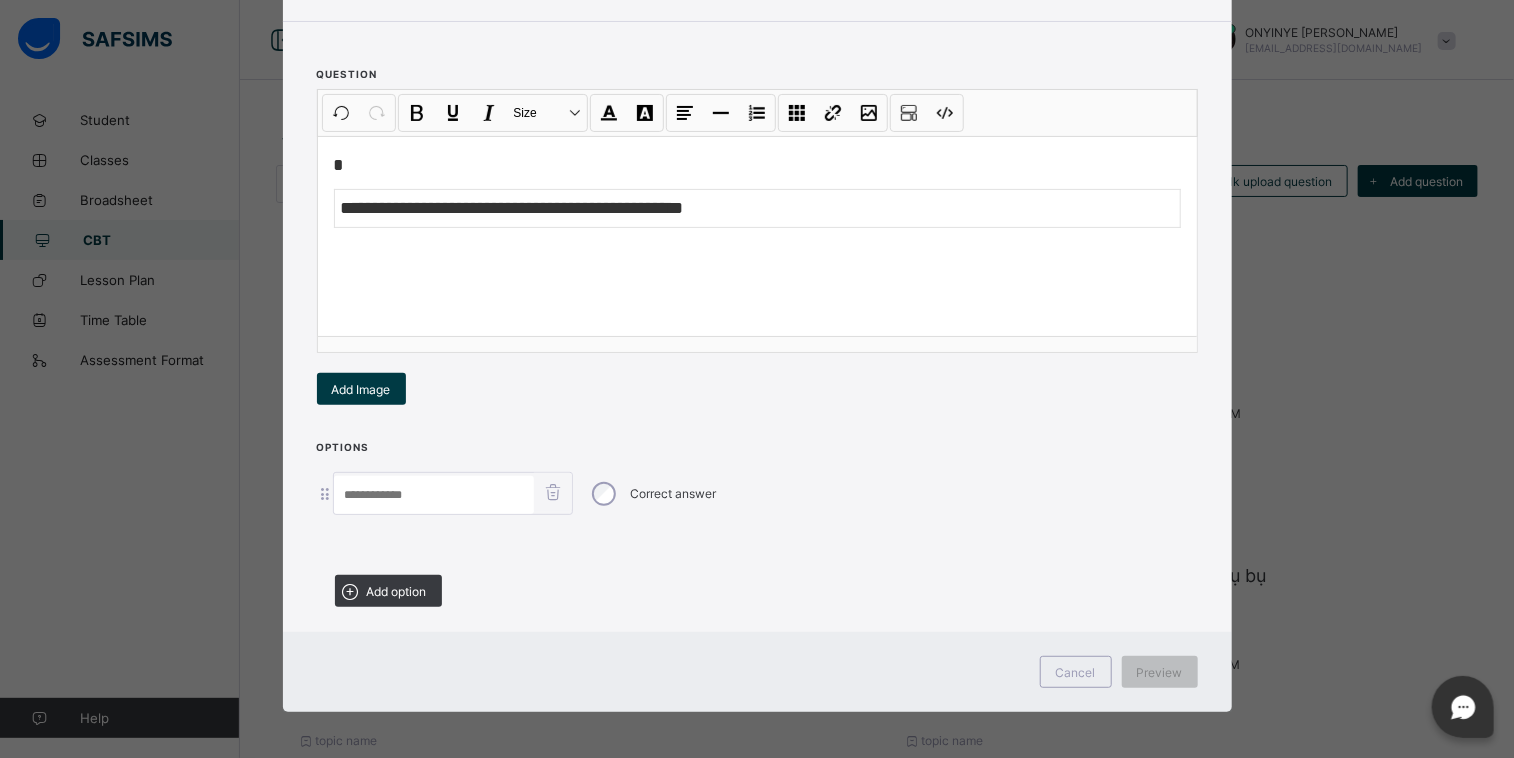 click at bounding box center (434, 495) 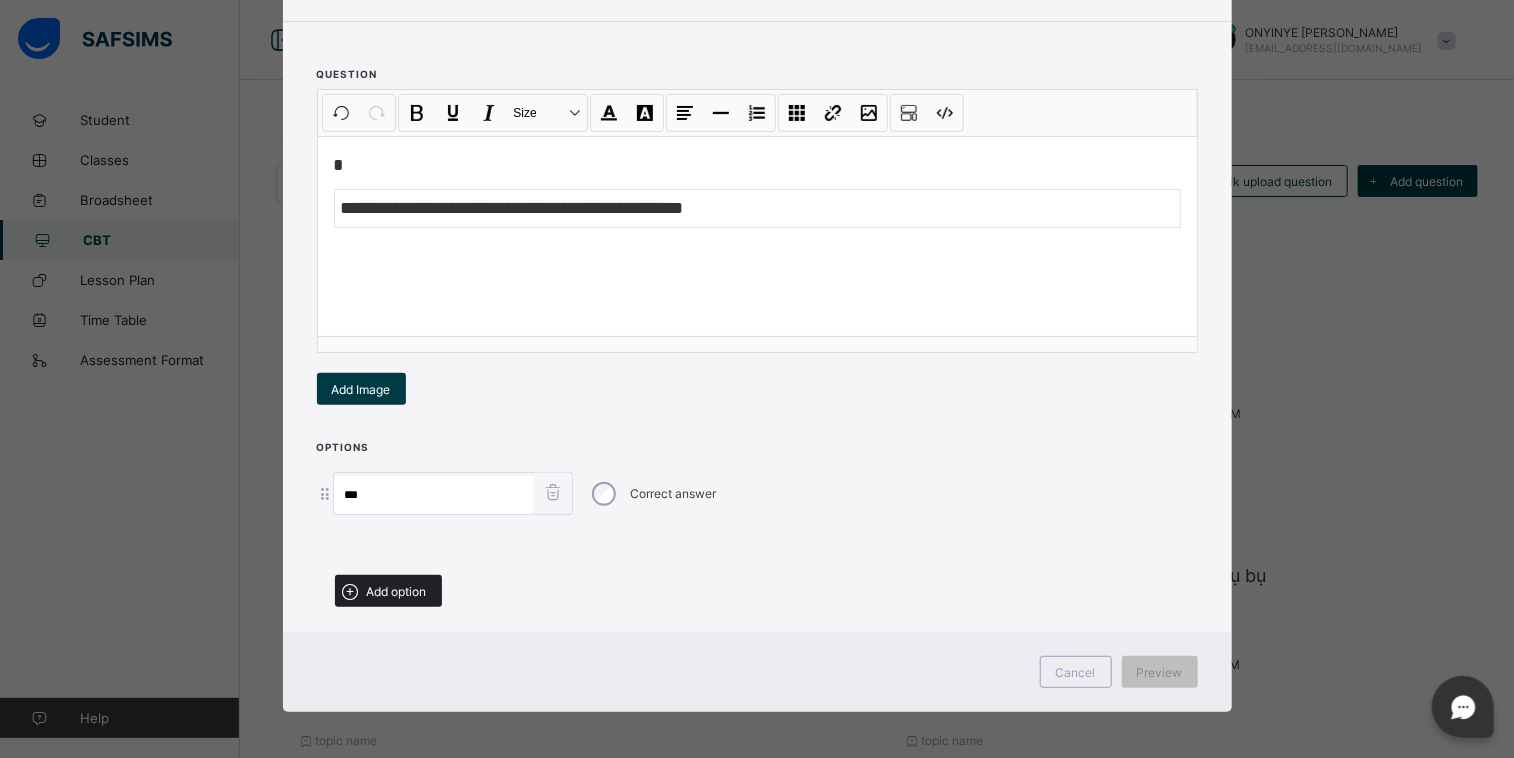 type on "***" 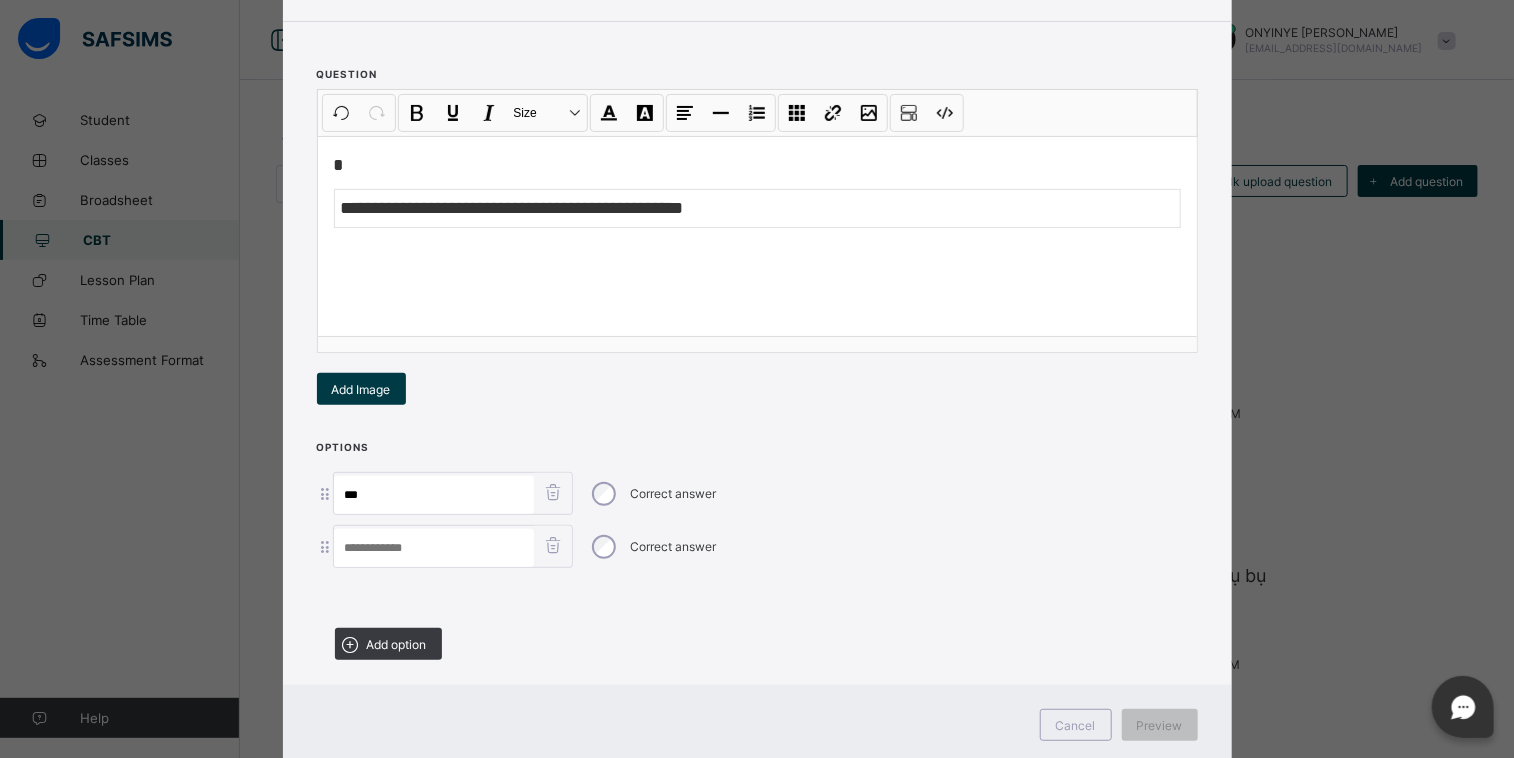 click at bounding box center [434, 548] 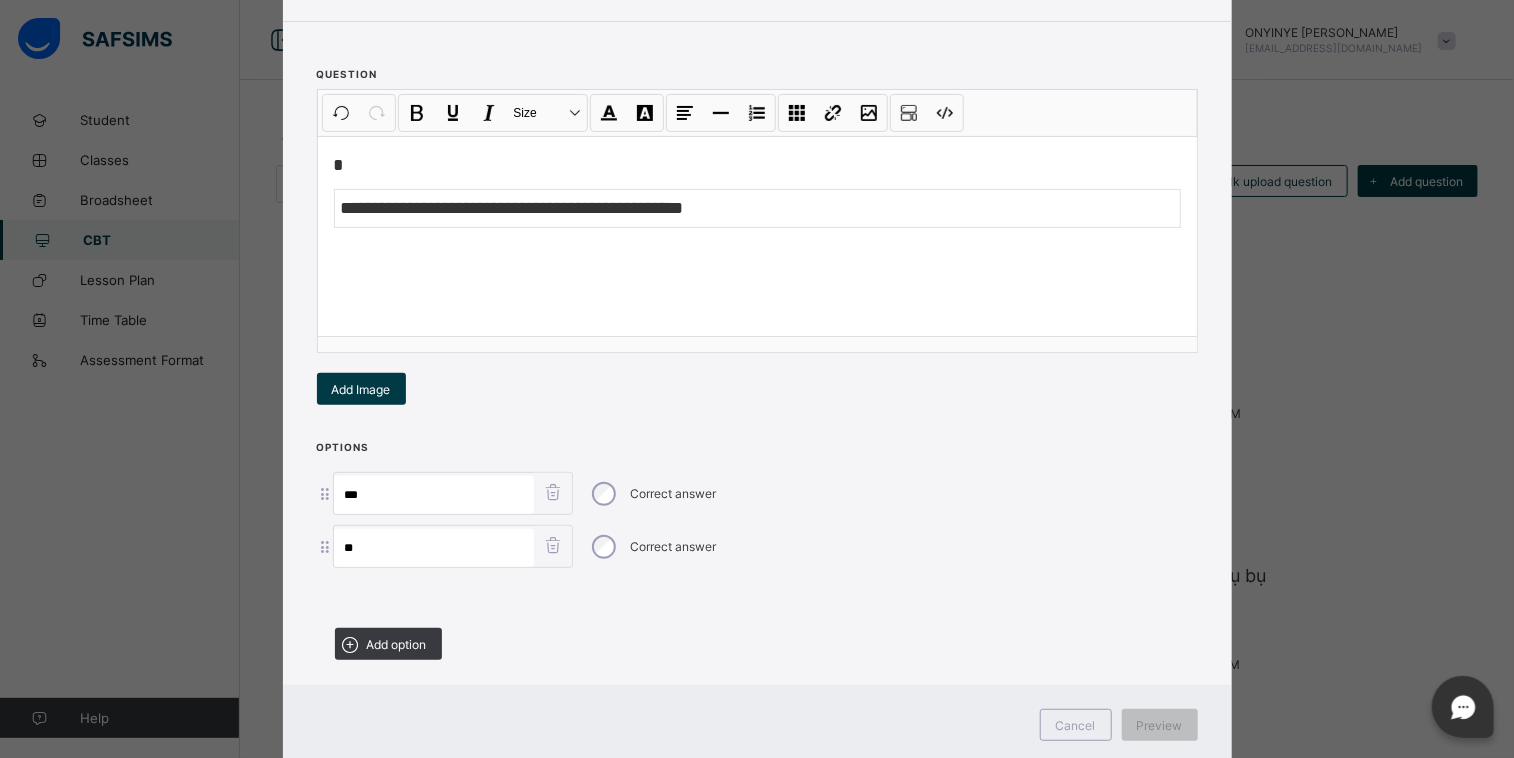 type on "*" 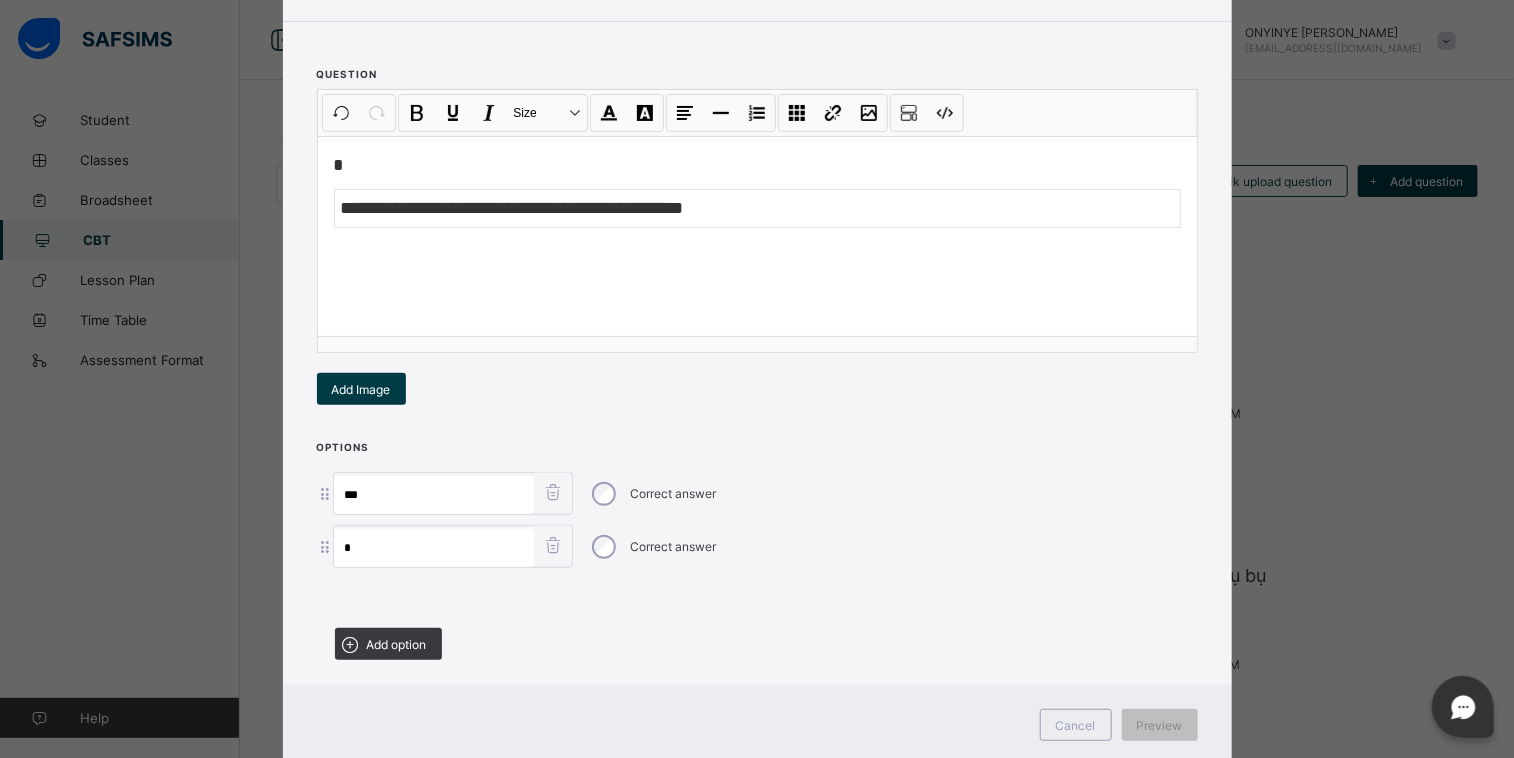 type 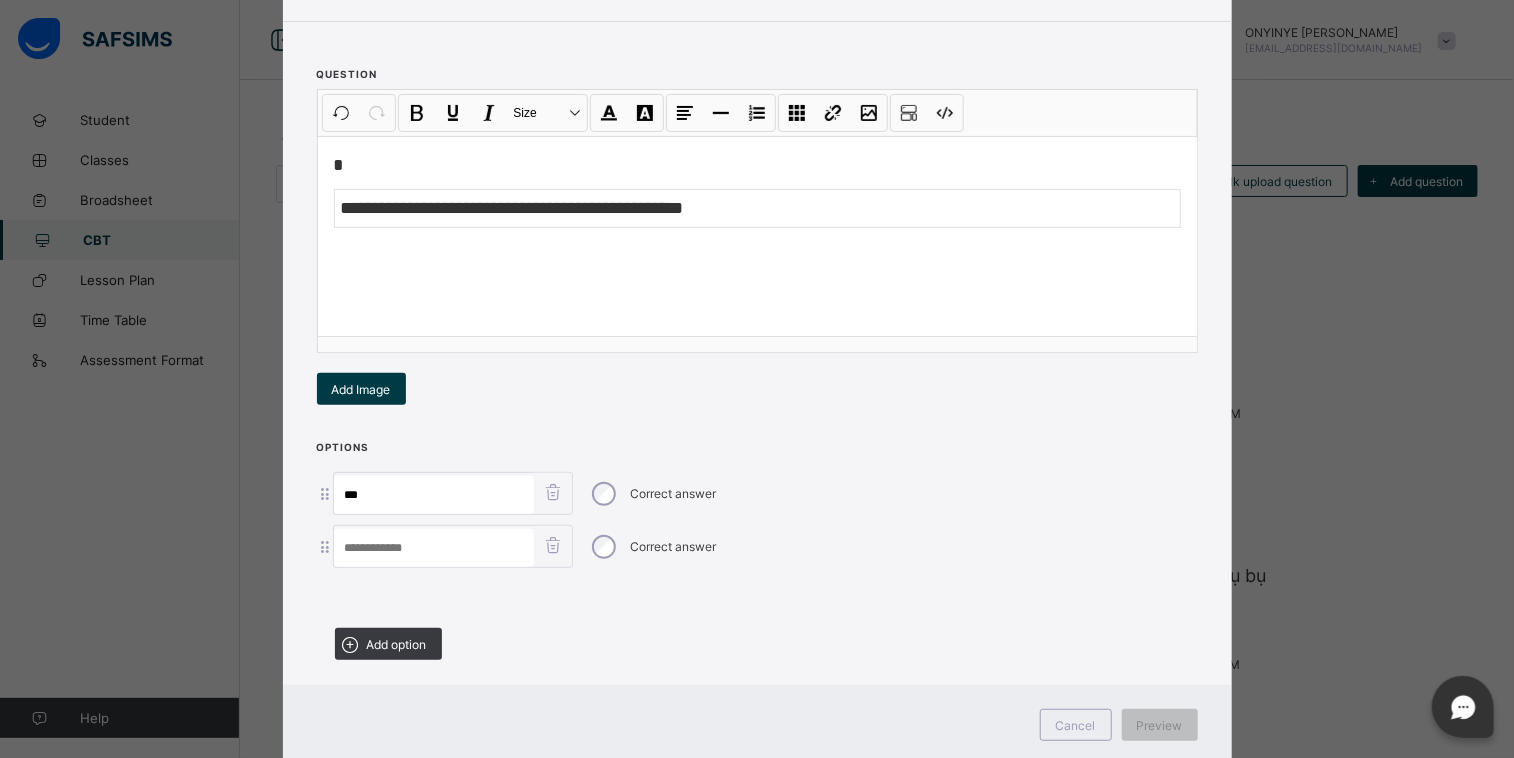 click on "***" at bounding box center [434, 495] 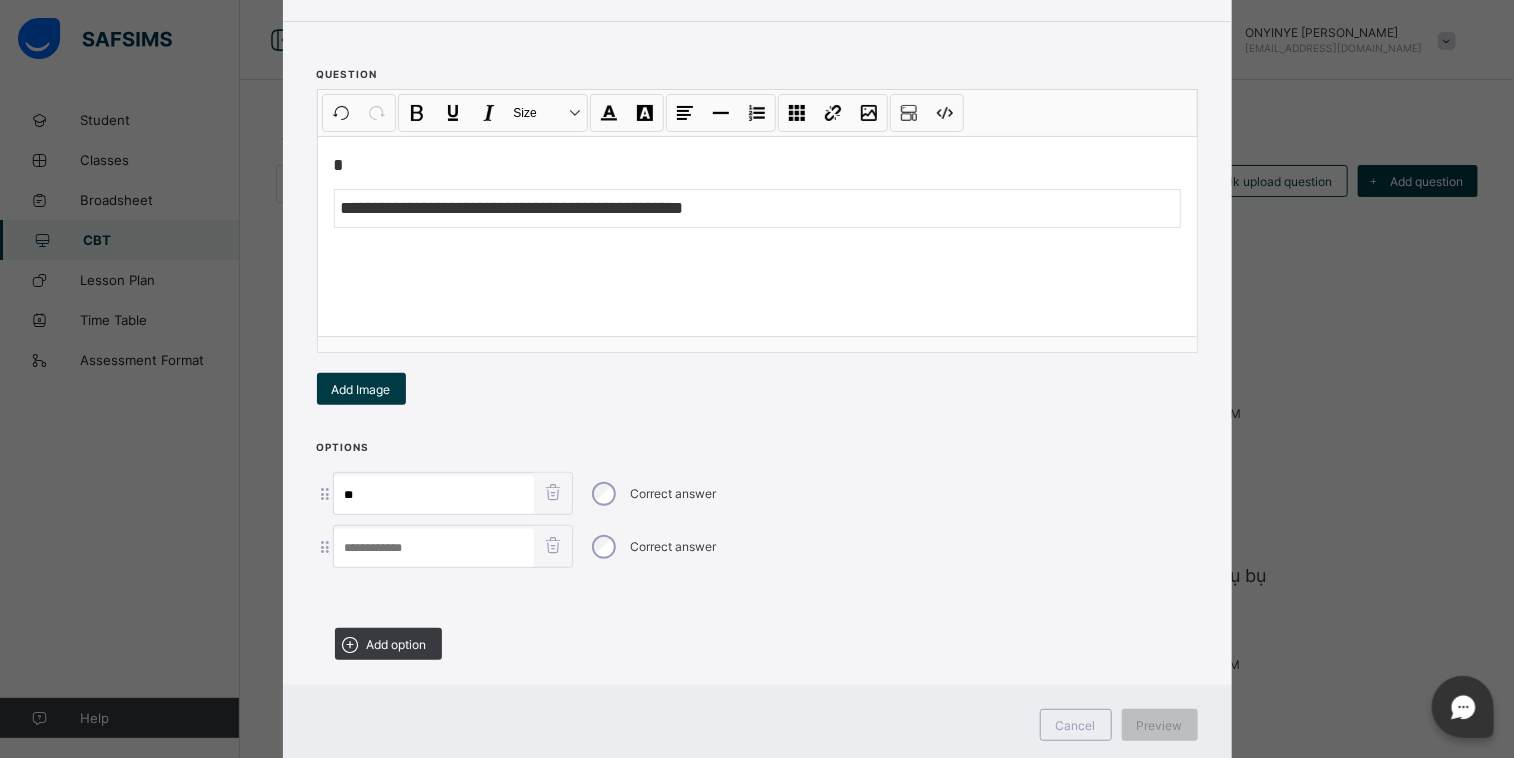 type on "*" 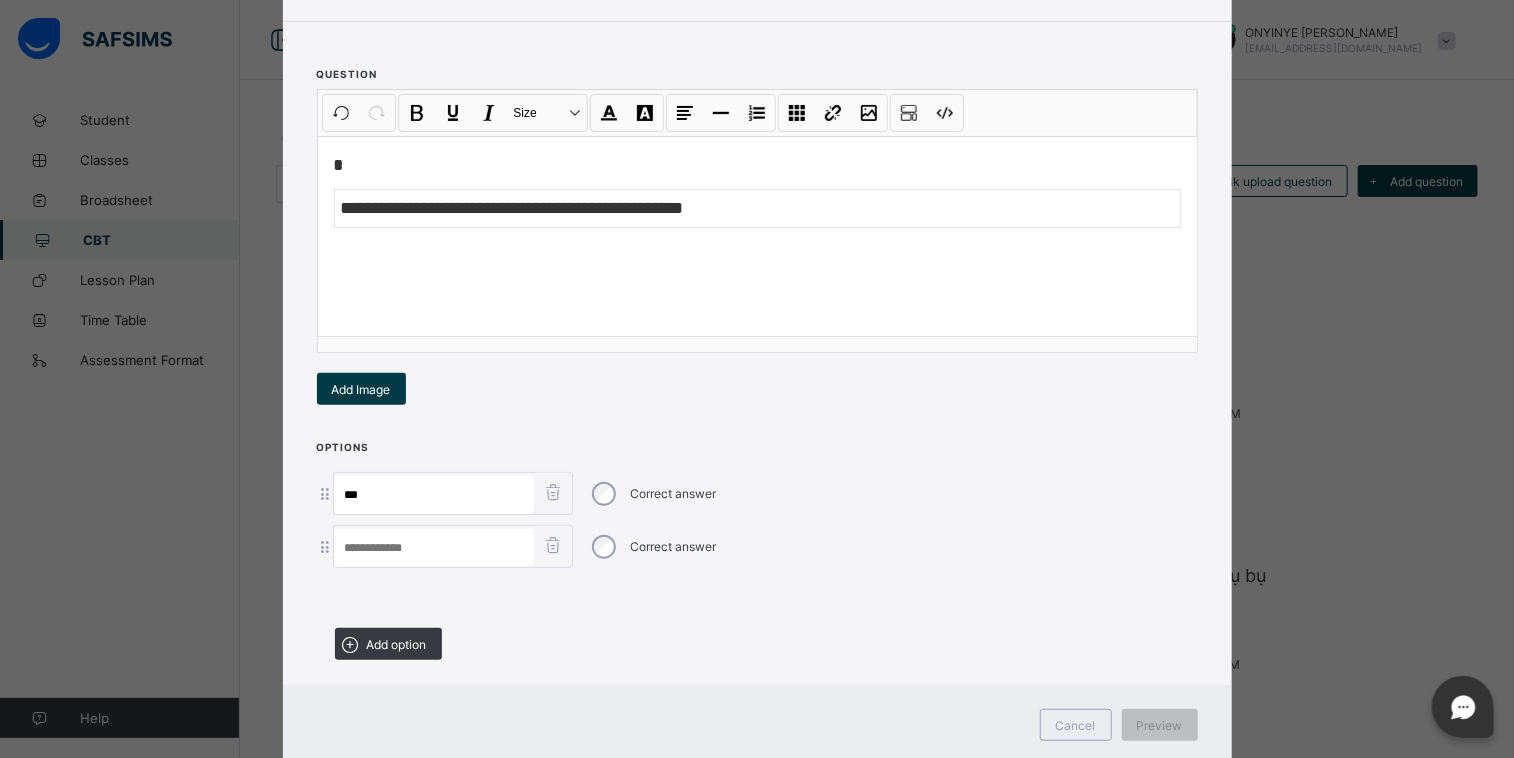 type on "***" 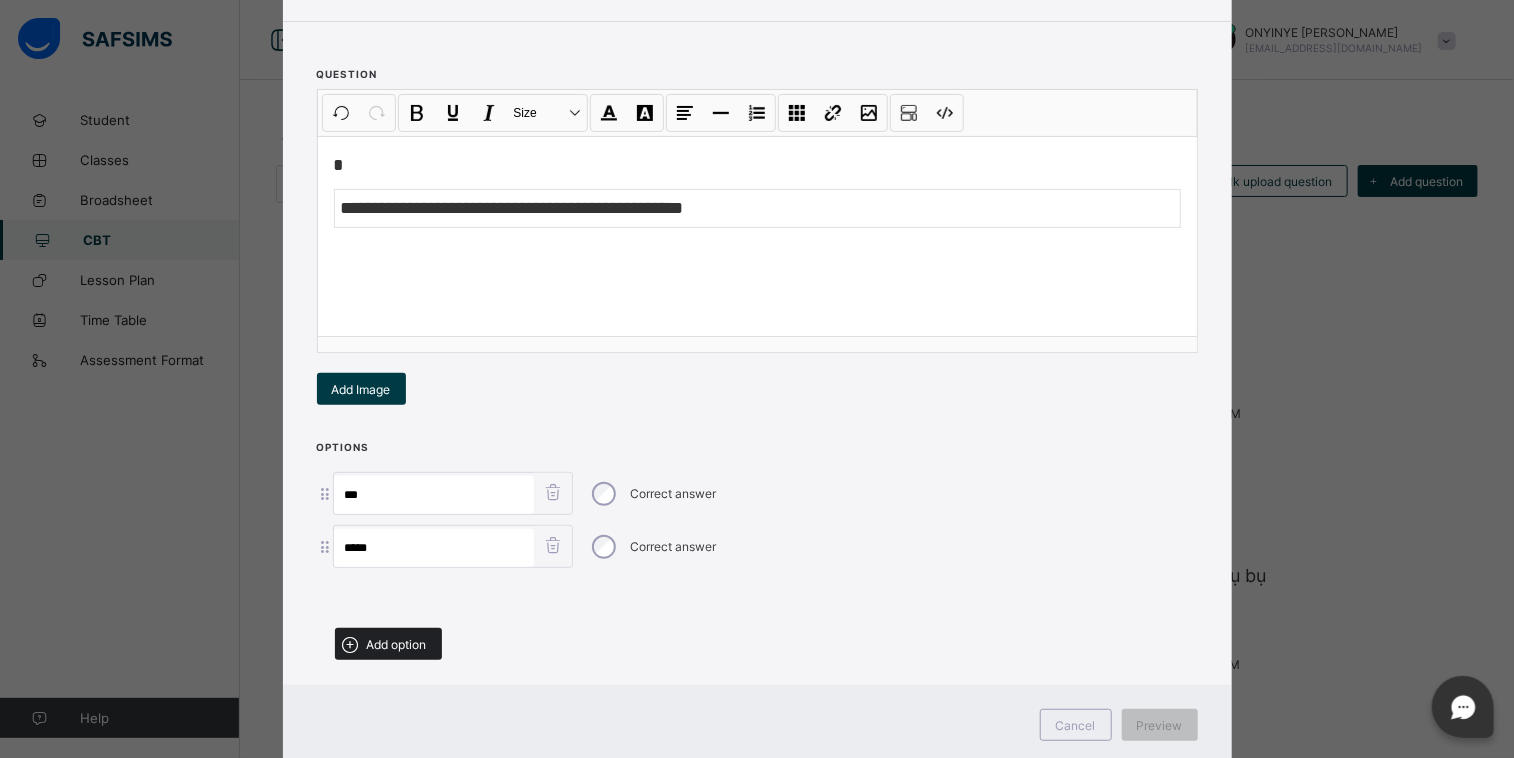 type on "*****" 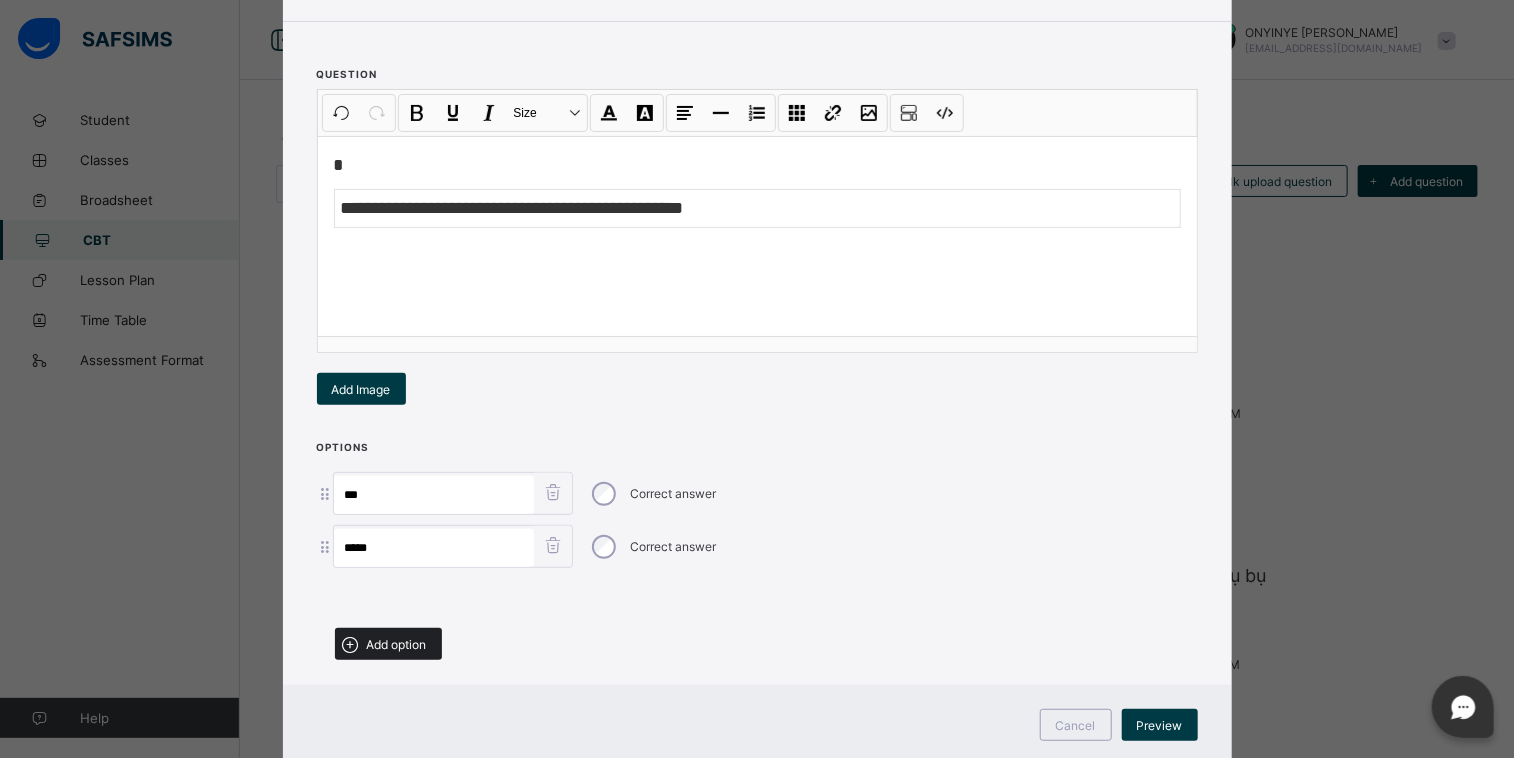 click on "Add option" at bounding box center [397, 644] 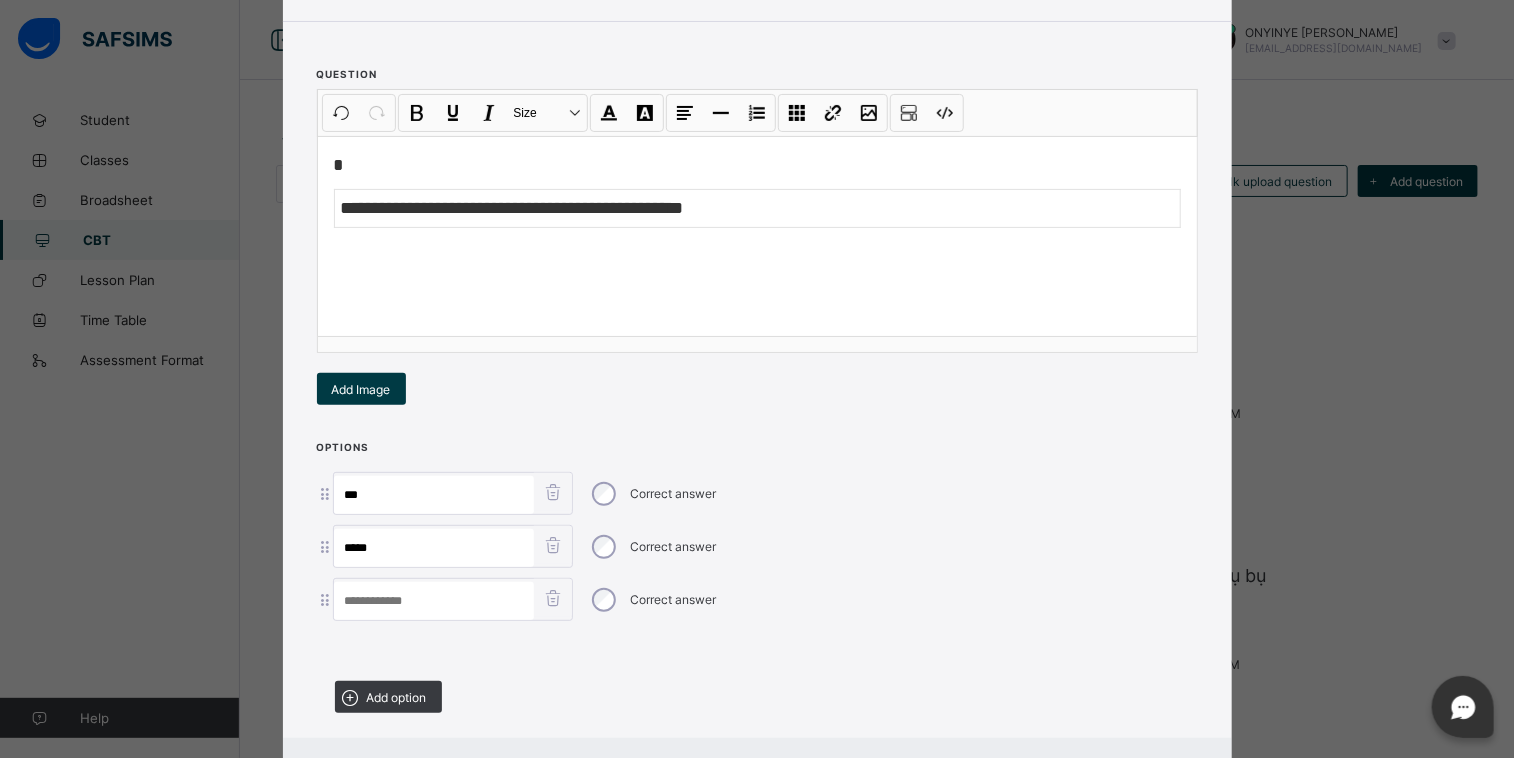 click at bounding box center (434, 601) 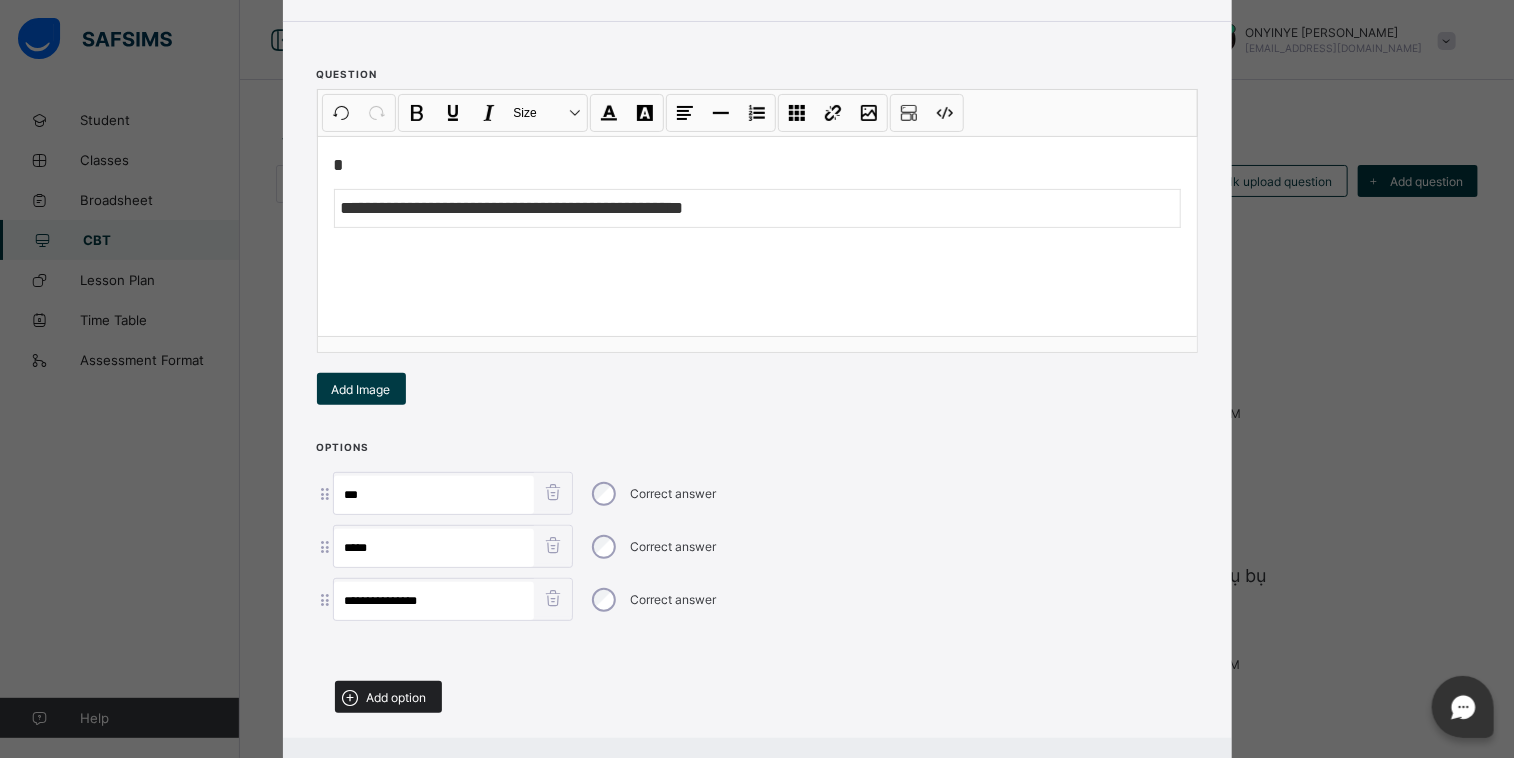 type on "**********" 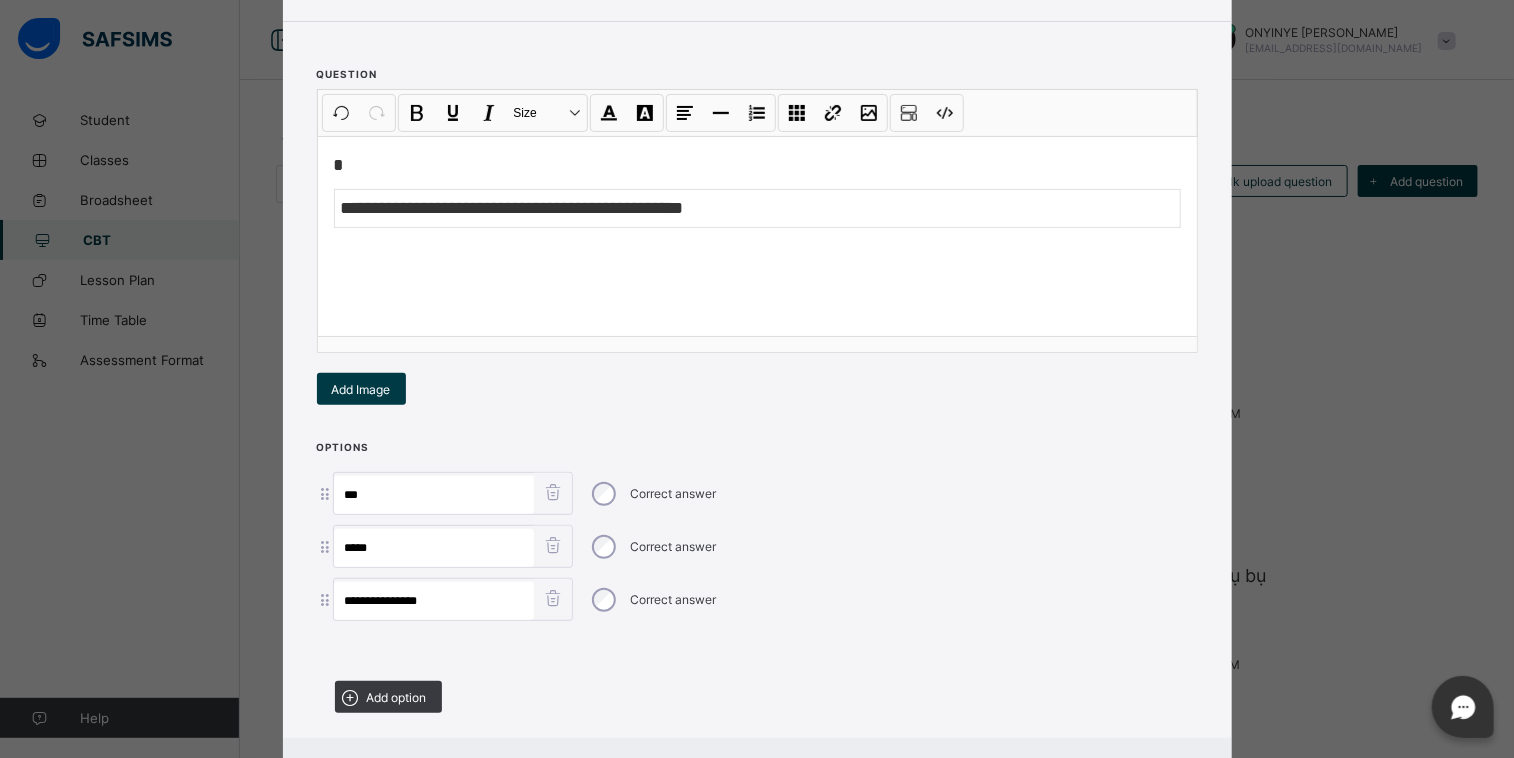 drag, startPoint x: 336, startPoint y: 692, endPoint x: 356, endPoint y: 693, distance: 20.024984 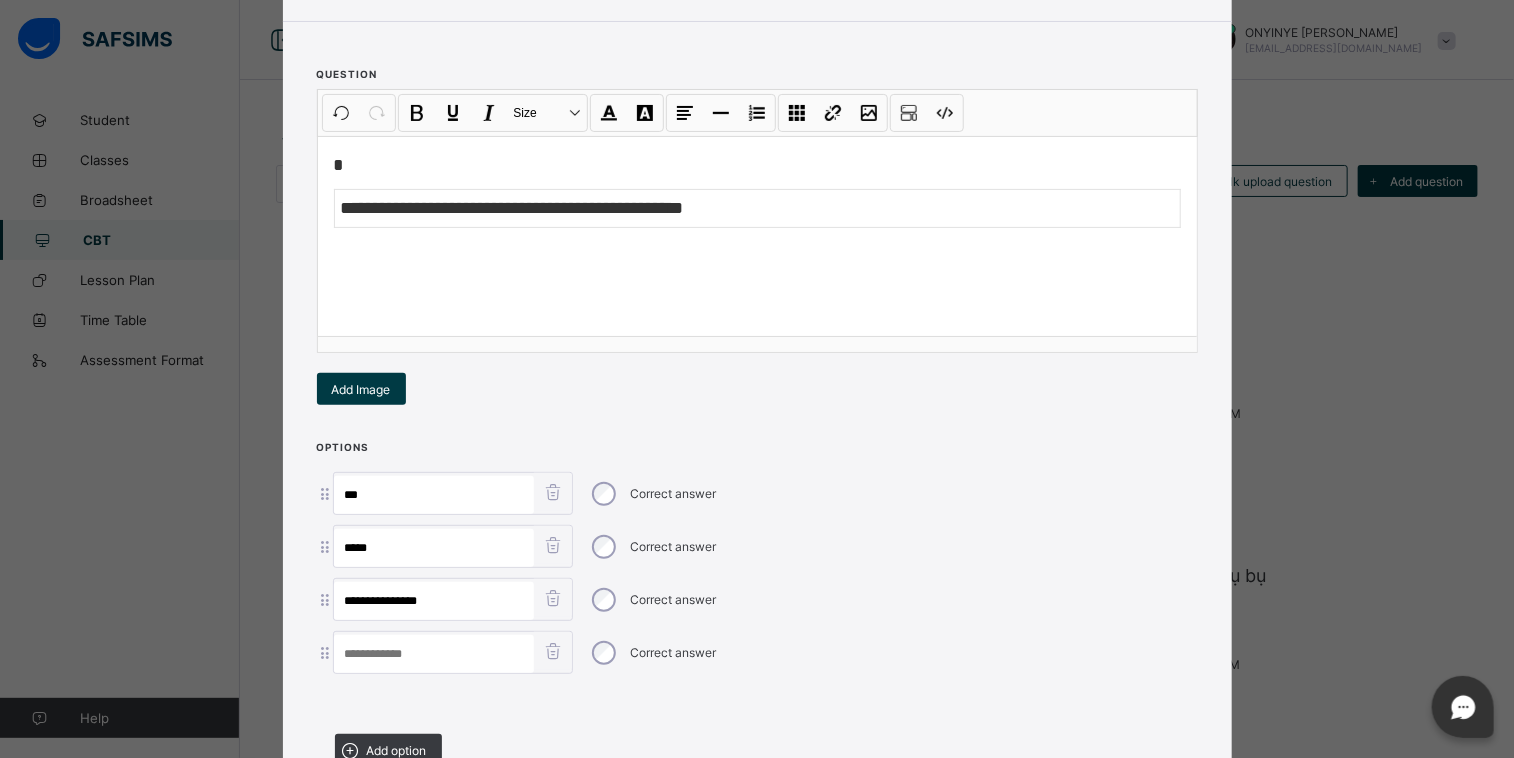 click at bounding box center (757, 701) 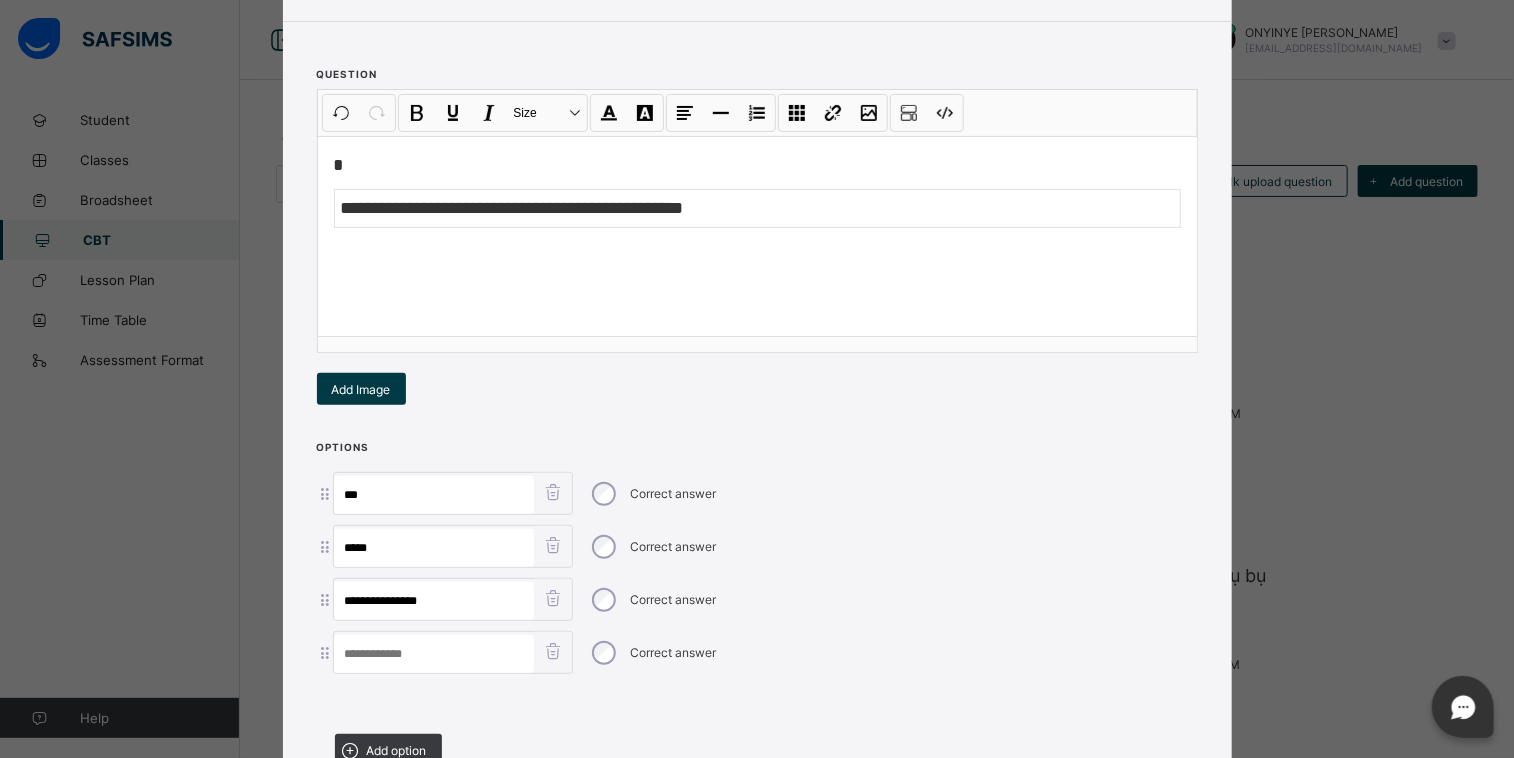 click at bounding box center (434, 654) 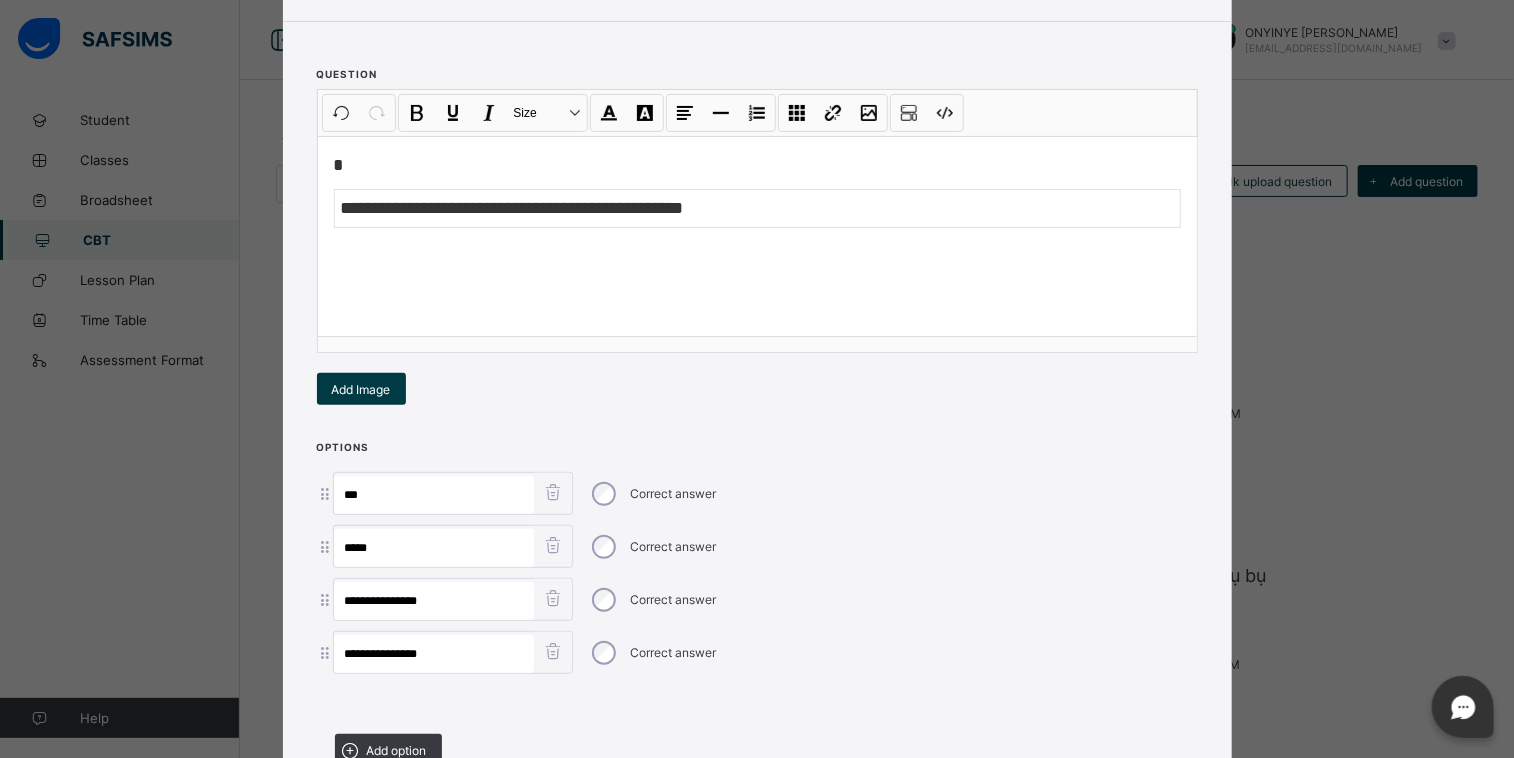 type on "**********" 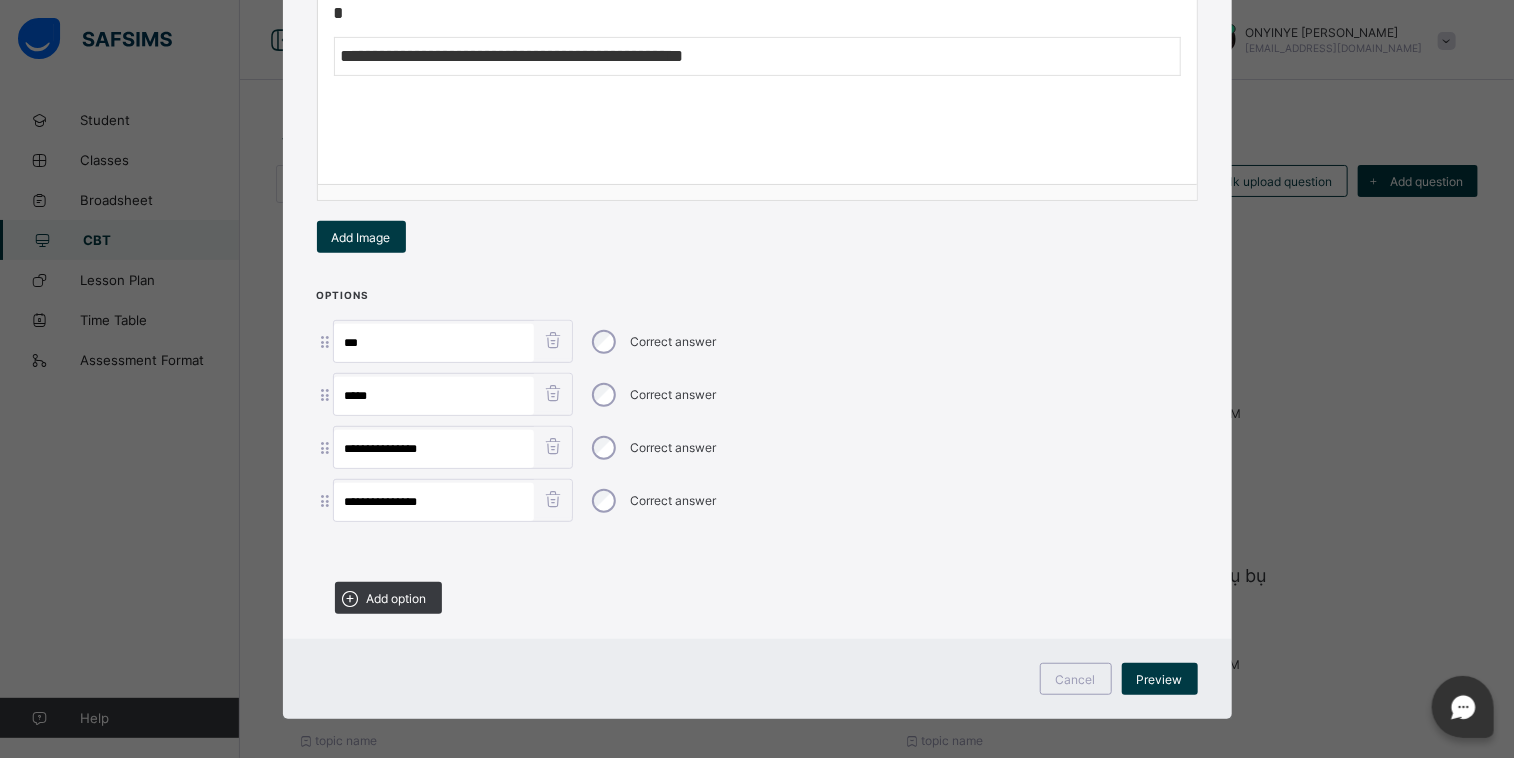 scroll, scrollTop: 344, scrollLeft: 0, axis: vertical 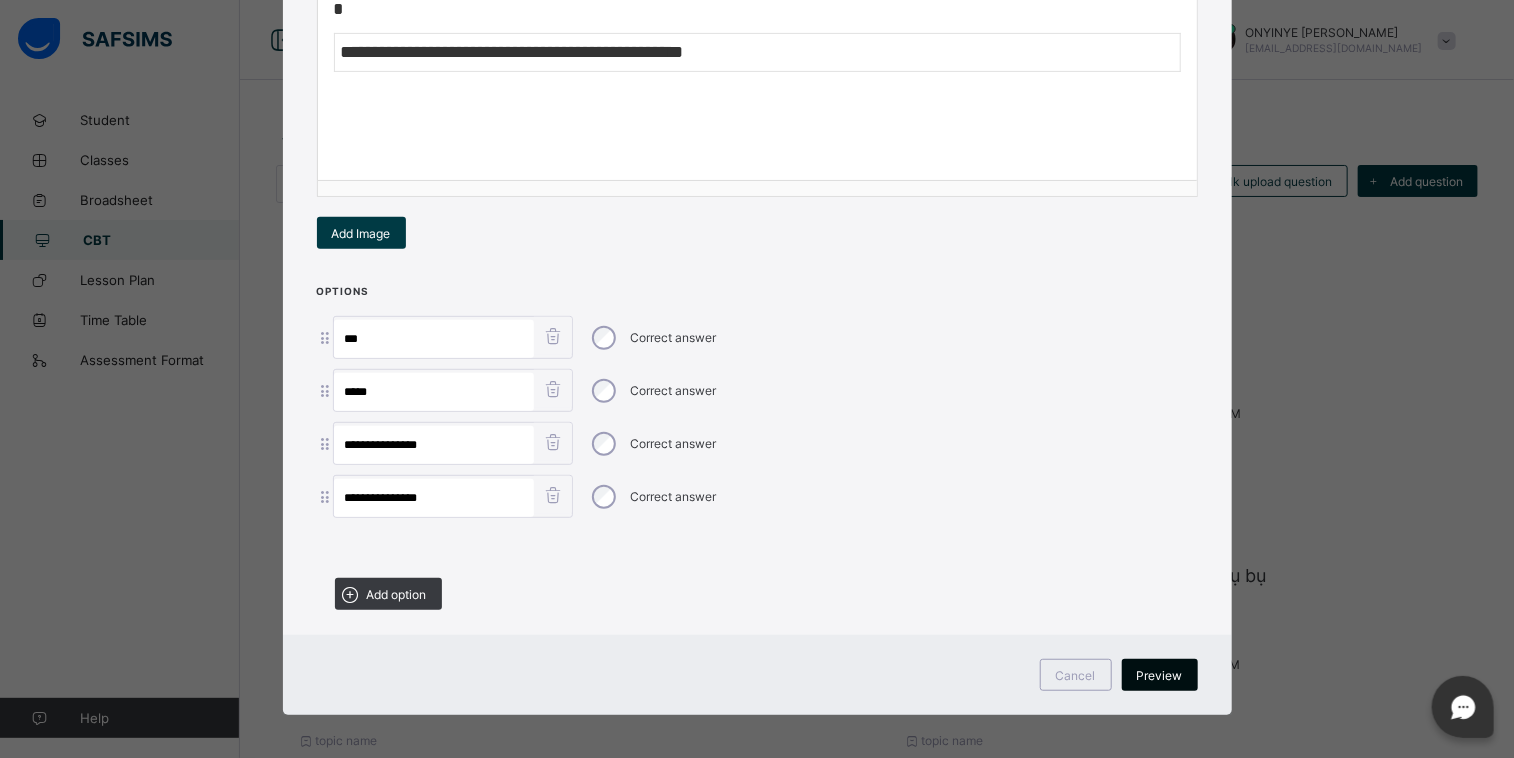 click on "Preview" at bounding box center [1160, 675] 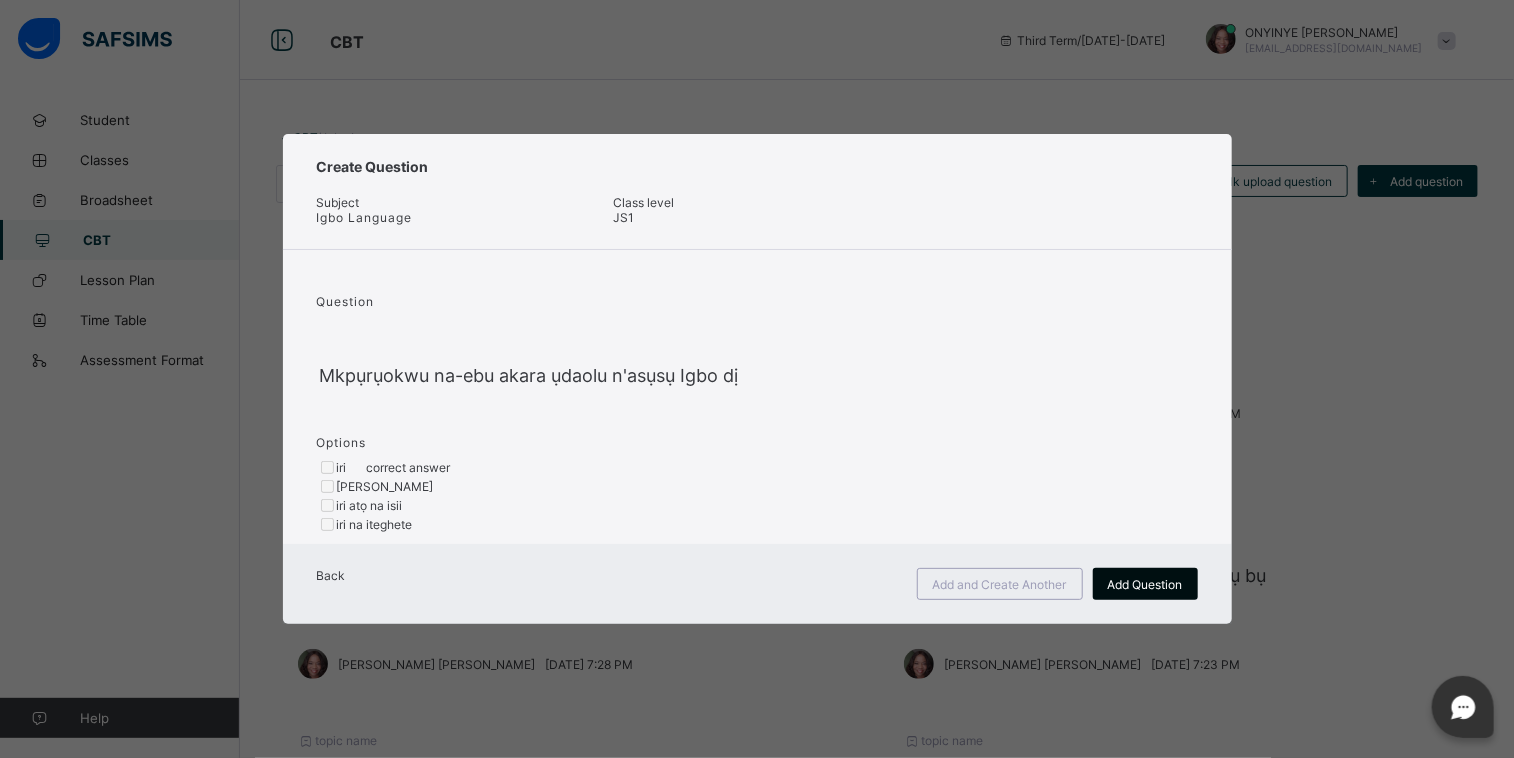 scroll, scrollTop: 0, scrollLeft: 0, axis: both 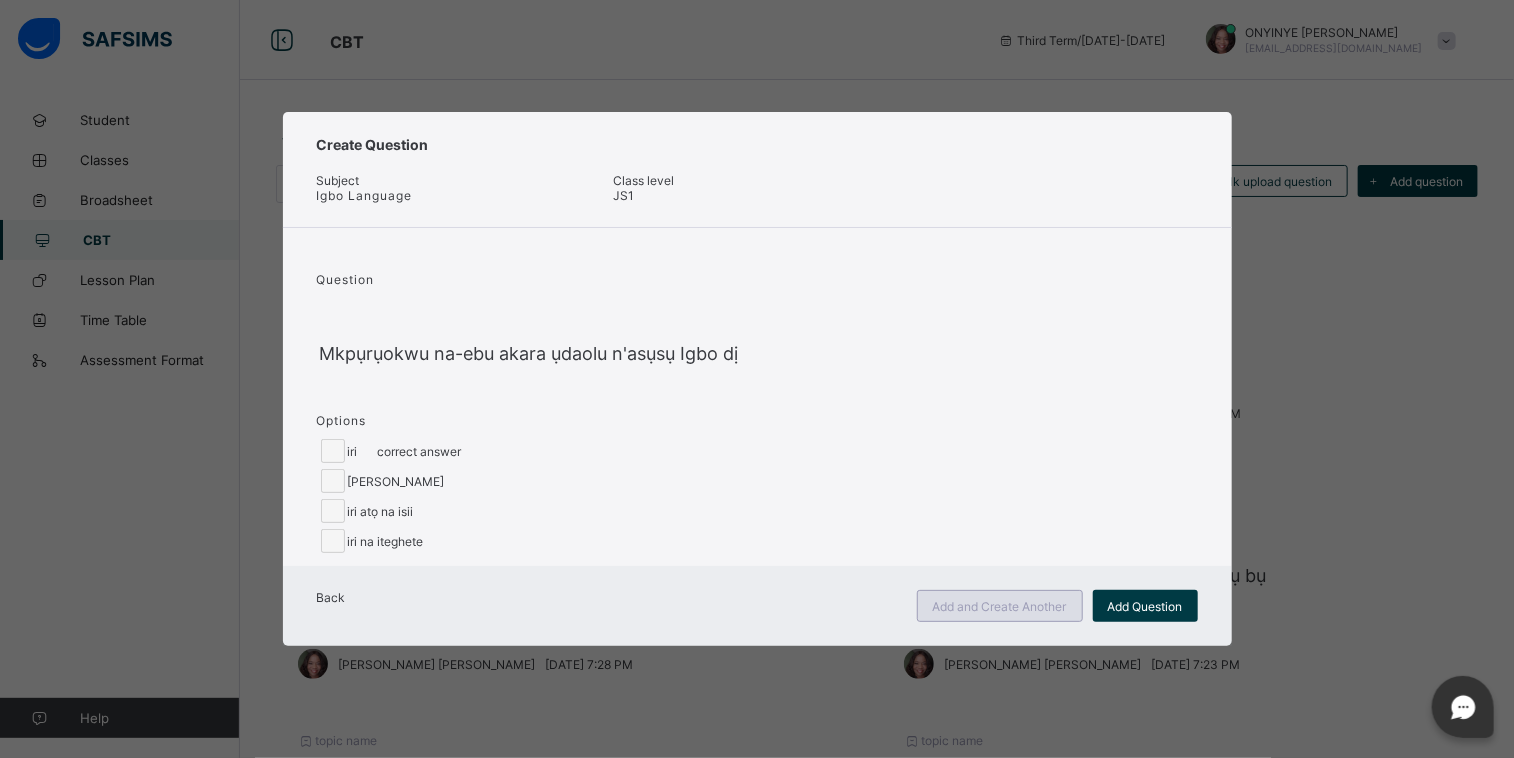 click on "Add and Create Another" at bounding box center [1000, 606] 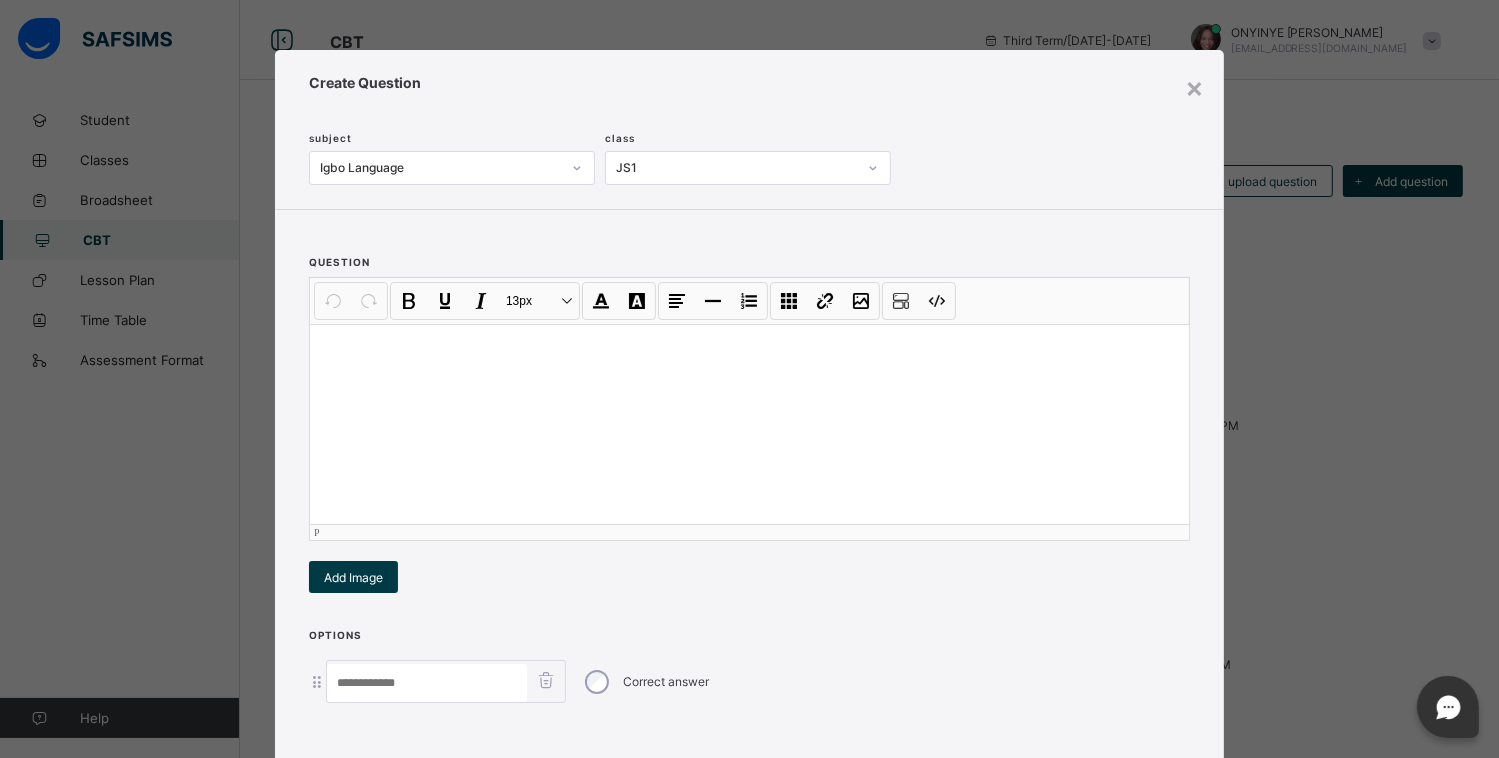 click at bounding box center [749, 424] 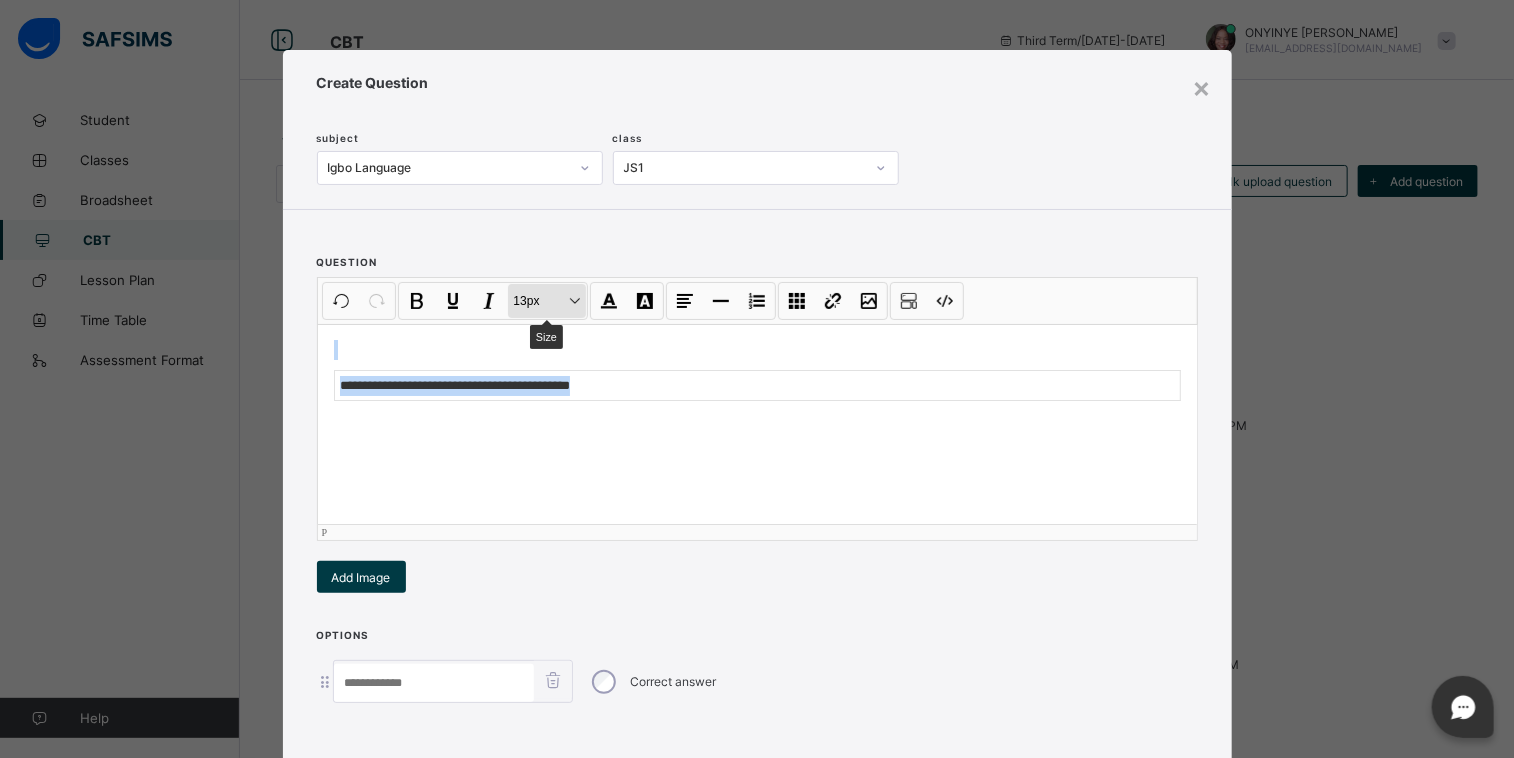 click on "13px Size" at bounding box center [547, 301] 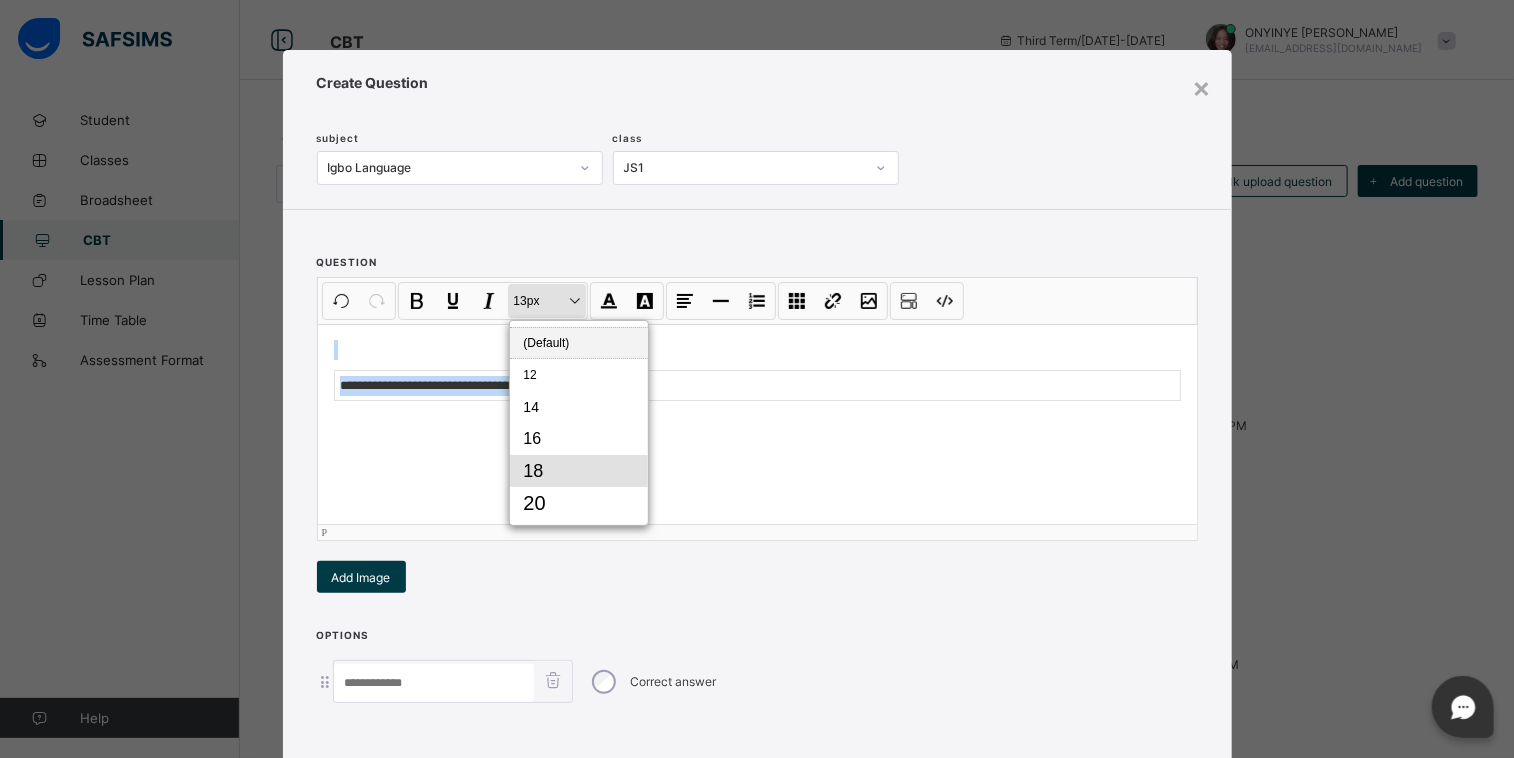 click on "18" at bounding box center [579, 471] 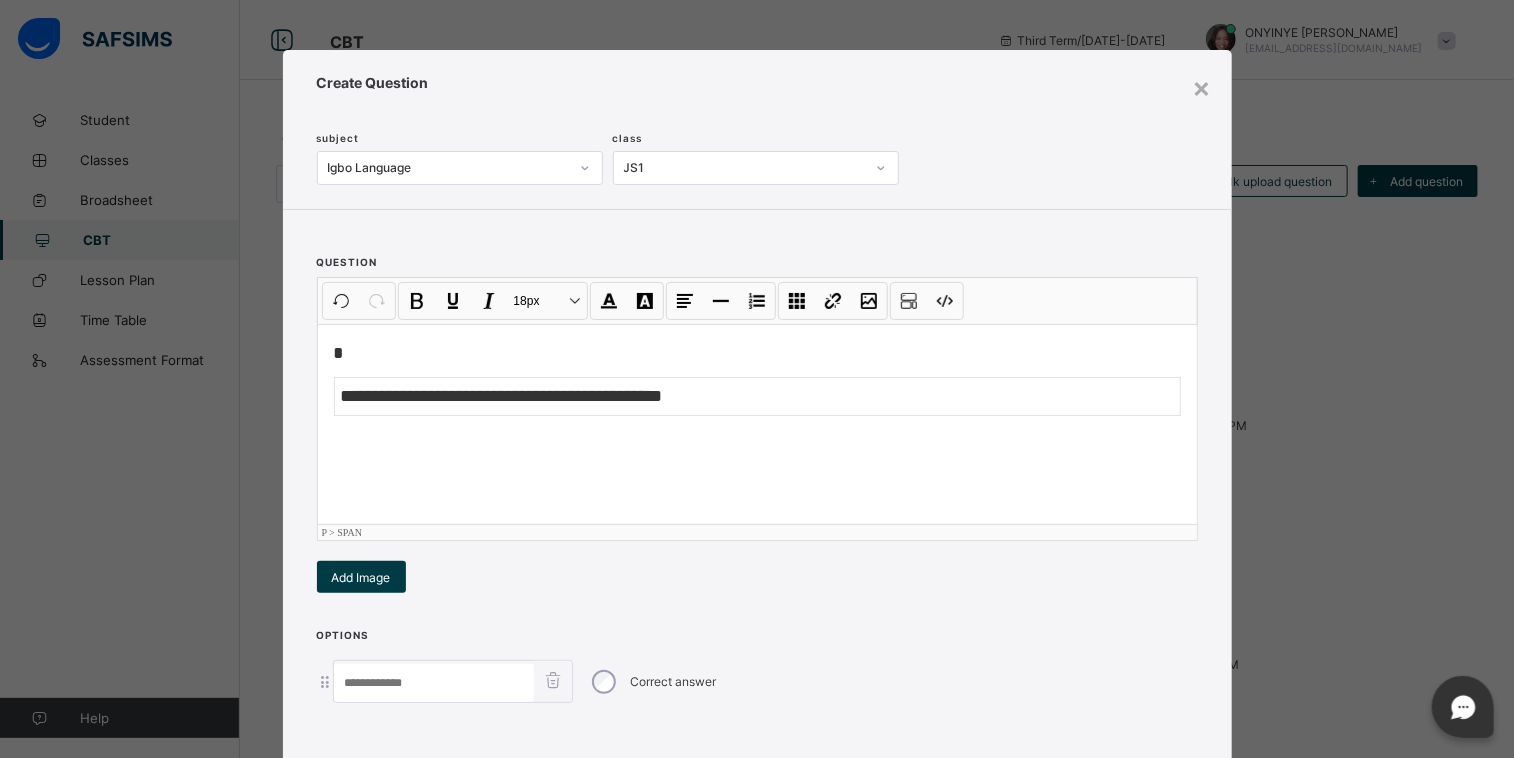 click on "**********" at bounding box center (757, 424) 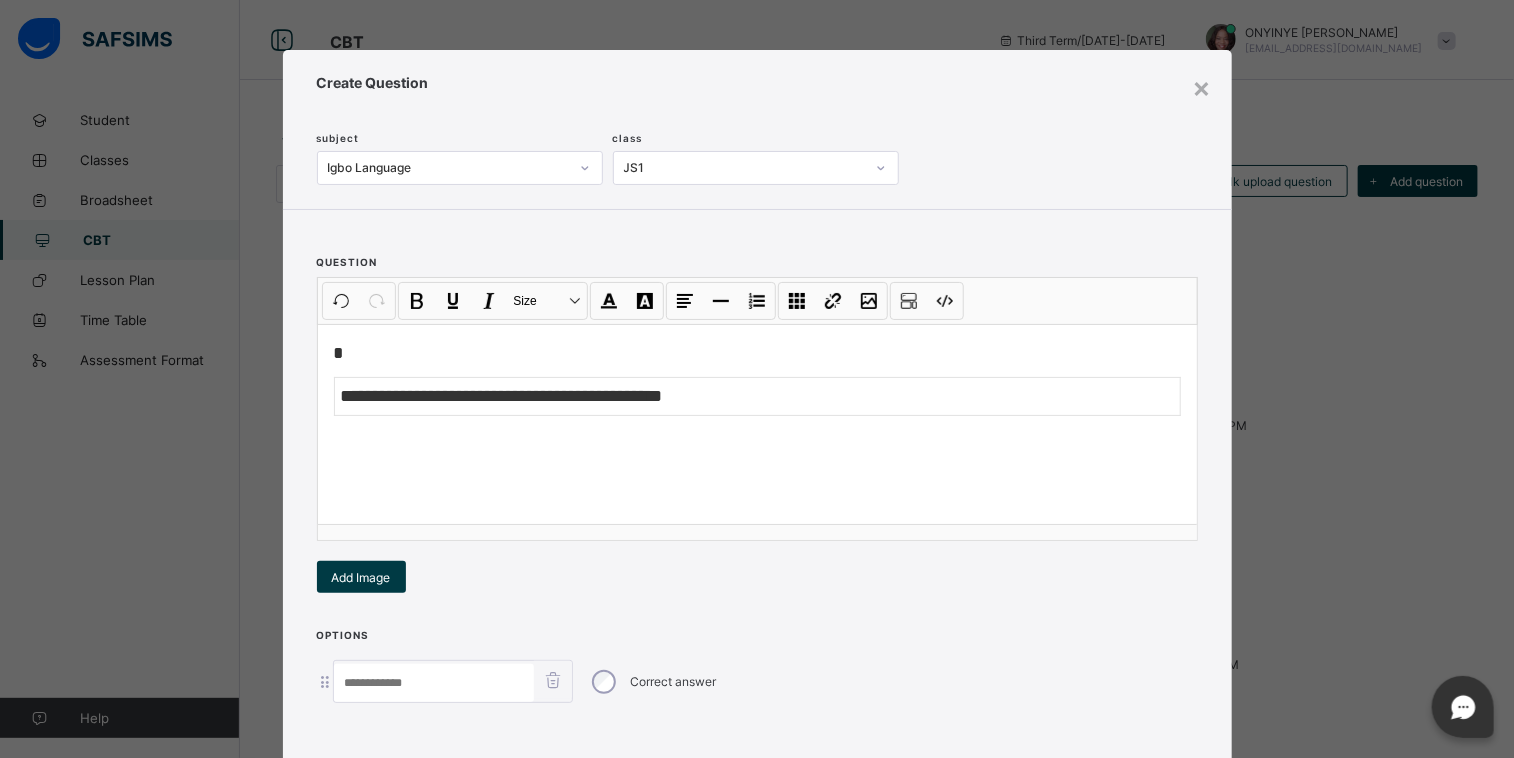 click at bounding box center [434, 683] 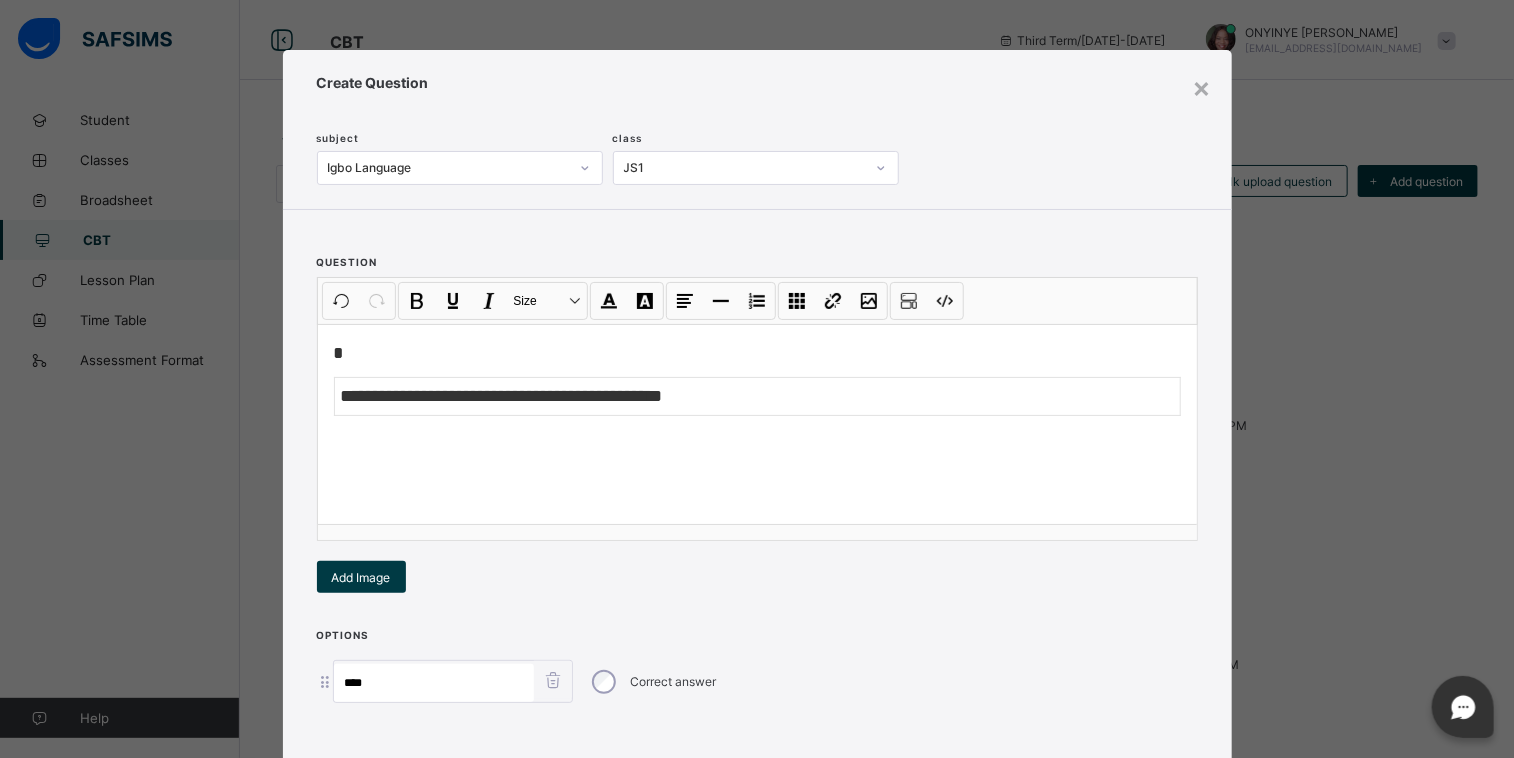 type on "****" 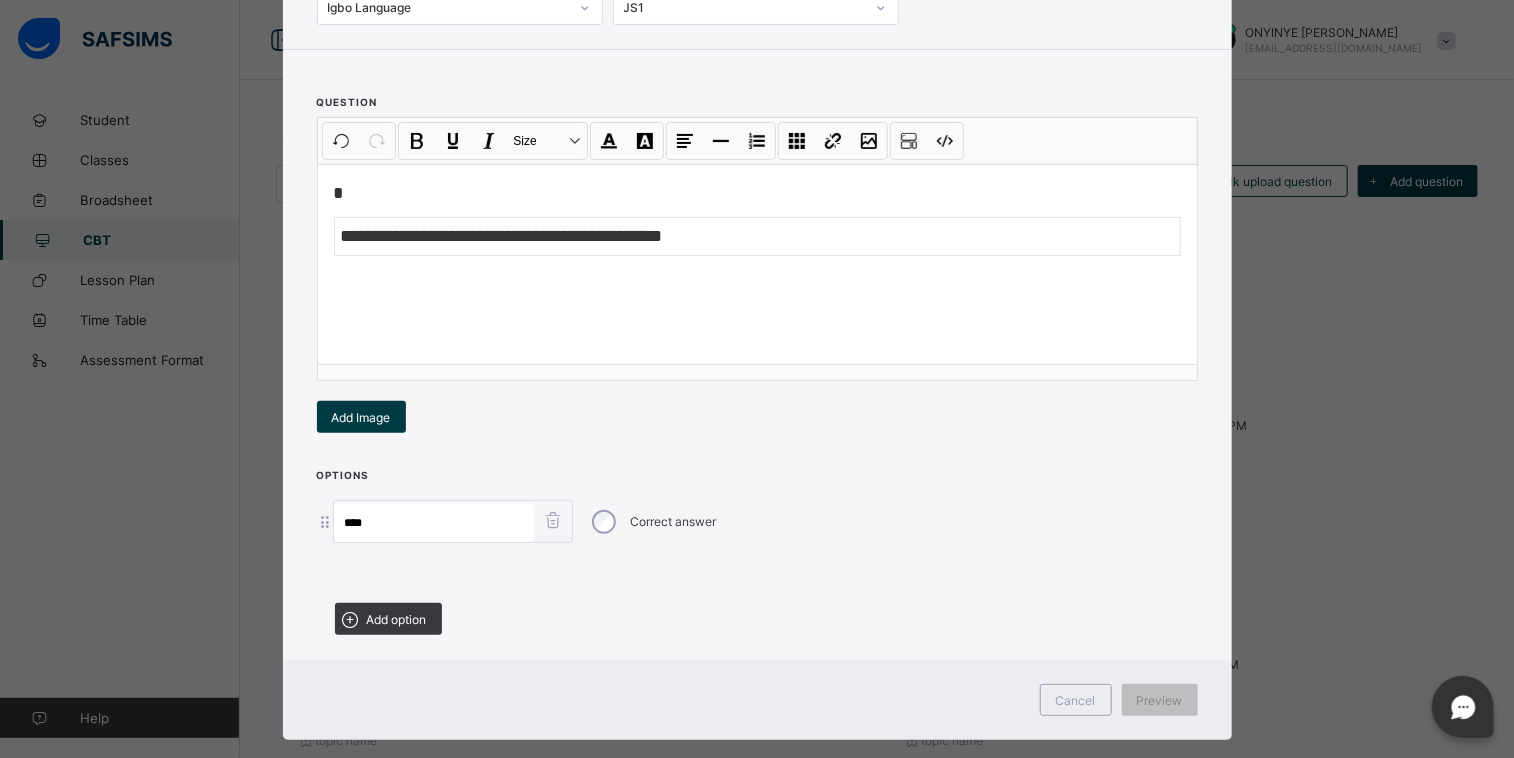 scroll, scrollTop: 188, scrollLeft: 0, axis: vertical 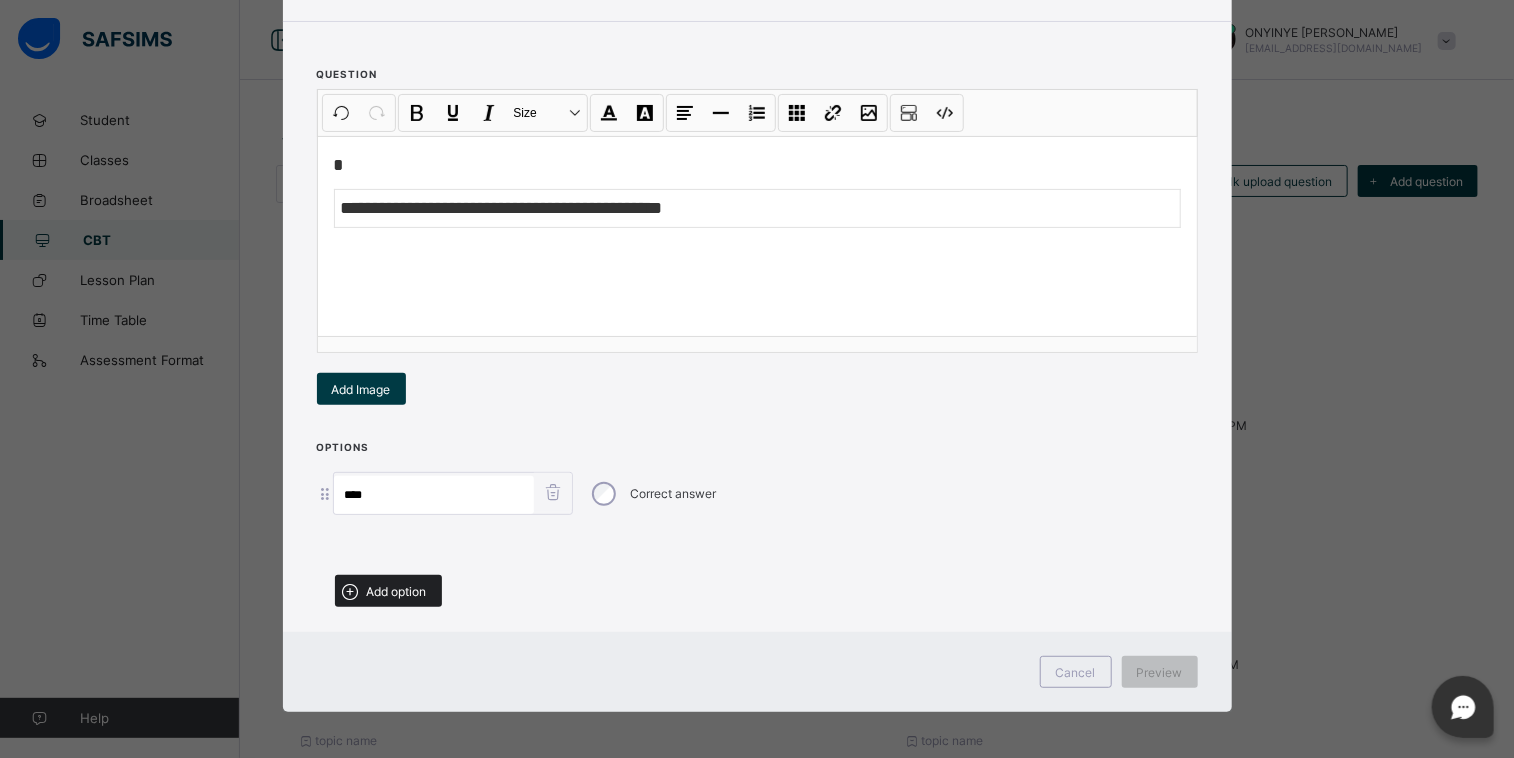 click on "Add option" at bounding box center (397, 591) 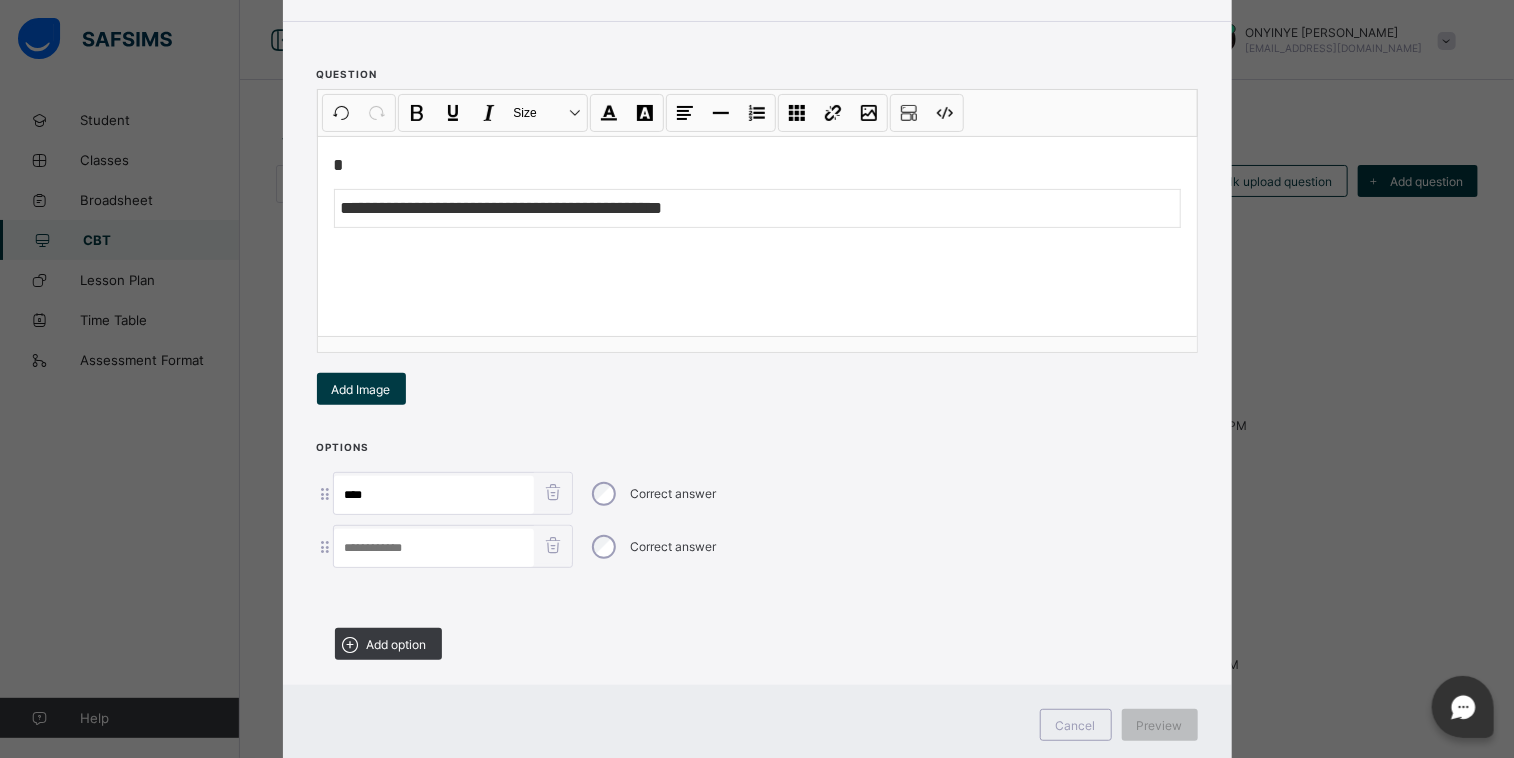 click at bounding box center [434, 548] 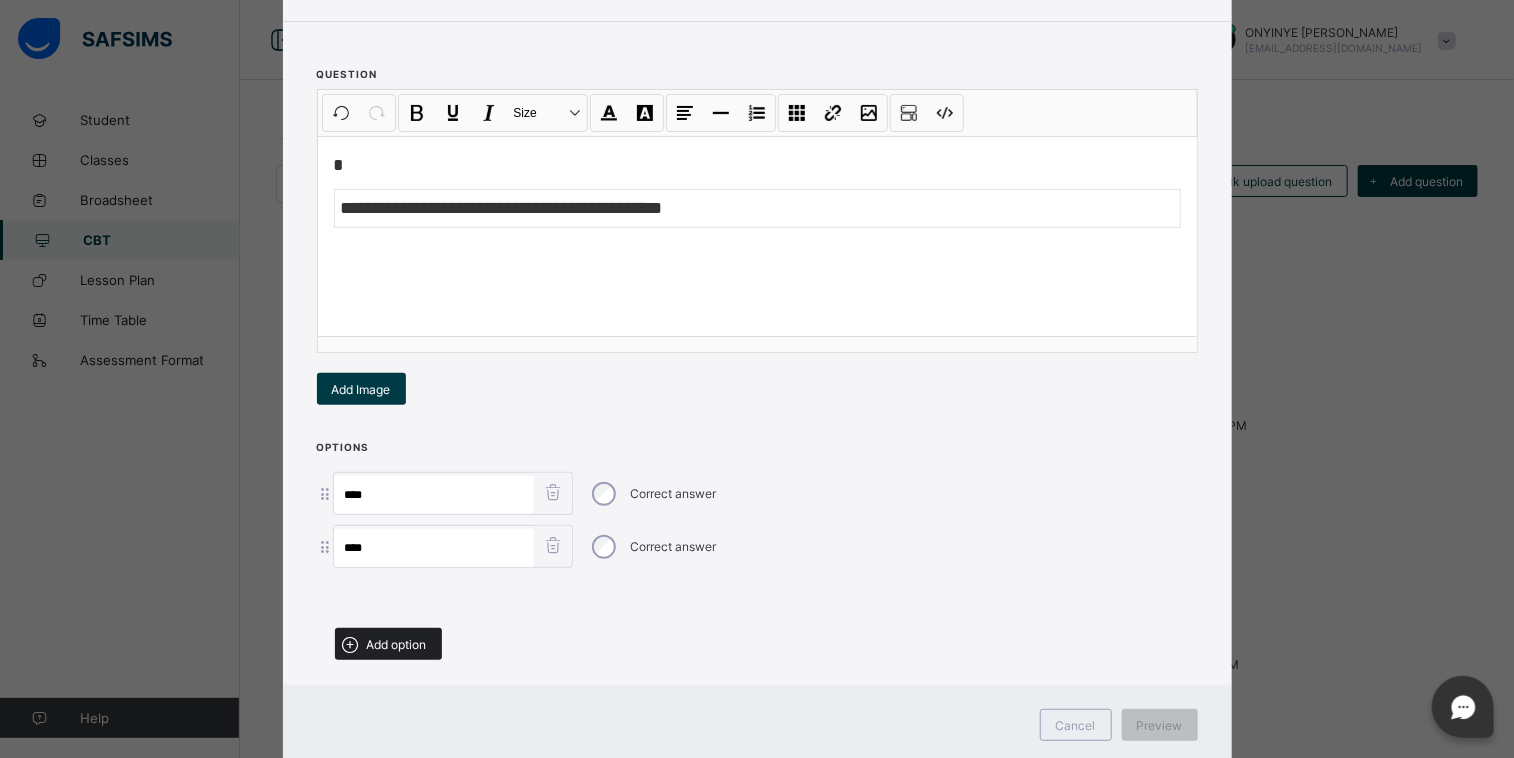 type on "****" 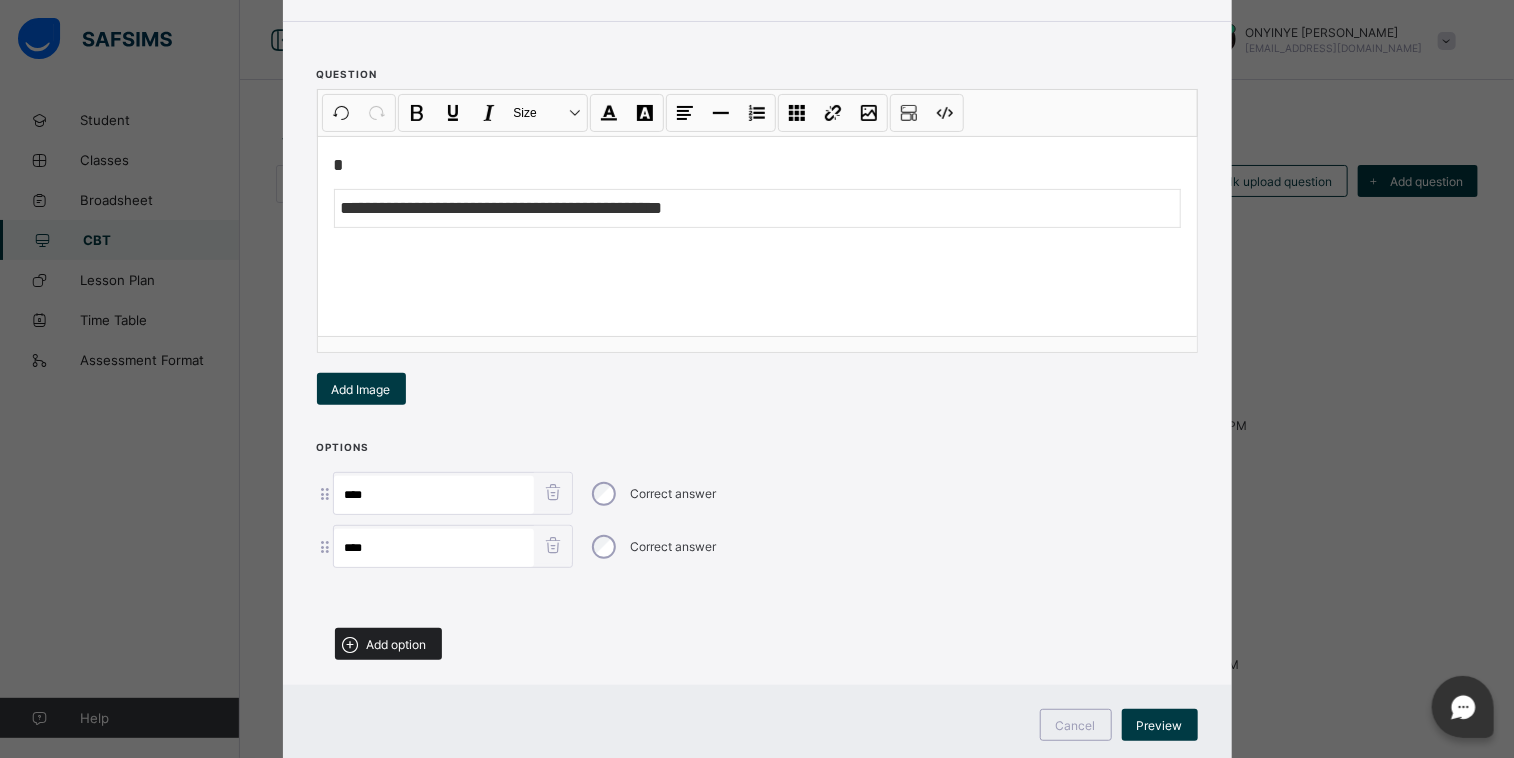 click on "Add option" at bounding box center [397, 644] 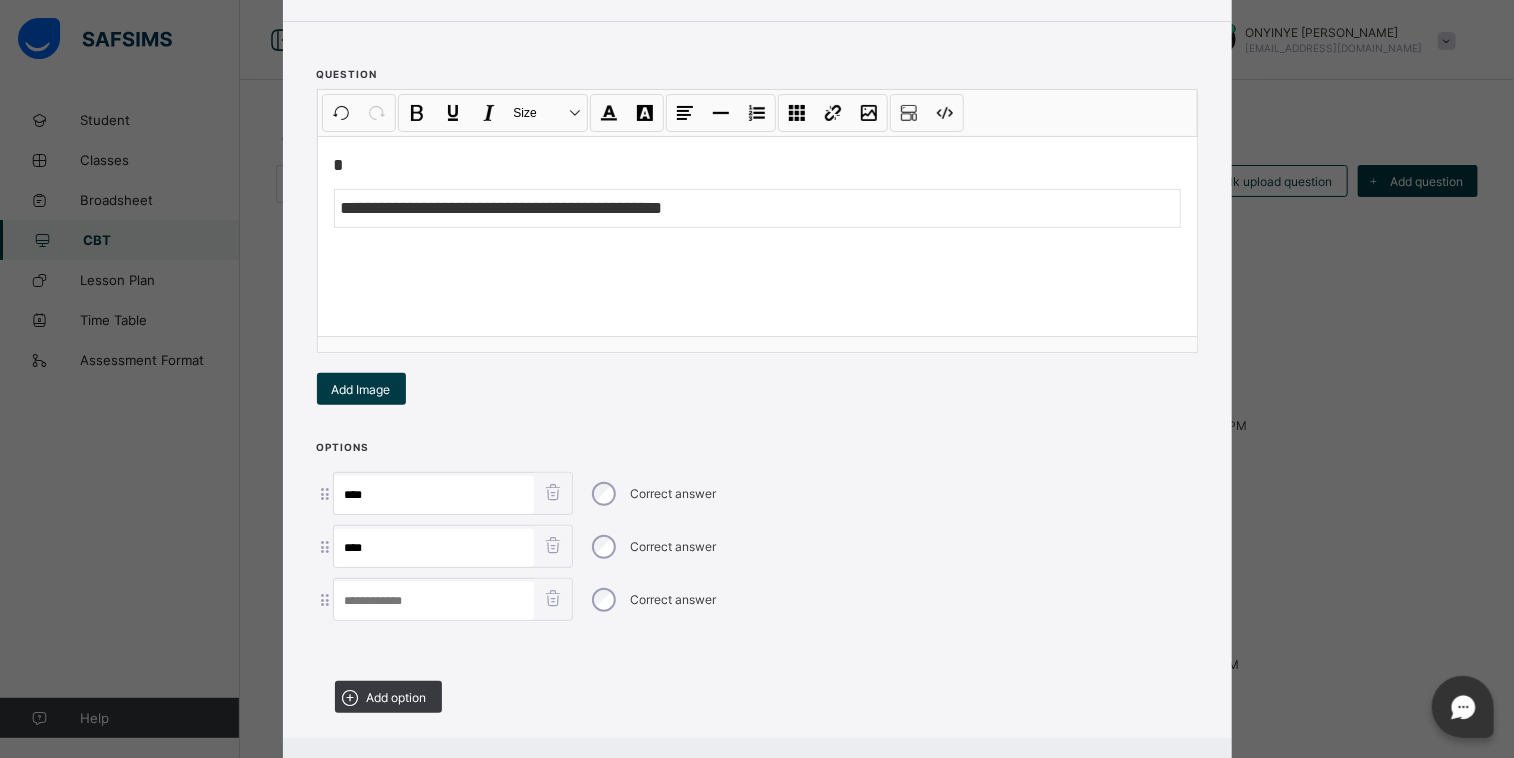 click at bounding box center [434, 601] 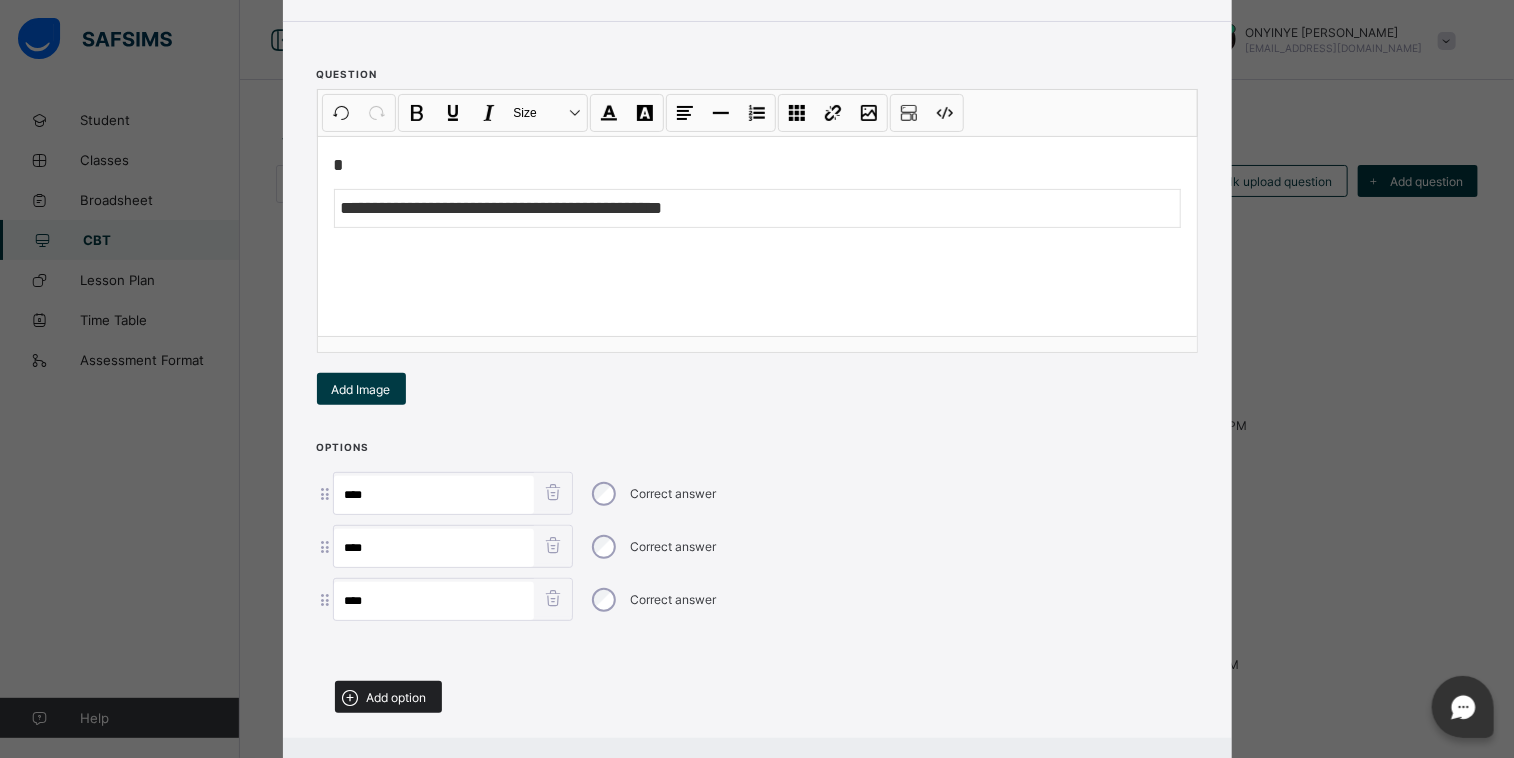 type on "****" 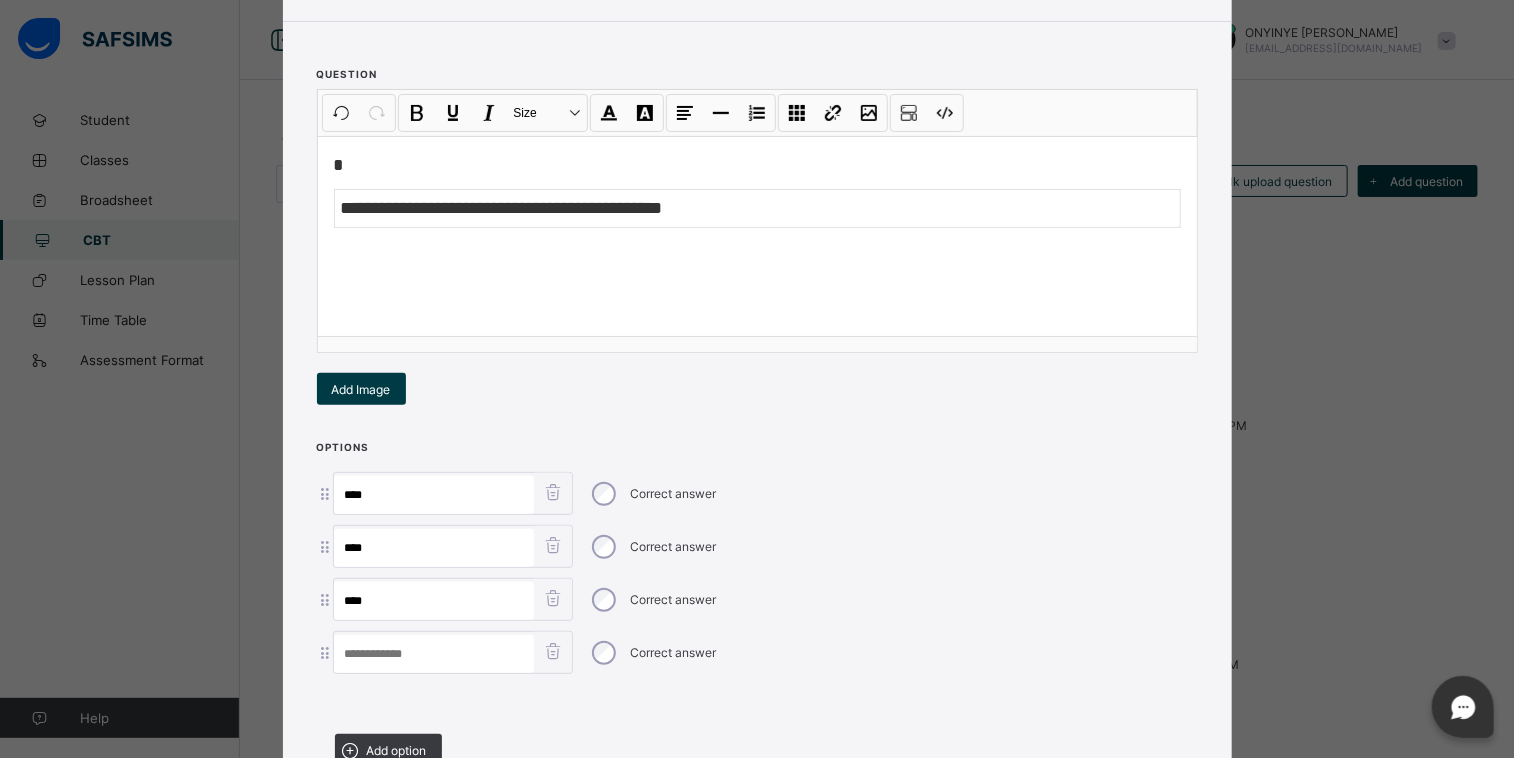click at bounding box center [434, 654] 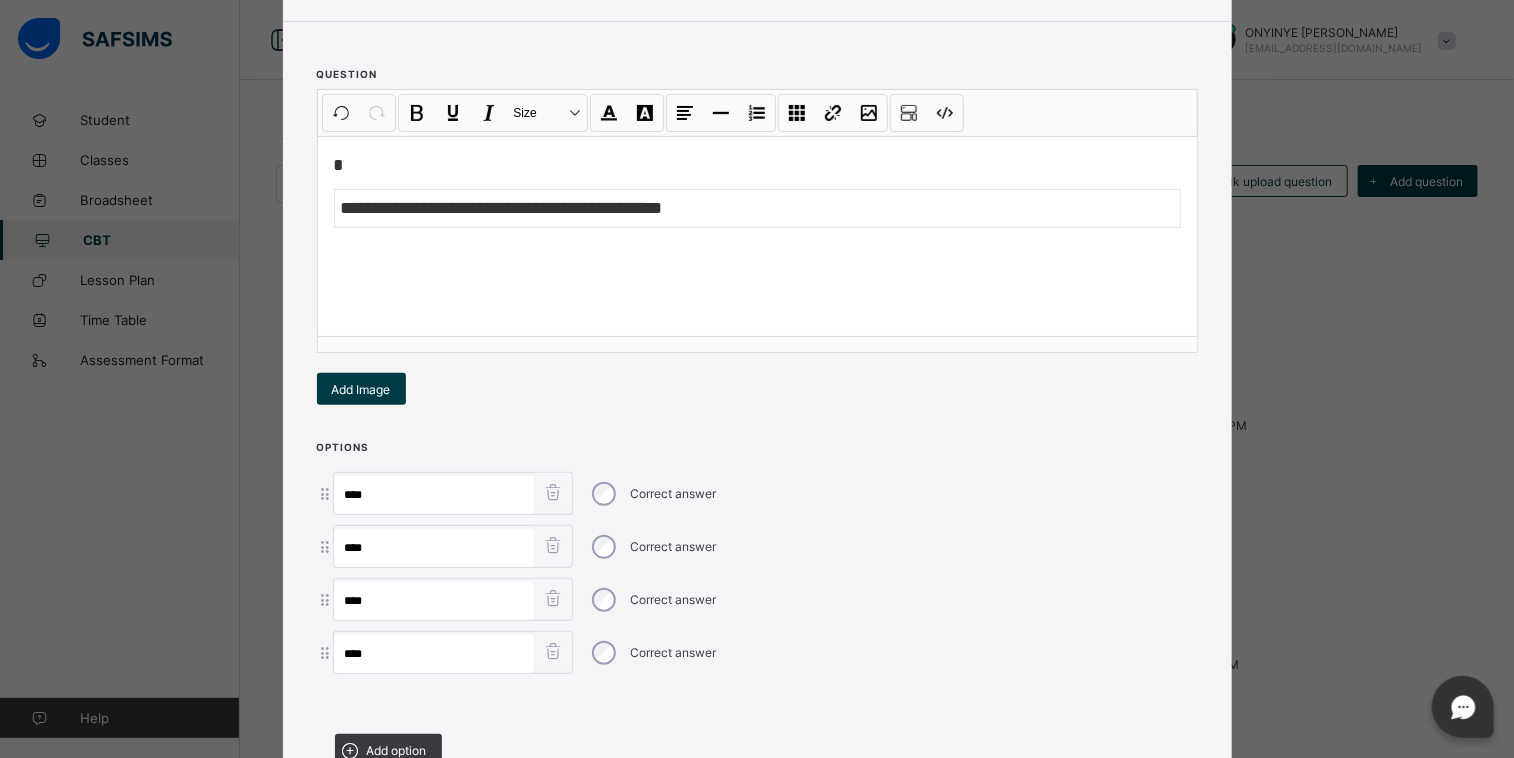 type on "****" 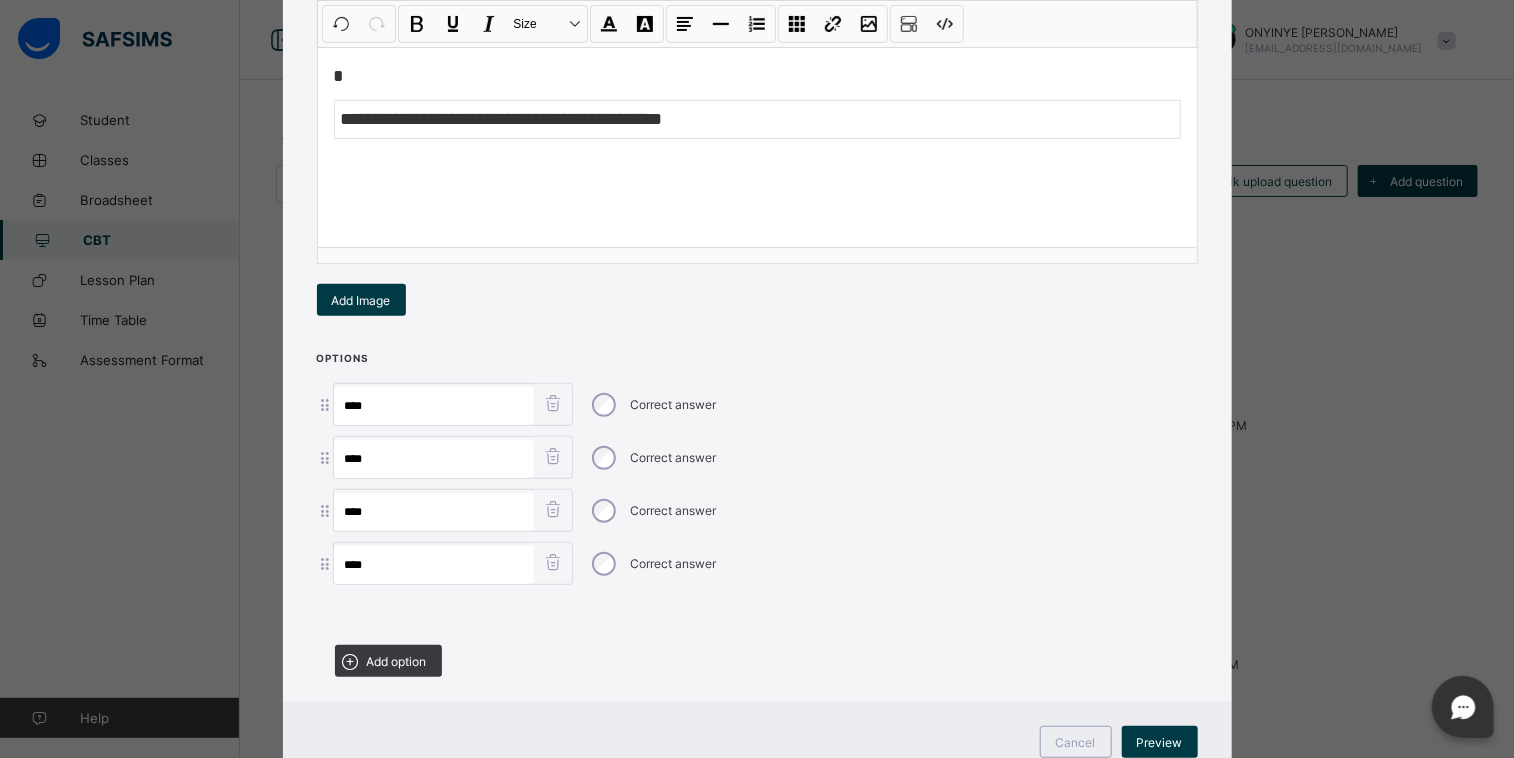 scroll, scrollTop: 344, scrollLeft: 0, axis: vertical 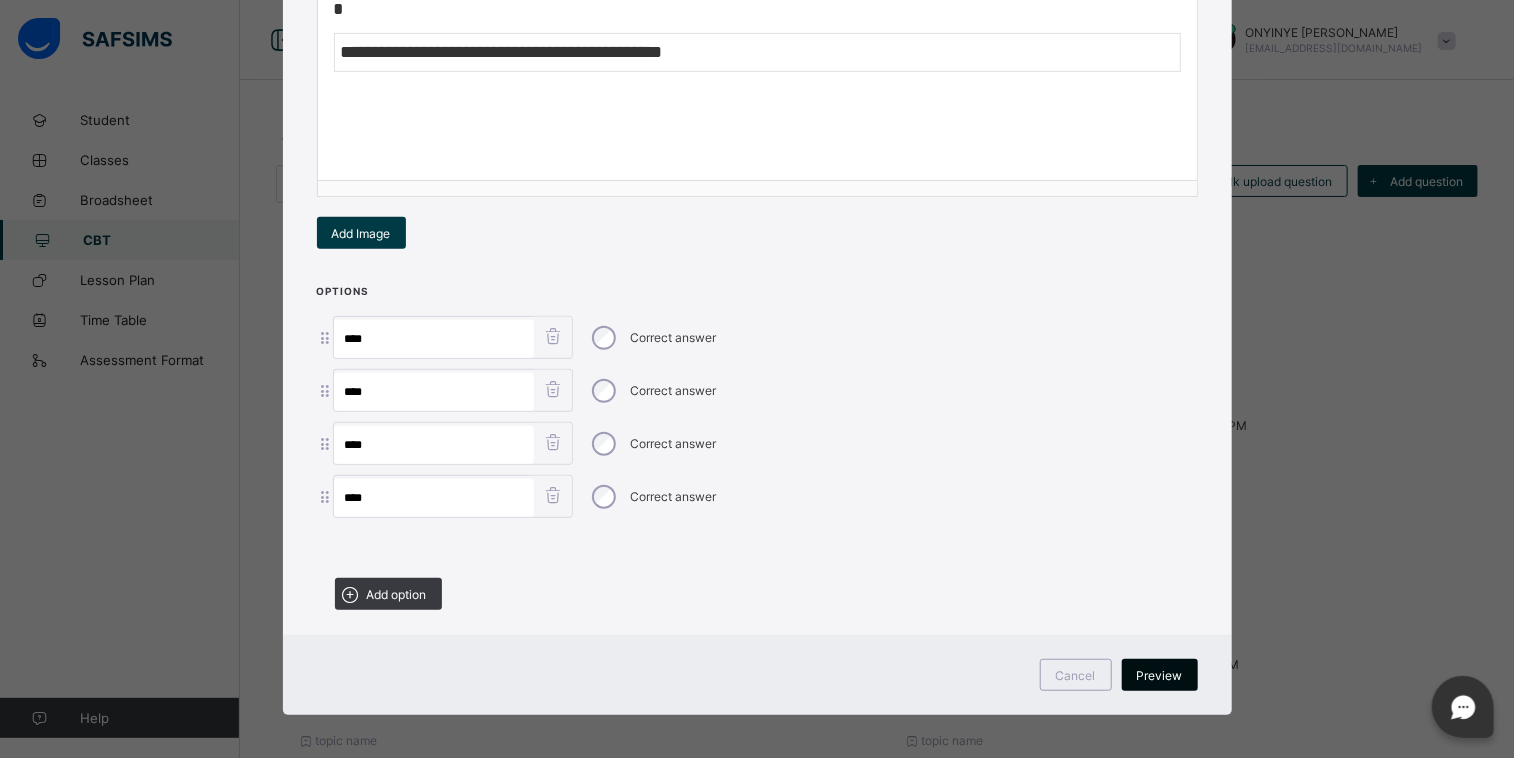 click on "Preview" at bounding box center [1160, 675] 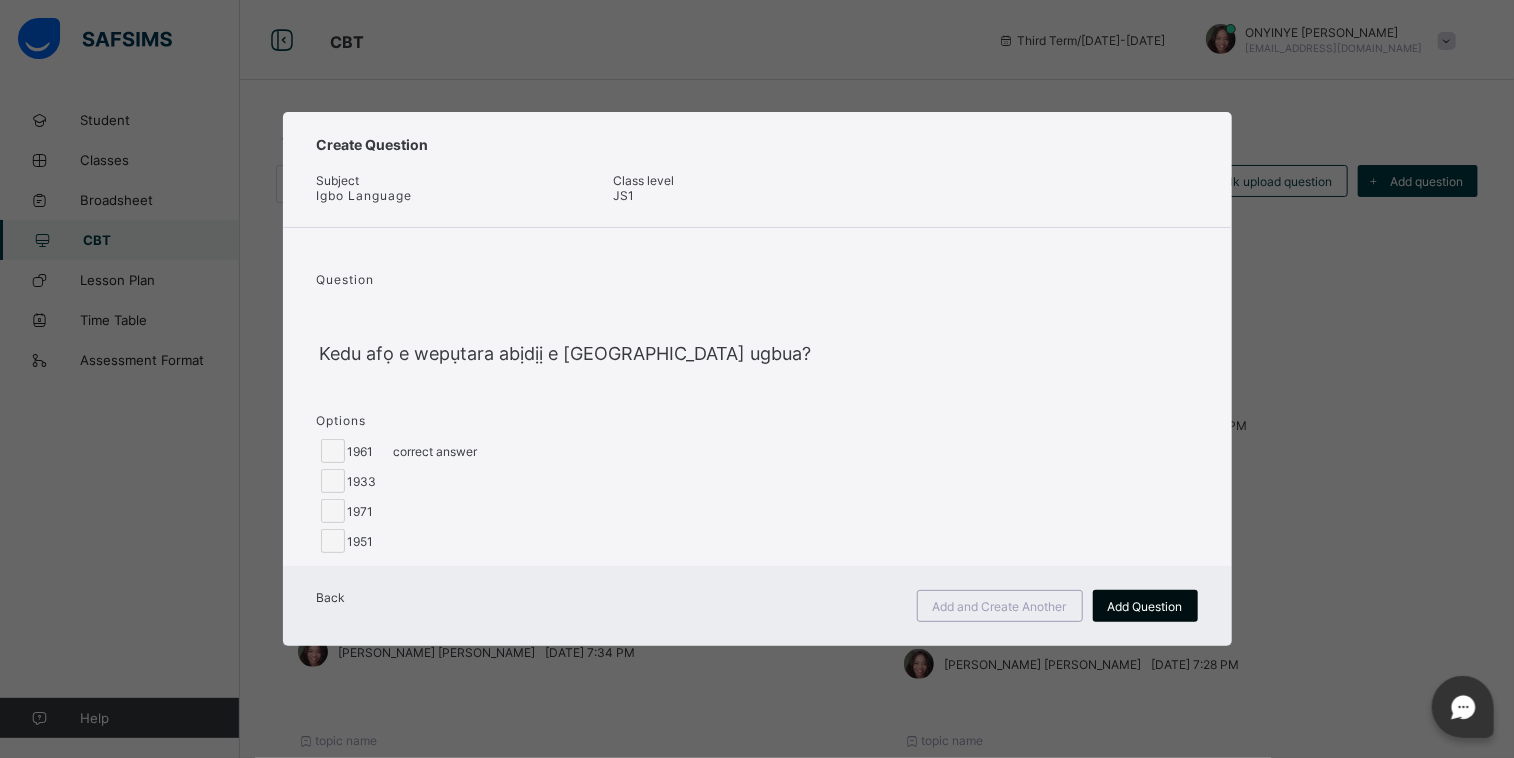 scroll, scrollTop: 0, scrollLeft: 0, axis: both 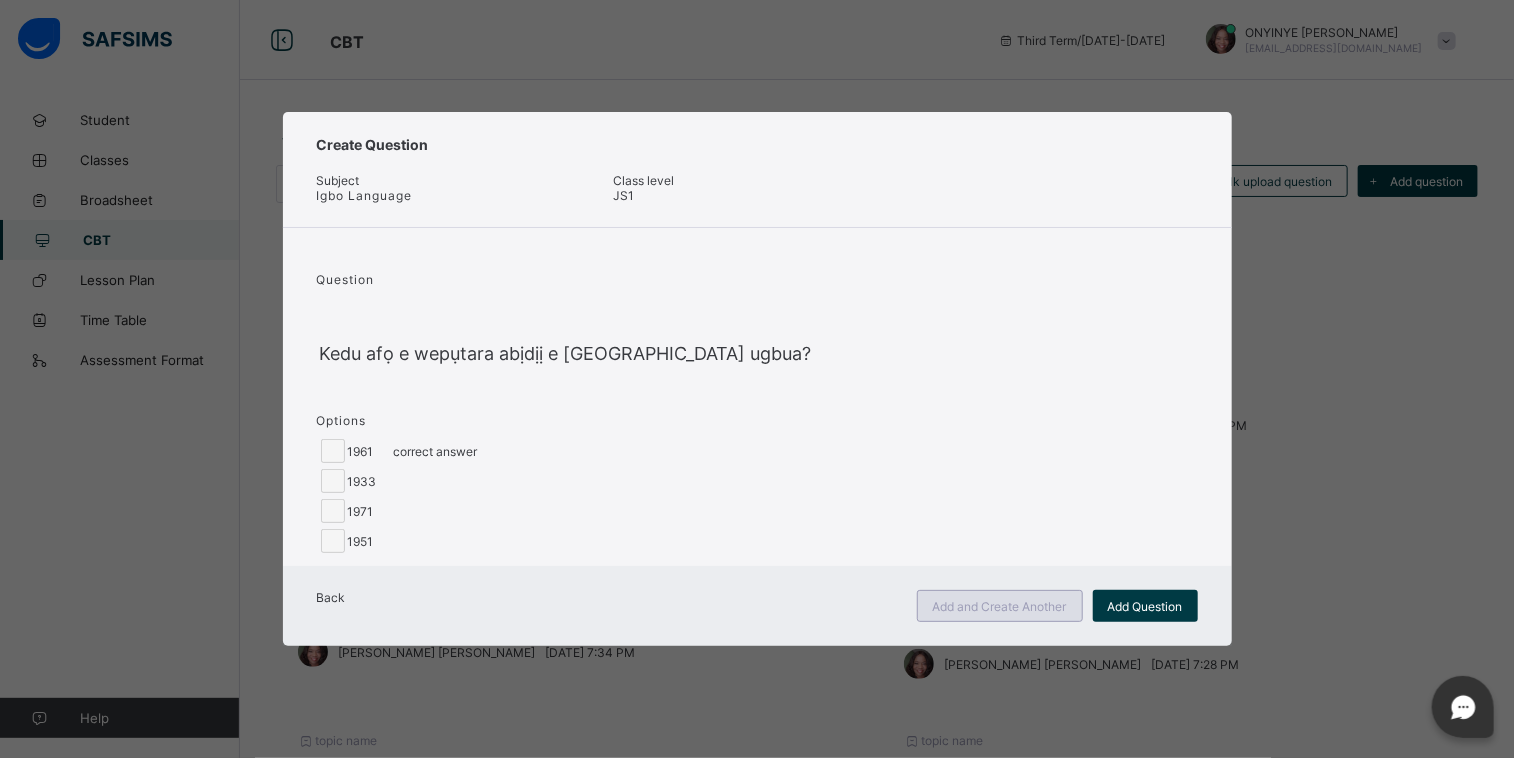 click on "Add and Create Another" at bounding box center (1000, 606) 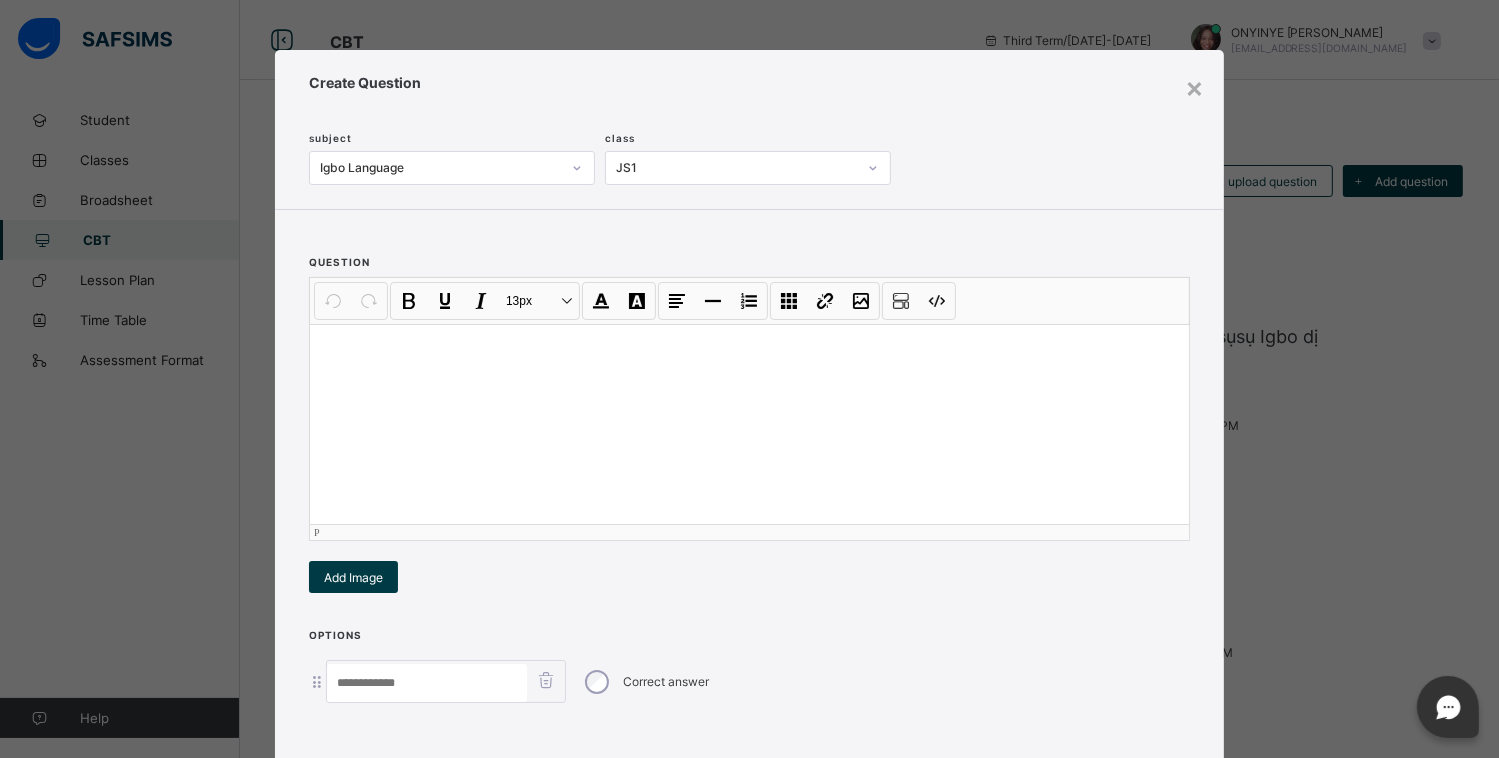 click at bounding box center [749, 424] 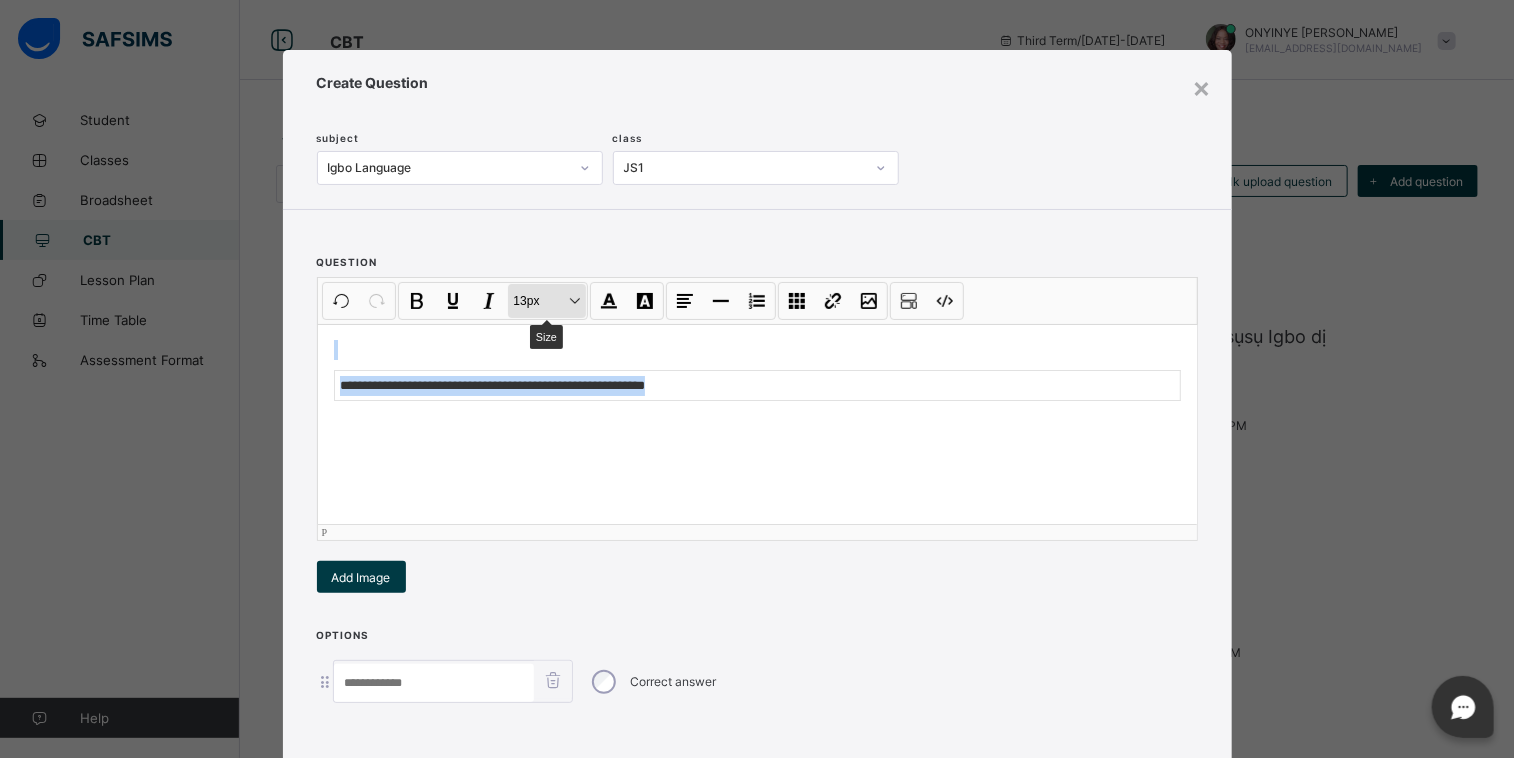 click on "13px Size" at bounding box center [547, 301] 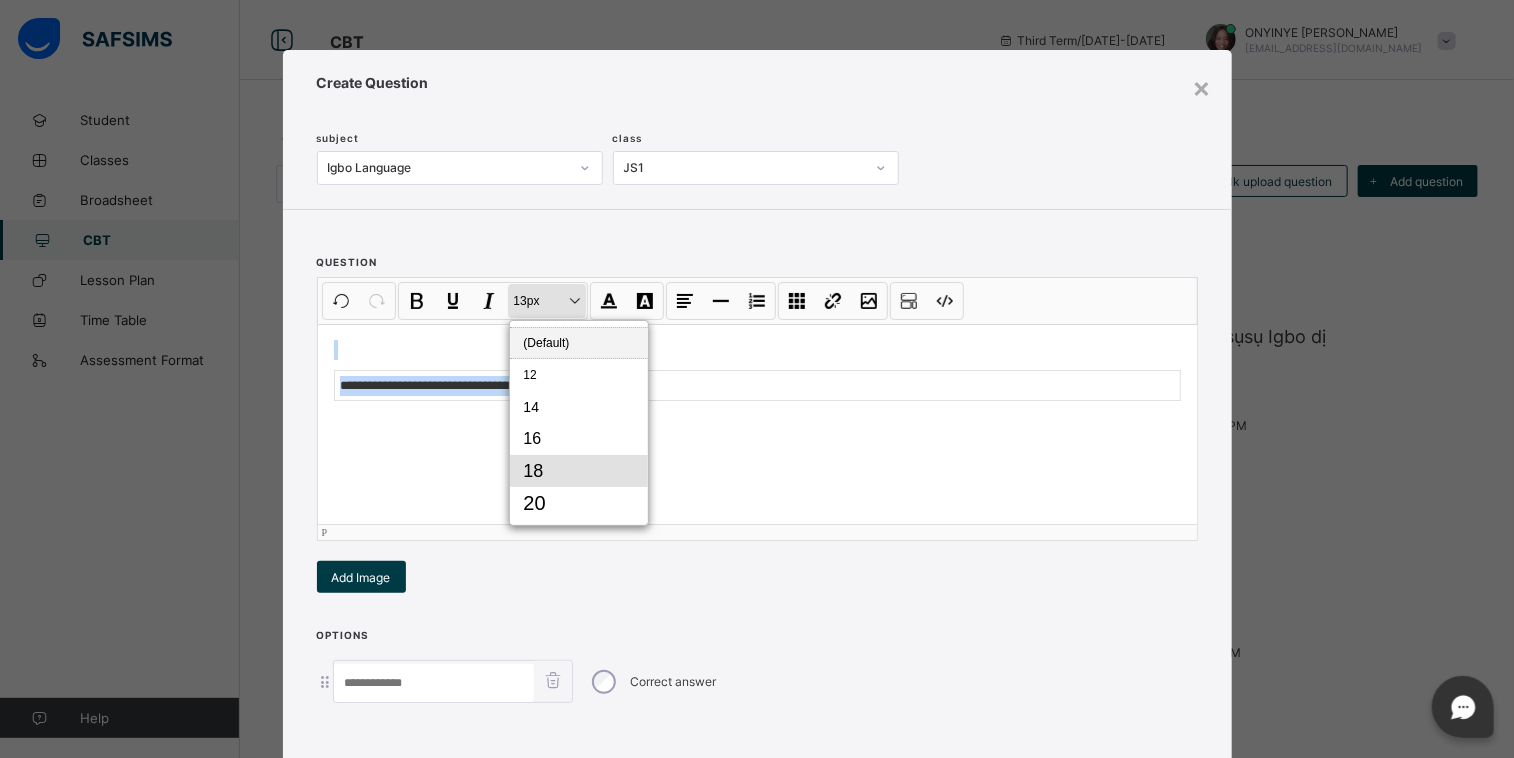 click on "18" at bounding box center (579, 471) 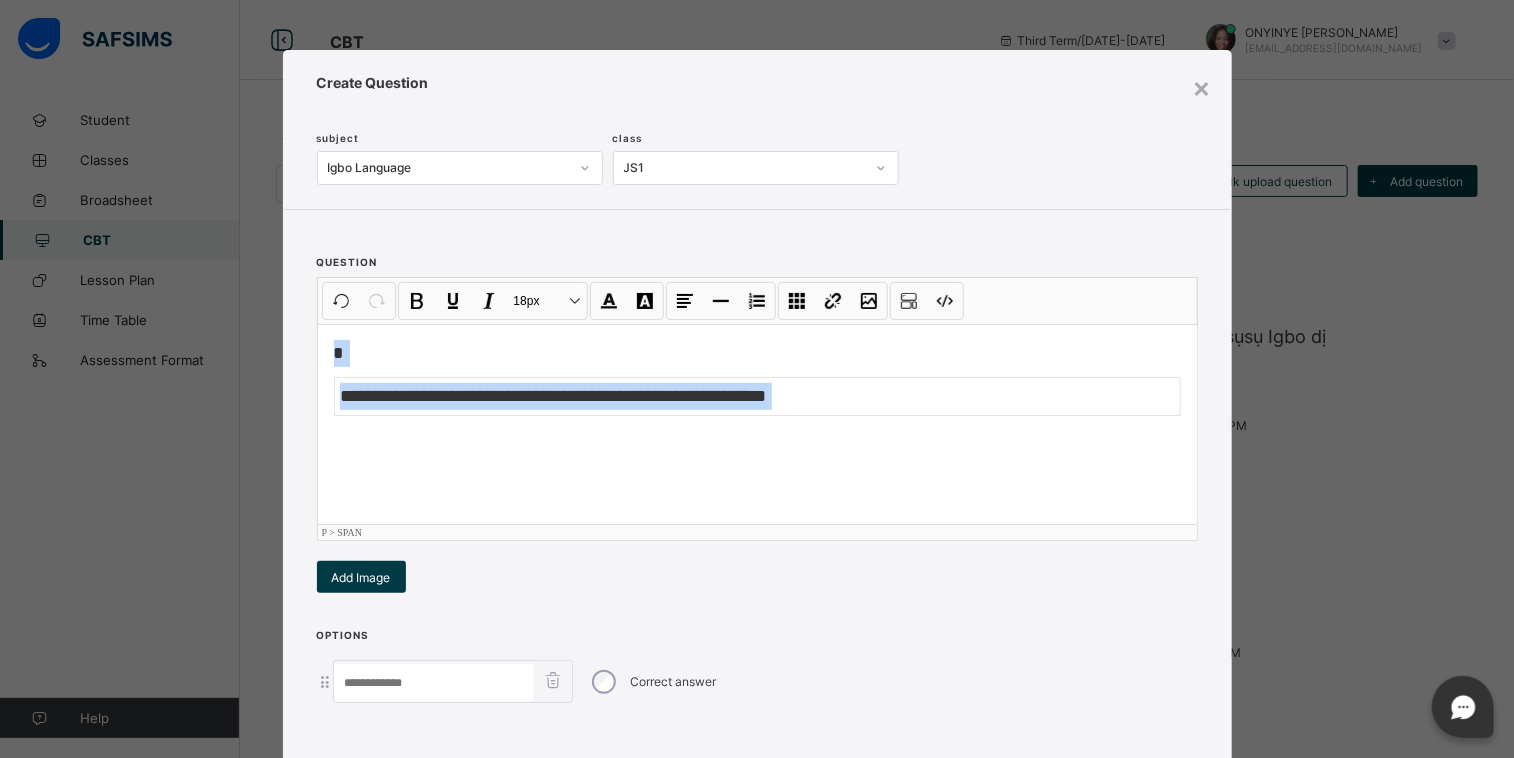 click on "**********" at bounding box center (757, 424) 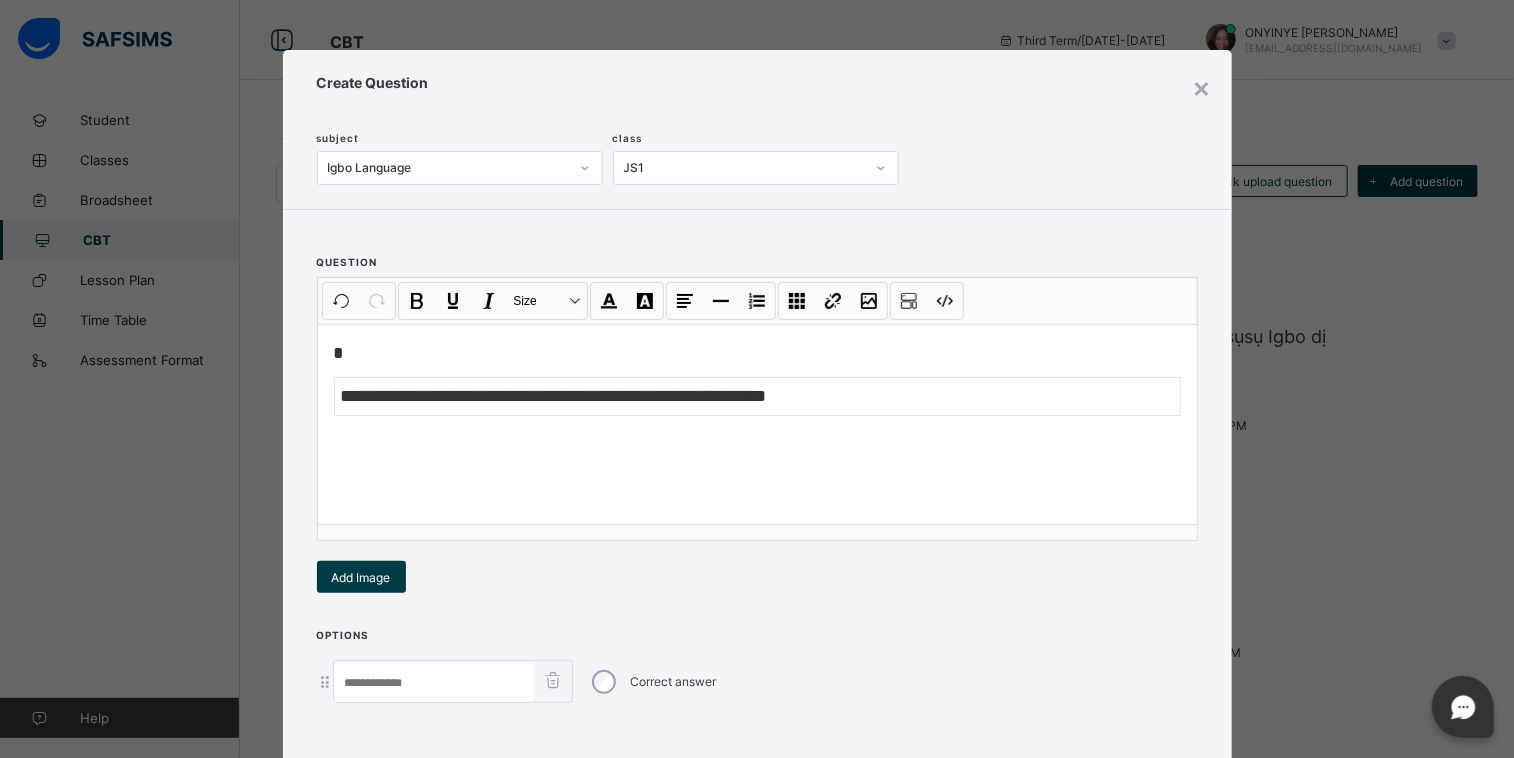 click at bounding box center (434, 683) 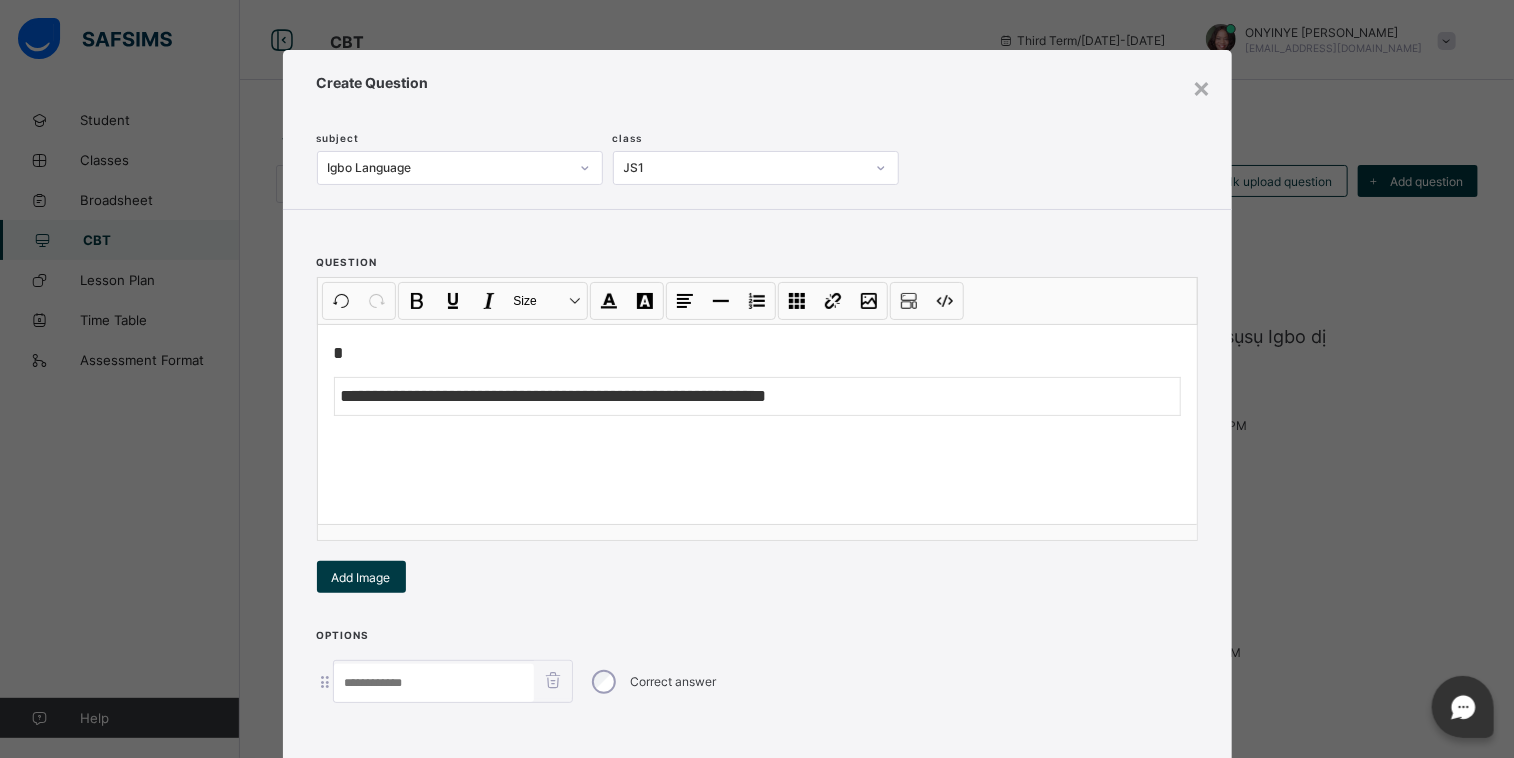 click at bounding box center (434, 683) 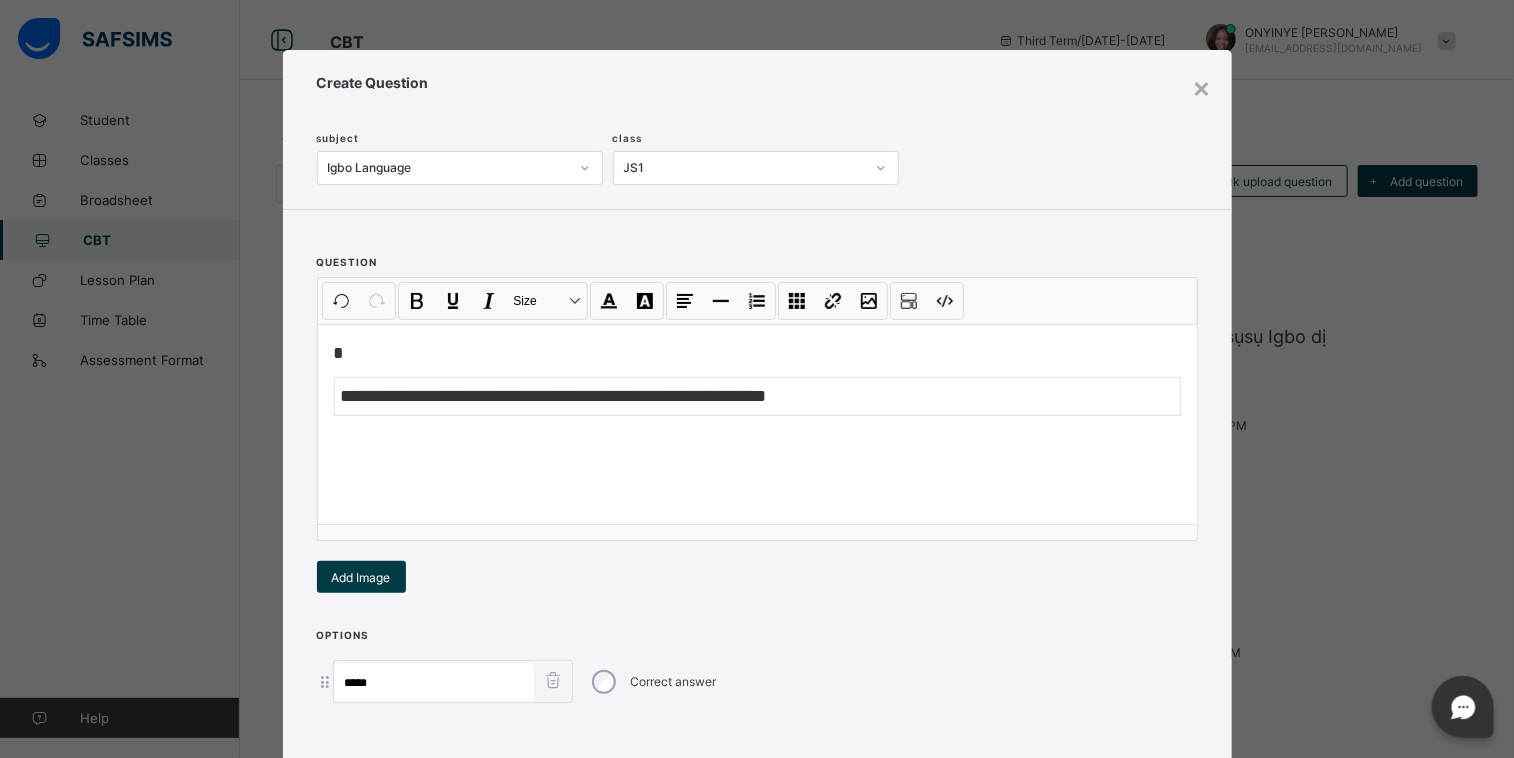 type on "*****" 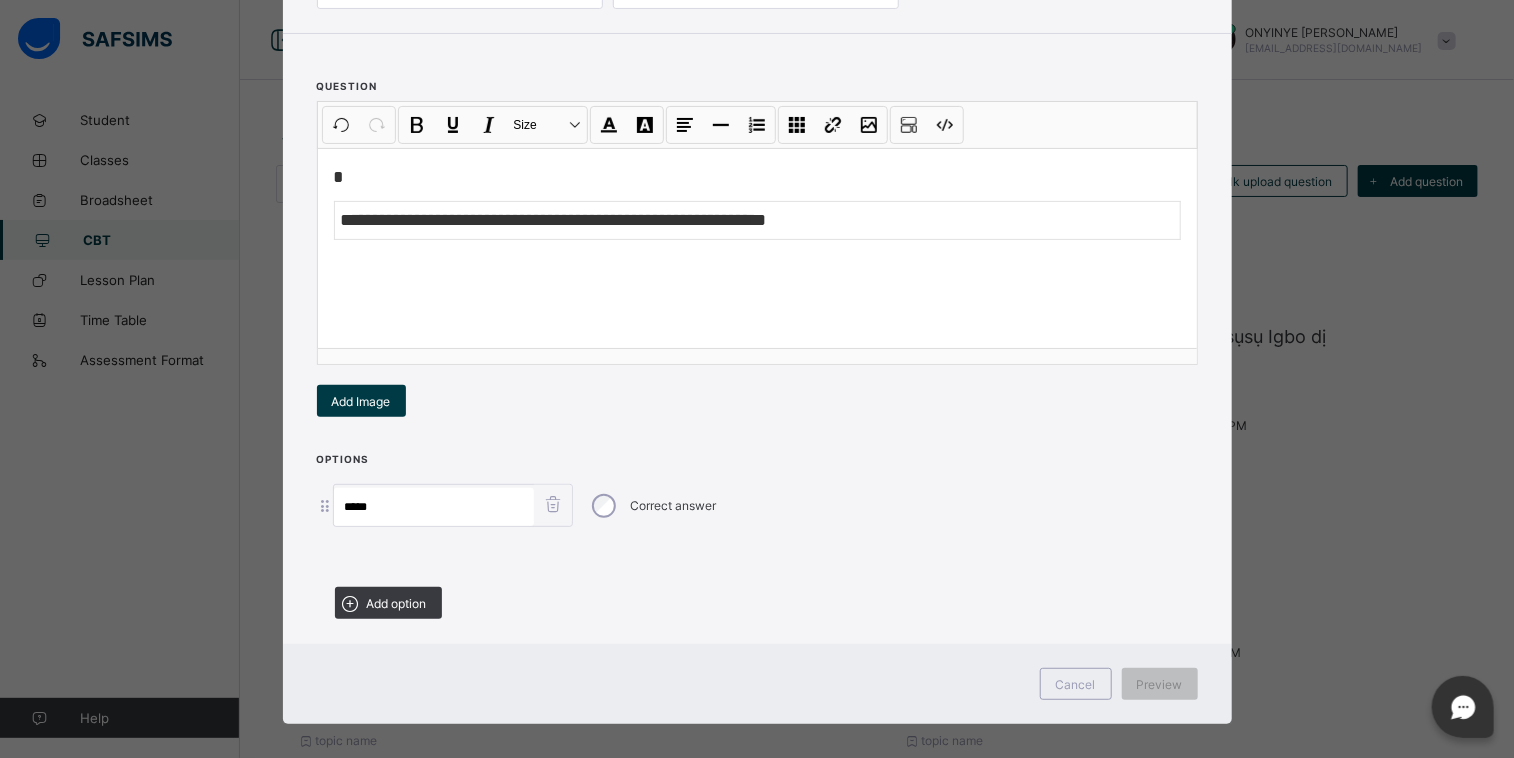 scroll, scrollTop: 188, scrollLeft: 0, axis: vertical 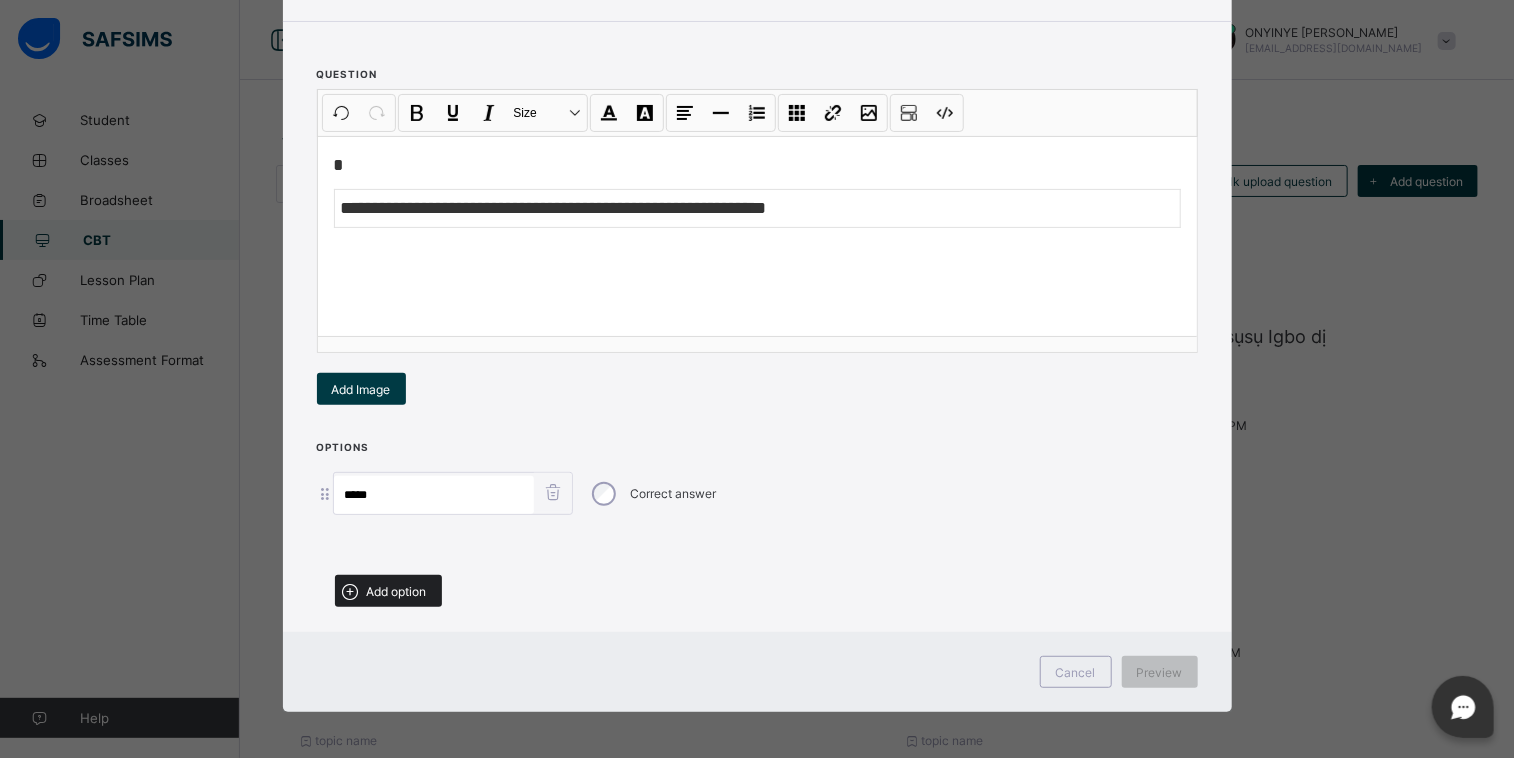 click at bounding box center [351, 591] 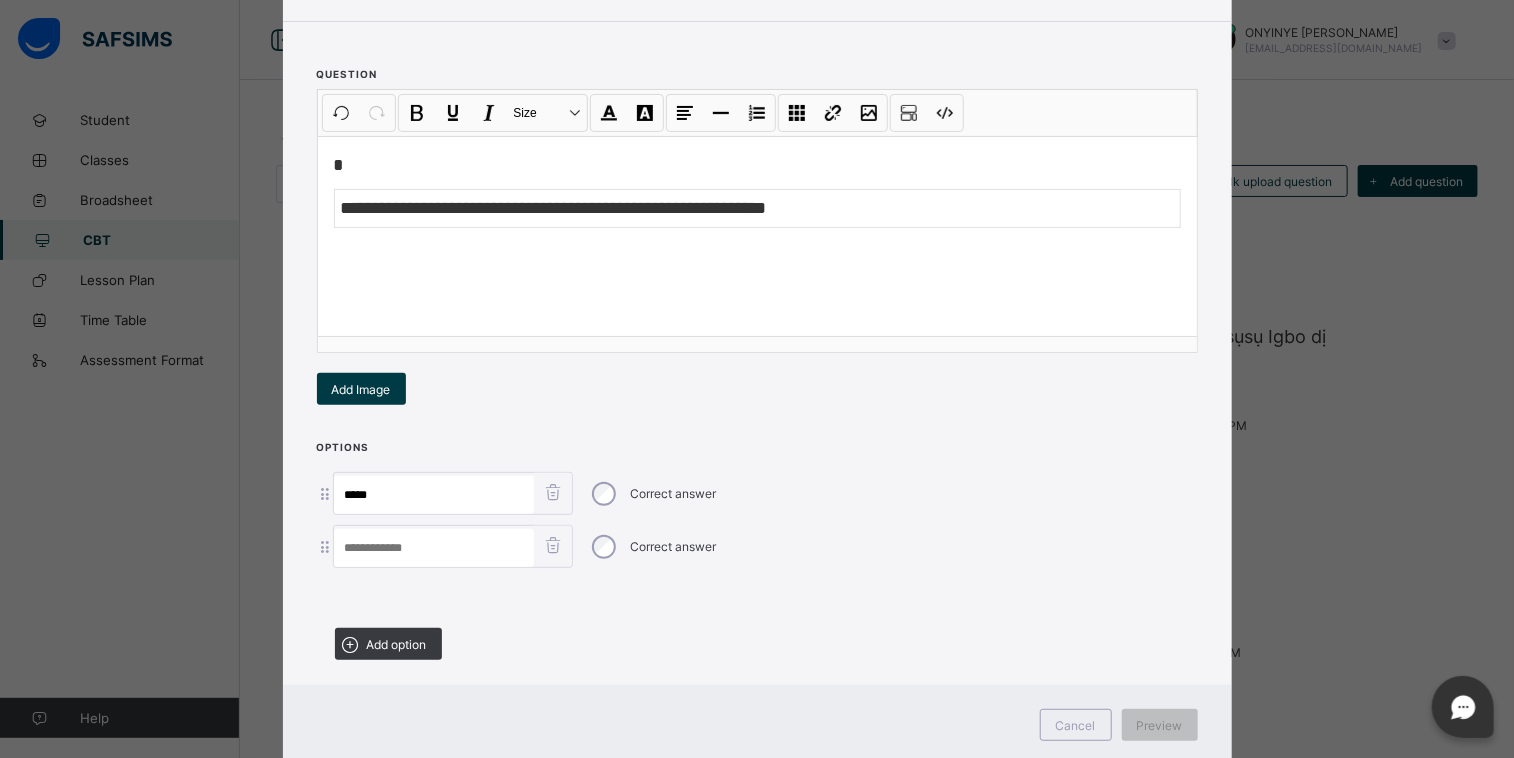 click at bounding box center (434, 548) 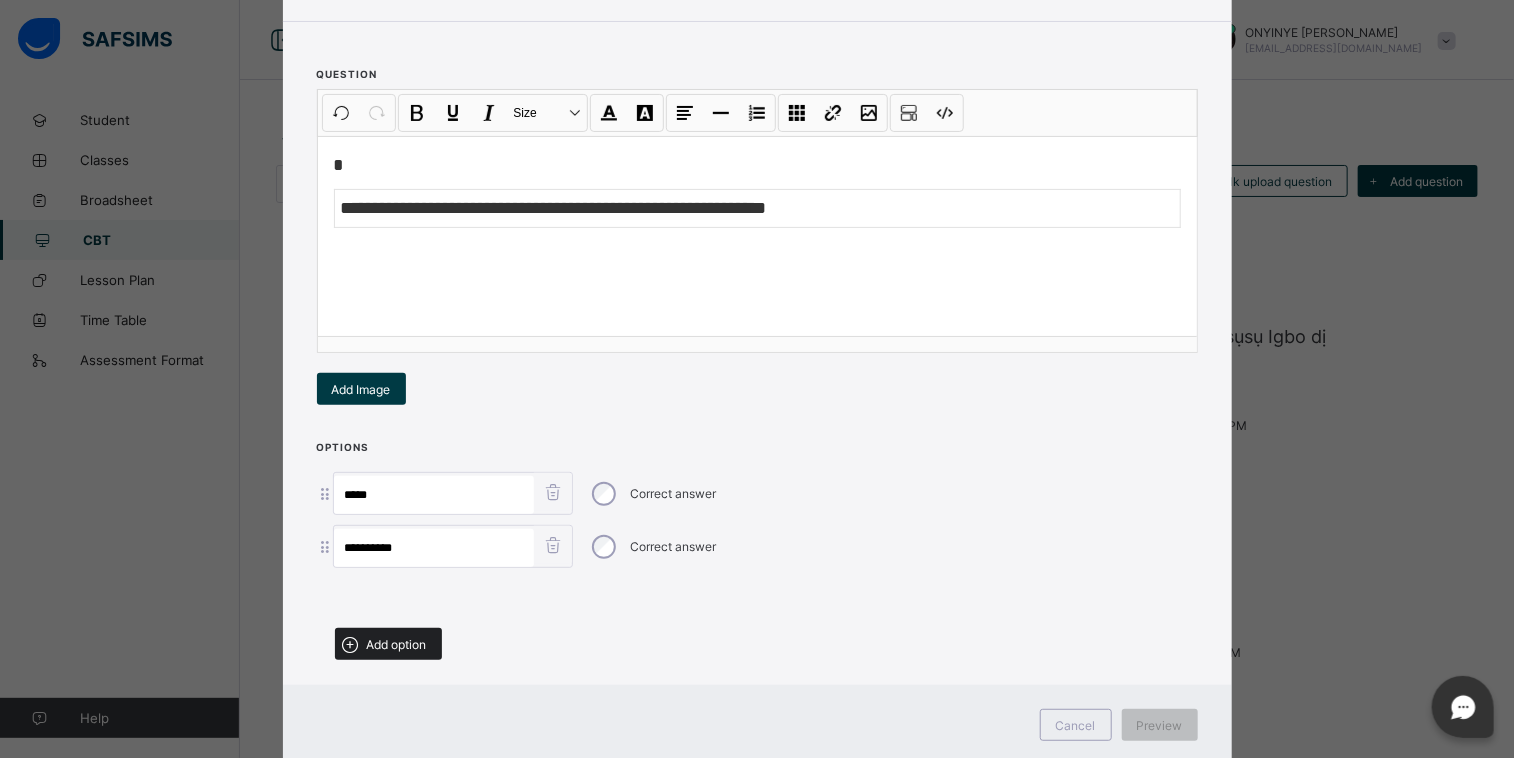 type on "**********" 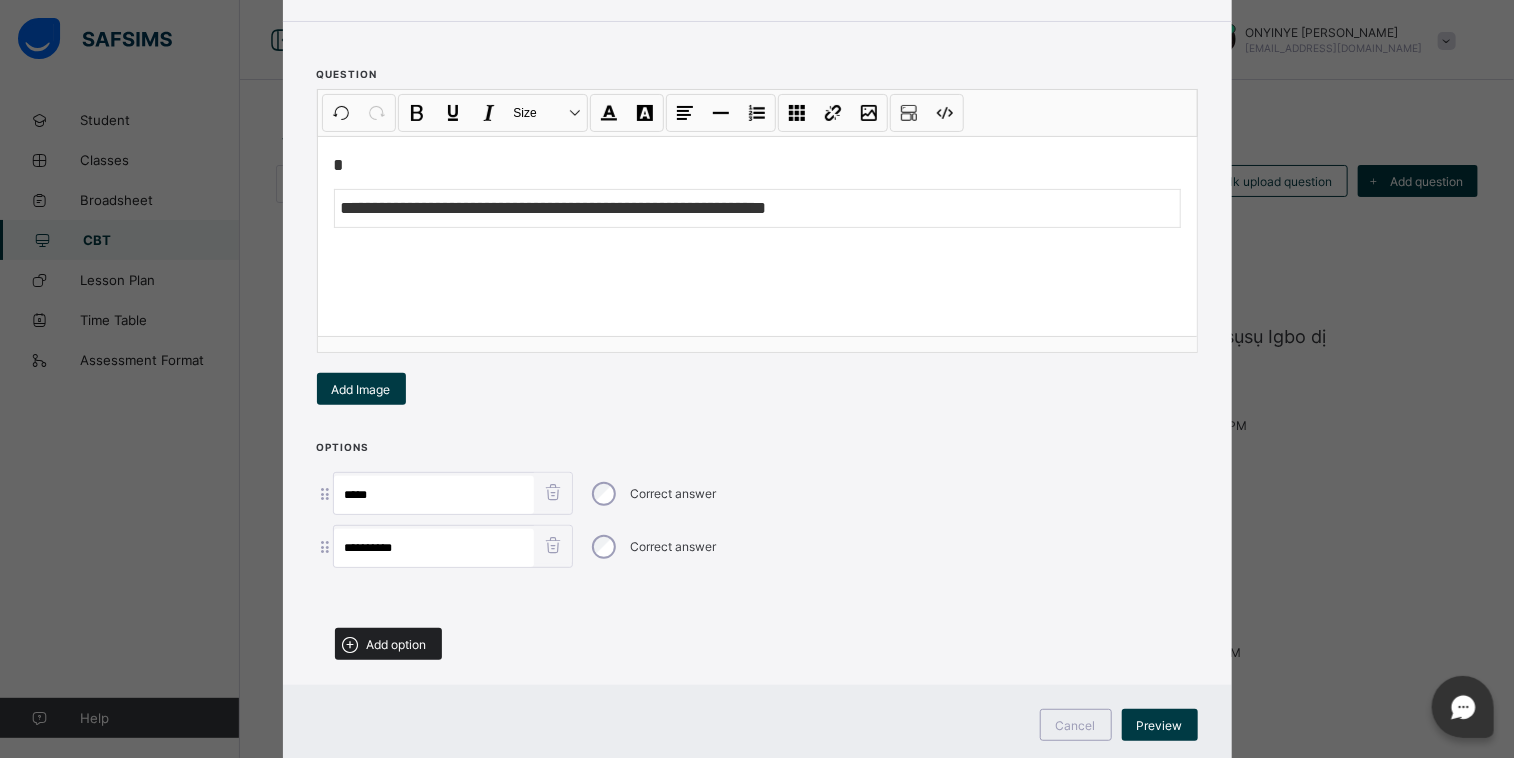 click on "Add option" at bounding box center (397, 644) 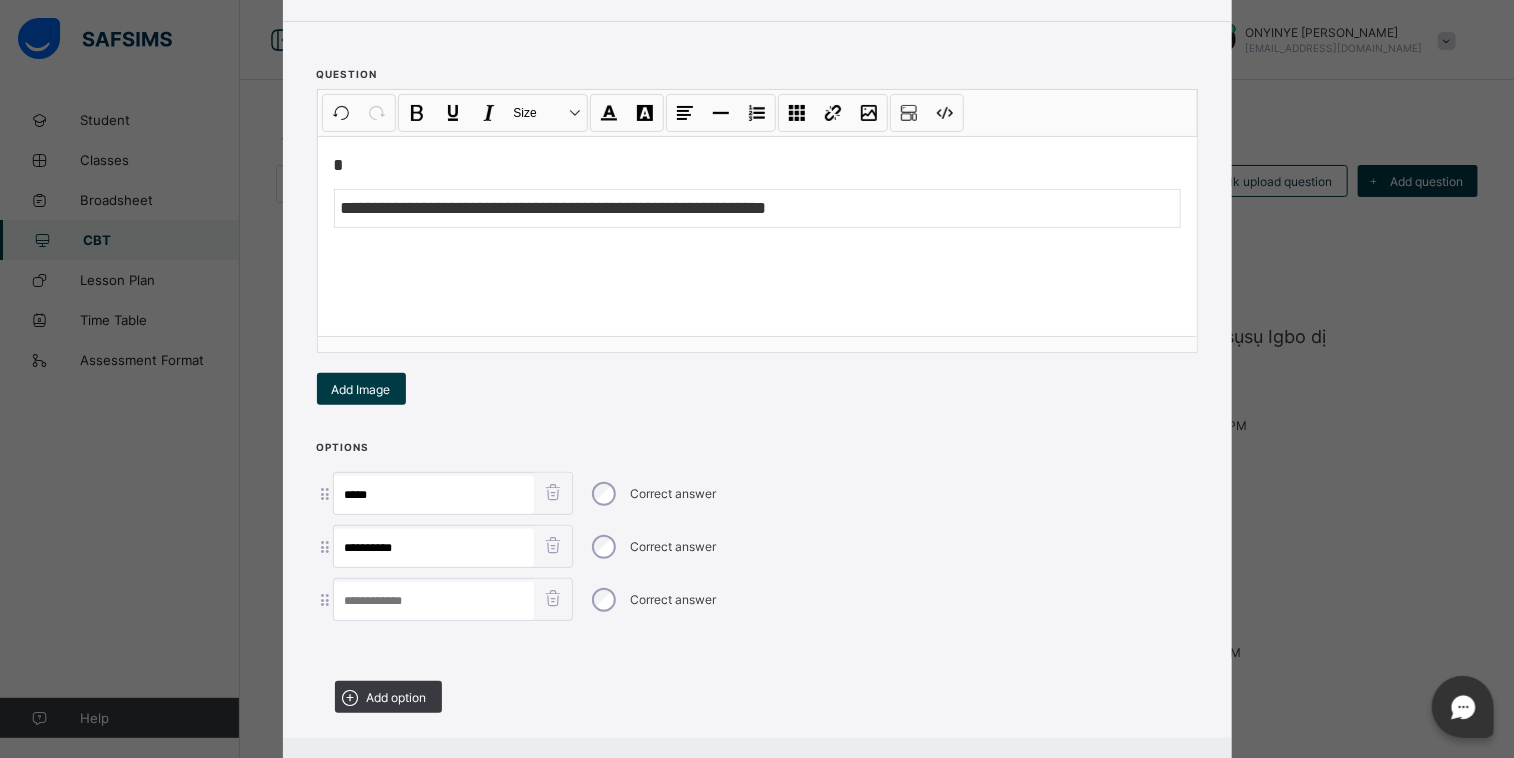 click at bounding box center (434, 601) 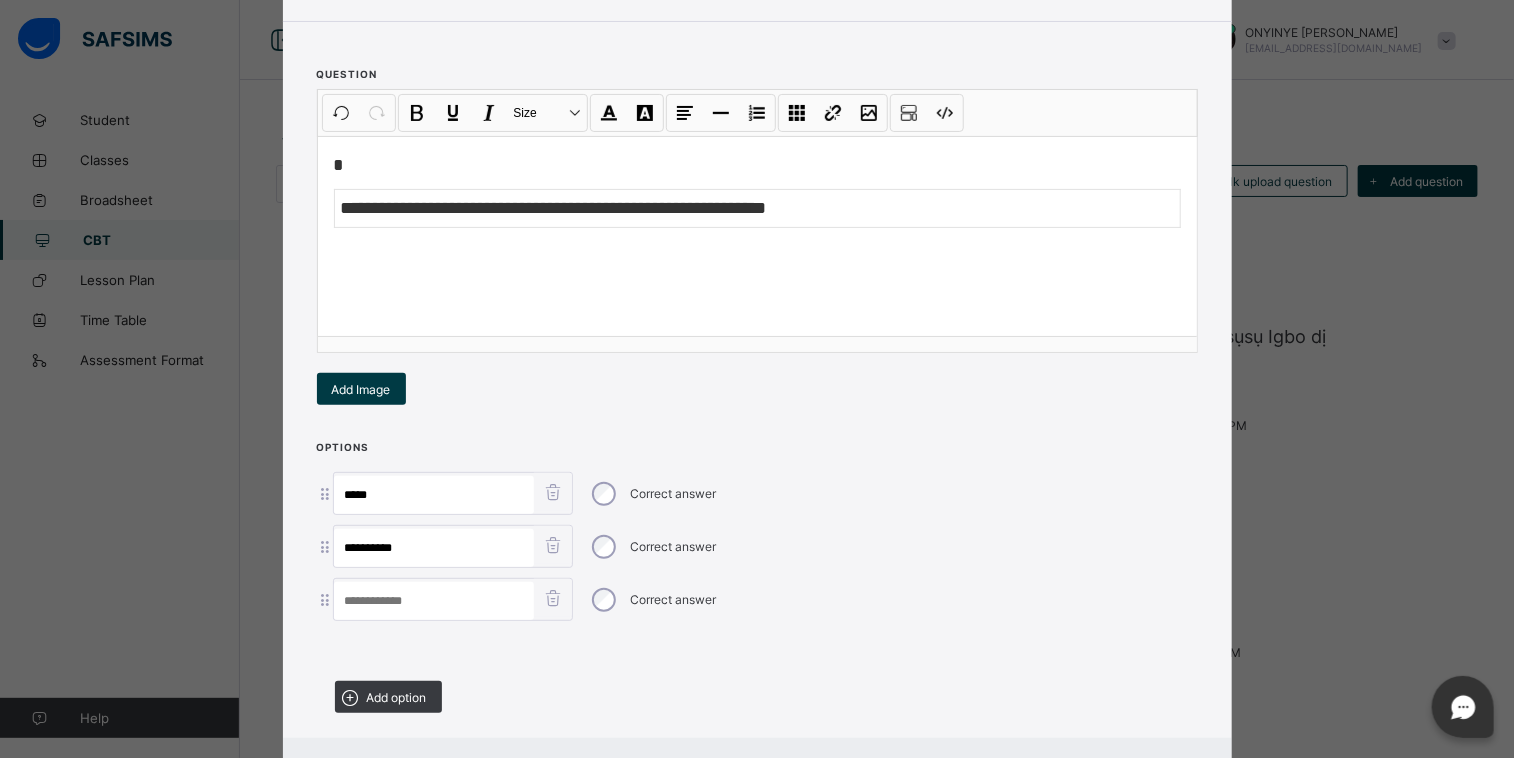 click at bounding box center [434, 601] 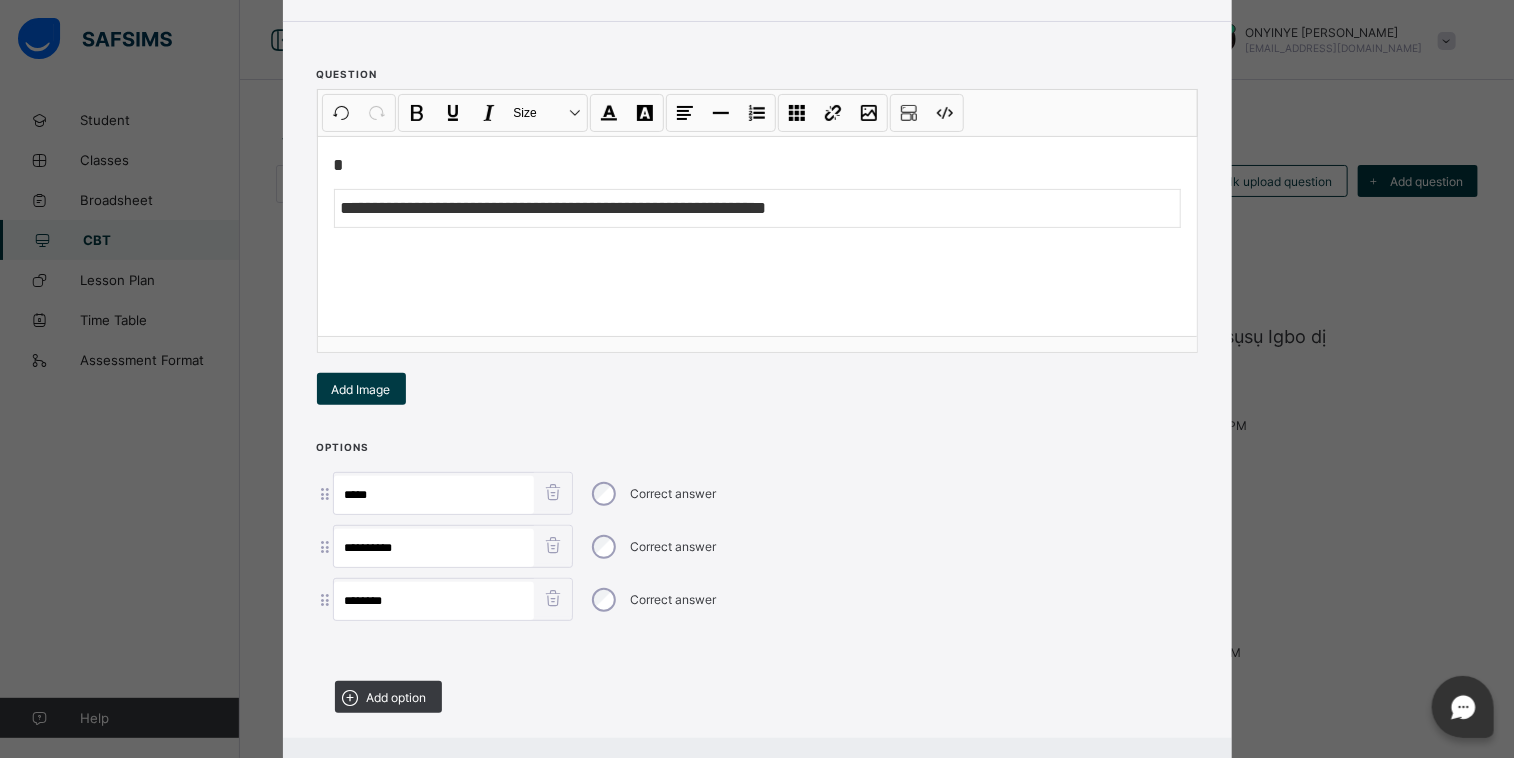 type on "********" 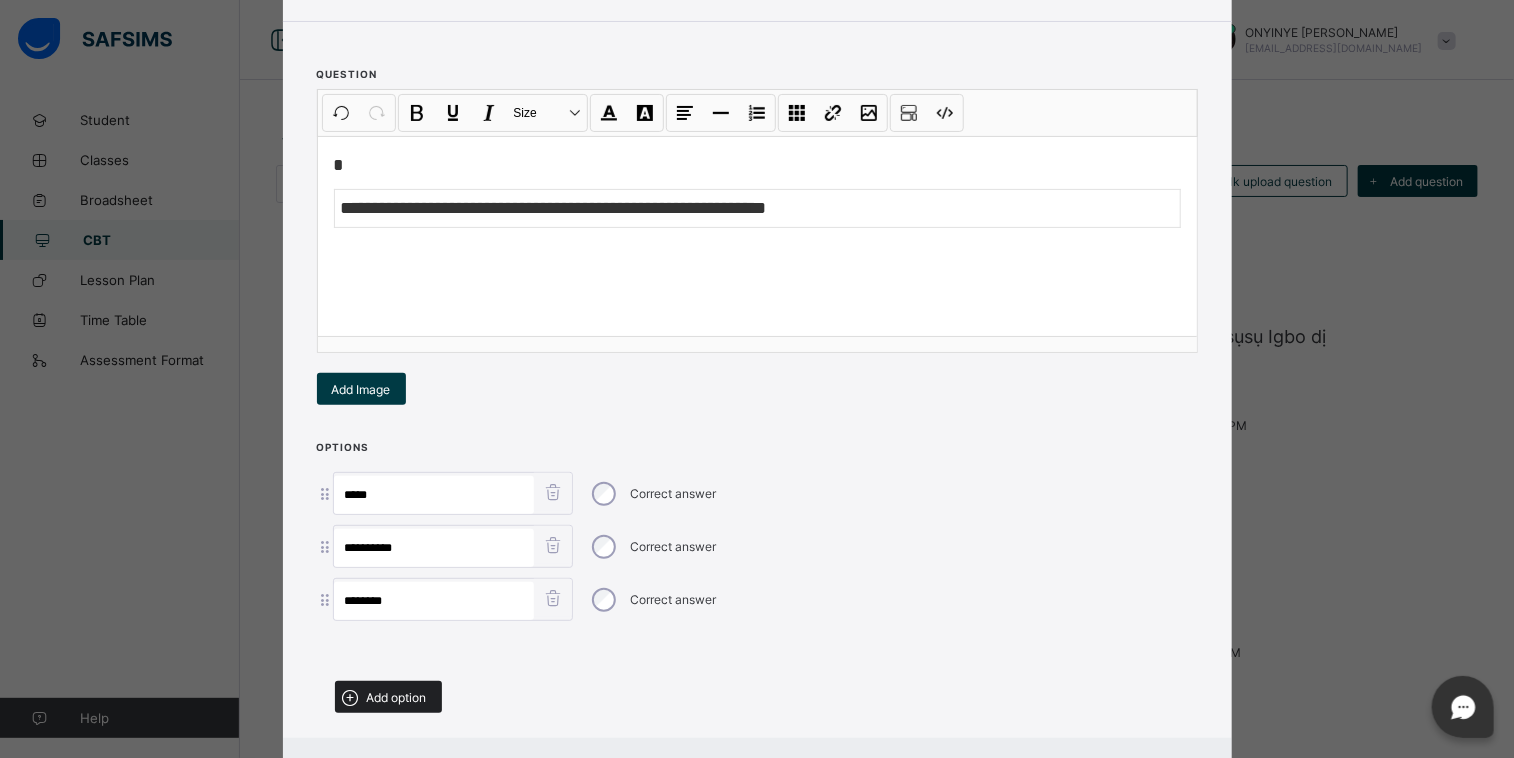 click on "Add option" at bounding box center [397, 697] 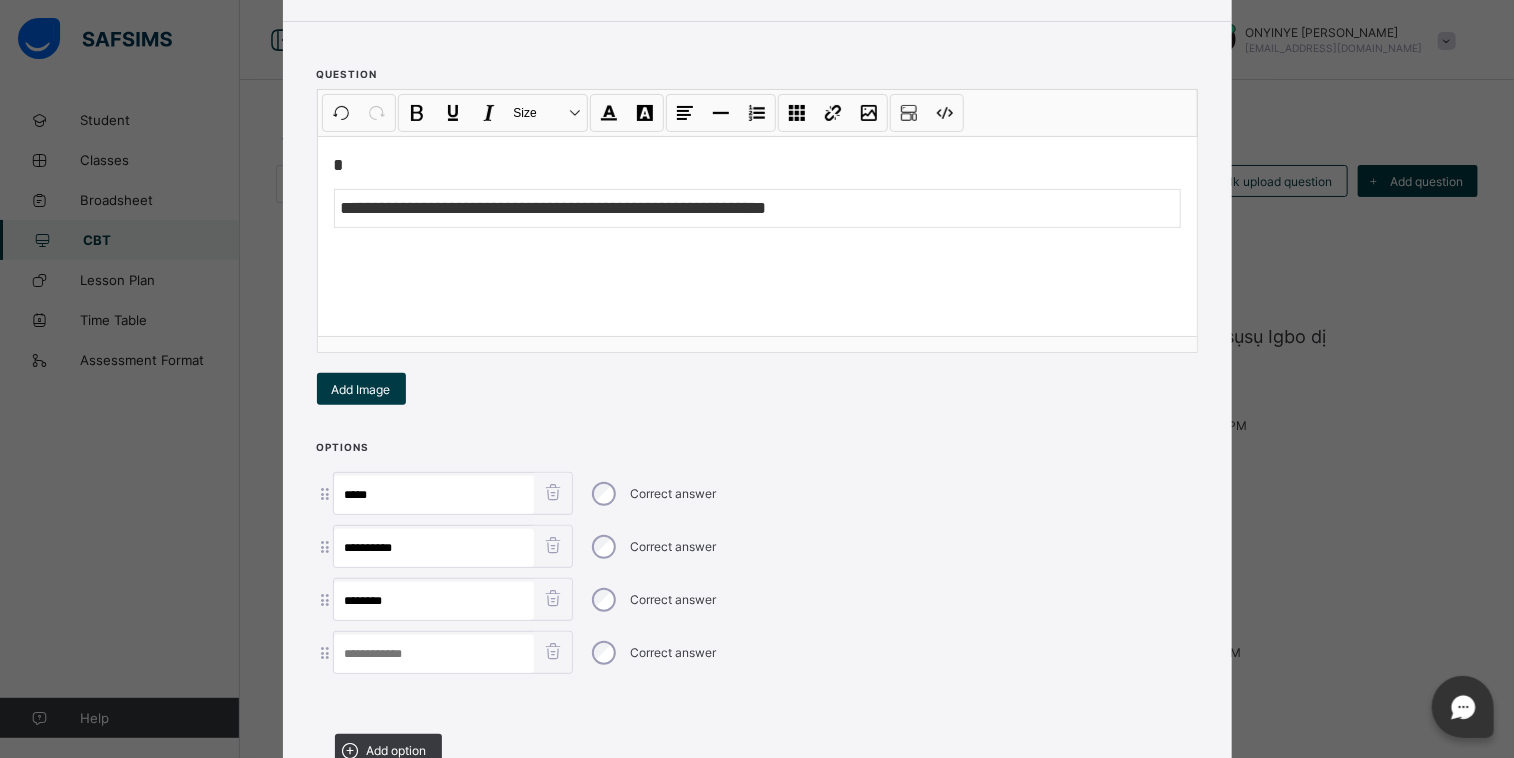 click at bounding box center (434, 654) 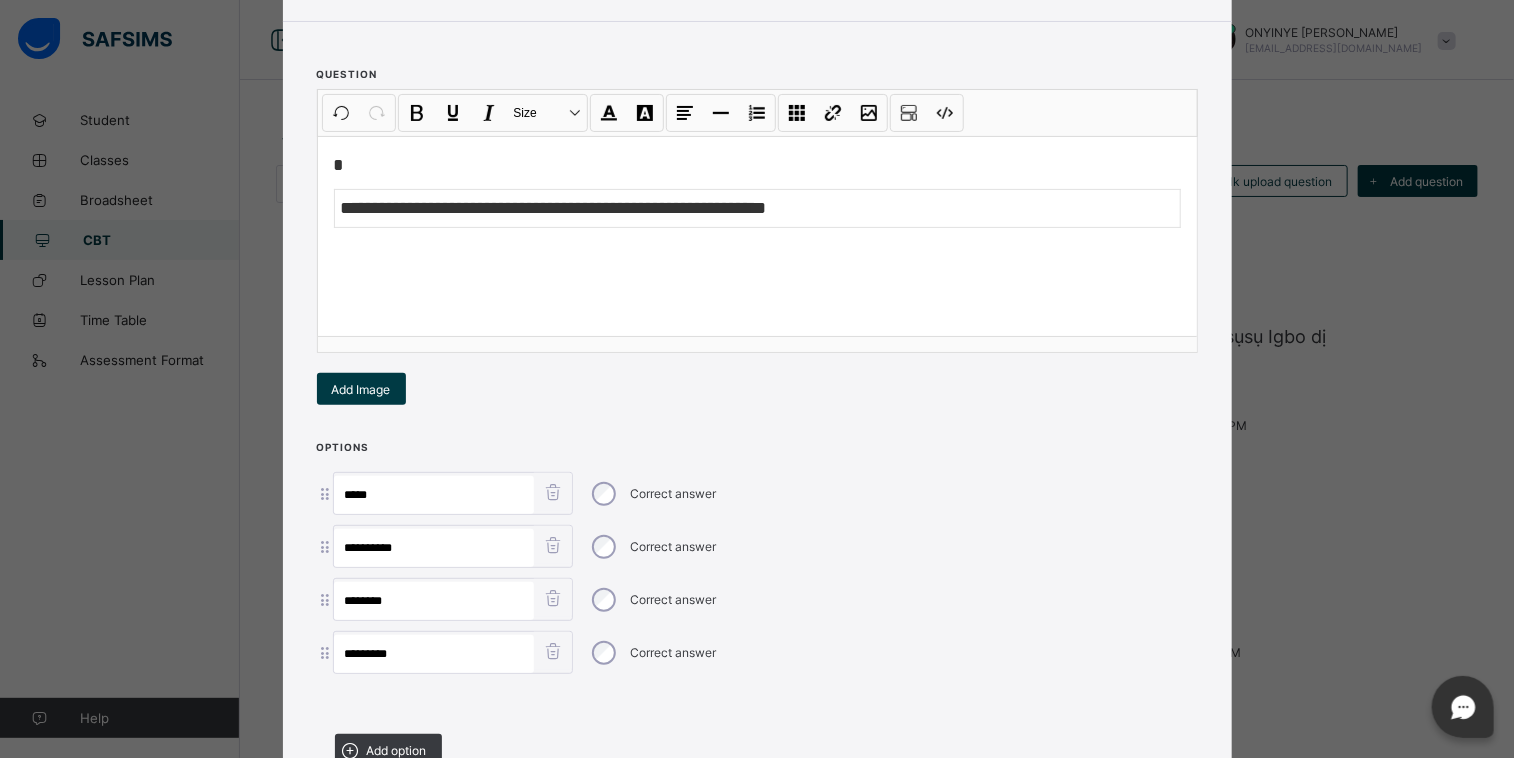 type on "*********" 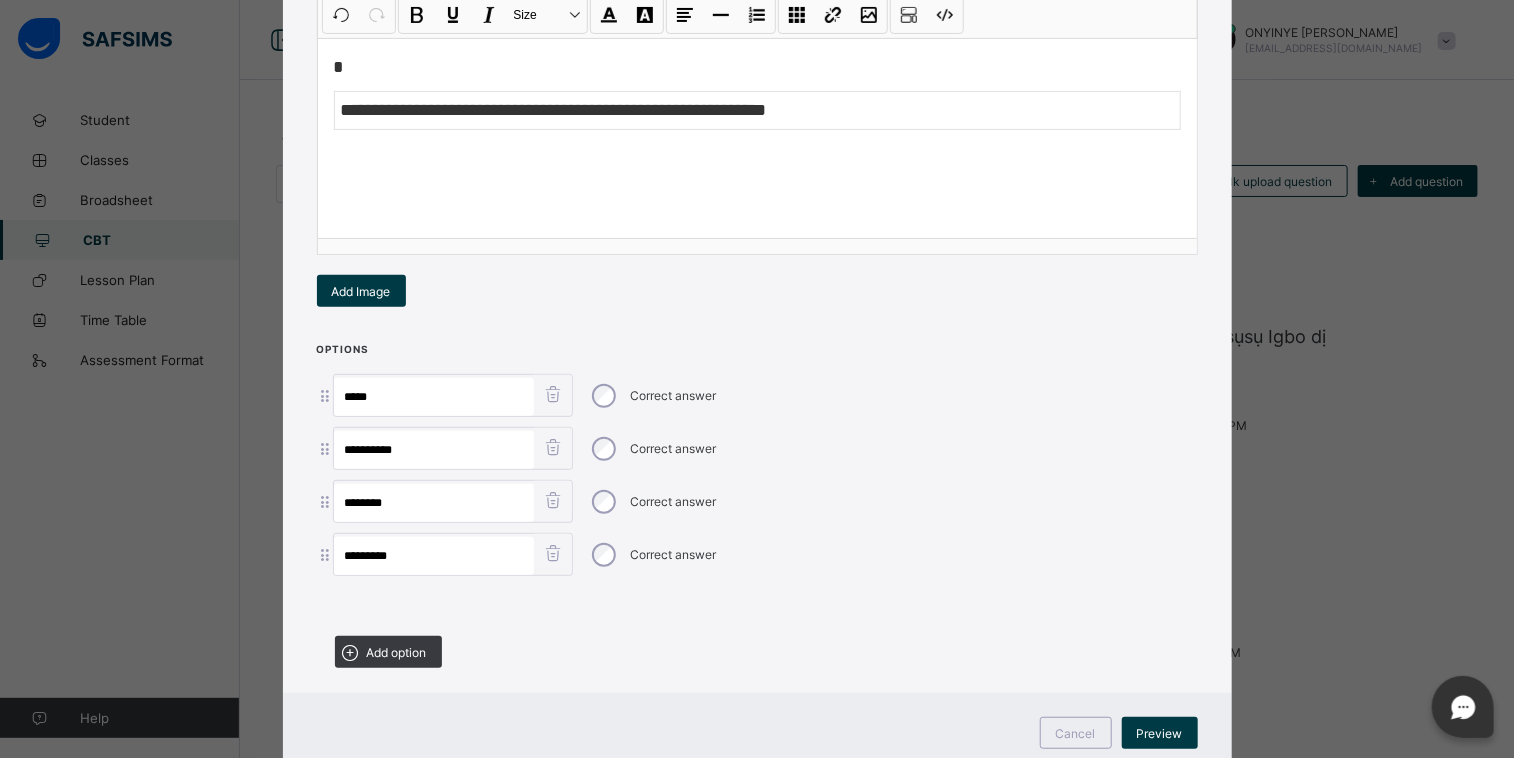 scroll, scrollTop: 344, scrollLeft: 0, axis: vertical 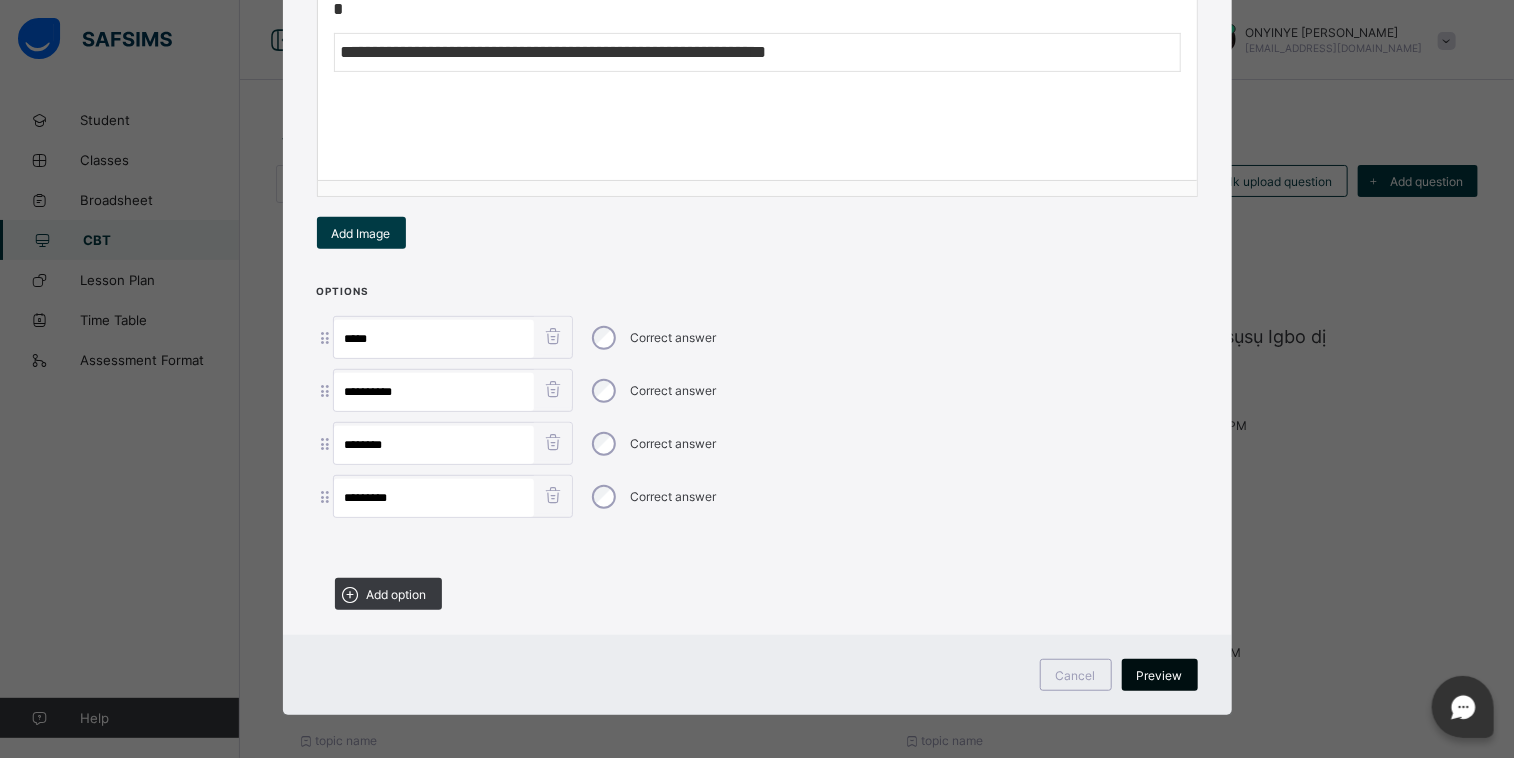 click on "Preview" at bounding box center (1160, 675) 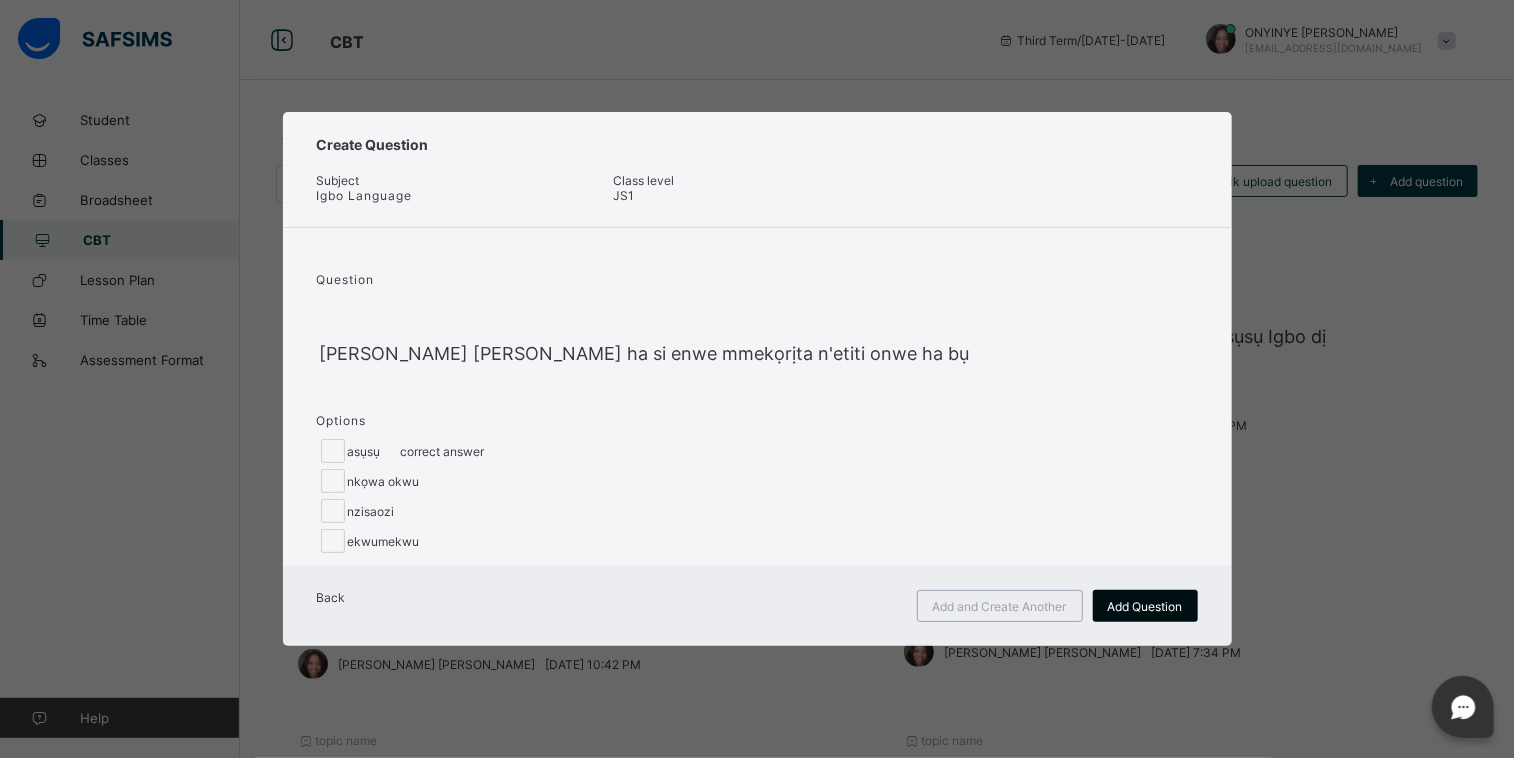 scroll, scrollTop: 0, scrollLeft: 0, axis: both 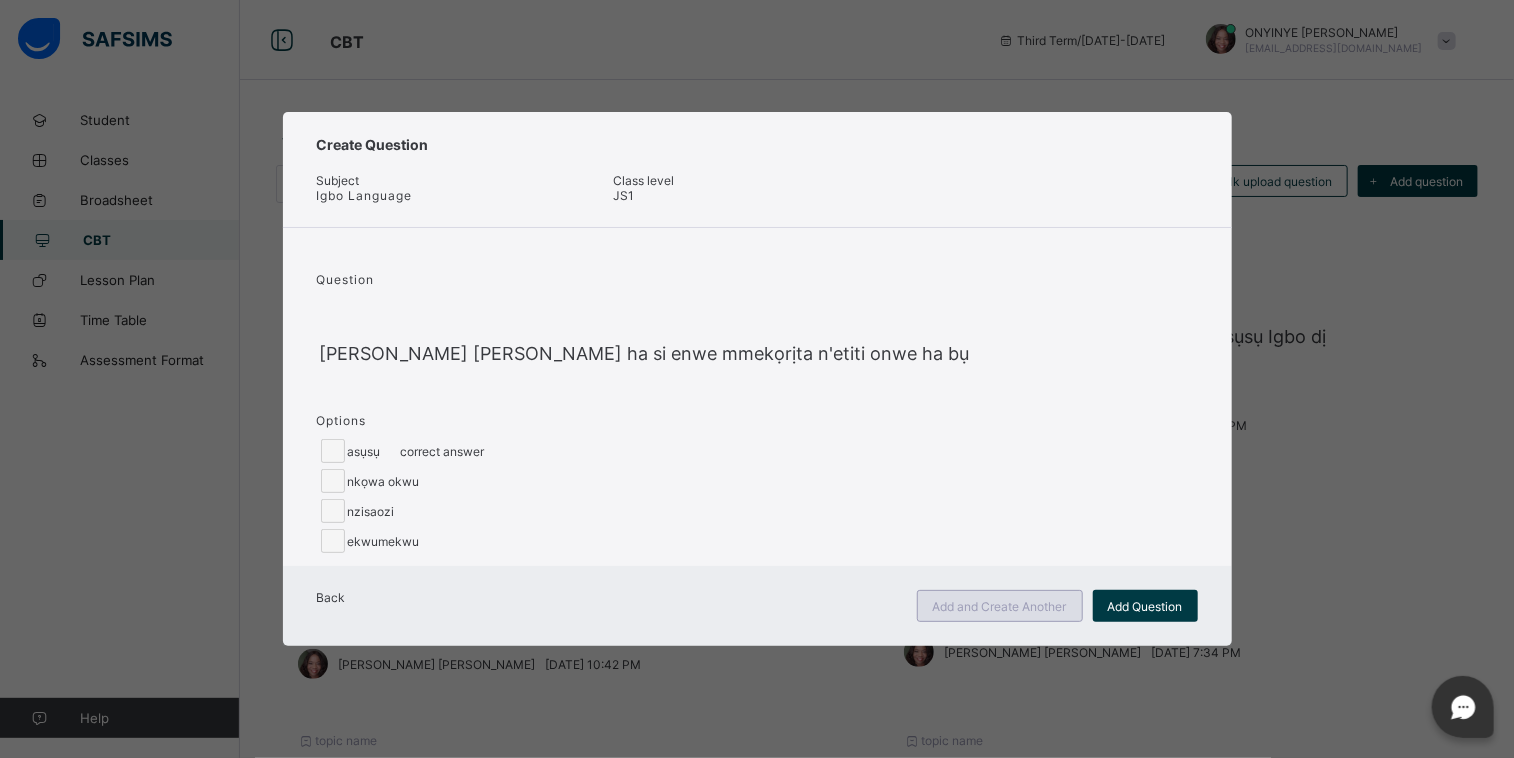 click on "Add and Create Another" at bounding box center (1000, 606) 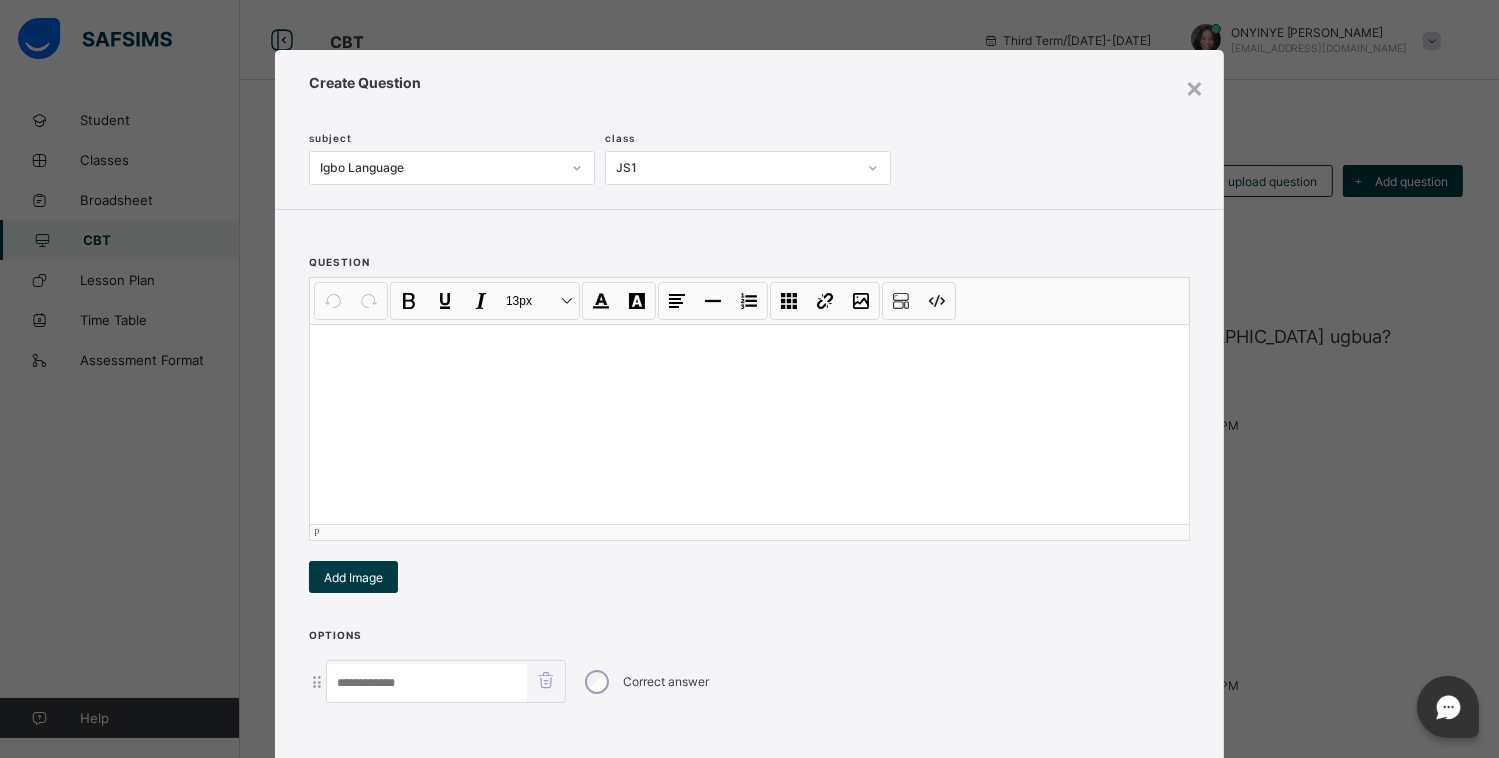 click at bounding box center (749, 424) 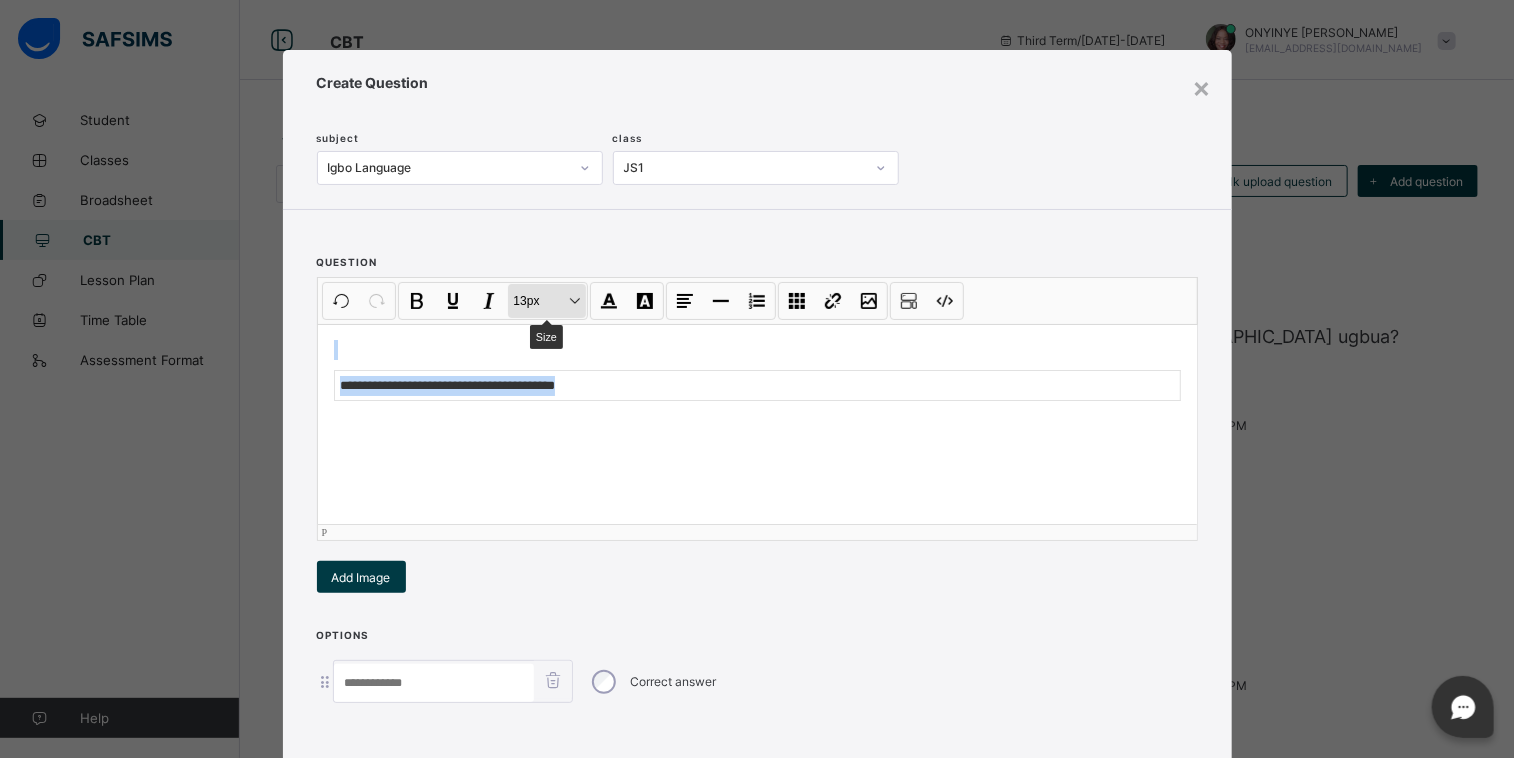 click on "13px Size" at bounding box center [547, 301] 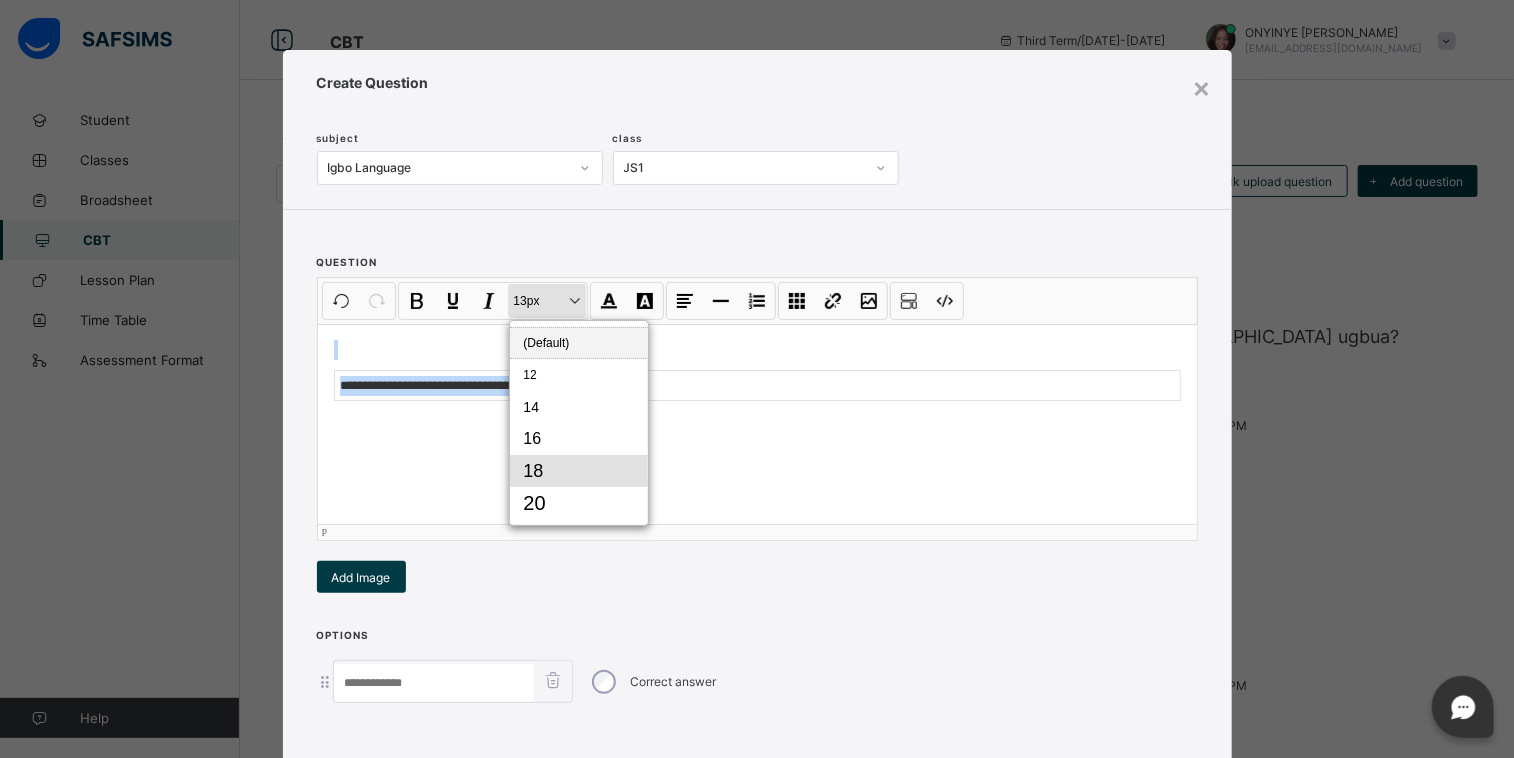 click on "18" at bounding box center [579, 471] 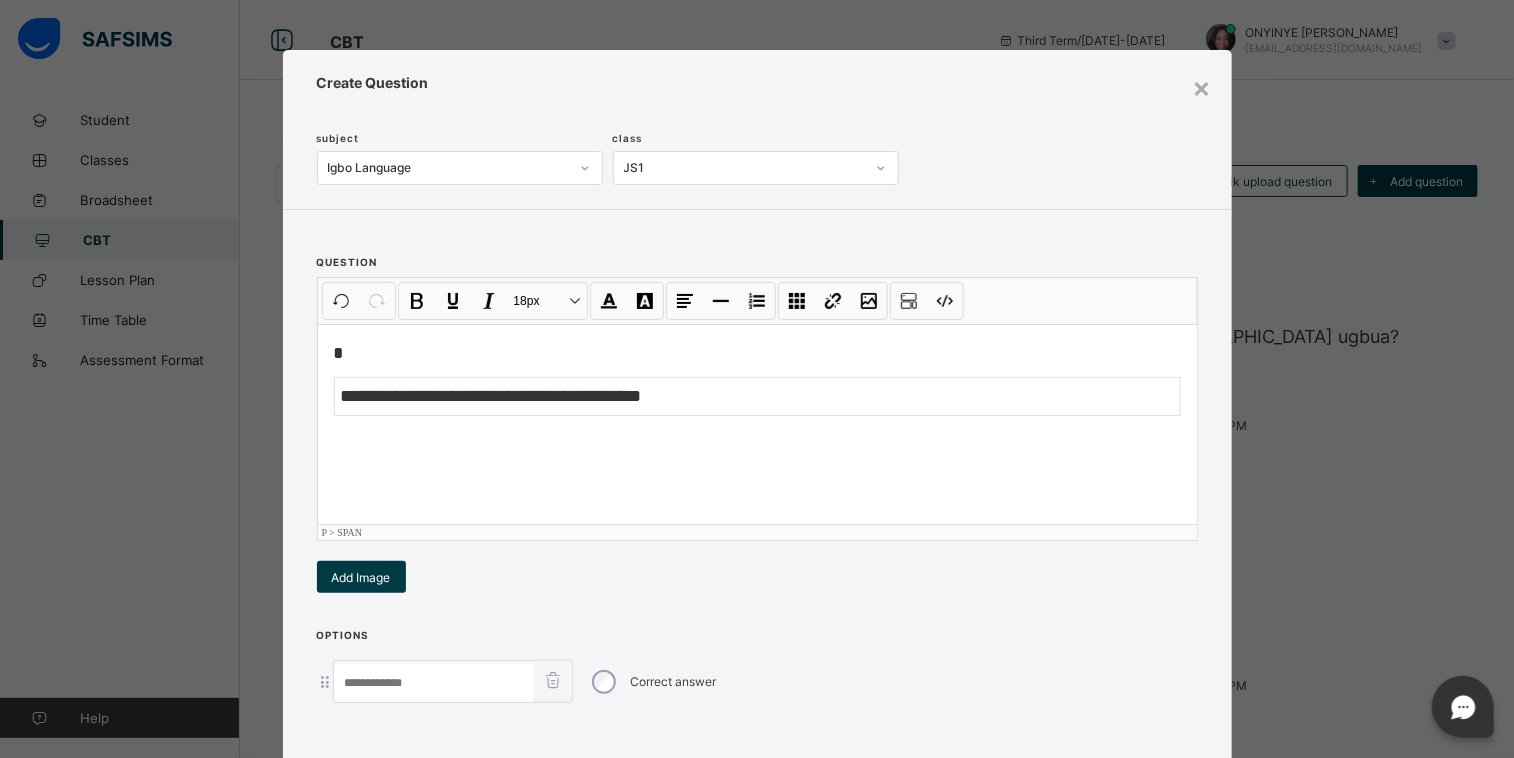 click on "**********" at bounding box center [757, 424] 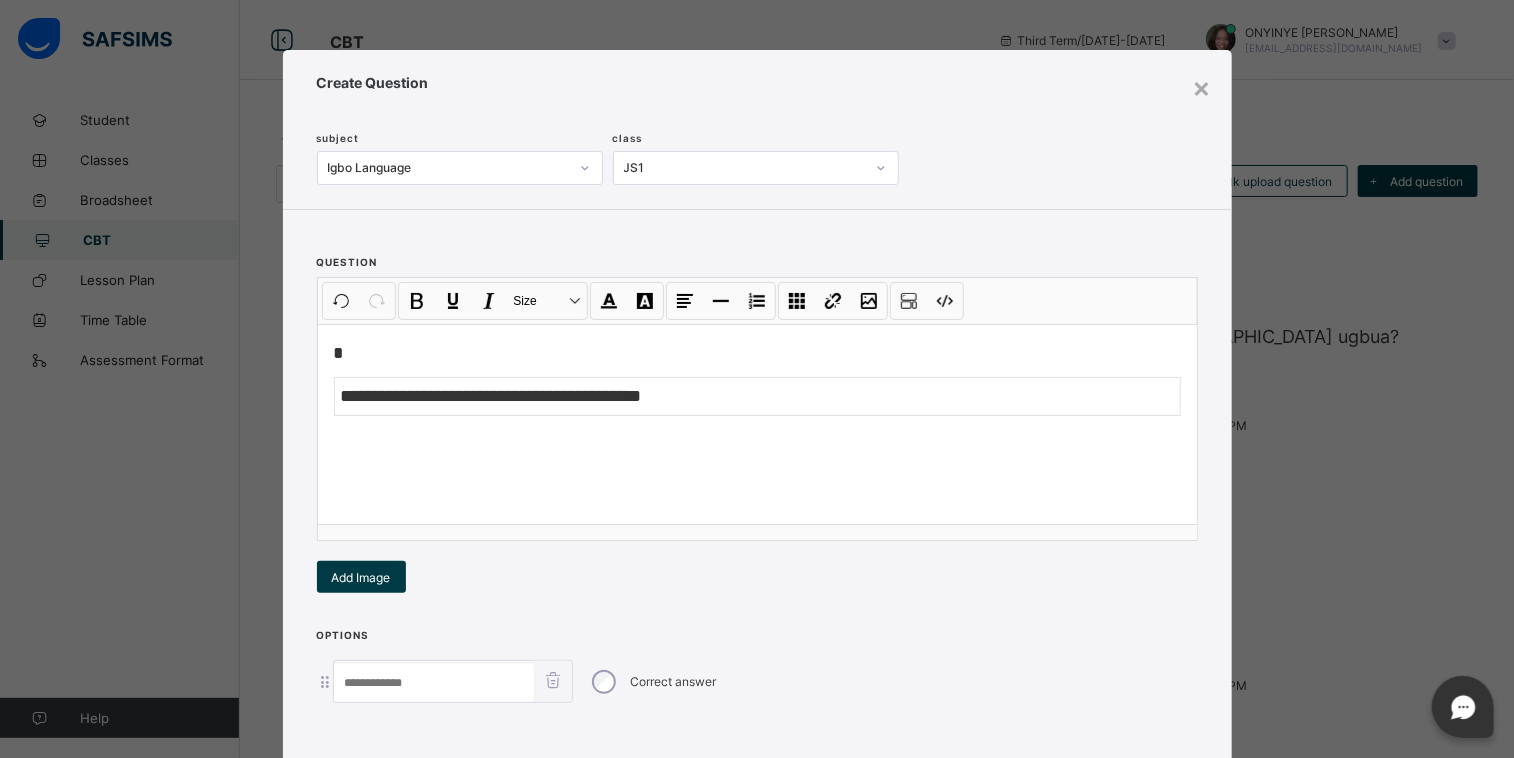 click at bounding box center (434, 683) 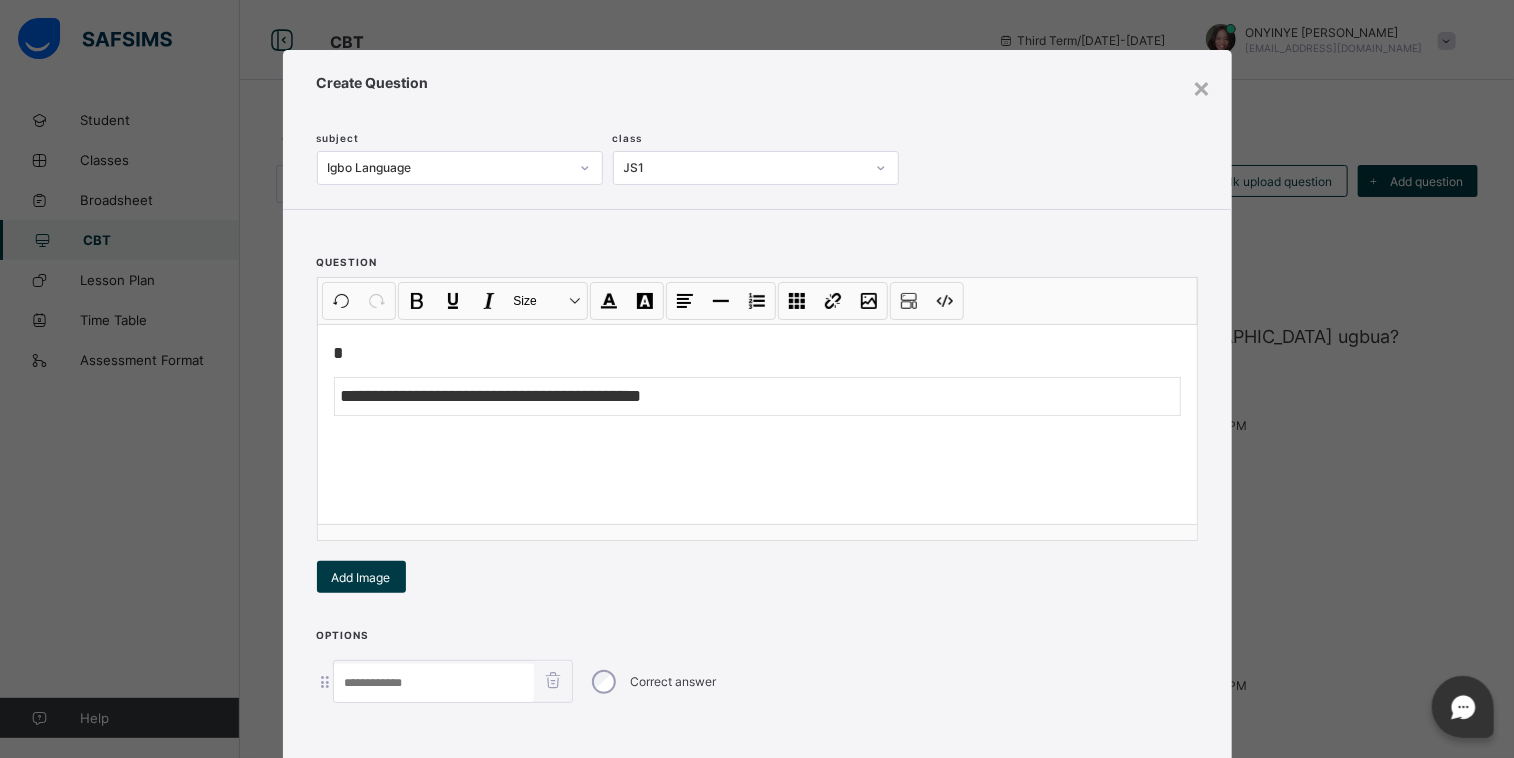 click at bounding box center (434, 683) 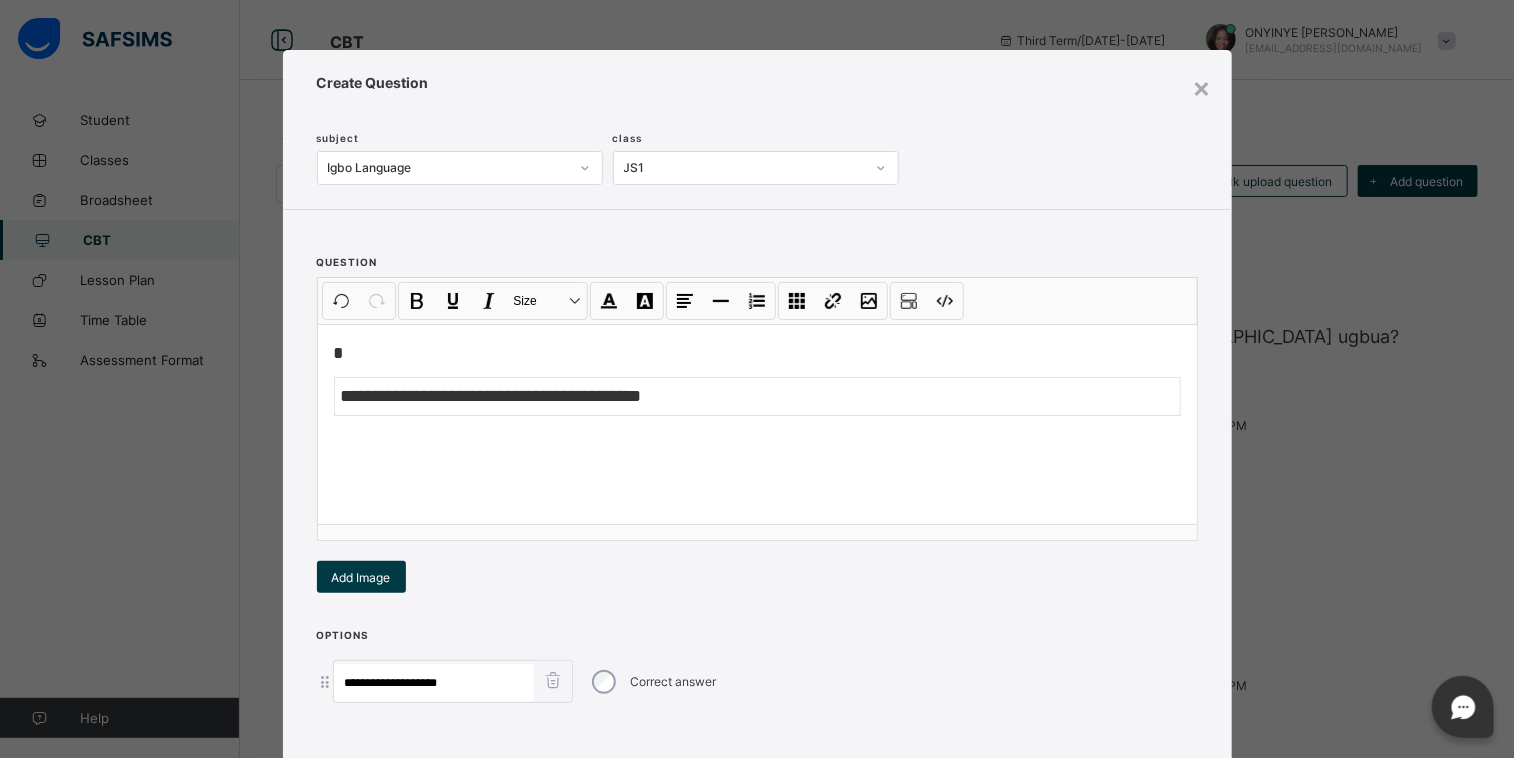type on "**********" 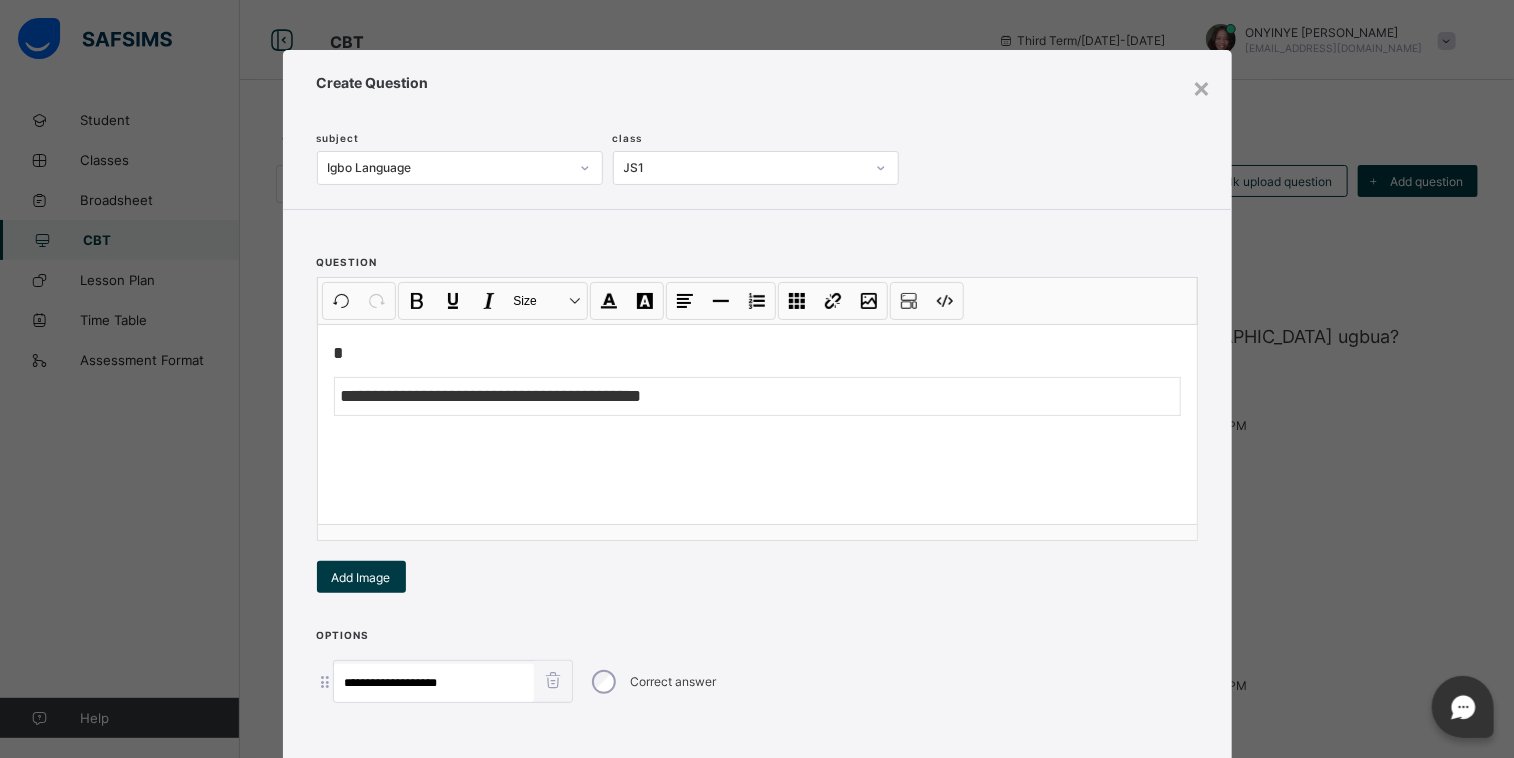 click on "Correct answer" at bounding box center [652, 682] 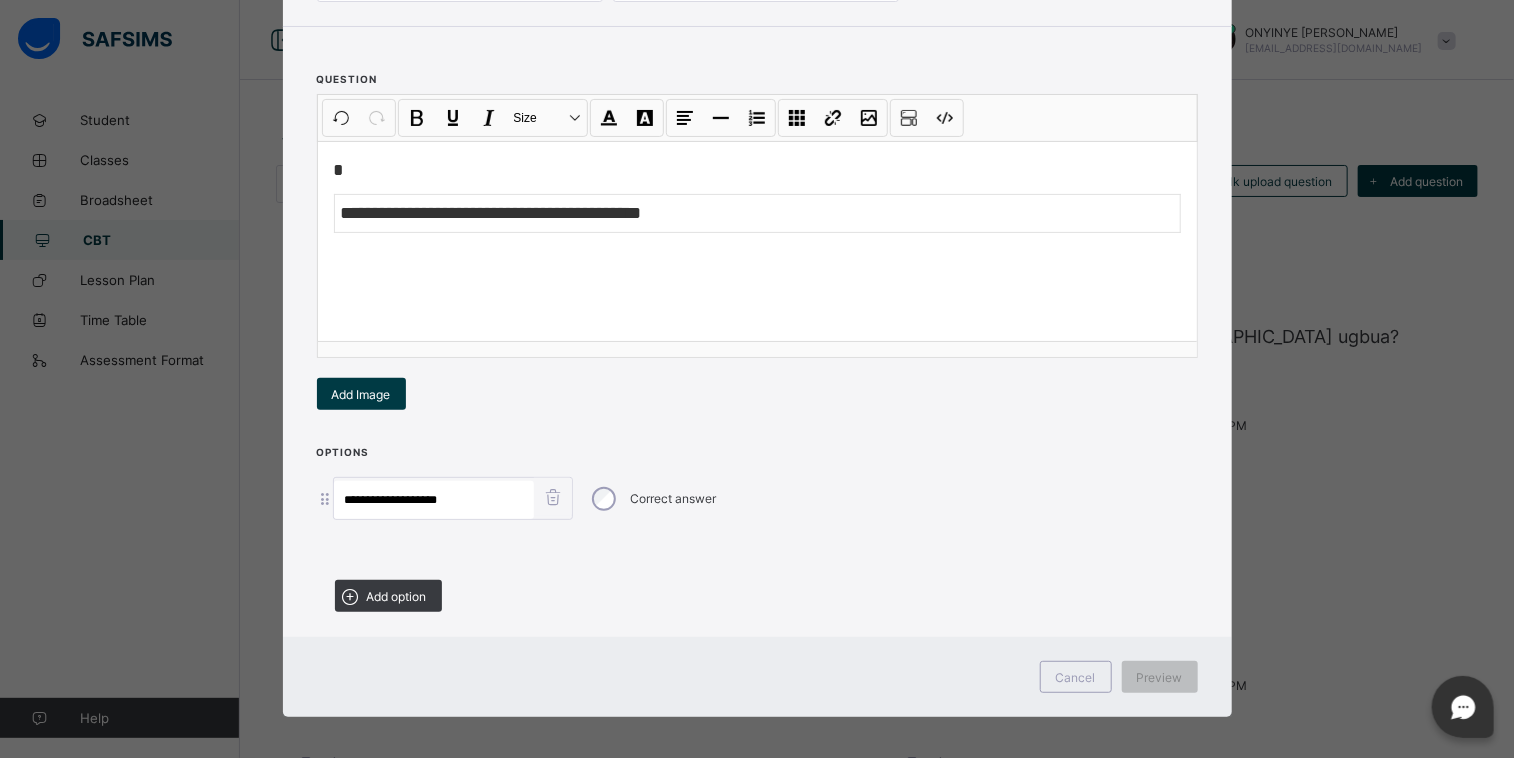 scroll, scrollTop: 188, scrollLeft: 0, axis: vertical 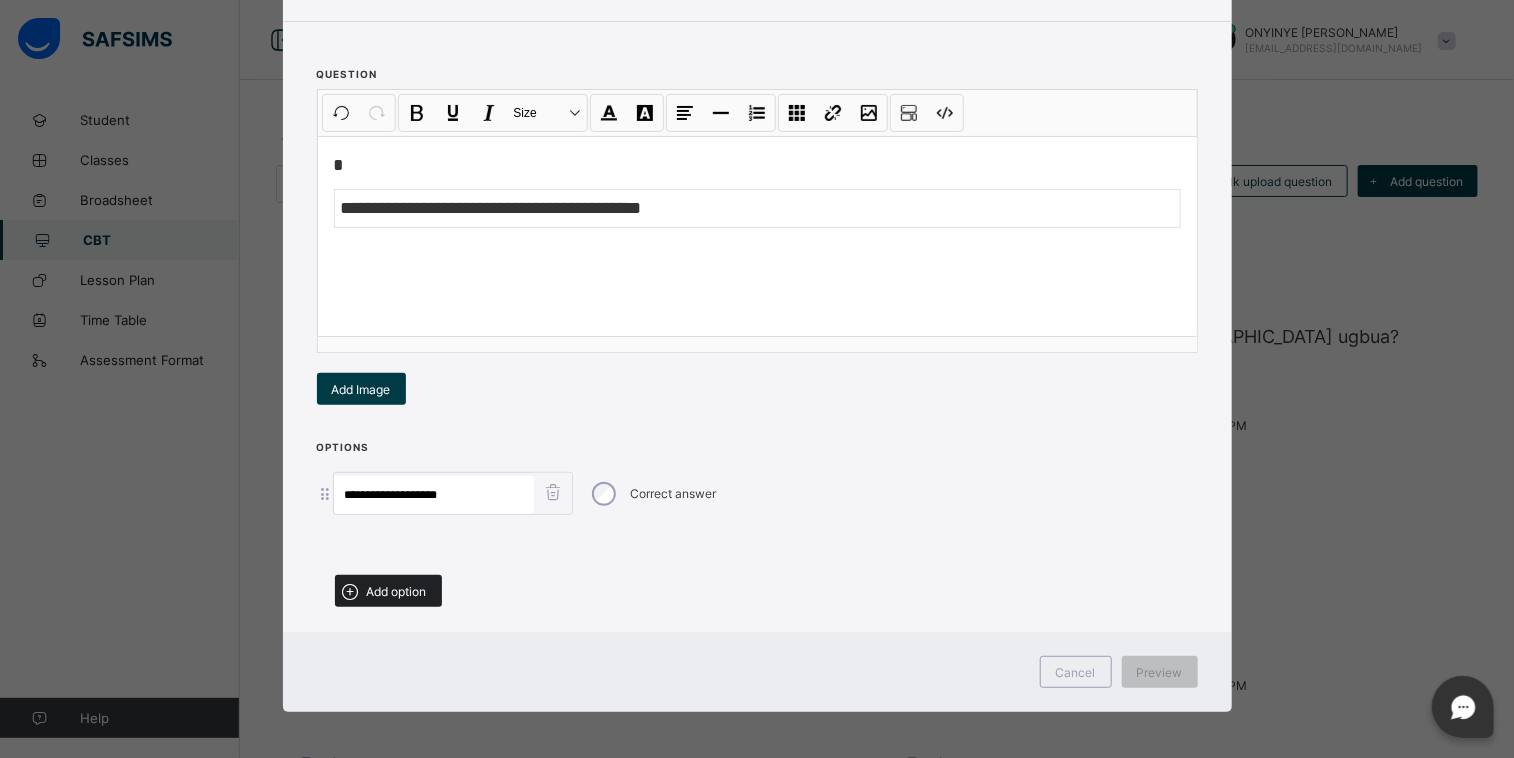 click on "Add option" at bounding box center (397, 591) 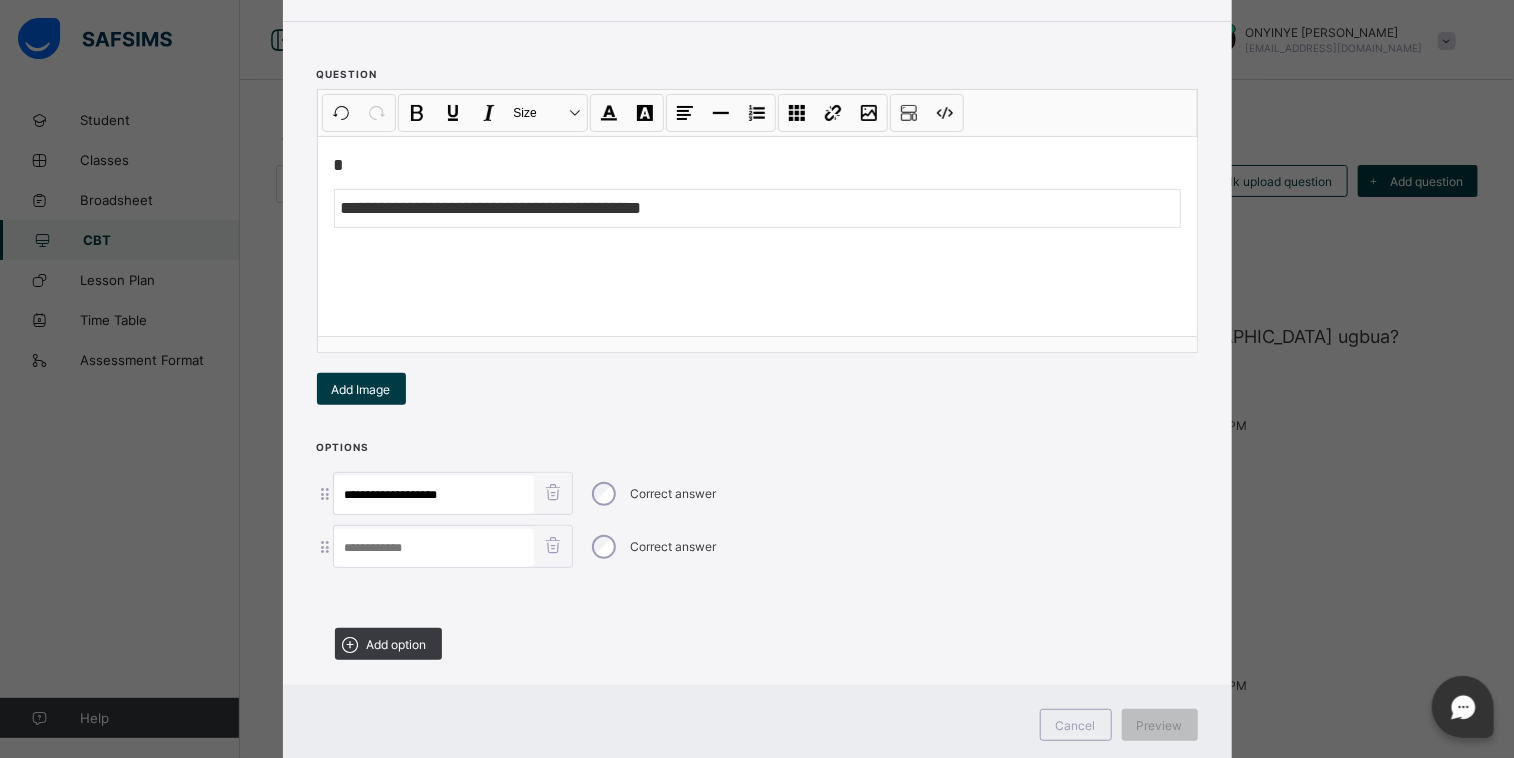 click at bounding box center (434, 548) 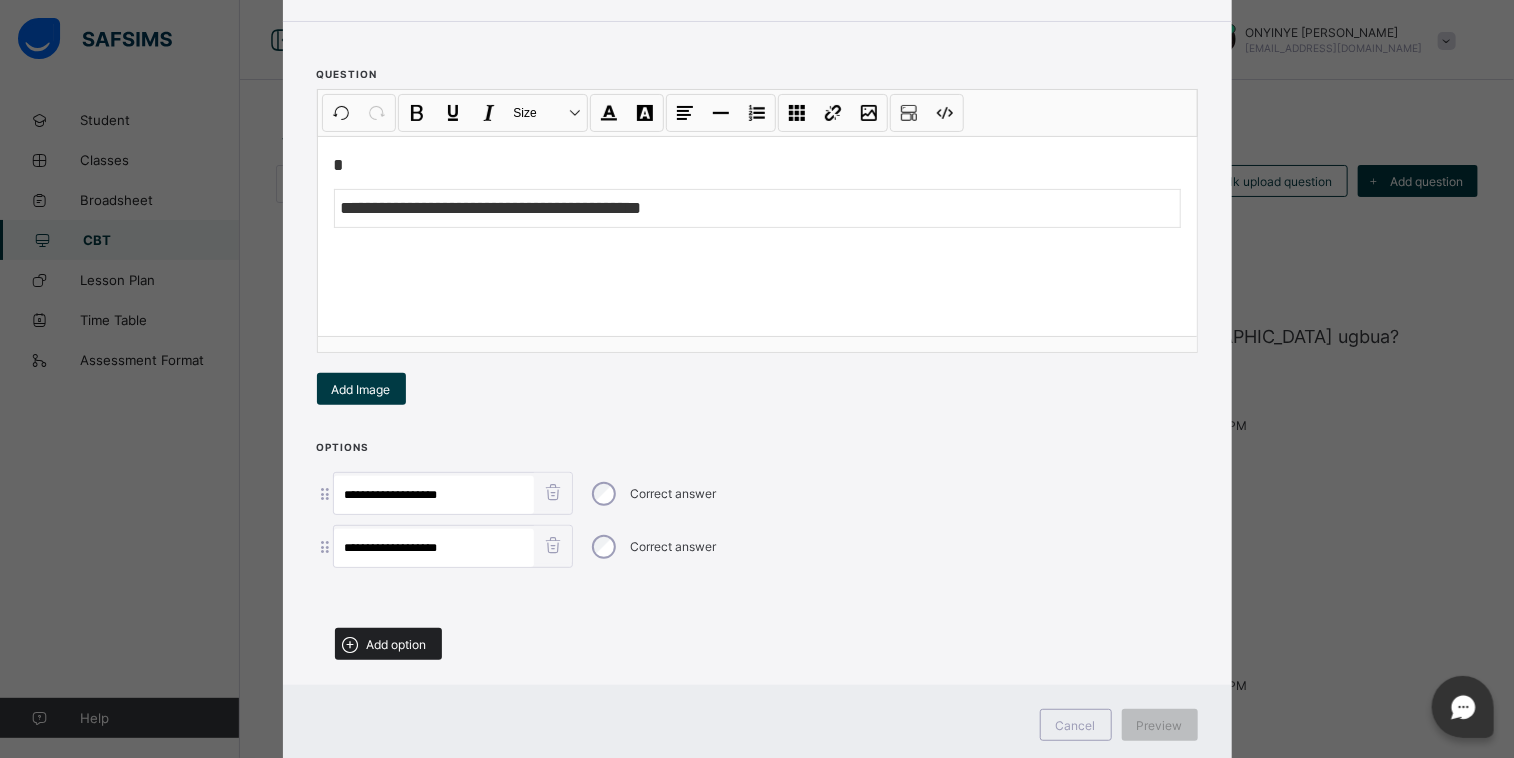 type on "**********" 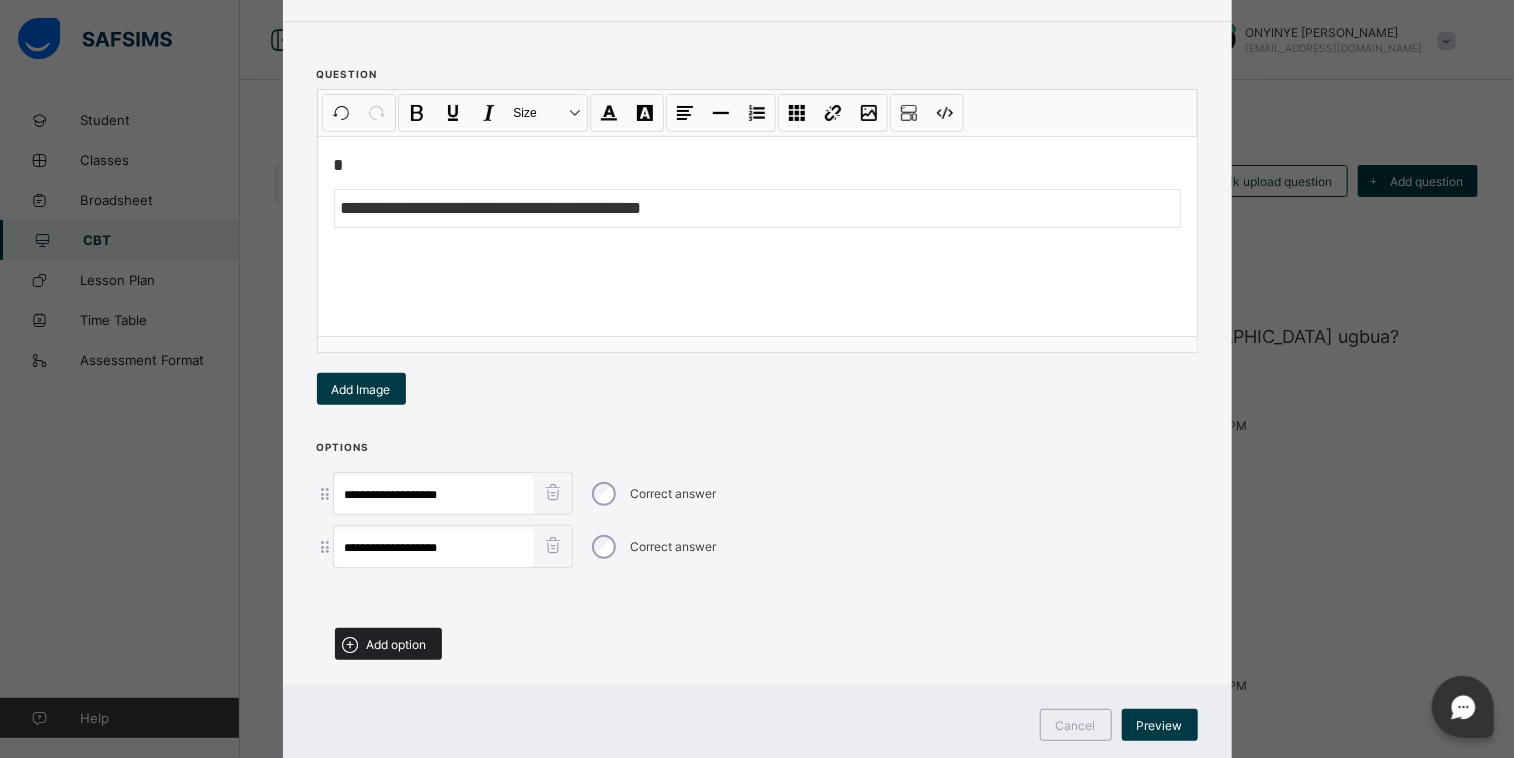 click on "Add option" at bounding box center (397, 644) 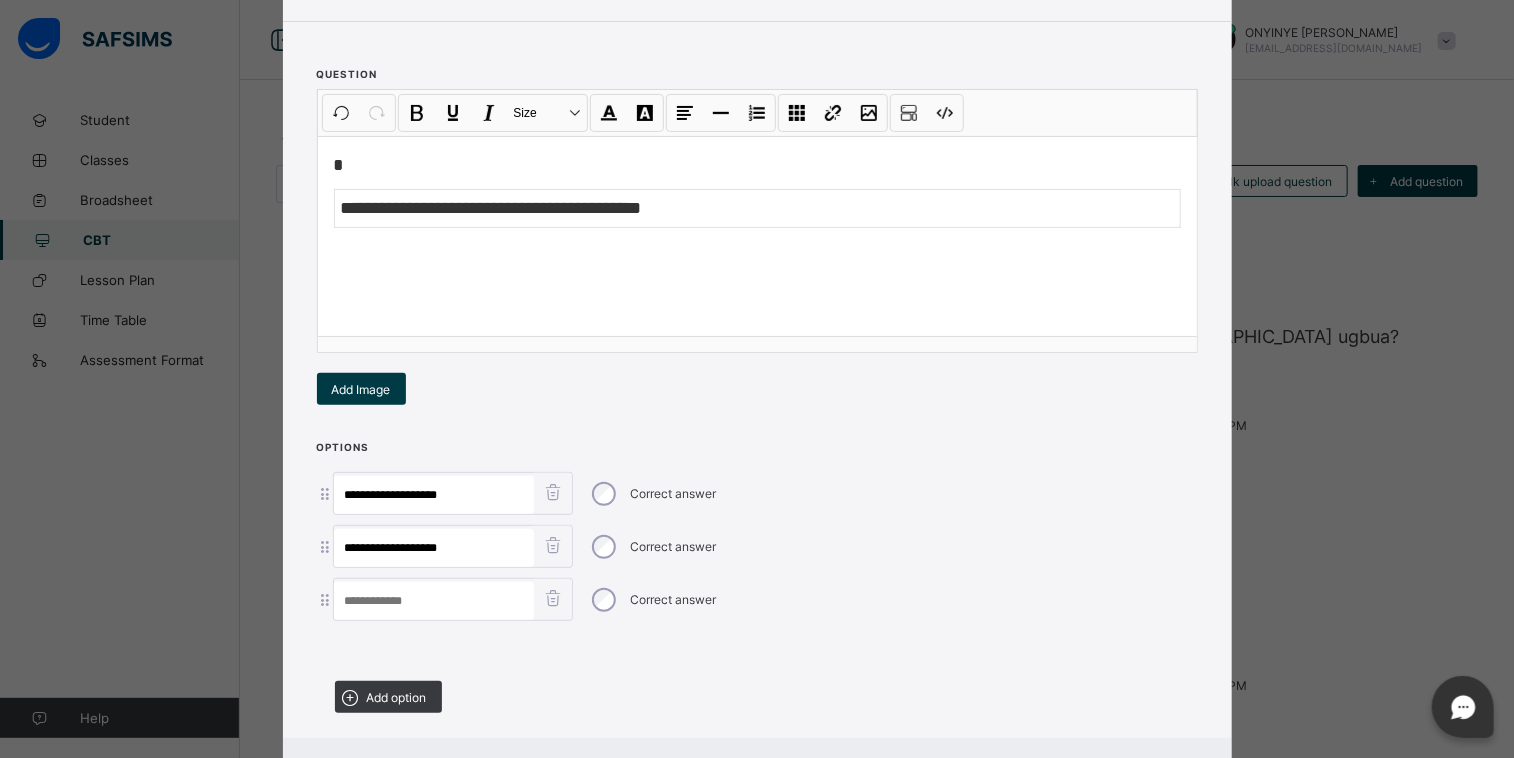 click at bounding box center [434, 601] 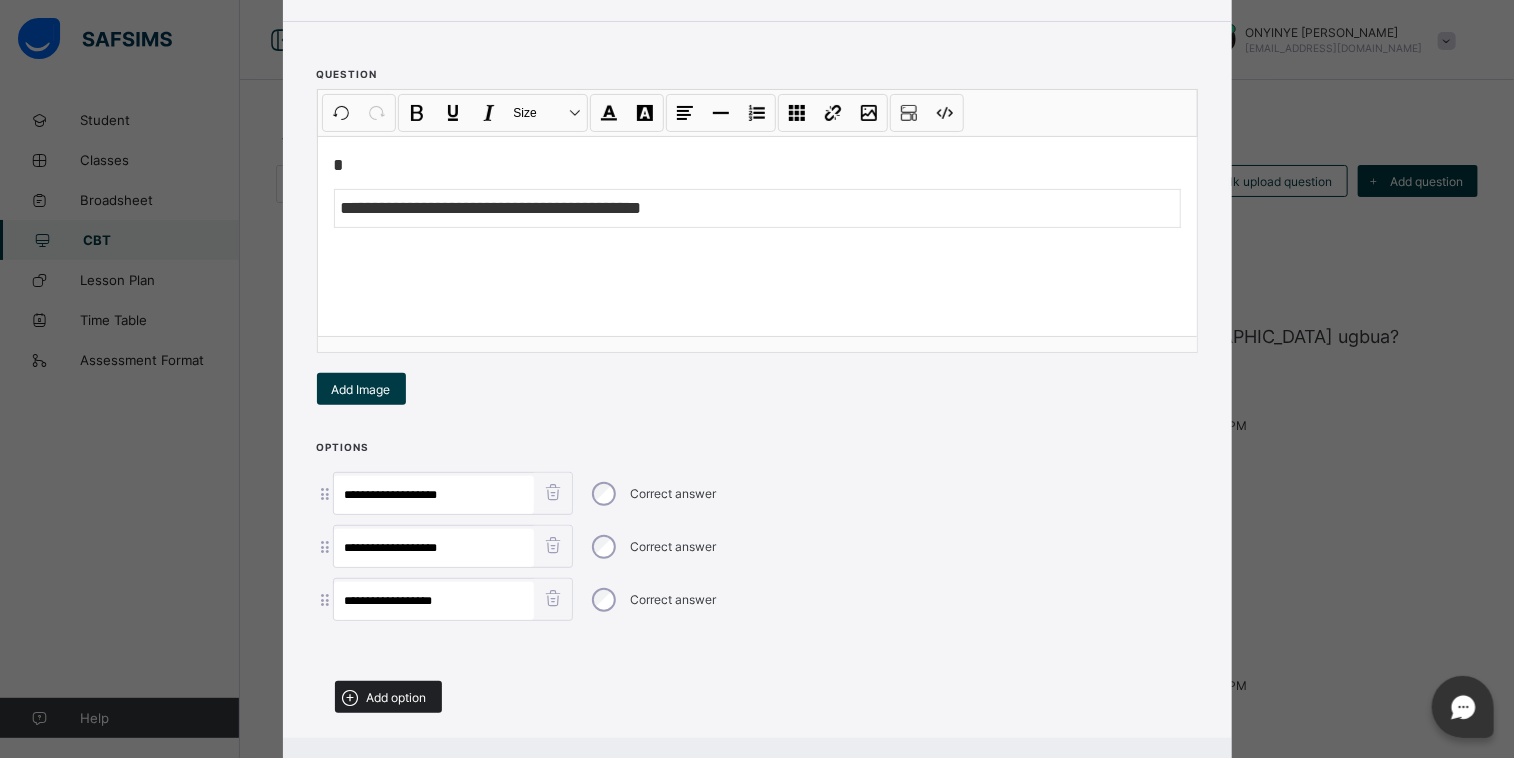 type on "**********" 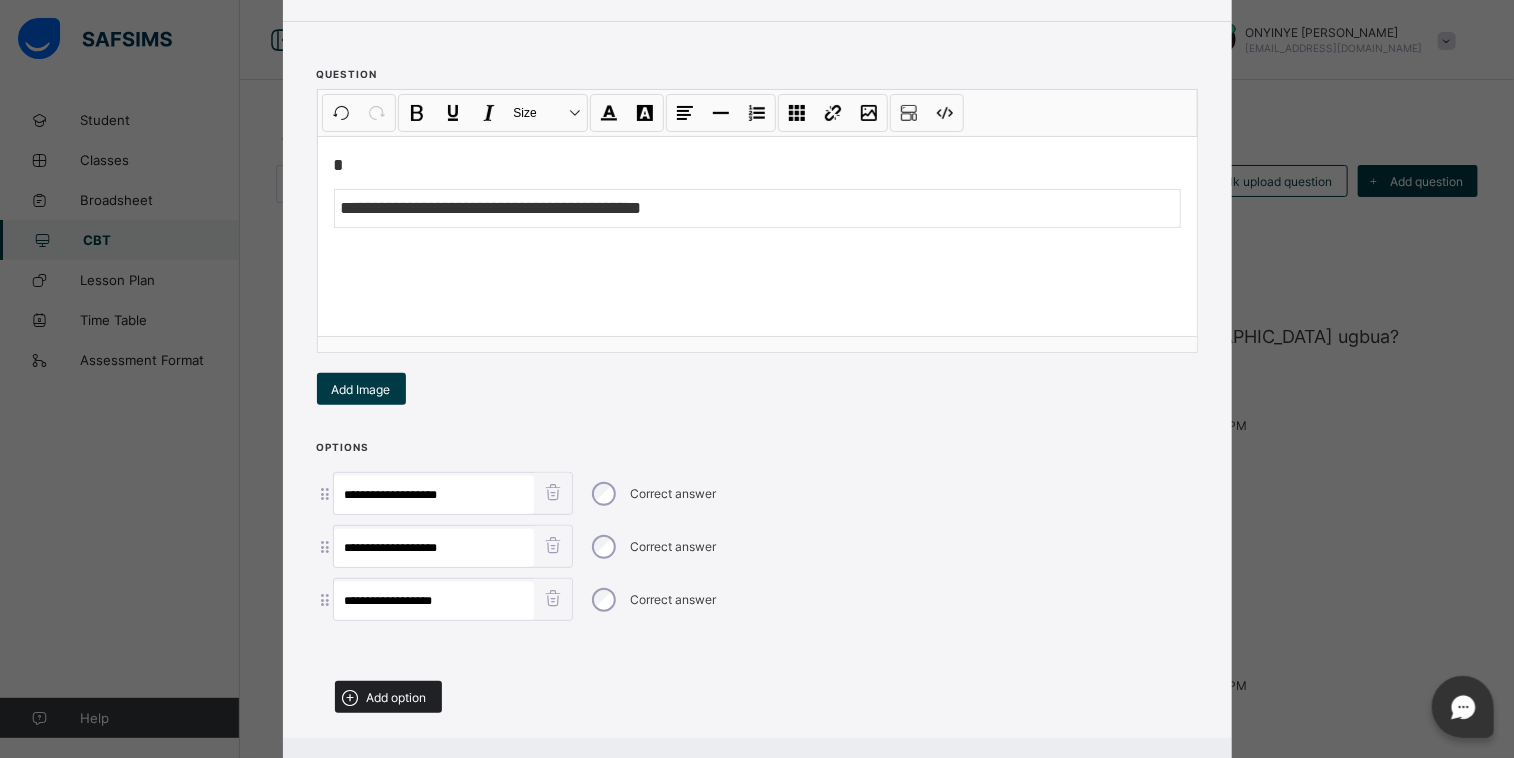 click on "Add option" at bounding box center (397, 697) 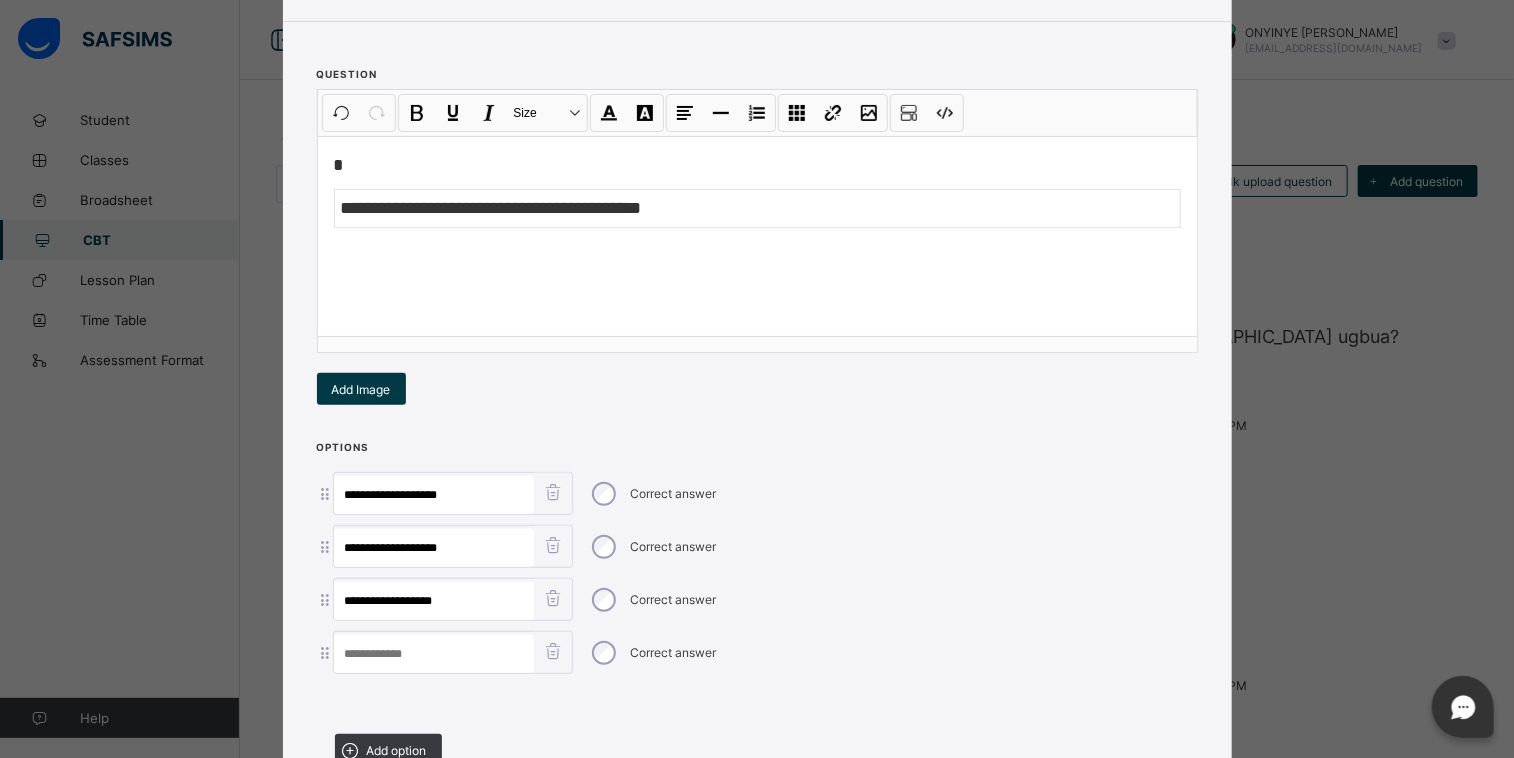 click at bounding box center [434, 654] 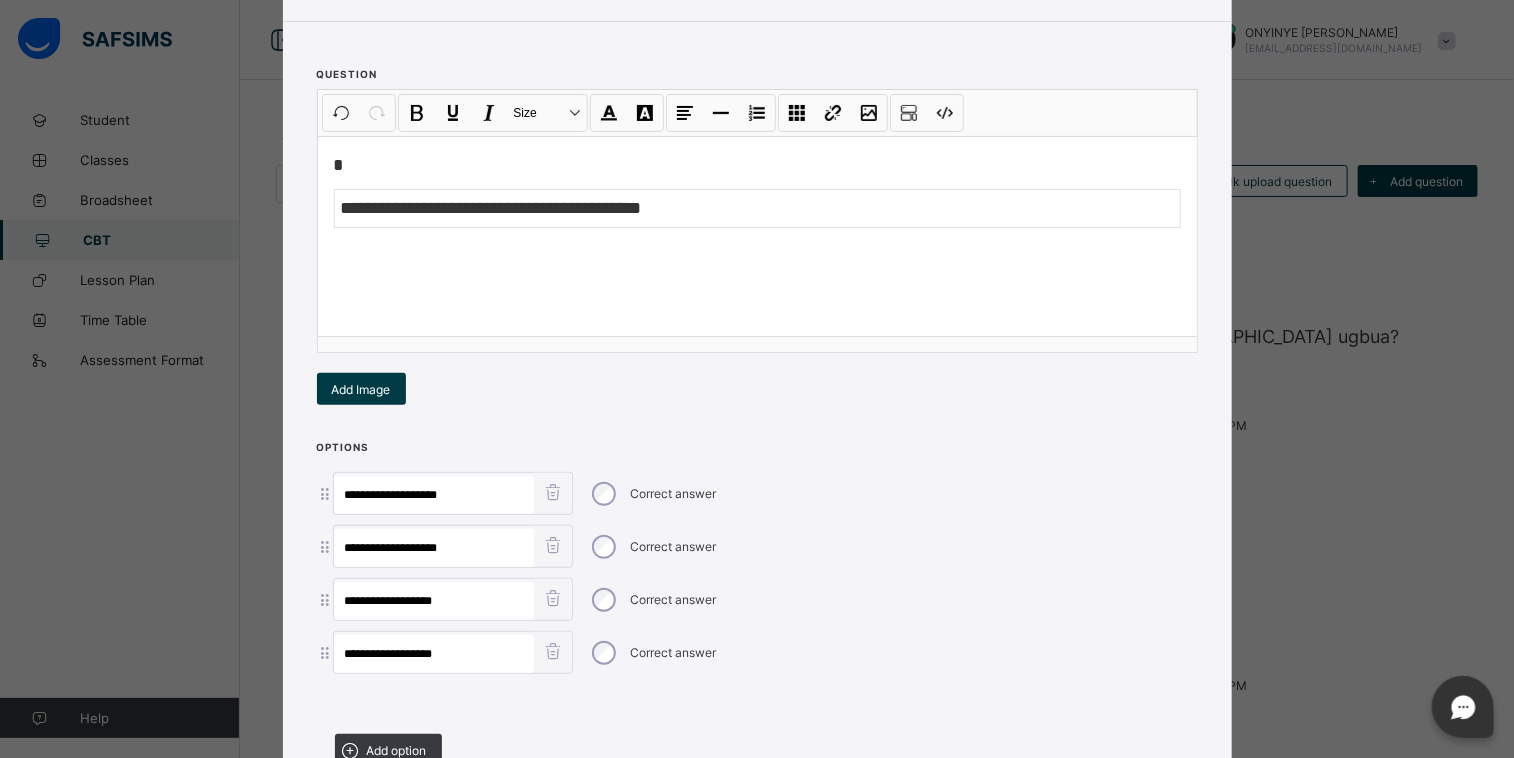 type on "**********" 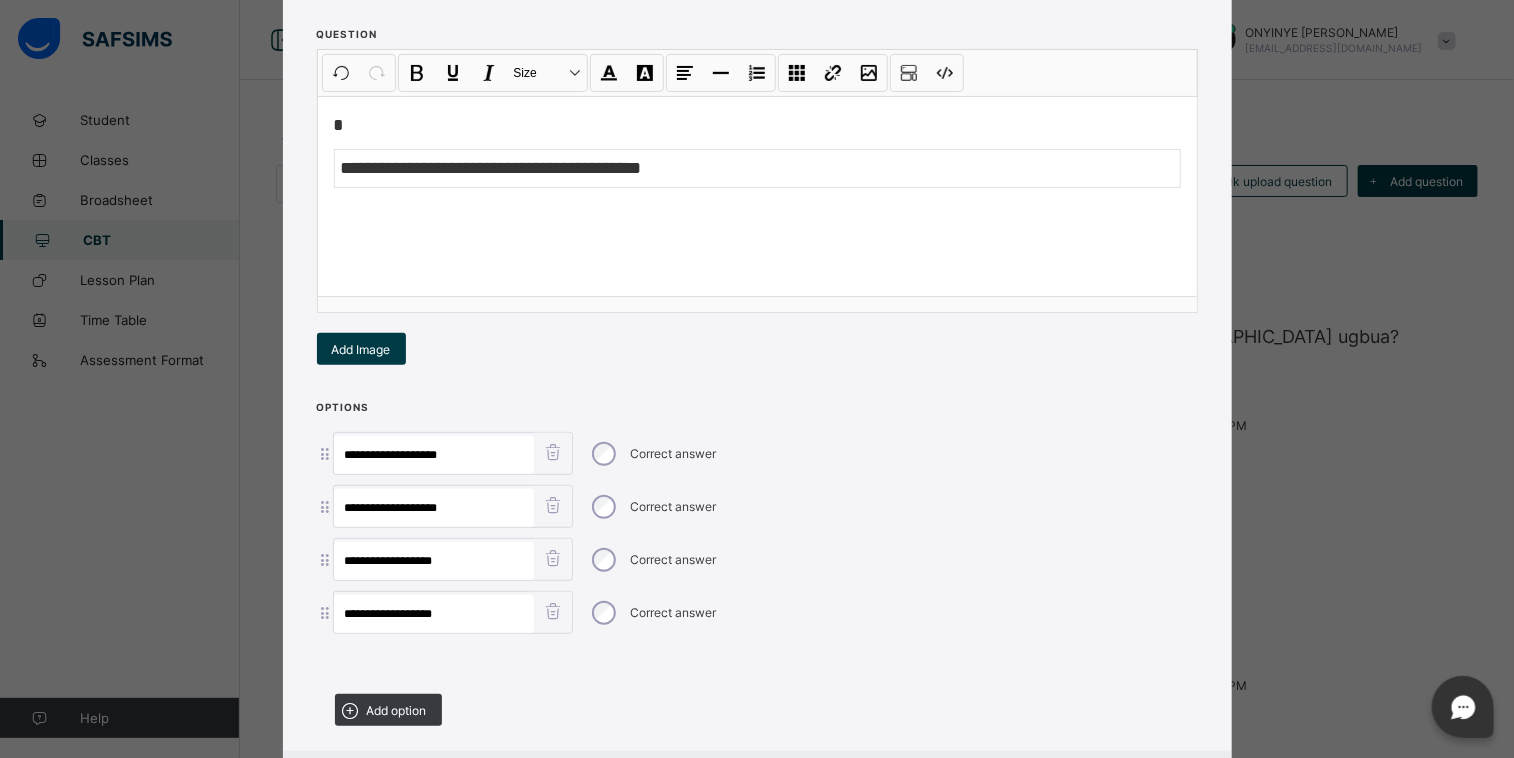 scroll, scrollTop: 344, scrollLeft: 0, axis: vertical 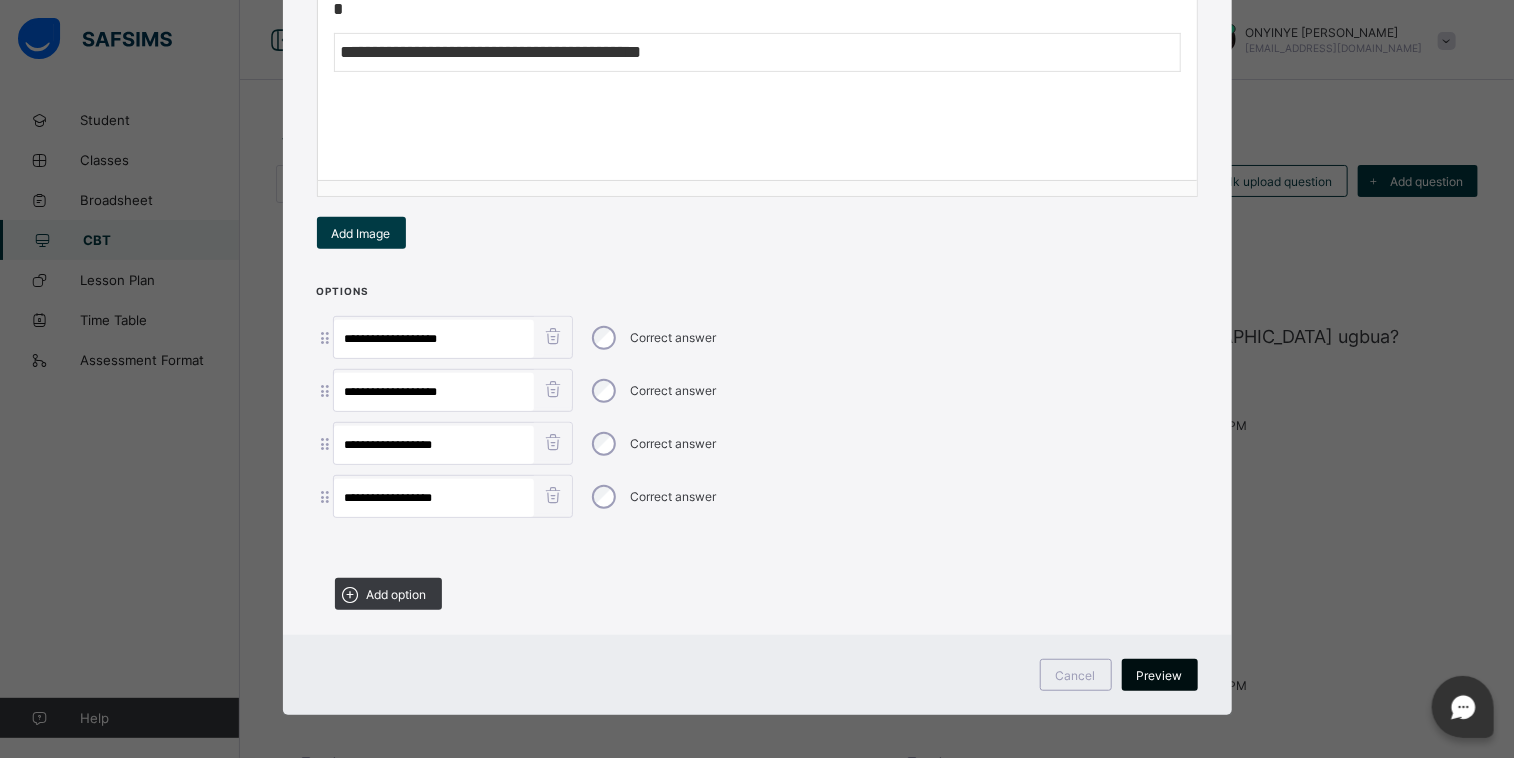 click on "Preview" at bounding box center (1160, 675) 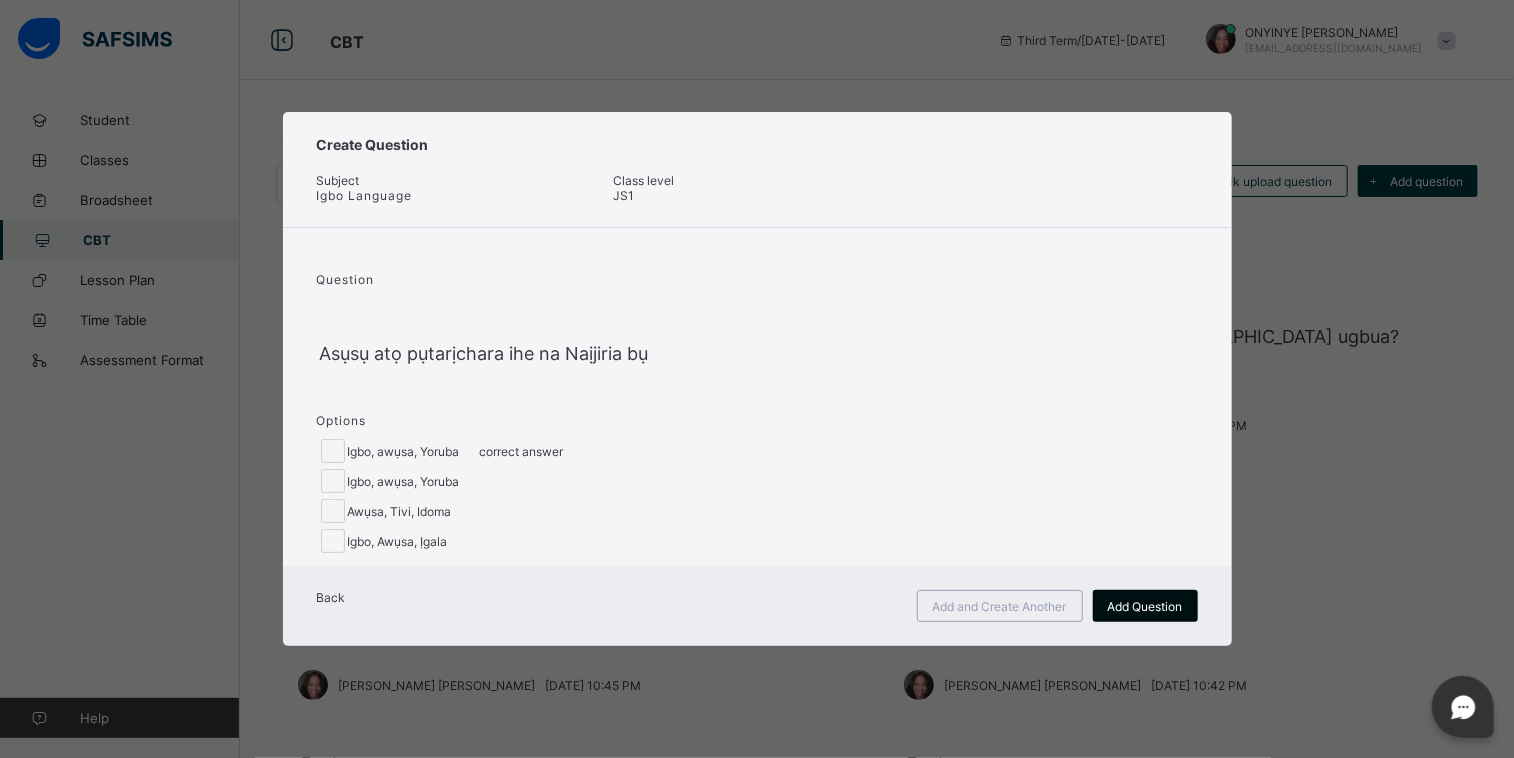 scroll, scrollTop: 0, scrollLeft: 0, axis: both 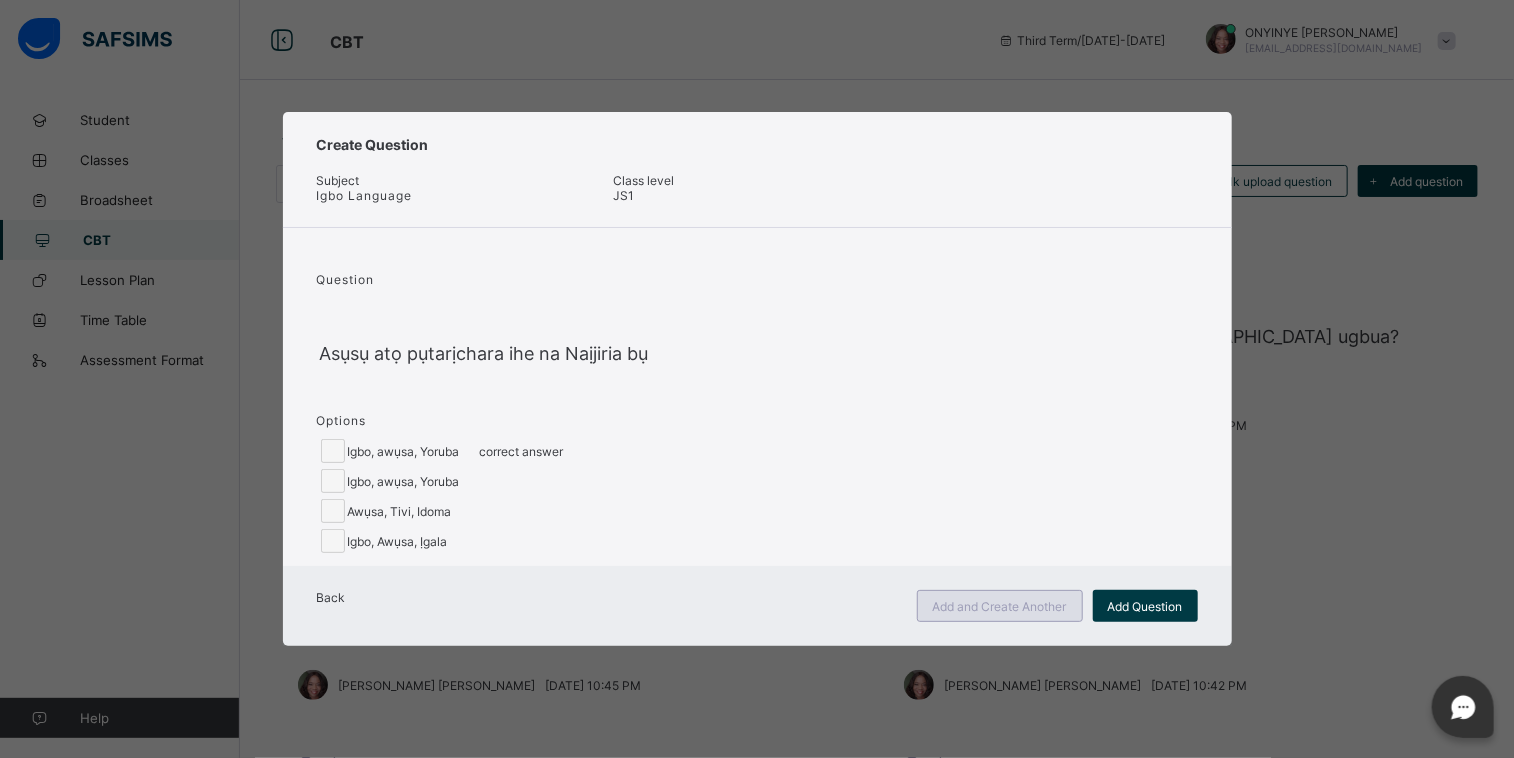 click on "Add and Create Another" at bounding box center [1000, 606] 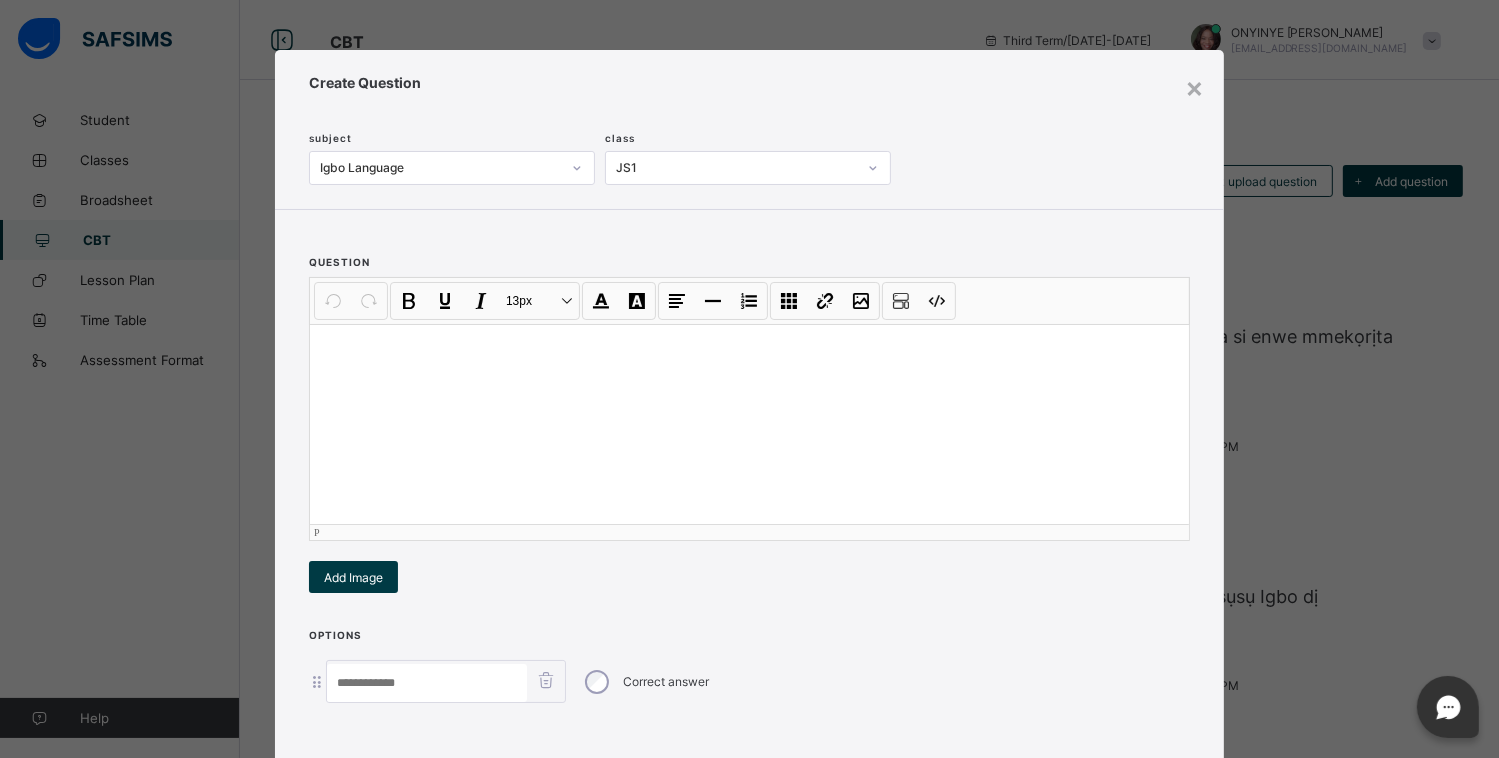 click at bounding box center (749, 424) 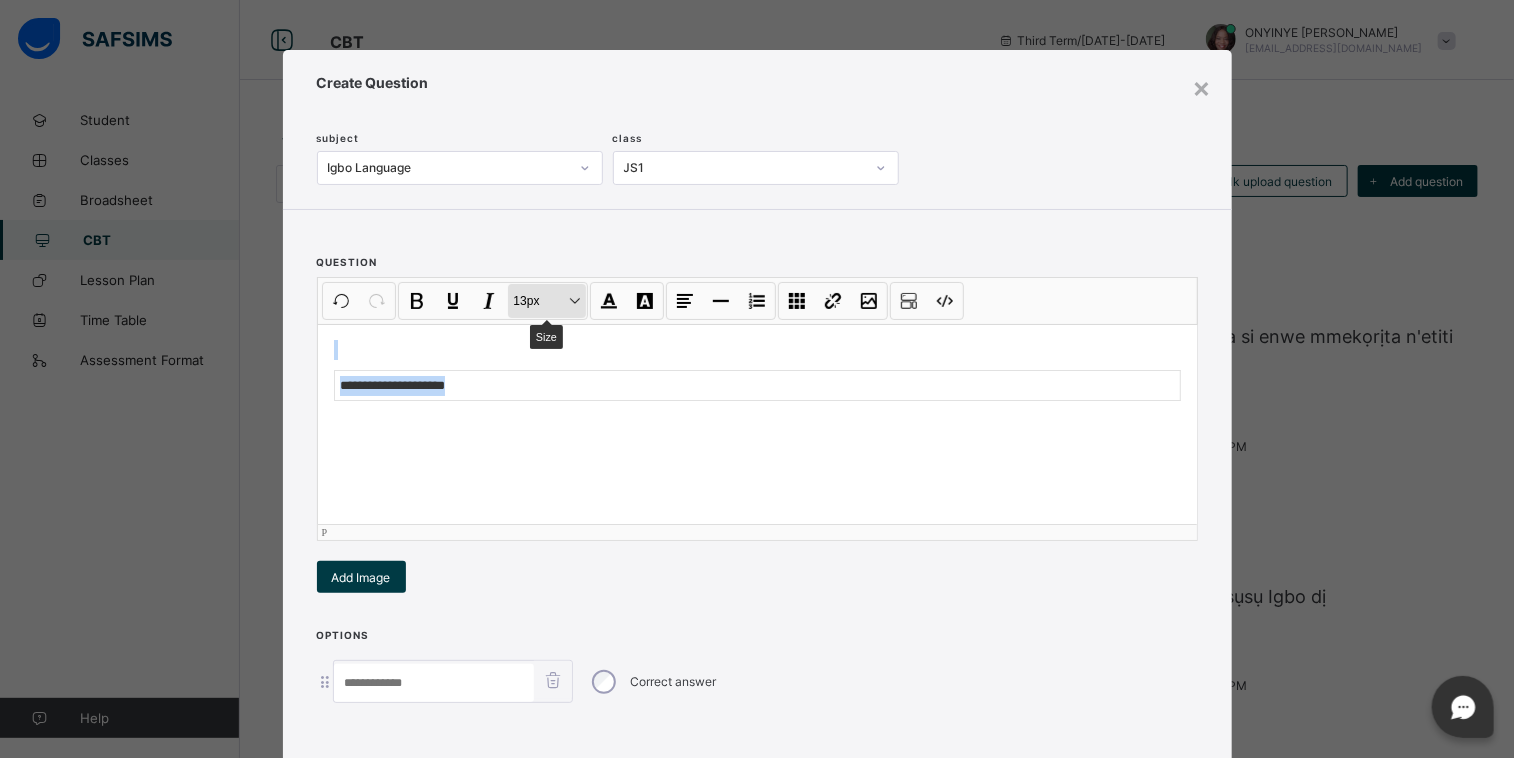 click on "13px Size" at bounding box center [547, 301] 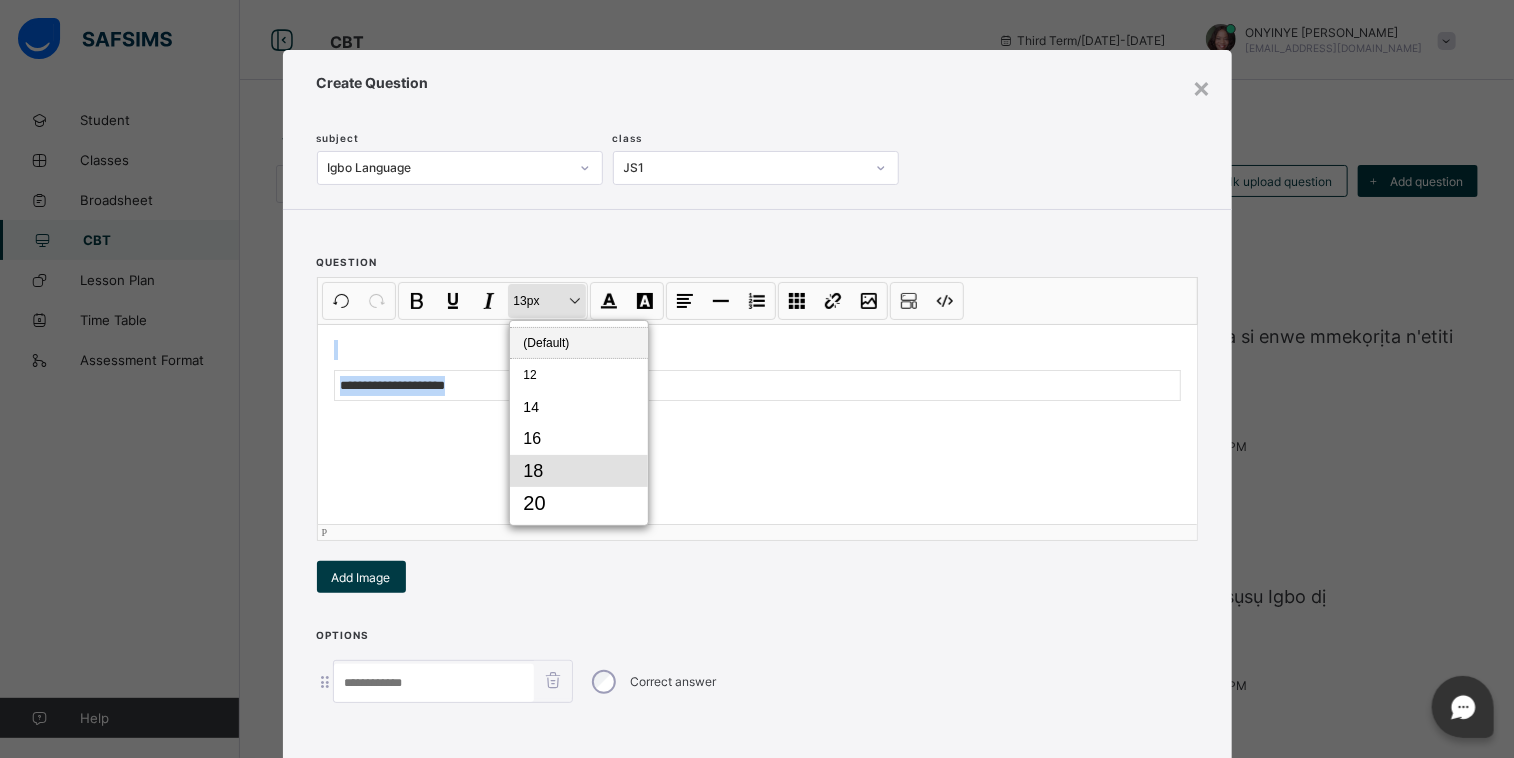 click on "18" at bounding box center (579, 471) 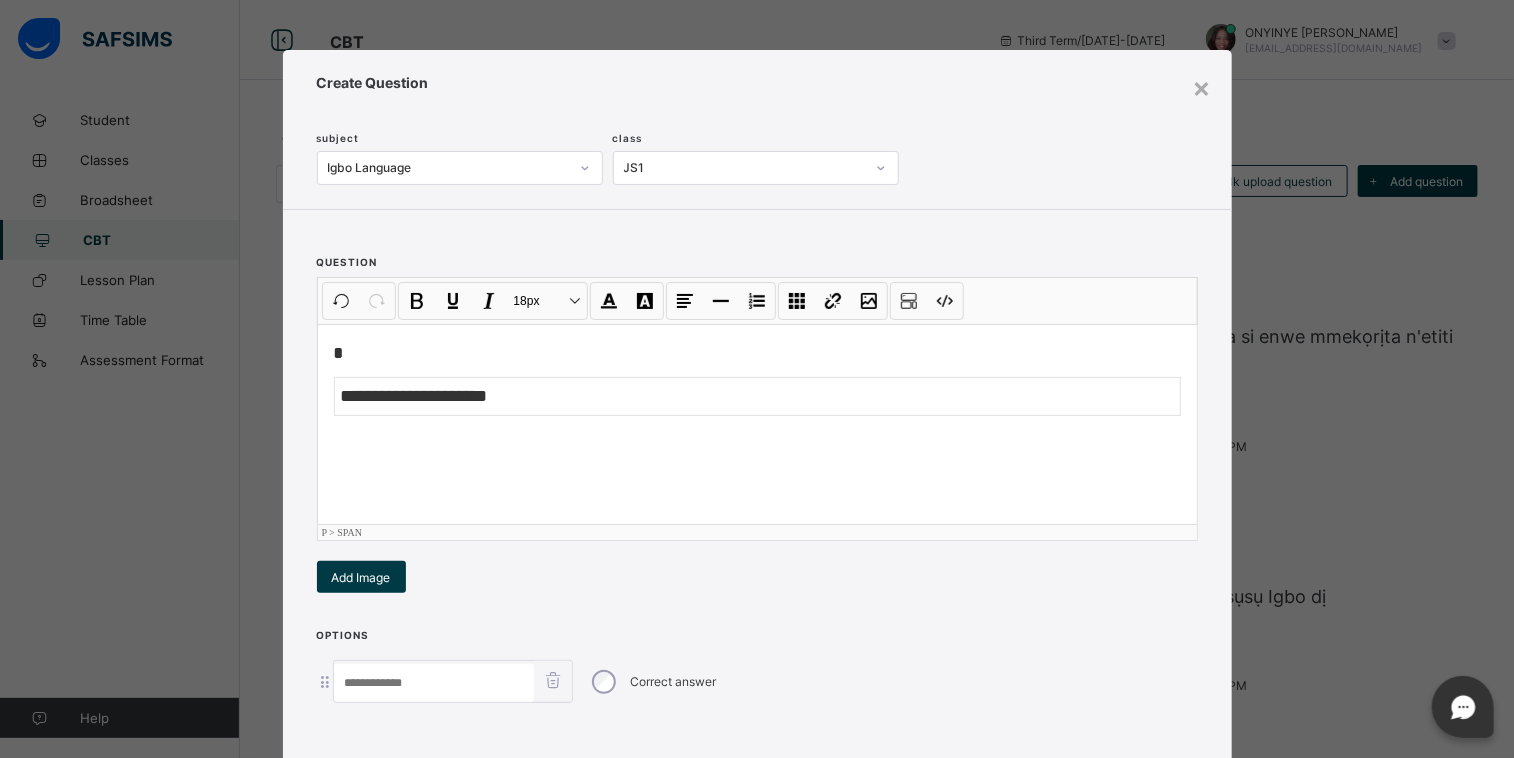 click on "**********" at bounding box center [757, 424] 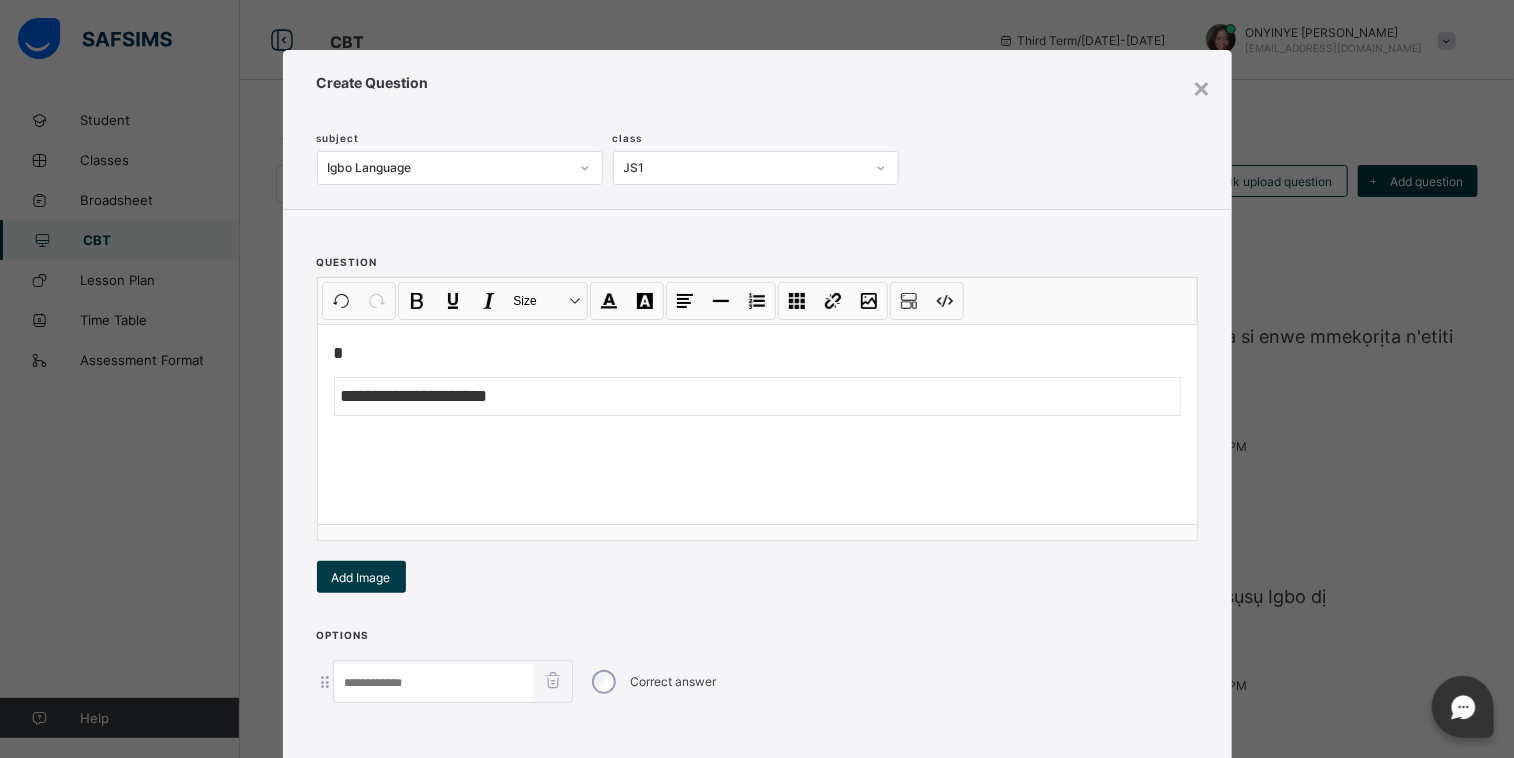 click at bounding box center (434, 683) 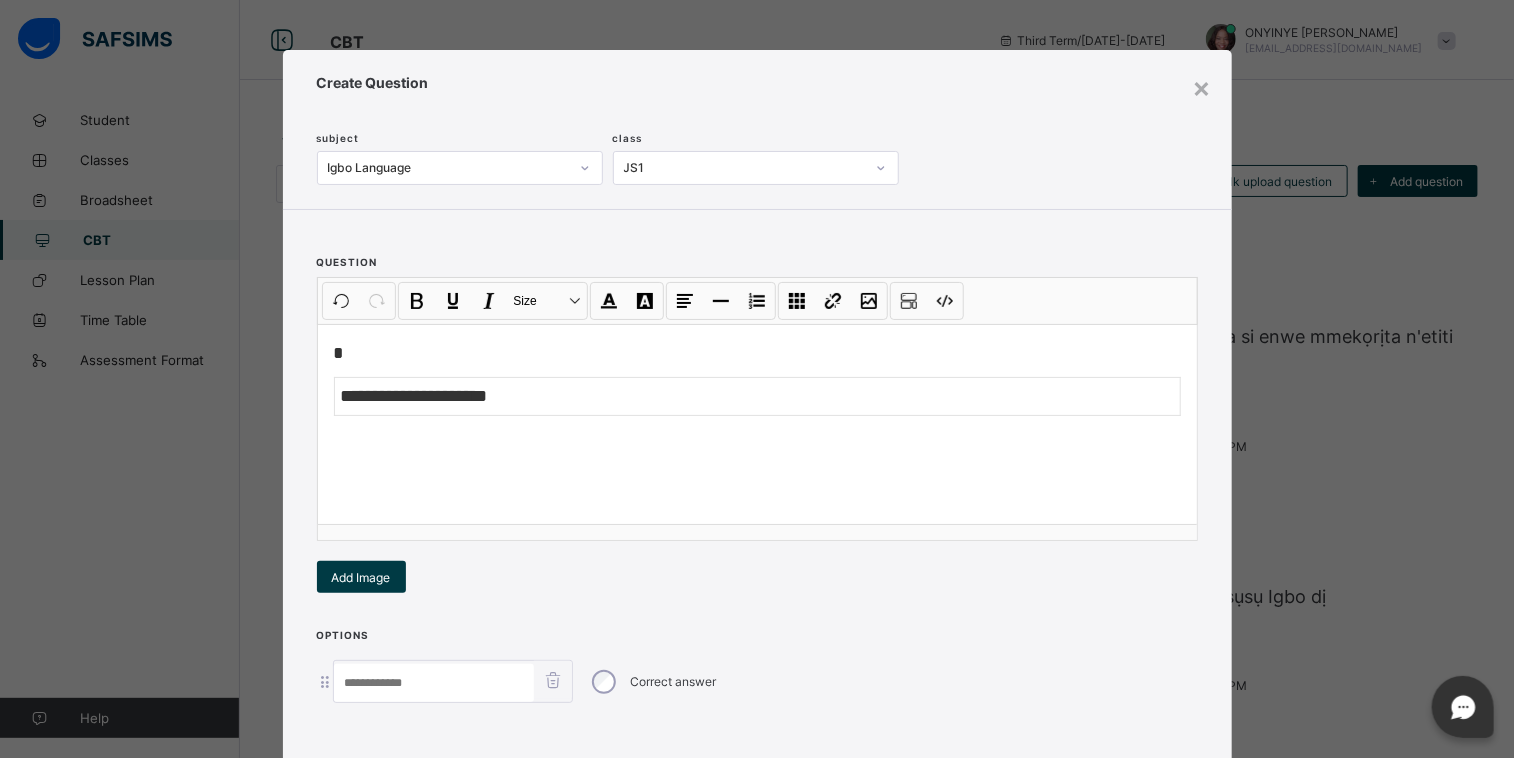 click at bounding box center [434, 683] 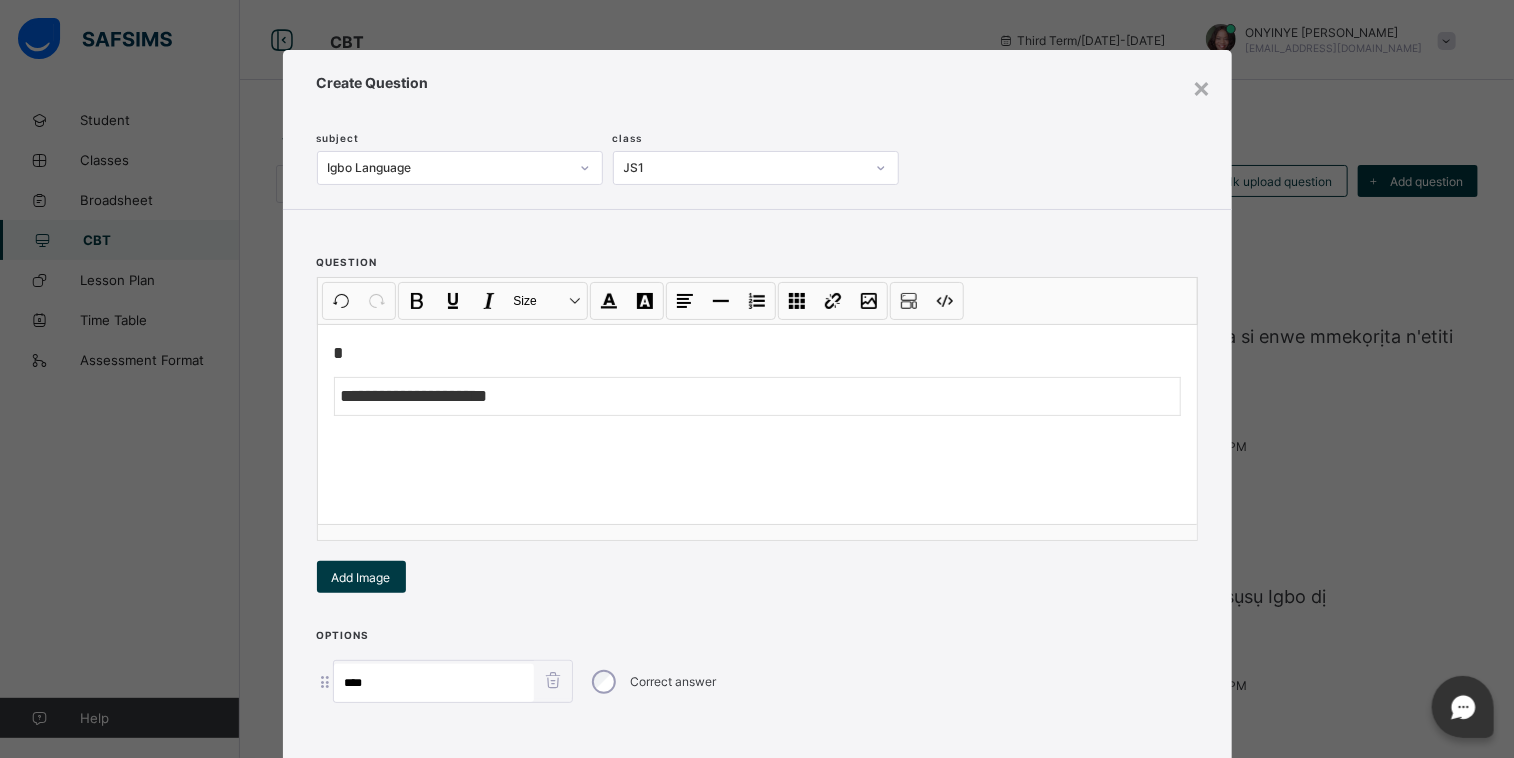 click on "Correct answer" at bounding box center (652, 682) 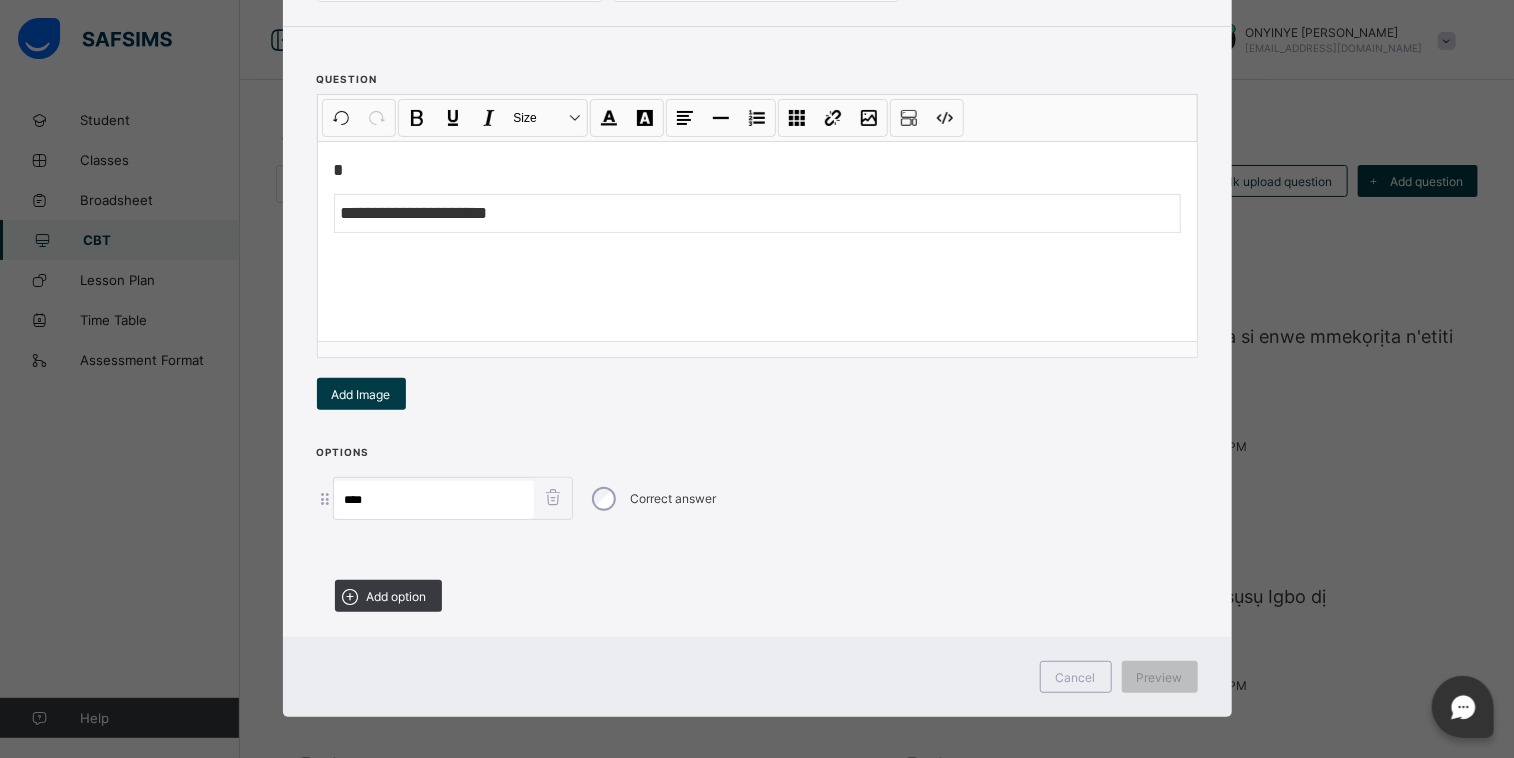 scroll, scrollTop: 188, scrollLeft: 0, axis: vertical 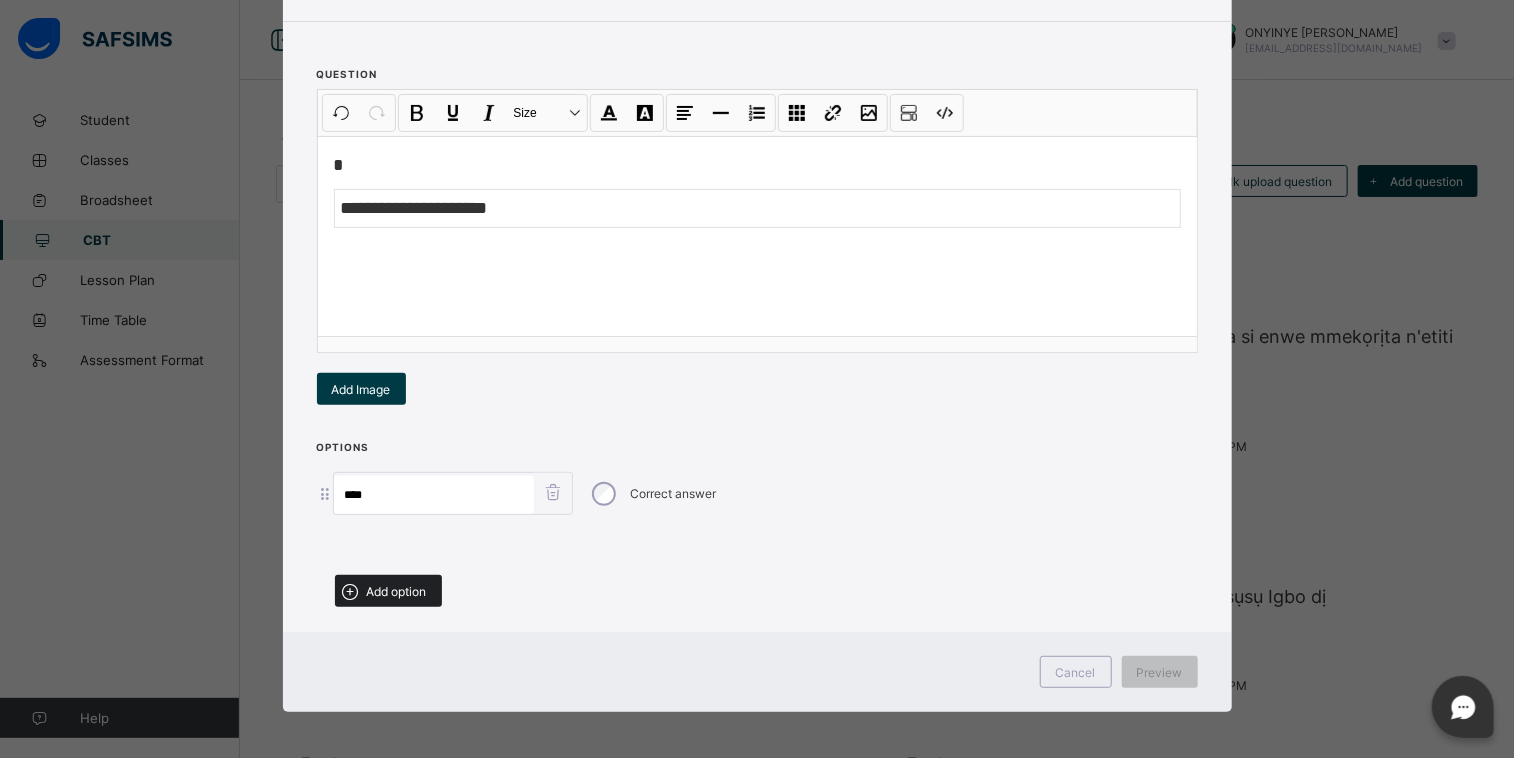 click on "Add option" at bounding box center [388, 591] 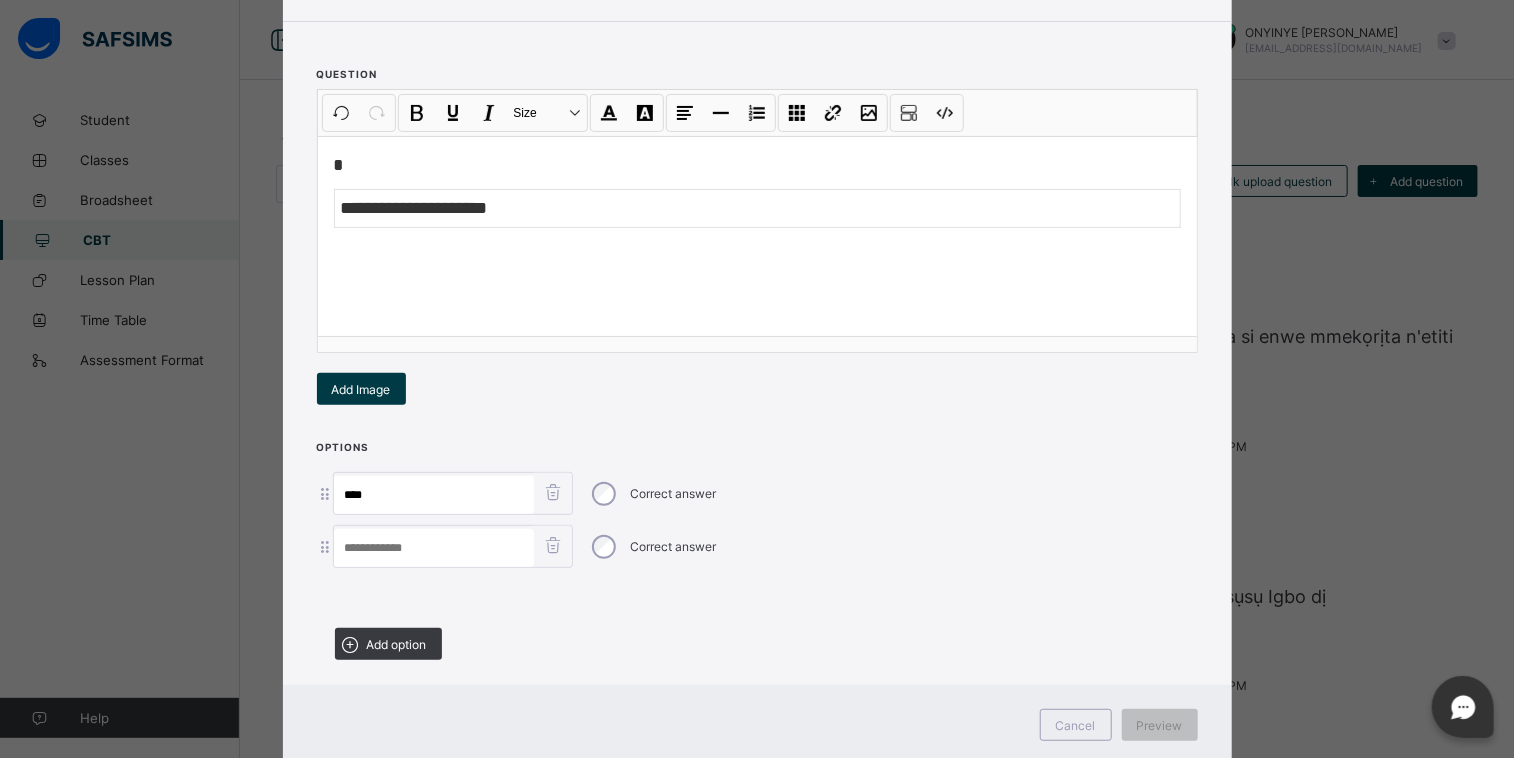 click at bounding box center [434, 548] 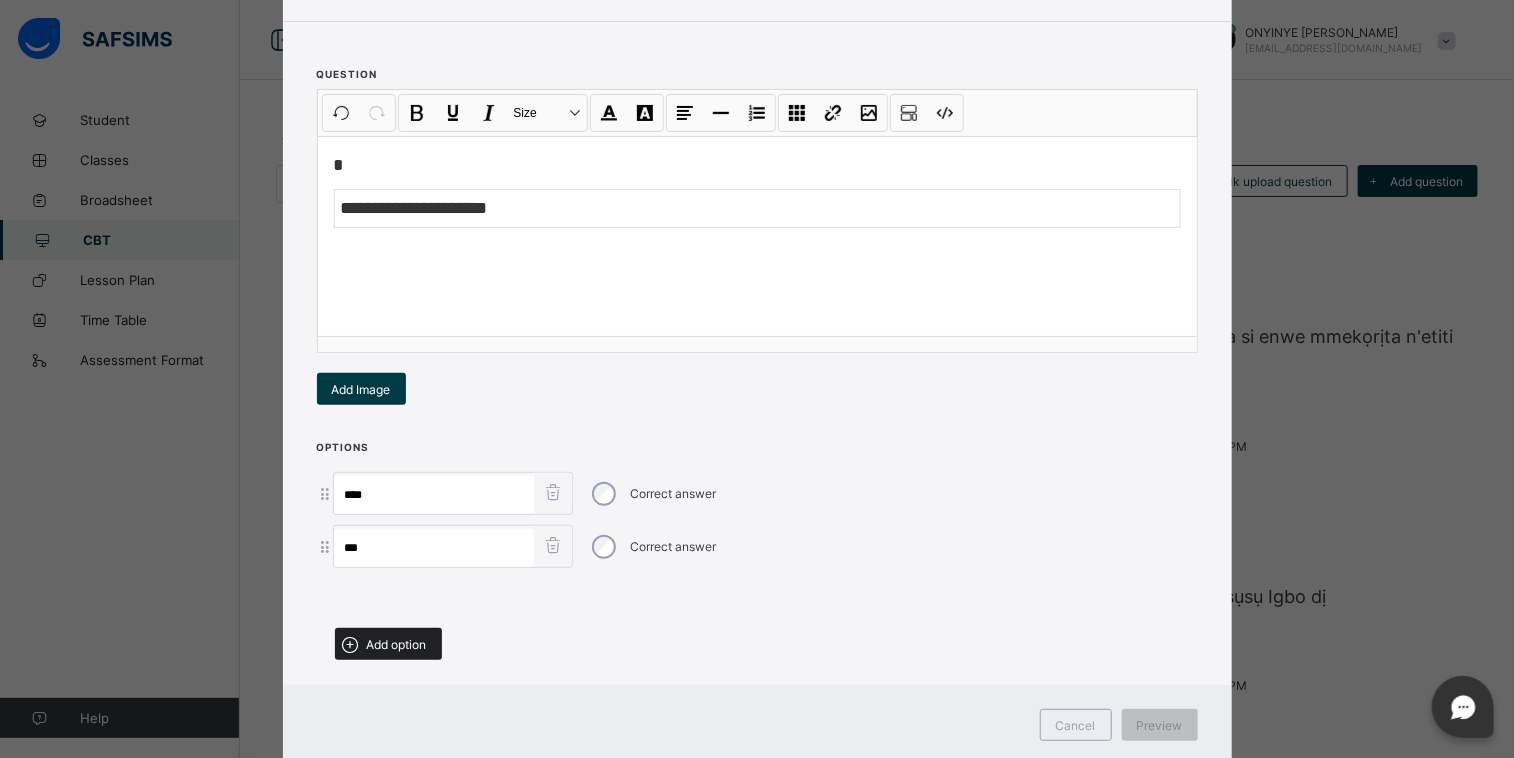 type on "***" 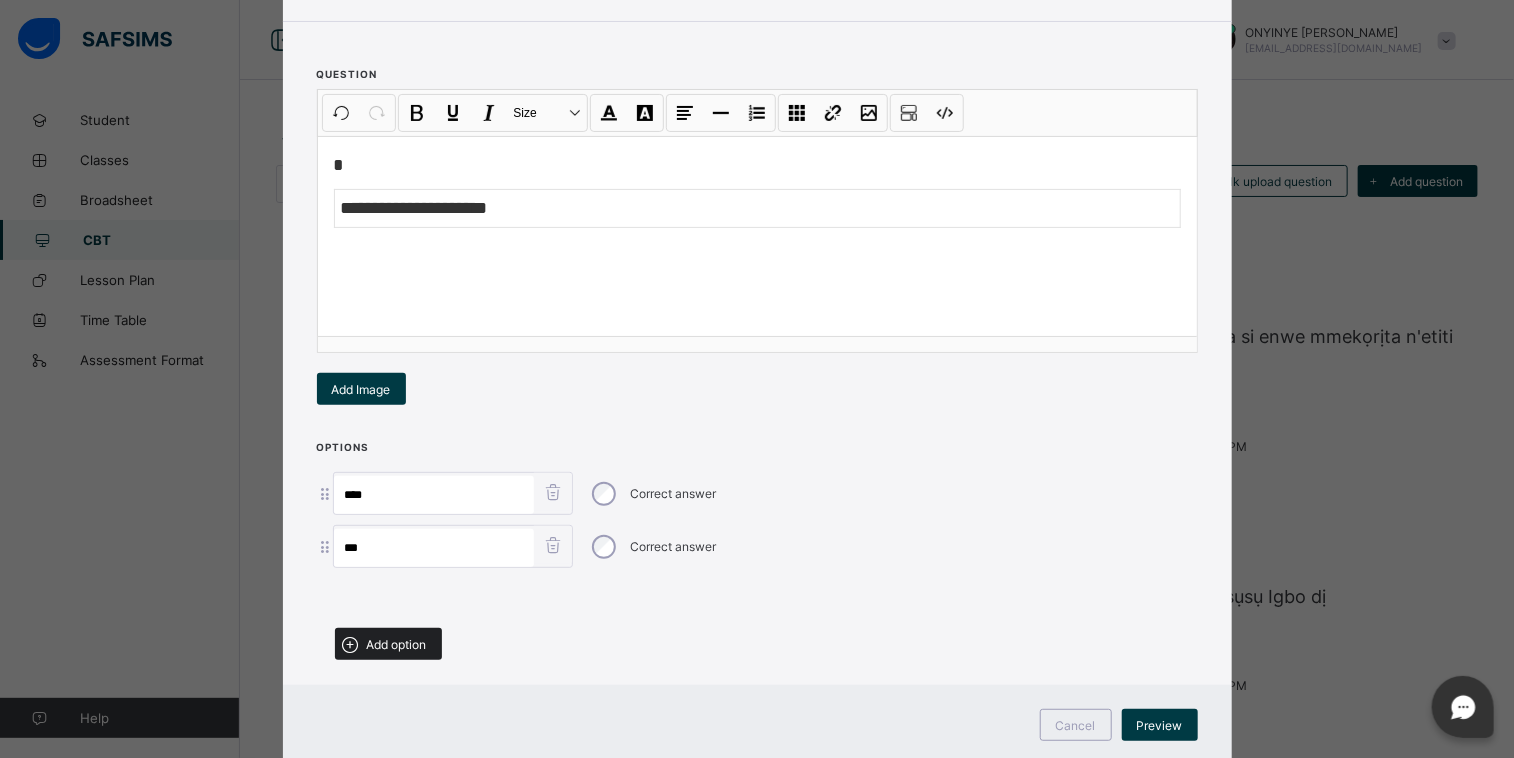 click on "Add option" at bounding box center (397, 644) 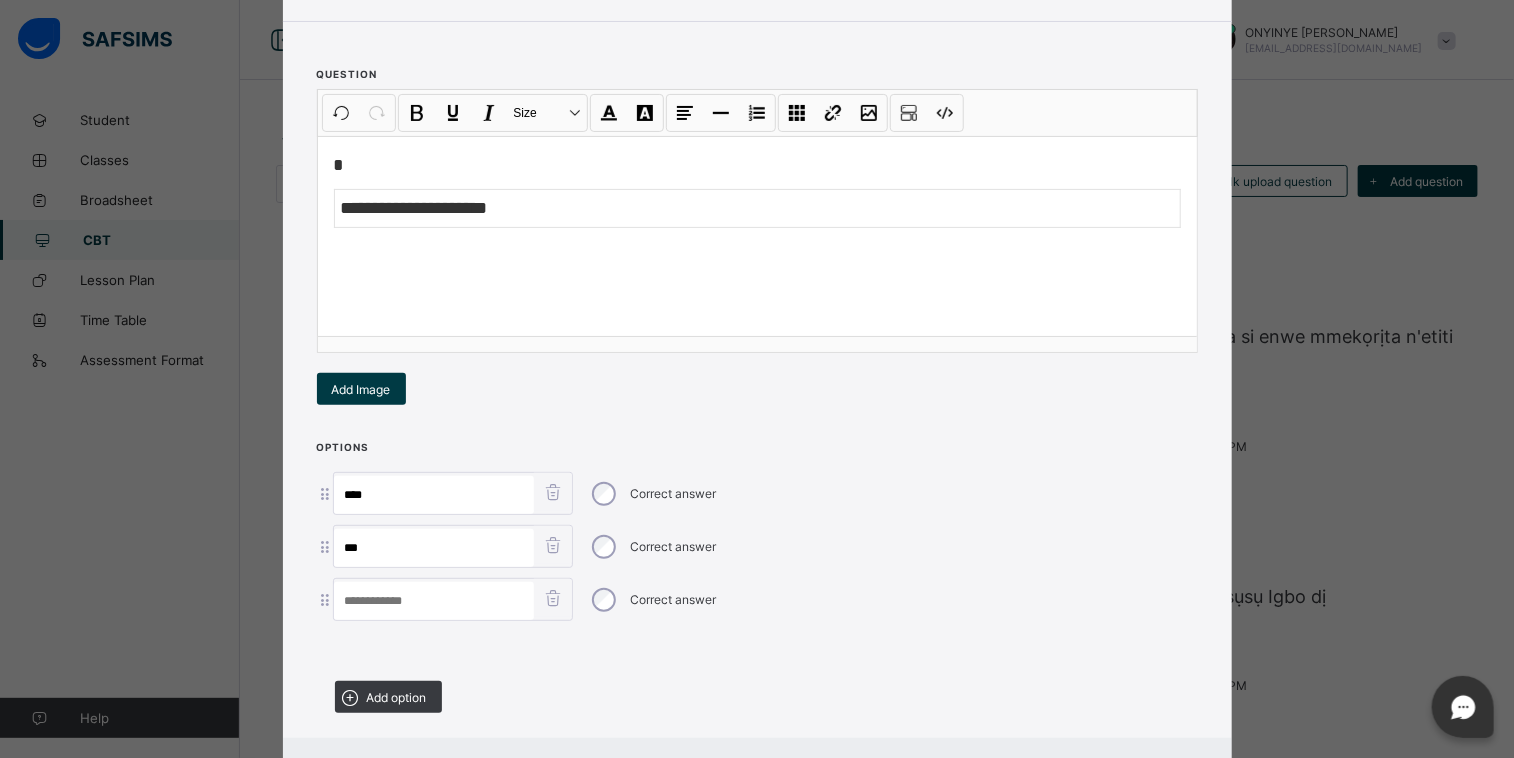 click at bounding box center (434, 601) 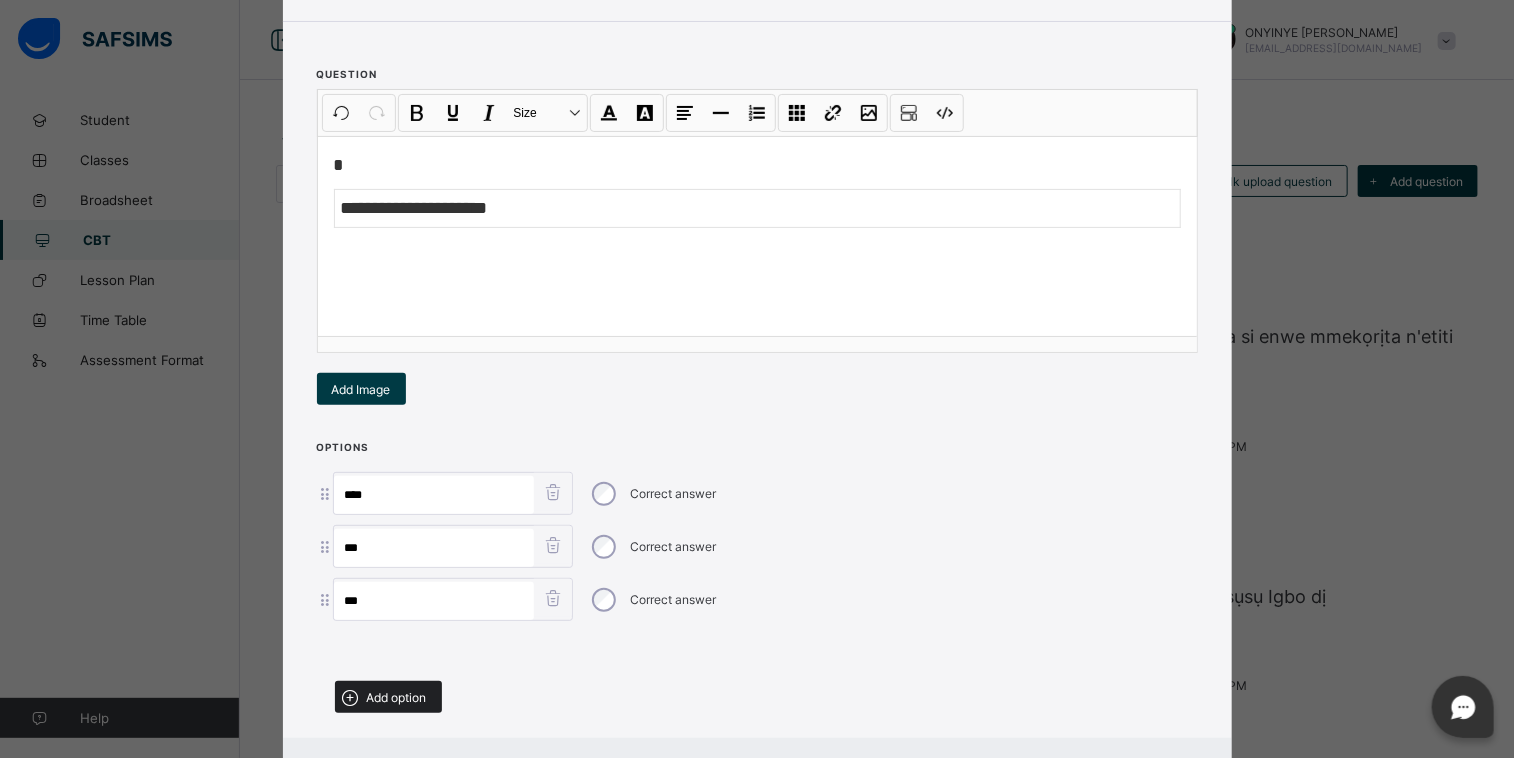 type on "***" 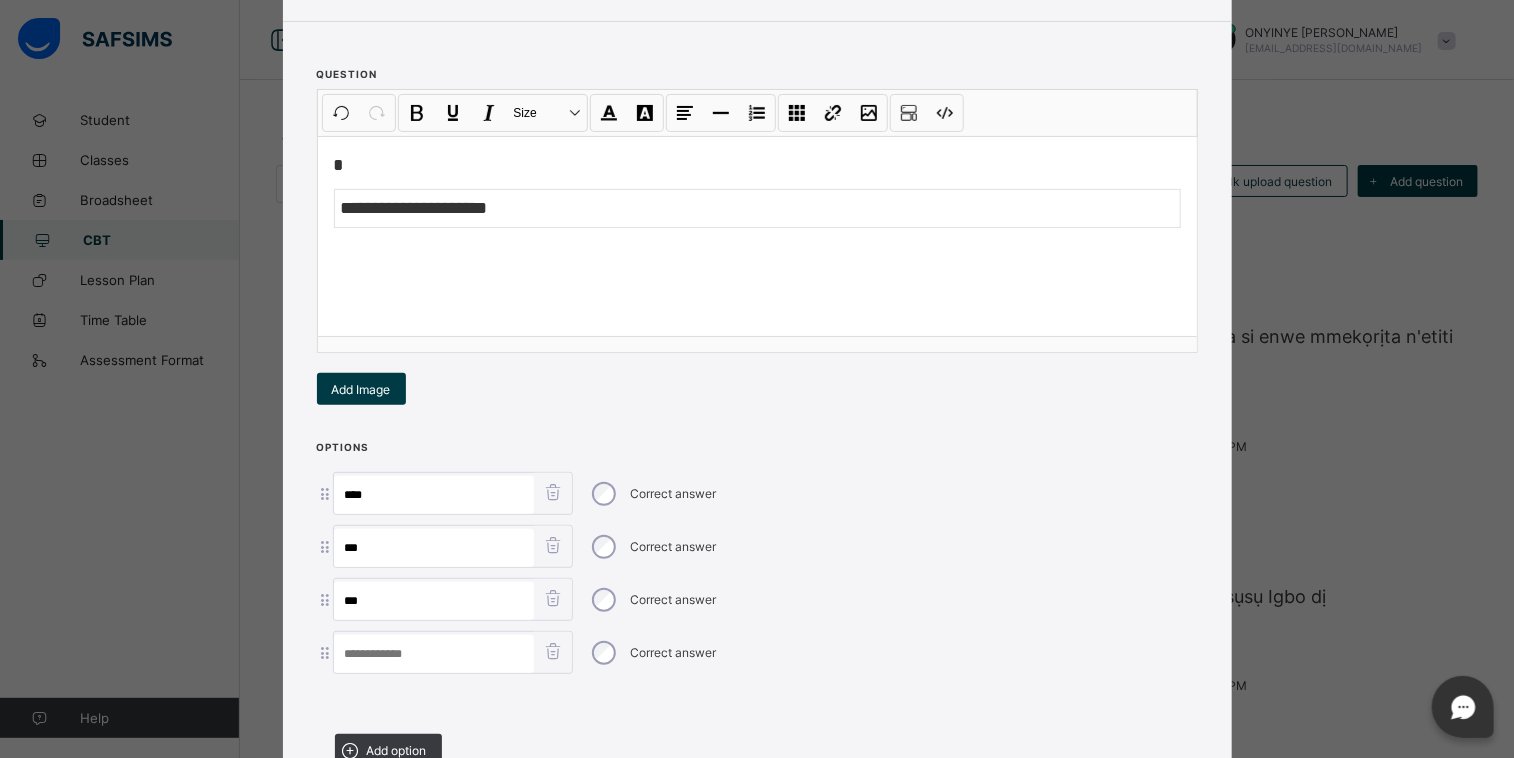 click at bounding box center [434, 654] 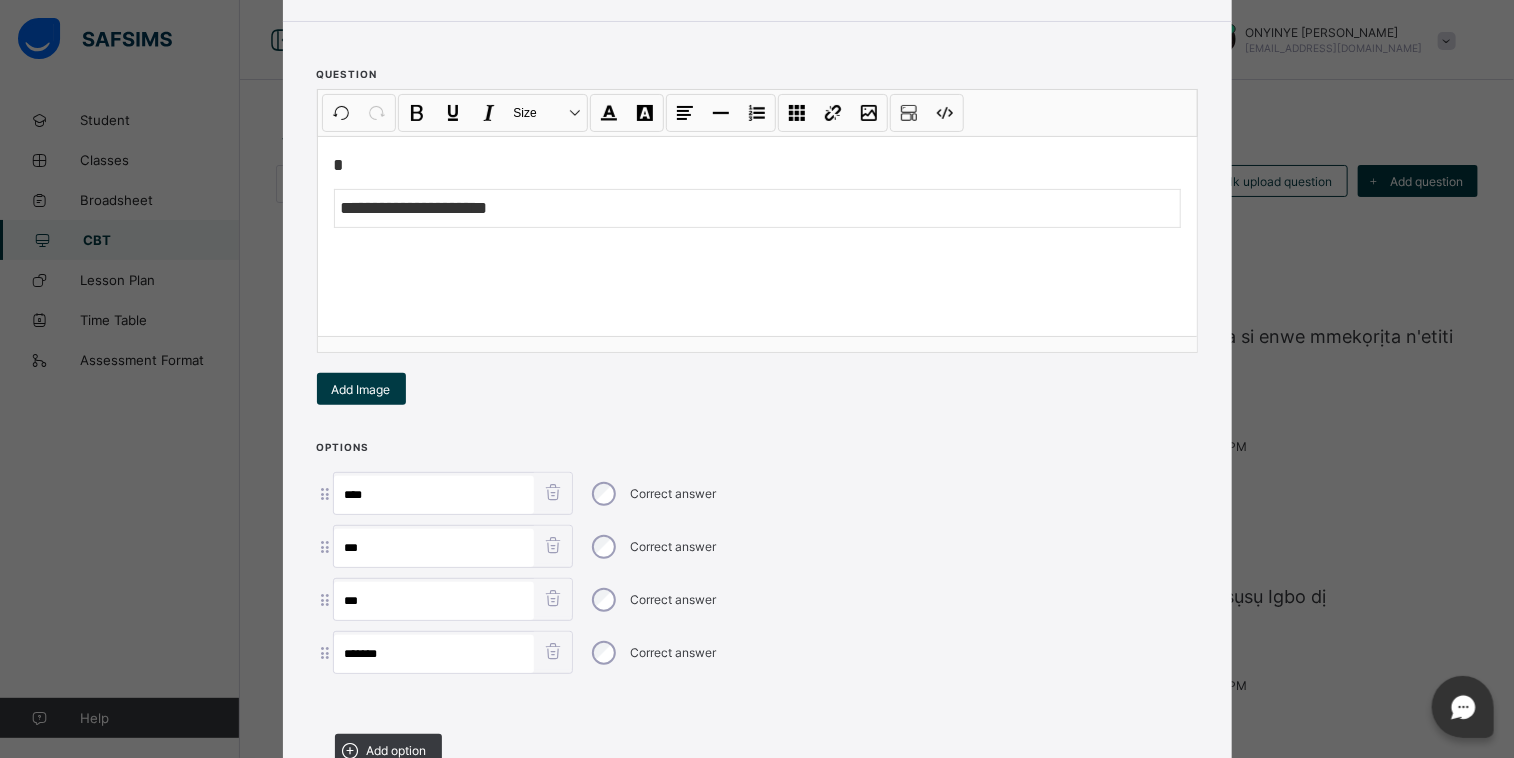 type on "*******" 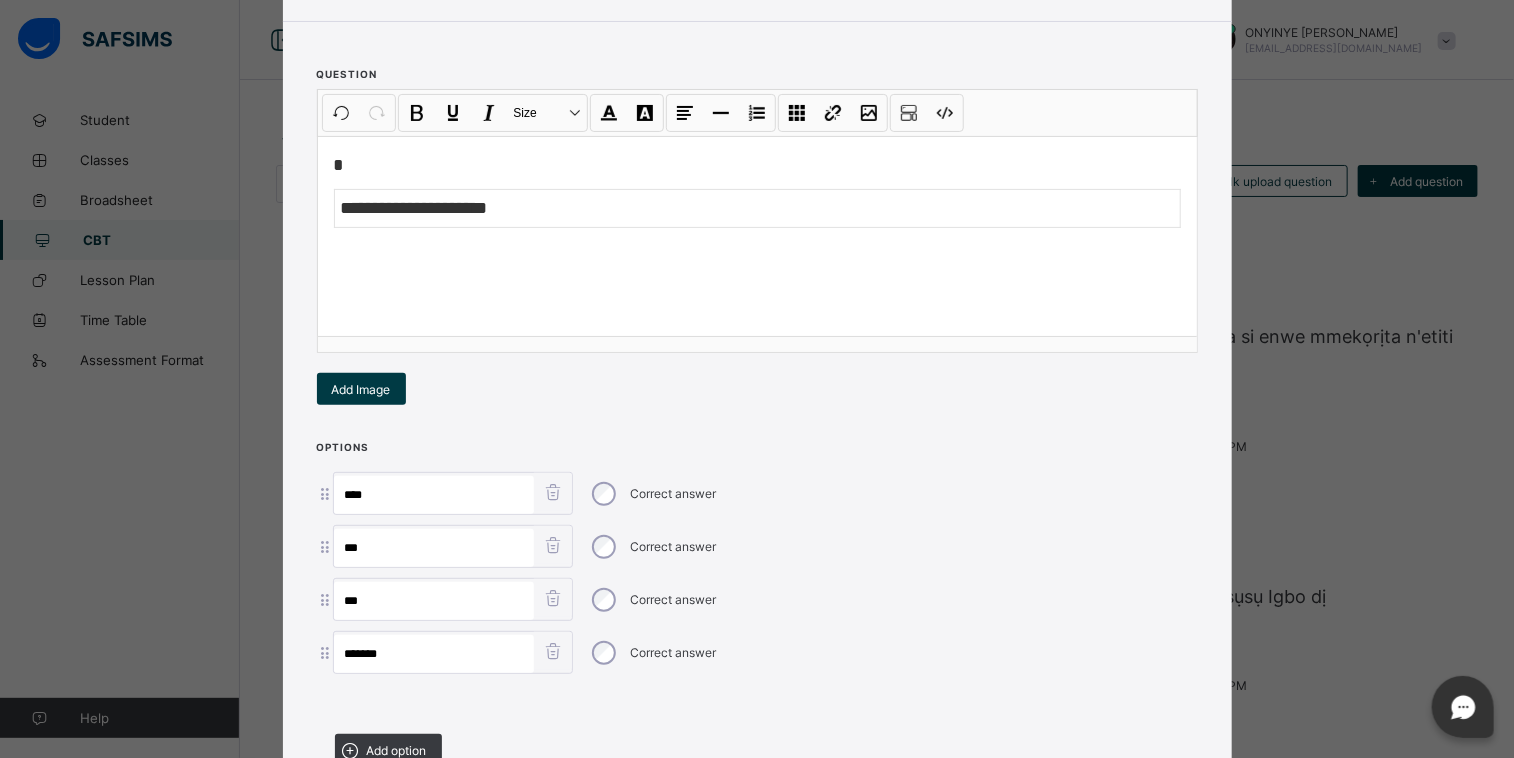 click at bounding box center (757, 701) 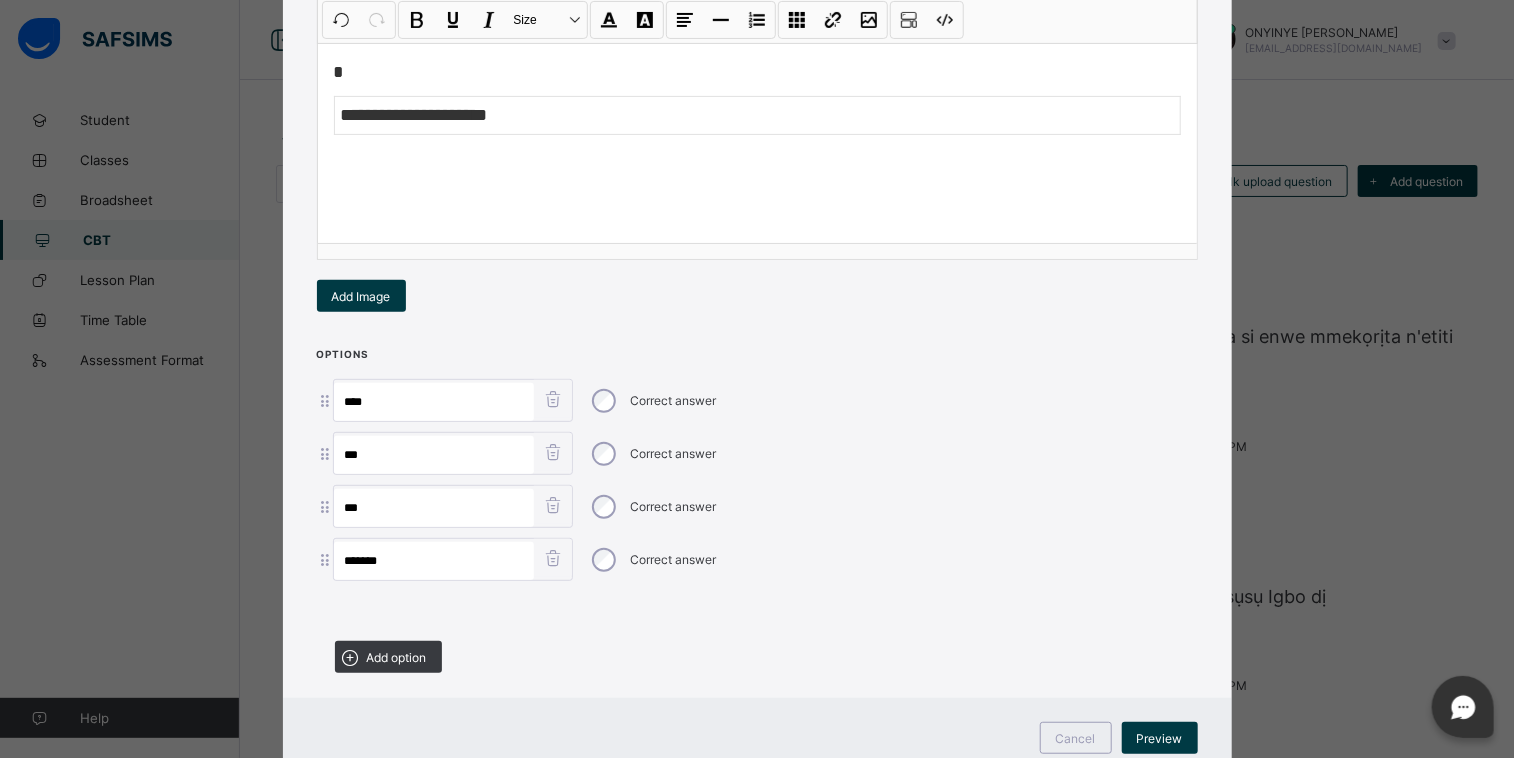 scroll, scrollTop: 344, scrollLeft: 0, axis: vertical 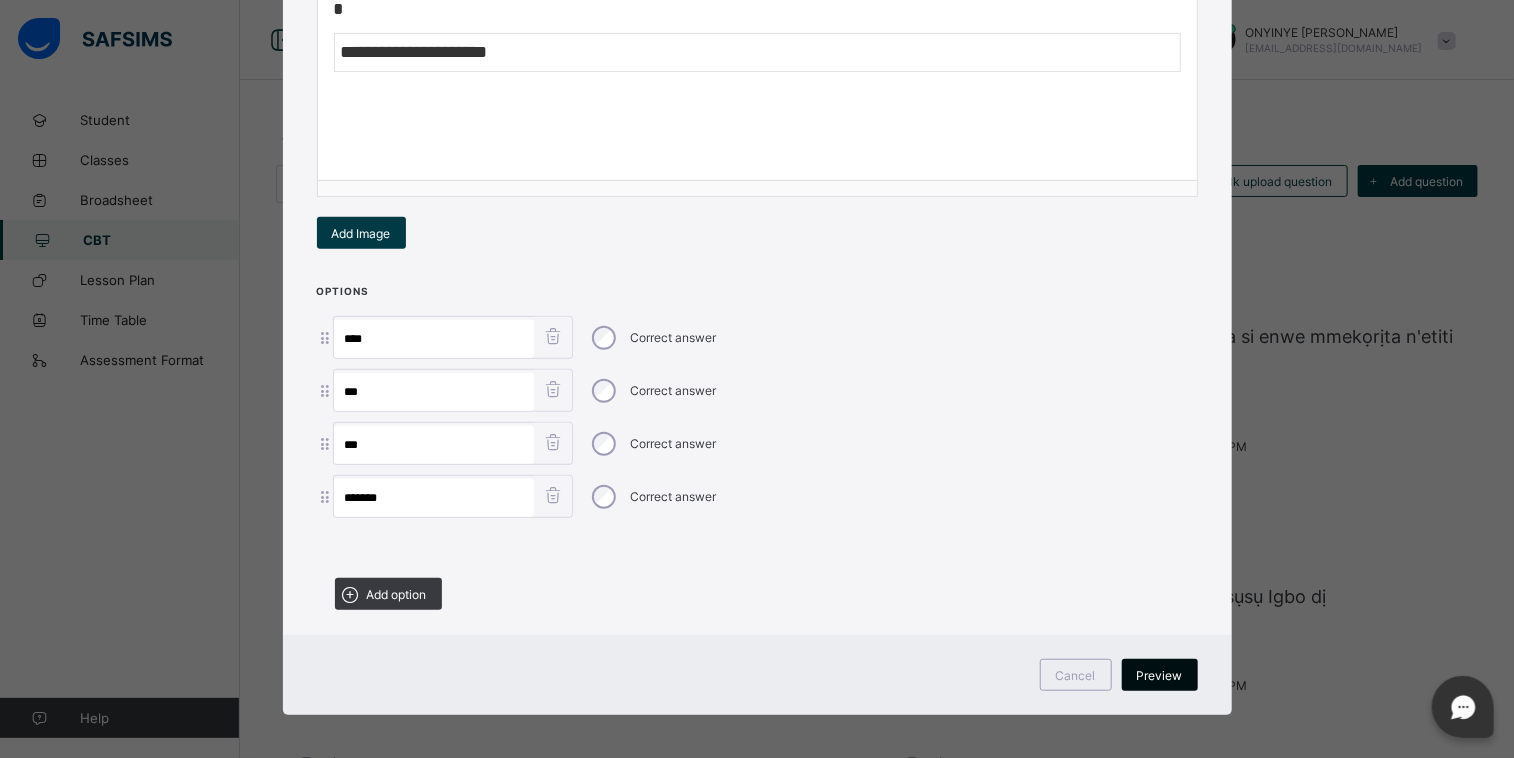 click on "Preview" at bounding box center (1160, 675) 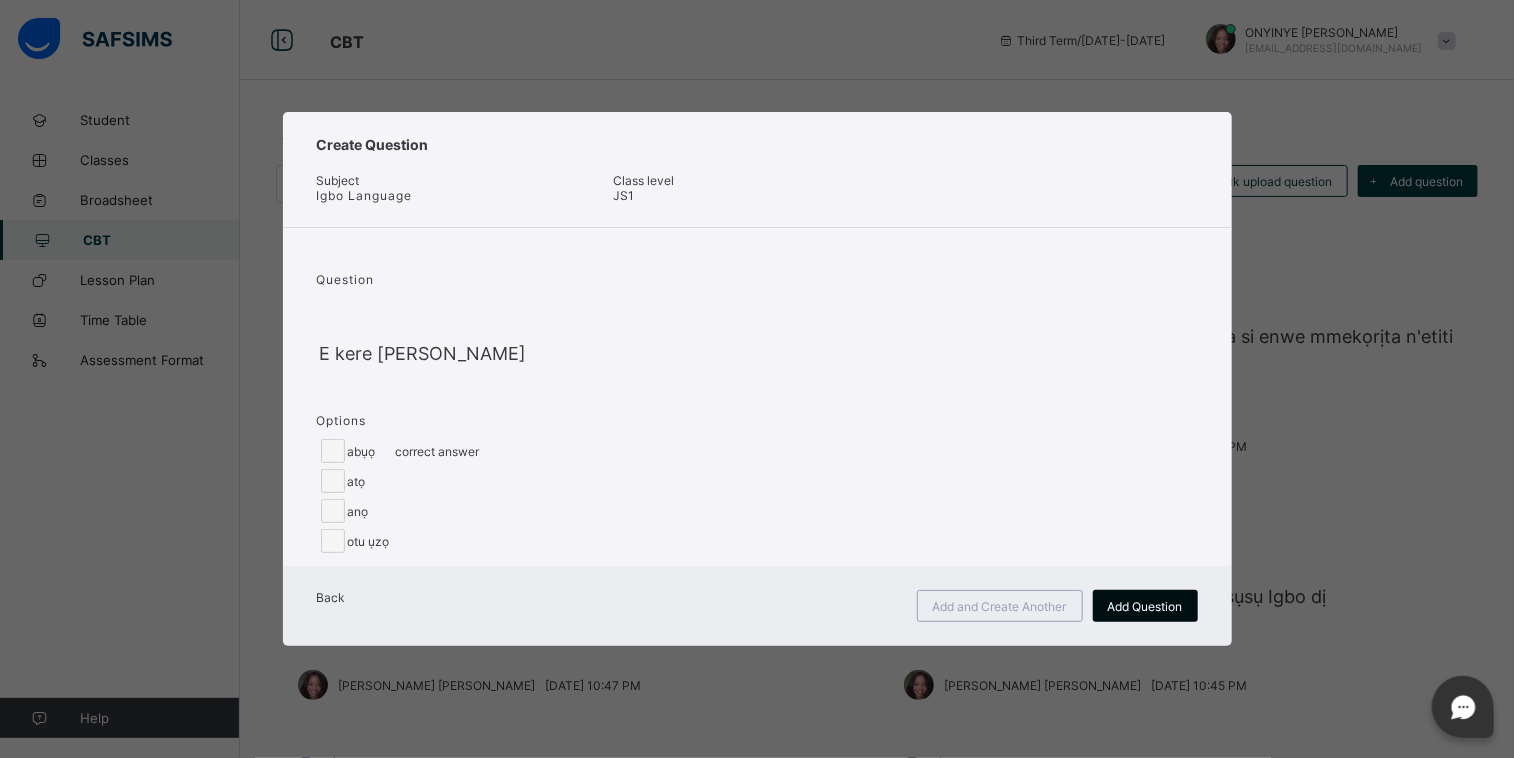 scroll, scrollTop: 0, scrollLeft: 0, axis: both 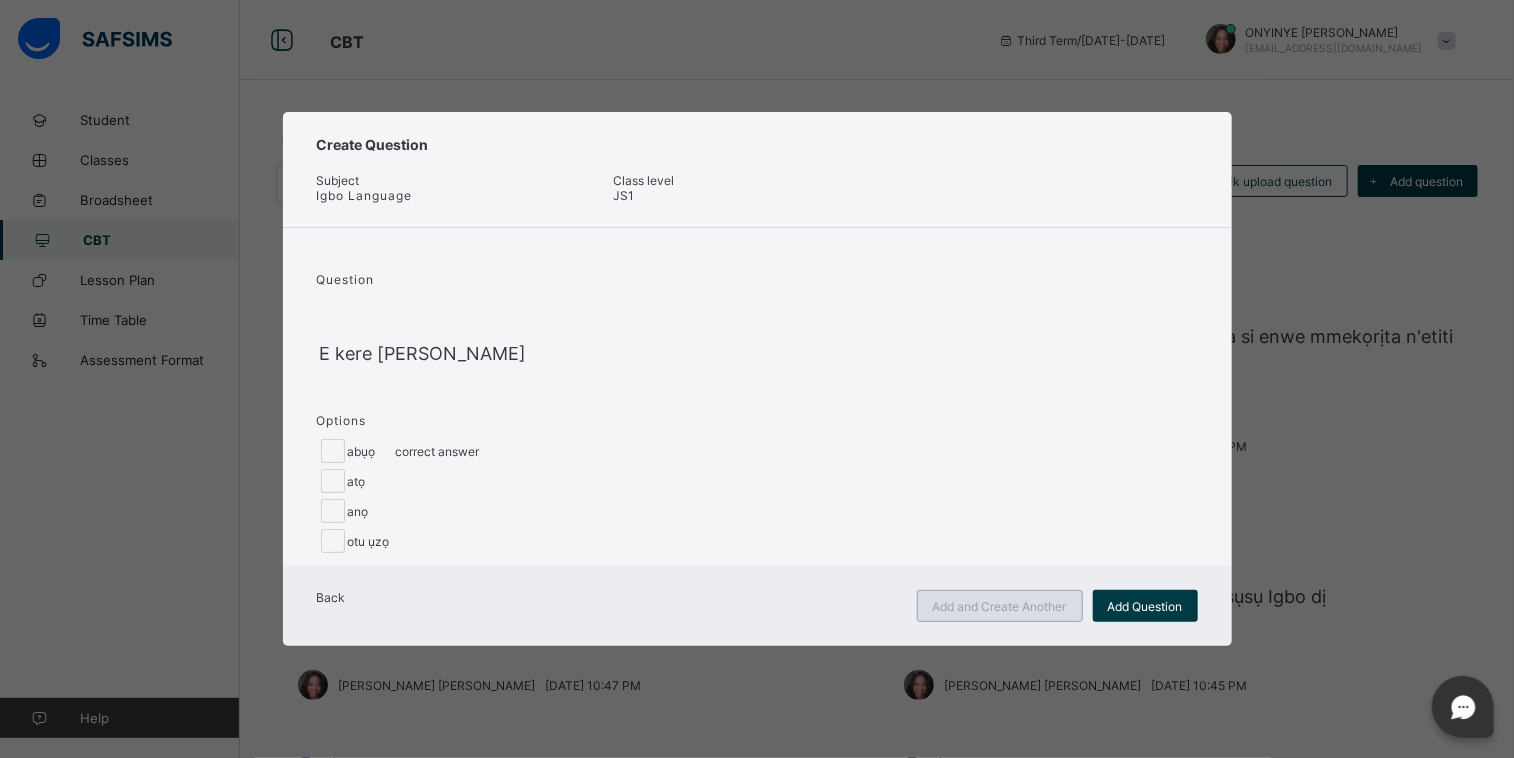 click on "Add and Create Another" at bounding box center (1000, 606) 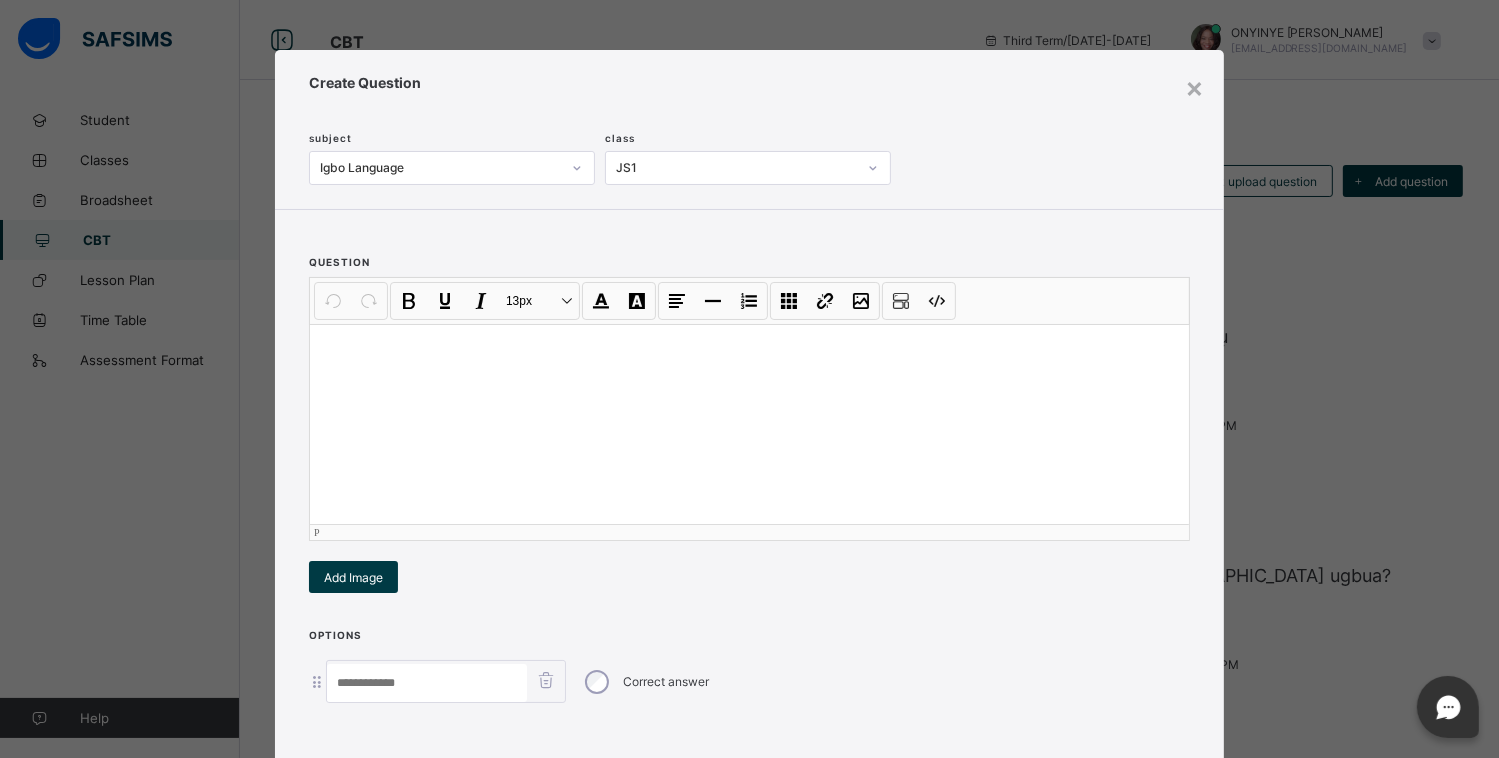 click at bounding box center [749, 424] 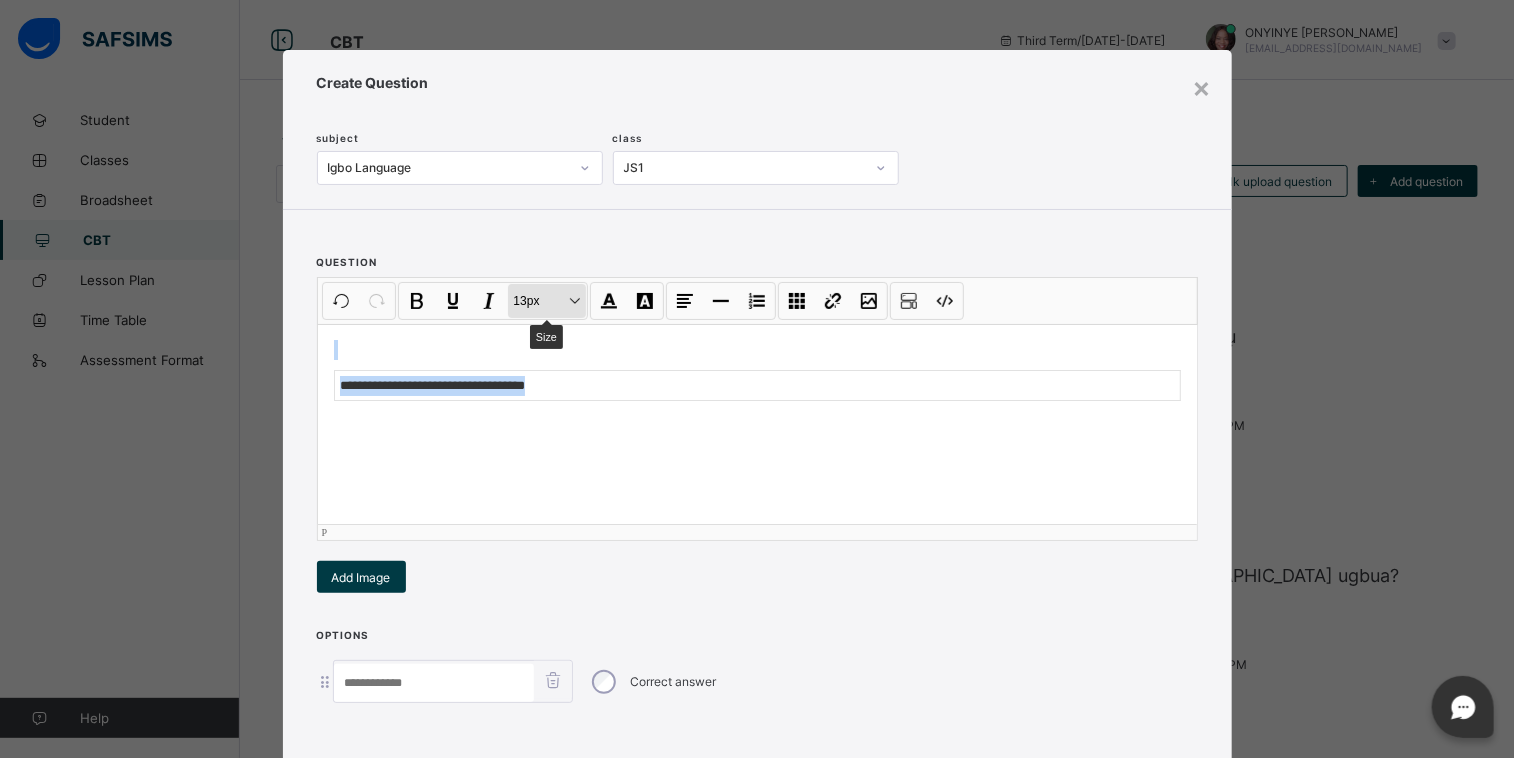click on "13px Size" at bounding box center [547, 301] 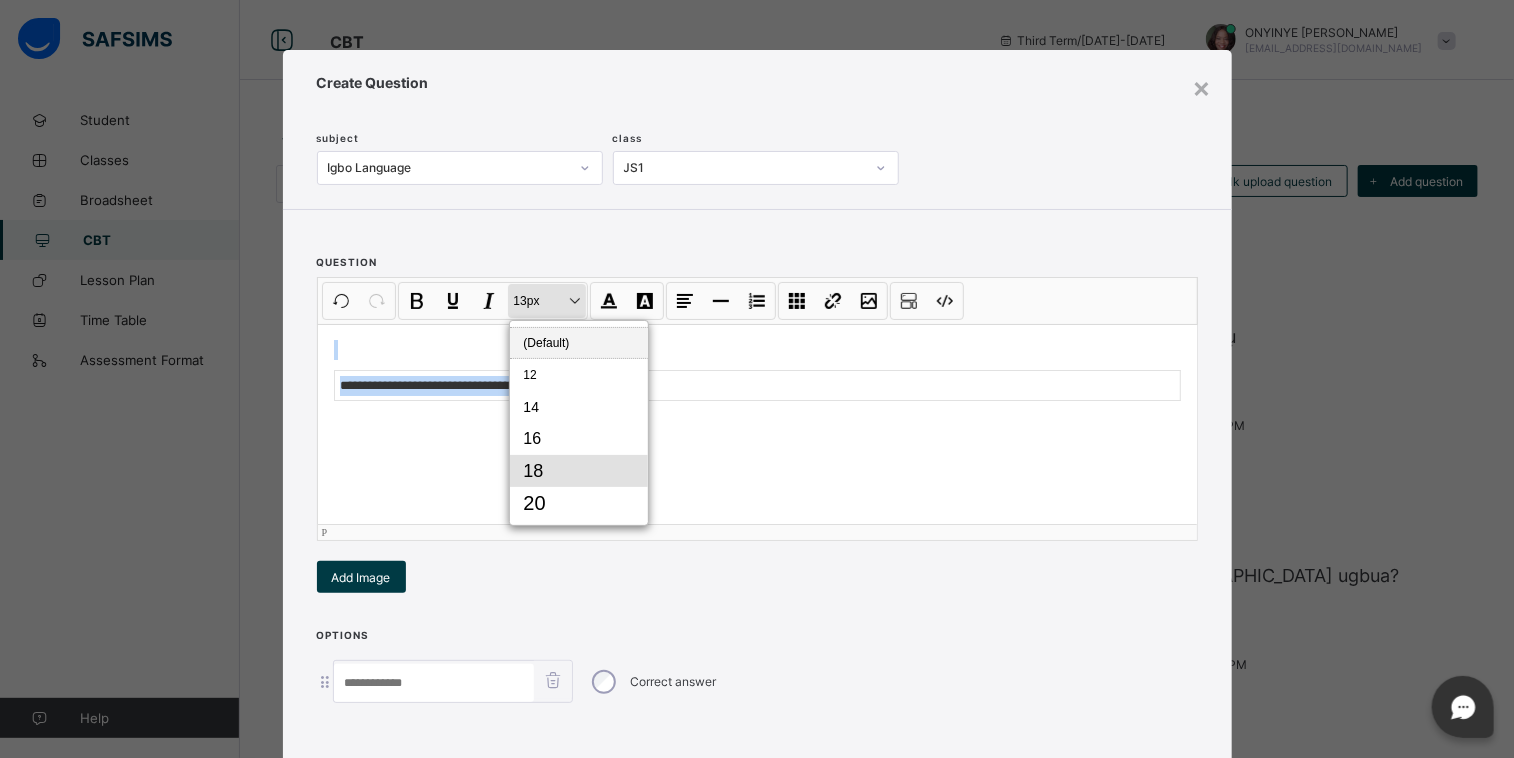 click on "18" at bounding box center (579, 471) 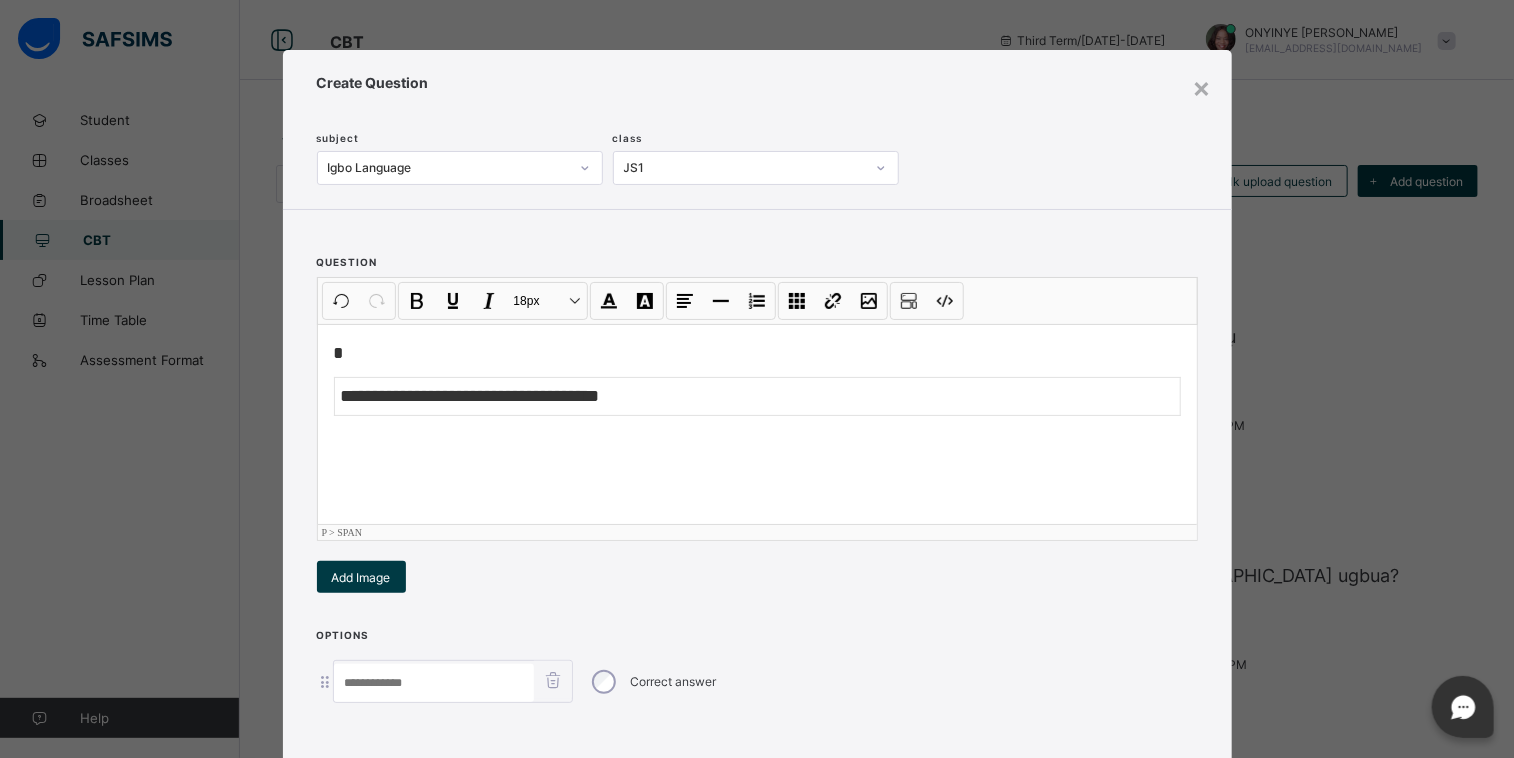 click on "**********" at bounding box center (757, 424) 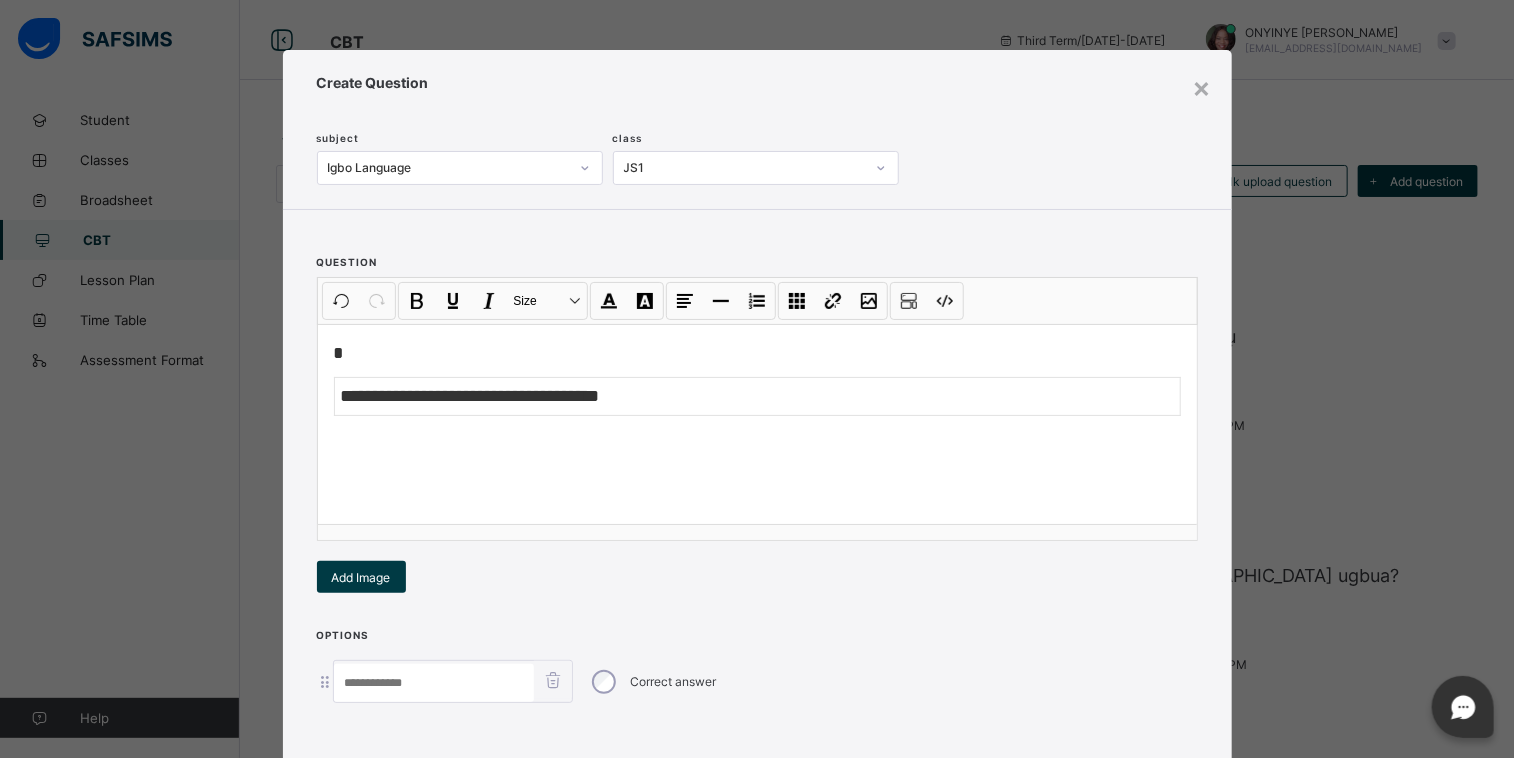 click at bounding box center (434, 683) 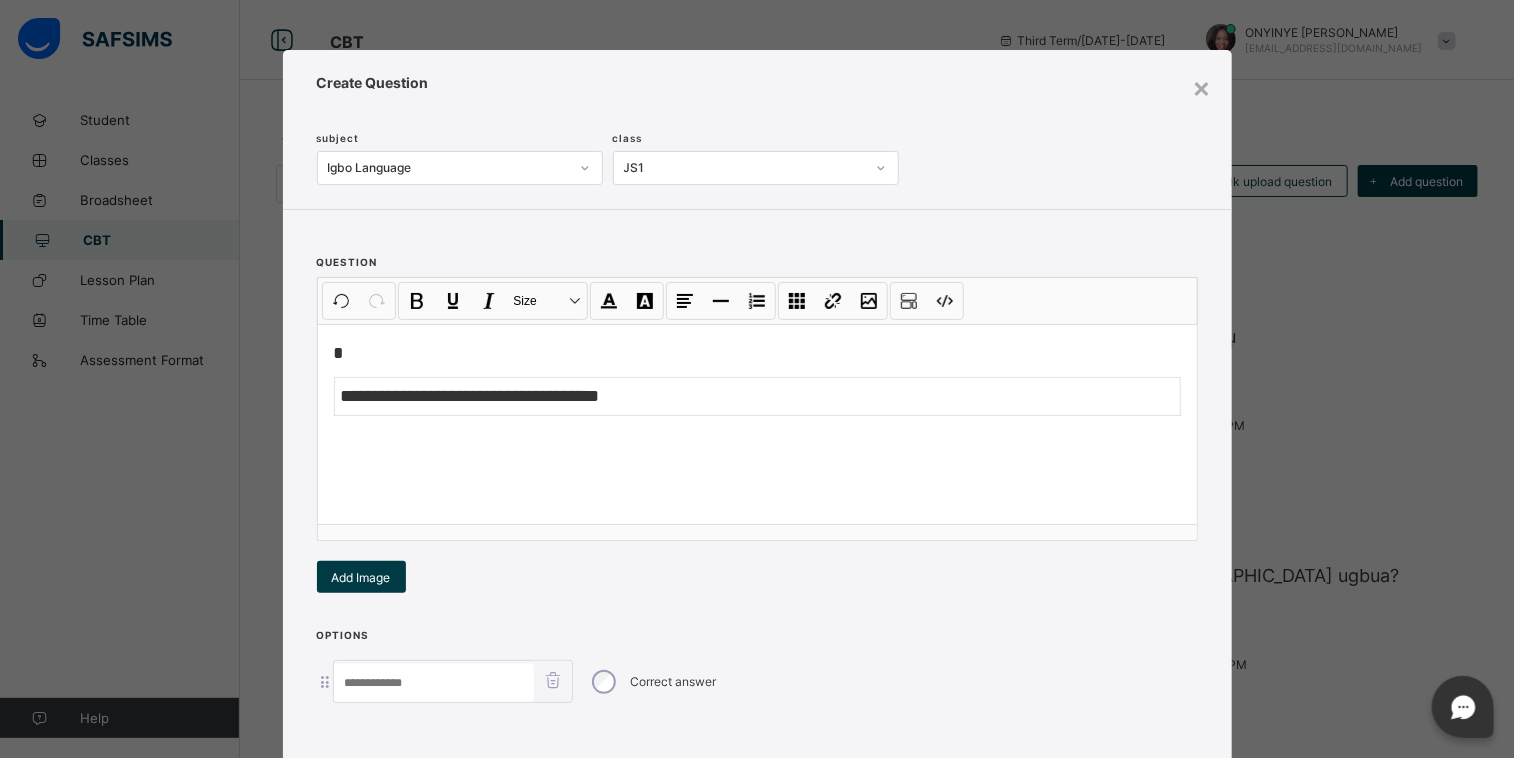 click at bounding box center [434, 683] 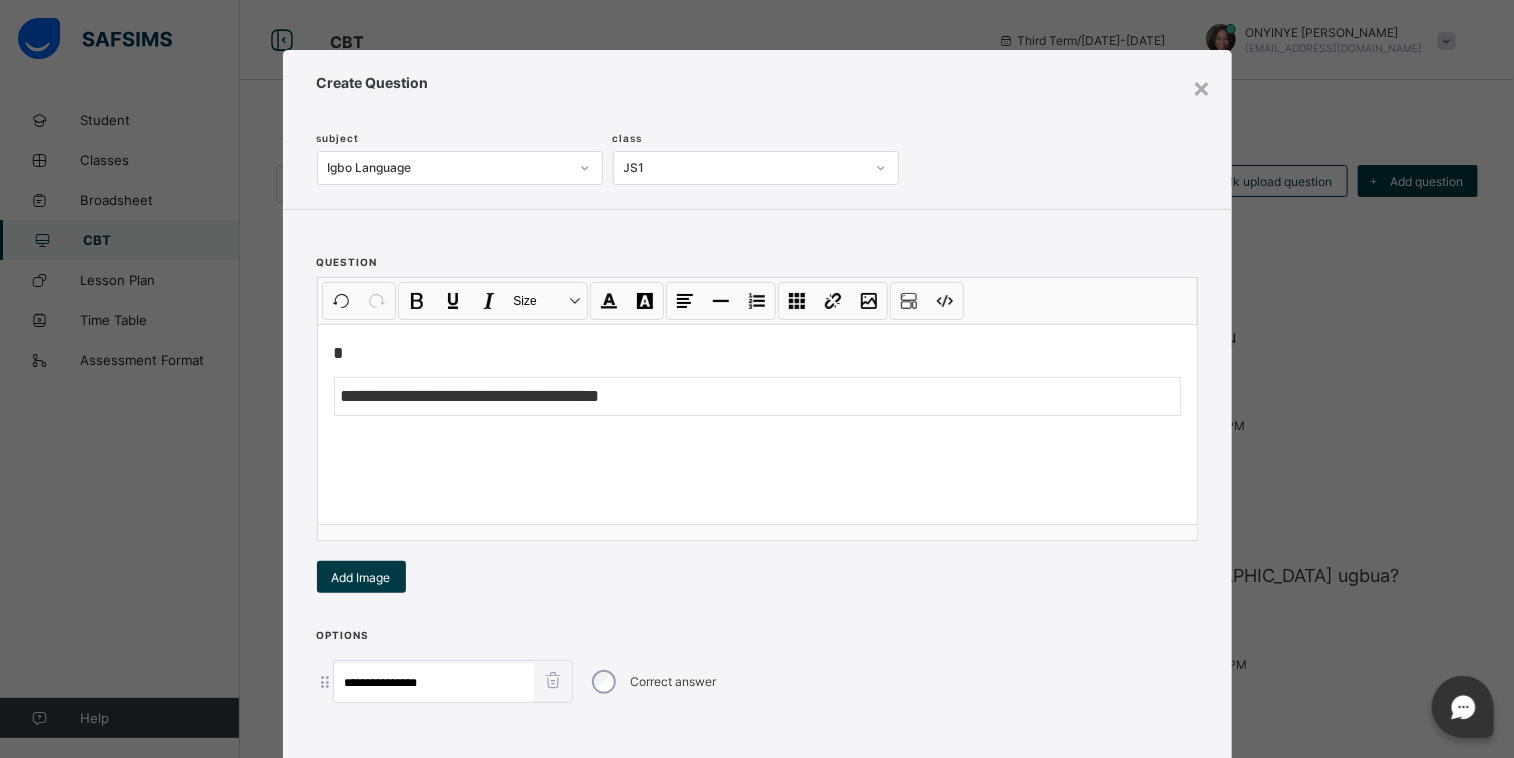 type on "**********" 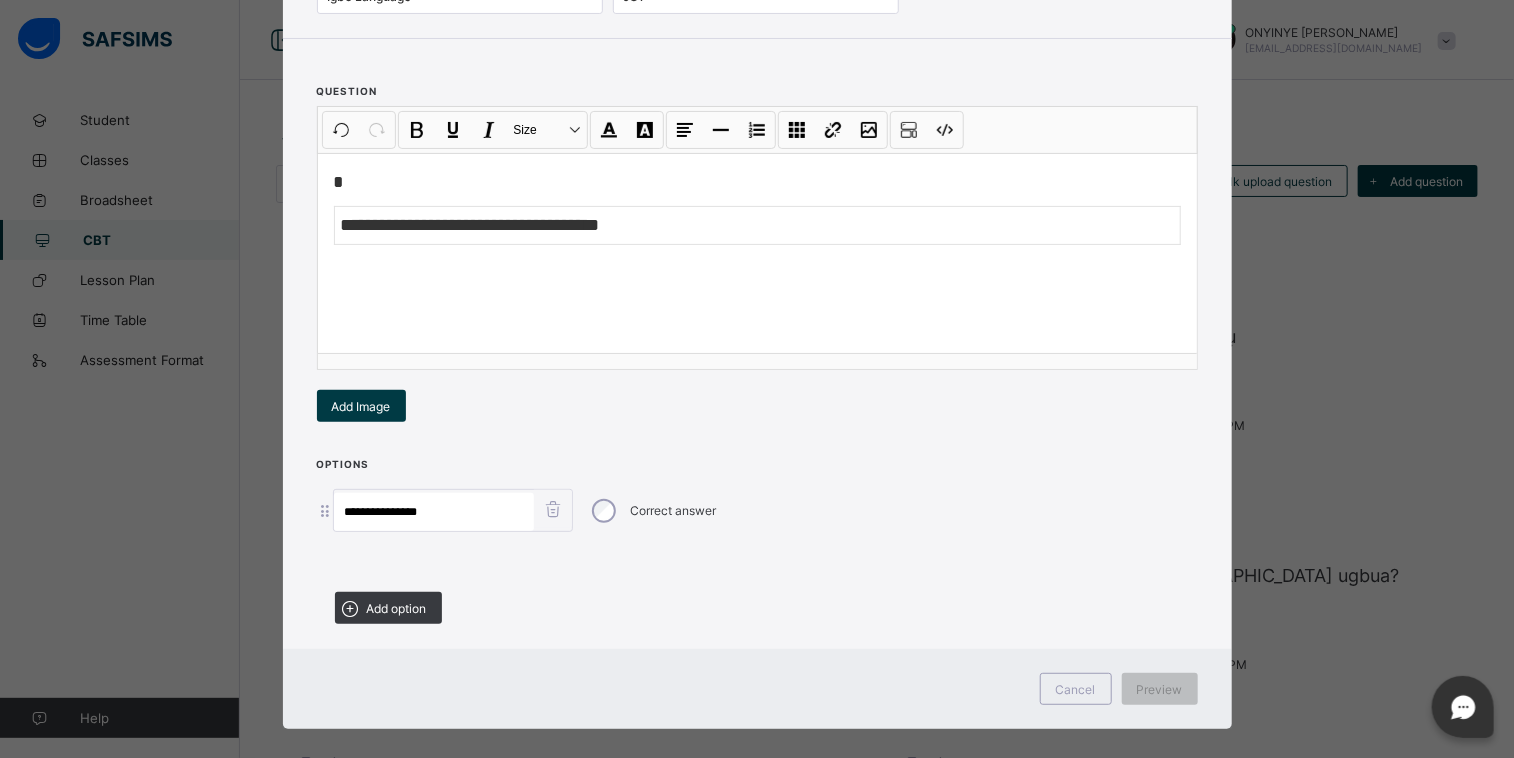 scroll, scrollTop: 188, scrollLeft: 0, axis: vertical 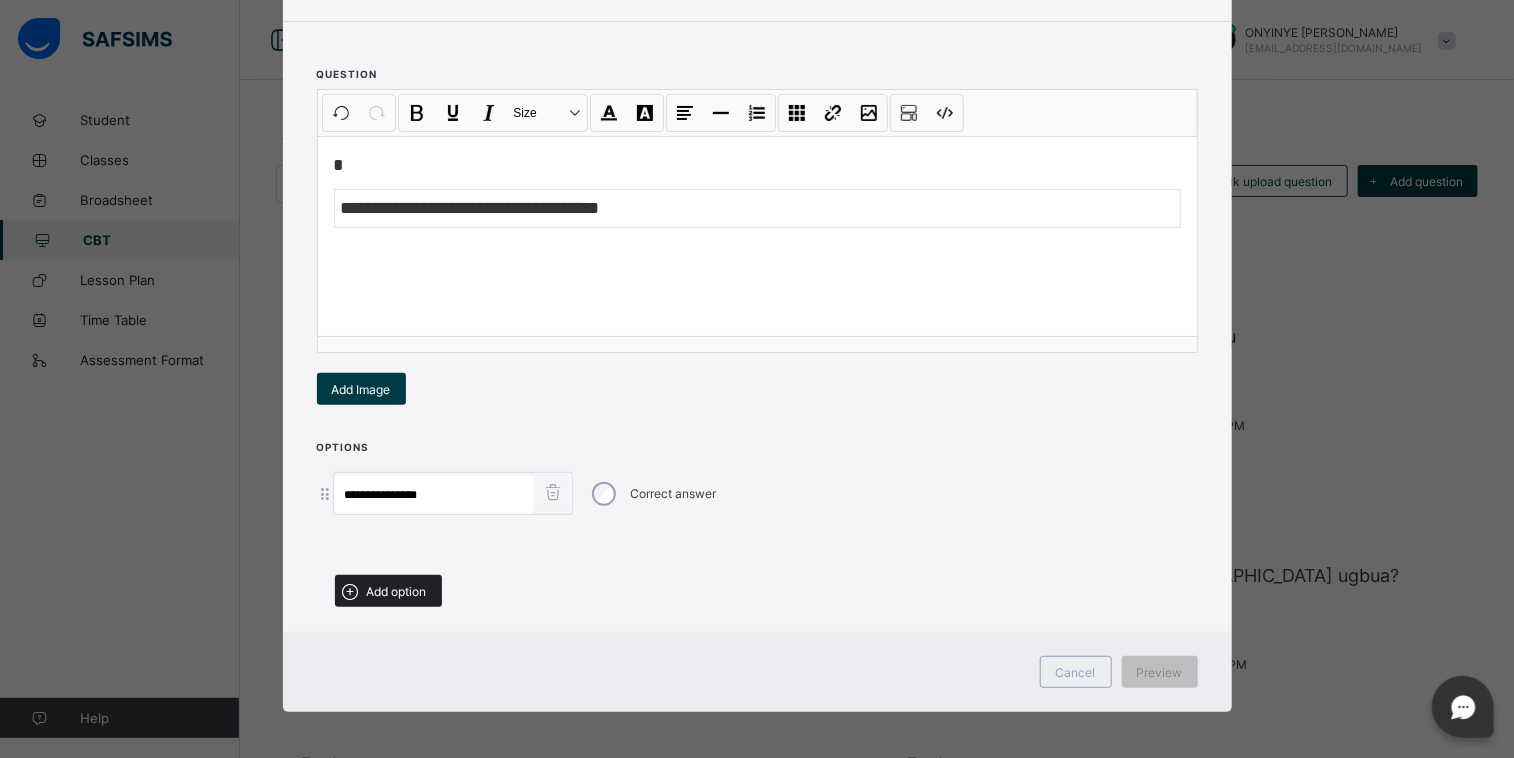 click on "Add option" at bounding box center (388, 591) 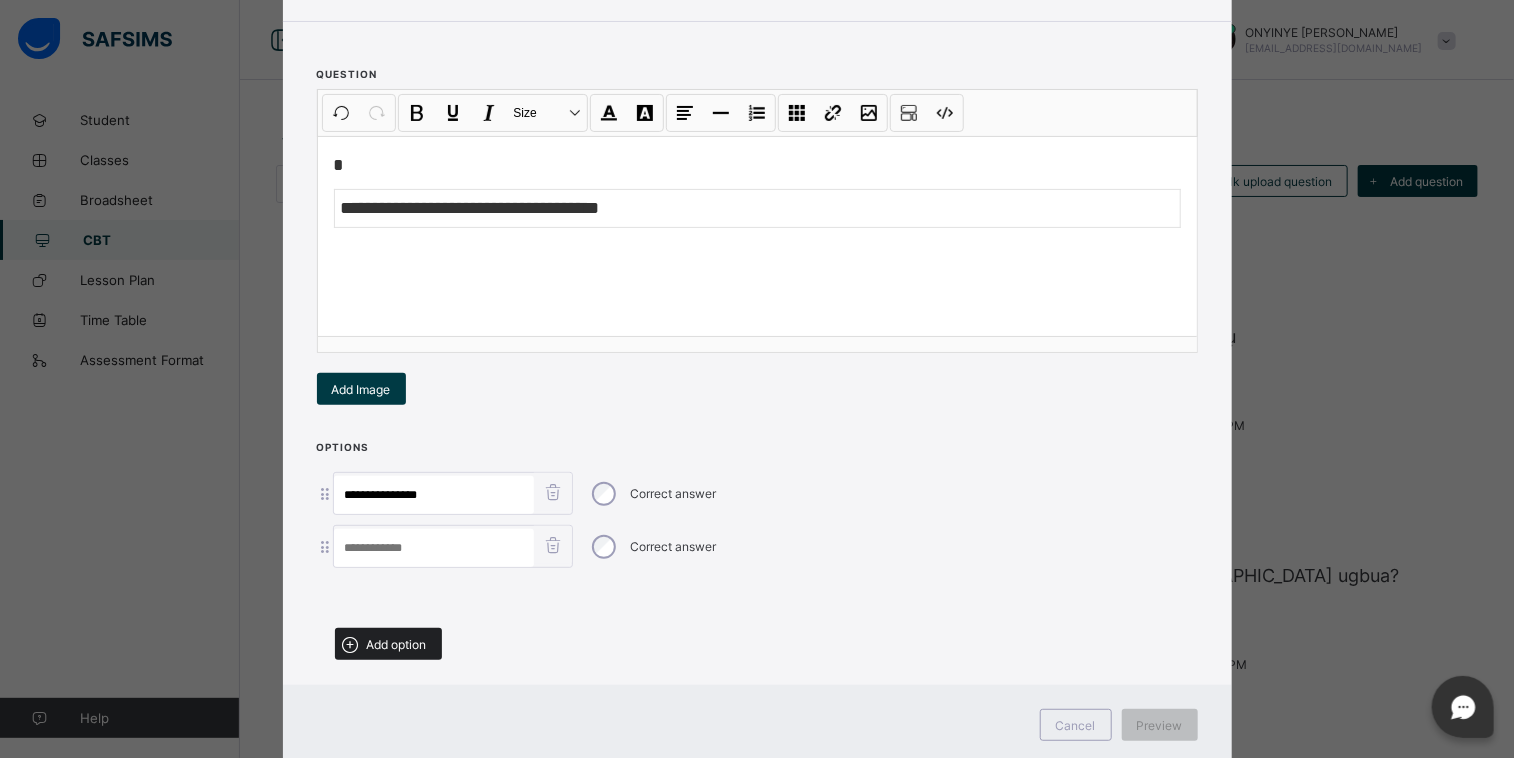 click at bounding box center (757, 595) 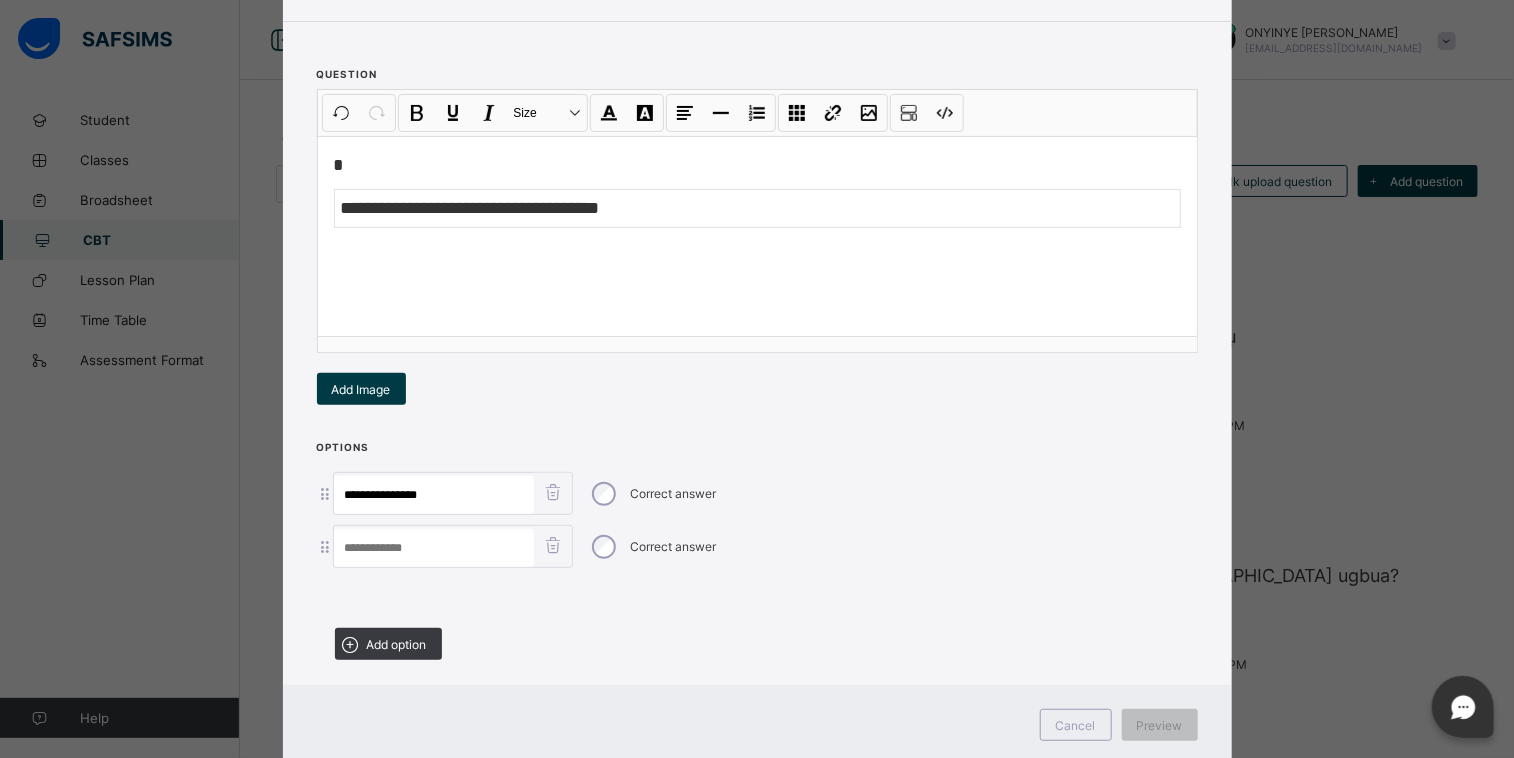 click at bounding box center (434, 548) 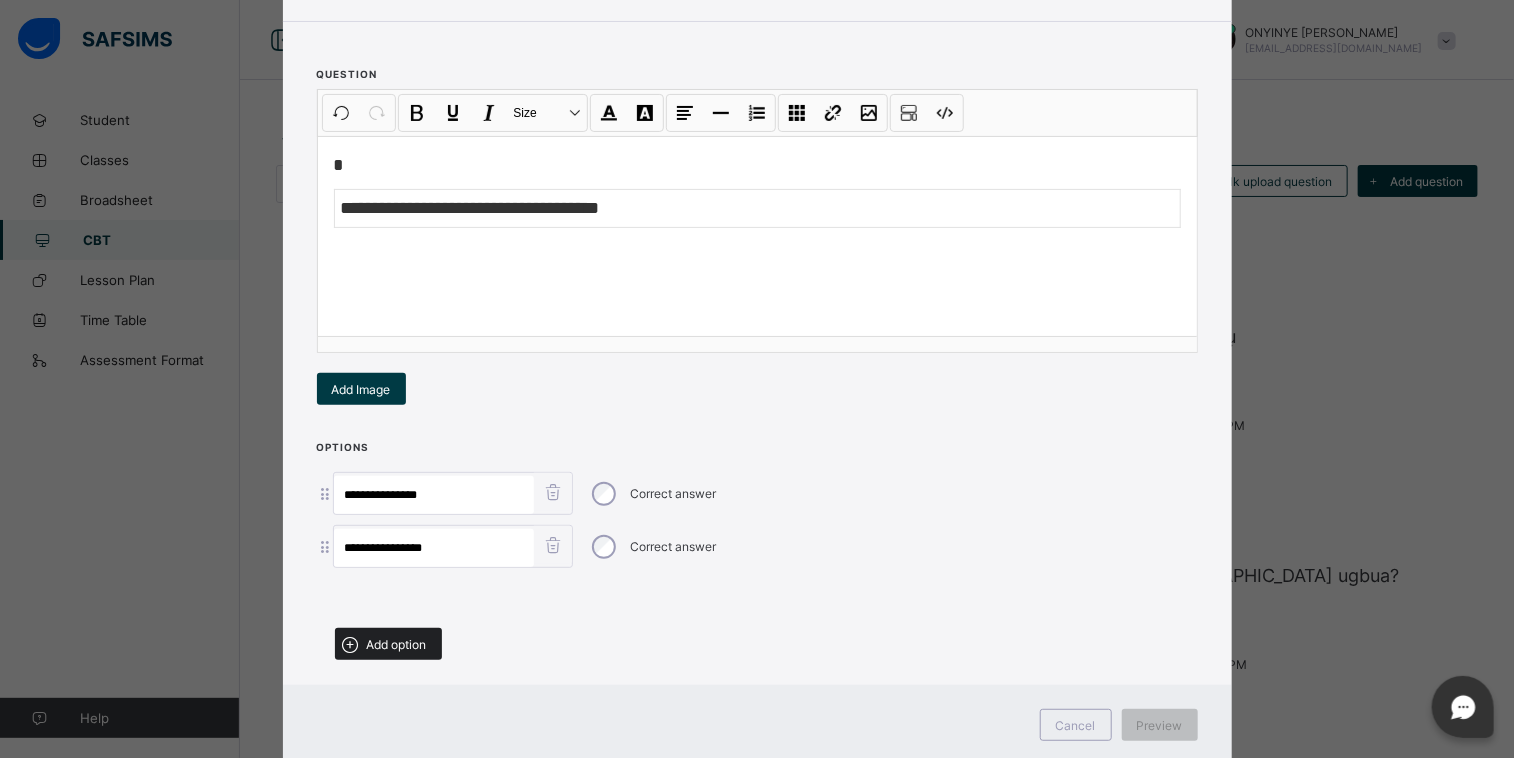 type on "**********" 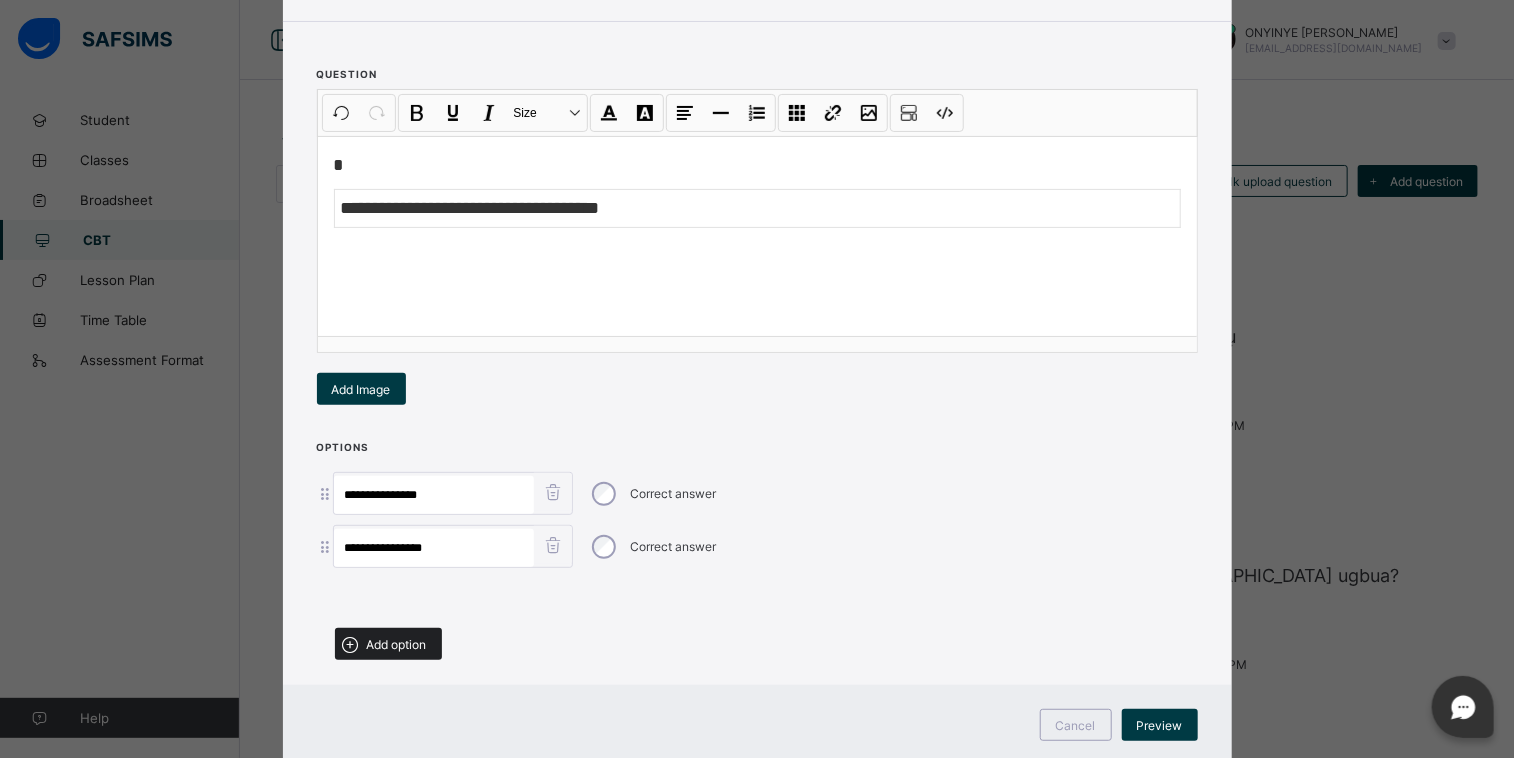 click on "Add option" at bounding box center (397, 644) 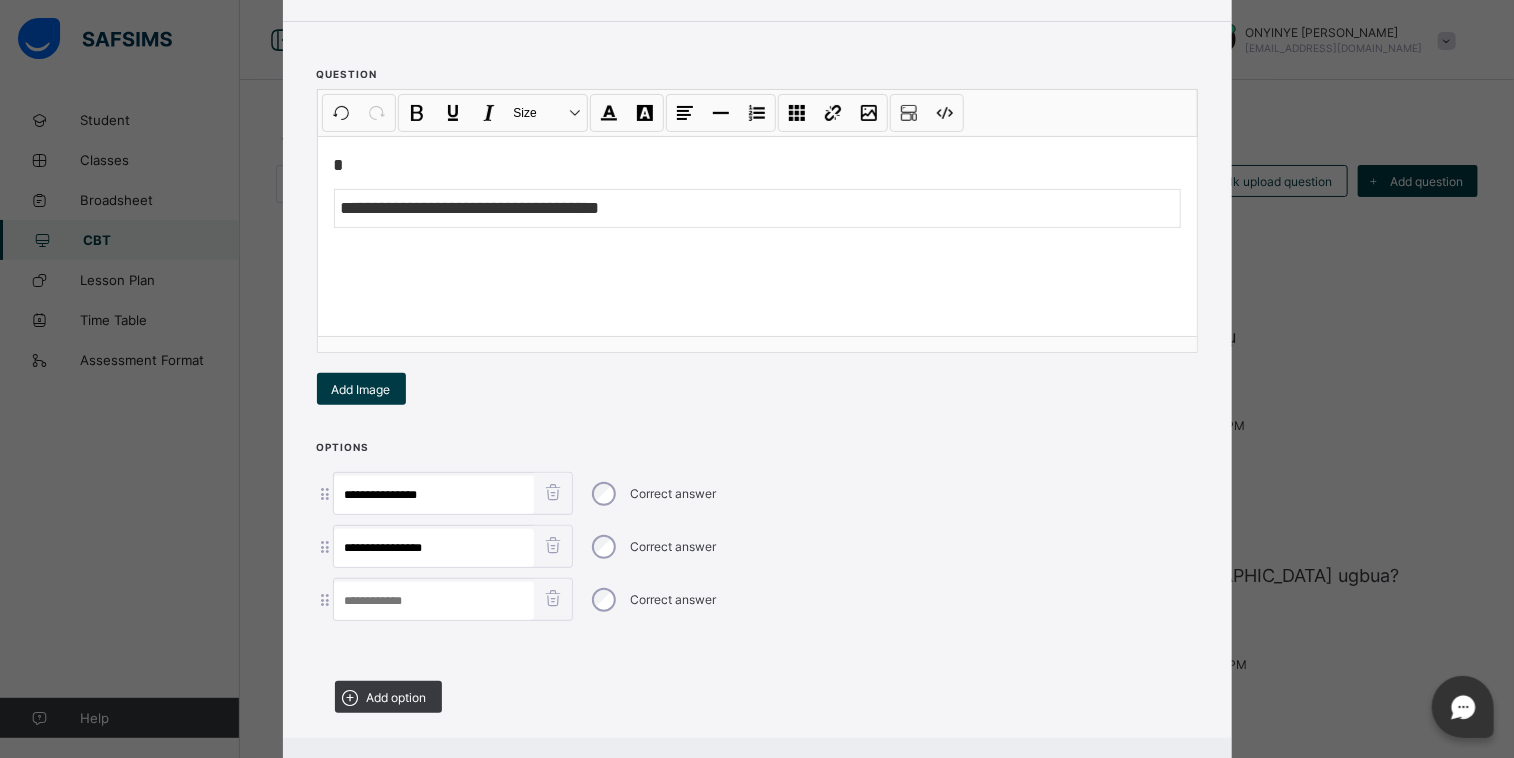 click at bounding box center [434, 601] 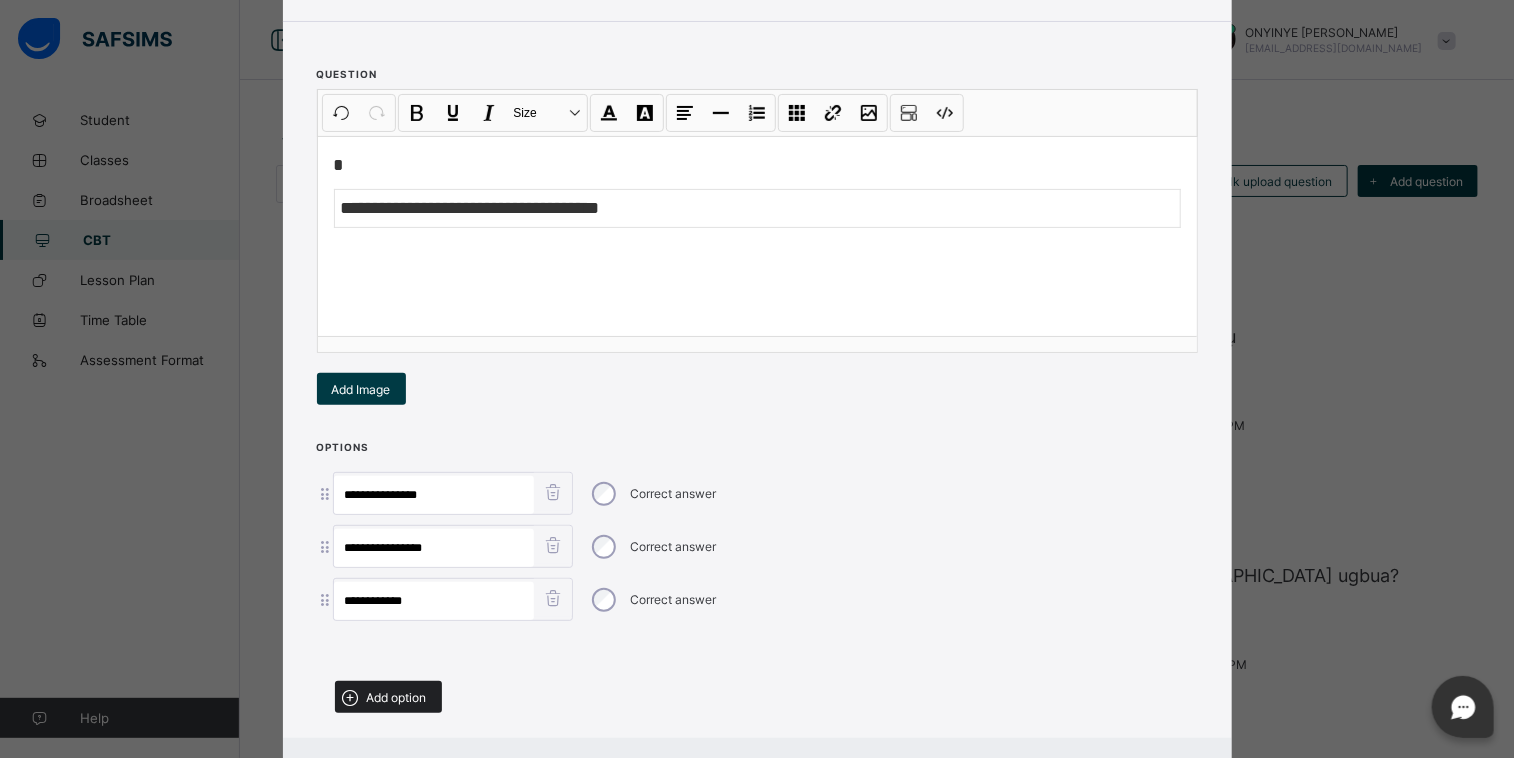 type on "**********" 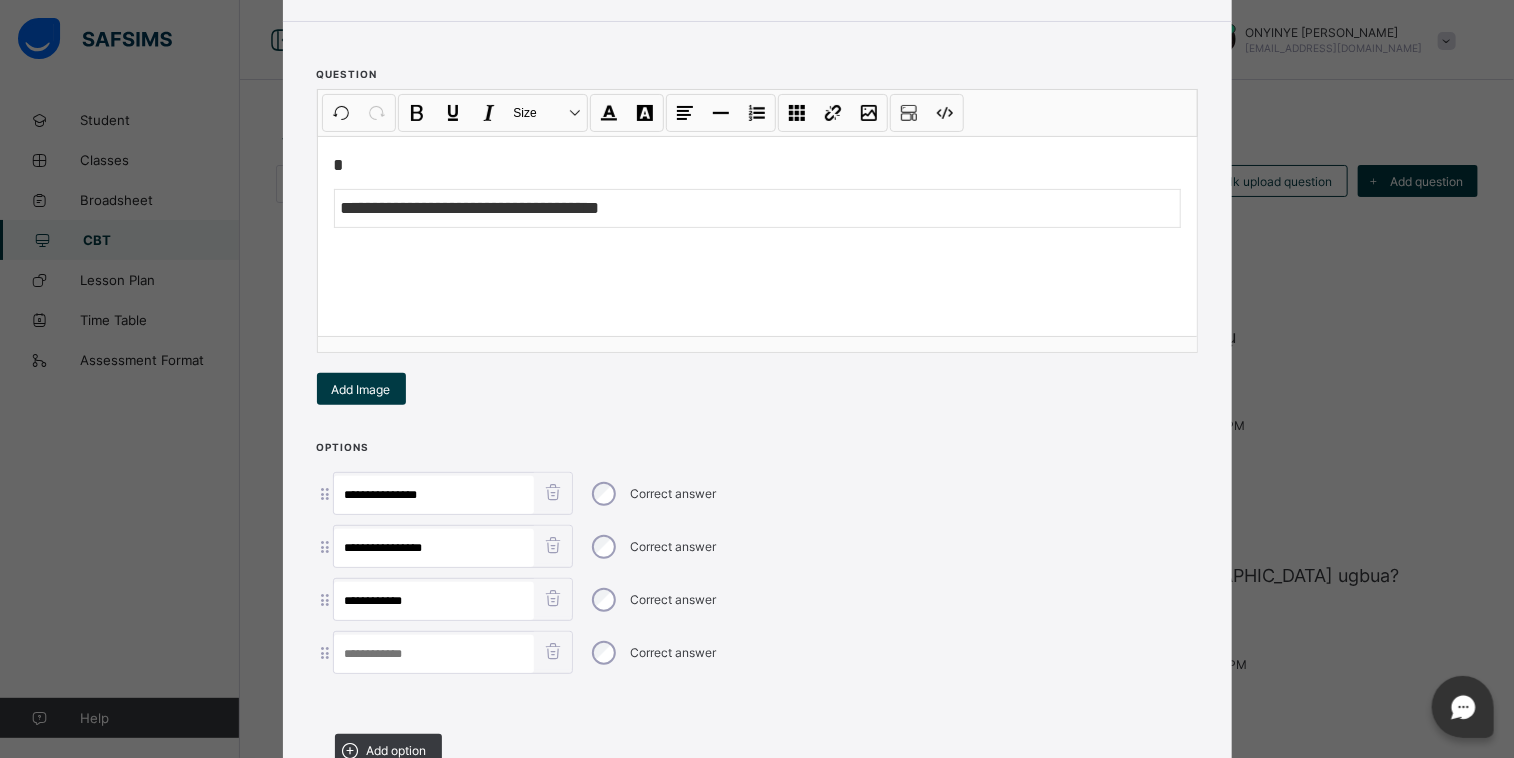 click at bounding box center [434, 654] 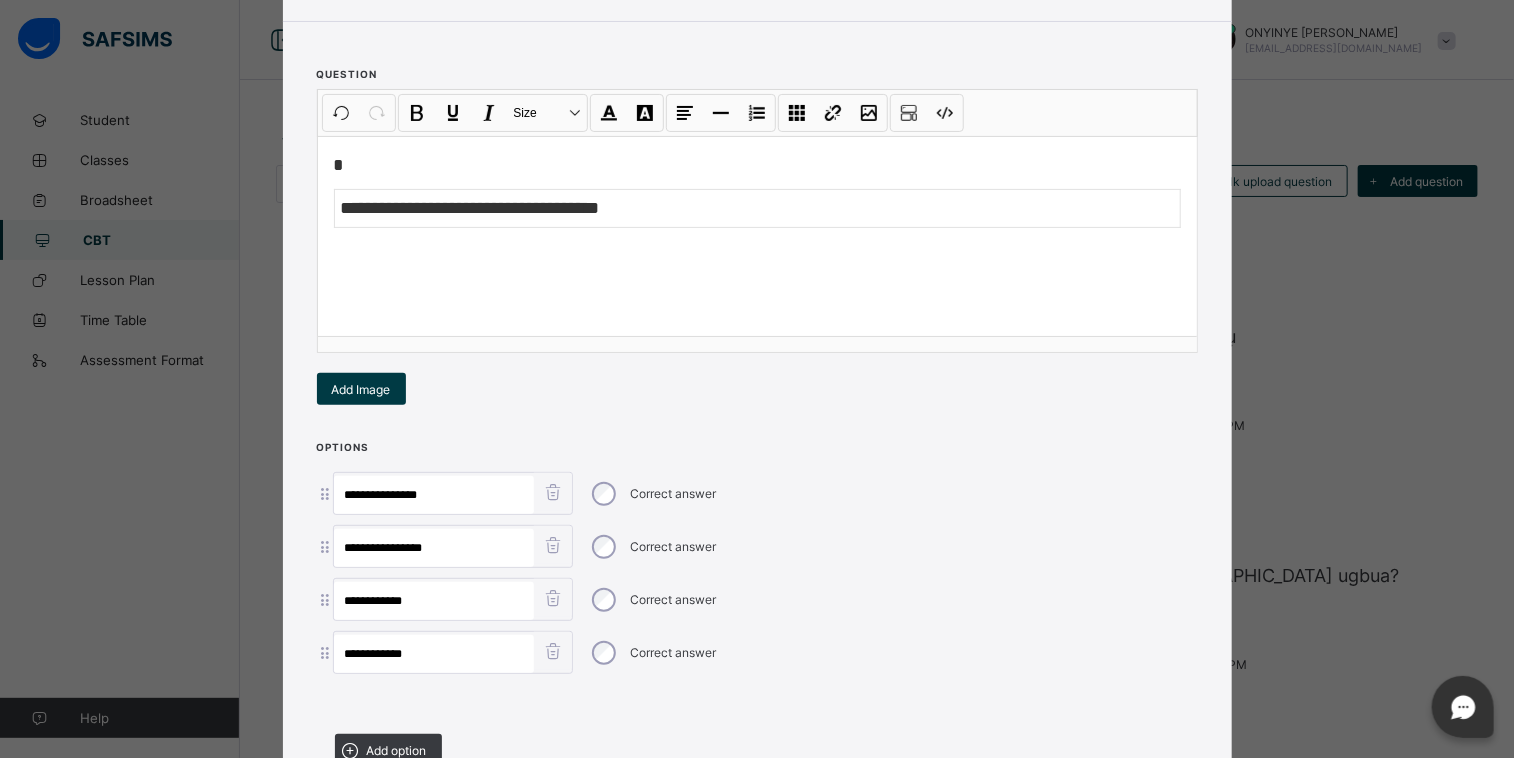 type on "**********" 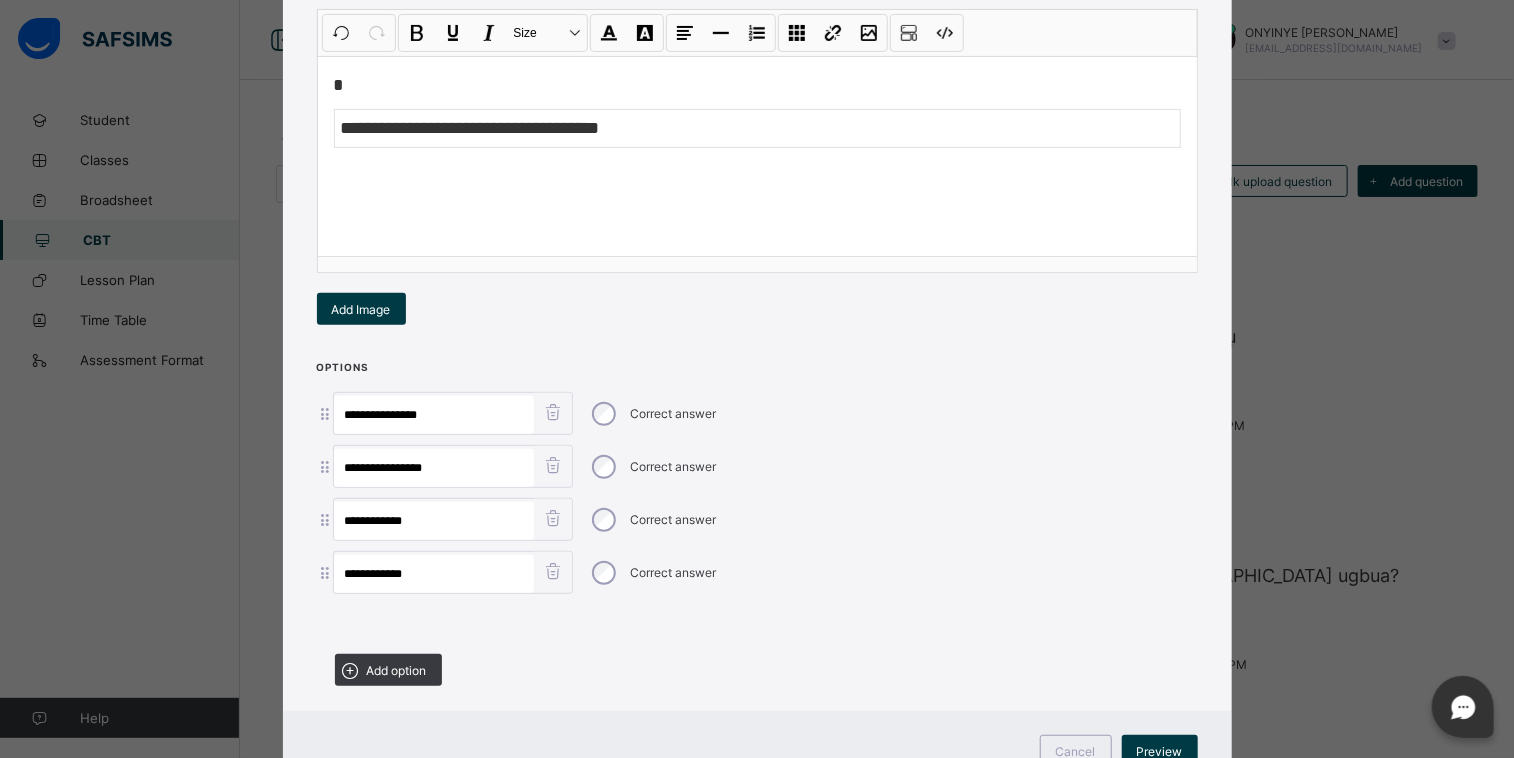 scroll, scrollTop: 308, scrollLeft: 0, axis: vertical 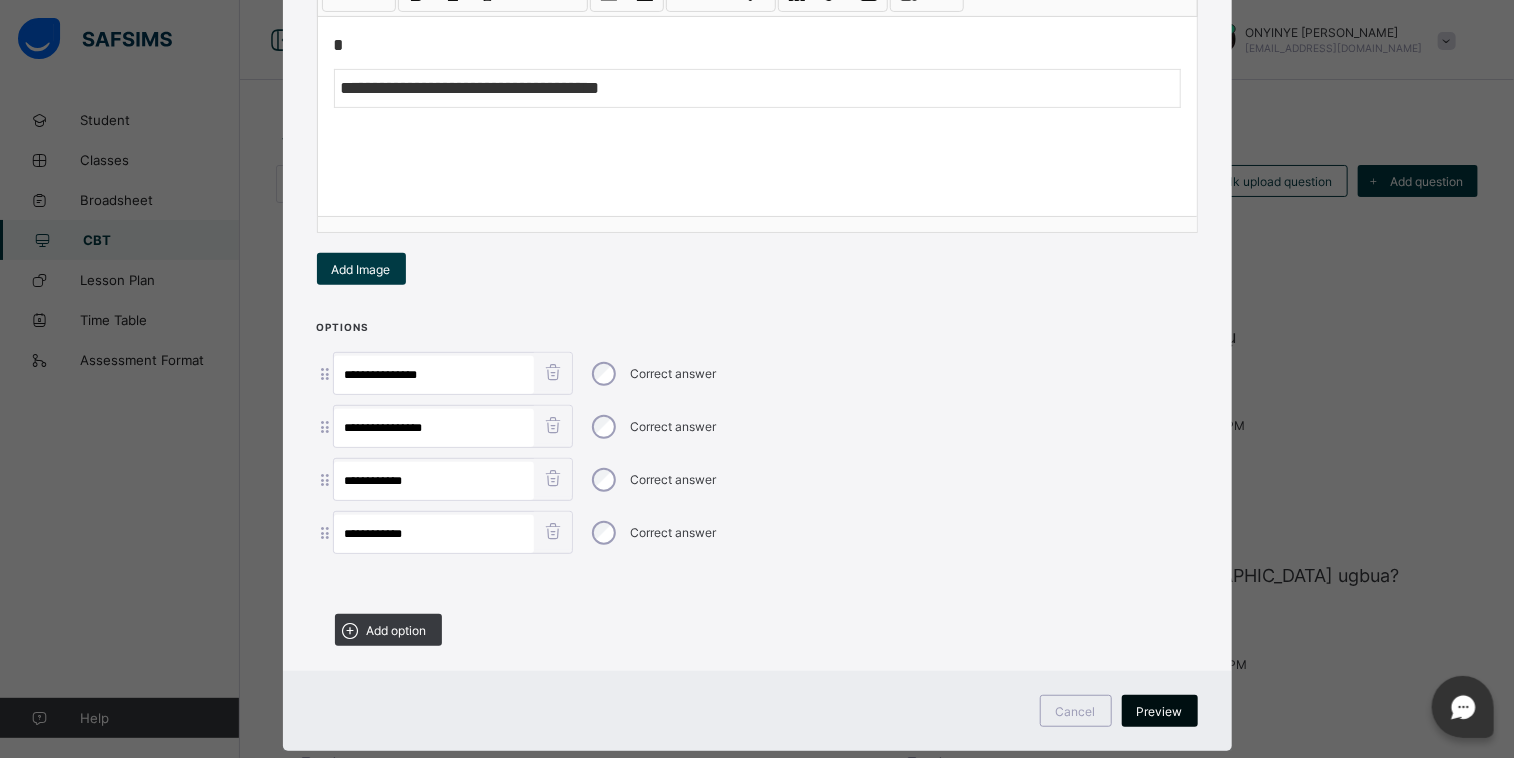 click on "Preview" at bounding box center [1160, 711] 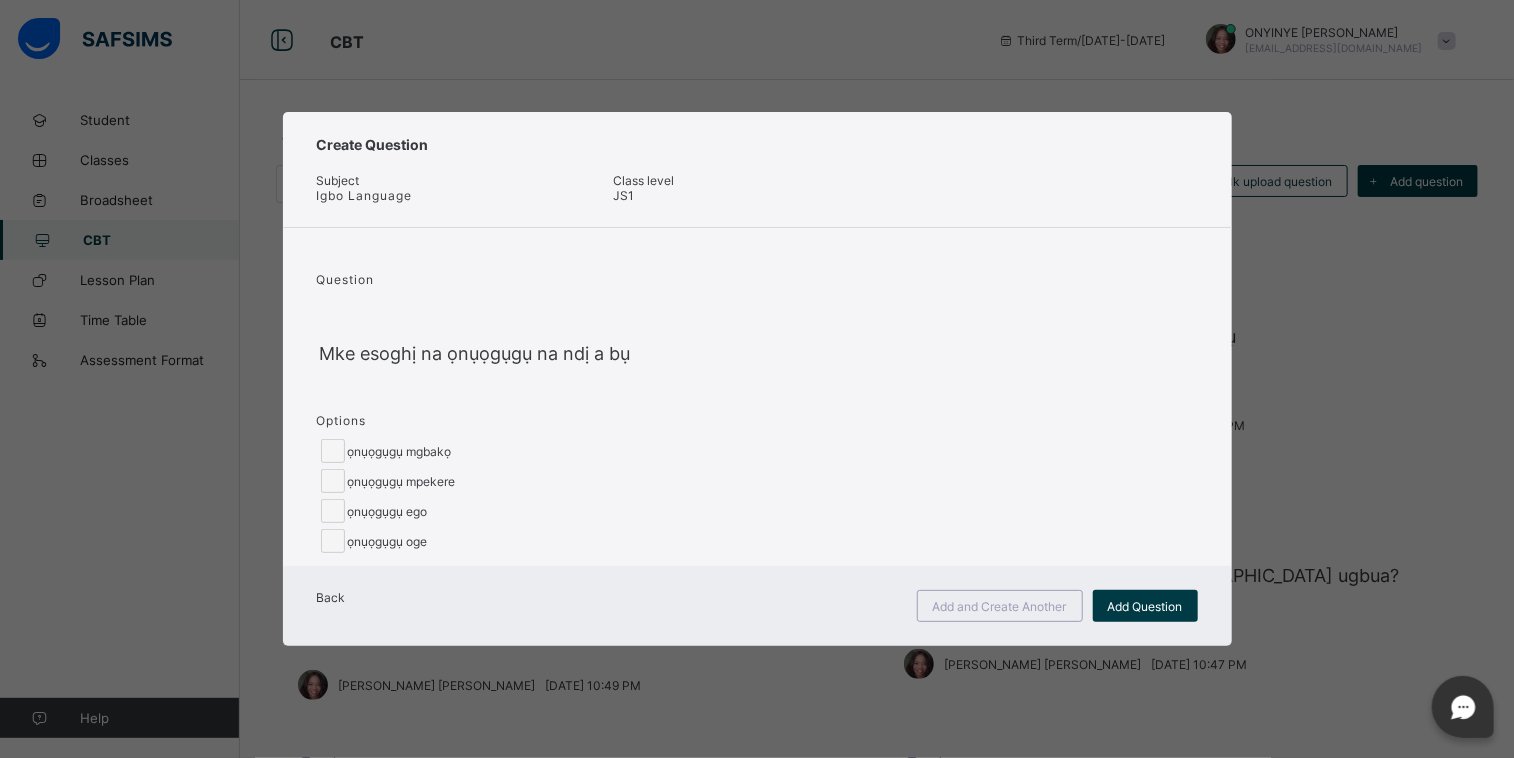 click on "Back" at bounding box center [331, 597] 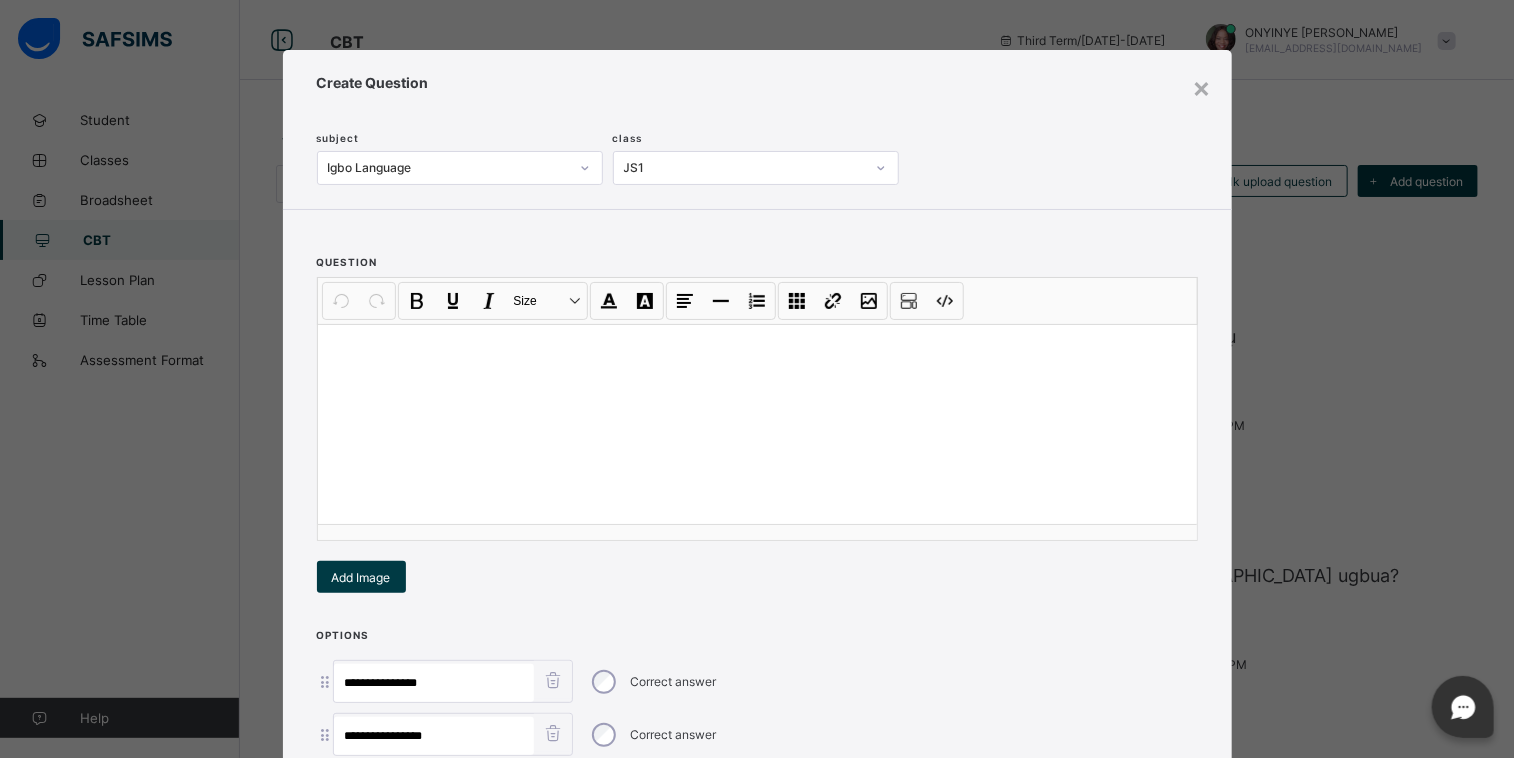 scroll, scrollTop: 344, scrollLeft: 0, axis: vertical 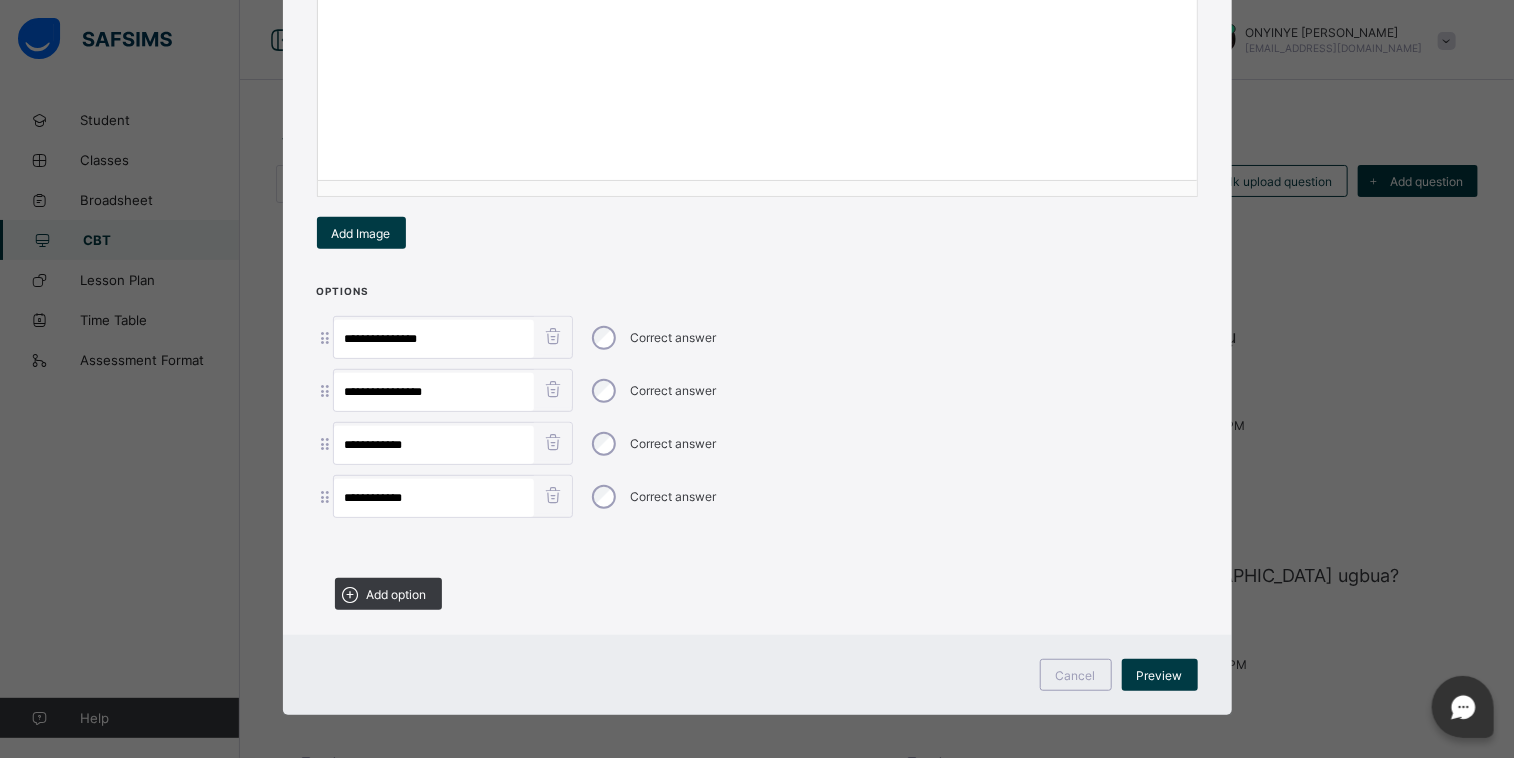 click at bounding box center [757, 545] 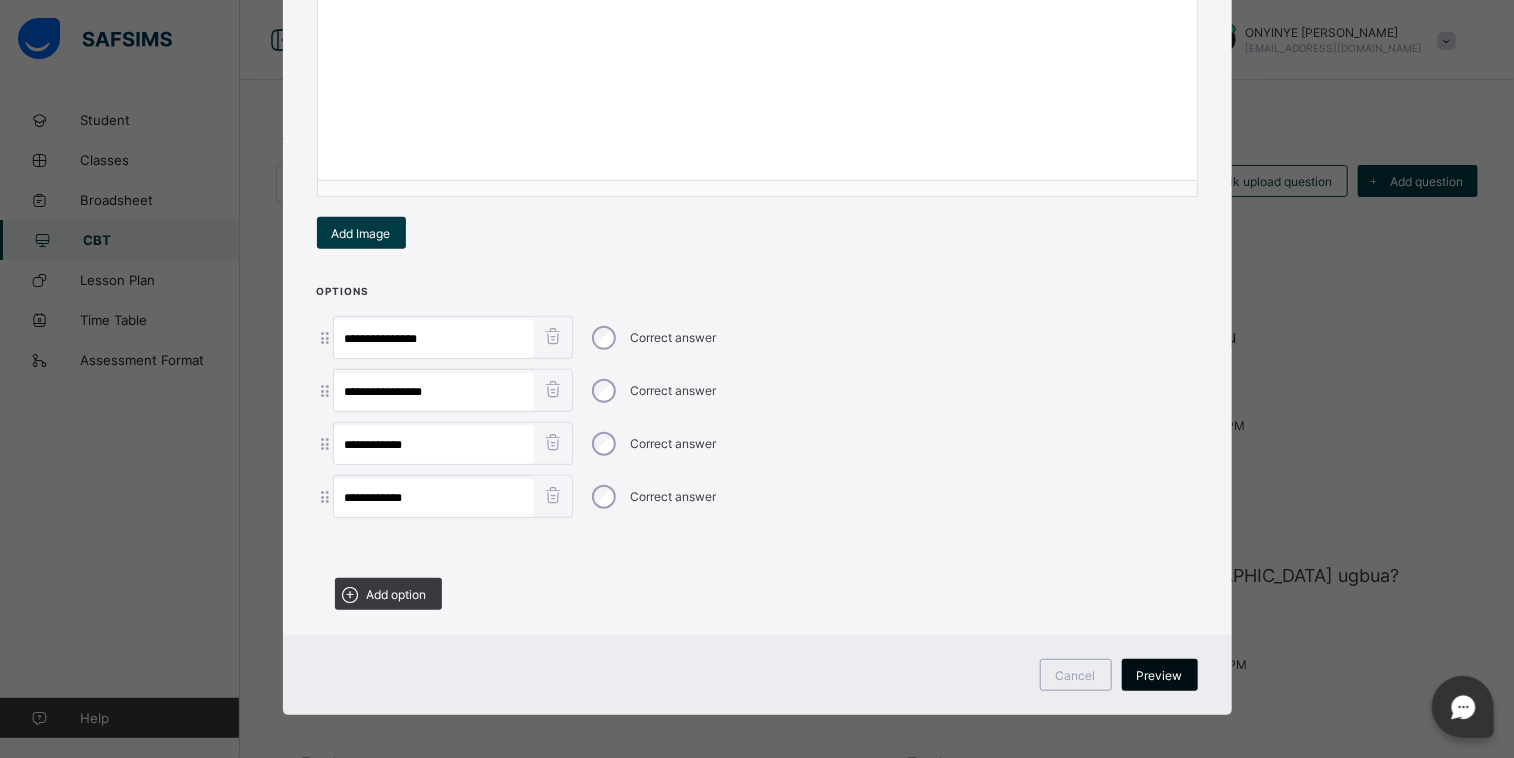 click on "Preview" at bounding box center [1160, 675] 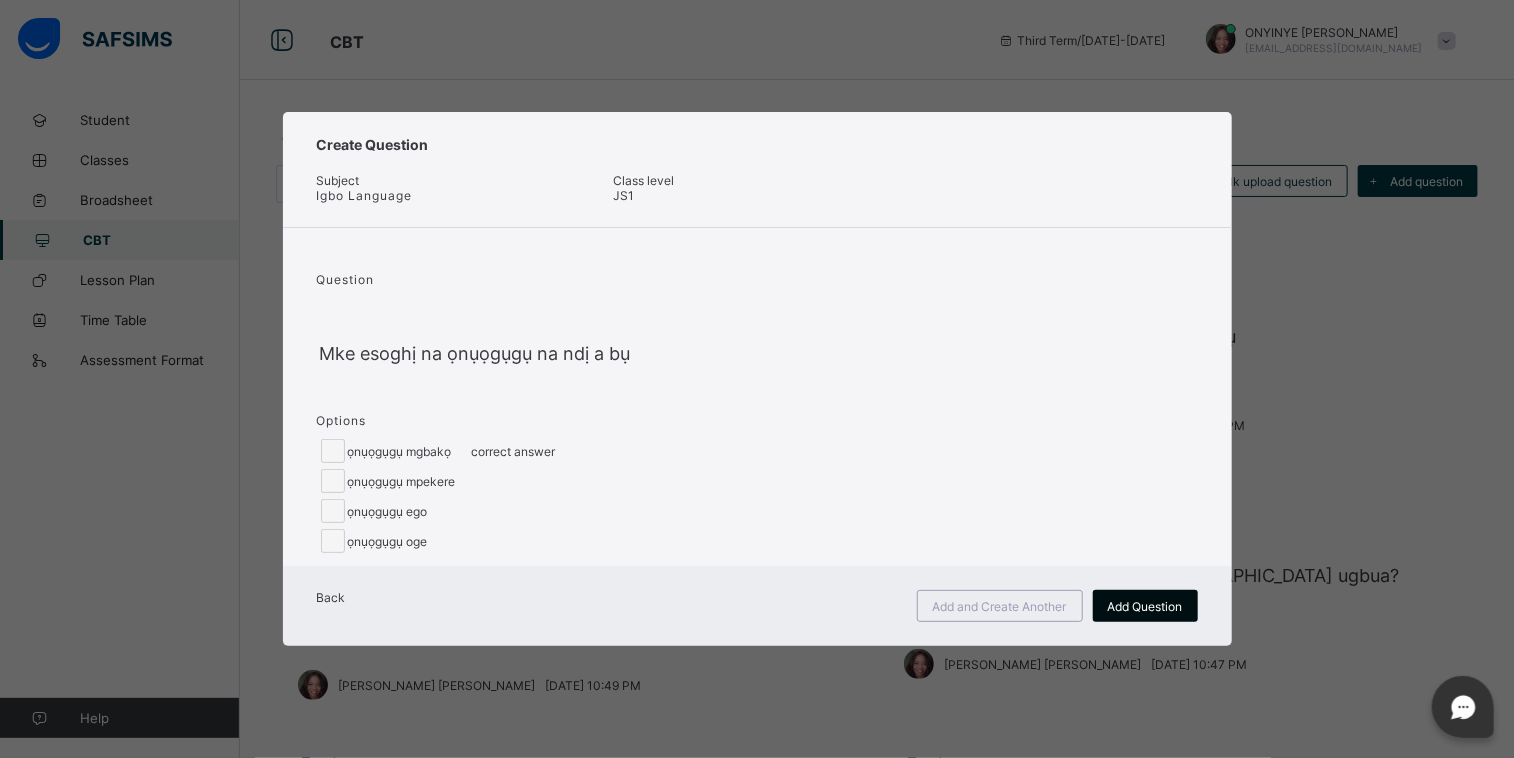 scroll, scrollTop: 0, scrollLeft: 0, axis: both 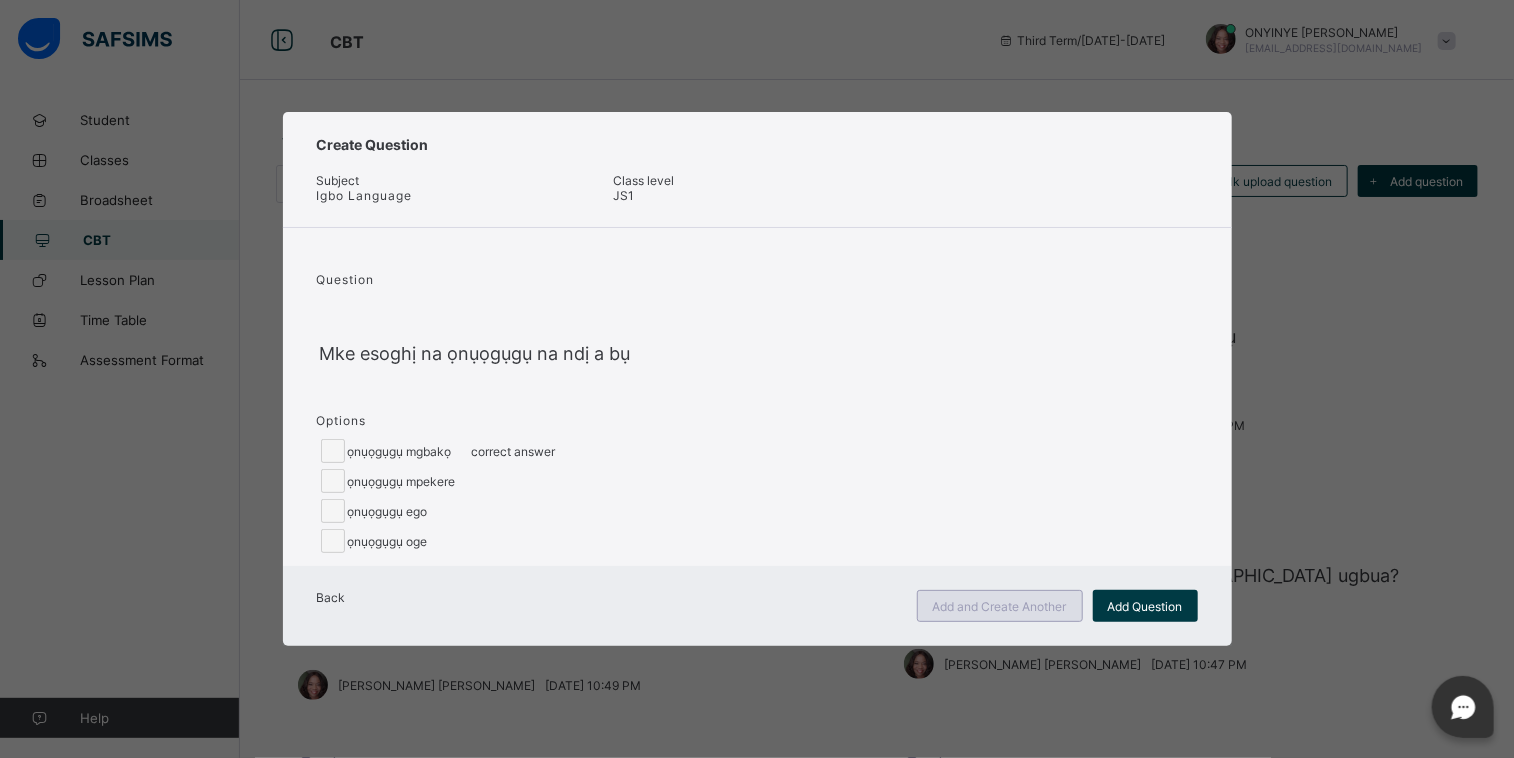 click on "Add and Create Another" at bounding box center (1000, 606) 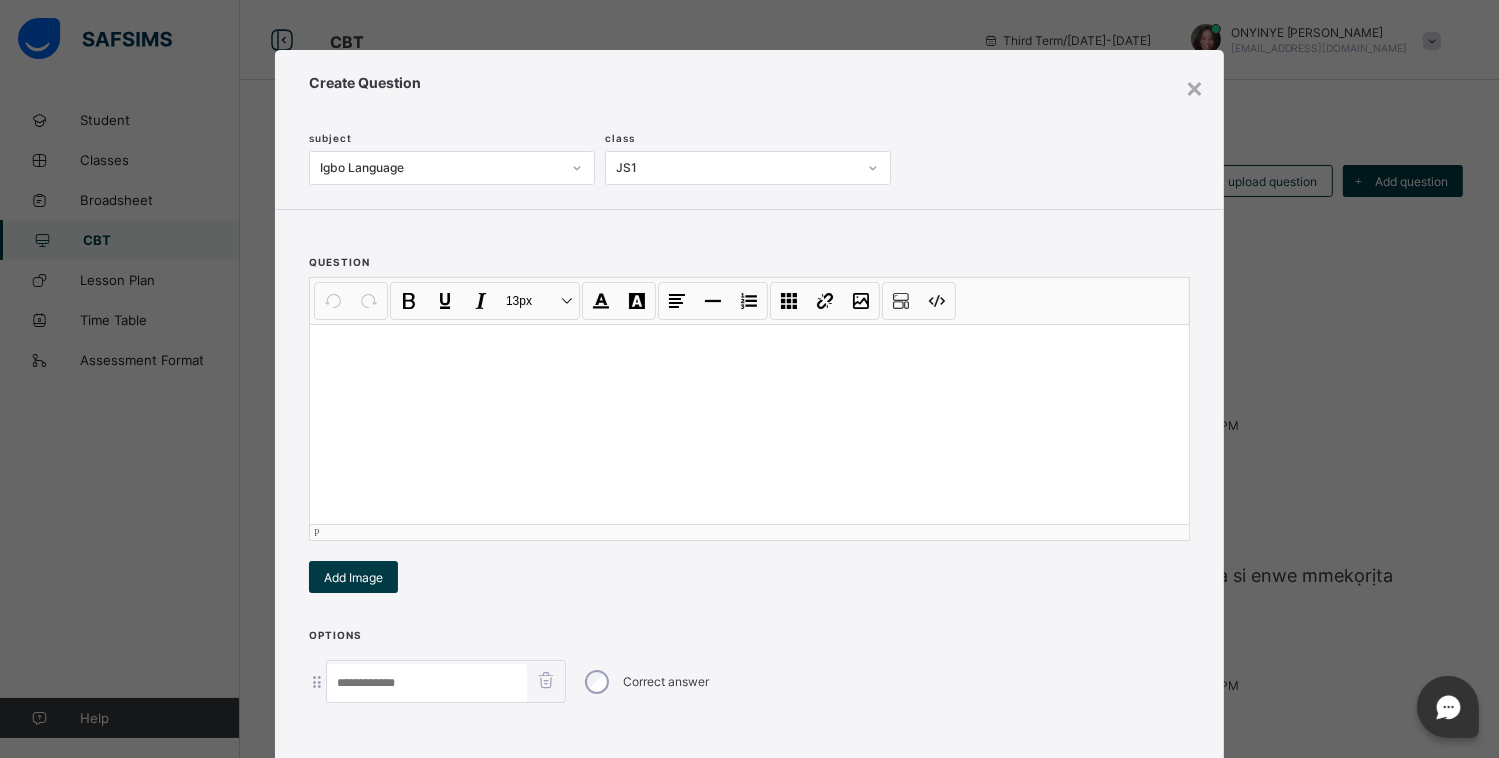click at bounding box center (749, 424) 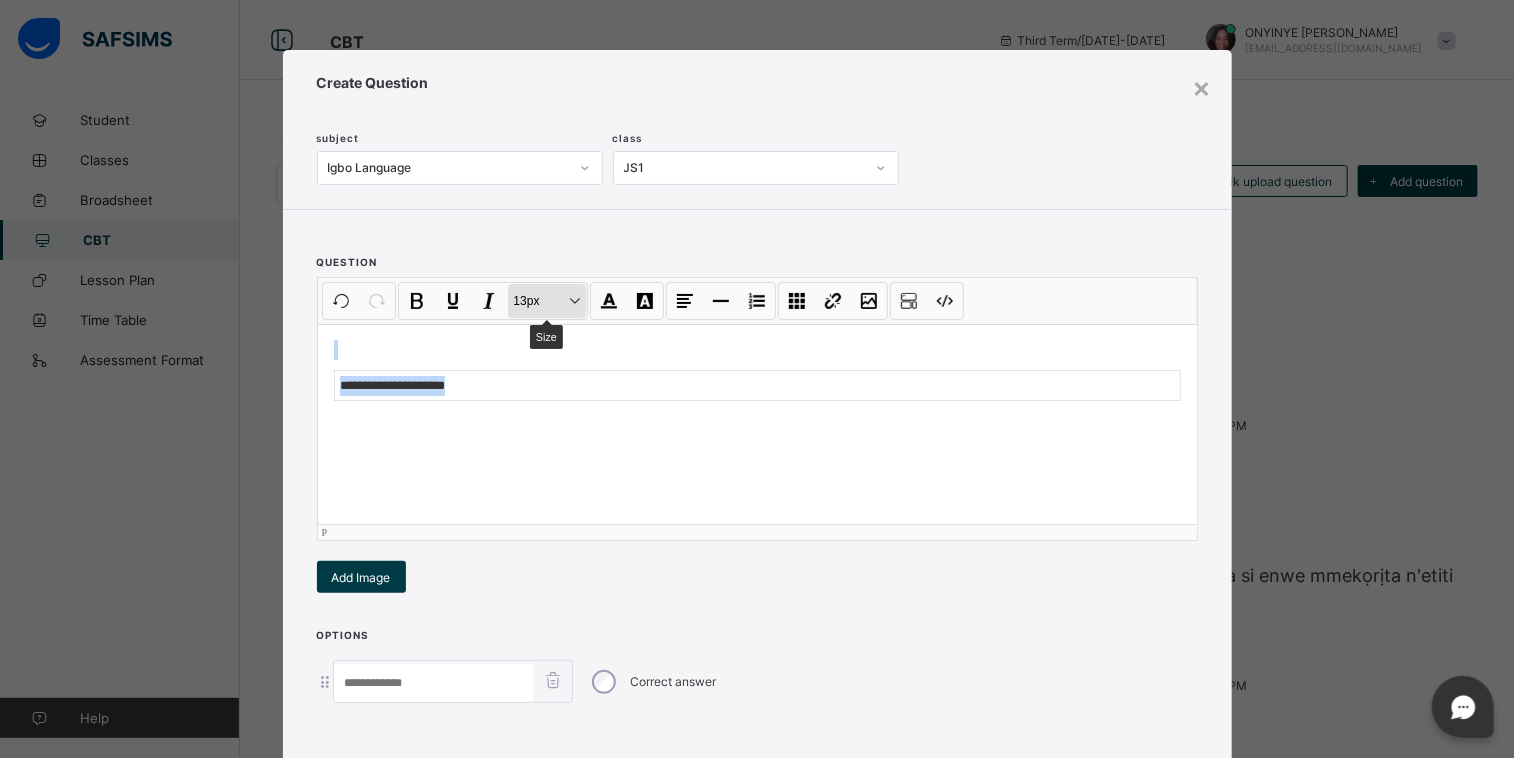 click on "13px Size" at bounding box center (547, 301) 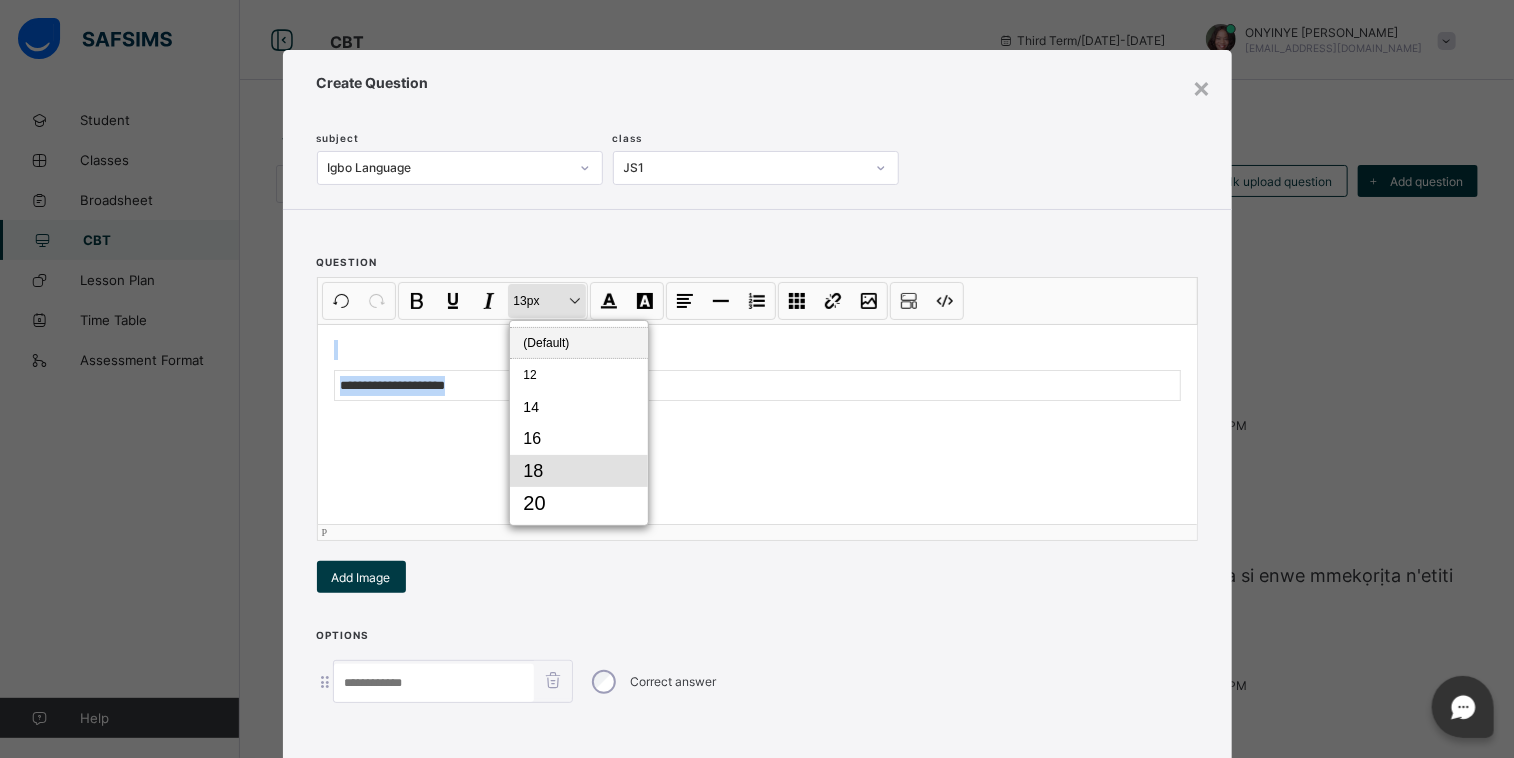 click on "18" at bounding box center (579, 471) 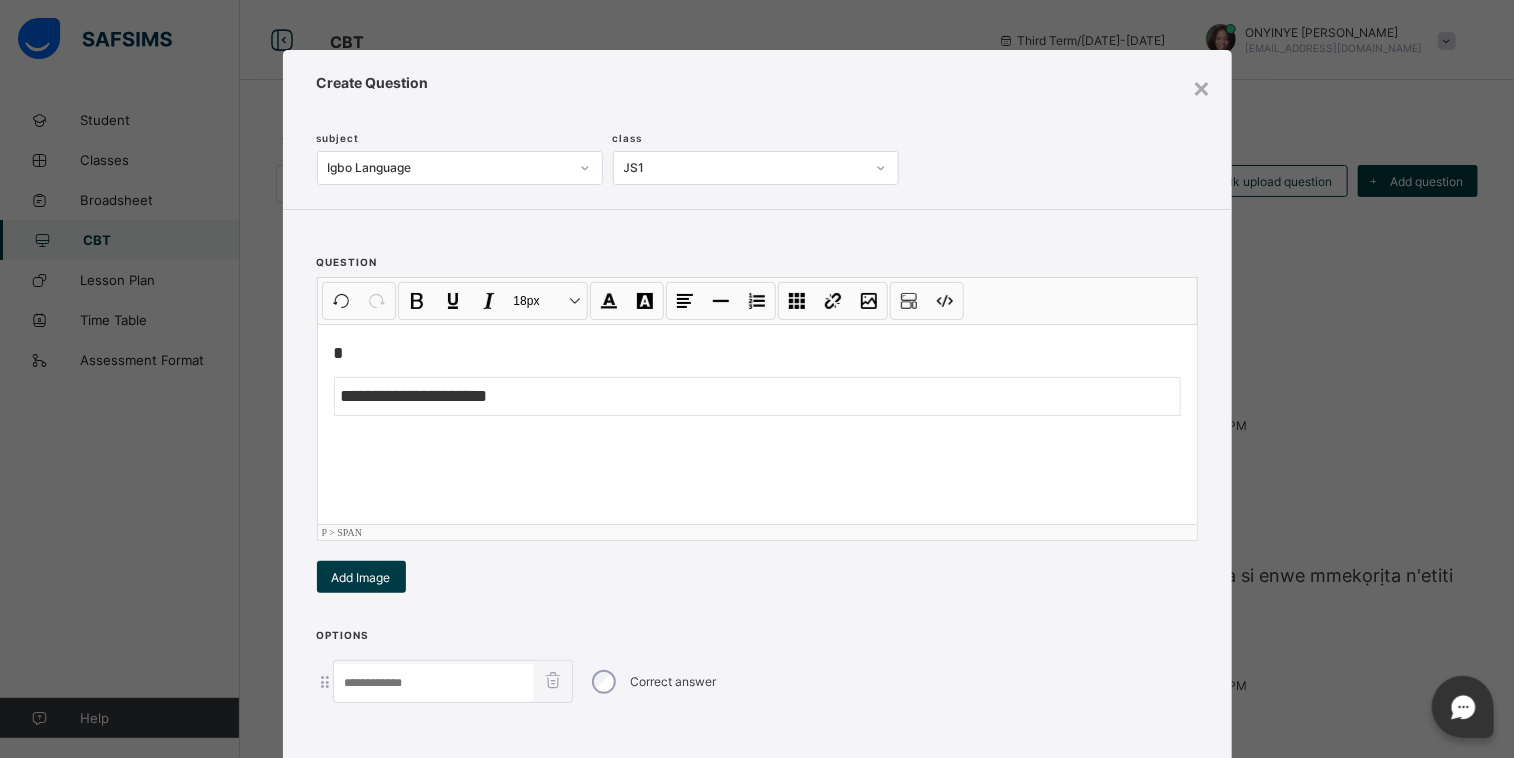 click on "**********" at bounding box center [757, 424] 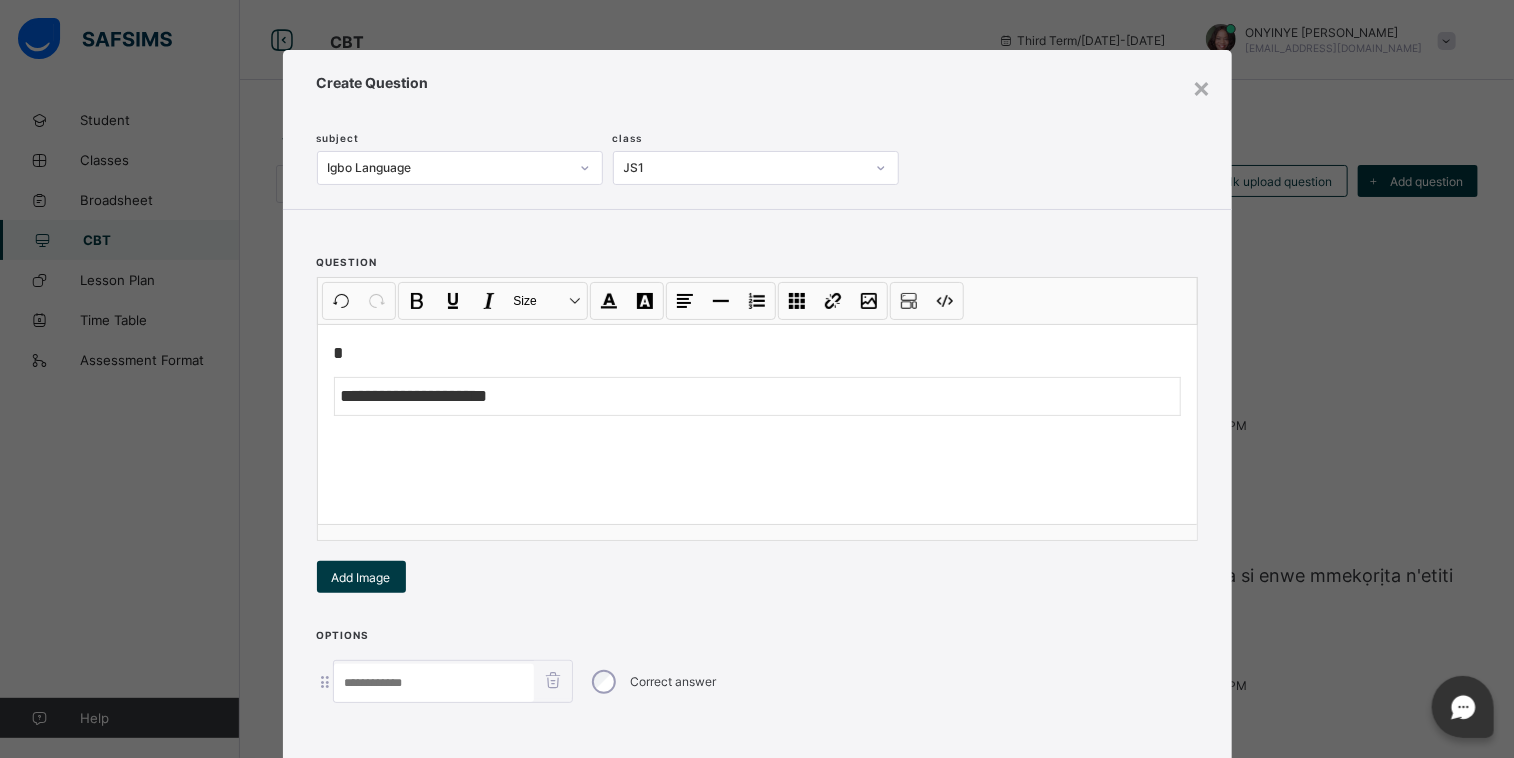click on "Options Correct answer Add option" at bounding box center (757, 718) 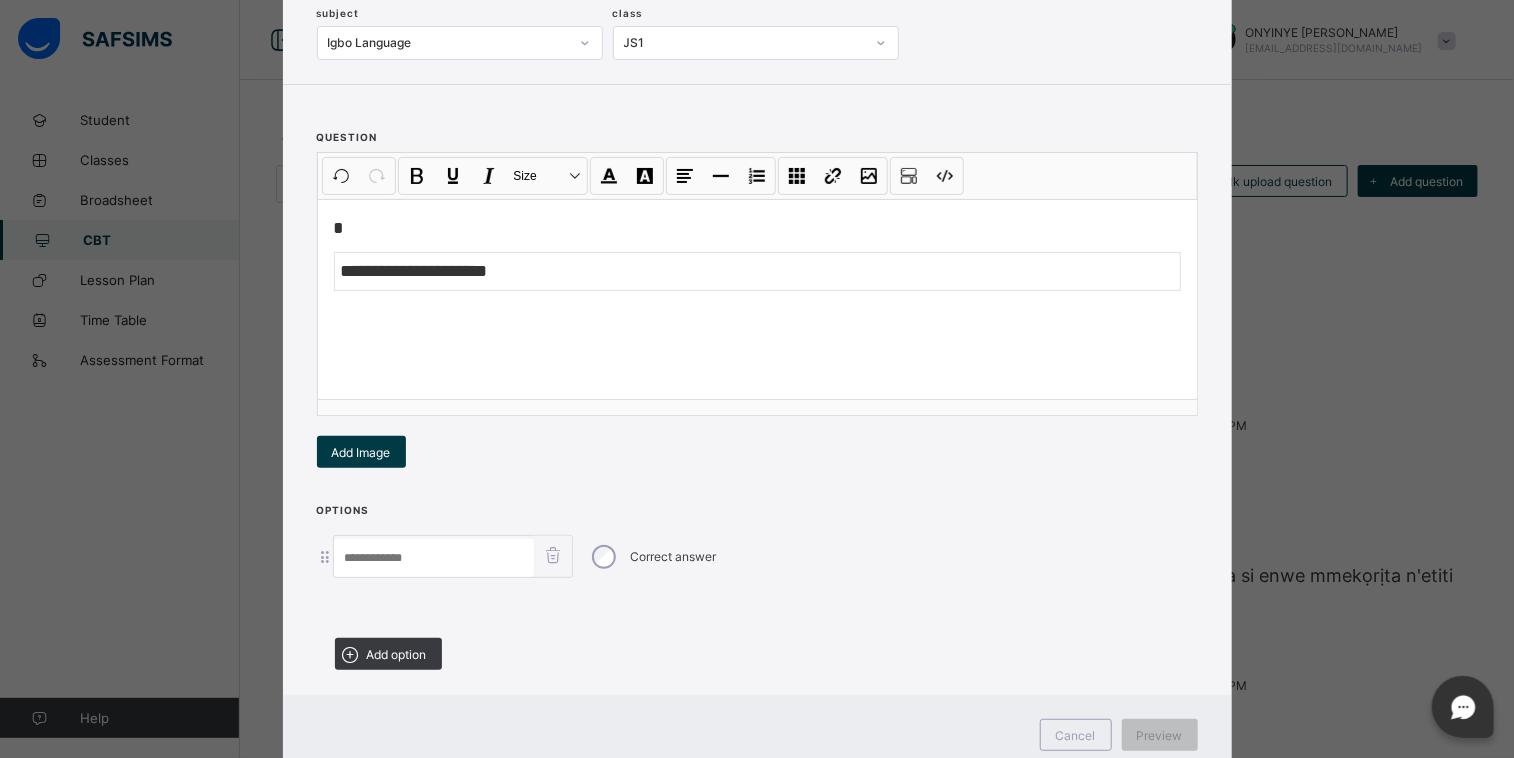 scroll, scrollTop: 188, scrollLeft: 0, axis: vertical 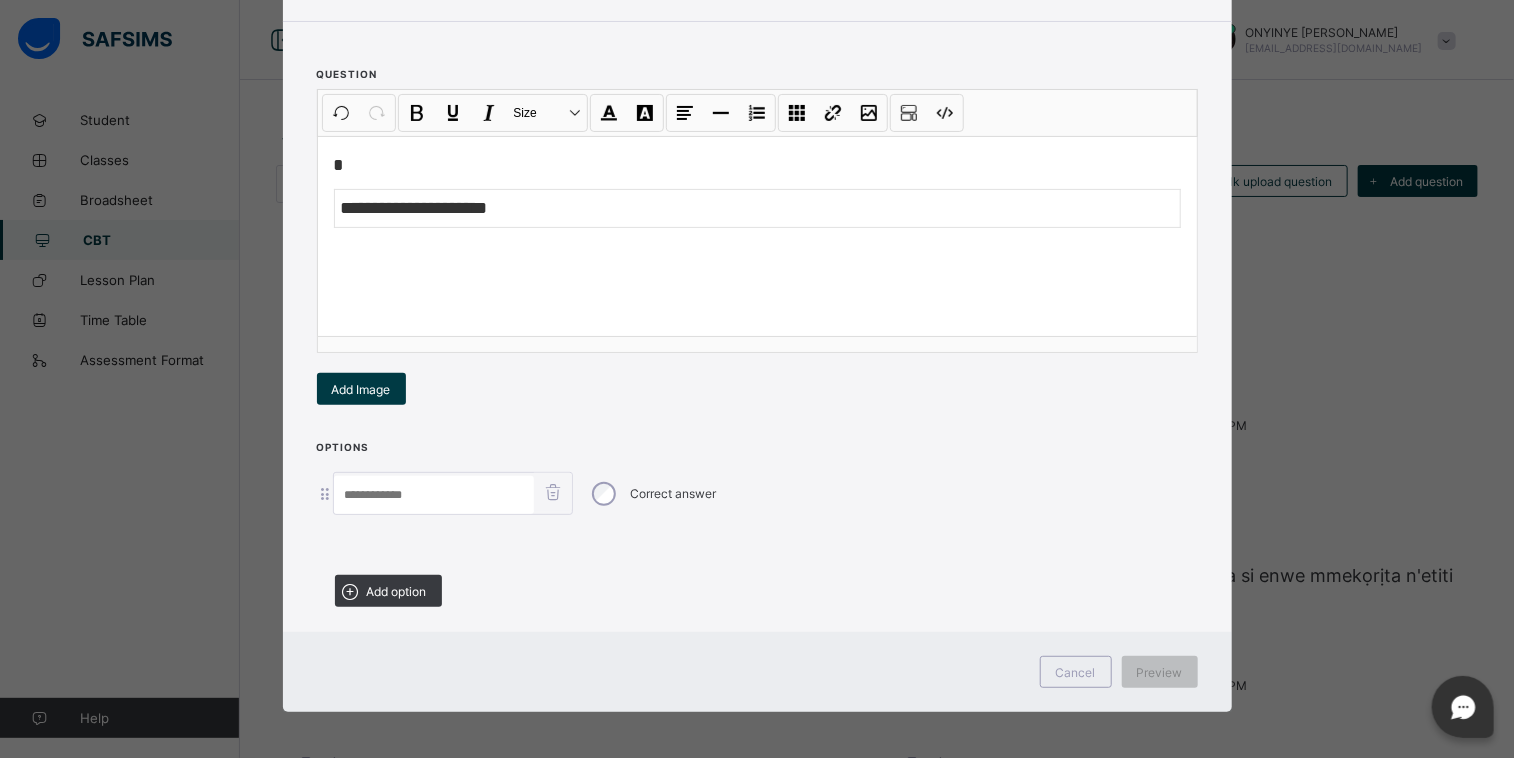 click at bounding box center (434, 495) 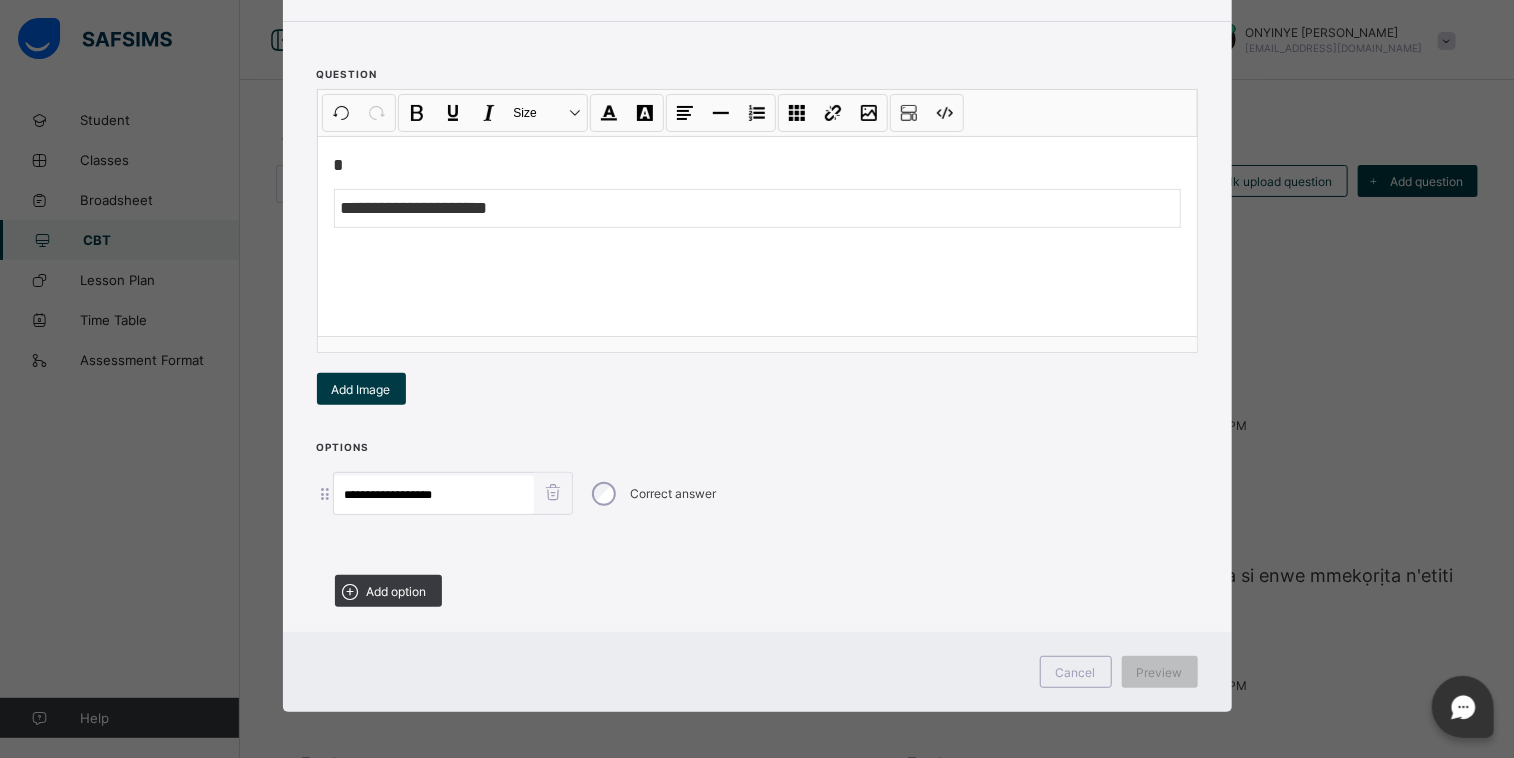 type on "**********" 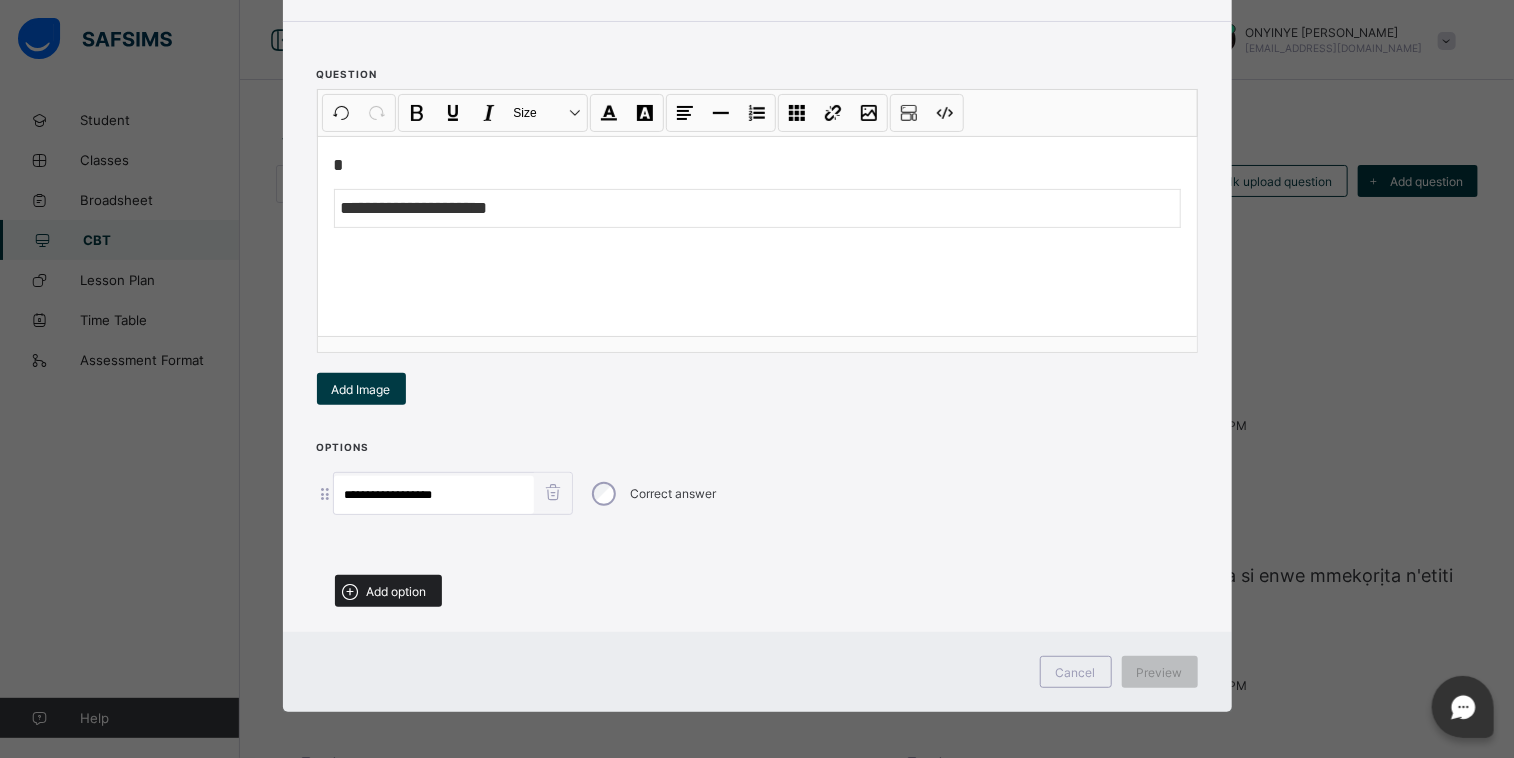 click on "Add option" at bounding box center [397, 591] 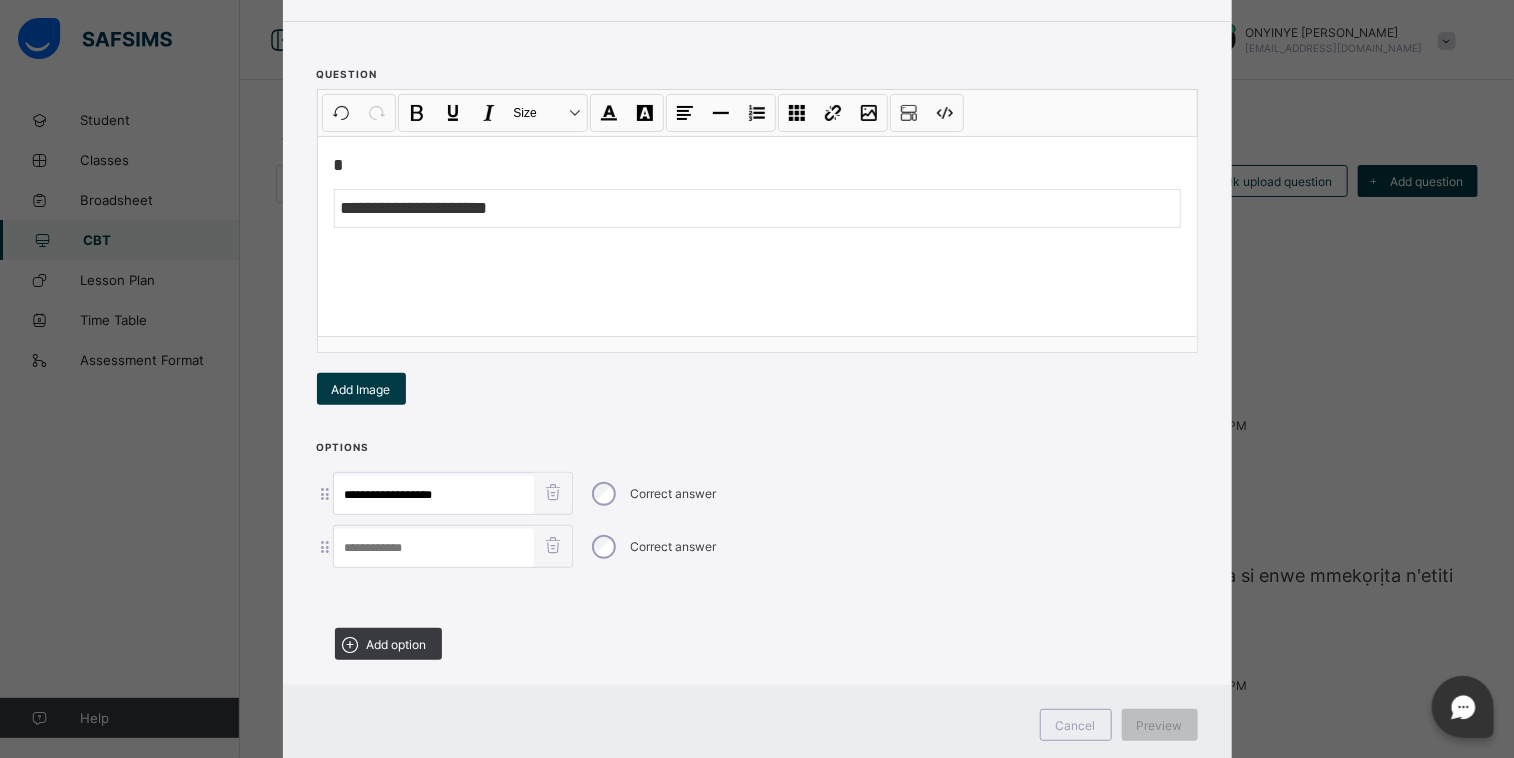 click at bounding box center [434, 548] 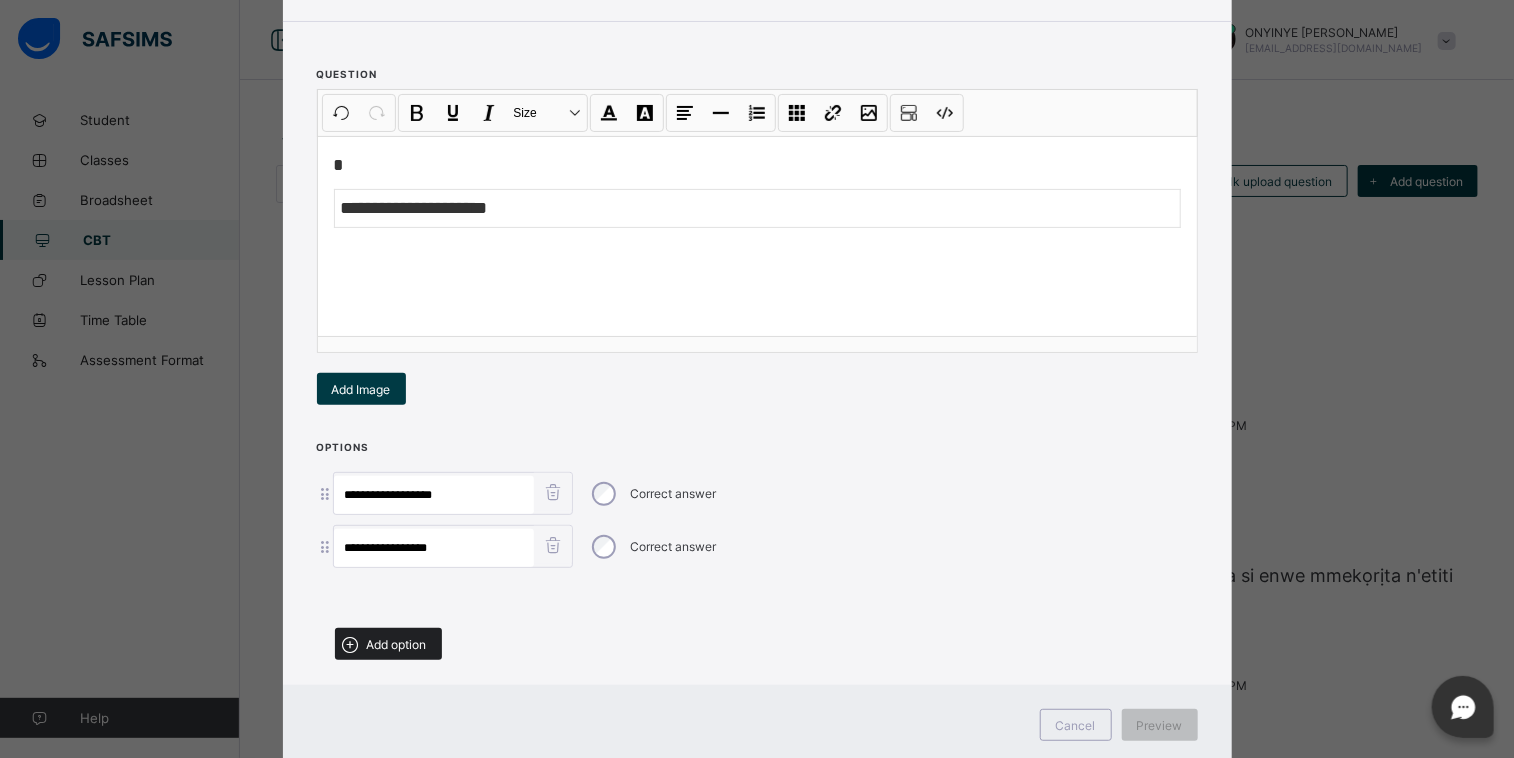 type on "**********" 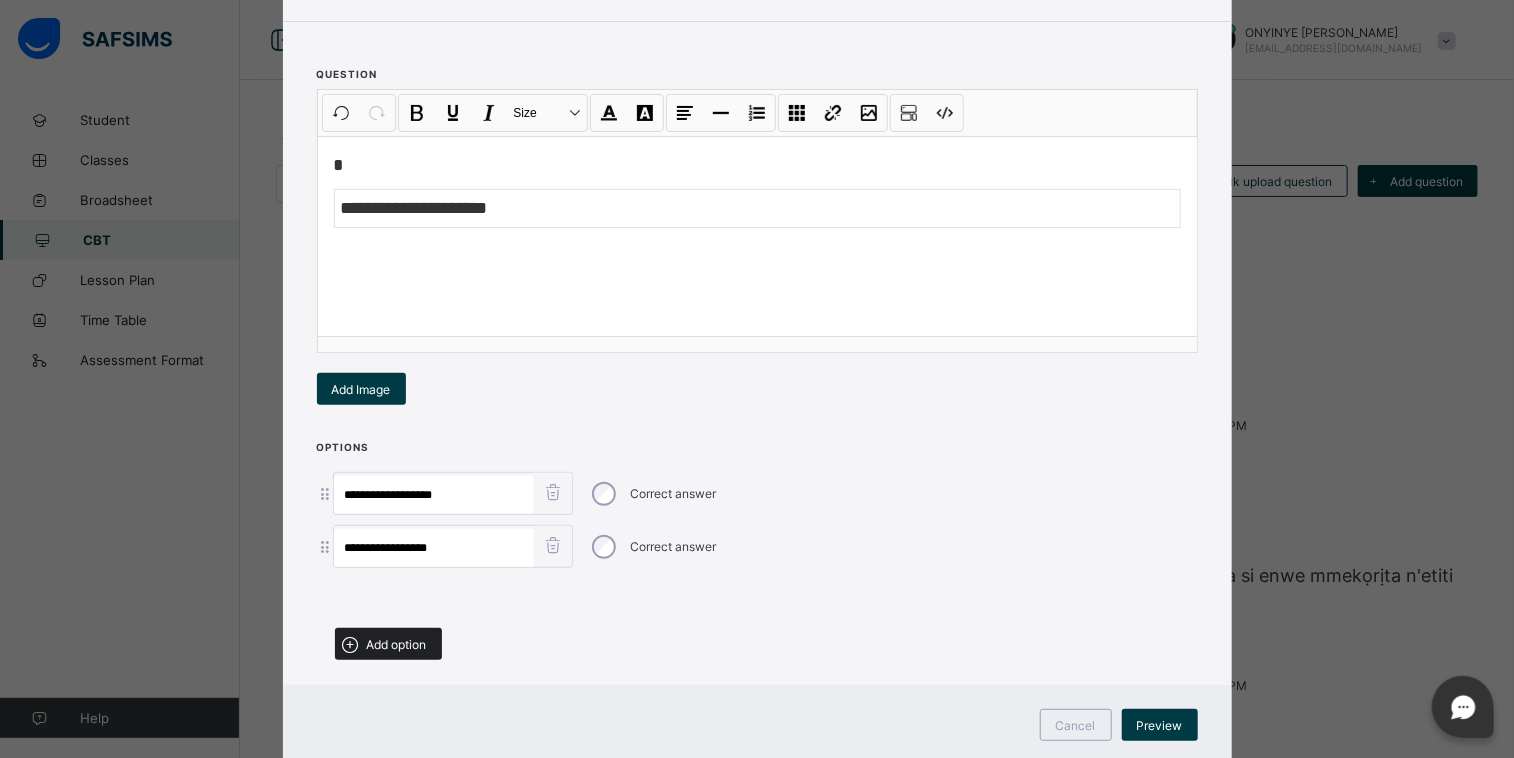 click on "Add option" at bounding box center [397, 644] 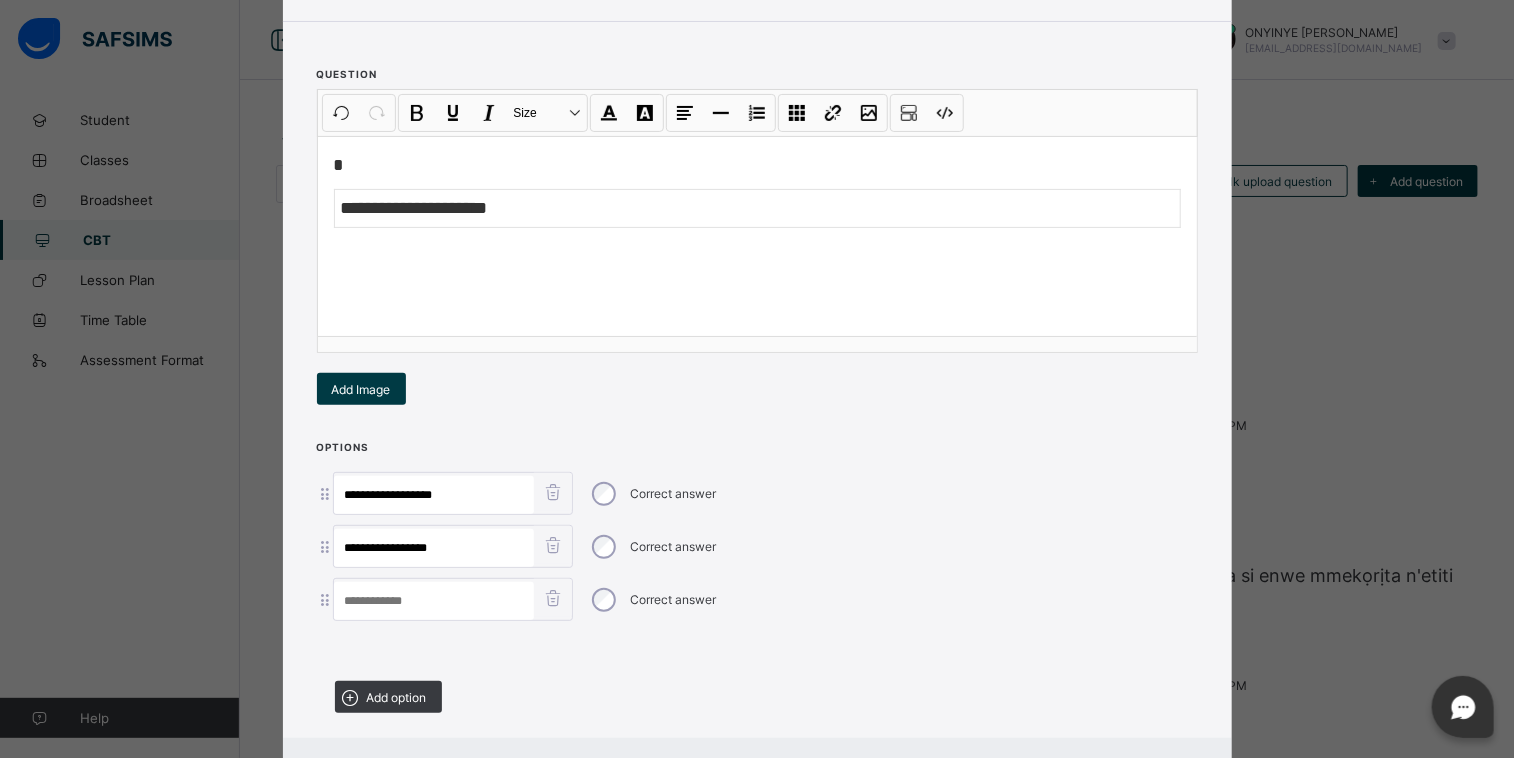 click at bounding box center (434, 601) 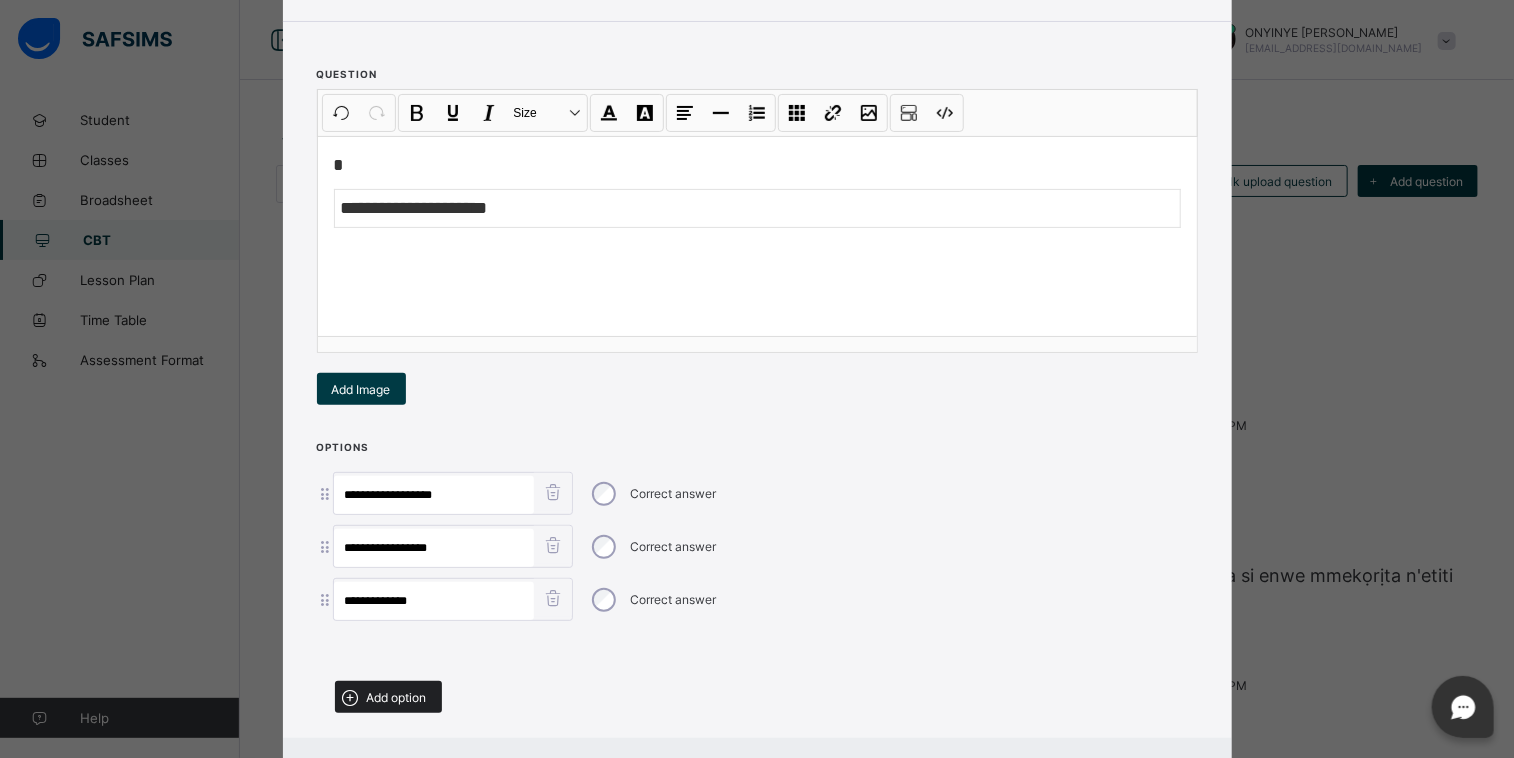 type on "**********" 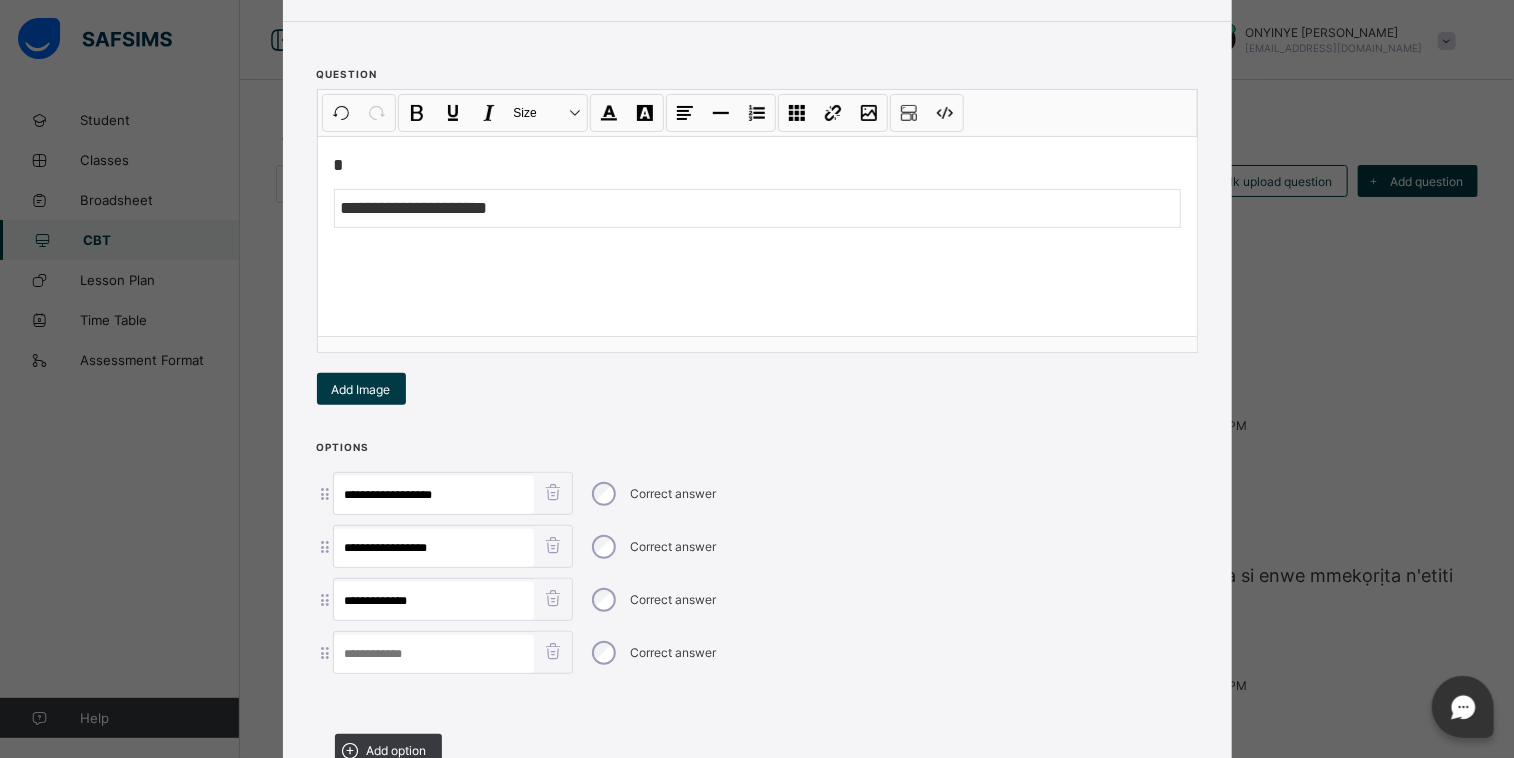 click at bounding box center [434, 654] 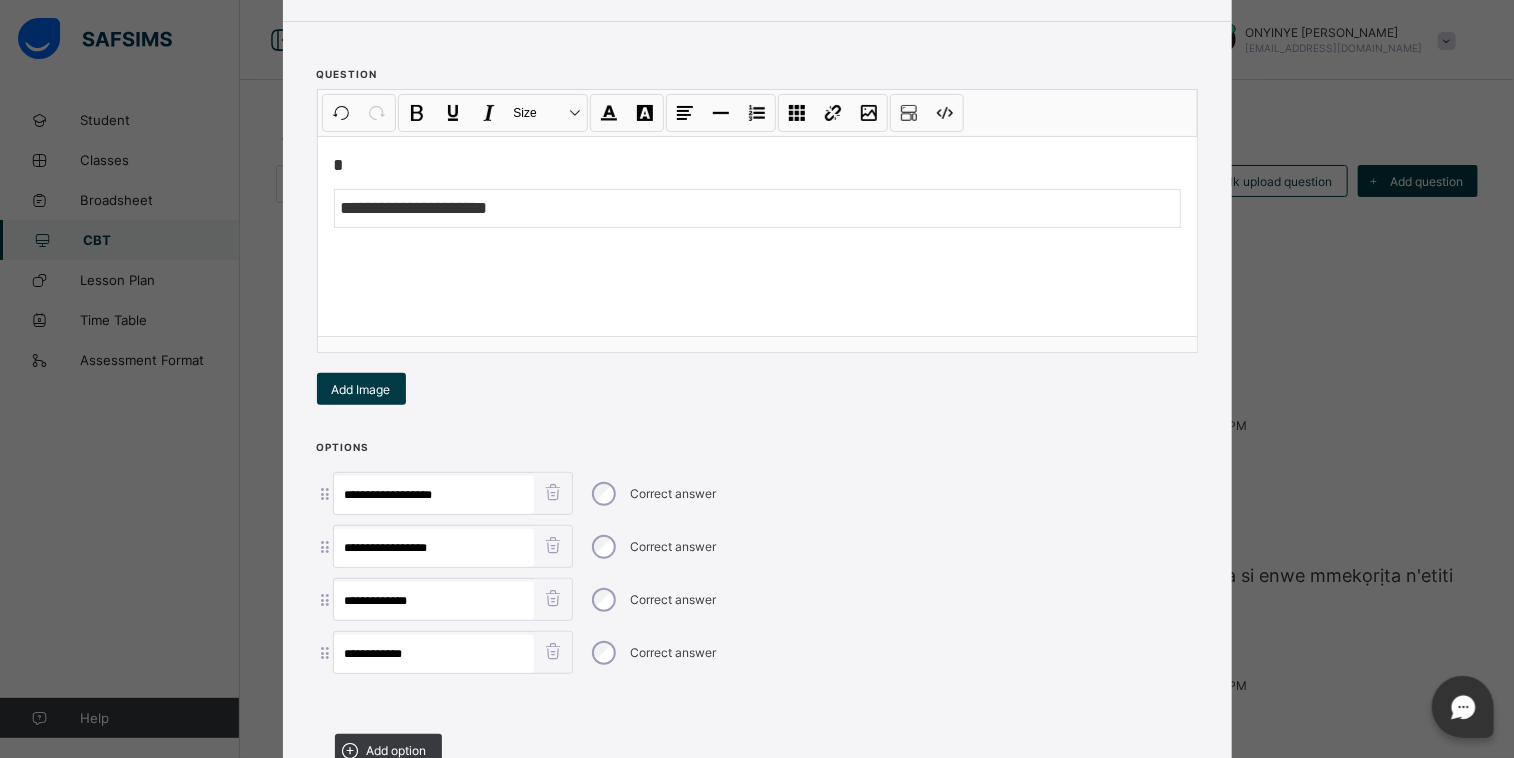 type on "**********" 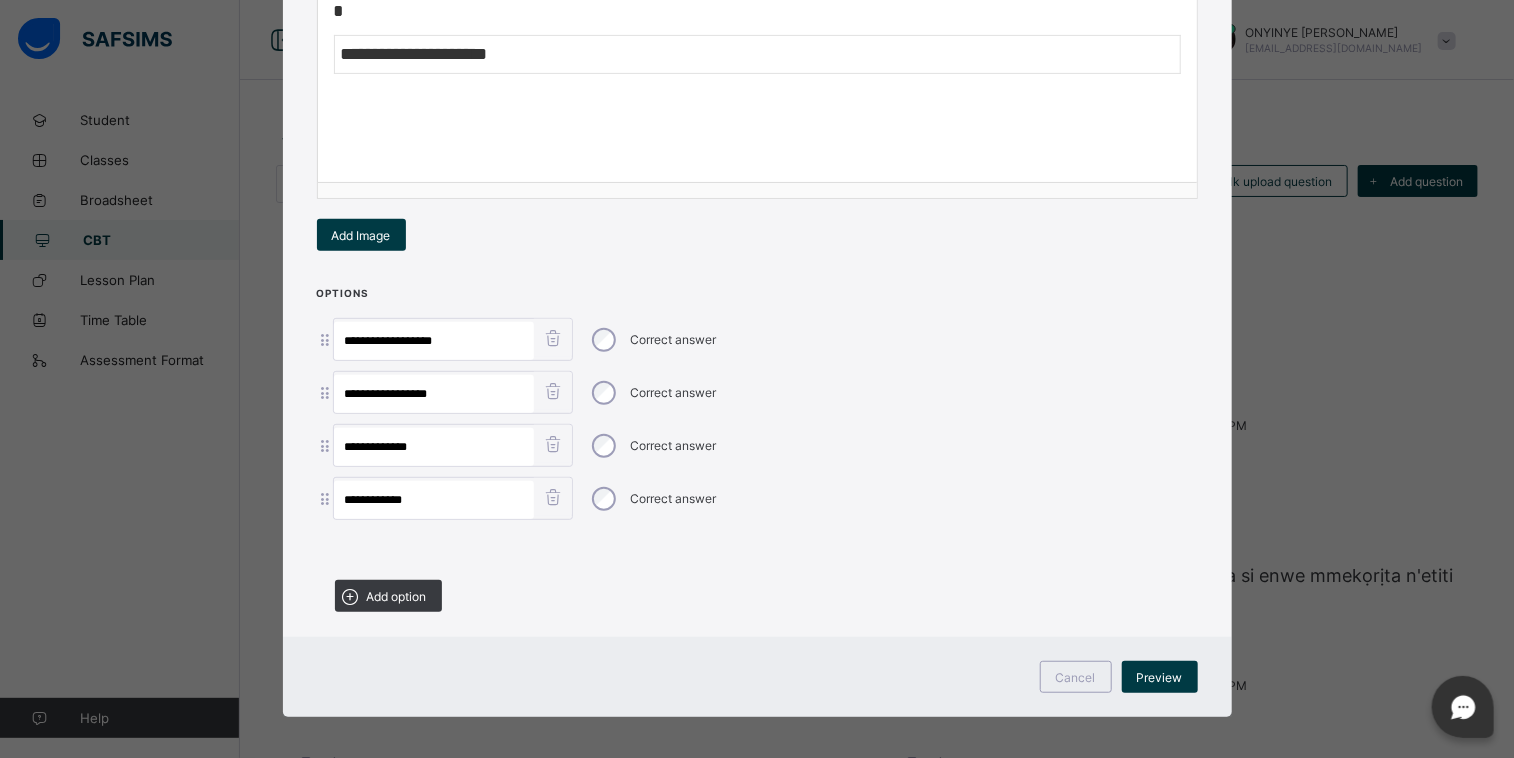 scroll, scrollTop: 344, scrollLeft: 0, axis: vertical 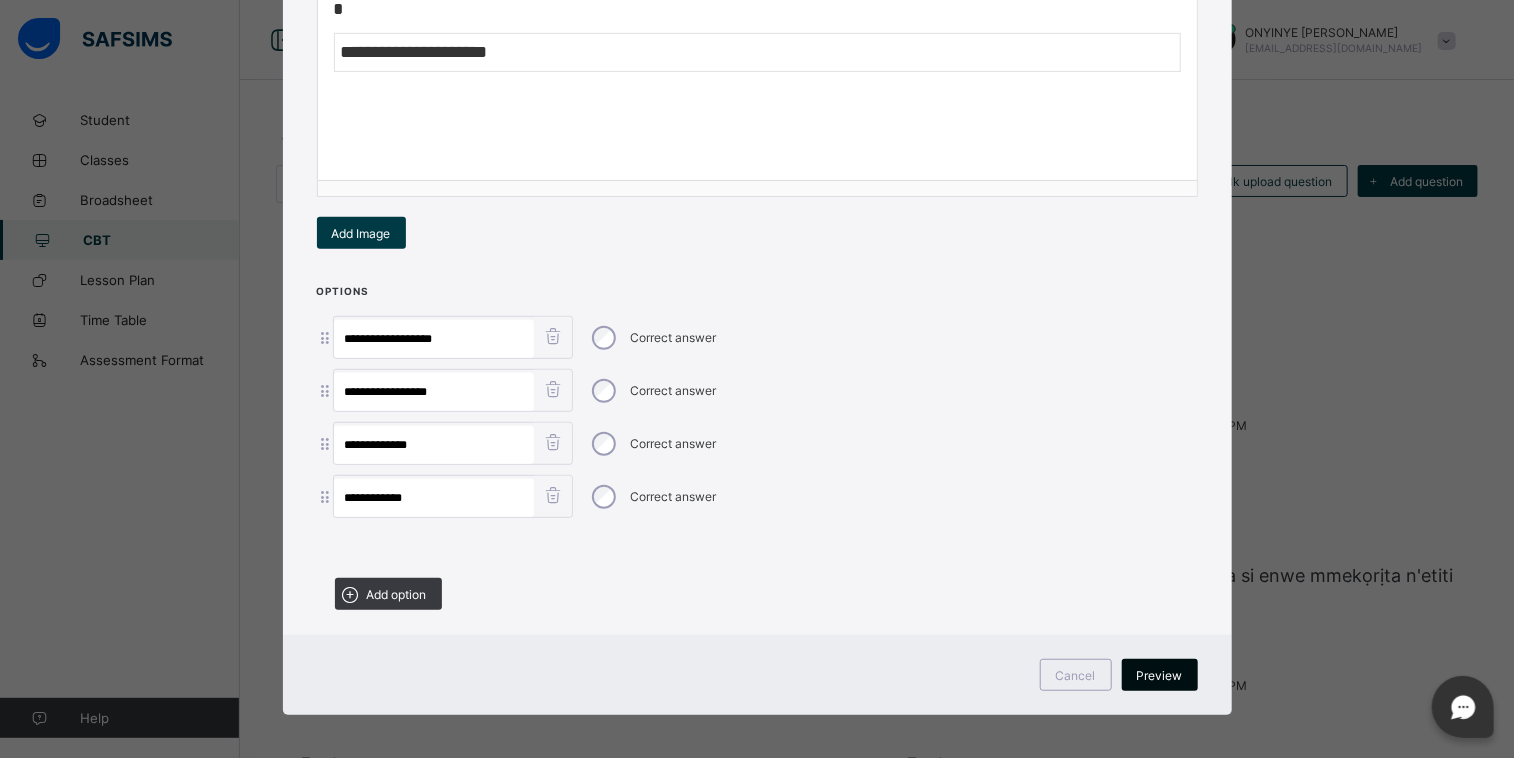 click on "Preview" at bounding box center (1160, 675) 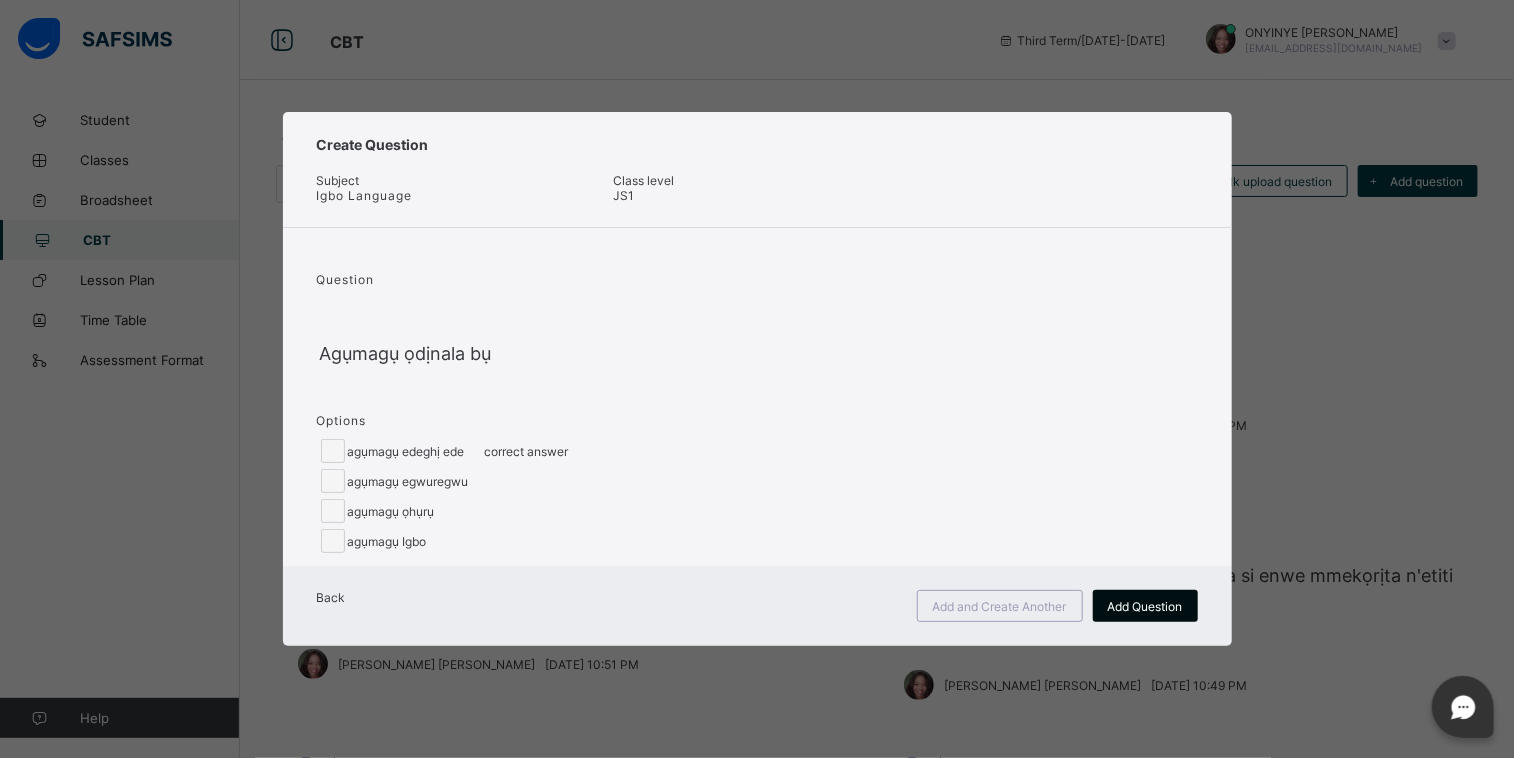 scroll, scrollTop: 0, scrollLeft: 0, axis: both 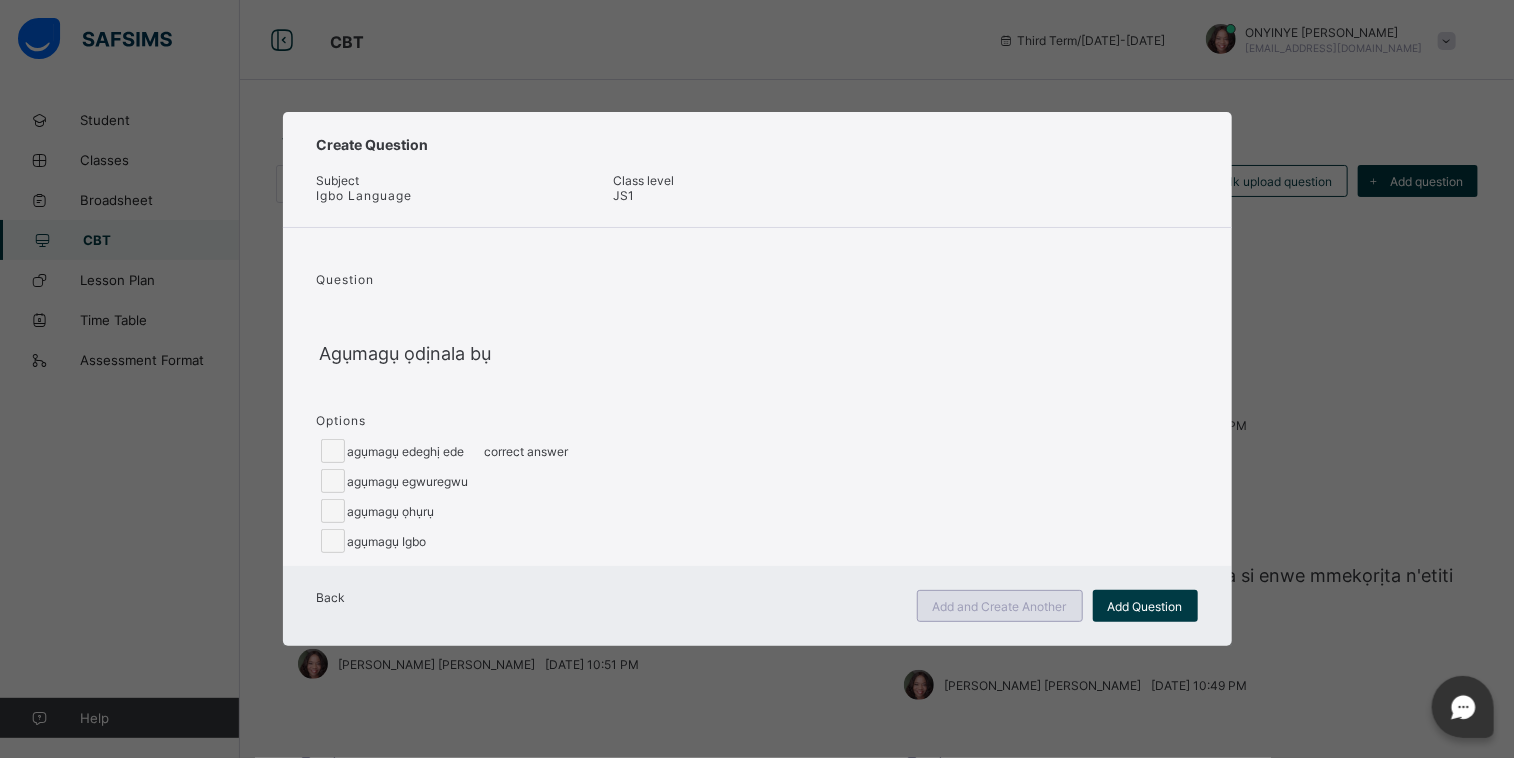 click on "Add and Create Another" at bounding box center (1000, 606) 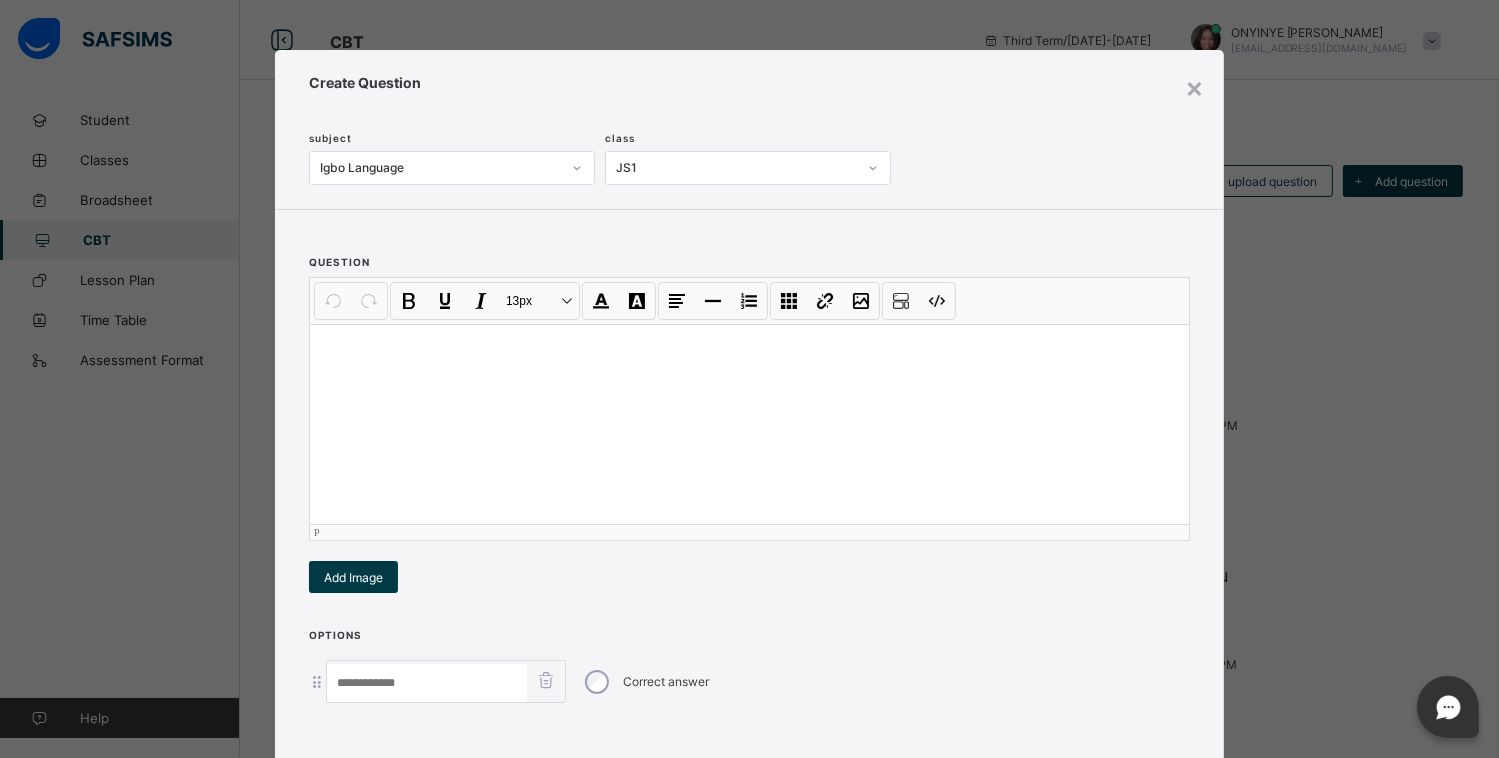 click at bounding box center (749, 424) 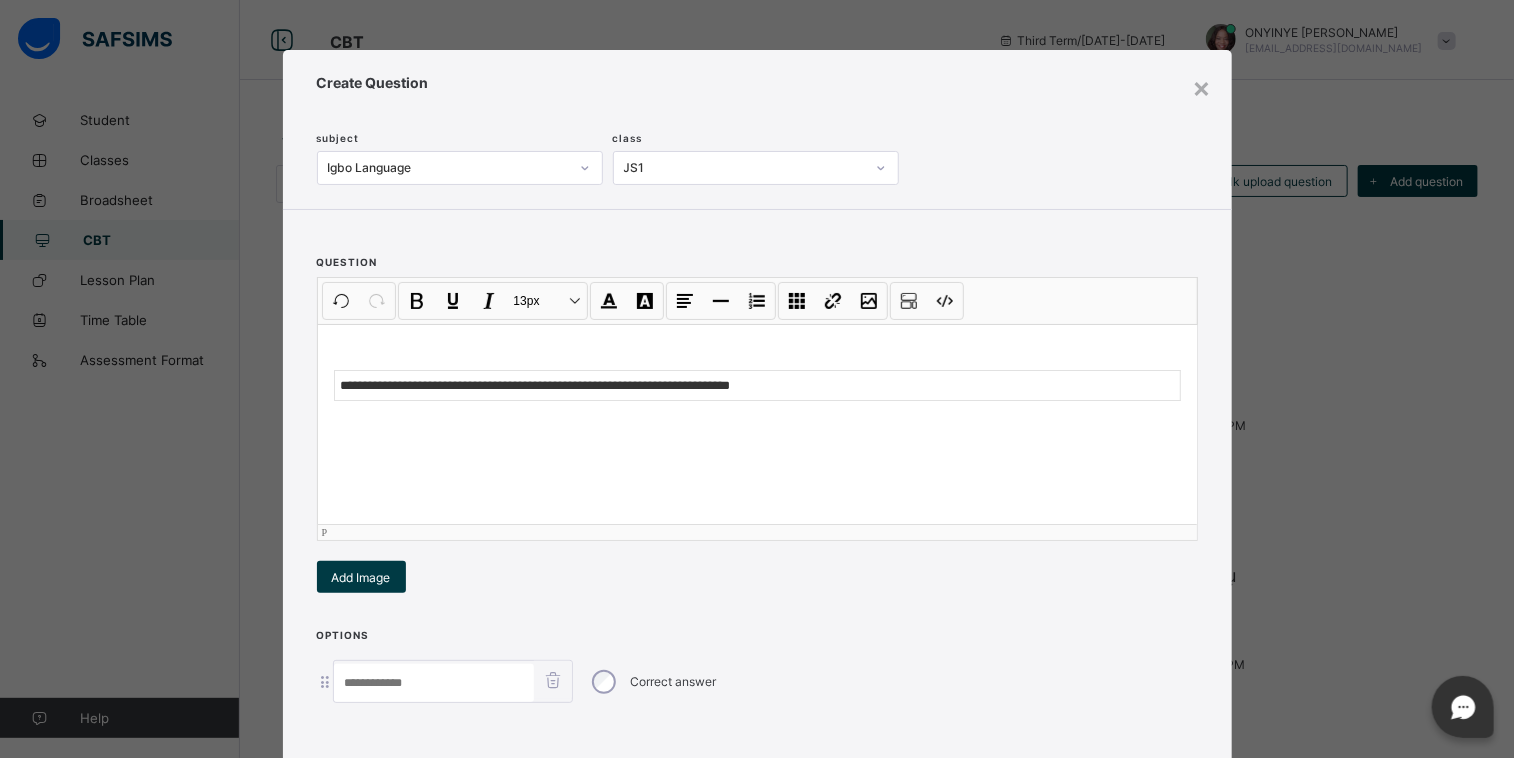 click on "**********" at bounding box center (757, 424) 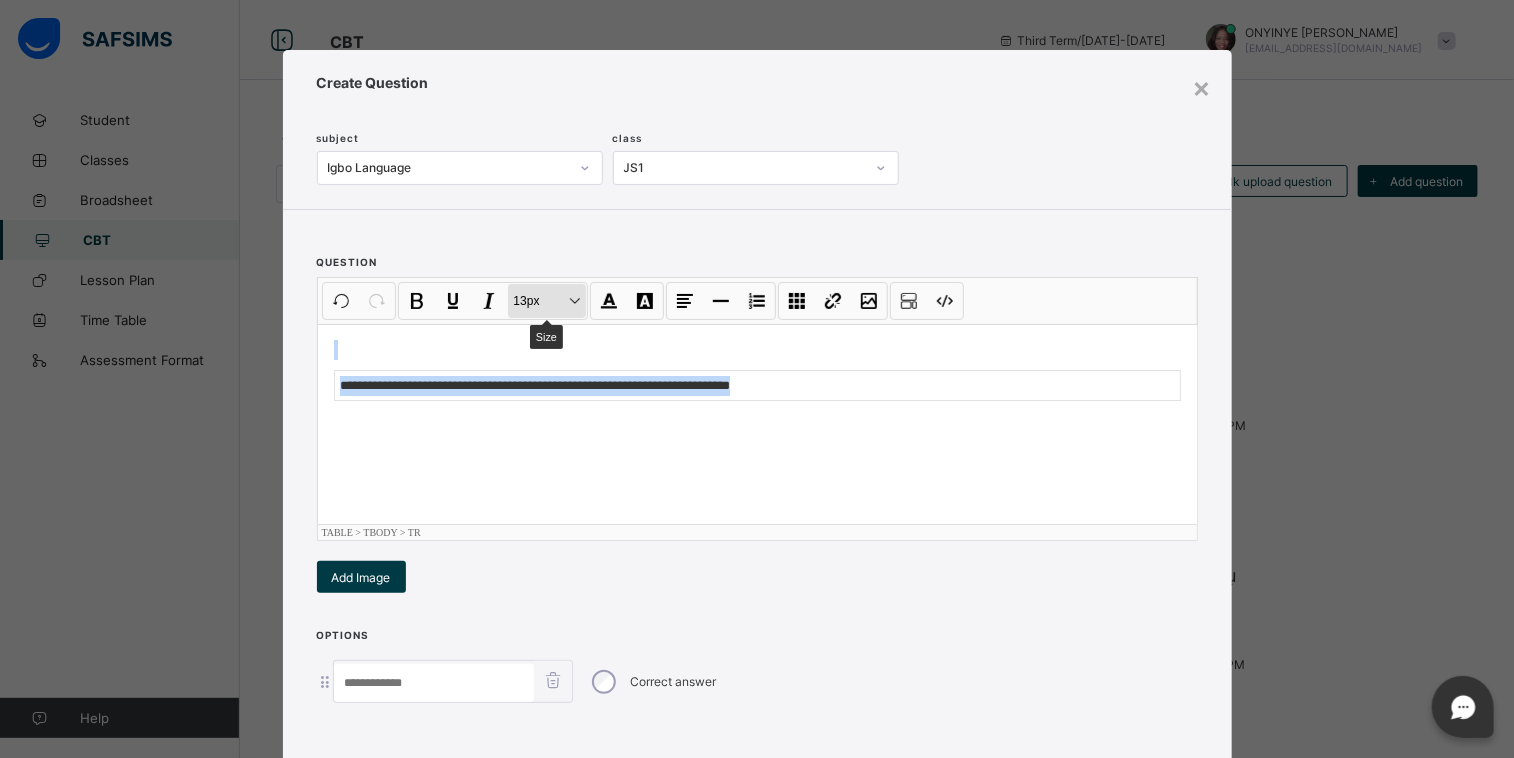 click on "13px Size" at bounding box center [547, 301] 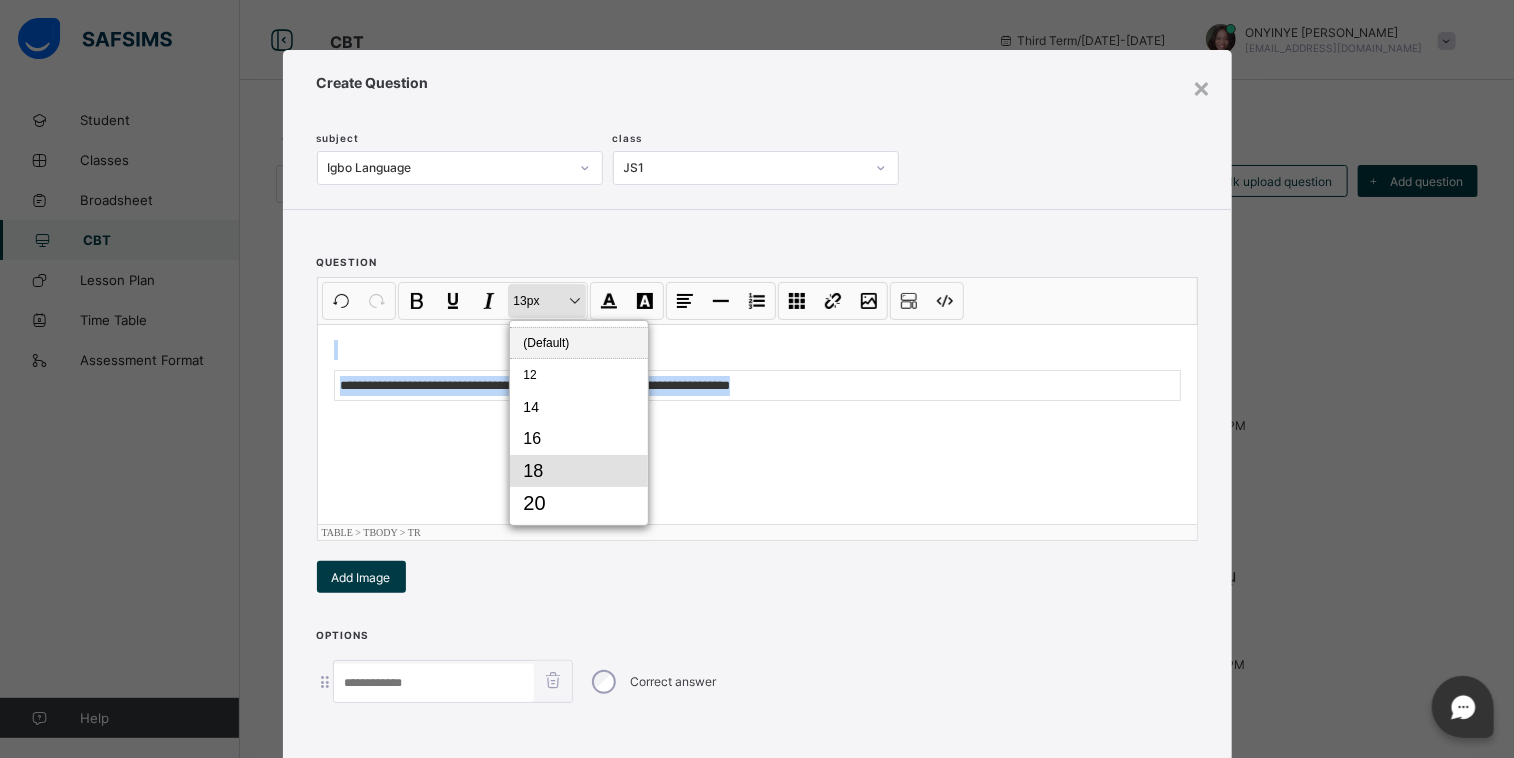 click on "18" at bounding box center [579, 471] 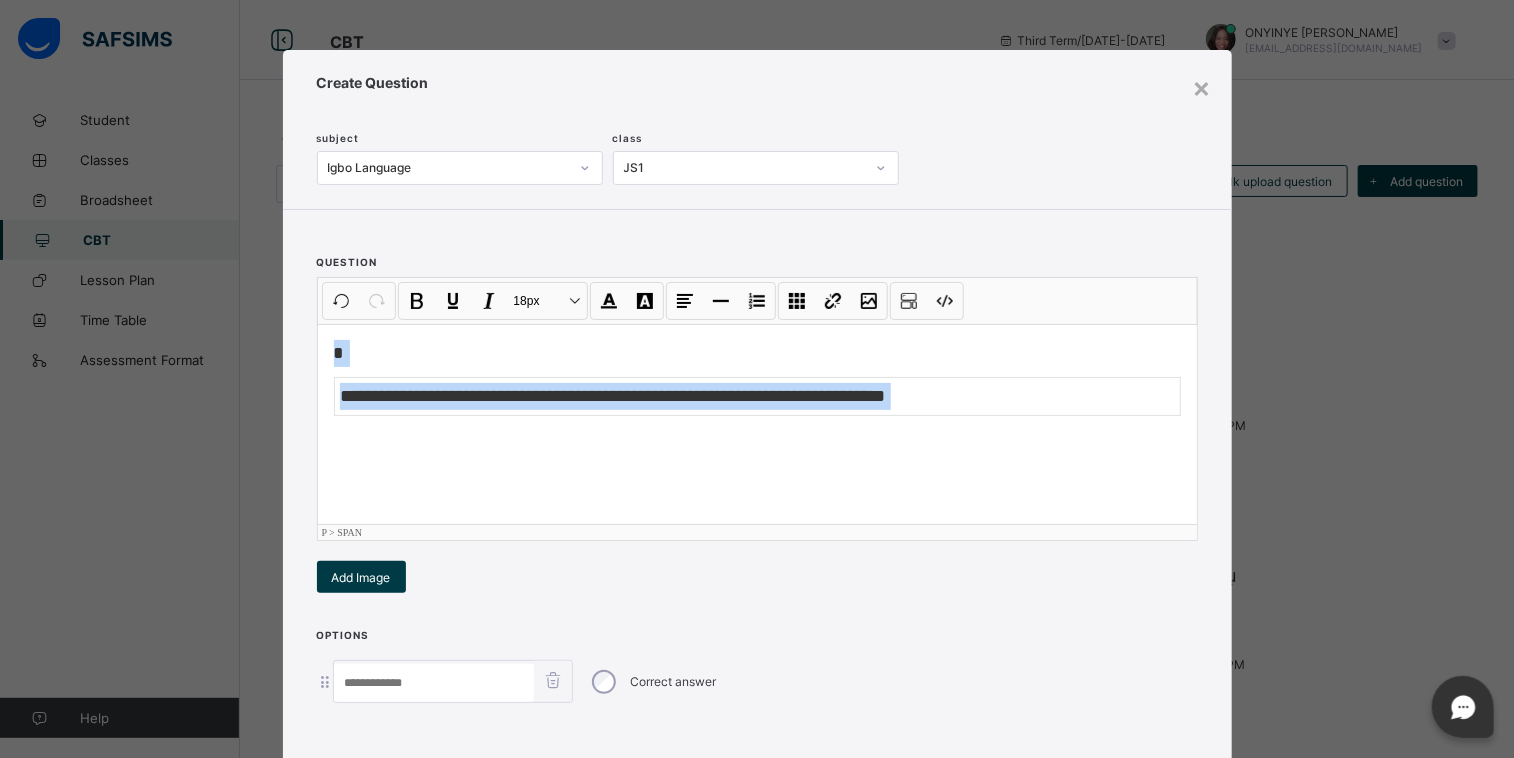 click on "**********" at bounding box center [757, 424] 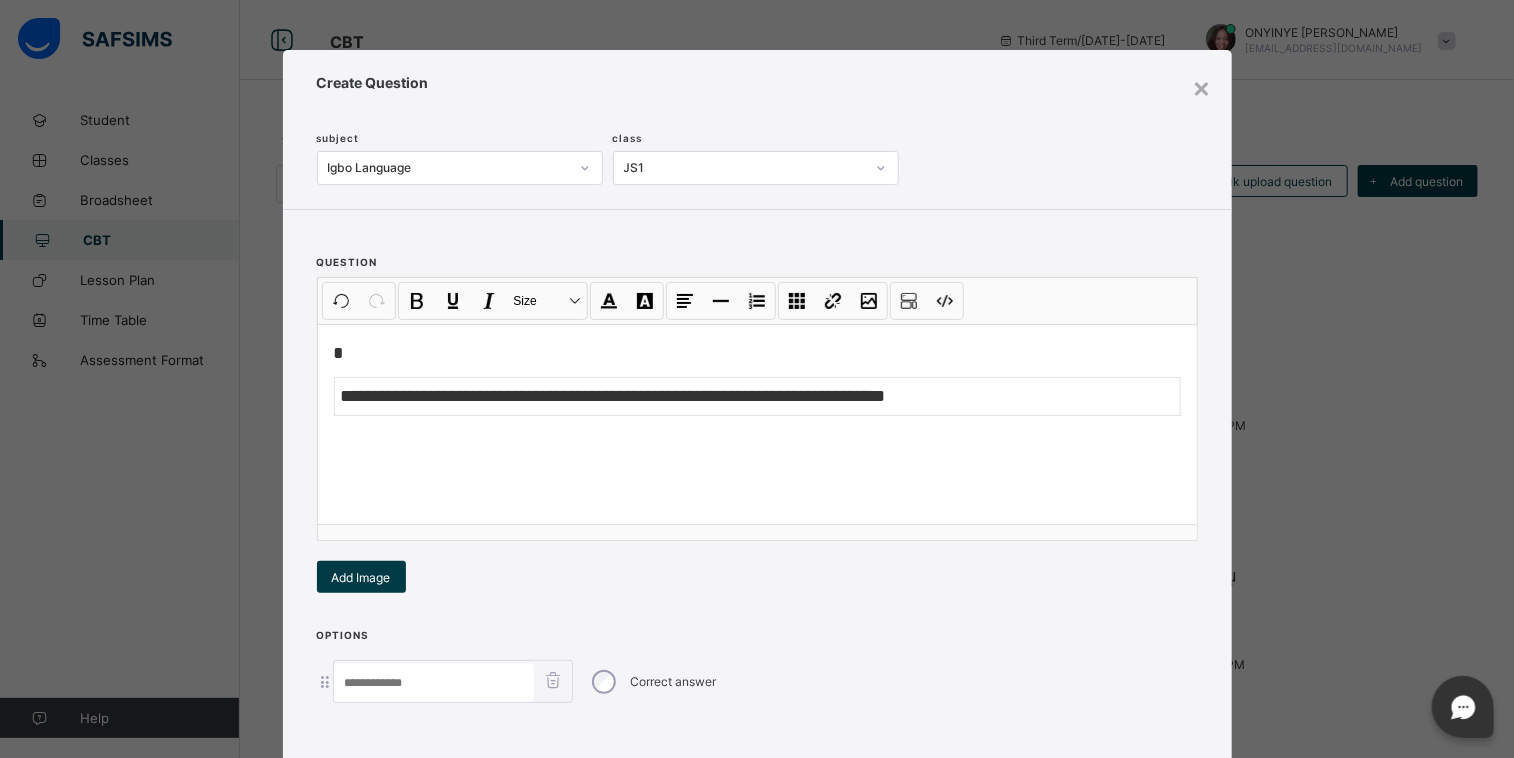 click at bounding box center (434, 683) 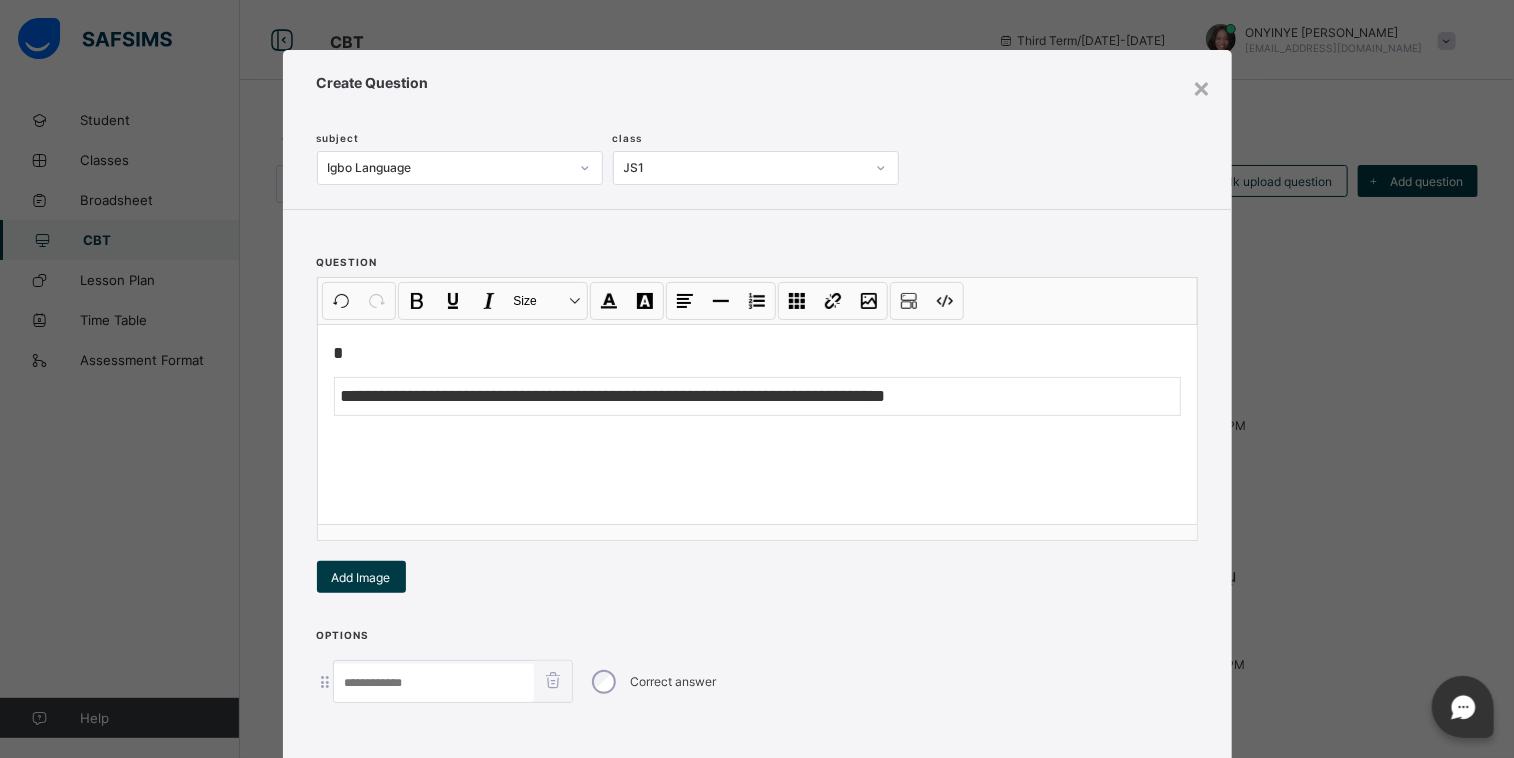 click at bounding box center (434, 683) 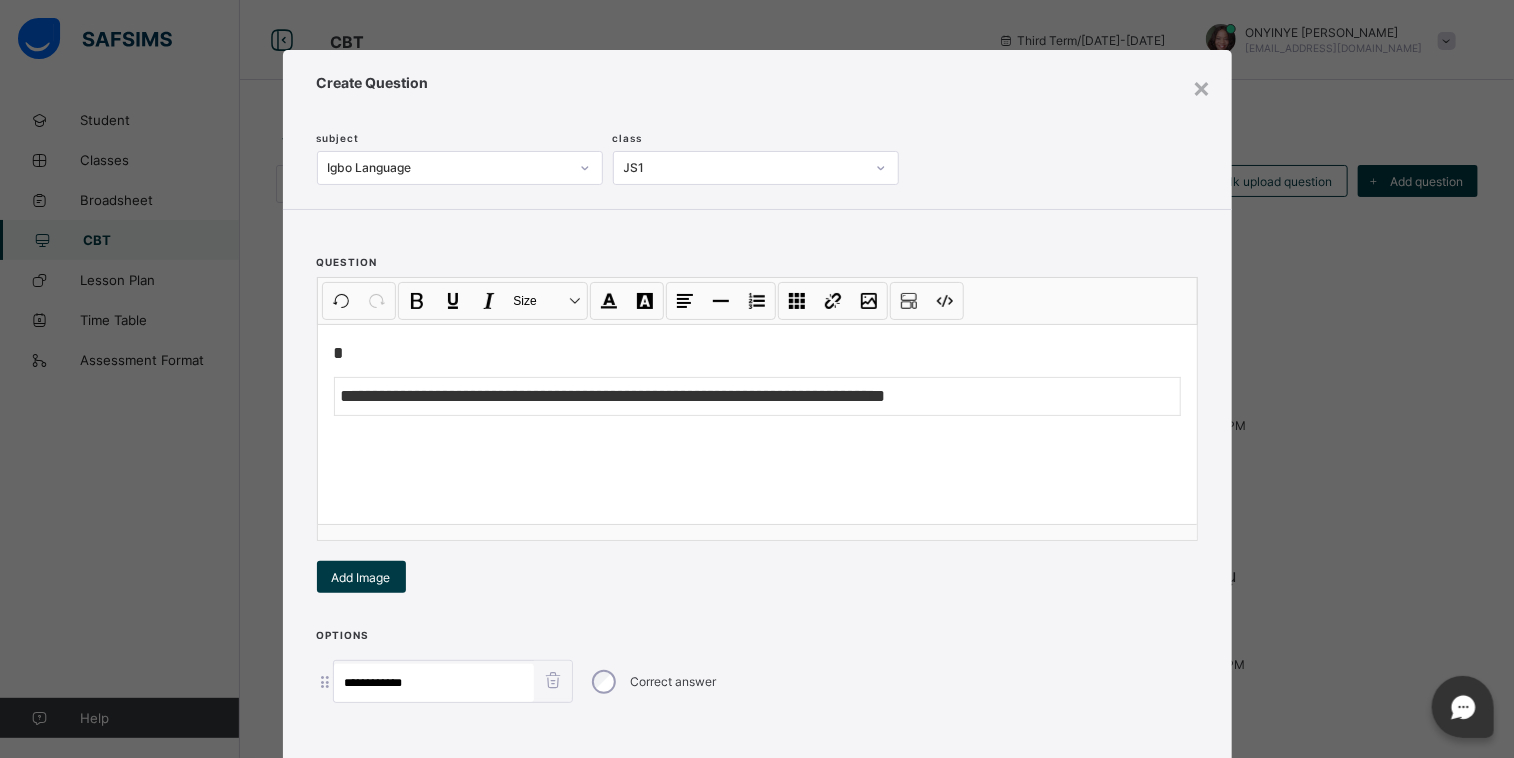 type on "**********" 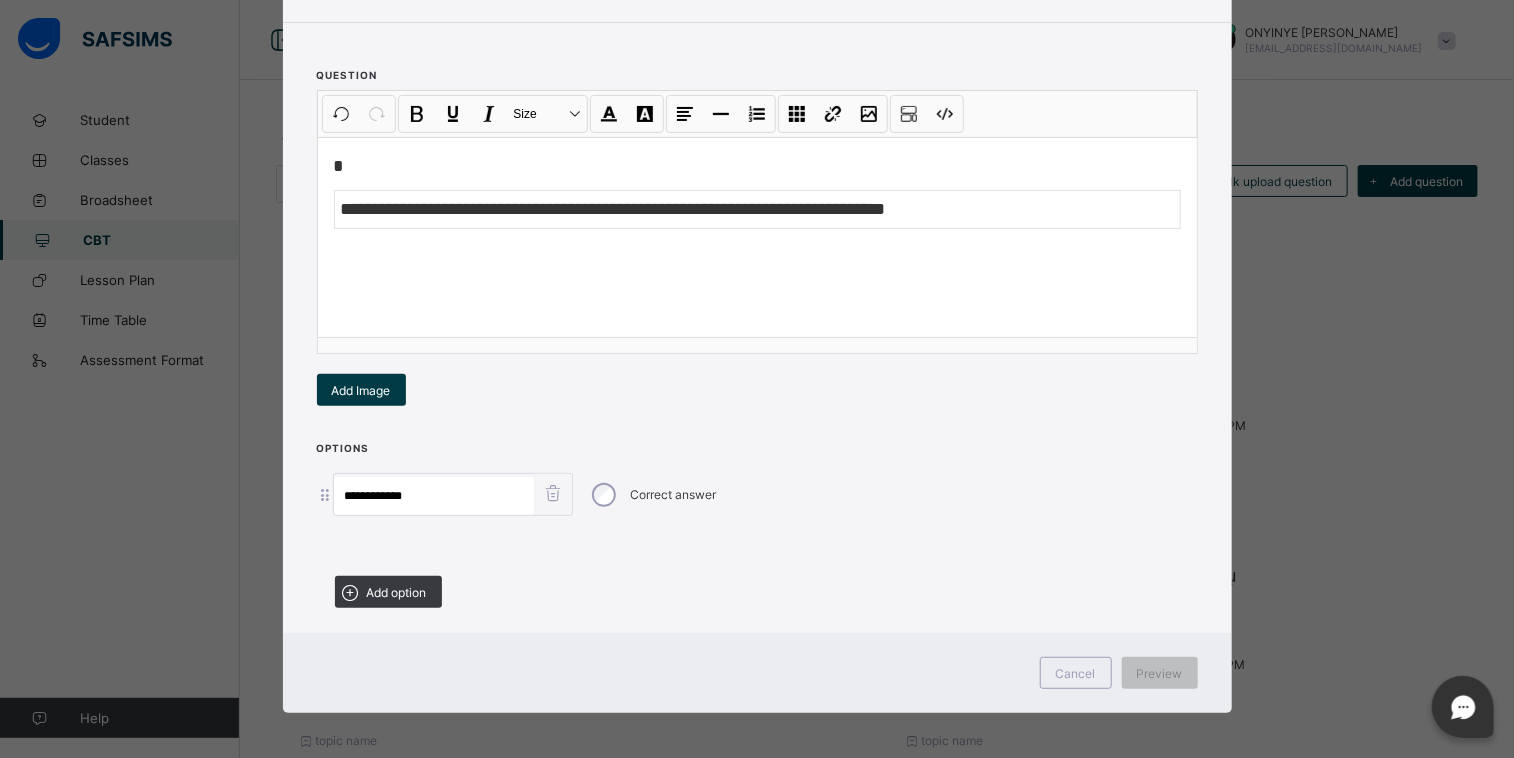scroll, scrollTop: 188, scrollLeft: 0, axis: vertical 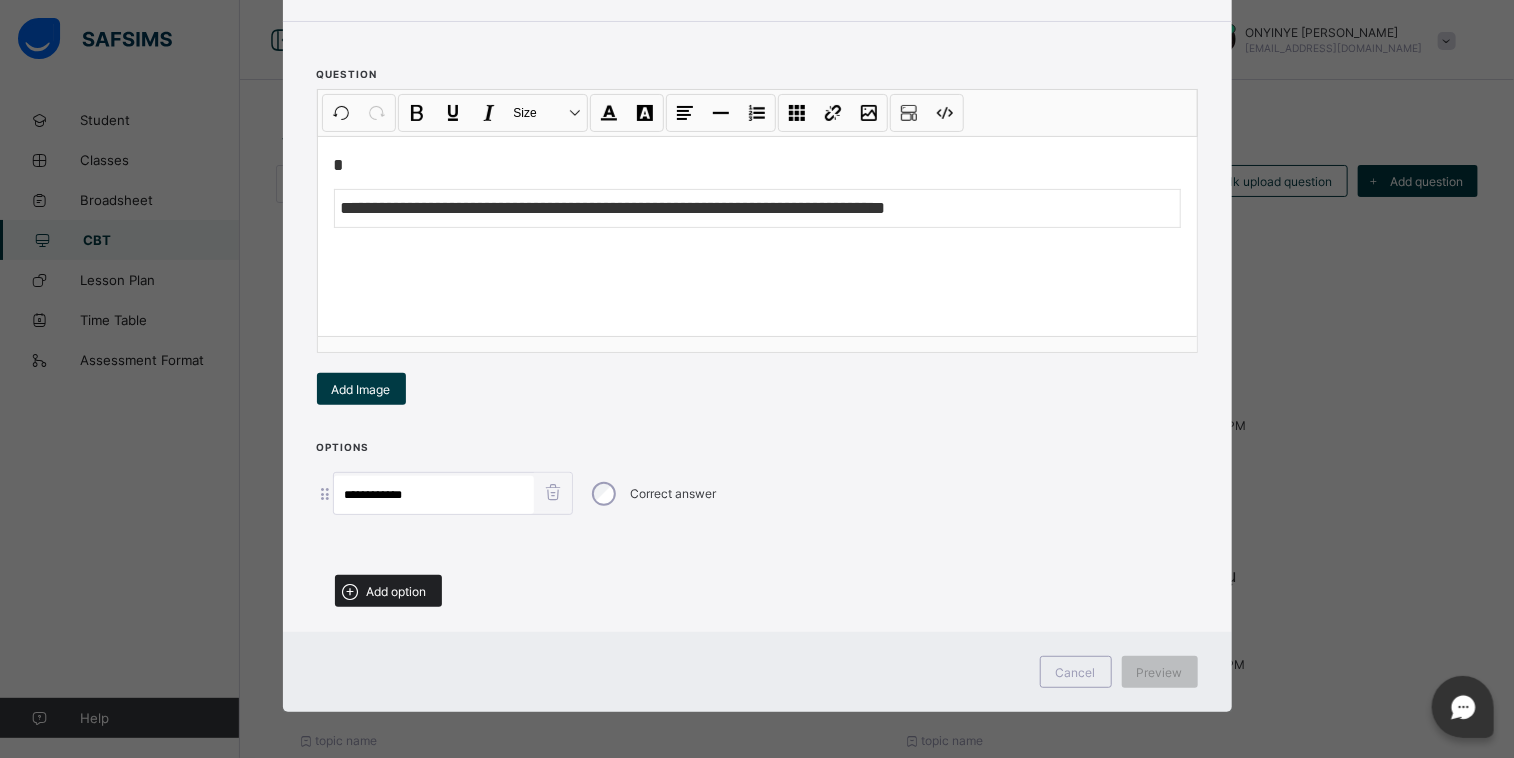 click on "Add option" at bounding box center (388, 591) 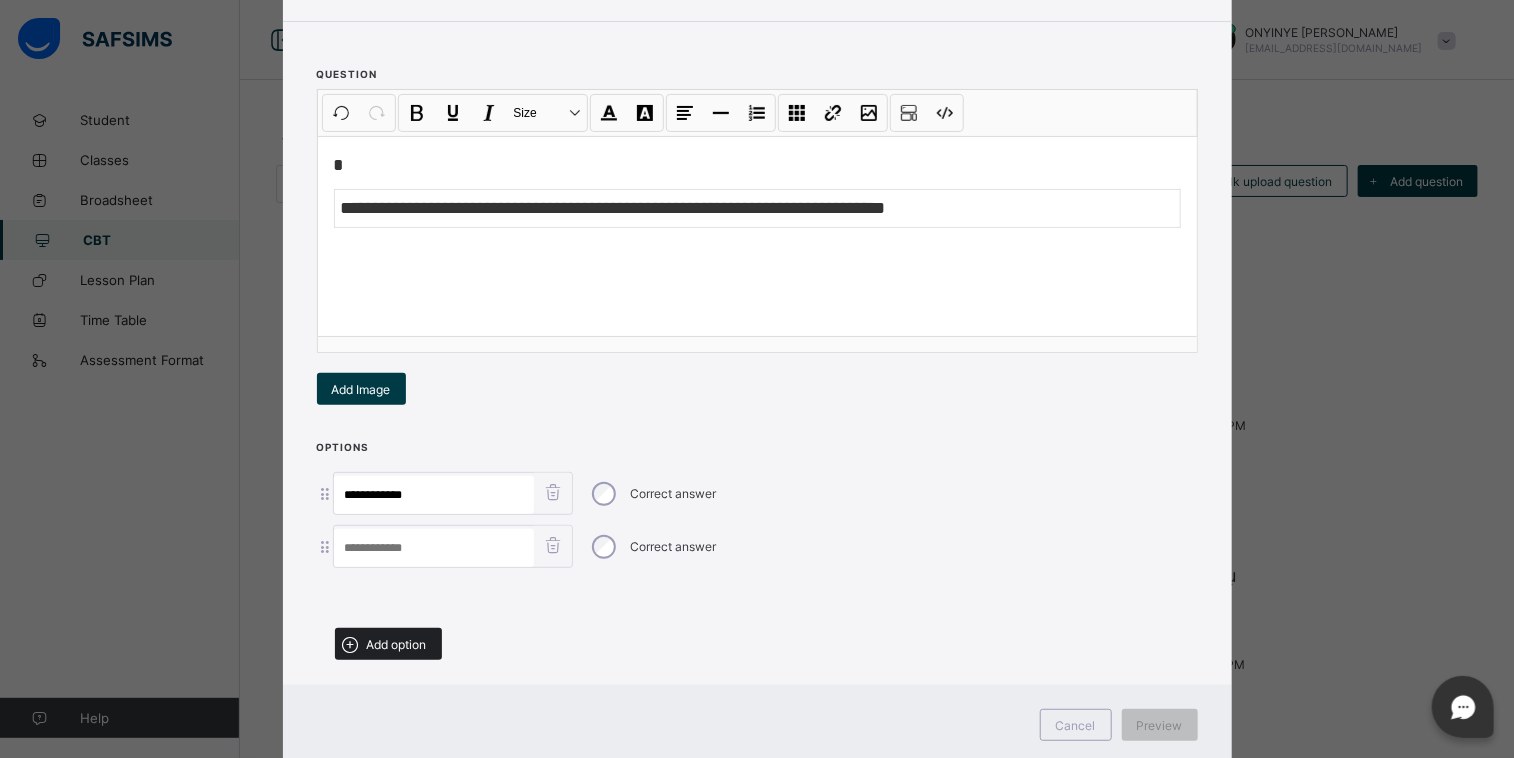 click at bounding box center (350, 644) 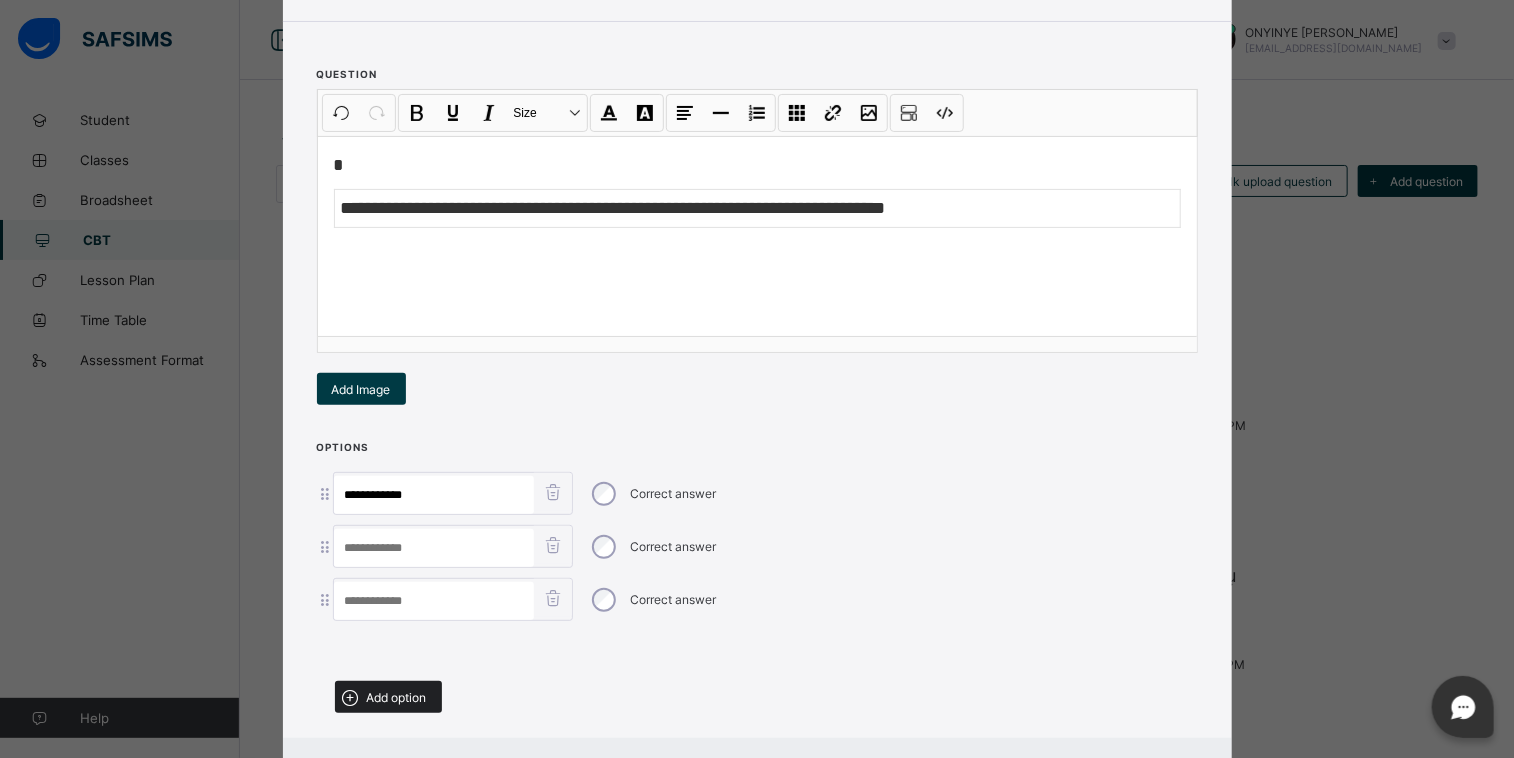 click on "Add option" at bounding box center [397, 697] 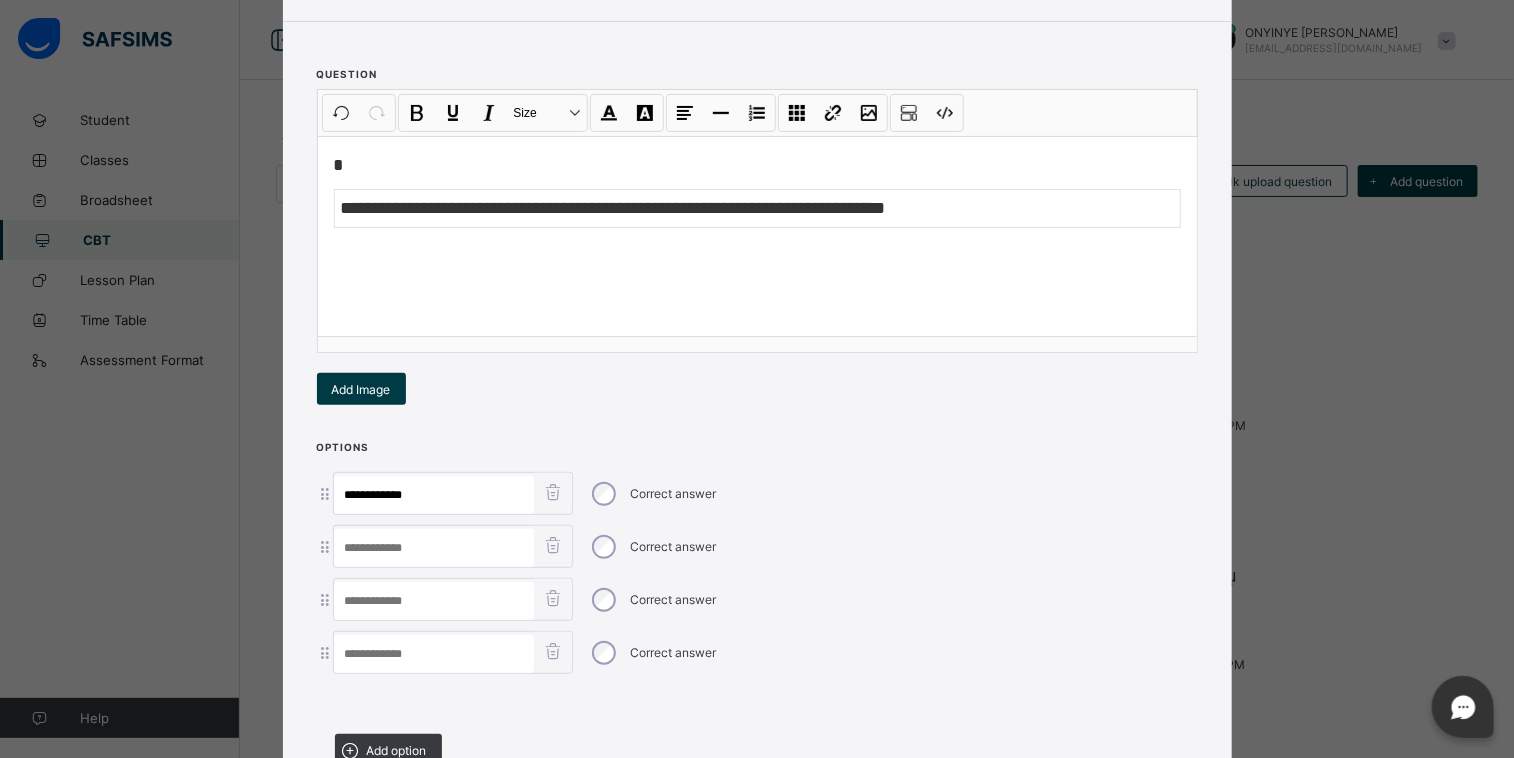 click at bounding box center [434, 548] 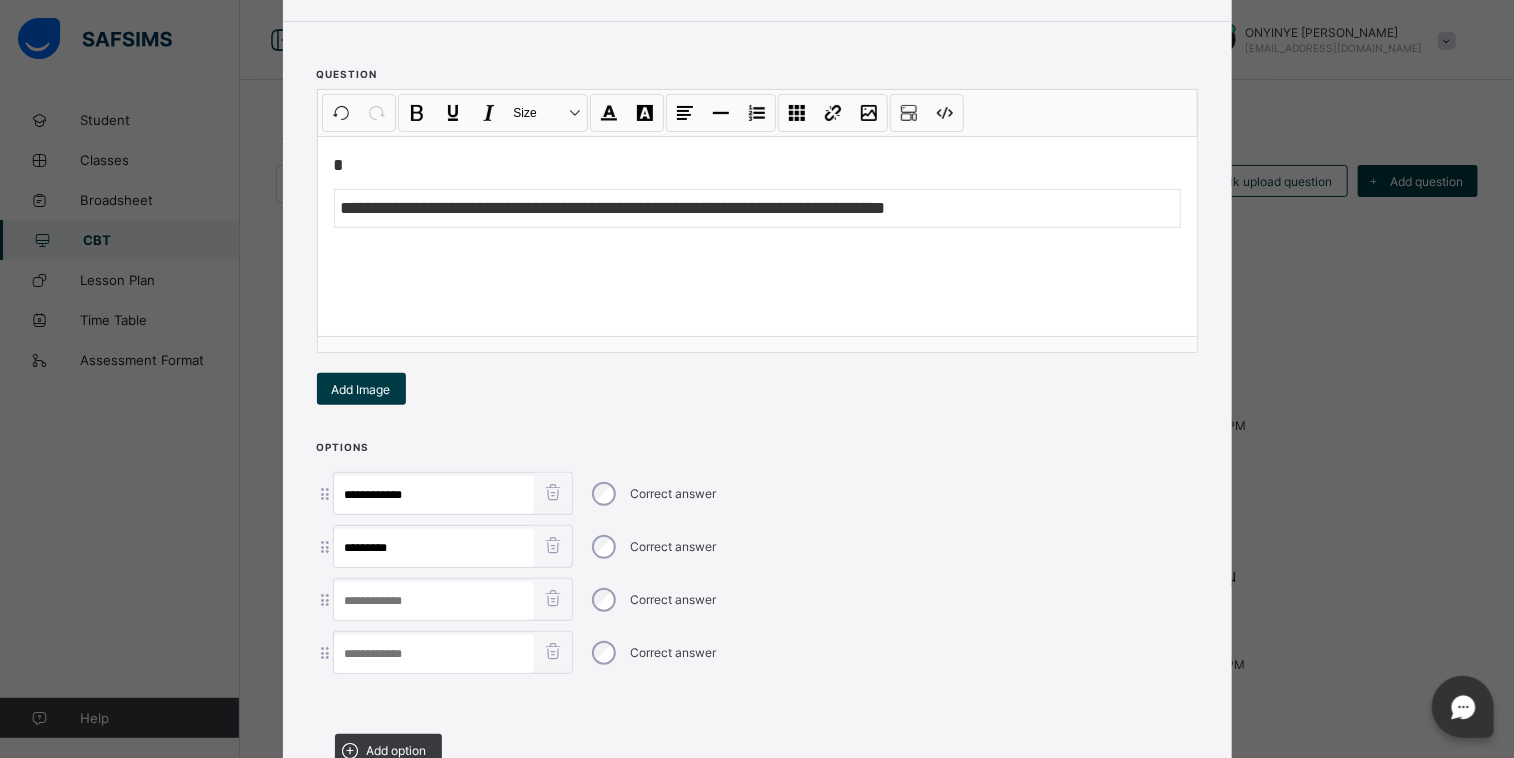 type on "*********" 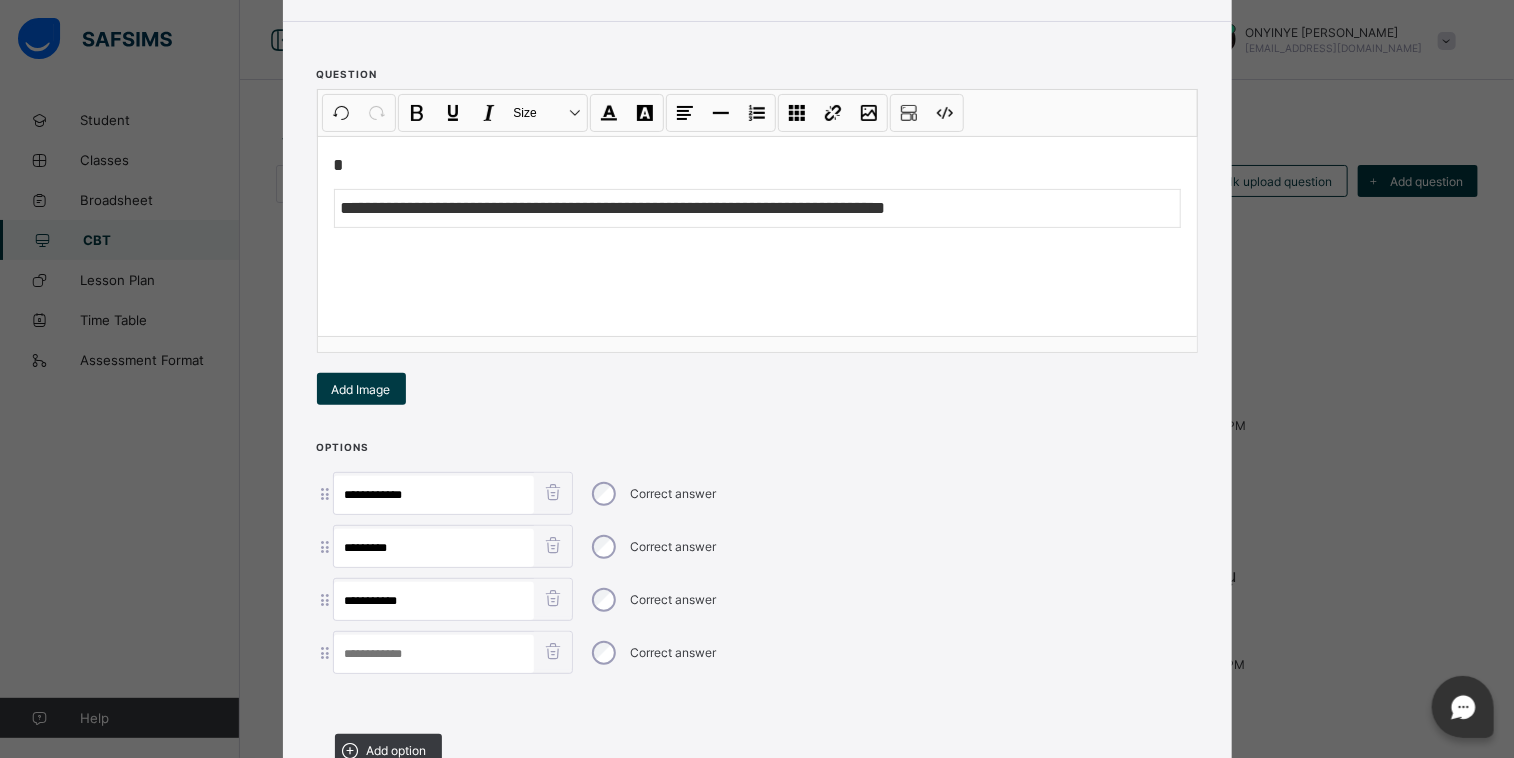 type on "**********" 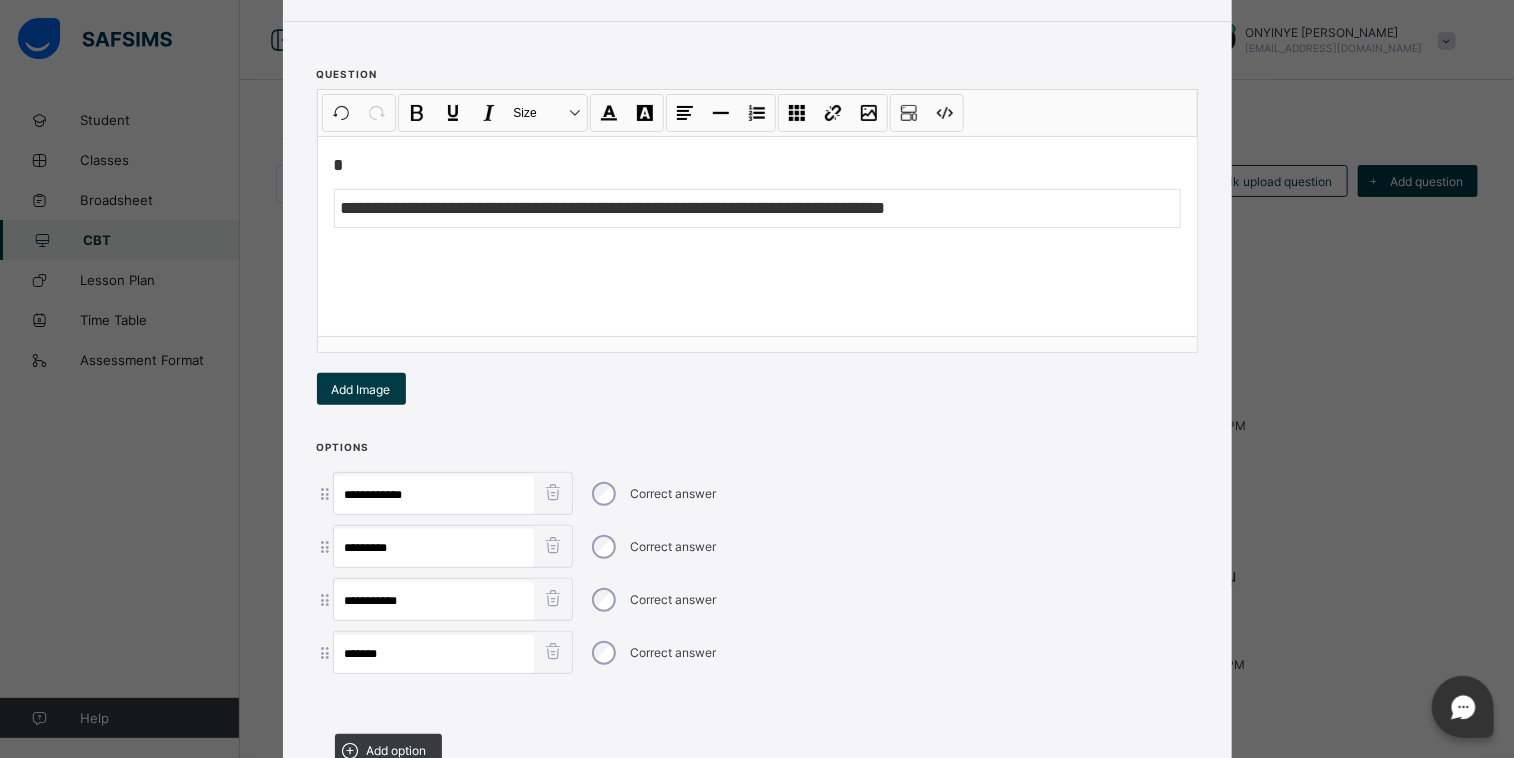 type on "*******" 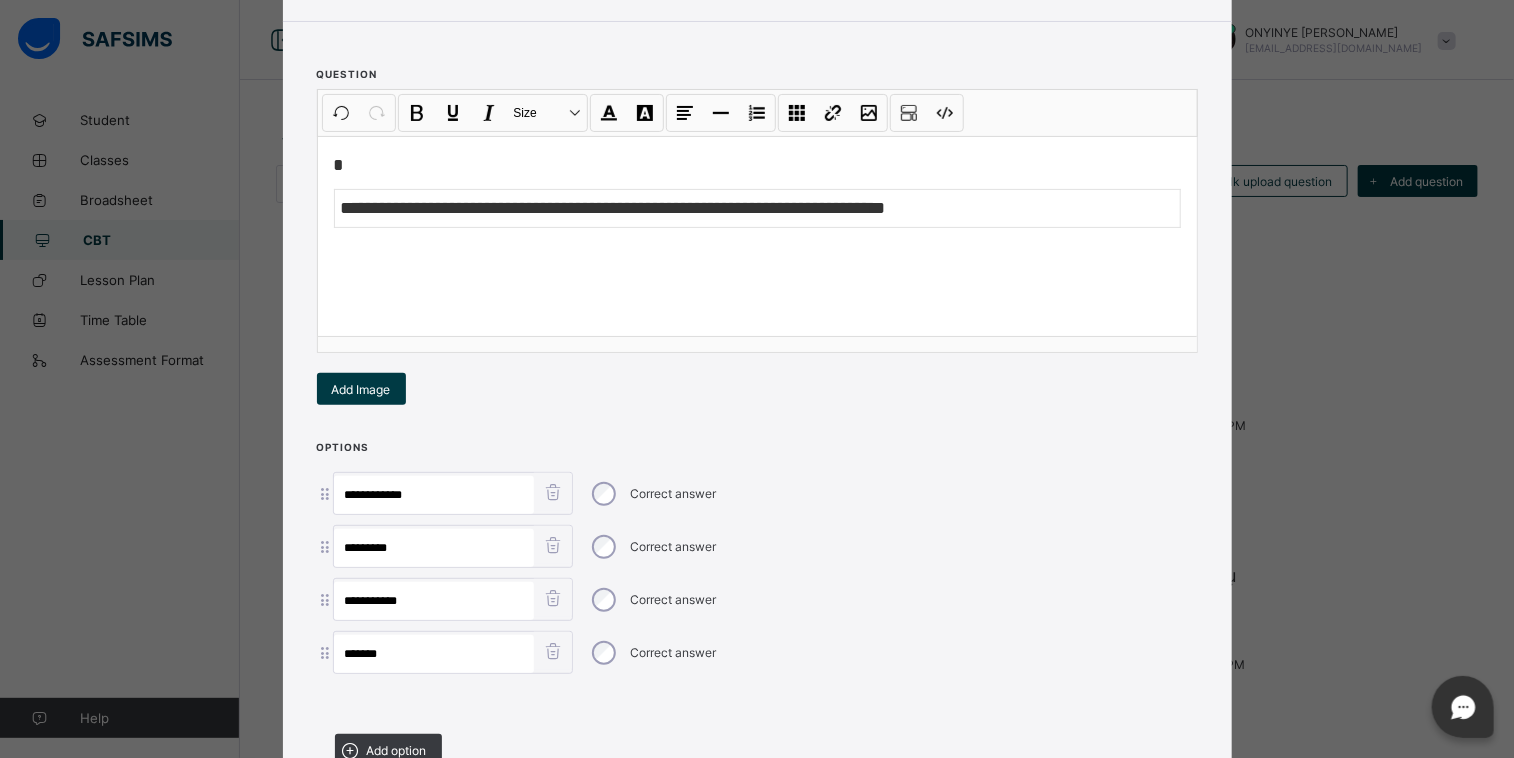 click at bounding box center (757, 701) 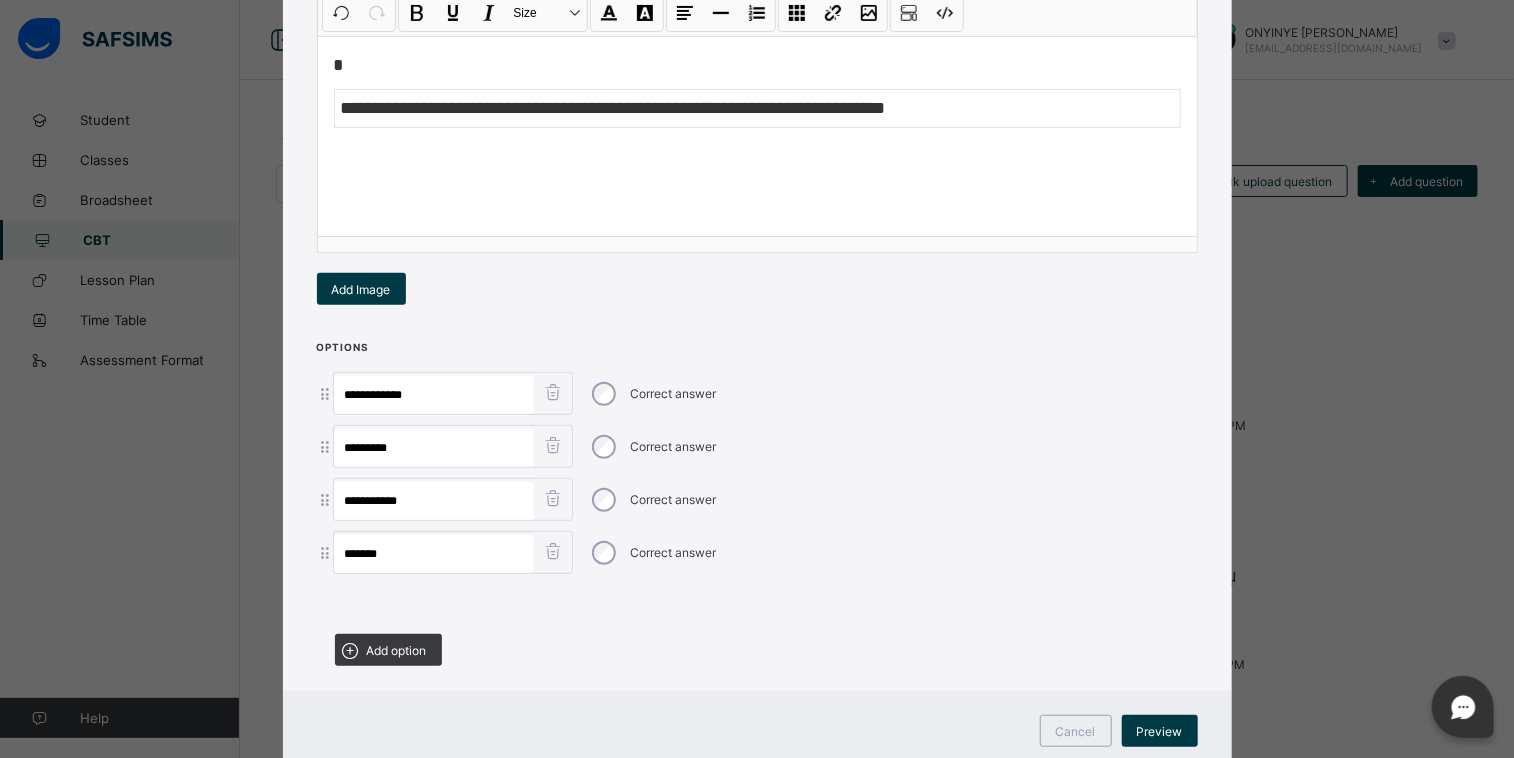 scroll, scrollTop: 344, scrollLeft: 0, axis: vertical 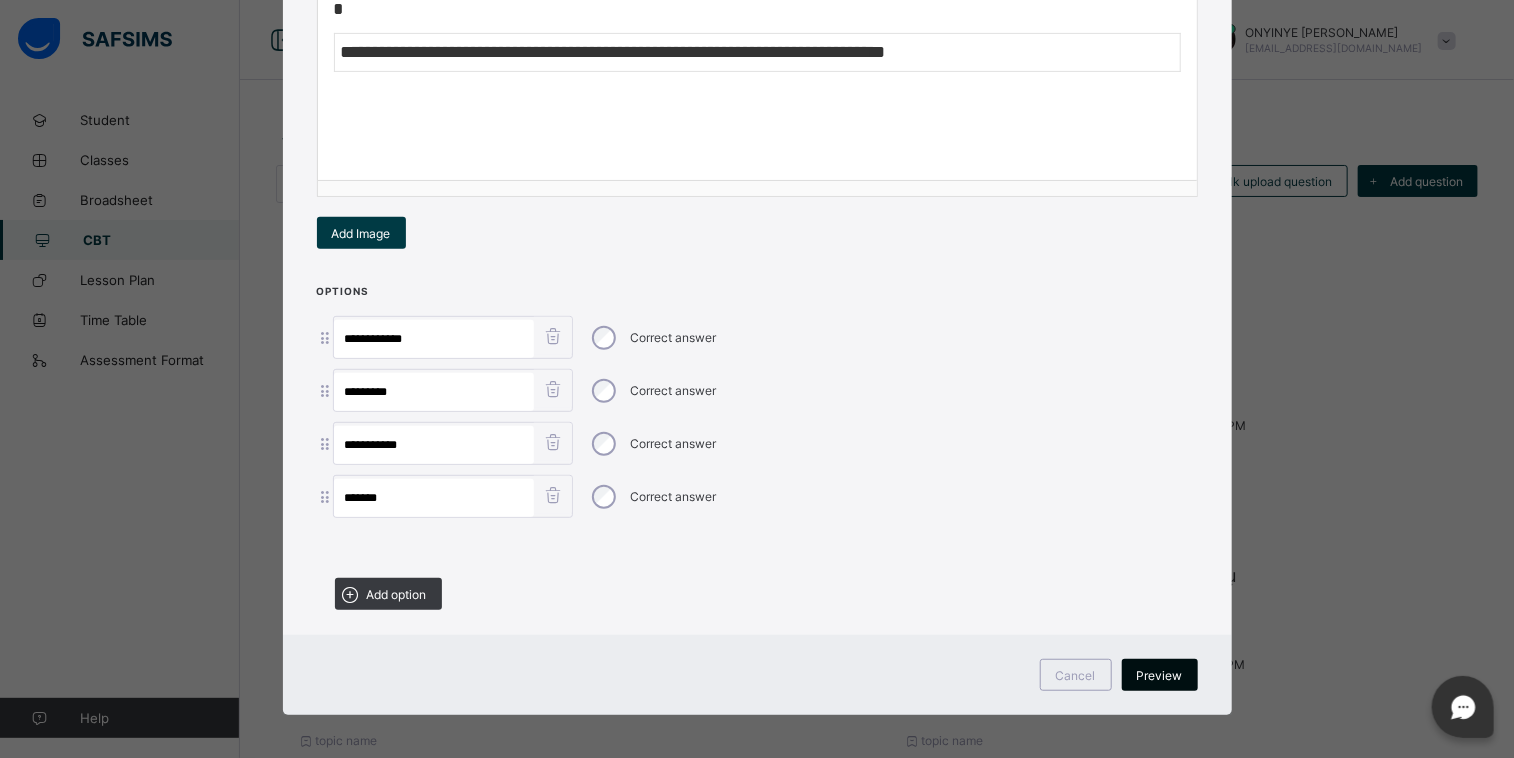 click on "Preview" at bounding box center (1160, 675) 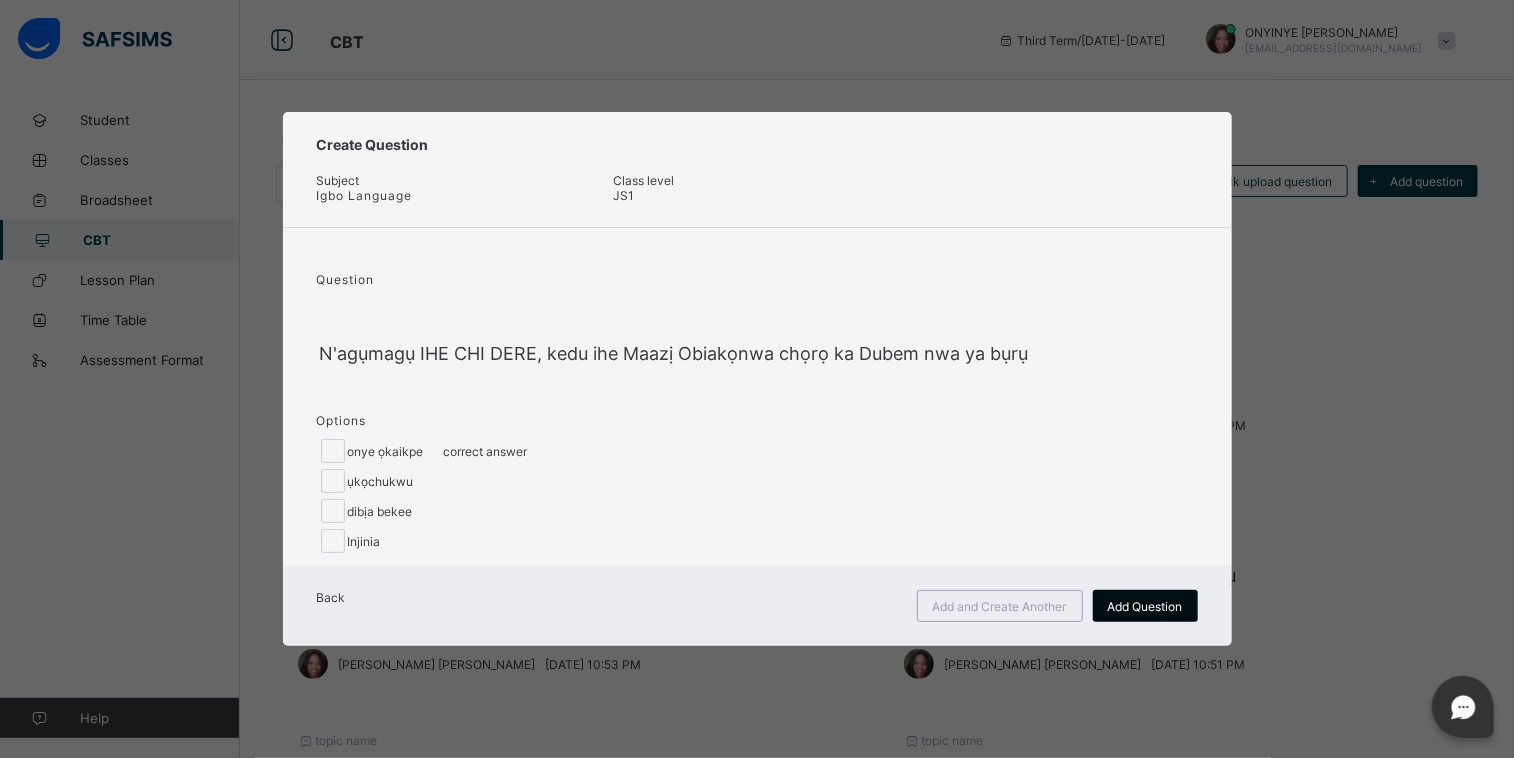 scroll, scrollTop: 0, scrollLeft: 0, axis: both 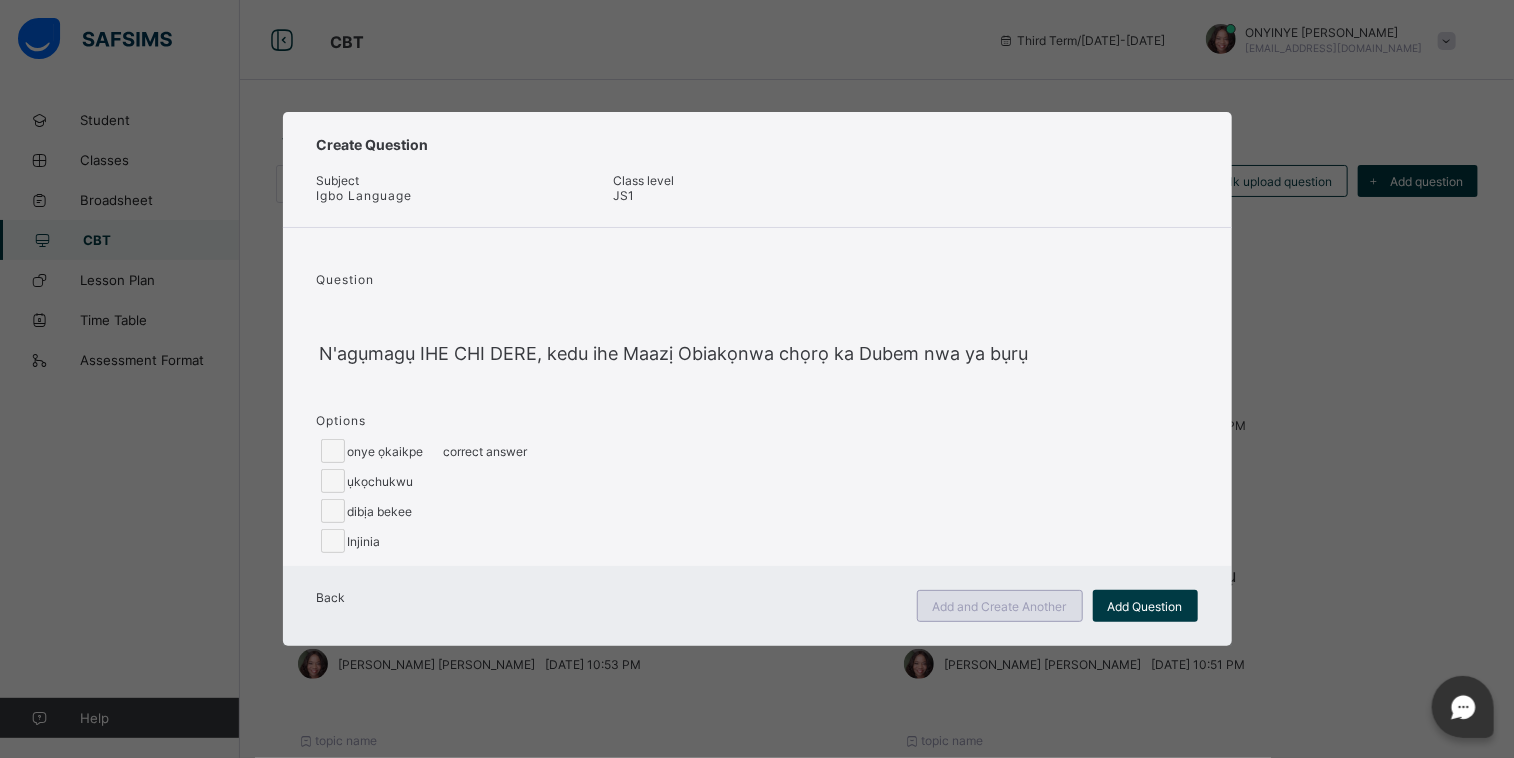 click on "Add and Create Another" at bounding box center (1000, 606) 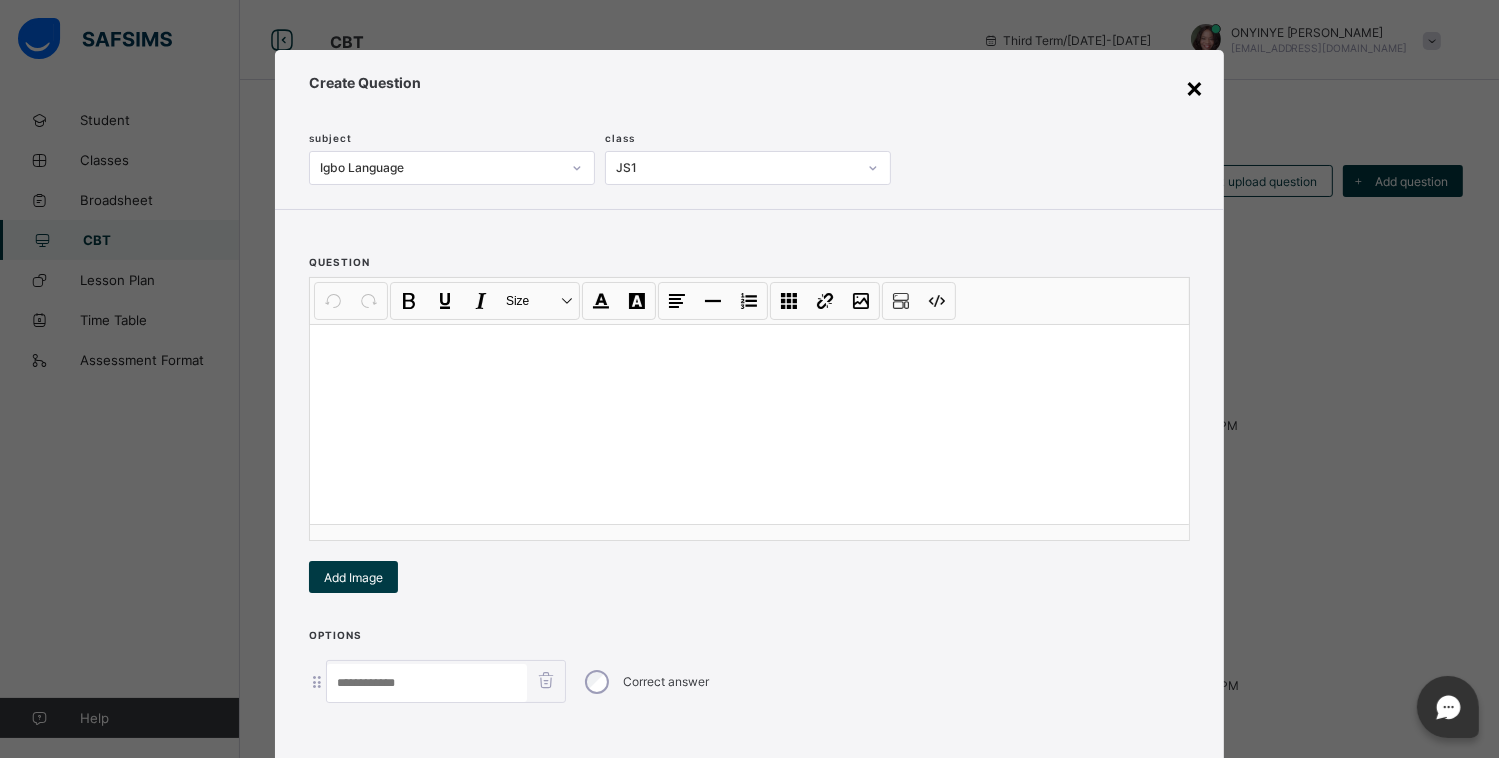 click on "×" at bounding box center (1194, 87) 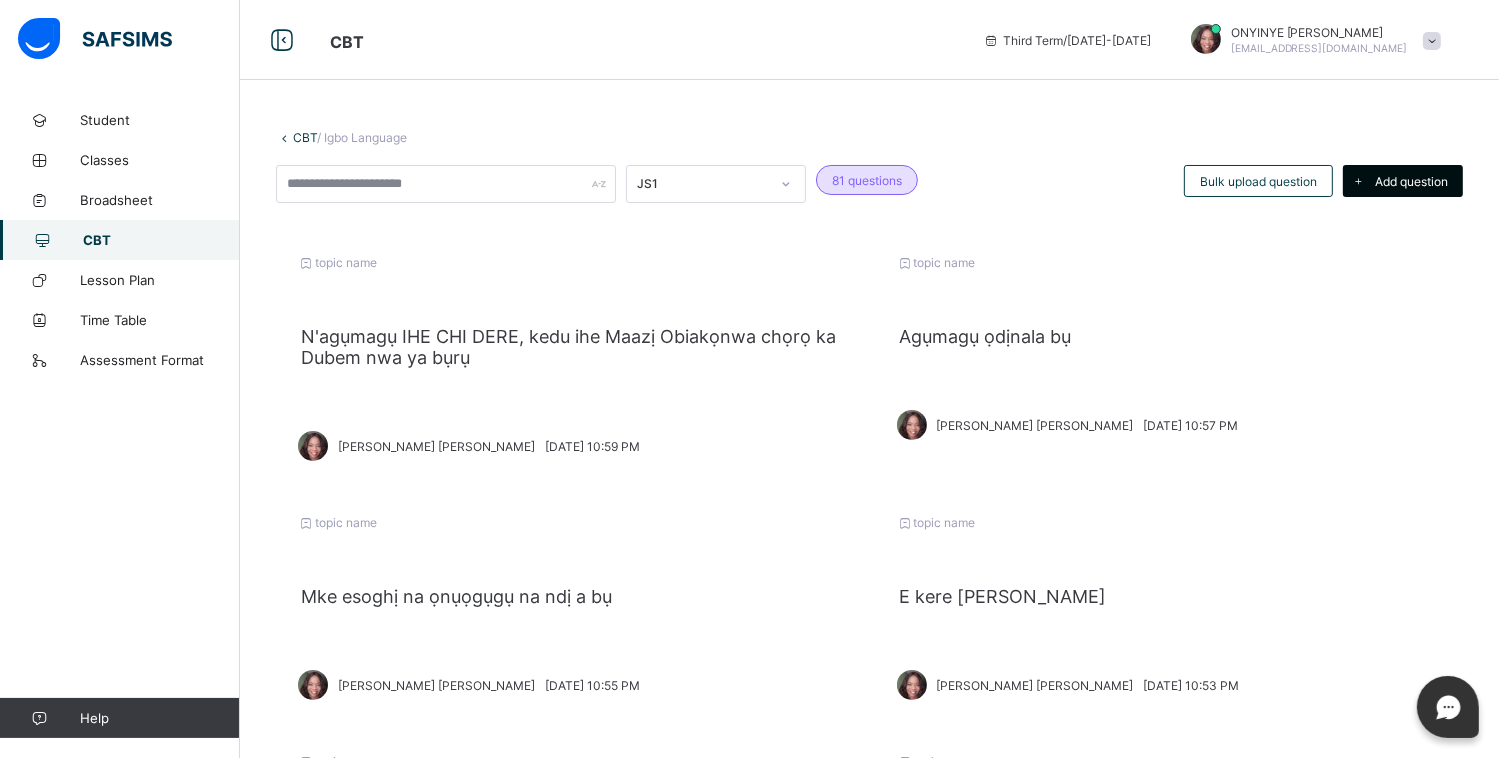 click on "Add question" at bounding box center (1411, 181) 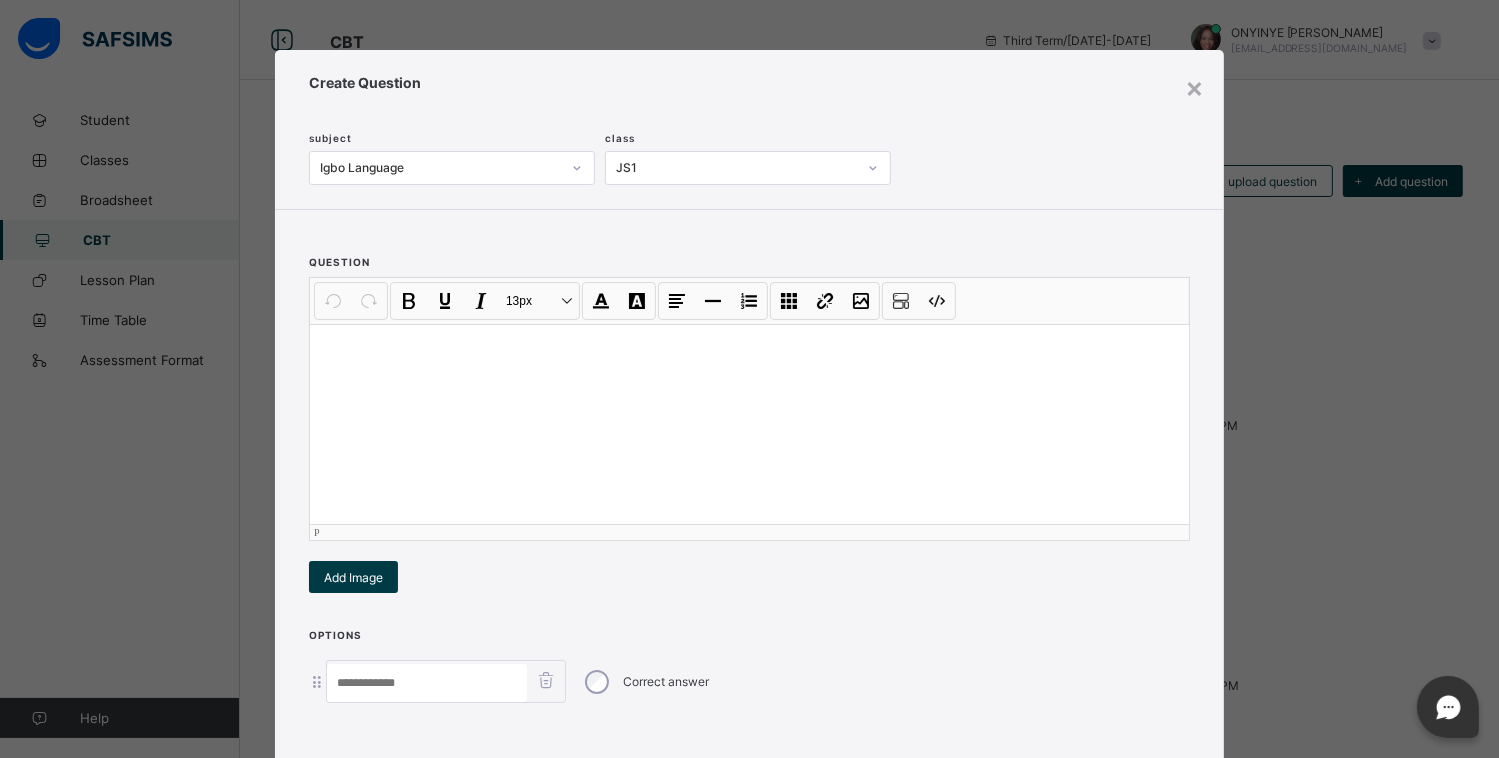 click at bounding box center [749, 424] 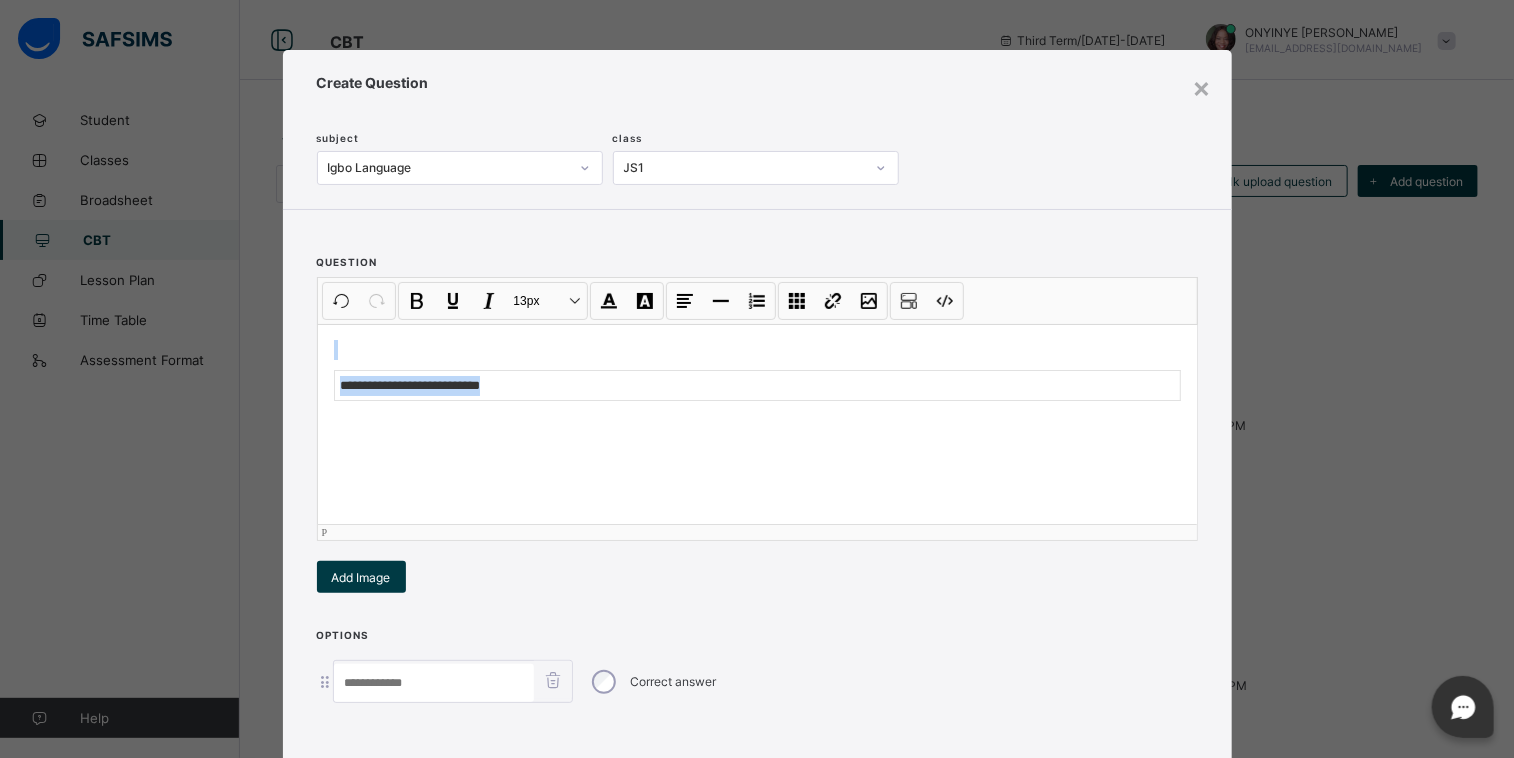 type 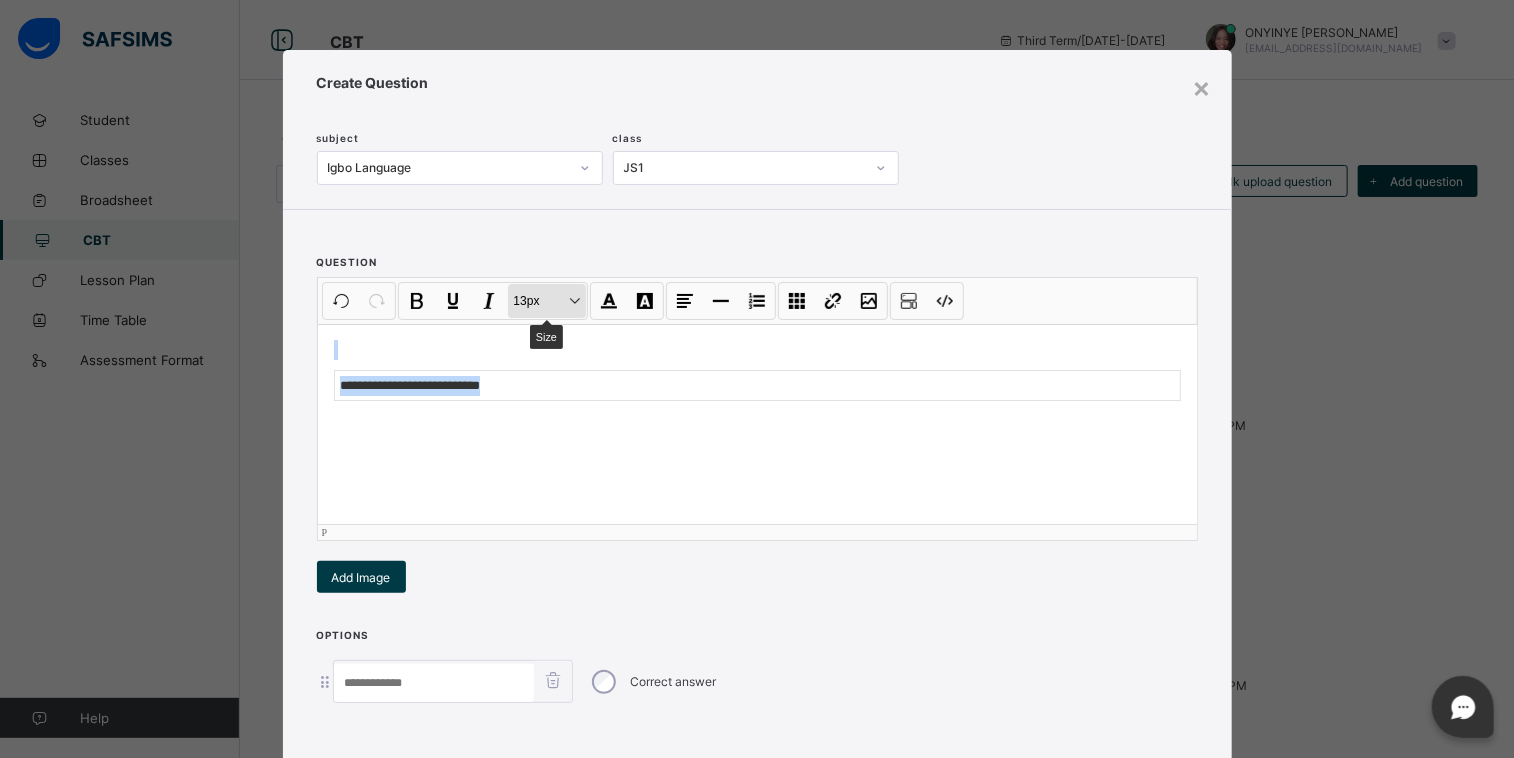 click on "13px Size" at bounding box center [547, 301] 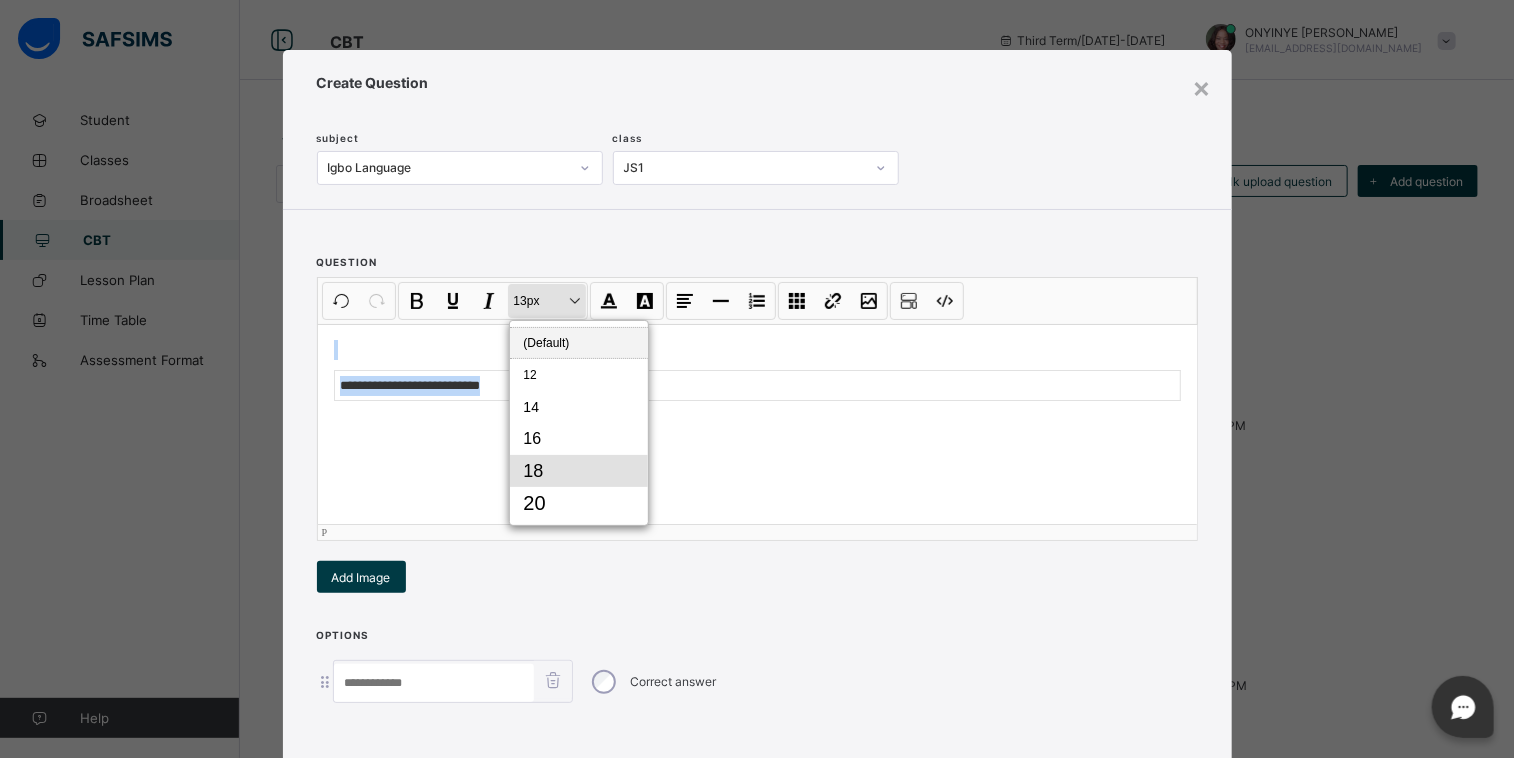 click on "18" at bounding box center [579, 471] 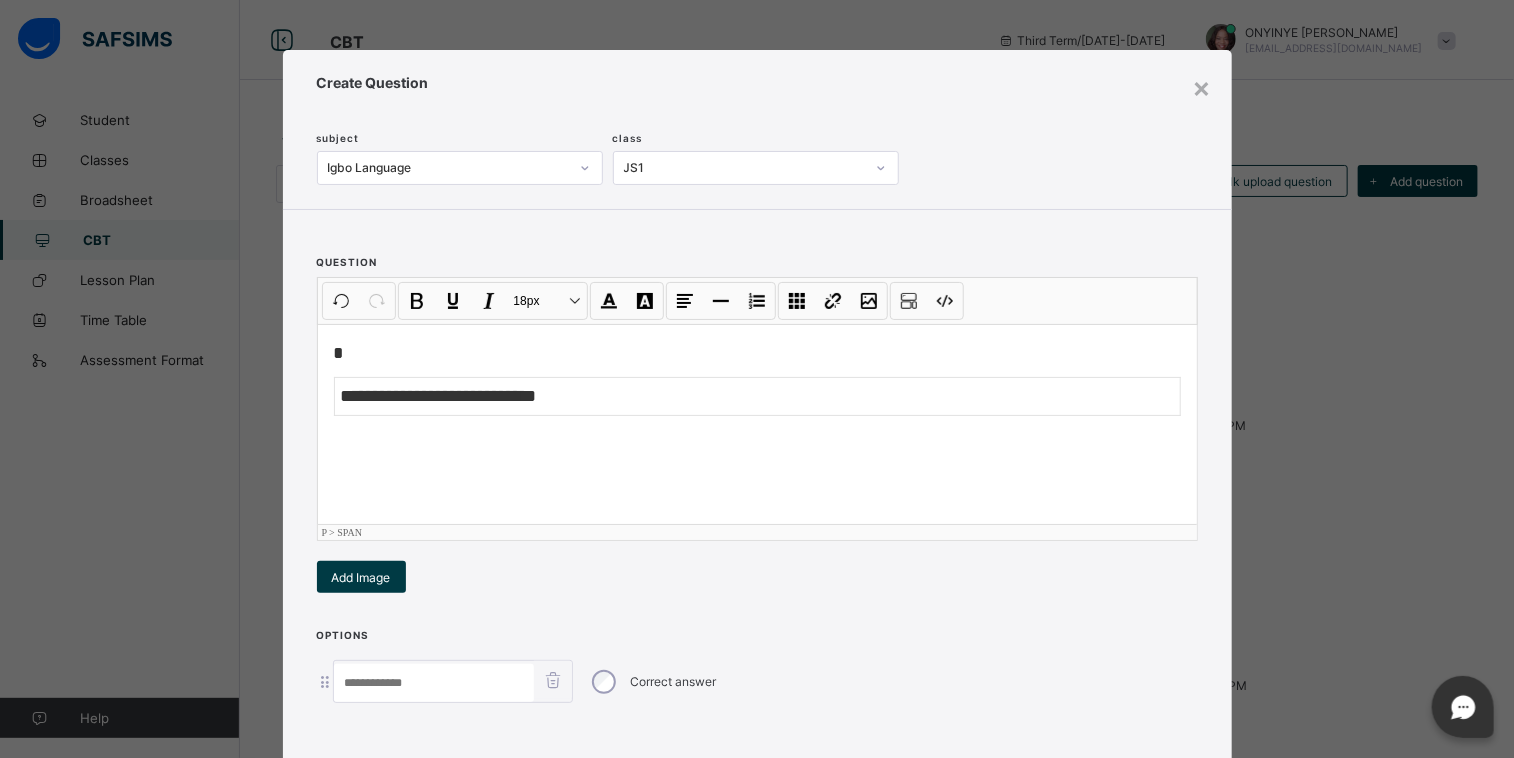 click on "**********" at bounding box center (757, 424) 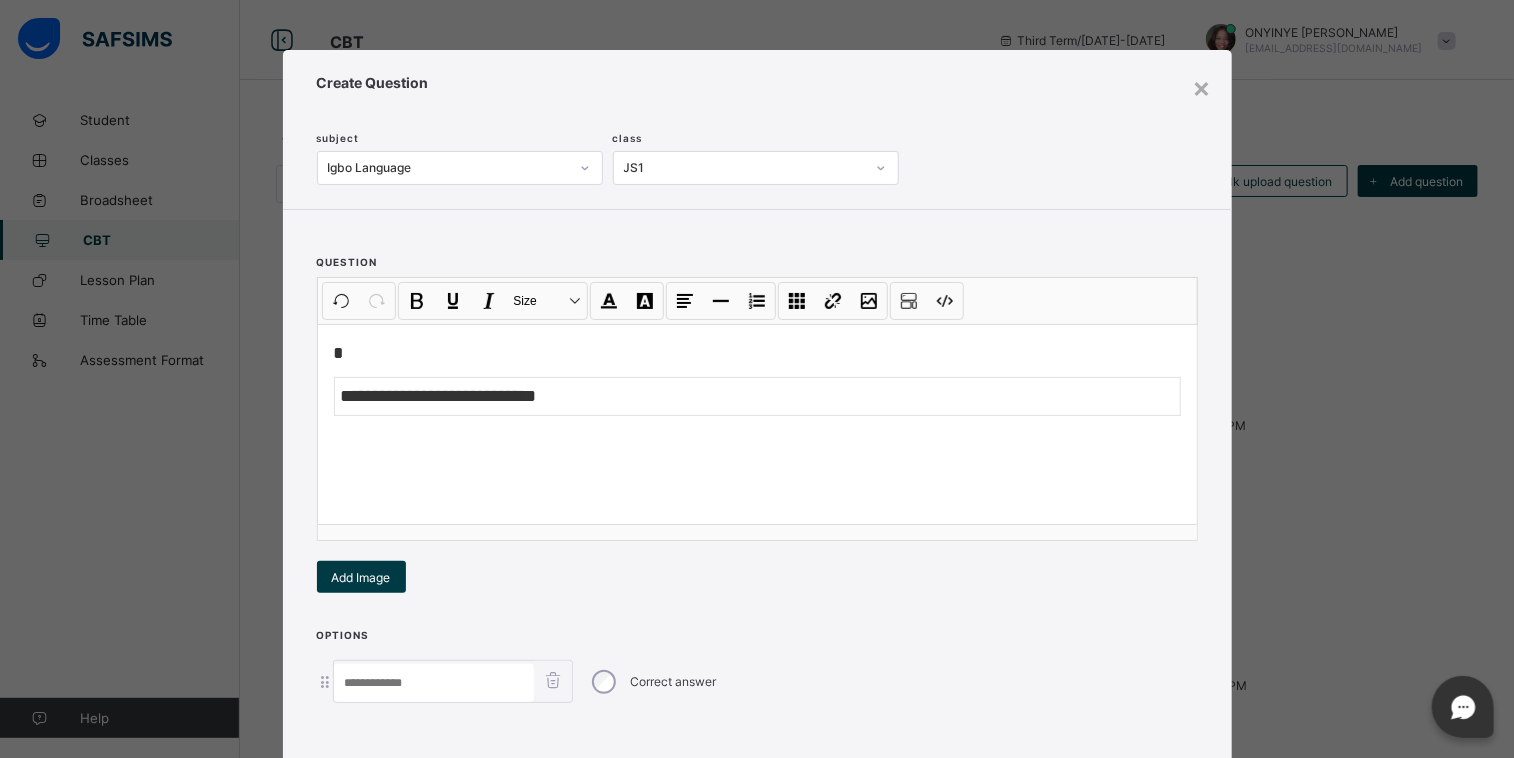 click at bounding box center (434, 683) 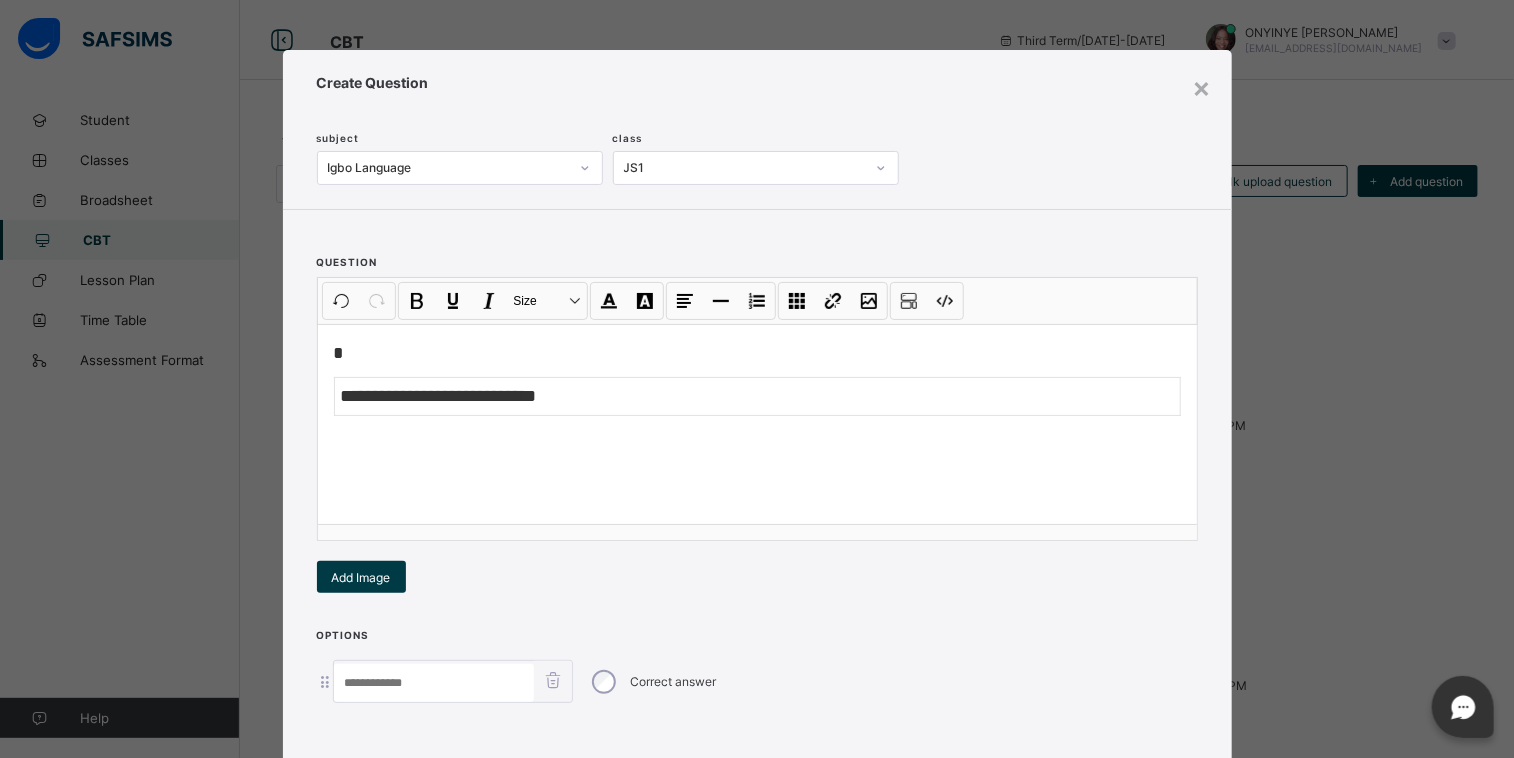 click at bounding box center [434, 683] 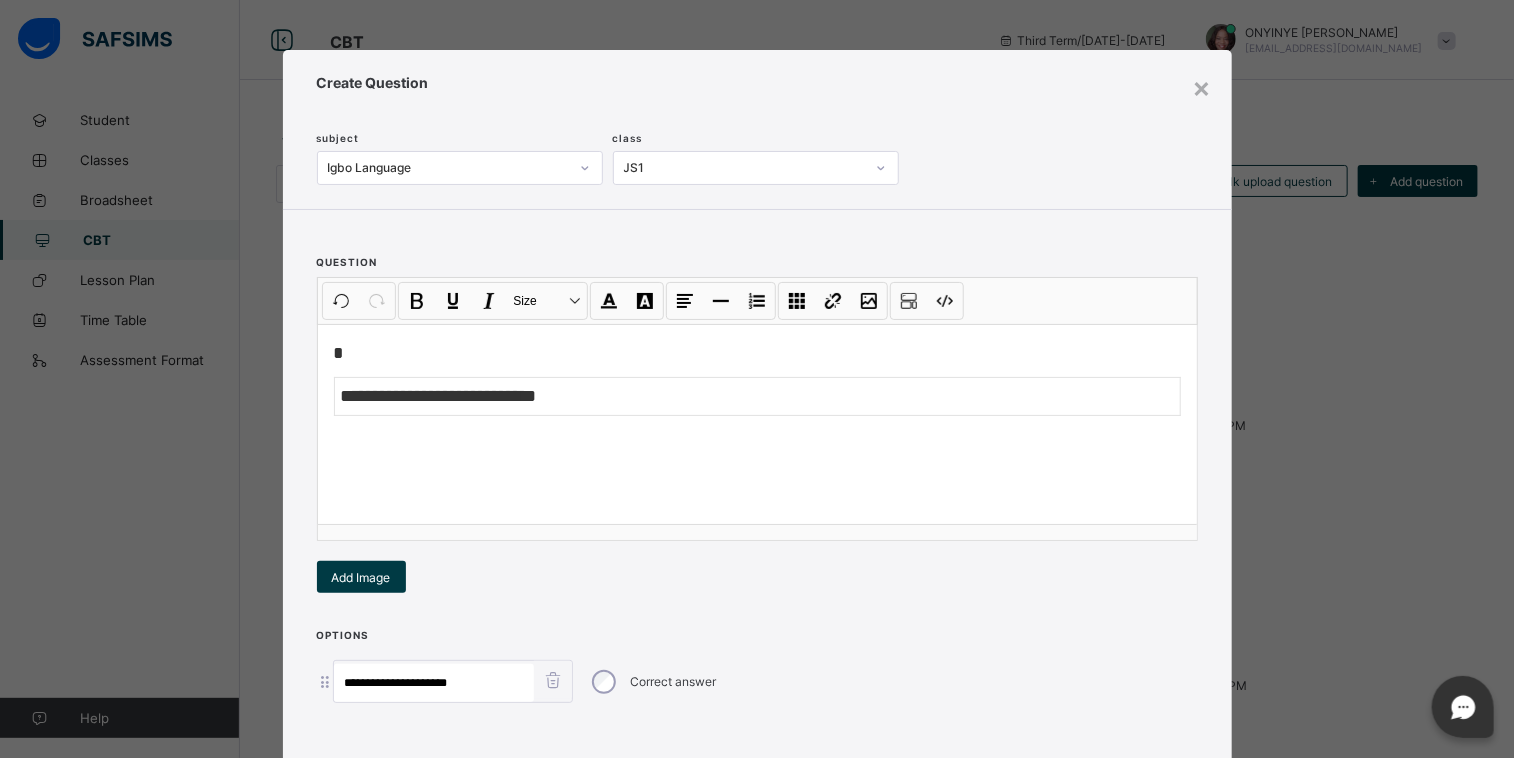 click on "Correct answer" at bounding box center (652, 682) 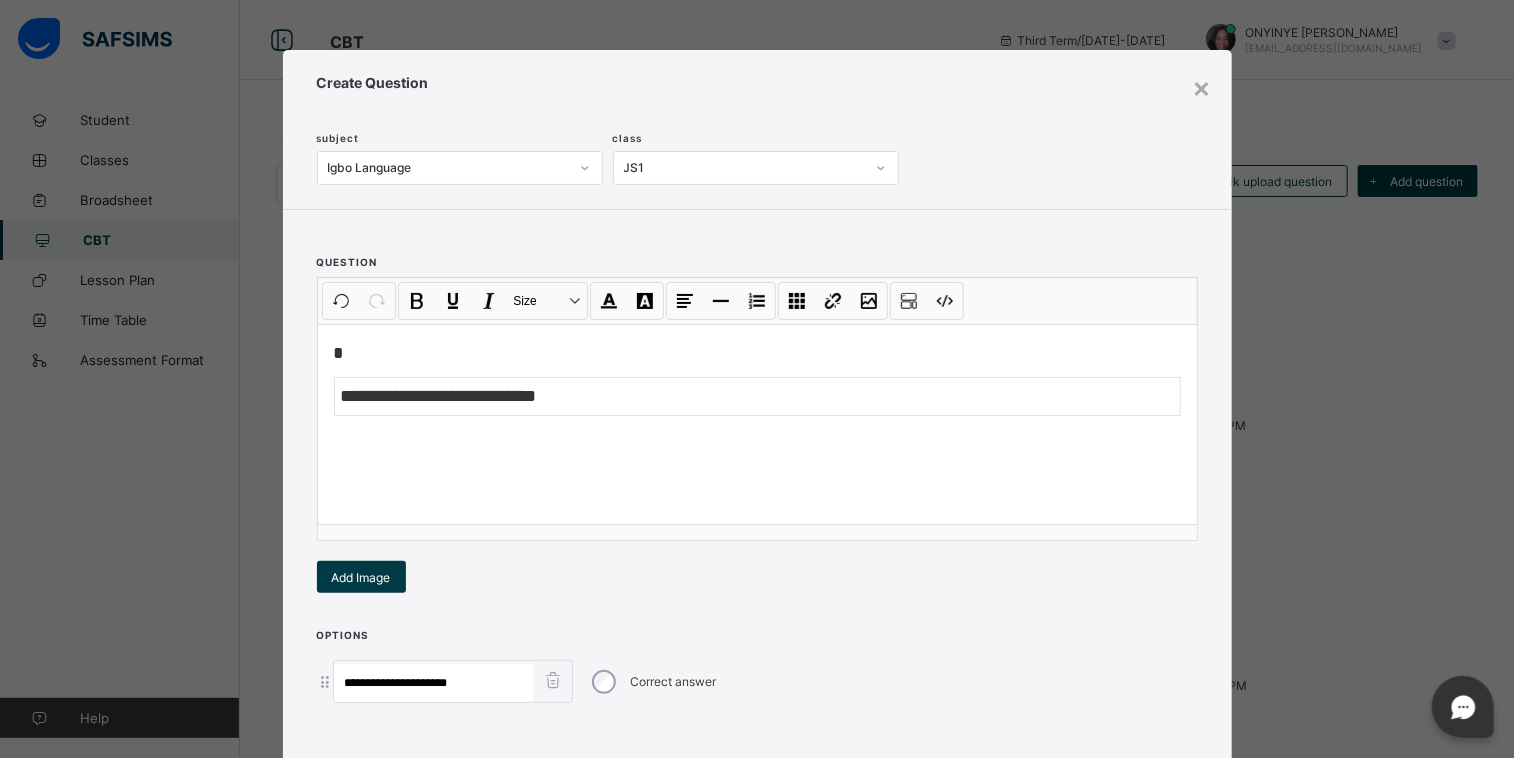 type on "**********" 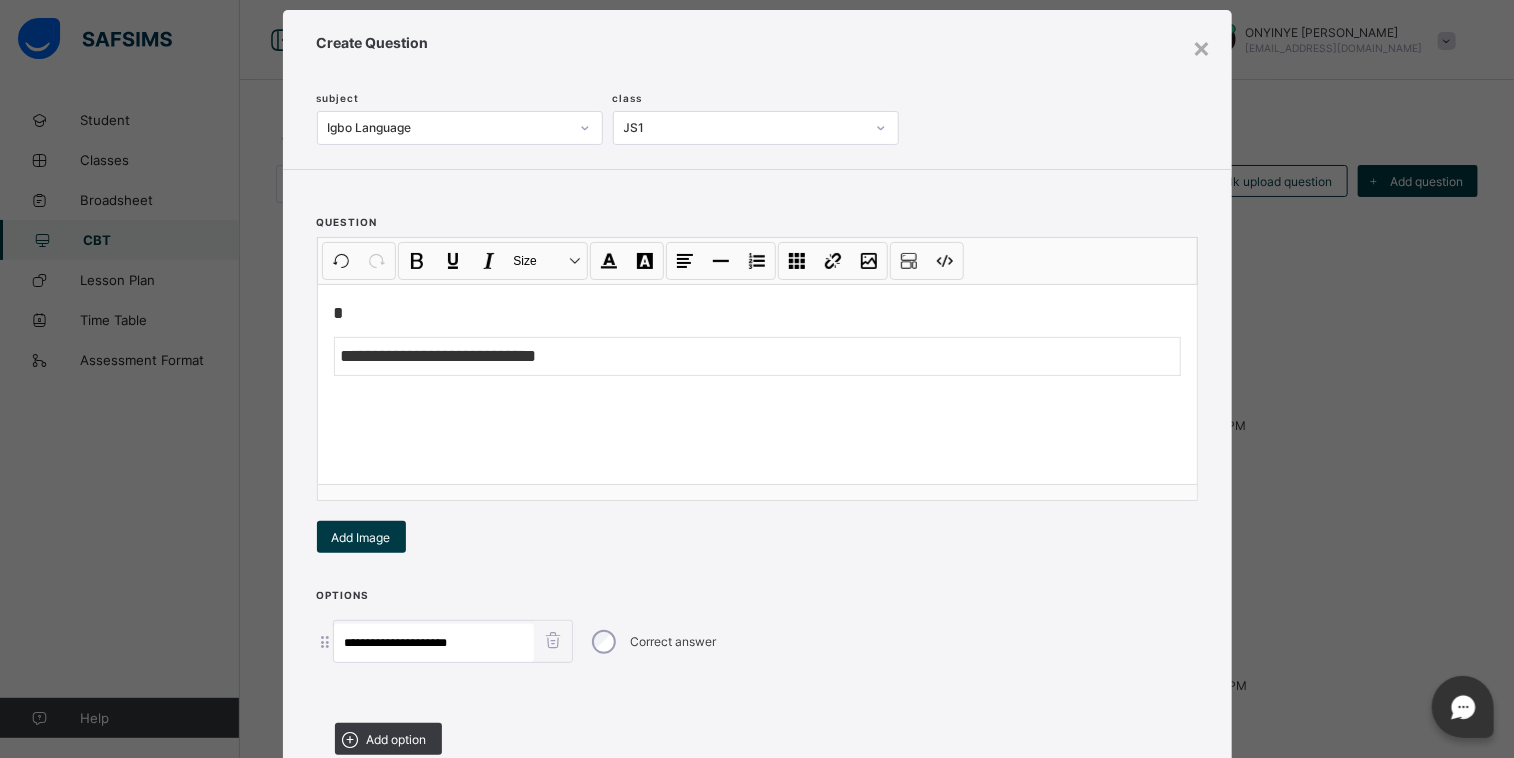 scroll, scrollTop: 188, scrollLeft: 0, axis: vertical 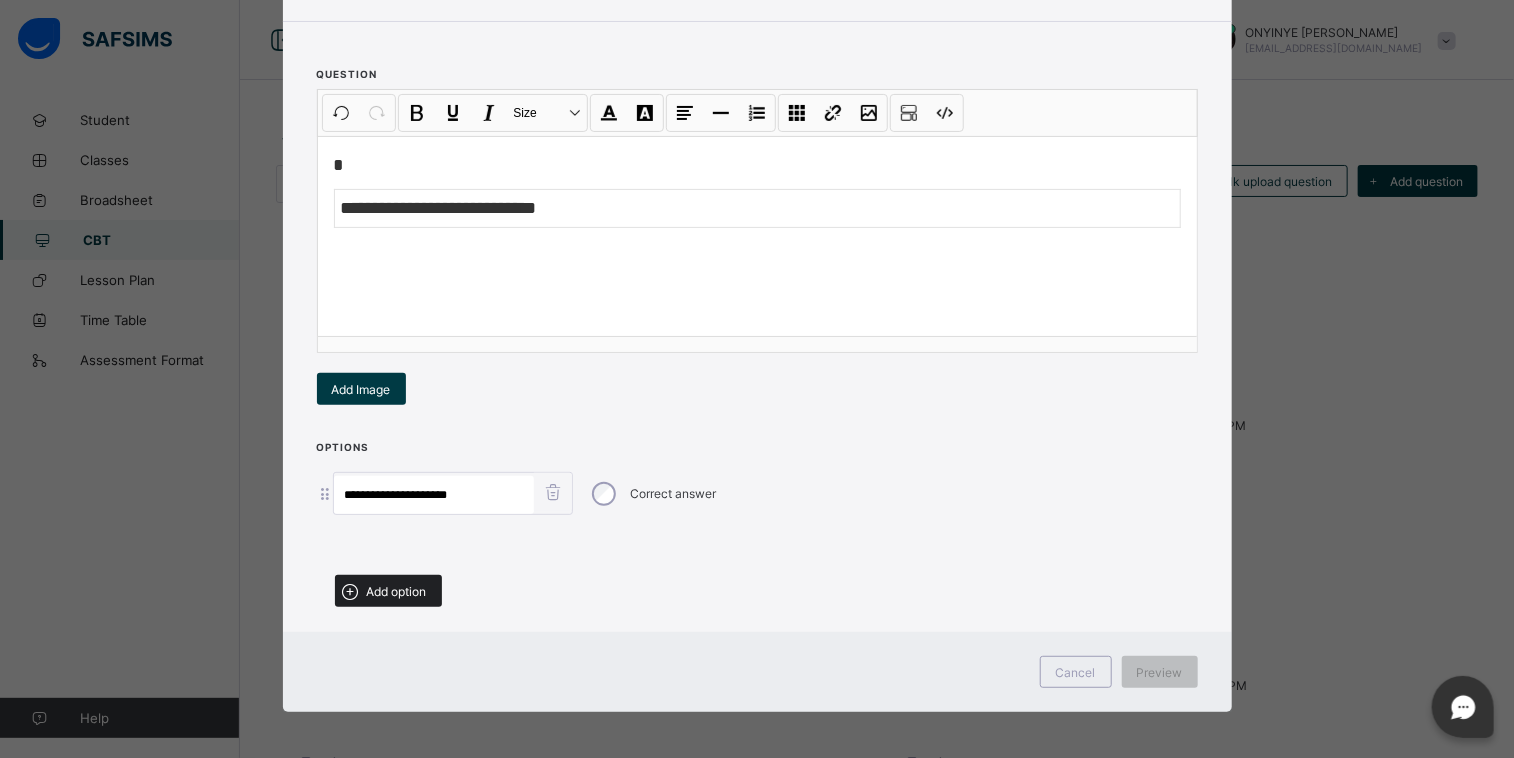 click on "Add option" at bounding box center [397, 591] 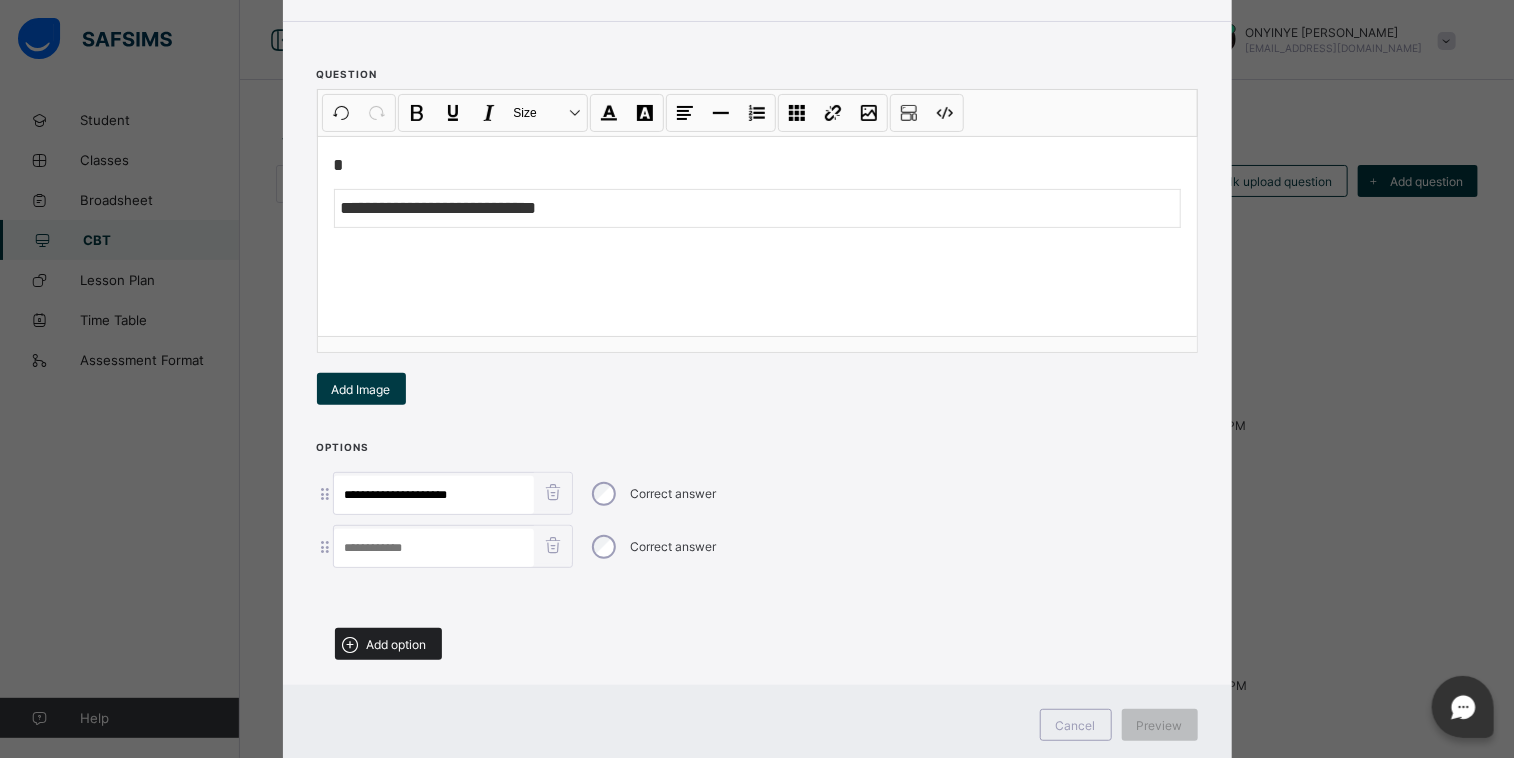 click on "Add option" at bounding box center [397, 644] 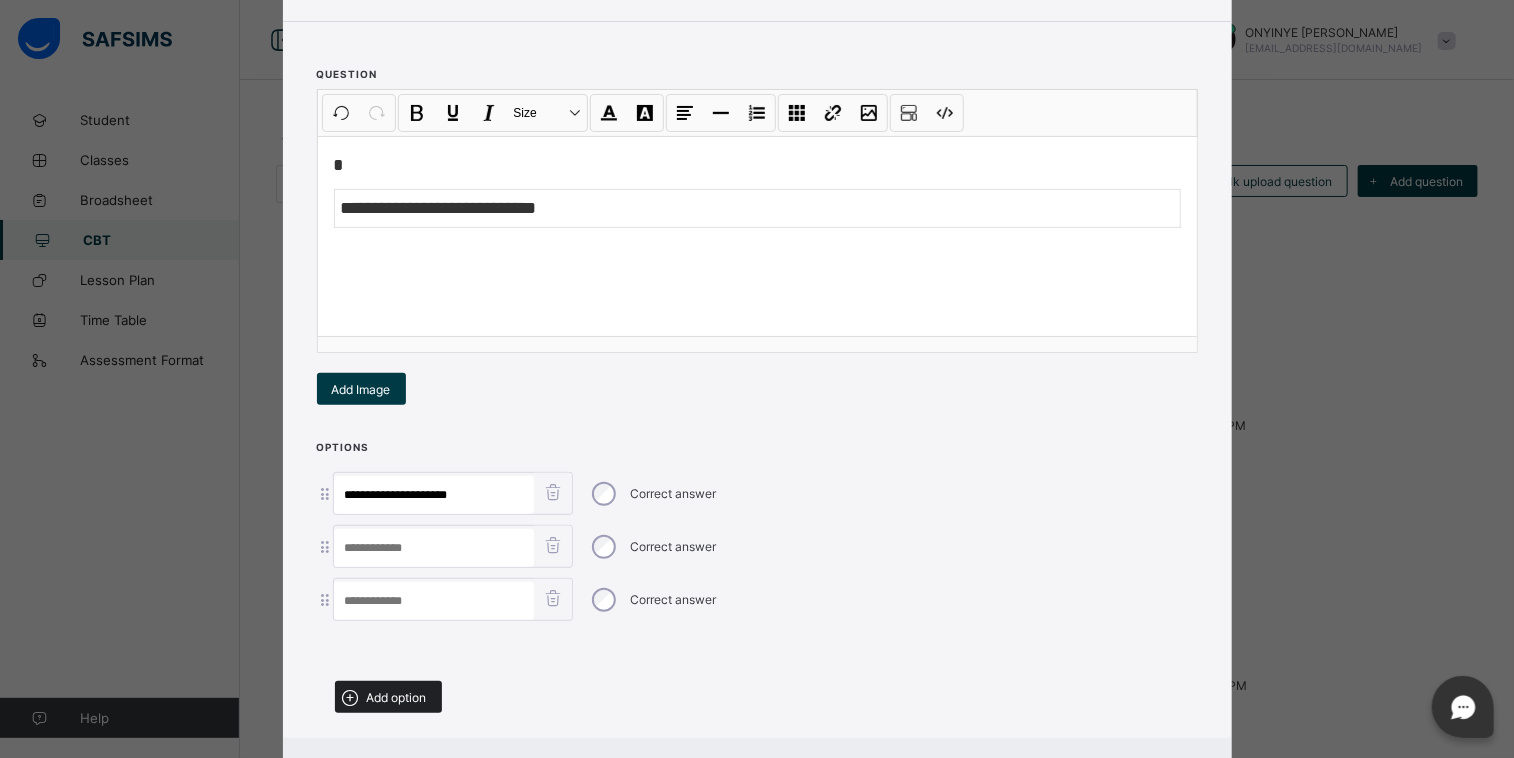 click on "Add option" at bounding box center (397, 697) 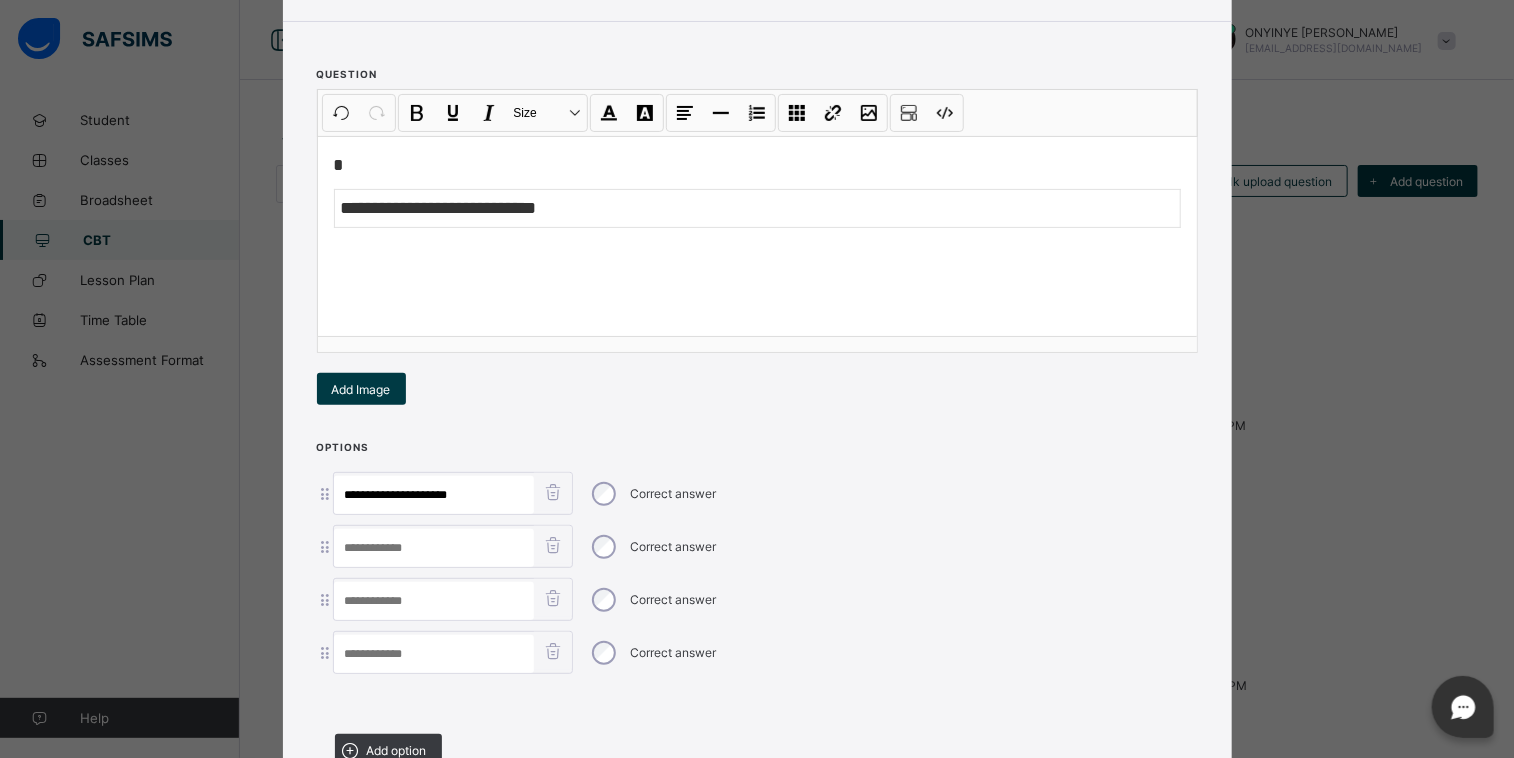 click at bounding box center (434, 548) 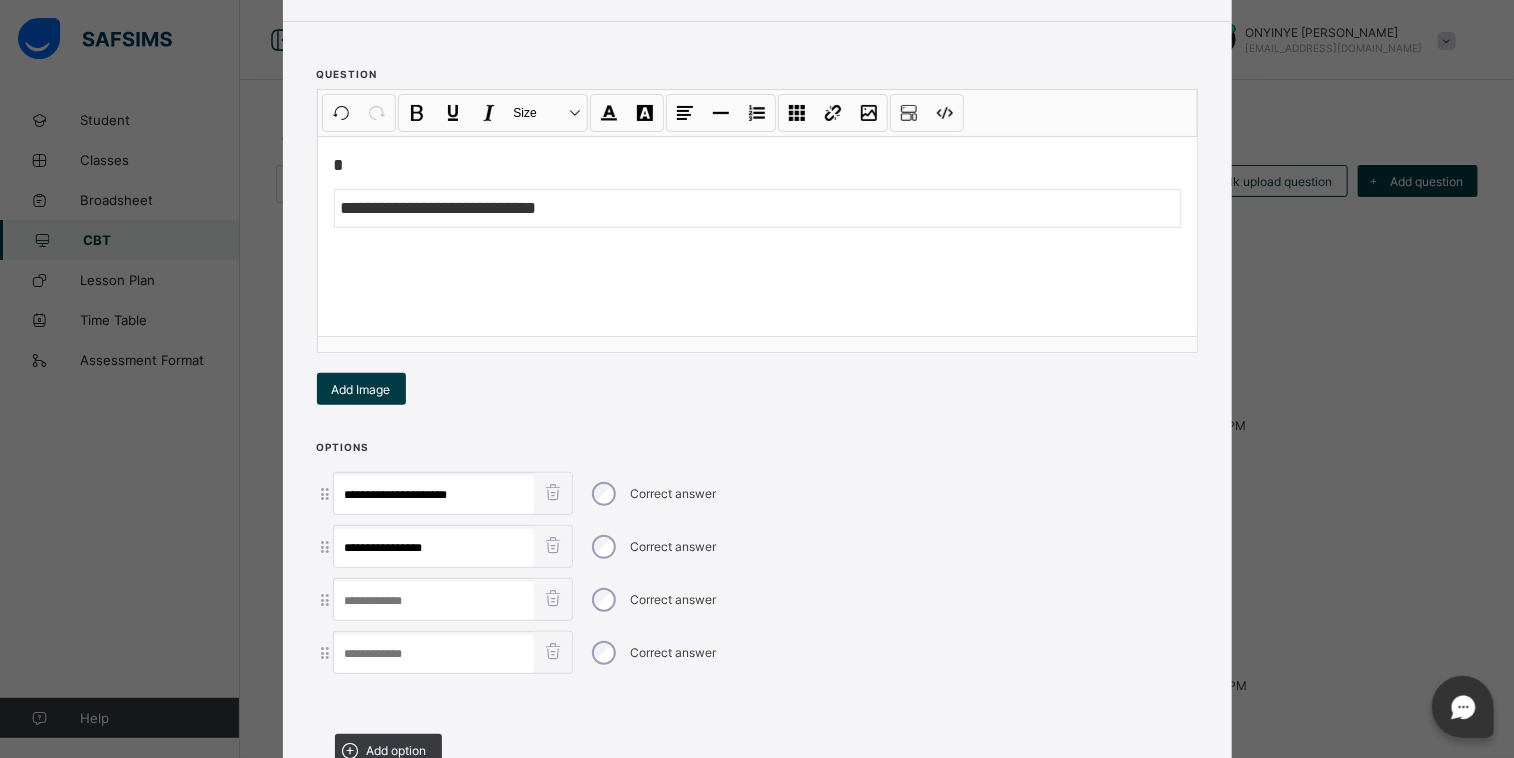 type on "**********" 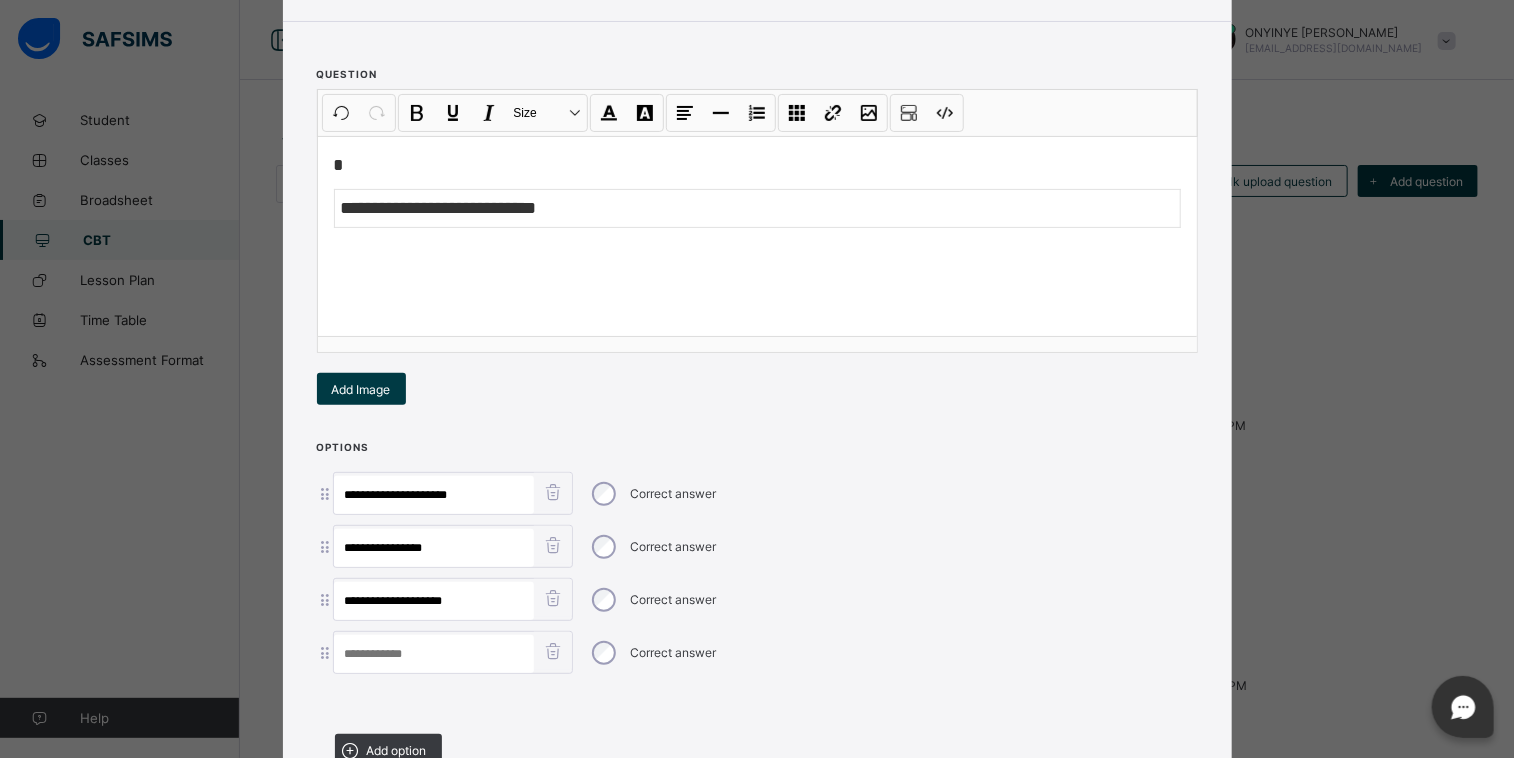 type on "**********" 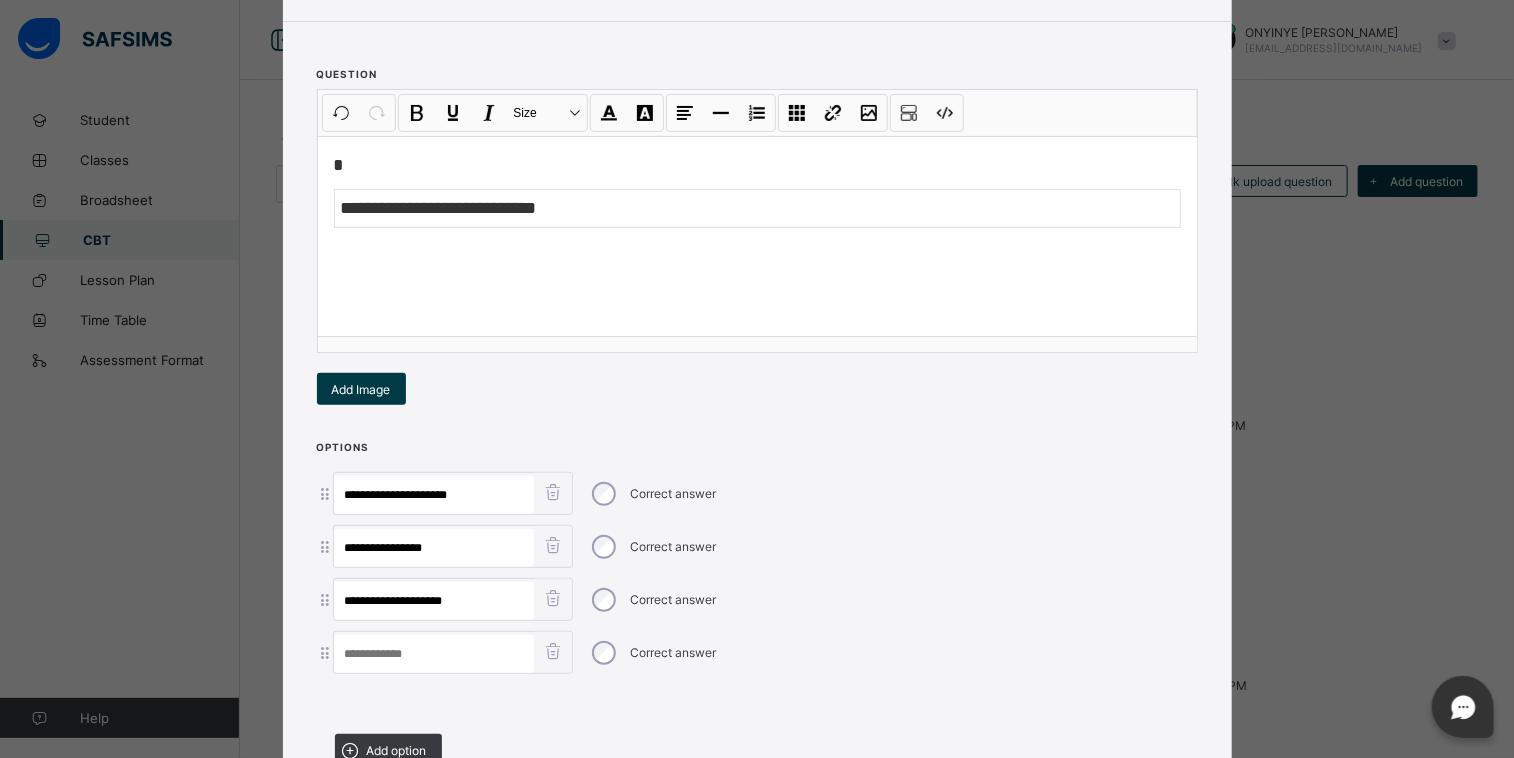 click at bounding box center (434, 654) 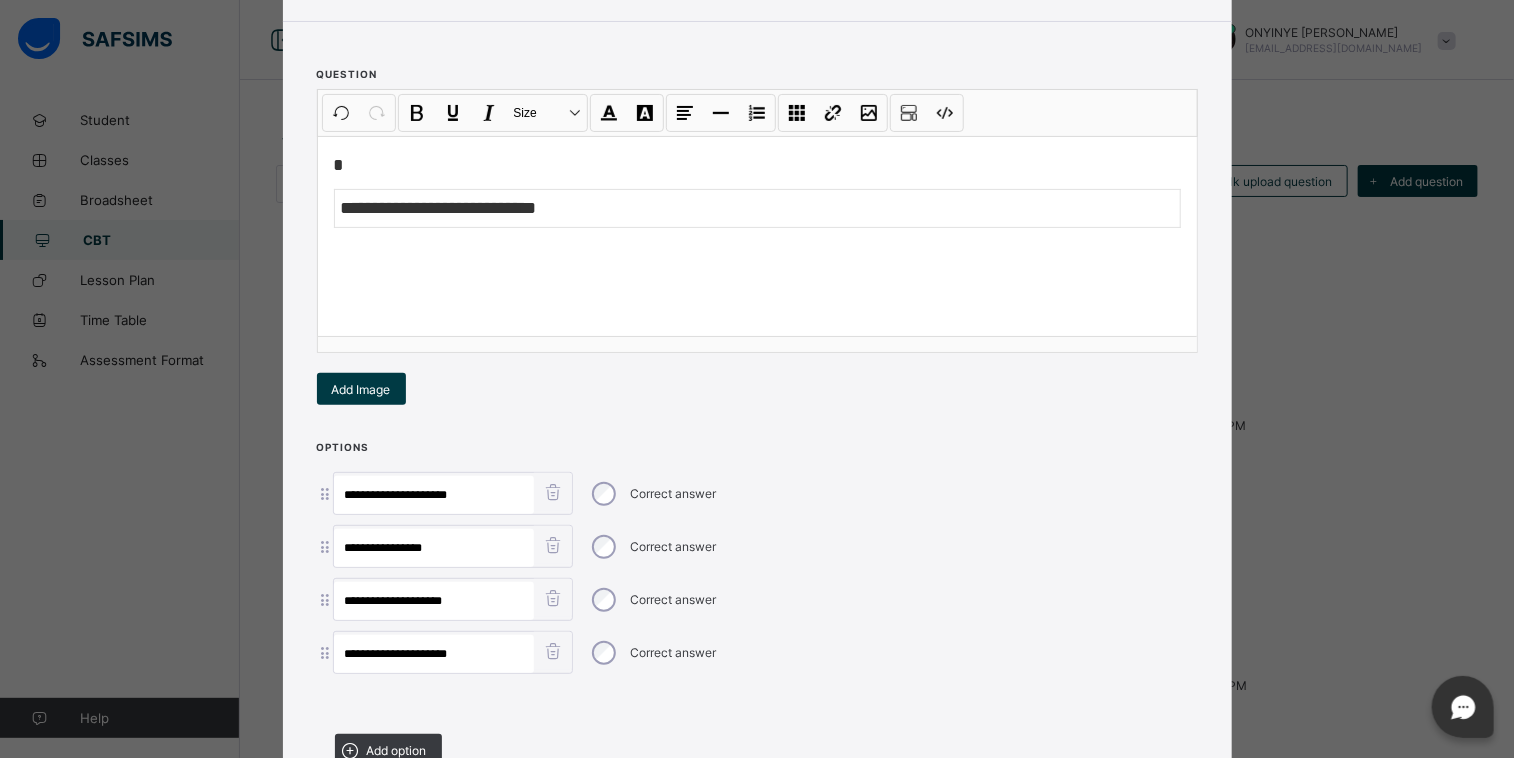 type on "**********" 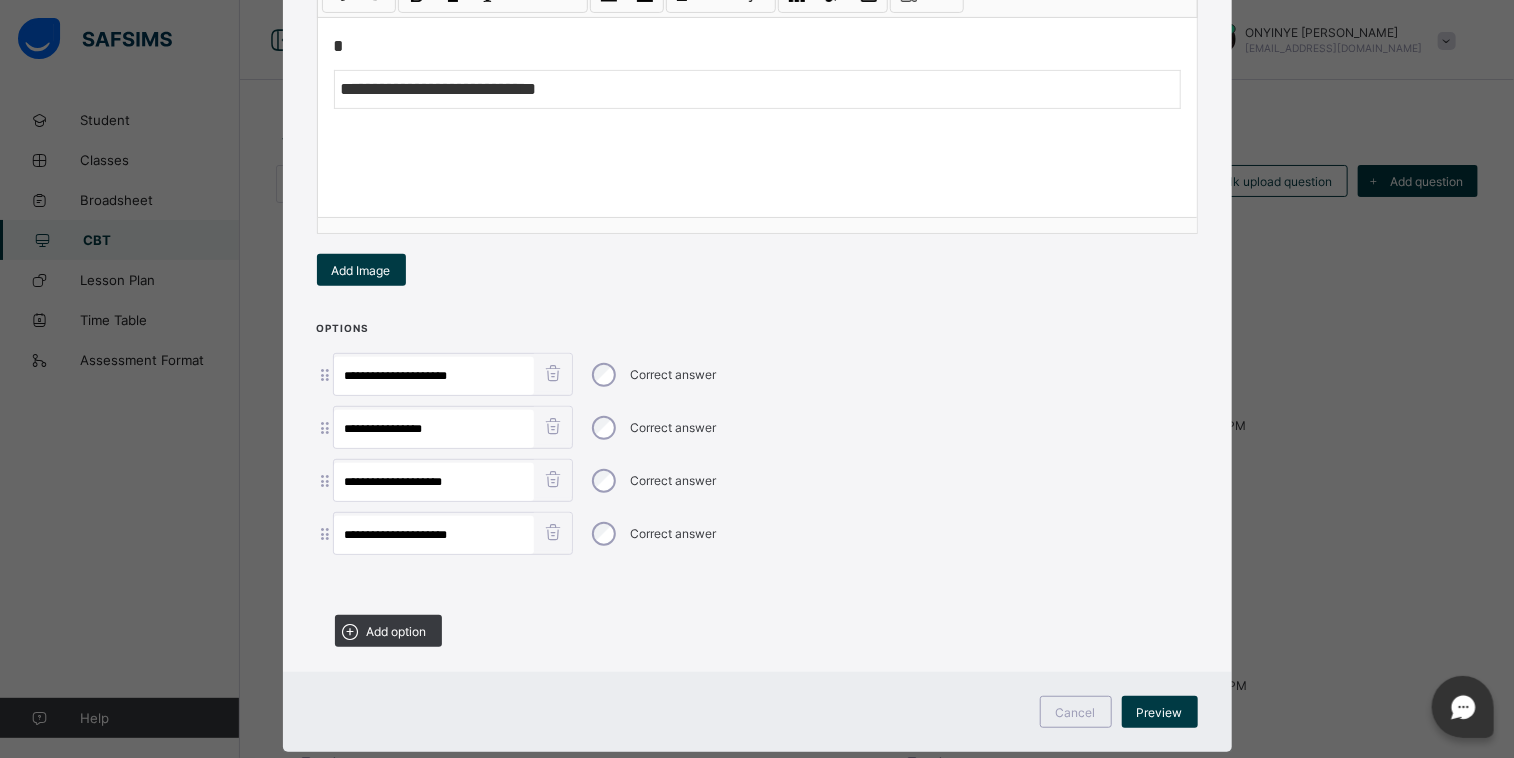 scroll, scrollTop: 308, scrollLeft: 0, axis: vertical 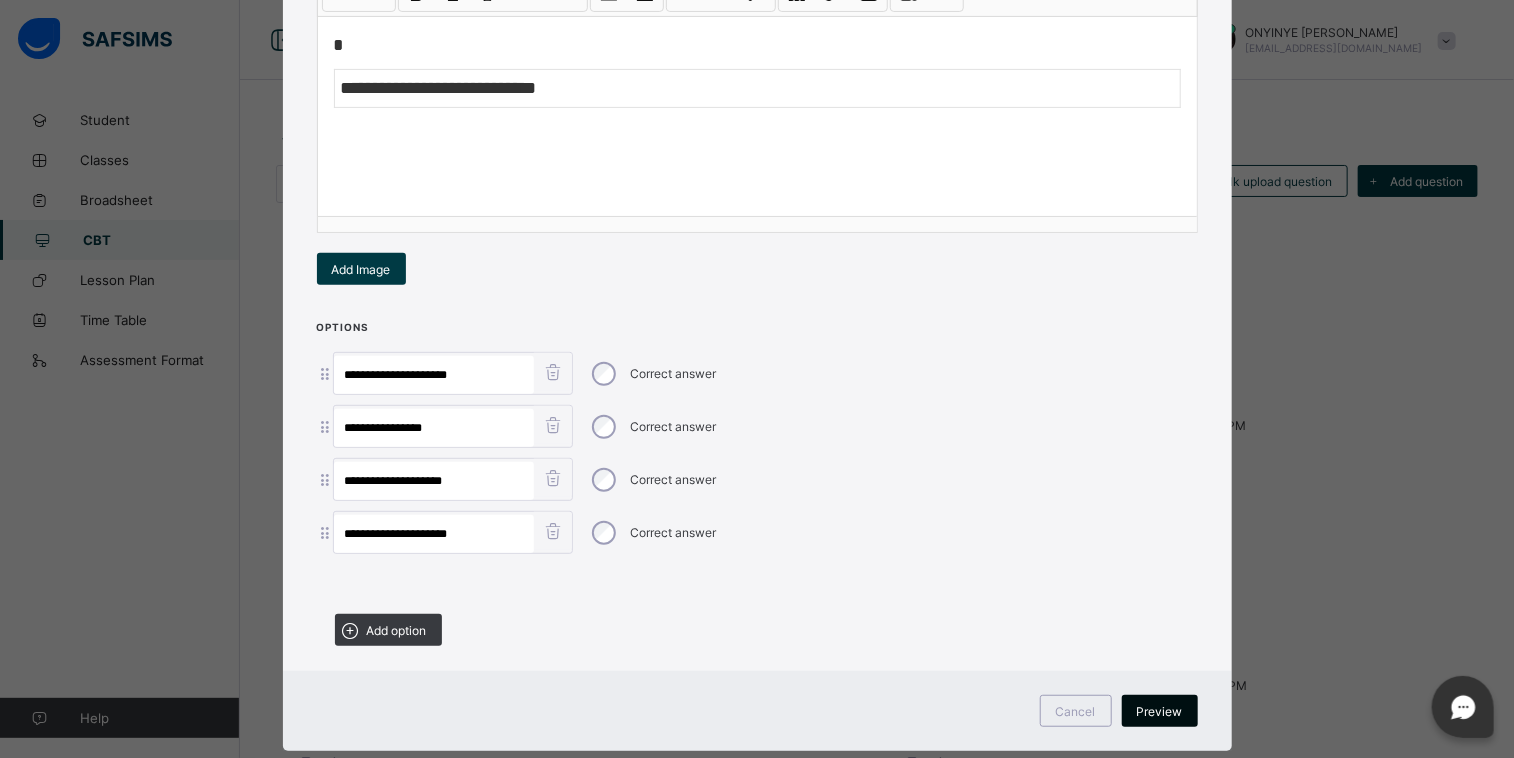click on "Preview" at bounding box center (1160, 711) 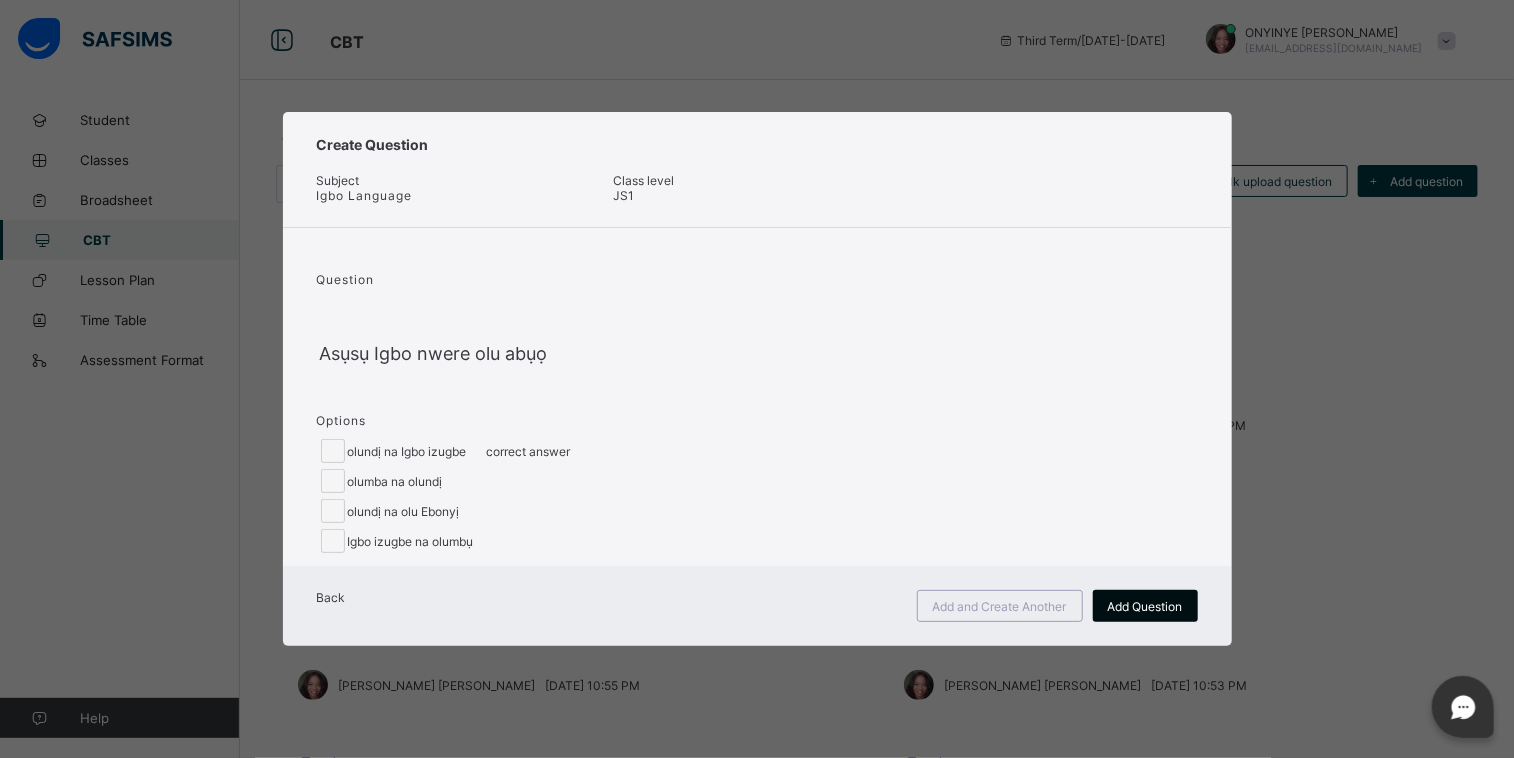 scroll, scrollTop: 0, scrollLeft: 0, axis: both 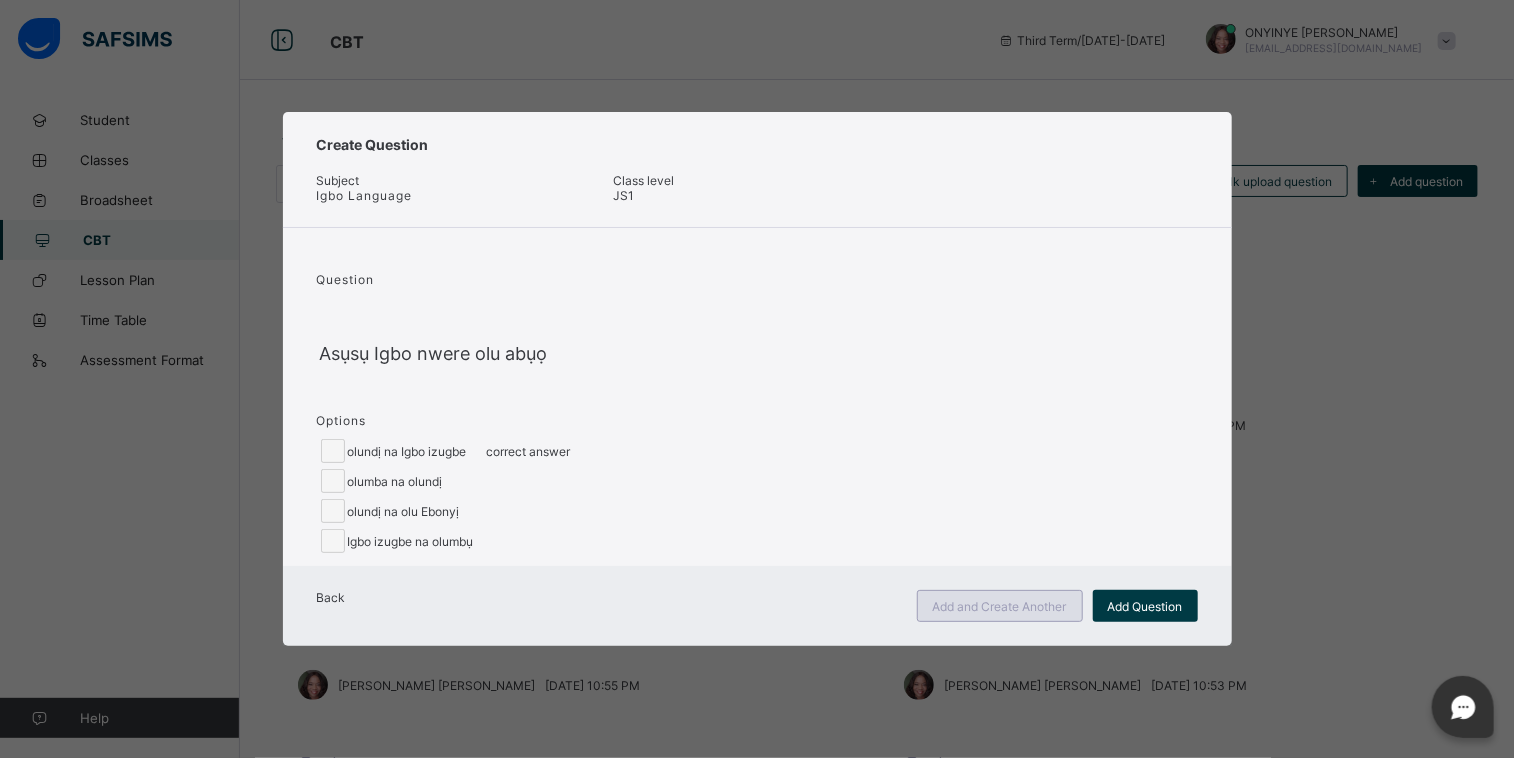 click on "Add and Create Another" at bounding box center (1000, 606) 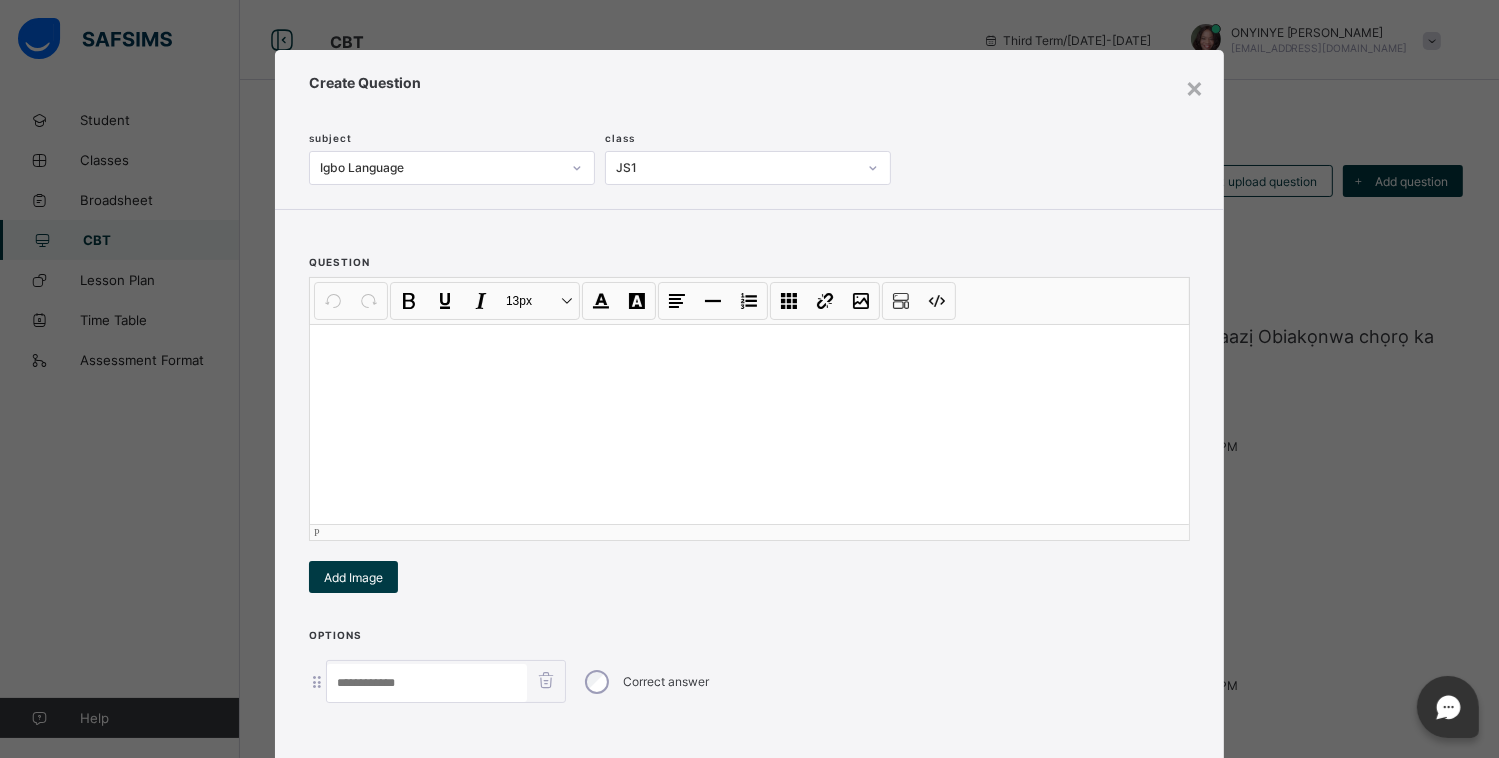 click at bounding box center (749, 424) 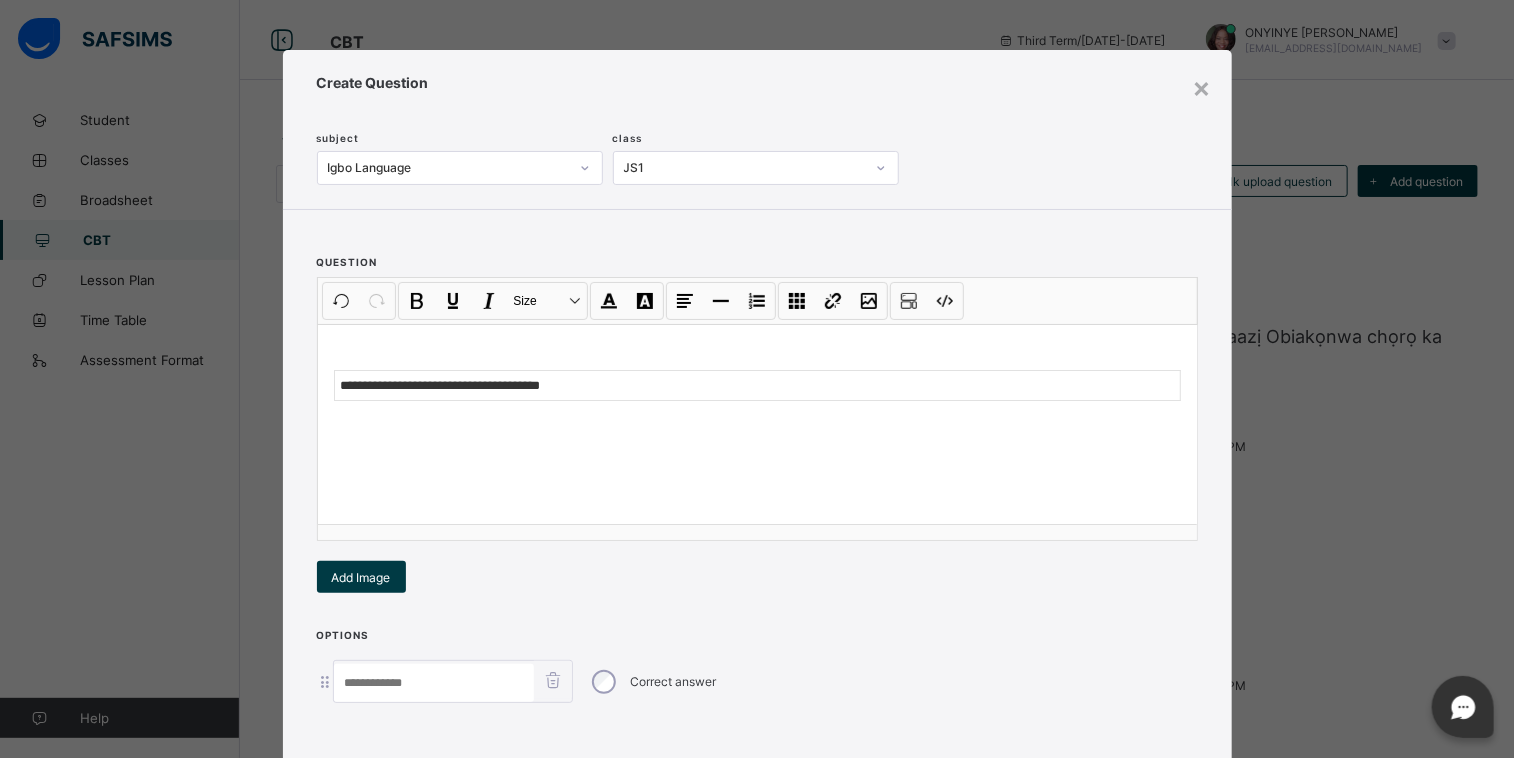 click at bounding box center (434, 683) 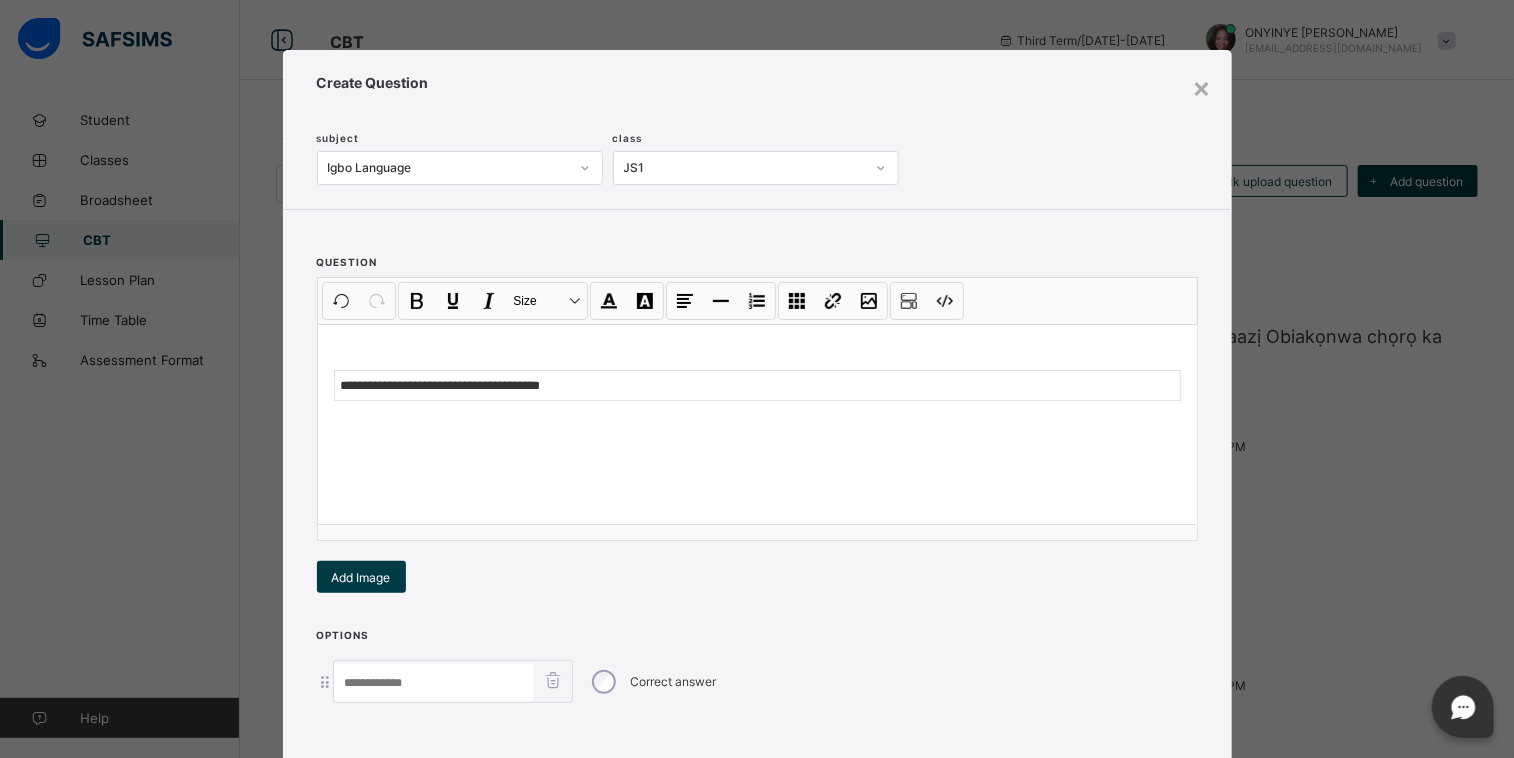 click at bounding box center [757, 730] 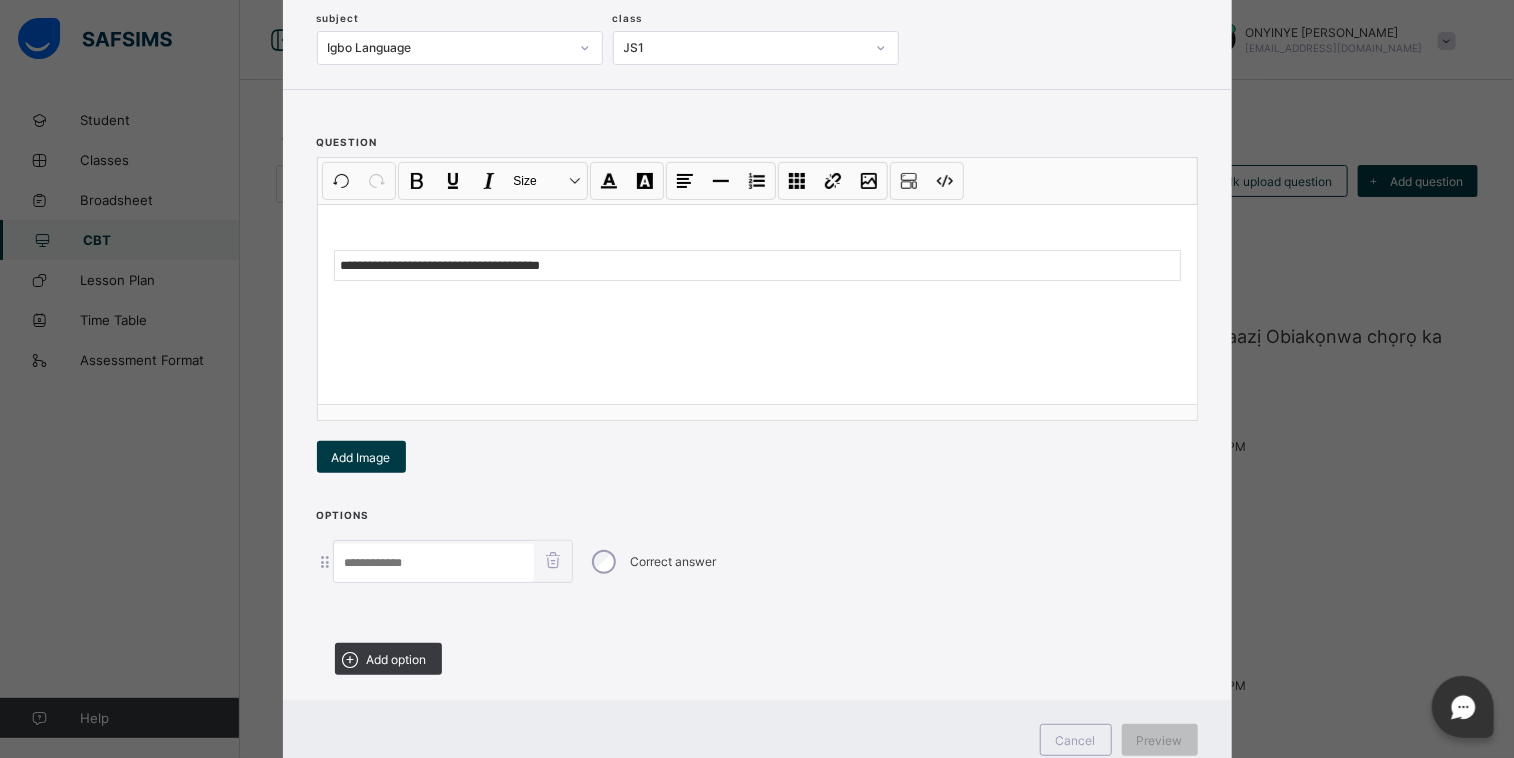 scroll, scrollTop: 188, scrollLeft: 0, axis: vertical 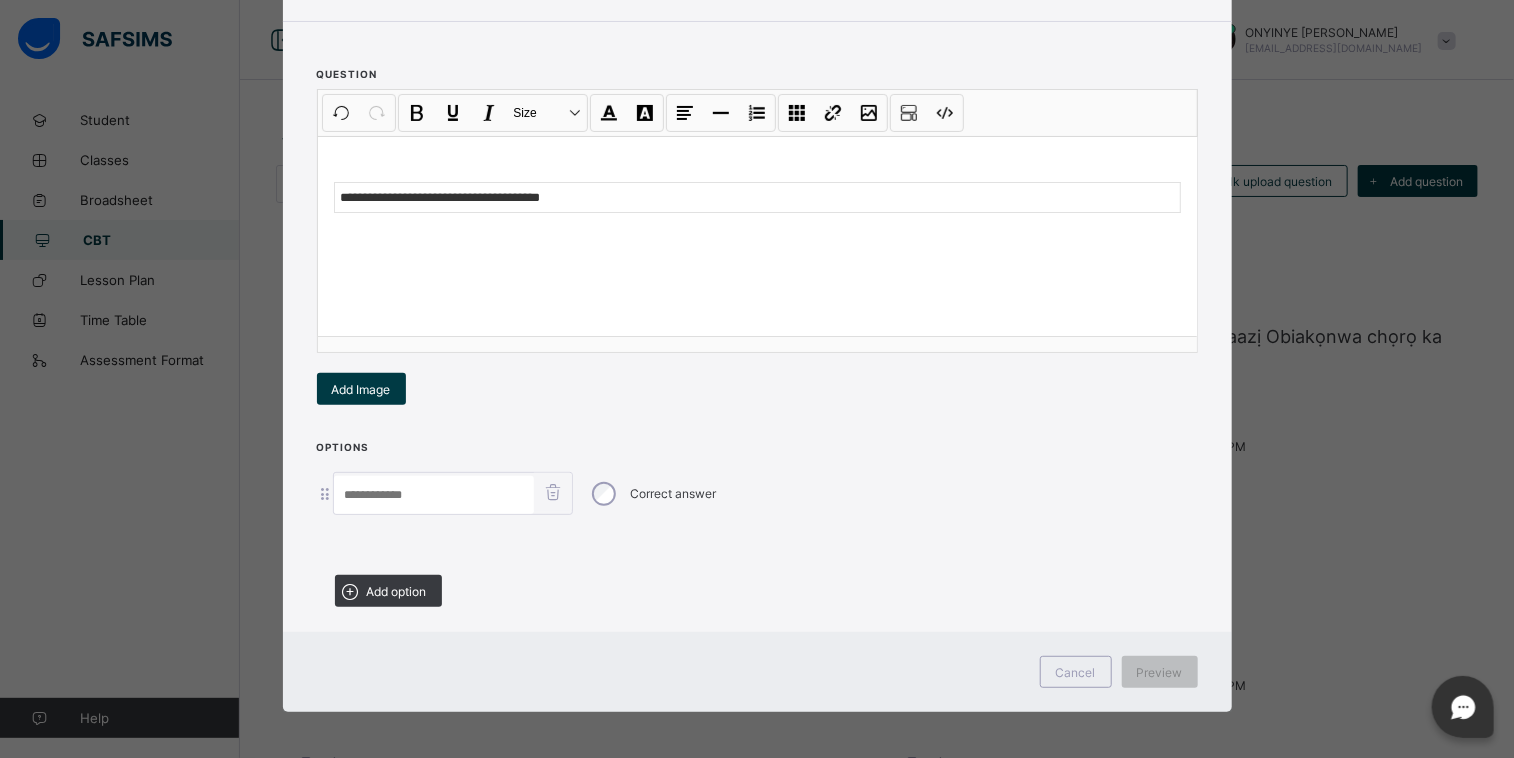 click at bounding box center [434, 495] 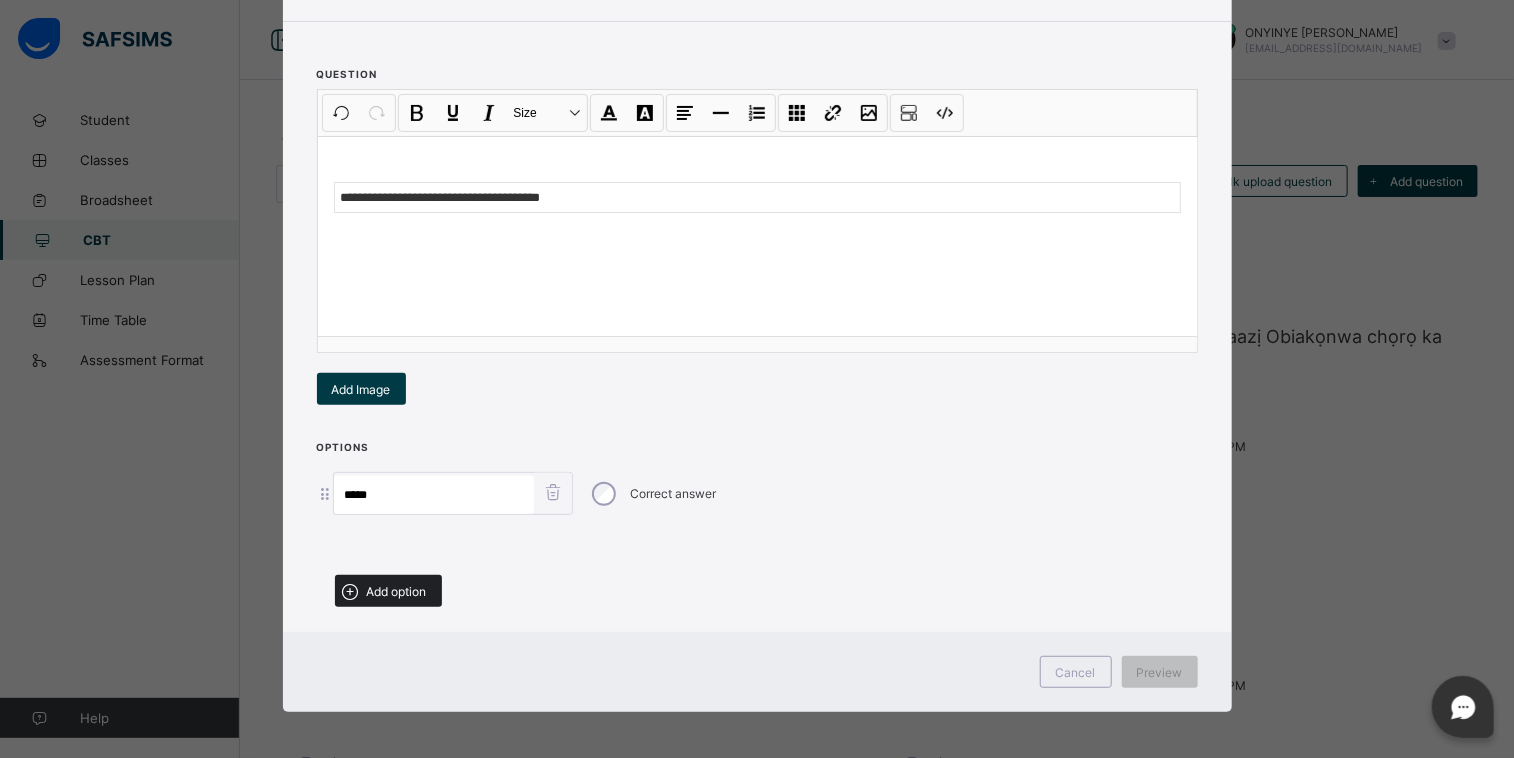 type on "*****" 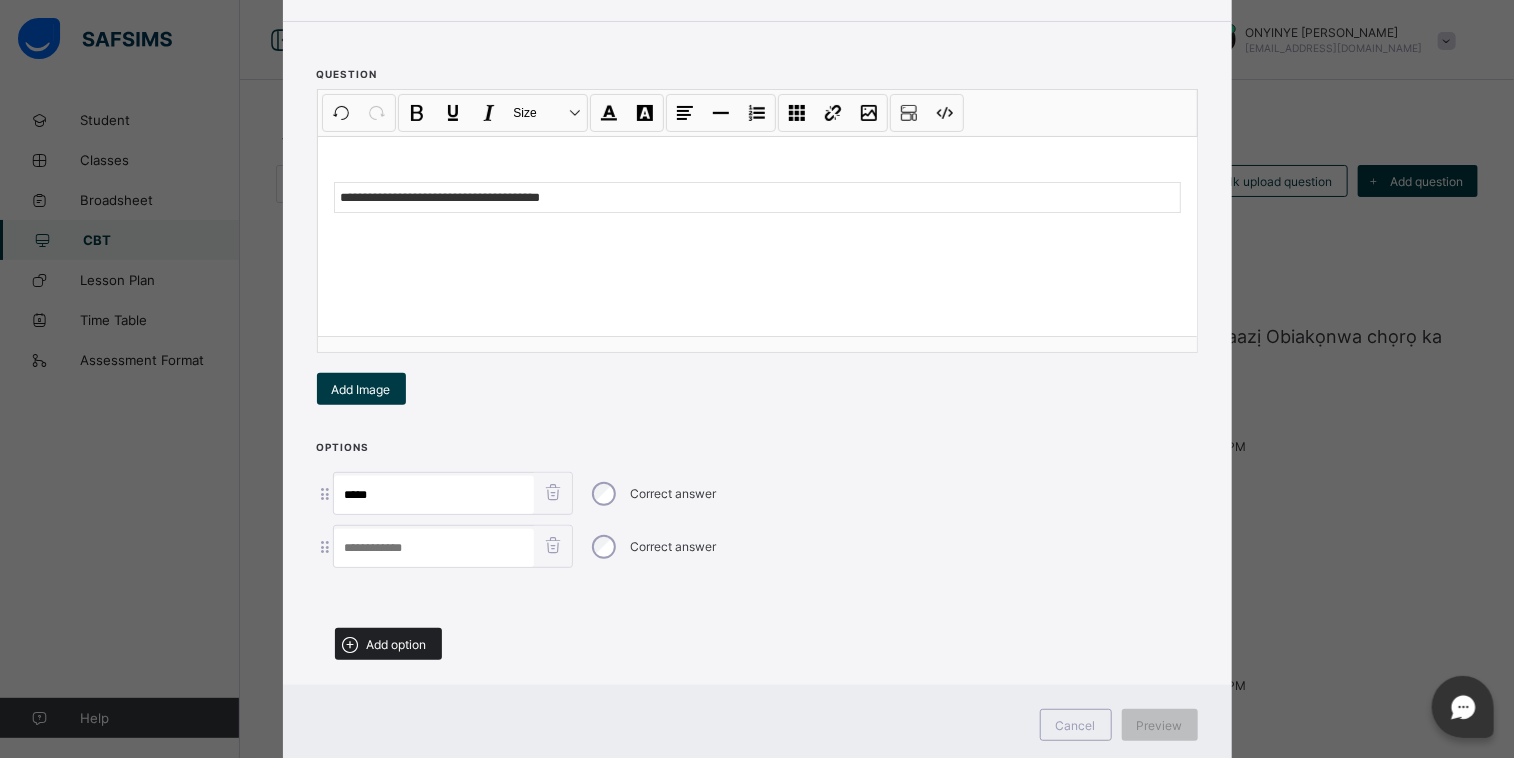 click on "Add option" at bounding box center (397, 644) 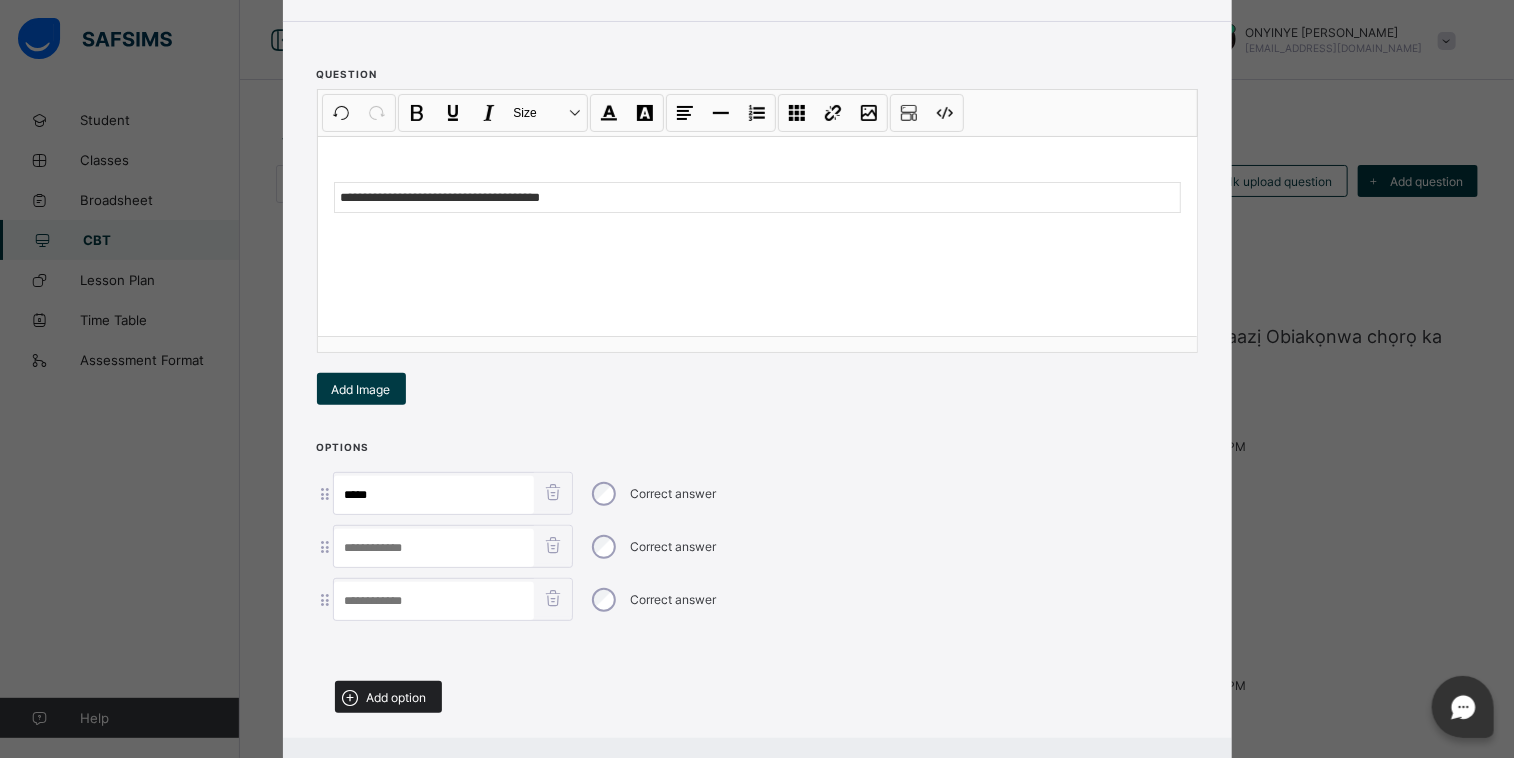 click on "Add option" at bounding box center [397, 697] 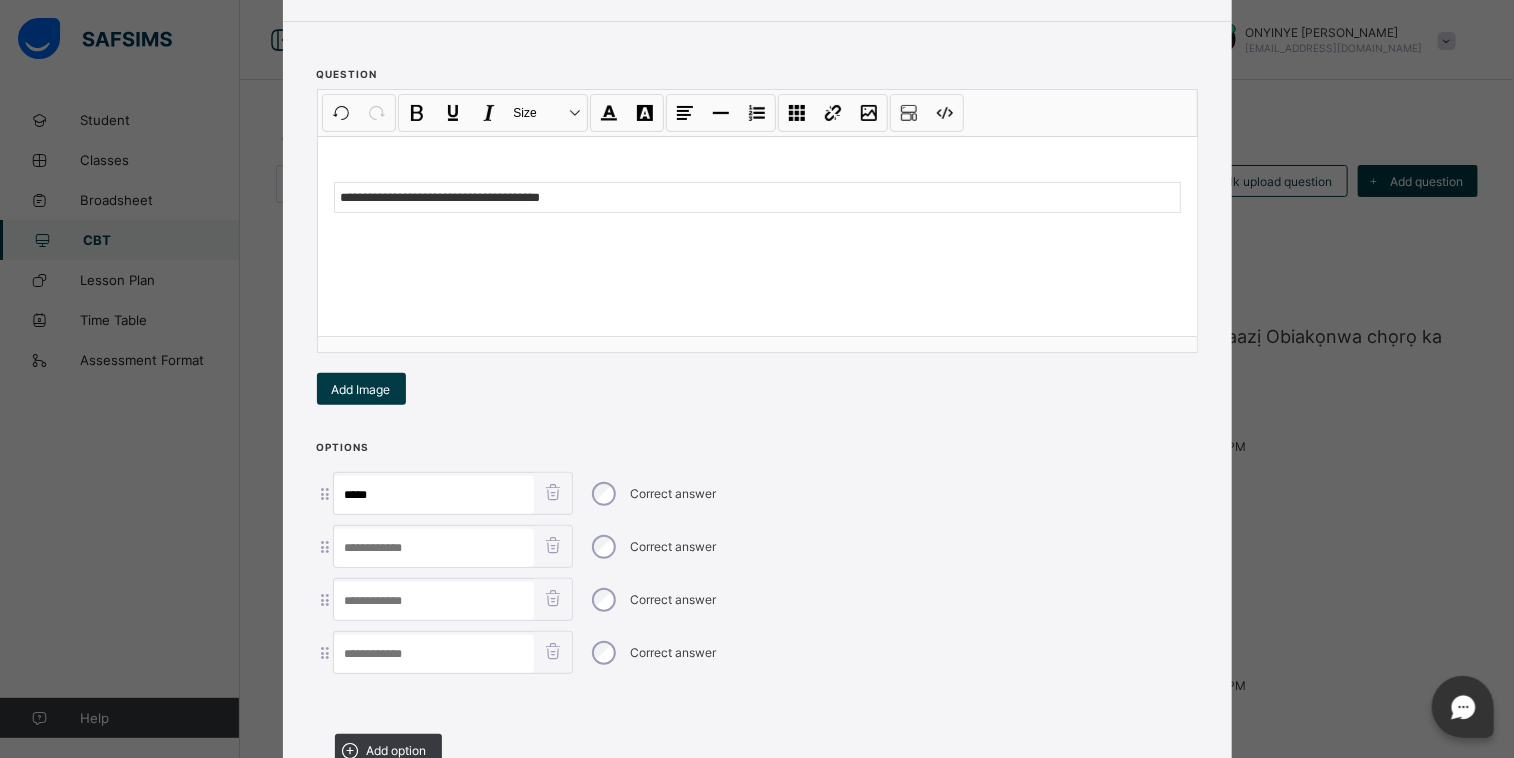 click at bounding box center [434, 548] 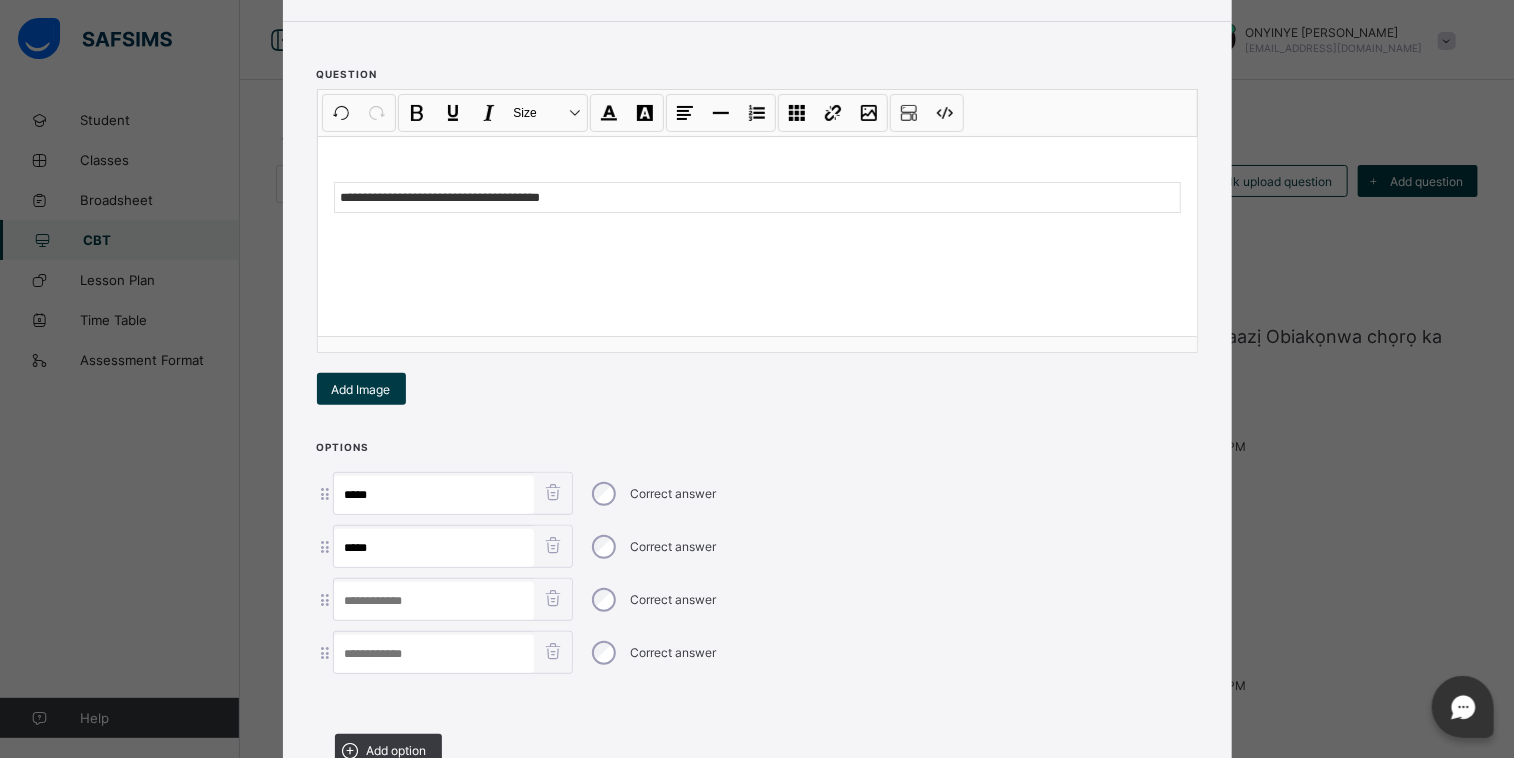 type on "*****" 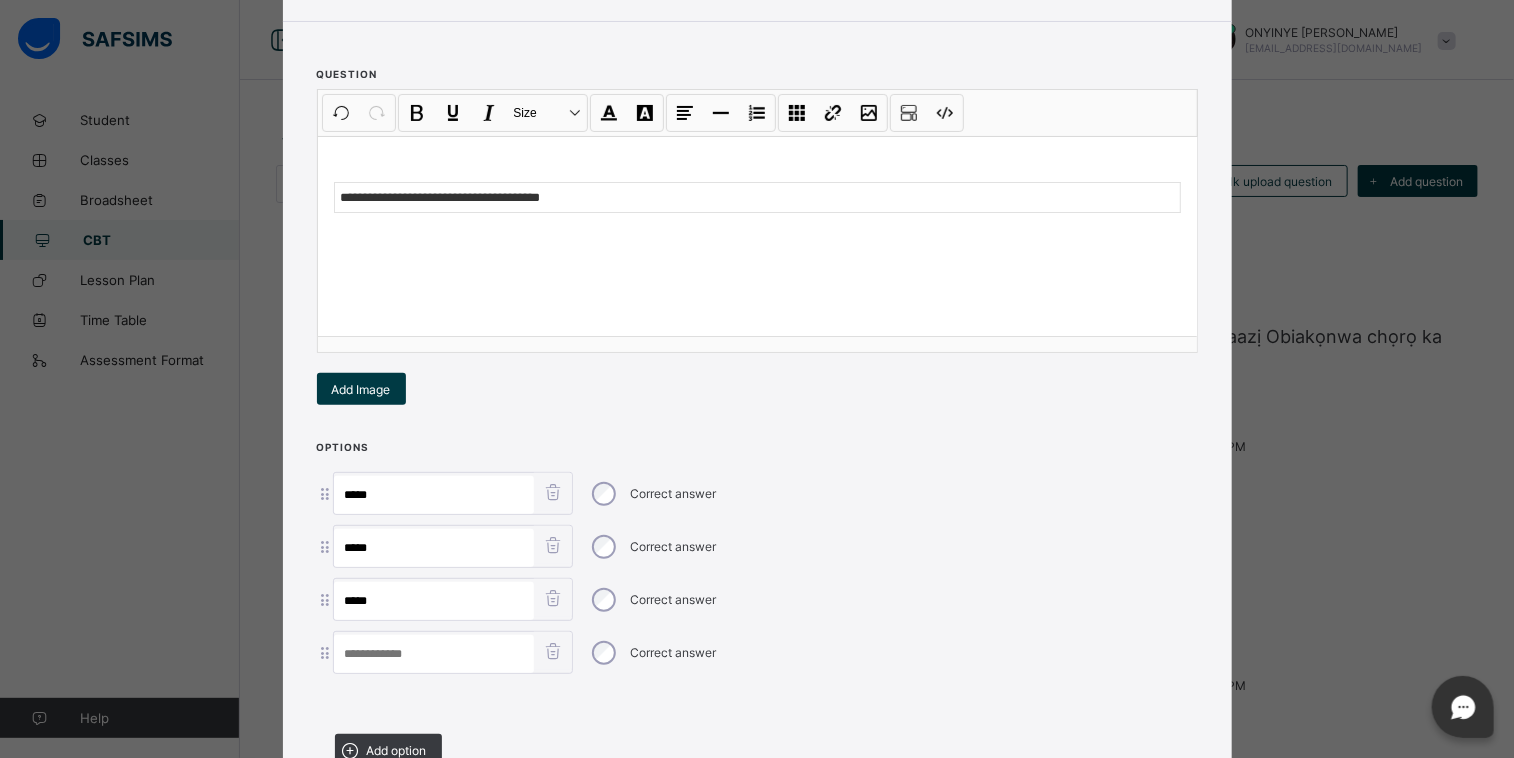 type on "*****" 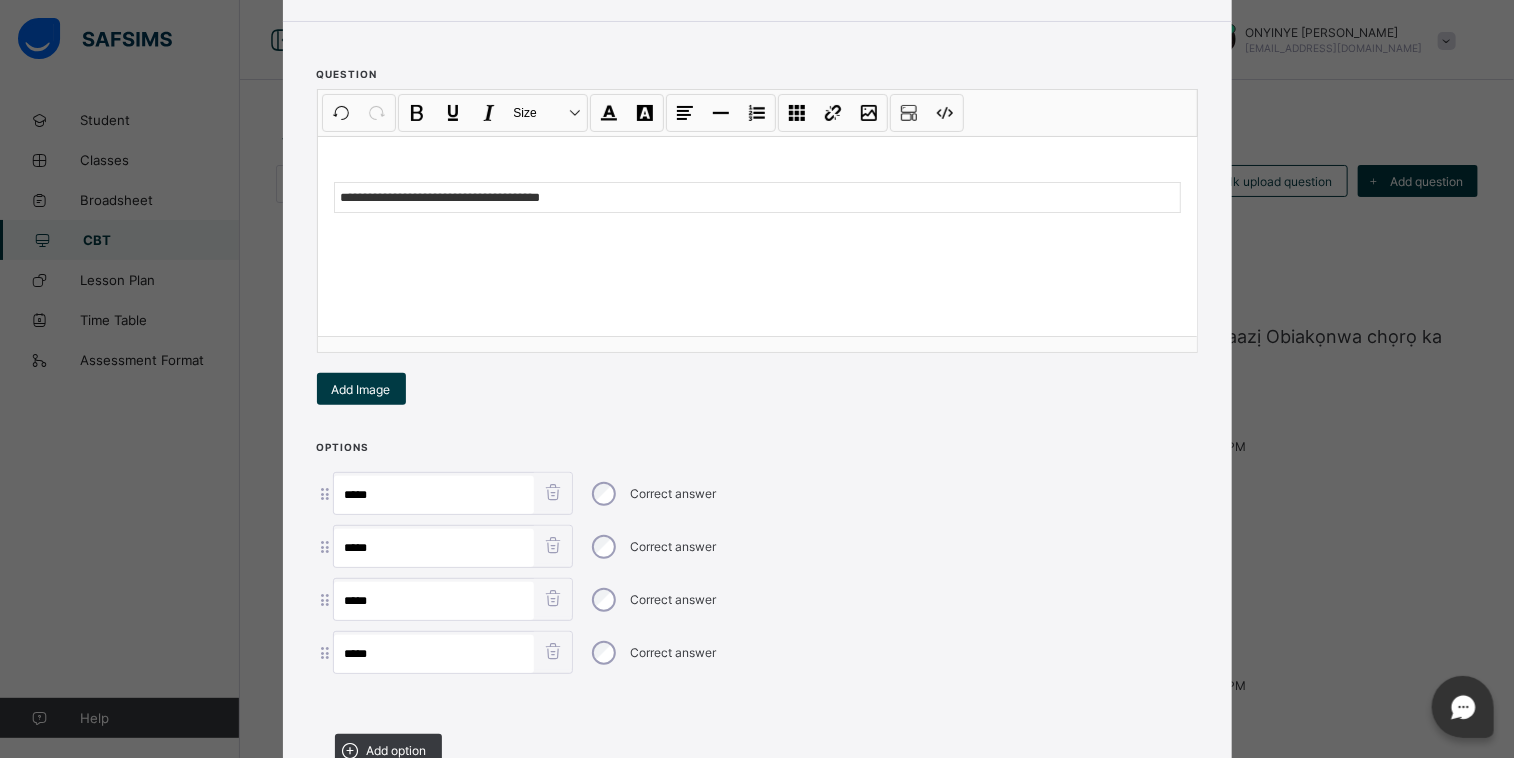 type on "*****" 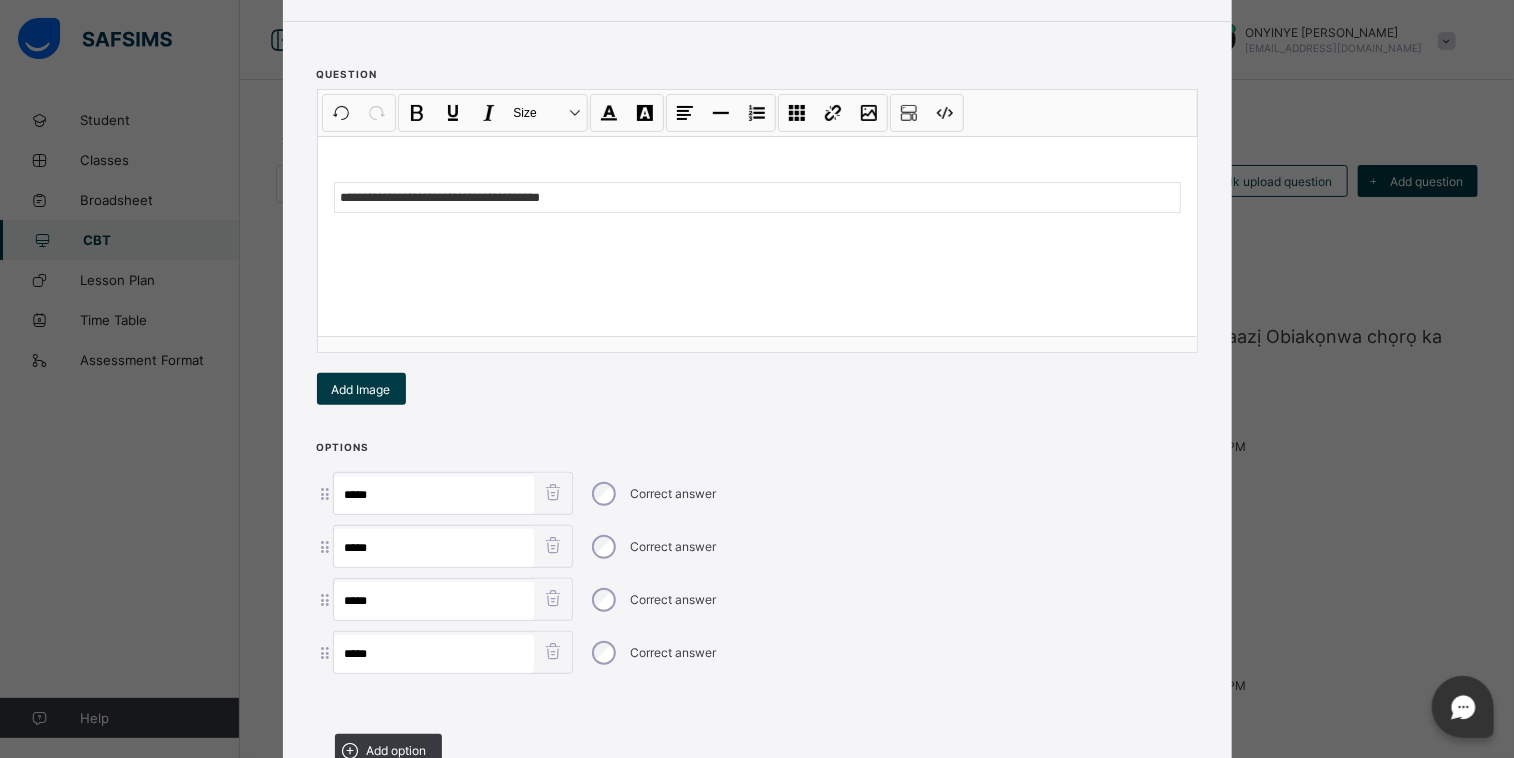 click on "Options ***** Correct answer ***** Correct answer ***** Correct answer ***** Correct answer Add option" at bounding box center (757, 610) 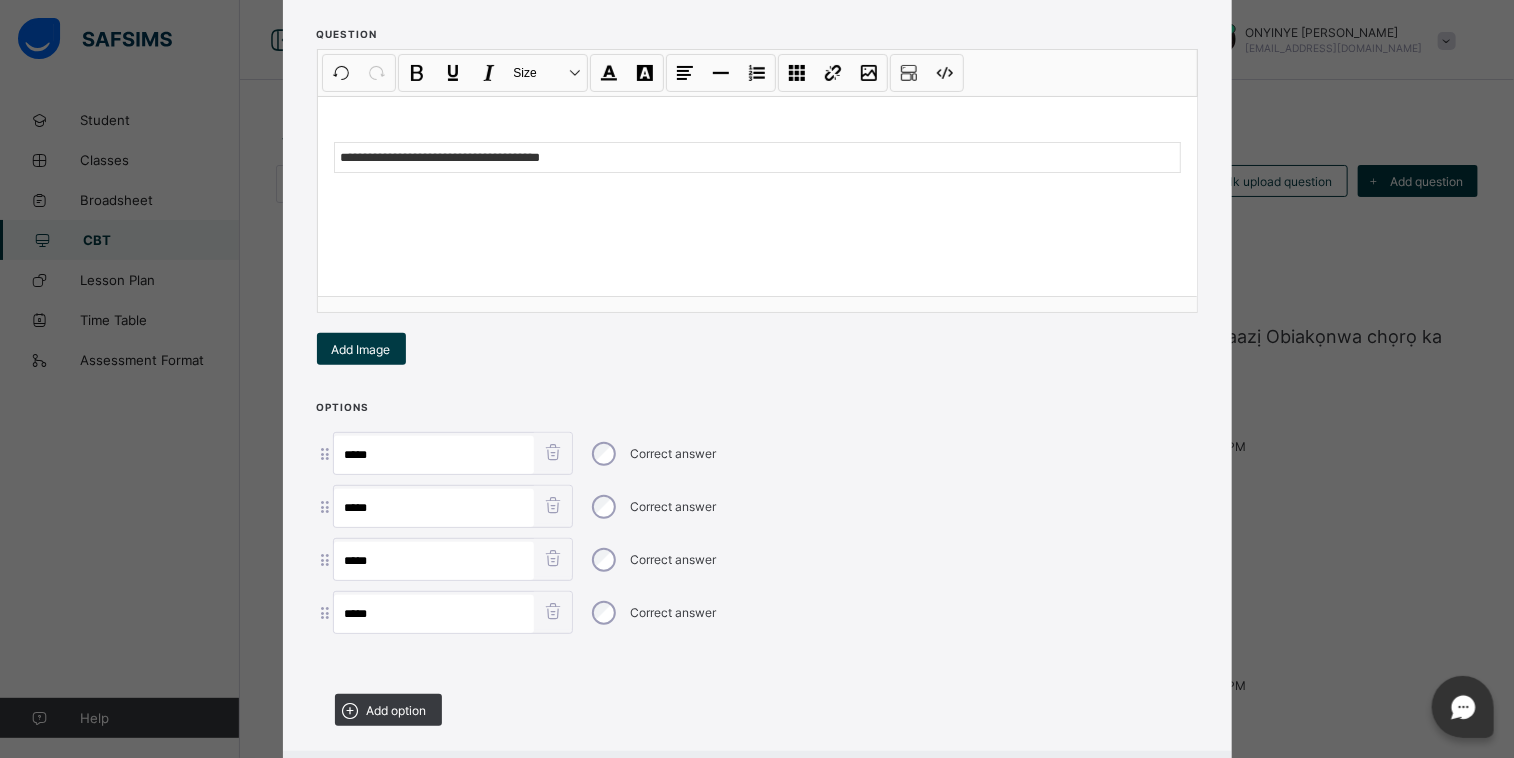 scroll, scrollTop: 344, scrollLeft: 0, axis: vertical 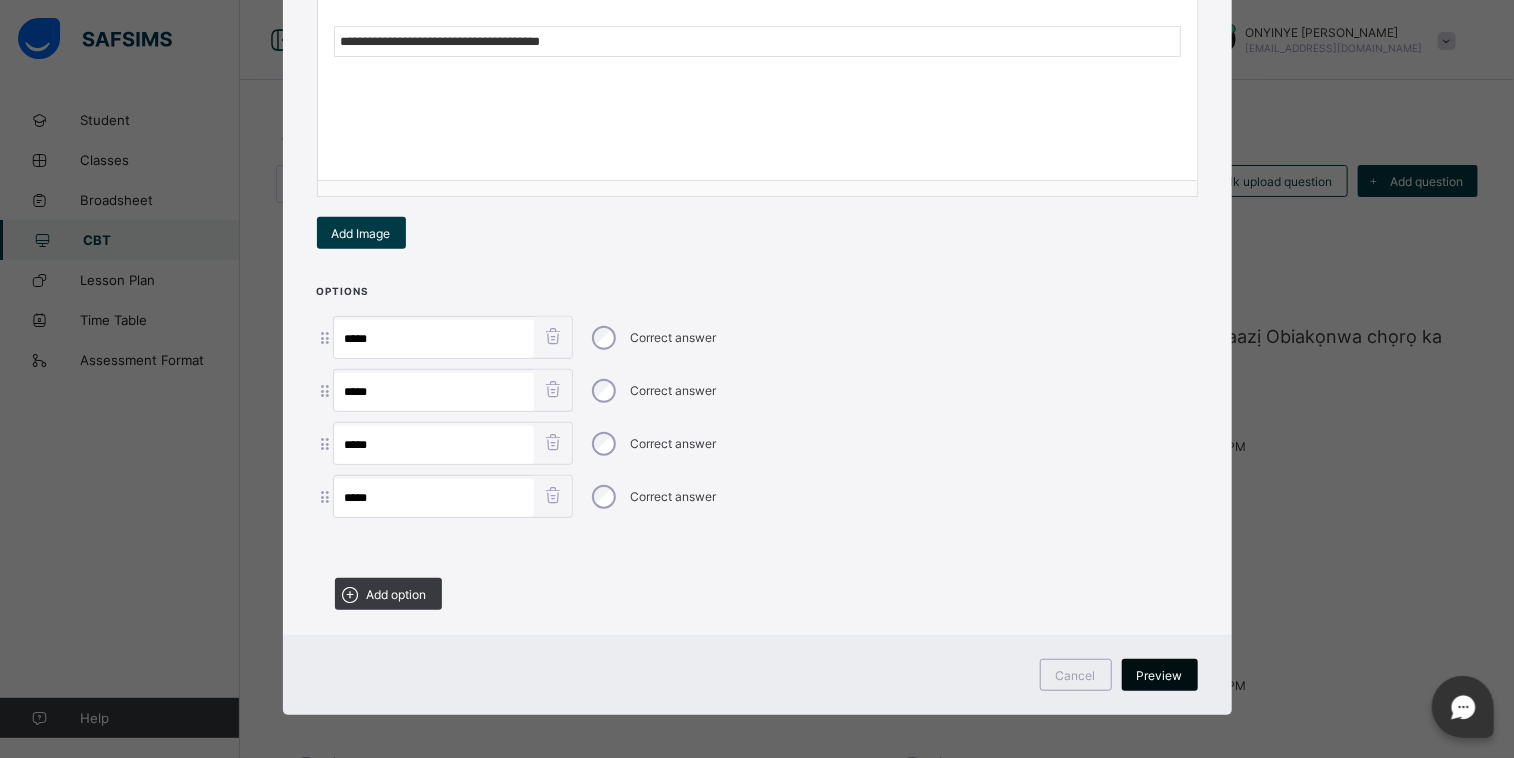 click on "Preview" at bounding box center [1160, 675] 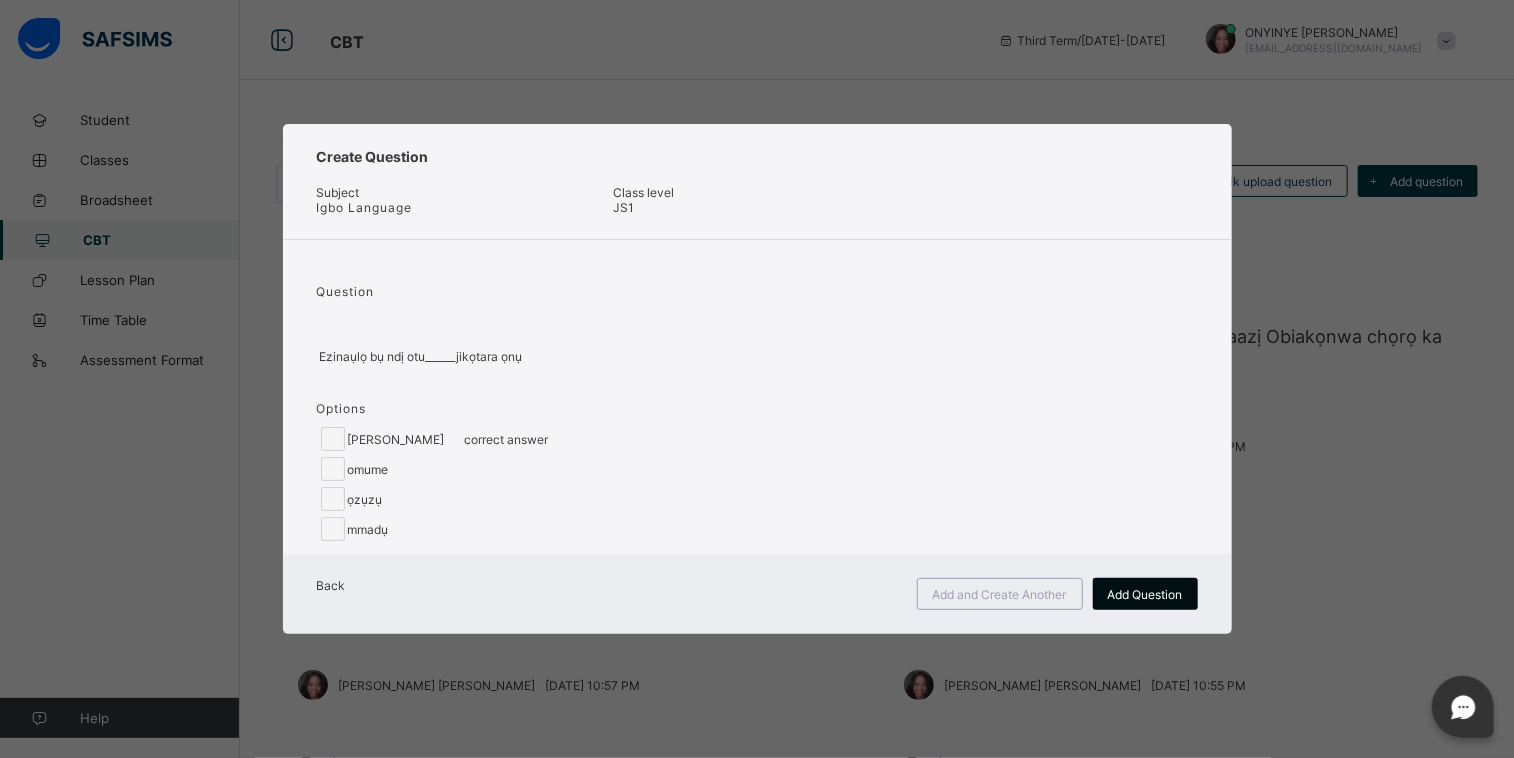 scroll, scrollTop: 0, scrollLeft: 0, axis: both 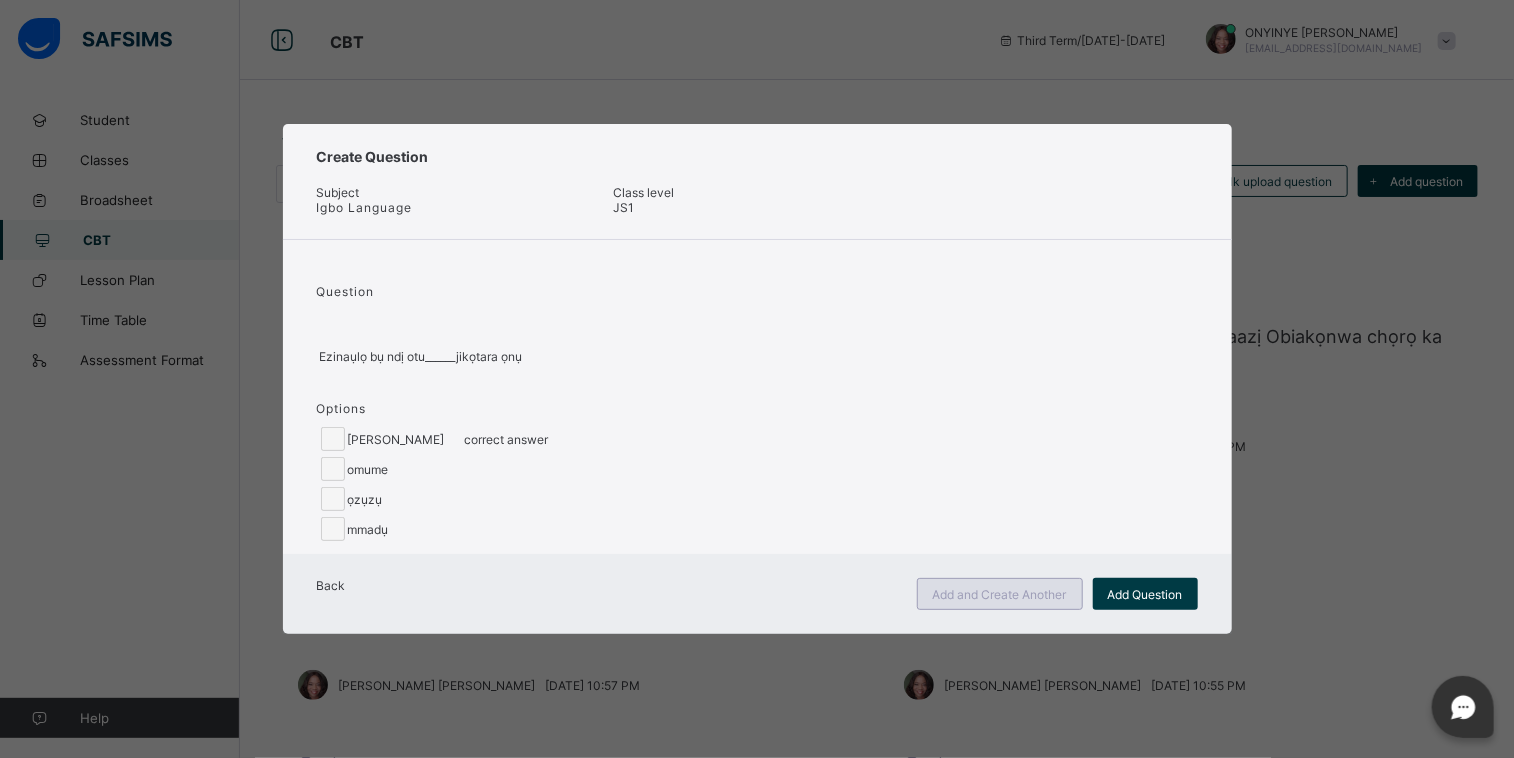 click on "Add and Create Another" at bounding box center [1000, 594] 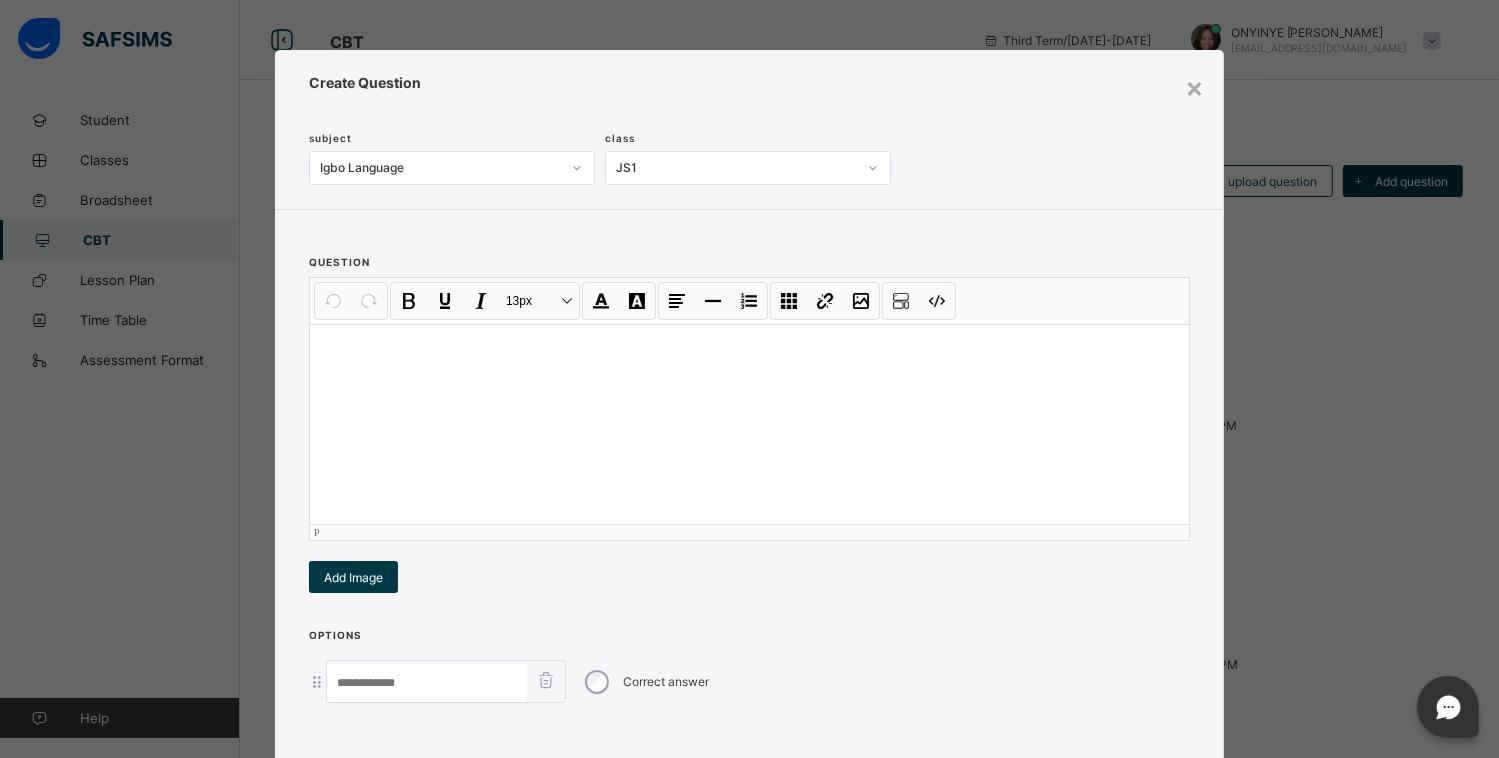 click at bounding box center [749, 424] 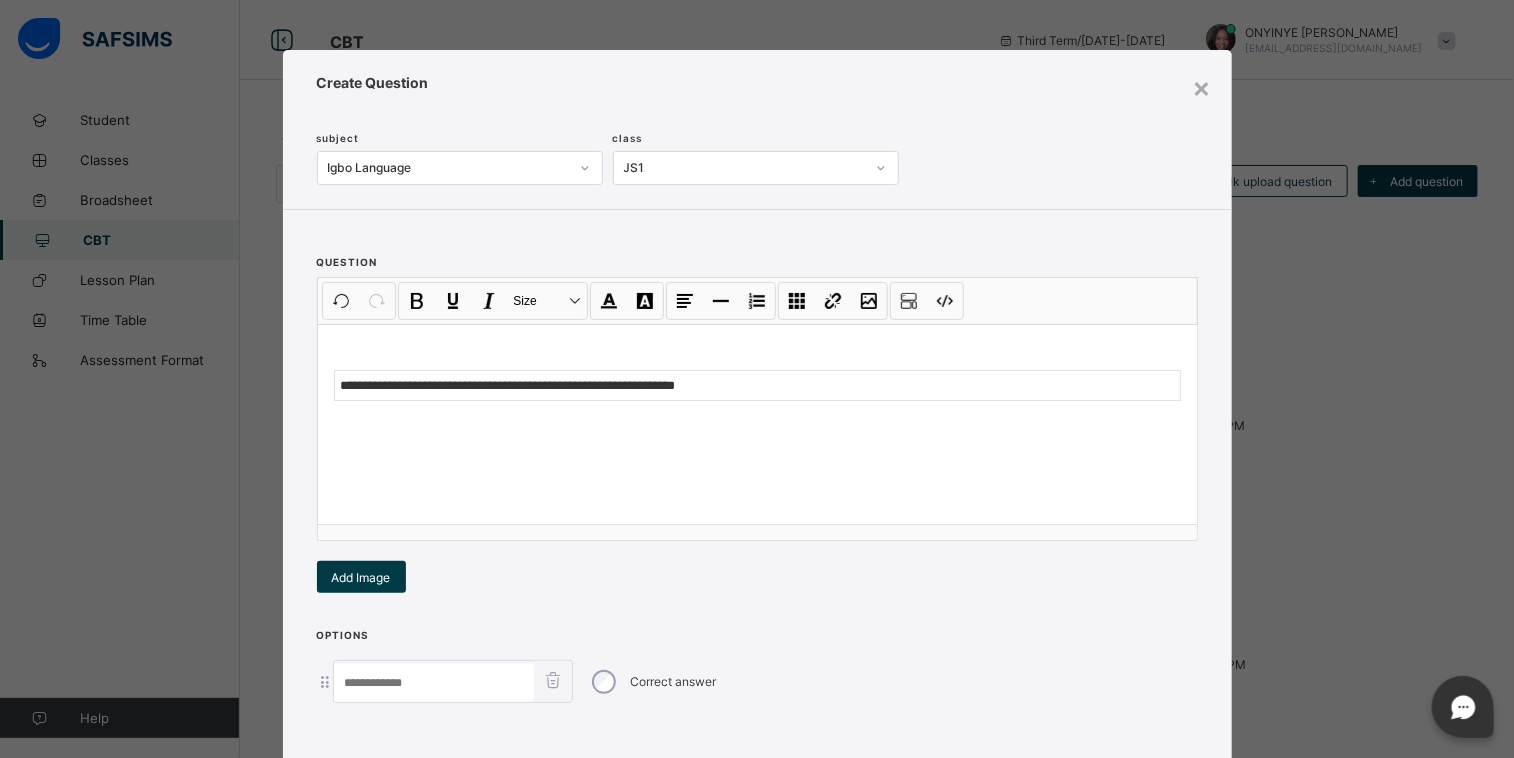 click at bounding box center (434, 683) 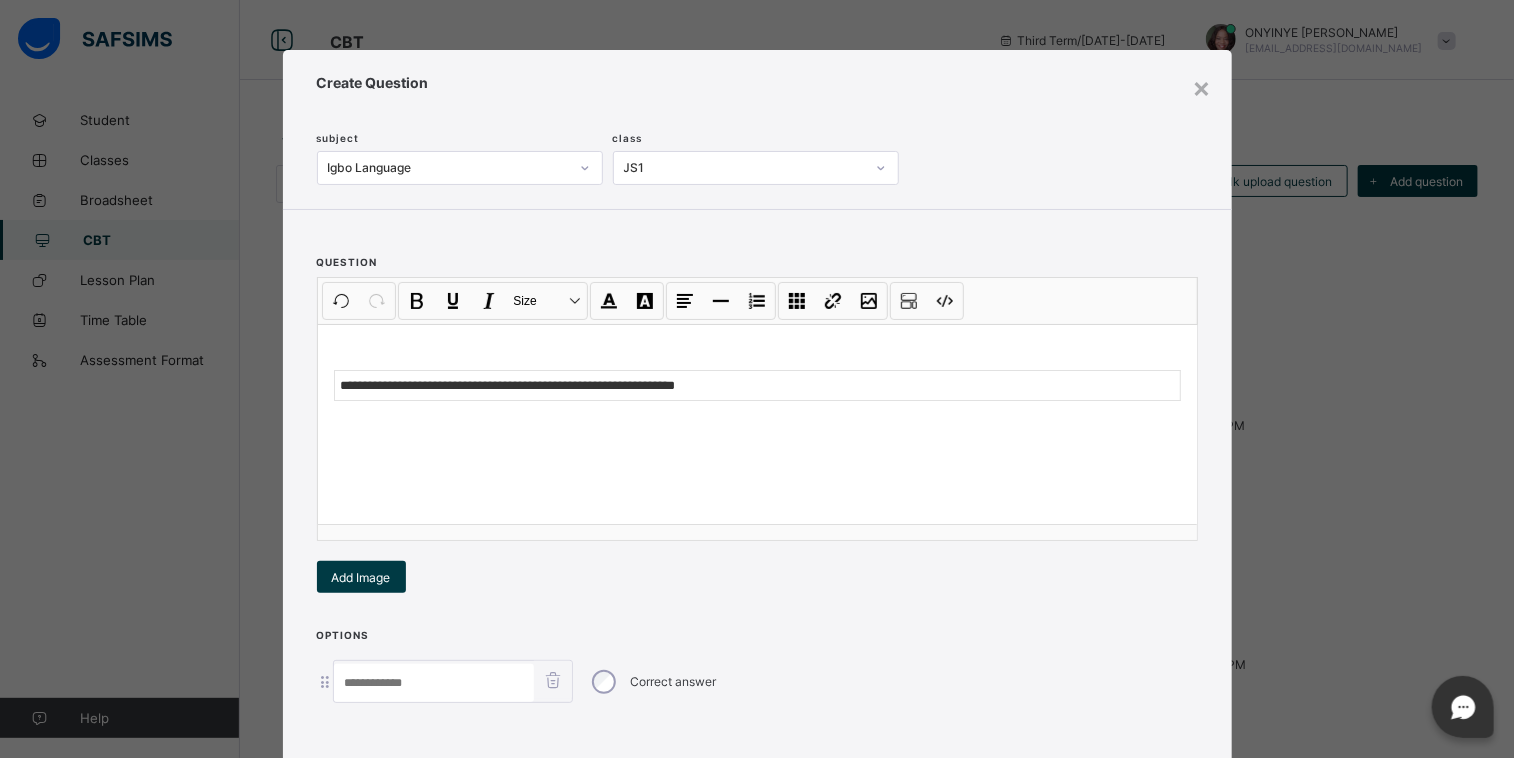 click at bounding box center (434, 683) 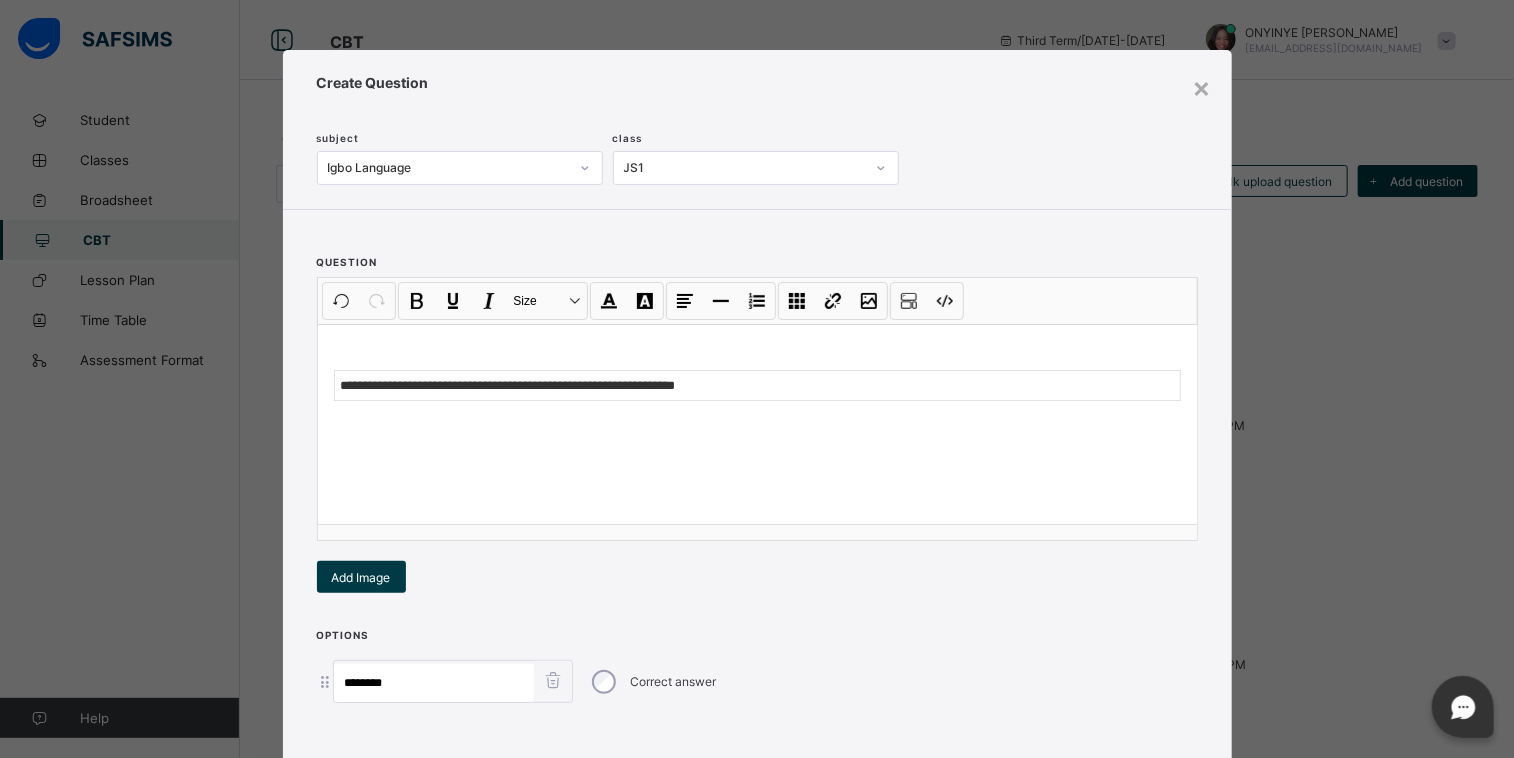 type on "********" 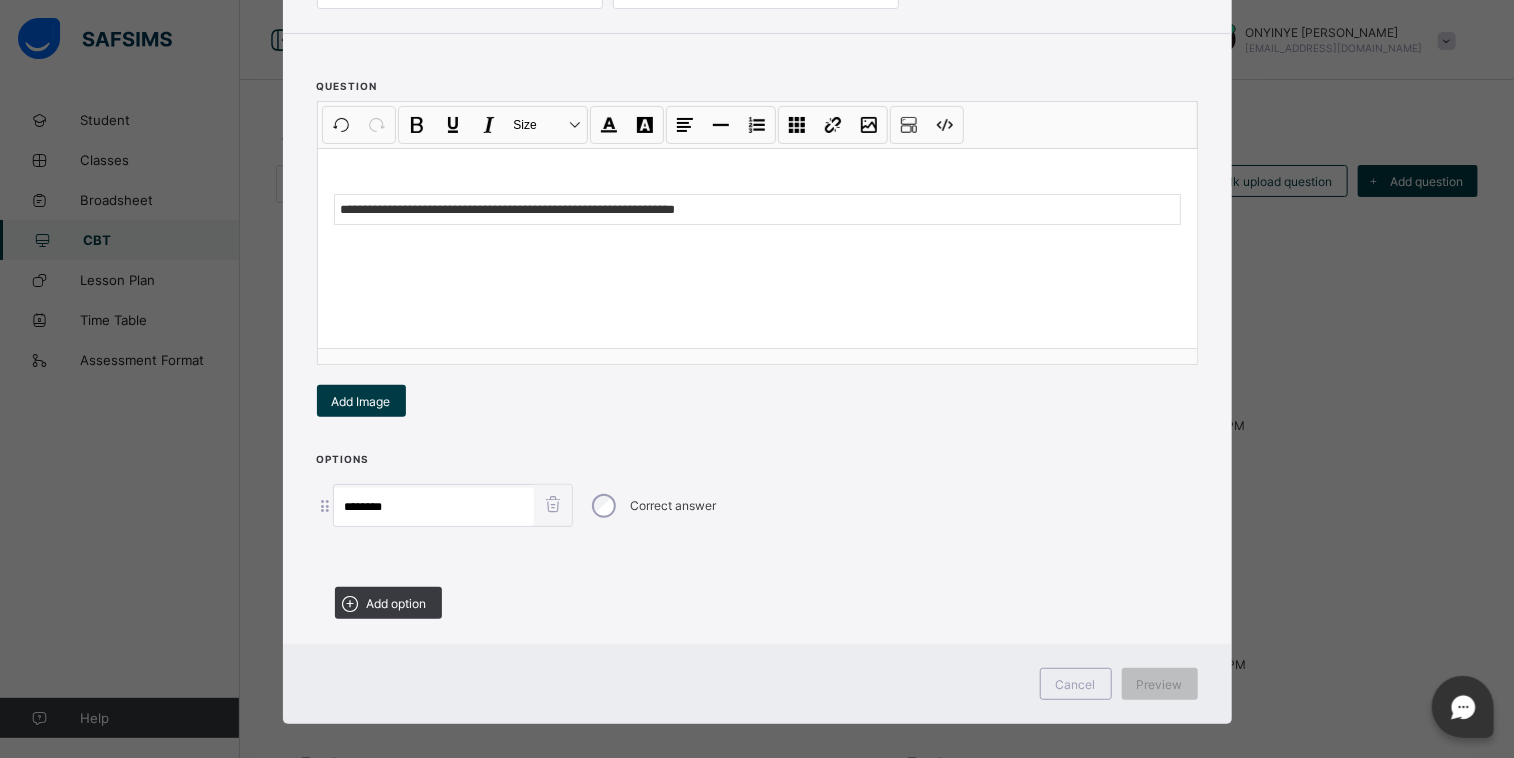 scroll, scrollTop: 188, scrollLeft: 0, axis: vertical 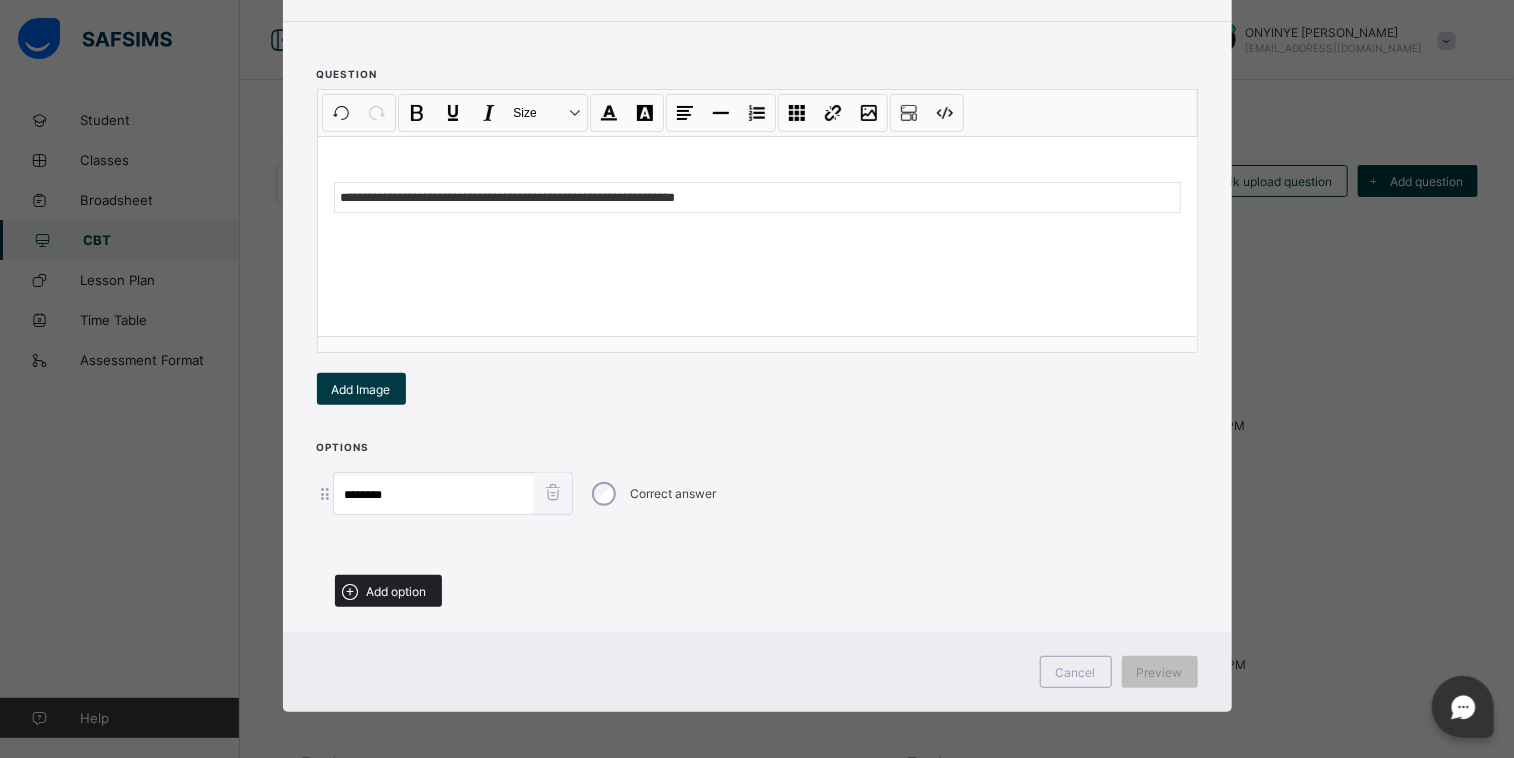 click on "Add option" at bounding box center [397, 591] 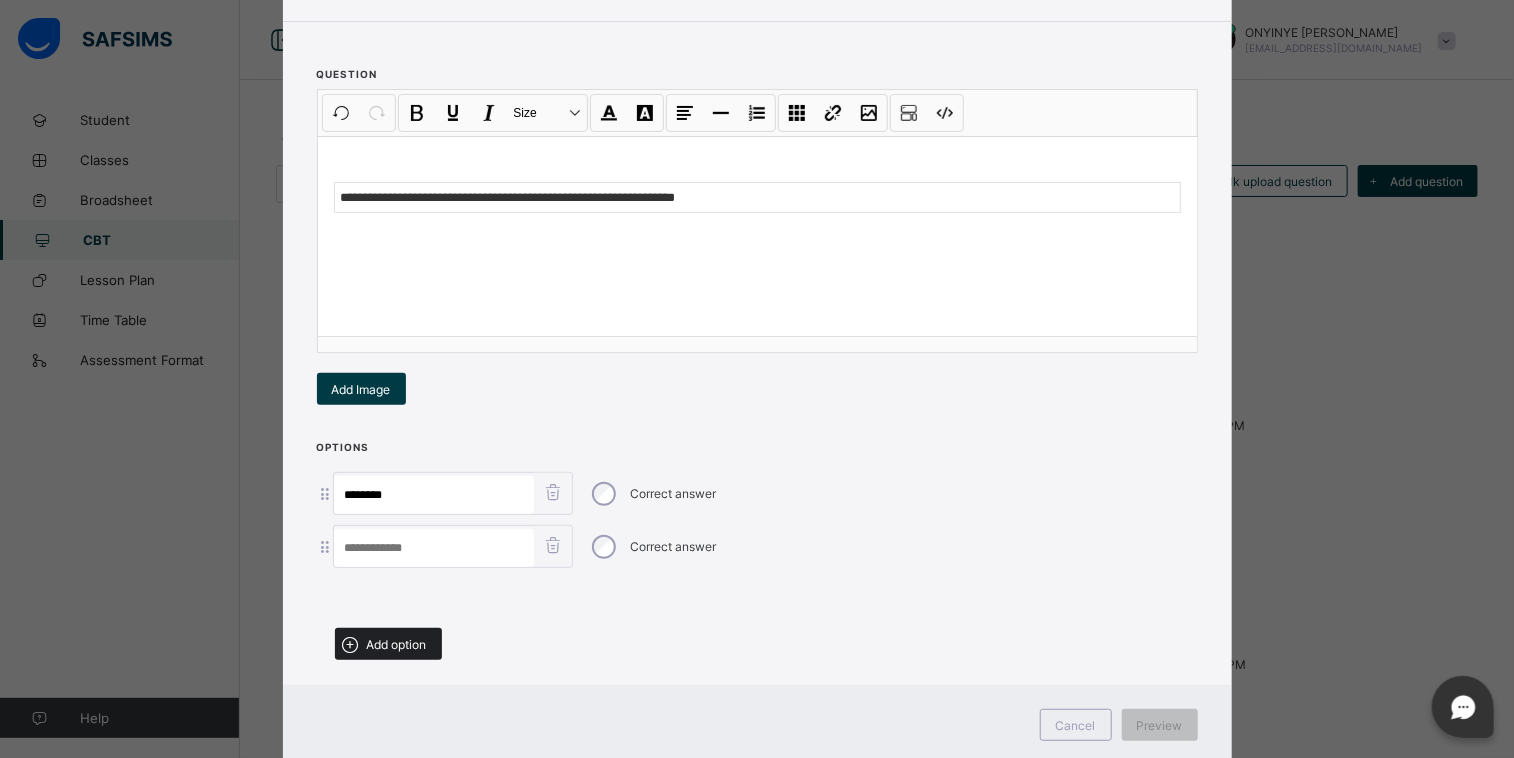click on "Add option" at bounding box center [397, 644] 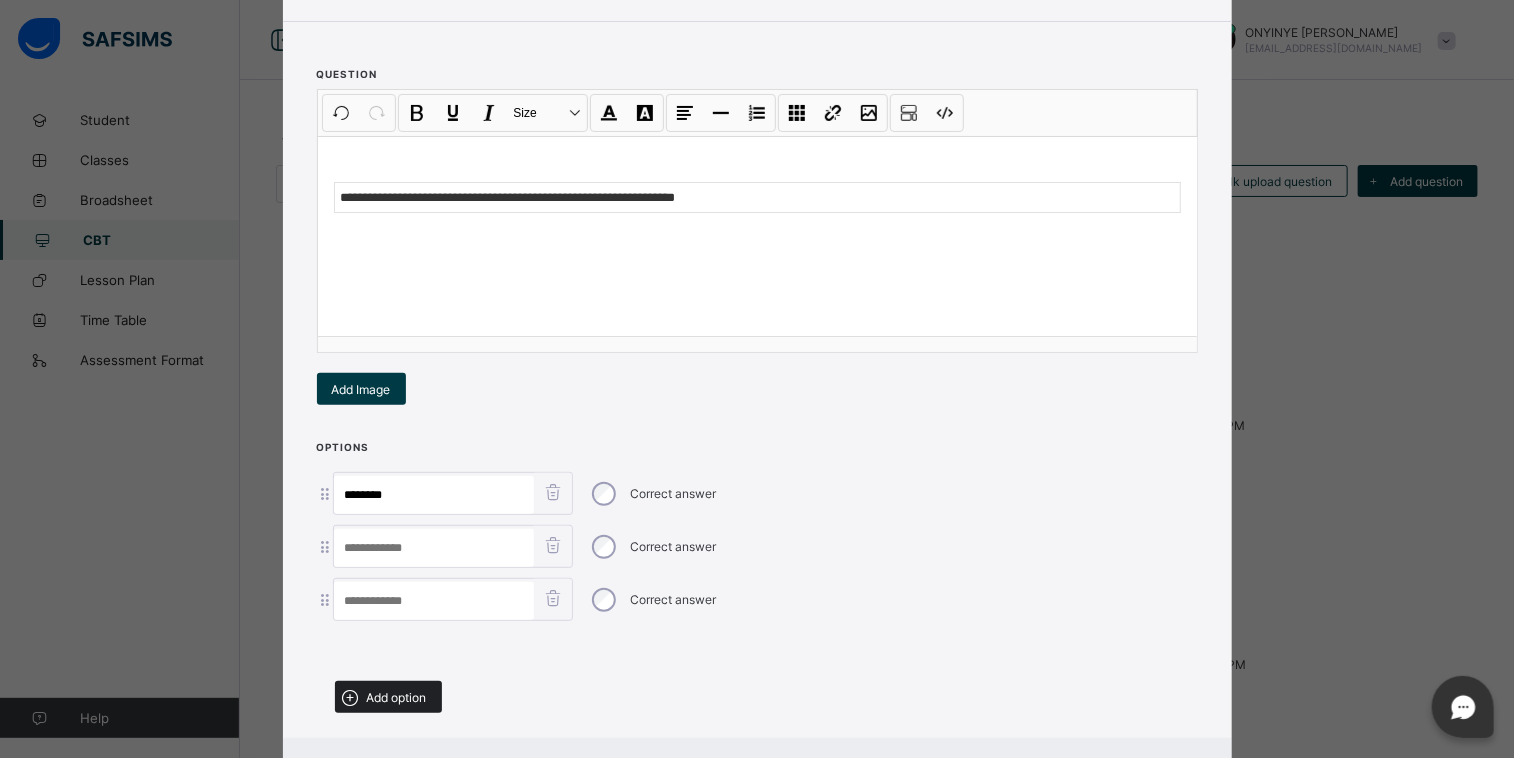 click on "Add option" at bounding box center [397, 697] 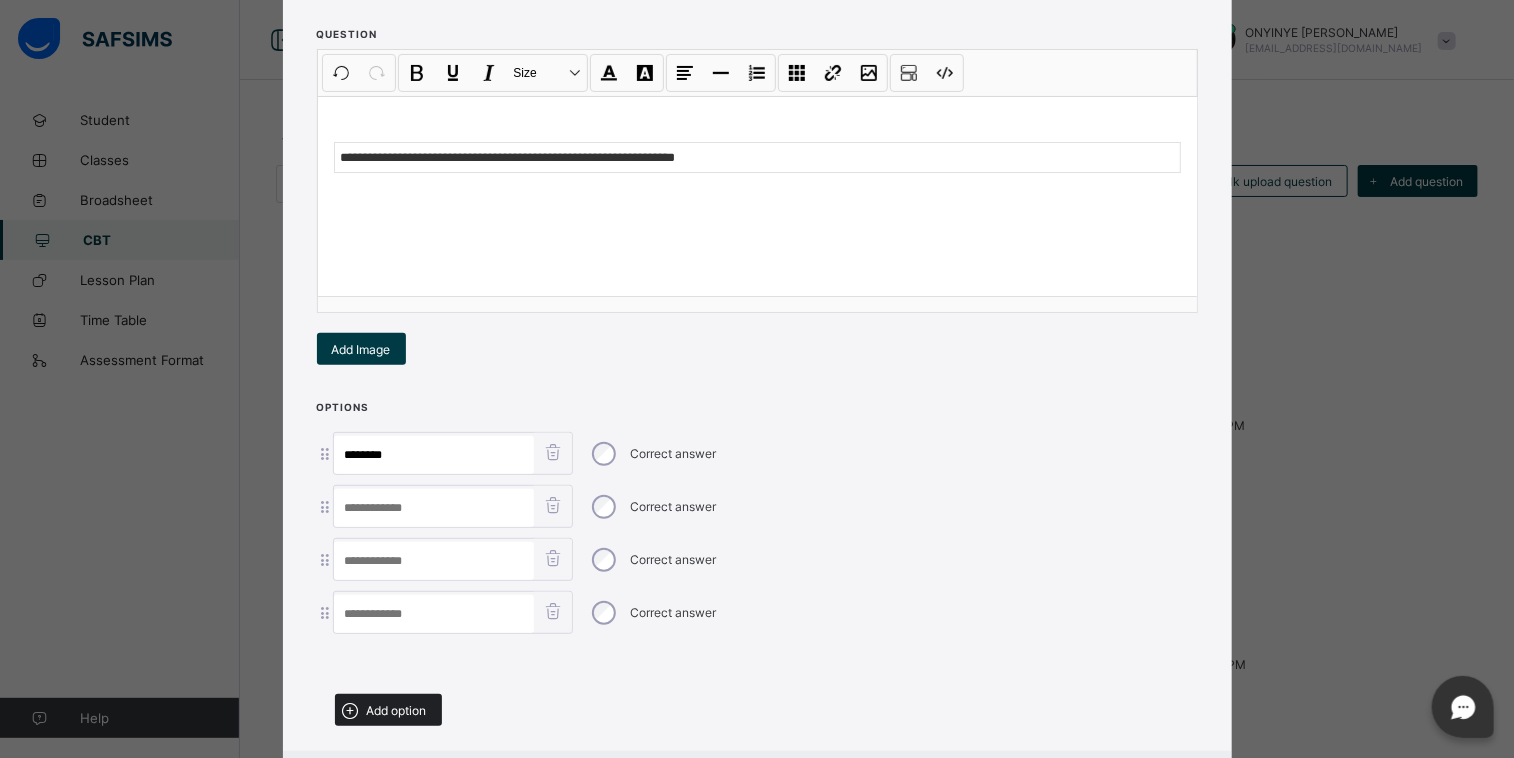 scroll, scrollTop: 344, scrollLeft: 0, axis: vertical 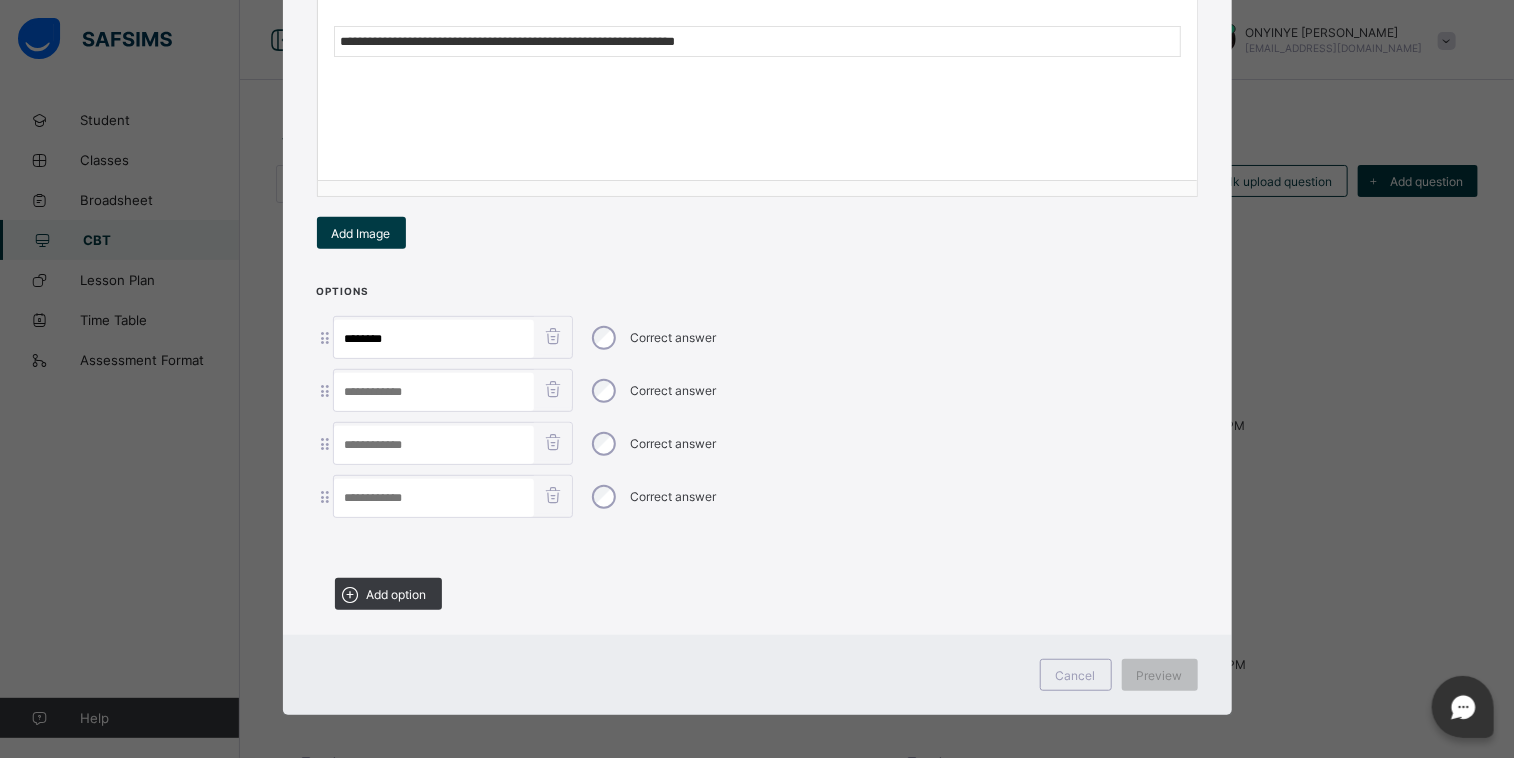 click at bounding box center (434, 392) 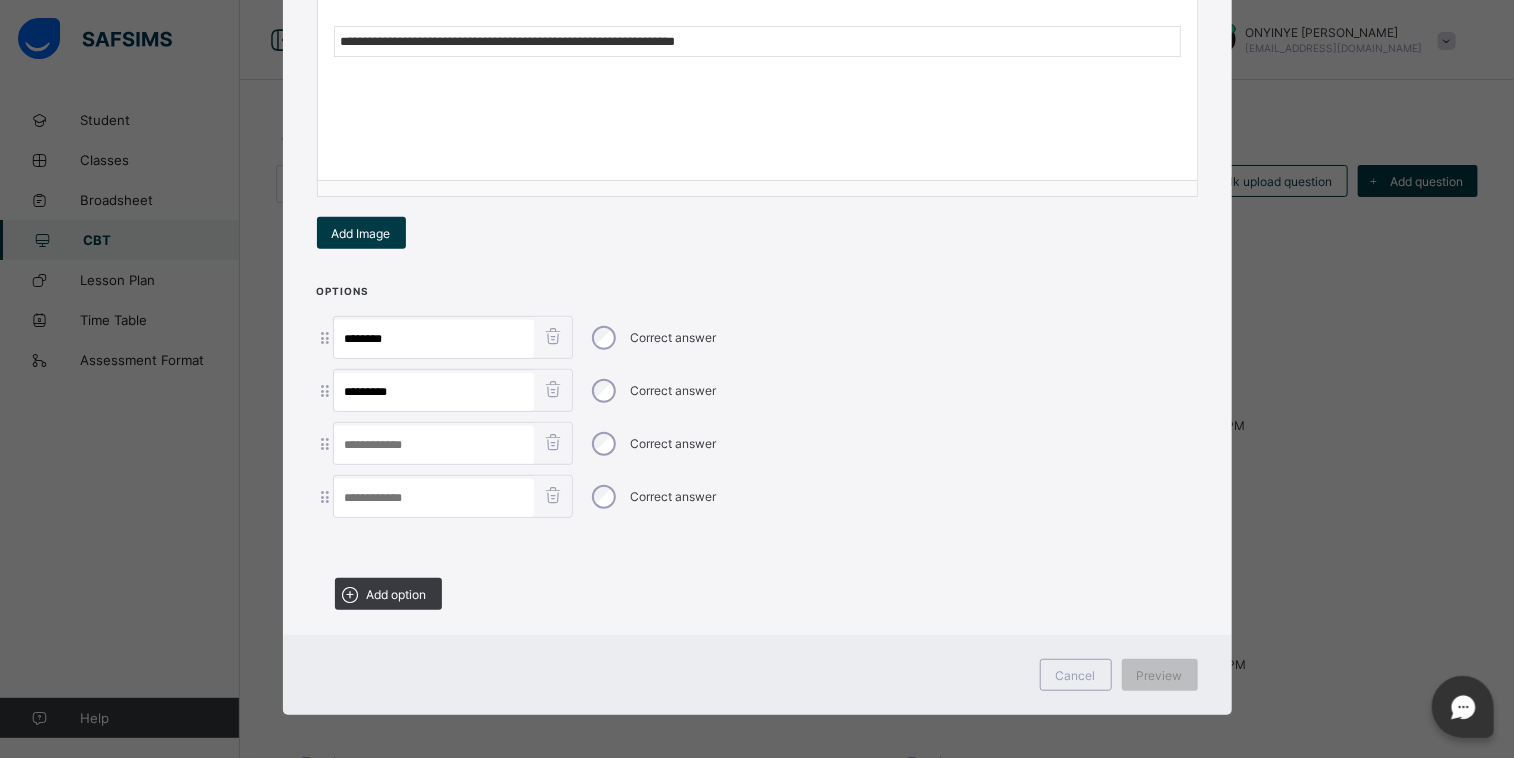 type on "*********" 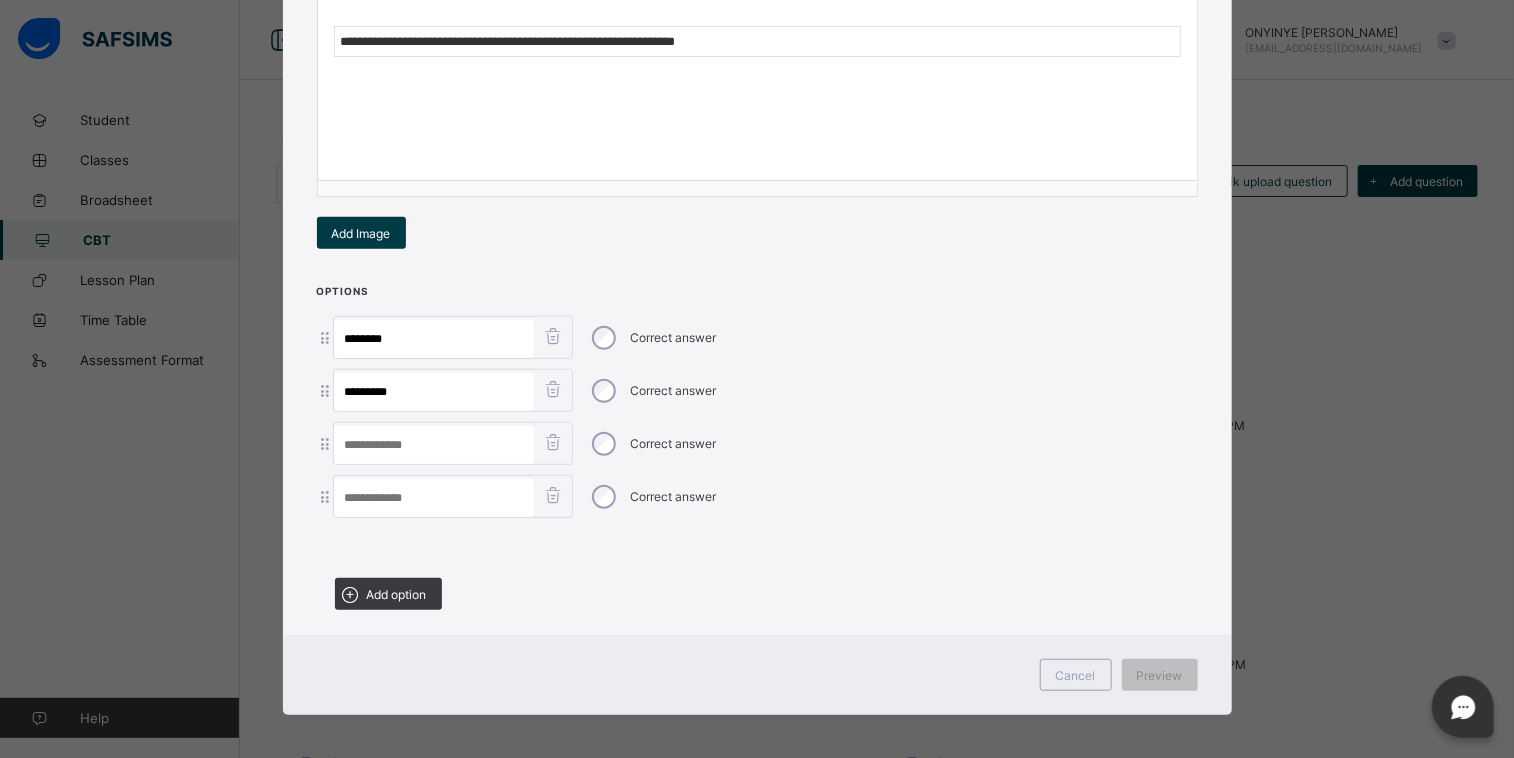 click at bounding box center (434, 445) 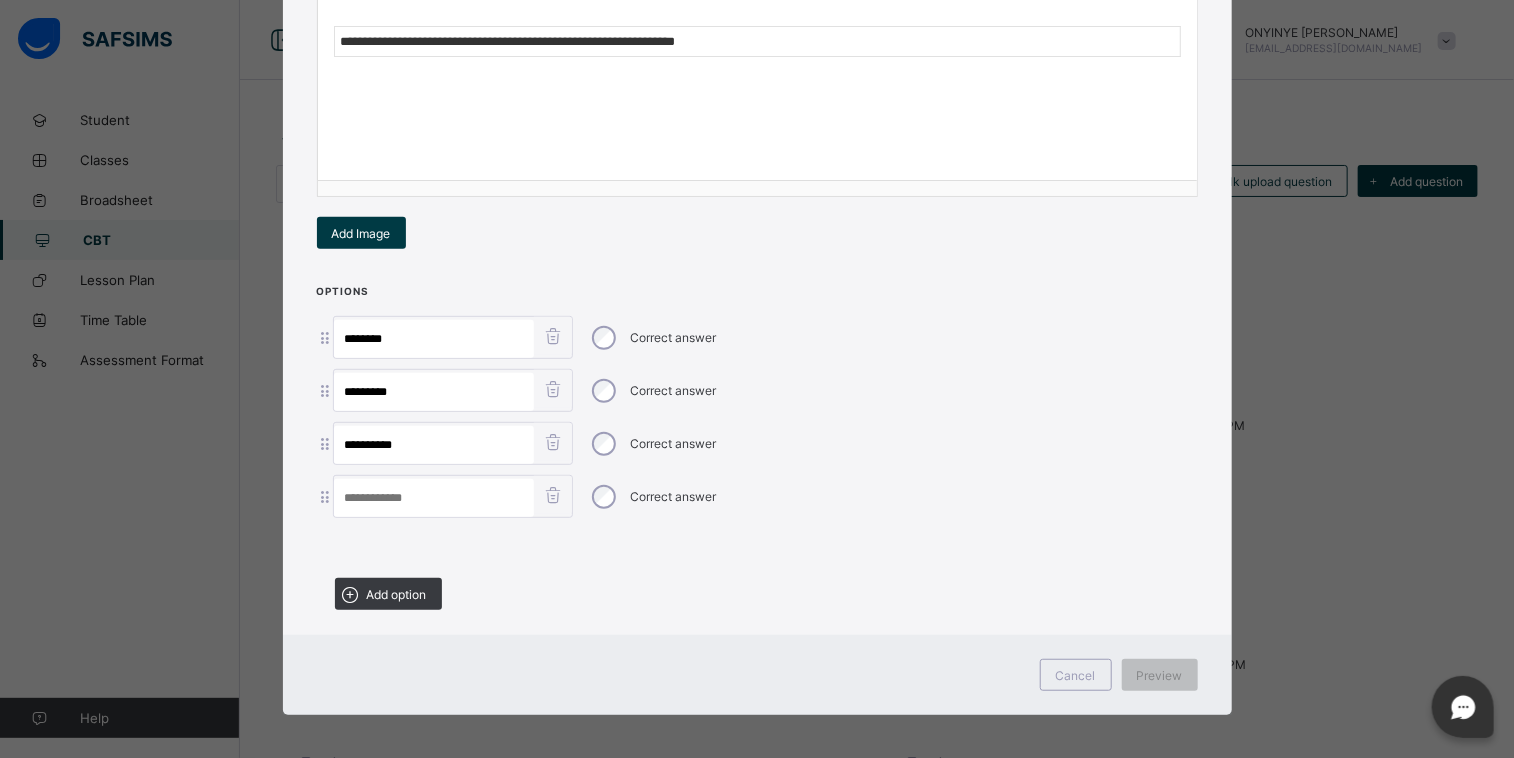 type on "**********" 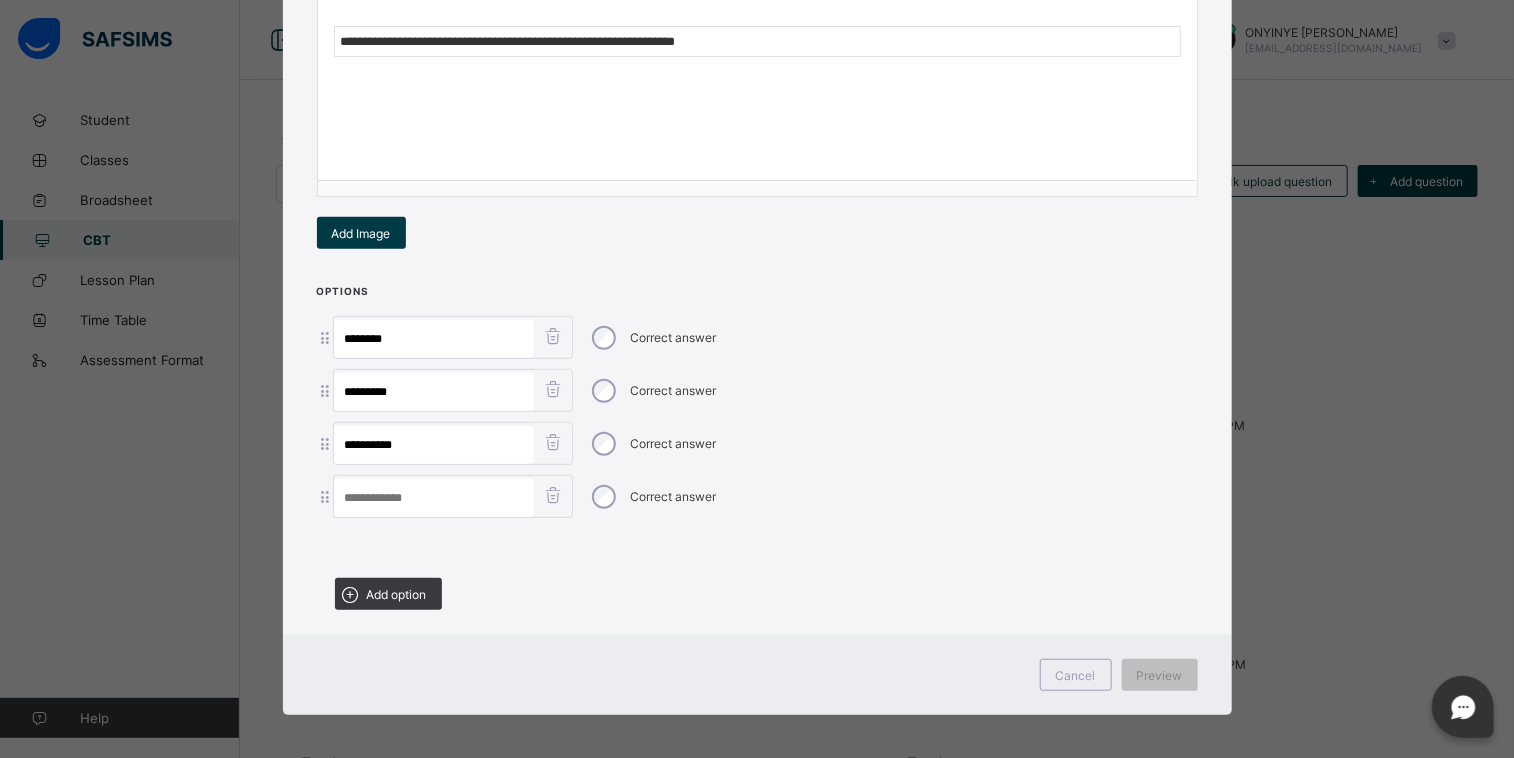 click at bounding box center [434, 498] 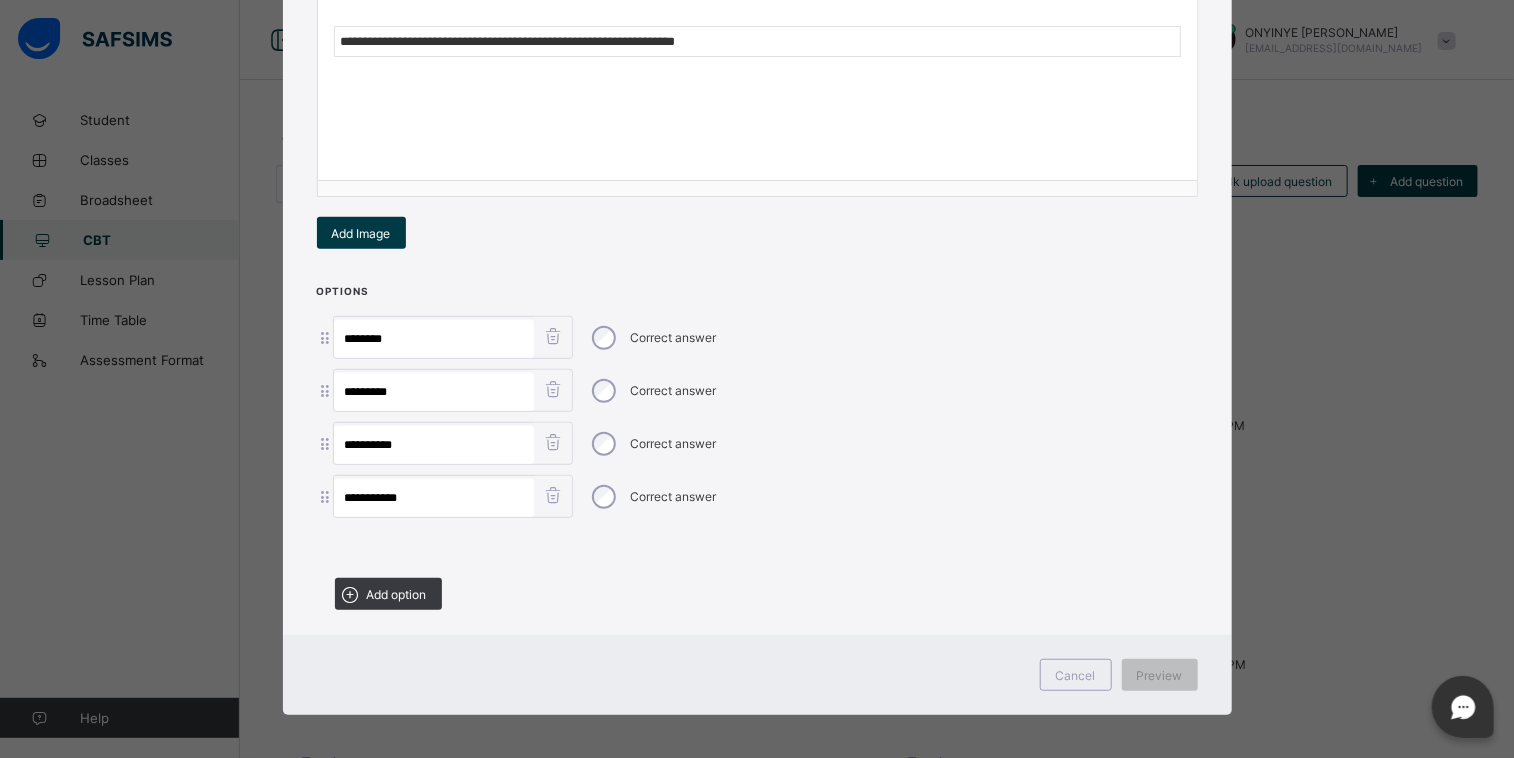 type on "**********" 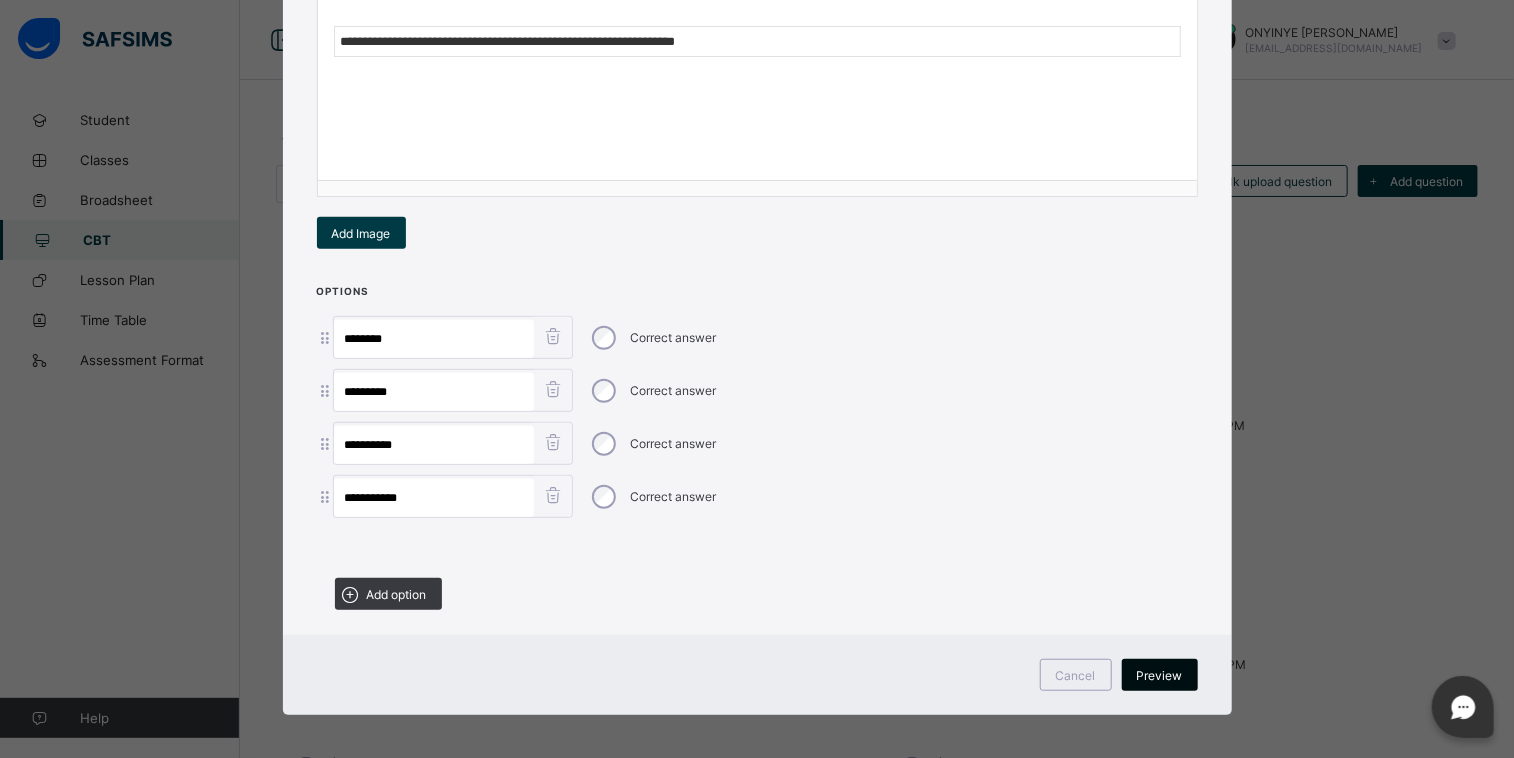 click on "Preview" at bounding box center (1160, 675) 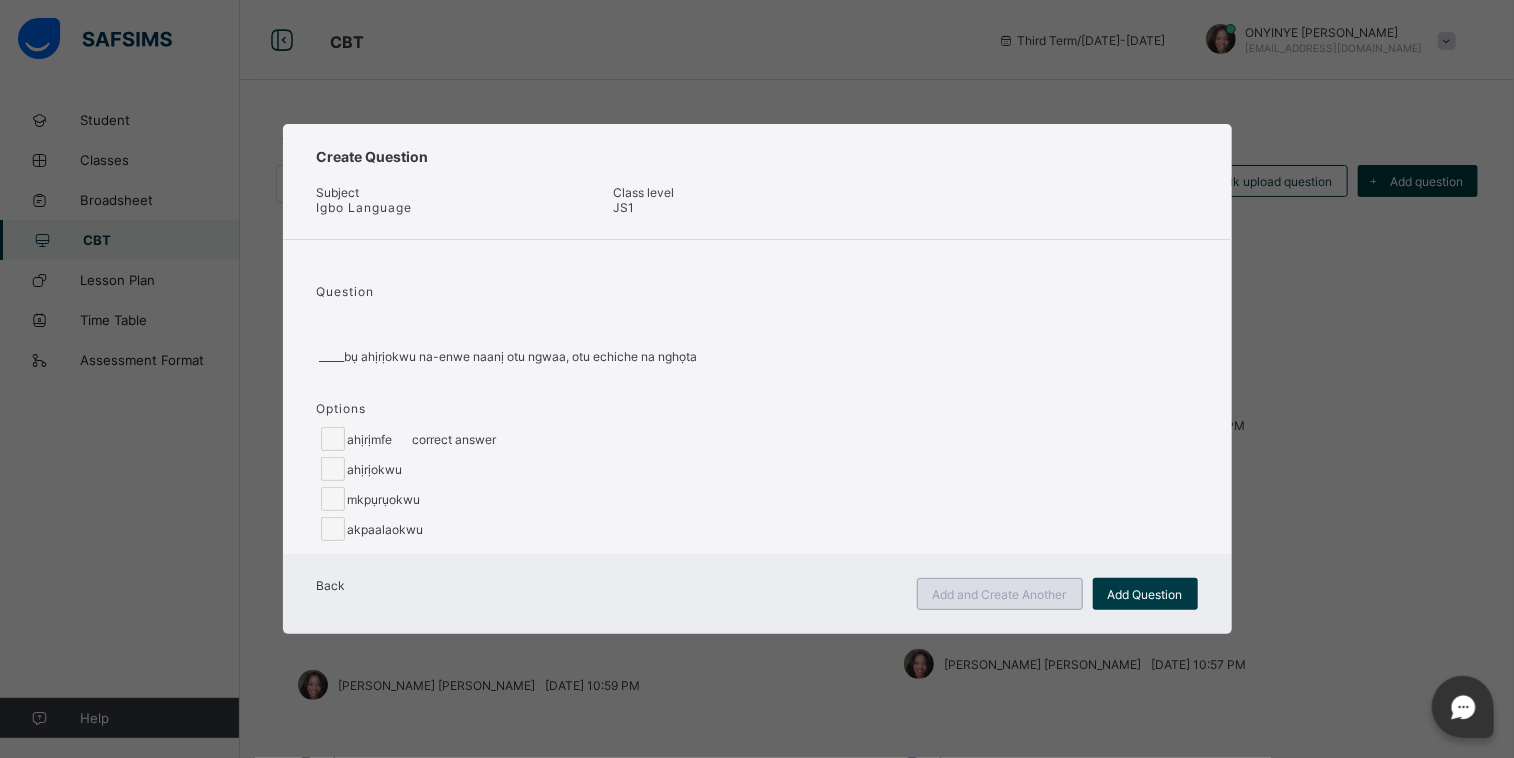 click on "Add and Create Another" at bounding box center [1000, 594] 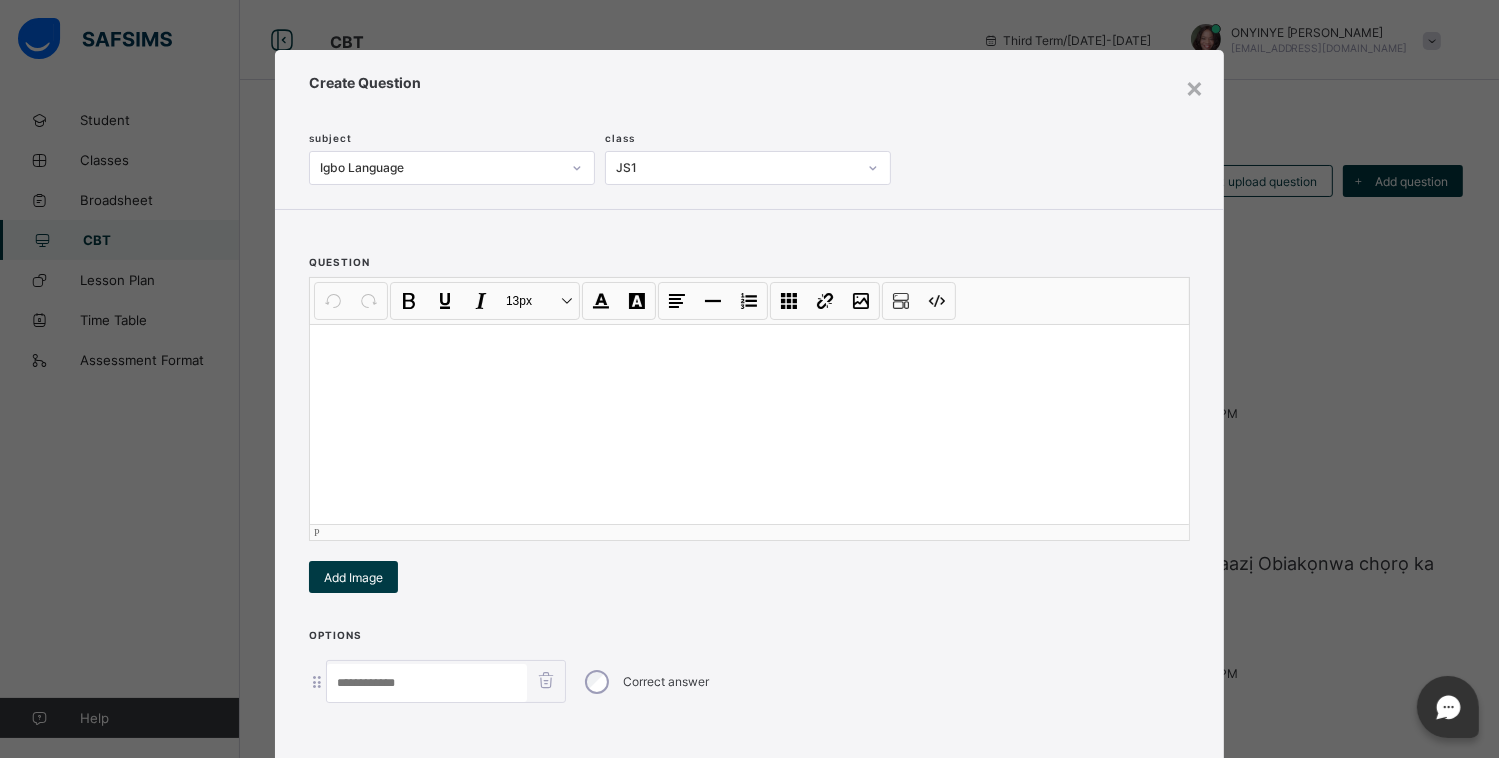 click at bounding box center [749, 424] 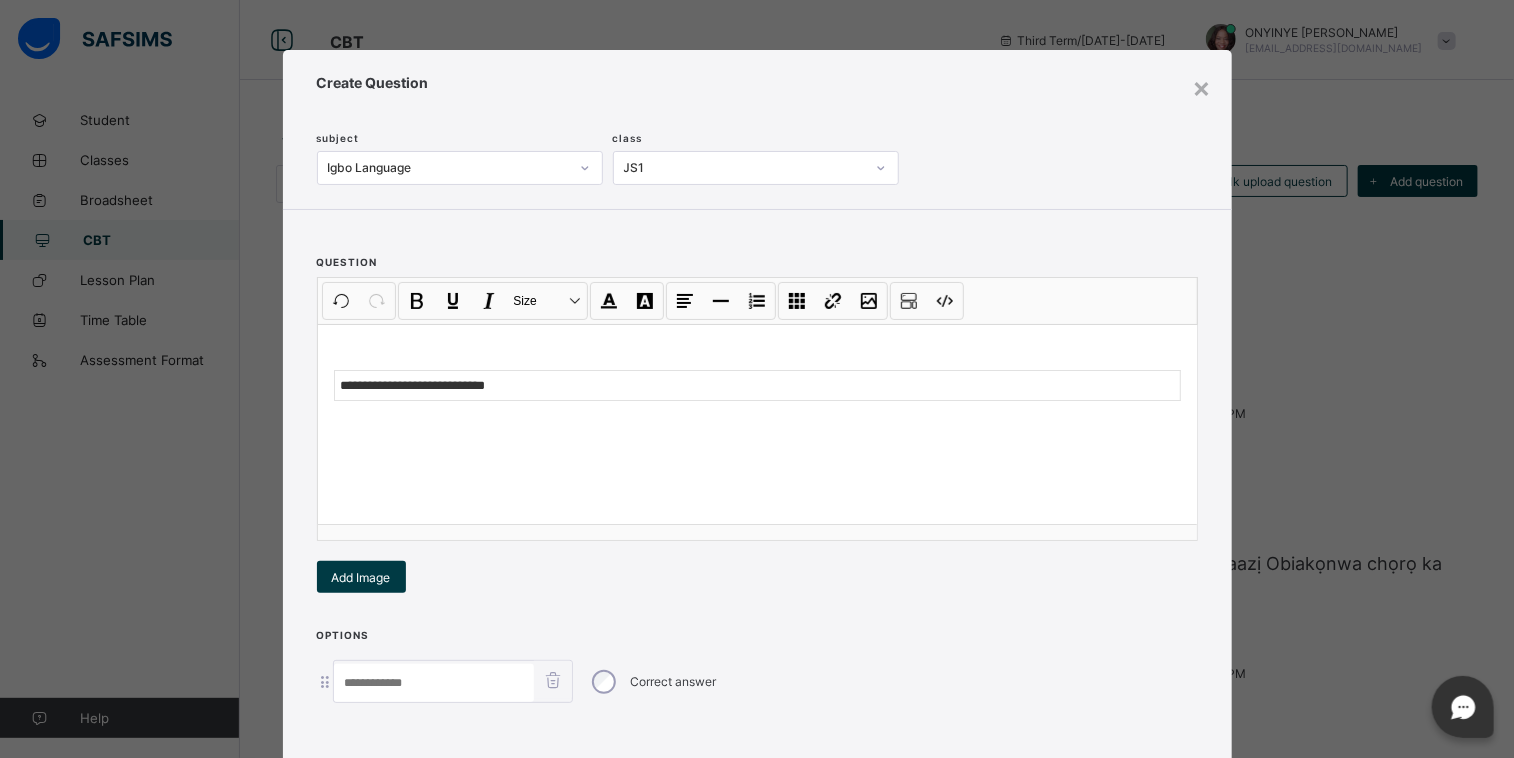click at bounding box center (434, 683) 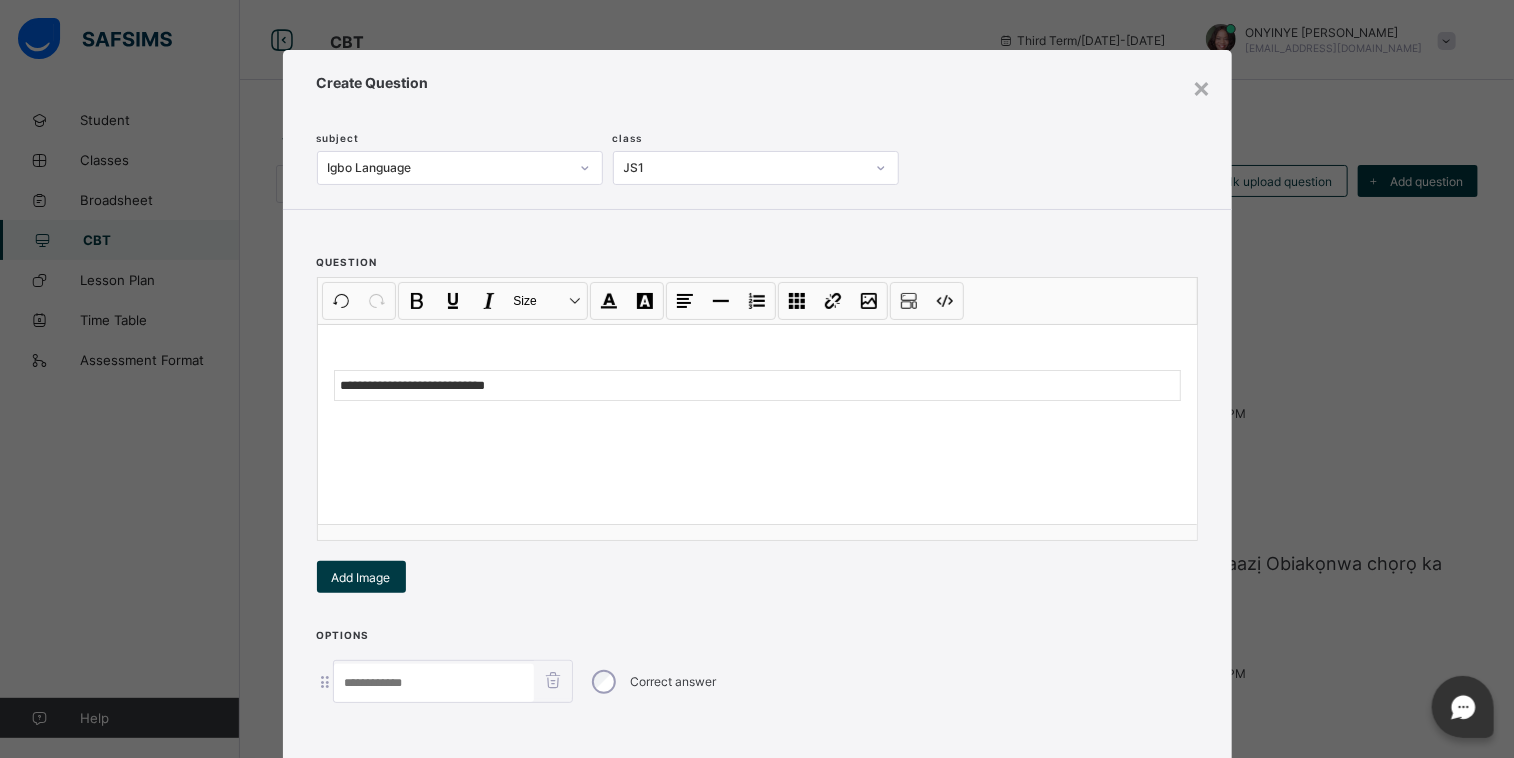 click at bounding box center (434, 683) 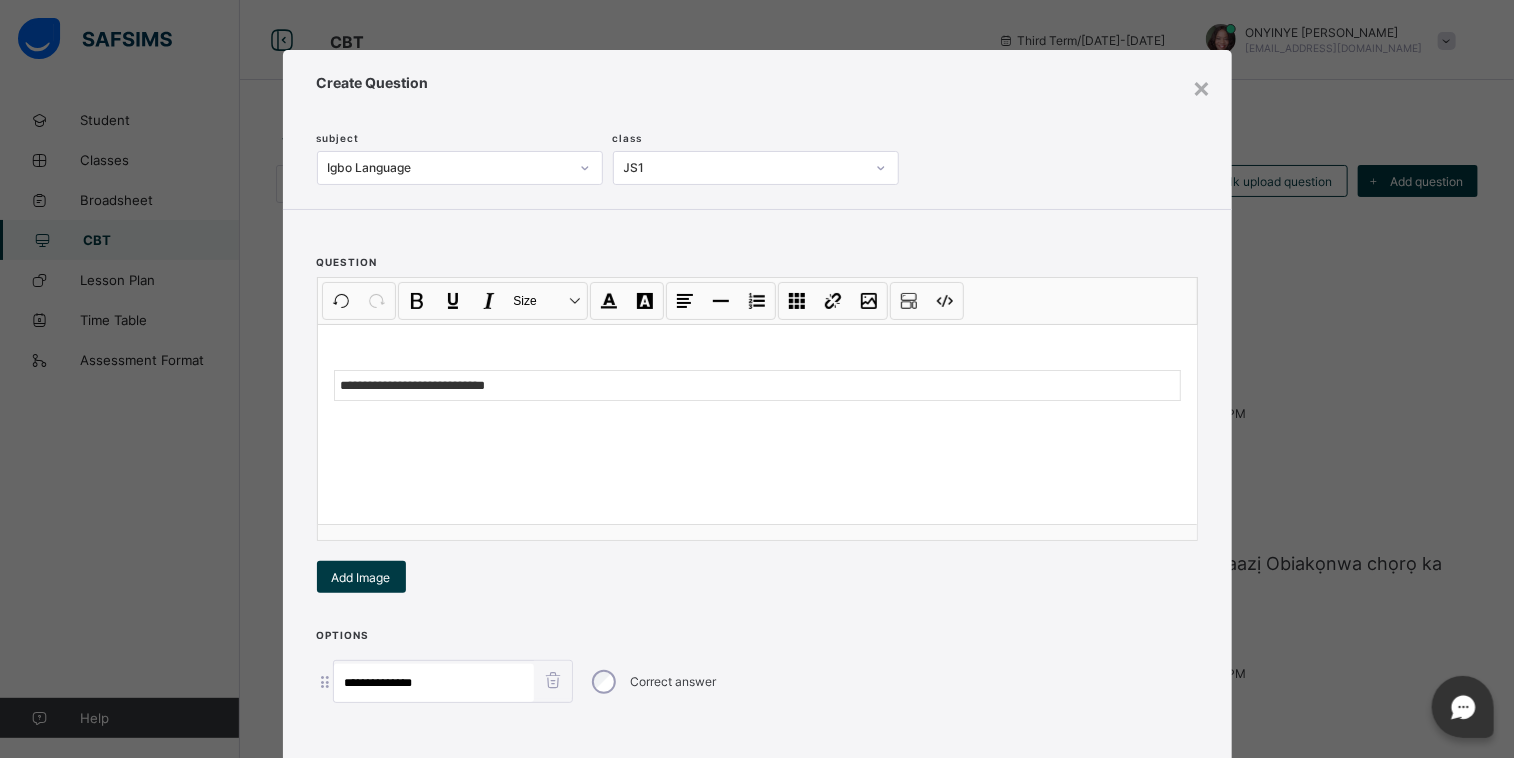 type on "**********" 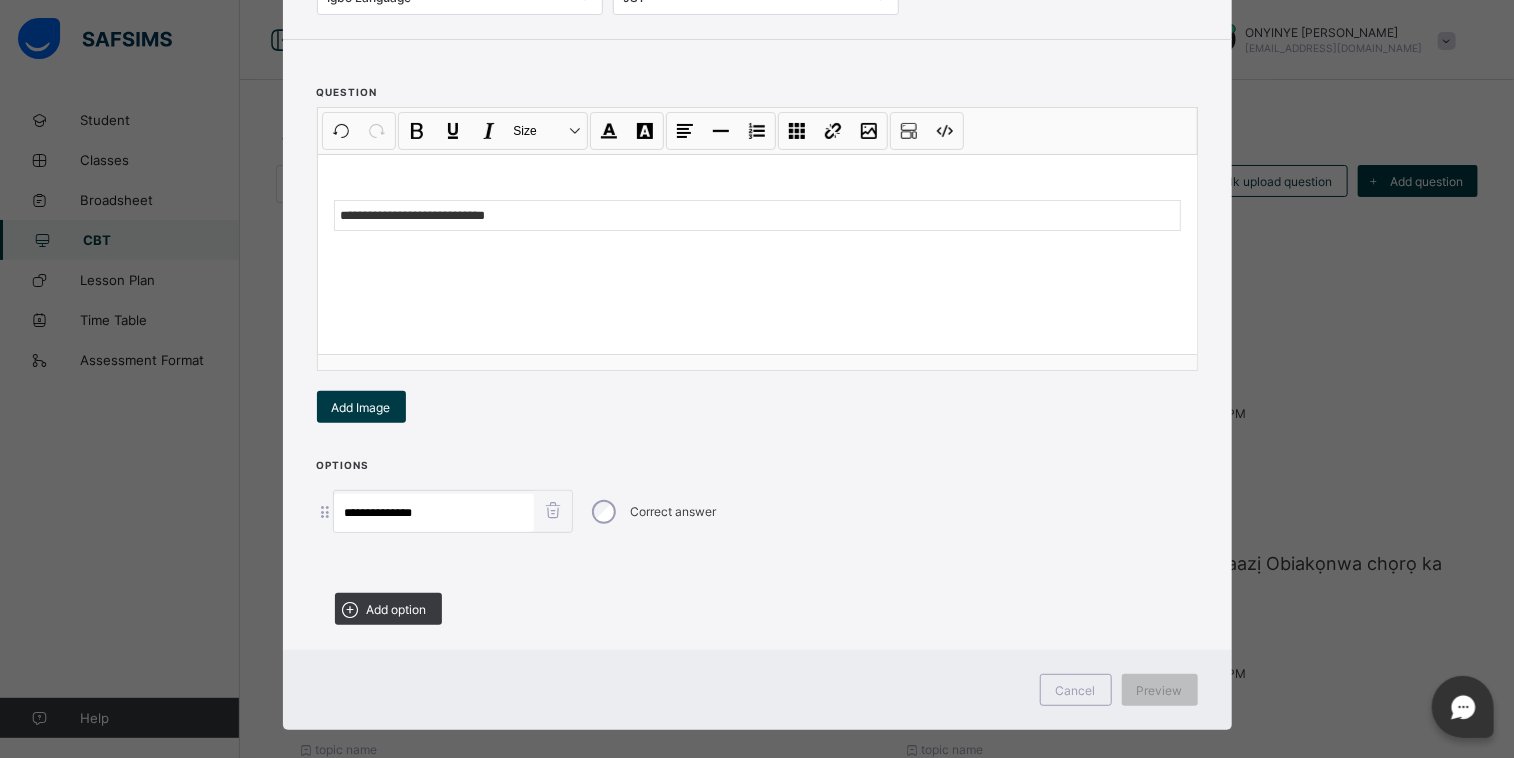 scroll, scrollTop: 188, scrollLeft: 0, axis: vertical 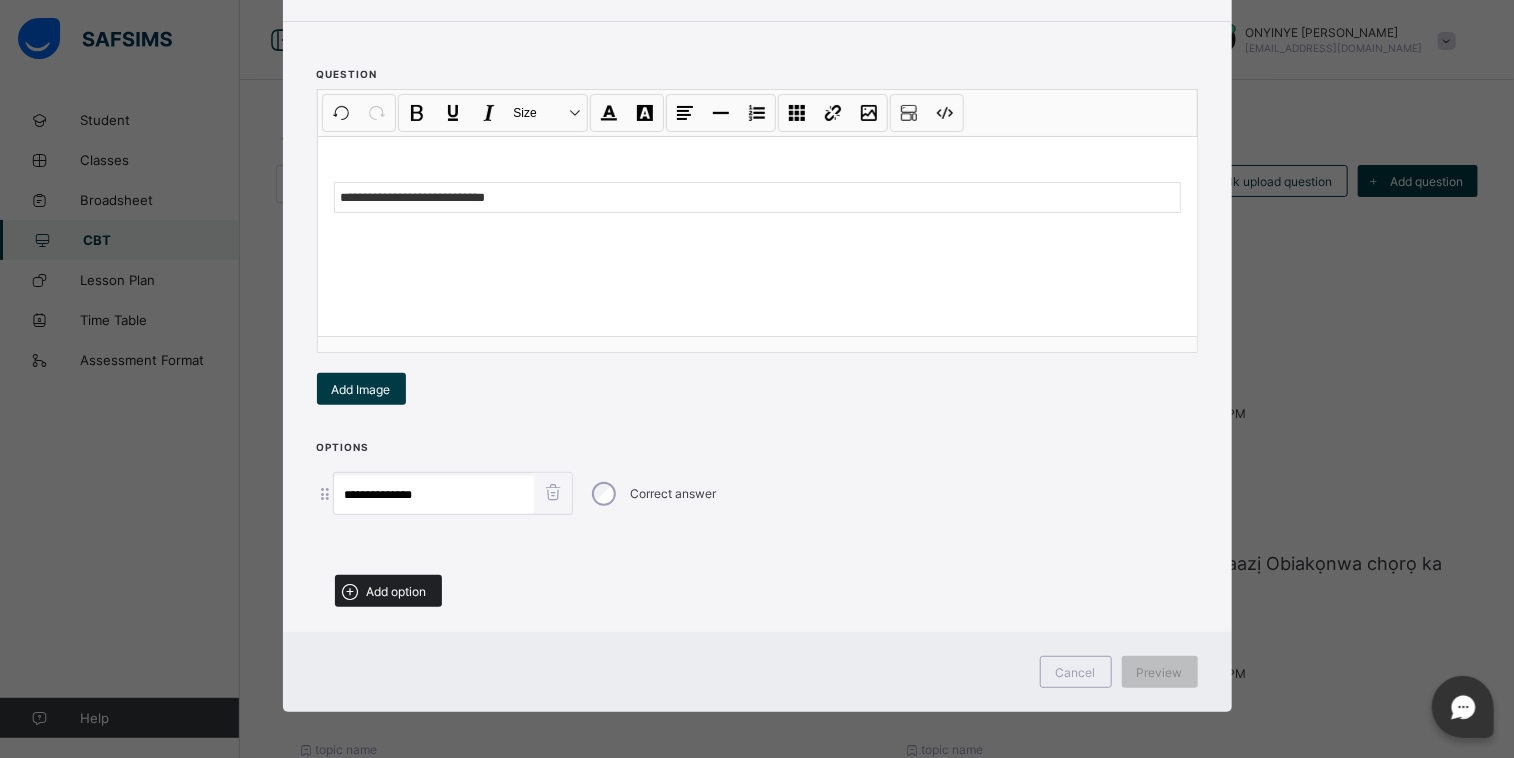 click on "Add option" at bounding box center (397, 591) 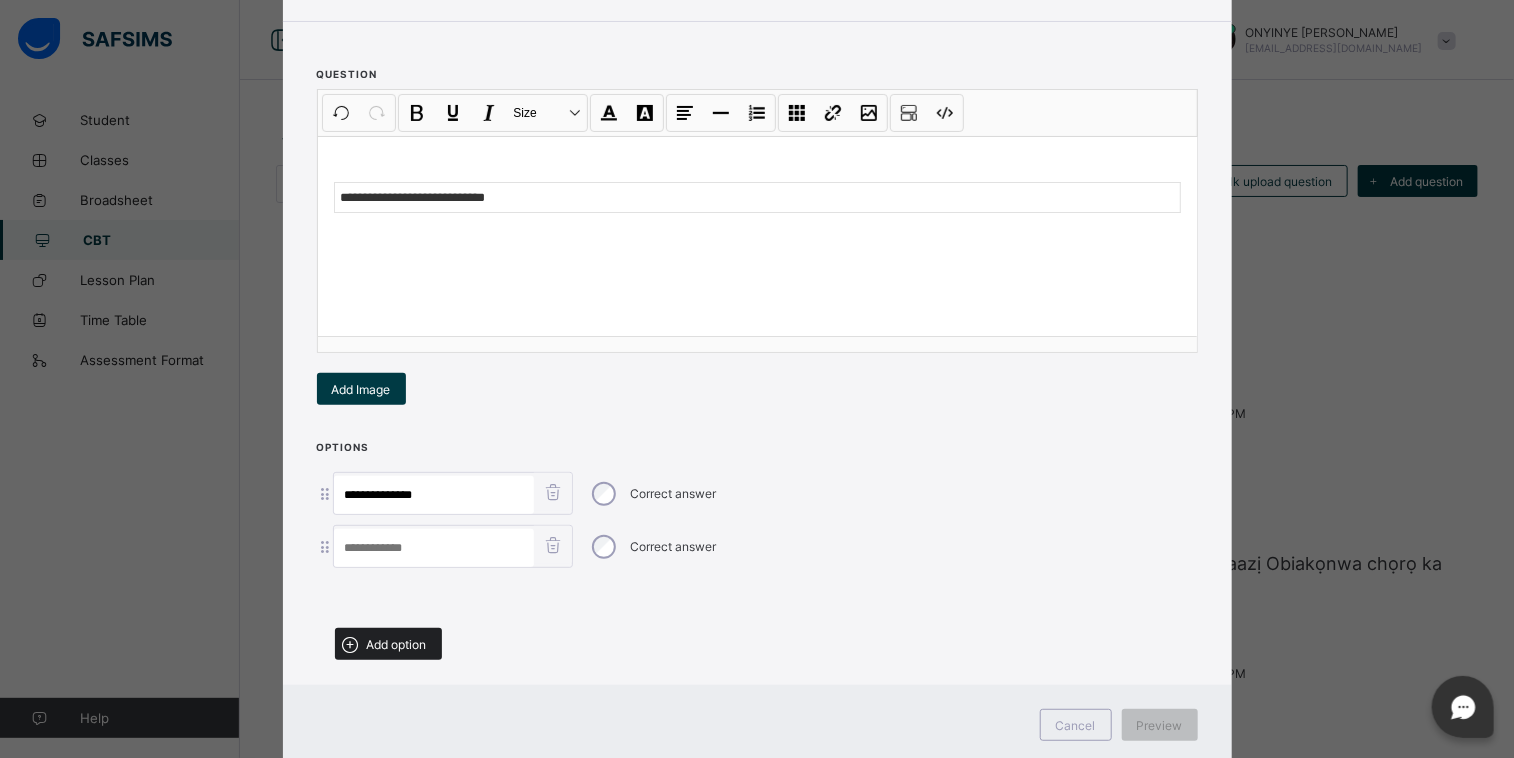 click on "Add option" at bounding box center (397, 644) 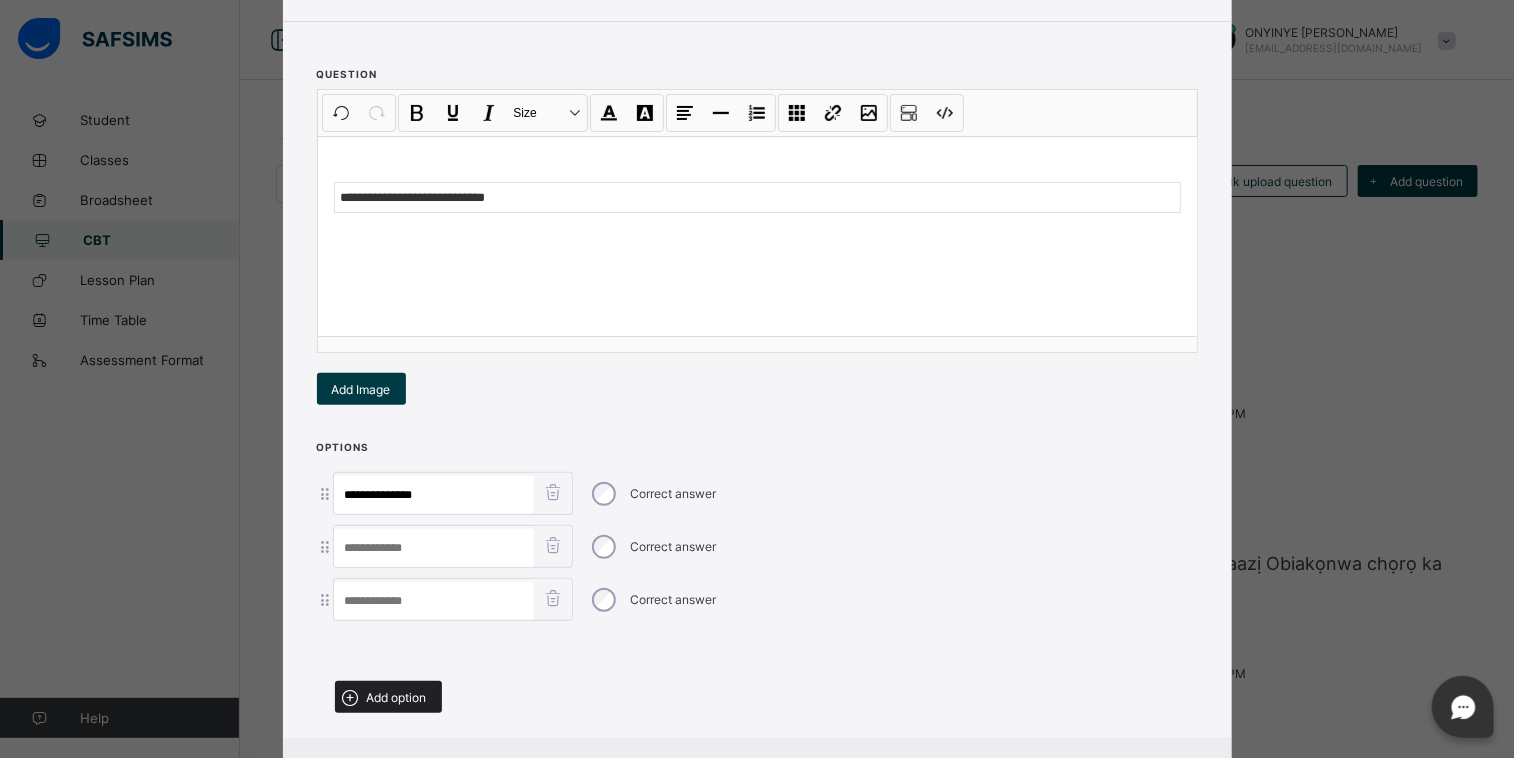 click on "Add option" at bounding box center [397, 697] 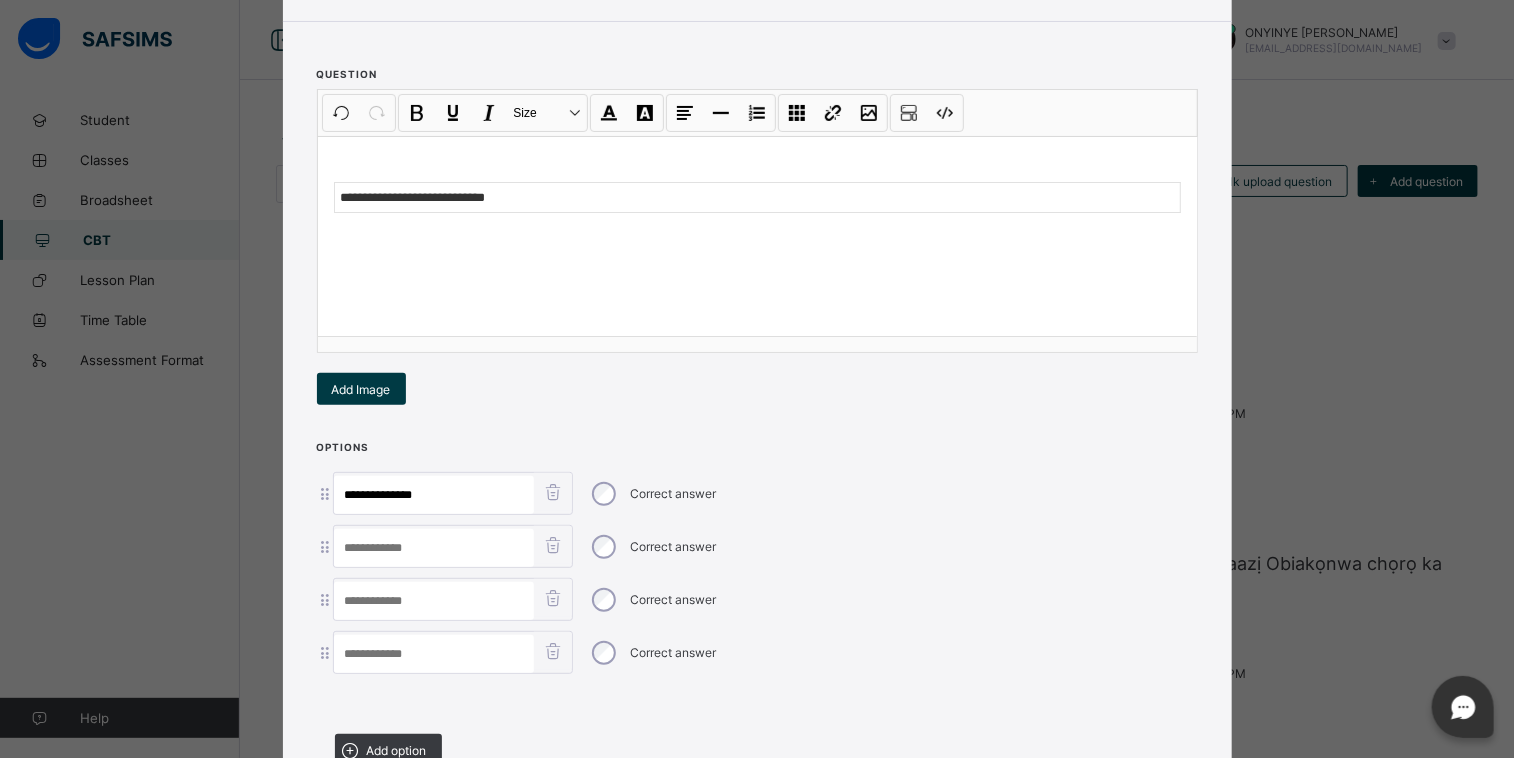click at bounding box center (434, 548) 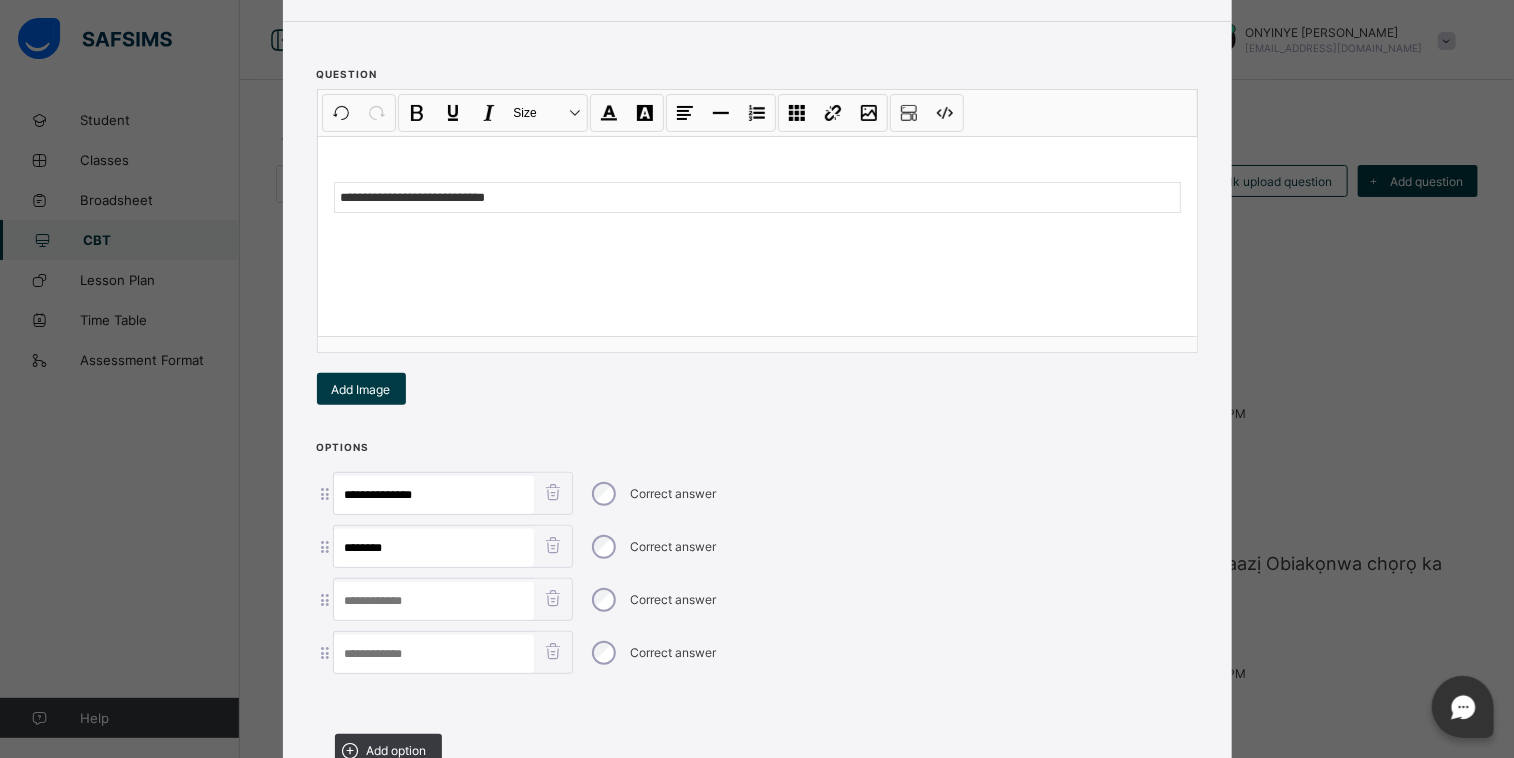 type on "********" 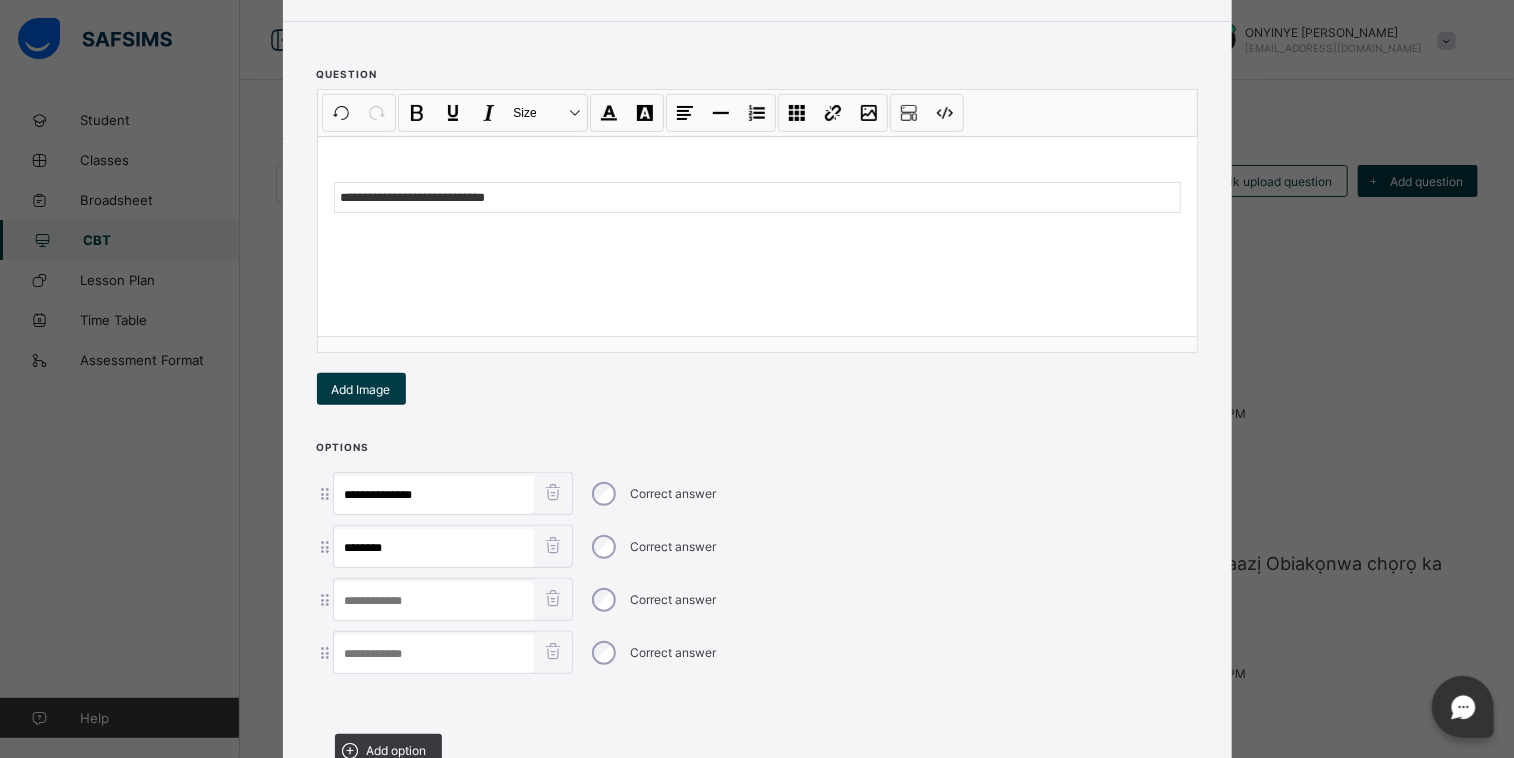click at bounding box center [434, 601] 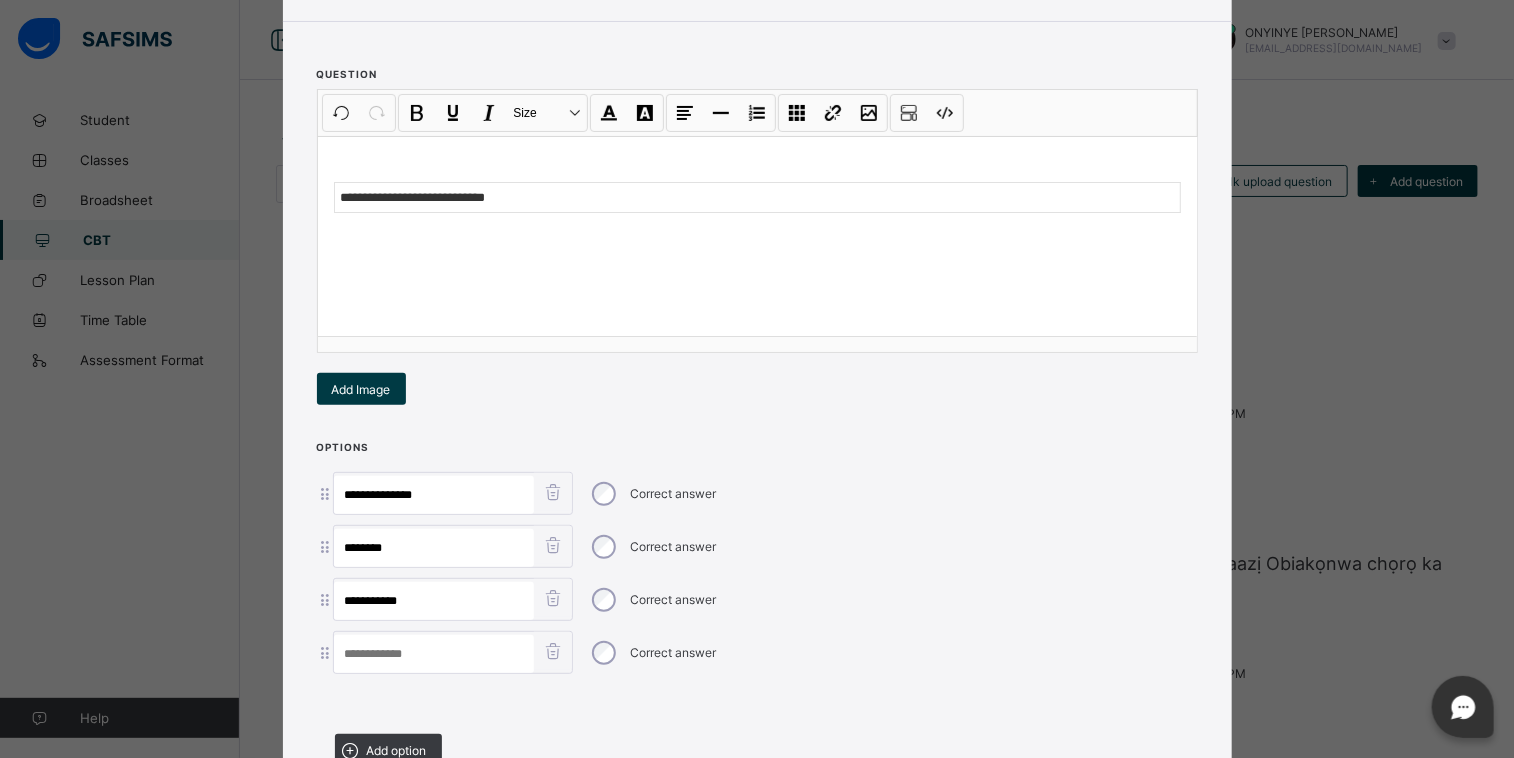 type on "**********" 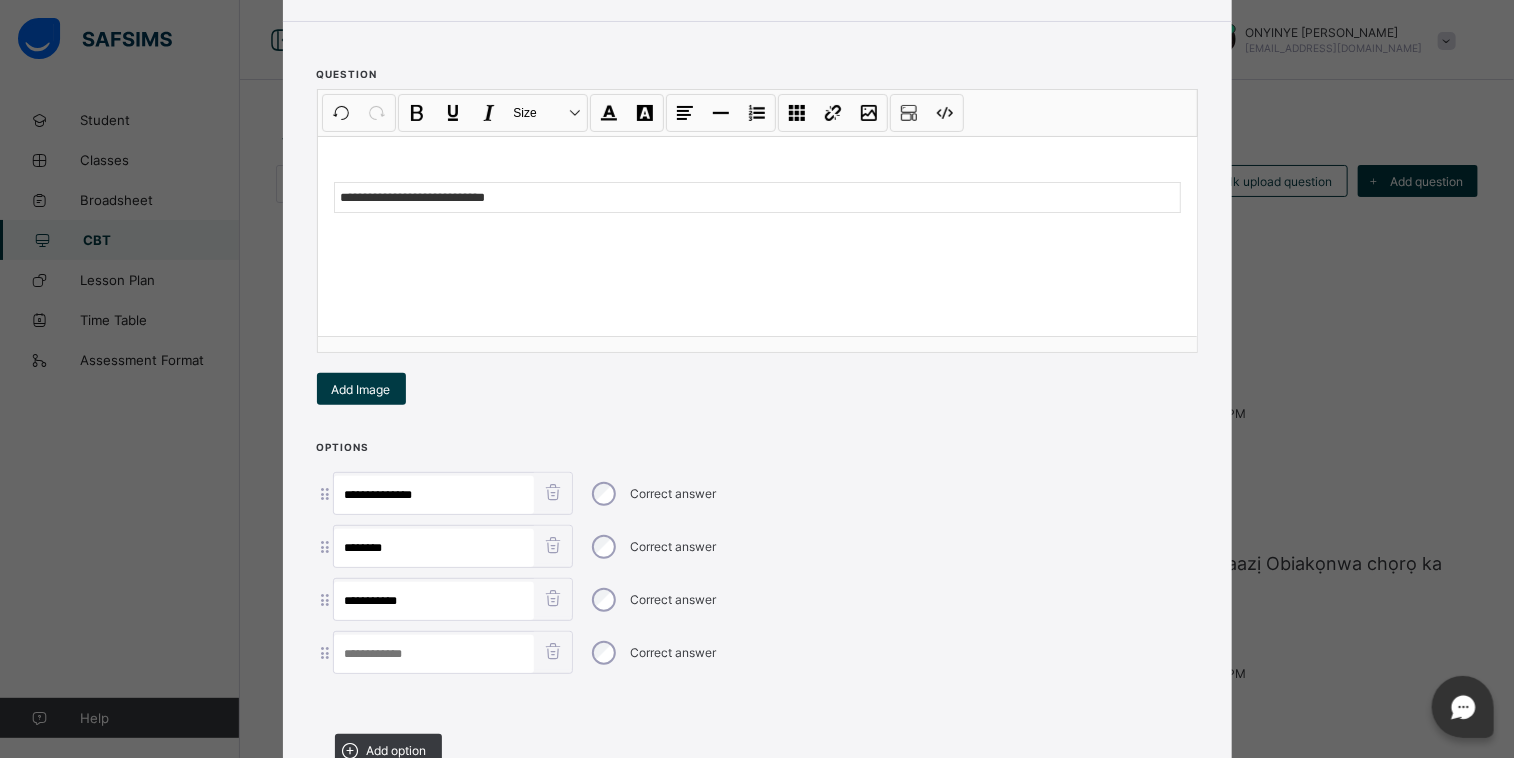 click at bounding box center [434, 654] 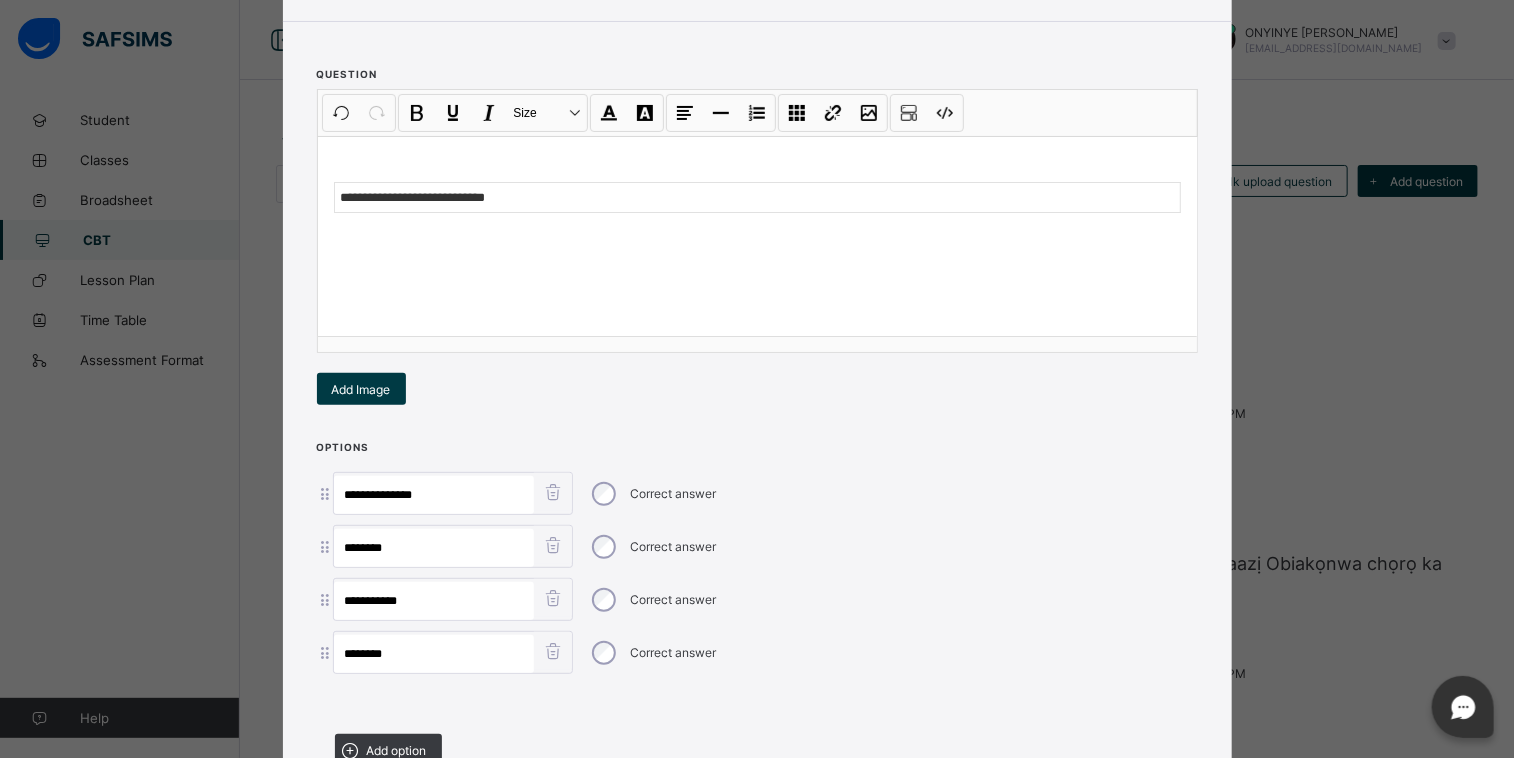 click on "Correct answer" at bounding box center (652, 653) 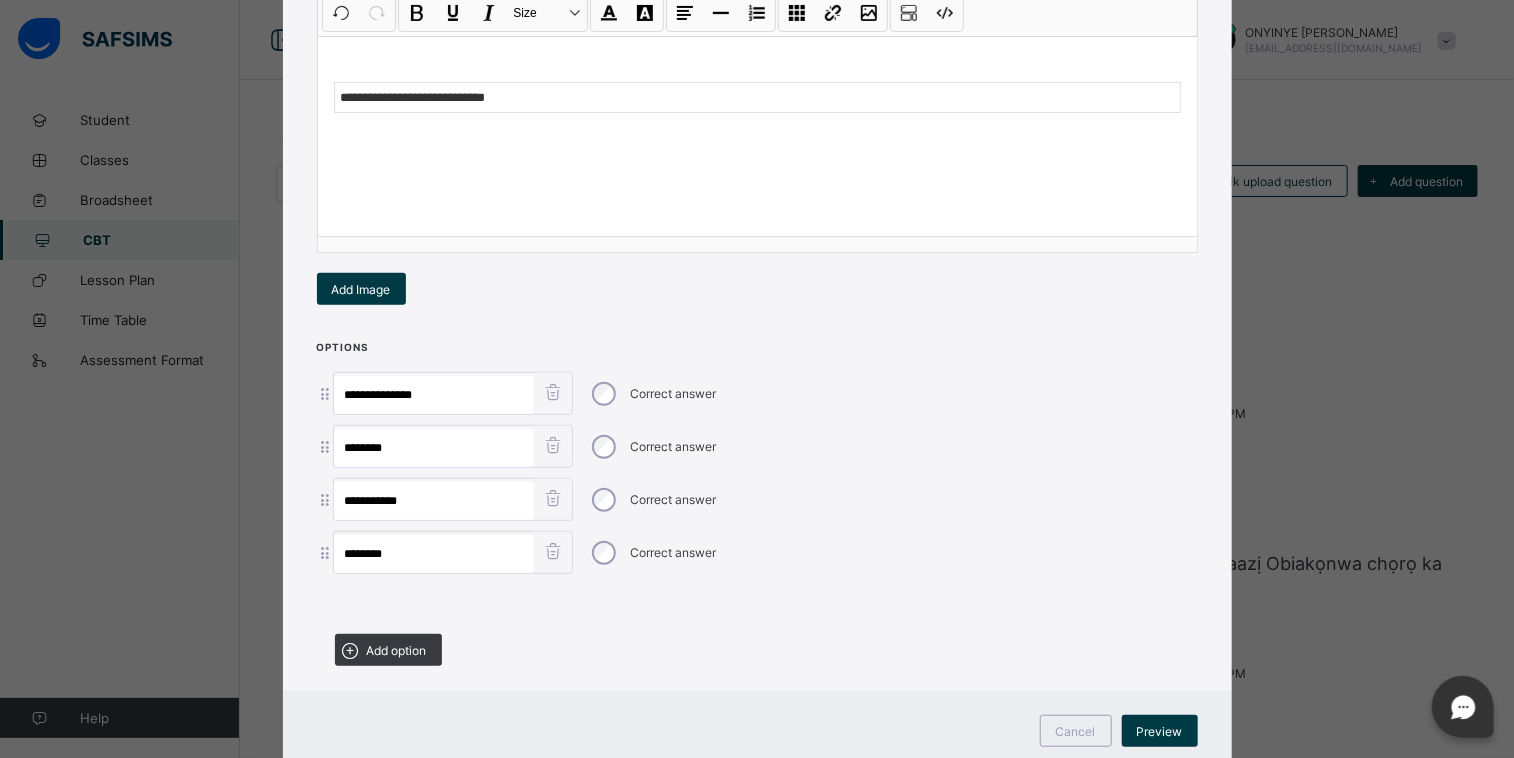 scroll, scrollTop: 344, scrollLeft: 0, axis: vertical 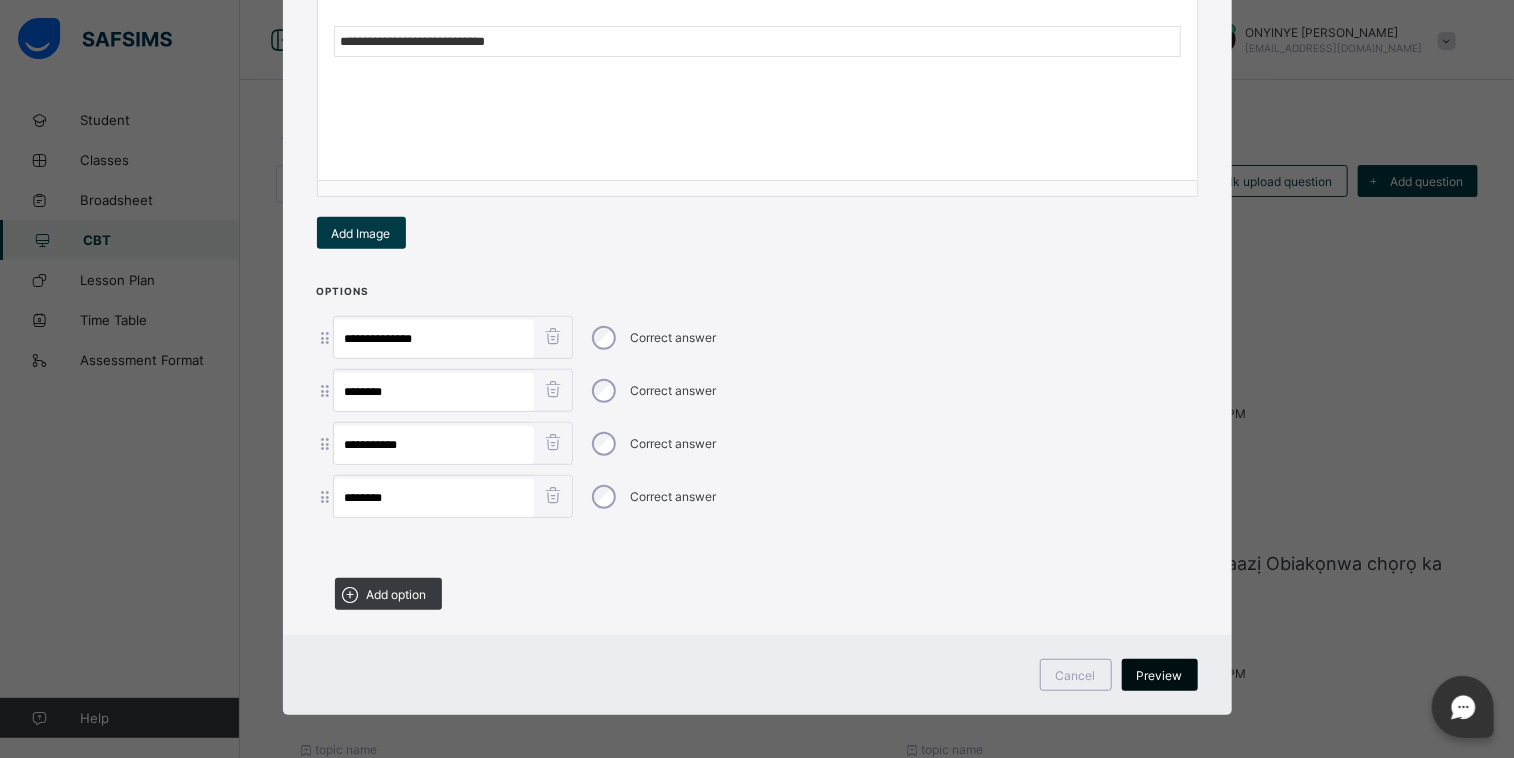 click on "Preview" at bounding box center (1160, 675) 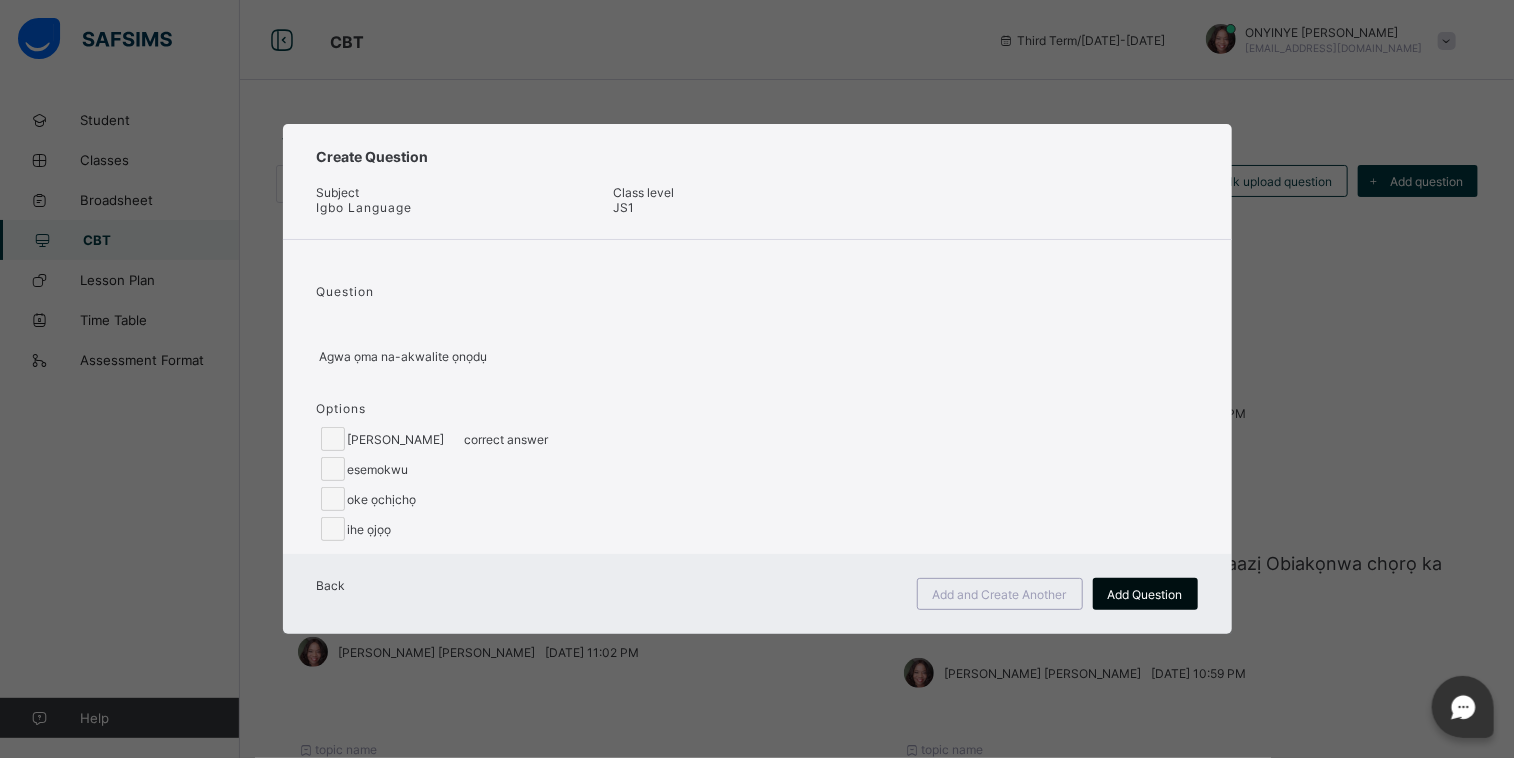 scroll, scrollTop: 0, scrollLeft: 0, axis: both 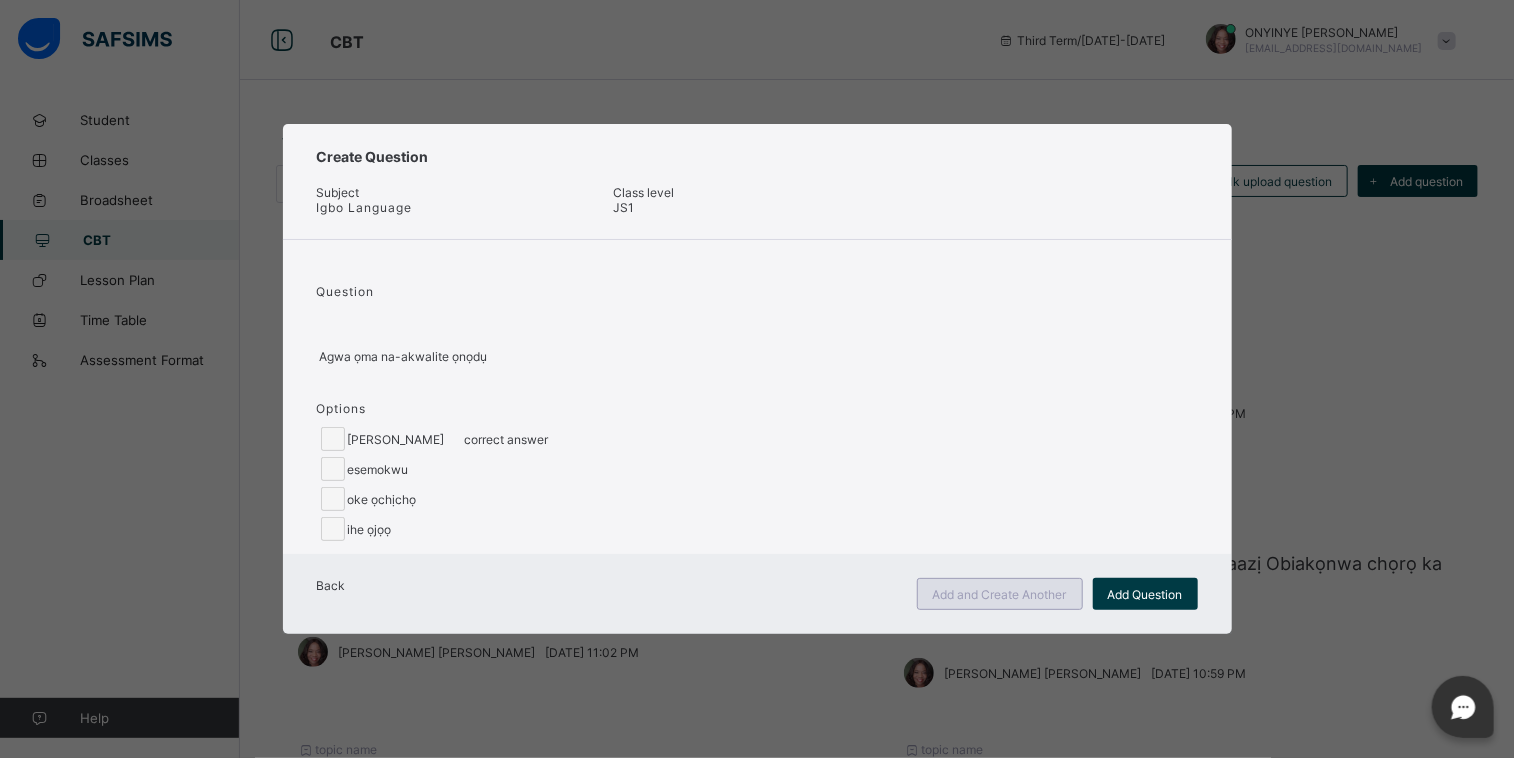 click on "Add and Create Another" at bounding box center (1000, 594) 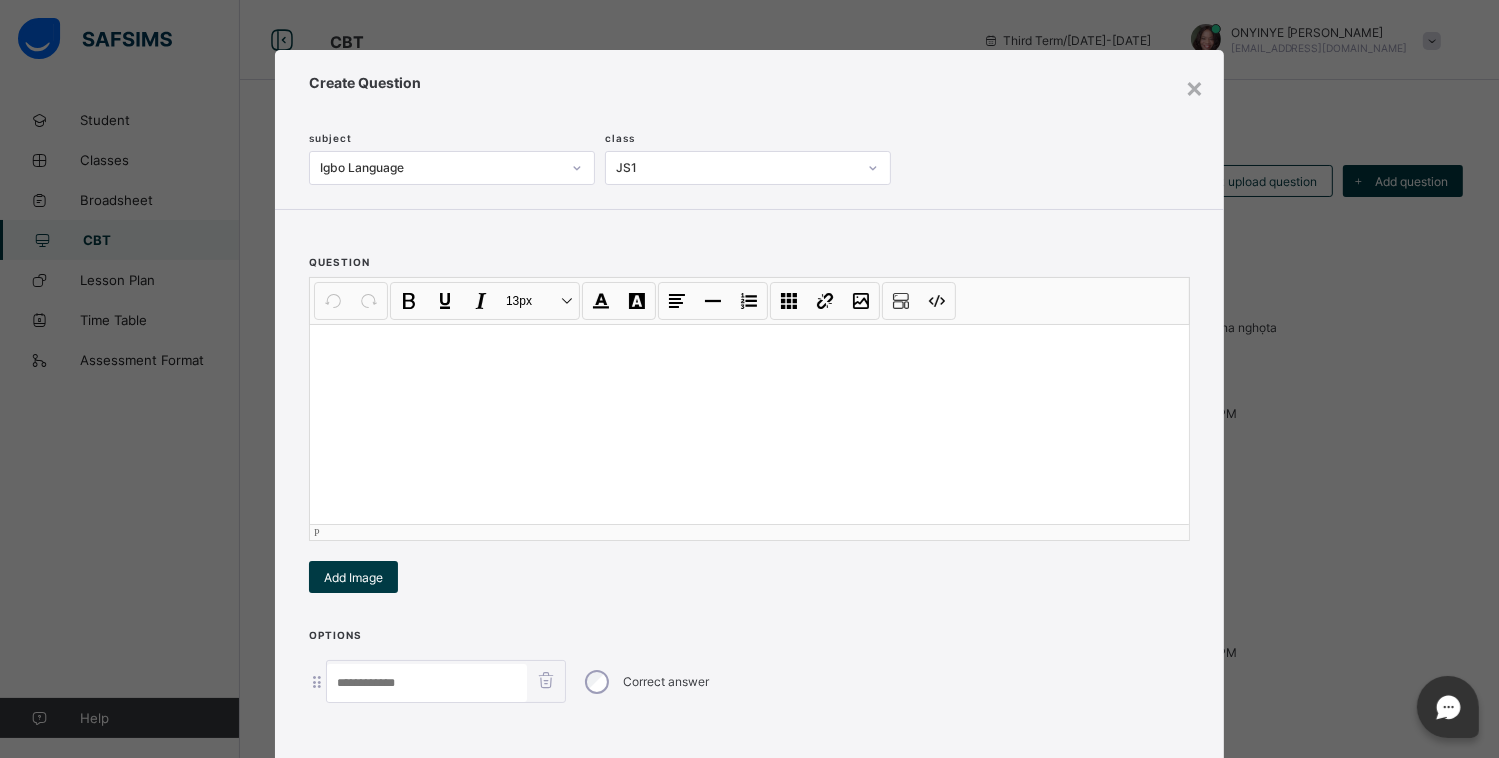 click at bounding box center (749, 424) 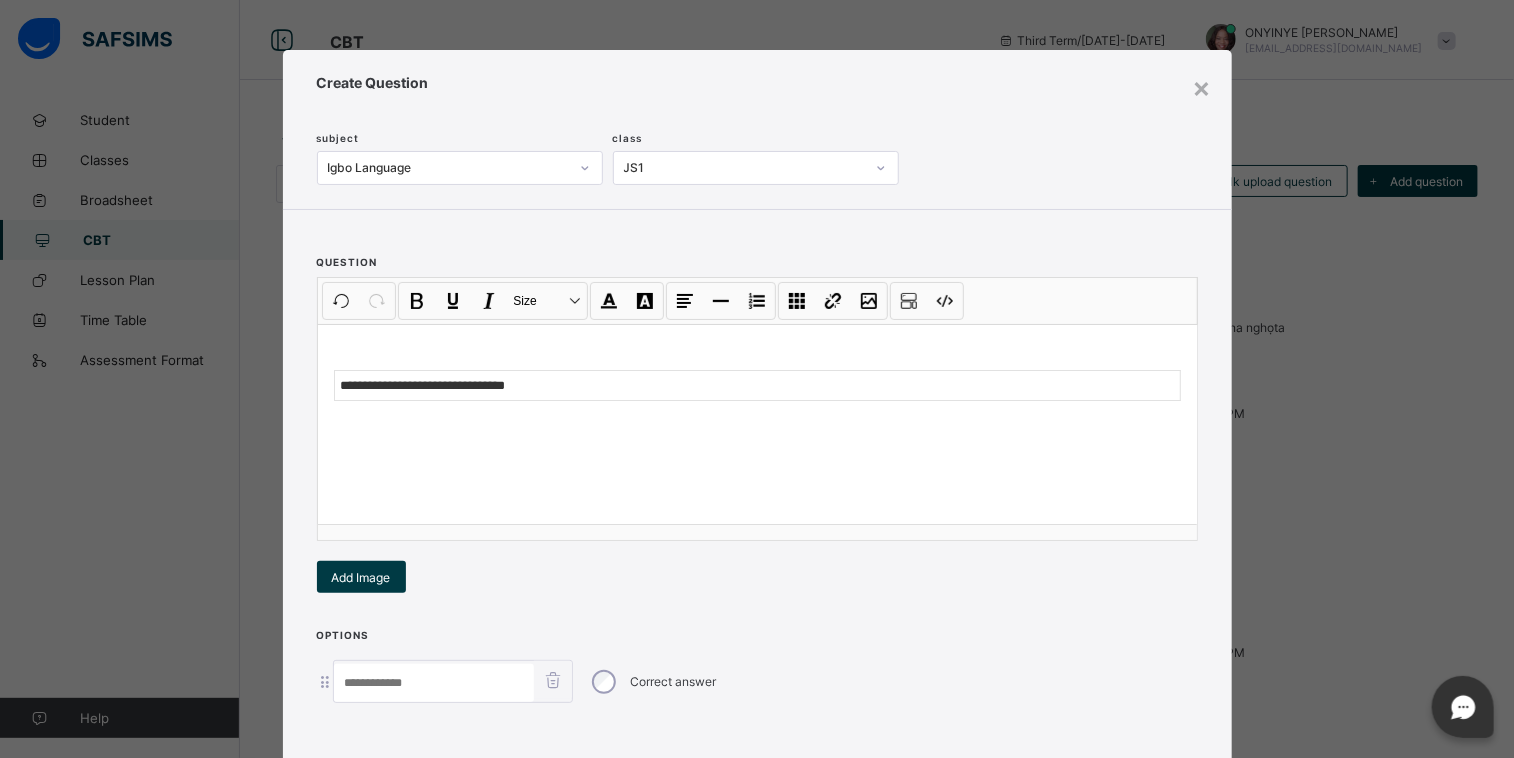 click at bounding box center [434, 683] 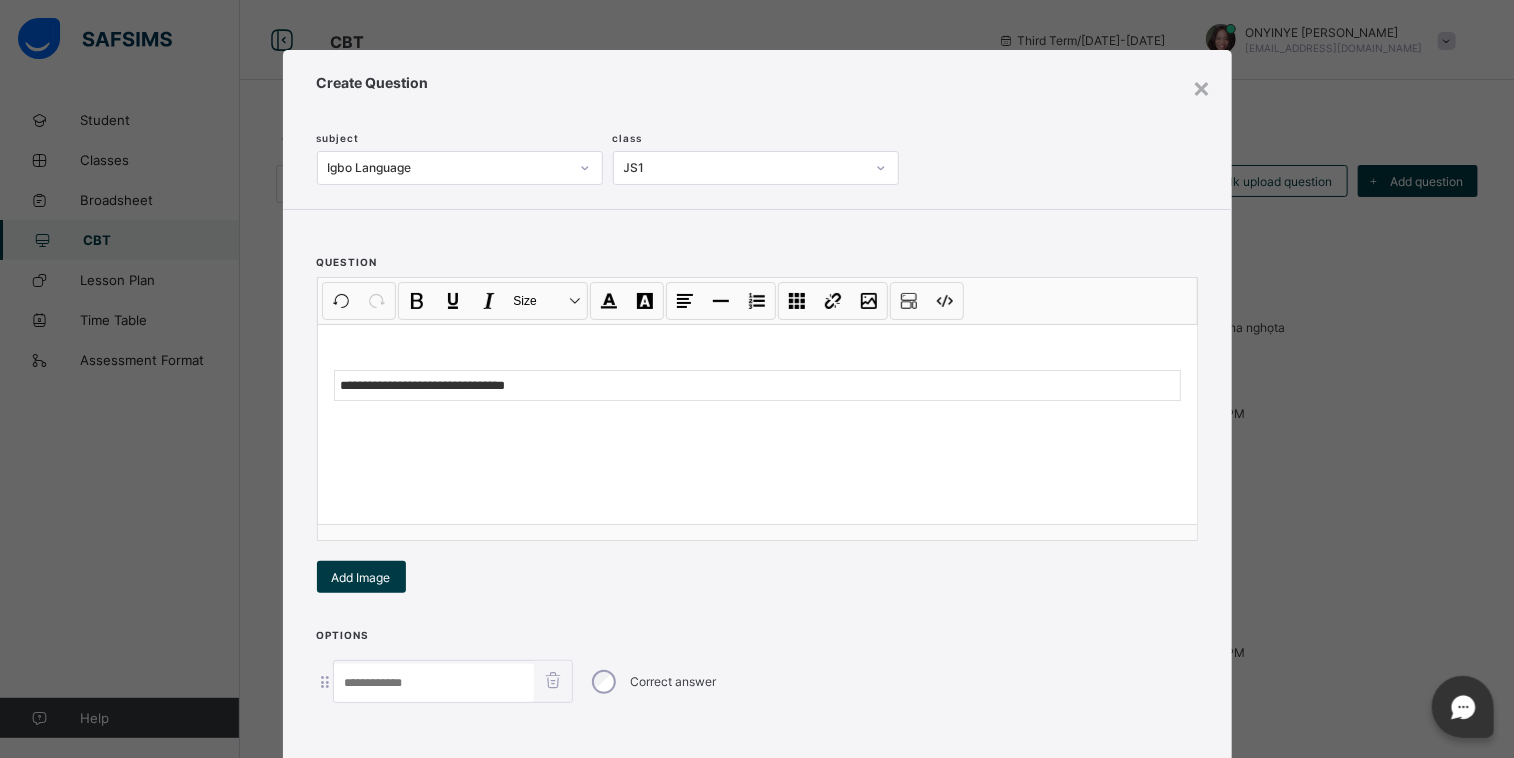 click at bounding box center [434, 683] 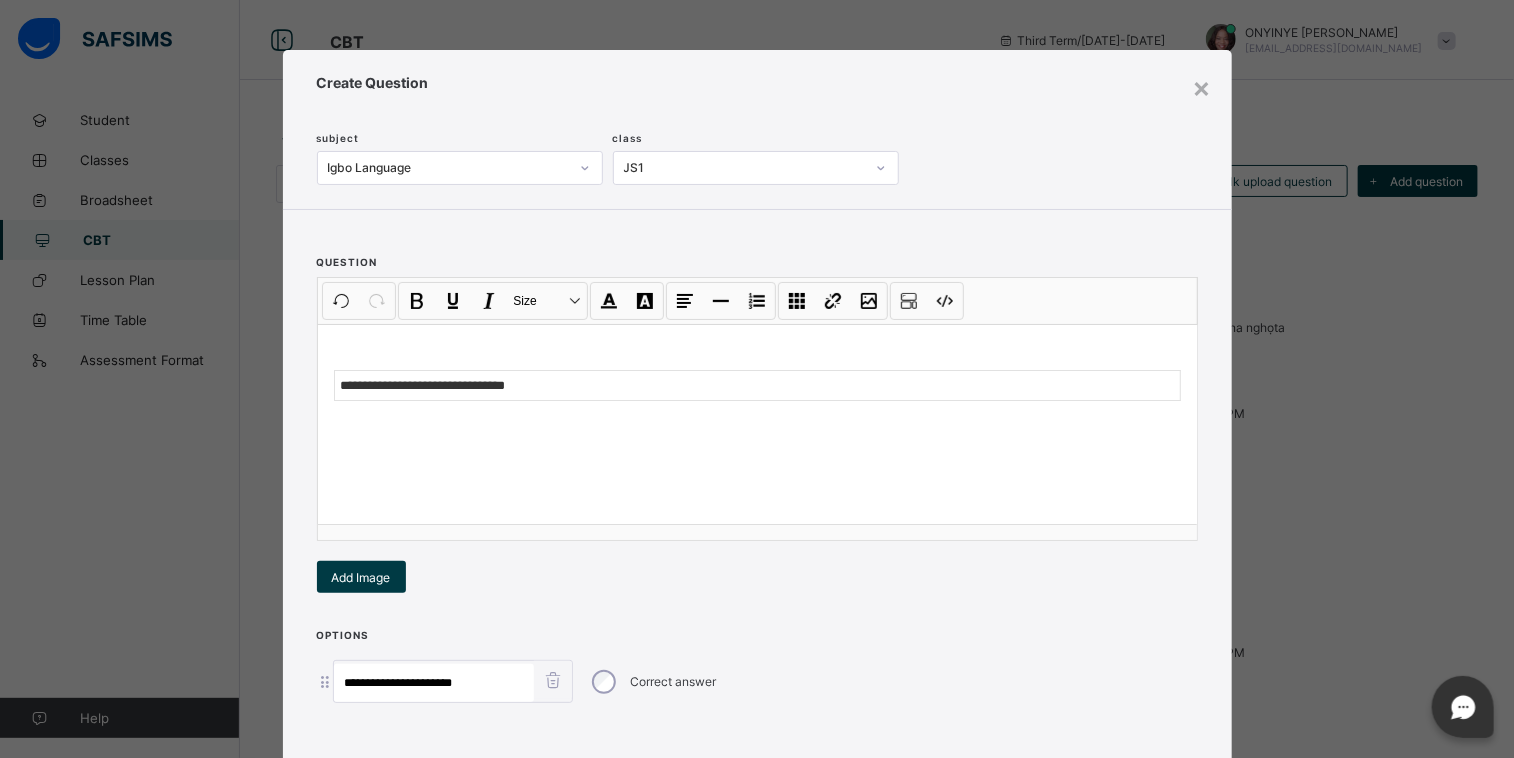 type on "**********" 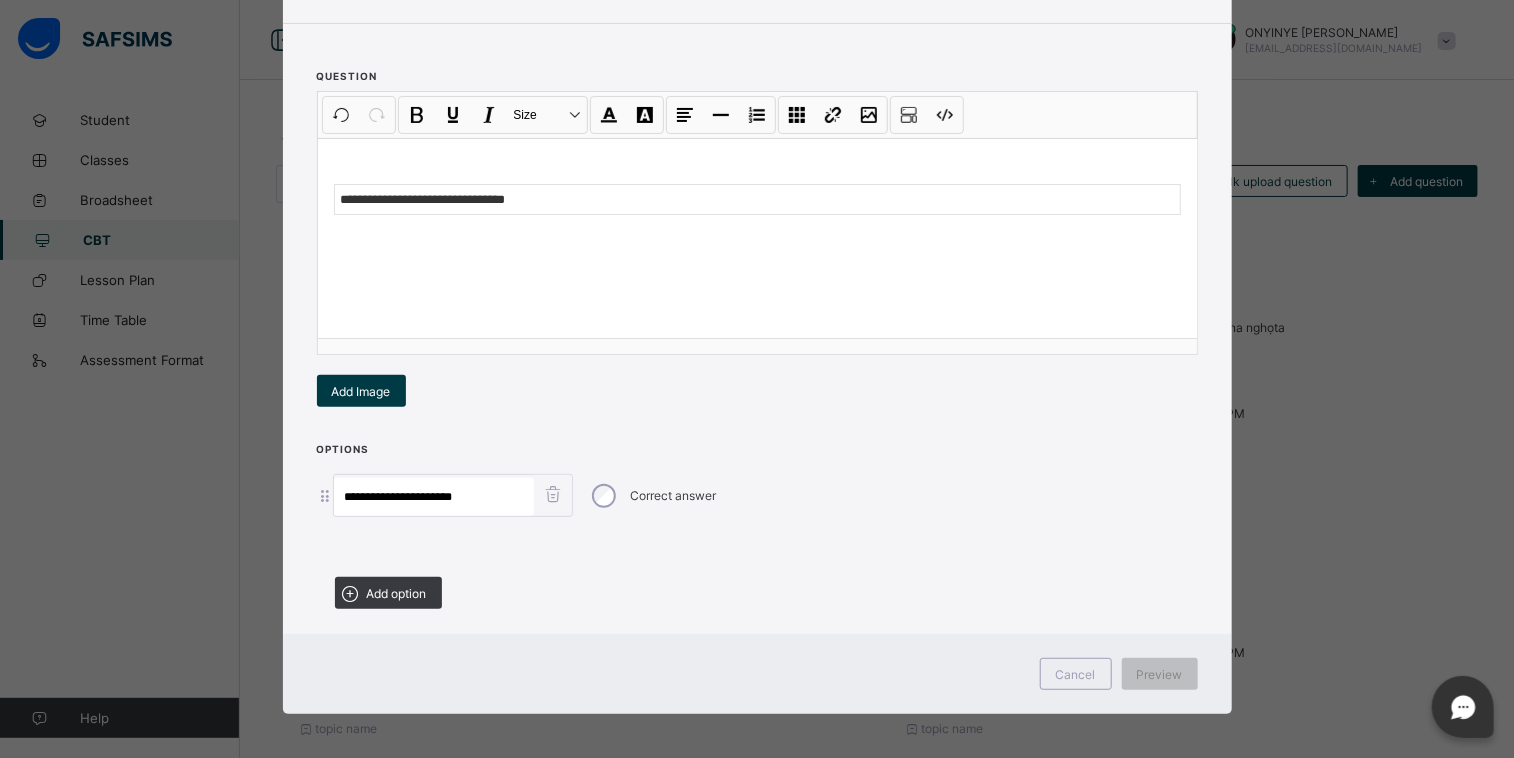 scroll, scrollTop: 188, scrollLeft: 0, axis: vertical 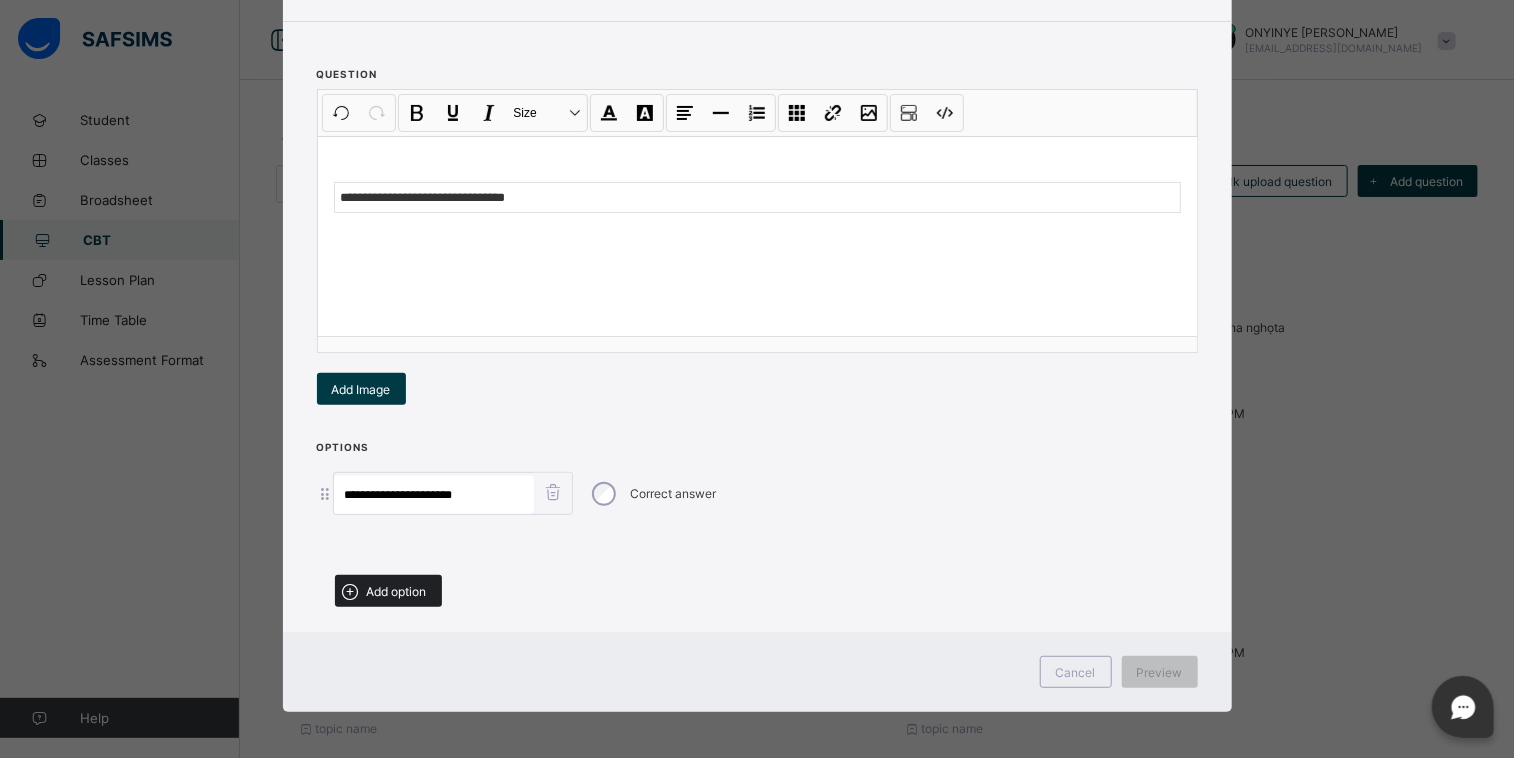 click on "Add option" at bounding box center (397, 591) 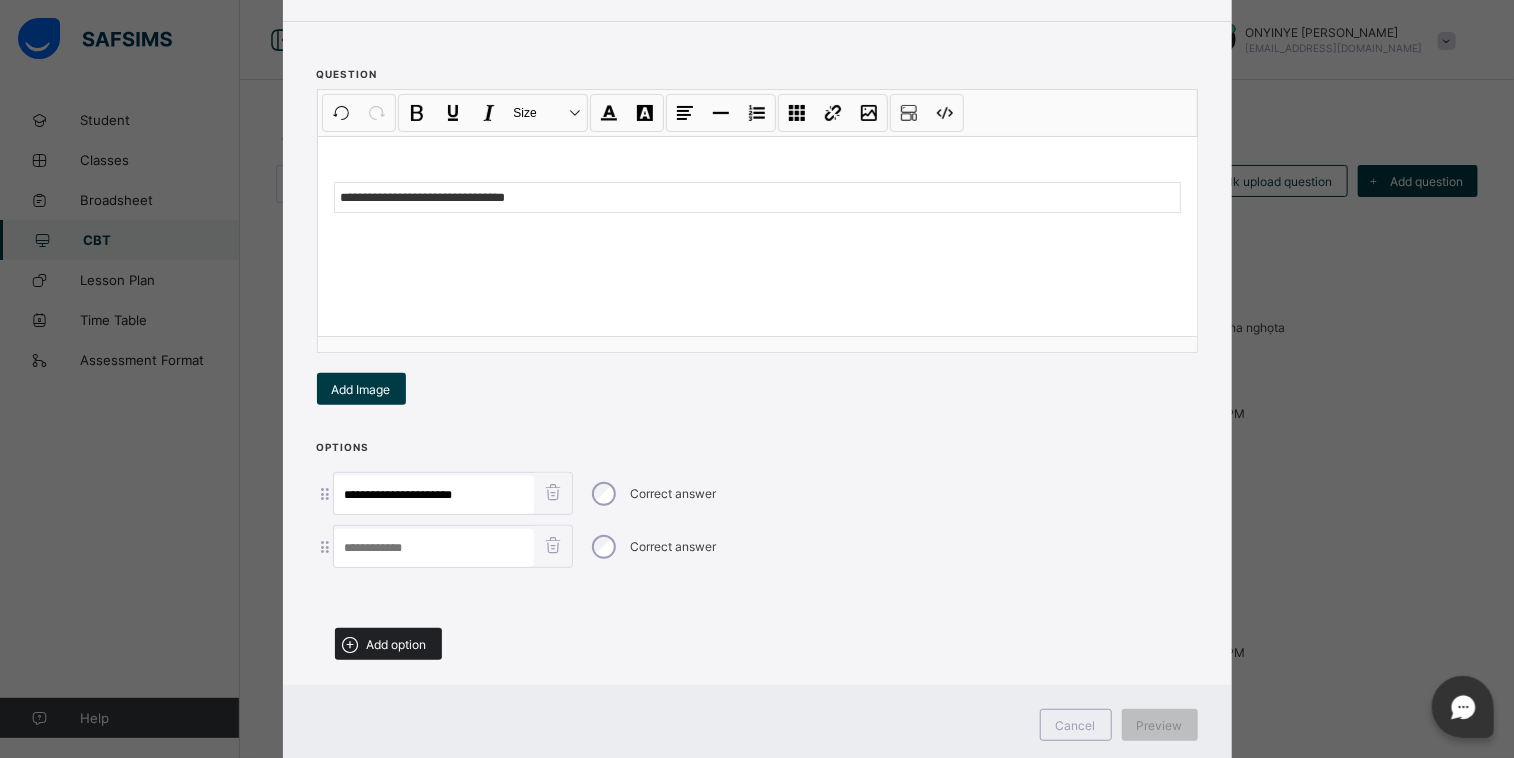click on "Add option" at bounding box center [397, 644] 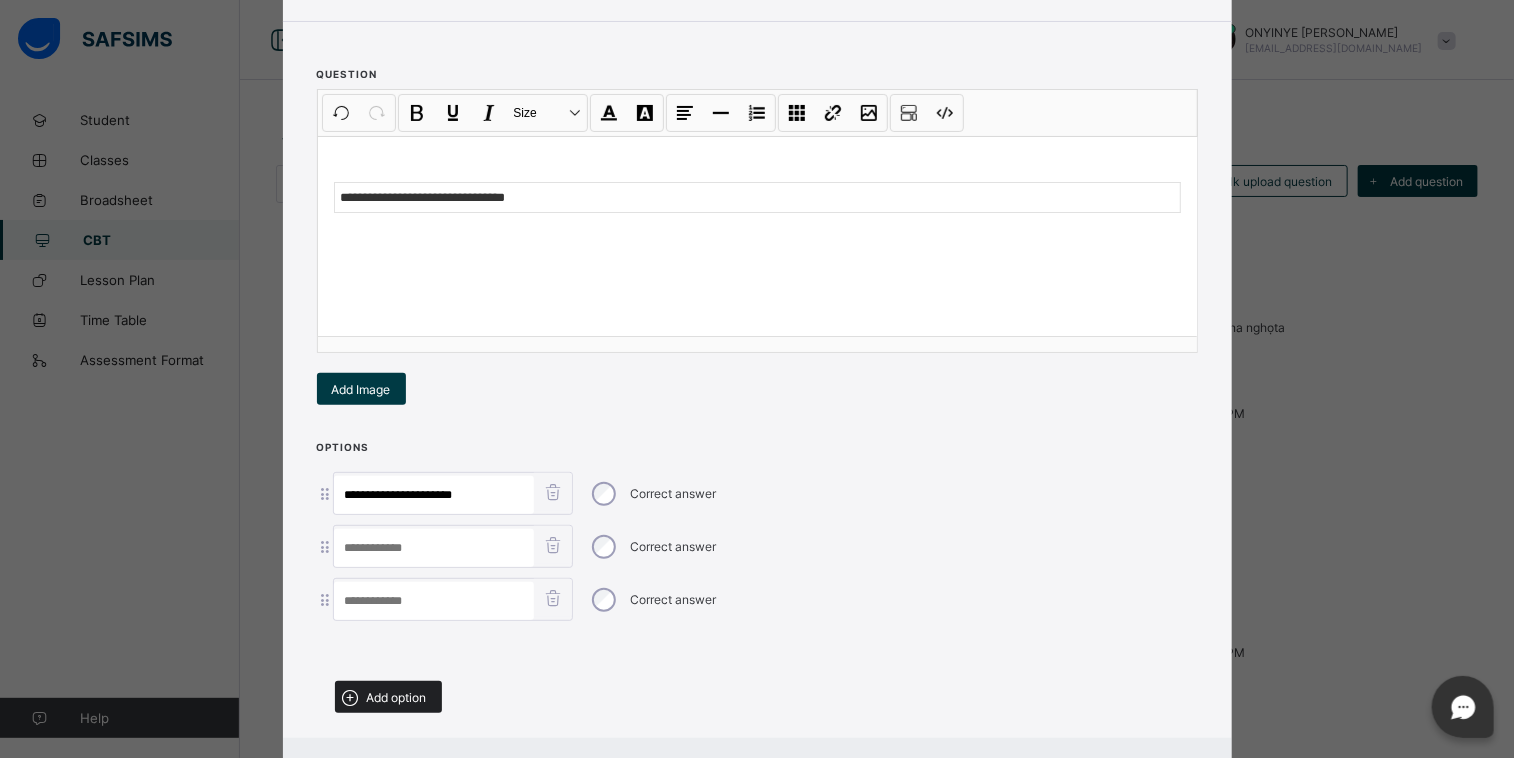 click on "Add option" at bounding box center [397, 697] 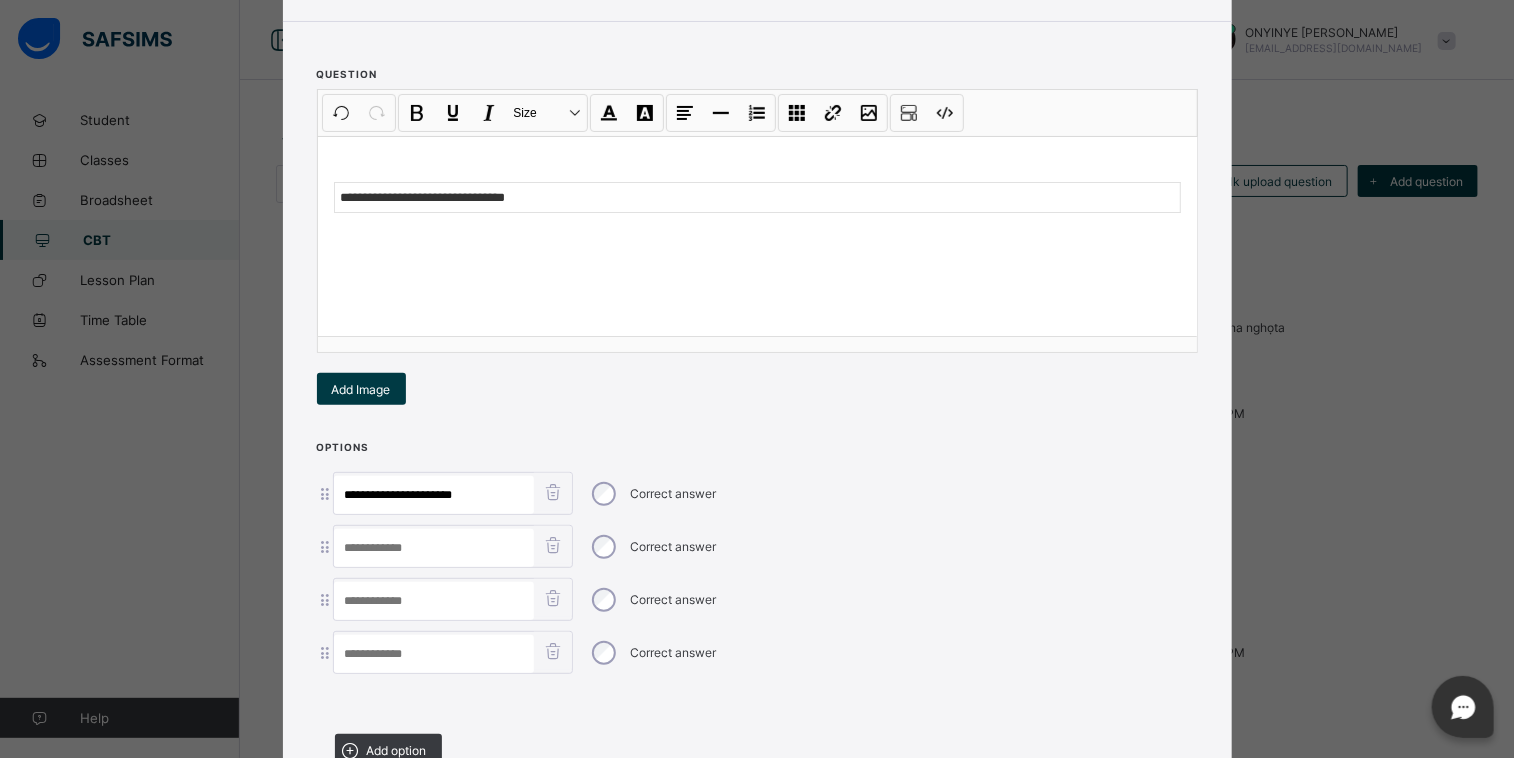 click at bounding box center [434, 548] 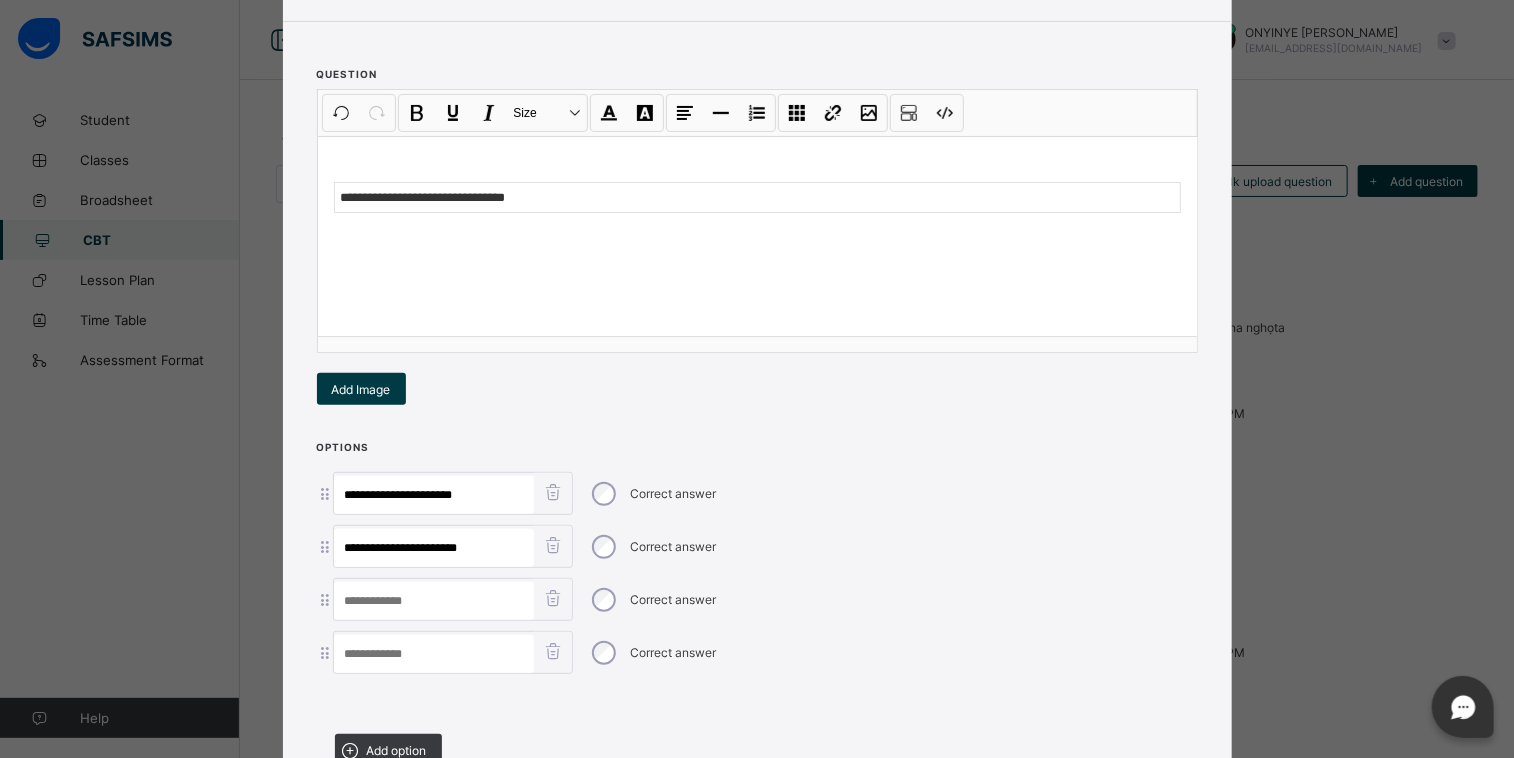 type on "**********" 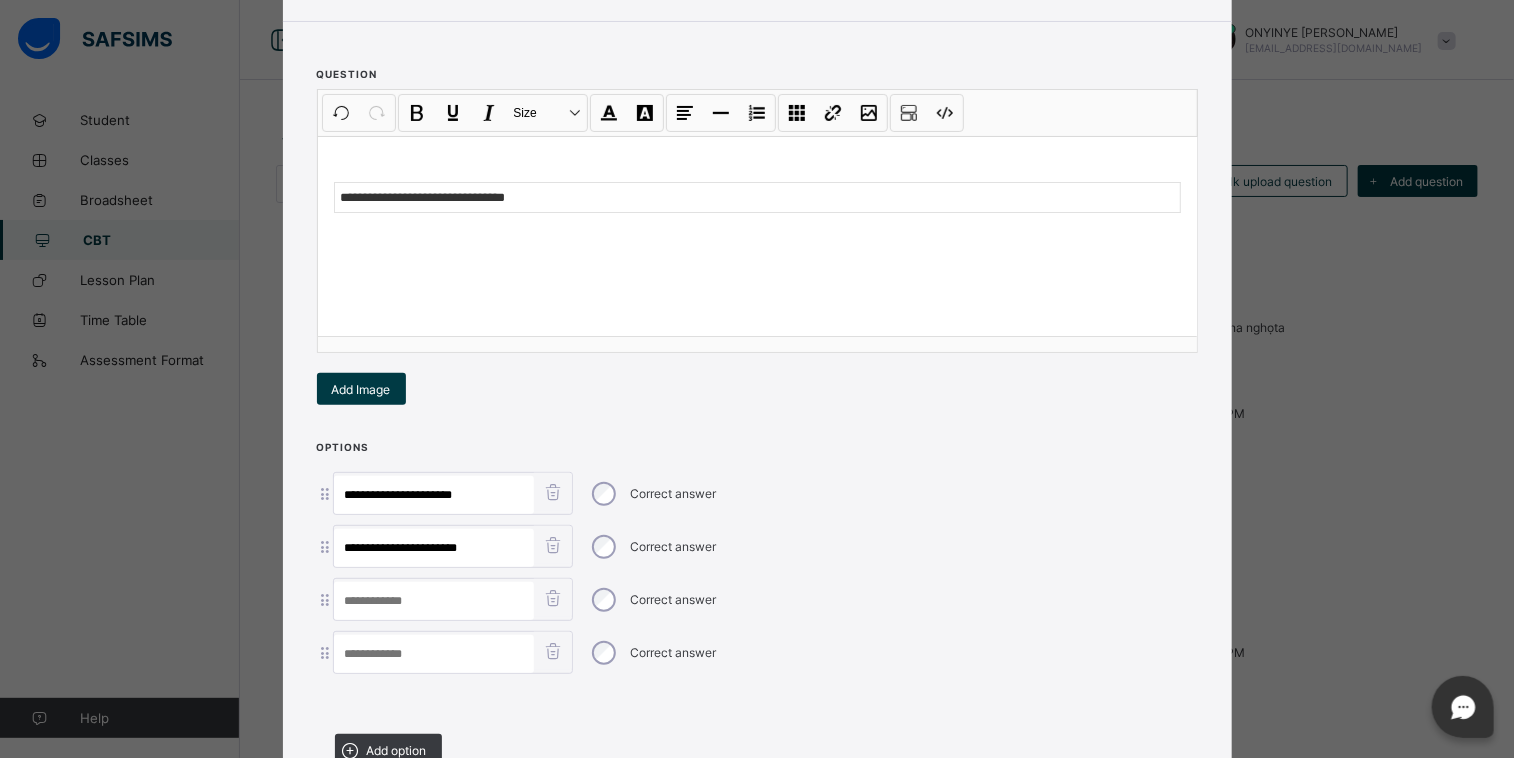 click at bounding box center [434, 601] 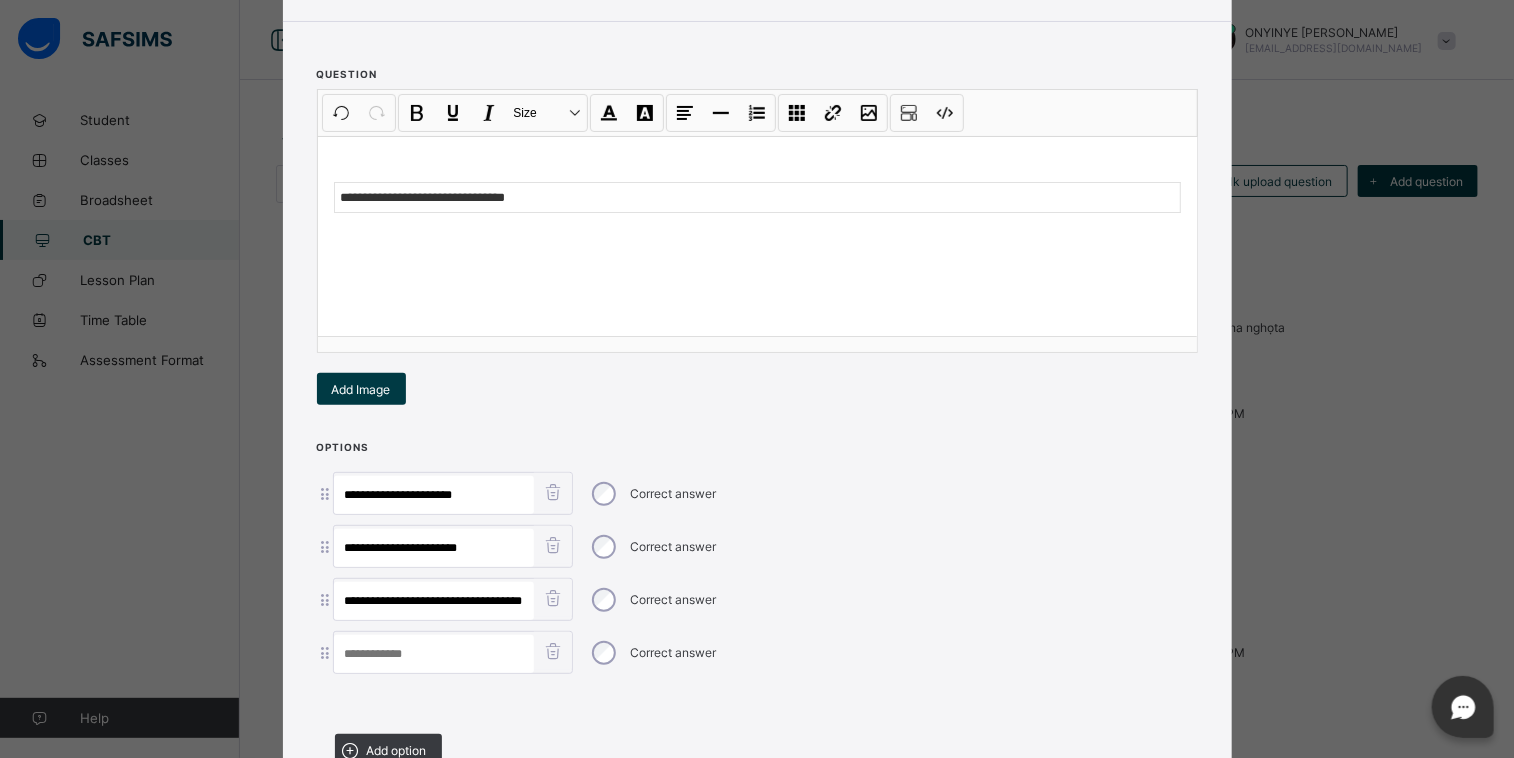 scroll, scrollTop: 0, scrollLeft: 32, axis: horizontal 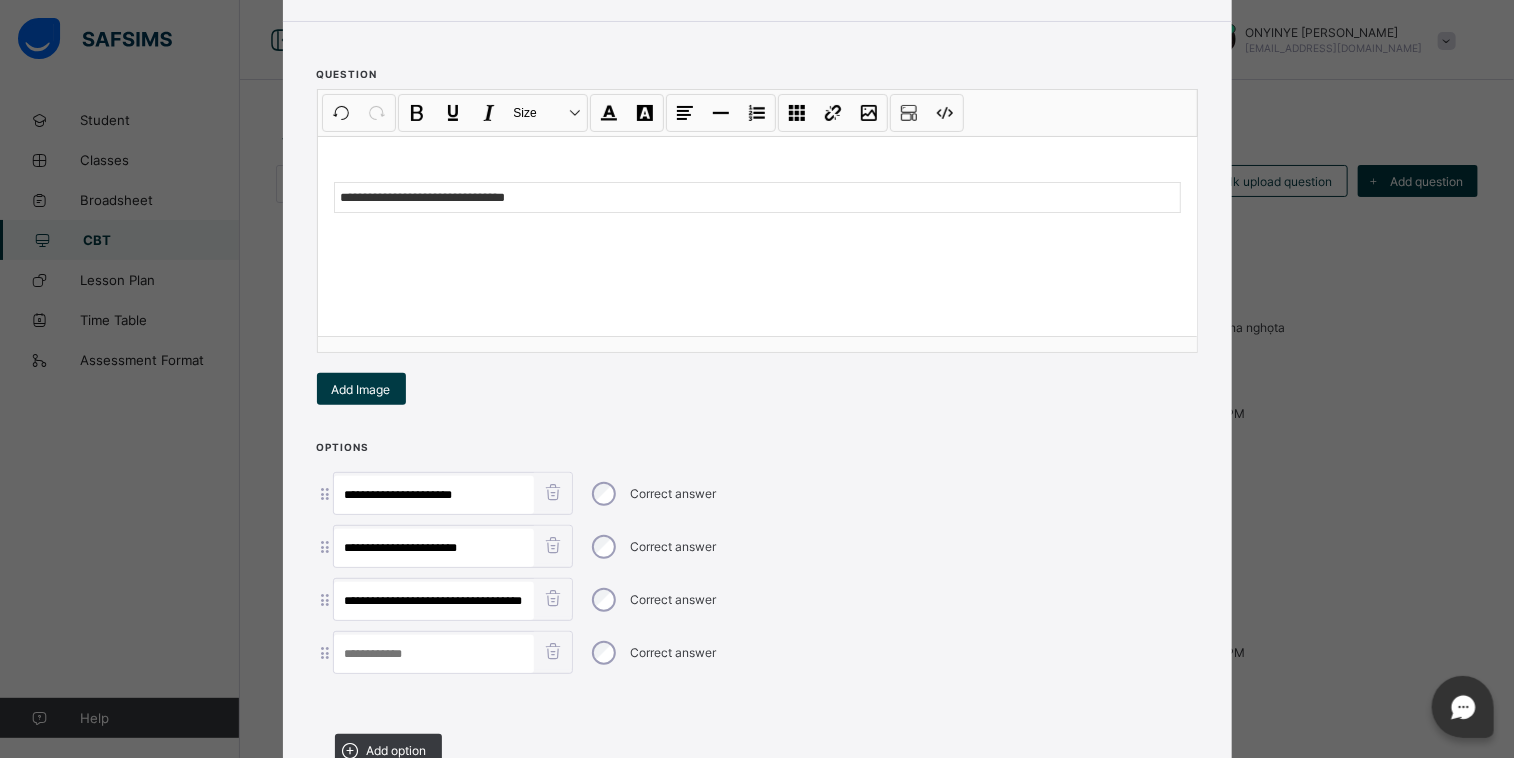 type on "**********" 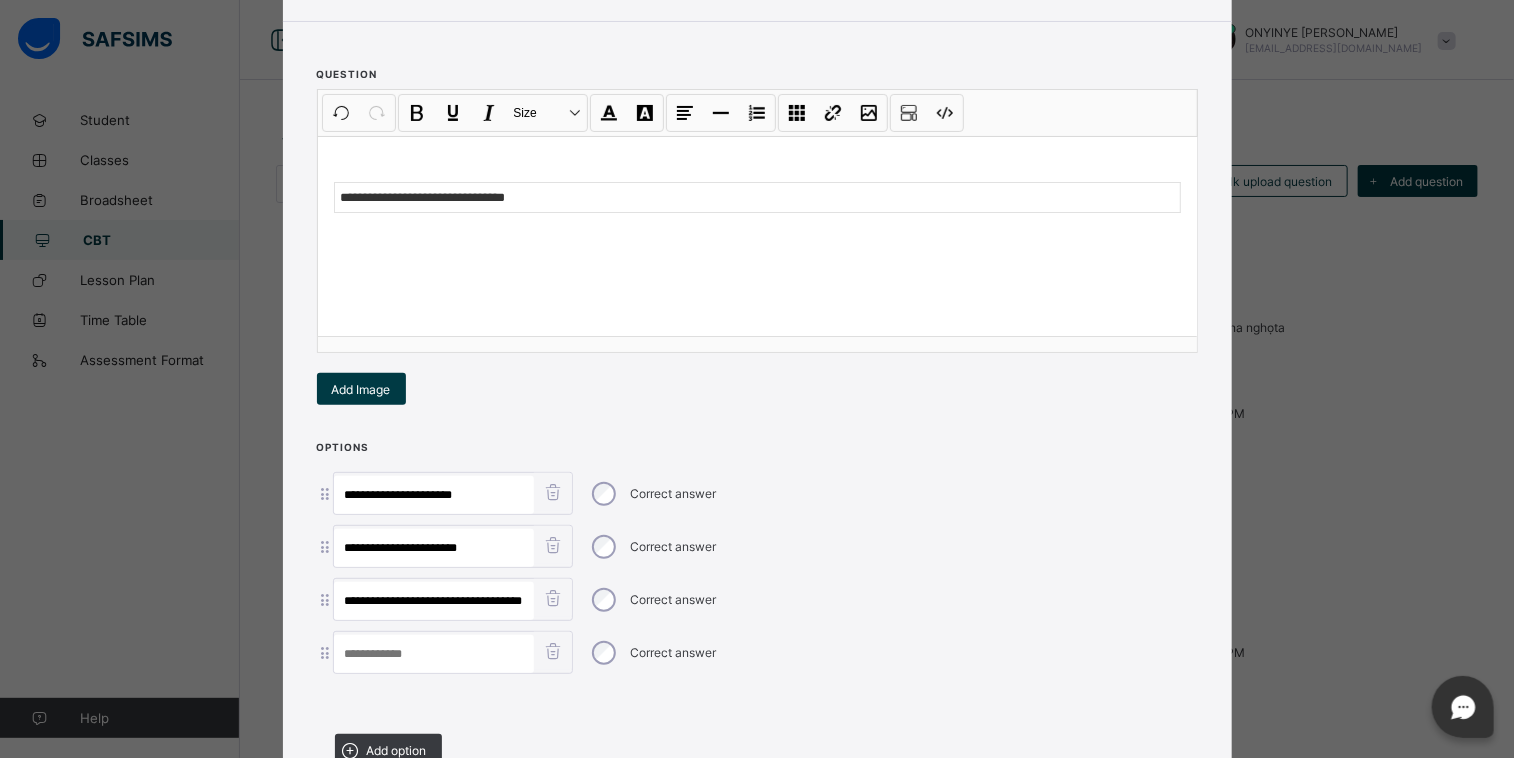 click at bounding box center [434, 654] 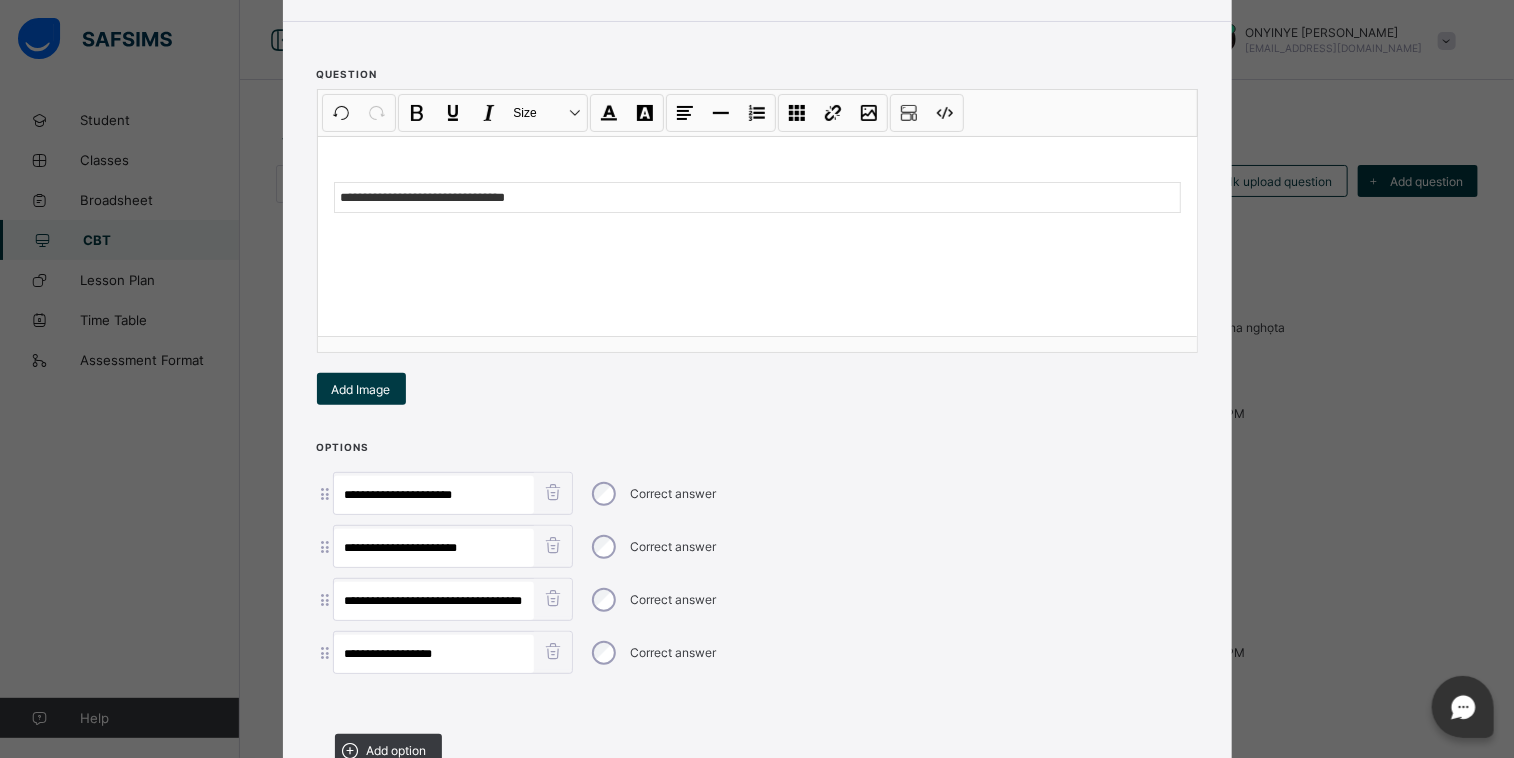 type on "**********" 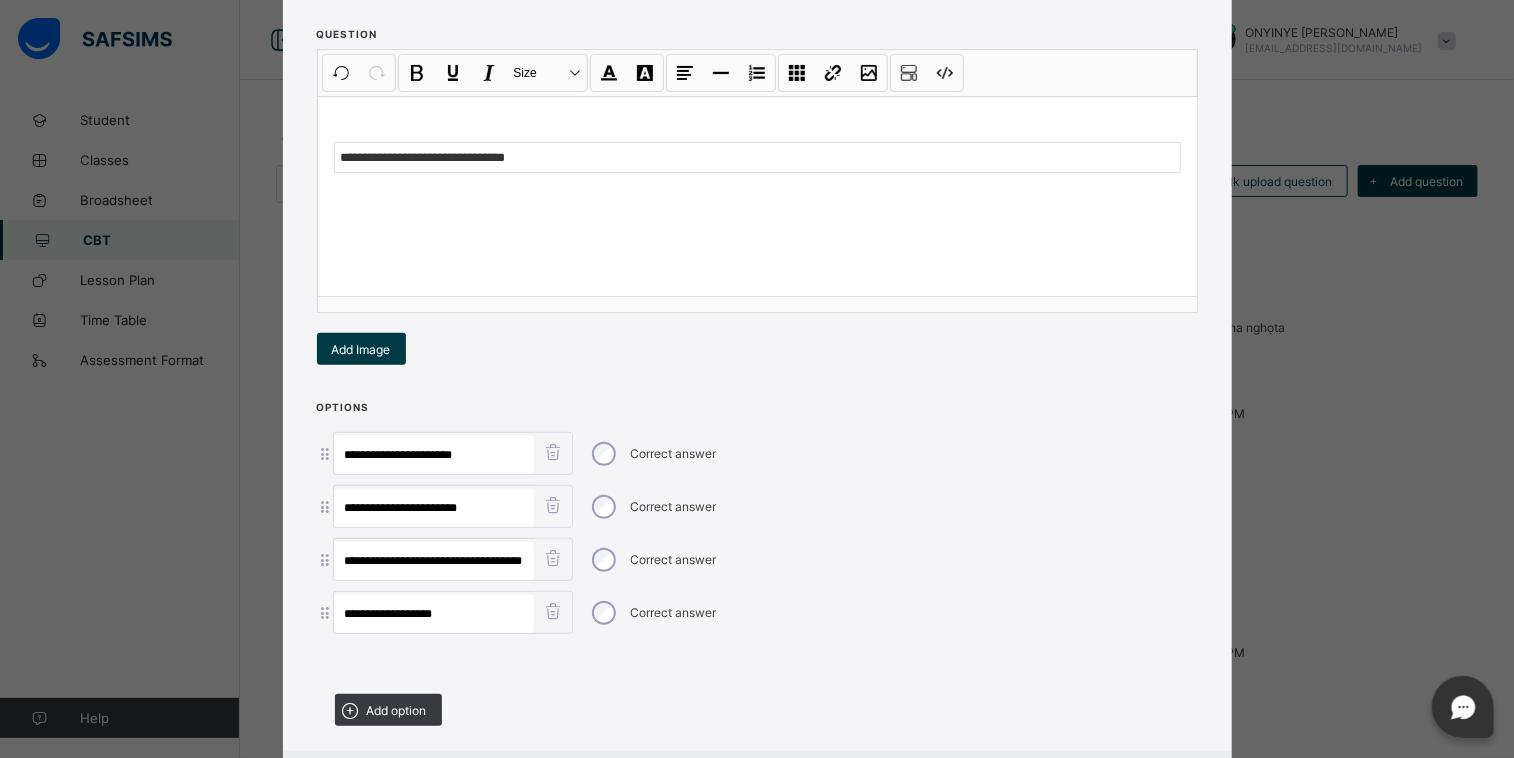 scroll, scrollTop: 344, scrollLeft: 0, axis: vertical 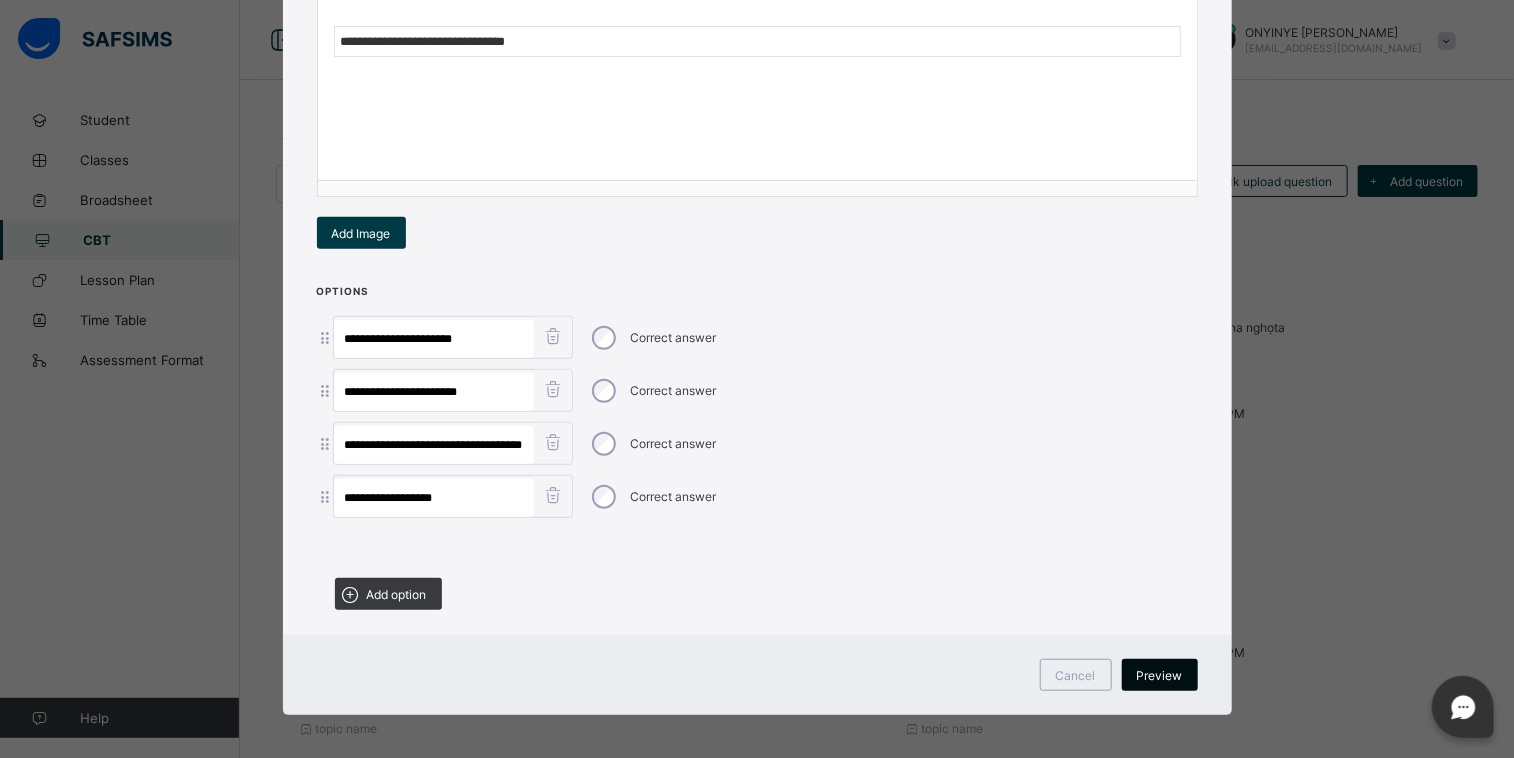 click on "Preview" at bounding box center (1160, 675) 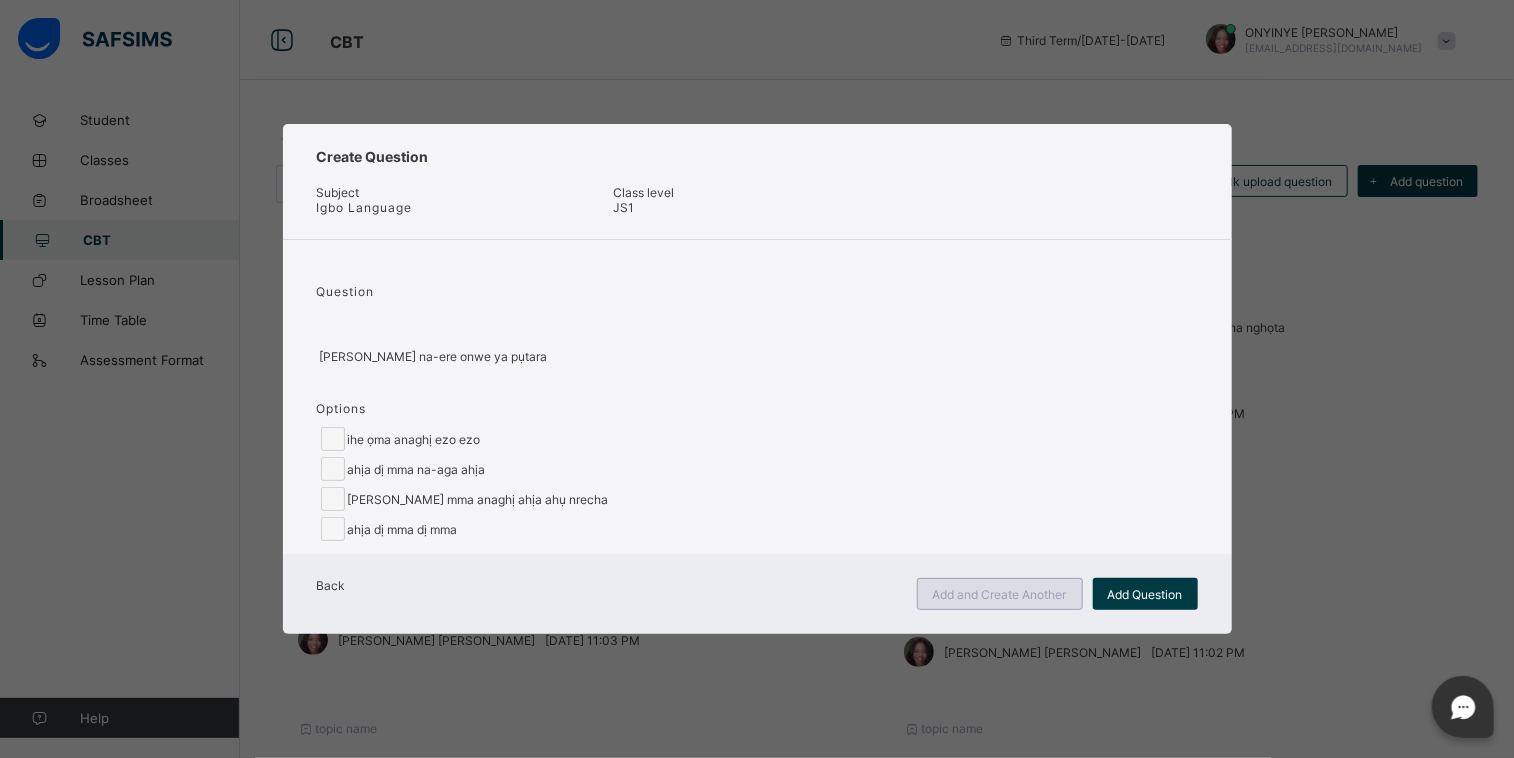 click on "Add and Create Another" at bounding box center [1000, 594] 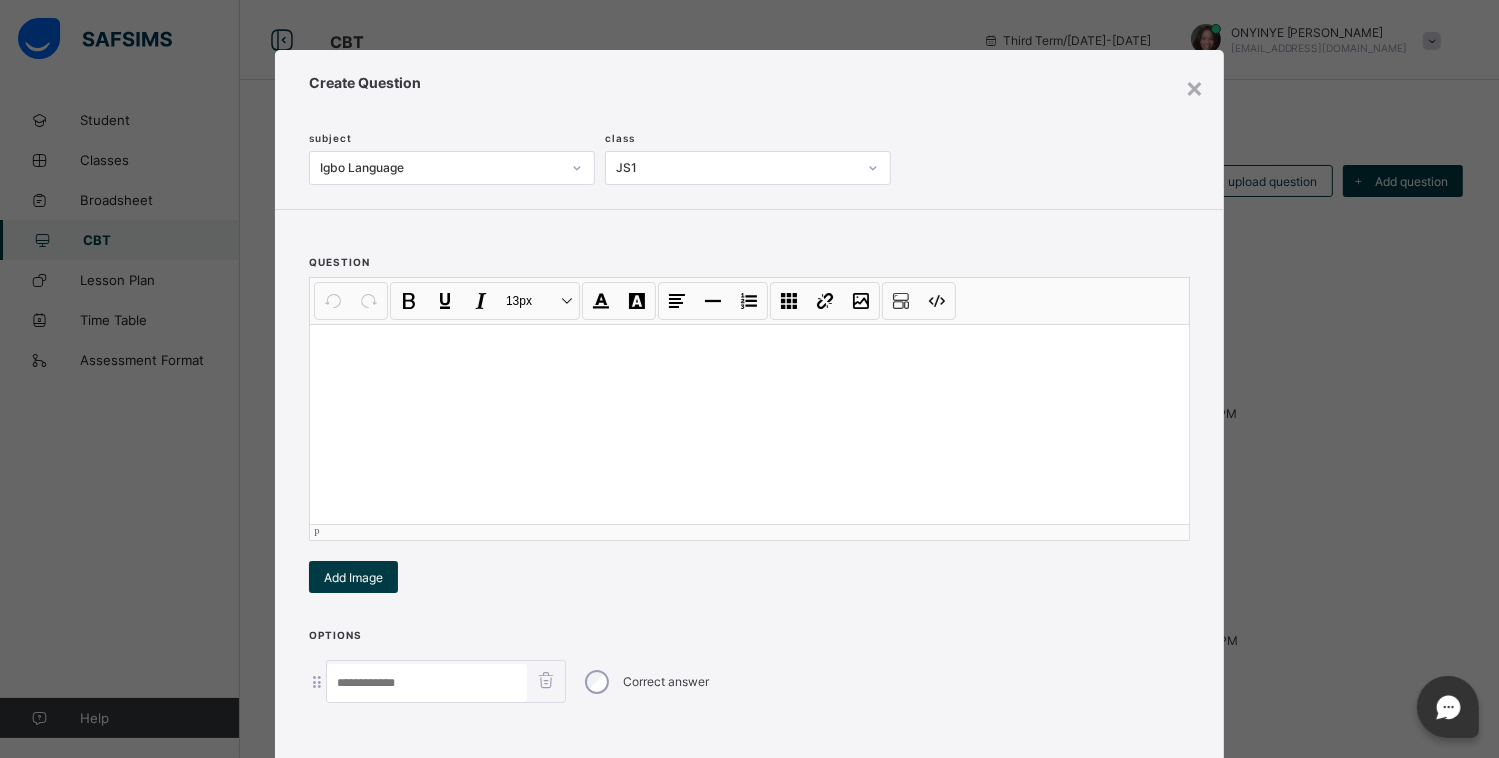 click at bounding box center [749, 424] 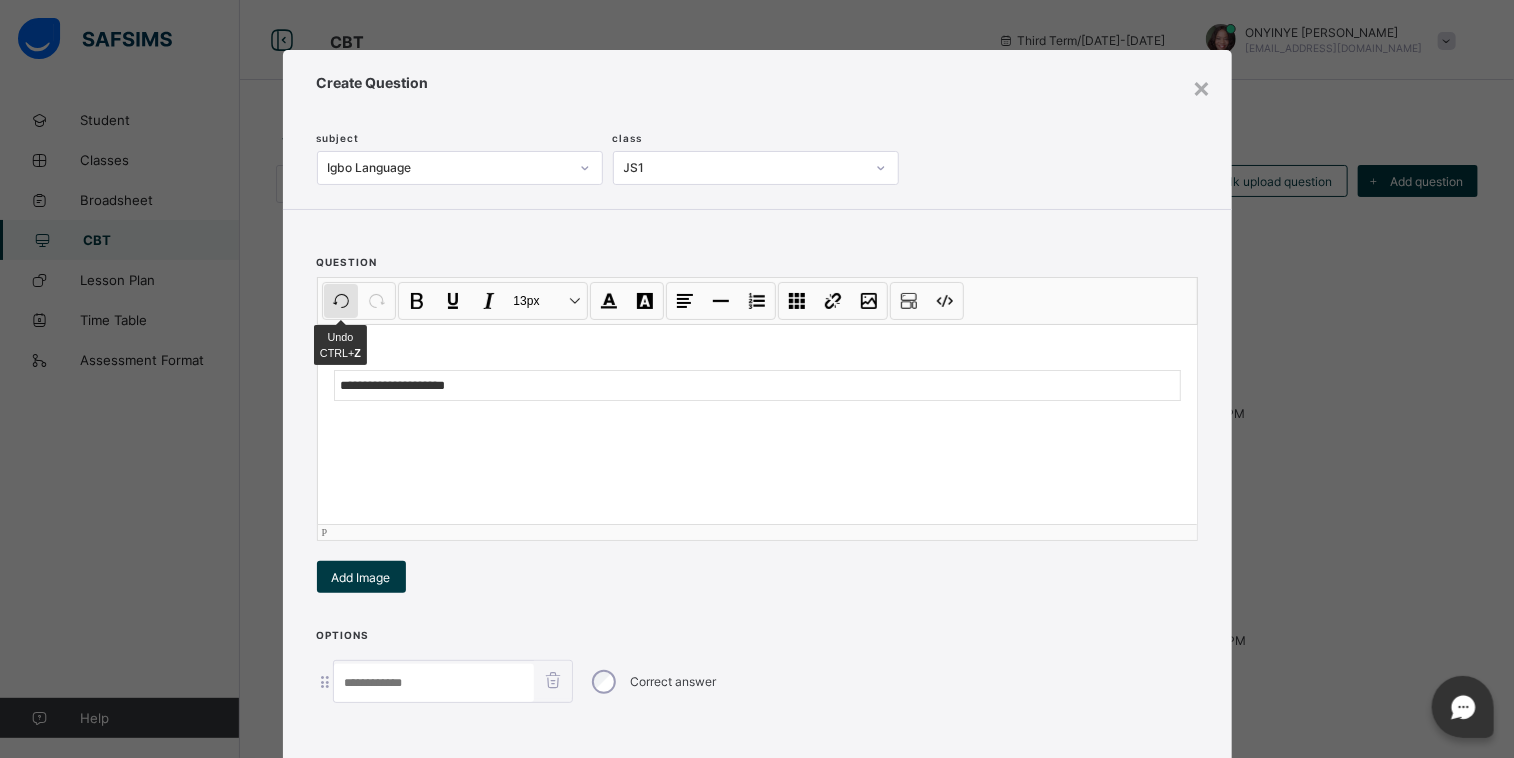 click on "Undo CTRL+ Z" at bounding box center [341, 301] 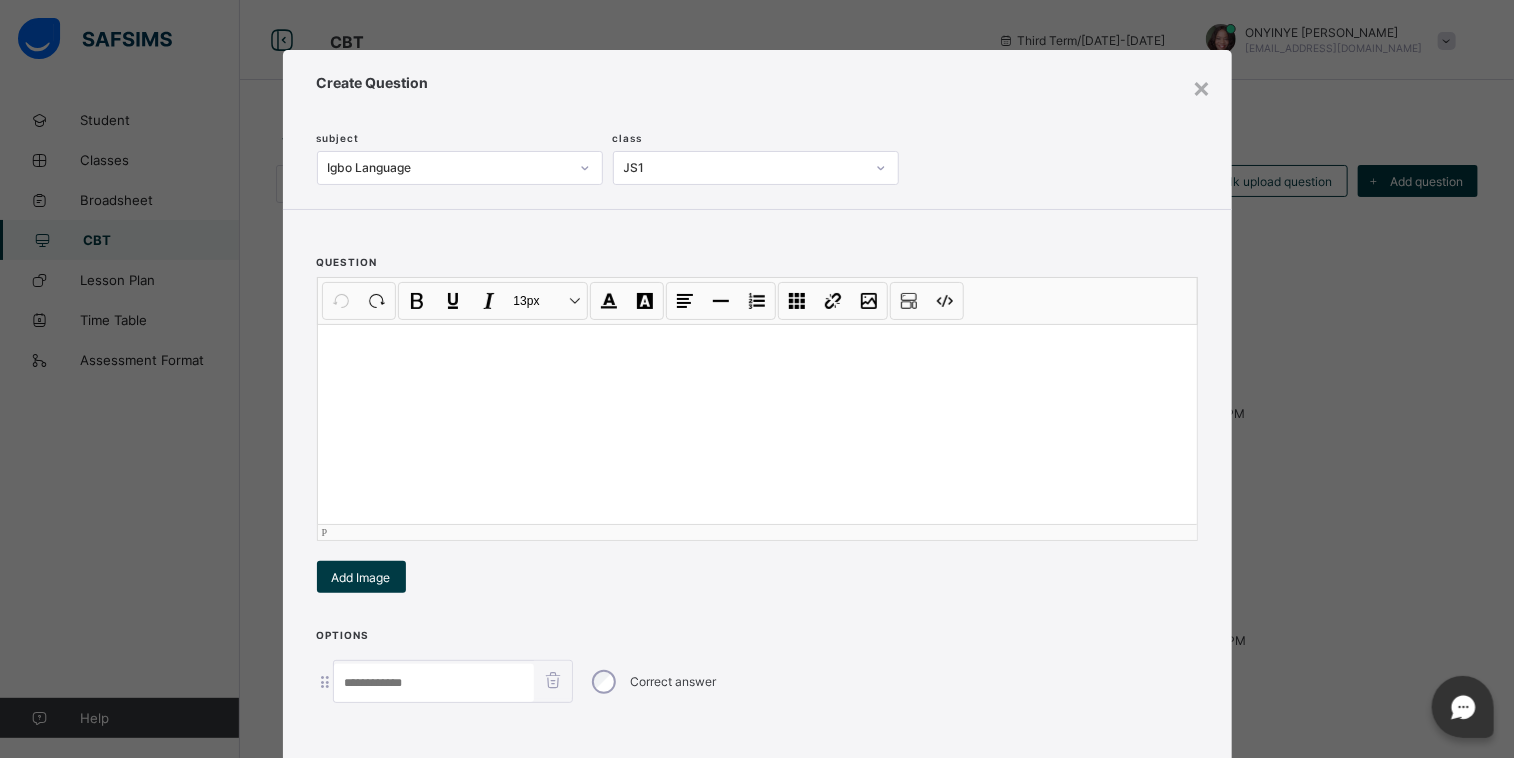 click at bounding box center [757, 424] 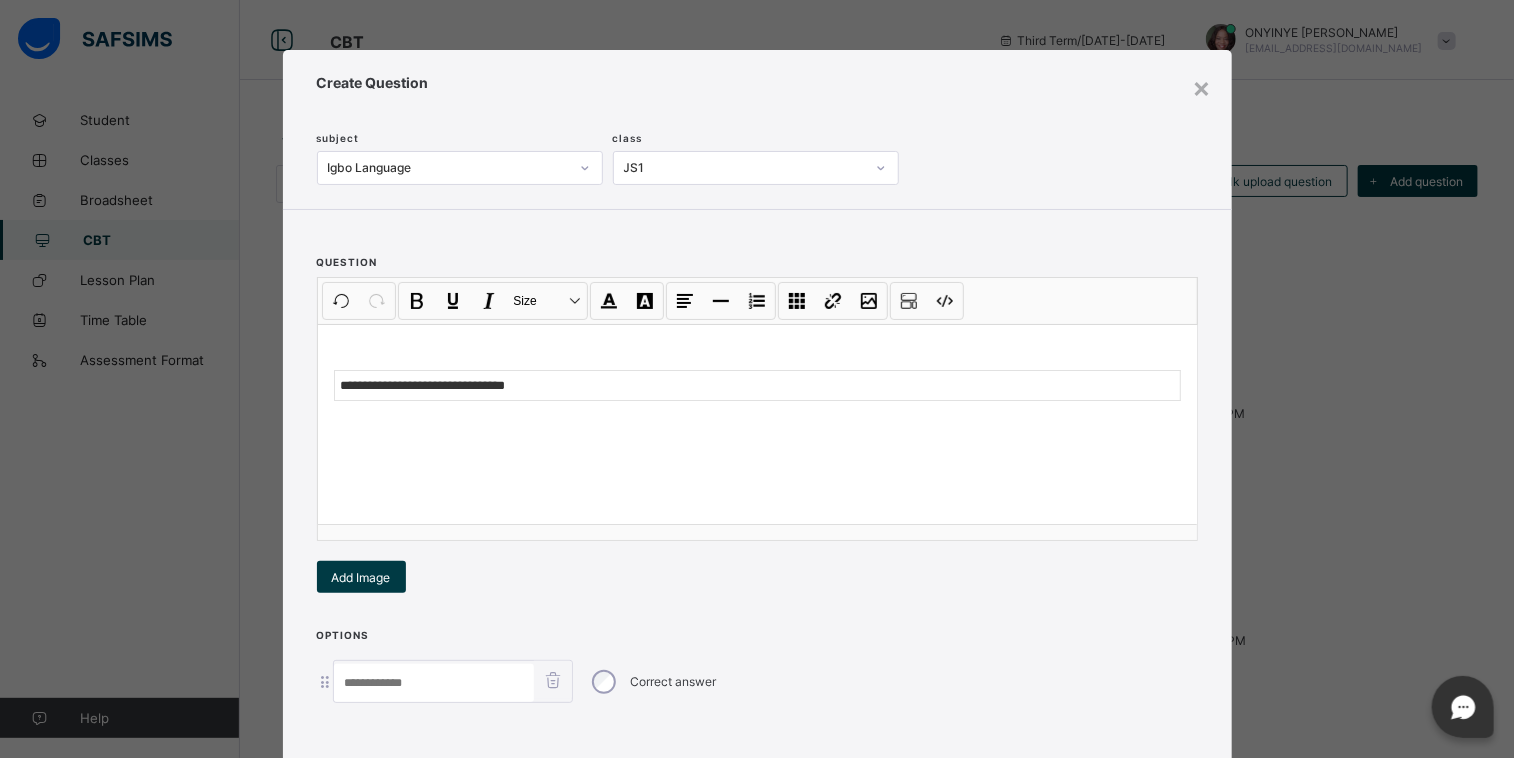 click at bounding box center [757, 730] 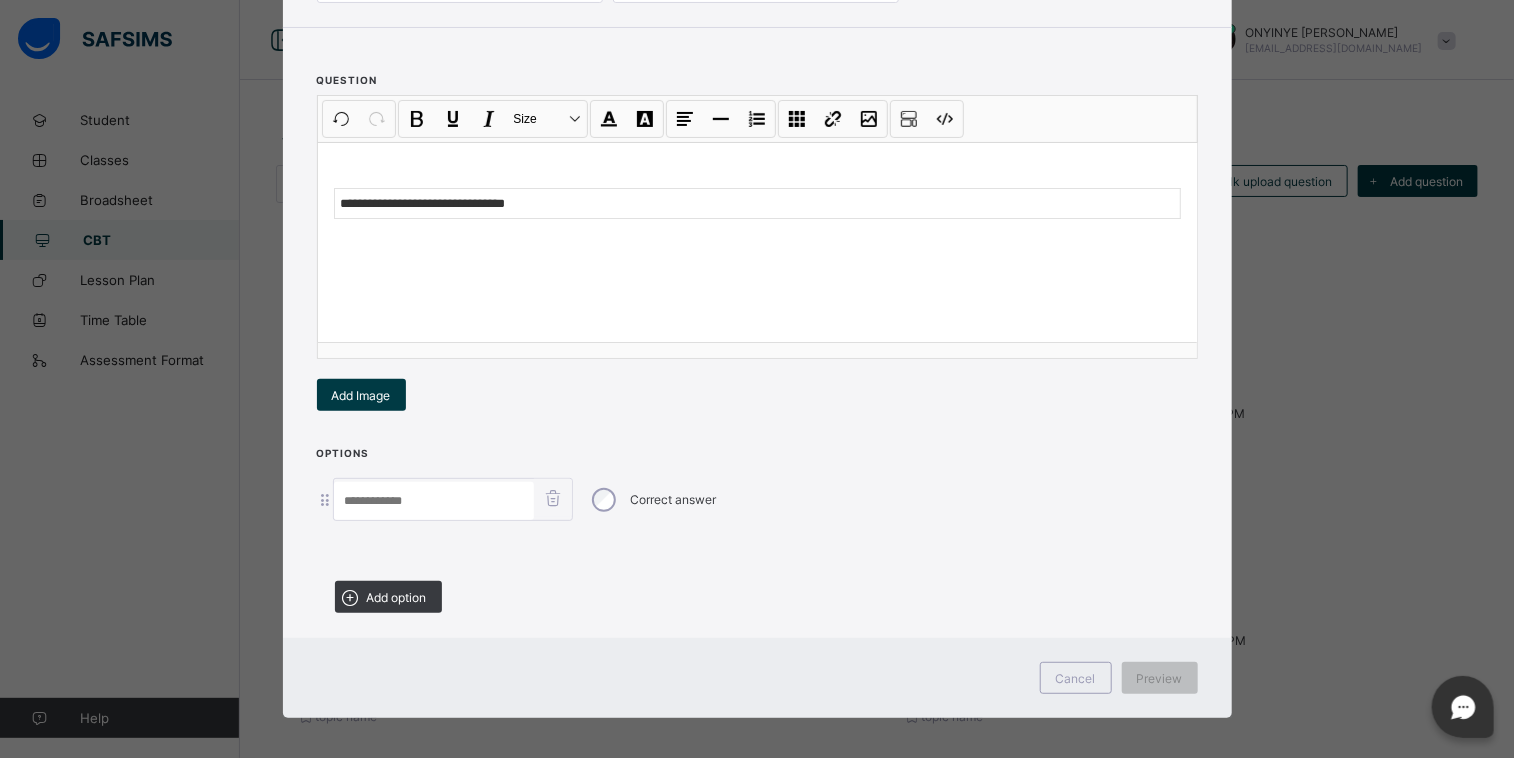 scroll, scrollTop: 188, scrollLeft: 0, axis: vertical 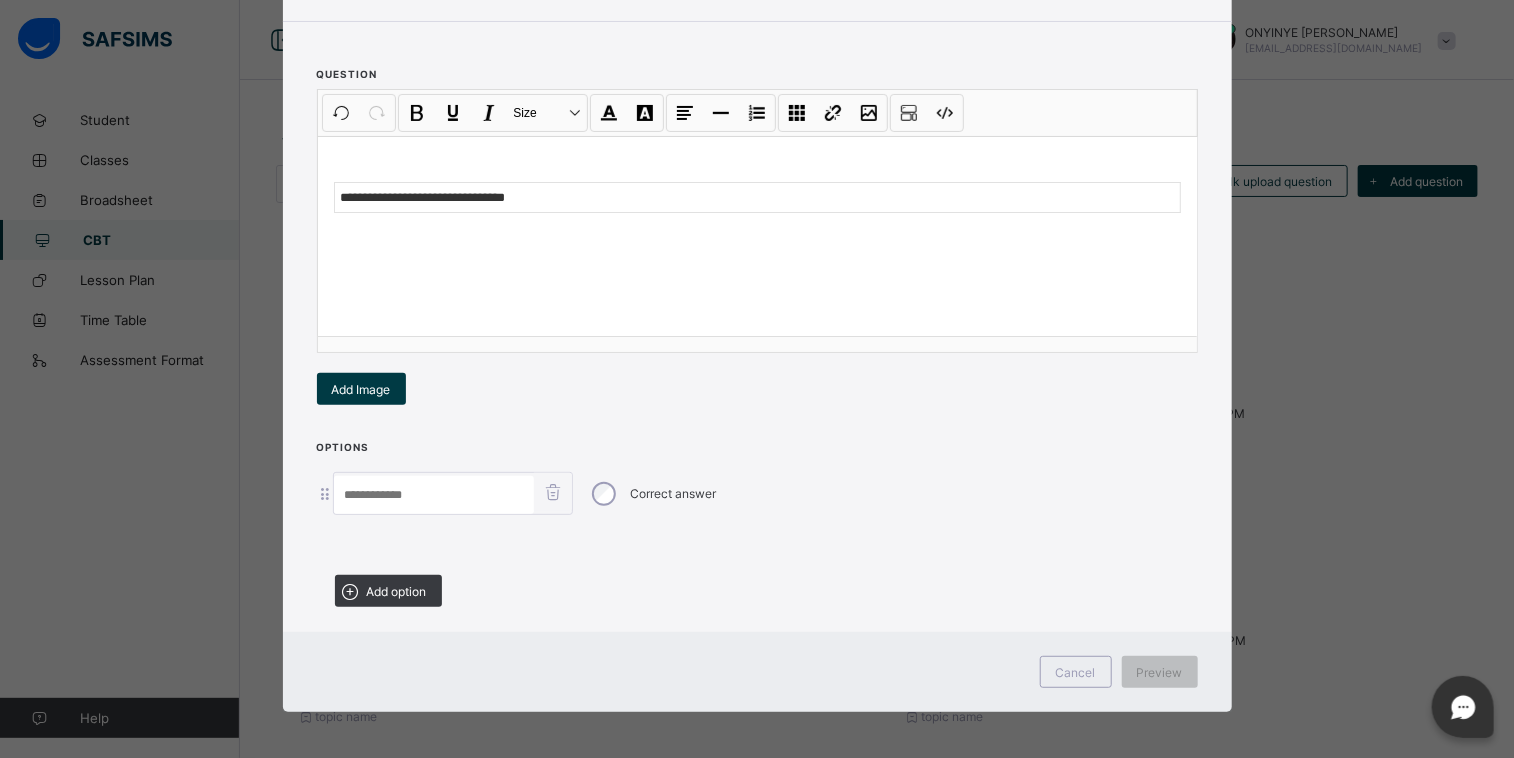 click at bounding box center (434, 495) 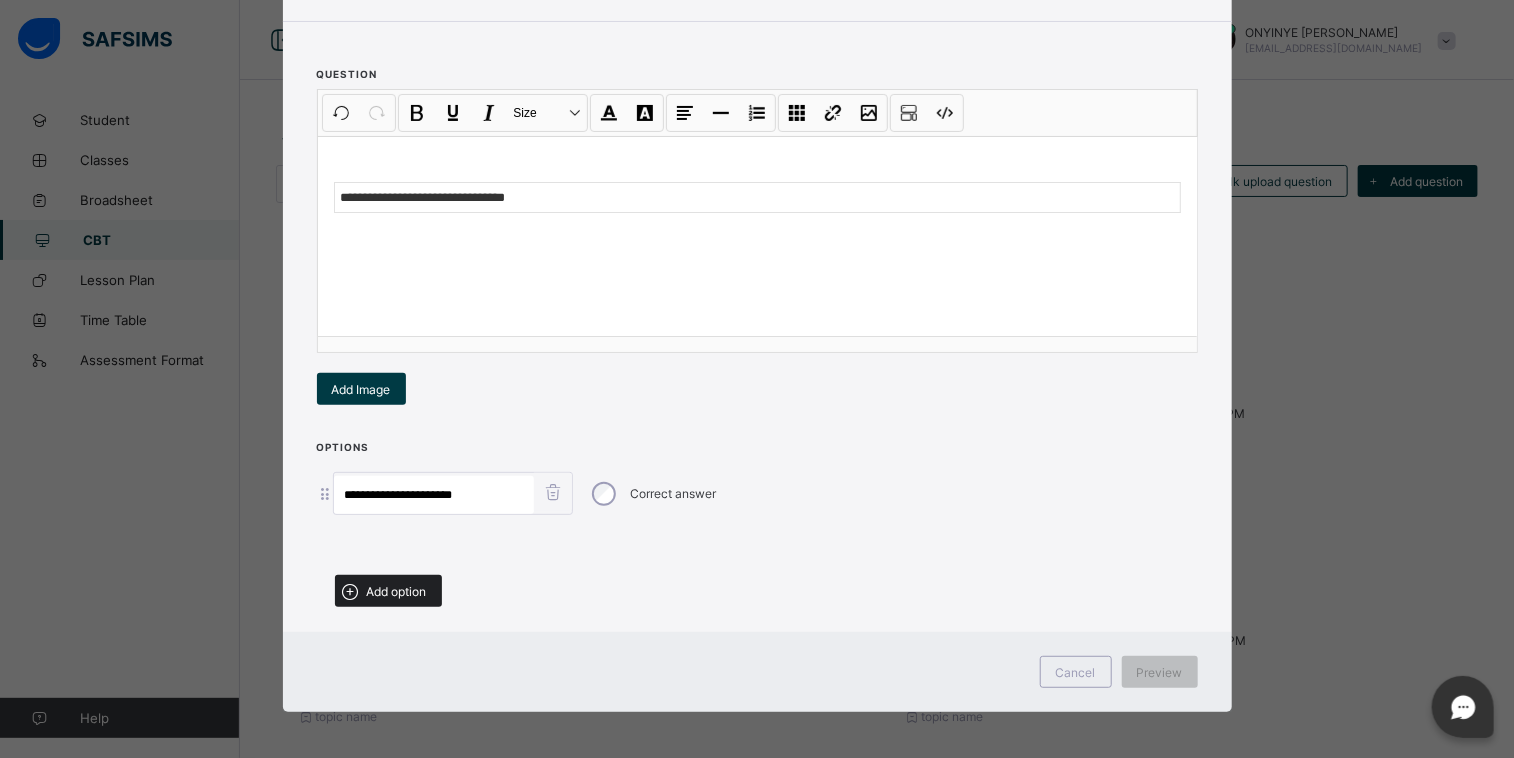 type on "**********" 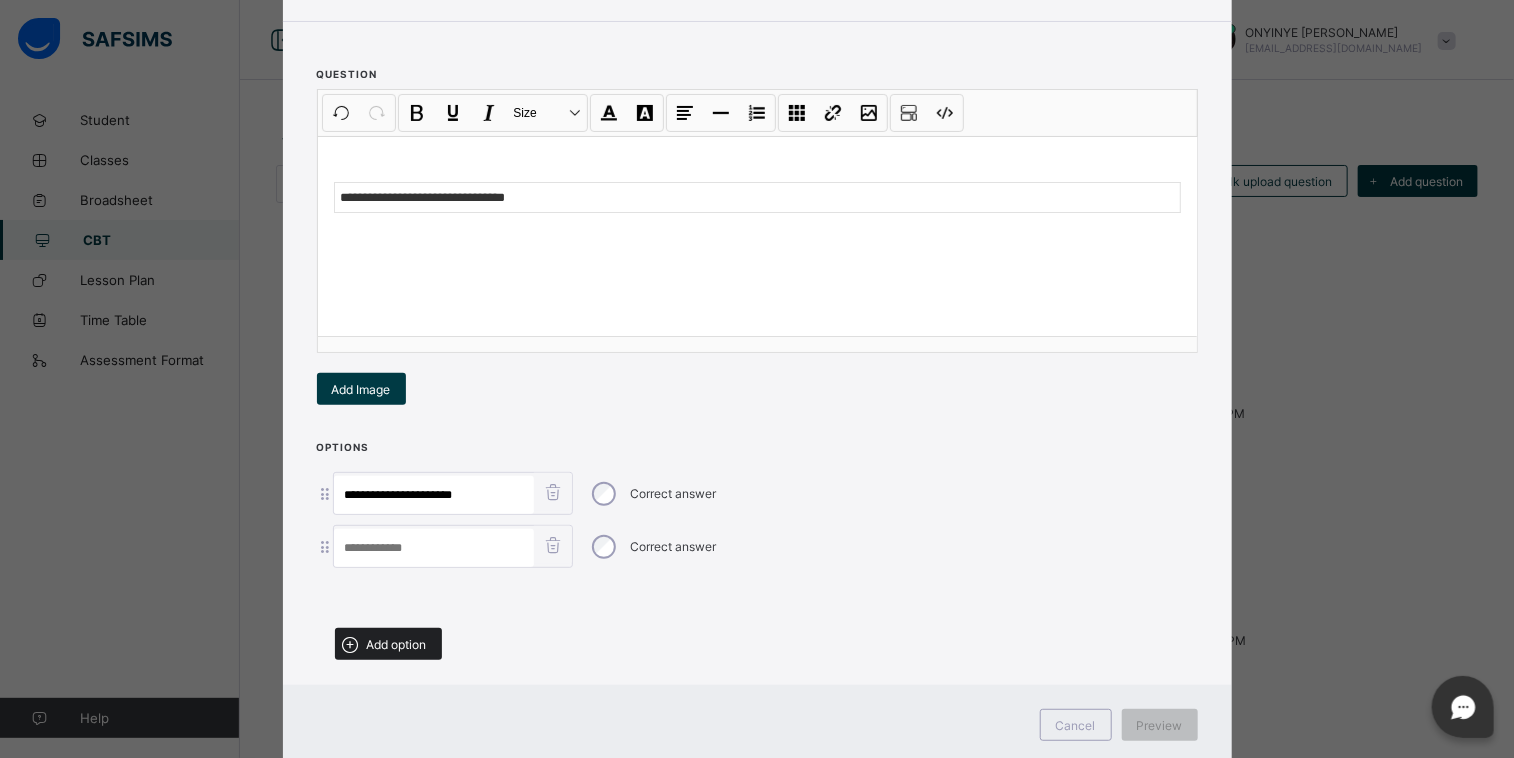 click on "Add option" at bounding box center (397, 644) 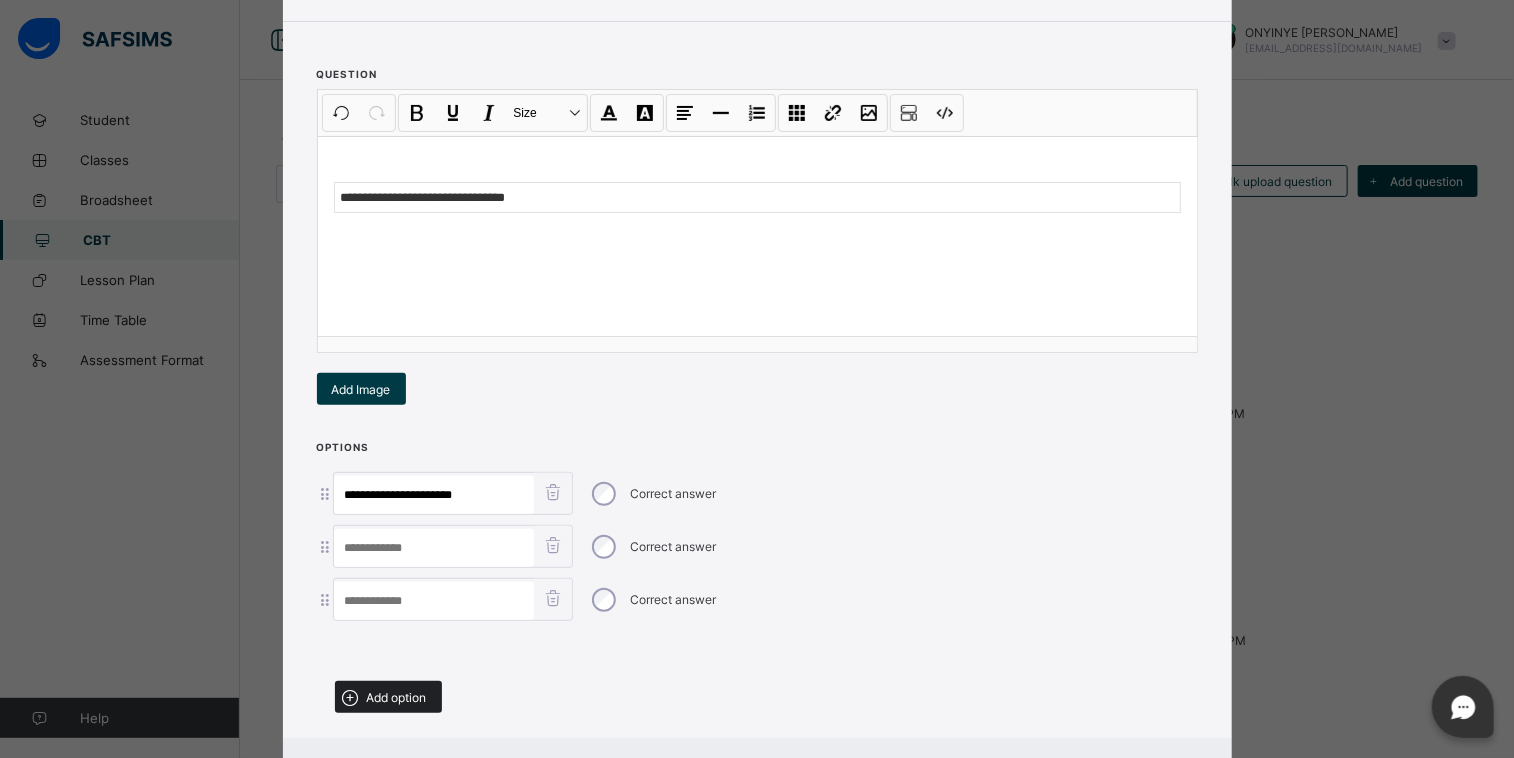 click on "Add option" at bounding box center (397, 697) 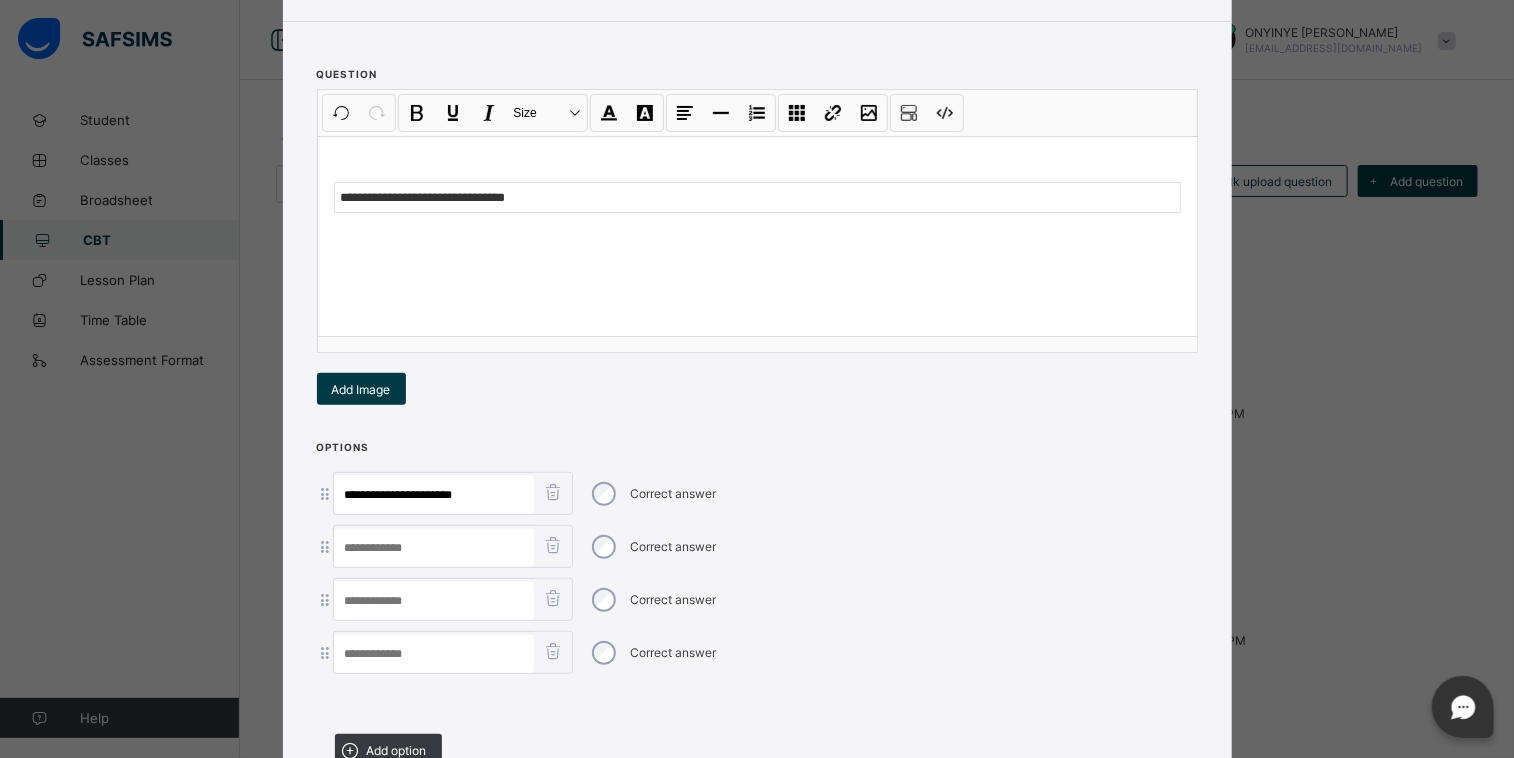 click at bounding box center (434, 548) 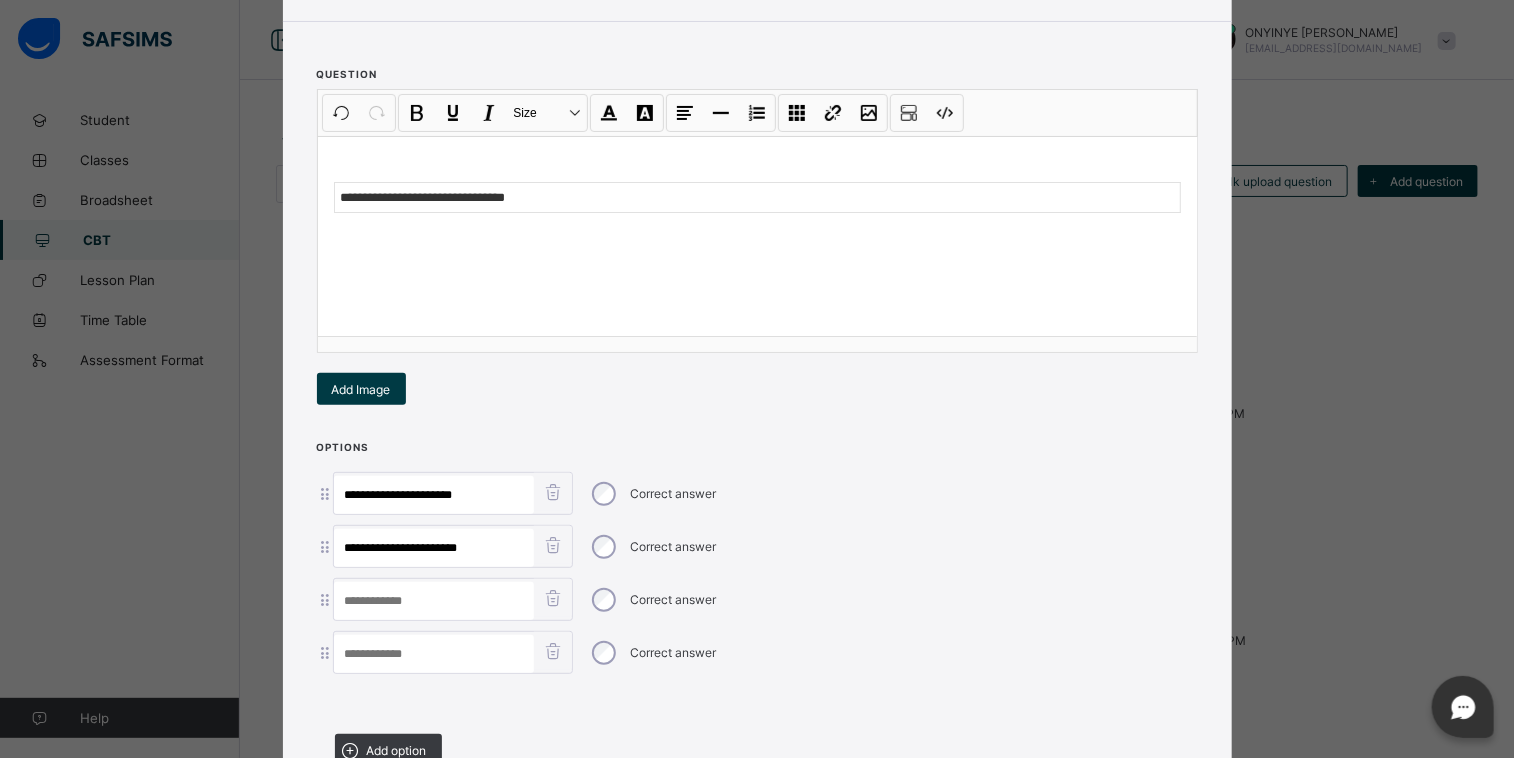 type on "**********" 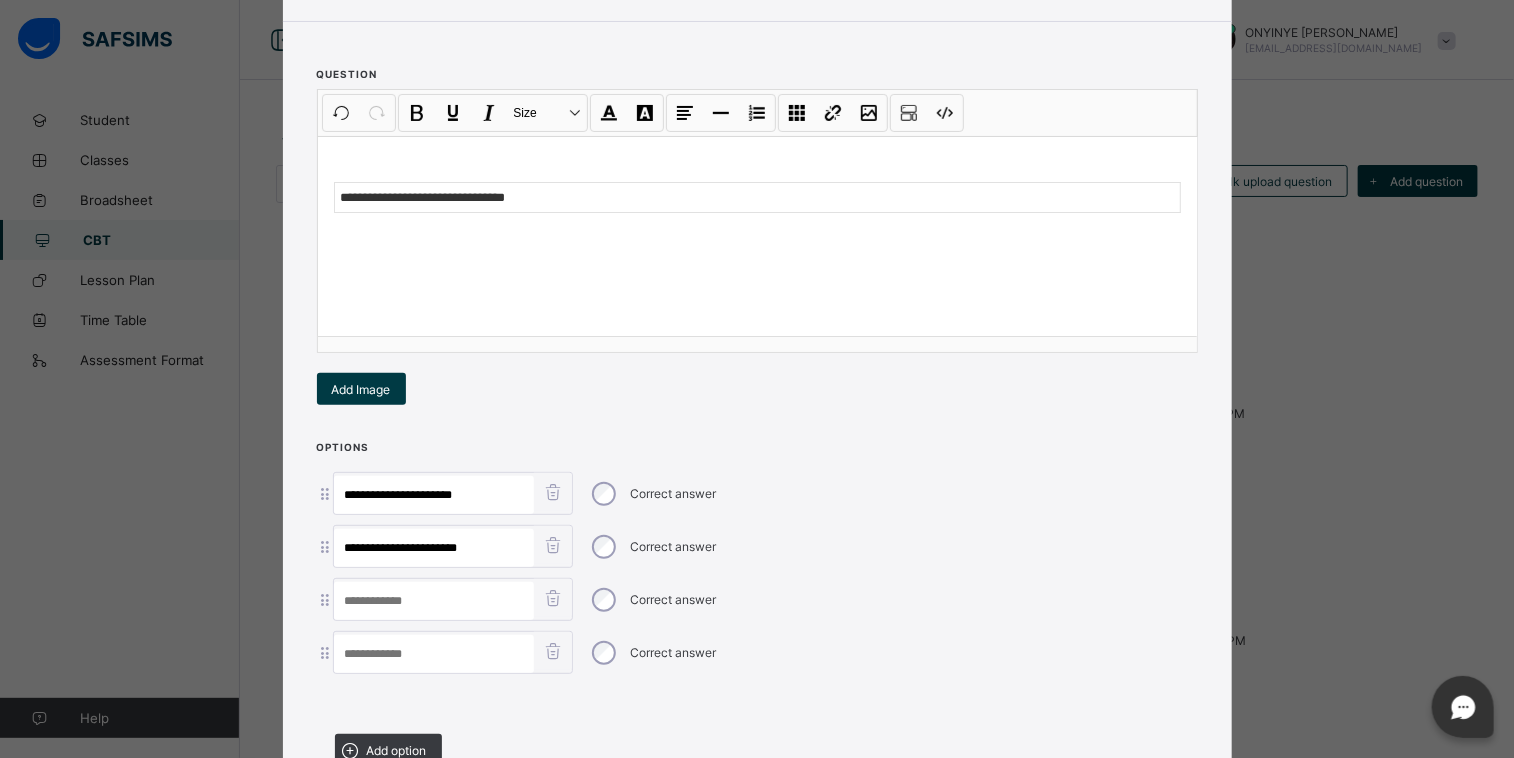 click at bounding box center (434, 601) 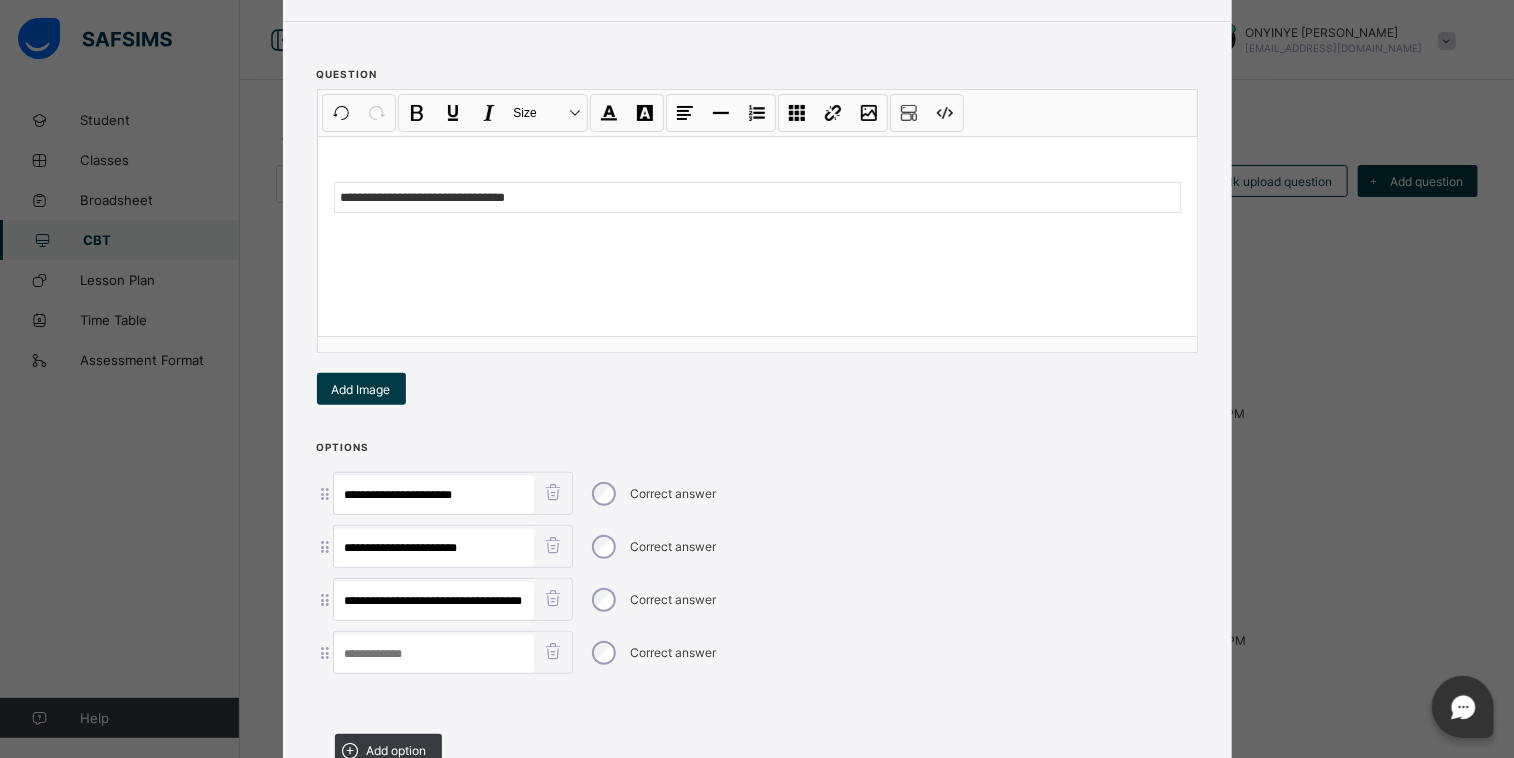 scroll, scrollTop: 0, scrollLeft: 32, axis: horizontal 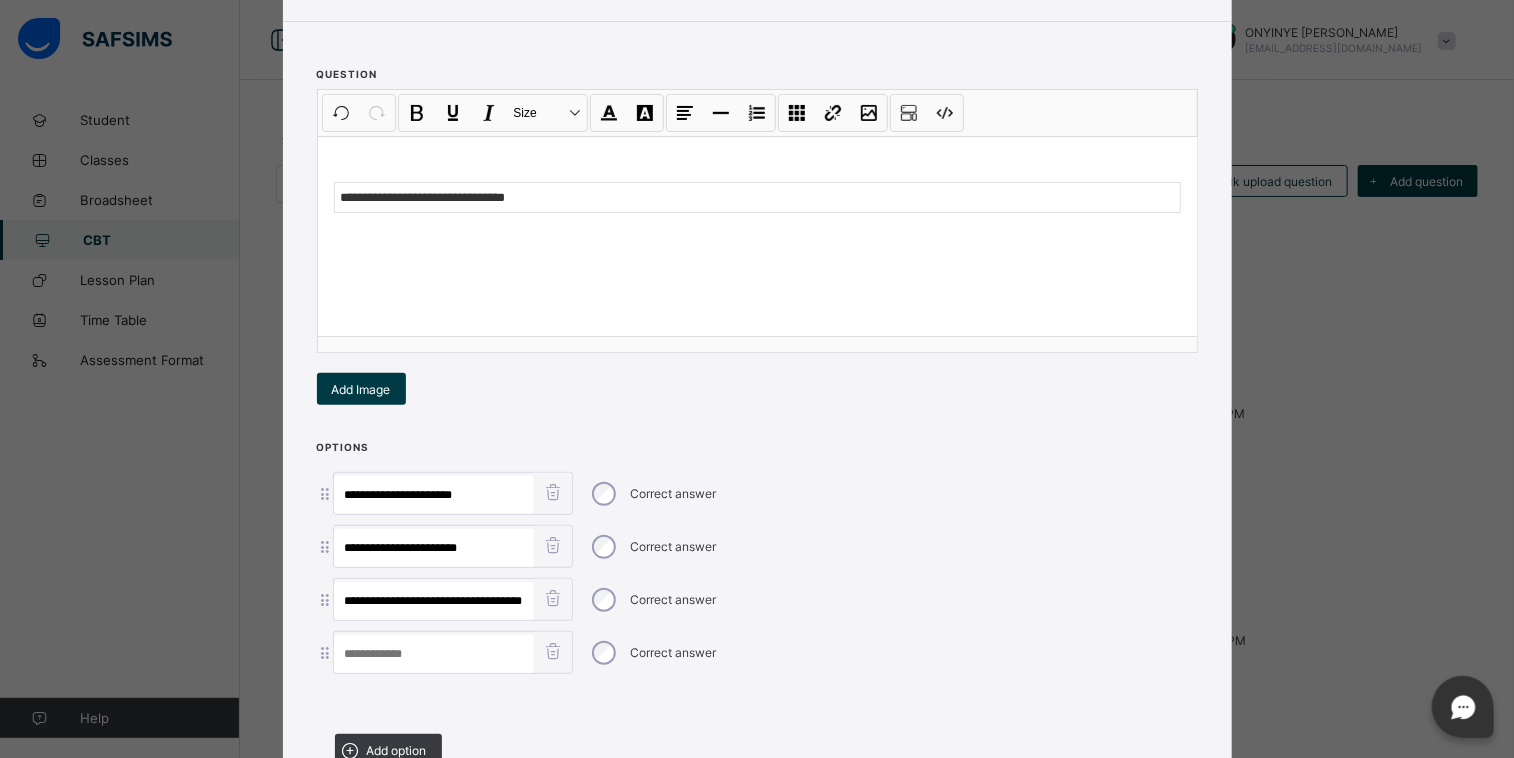 type on "**********" 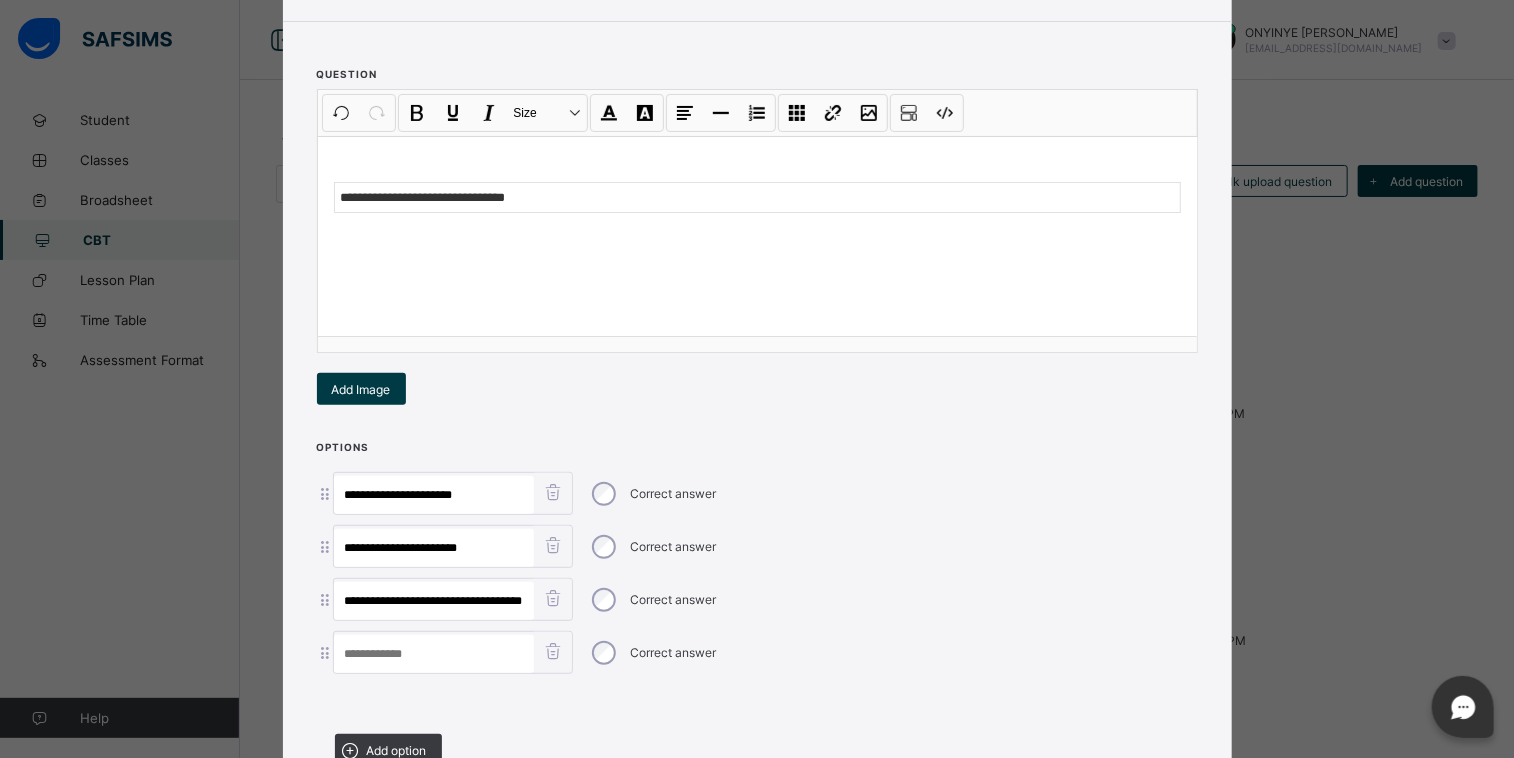 click at bounding box center [434, 654] 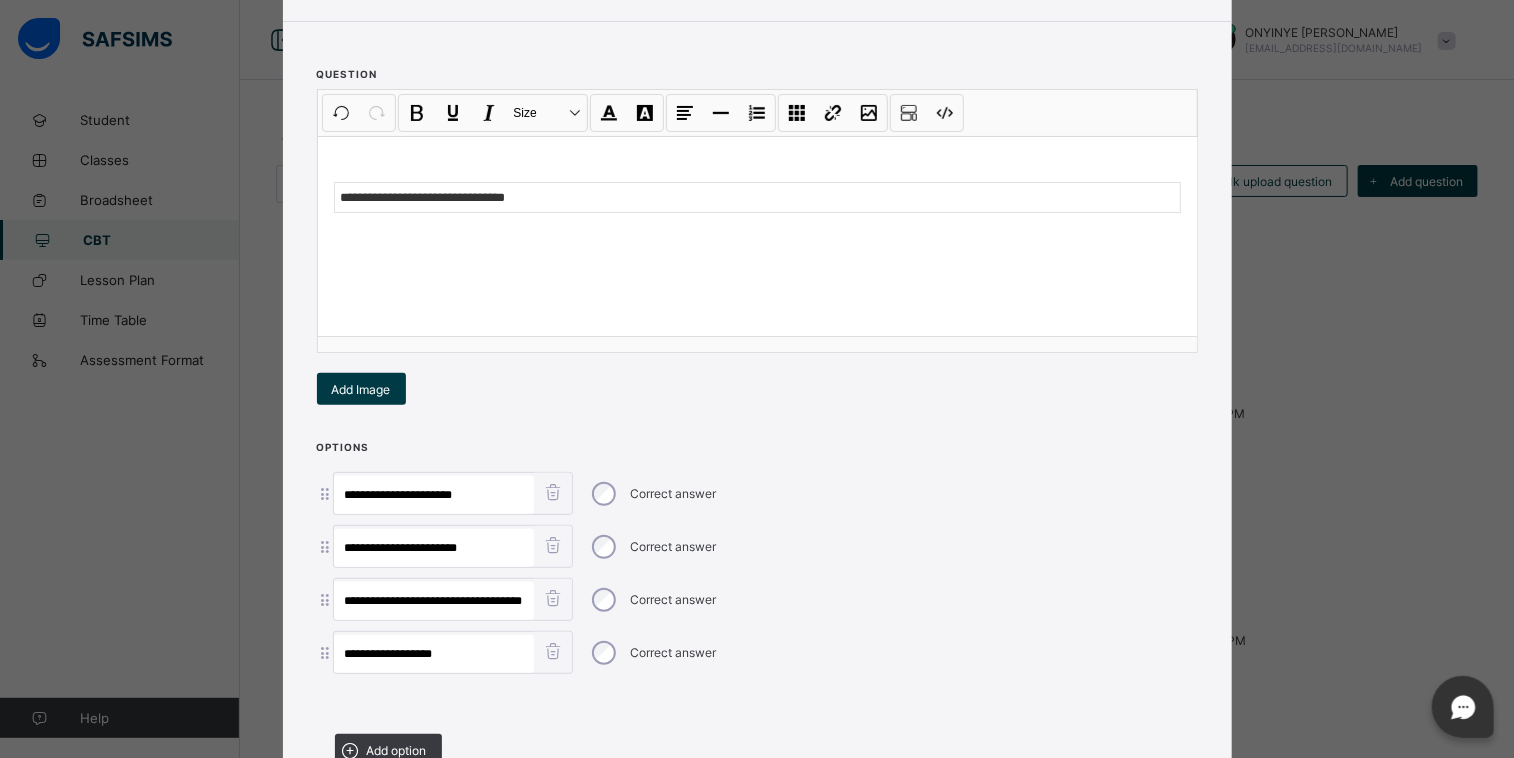 type on "**********" 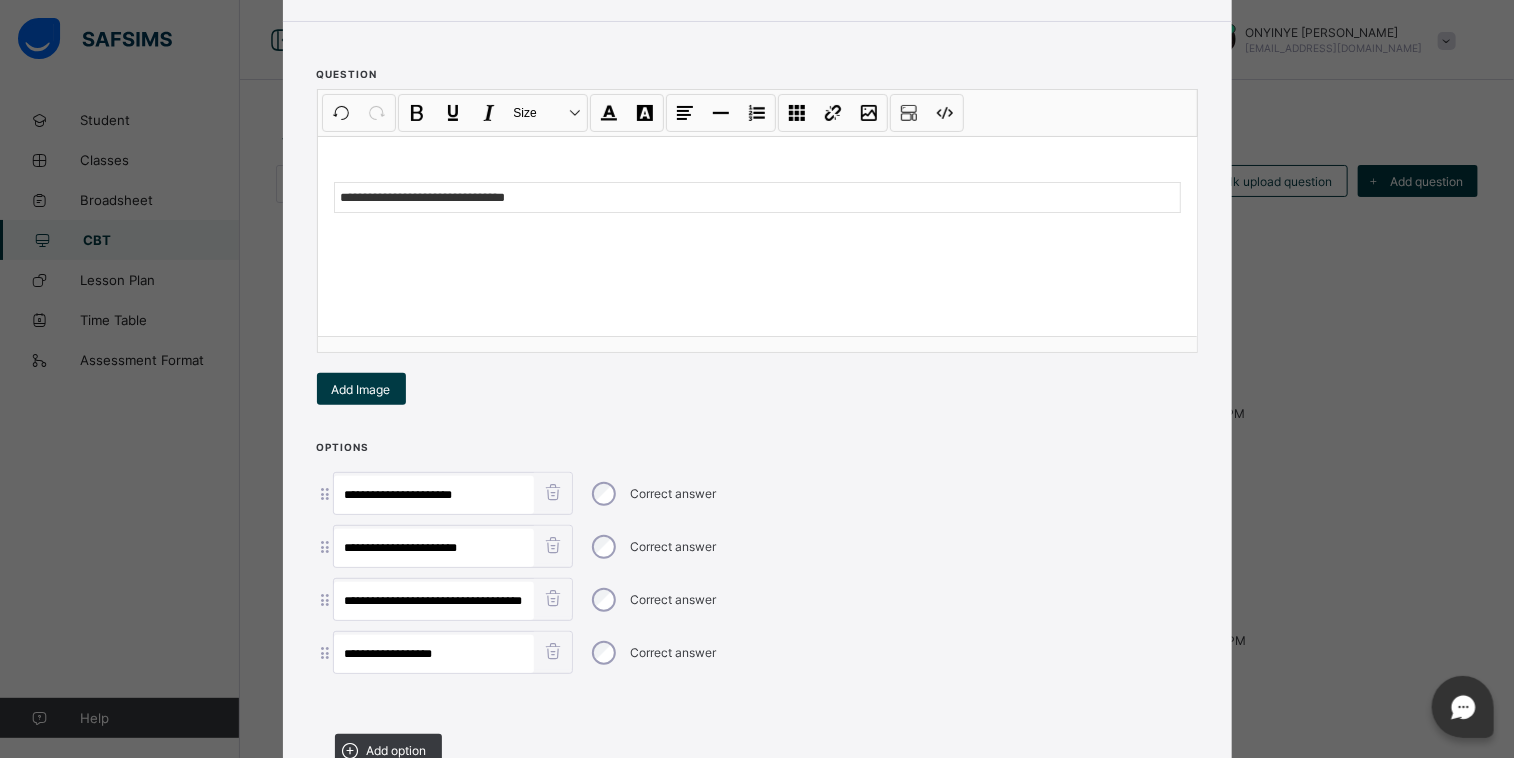 click at bounding box center (757, 701) 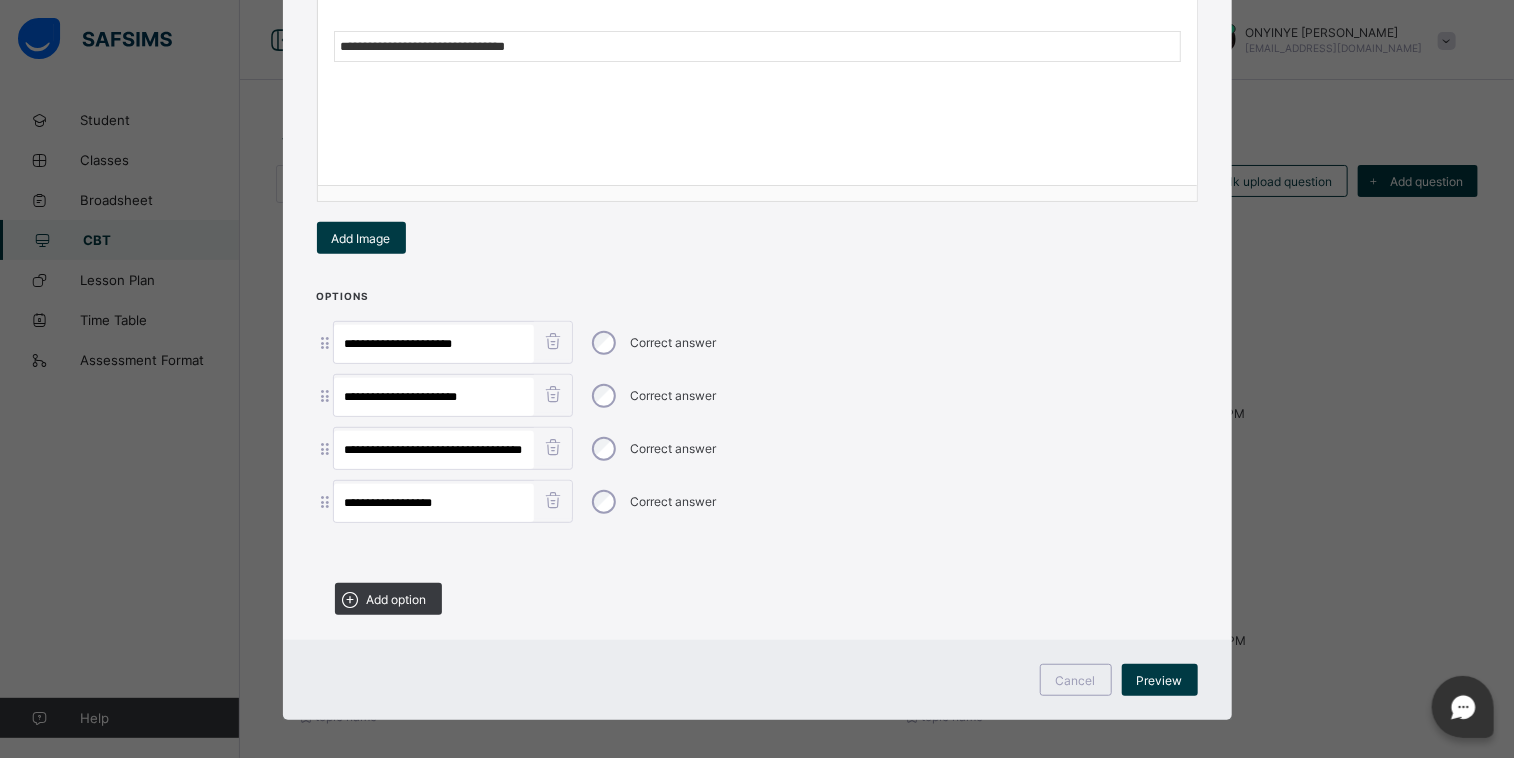 scroll, scrollTop: 344, scrollLeft: 0, axis: vertical 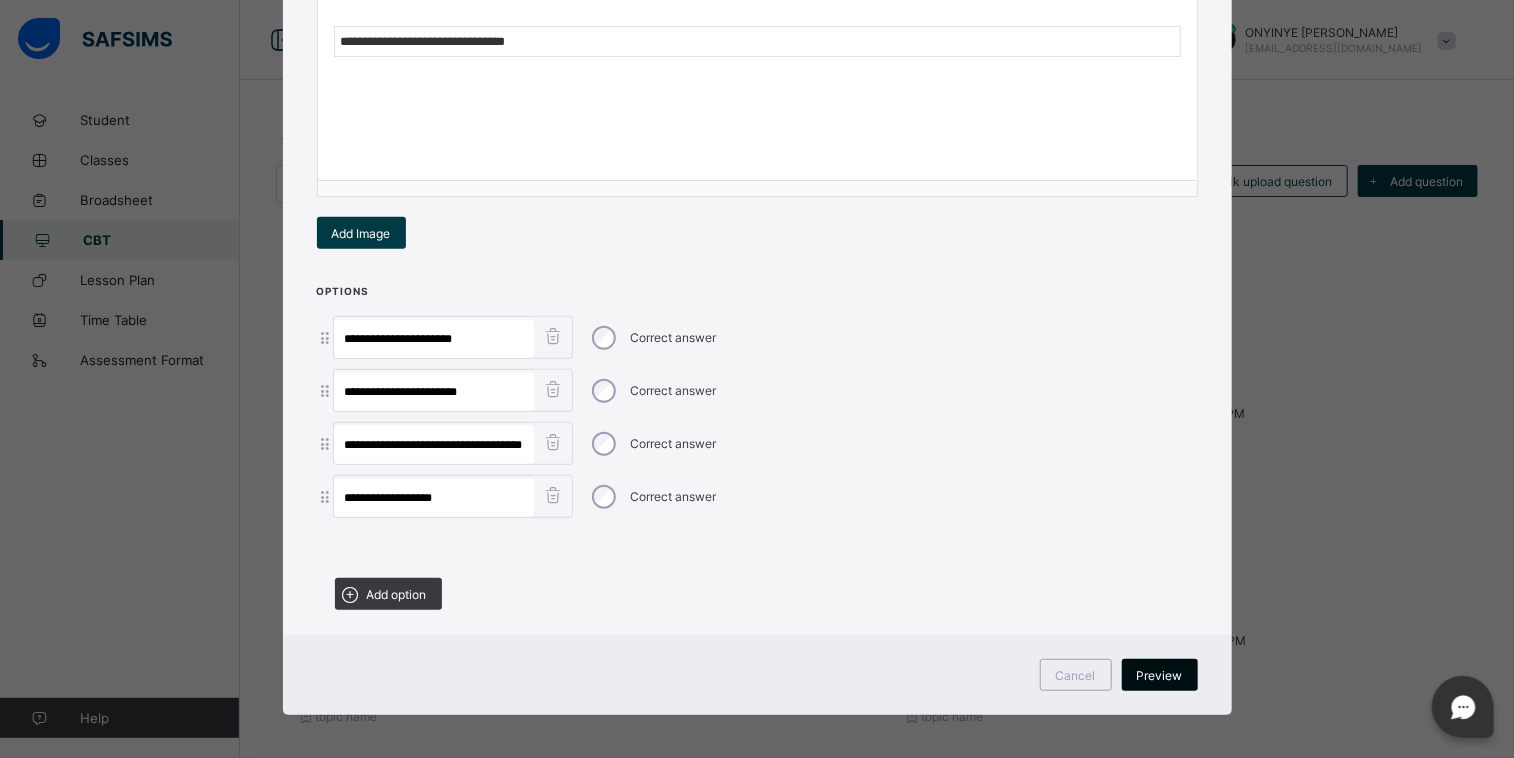 click on "Preview" at bounding box center [1160, 675] 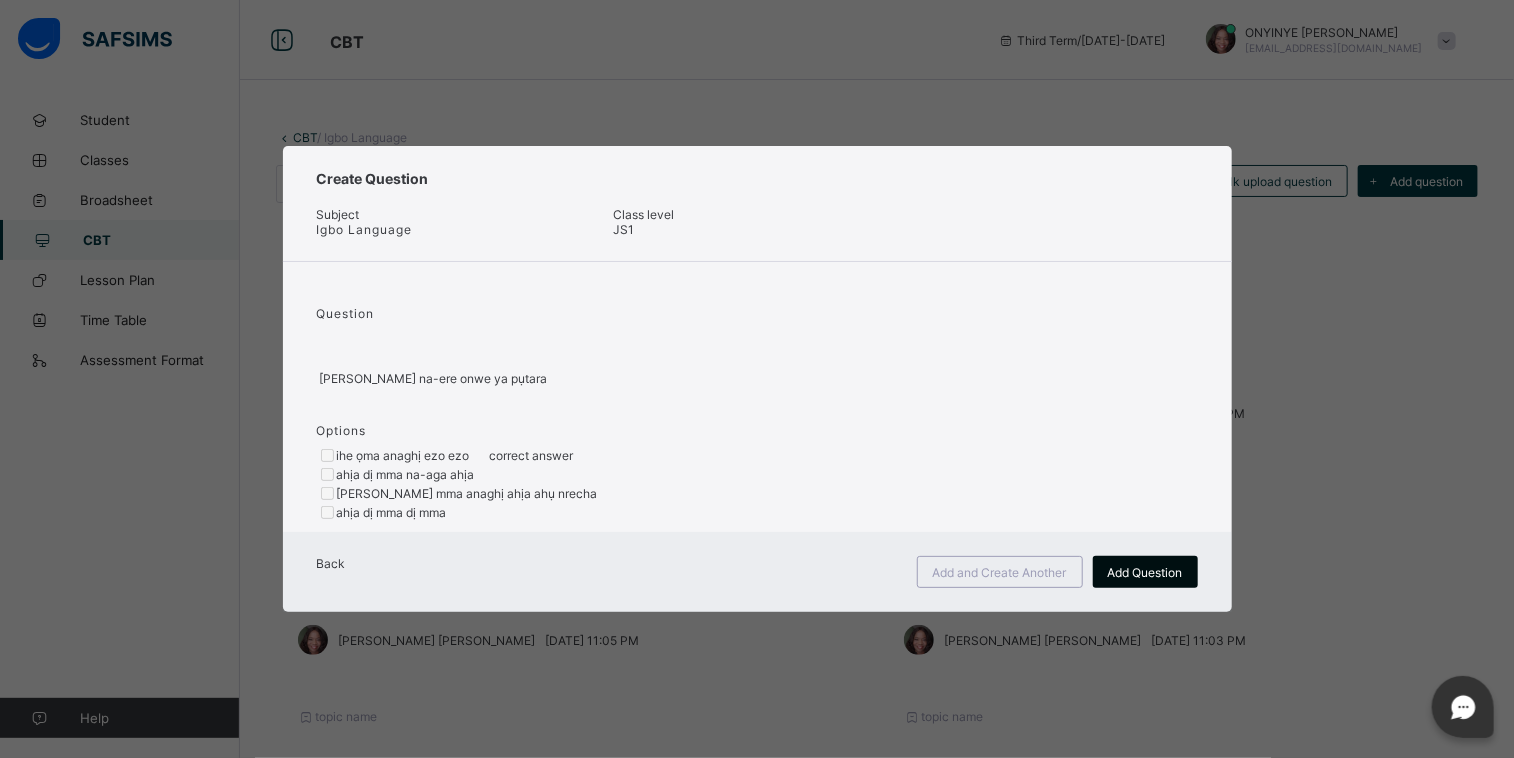 scroll, scrollTop: 0, scrollLeft: 0, axis: both 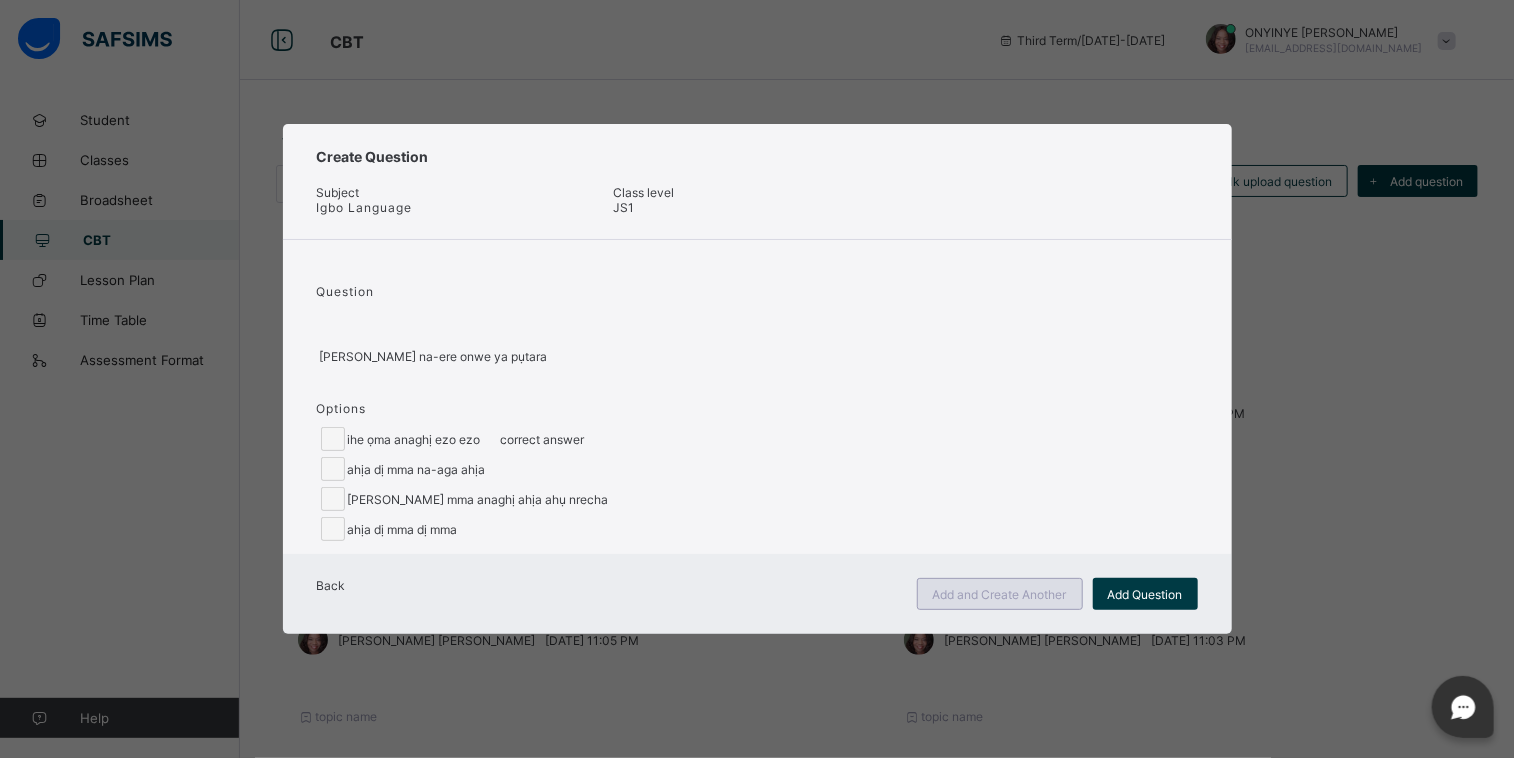 click on "Add and Create Another" at bounding box center (1000, 594) 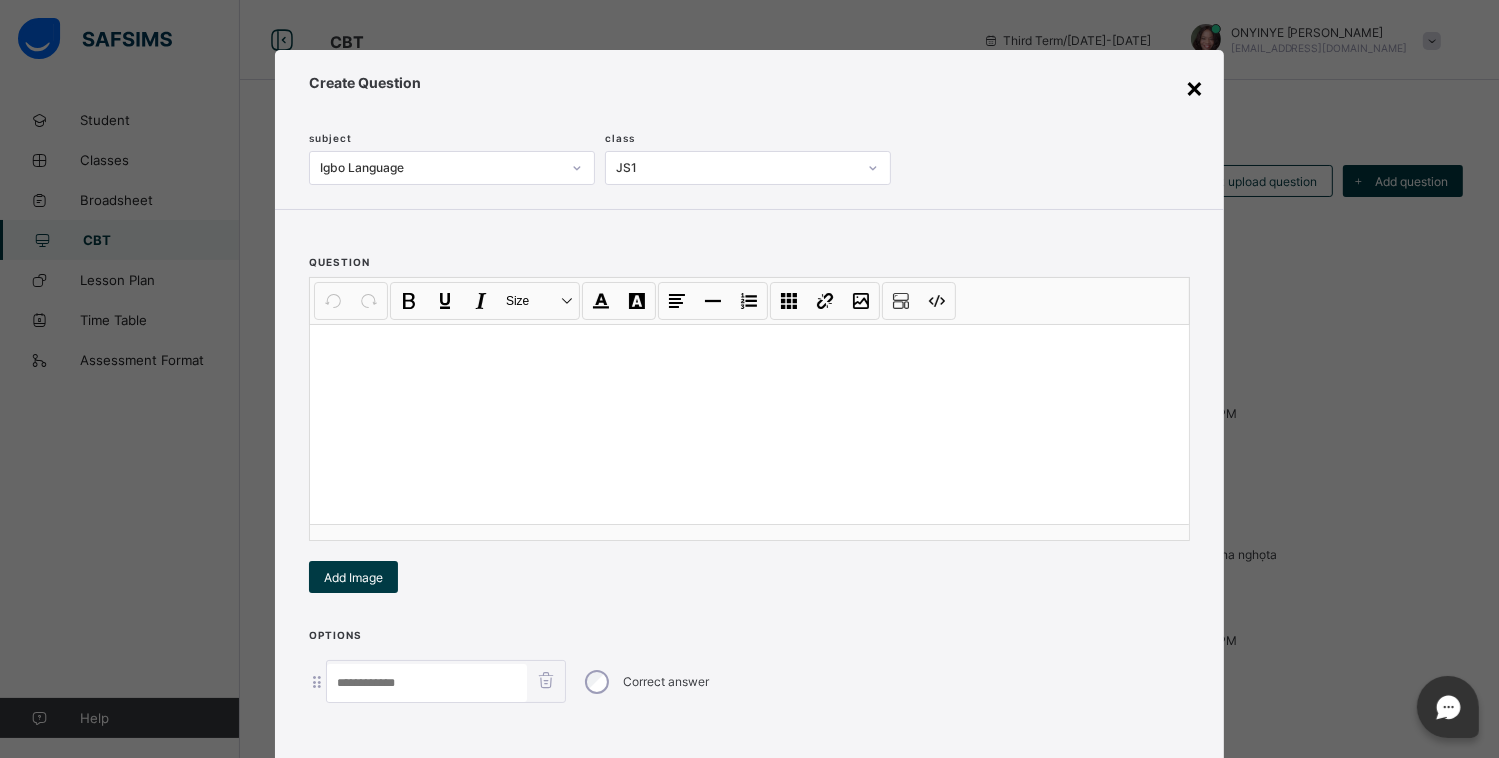 click on "×" at bounding box center [1194, 87] 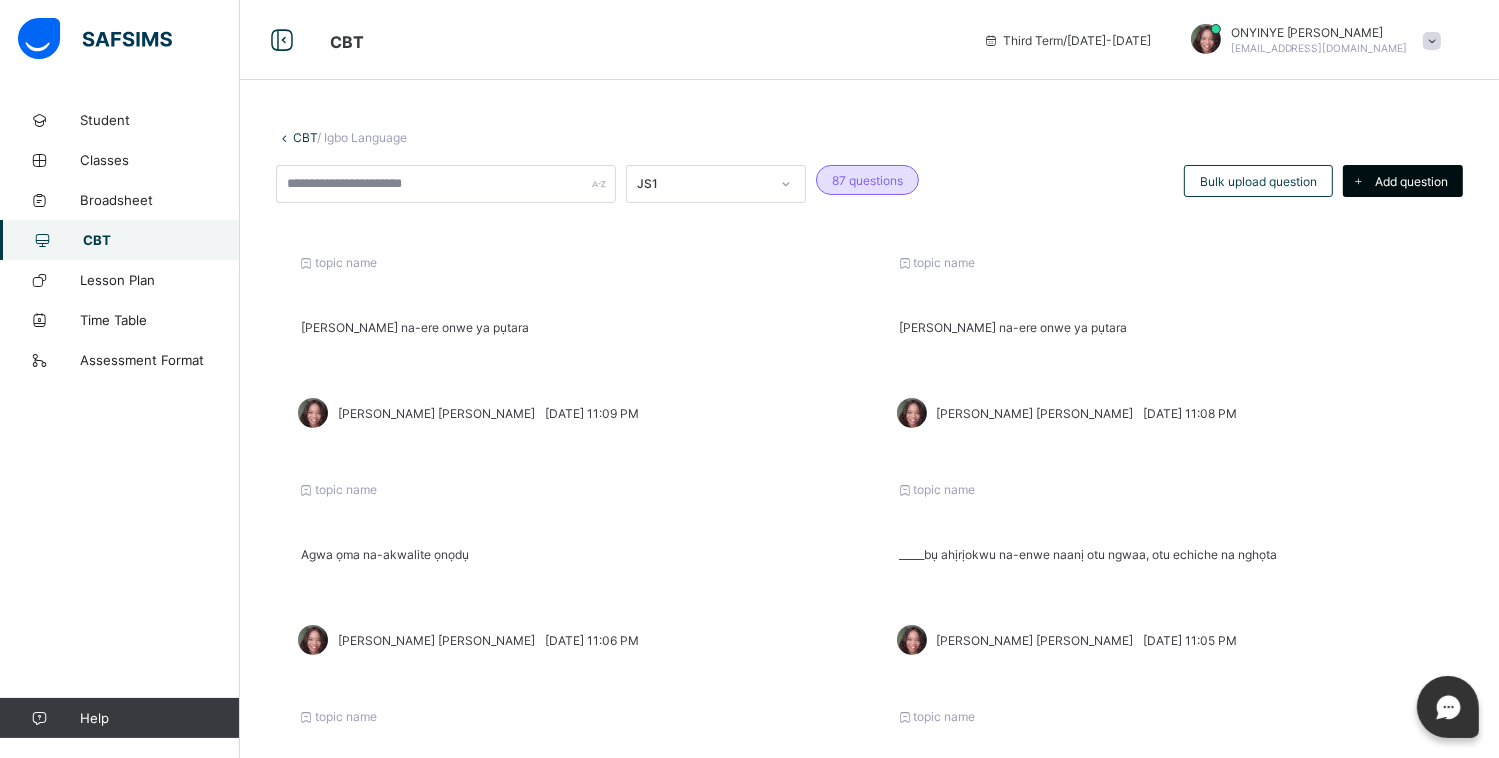 click on "Add question" at bounding box center [1411, 181] 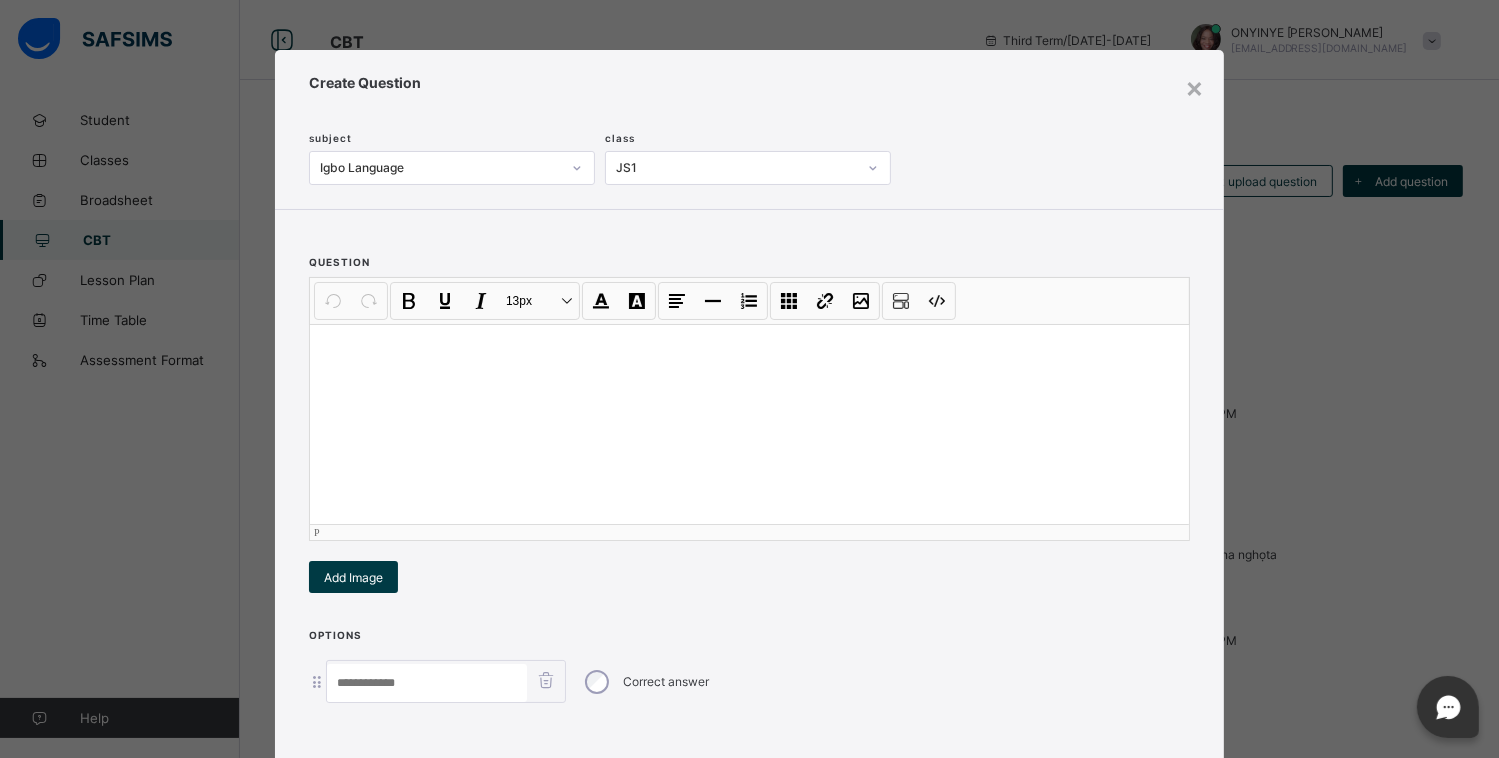 click at bounding box center (749, 424) 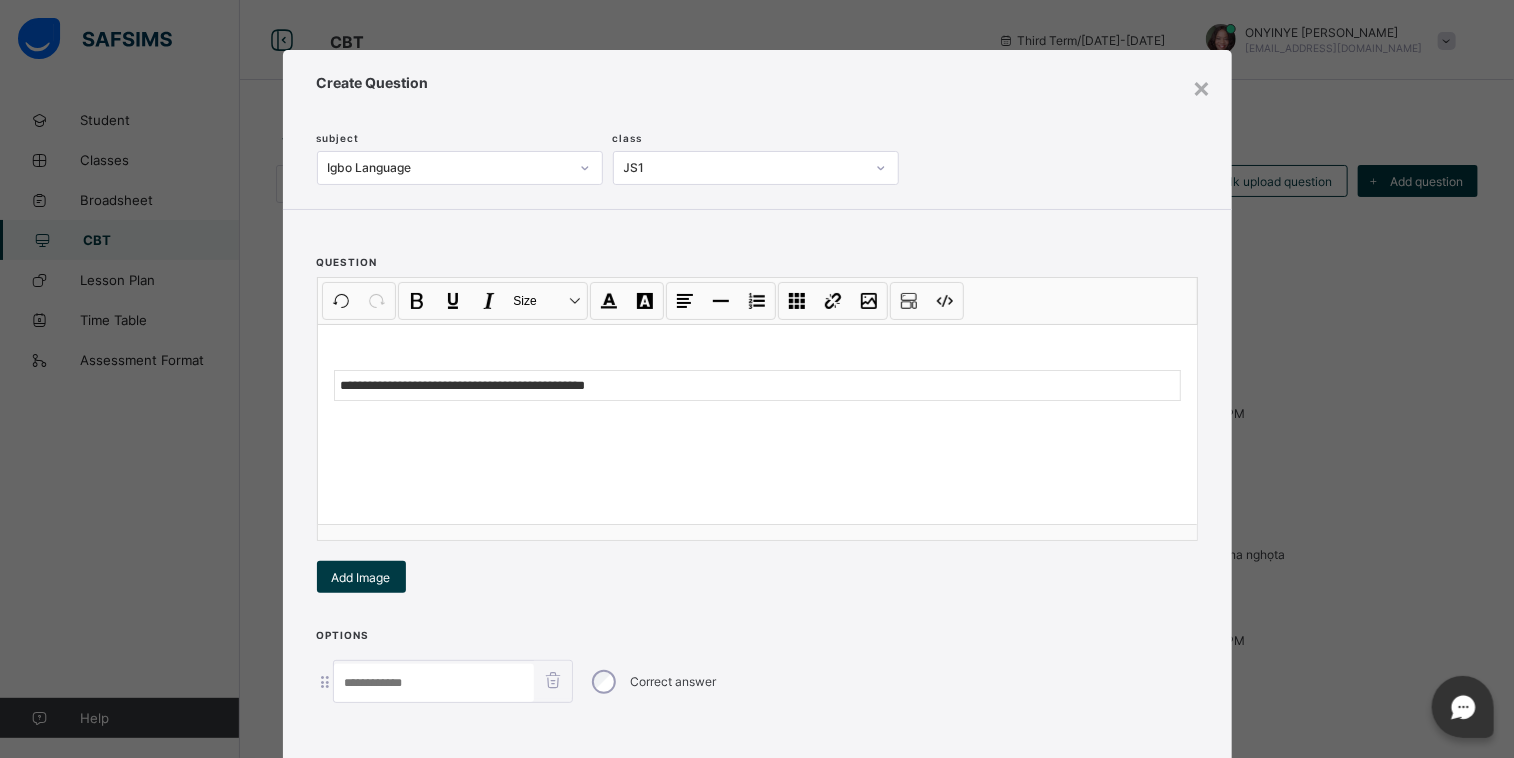 click at bounding box center [434, 683] 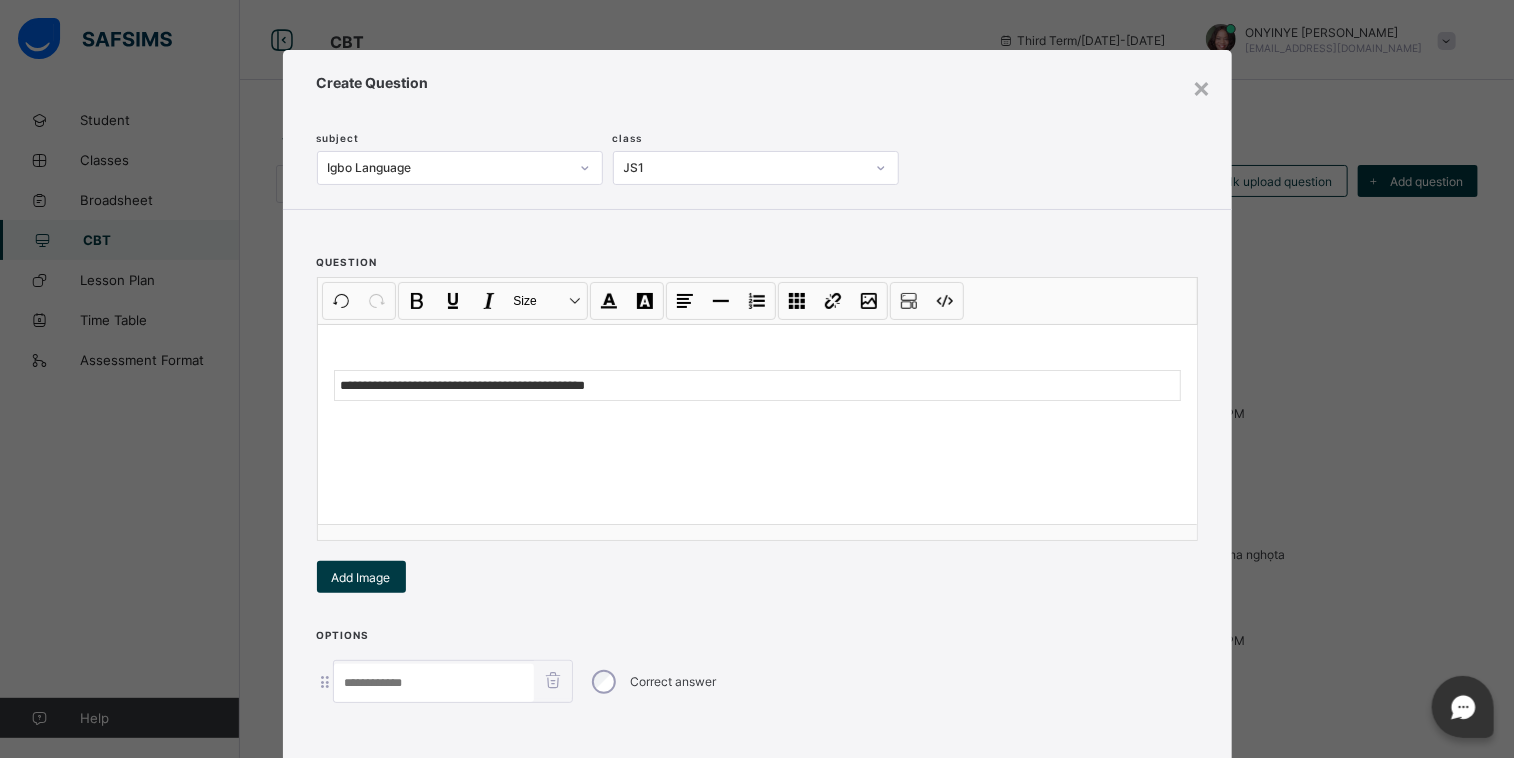 click at bounding box center [434, 683] 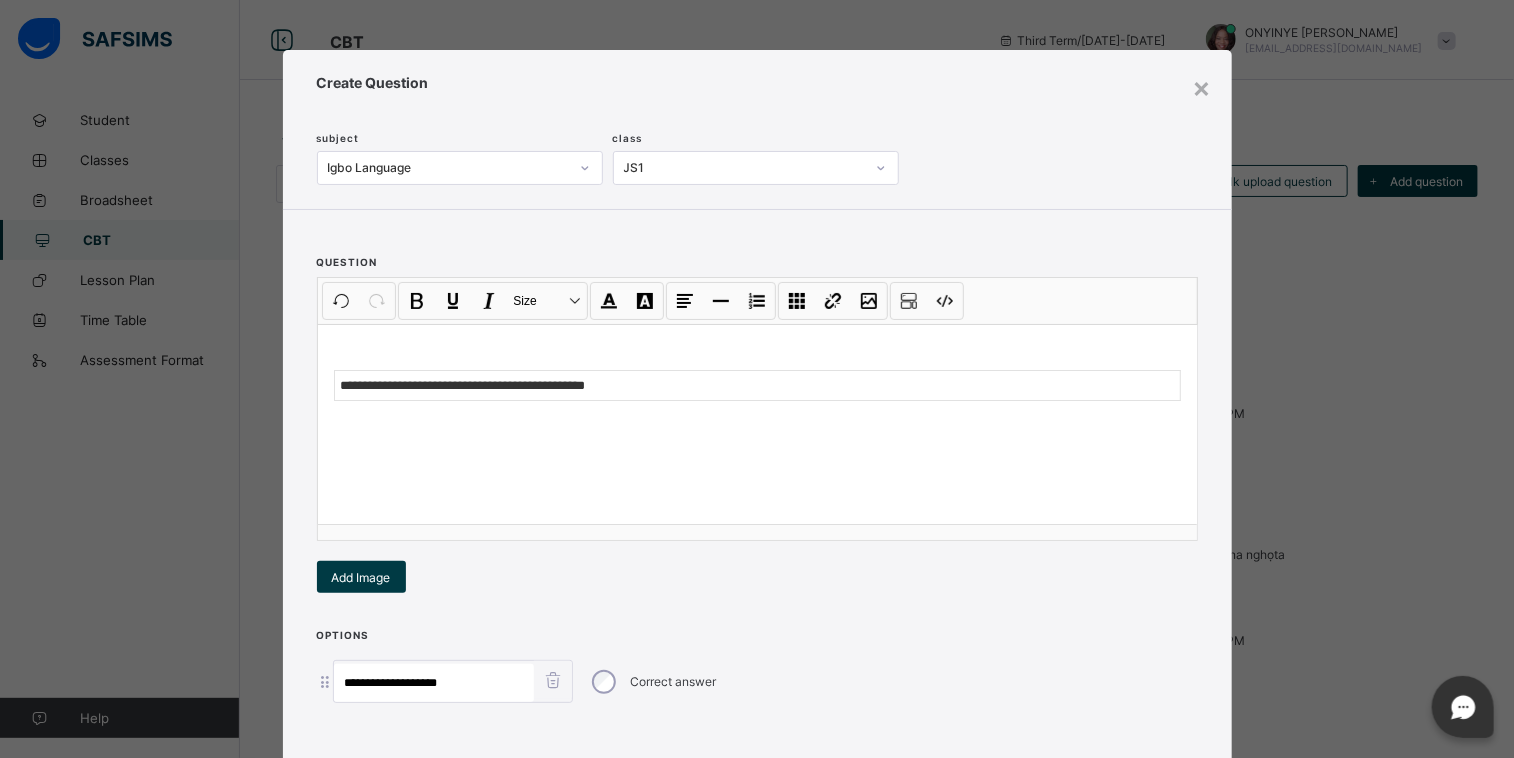 type on "**********" 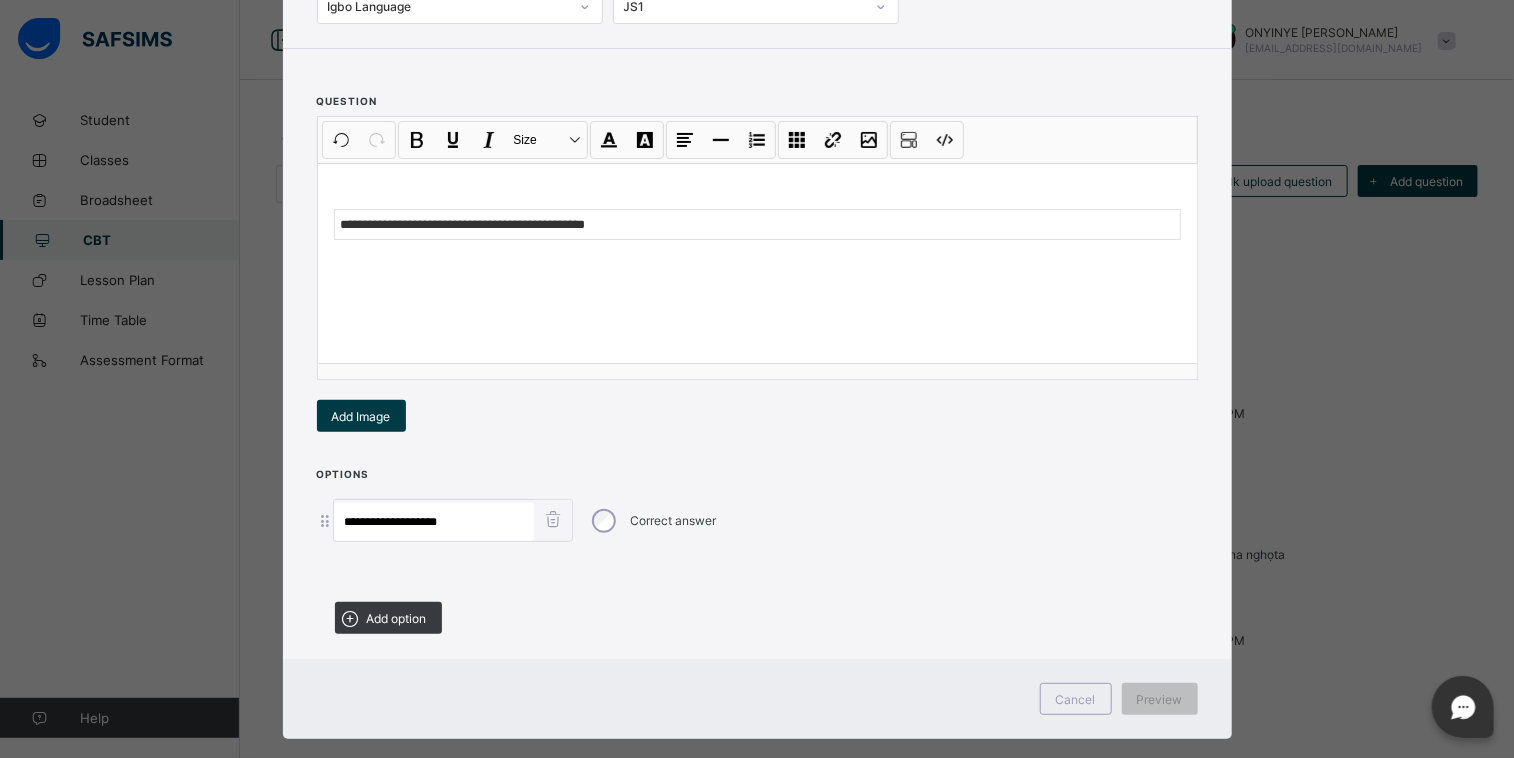 scroll, scrollTop: 188, scrollLeft: 0, axis: vertical 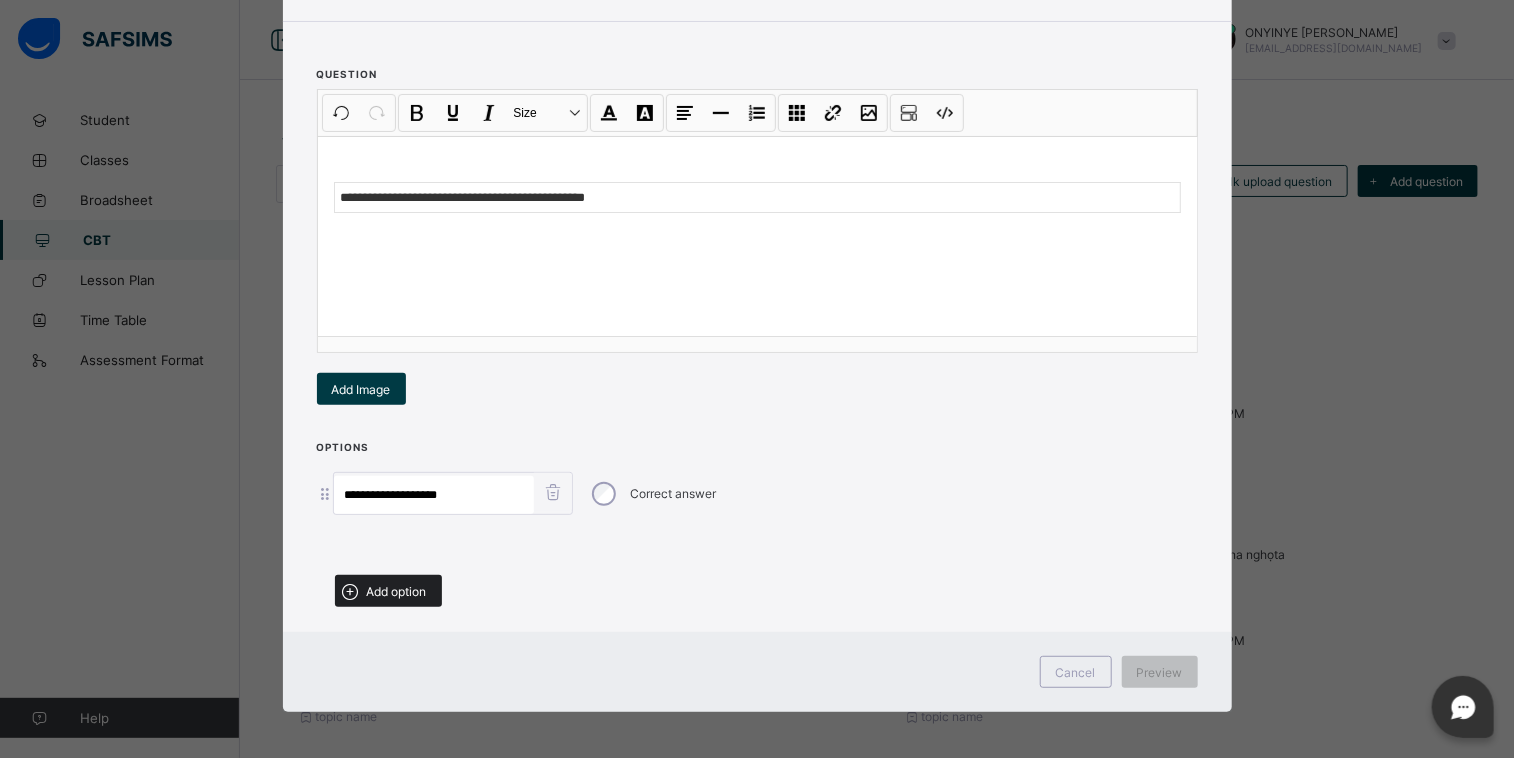 click on "Add option" at bounding box center [397, 591] 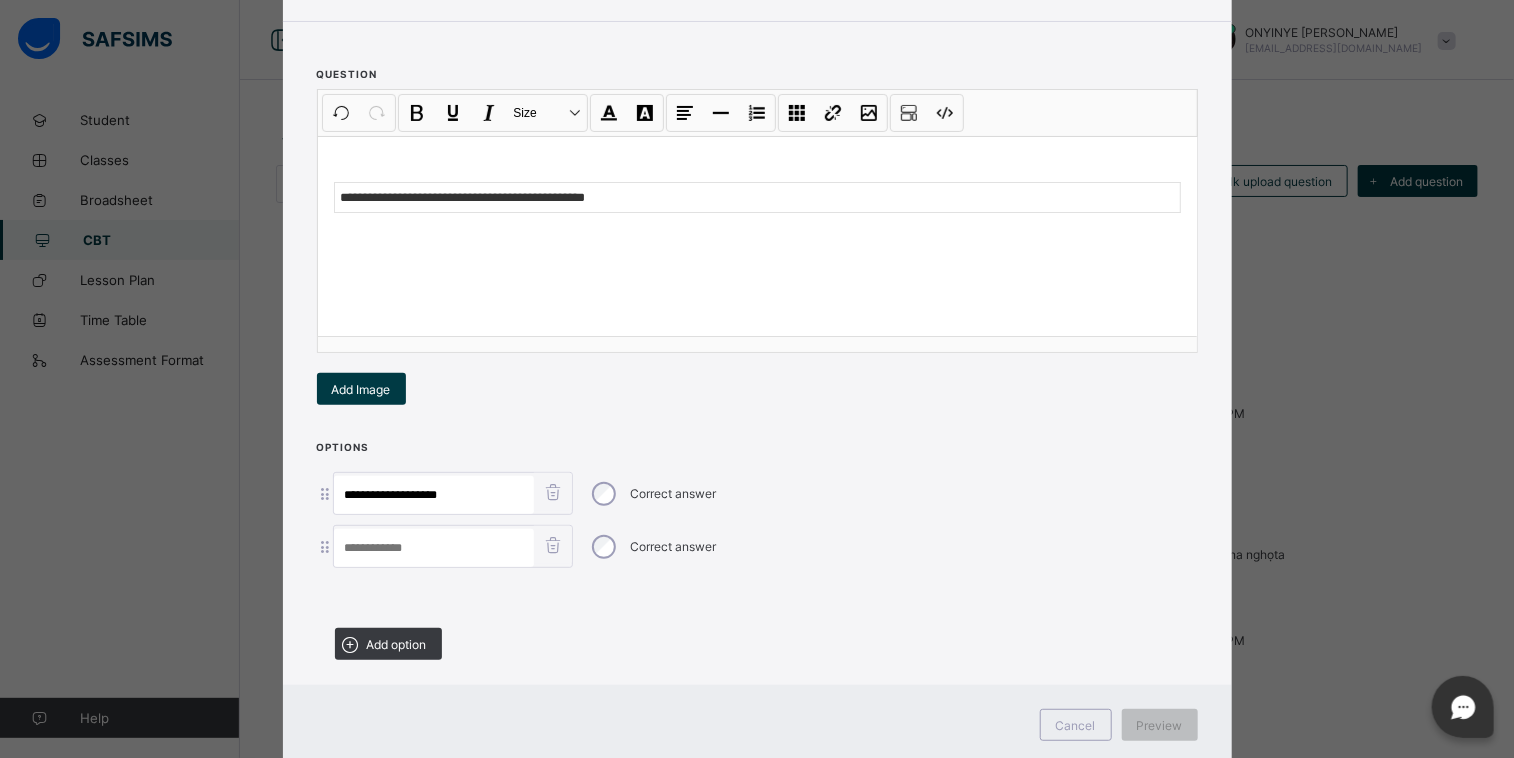 click at bounding box center (434, 548) 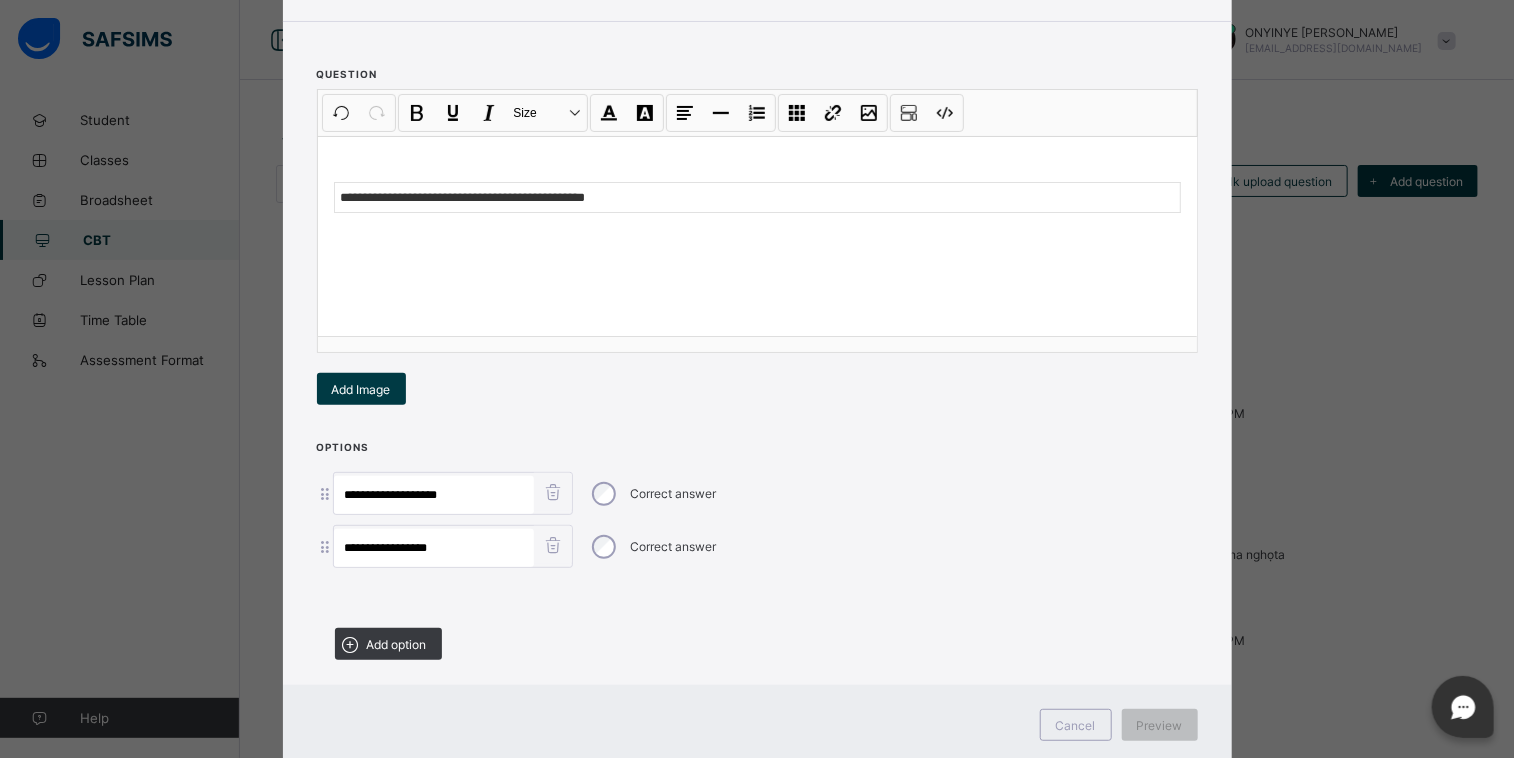 type on "**********" 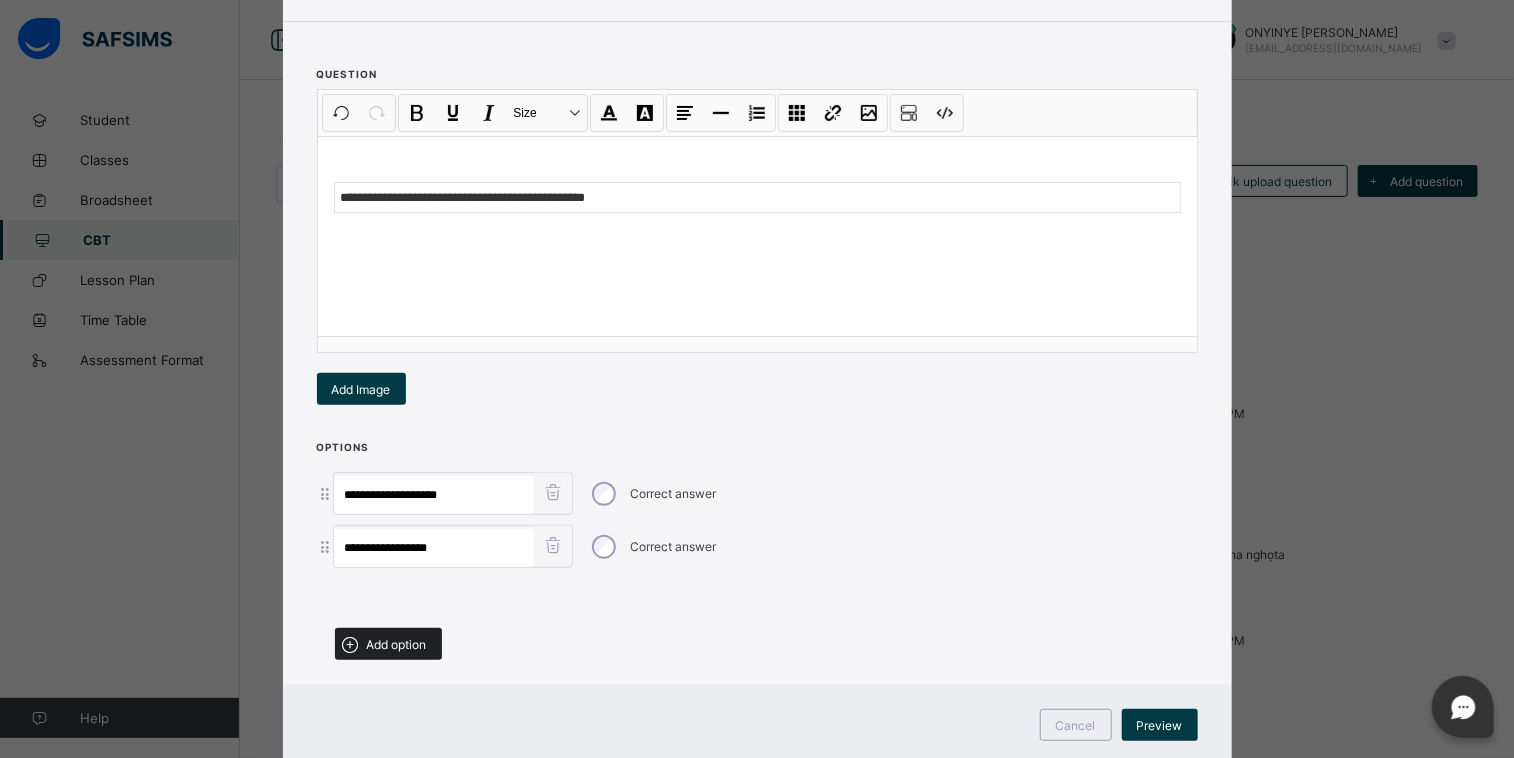 click on "Add option" at bounding box center (397, 644) 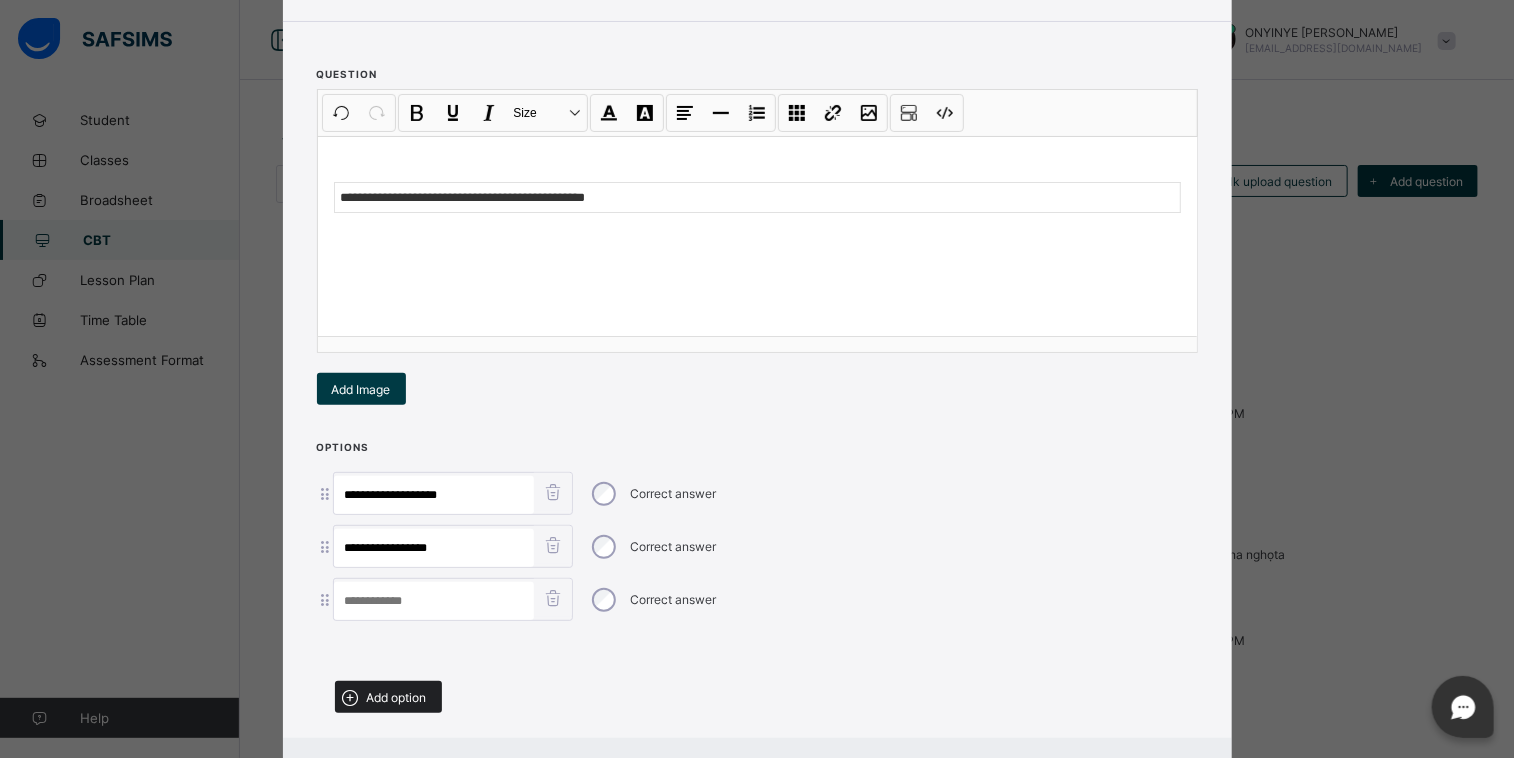 click on "Add option" at bounding box center (397, 697) 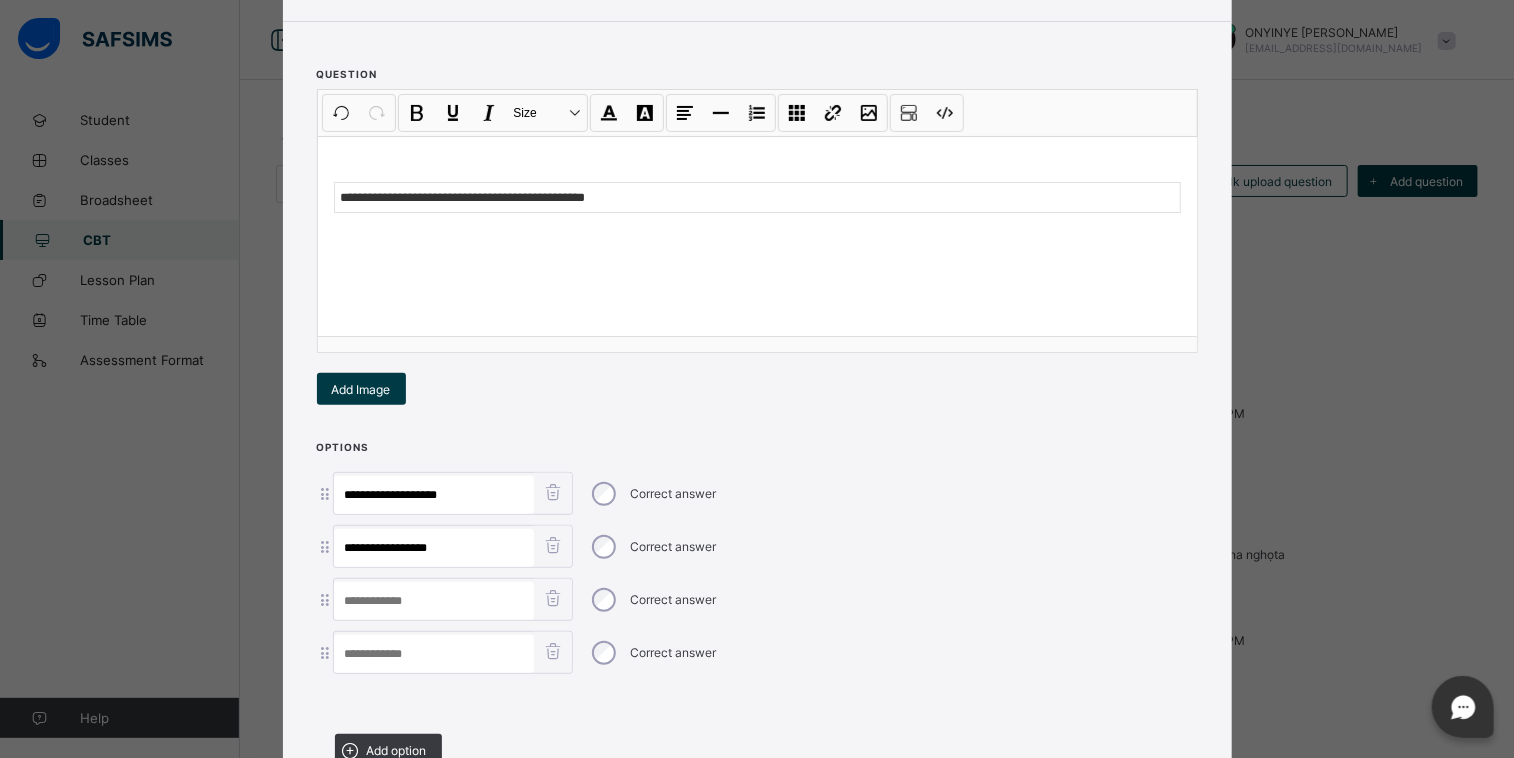 click at bounding box center [434, 601] 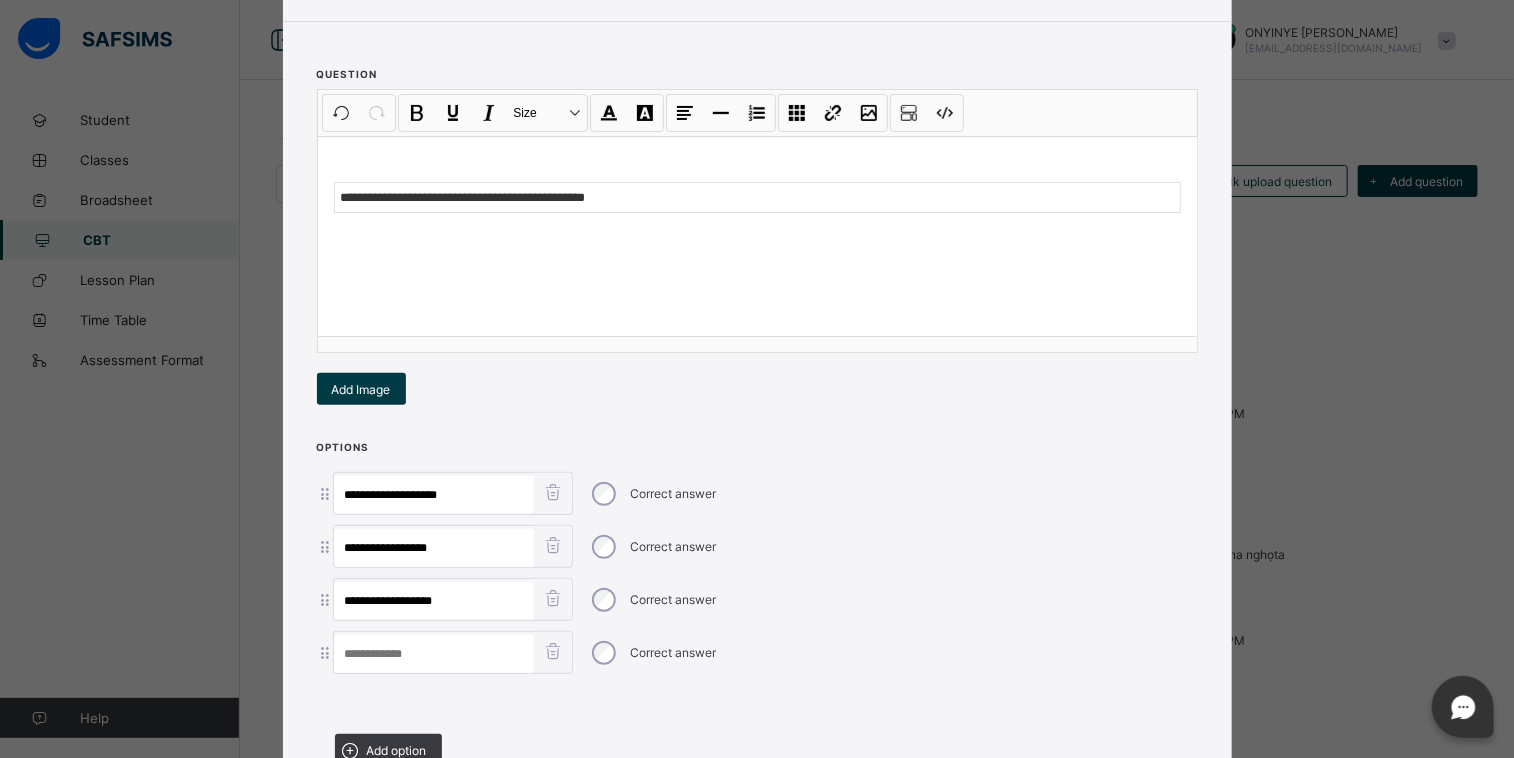 type on "**********" 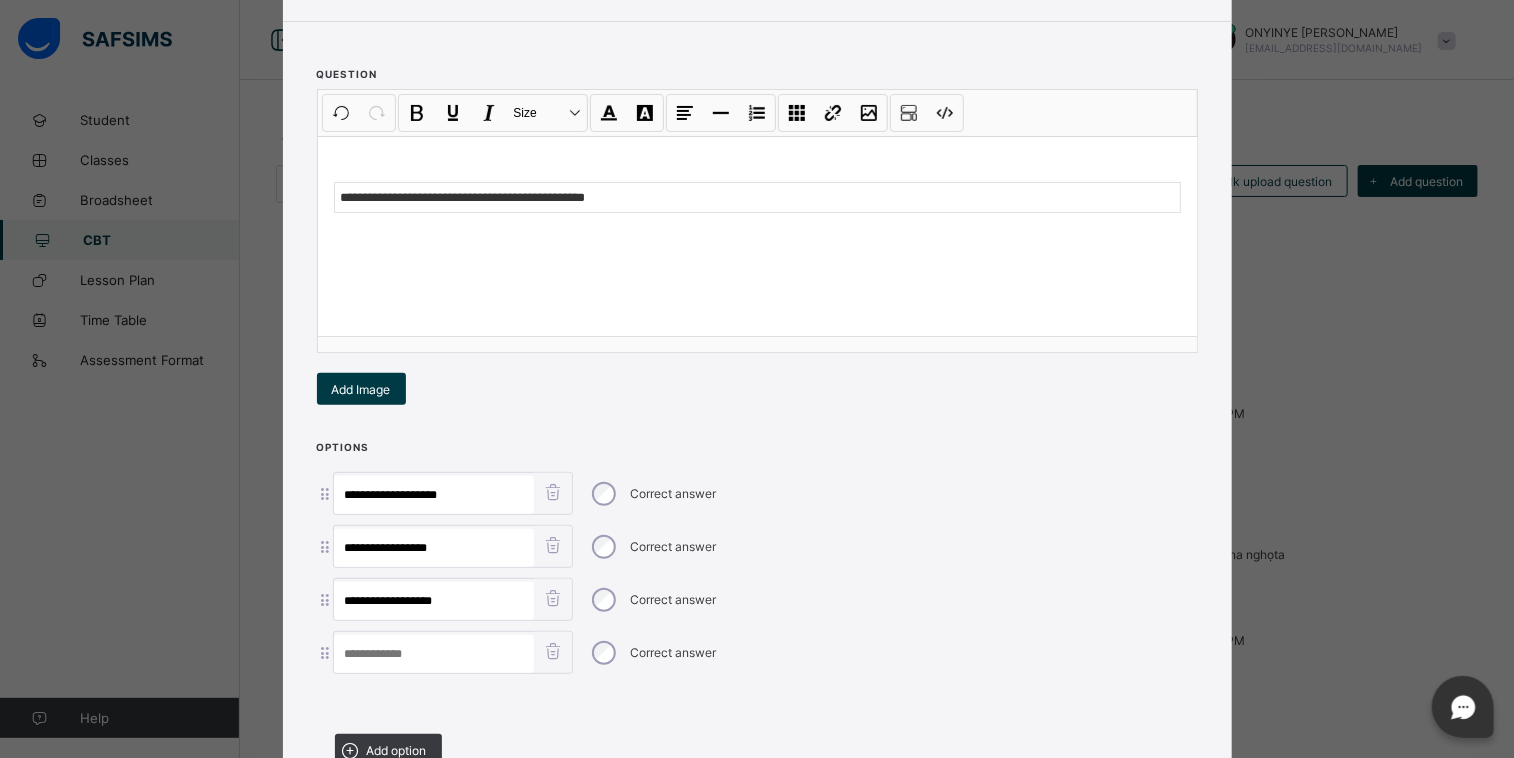click at bounding box center (434, 654) 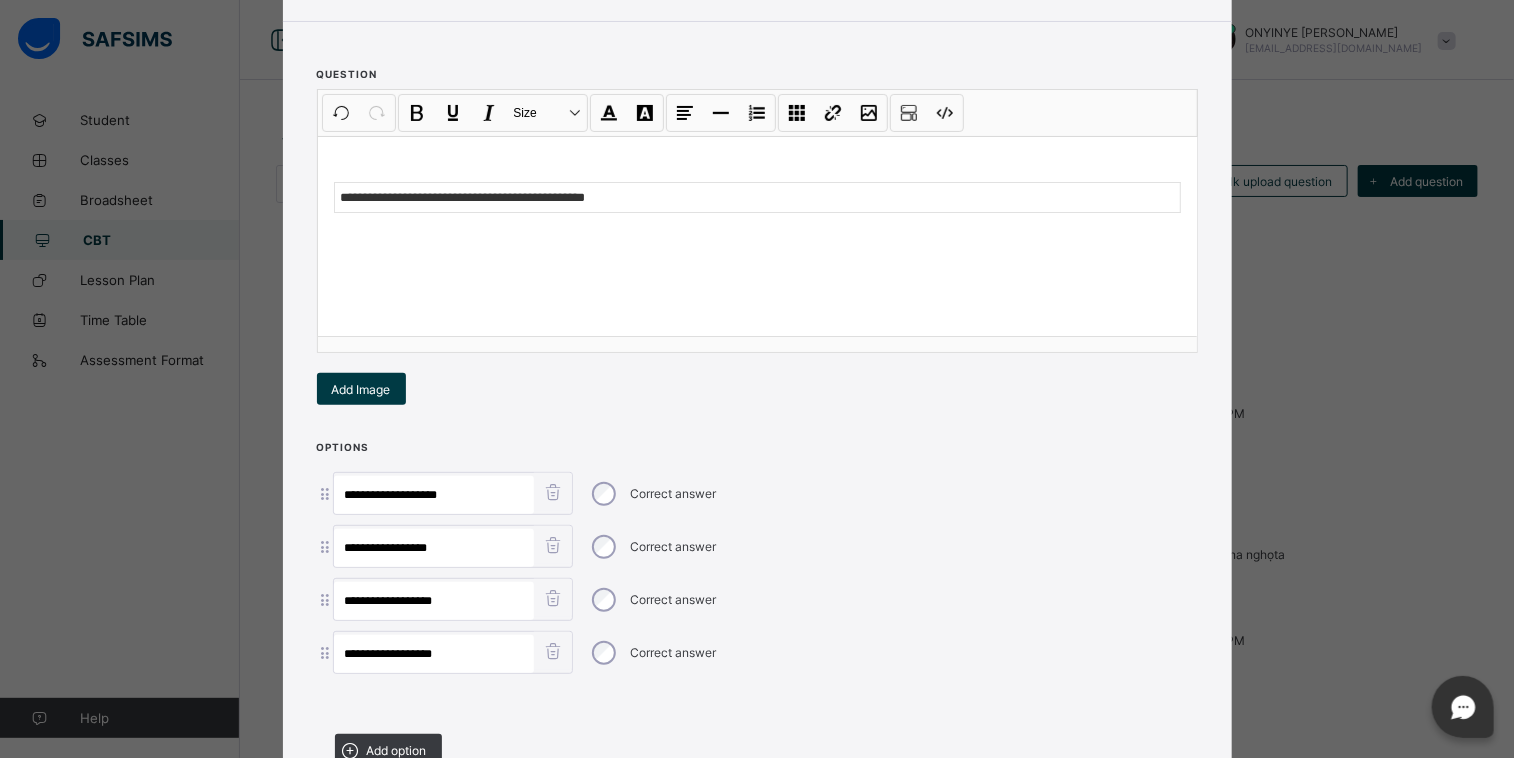 type on "**********" 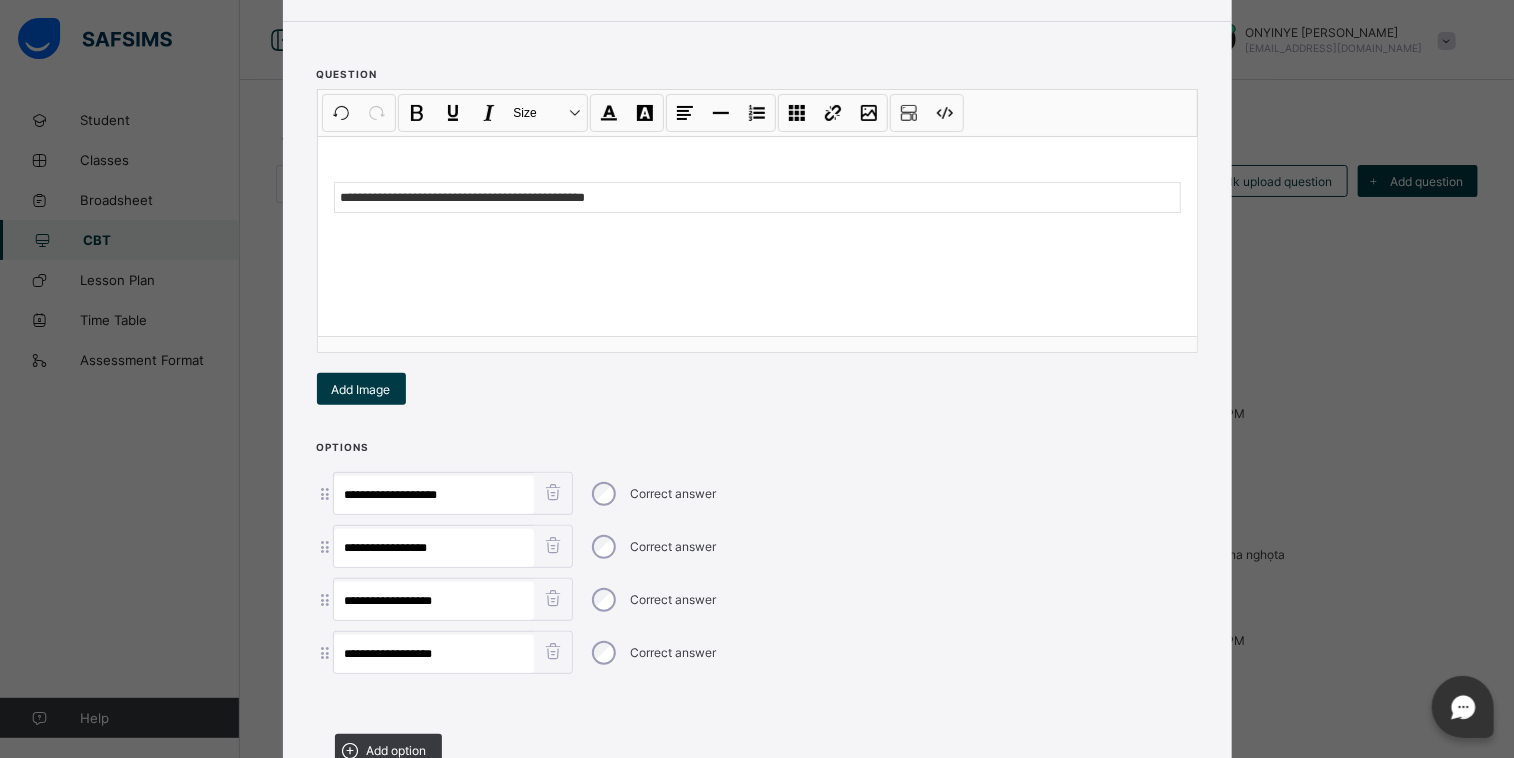 click at bounding box center [757, 701] 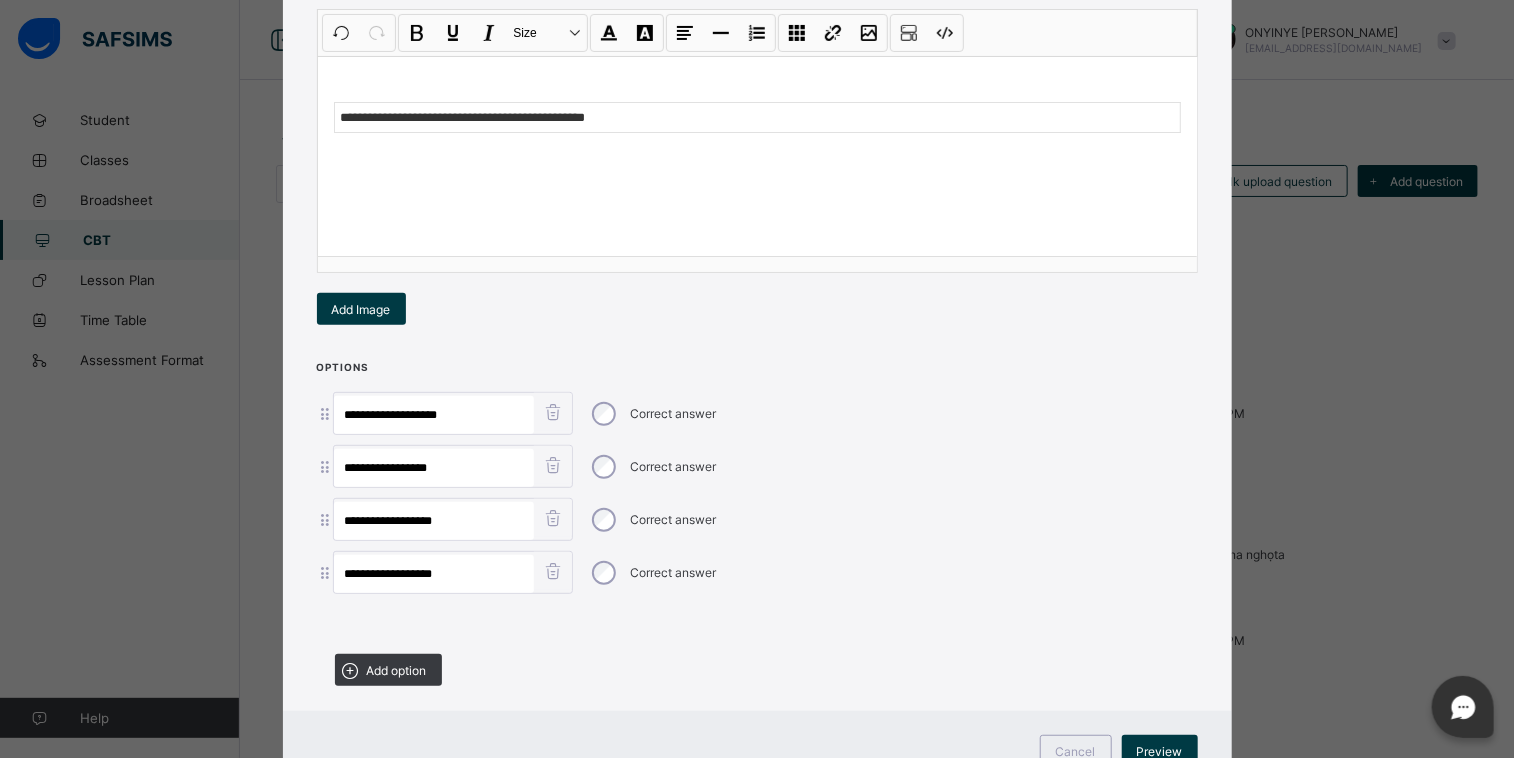 scroll, scrollTop: 344, scrollLeft: 0, axis: vertical 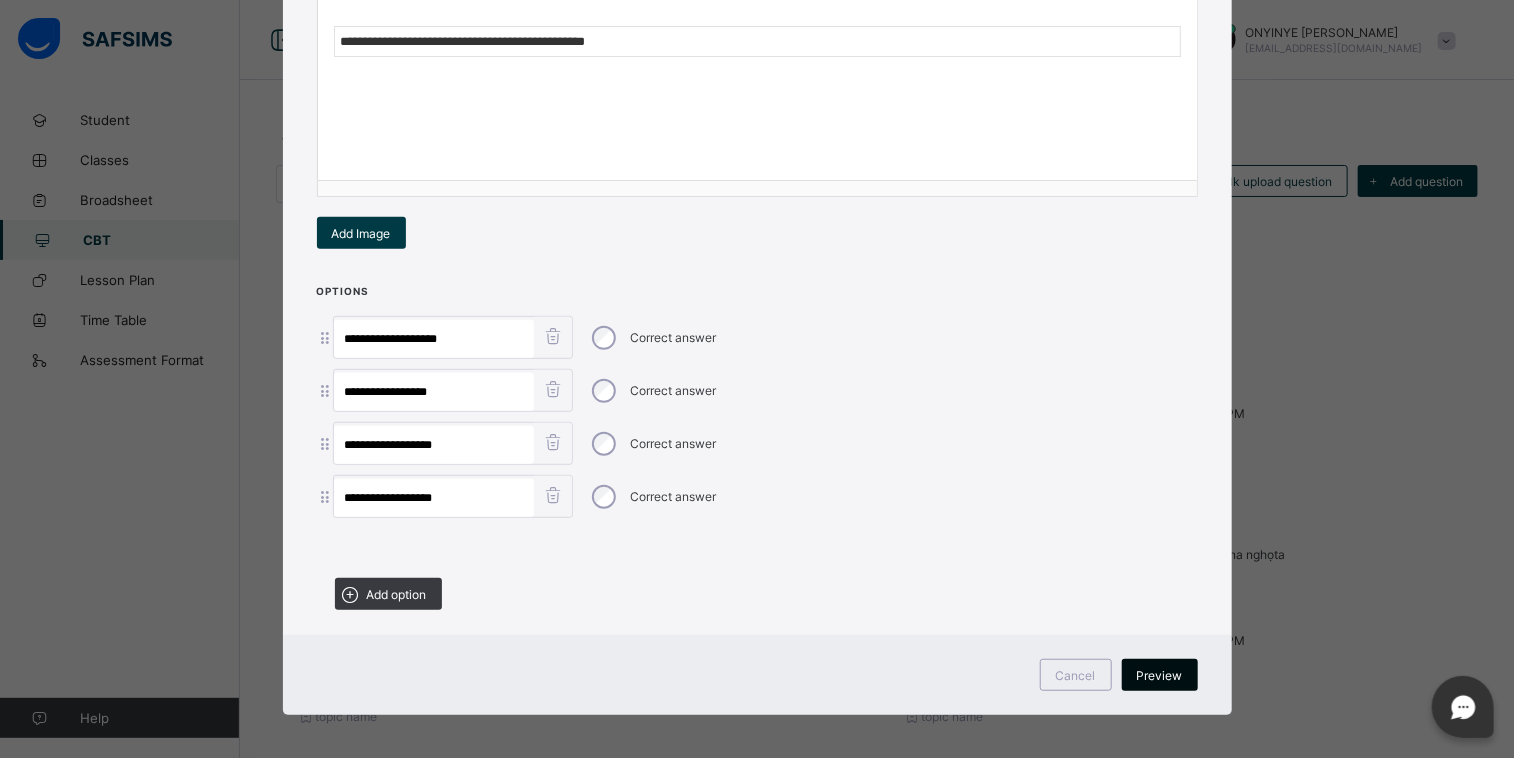 click on "Preview" at bounding box center [1160, 675] 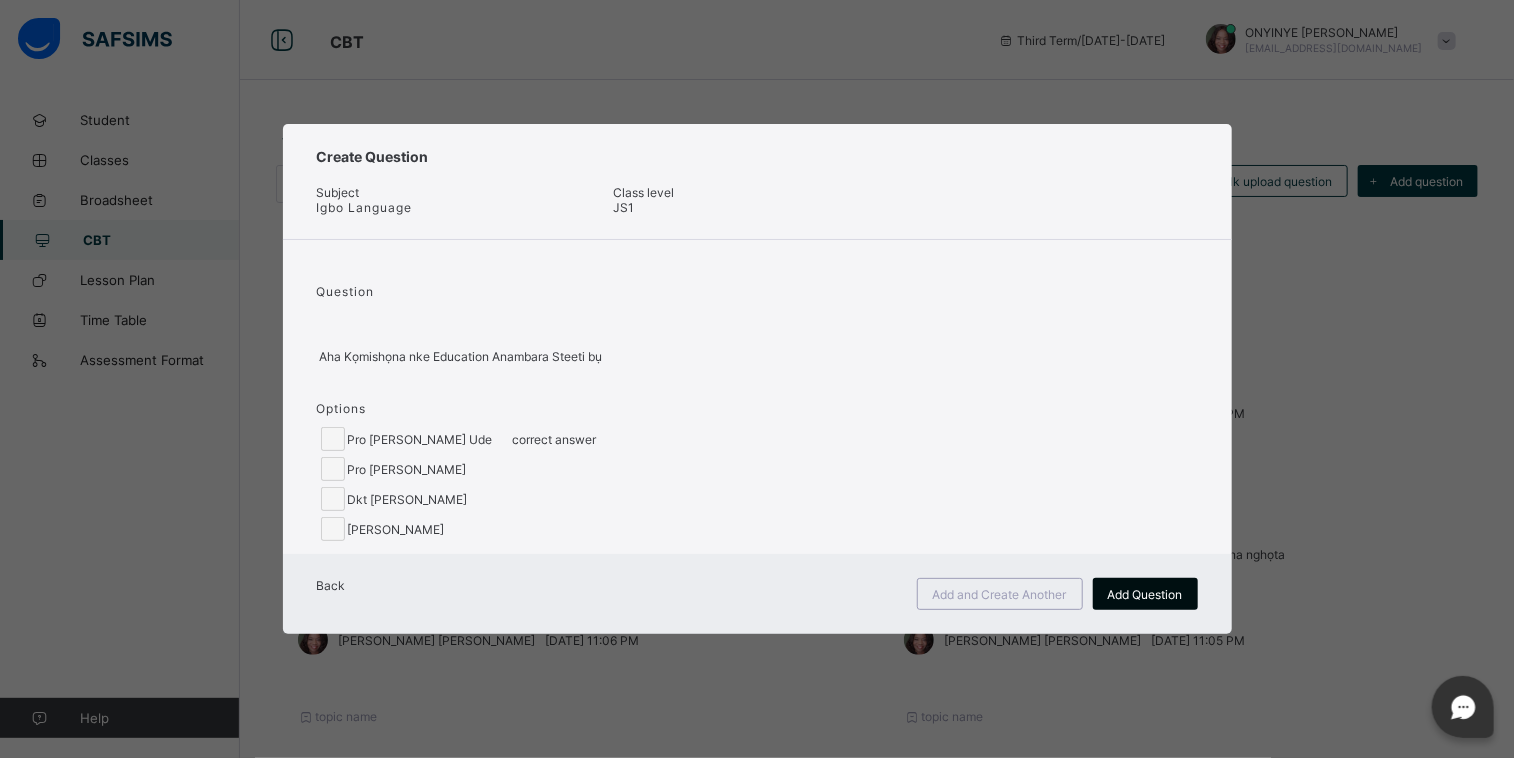 scroll, scrollTop: 0, scrollLeft: 0, axis: both 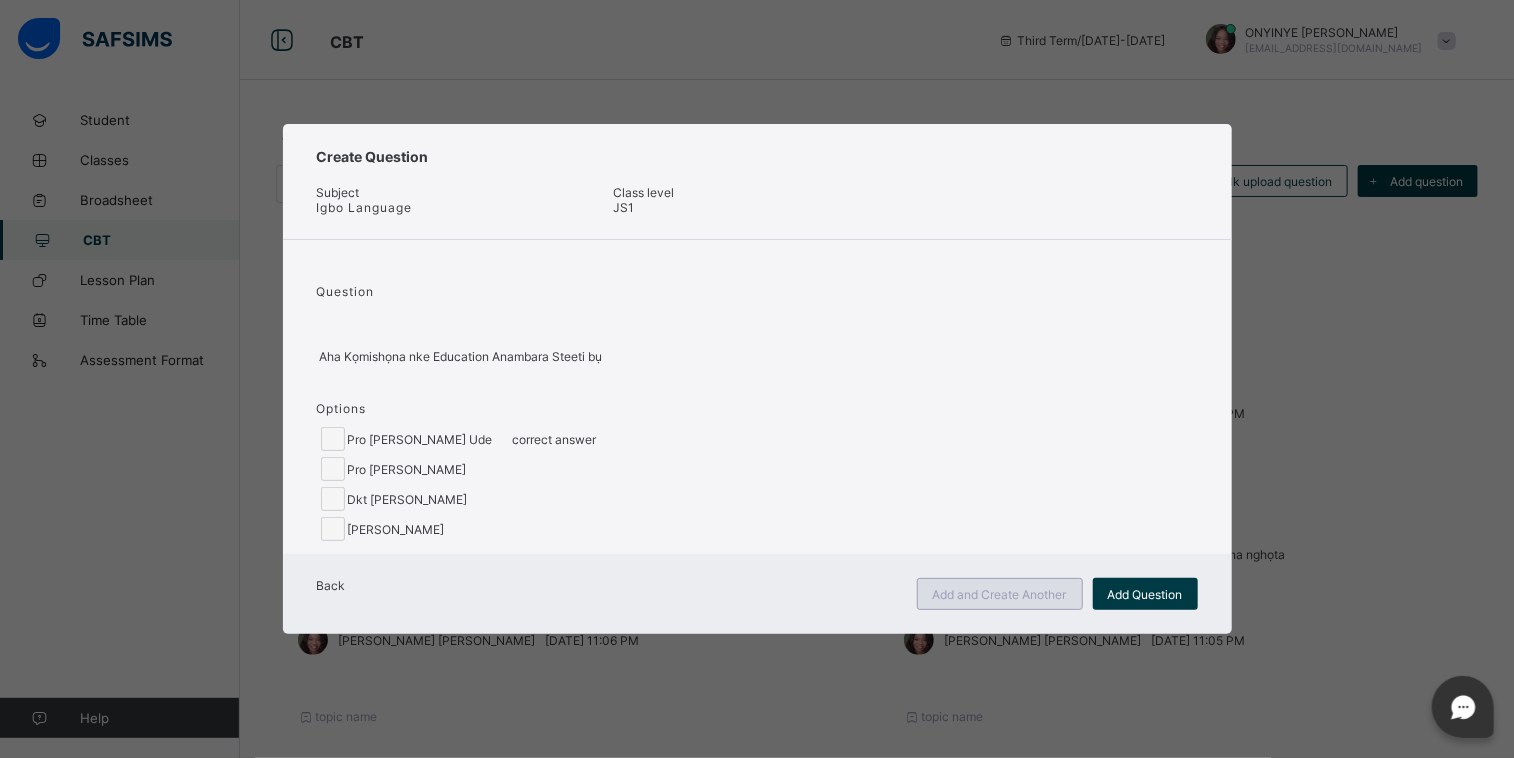 click on "Add and Create Another" at bounding box center (1000, 594) 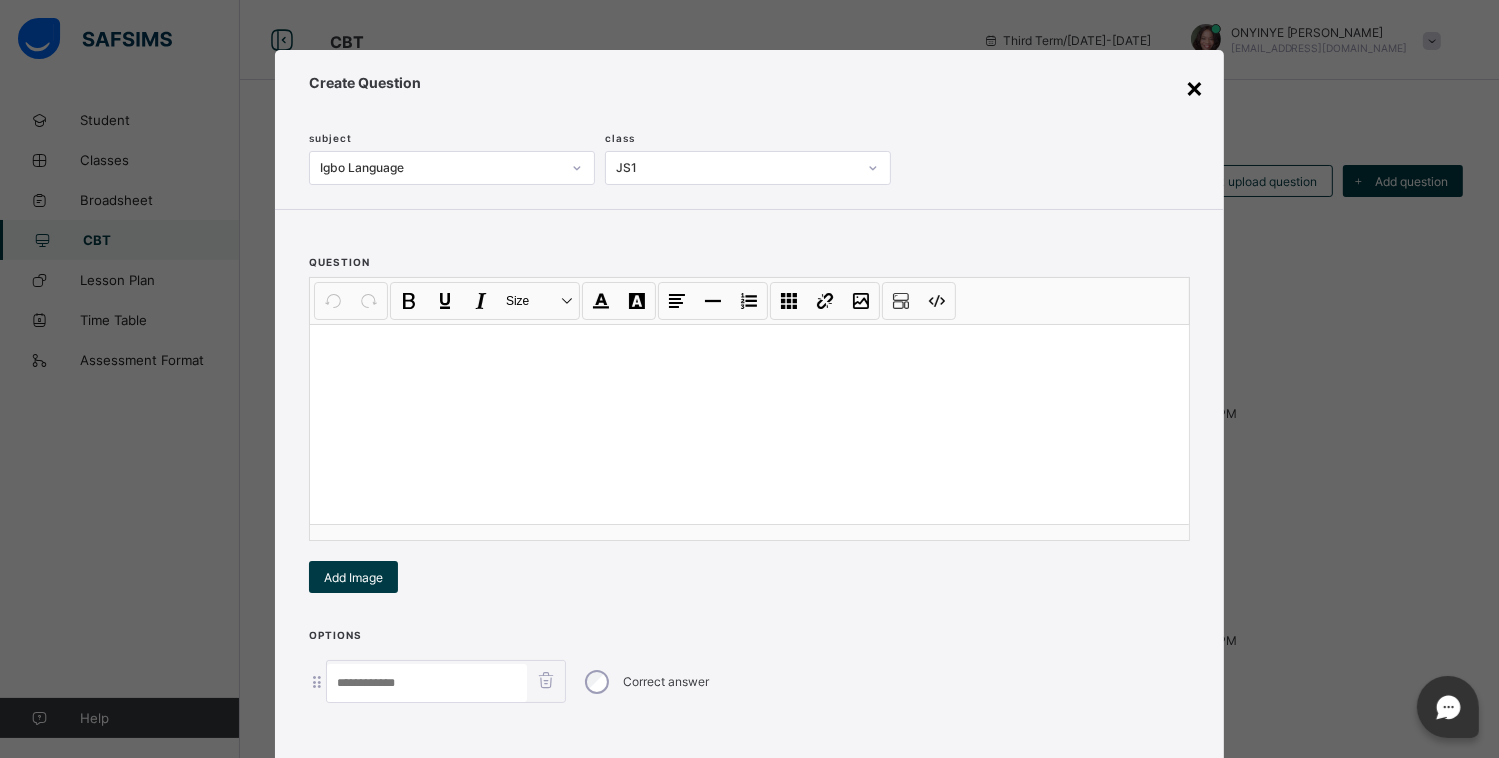 click on "×" at bounding box center [1194, 87] 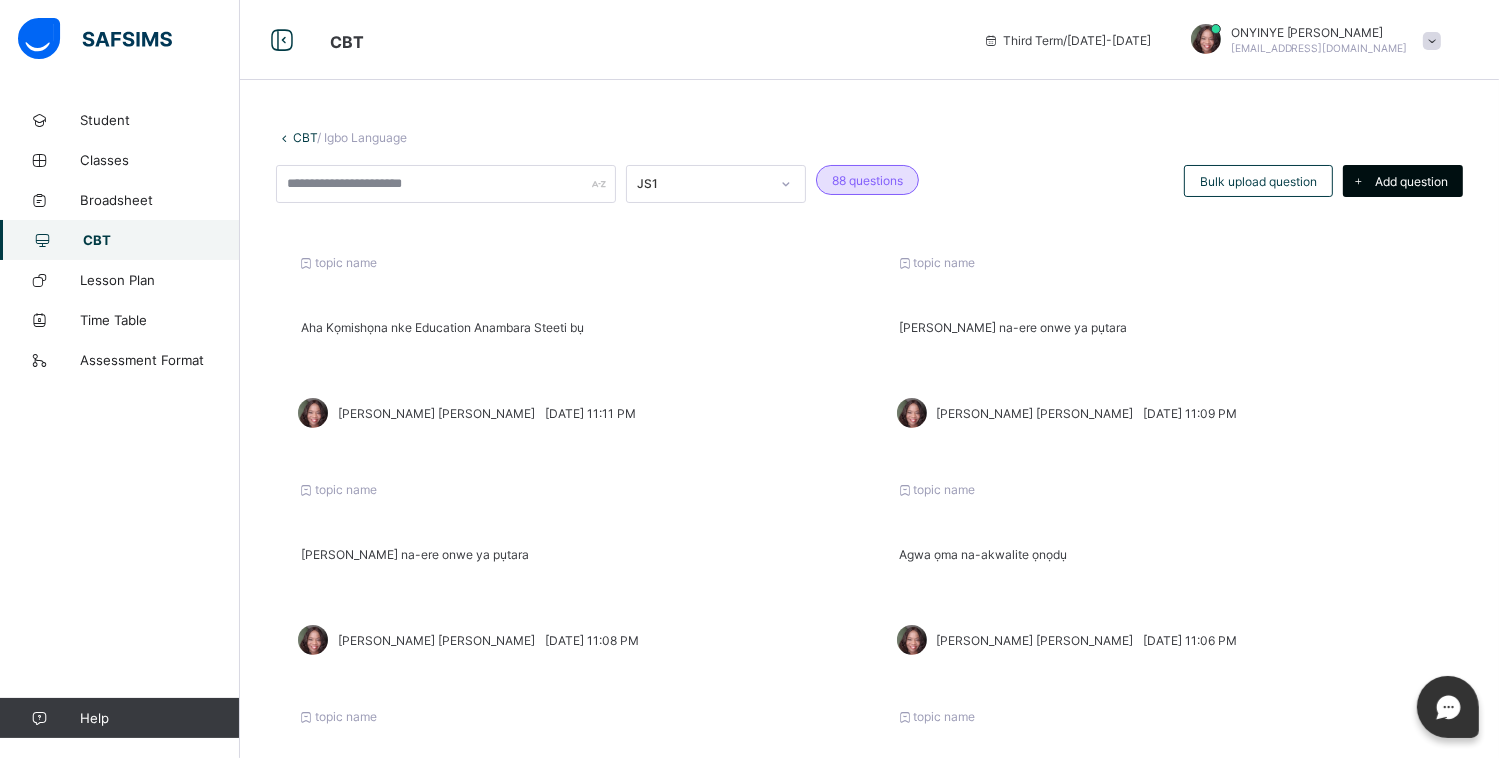 click at bounding box center (1359, 181) 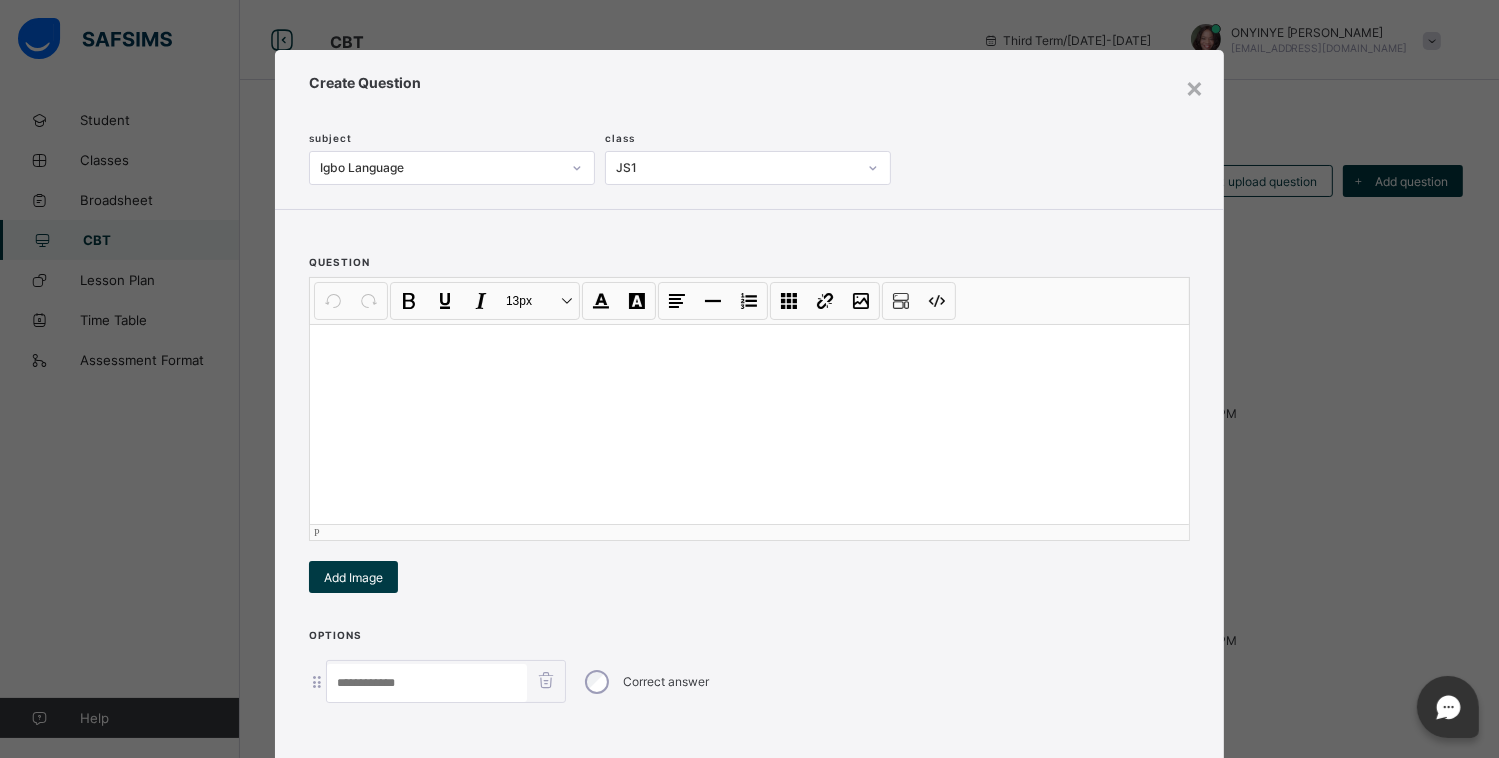 click at bounding box center (749, 424) 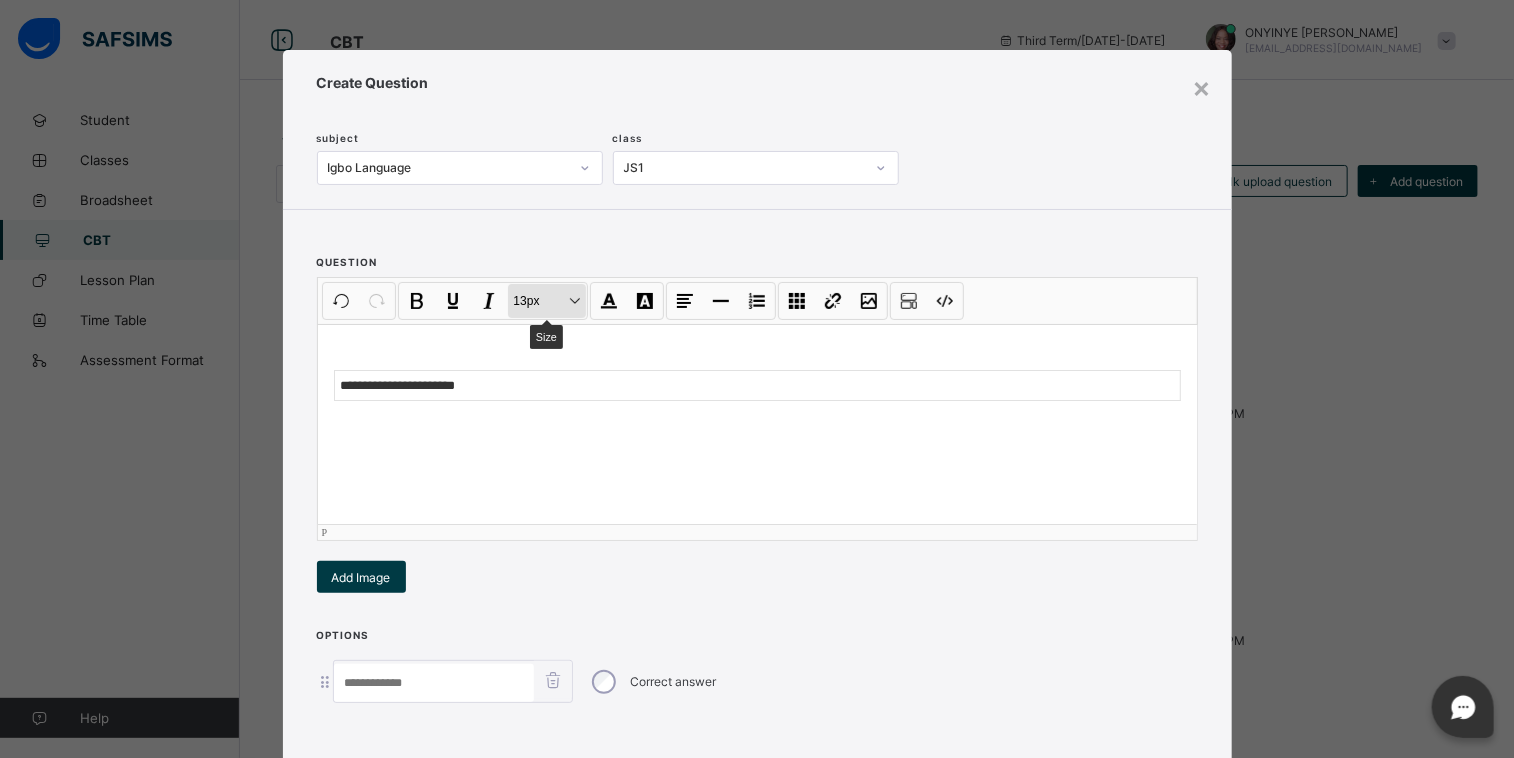 click on "13px Size" at bounding box center (547, 301) 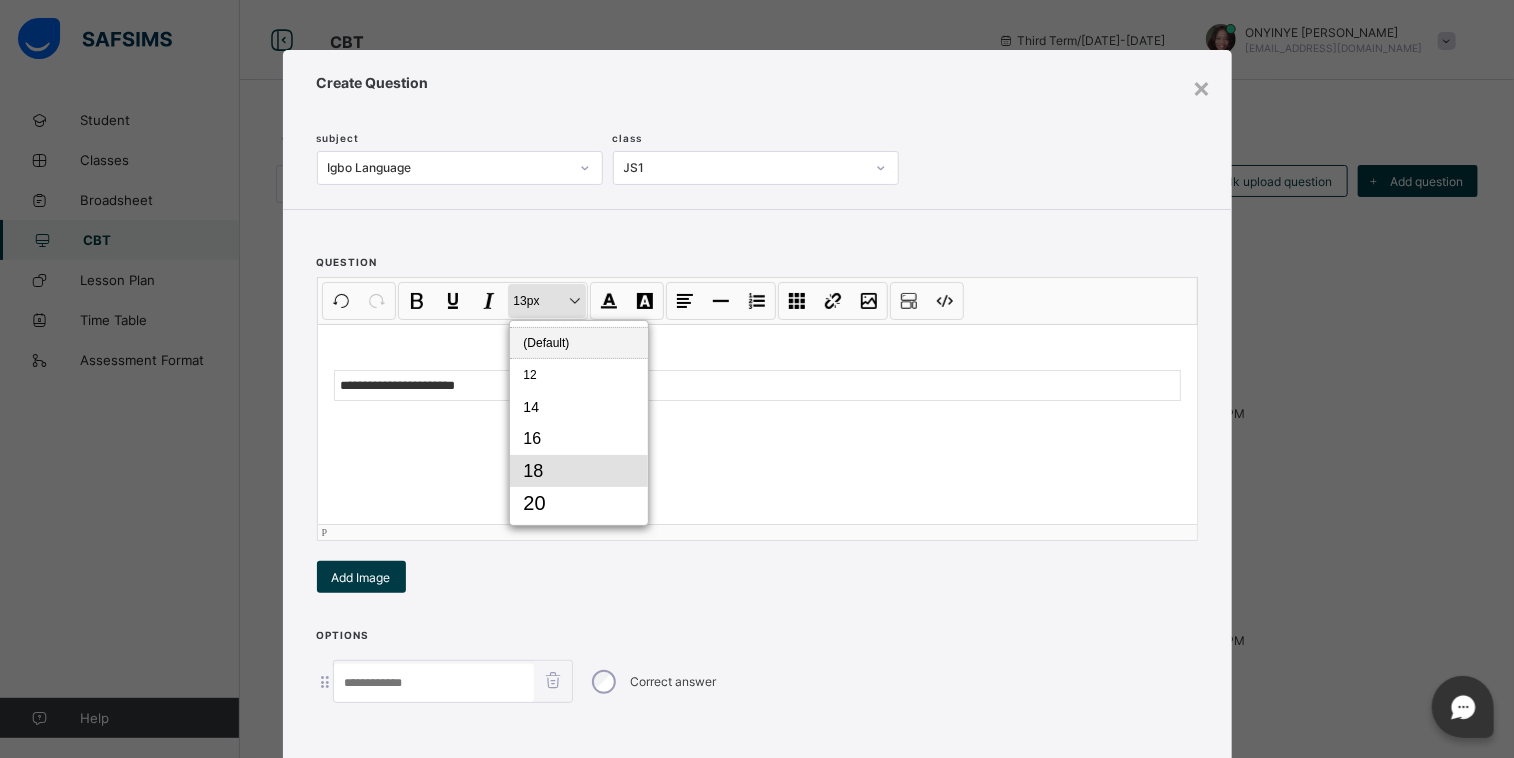 click on "18" at bounding box center [579, 471] 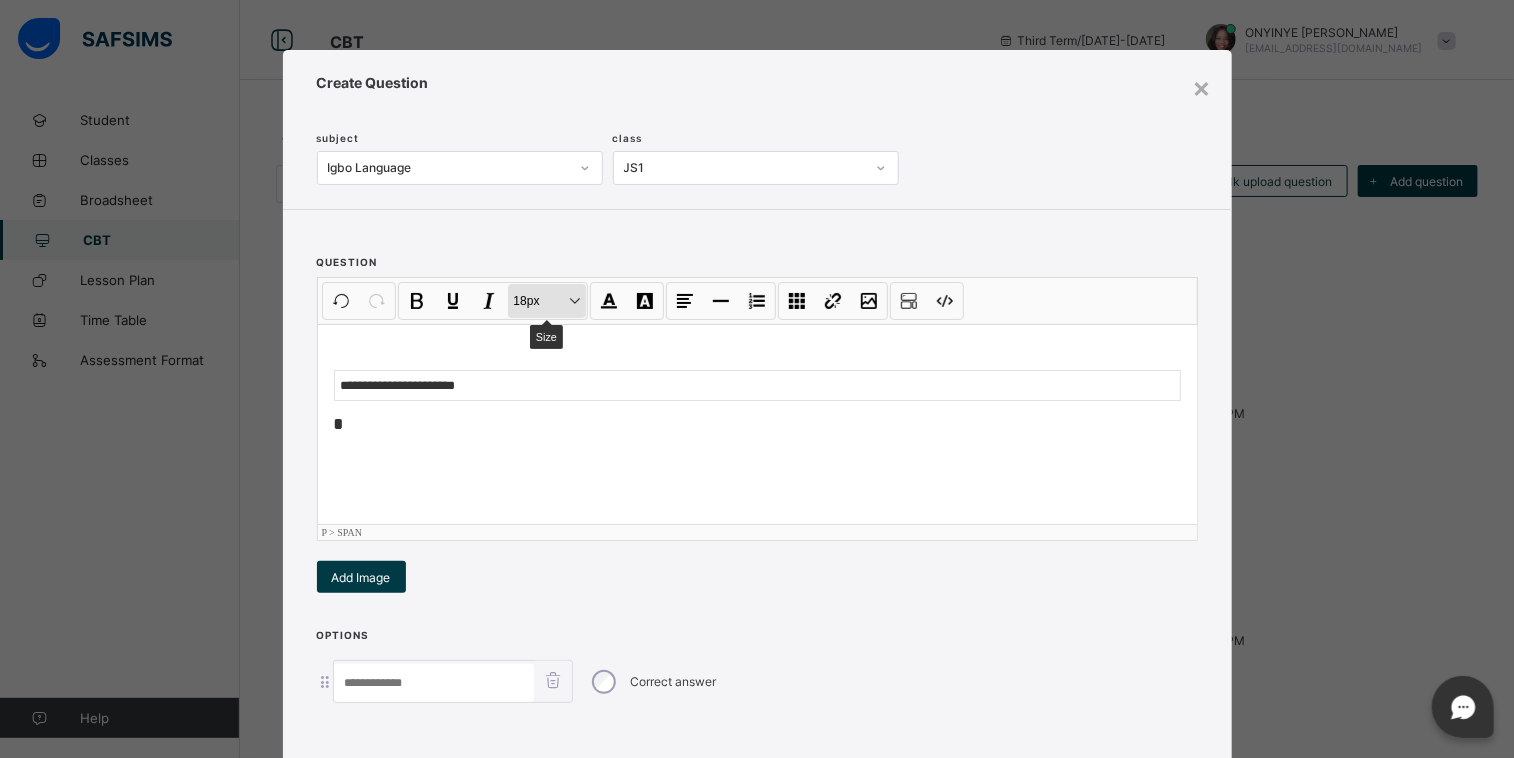 click on "18px Size" at bounding box center (547, 301) 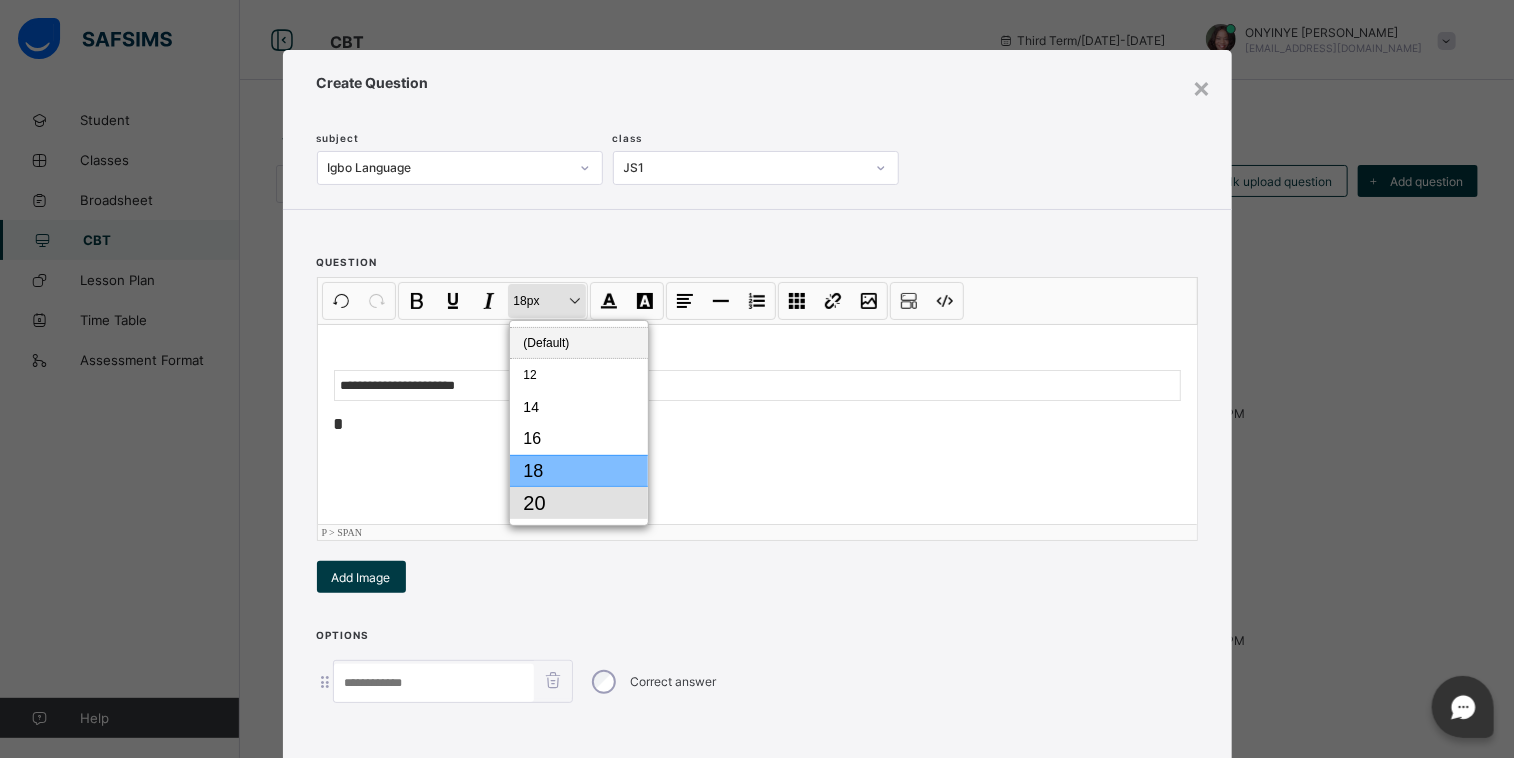 click on "20" at bounding box center [579, 503] 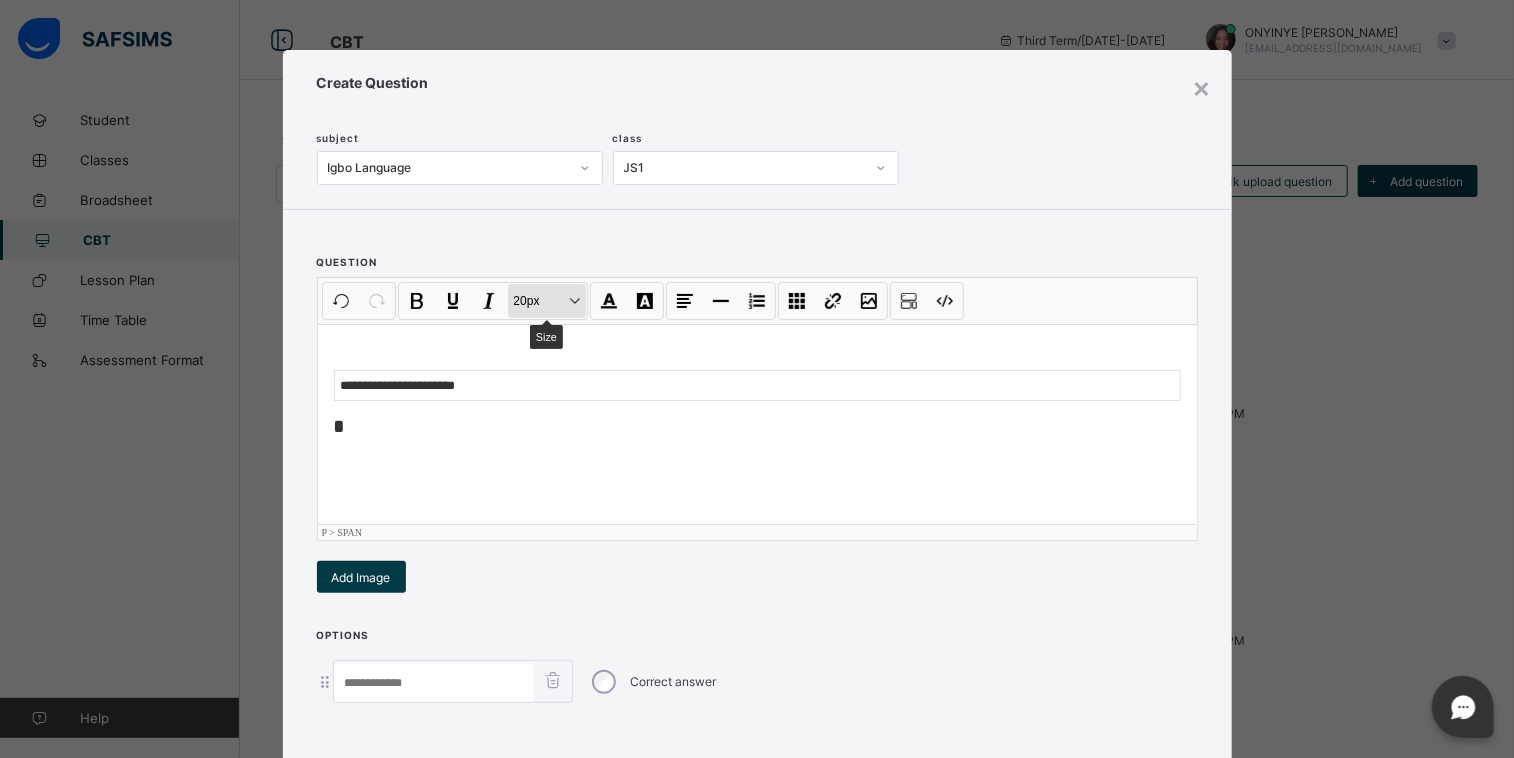 click on "20px Size" at bounding box center [547, 301] 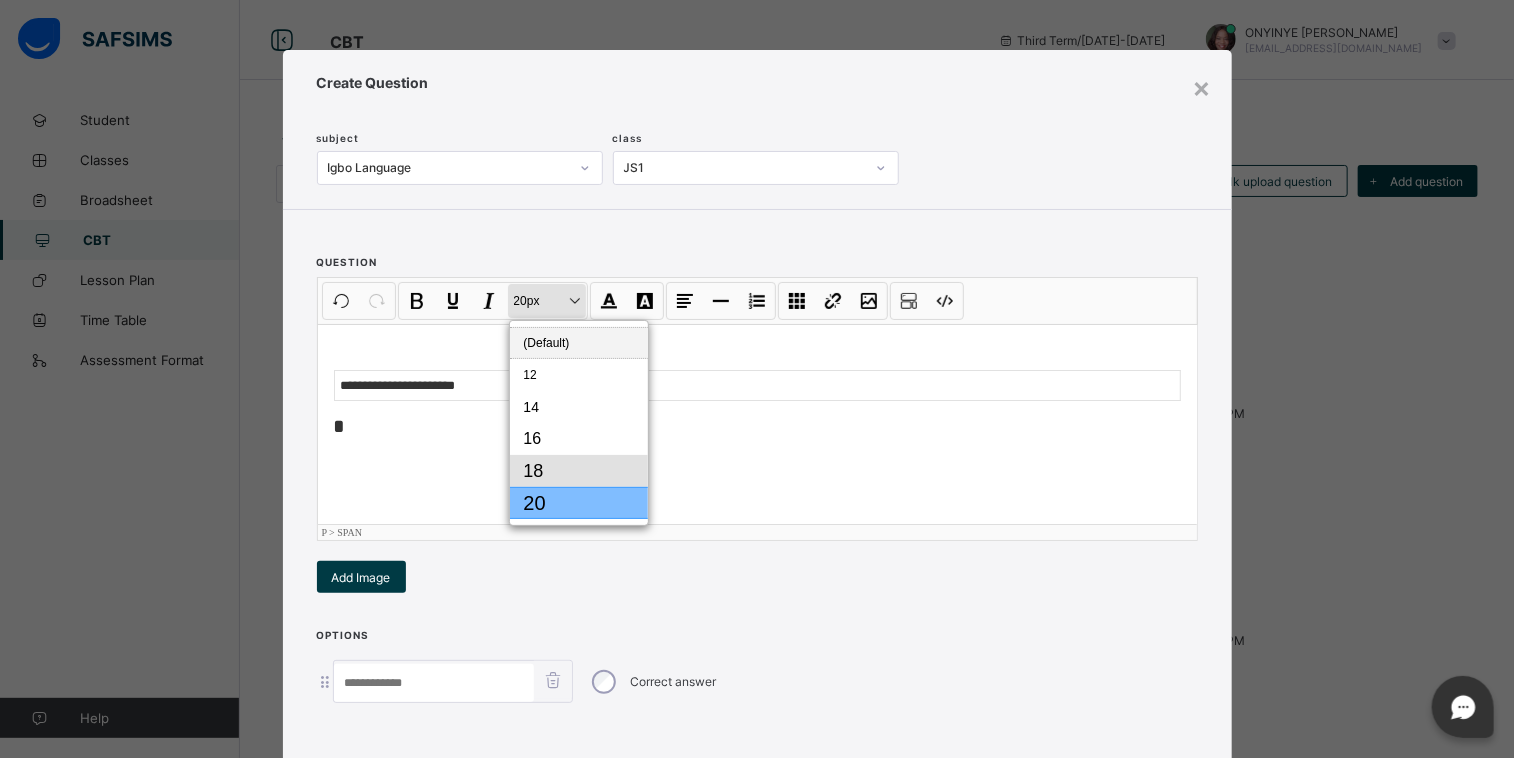 click on "18" at bounding box center [579, 471] 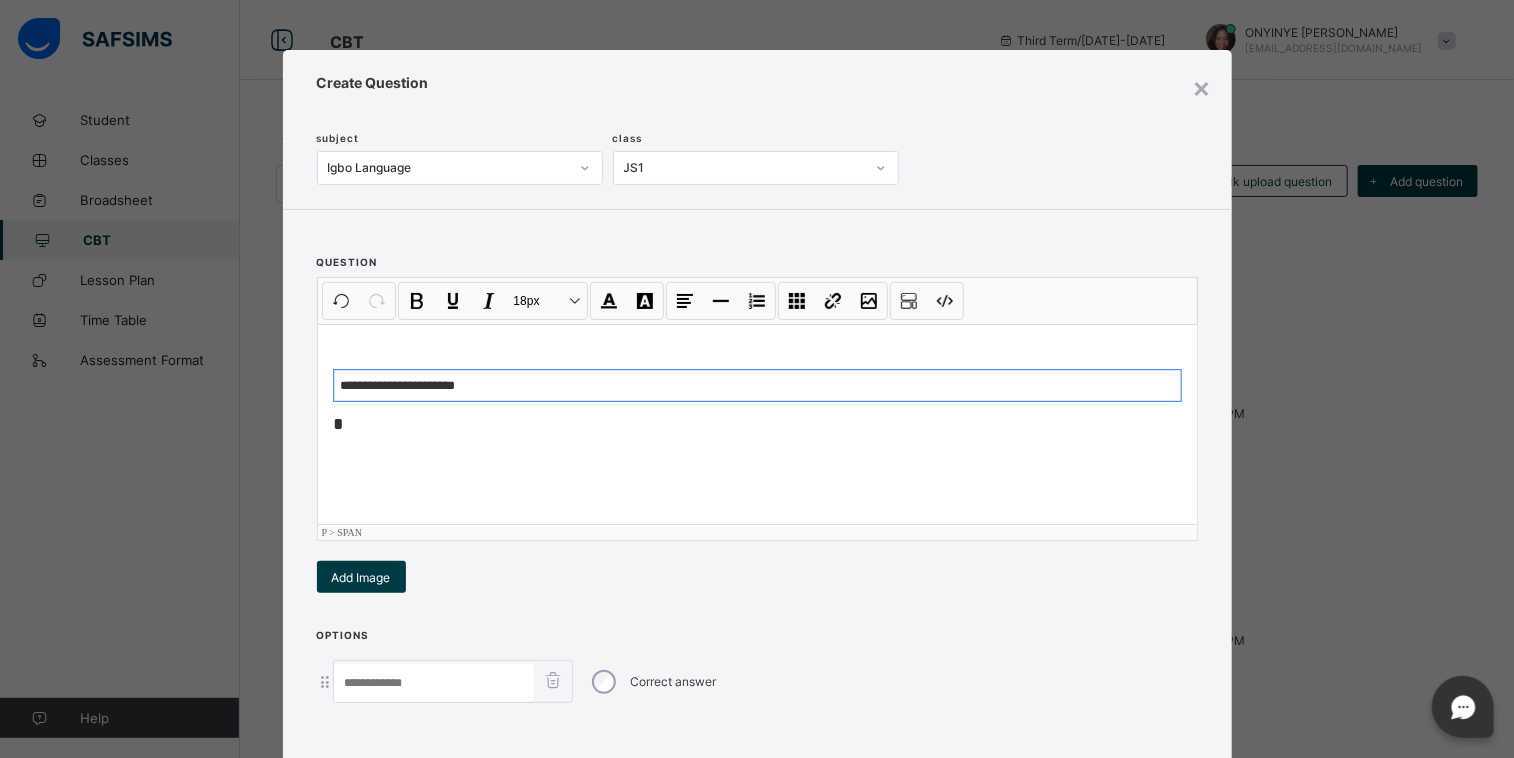 click on "**********" at bounding box center [757, 386] 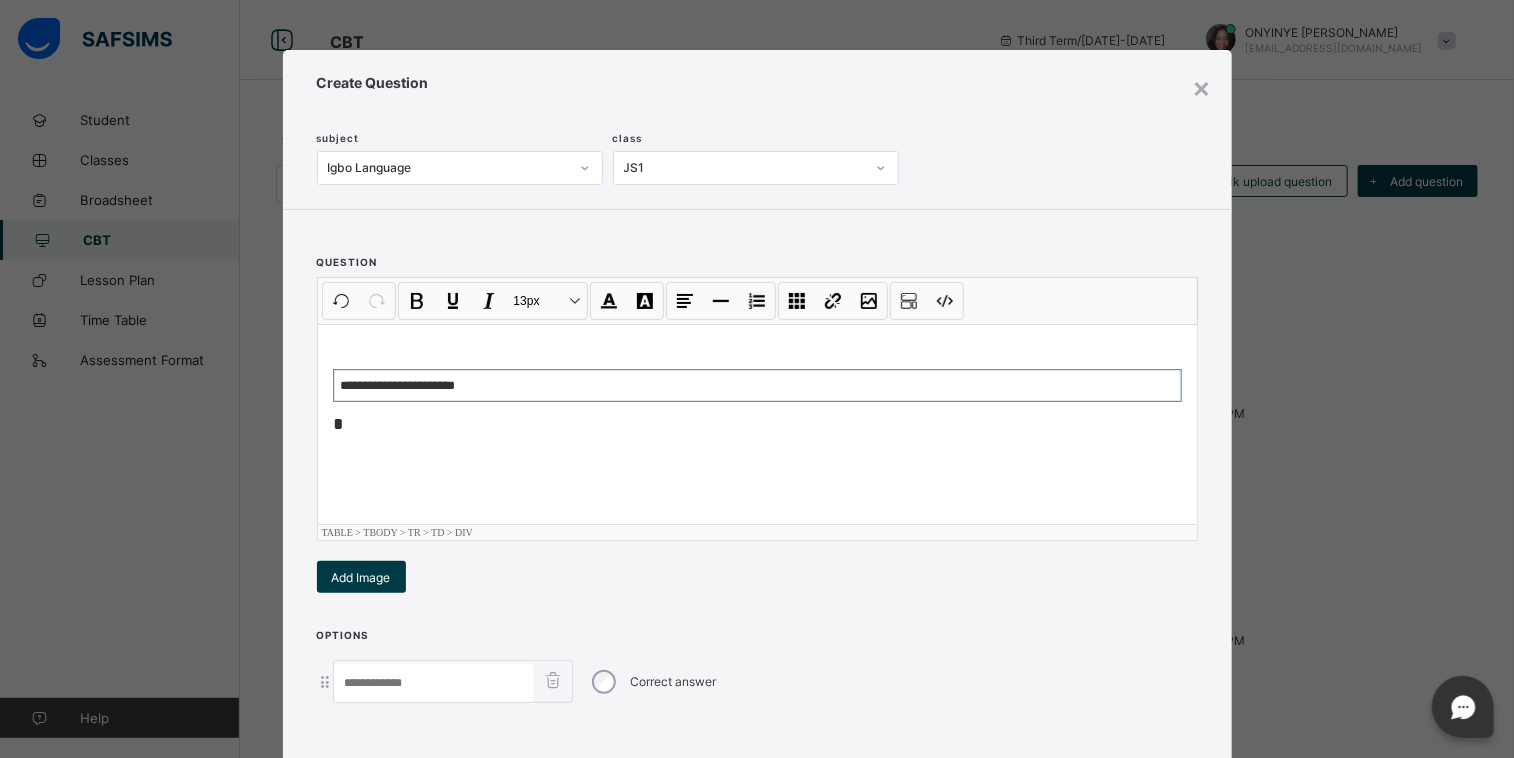 click on "**********" at bounding box center [757, 386] 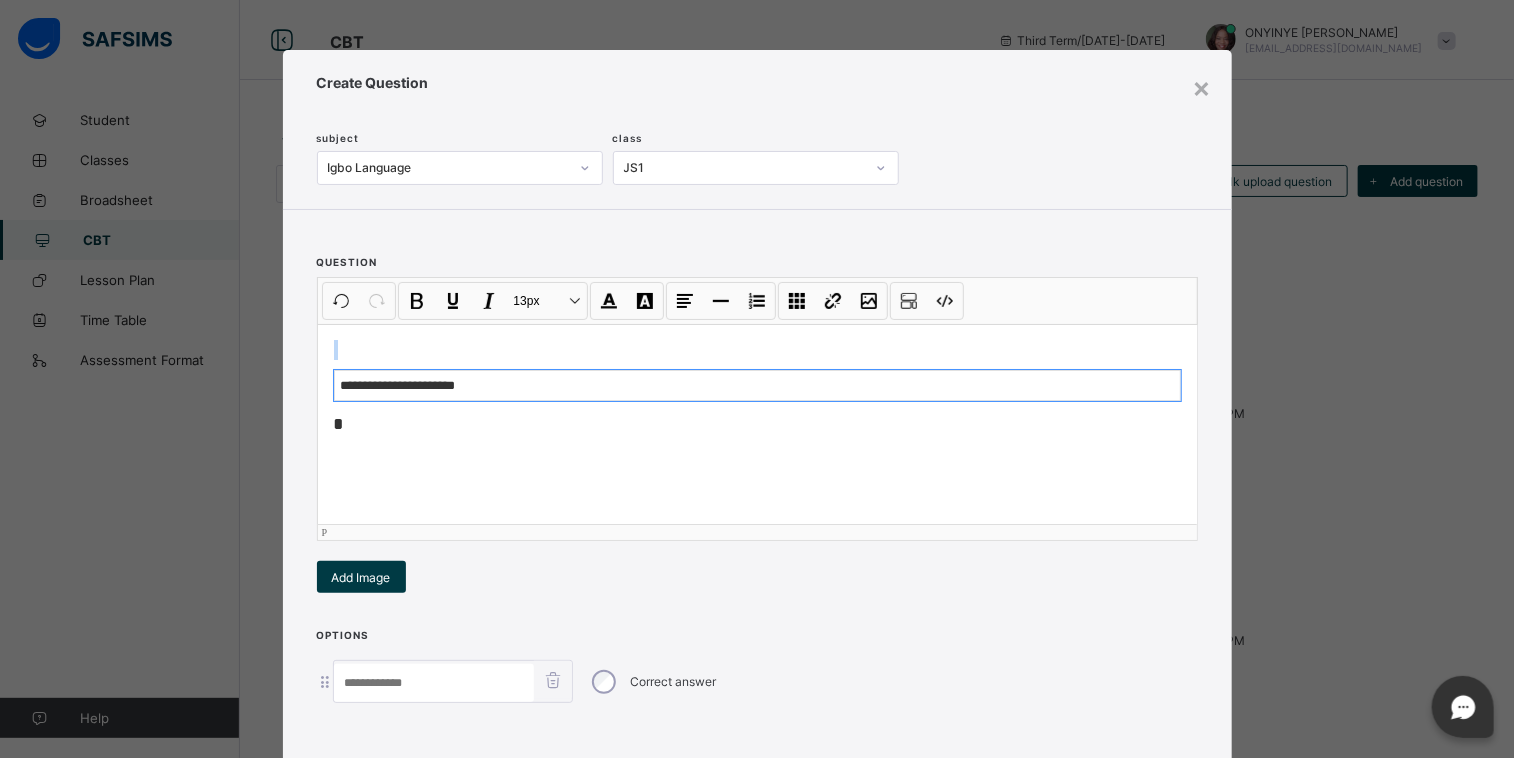 drag, startPoint x: 438, startPoint y: 381, endPoint x: 281, endPoint y: 371, distance: 157.31815 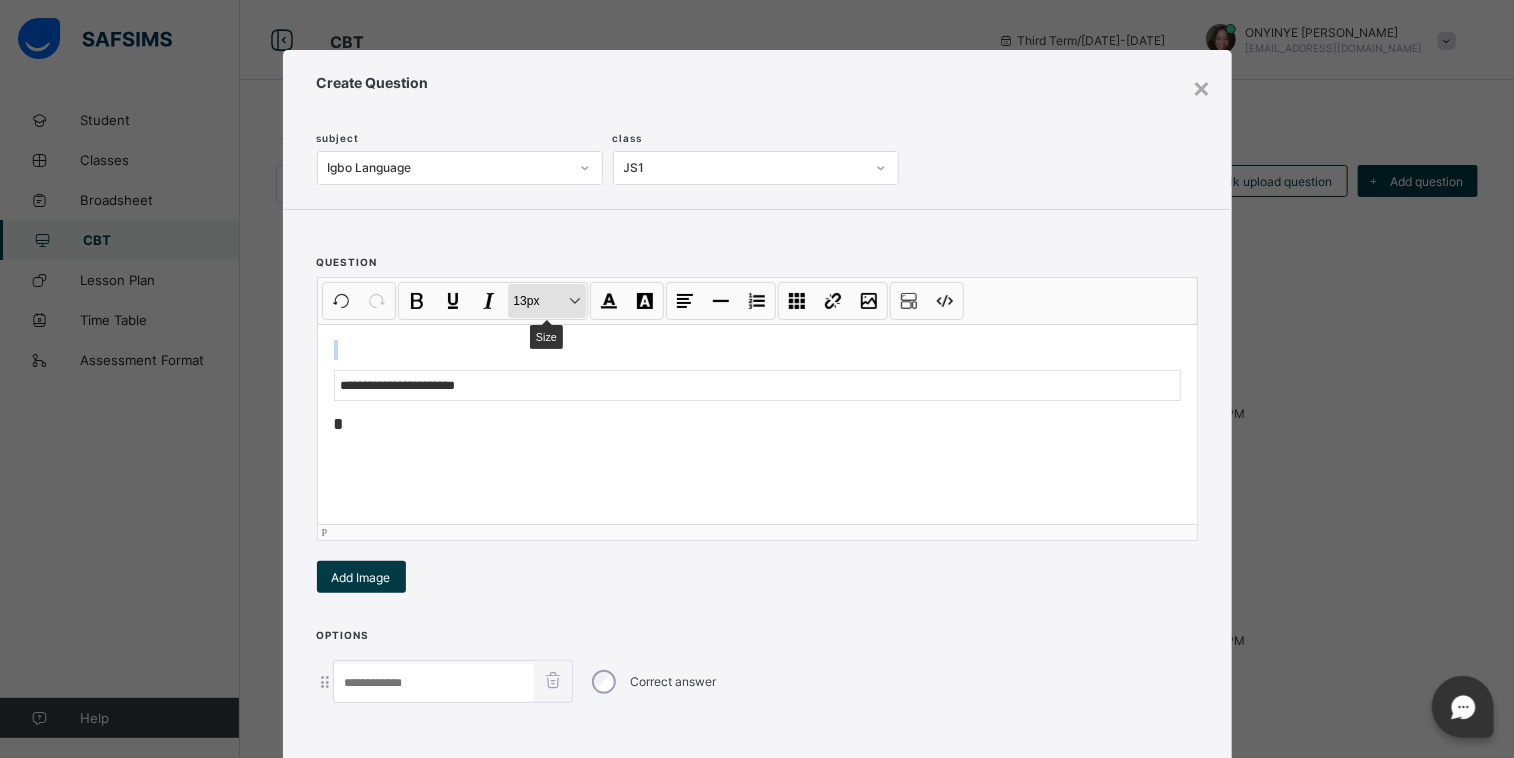 click on "13px Size" at bounding box center (547, 301) 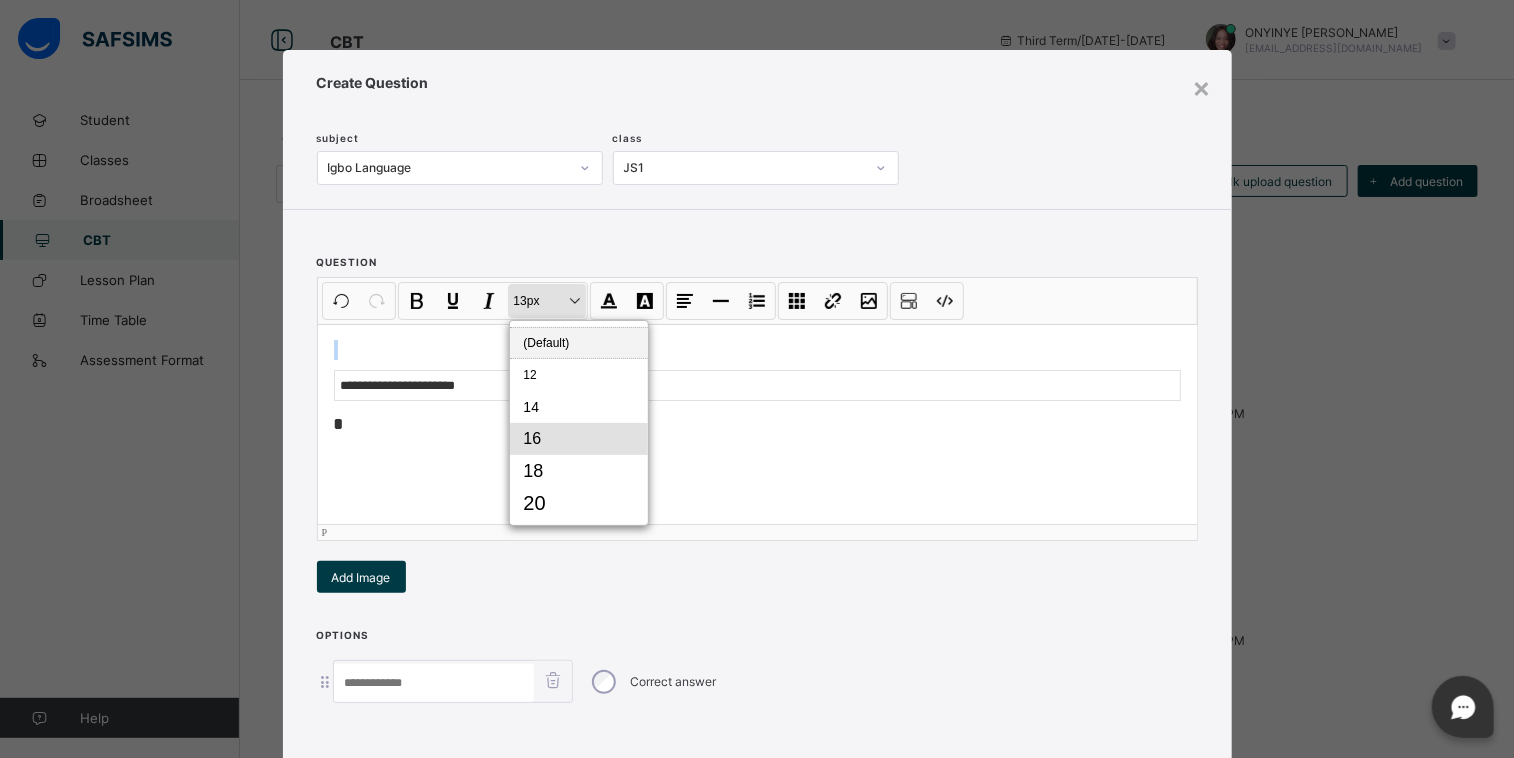 click on "16" at bounding box center [579, 439] 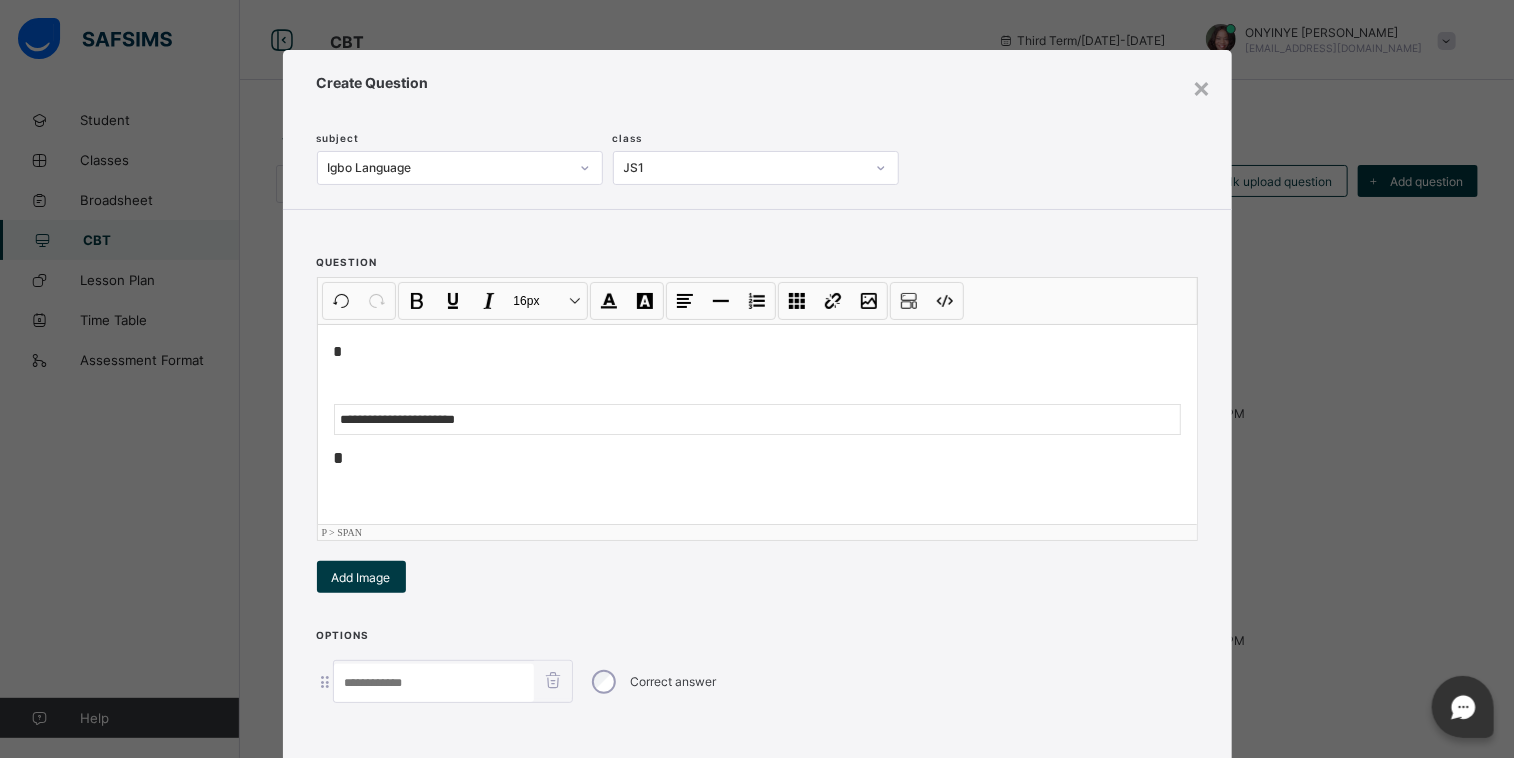 click on "**********" at bounding box center (757, 424) 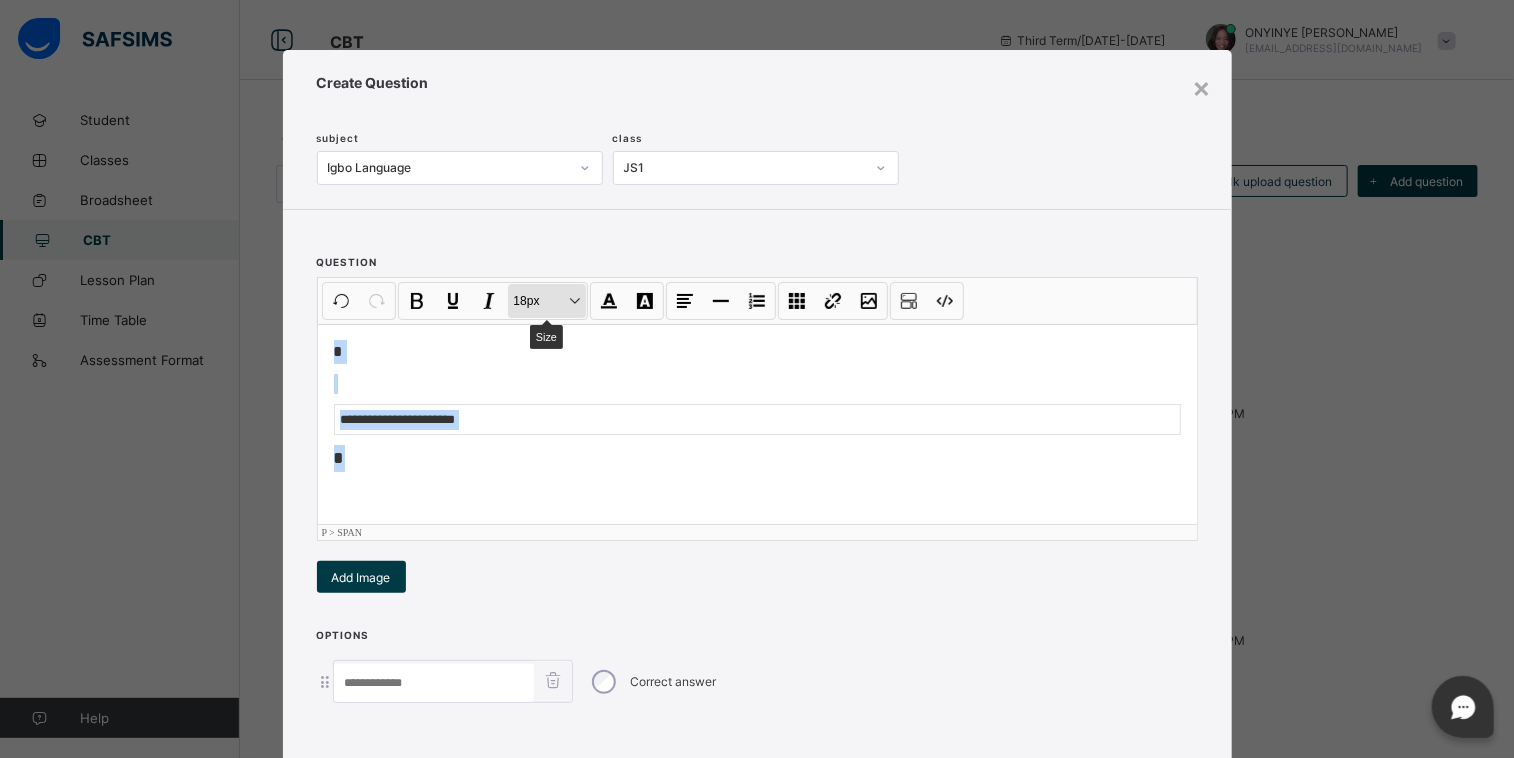 click on "18px Size" at bounding box center [547, 301] 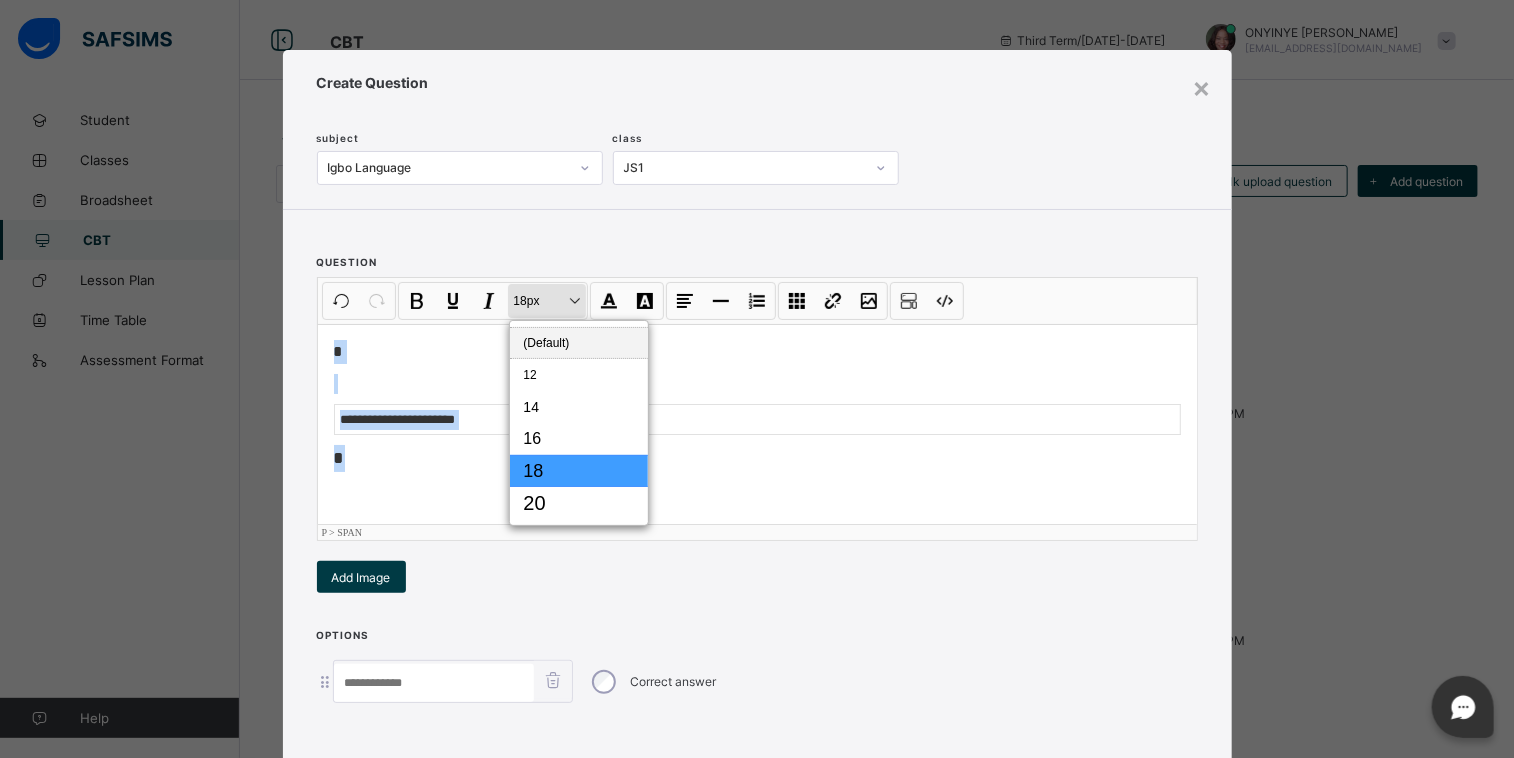 click on "18" at bounding box center [579, 471] 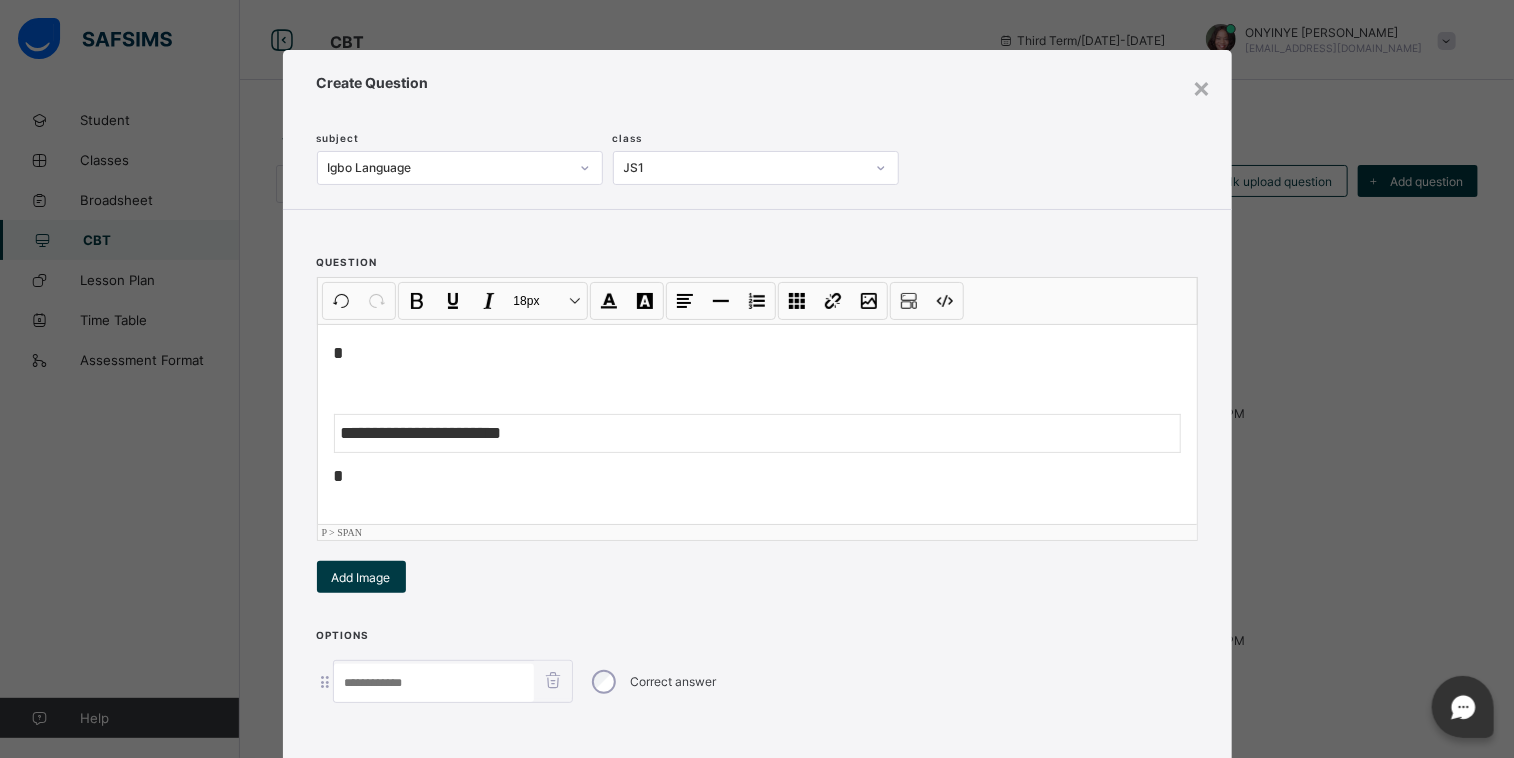click on "*" at bounding box center (757, 476) 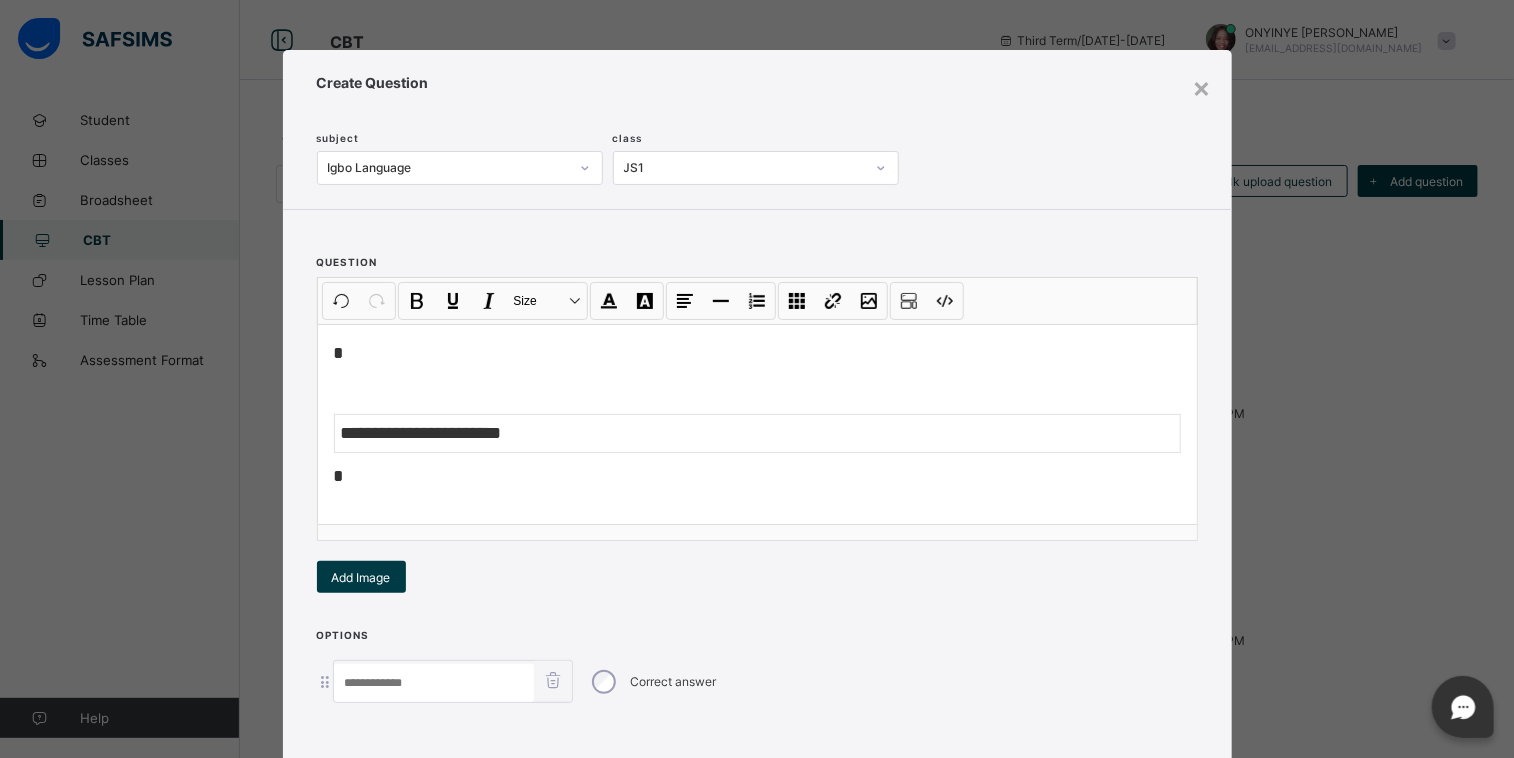 click at bounding box center (434, 683) 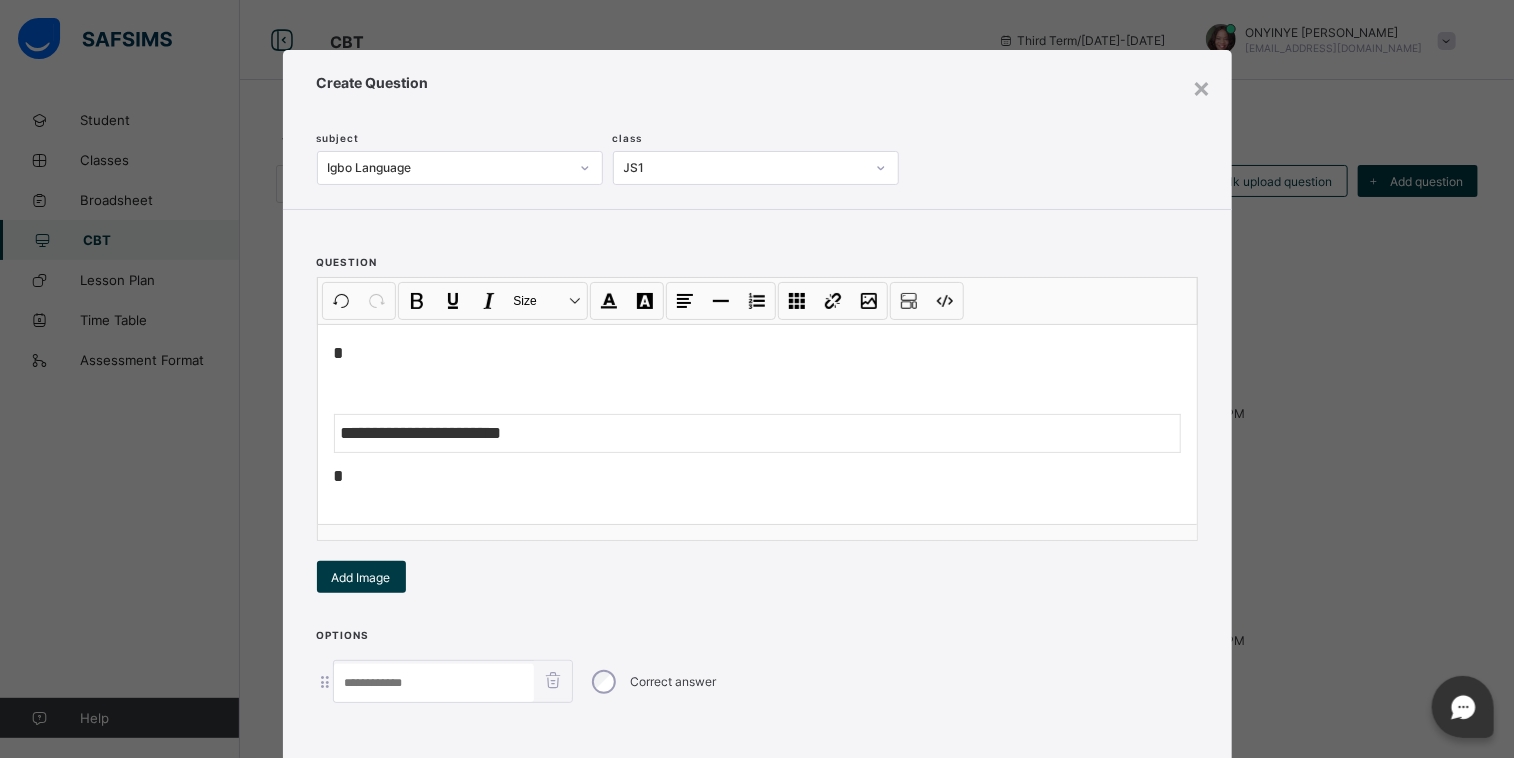 click at bounding box center (434, 683) 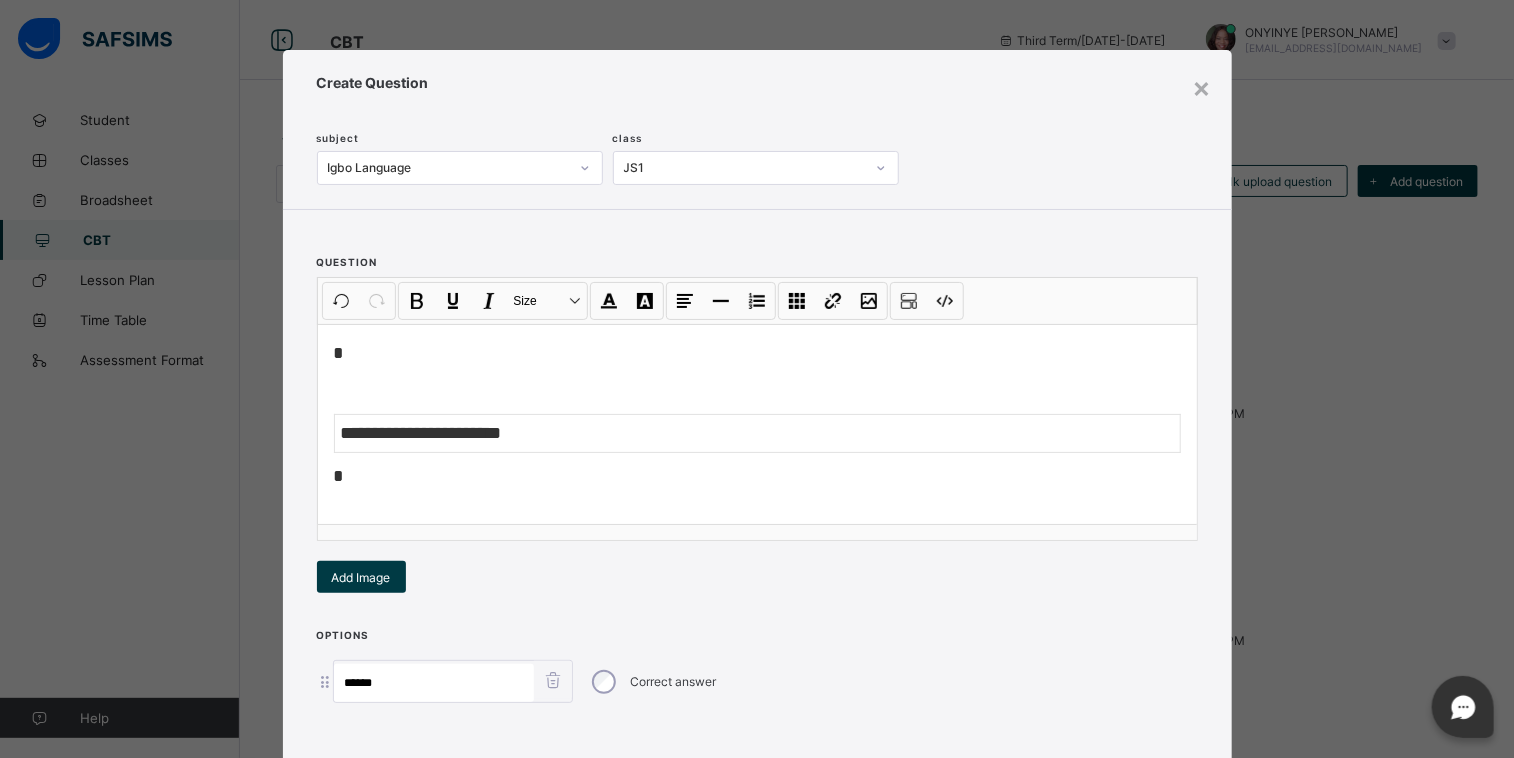 type on "******" 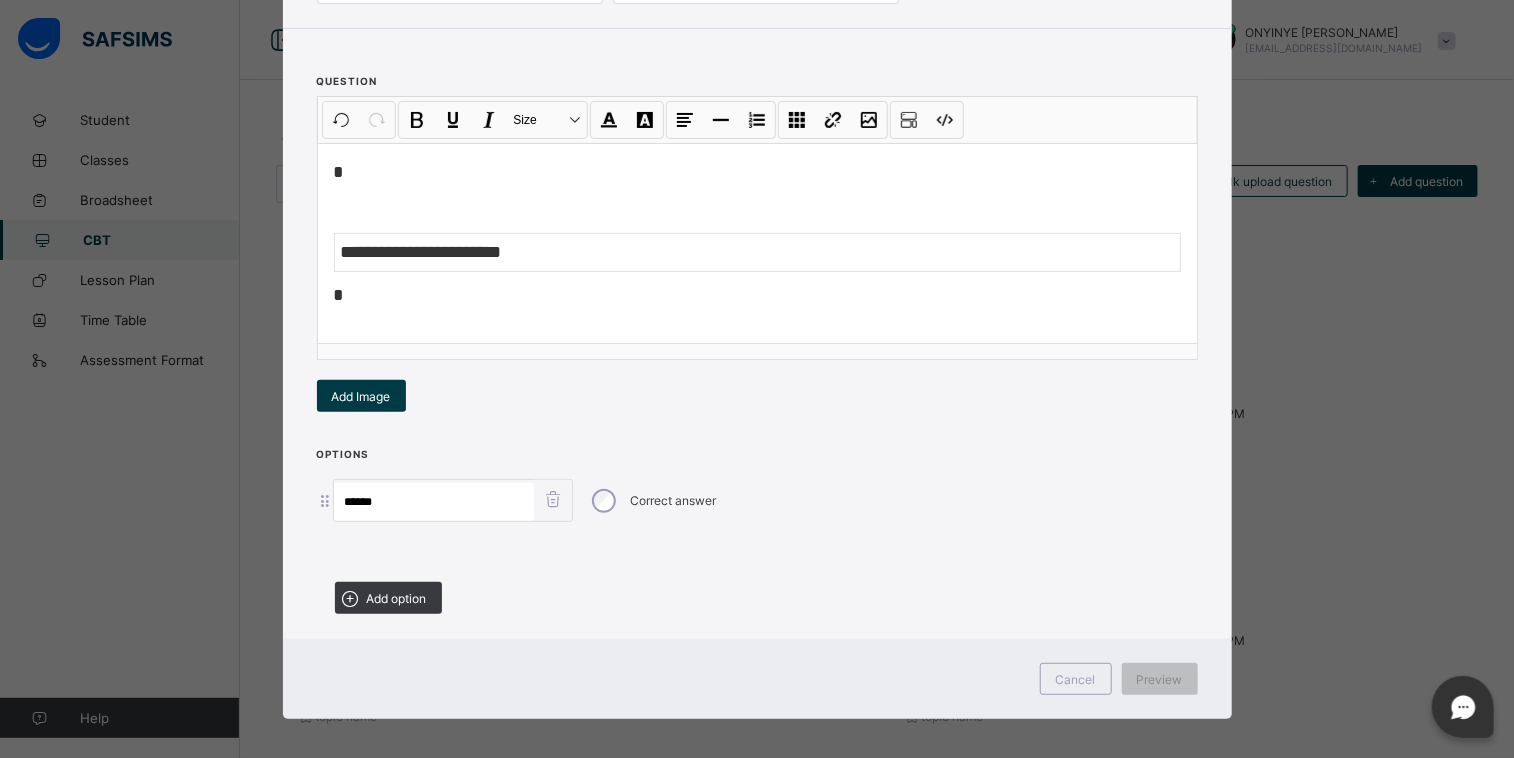 scroll, scrollTop: 188, scrollLeft: 0, axis: vertical 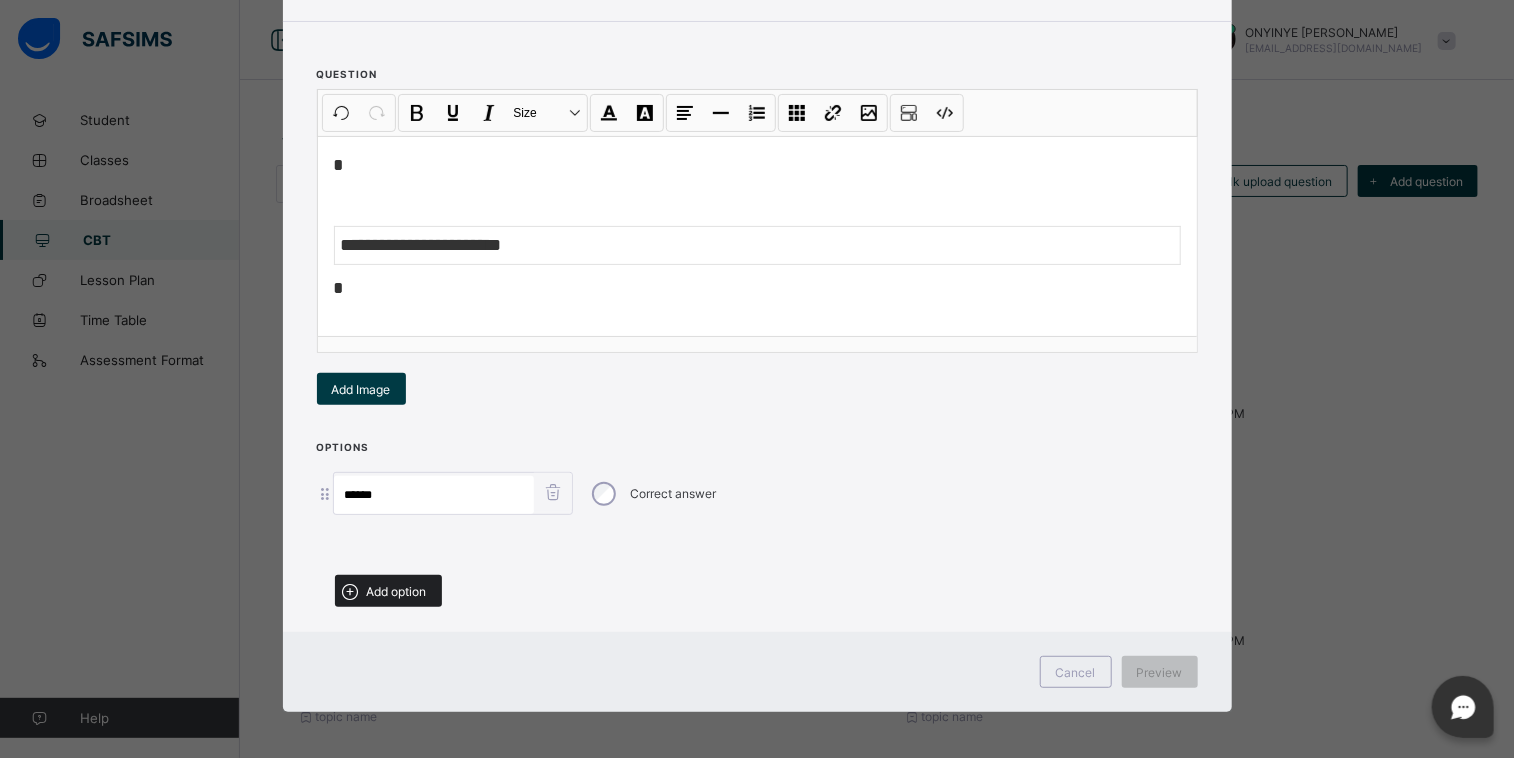 click on "Add option" at bounding box center [397, 591] 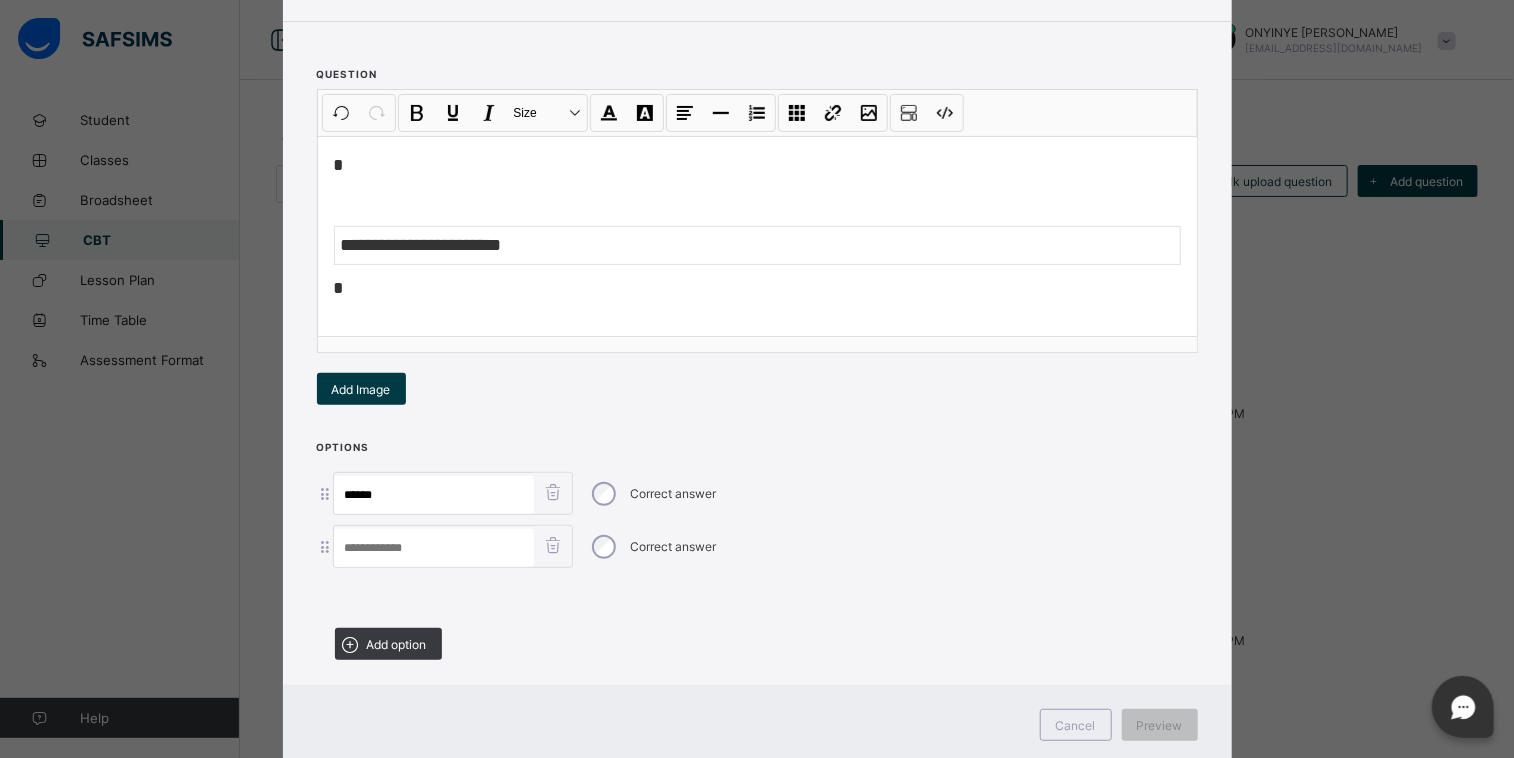 click at bounding box center (434, 548) 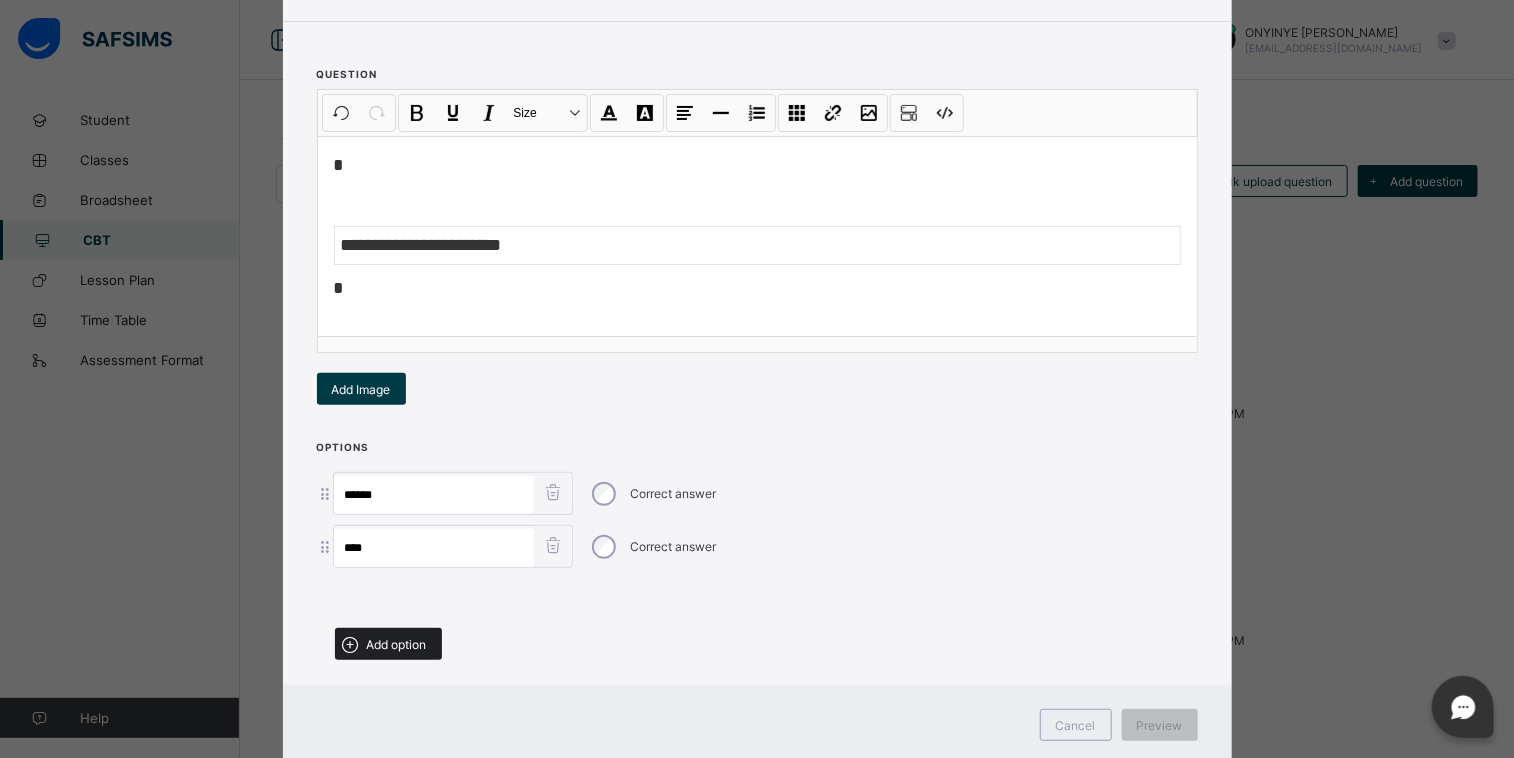 type on "****" 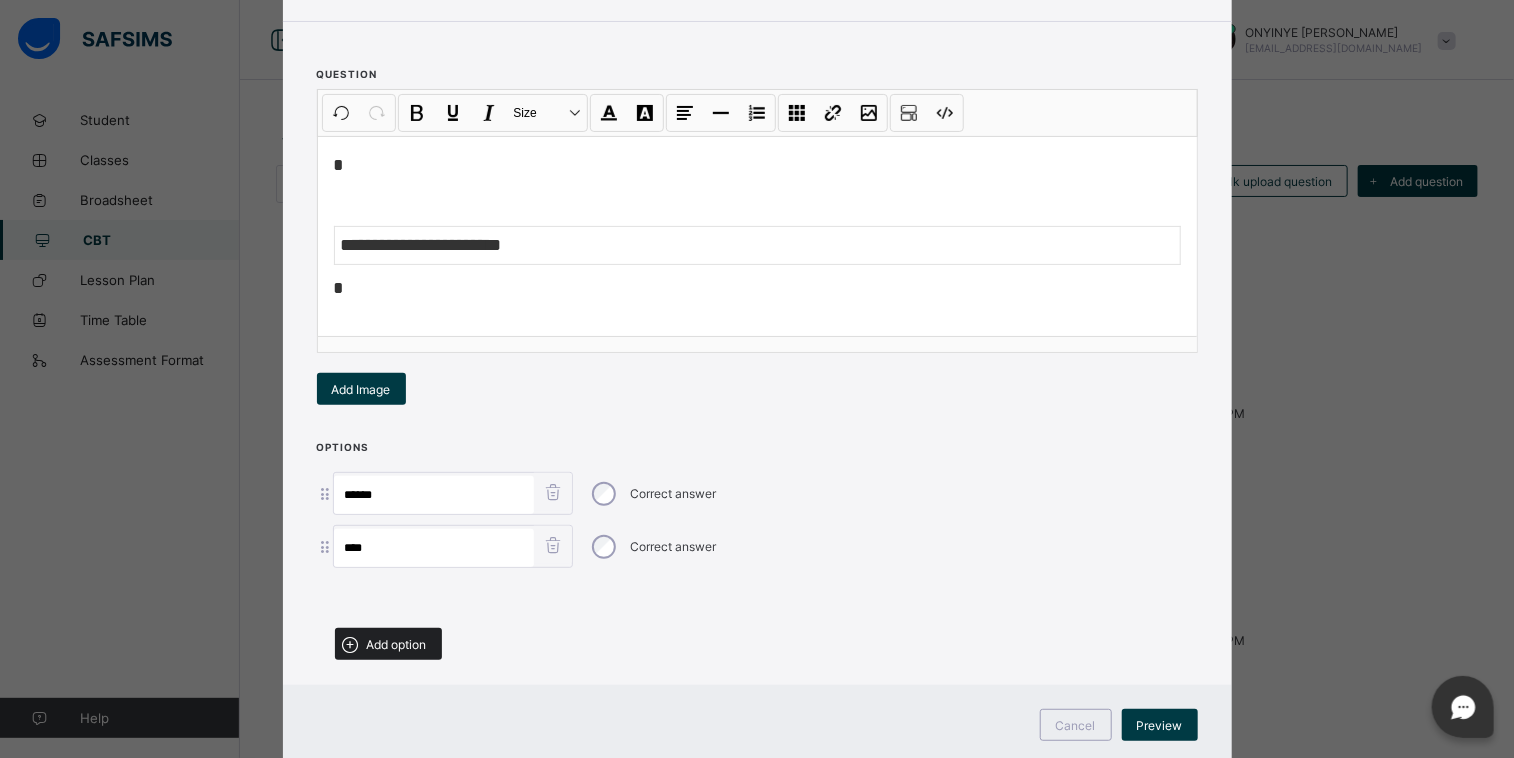 click on "Add option" at bounding box center [397, 644] 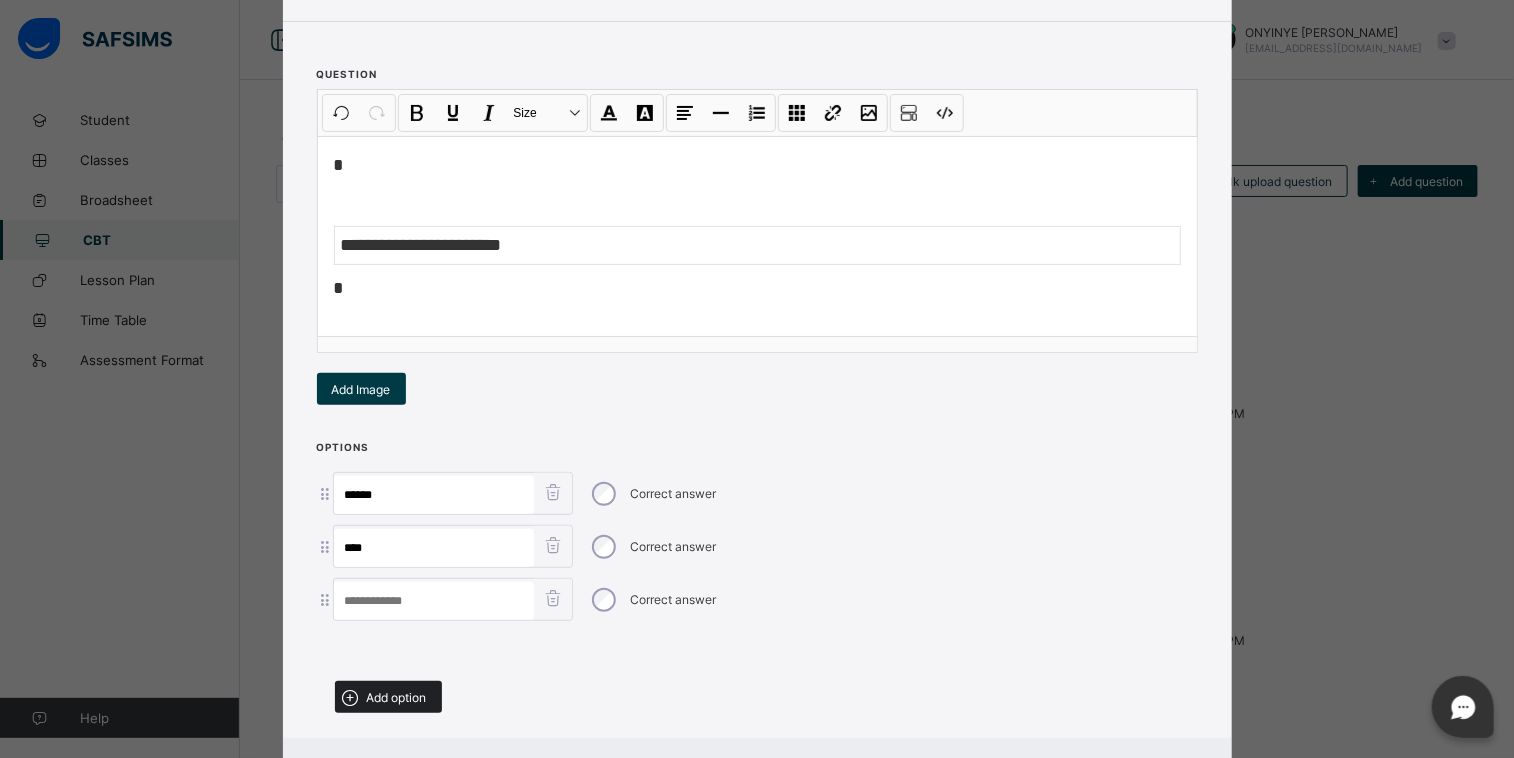 click on "Add option" at bounding box center [397, 697] 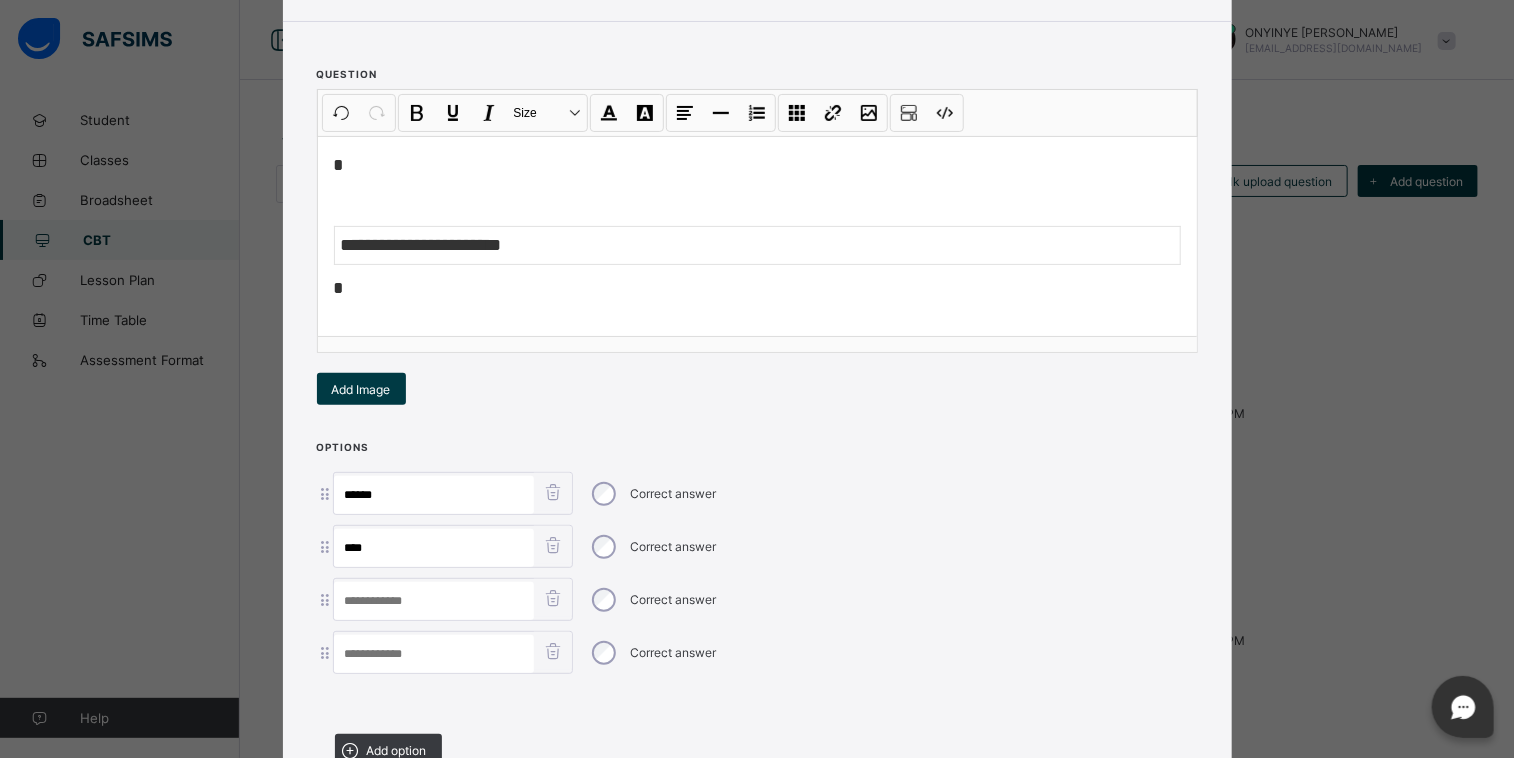 click at bounding box center (434, 601) 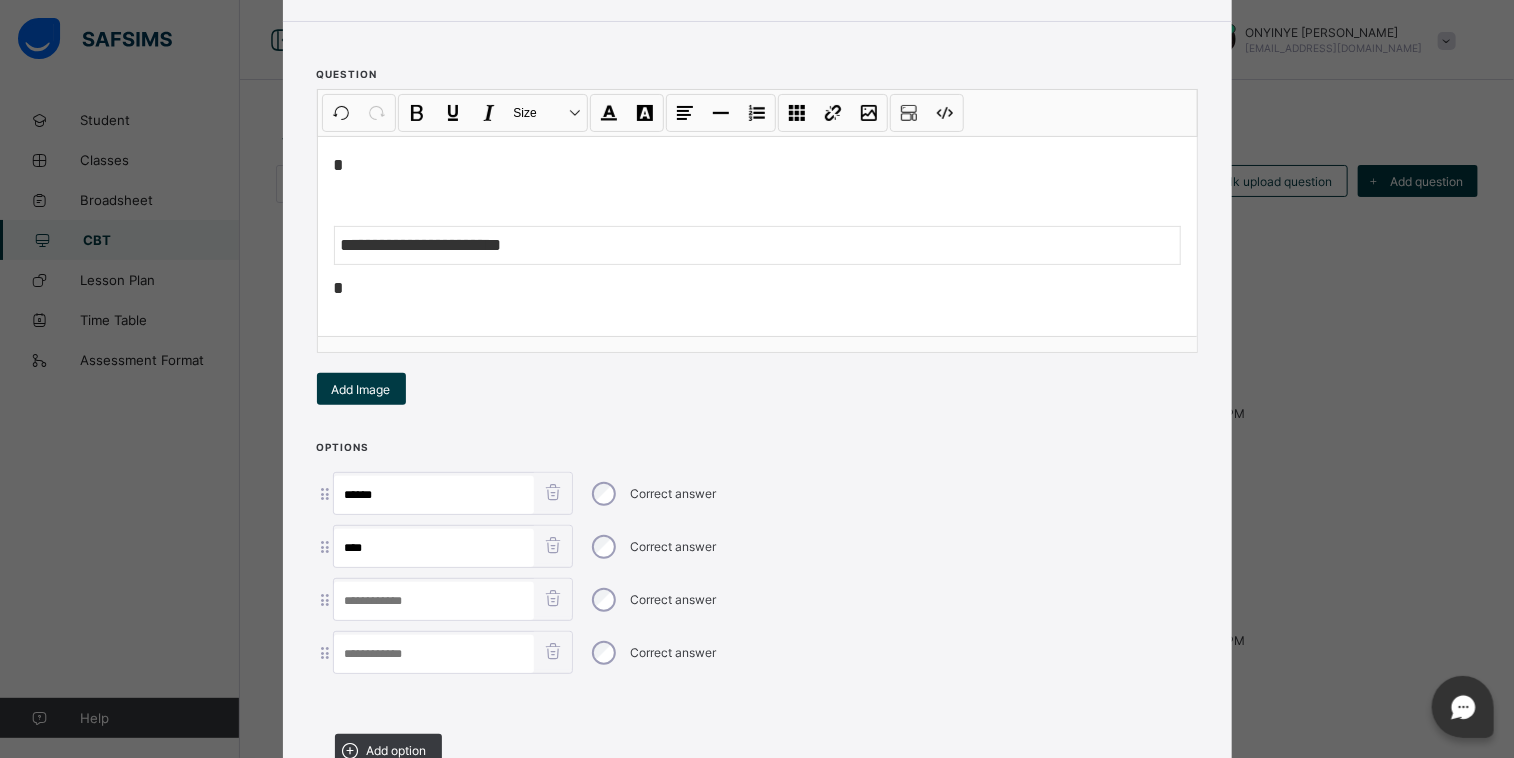 paste on "**********" 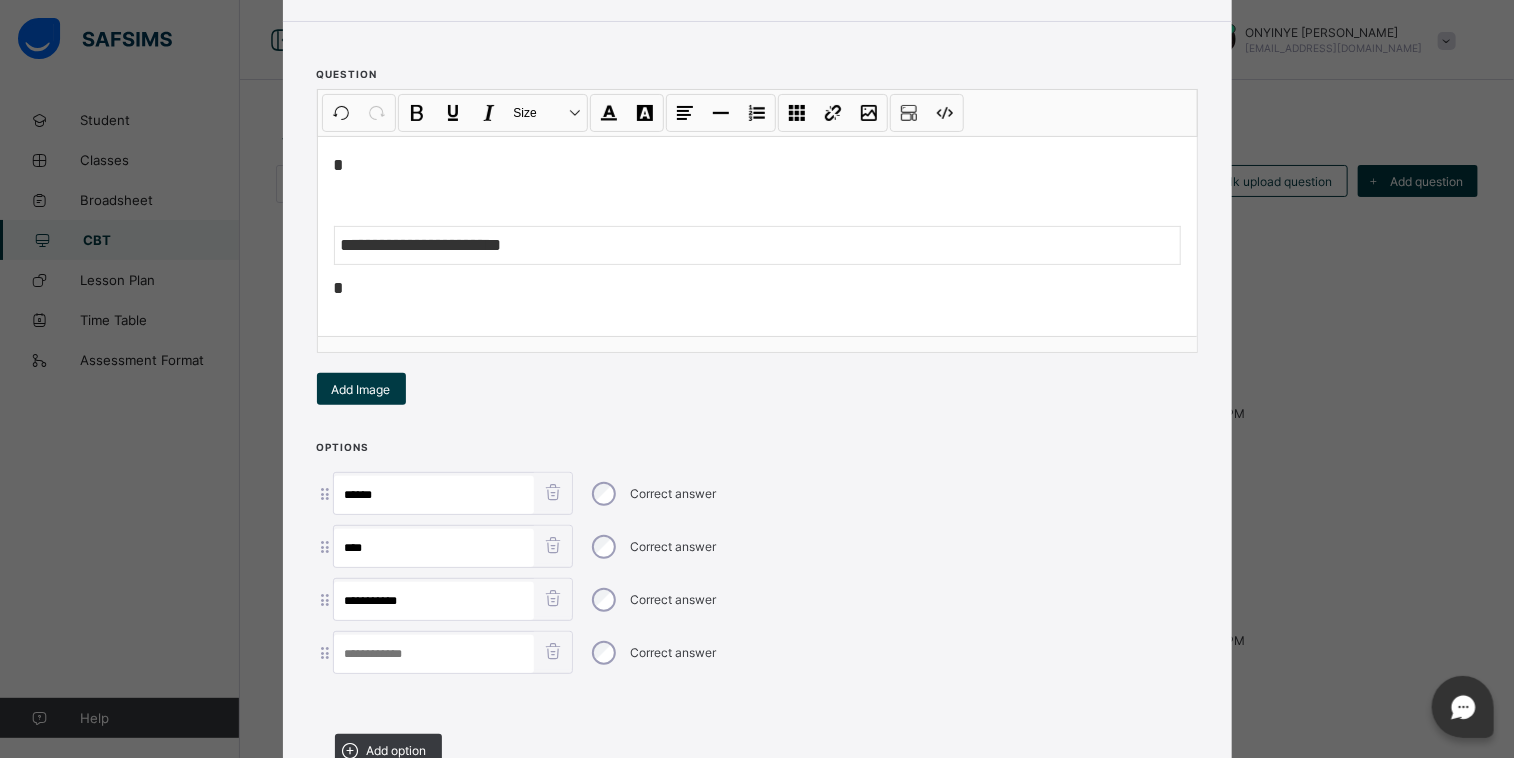 type on "**********" 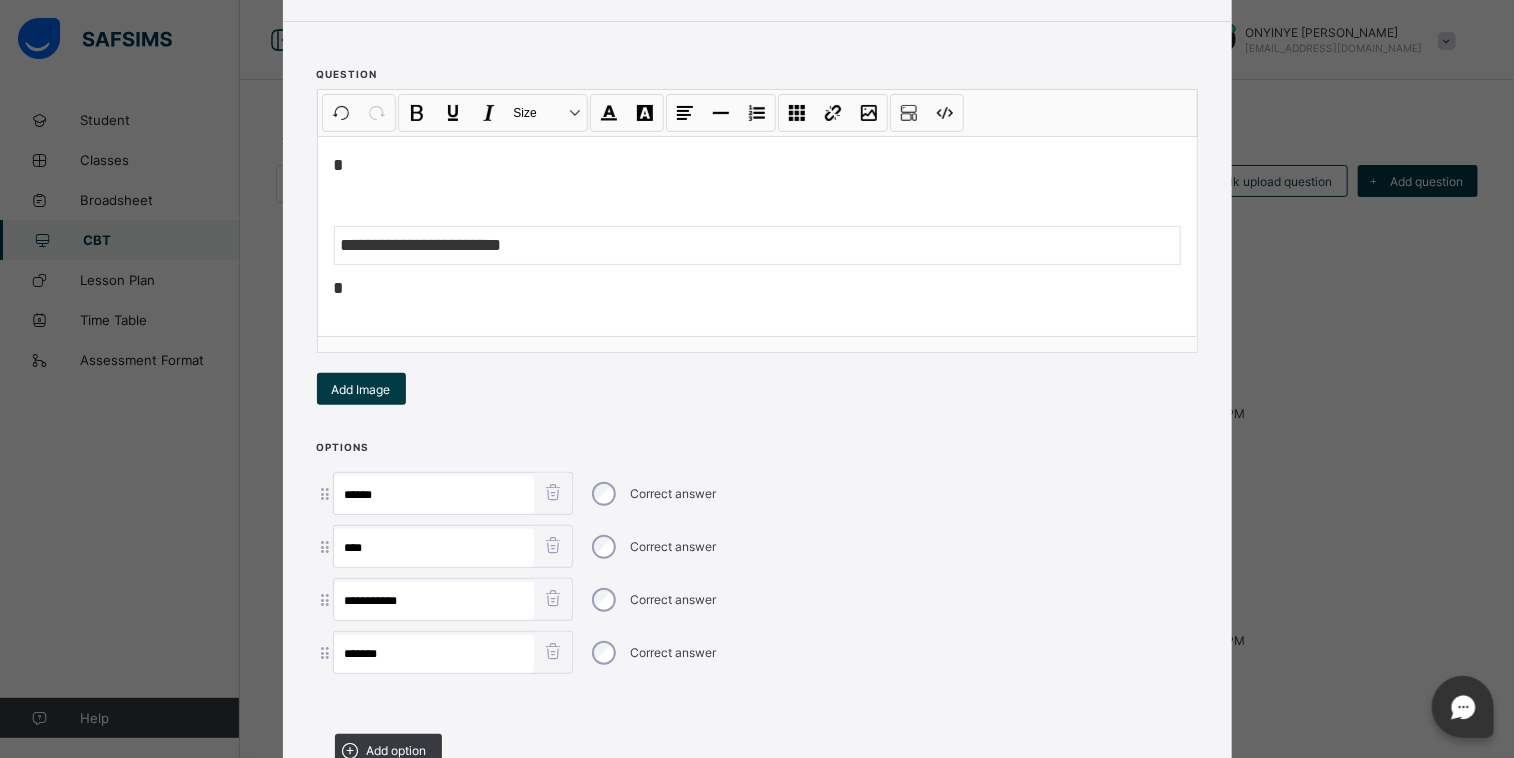 type on "*******" 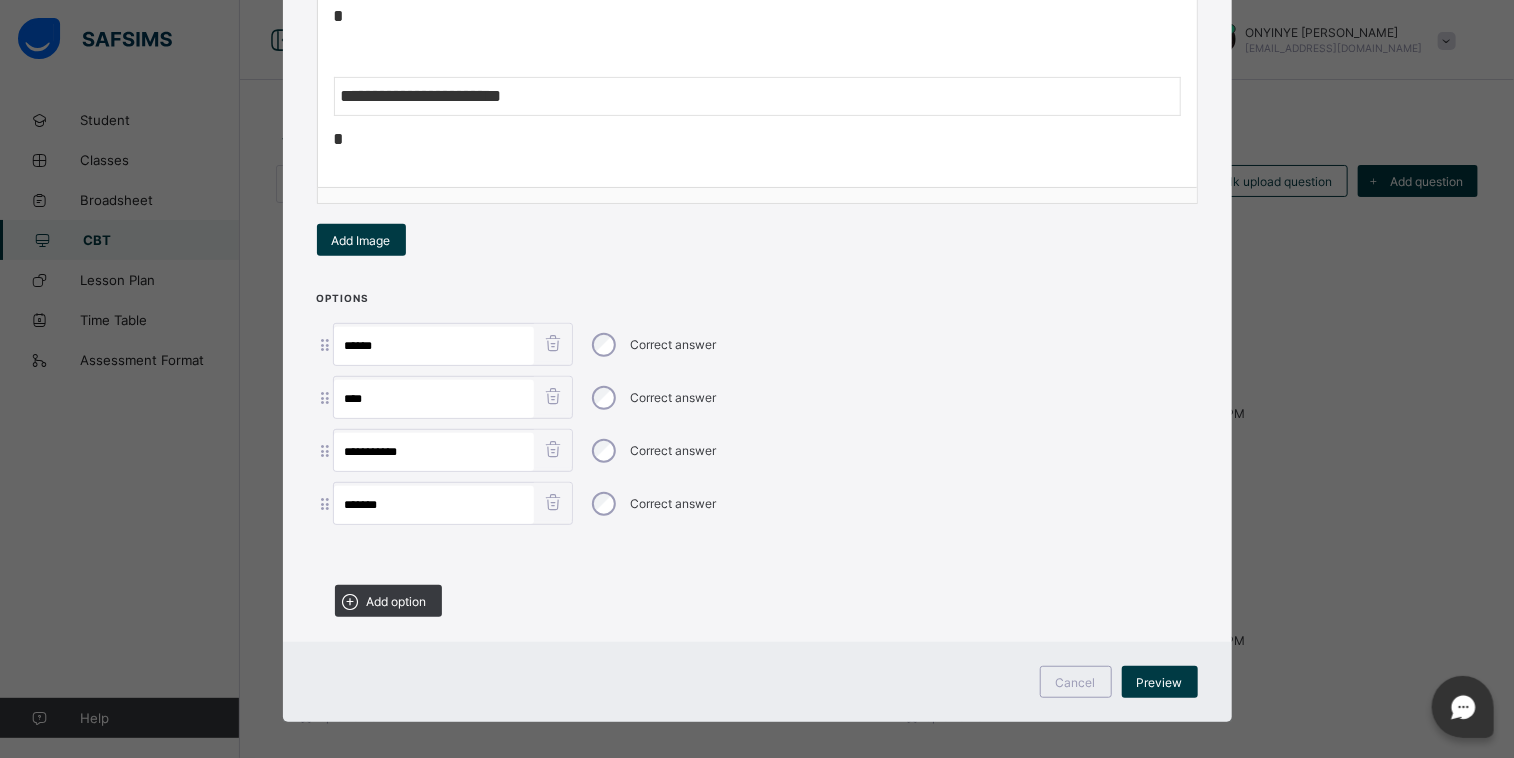 scroll, scrollTop: 344, scrollLeft: 0, axis: vertical 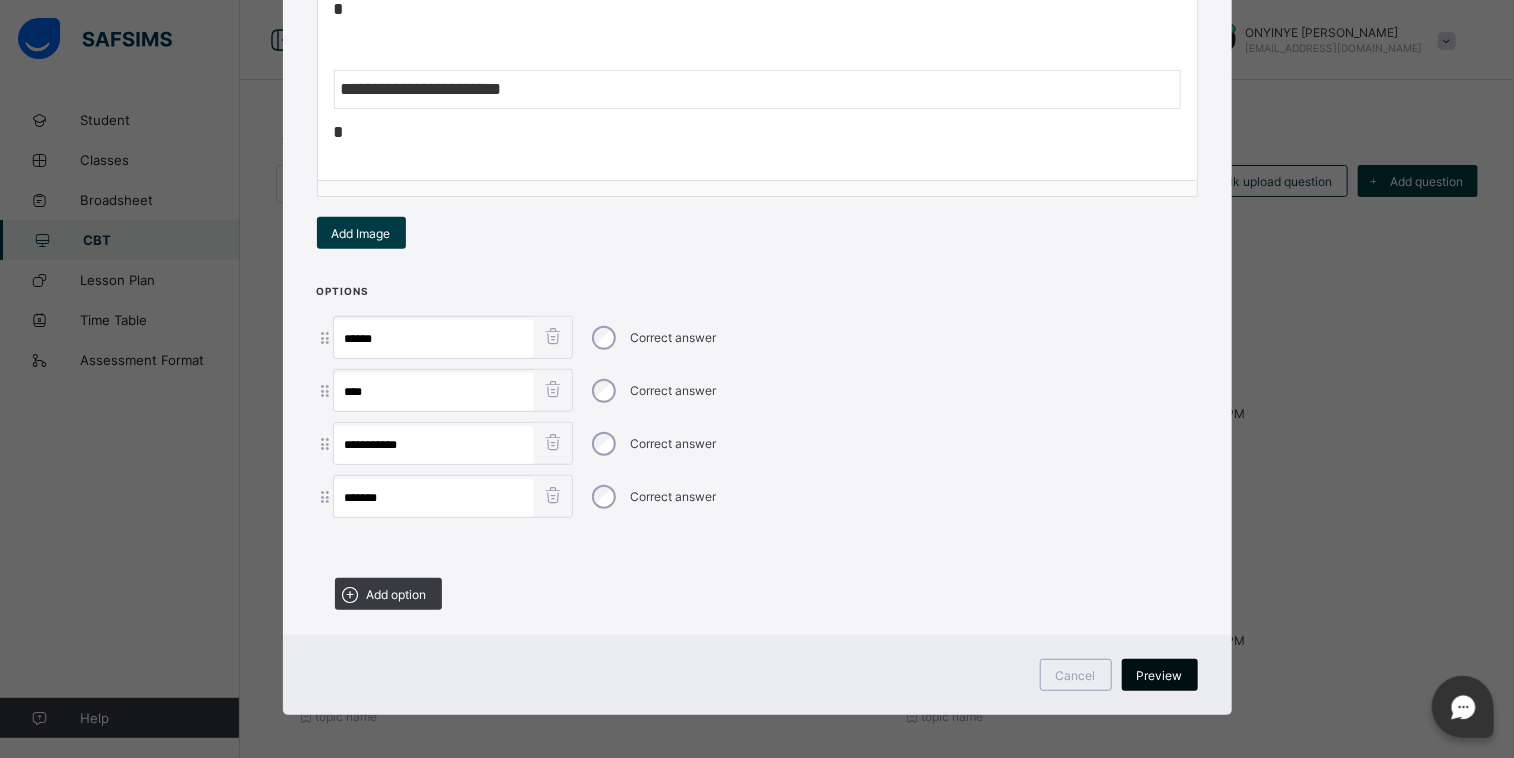 click on "Preview" at bounding box center [1160, 675] 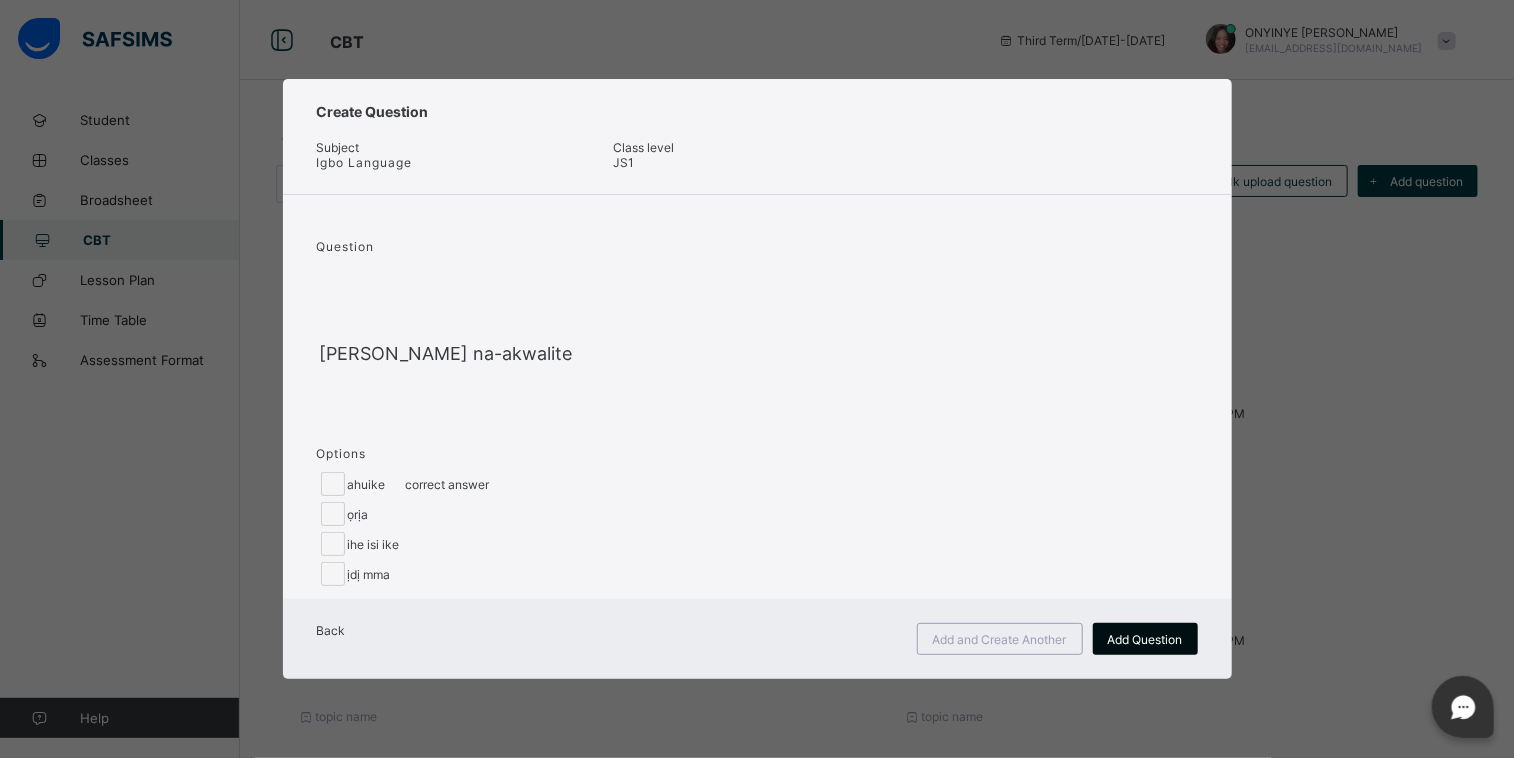 scroll, scrollTop: 0, scrollLeft: 0, axis: both 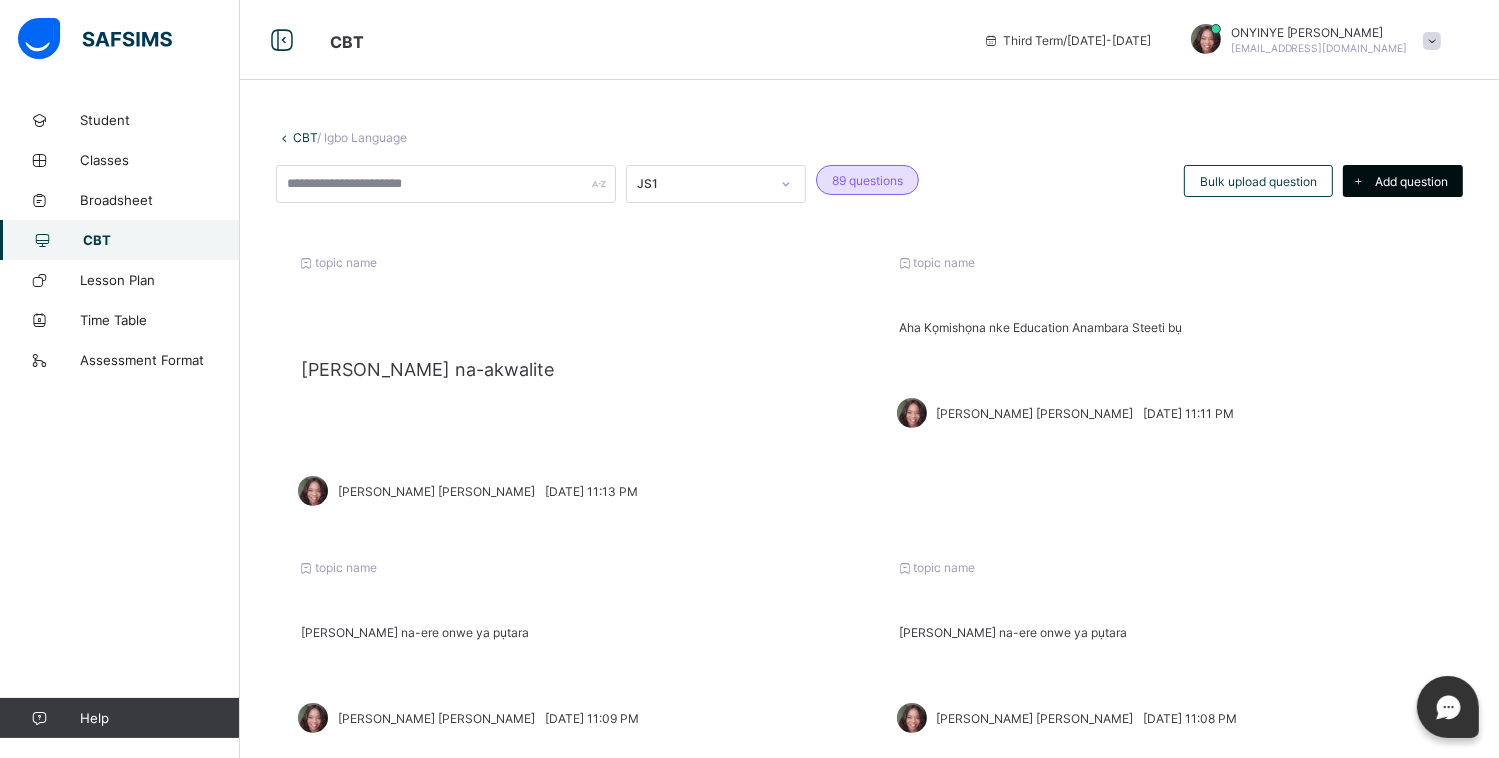 click on "Add question" at bounding box center (1411, 181) 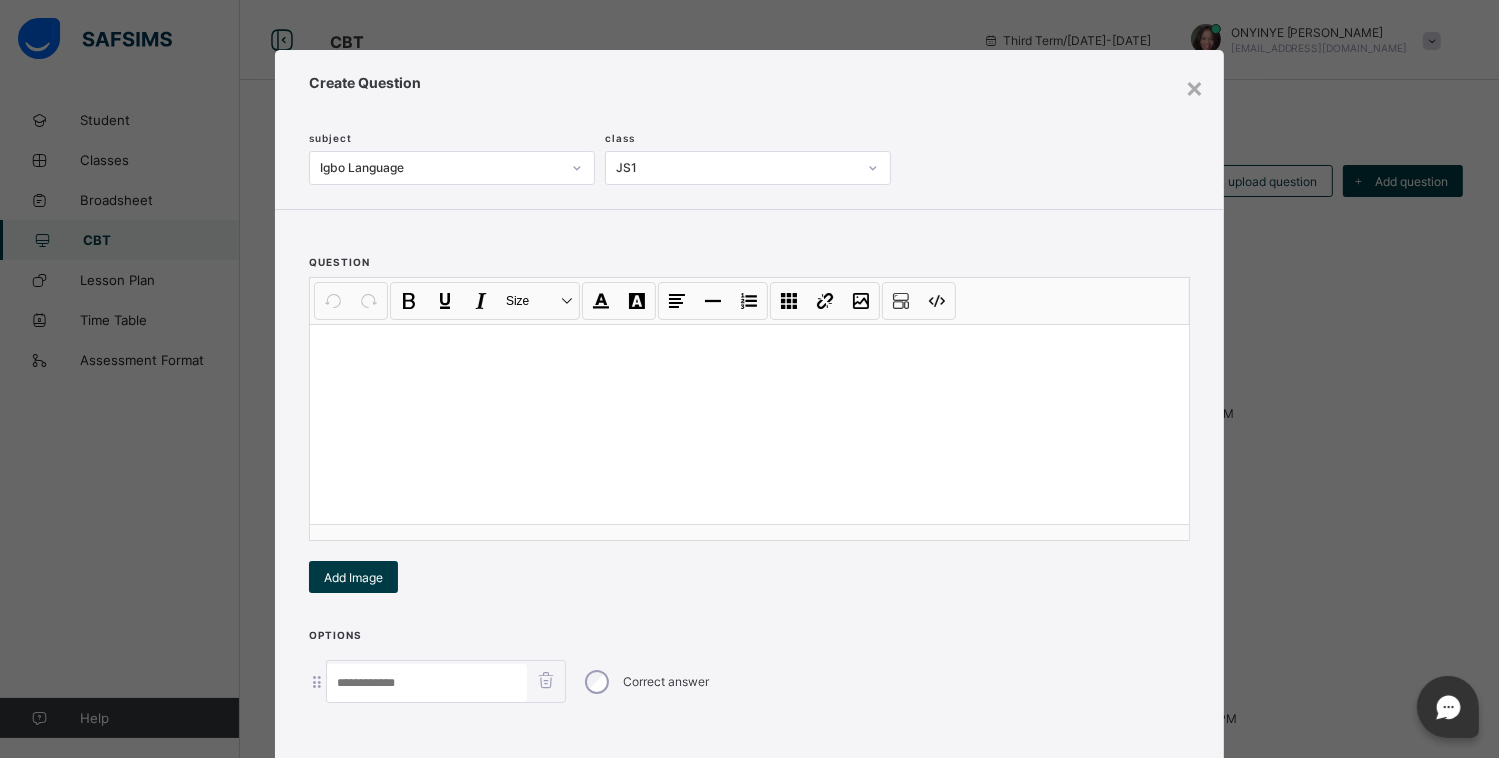 click at bounding box center [749, 424] 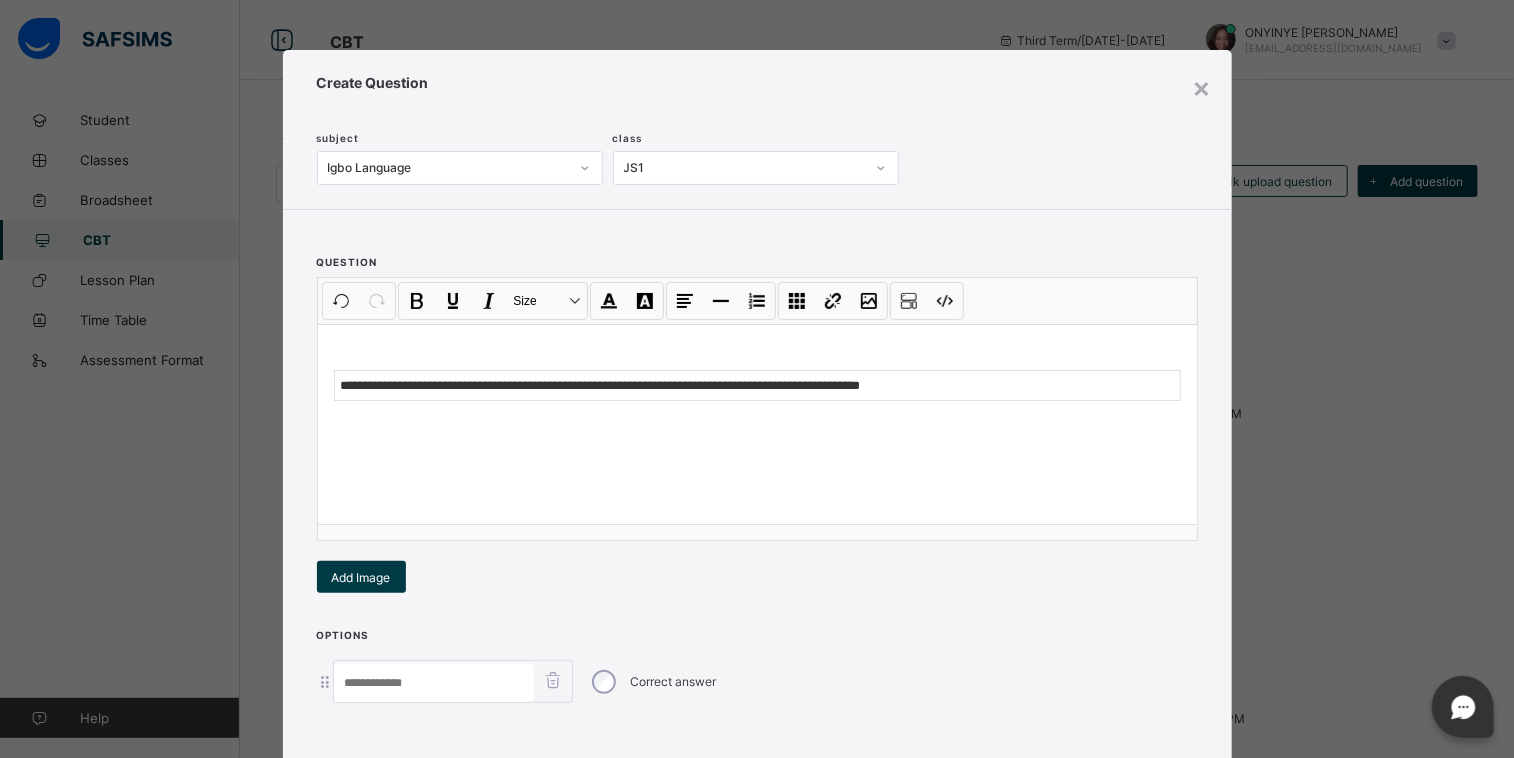 click at bounding box center [434, 683] 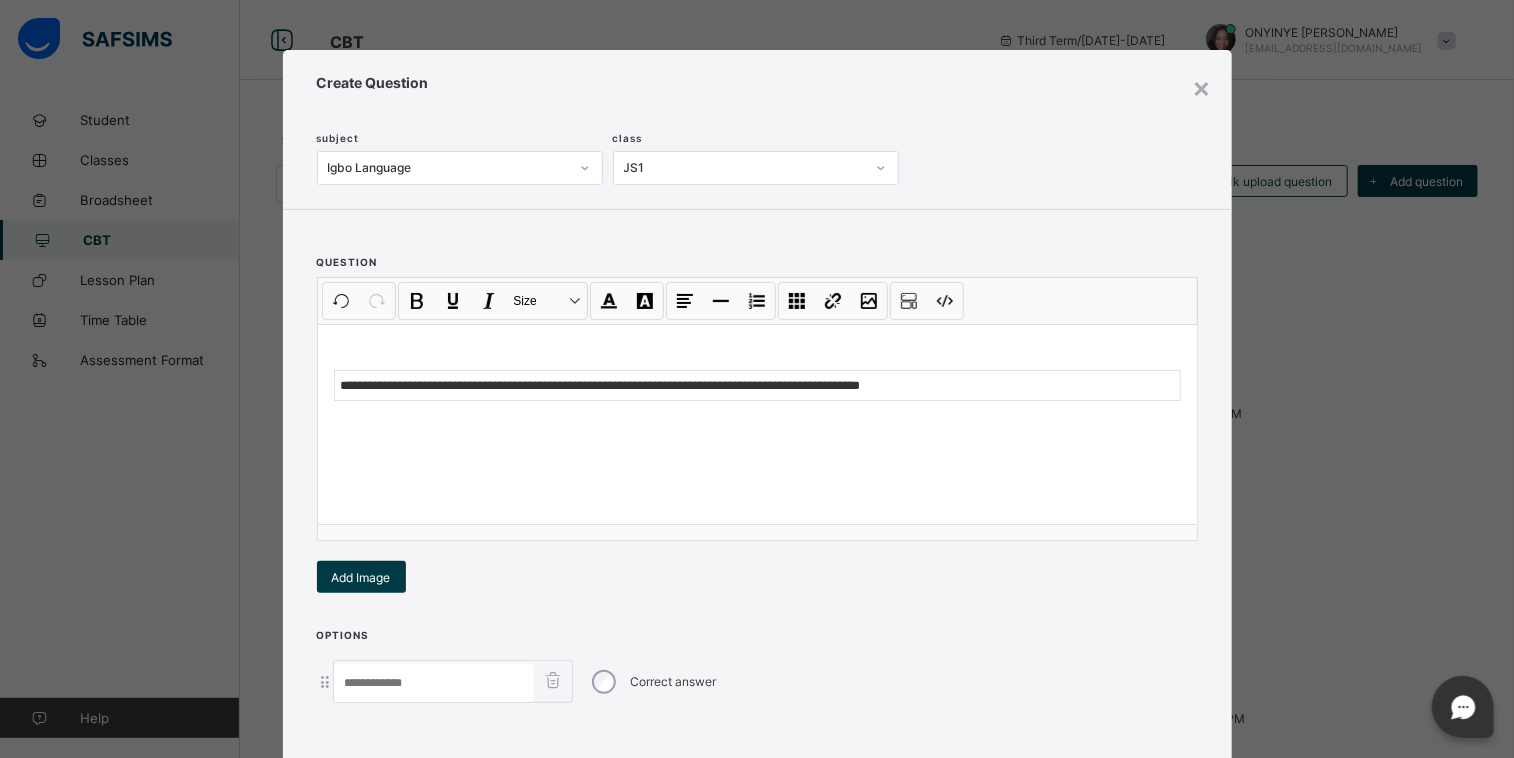 click at bounding box center (434, 683) 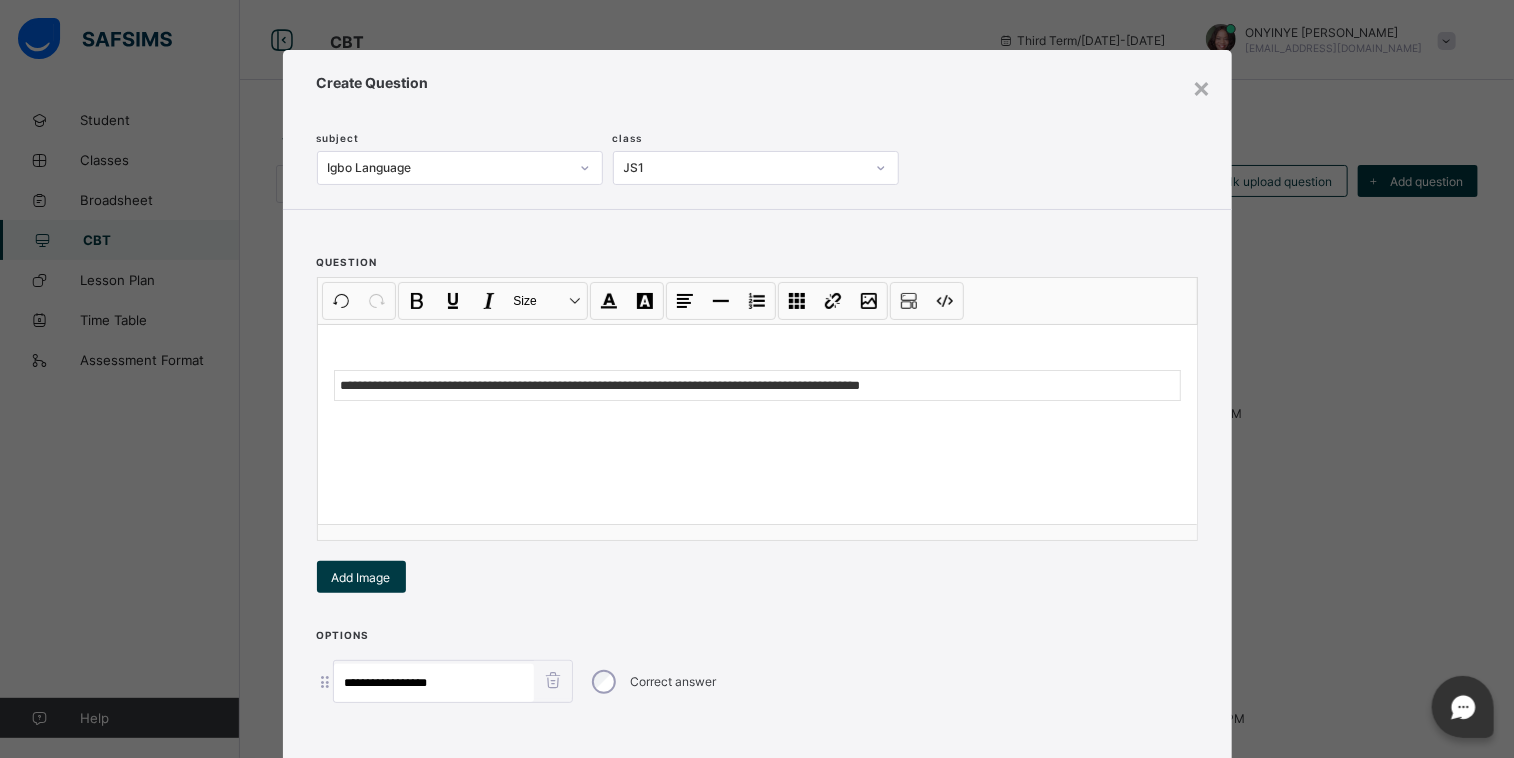 type on "**********" 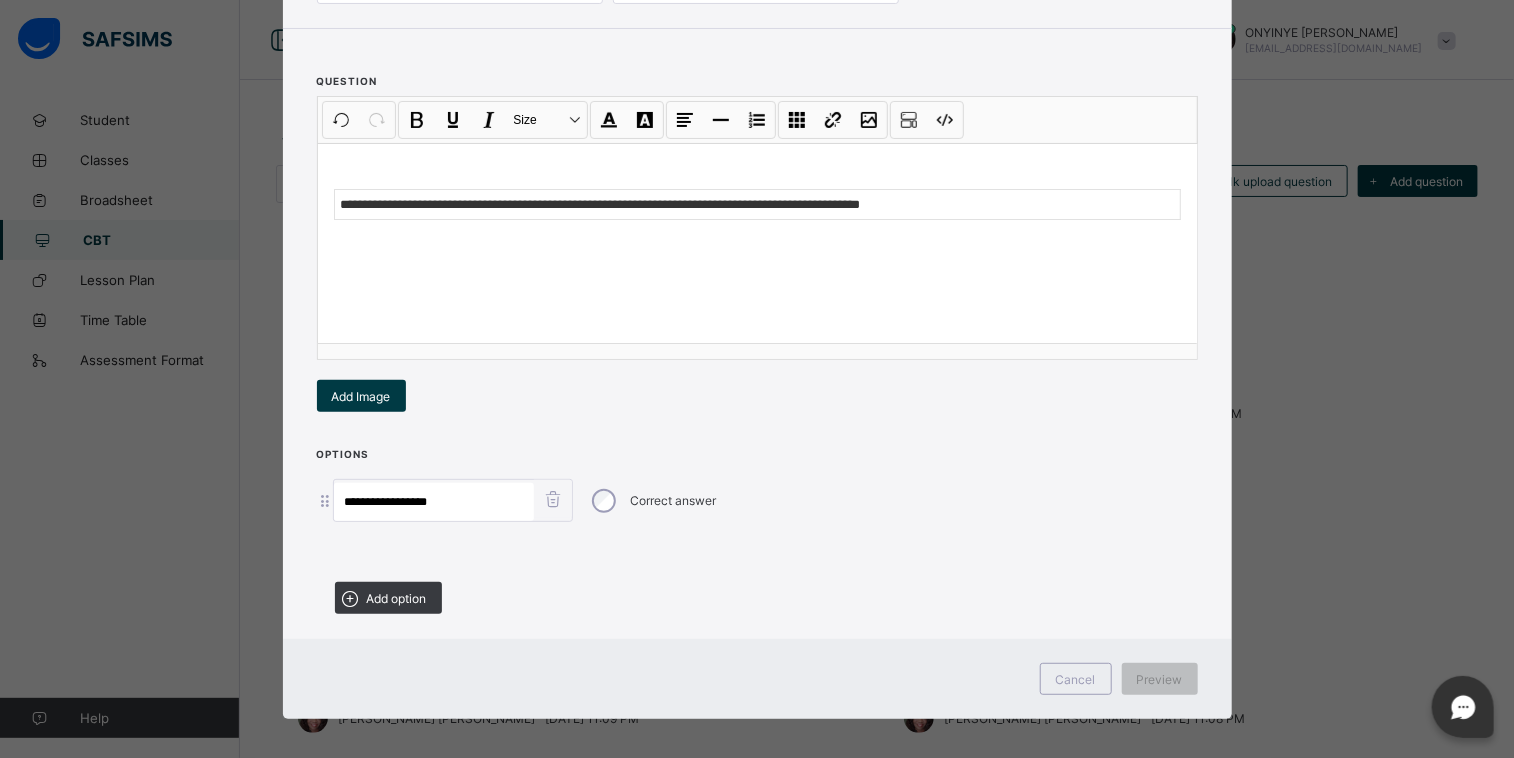scroll, scrollTop: 188, scrollLeft: 0, axis: vertical 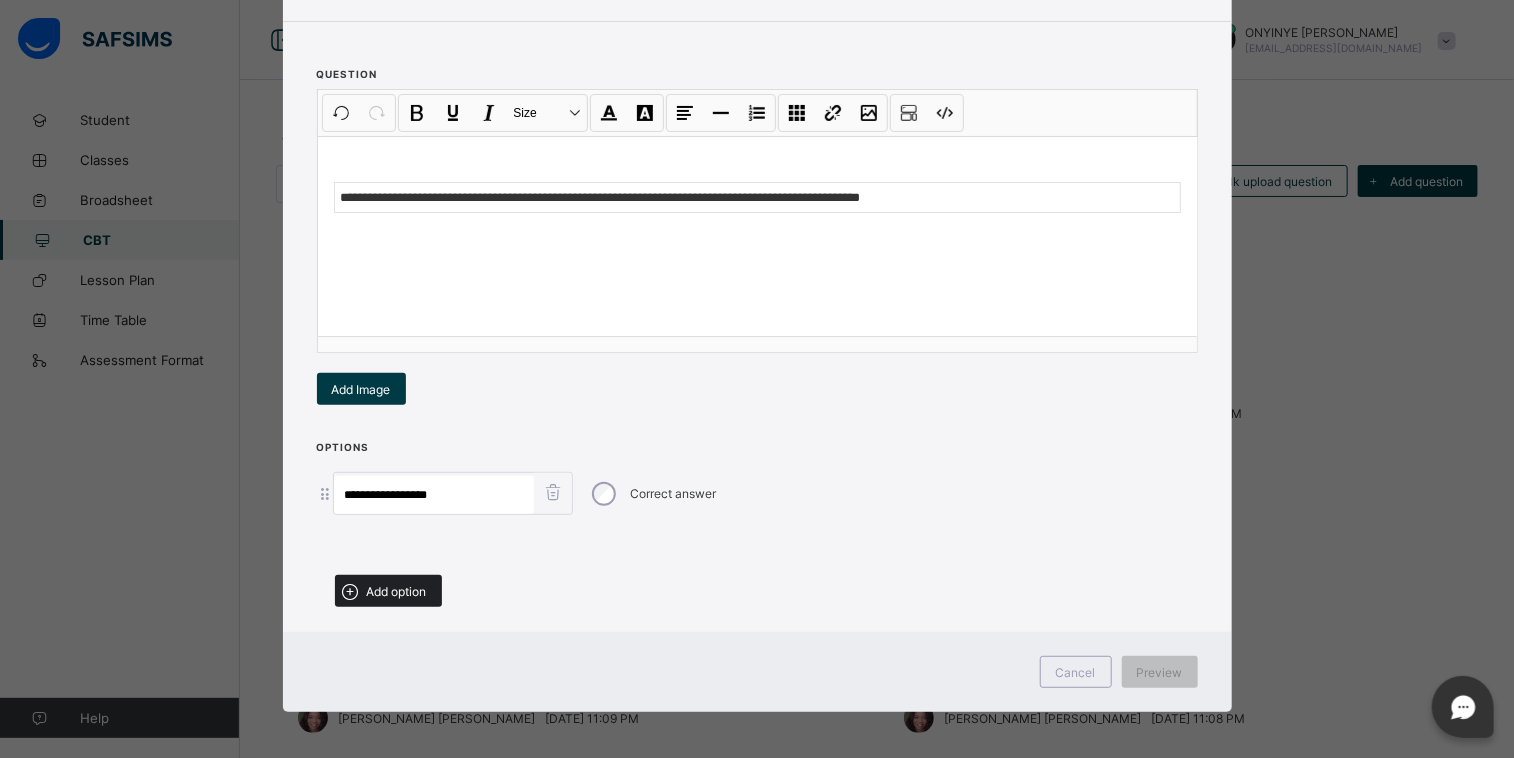 click on "Add option" at bounding box center [388, 591] 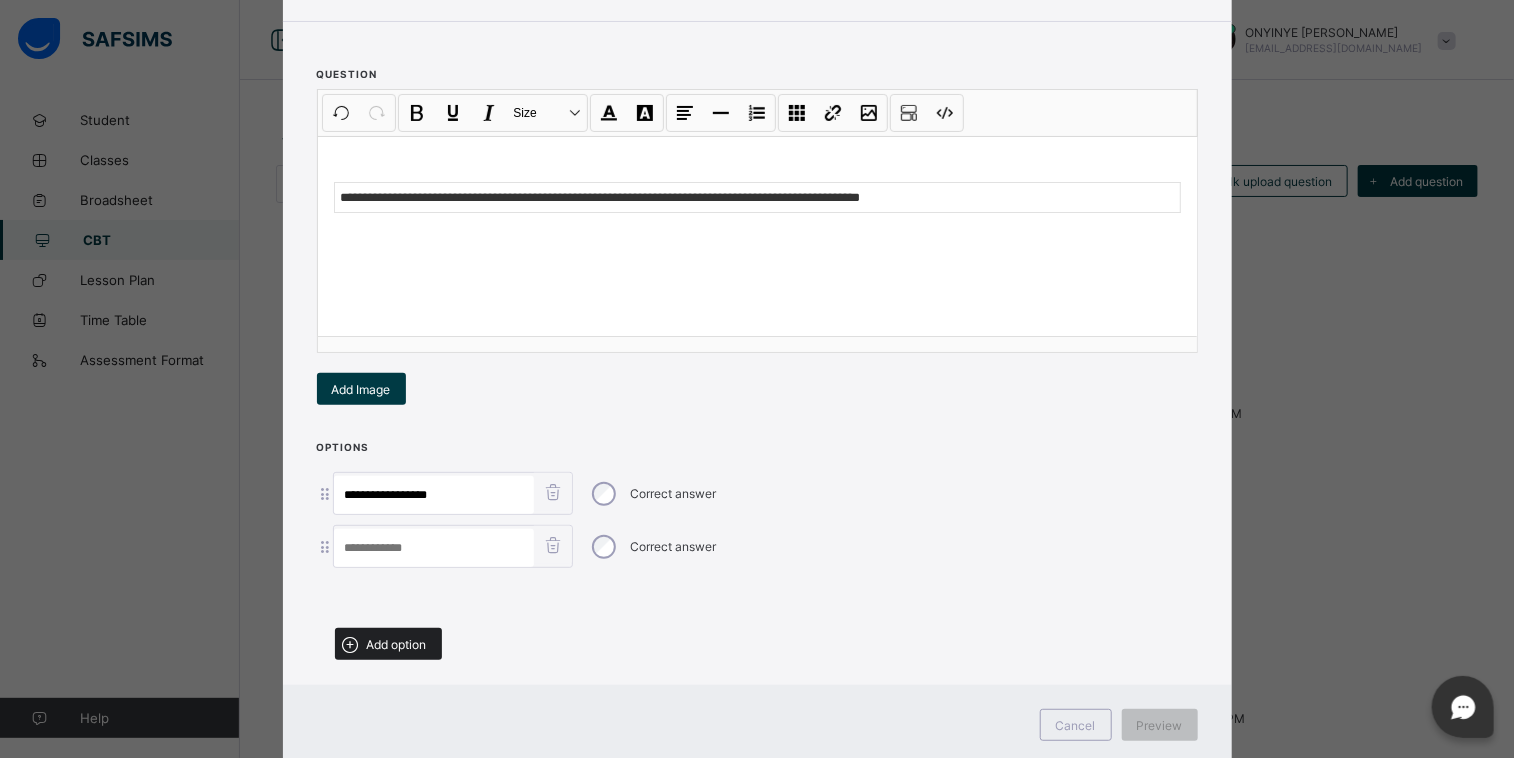 click on "Add option" at bounding box center [397, 644] 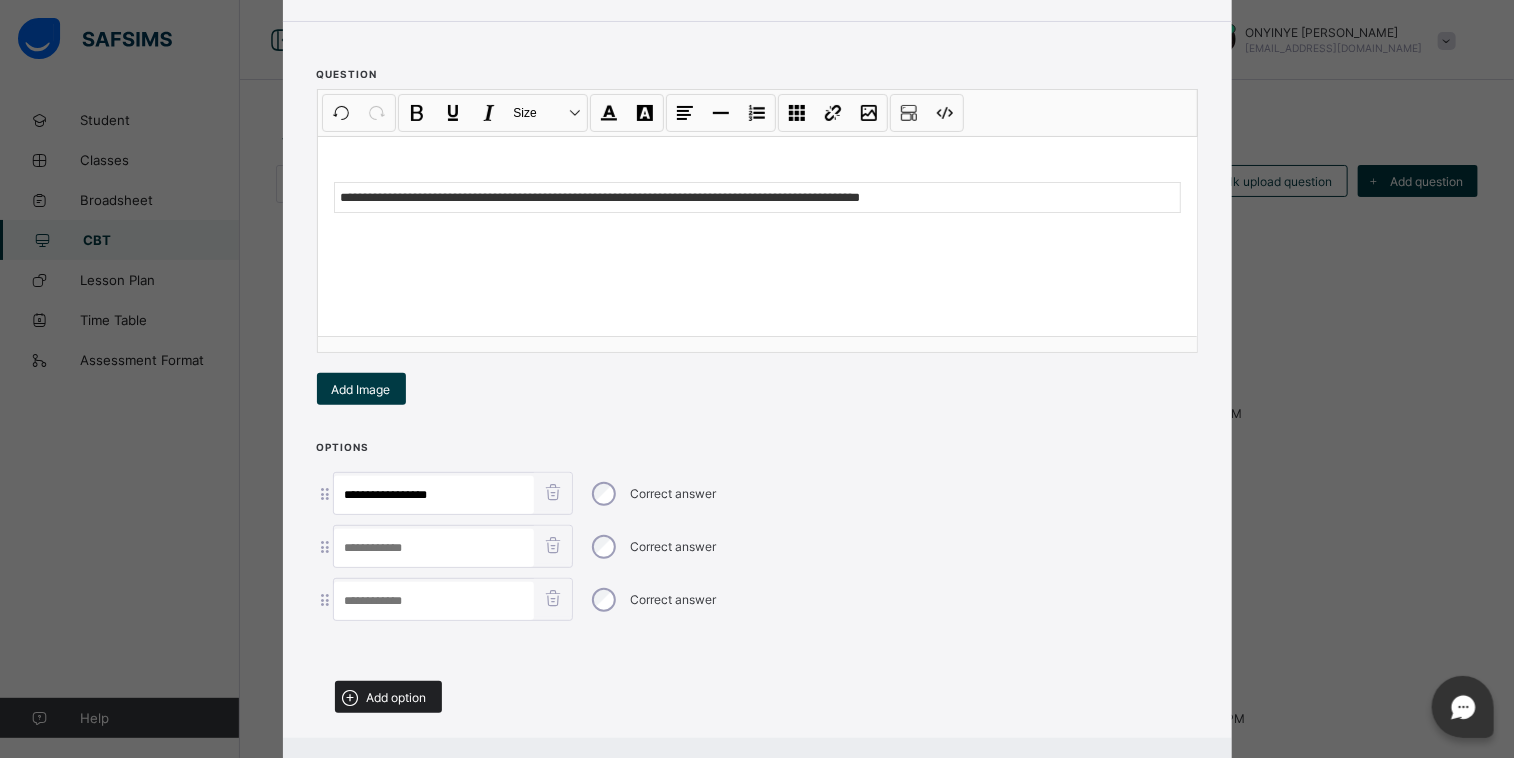 click on "Add option" at bounding box center (397, 697) 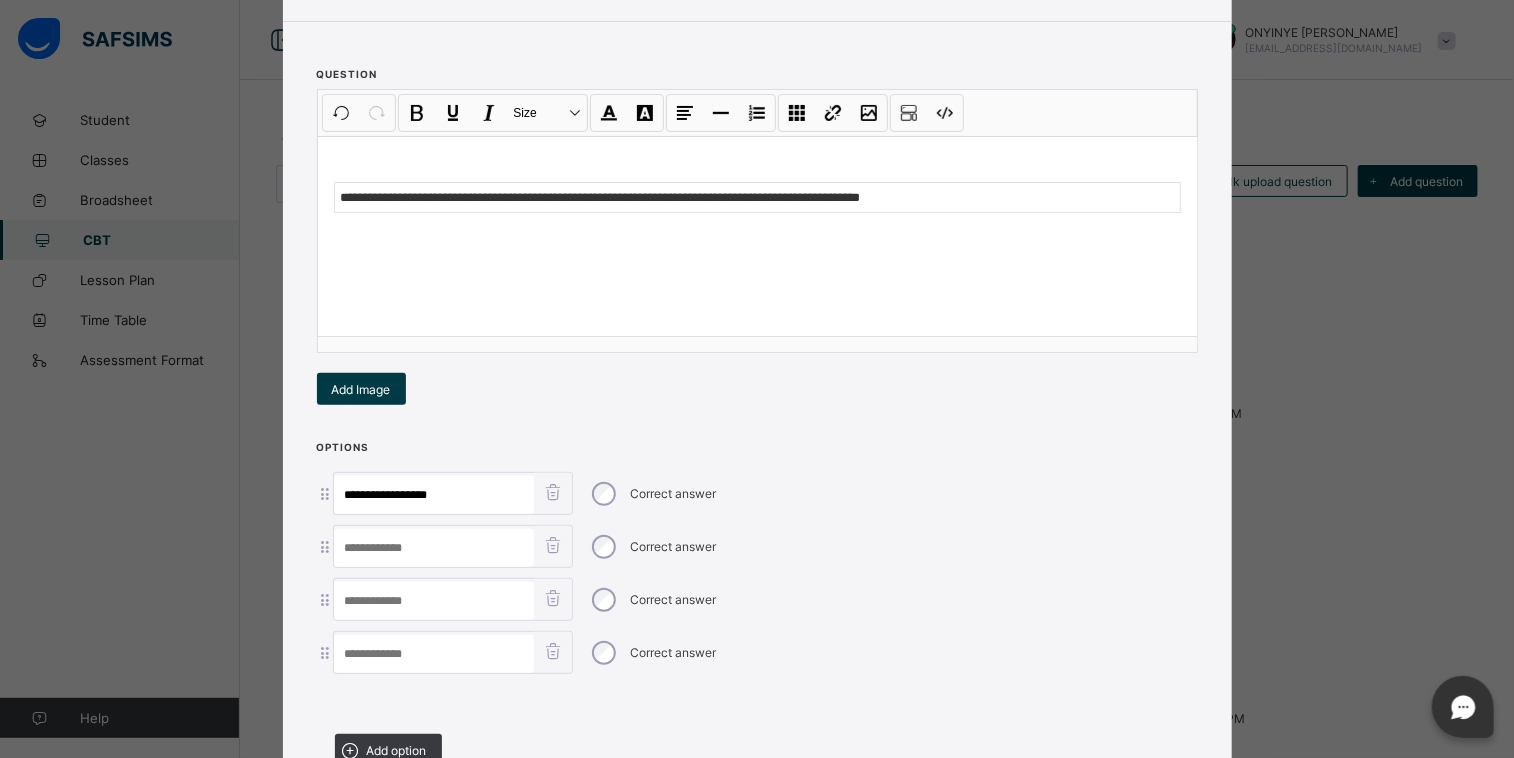 click at bounding box center (434, 548) 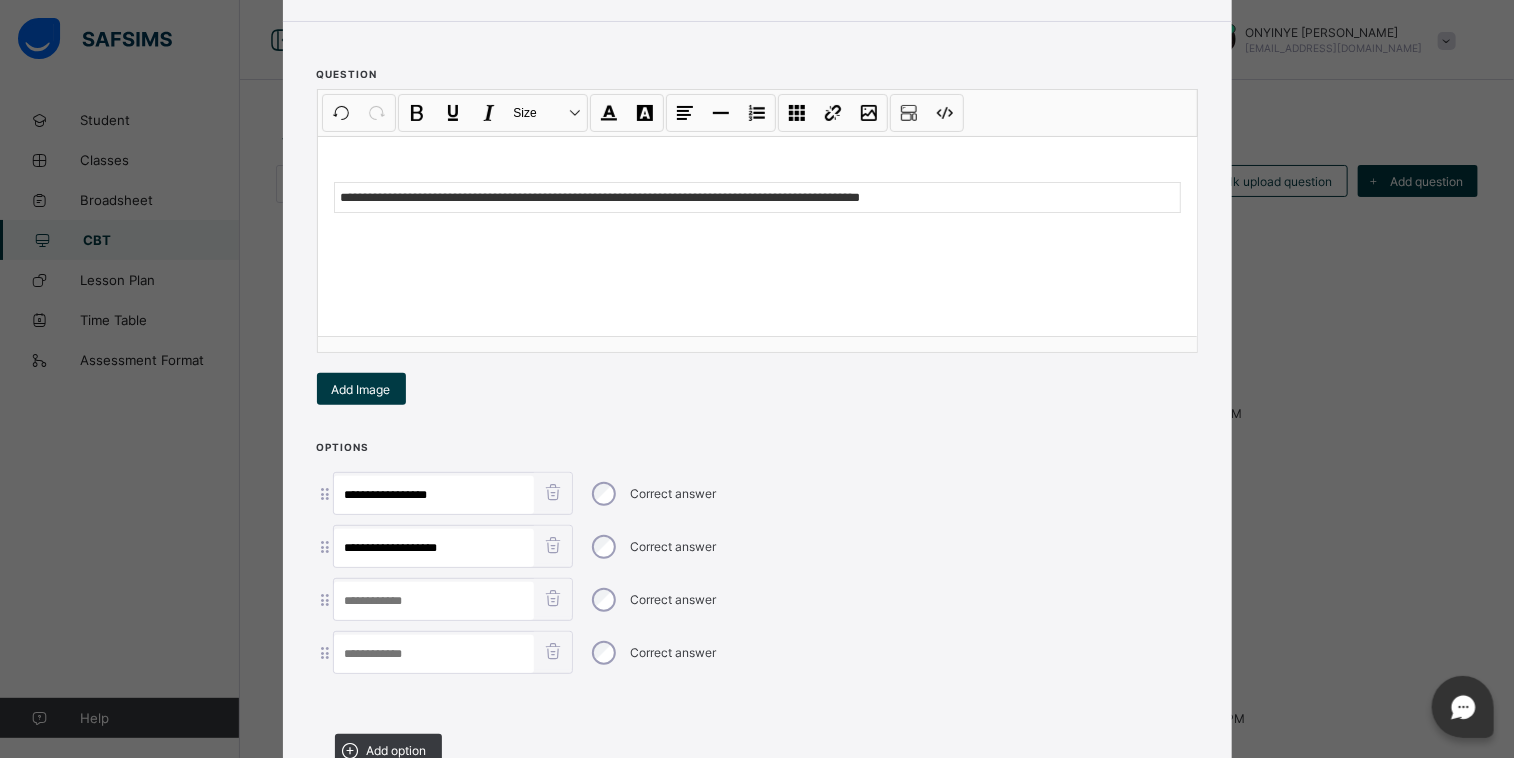 type on "**********" 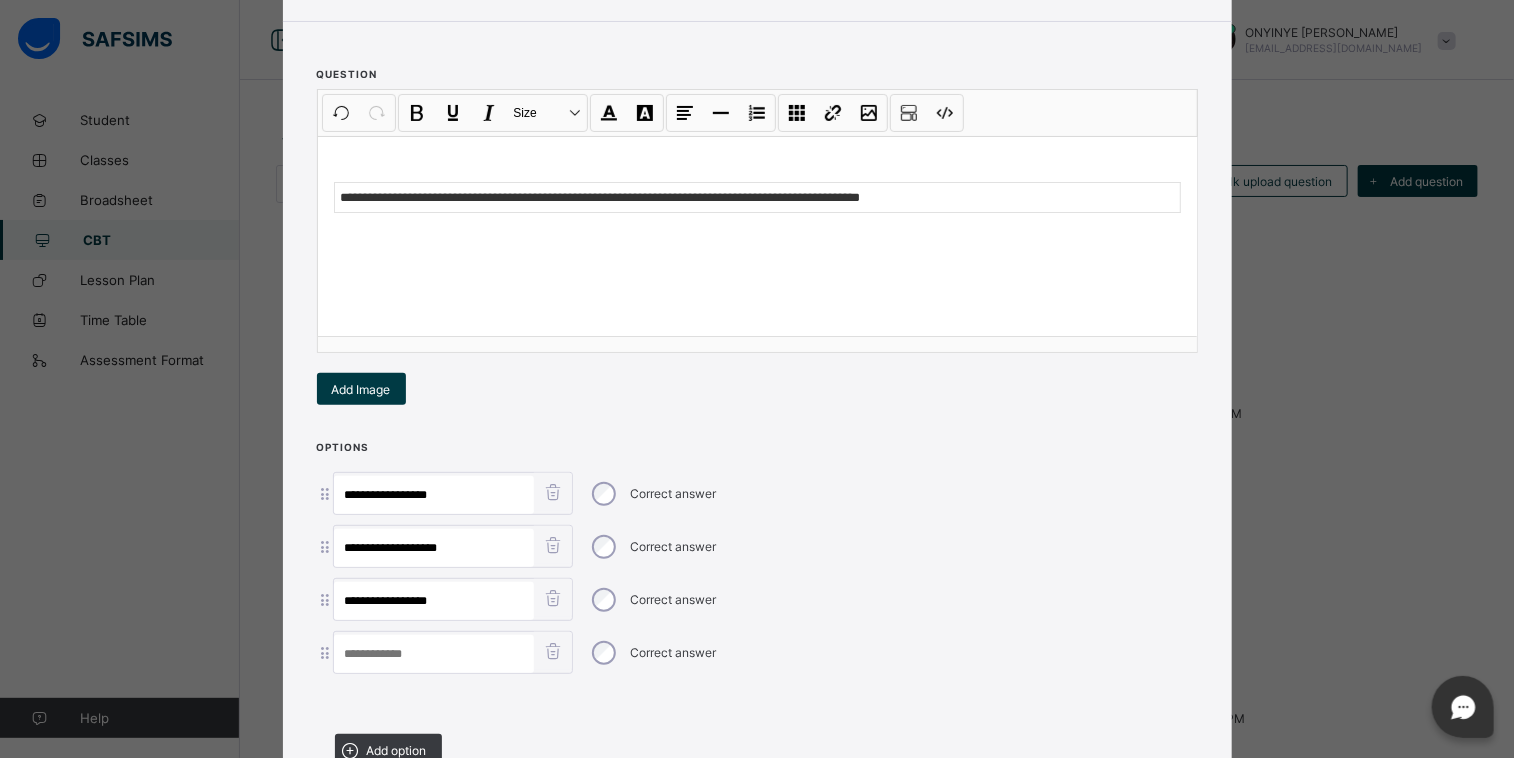 type on "**********" 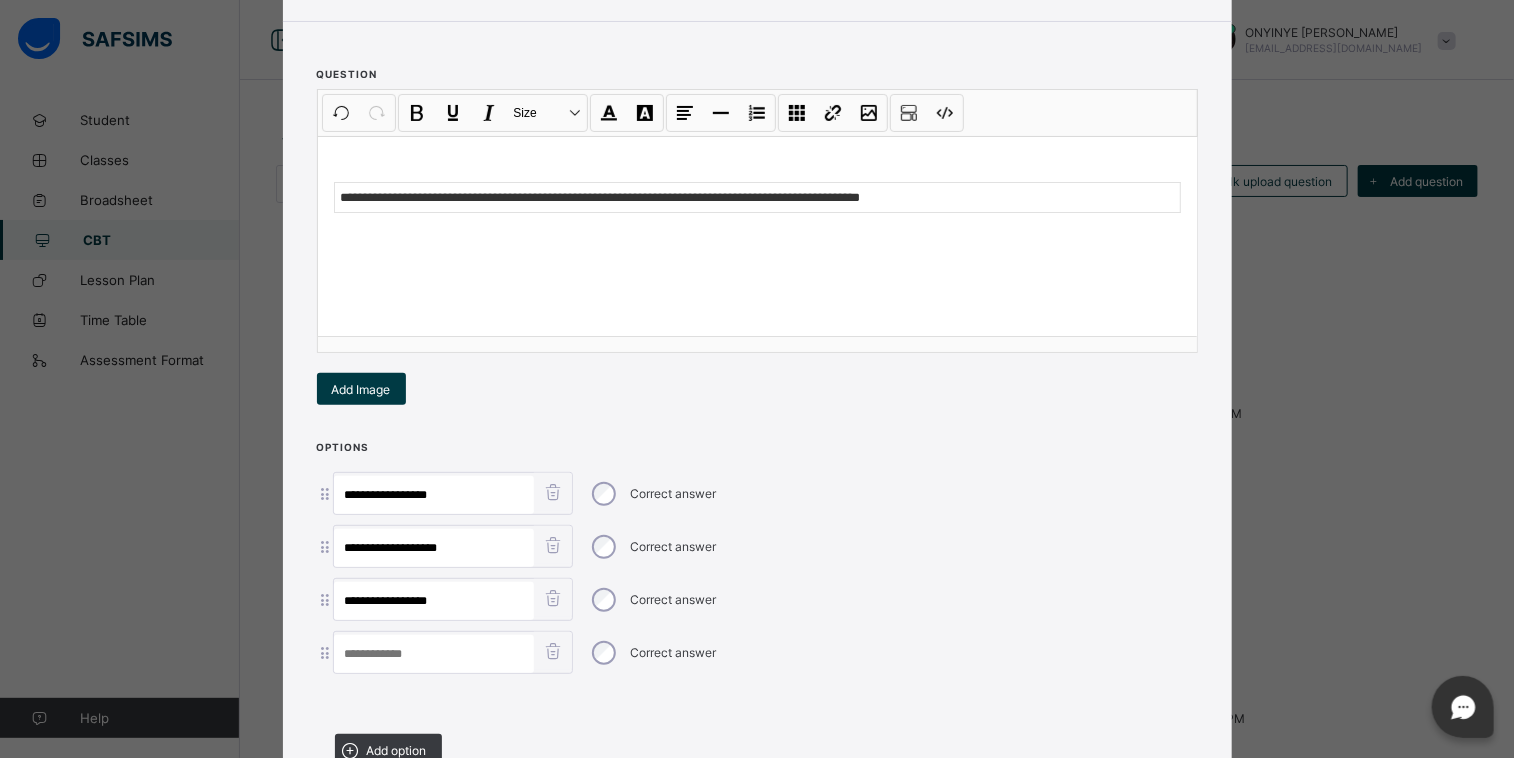 click at bounding box center (434, 654) 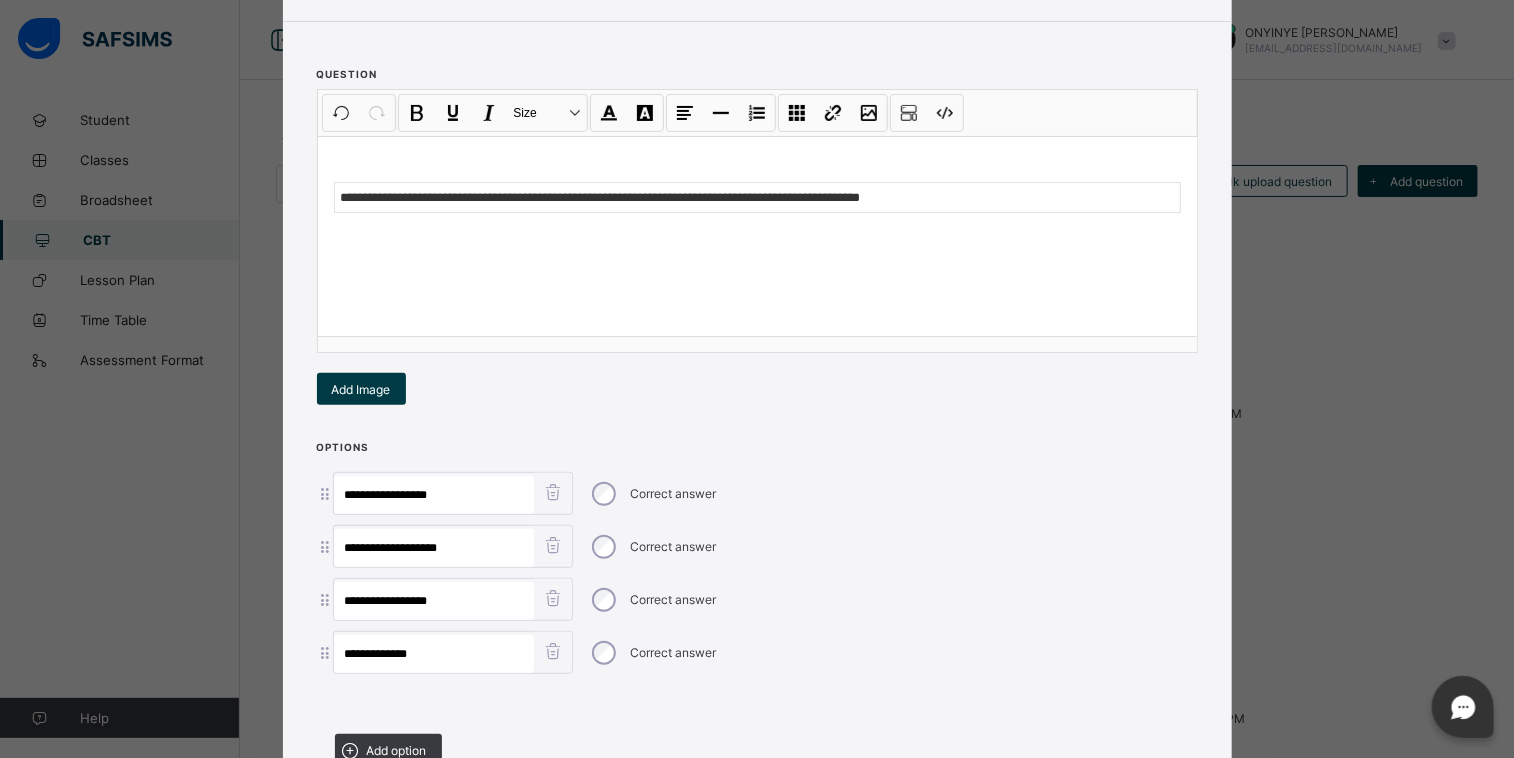 type on "**********" 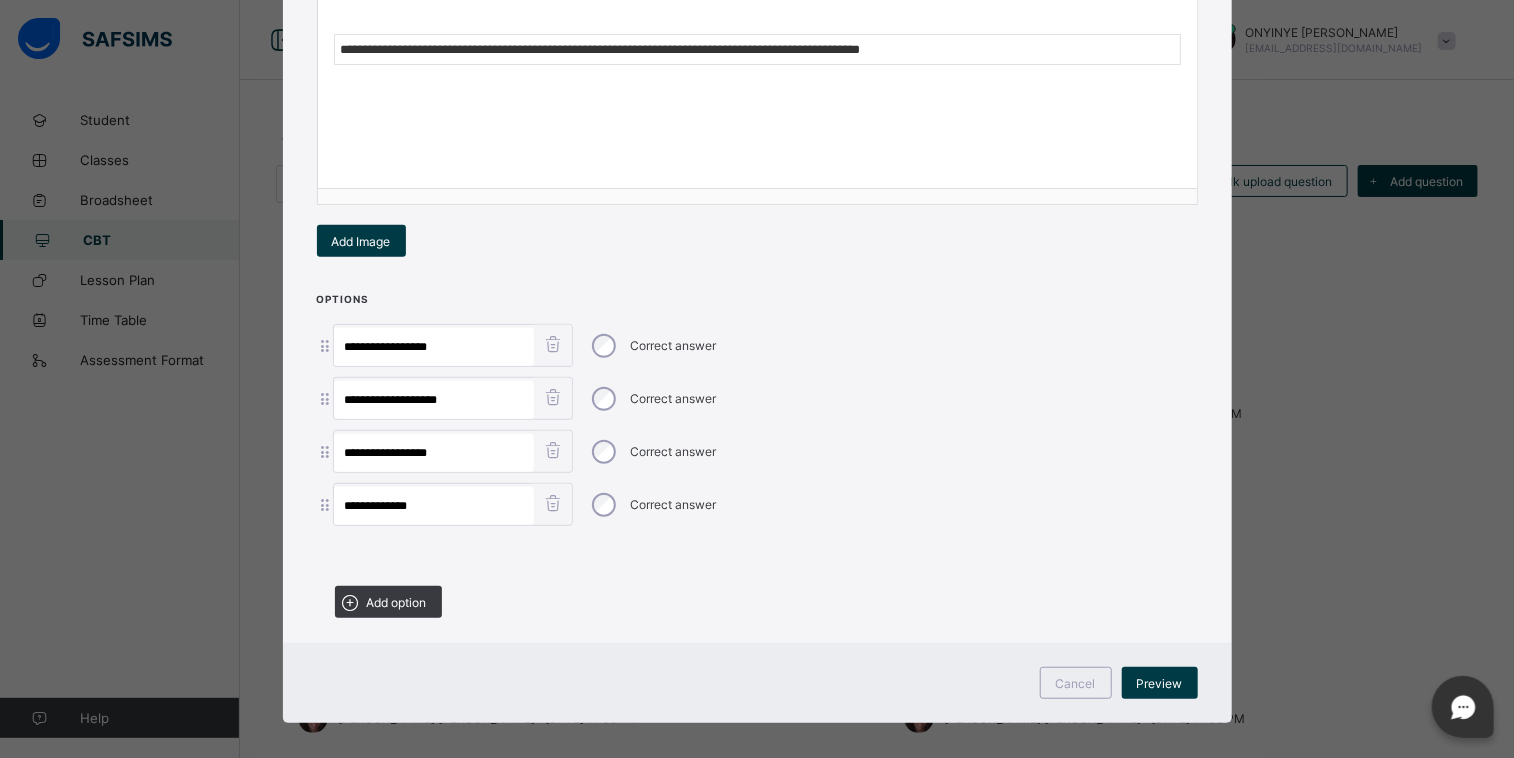 scroll, scrollTop: 344, scrollLeft: 0, axis: vertical 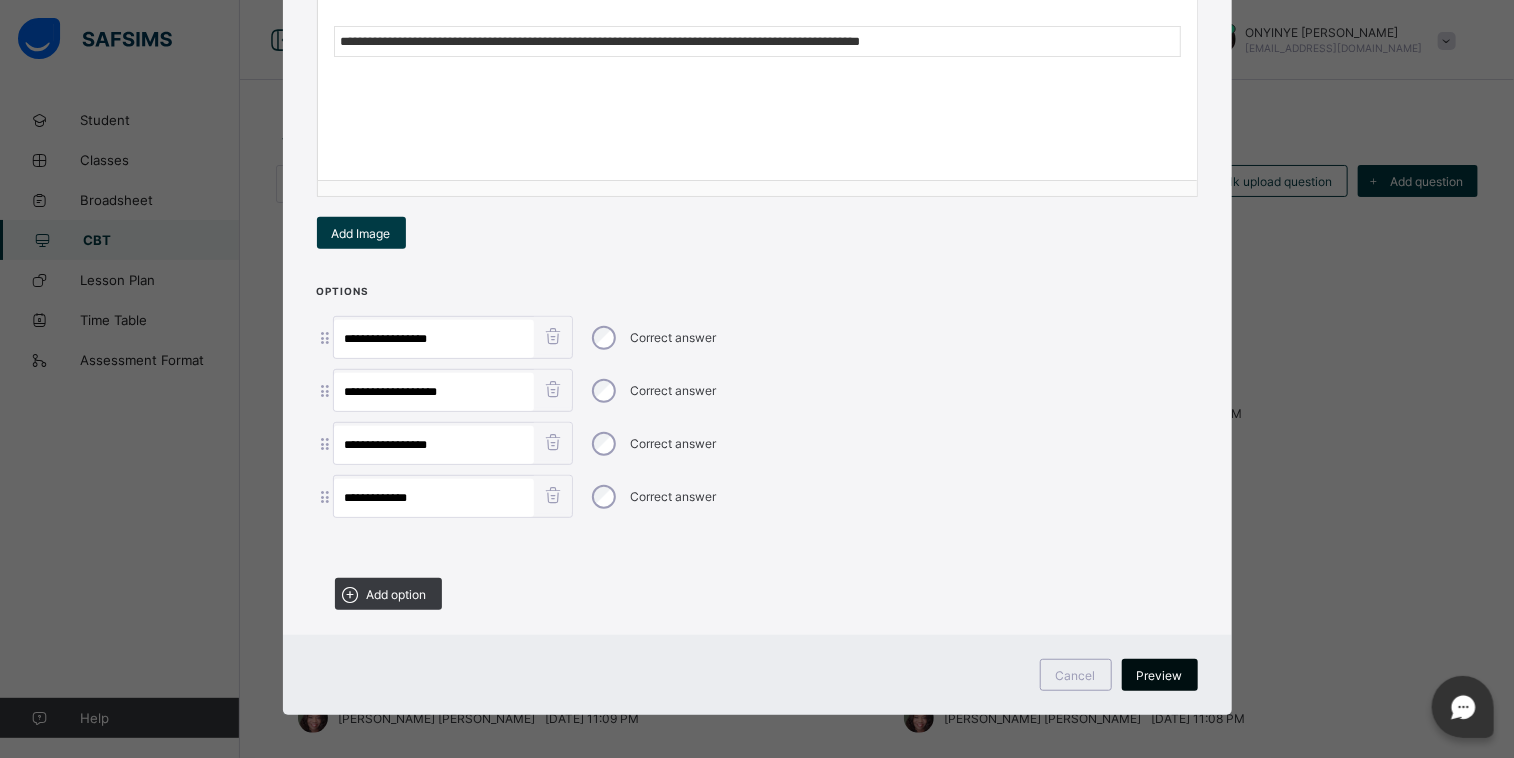 click on "Preview" at bounding box center (1160, 675) 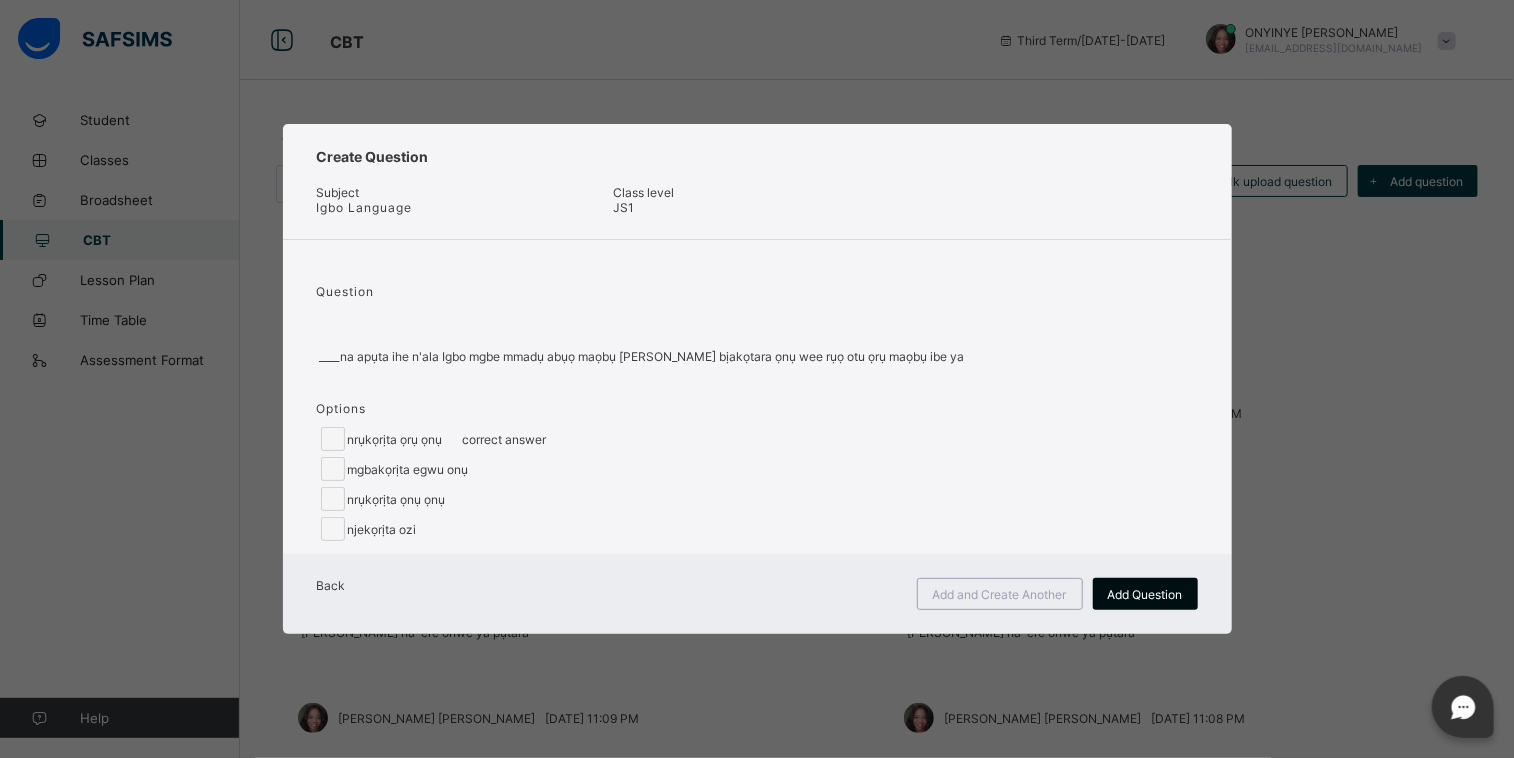 scroll, scrollTop: 0, scrollLeft: 0, axis: both 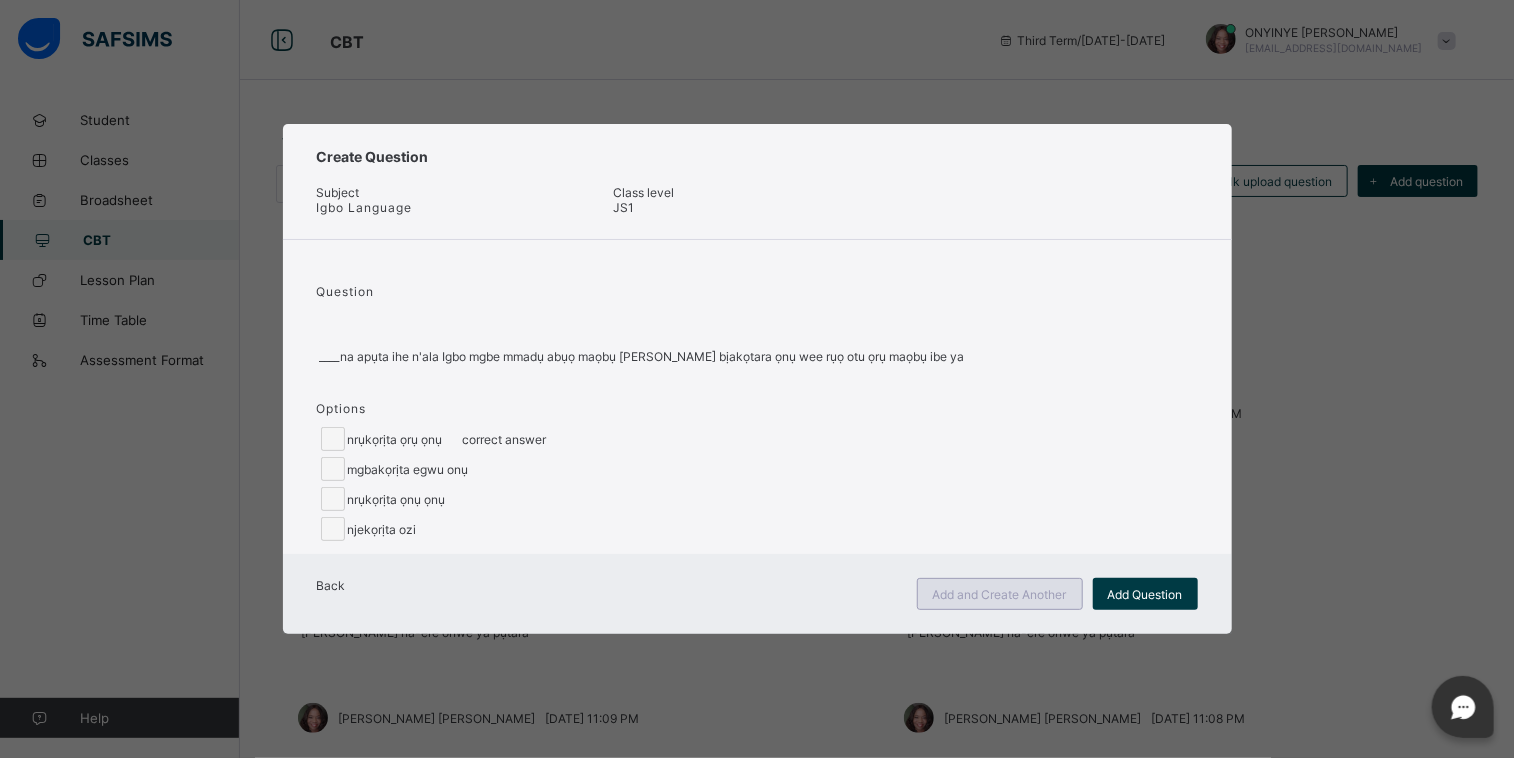 click on "Add and Create Another" at bounding box center (1000, 594) 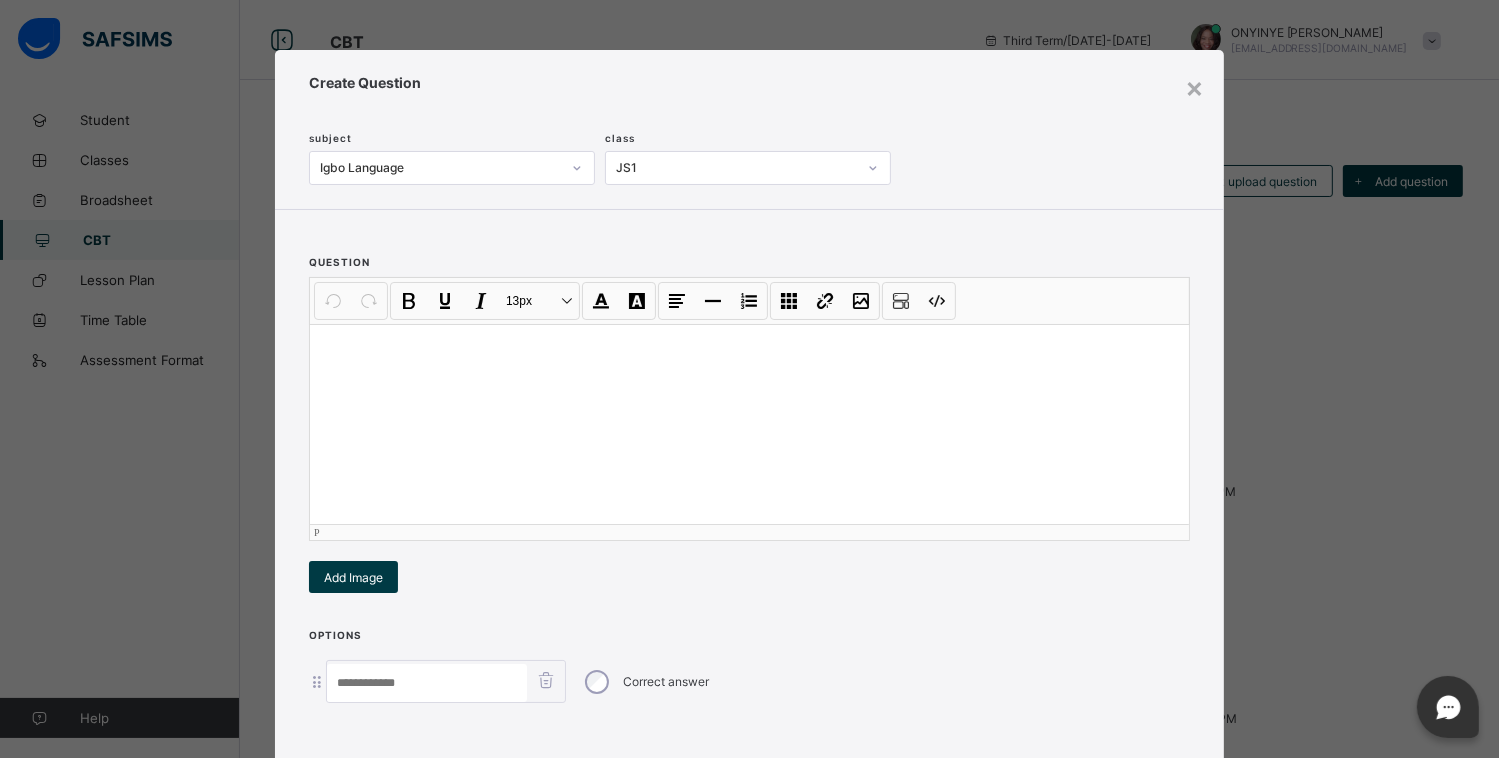 click at bounding box center [749, 424] 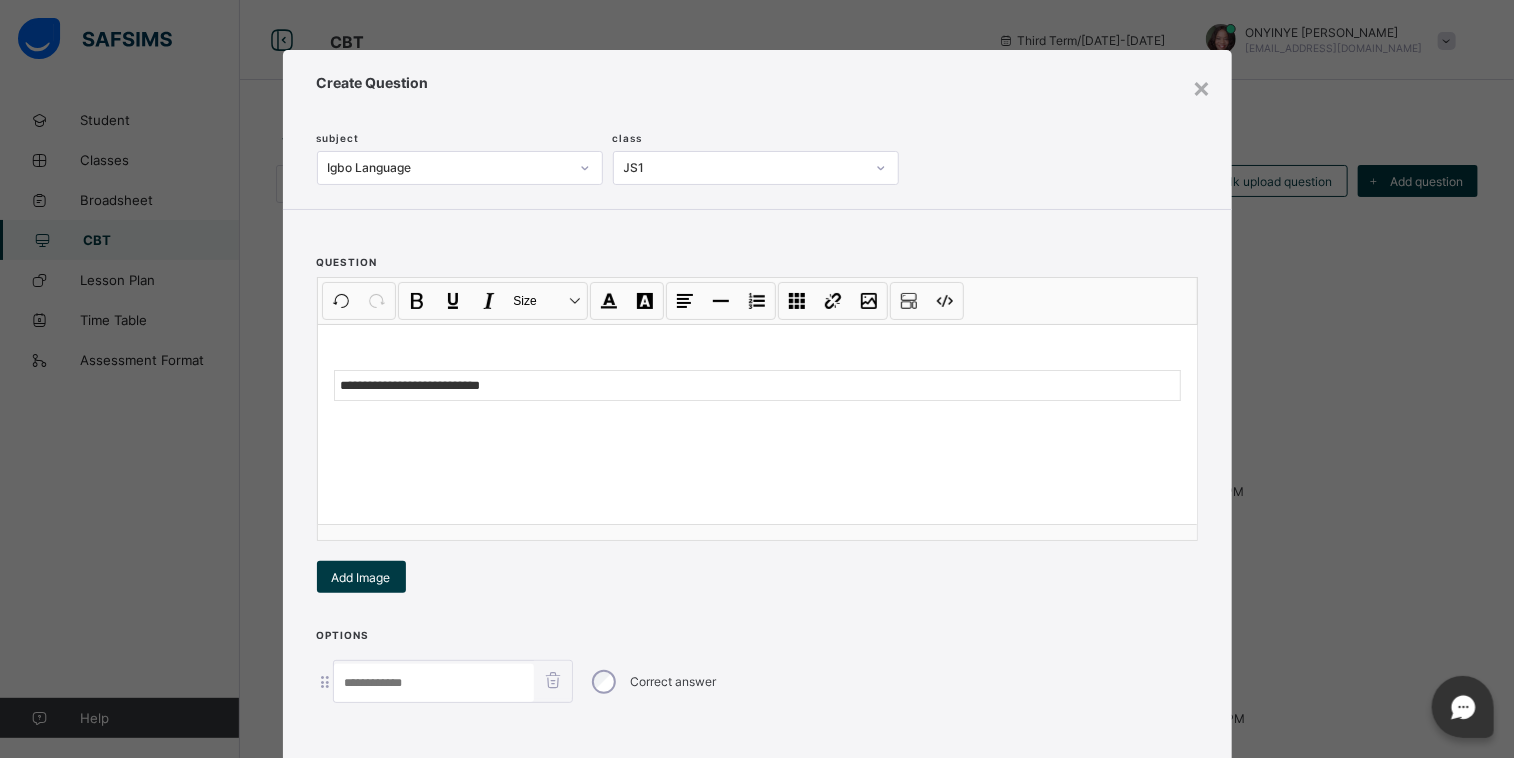 click at bounding box center [434, 683] 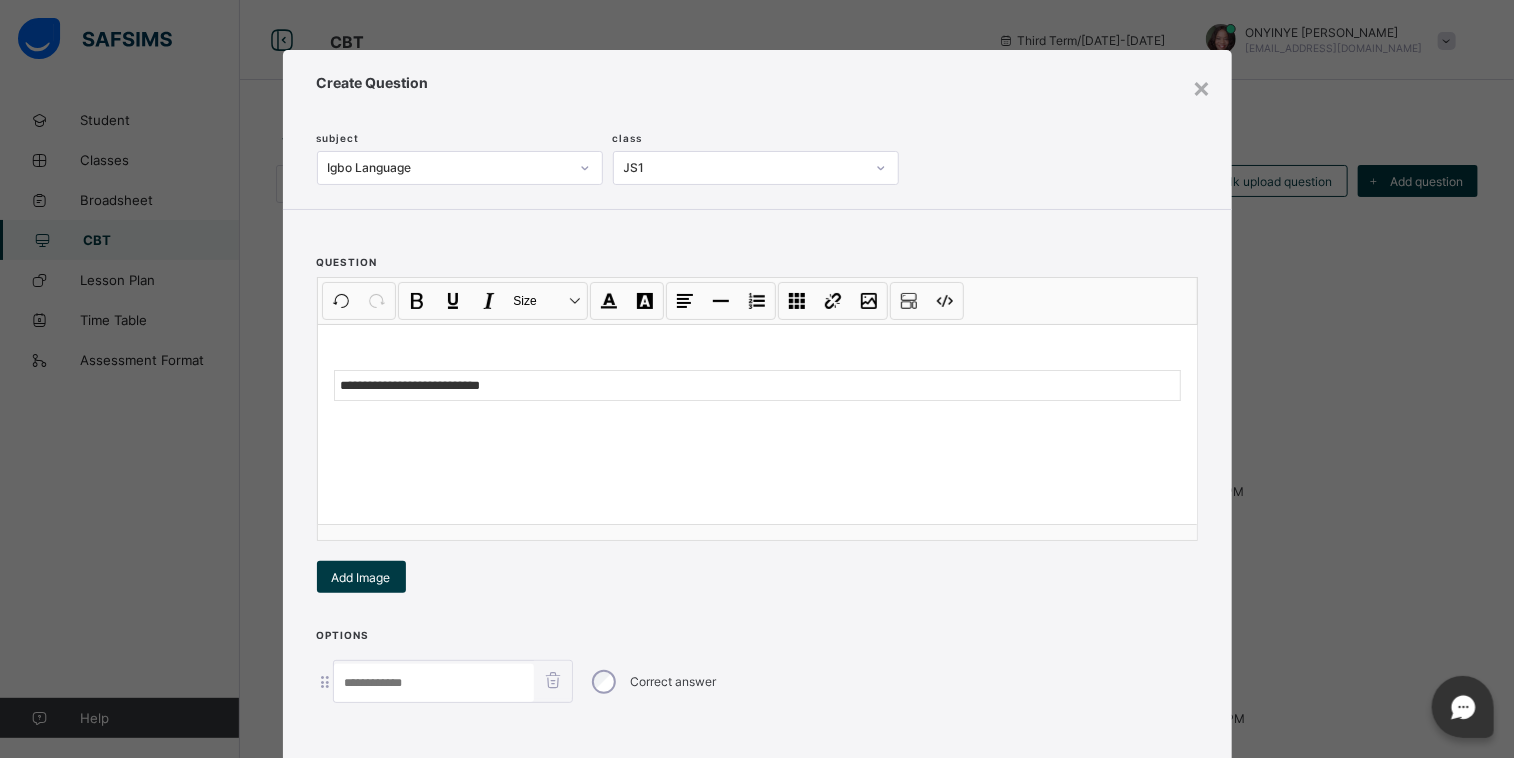 click at bounding box center [434, 683] 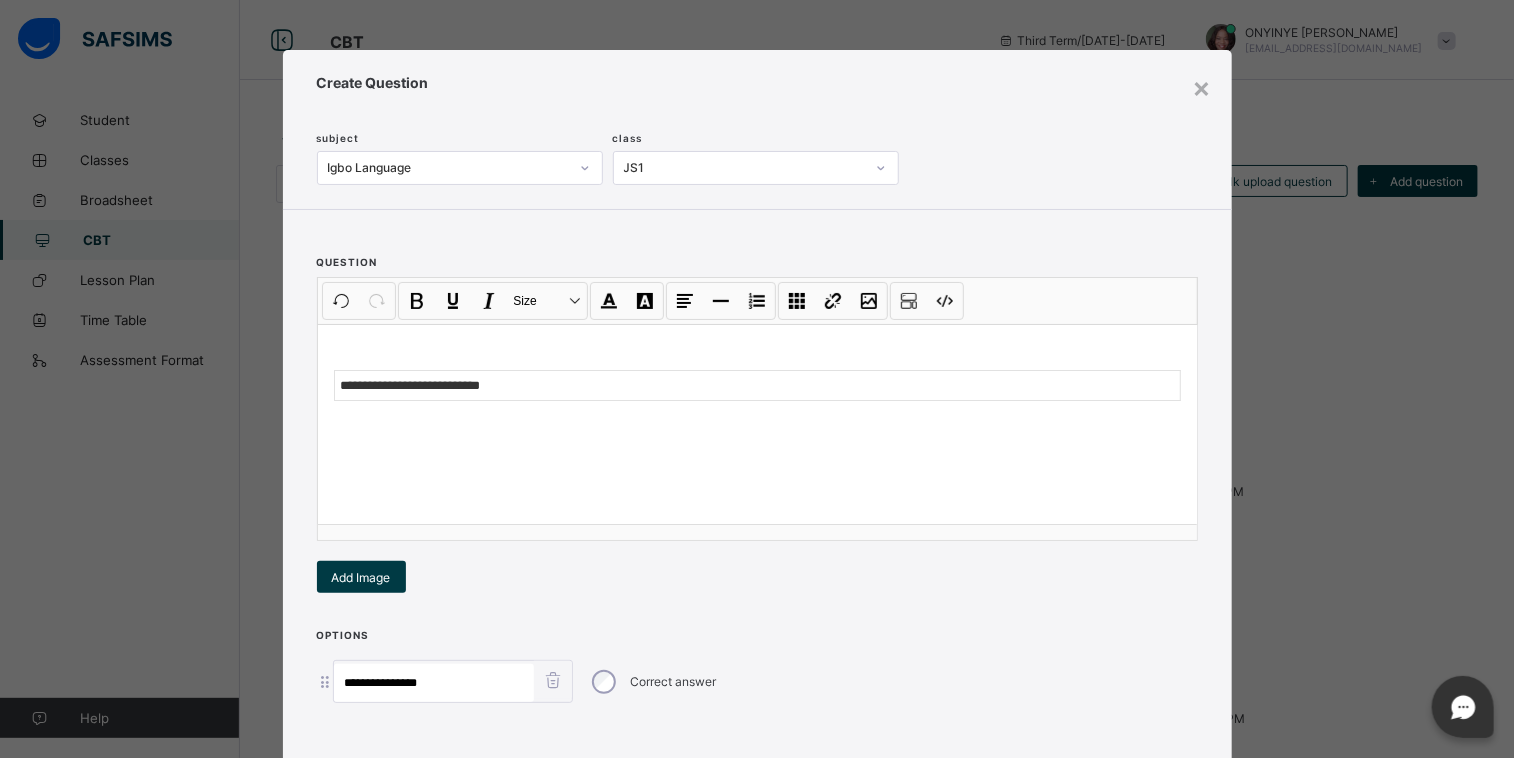 type on "**********" 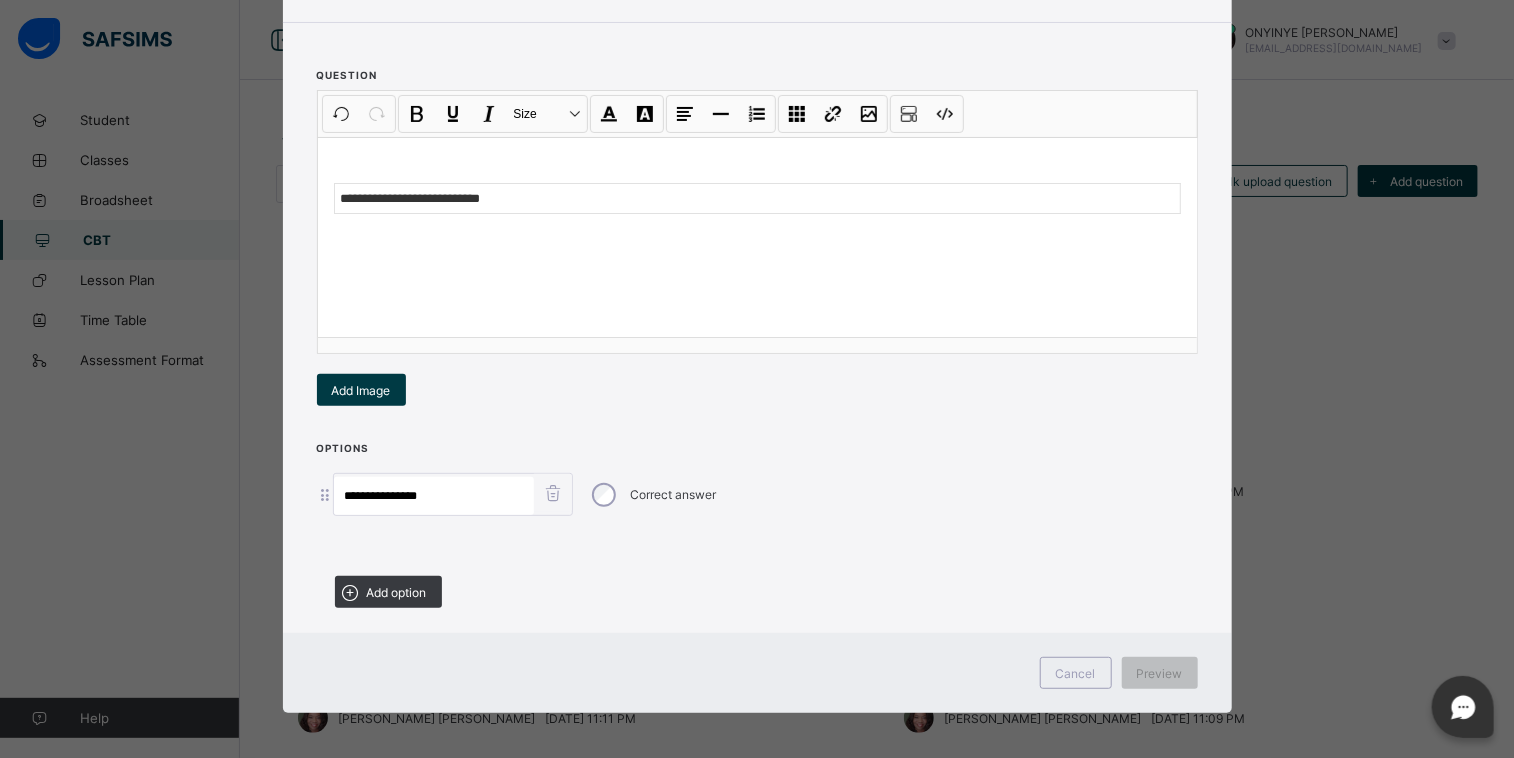 scroll, scrollTop: 188, scrollLeft: 0, axis: vertical 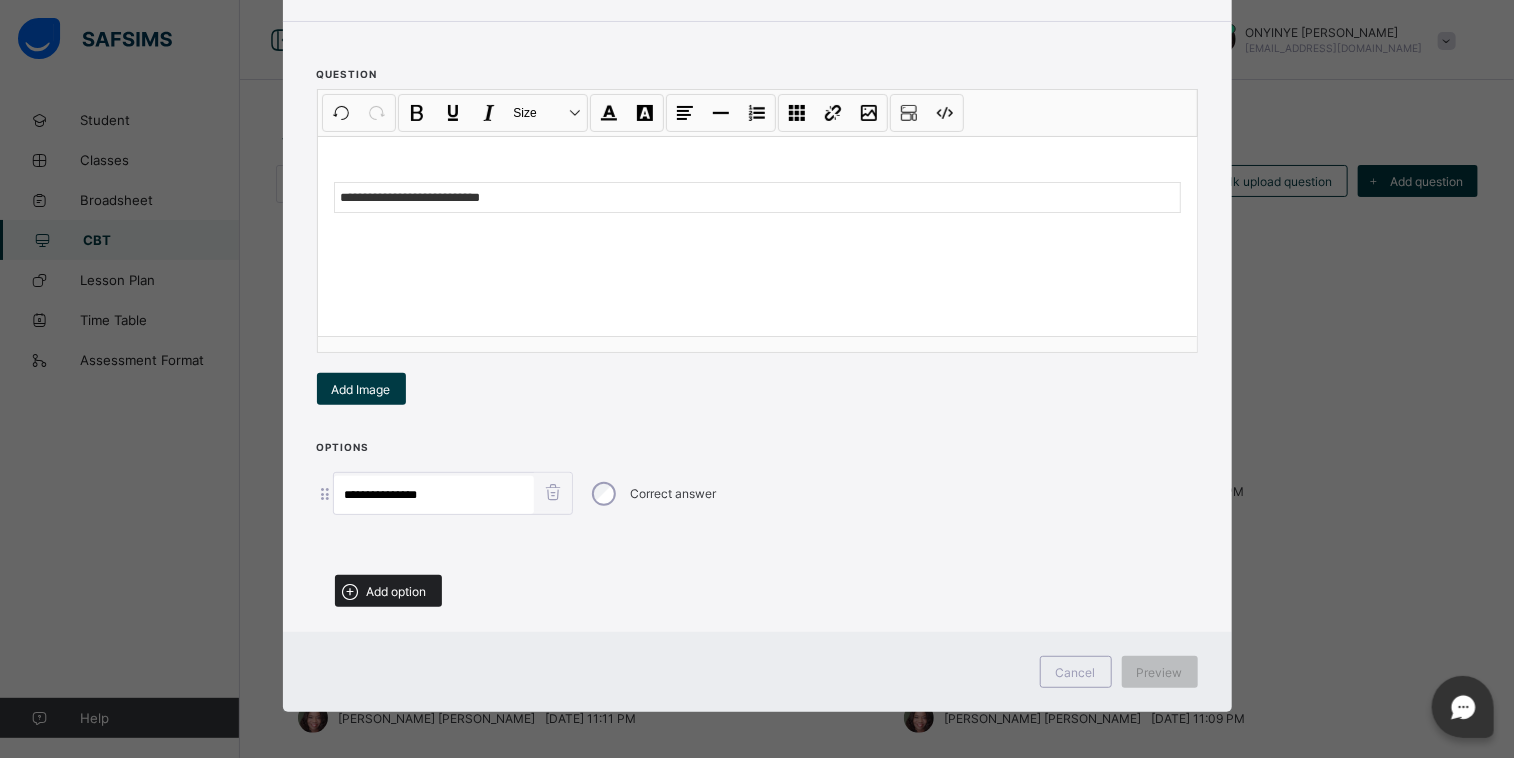 click on "Add option" at bounding box center [397, 591] 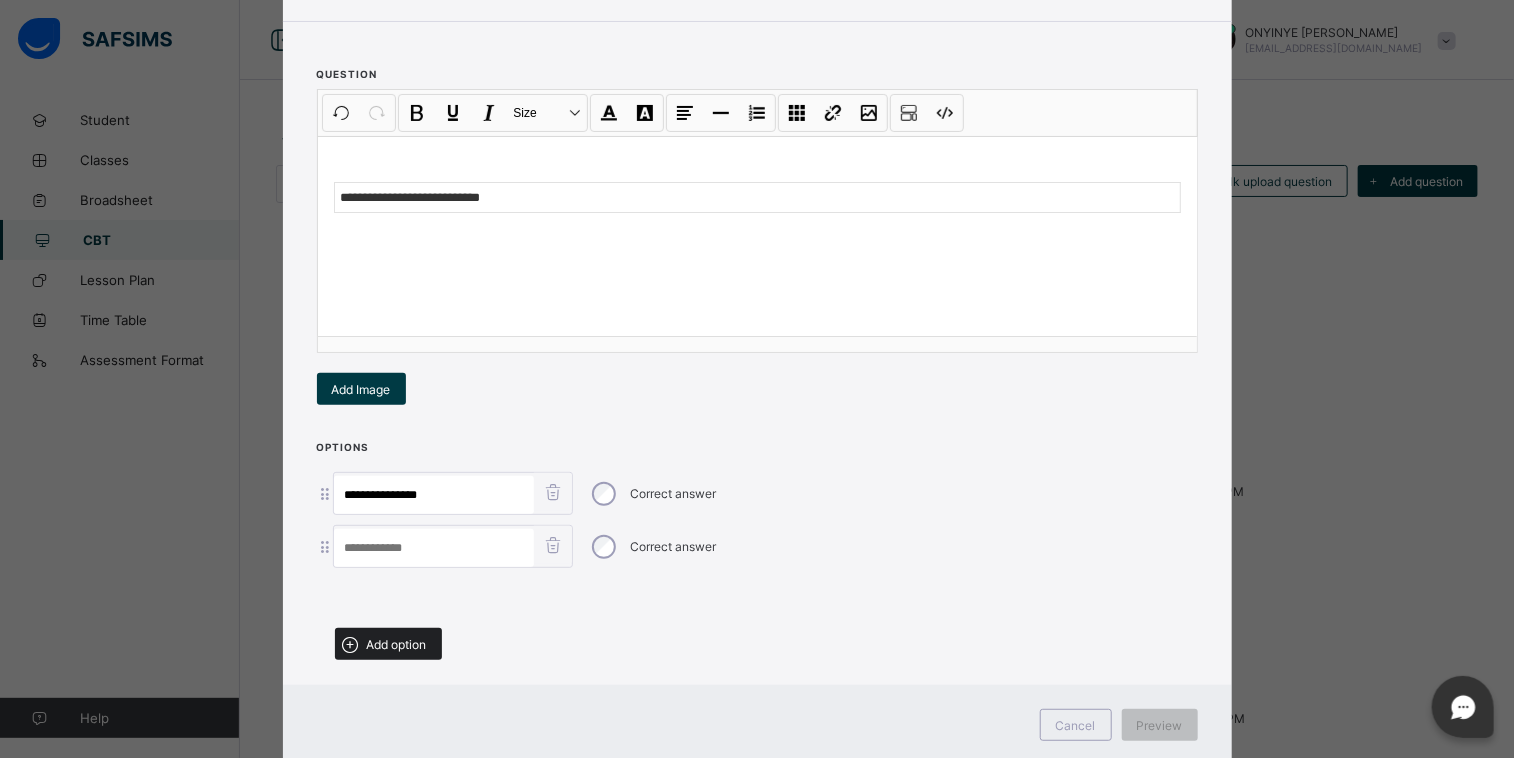 click on "Add option" at bounding box center (397, 644) 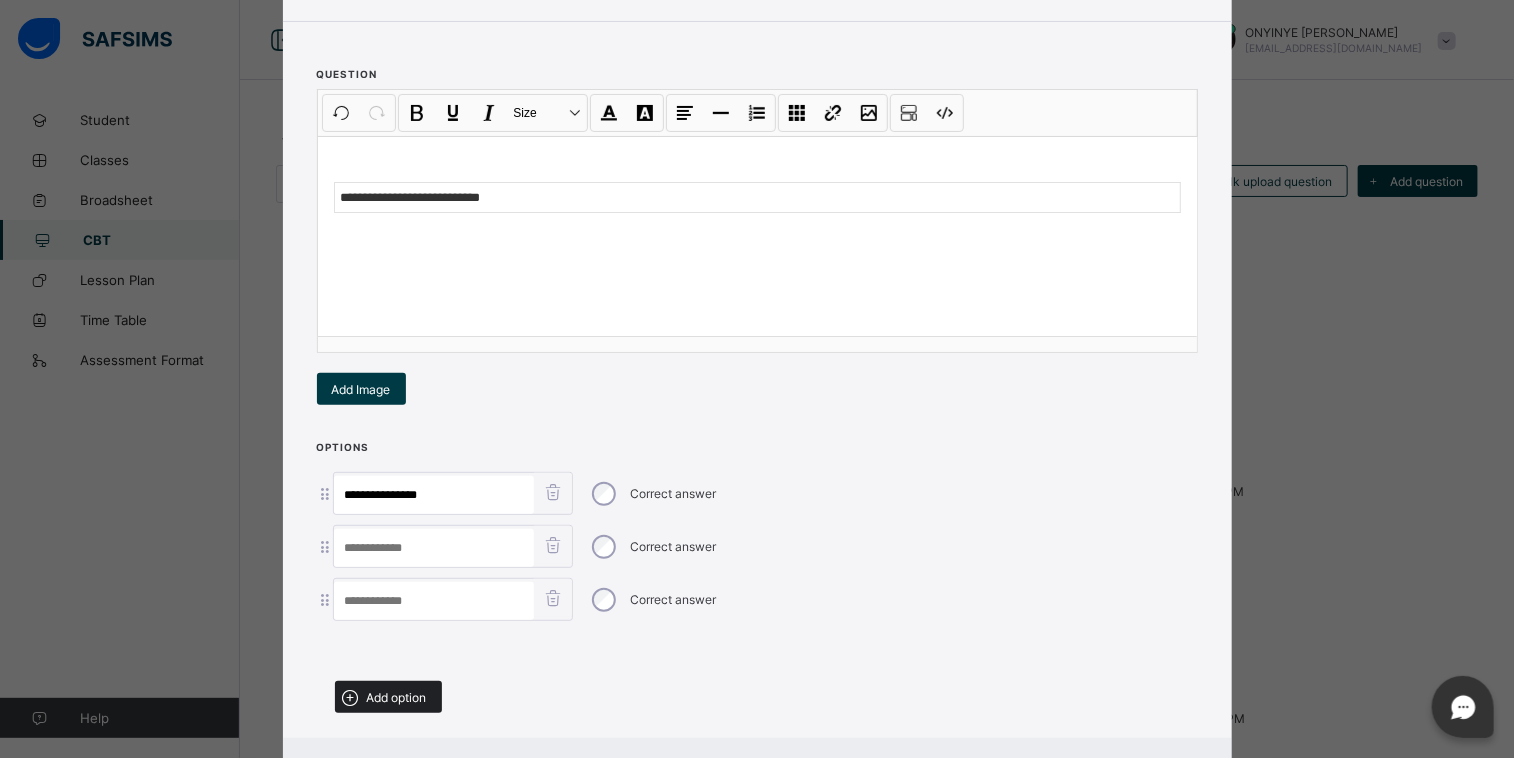 click on "Add option" at bounding box center (388, 697) 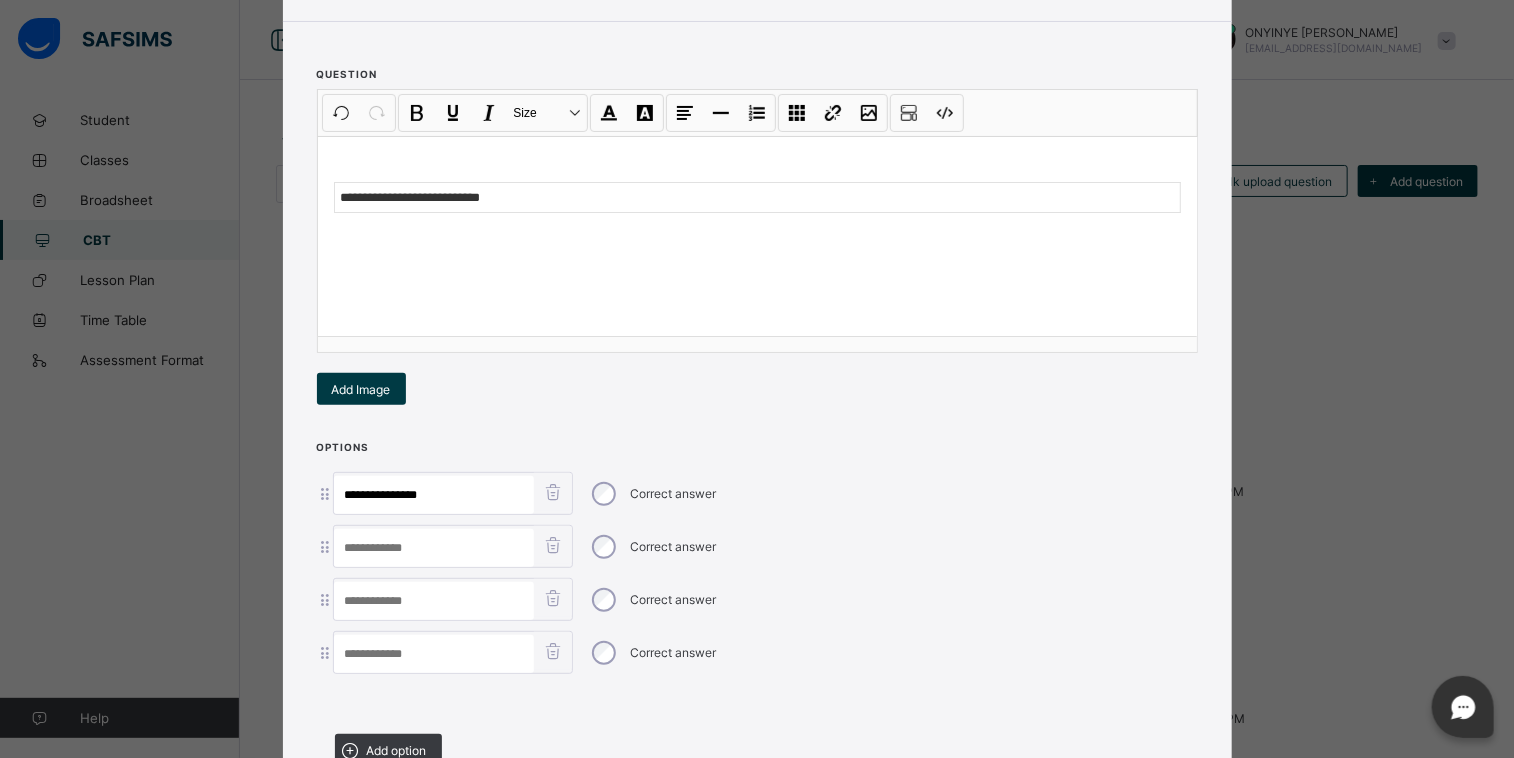 click at bounding box center [434, 548] 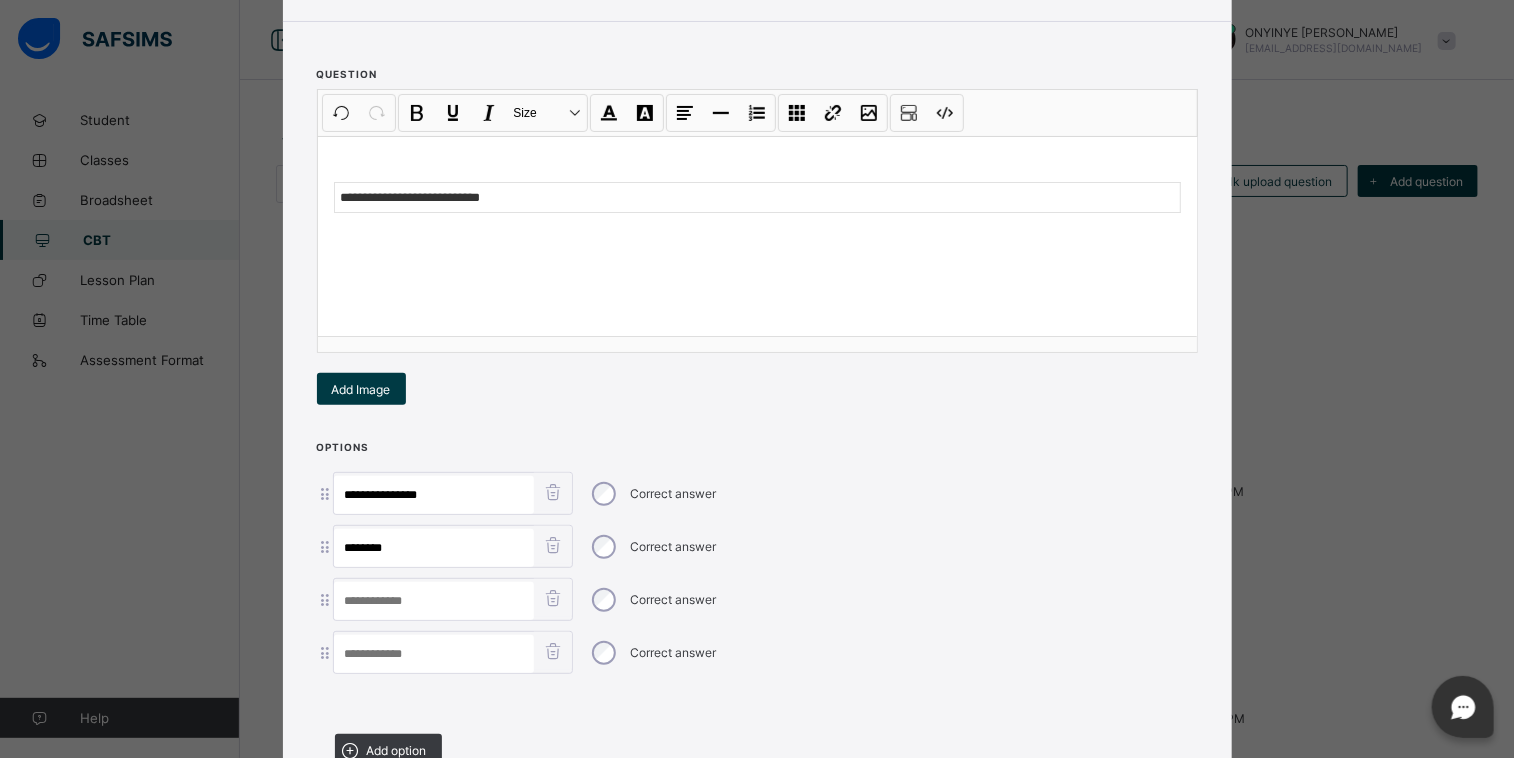 type on "********" 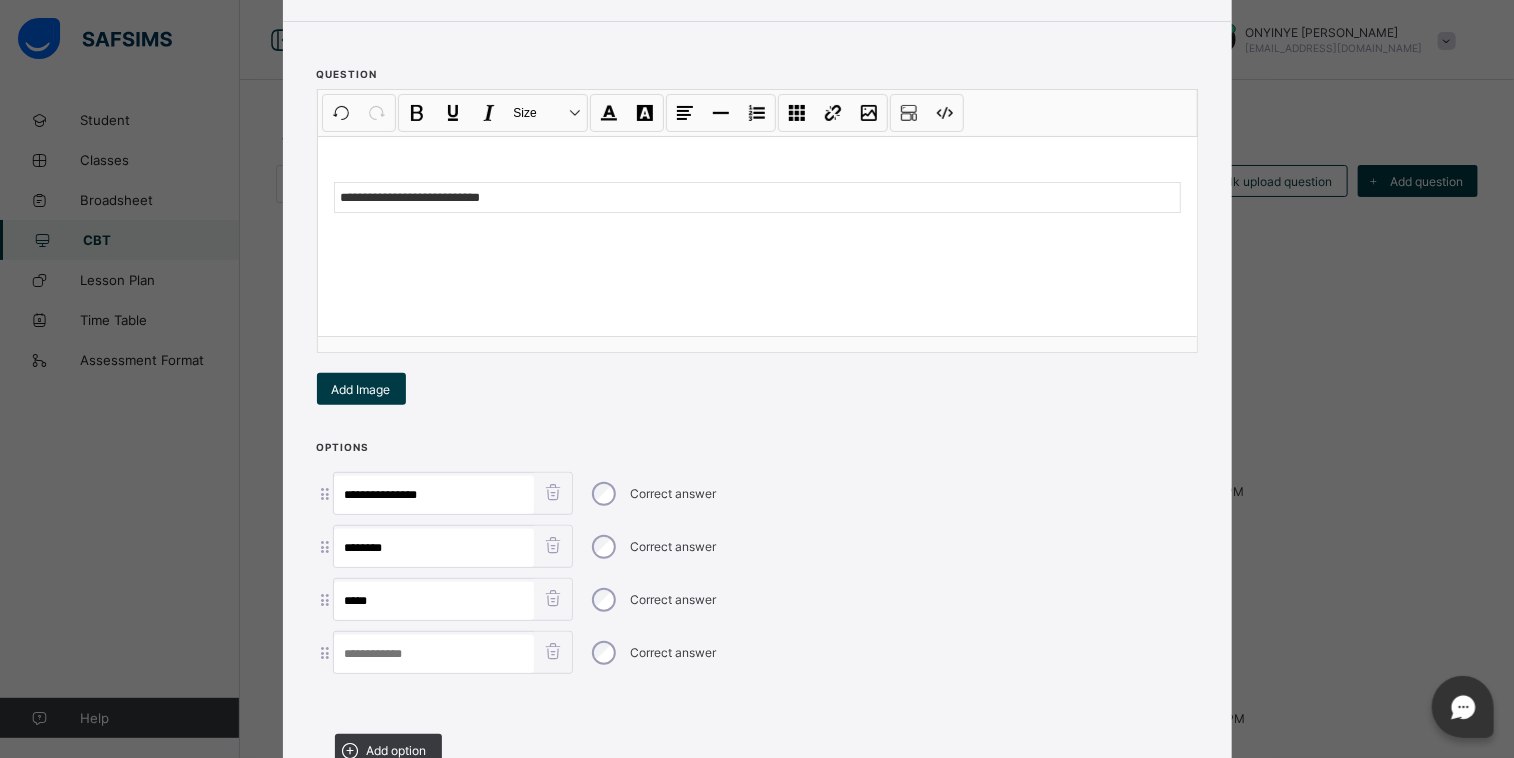 type on "*****" 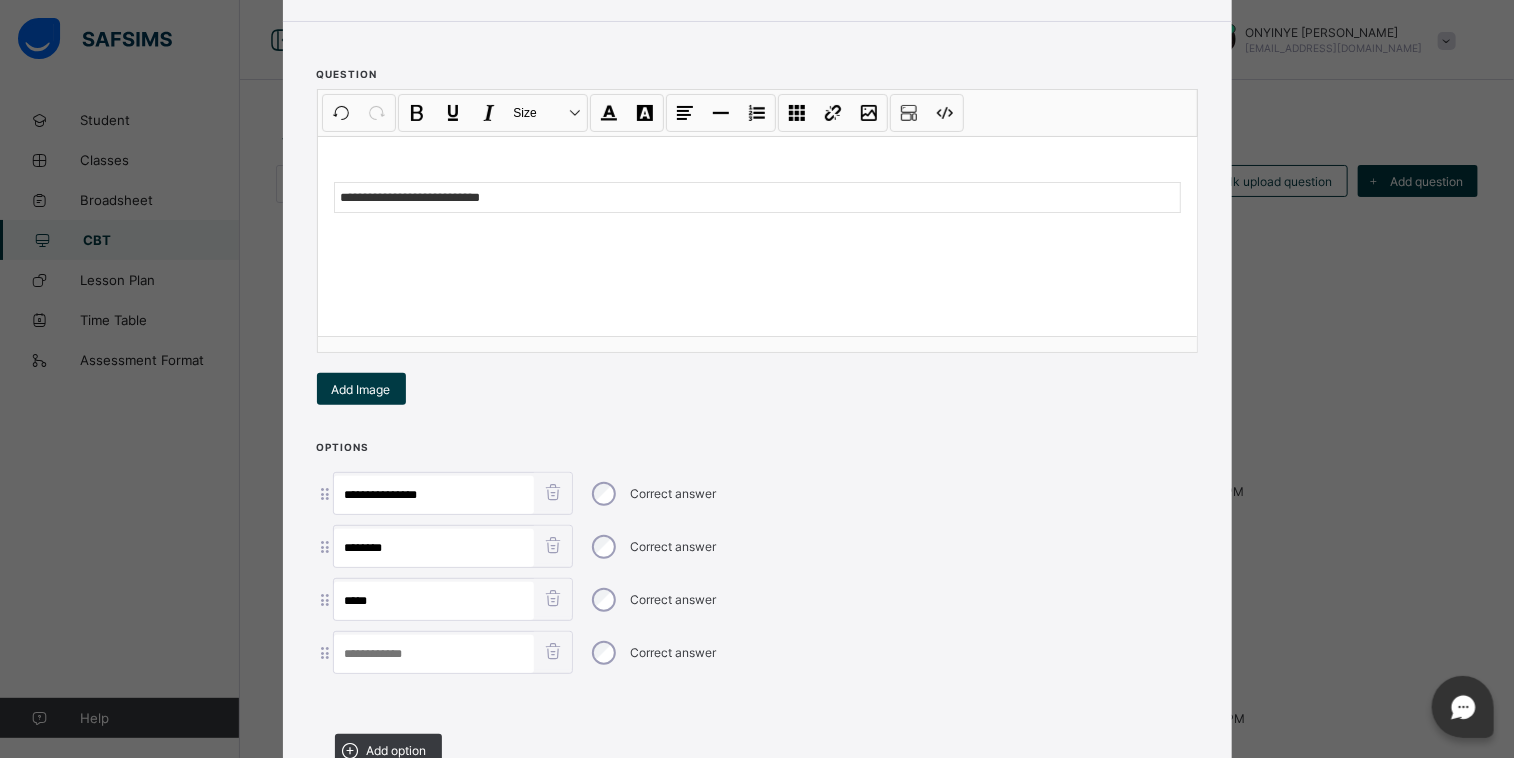 click at bounding box center [434, 654] 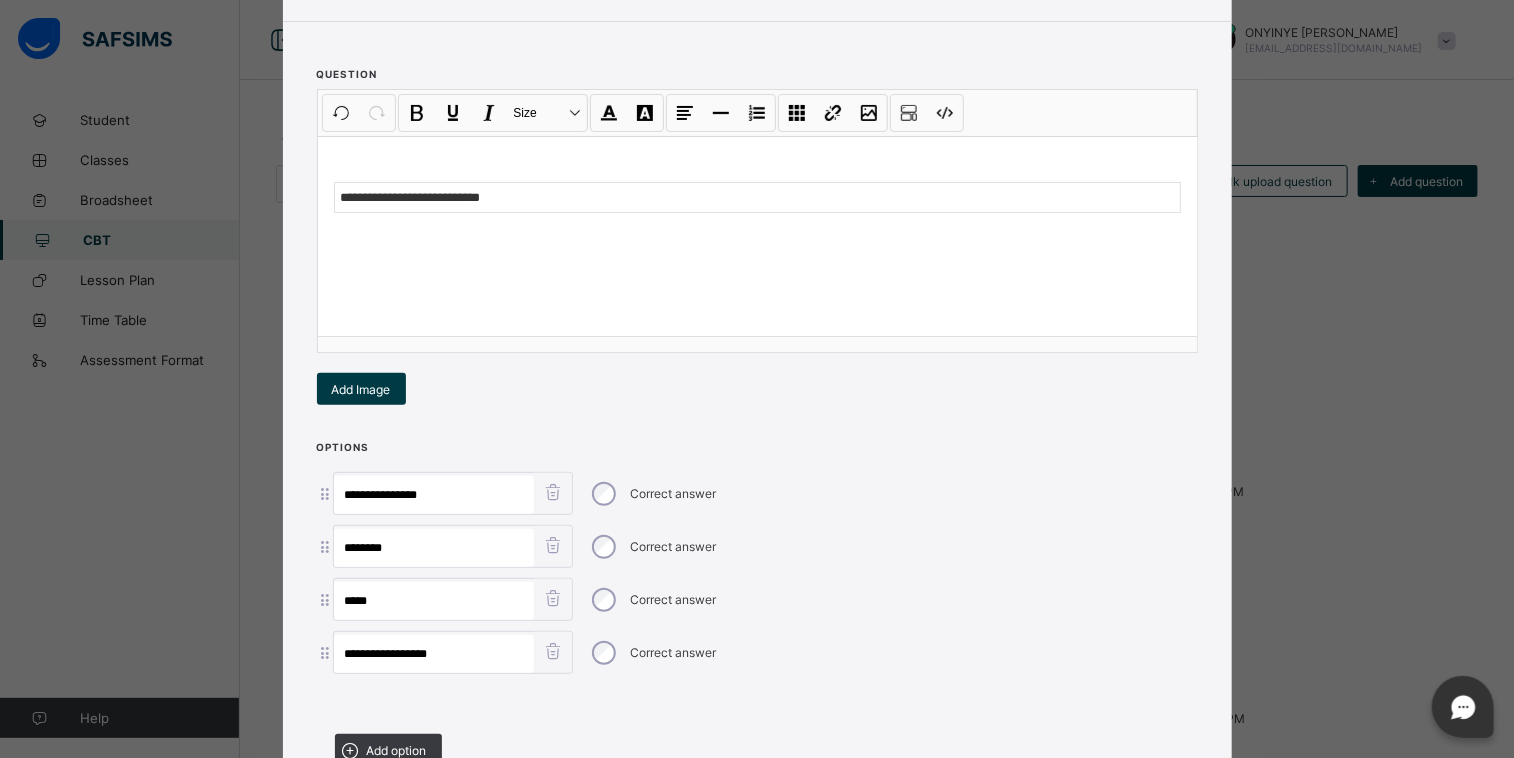 type on "**********" 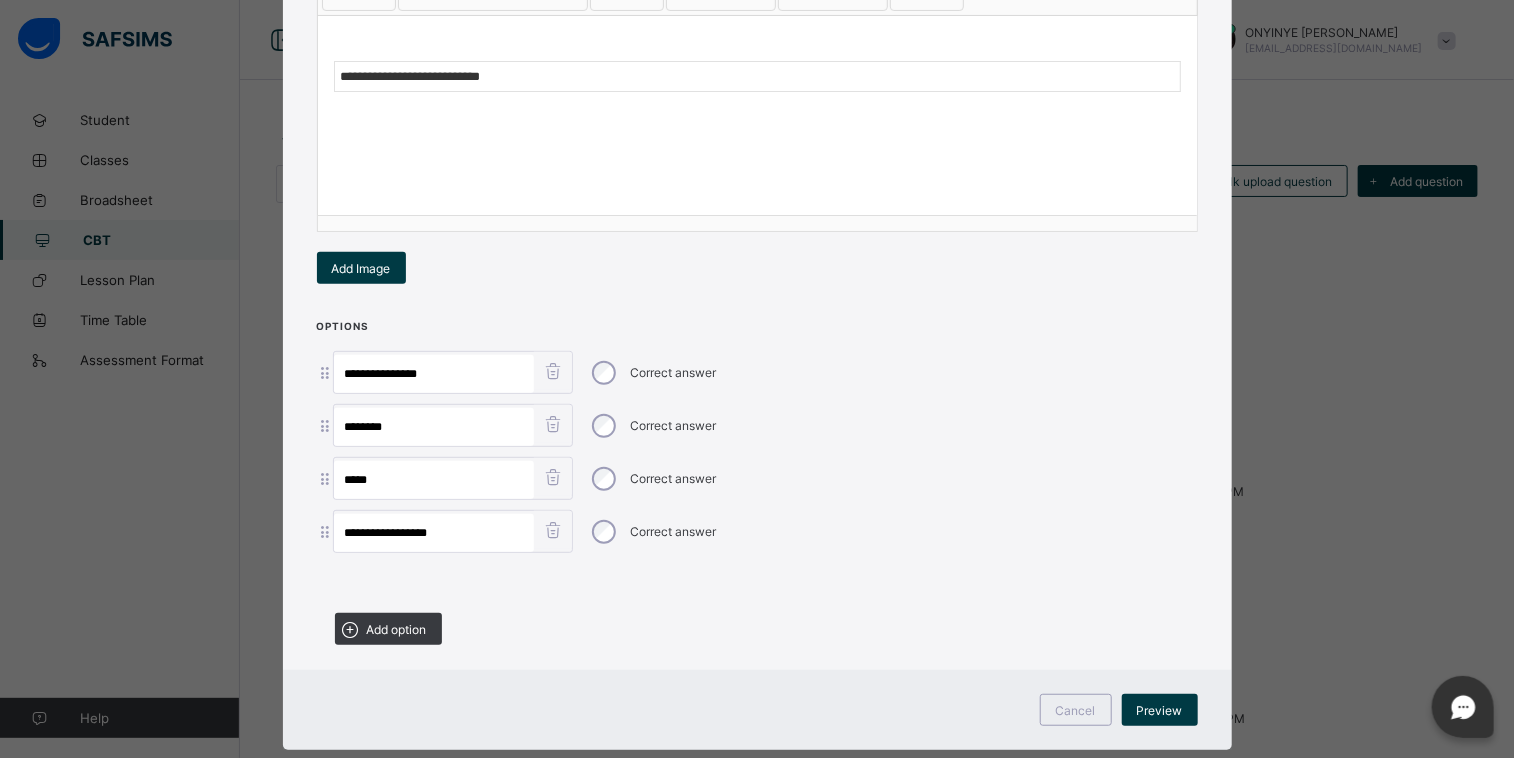 scroll, scrollTop: 344, scrollLeft: 0, axis: vertical 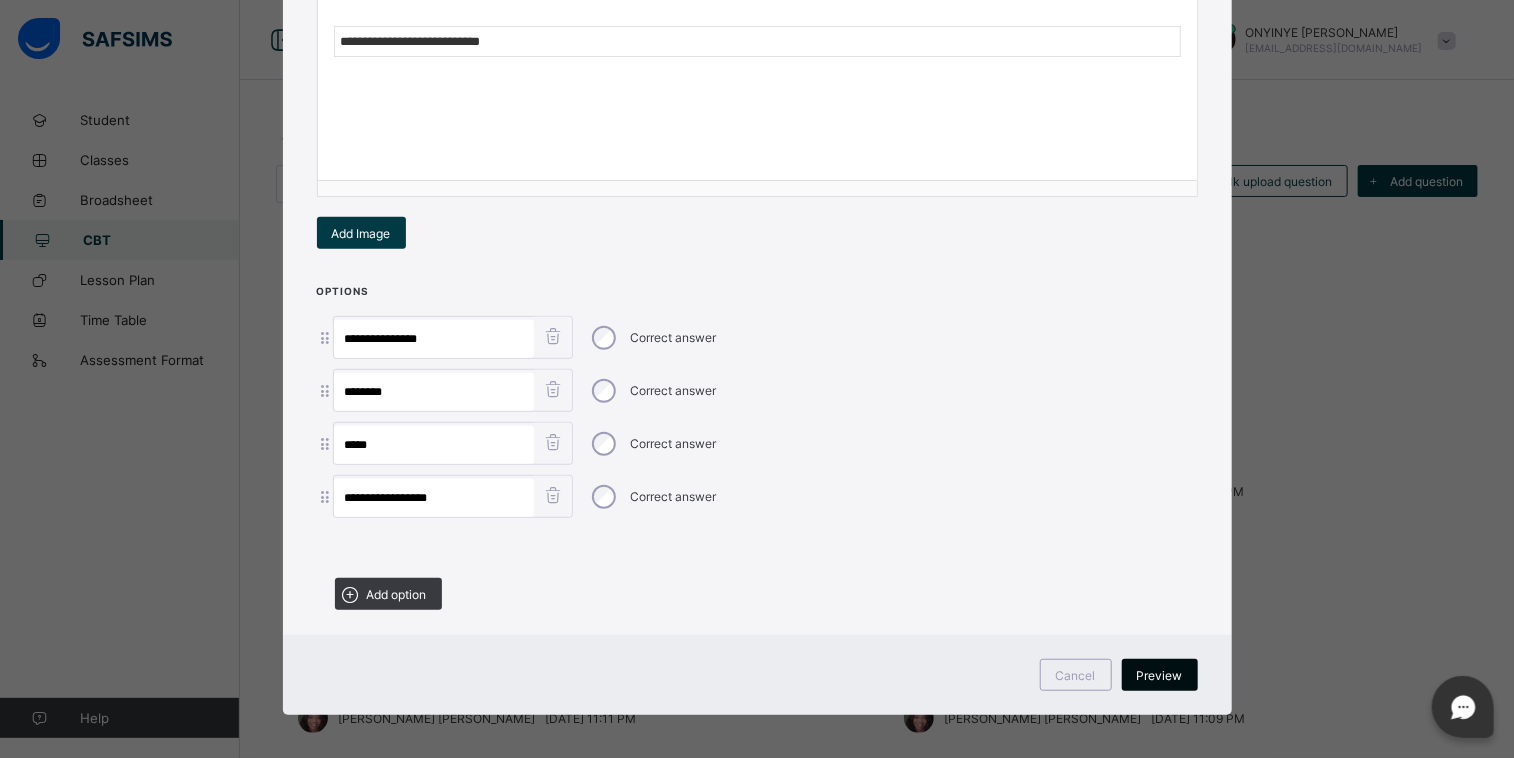 click on "Preview" at bounding box center [1160, 675] 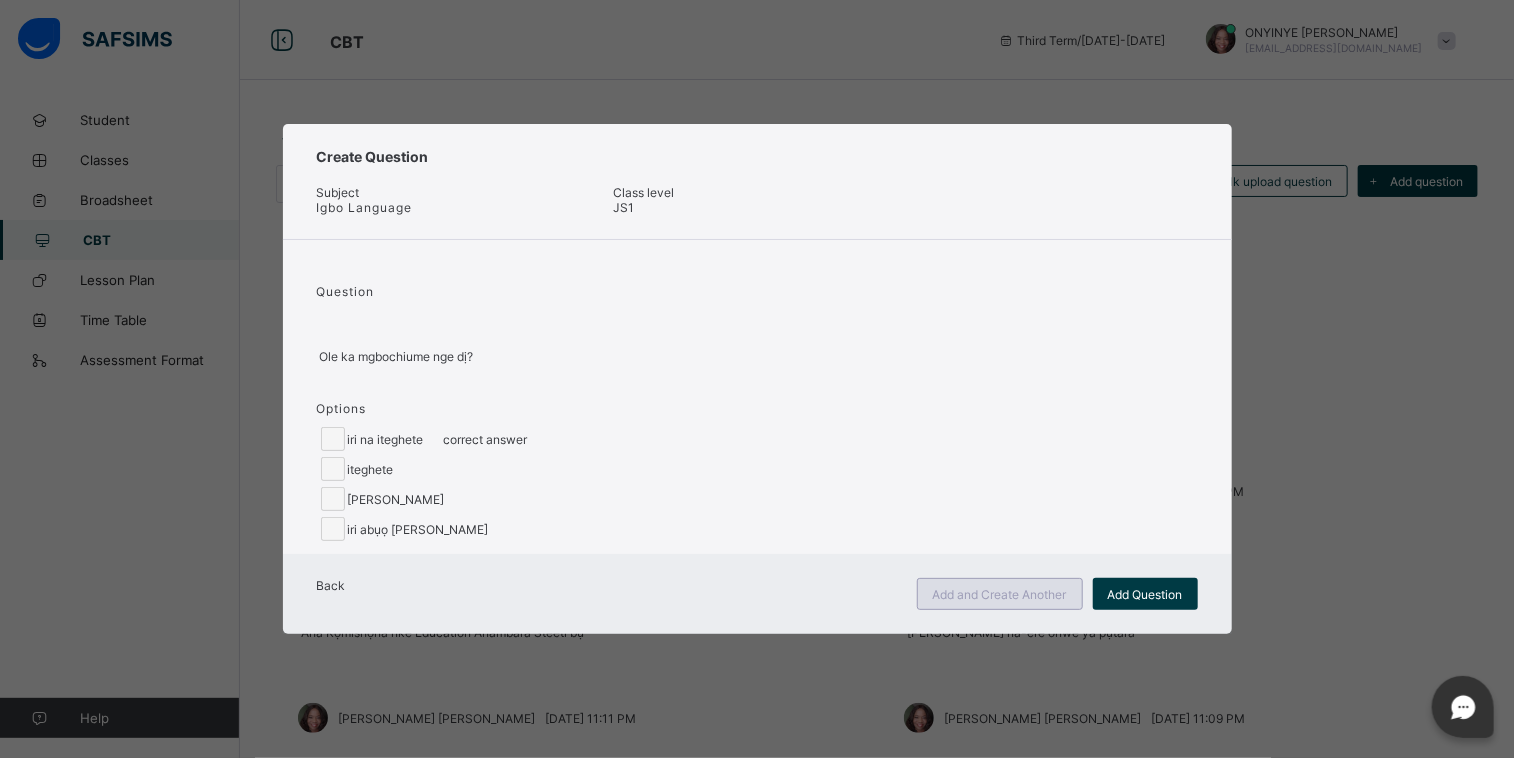 click on "Add and Create Another" at bounding box center [1000, 594] 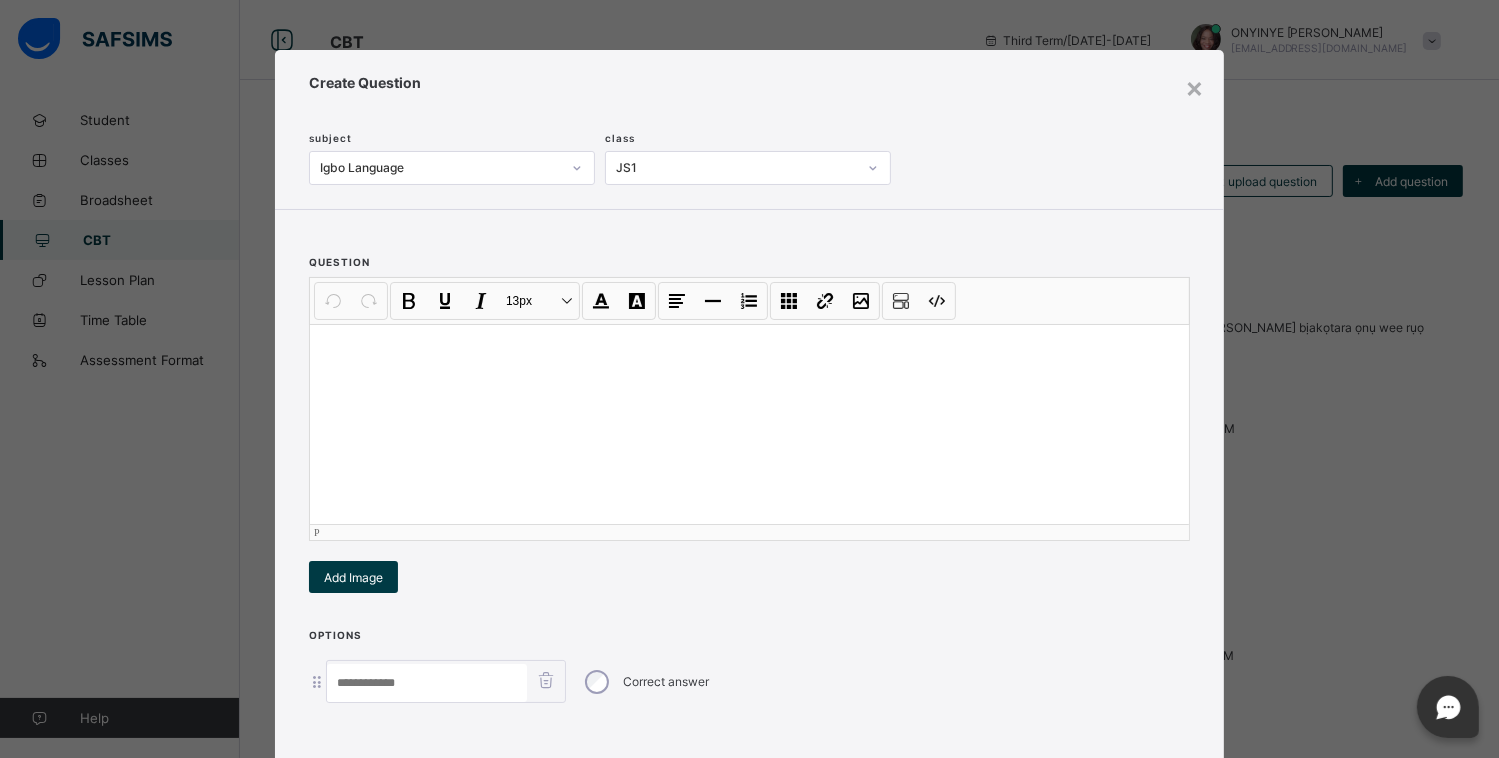 click at bounding box center (749, 350) 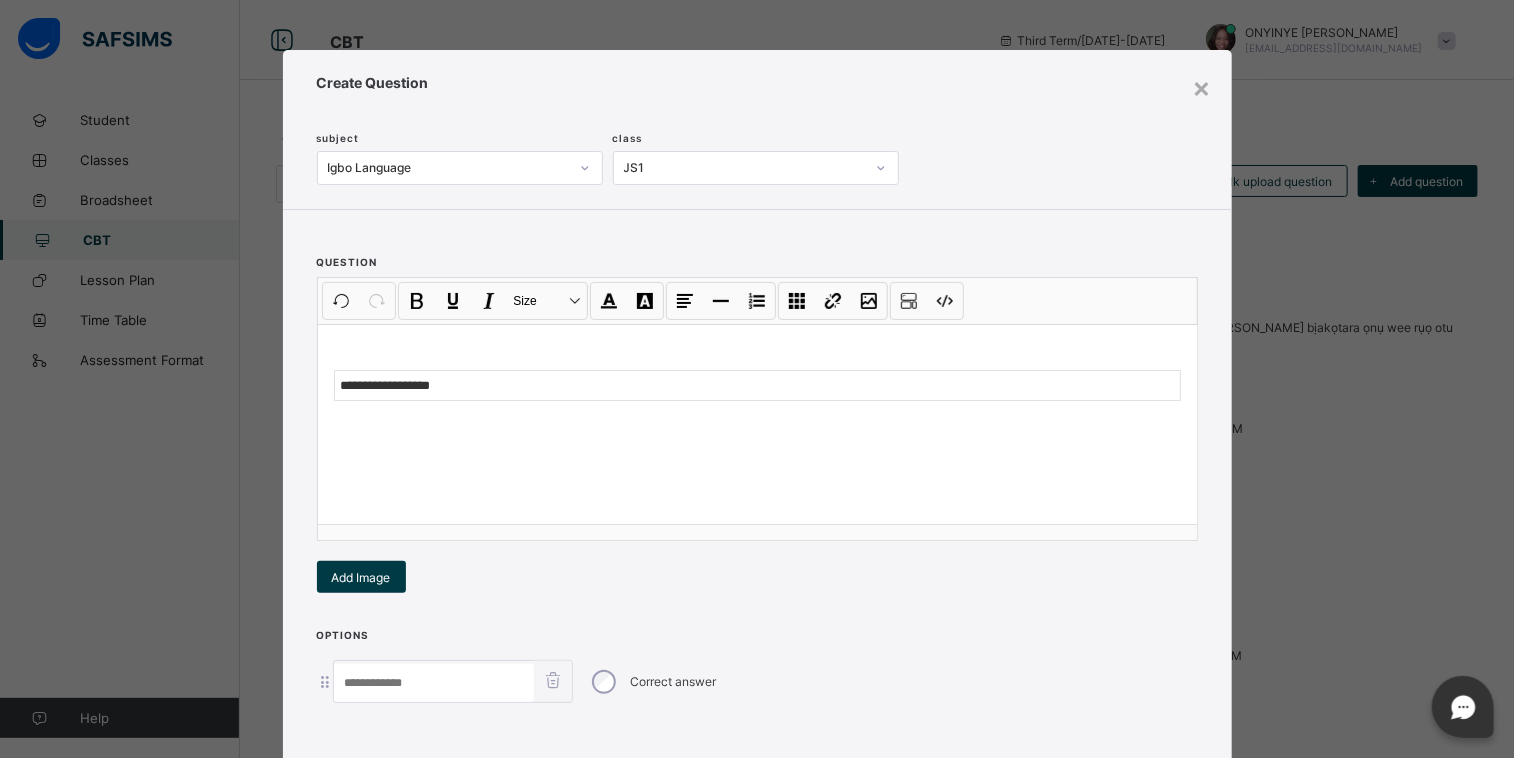 click at bounding box center [434, 683] 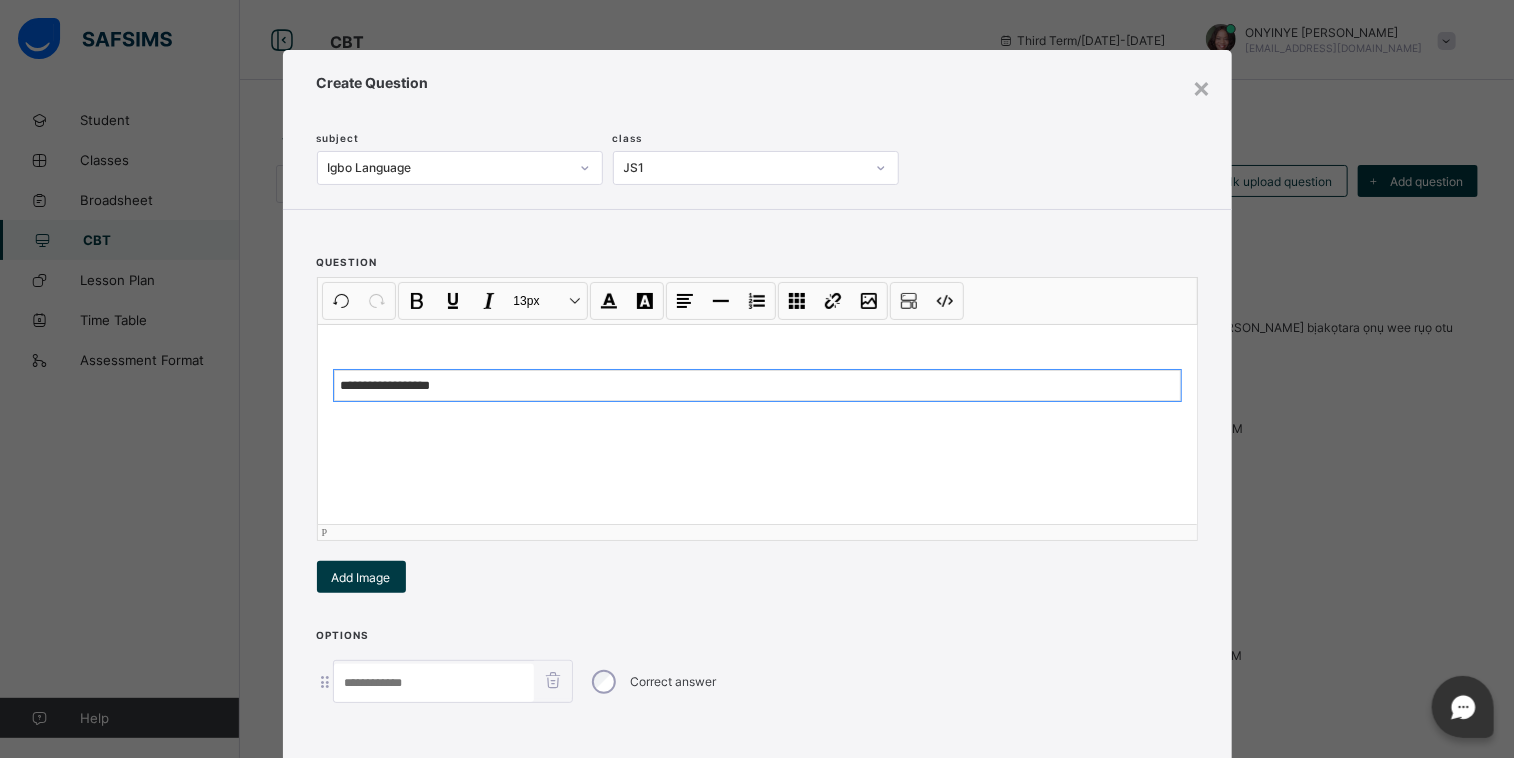 click on "********
*********" at bounding box center (757, 386) 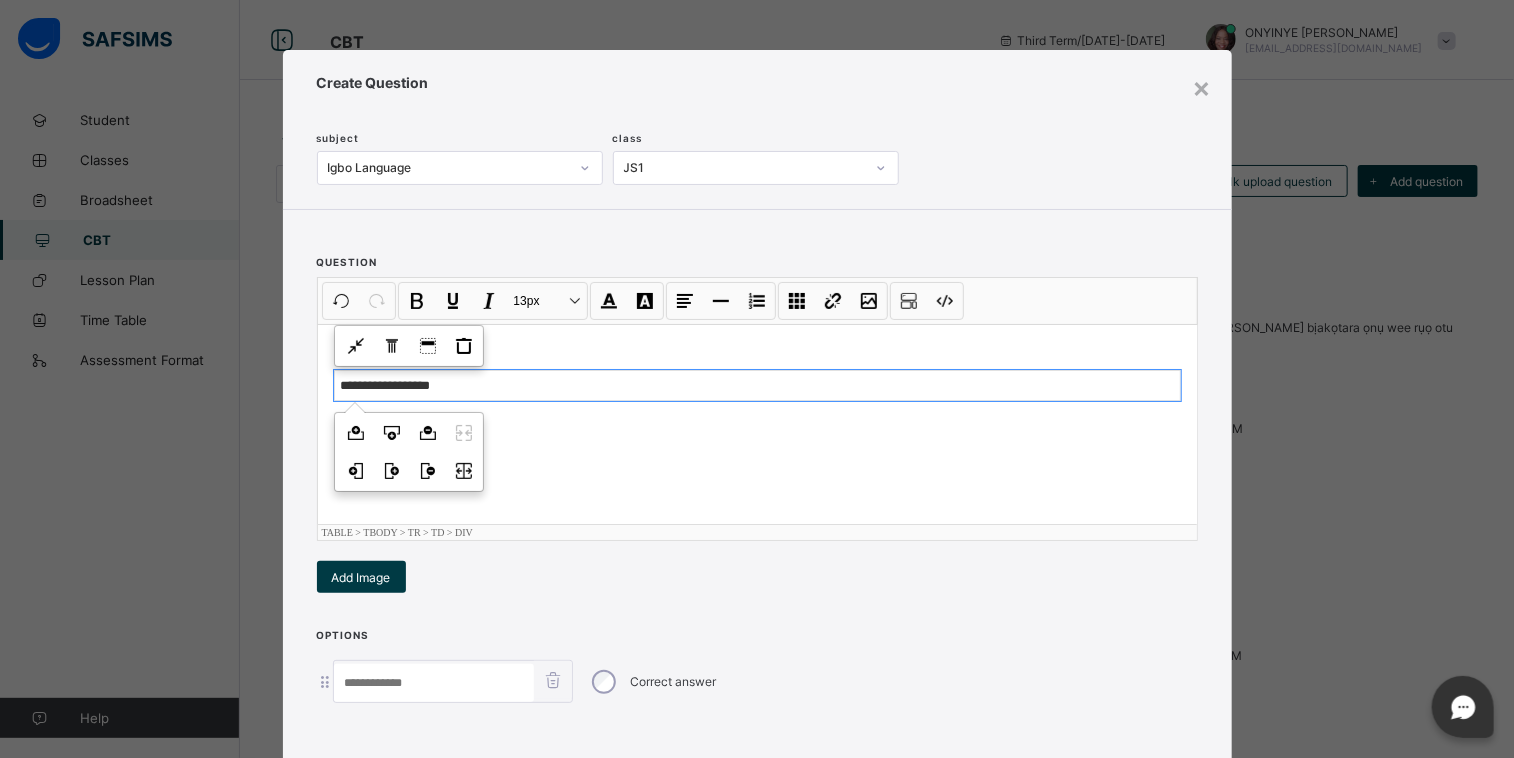 type 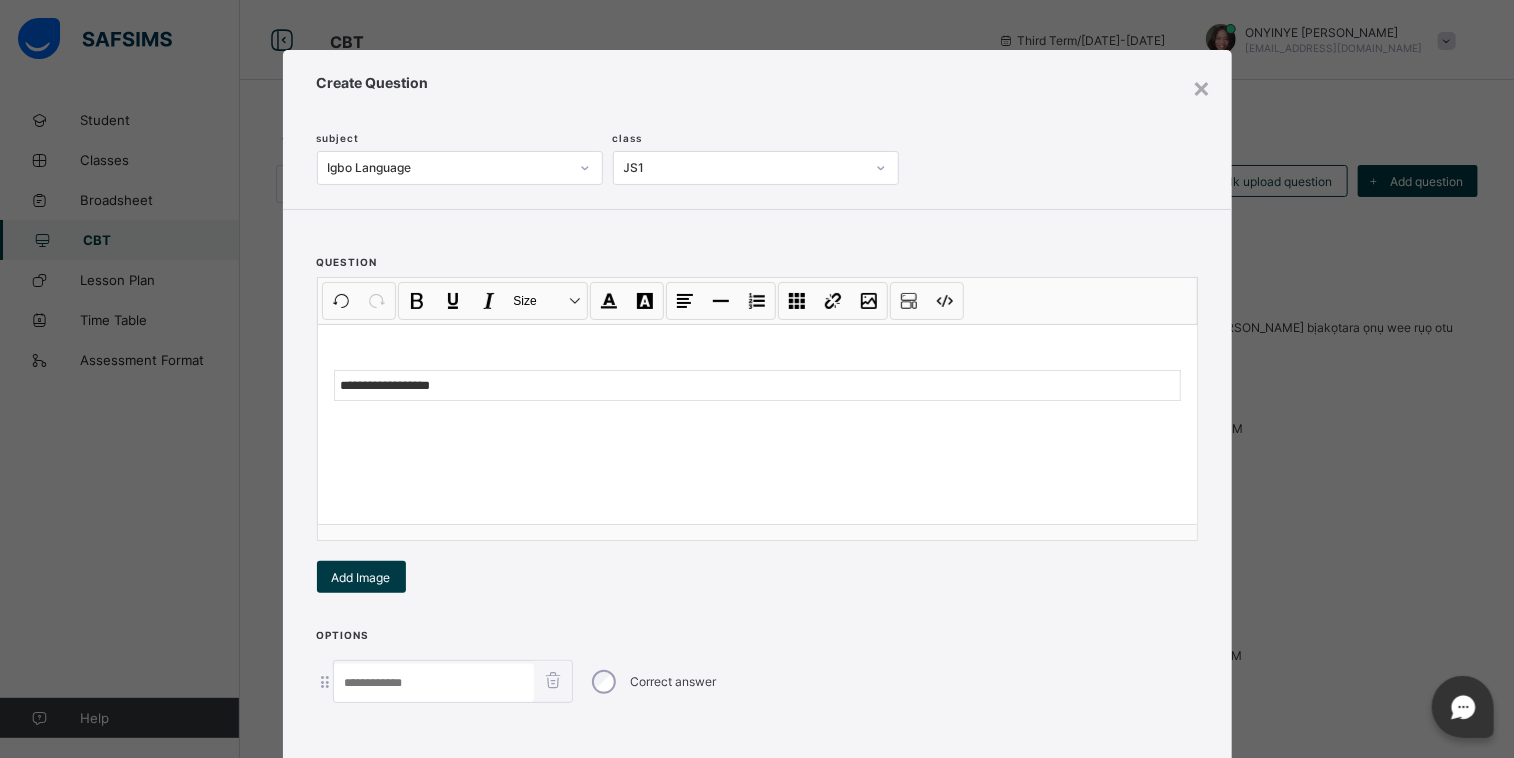 drag, startPoint x: 388, startPoint y: 683, endPoint x: 704, endPoint y: 746, distance: 322.21887 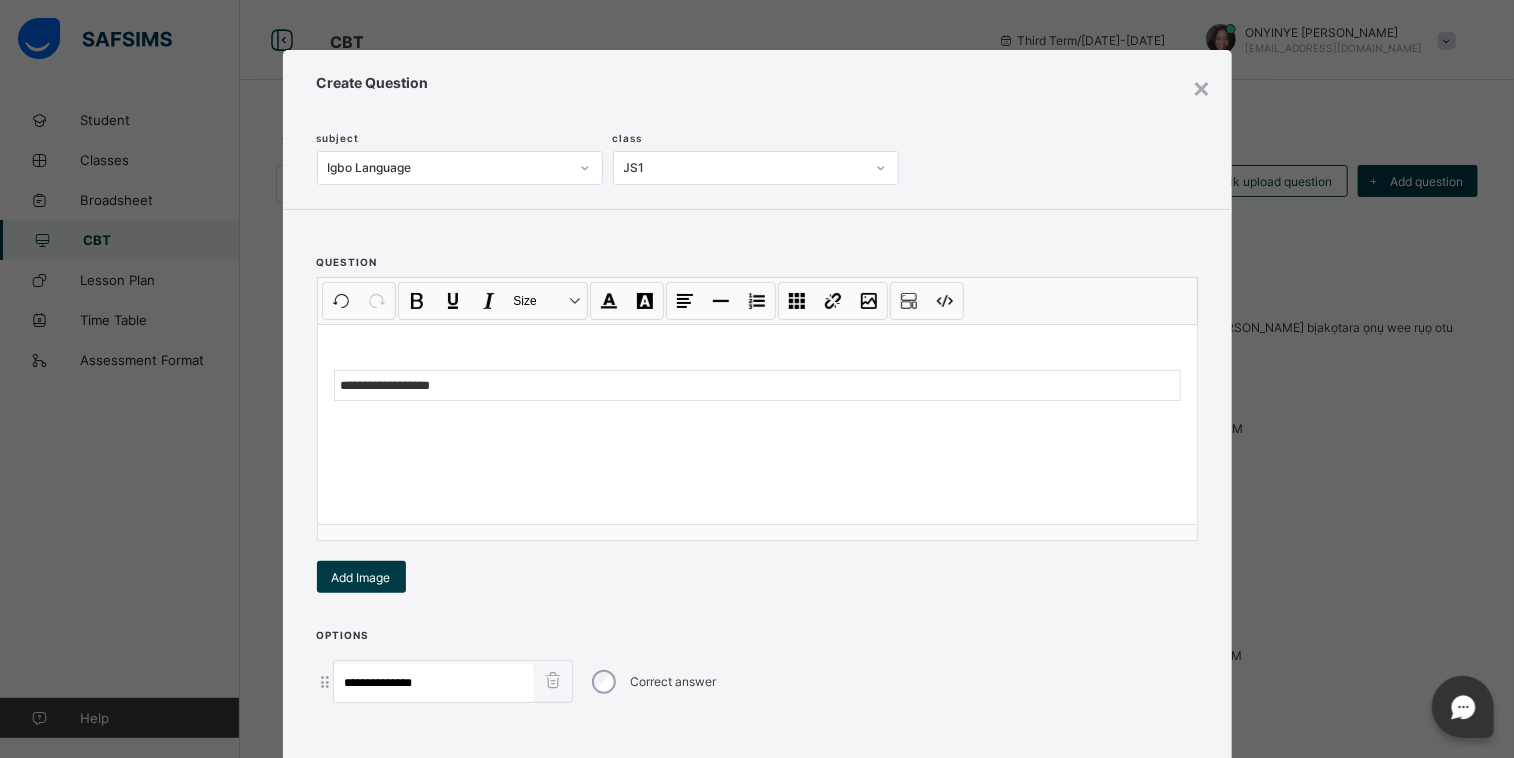 type on "**********" 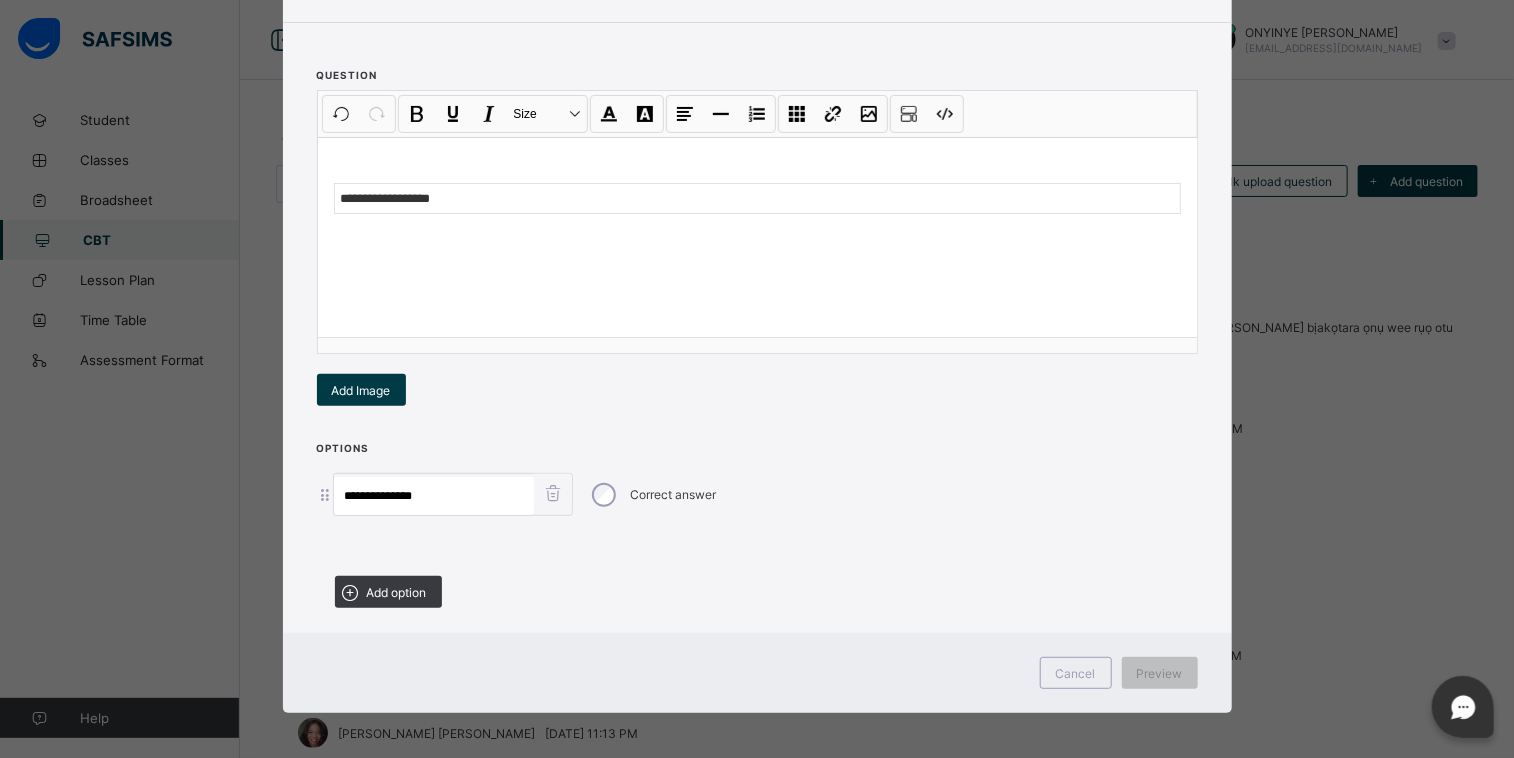 scroll, scrollTop: 188, scrollLeft: 0, axis: vertical 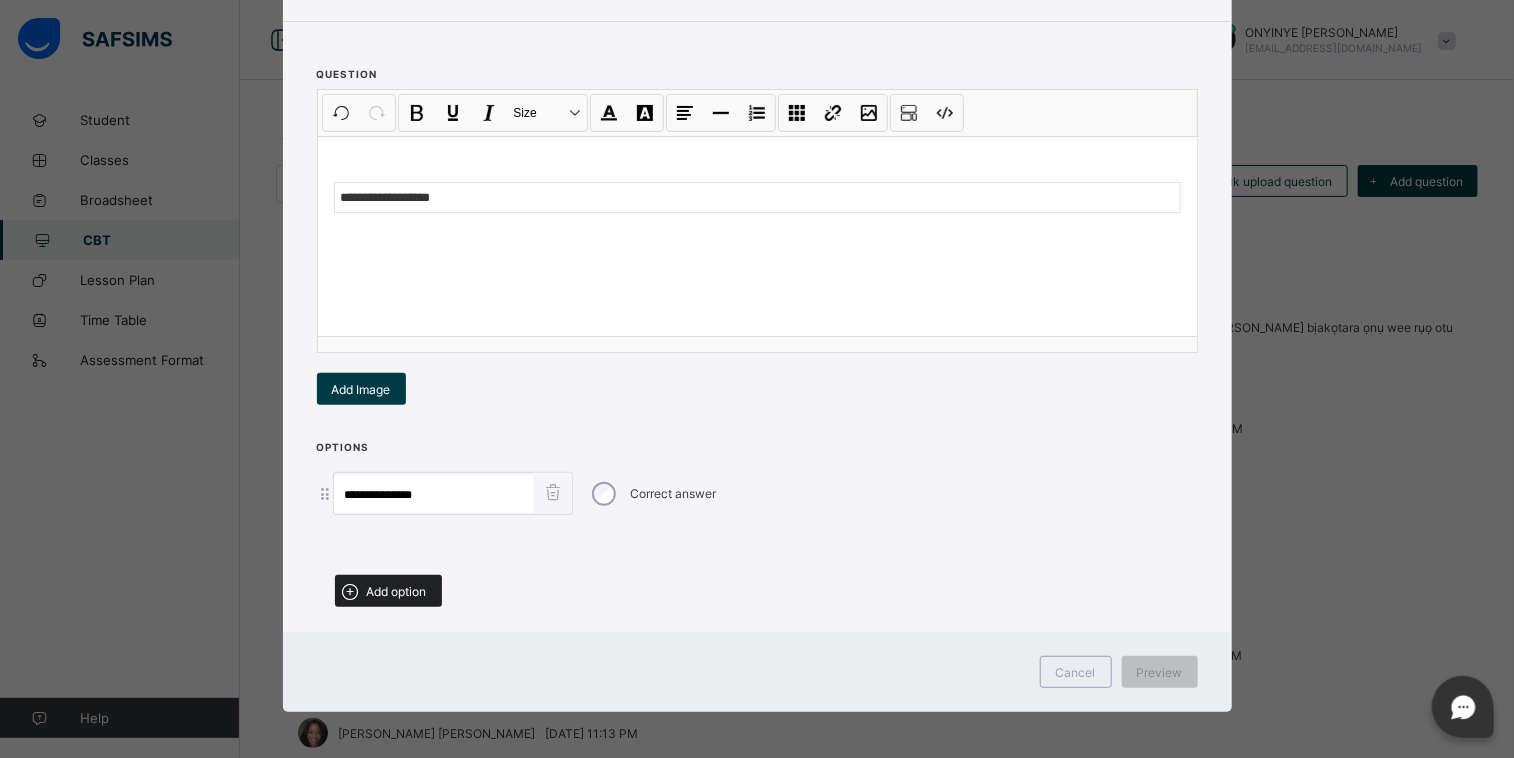 click on "Add option" at bounding box center [397, 591] 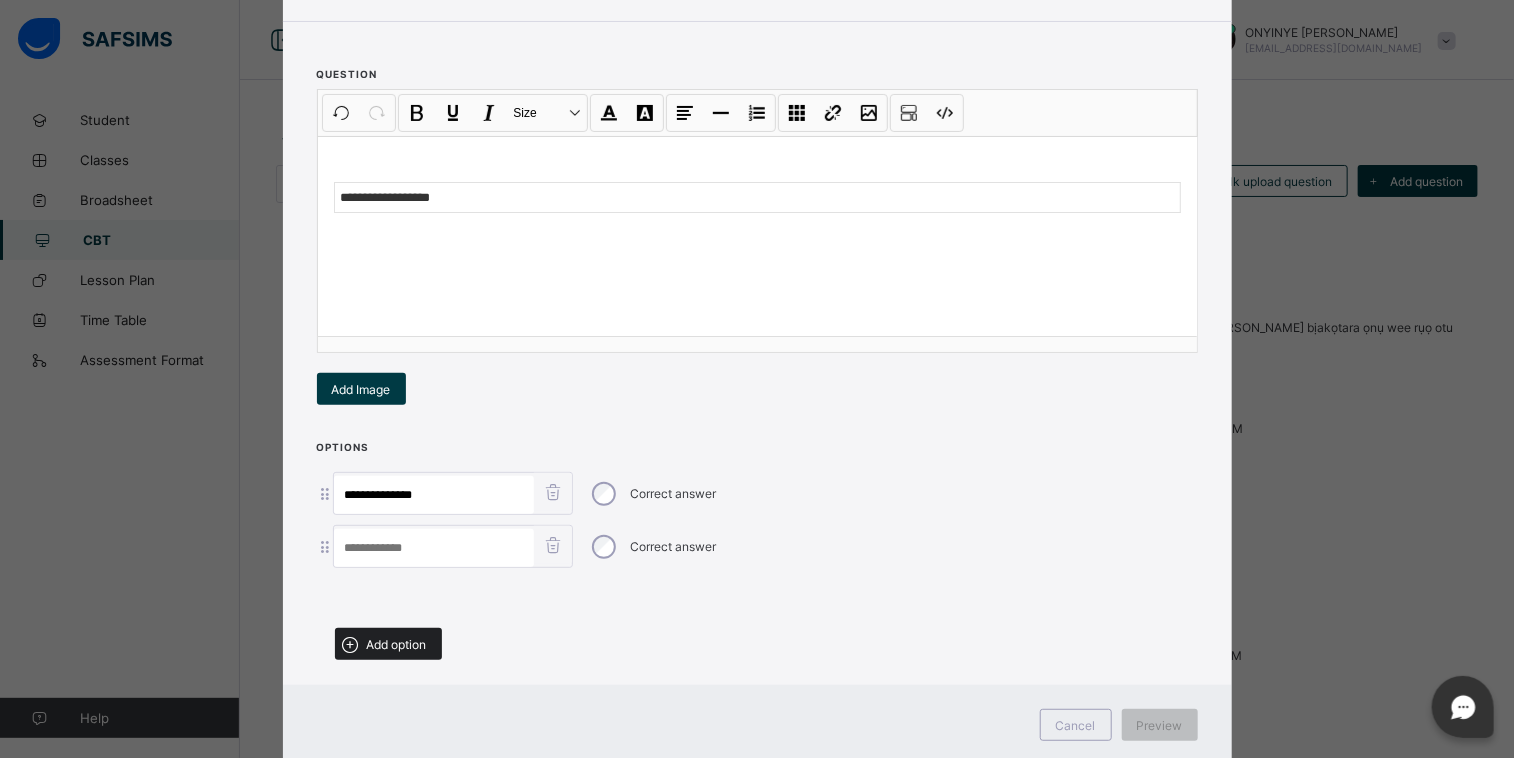 click on "Add option" at bounding box center (397, 644) 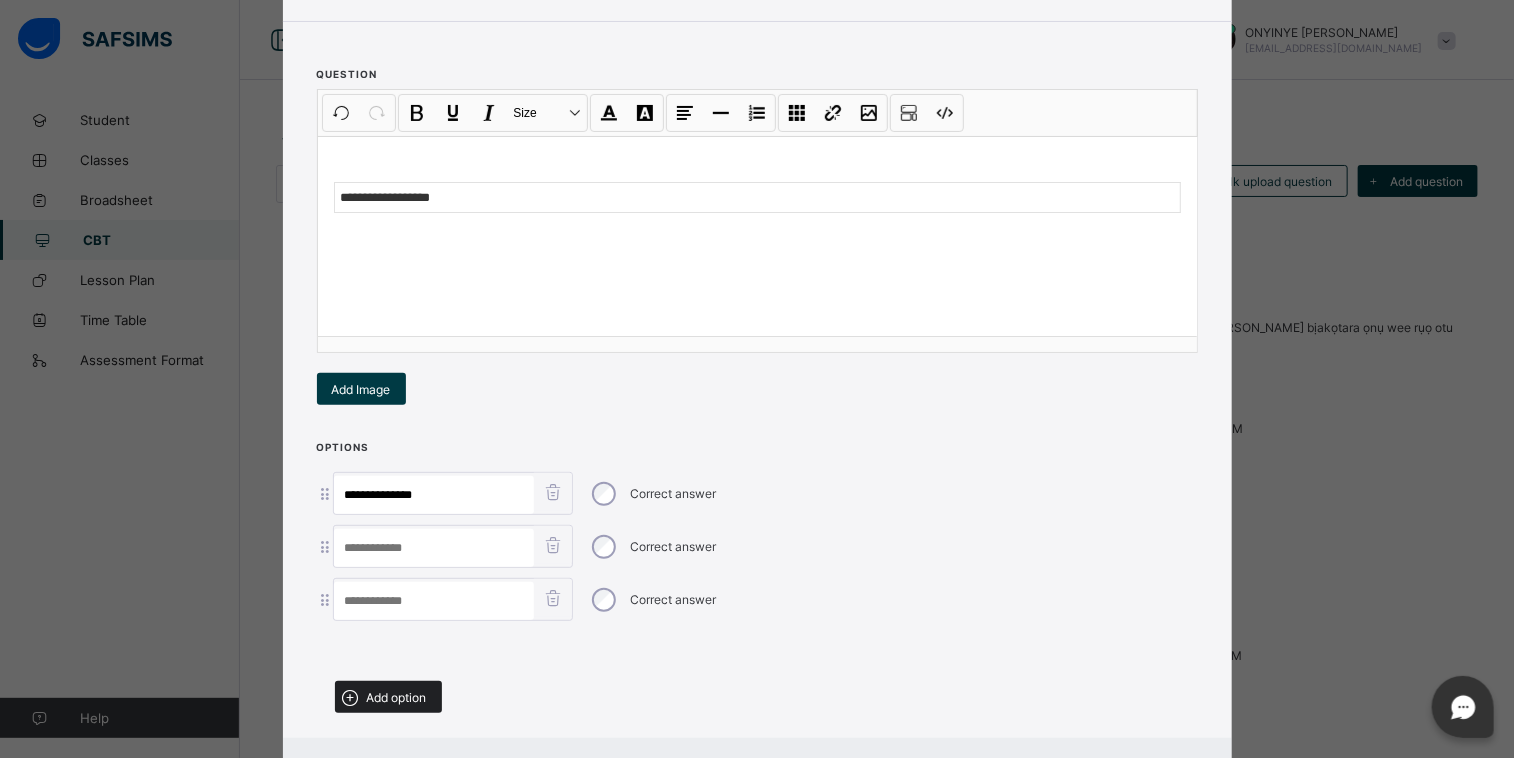 click on "Add option" at bounding box center [388, 697] 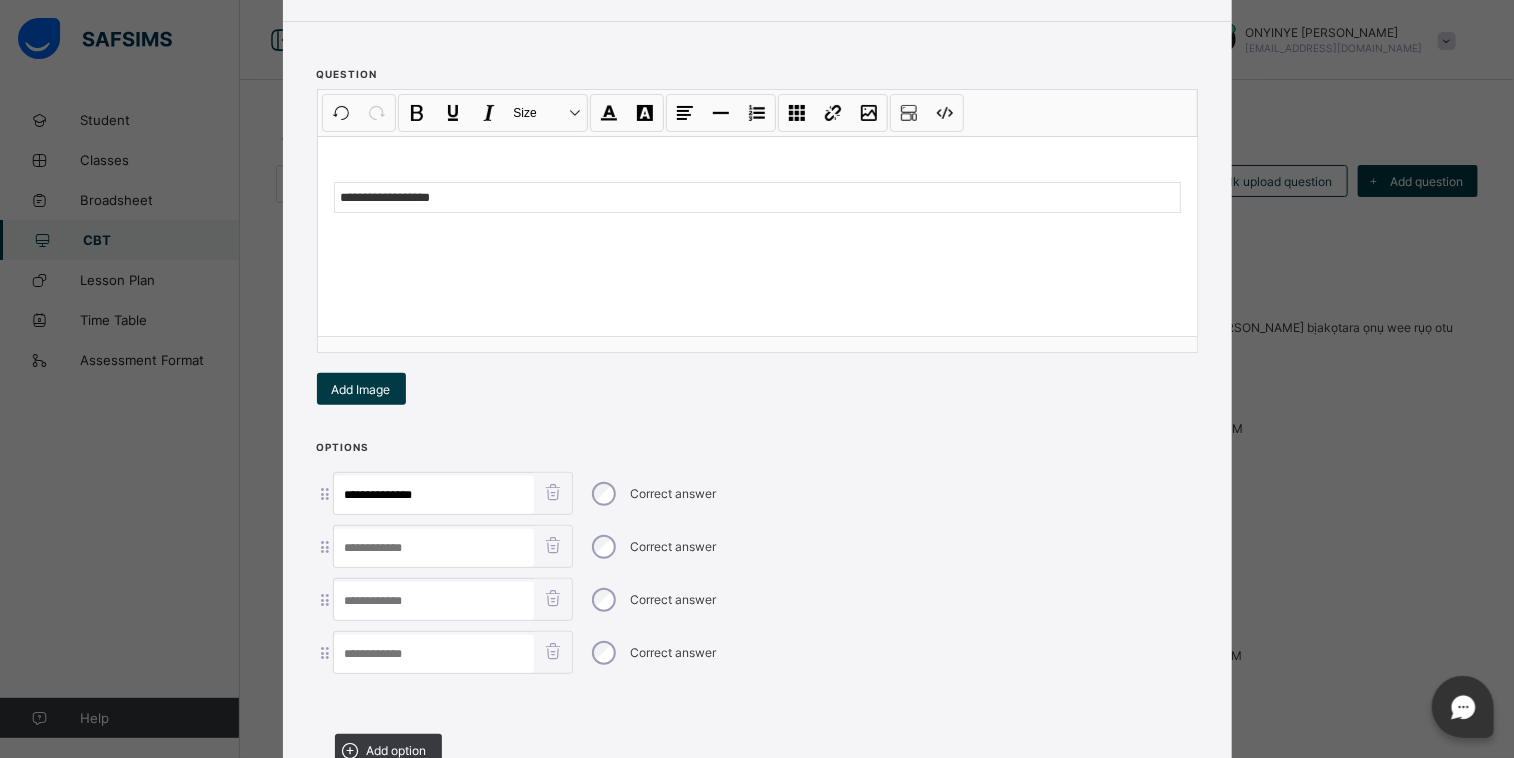 click at bounding box center (434, 548) 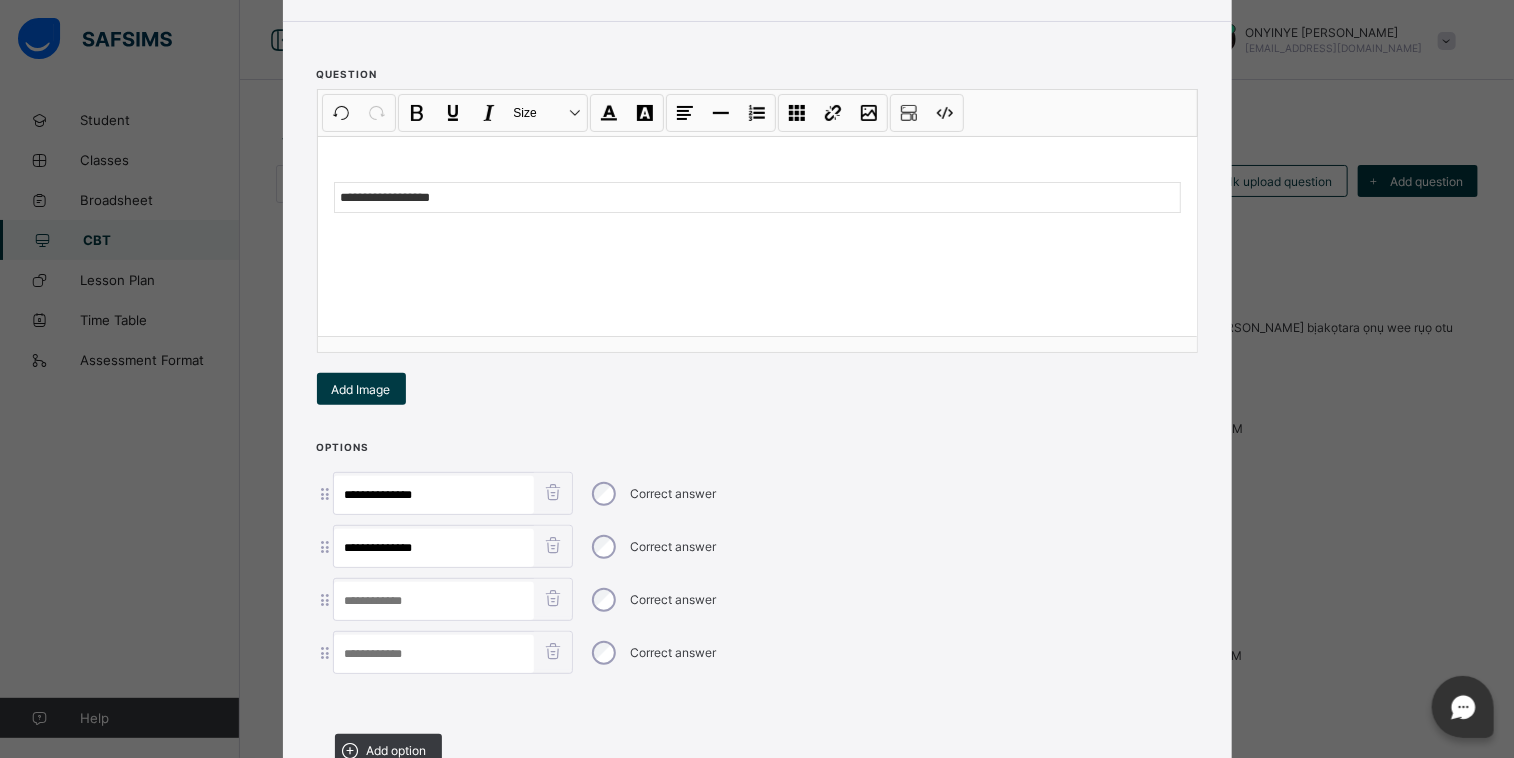 type on "**********" 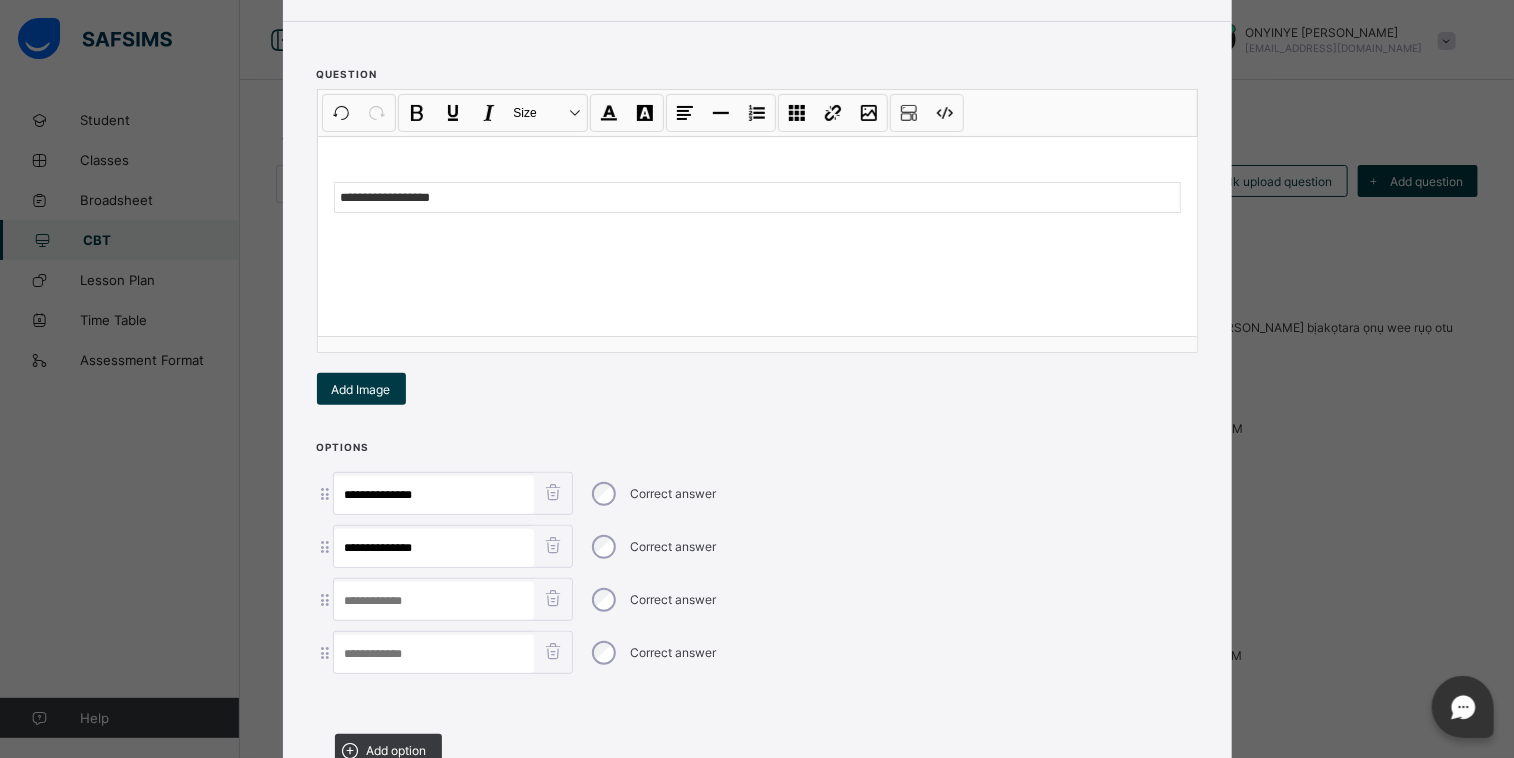 click at bounding box center [434, 601] 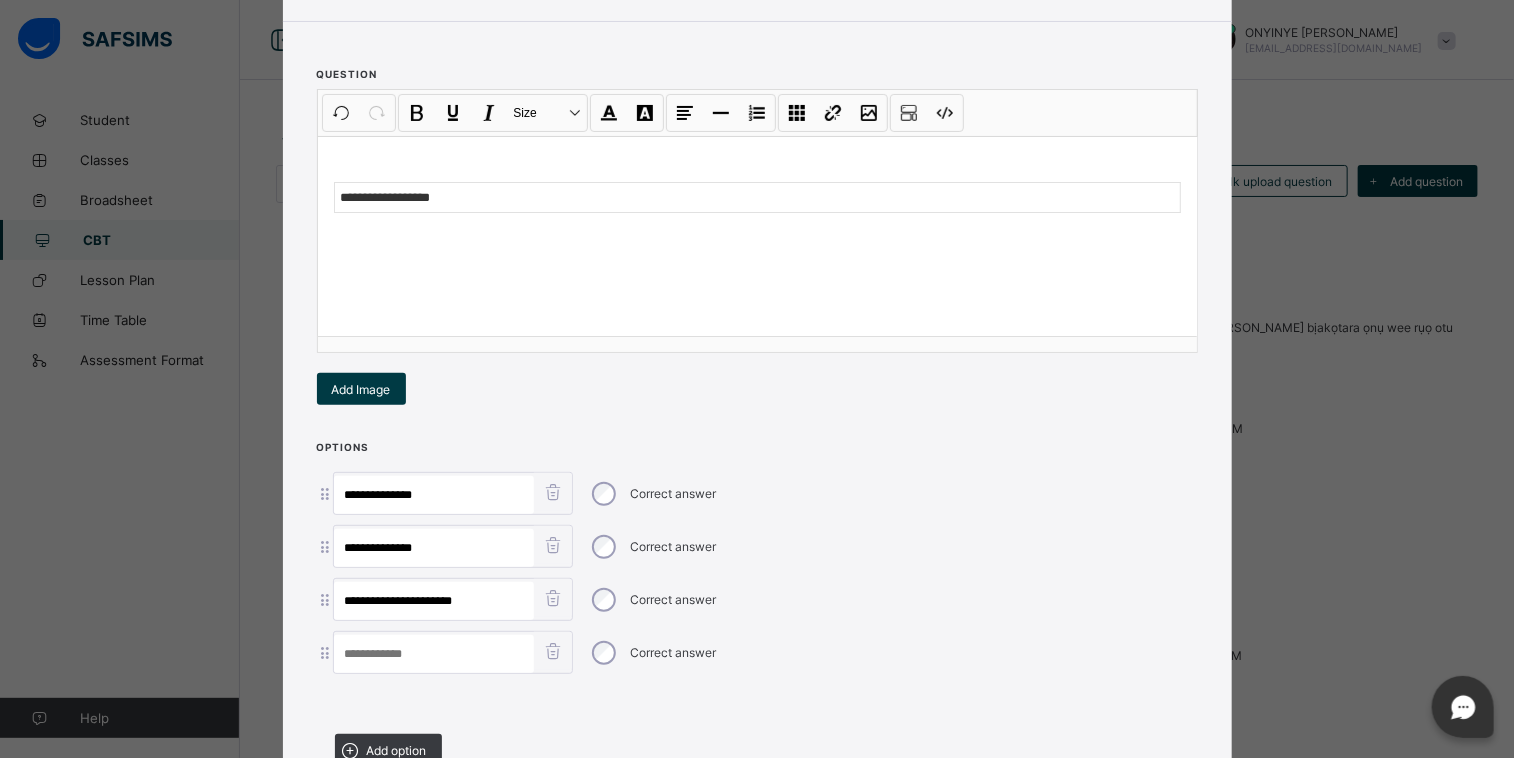 type on "**********" 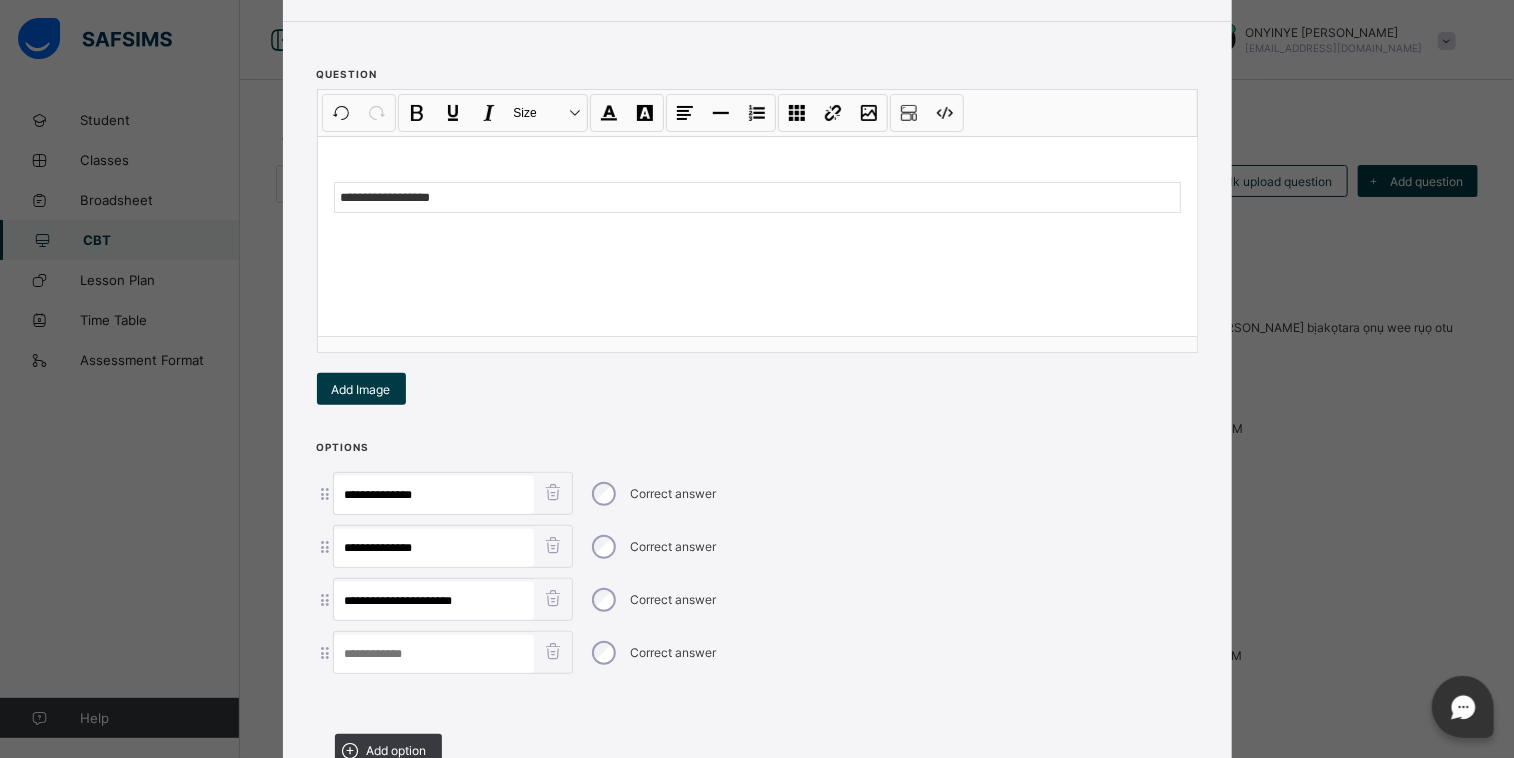 click at bounding box center (434, 654) 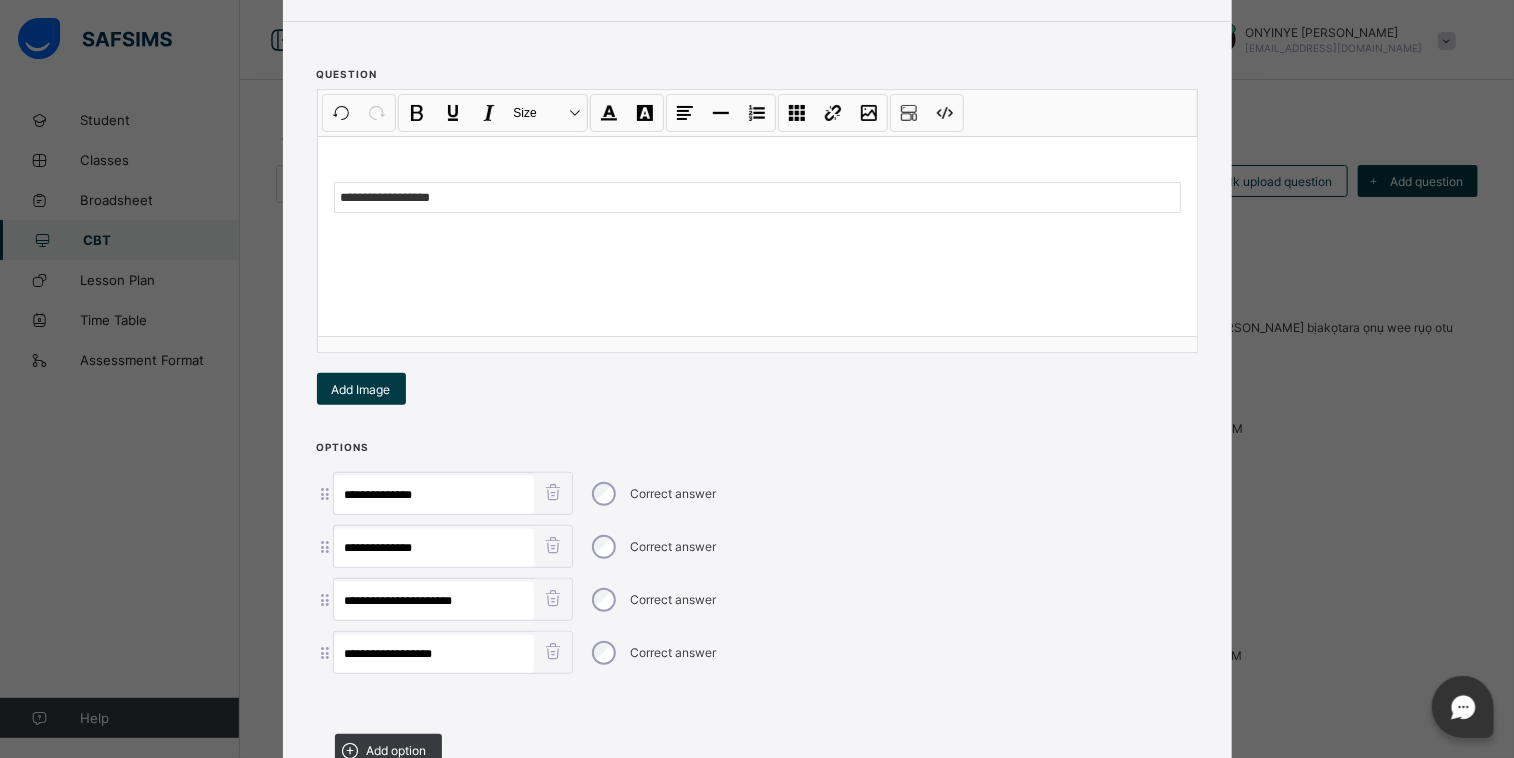 type on "**********" 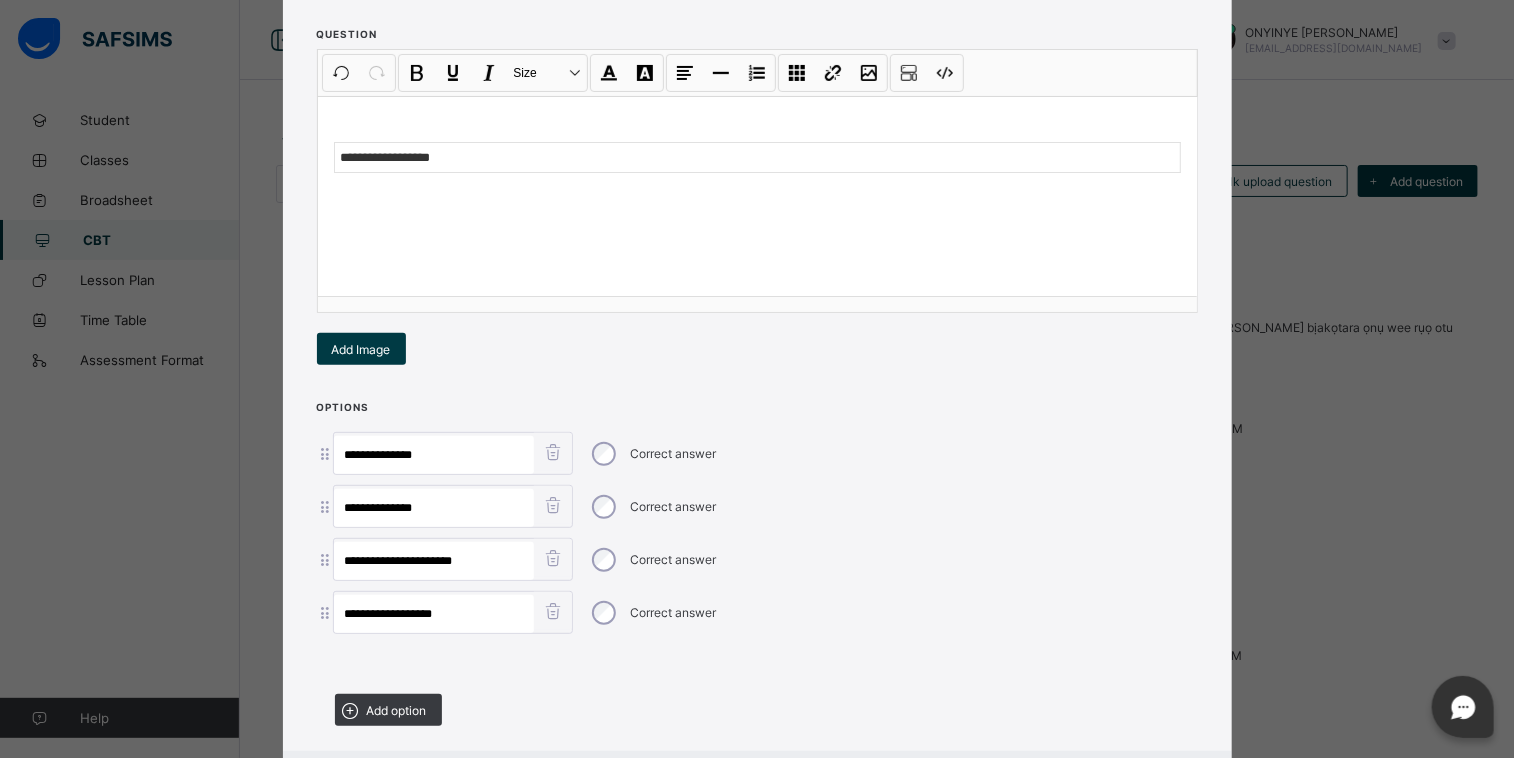 scroll, scrollTop: 344, scrollLeft: 0, axis: vertical 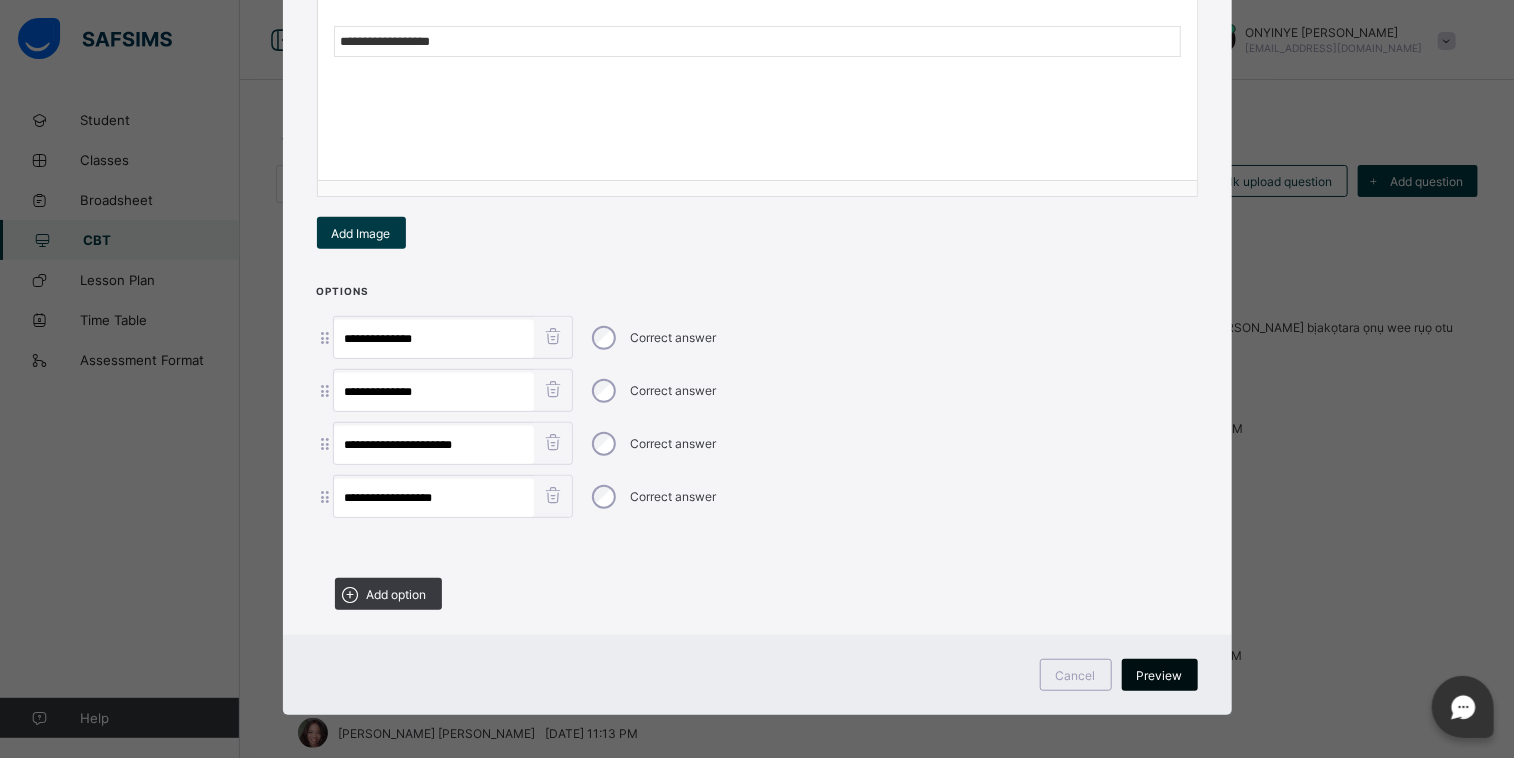 click on "Preview" at bounding box center [1160, 675] 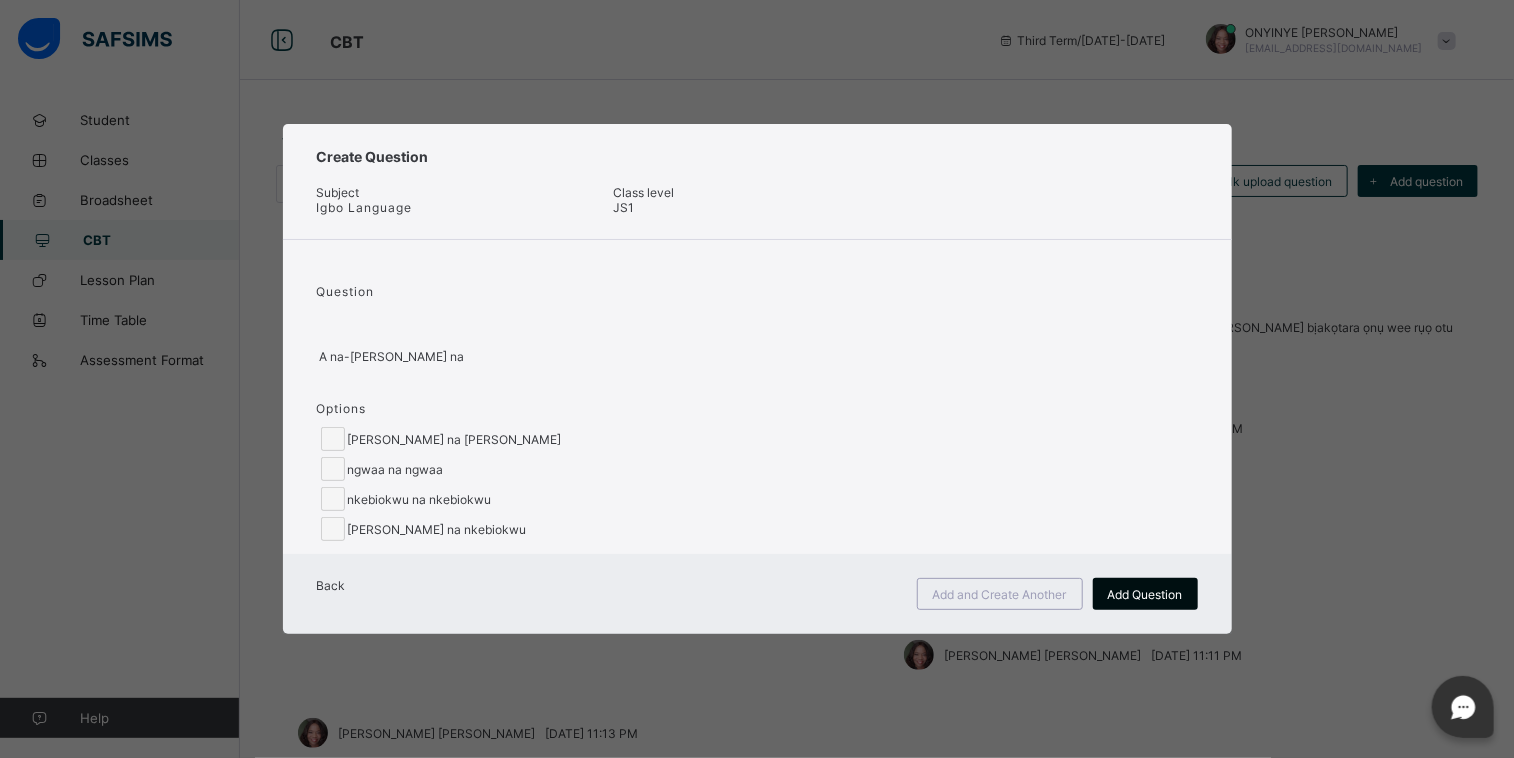 scroll, scrollTop: 0, scrollLeft: 0, axis: both 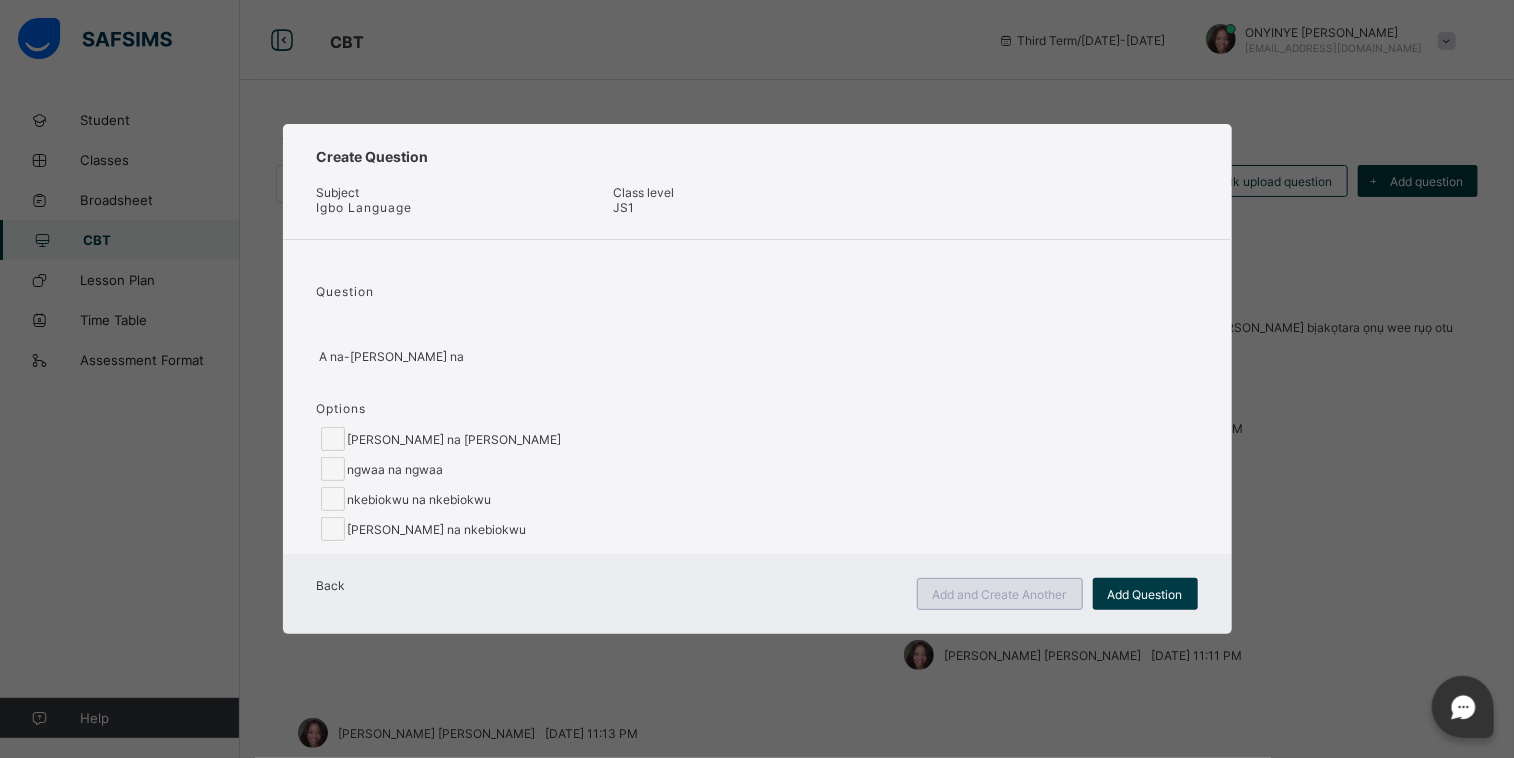 click on "Add and Create Another" at bounding box center (1000, 594) 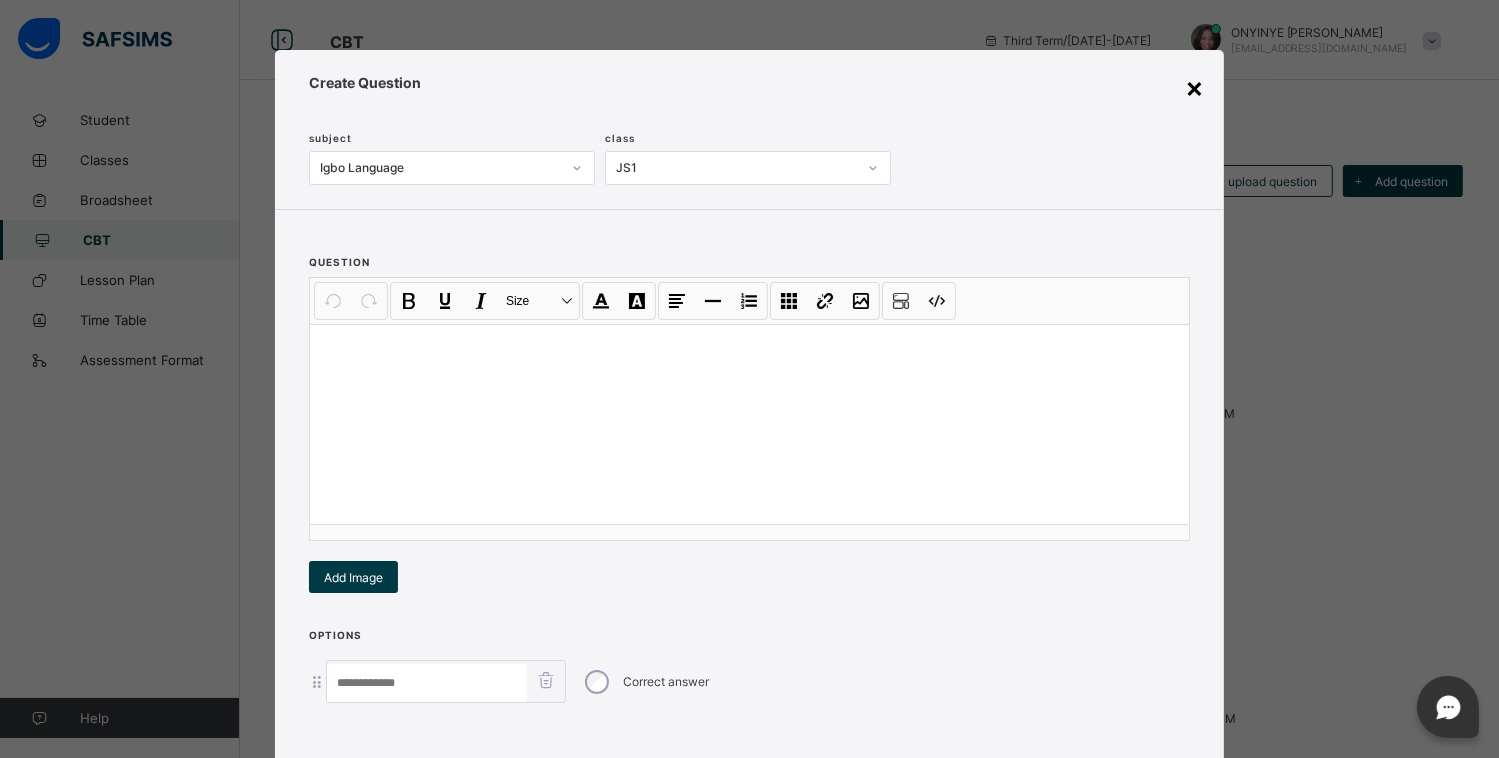 click on "×" at bounding box center (1194, 87) 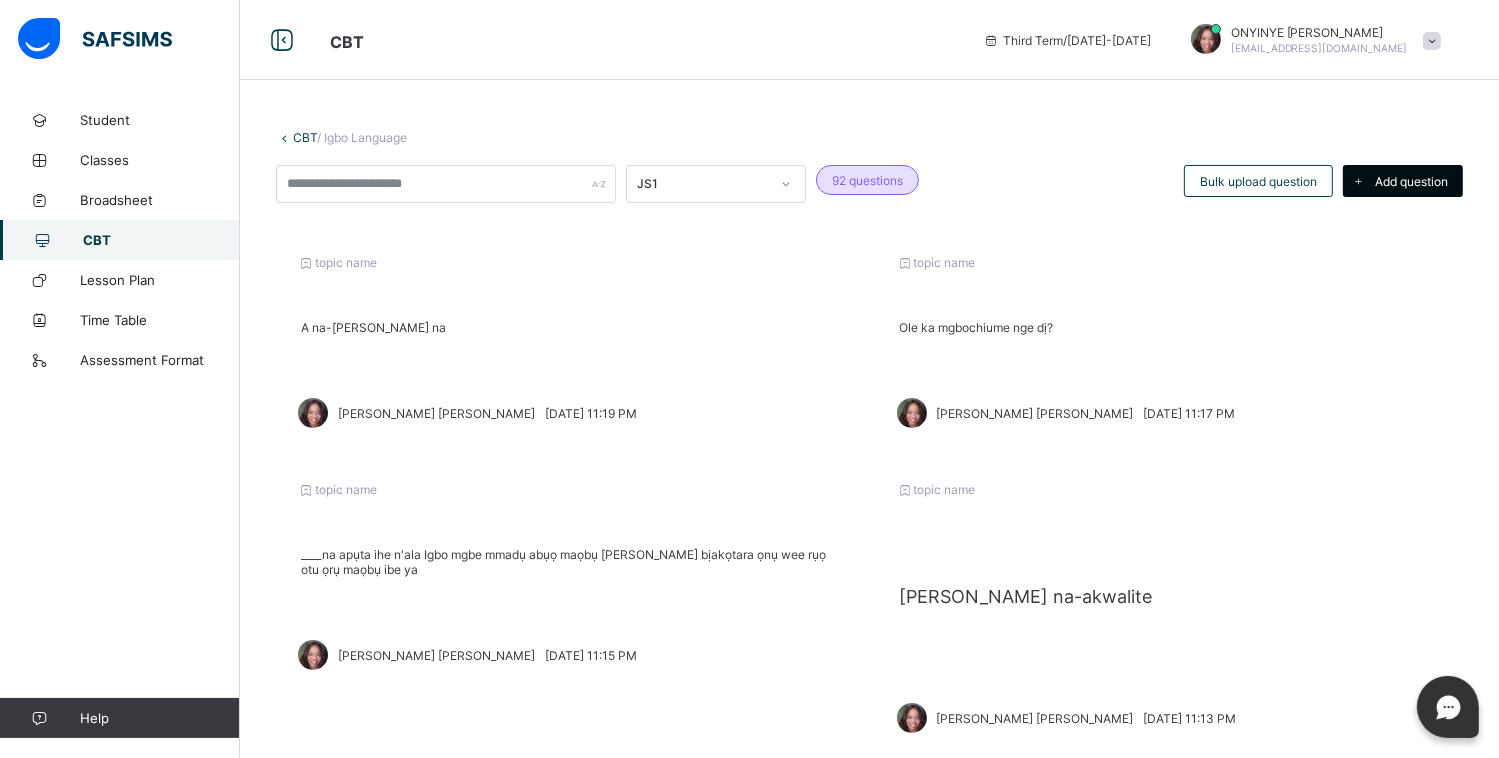 click on "Add question" at bounding box center [1411, 181] 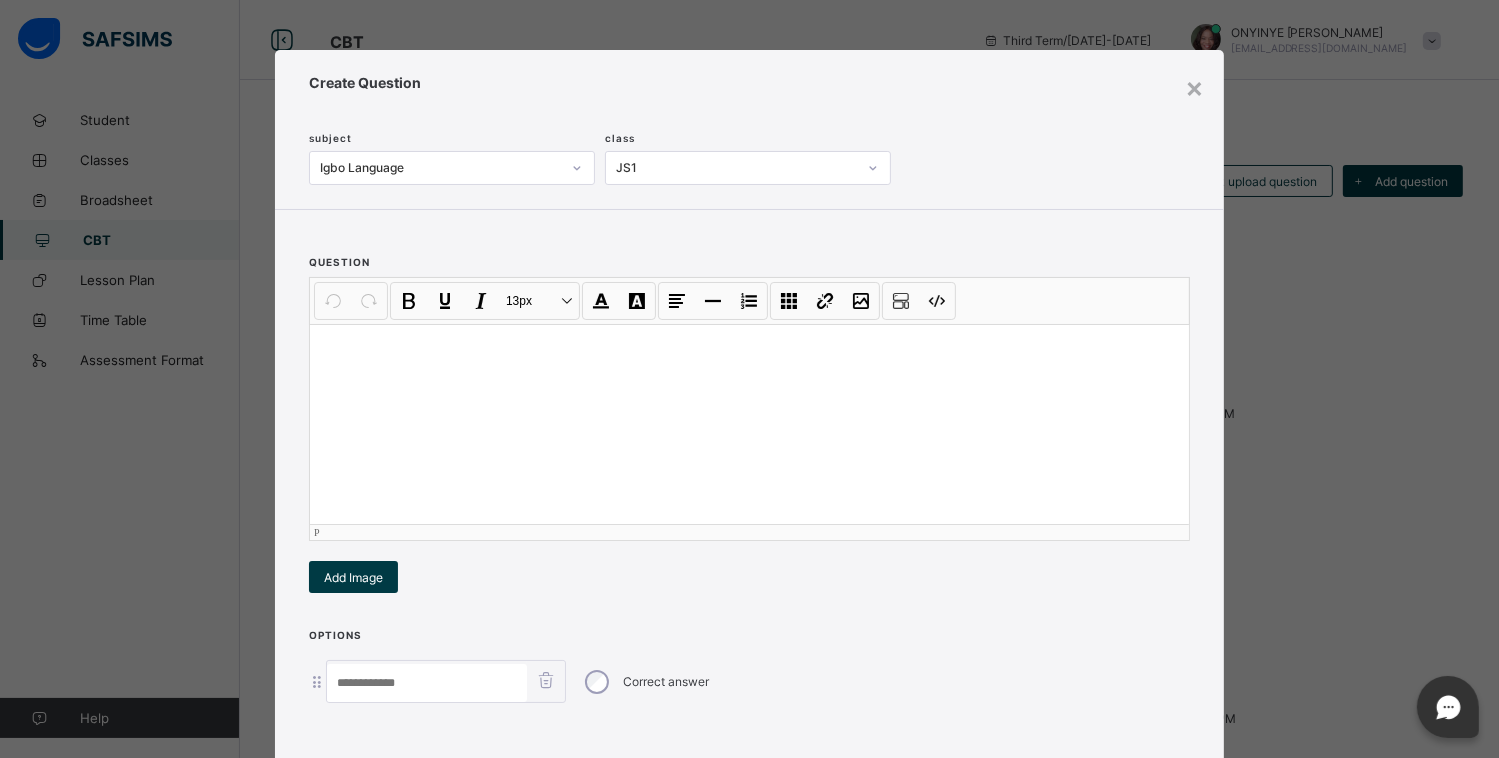 click at bounding box center (749, 424) 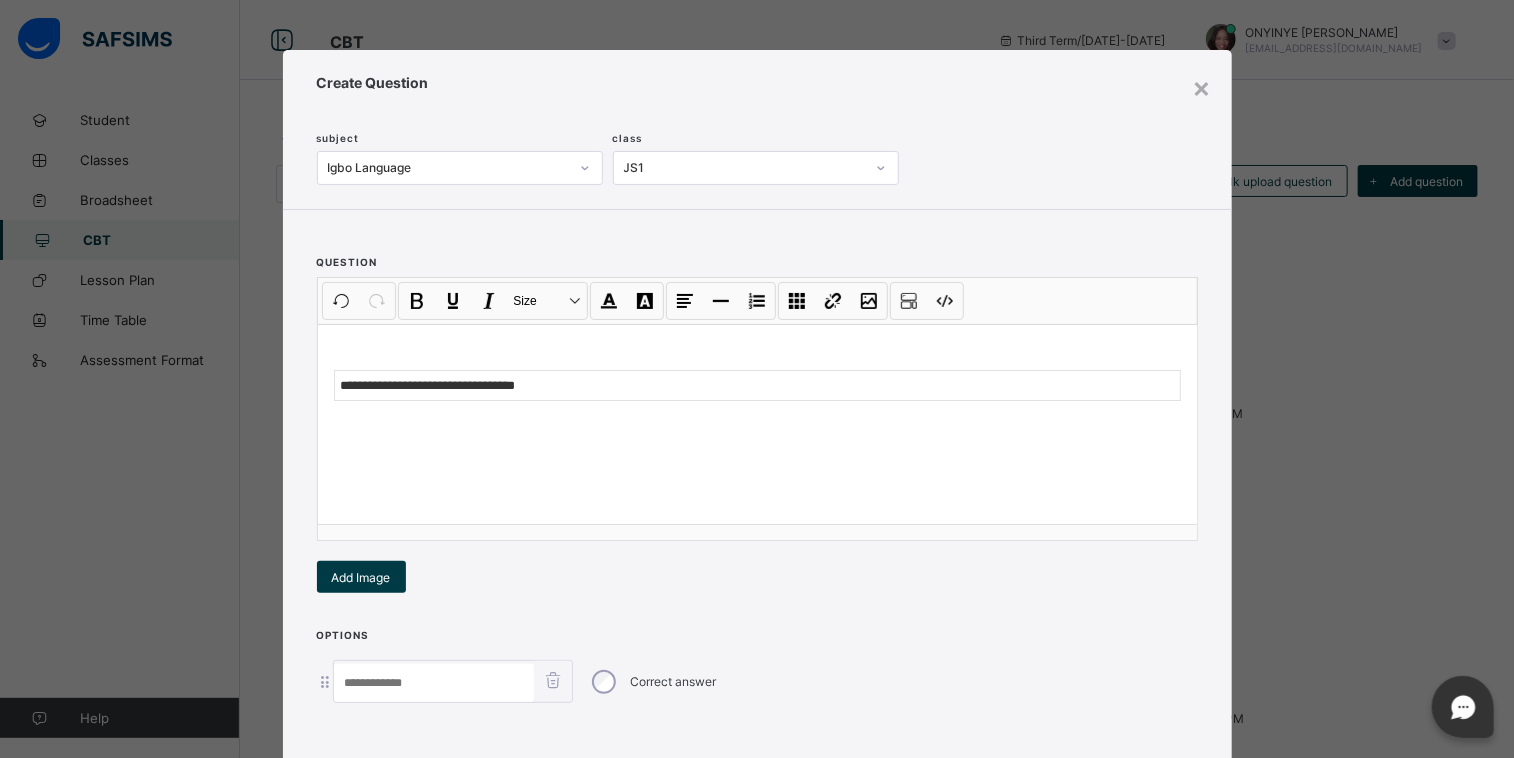click at bounding box center (434, 683) 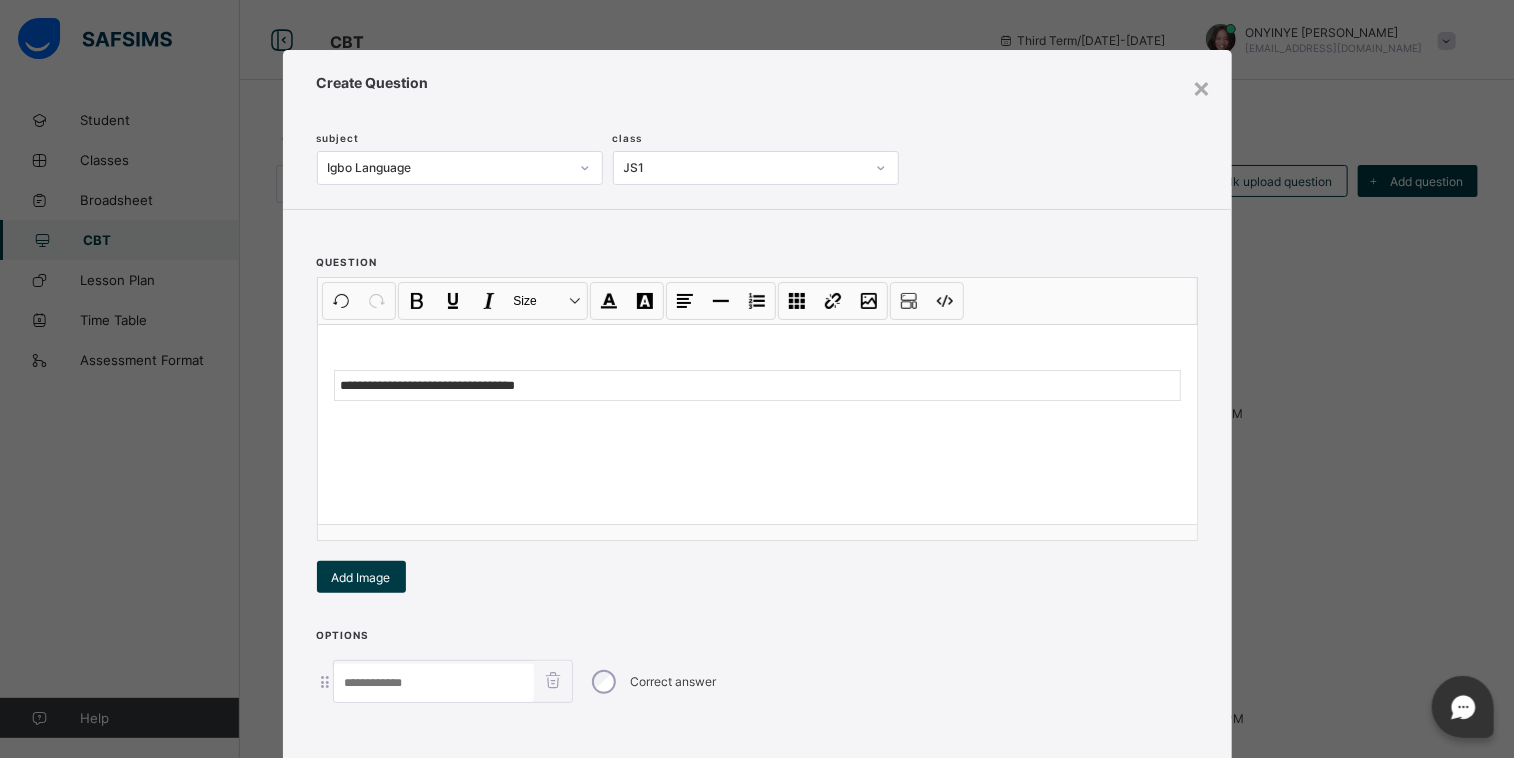 click at bounding box center [434, 683] 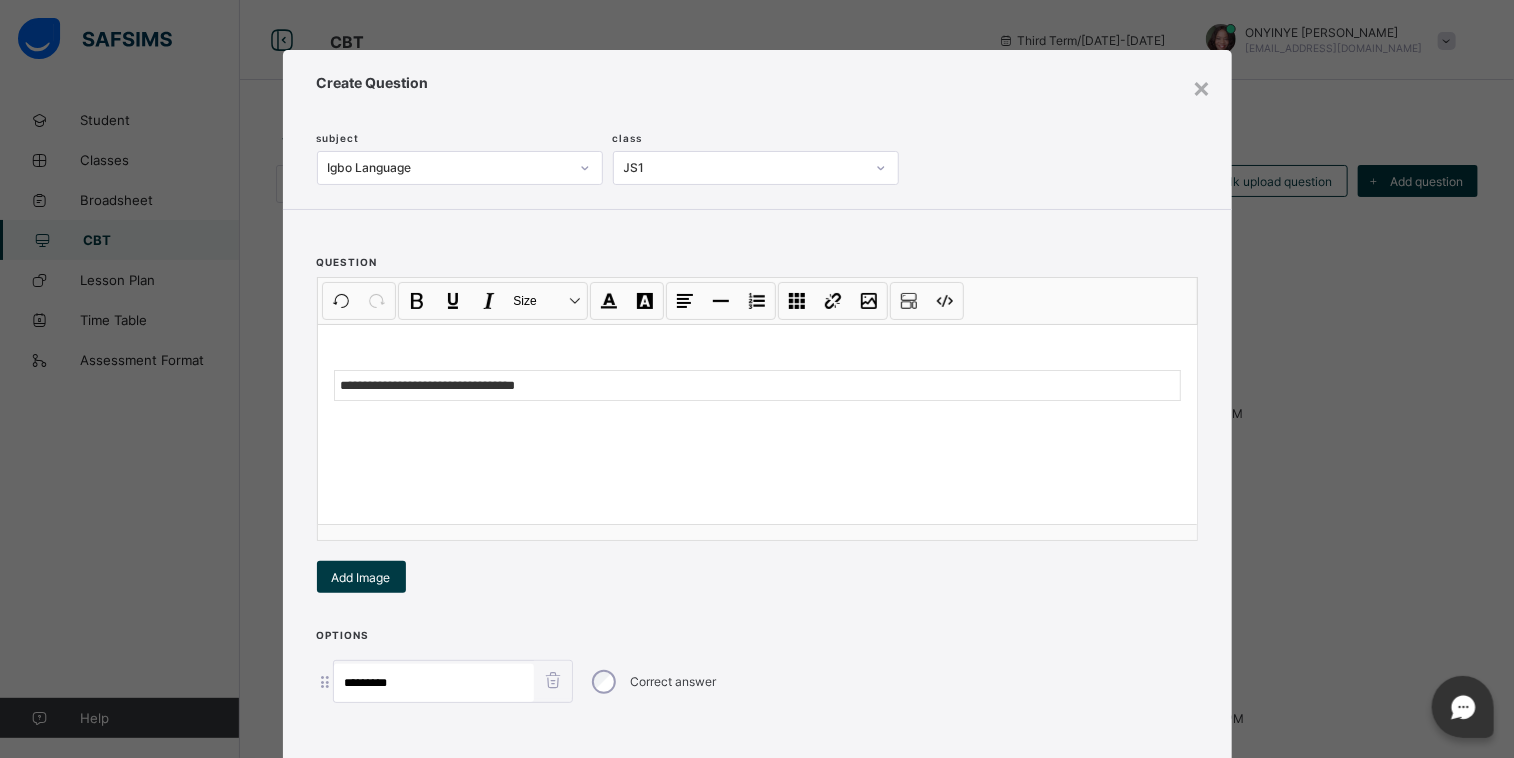 type on "*********" 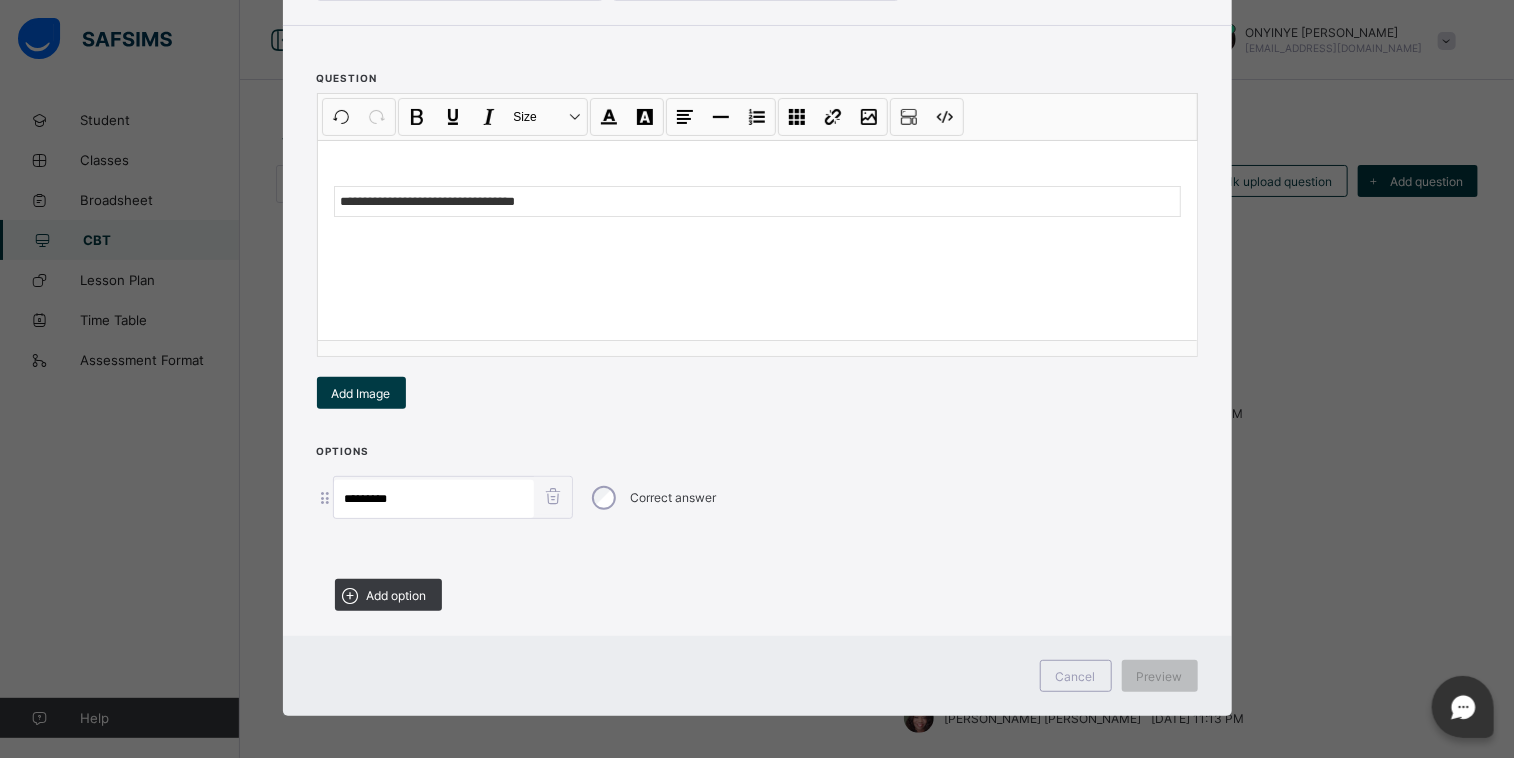 scroll, scrollTop: 188, scrollLeft: 0, axis: vertical 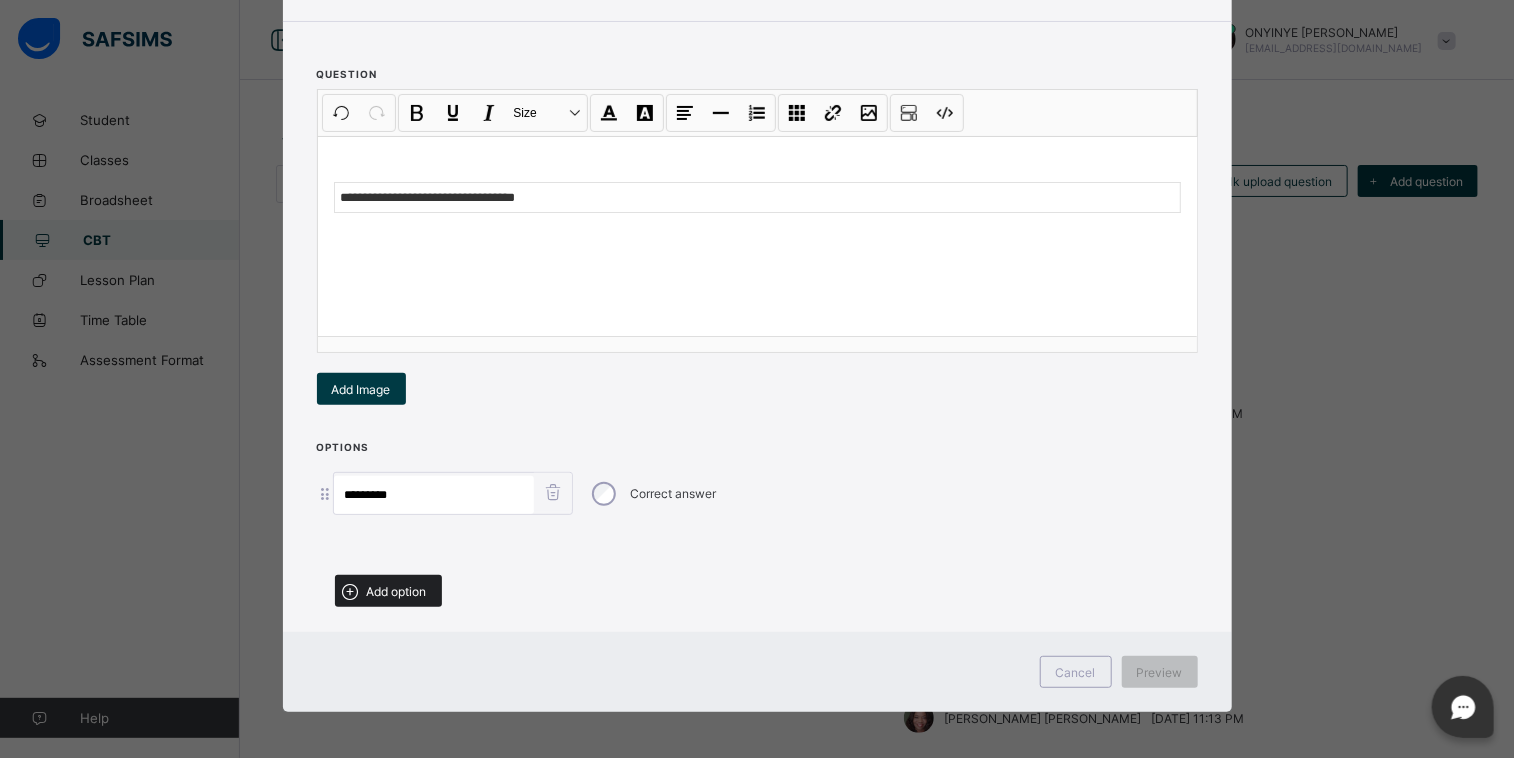 click on "Add option" at bounding box center (397, 591) 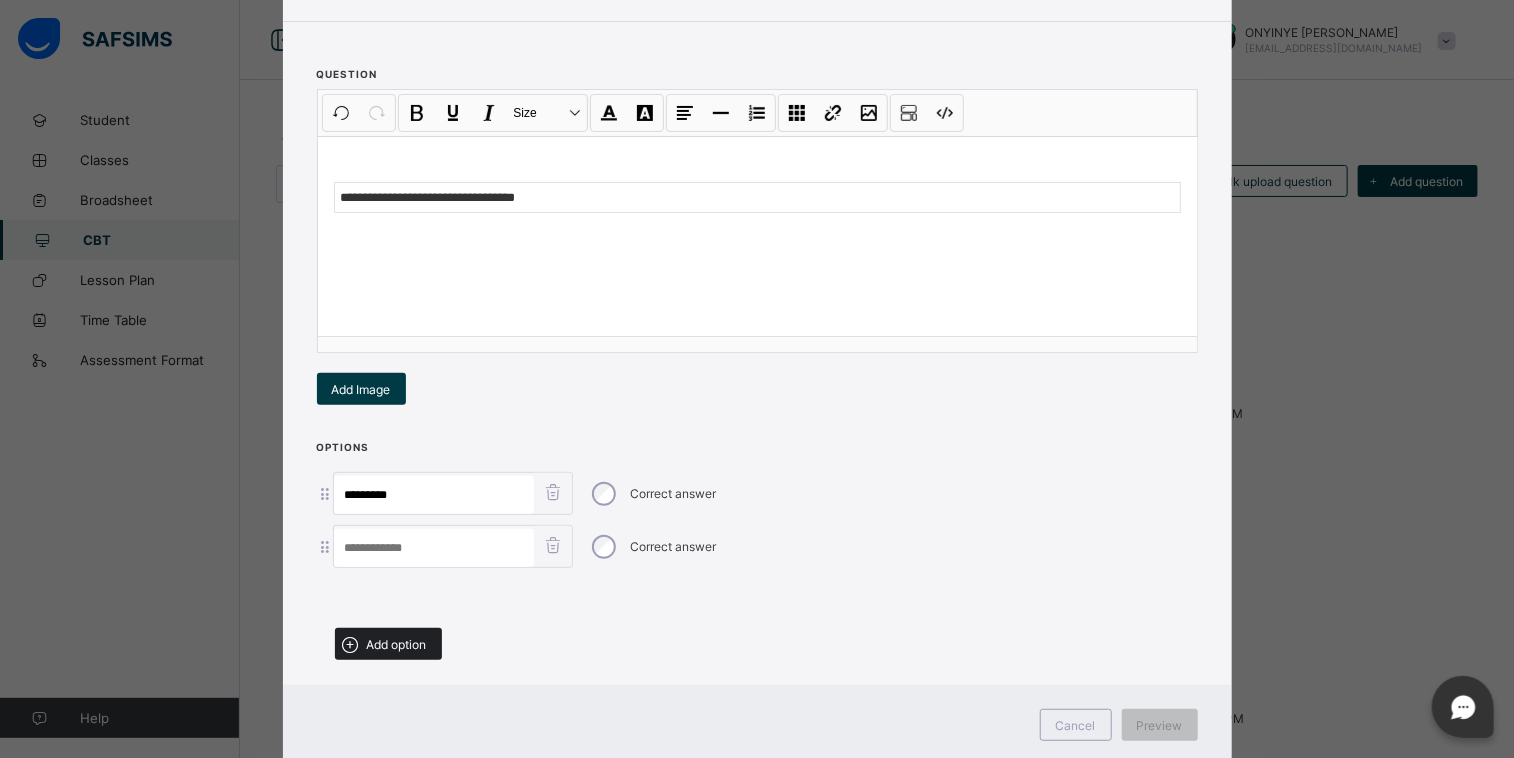 click on "Add option" at bounding box center [397, 644] 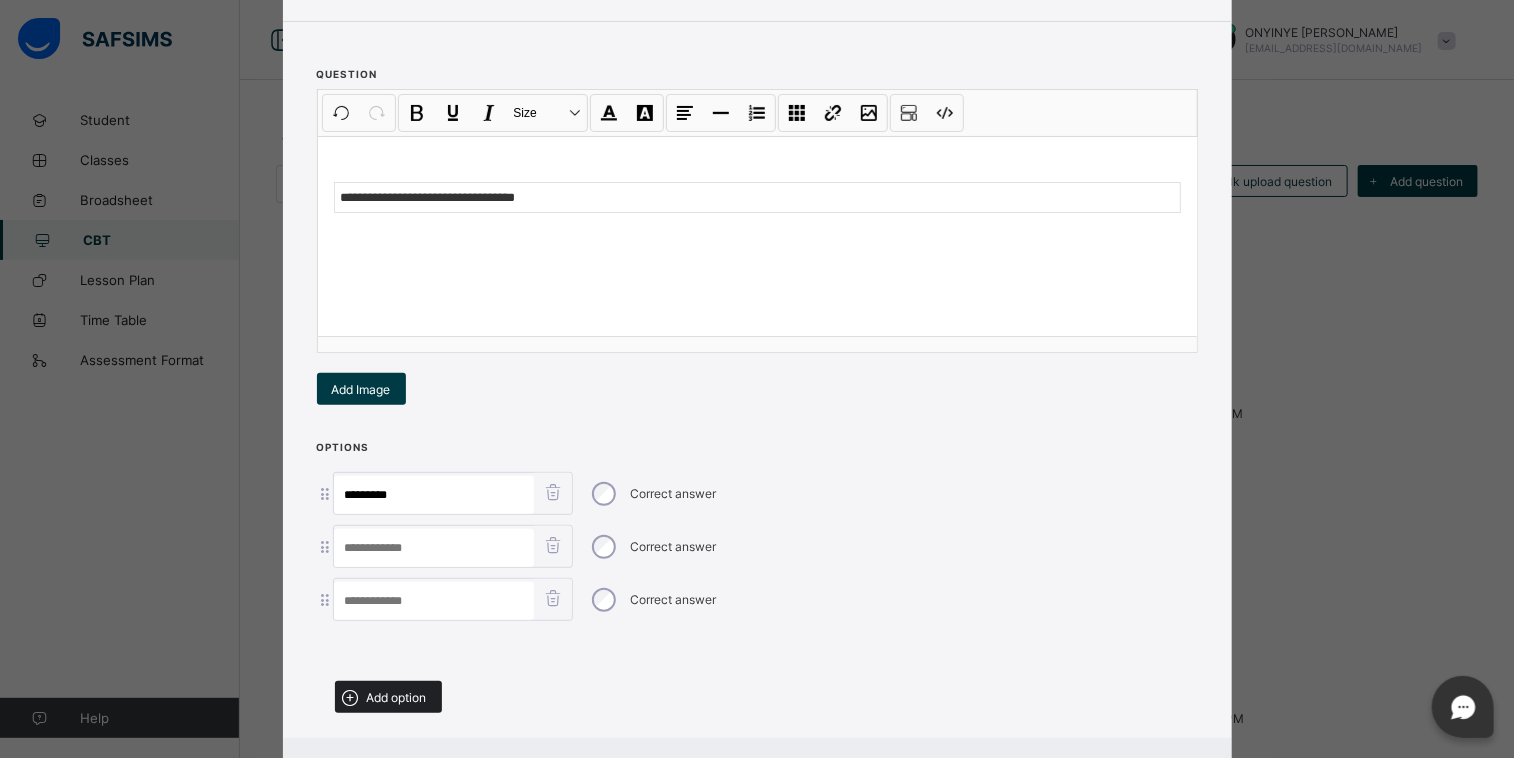 click on "Add option" at bounding box center [397, 697] 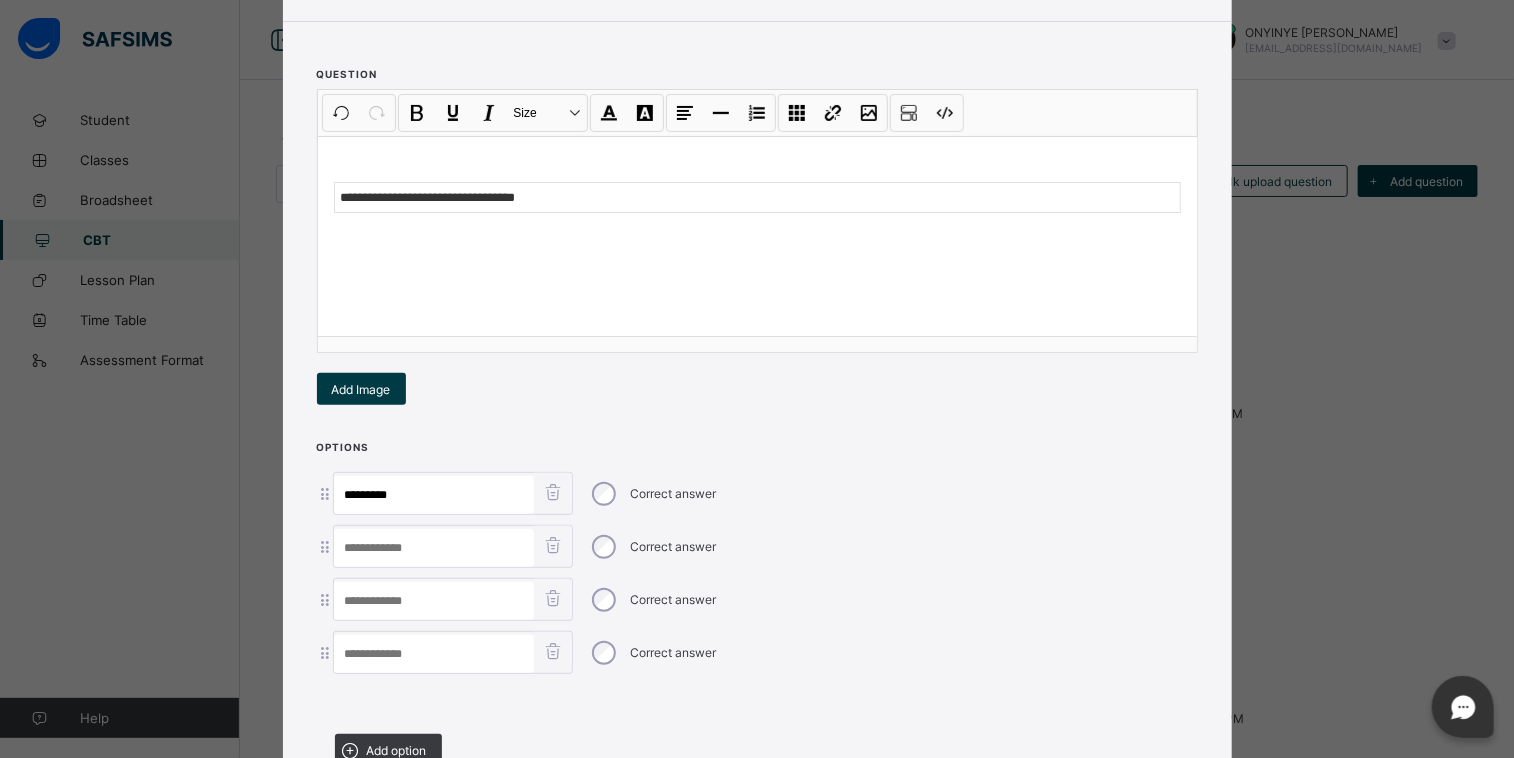 click at bounding box center (434, 548) 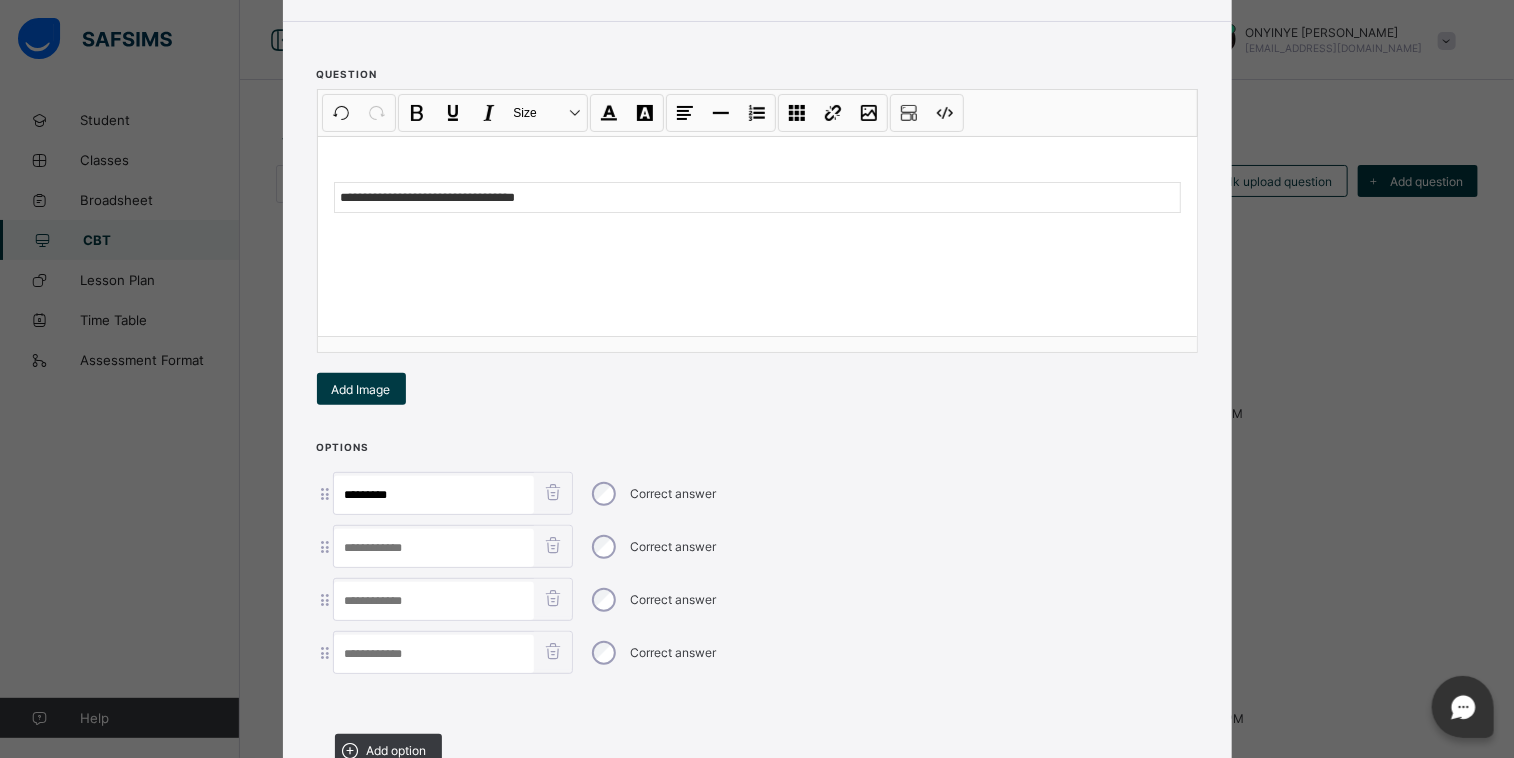 click at bounding box center (434, 548) 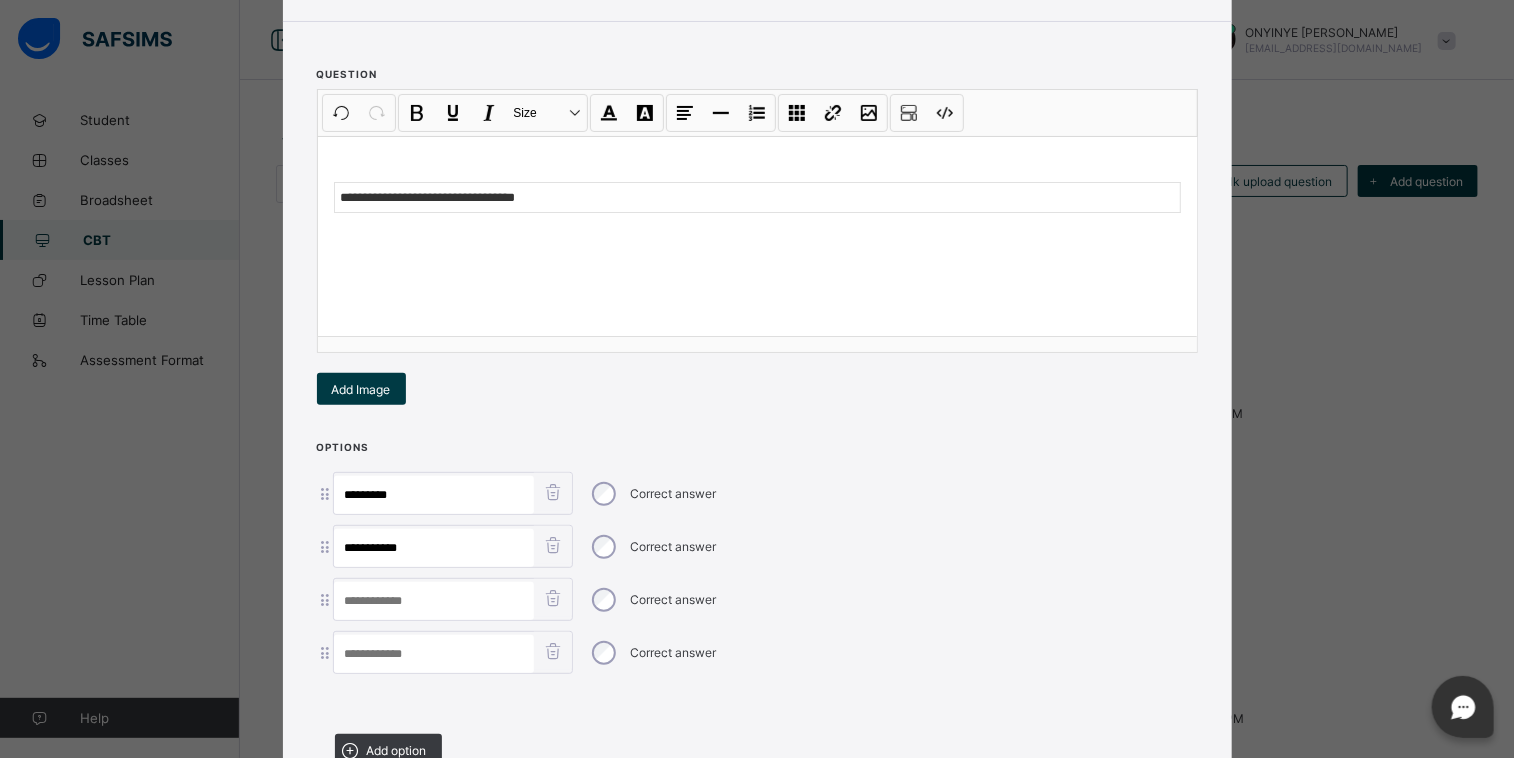 type on "**********" 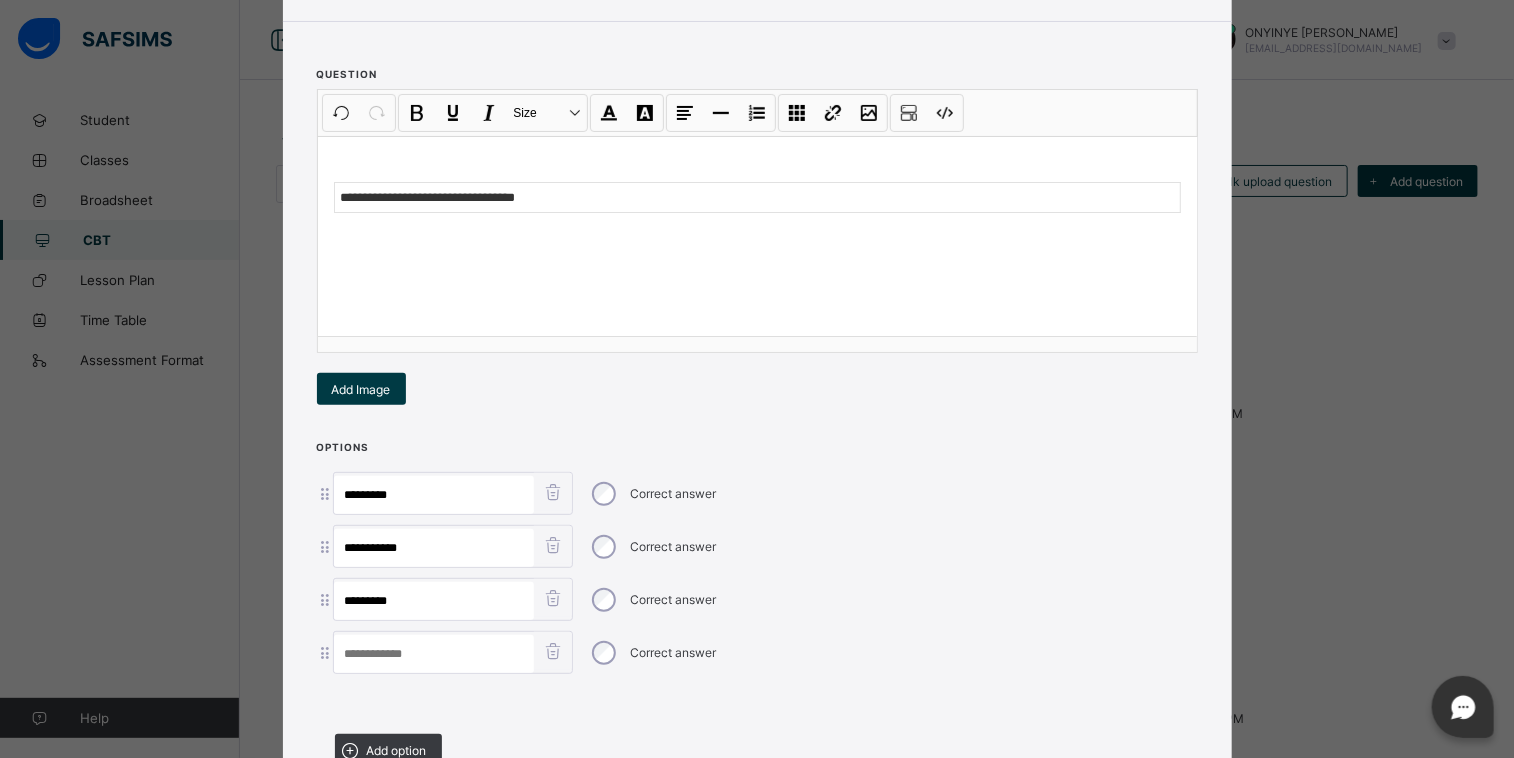 type on "*********" 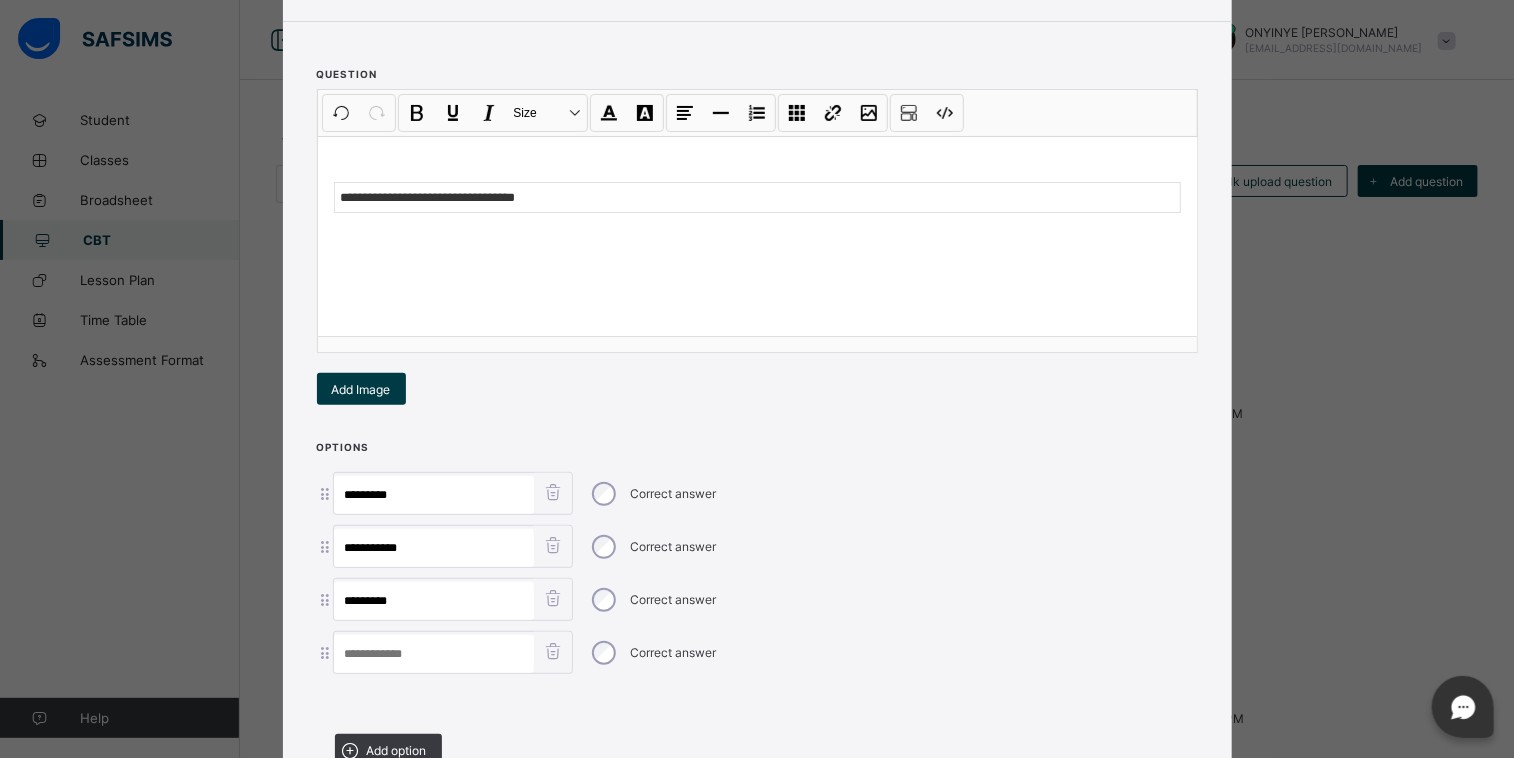 click at bounding box center (434, 654) 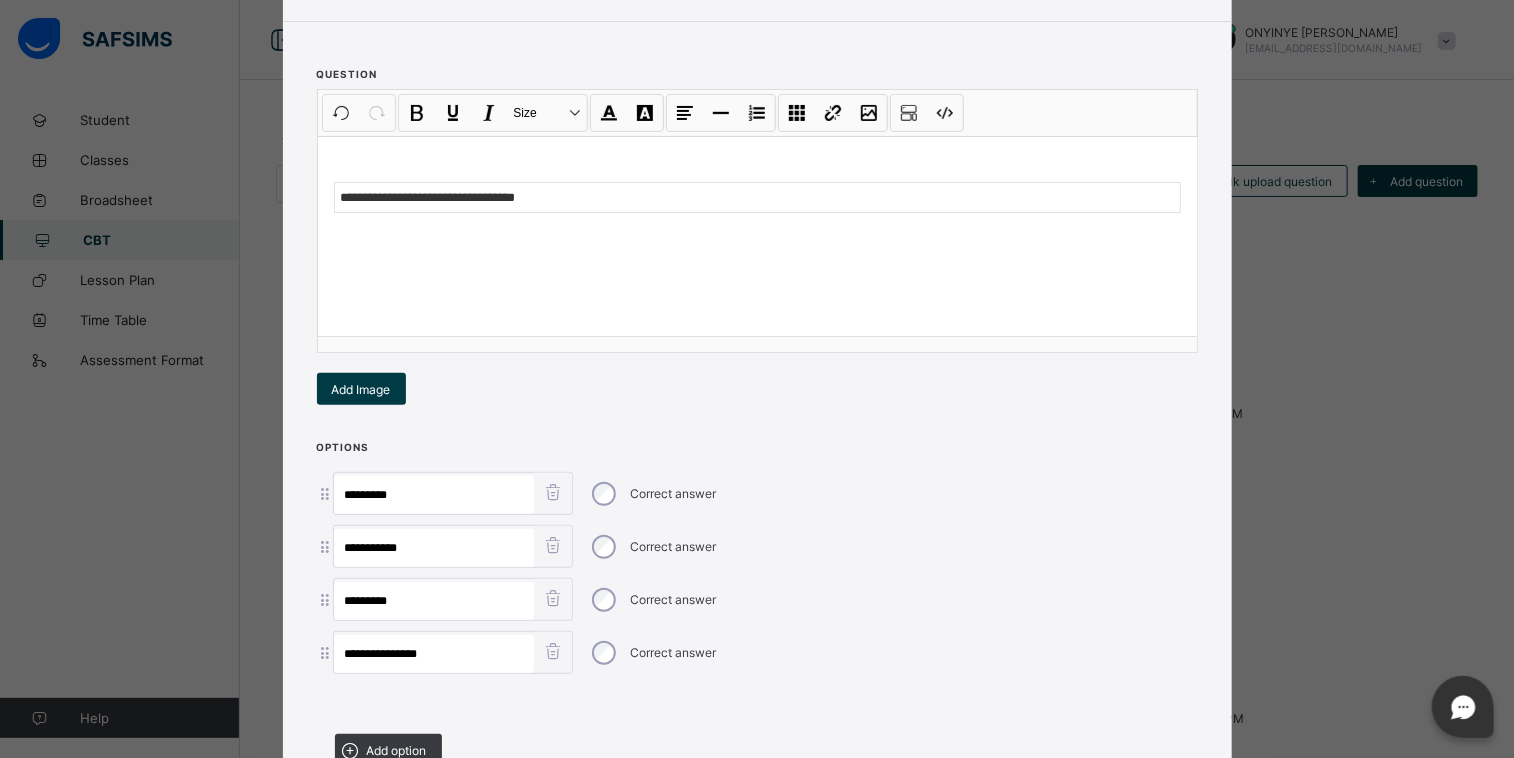 type on "**********" 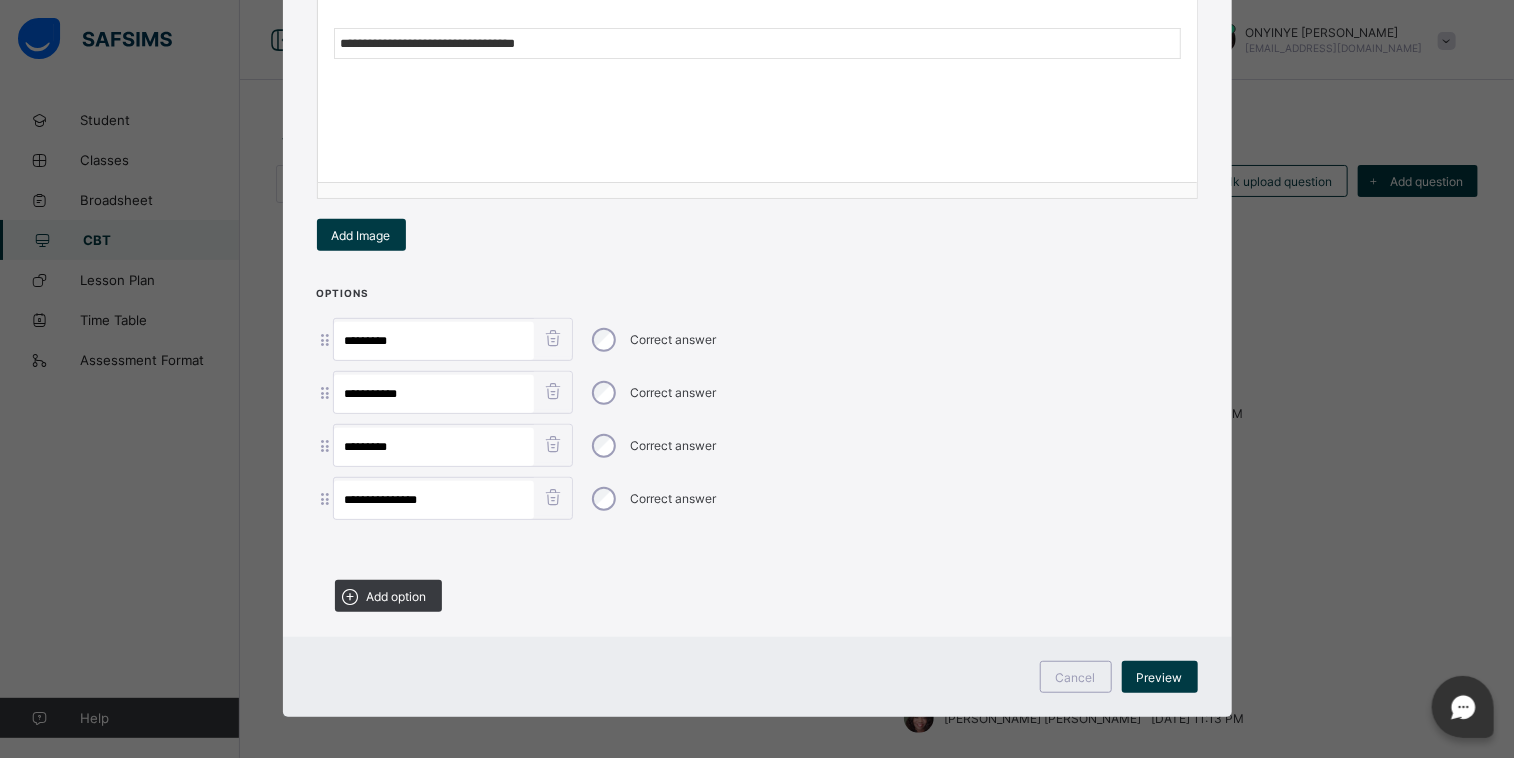 scroll, scrollTop: 344, scrollLeft: 0, axis: vertical 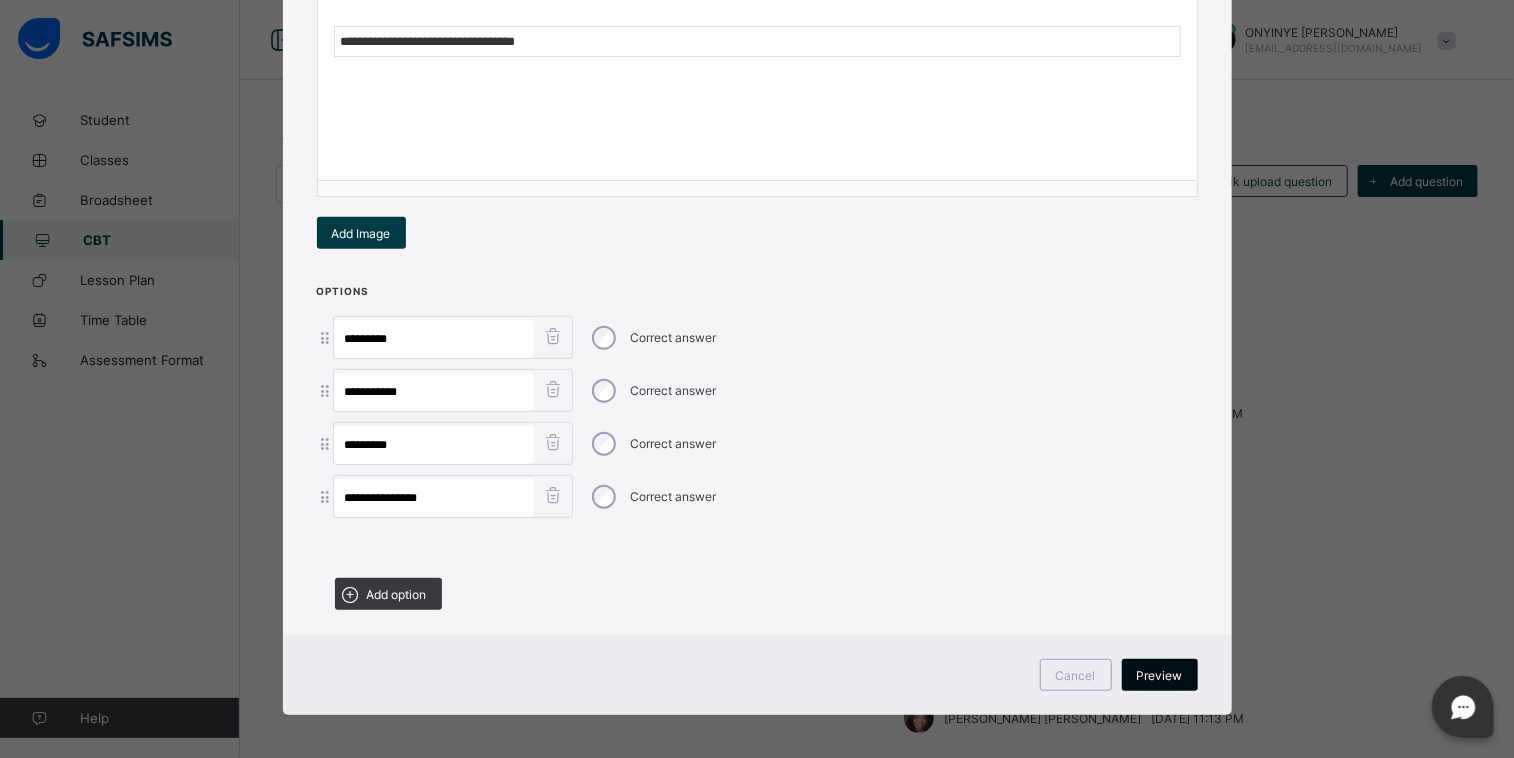 click on "Preview" at bounding box center [1160, 675] 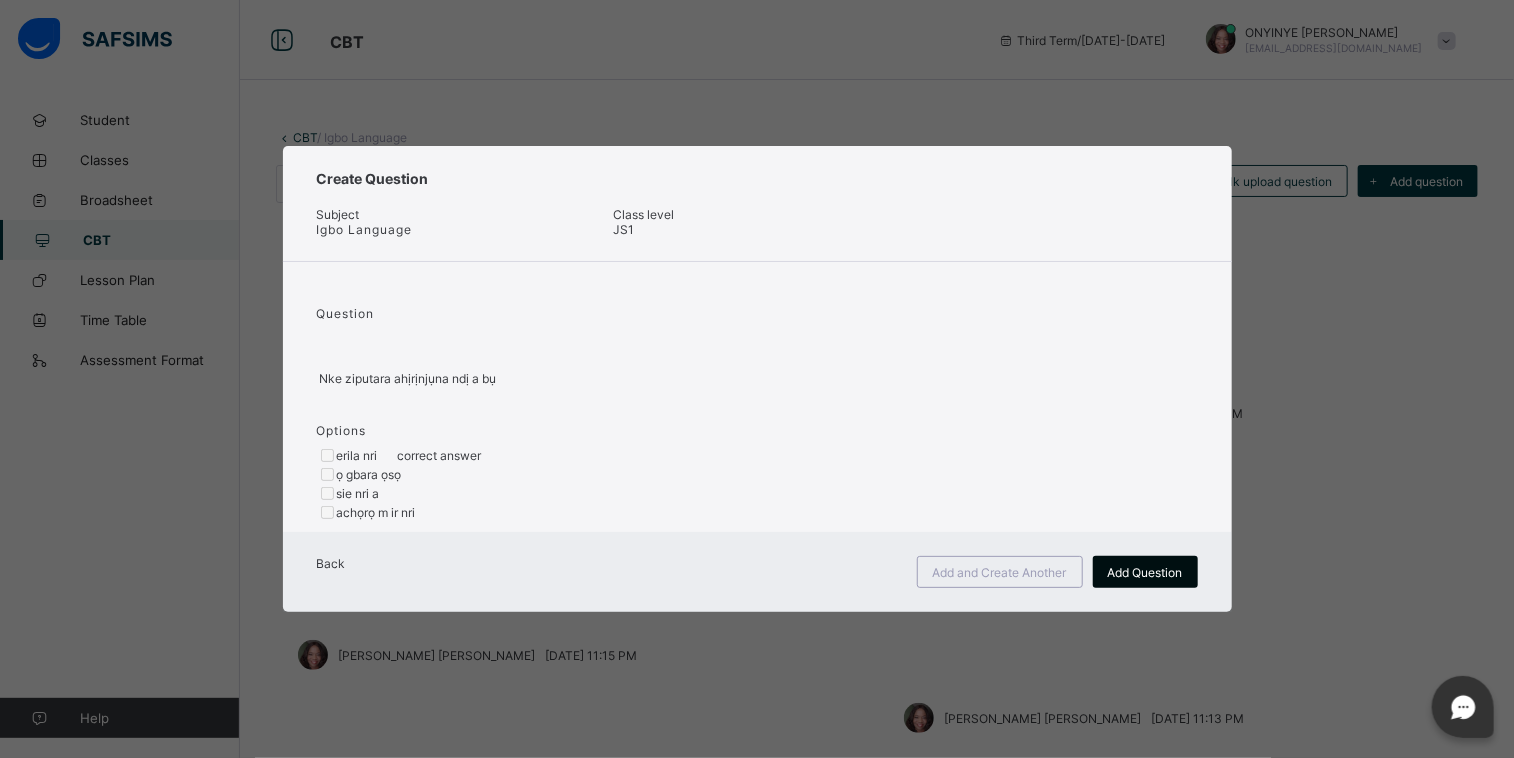 scroll, scrollTop: 0, scrollLeft: 0, axis: both 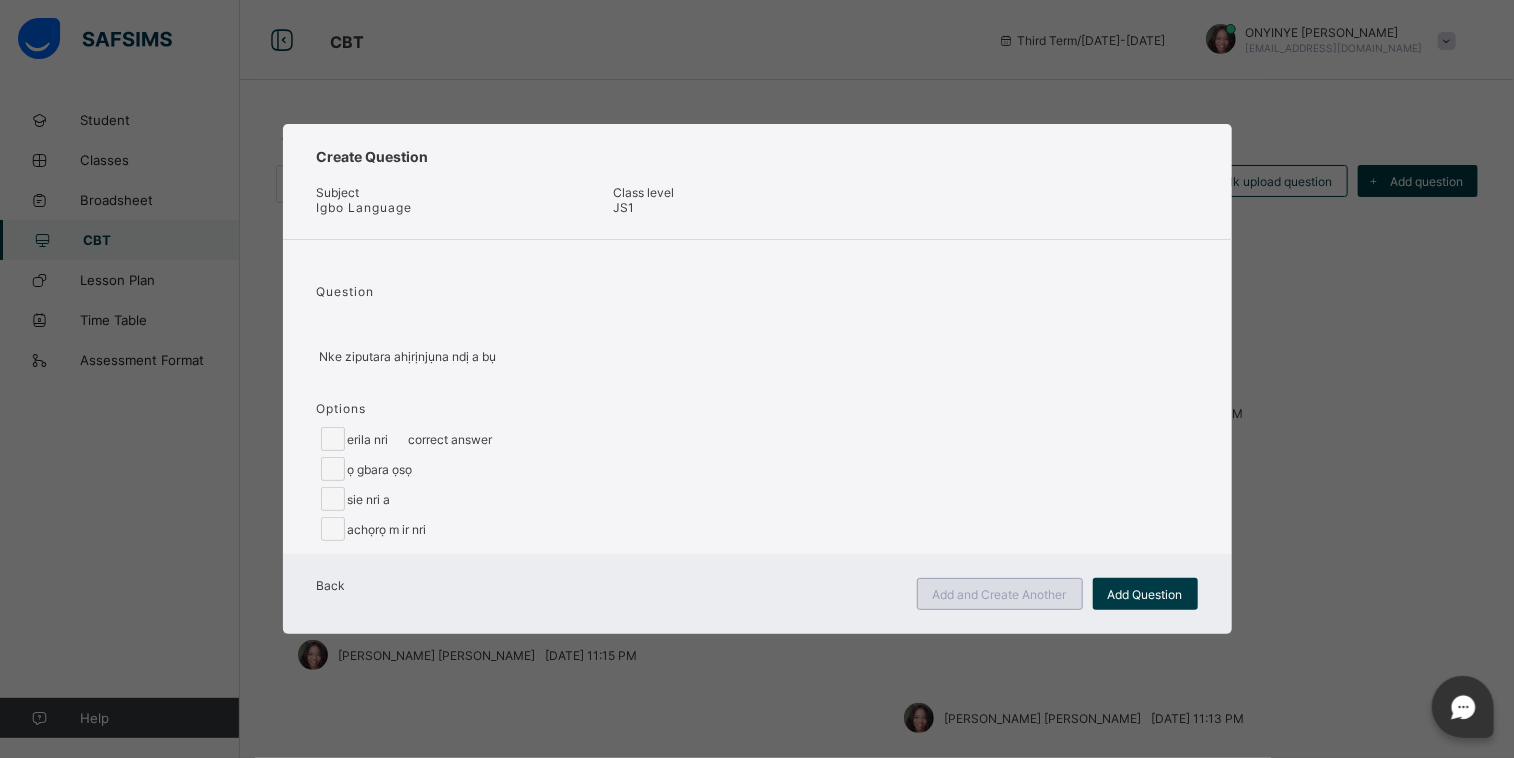 click on "Add and Create Another" at bounding box center [1000, 594] 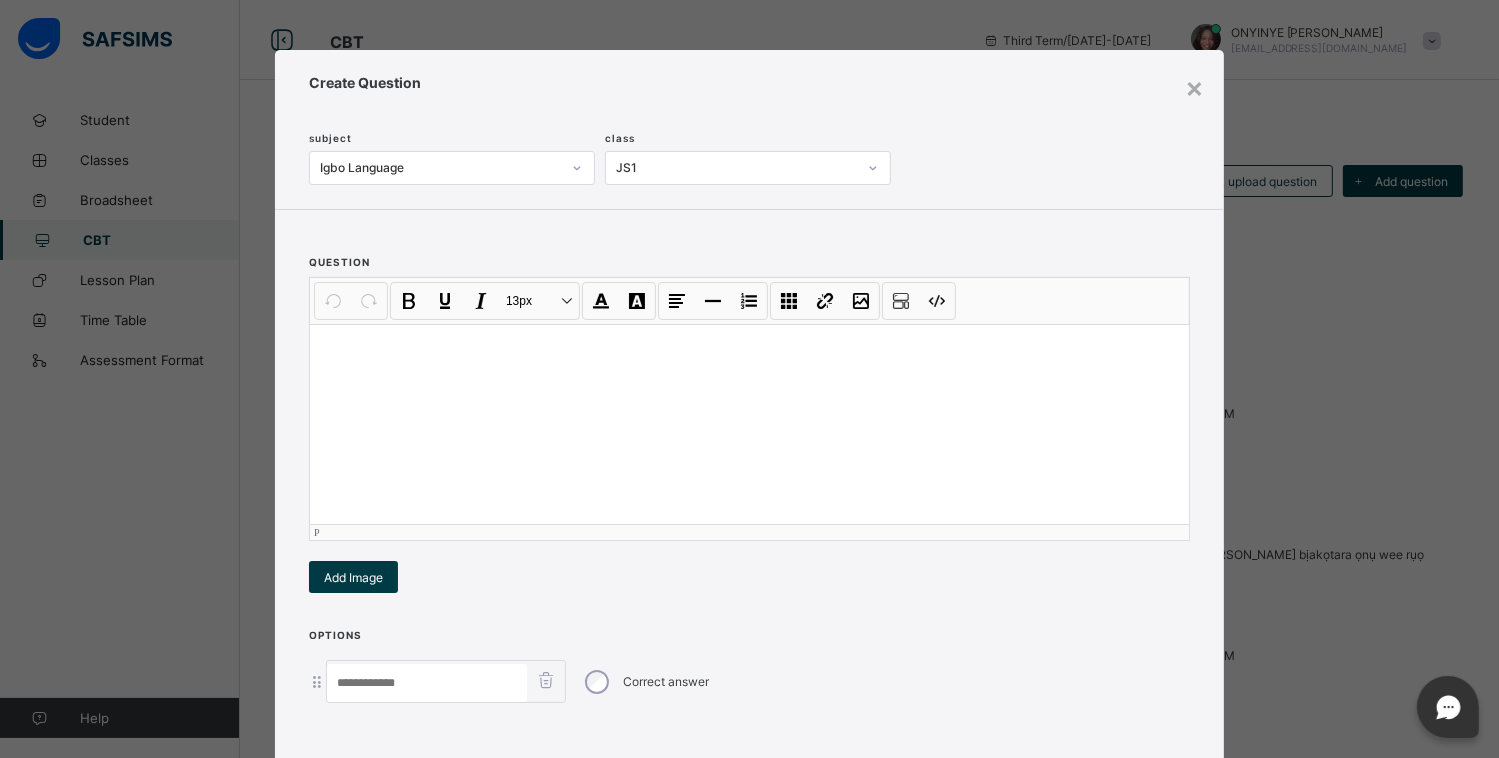 click at bounding box center (749, 424) 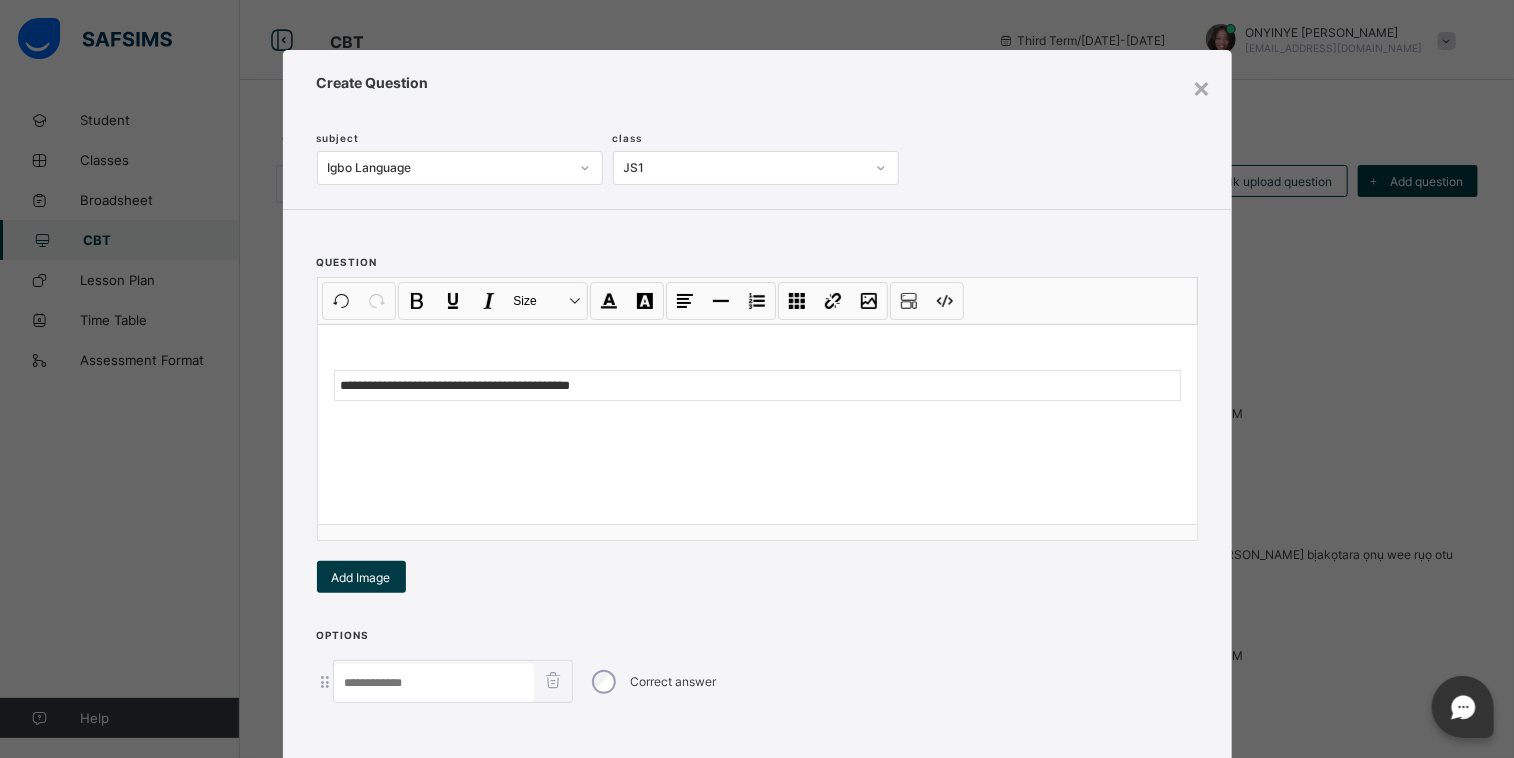 click at bounding box center [434, 683] 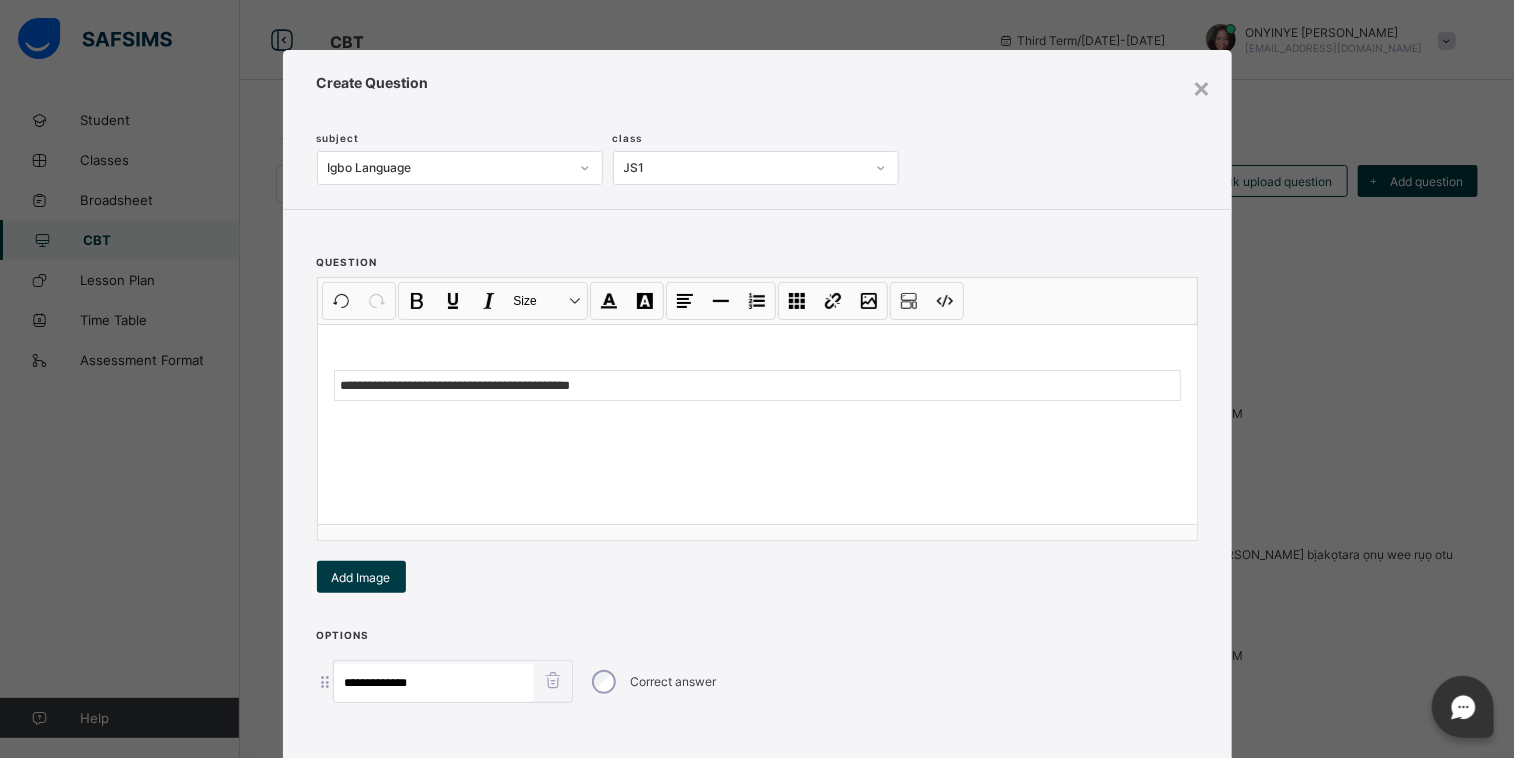 type on "**********" 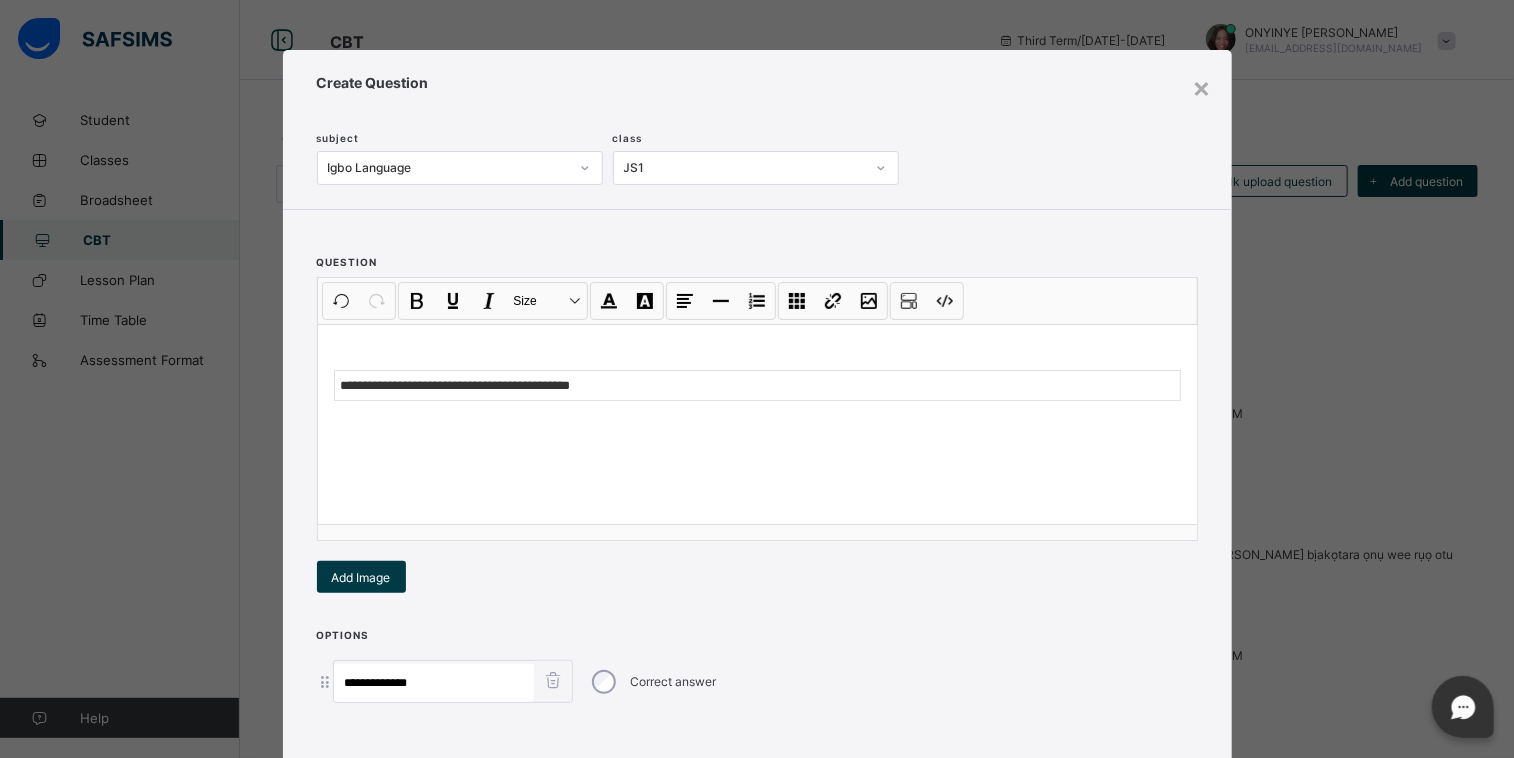 click at bounding box center (757, 730) 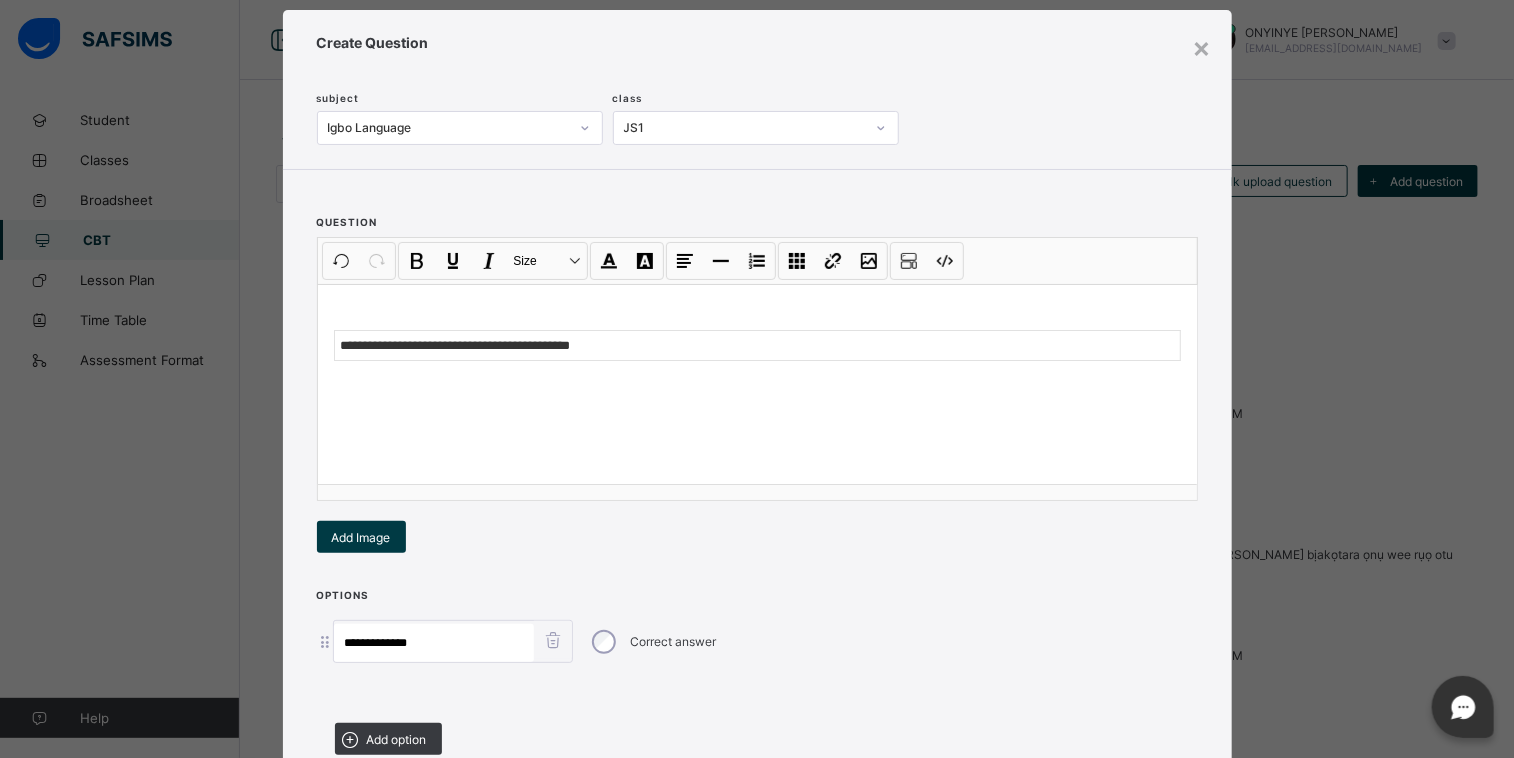 scroll, scrollTop: 188, scrollLeft: 0, axis: vertical 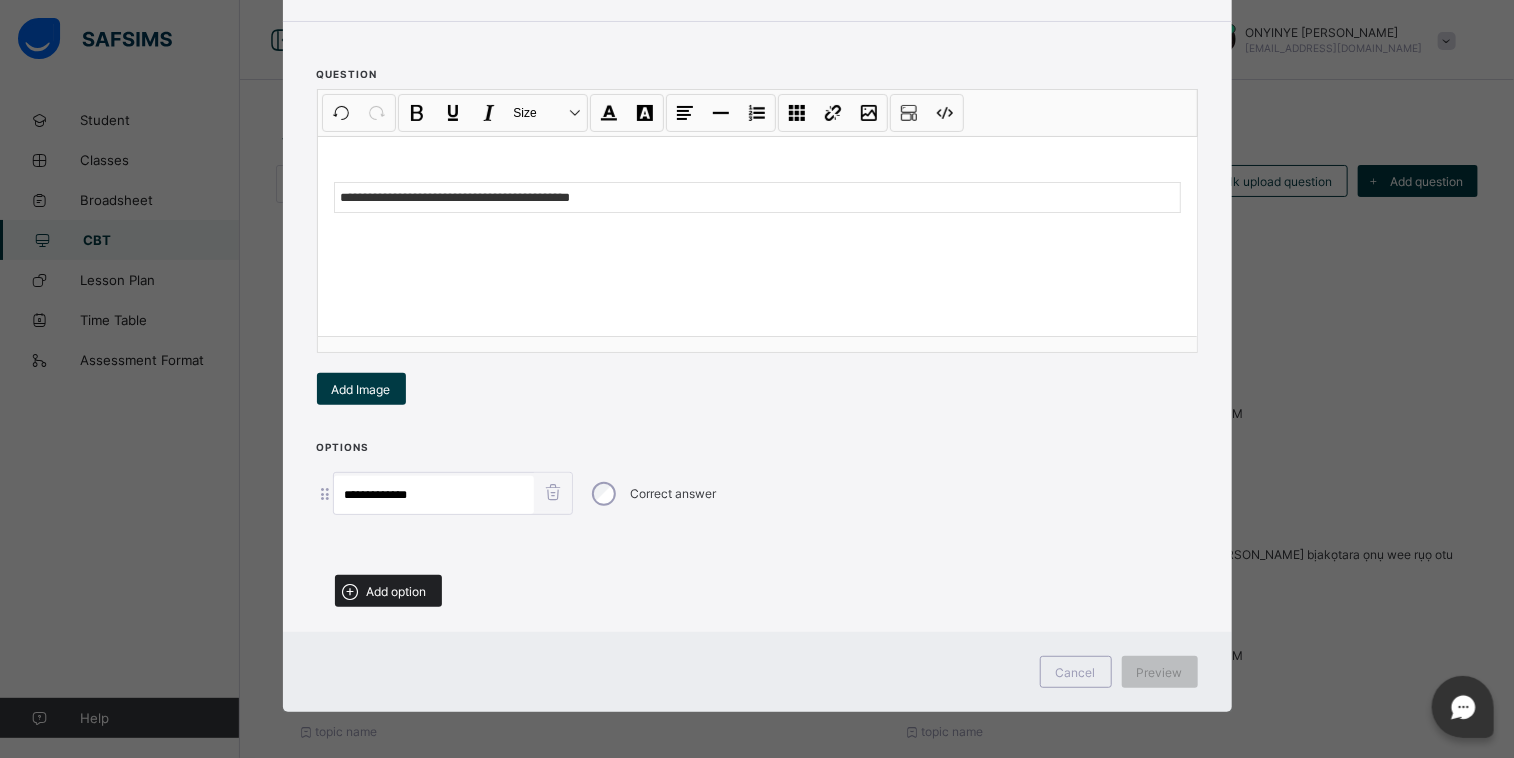 click on "Add option" at bounding box center [397, 591] 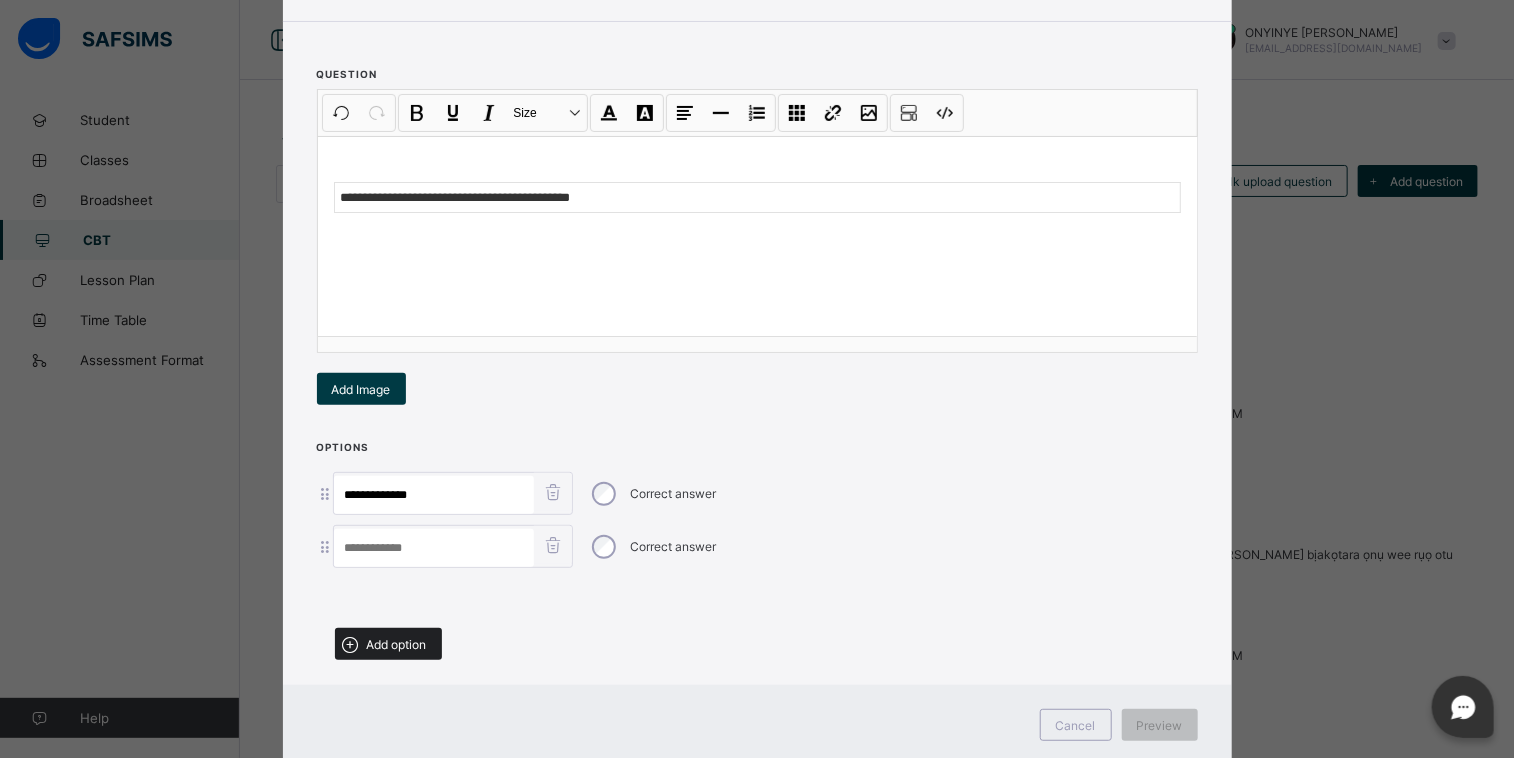 click on "Add option" at bounding box center (397, 644) 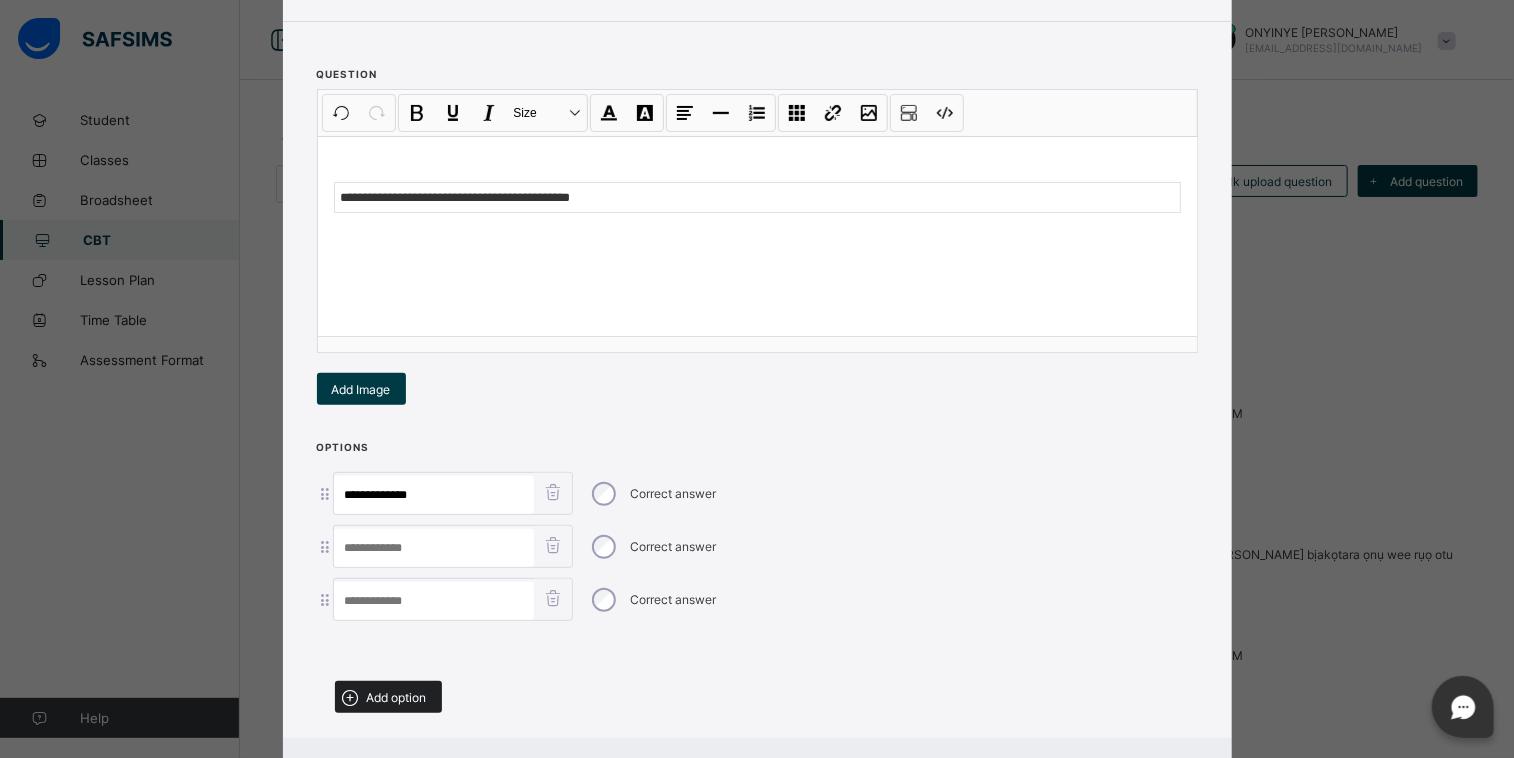 click on "Add option" at bounding box center [397, 697] 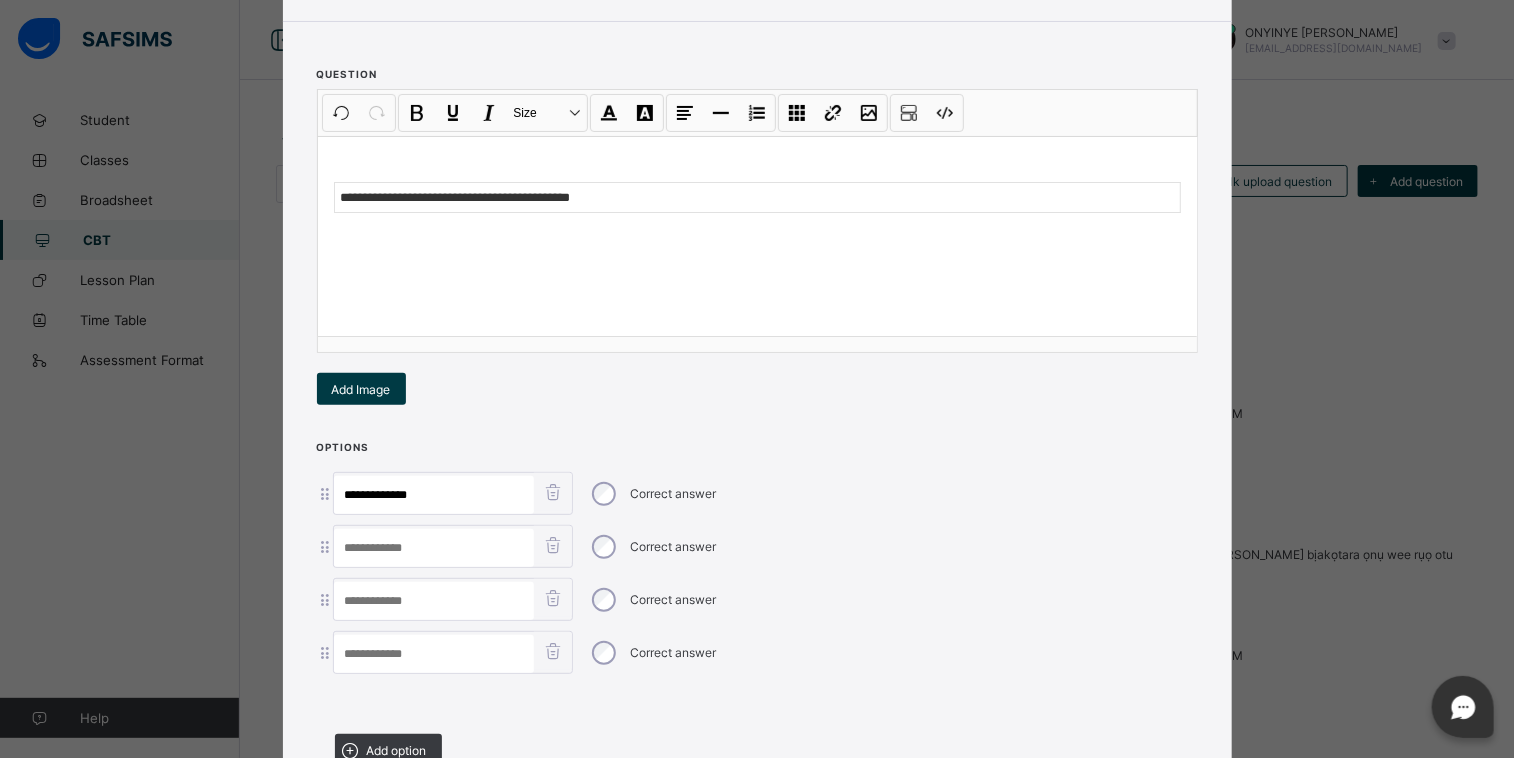 click at bounding box center [434, 548] 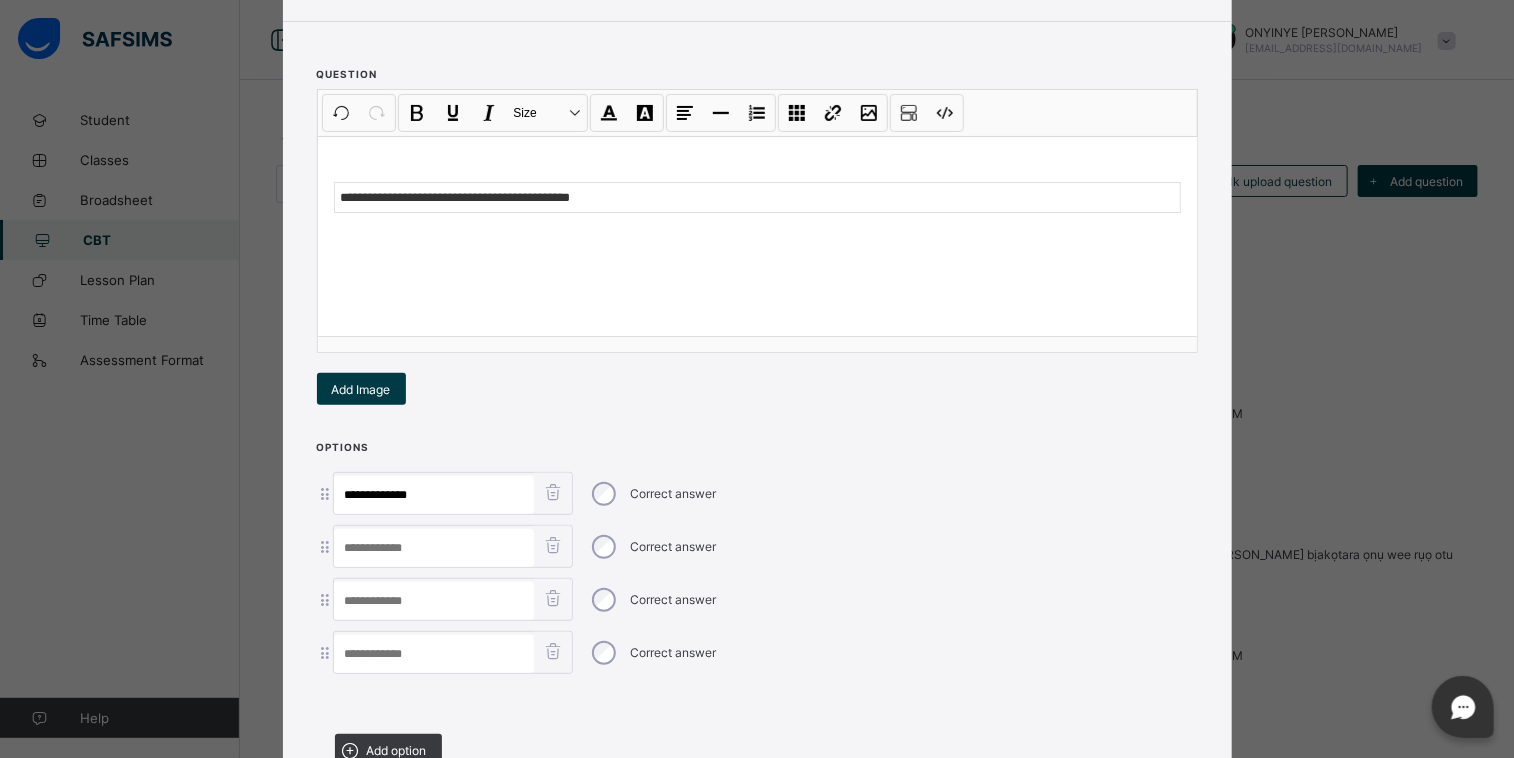 paste on "**********" 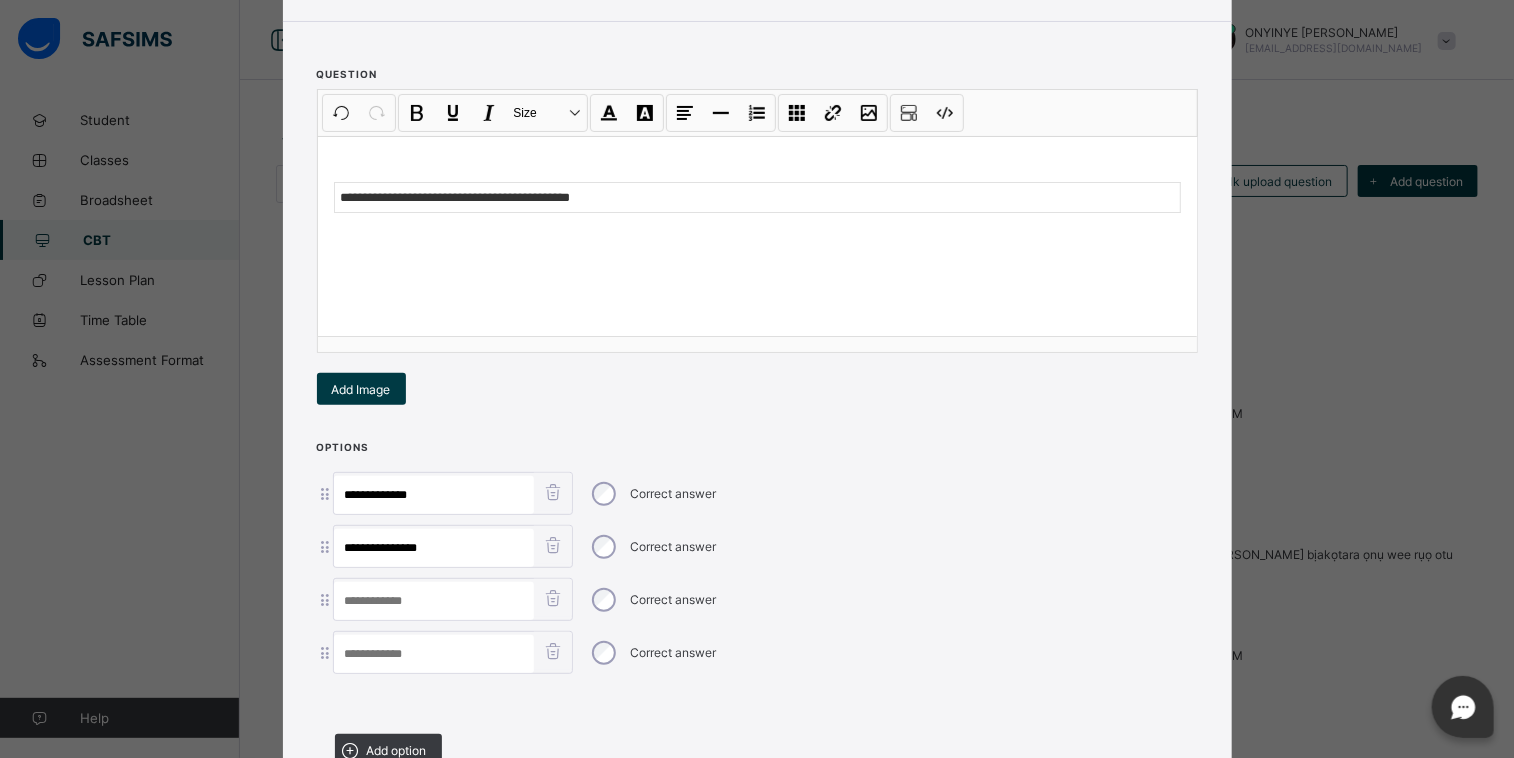 type on "**********" 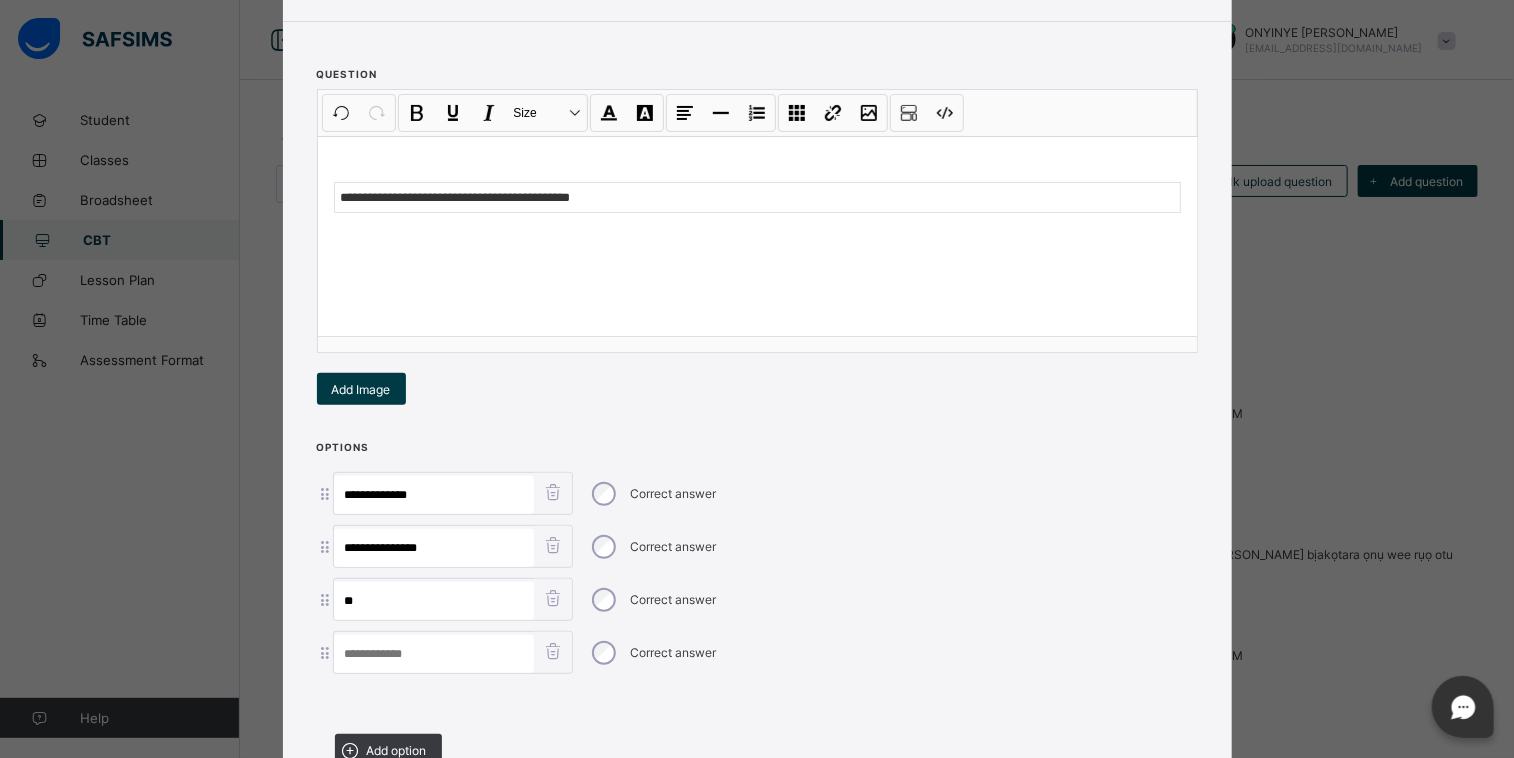 type on "*" 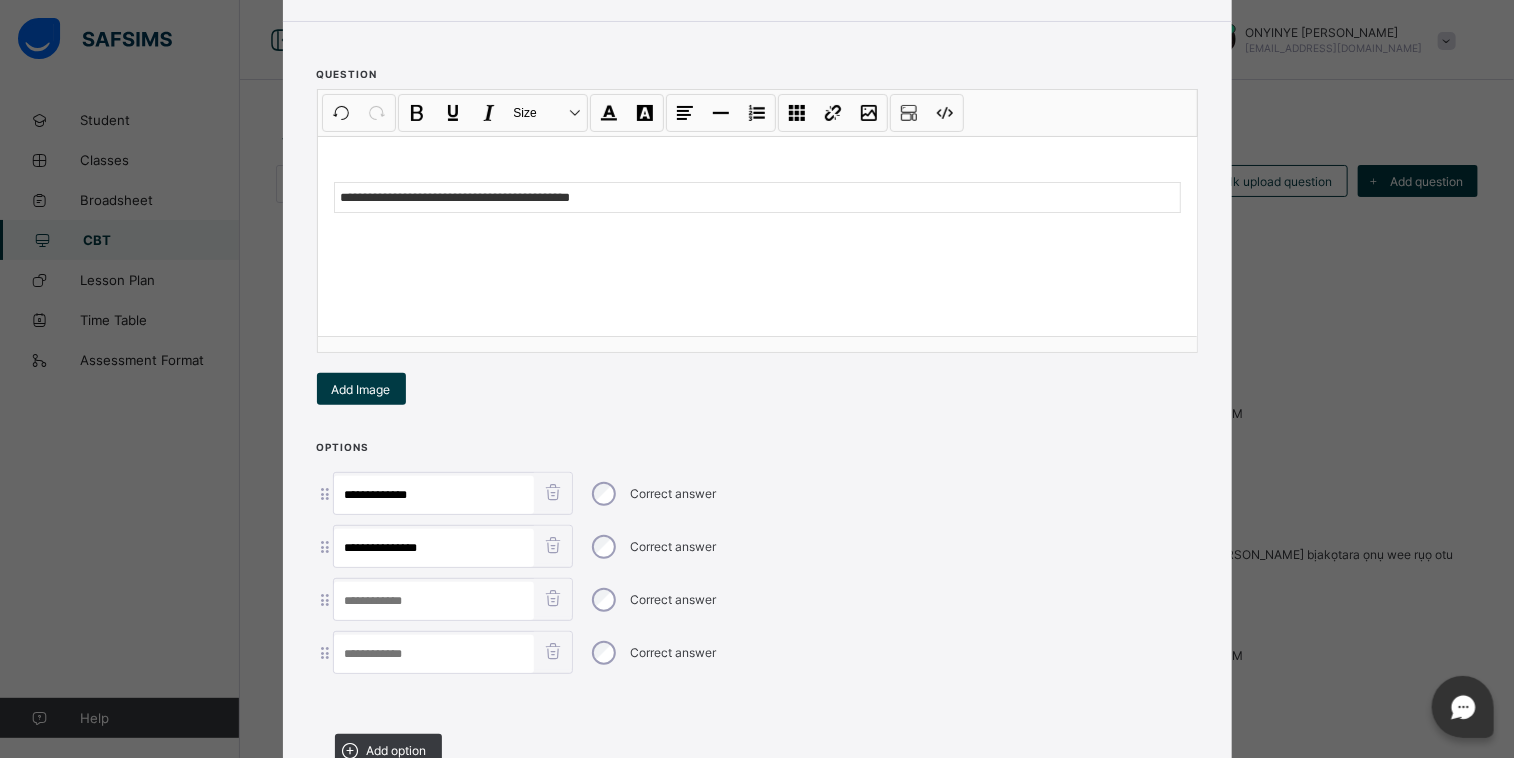 click at bounding box center (434, 601) 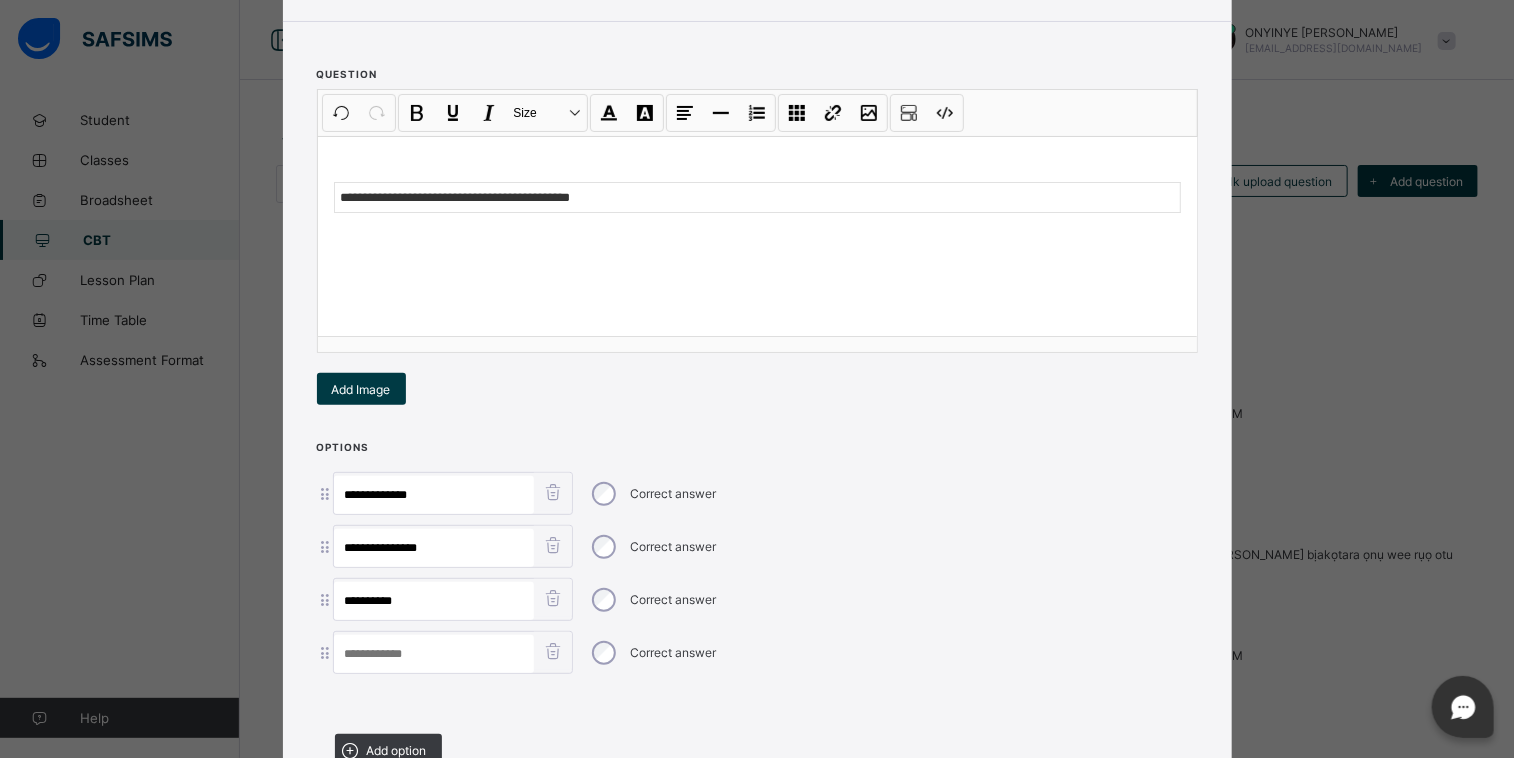 type on "**********" 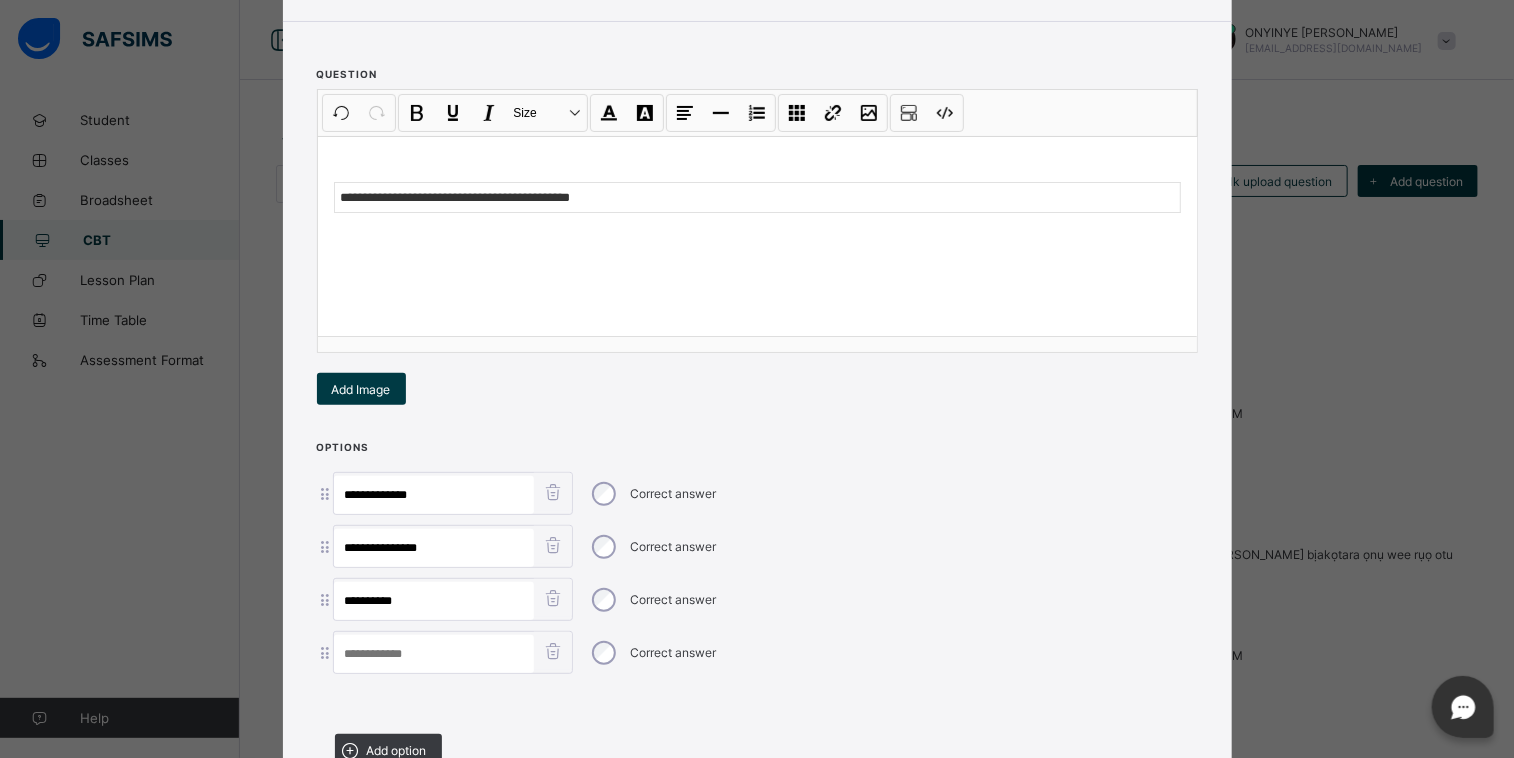 click at bounding box center (434, 654) 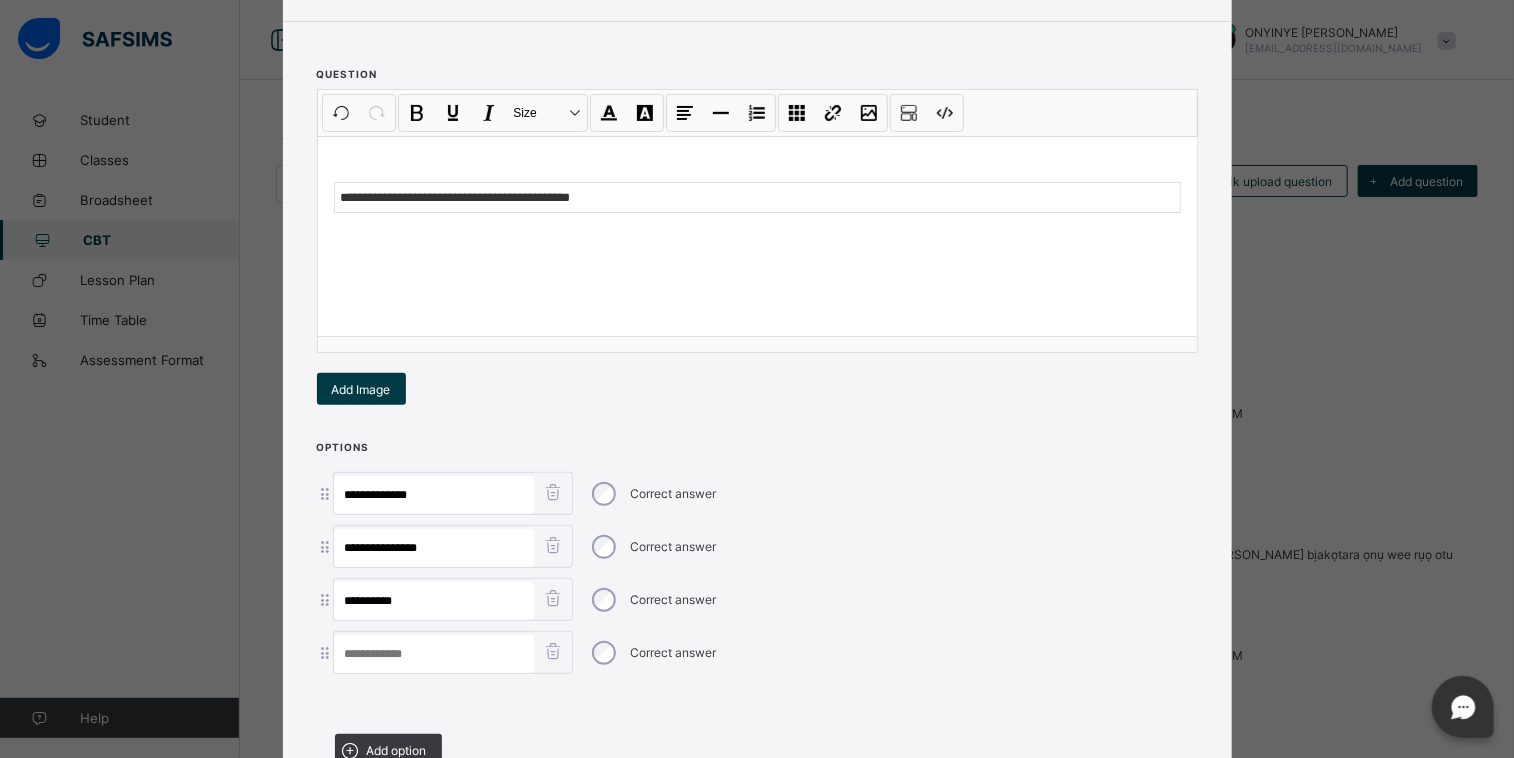 paste on "**********" 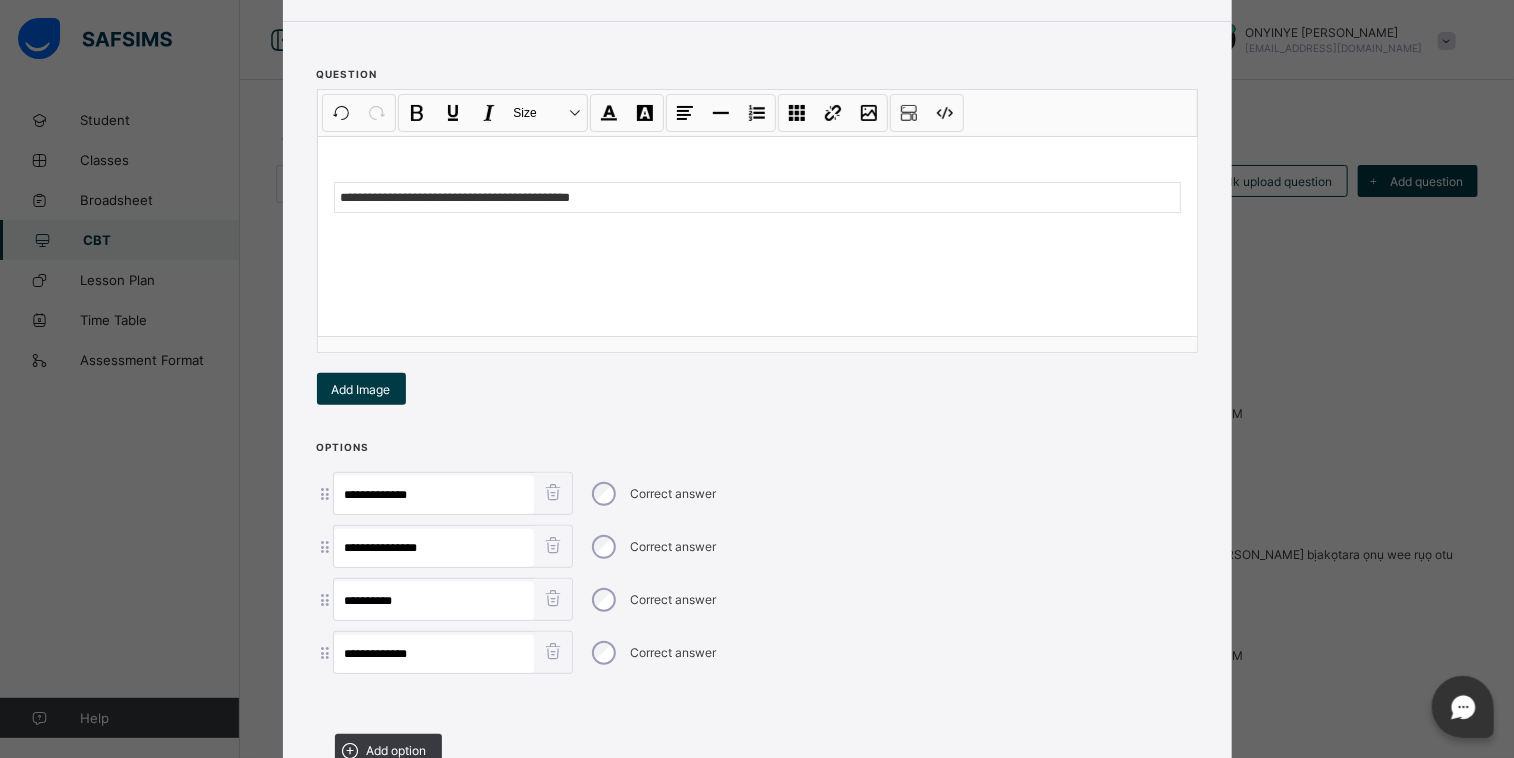 type on "**********" 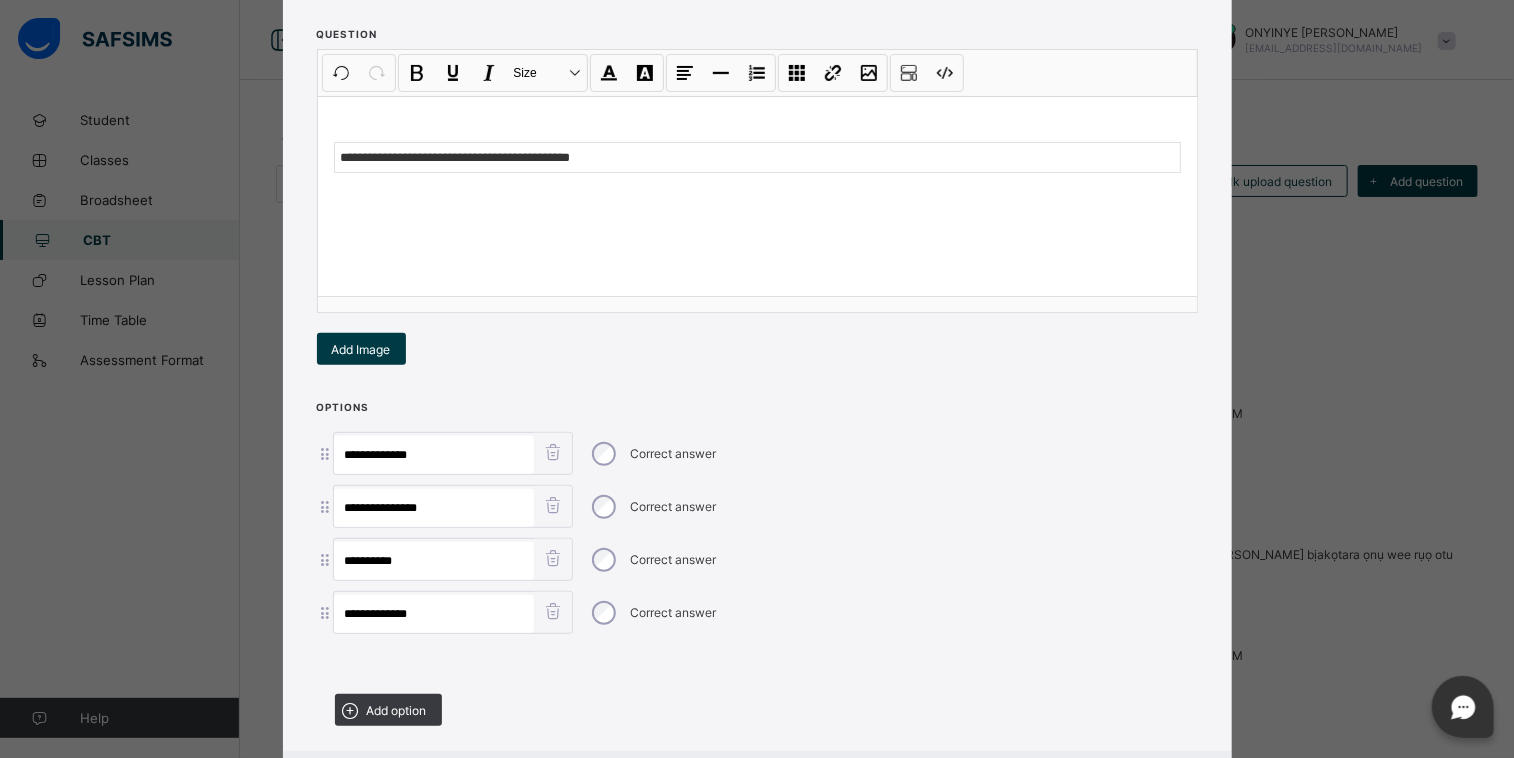 scroll, scrollTop: 344, scrollLeft: 0, axis: vertical 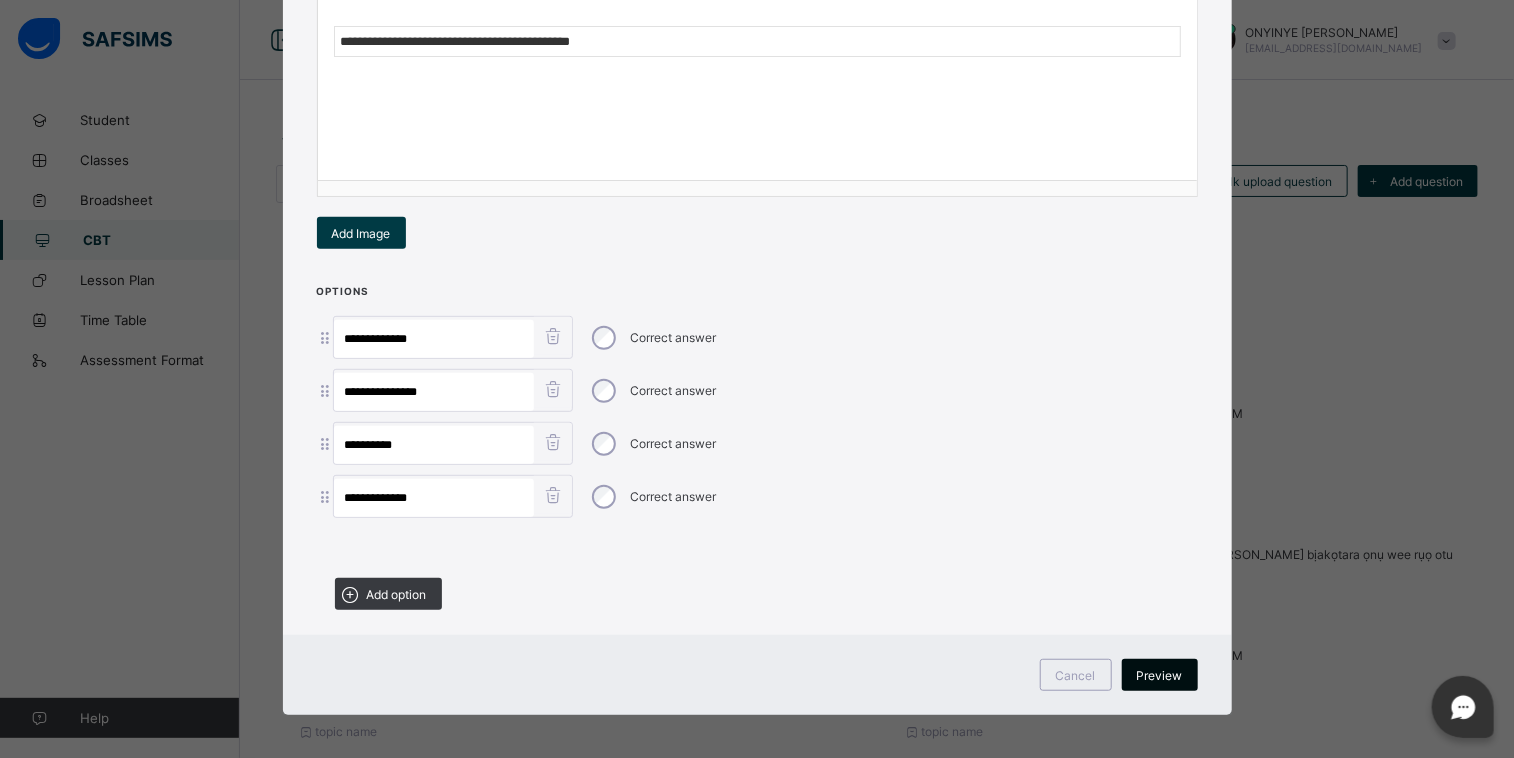 click on "Preview" at bounding box center [1160, 675] 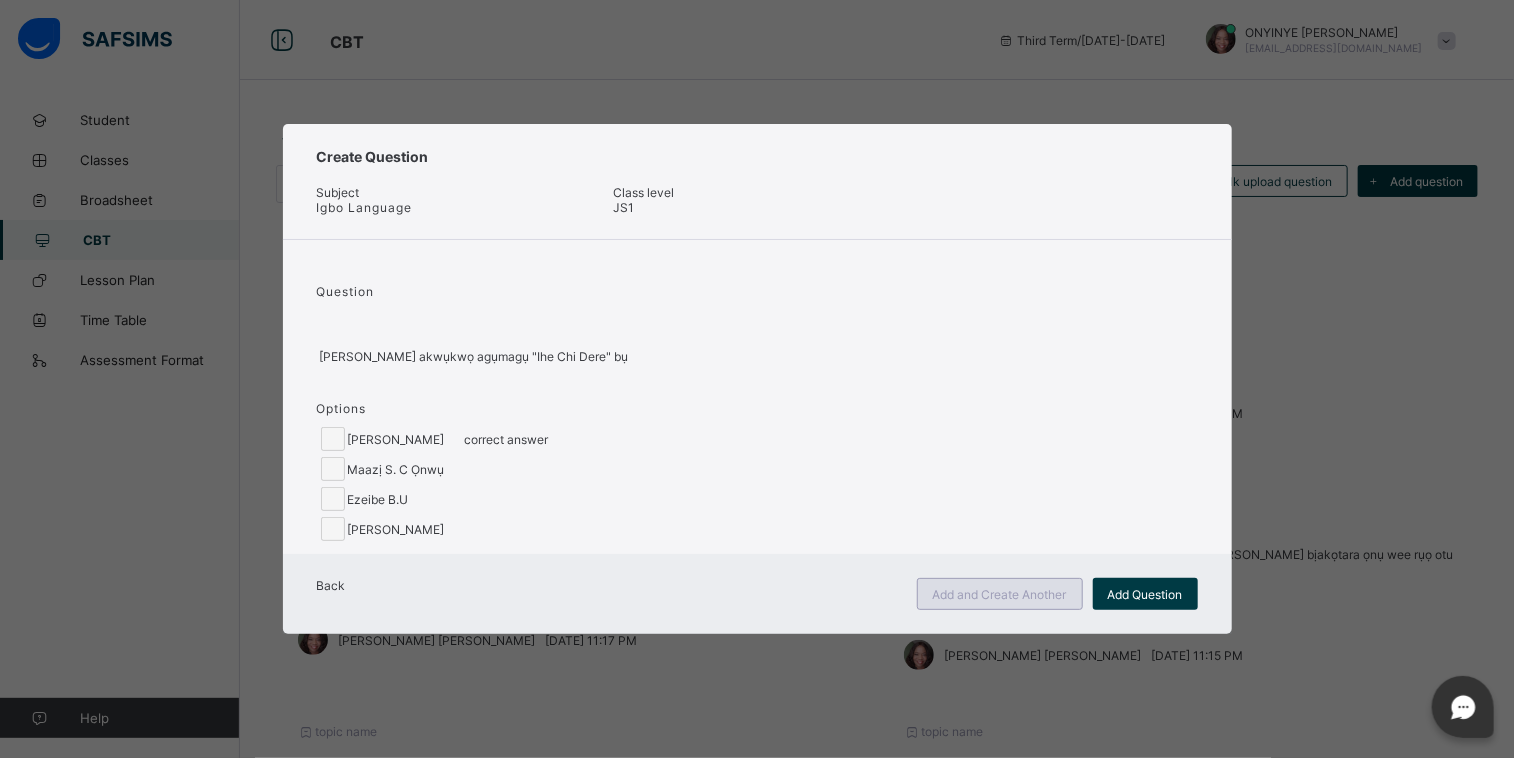 click on "Add and Create Another" at bounding box center [1000, 594] 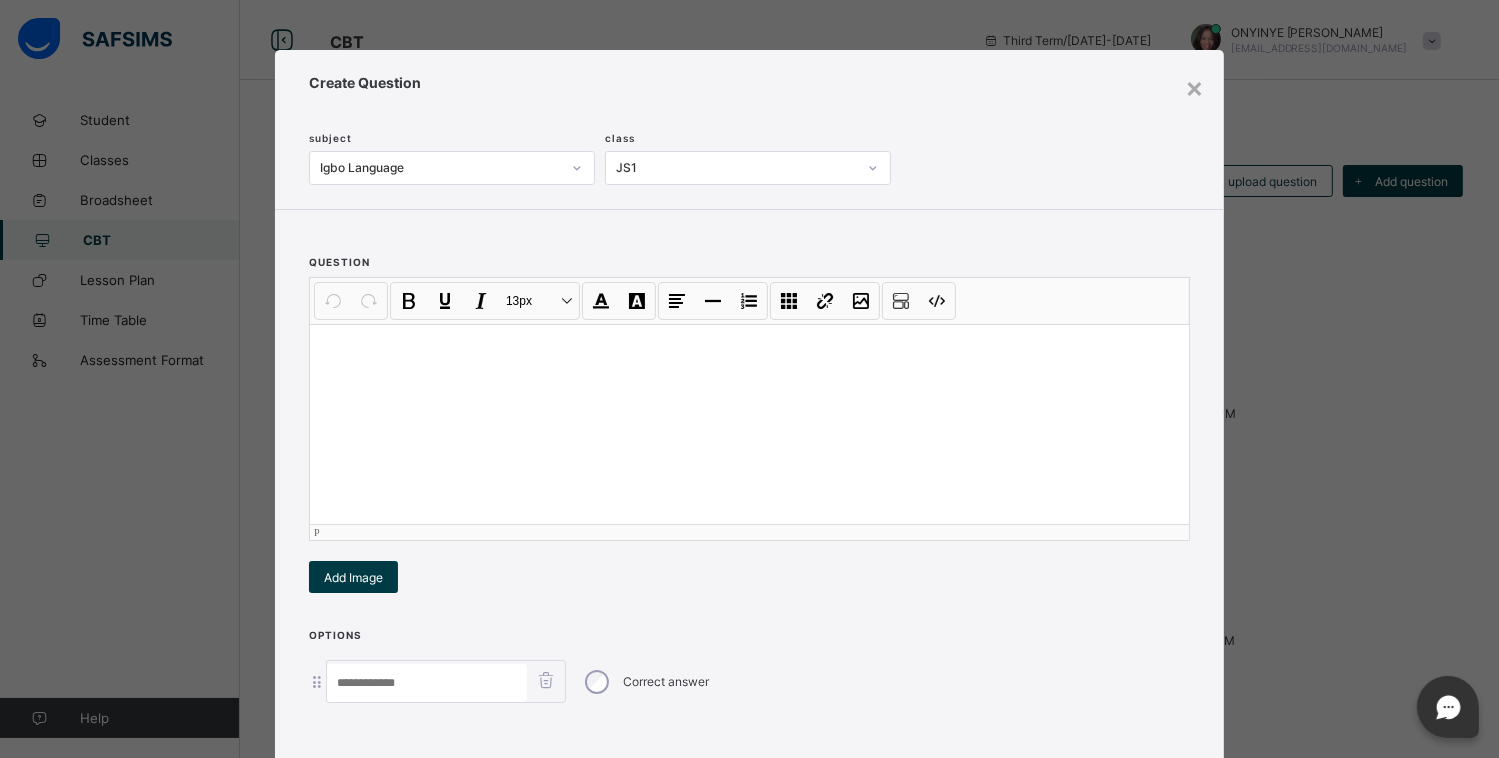 click at bounding box center [749, 424] 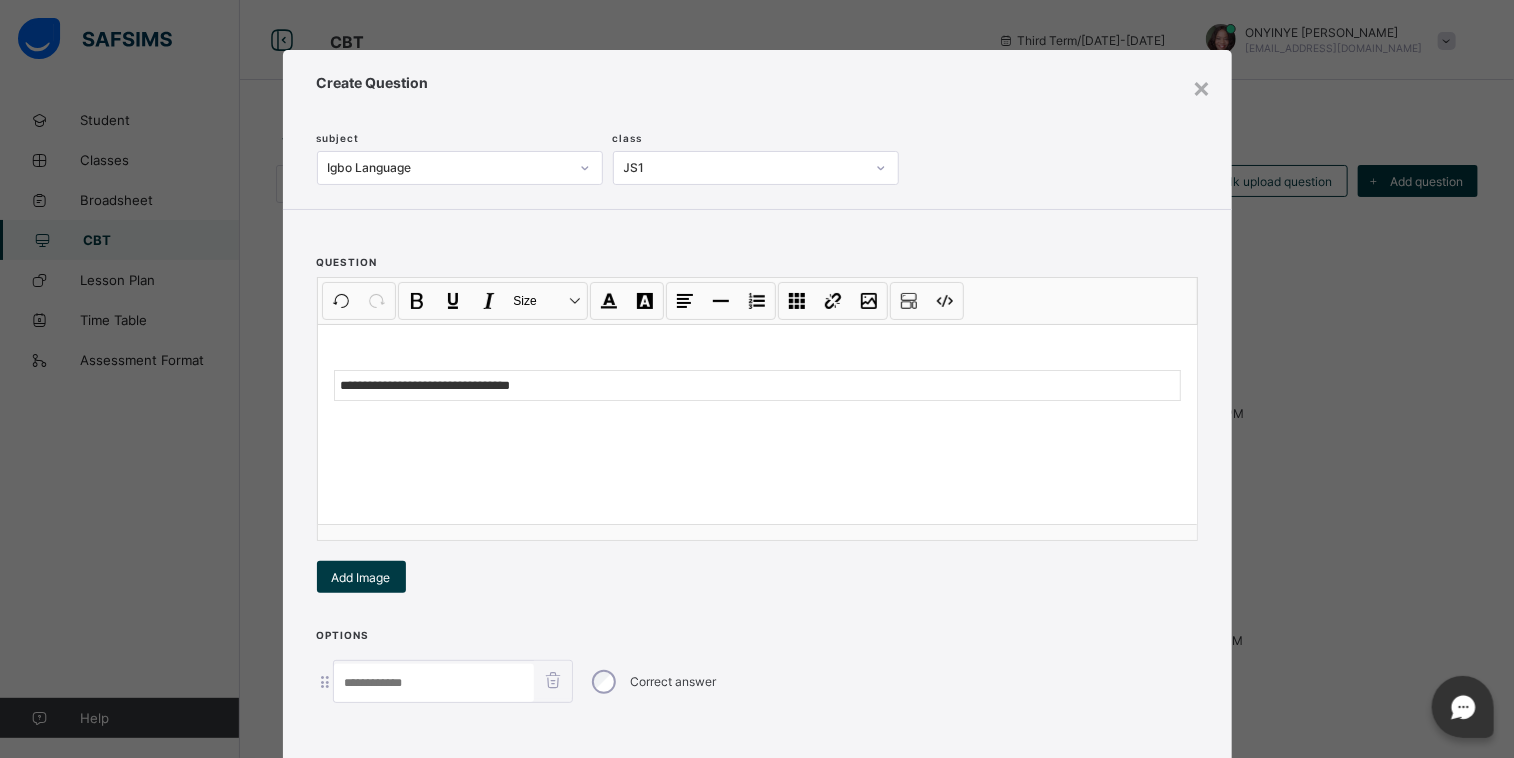 click at bounding box center (434, 683) 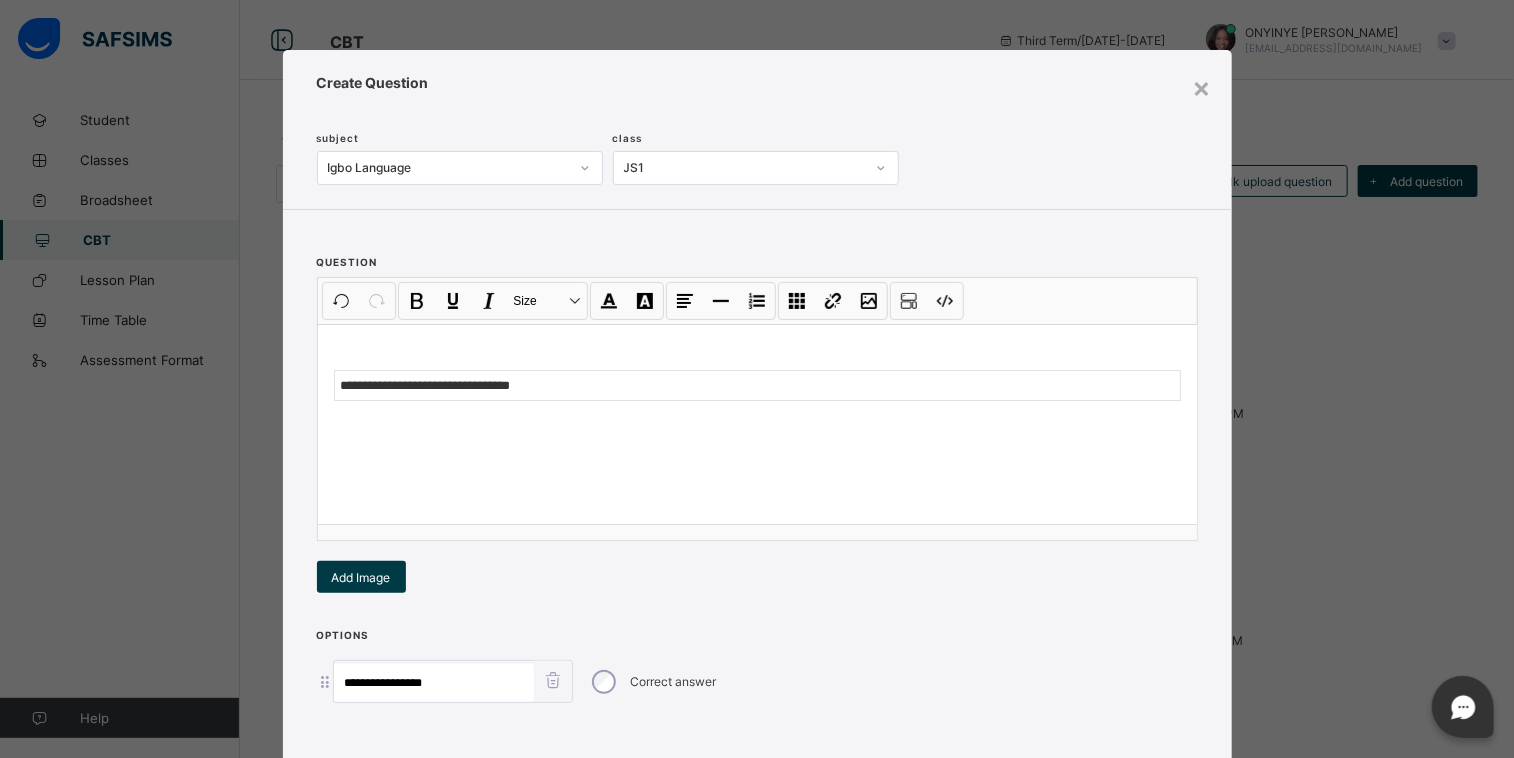type on "**********" 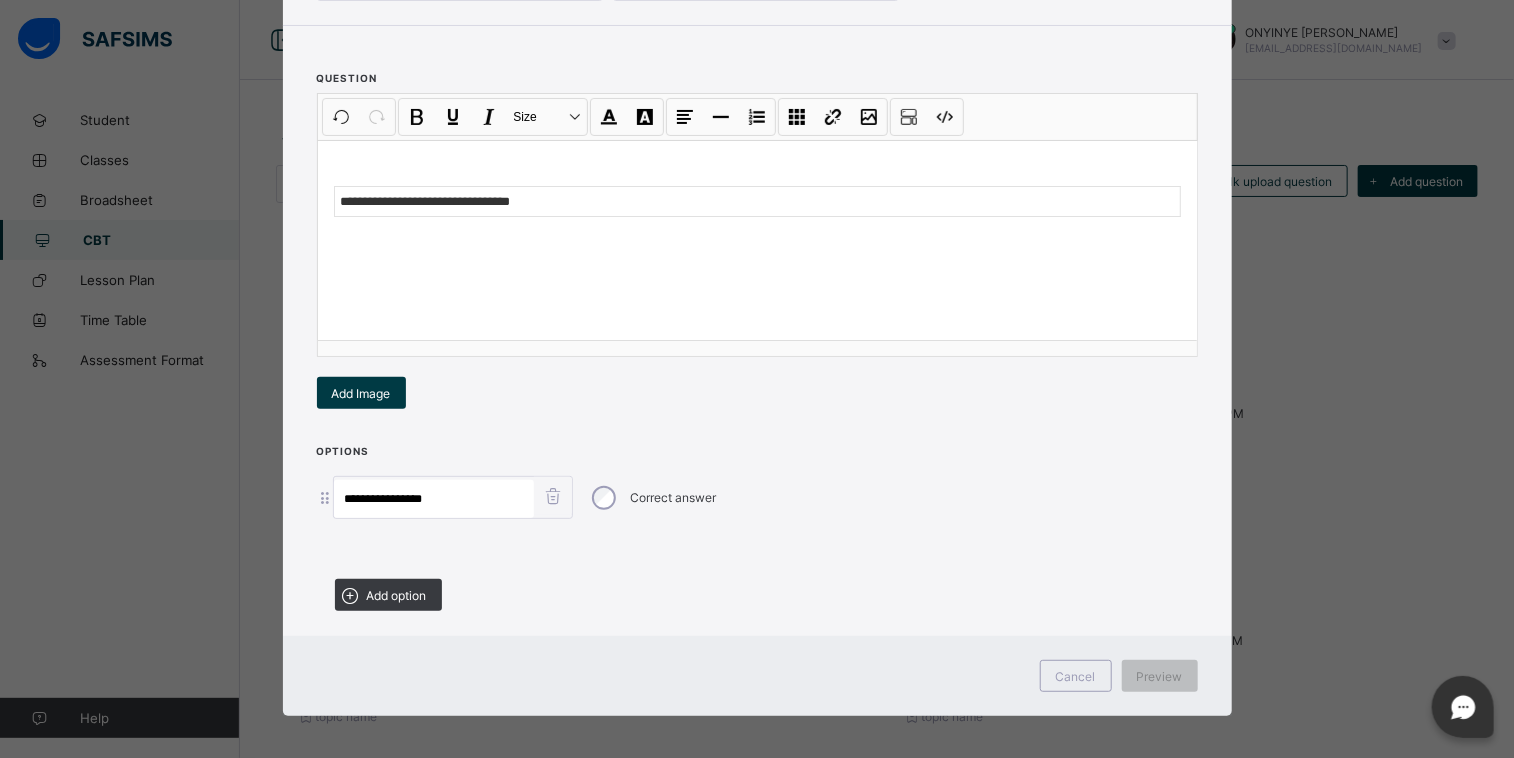 scroll, scrollTop: 188, scrollLeft: 0, axis: vertical 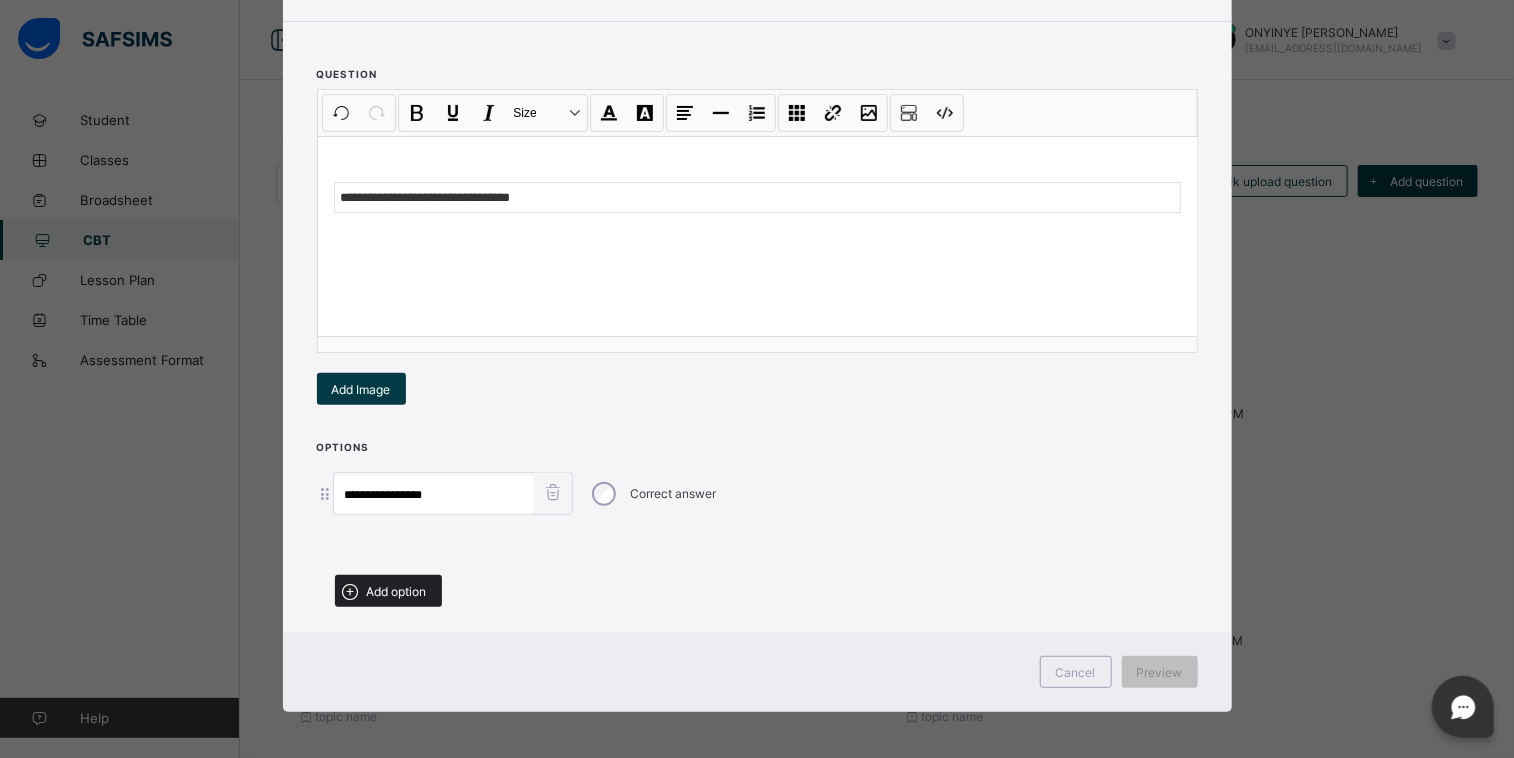 click on "Add option" at bounding box center [388, 591] 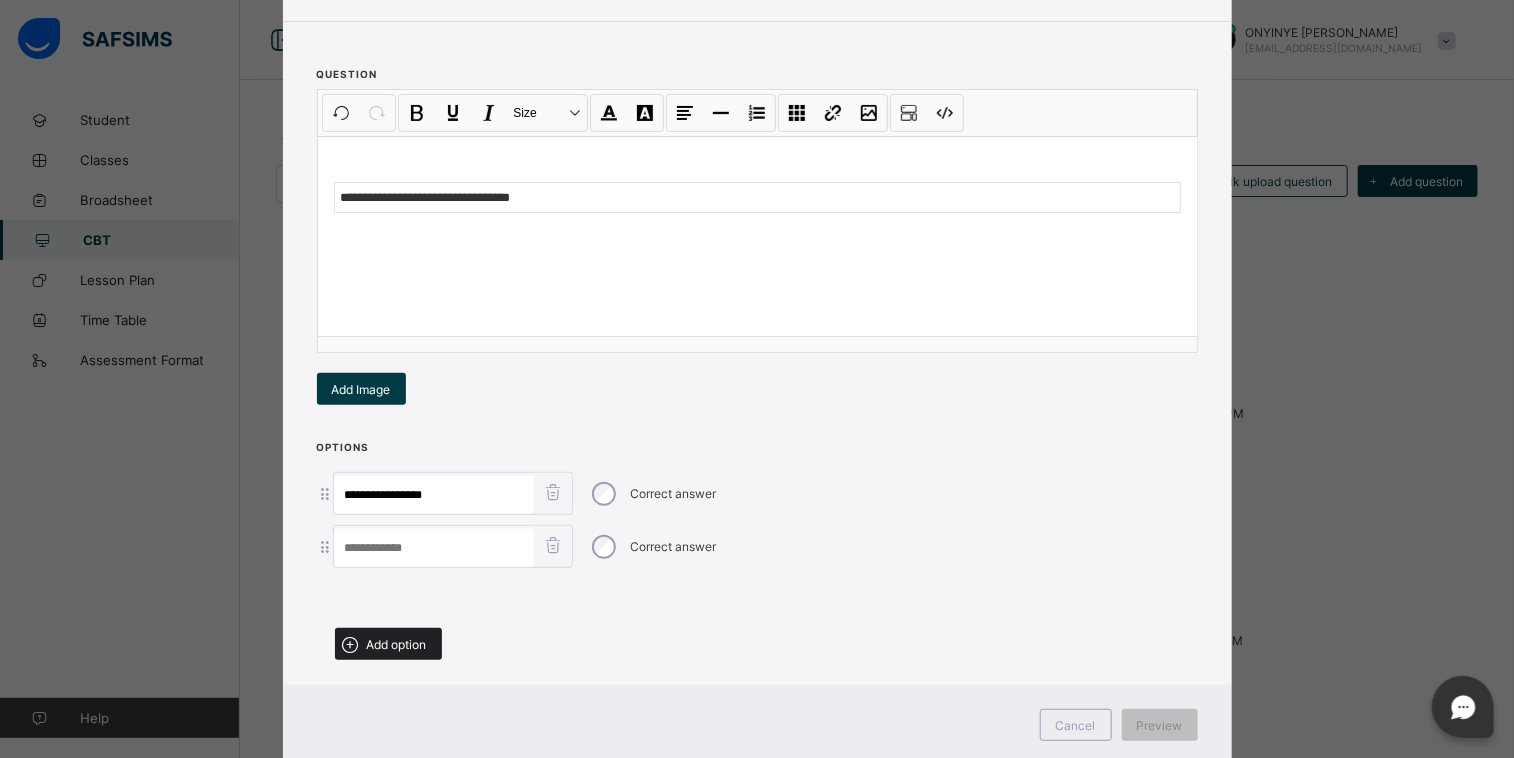 click on "Add option" at bounding box center [397, 644] 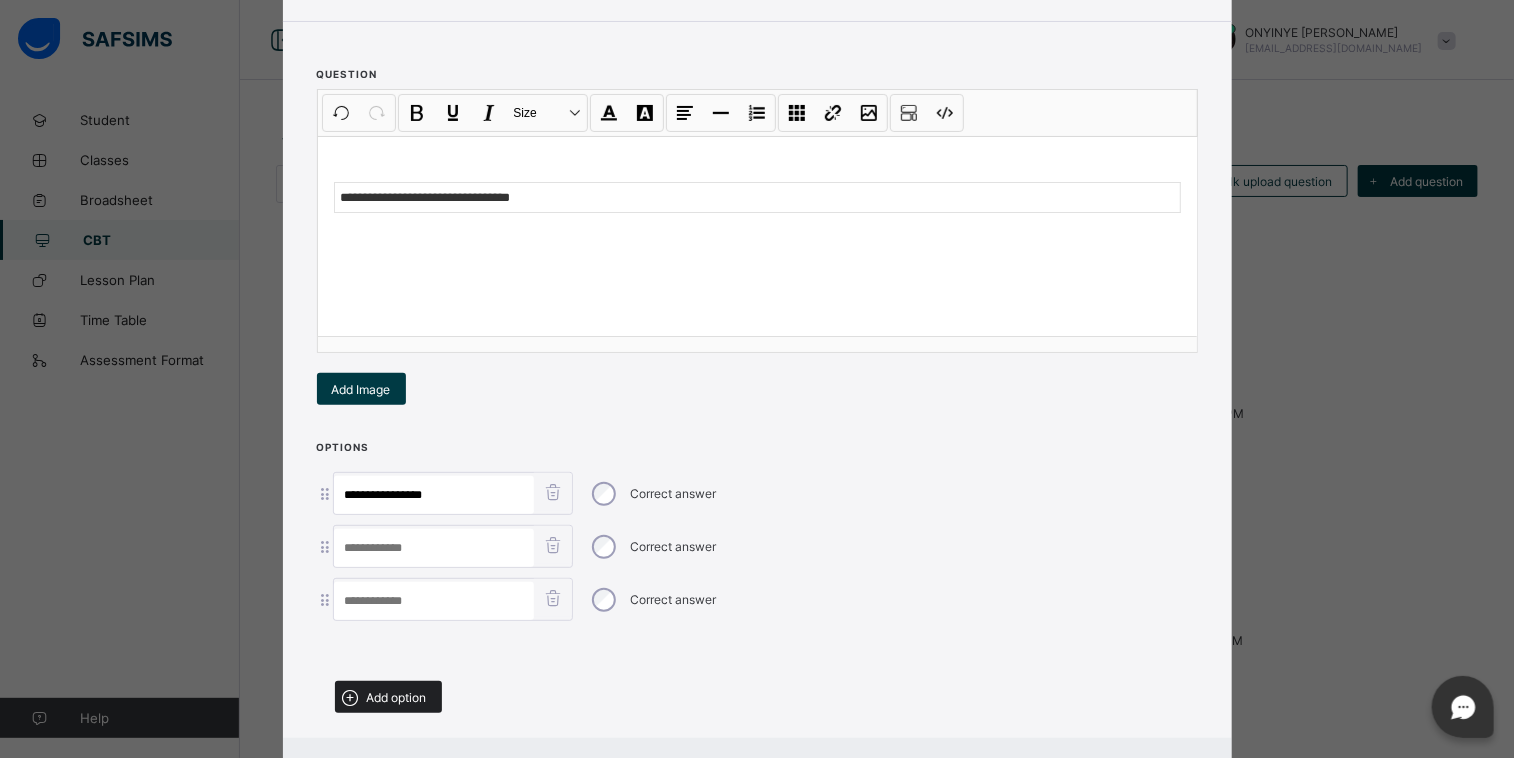 click at bounding box center (350, 697) 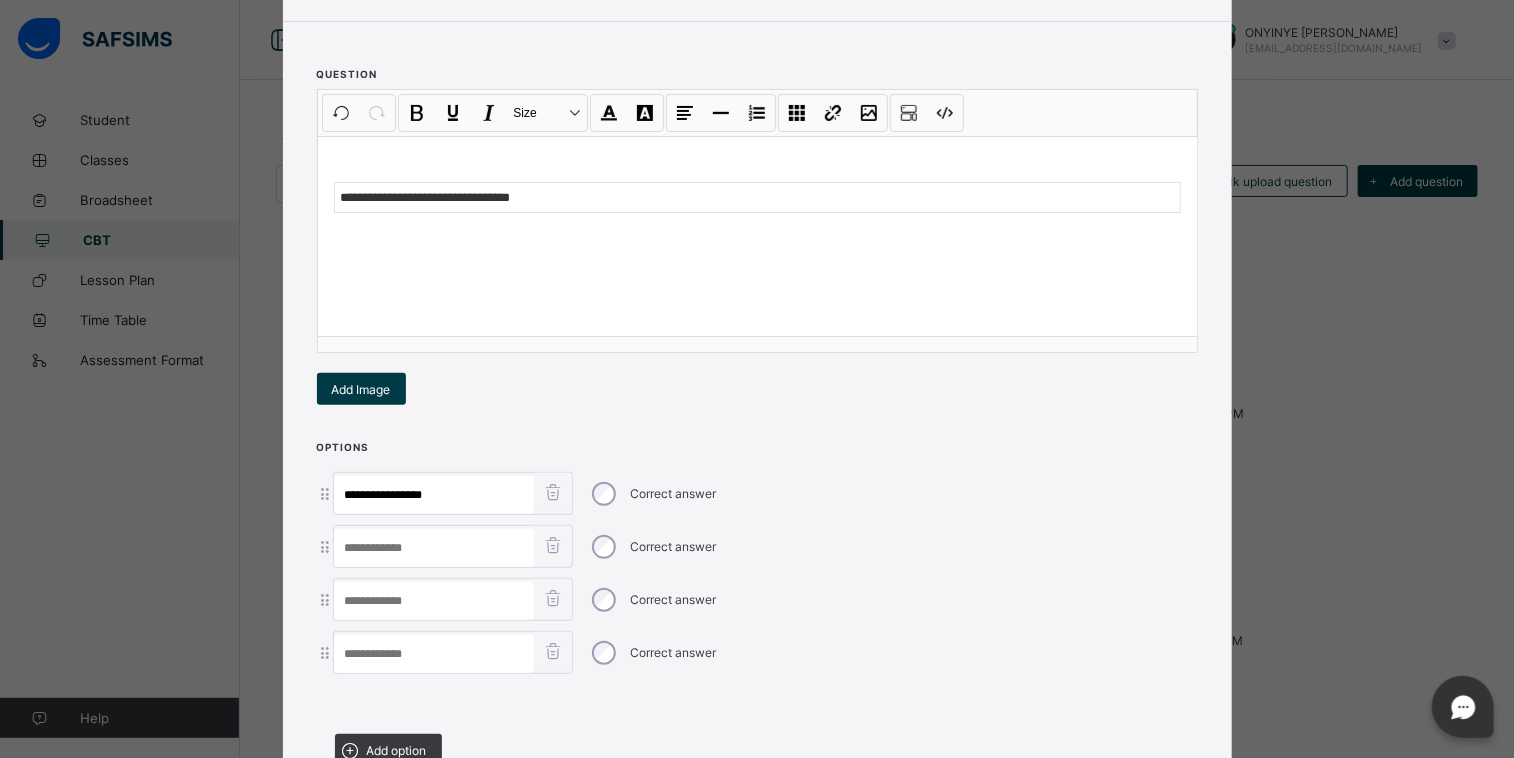click at bounding box center [434, 548] 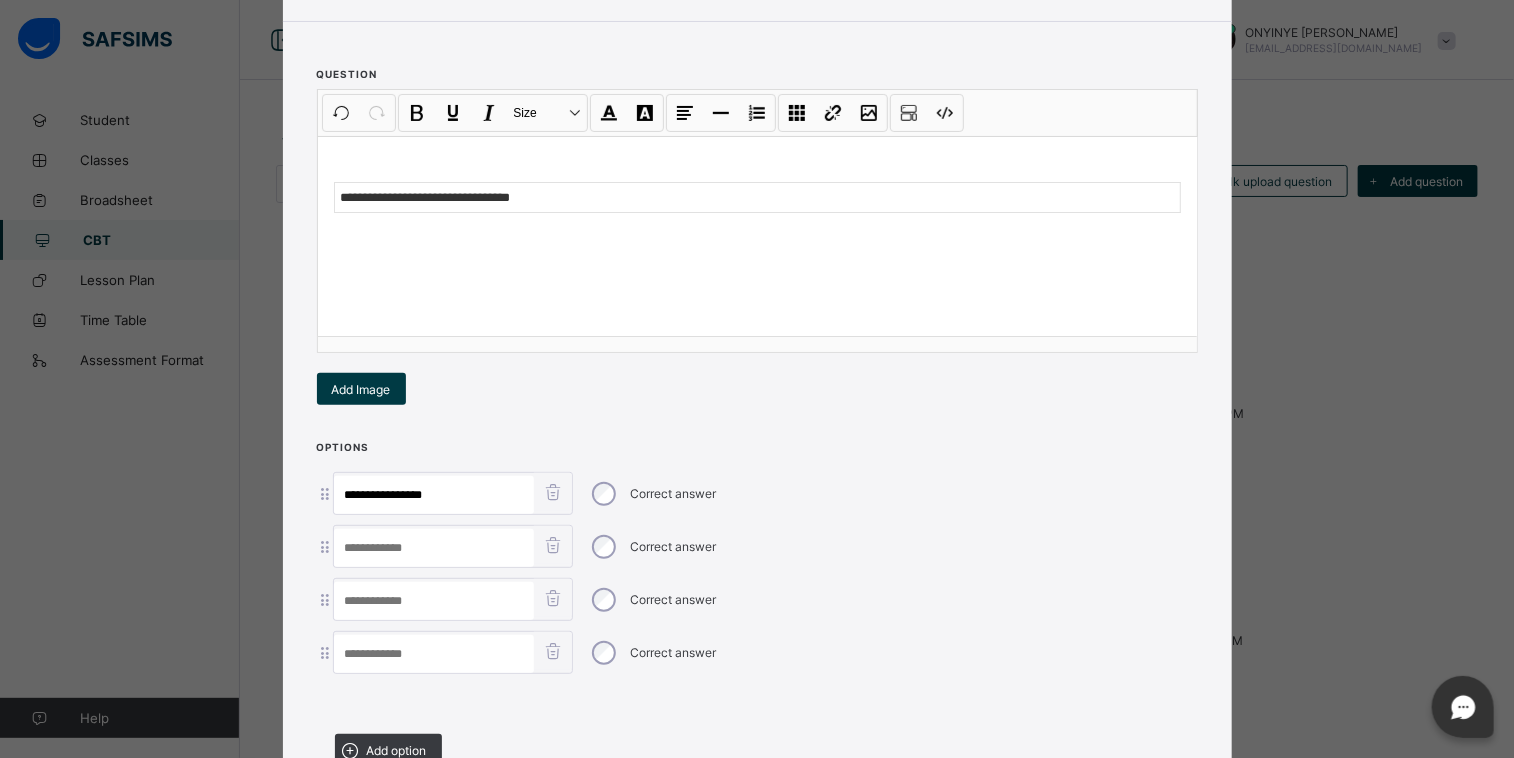 click at bounding box center (434, 548) 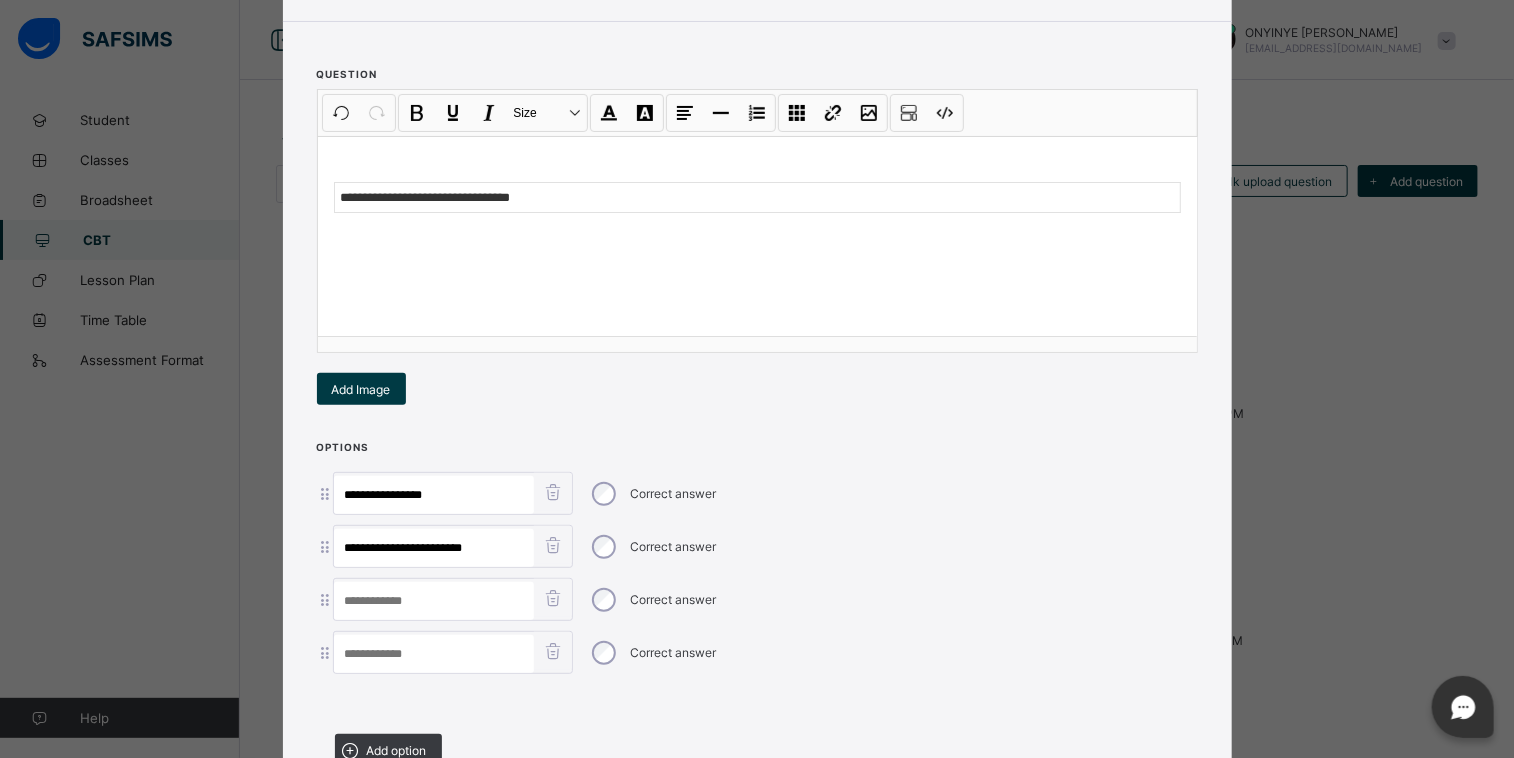 type on "**********" 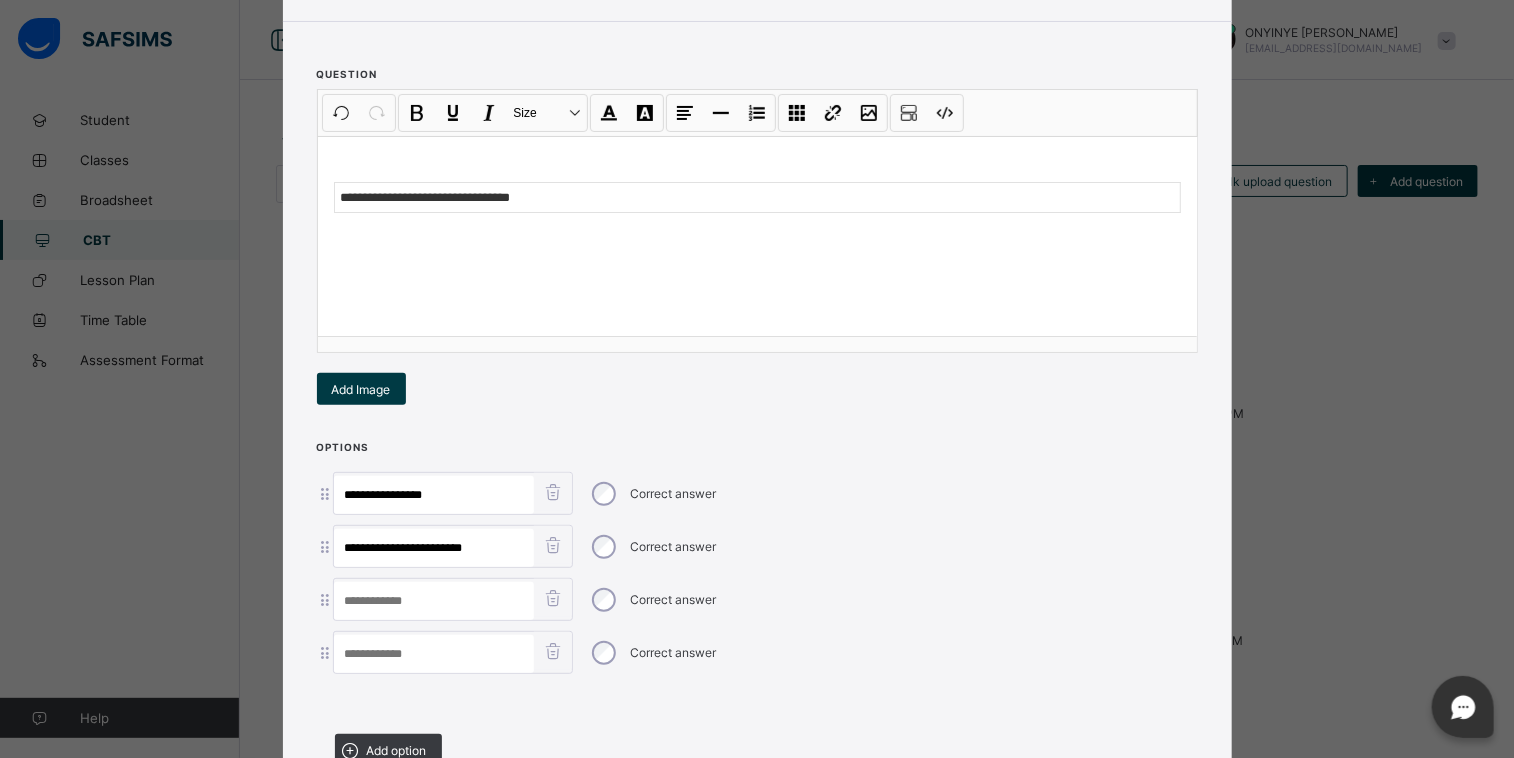 click at bounding box center [434, 601] 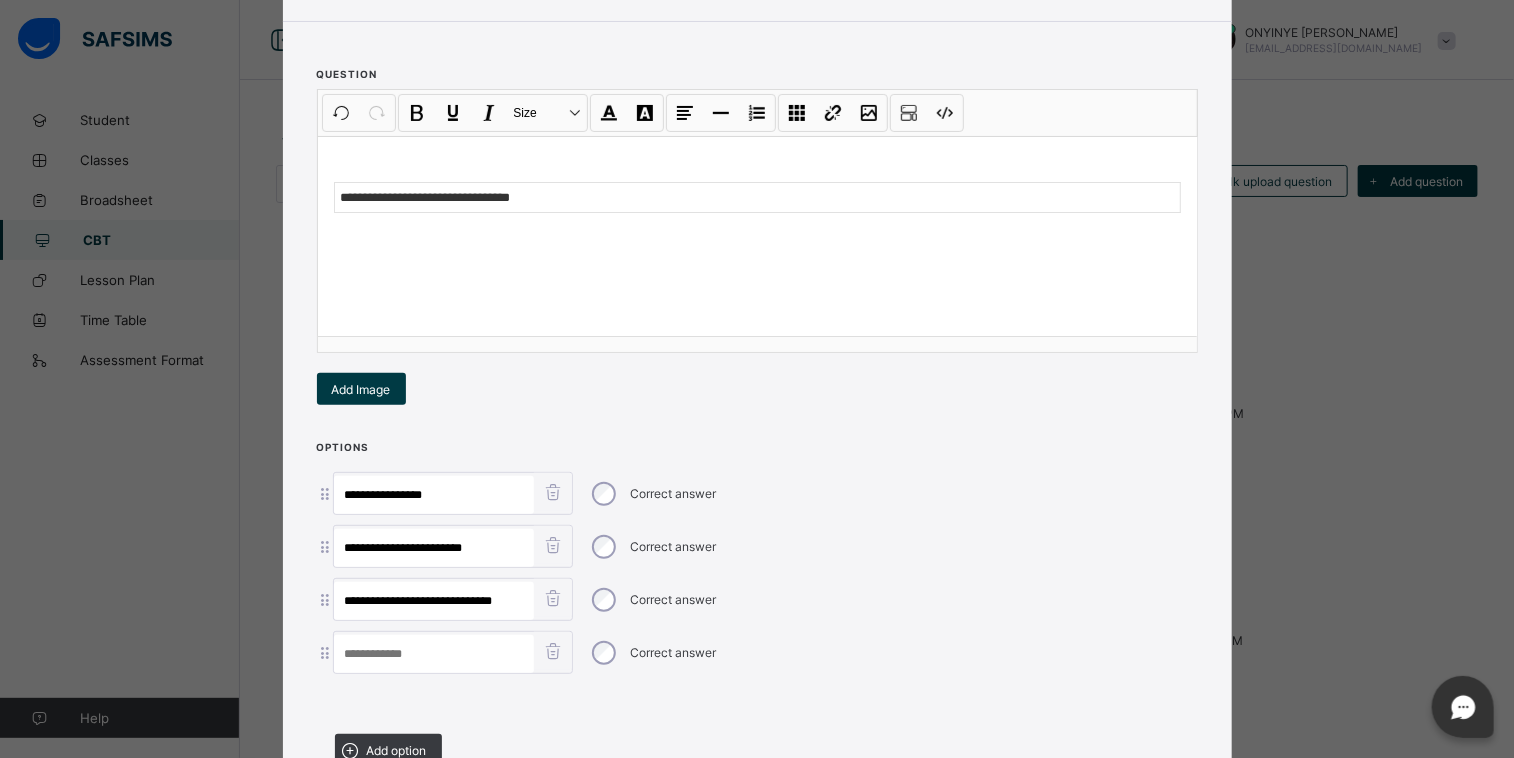 type on "**********" 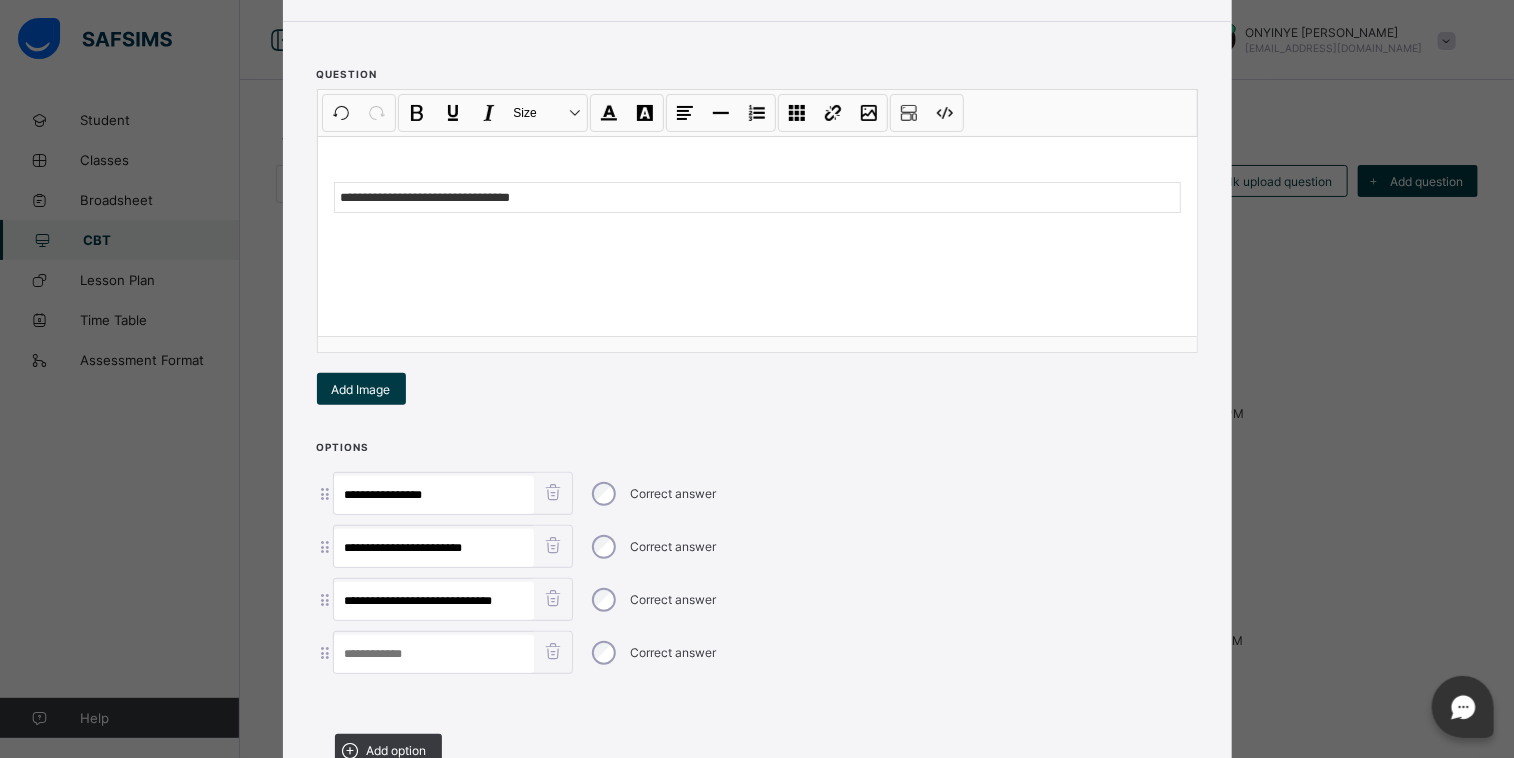 click at bounding box center [434, 654] 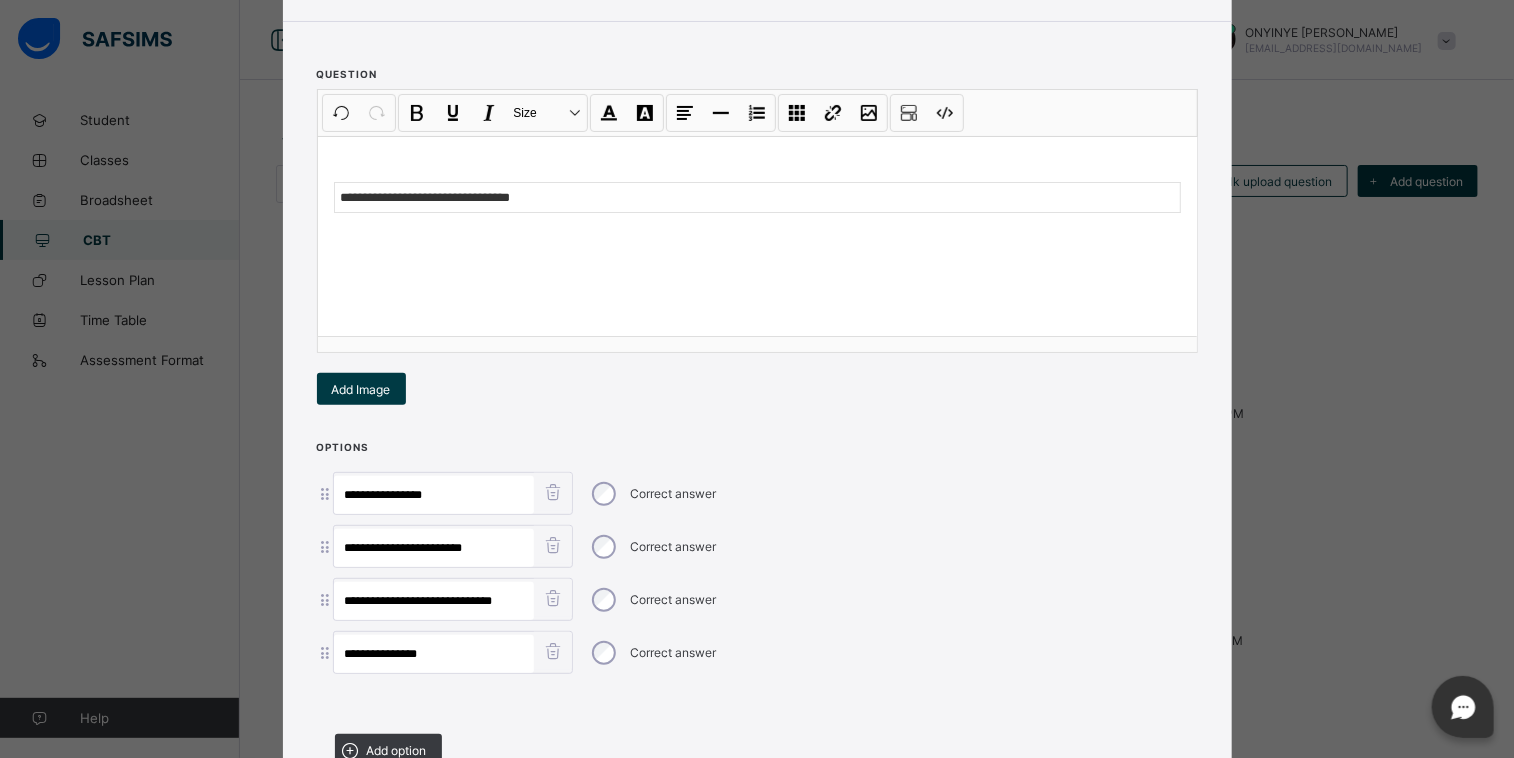 type on "**********" 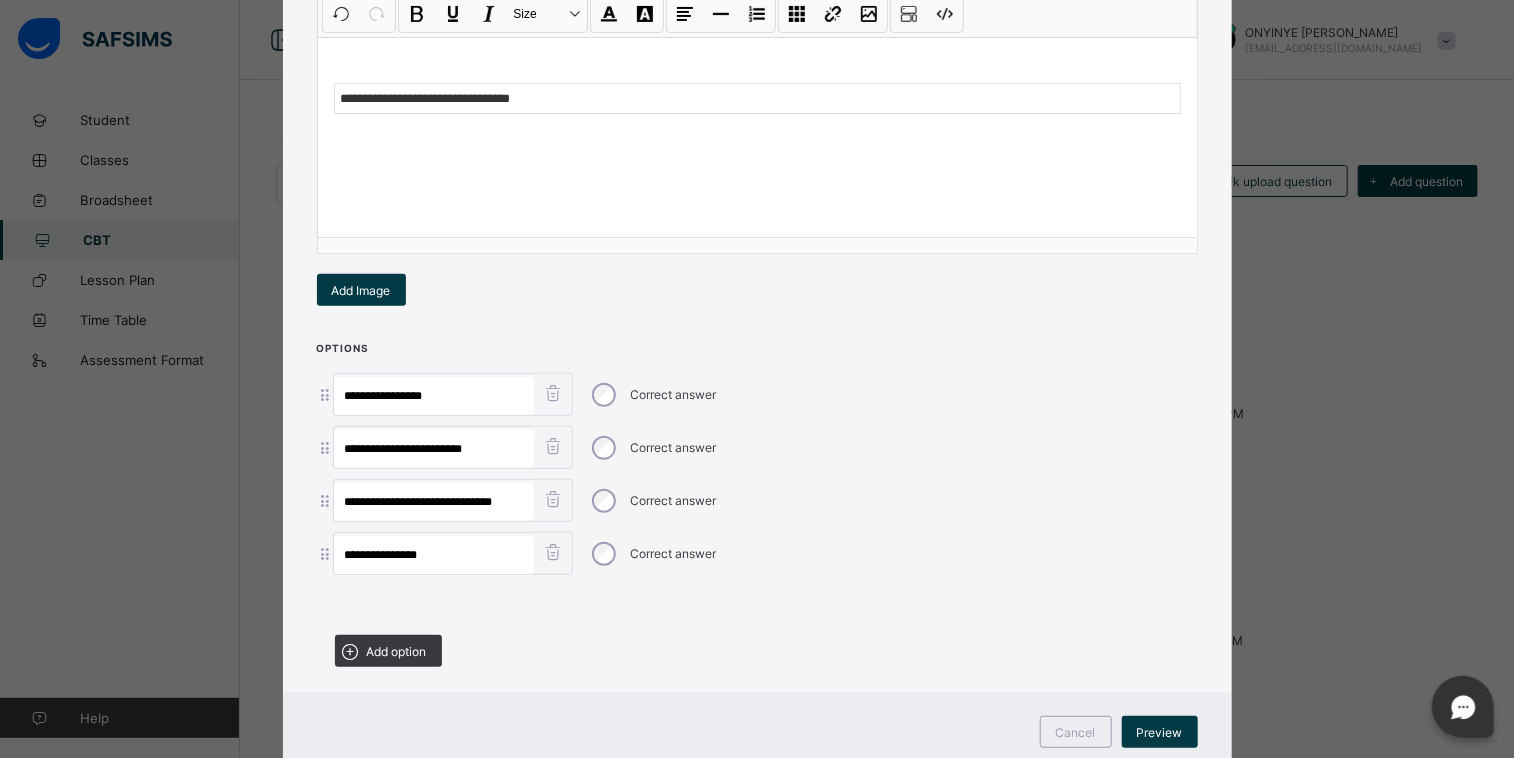 scroll, scrollTop: 344, scrollLeft: 0, axis: vertical 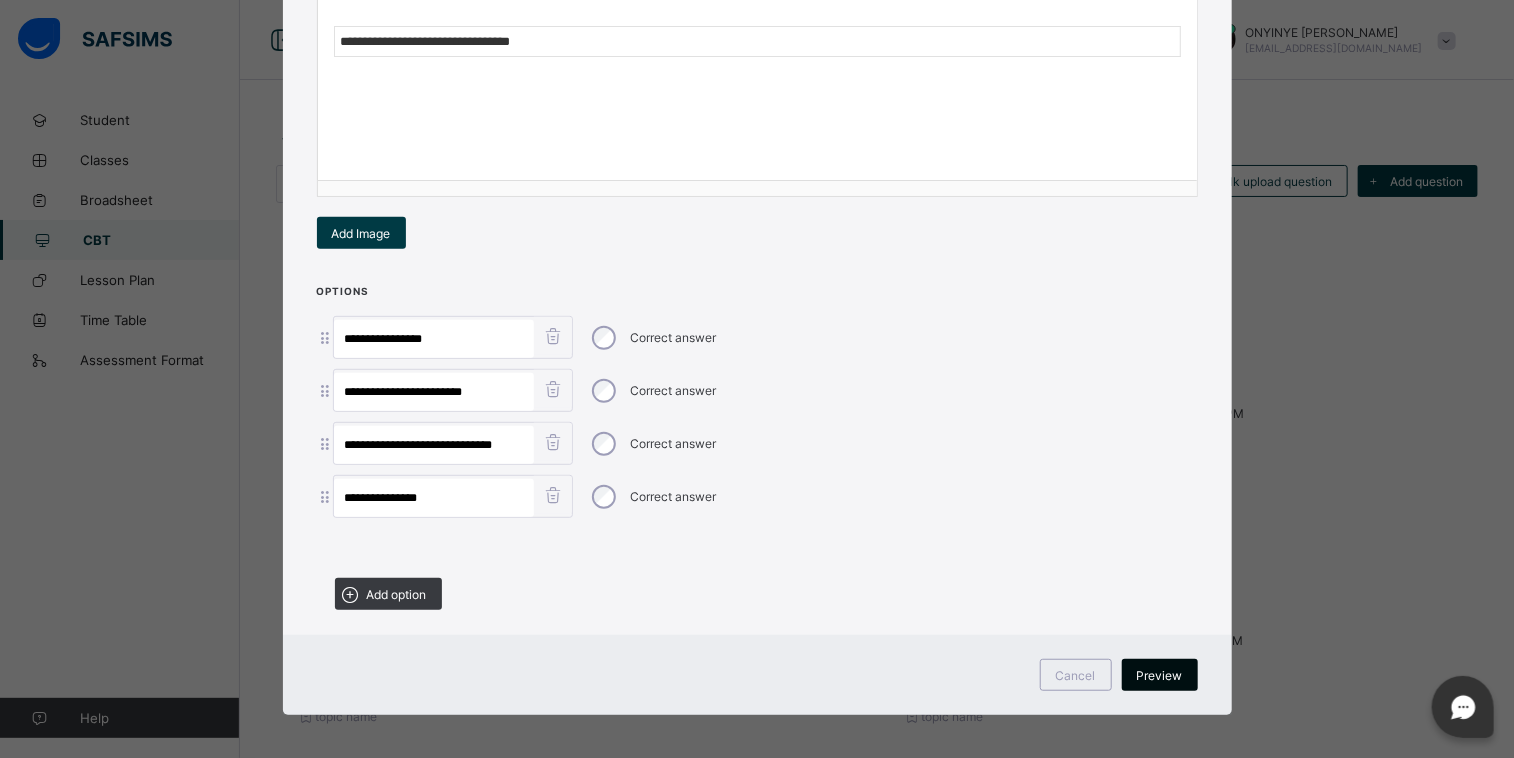 click on "Preview" at bounding box center [1160, 675] 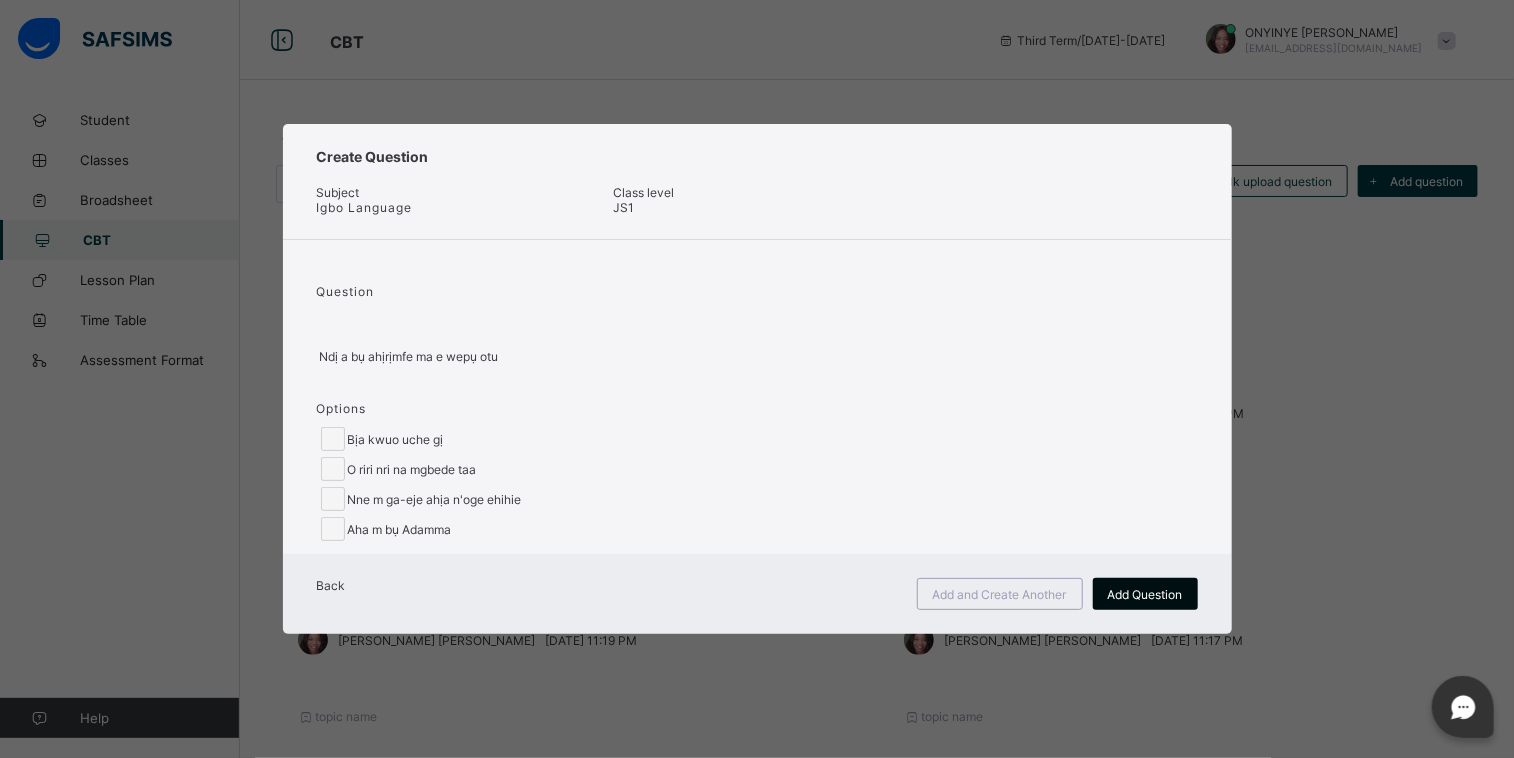 scroll, scrollTop: 0, scrollLeft: 0, axis: both 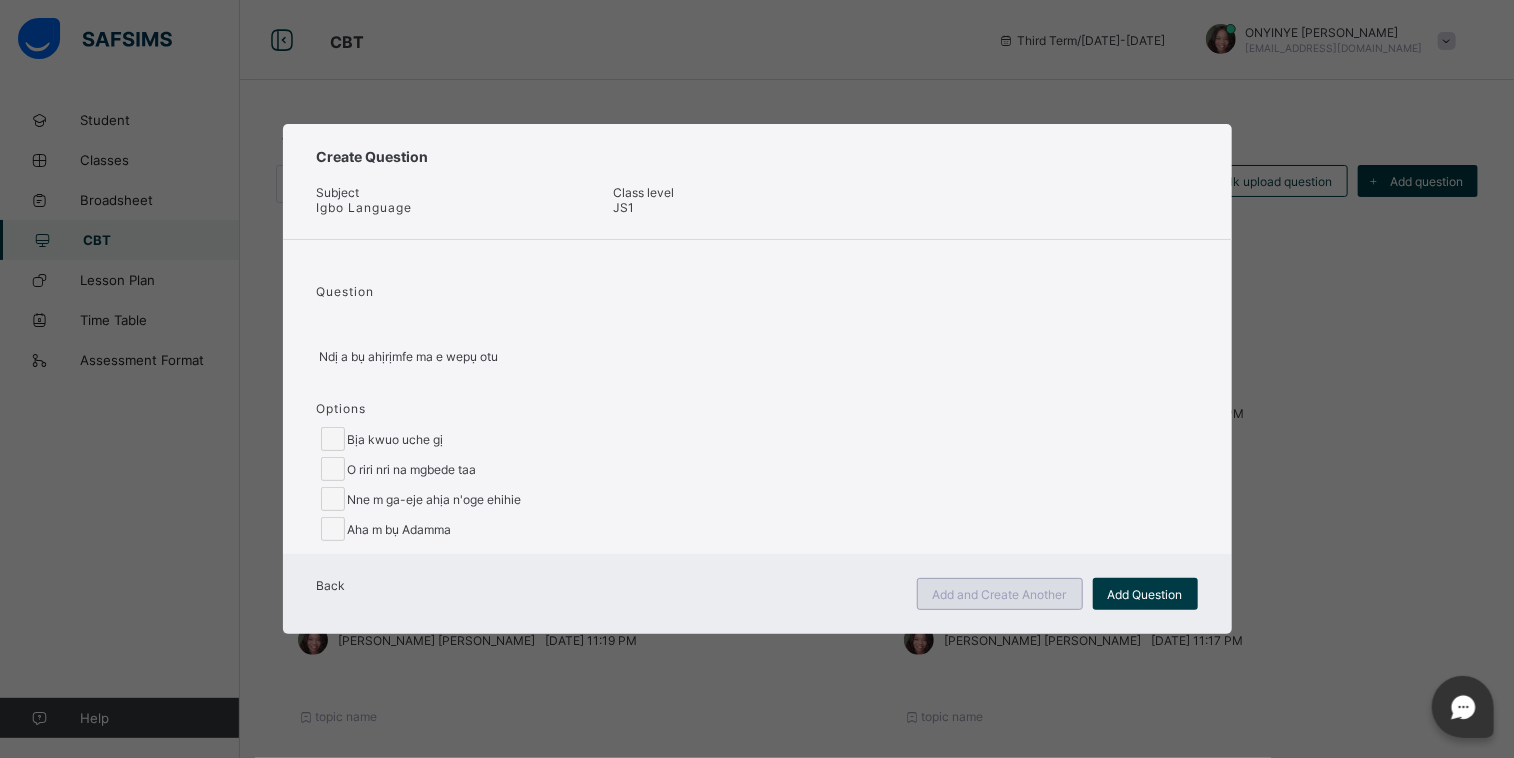 click on "Add and Create Another" at bounding box center (1000, 594) 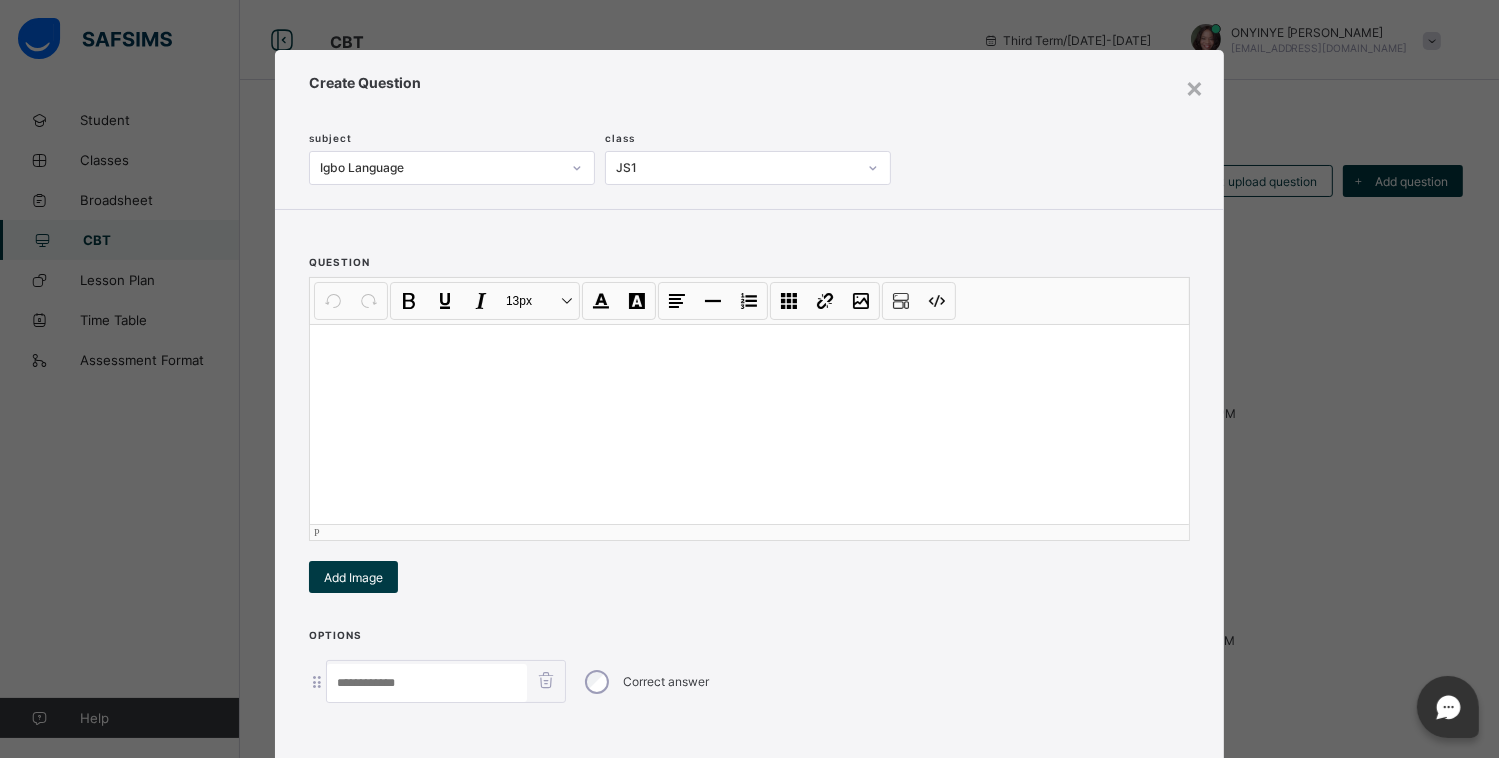 click at bounding box center (749, 424) 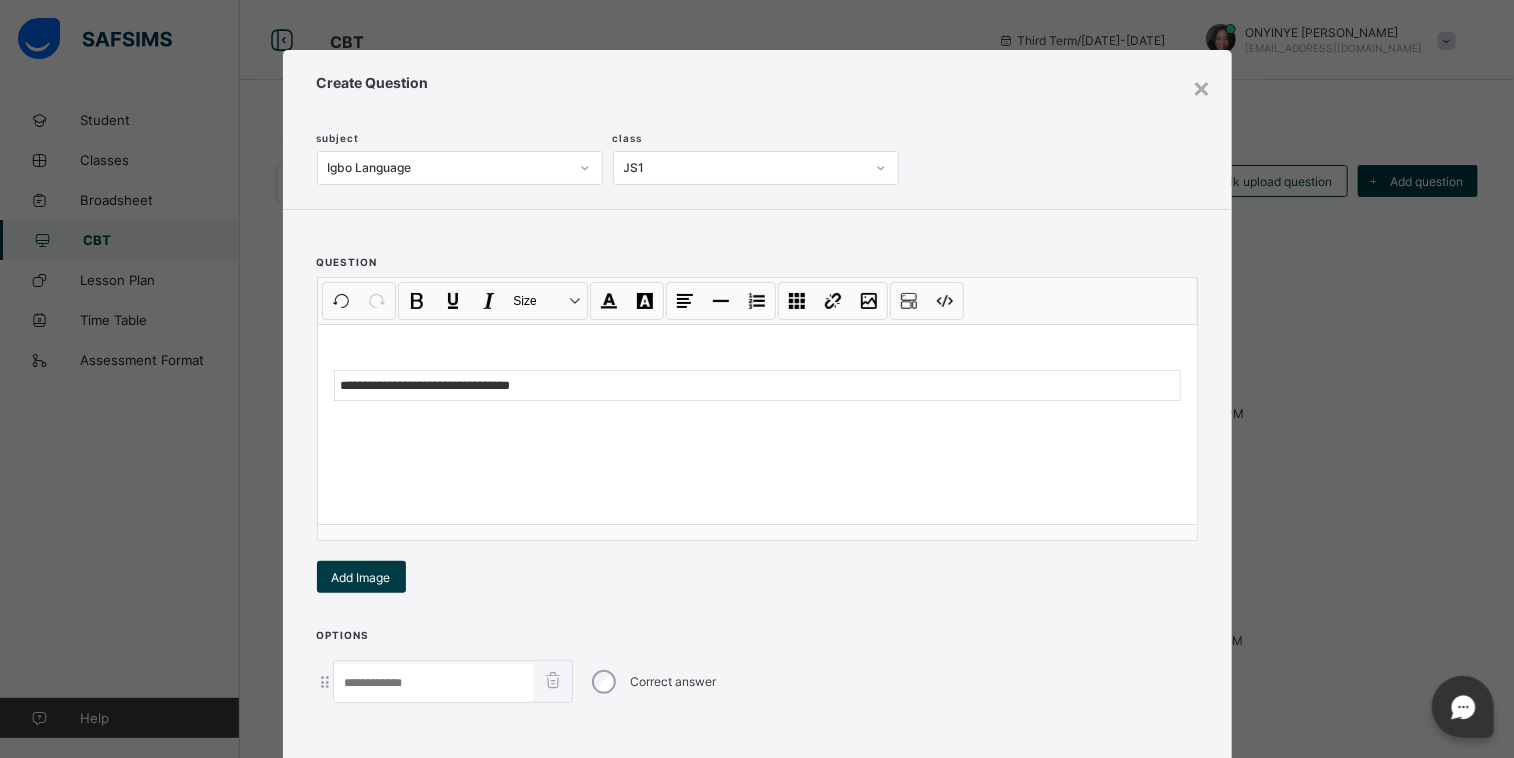 click at bounding box center [434, 683] 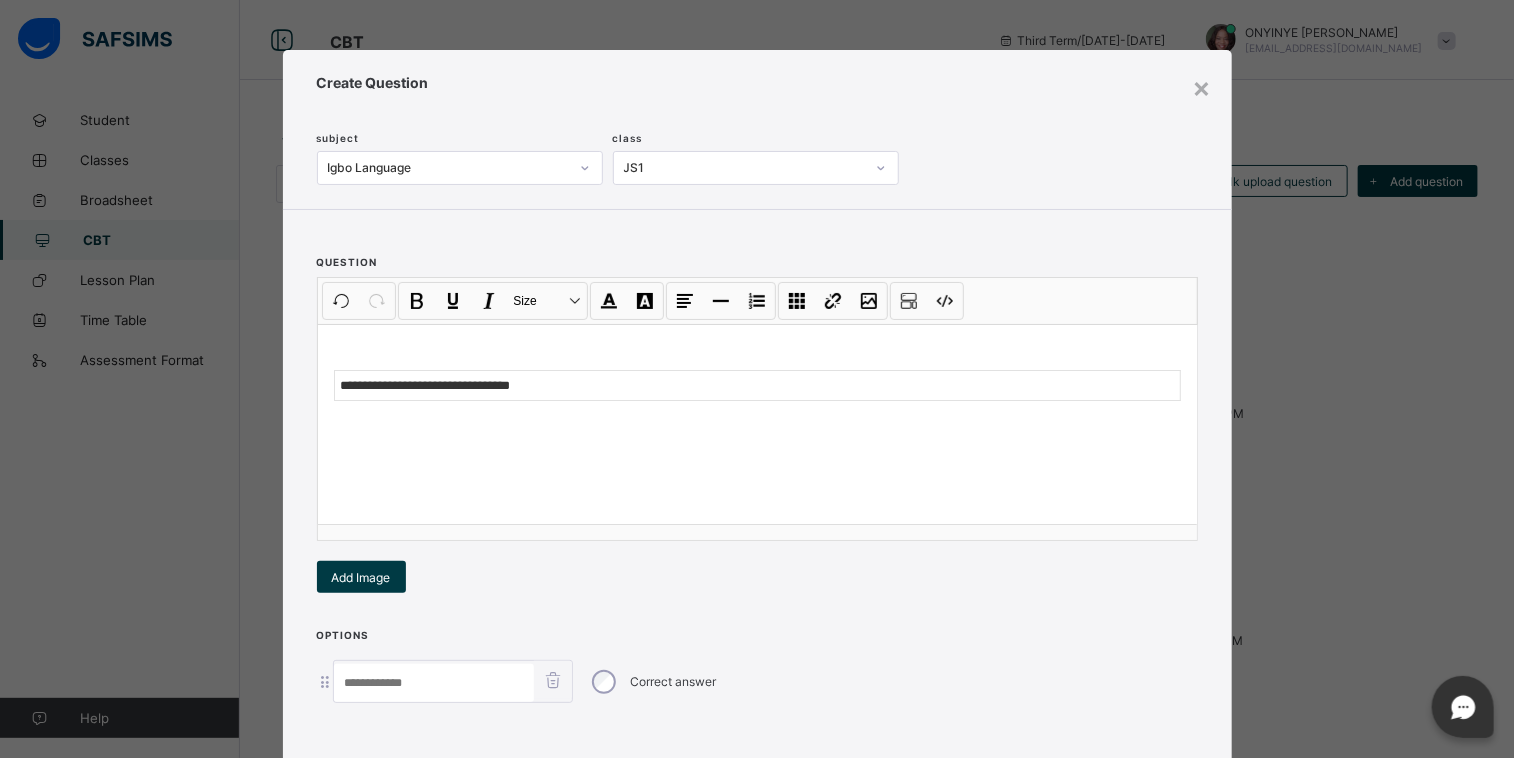 click at bounding box center [434, 683] 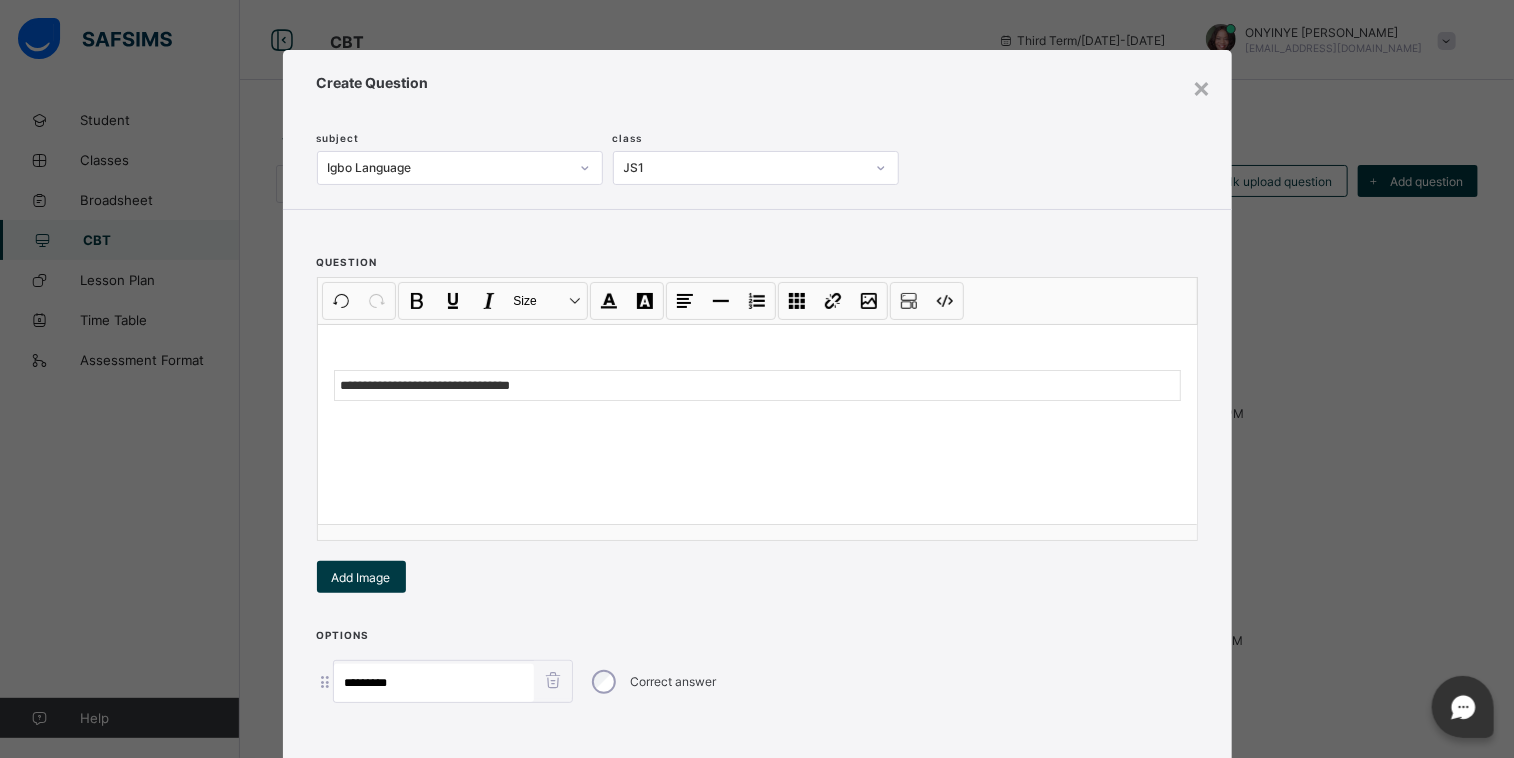 type on "*********" 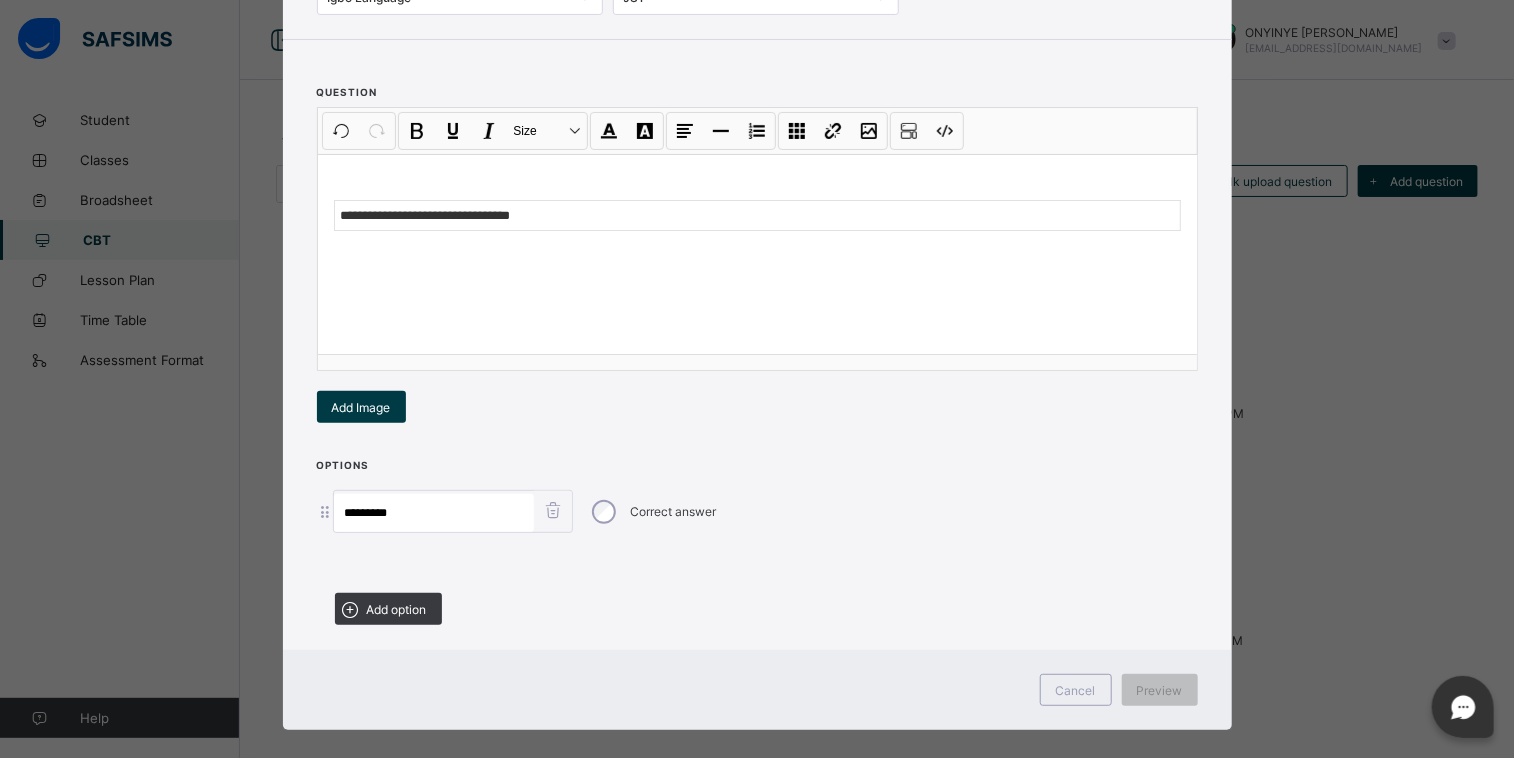 scroll, scrollTop: 188, scrollLeft: 0, axis: vertical 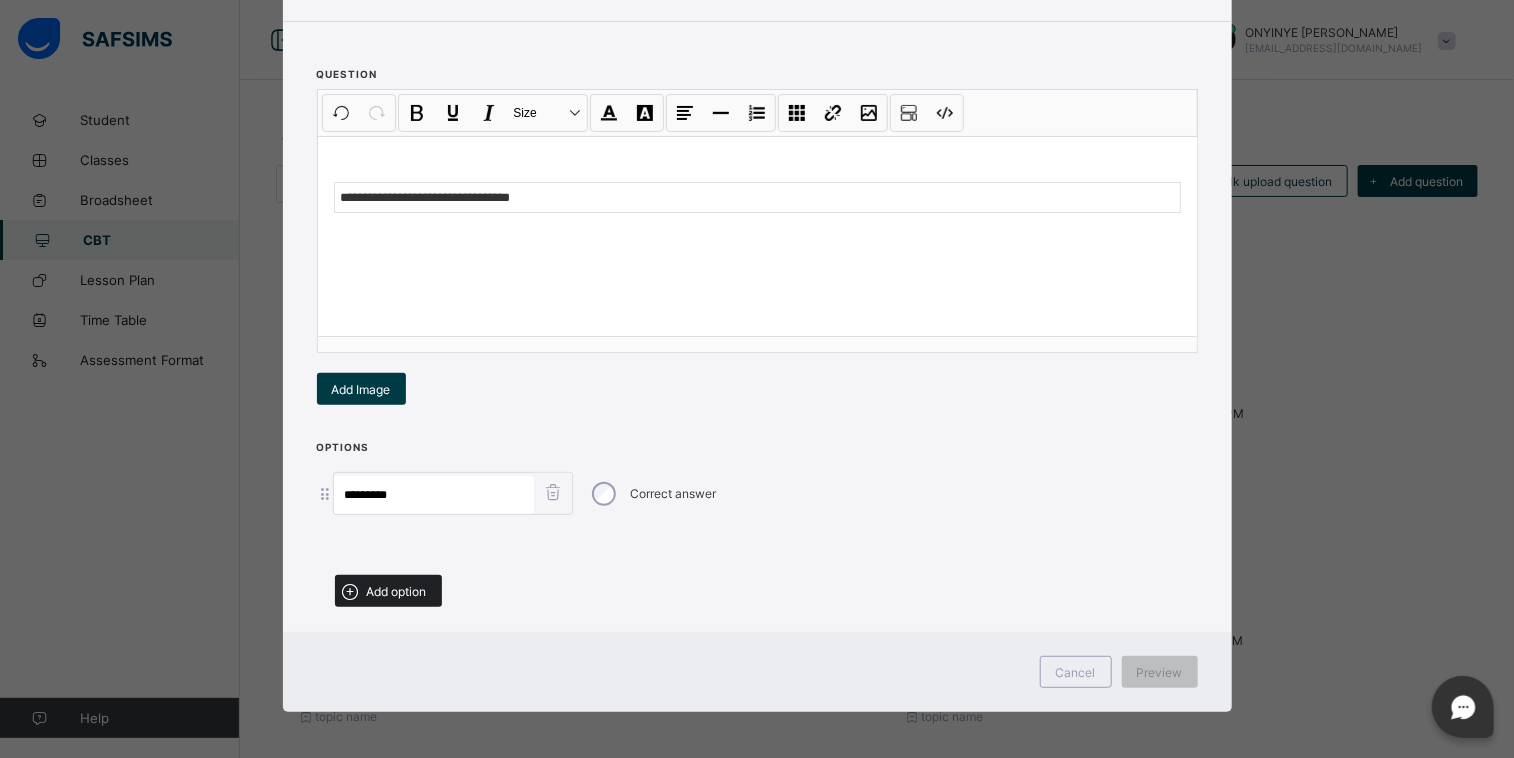 click on "Add option" at bounding box center [397, 591] 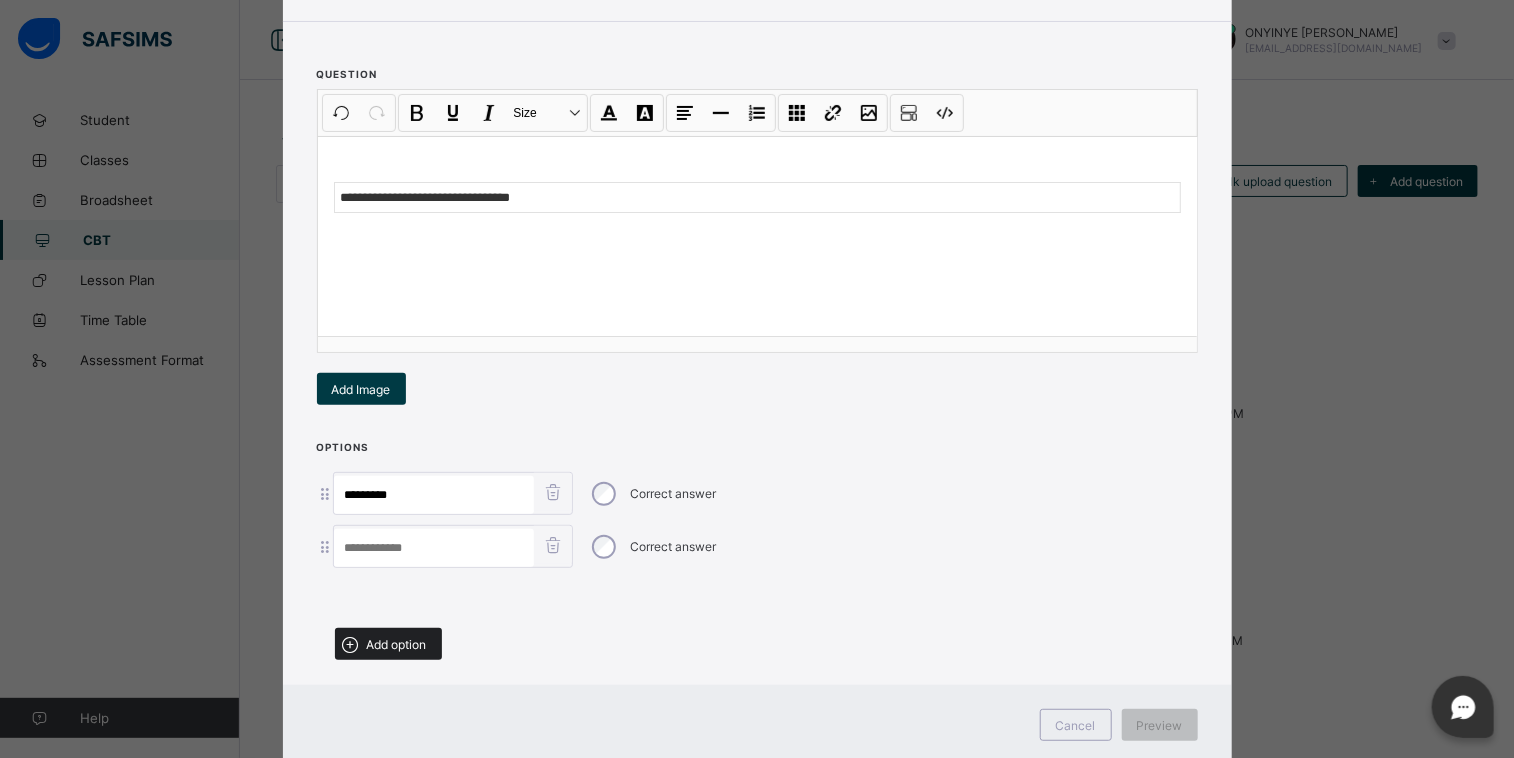 click on "Add option" at bounding box center (397, 644) 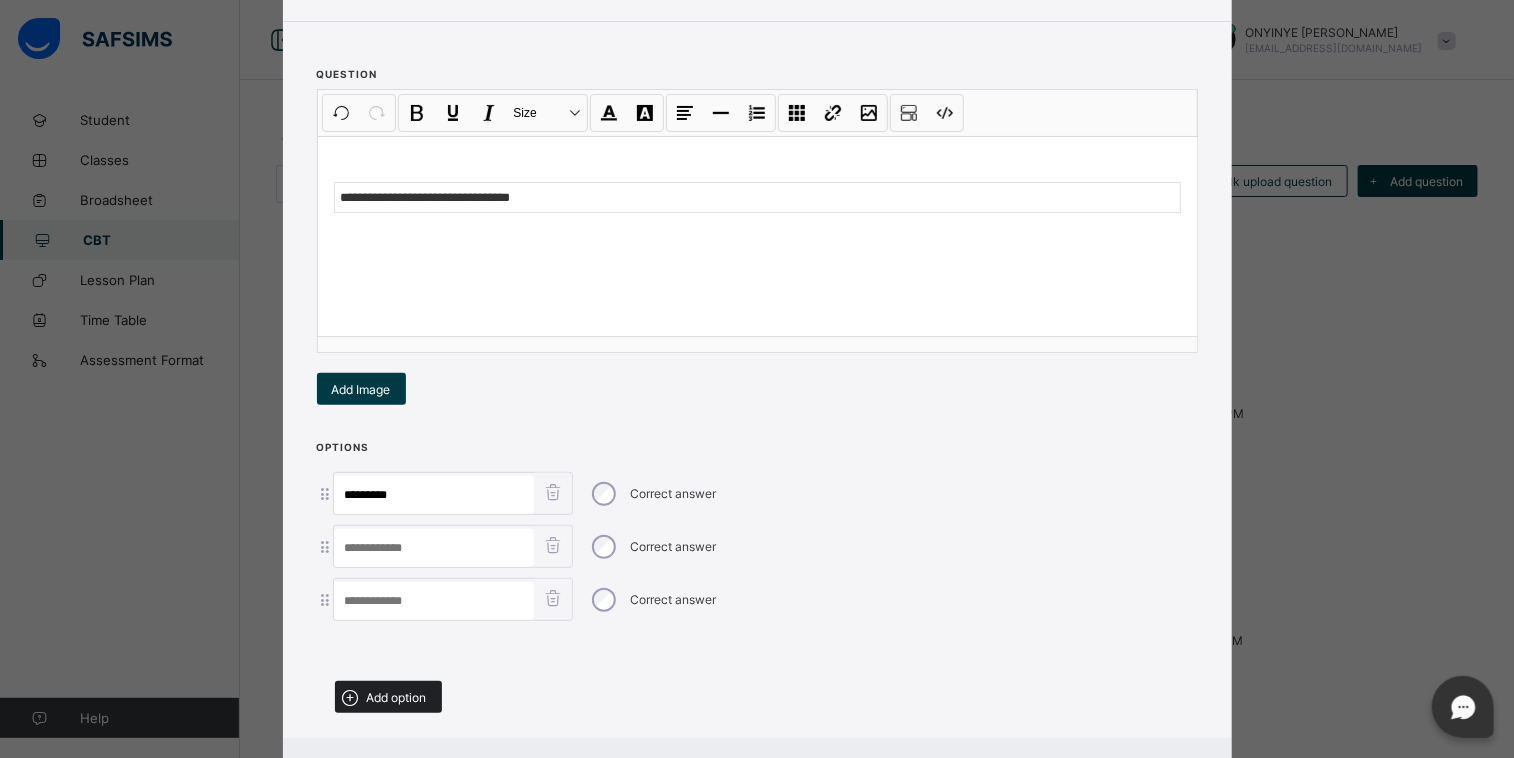 click on "Add option" at bounding box center (397, 697) 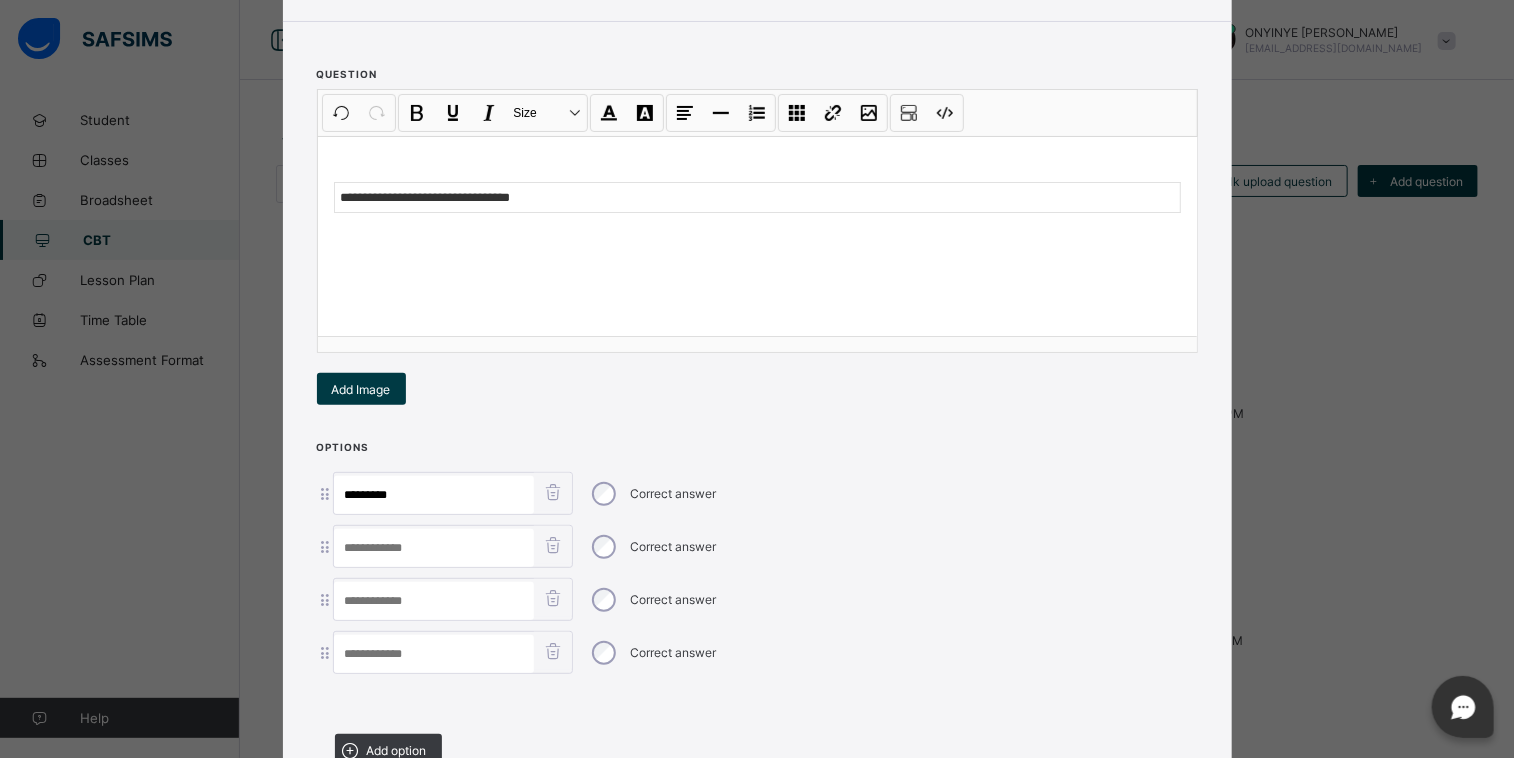 click at bounding box center (434, 548) 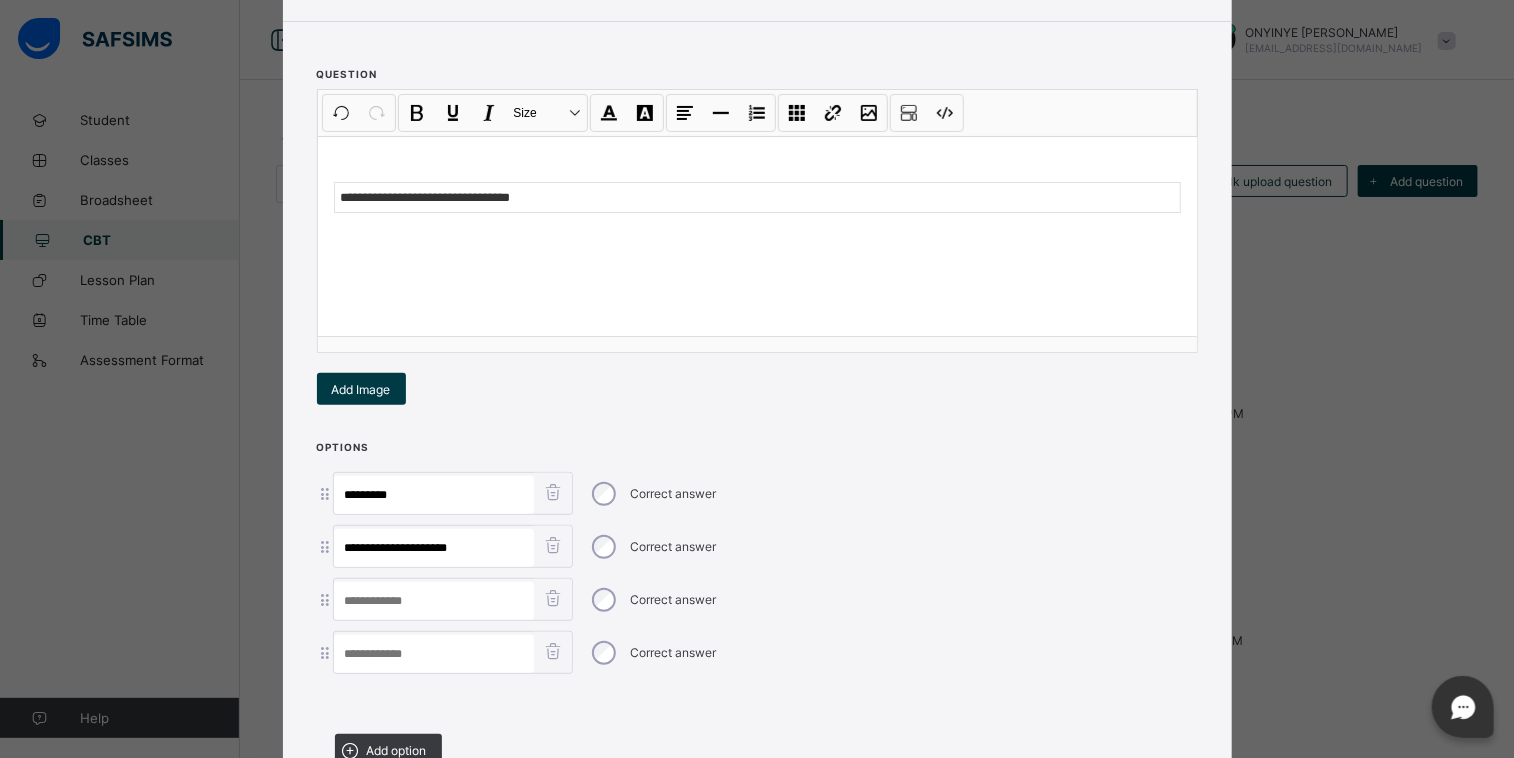 type on "**********" 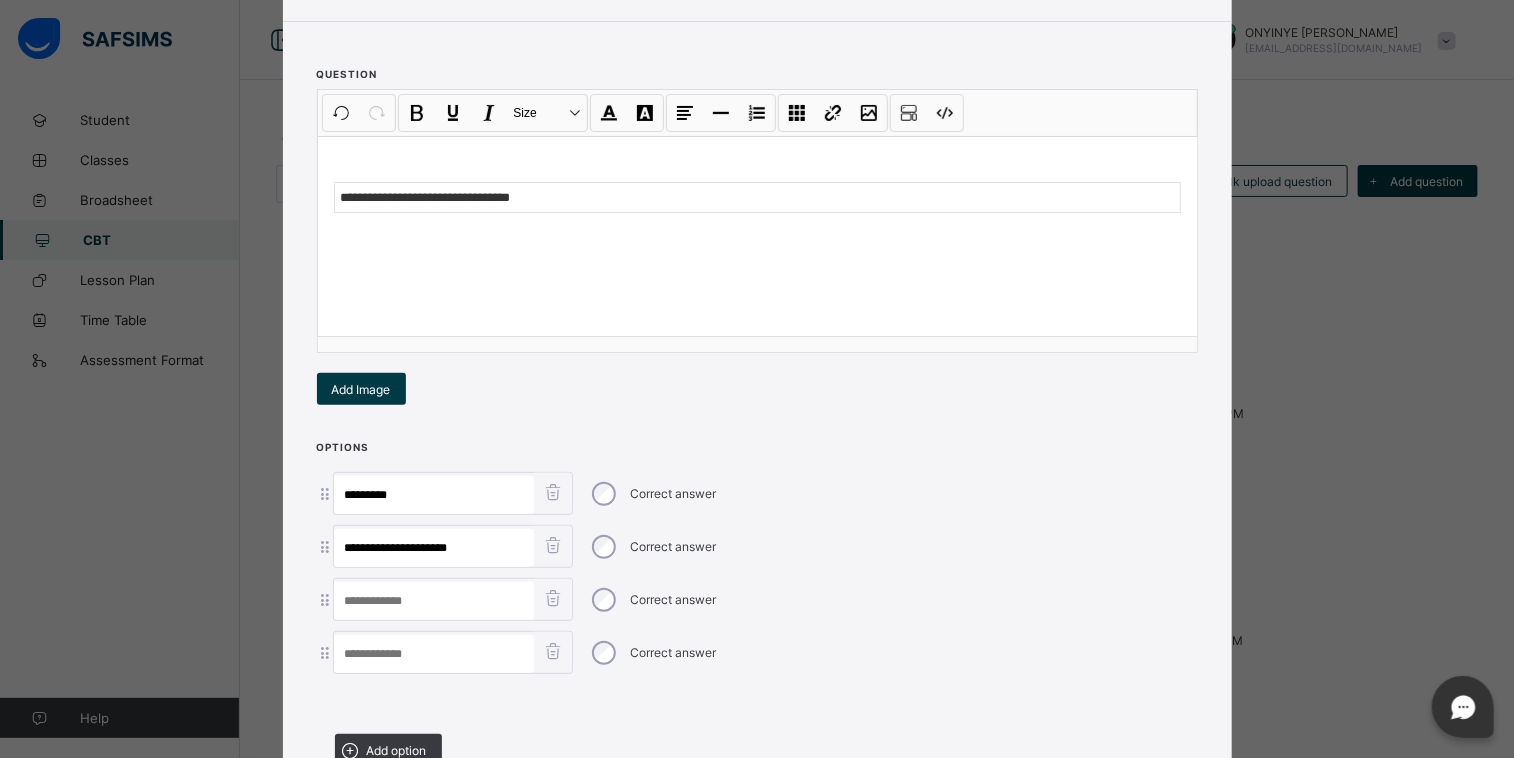click at bounding box center (434, 601) 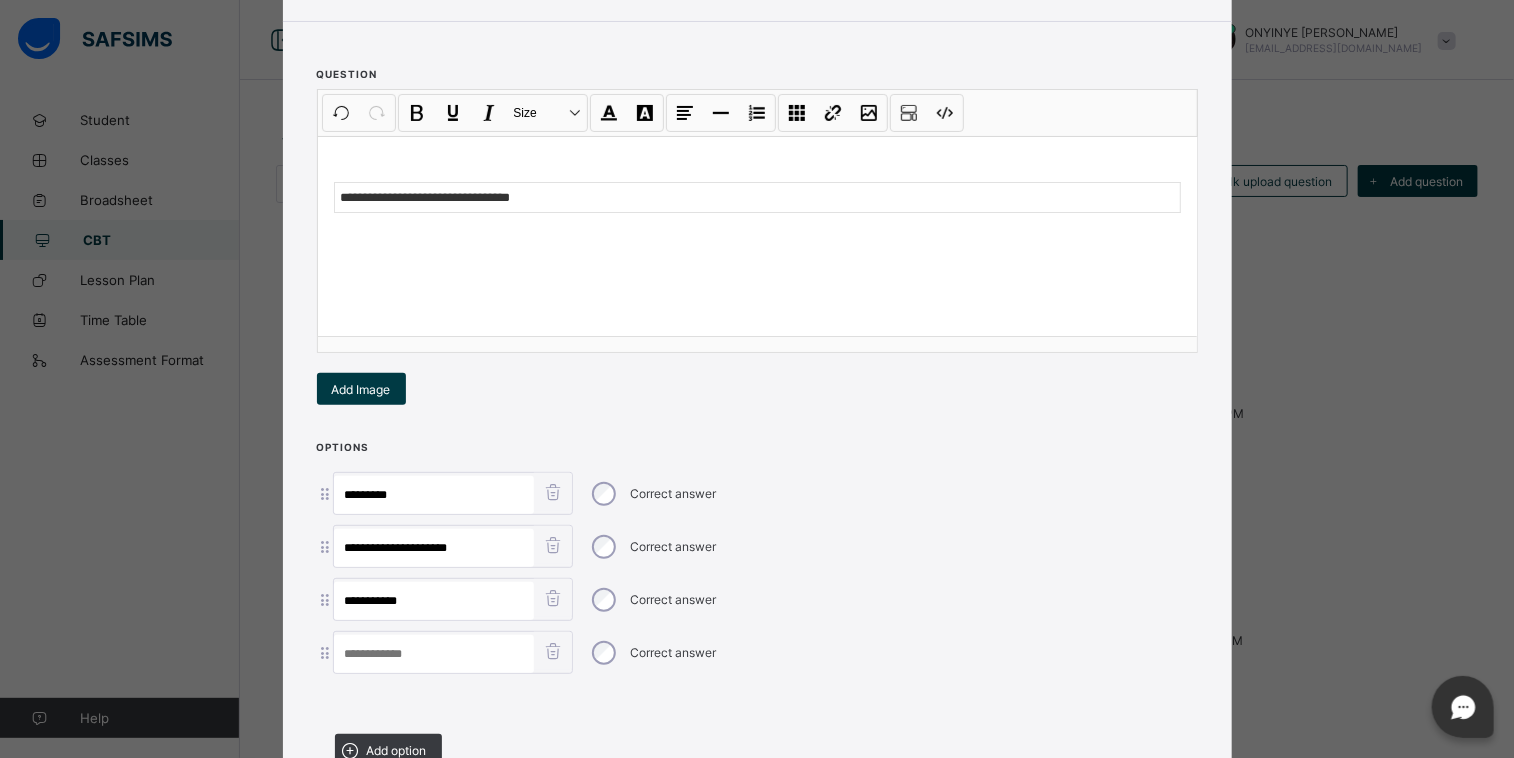 type on "**********" 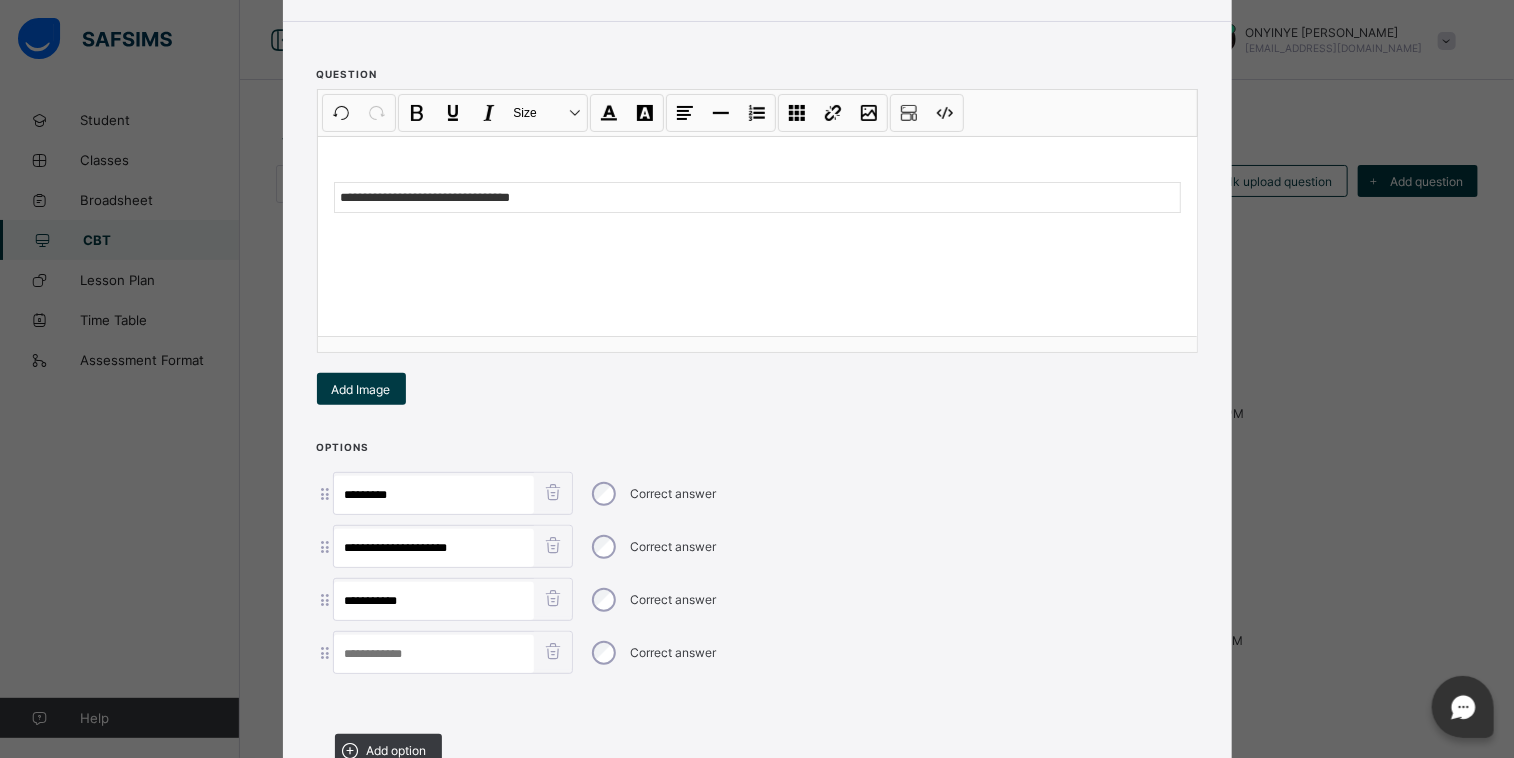 click at bounding box center (434, 654) 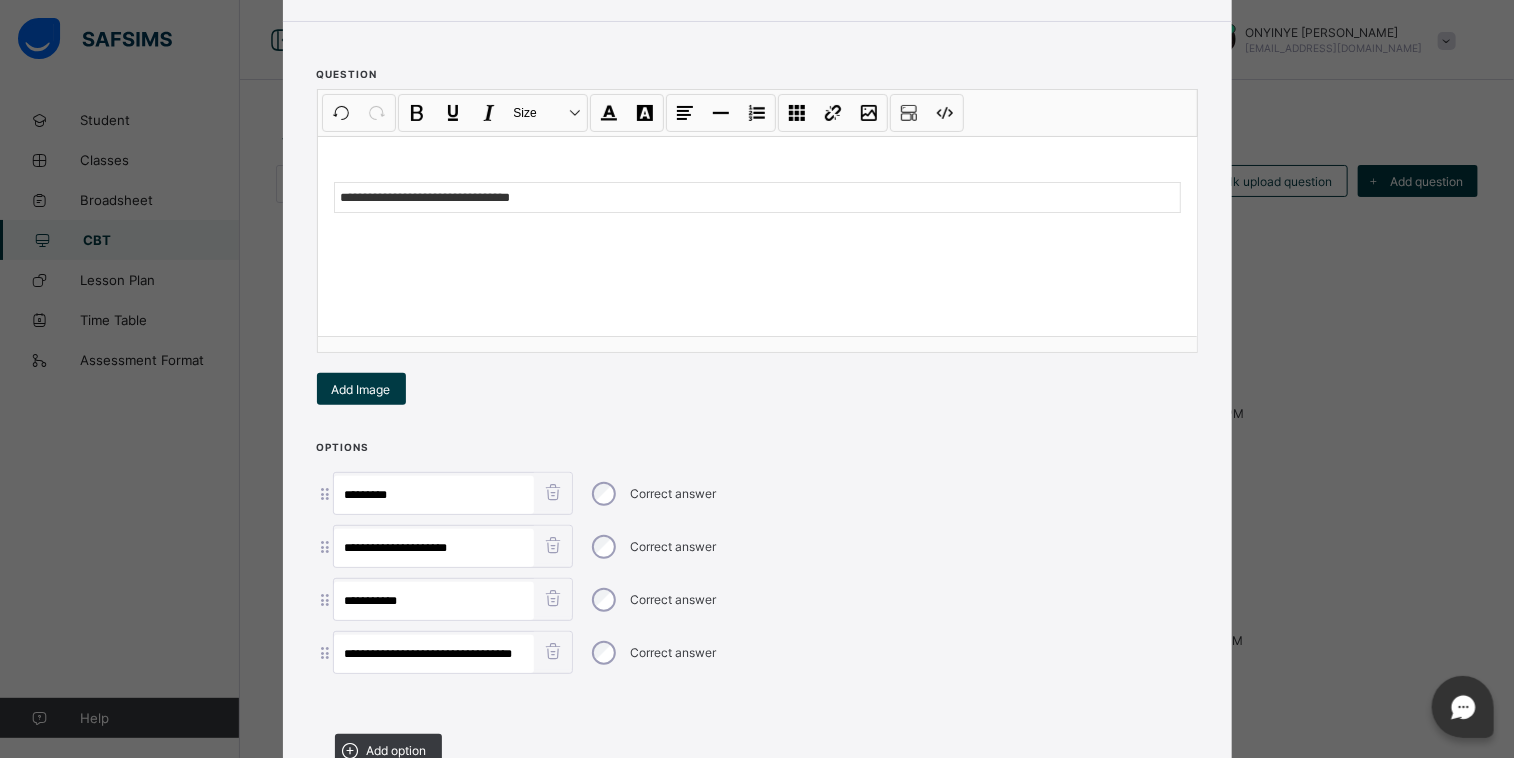 scroll, scrollTop: 0, scrollLeft: 8, axis: horizontal 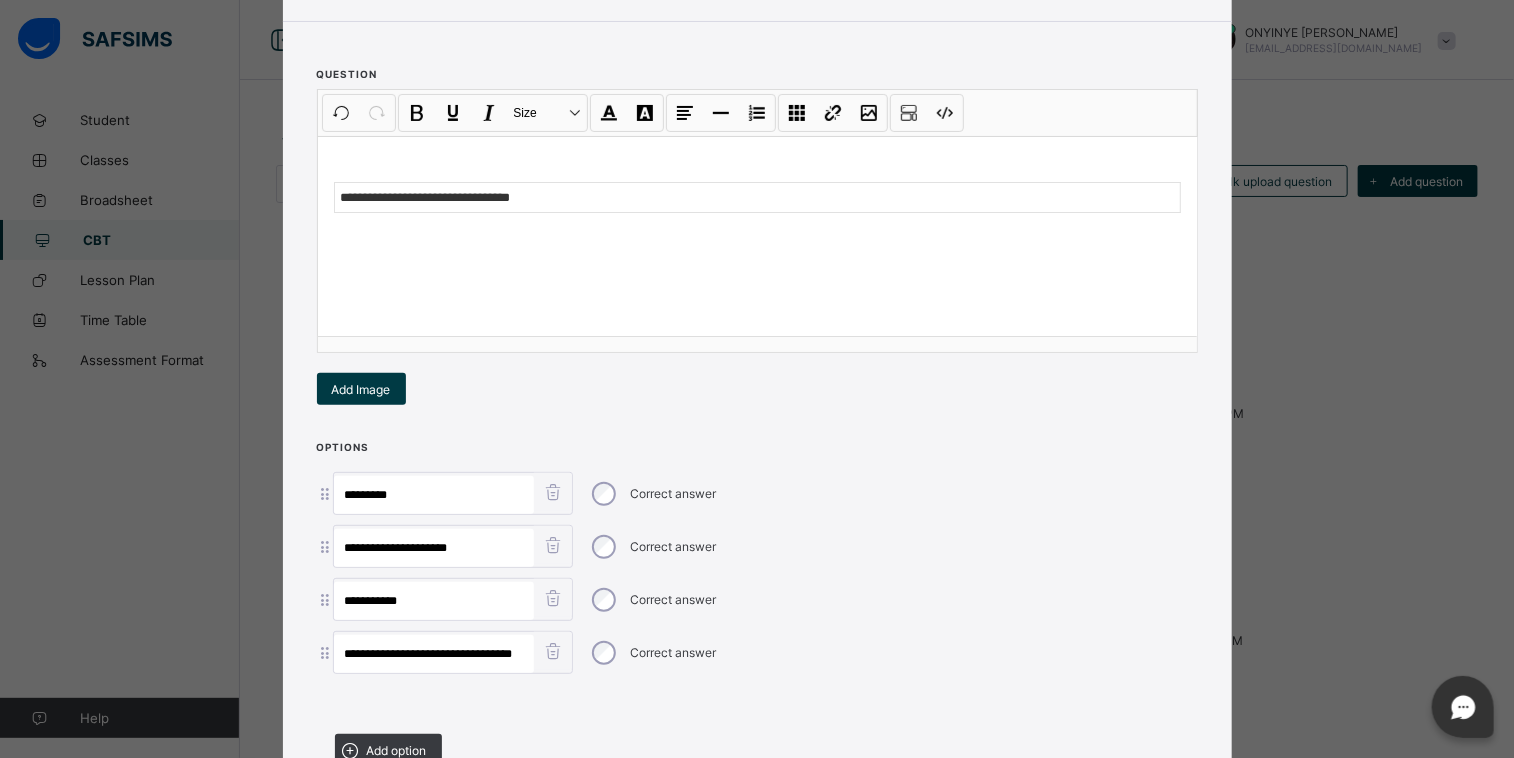 type on "**********" 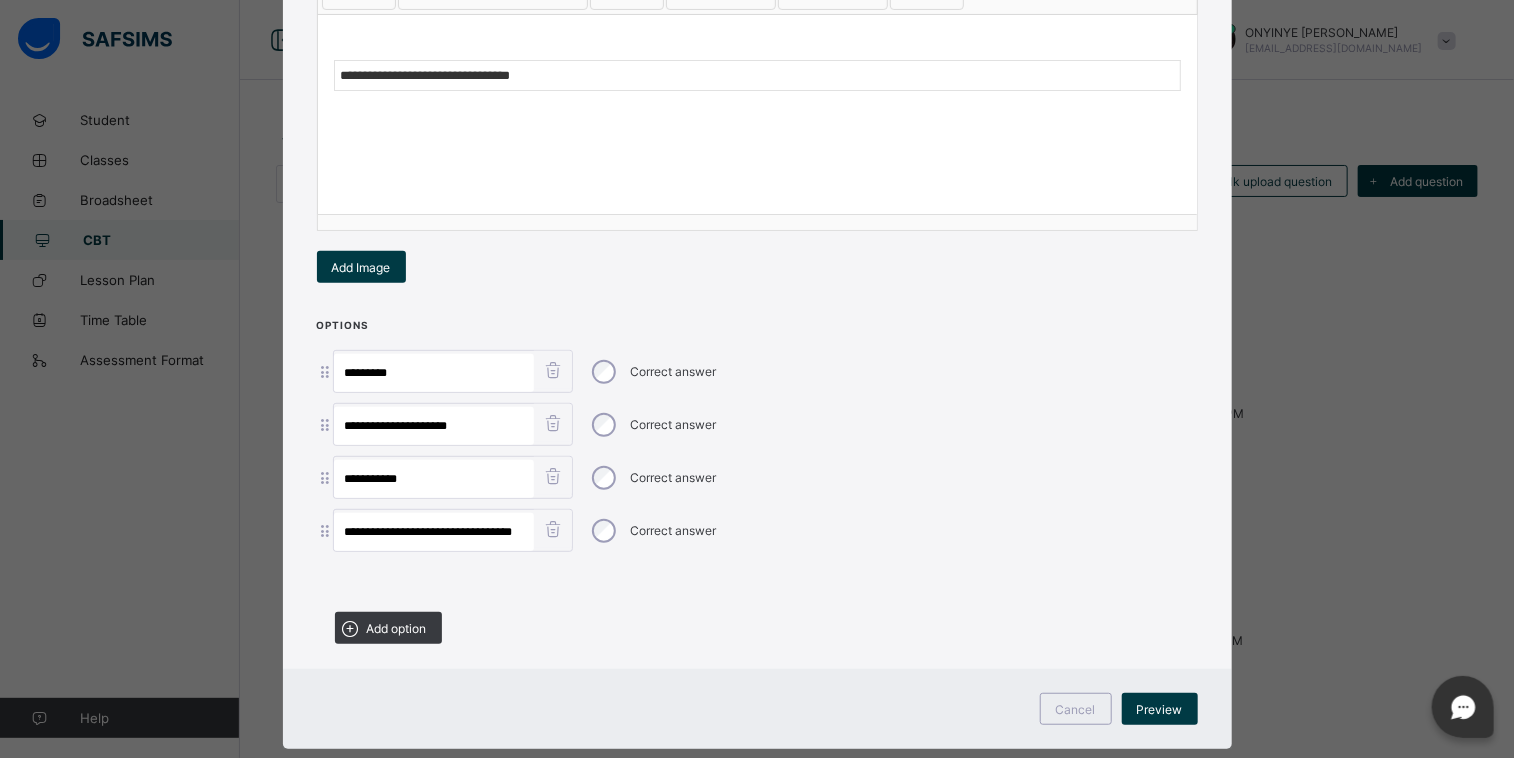 scroll, scrollTop: 344, scrollLeft: 0, axis: vertical 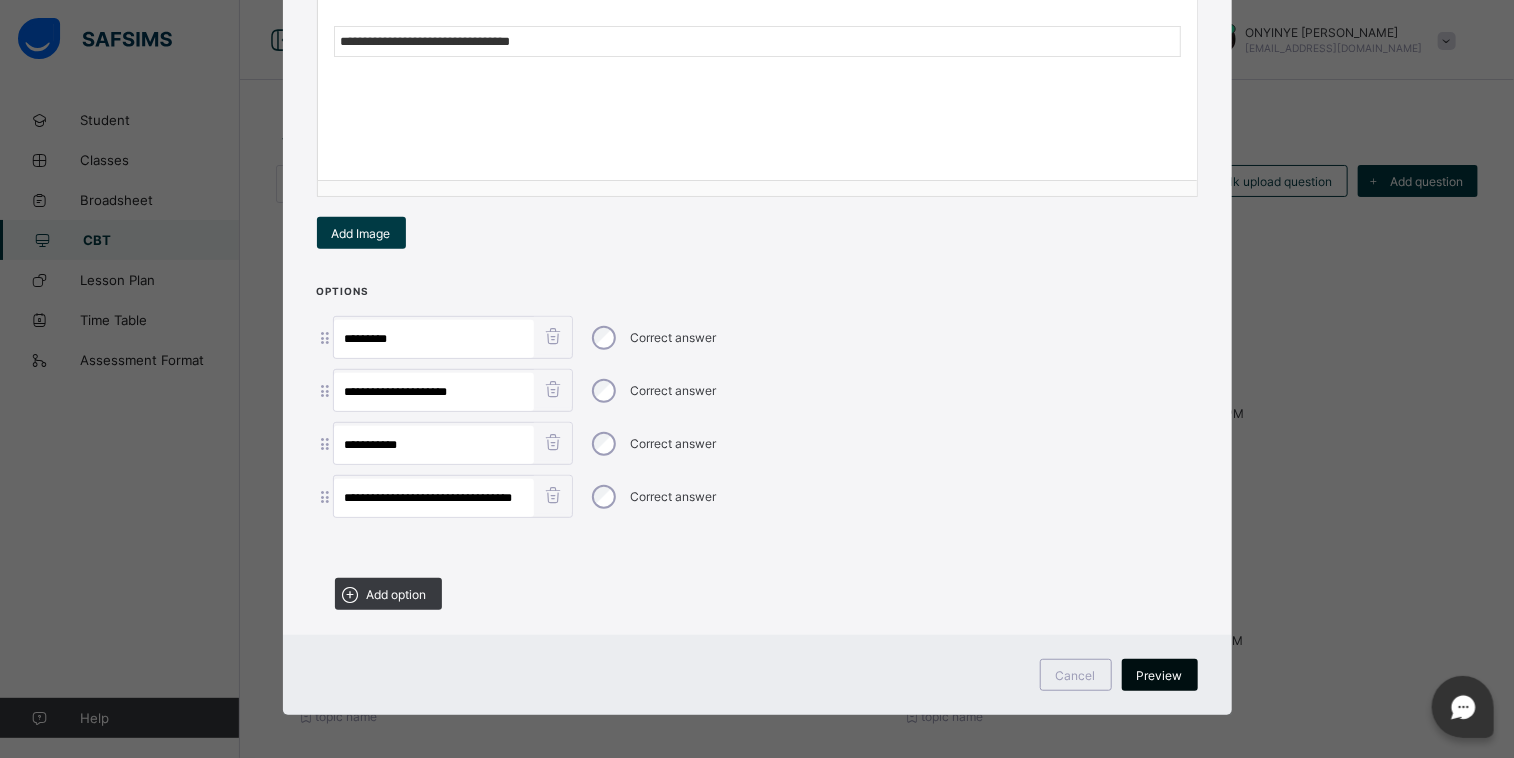click on "Preview" at bounding box center [1160, 675] 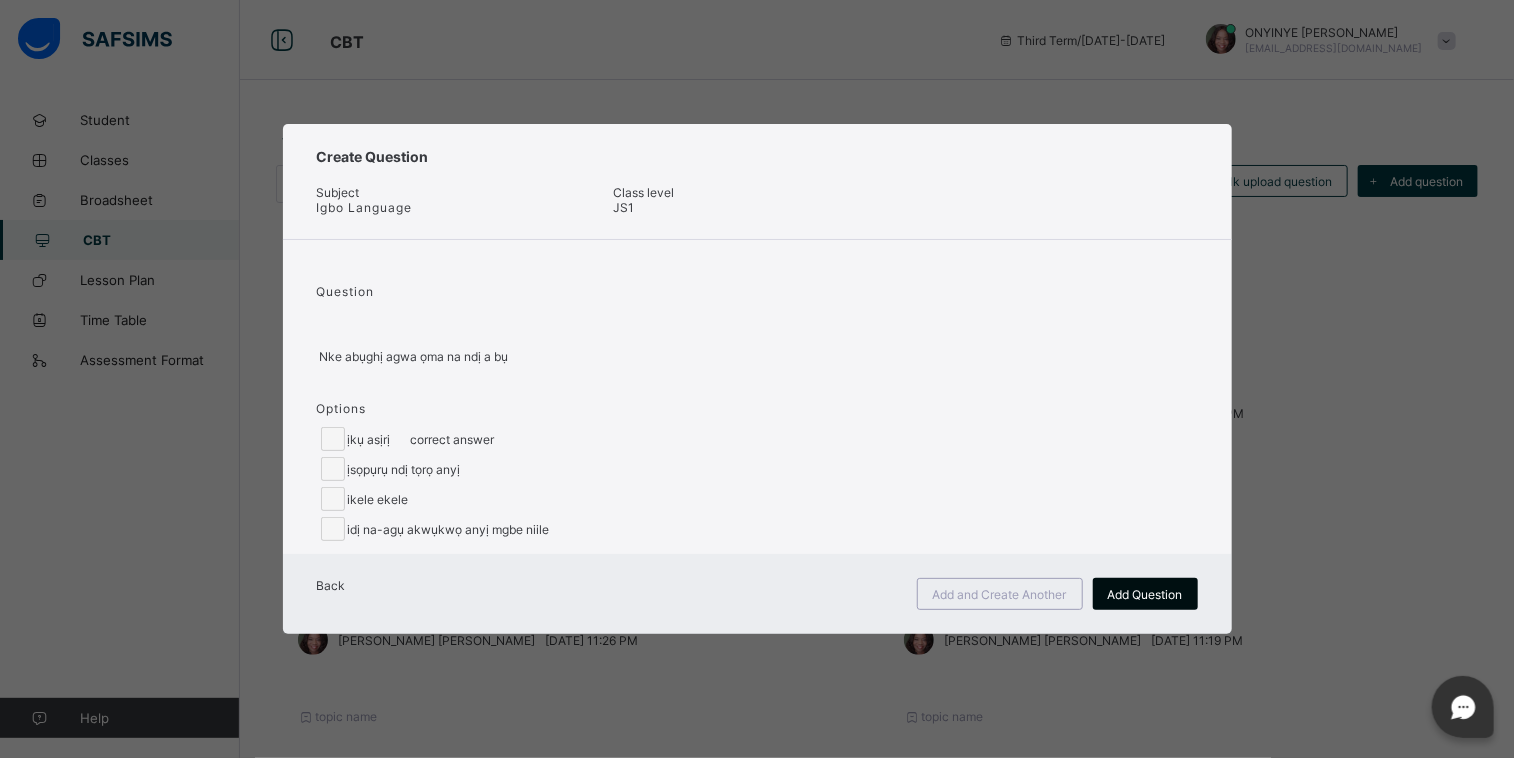 scroll, scrollTop: 0, scrollLeft: 0, axis: both 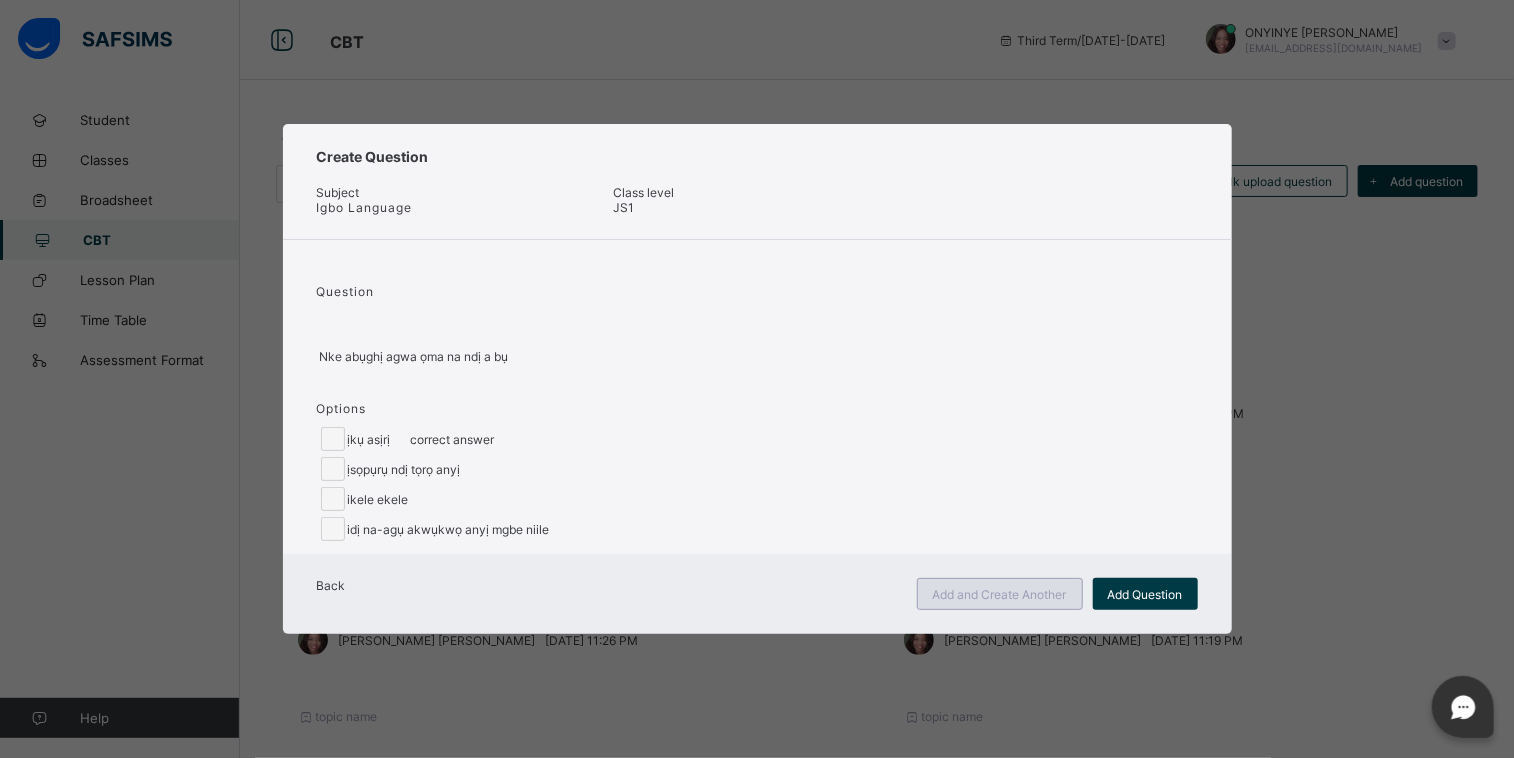 click on "Add and Create Another" at bounding box center (1000, 594) 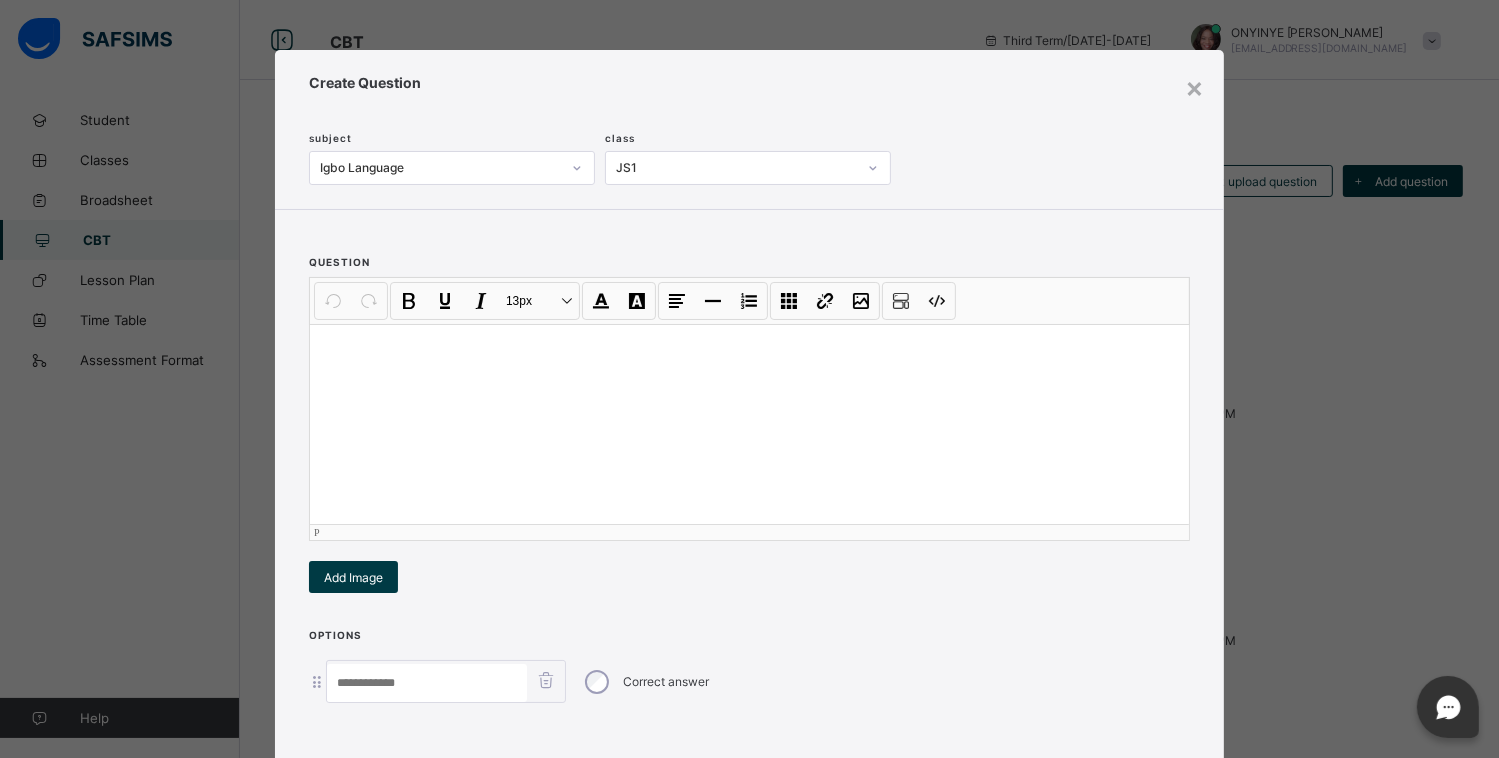 click at bounding box center [749, 424] 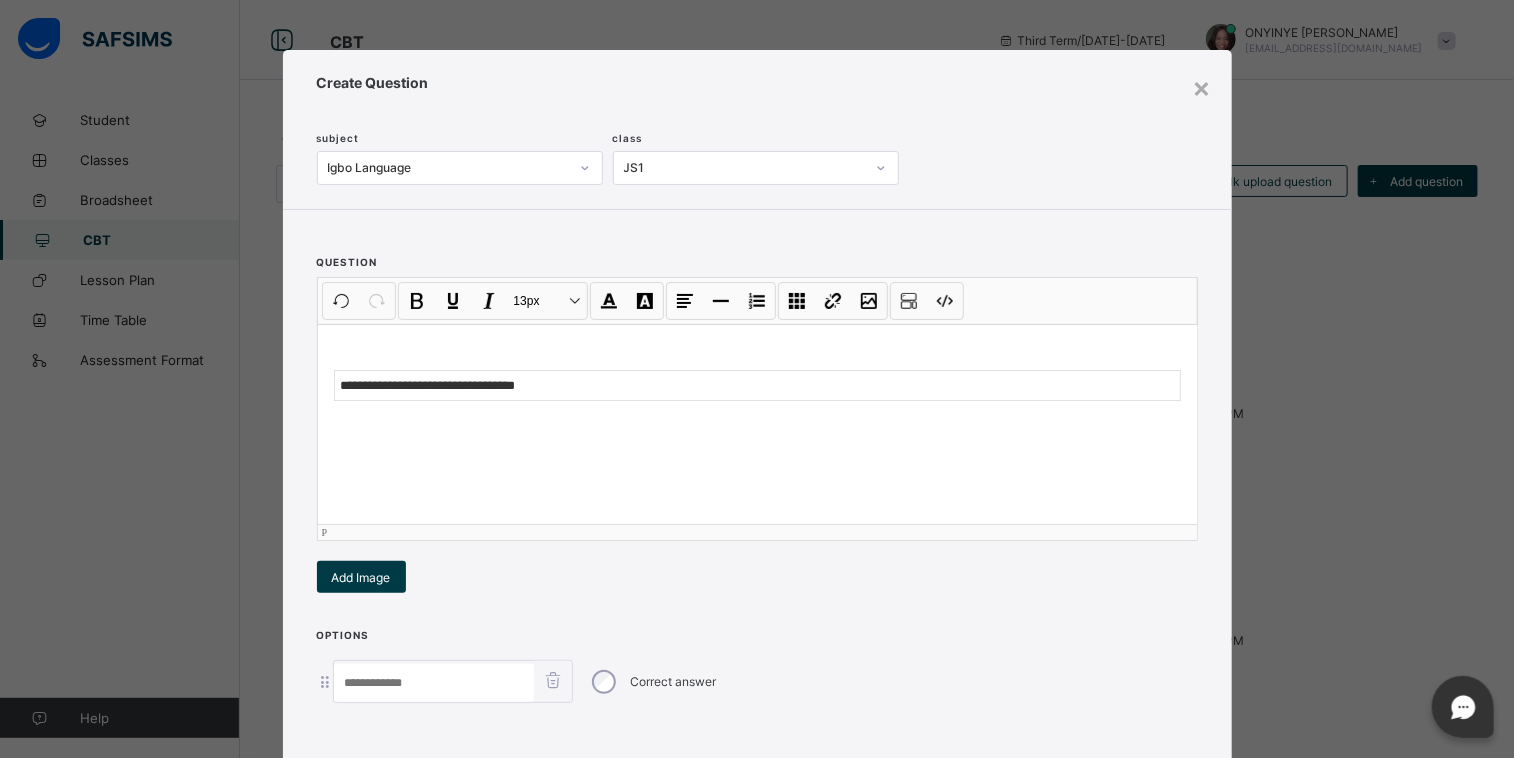 click at bounding box center (434, 683) 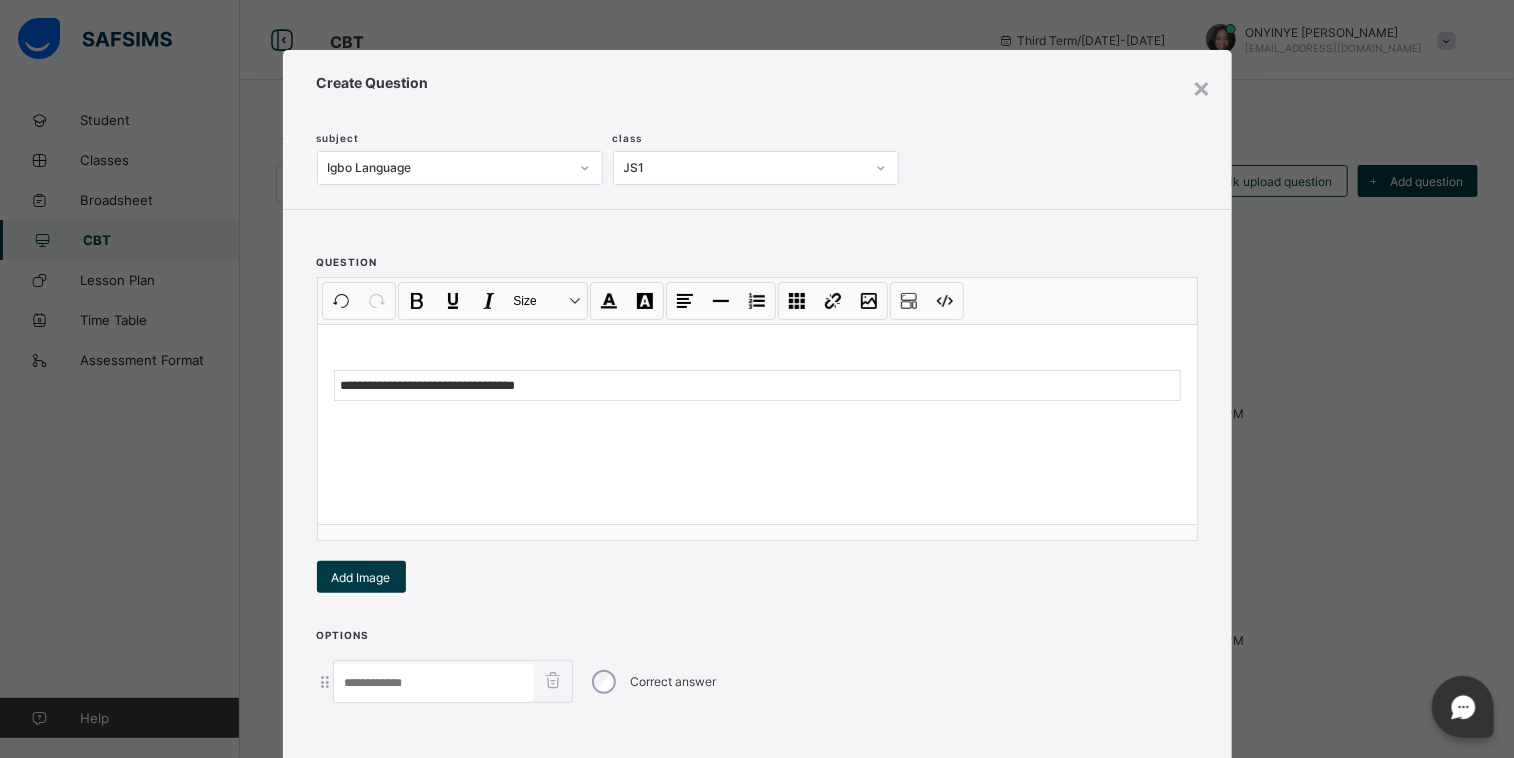 paste on "*******" 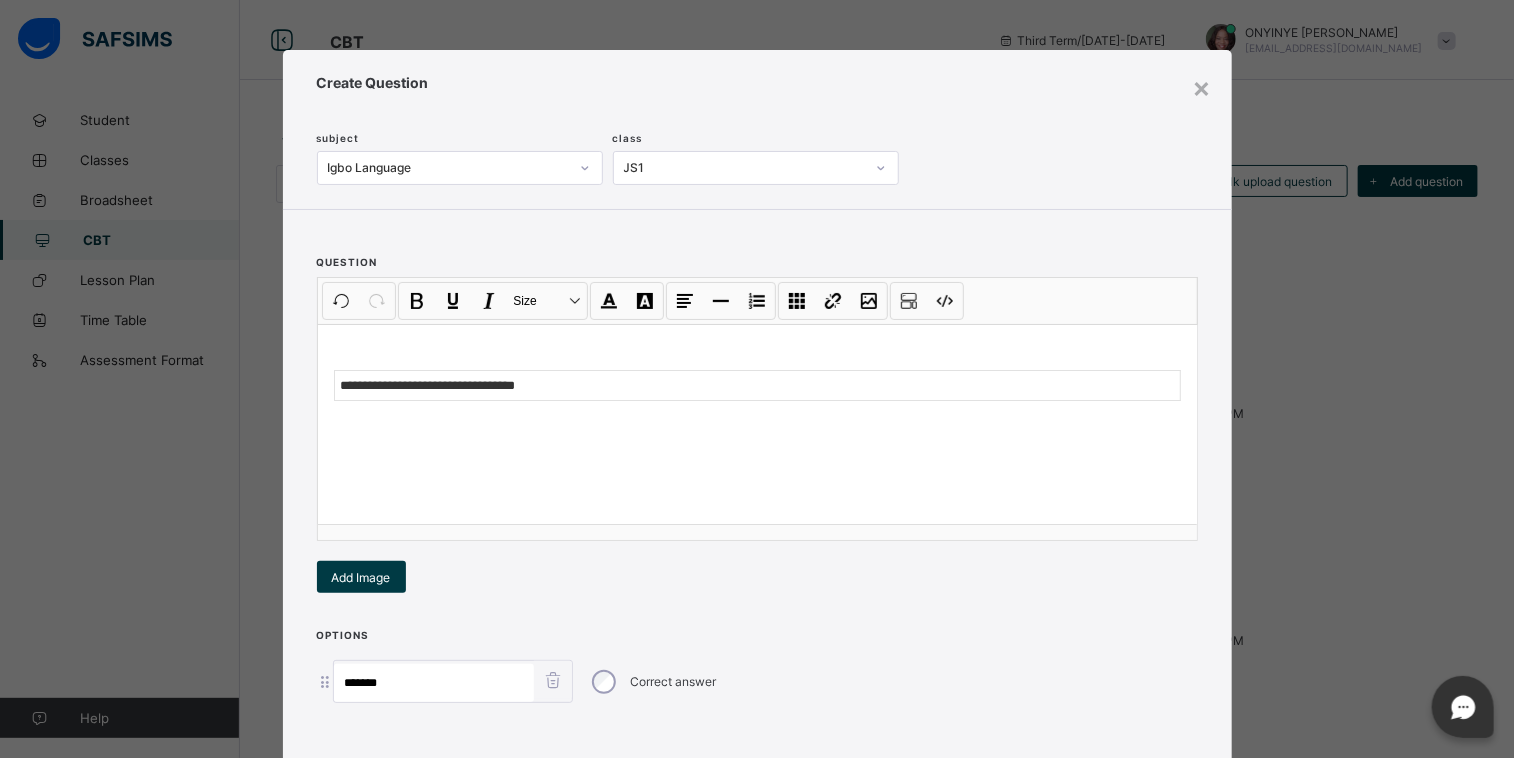 type on "*******" 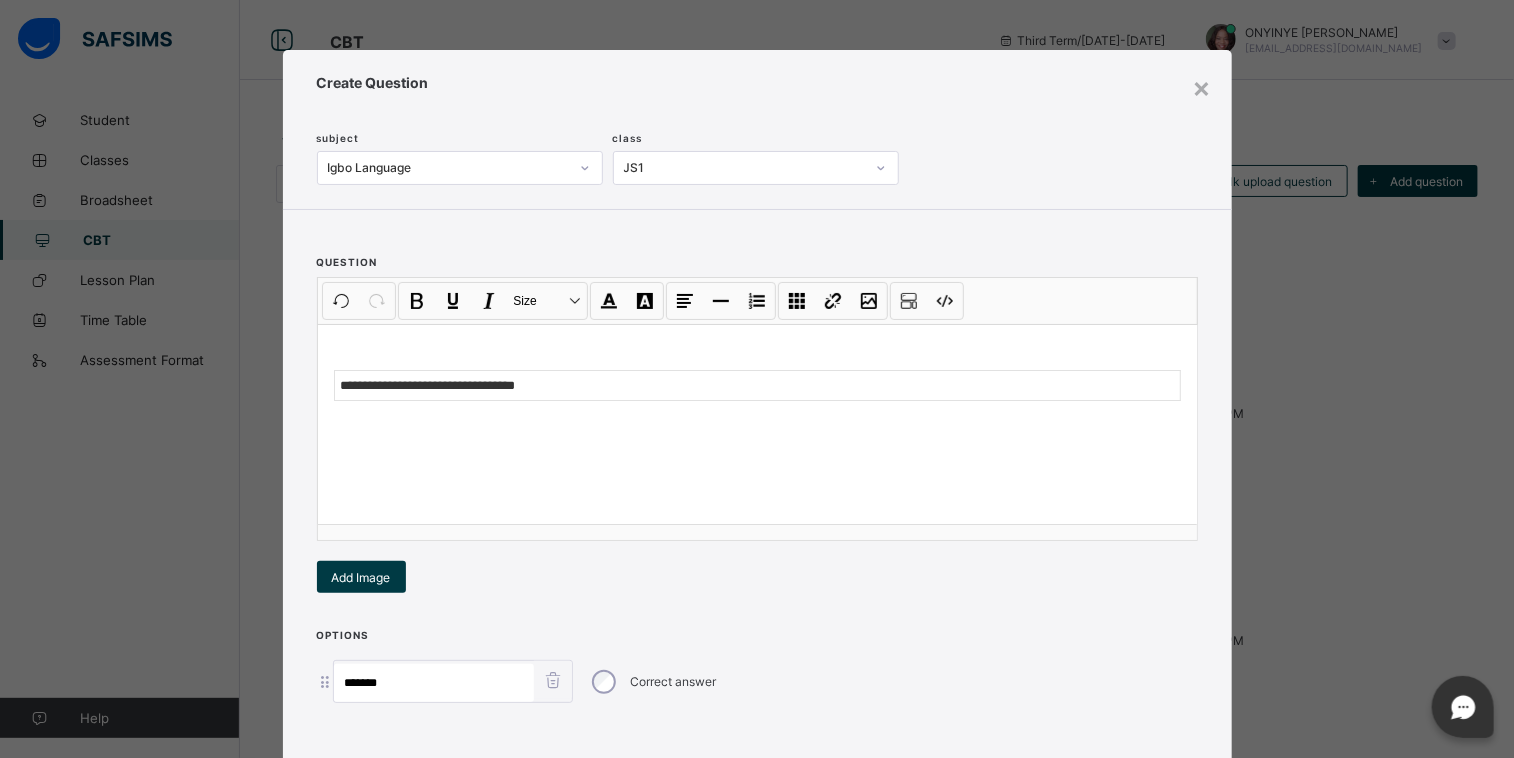 click on "Options ******* Correct answer Add option" at bounding box center (757, 718) 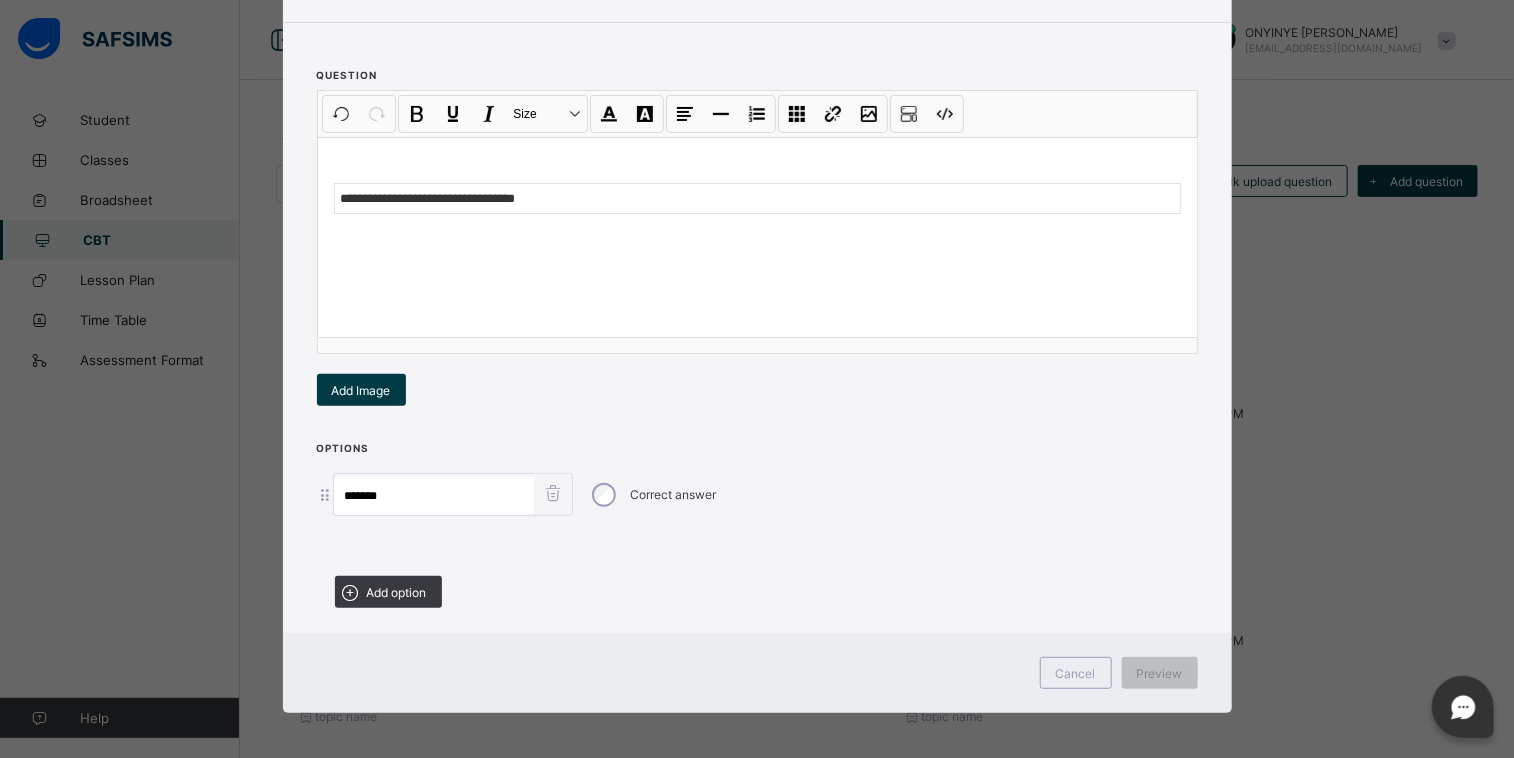 scroll, scrollTop: 188, scrollLeft: 0, axis: vertical 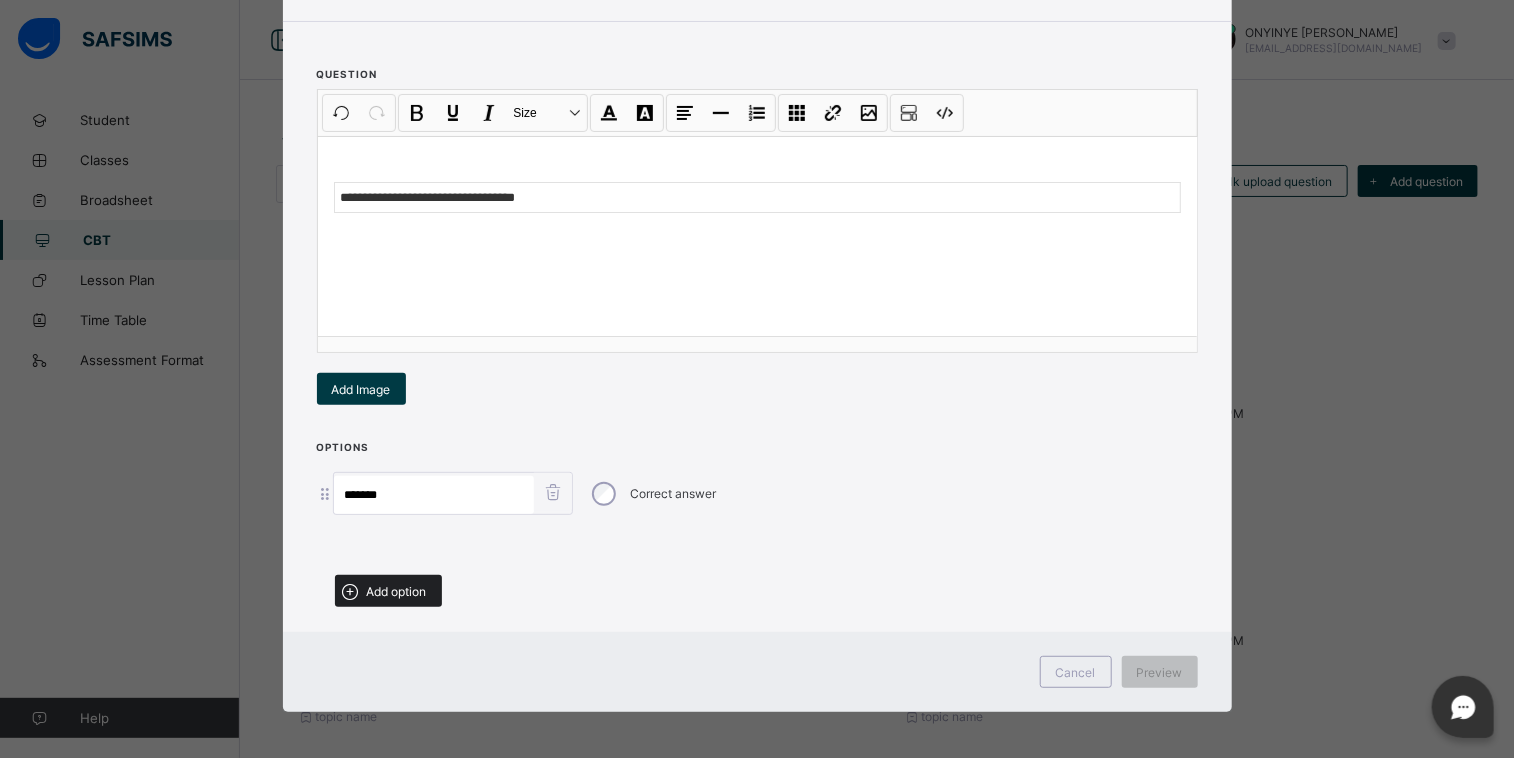 click on "Add option" at bounding box center (388, 591) 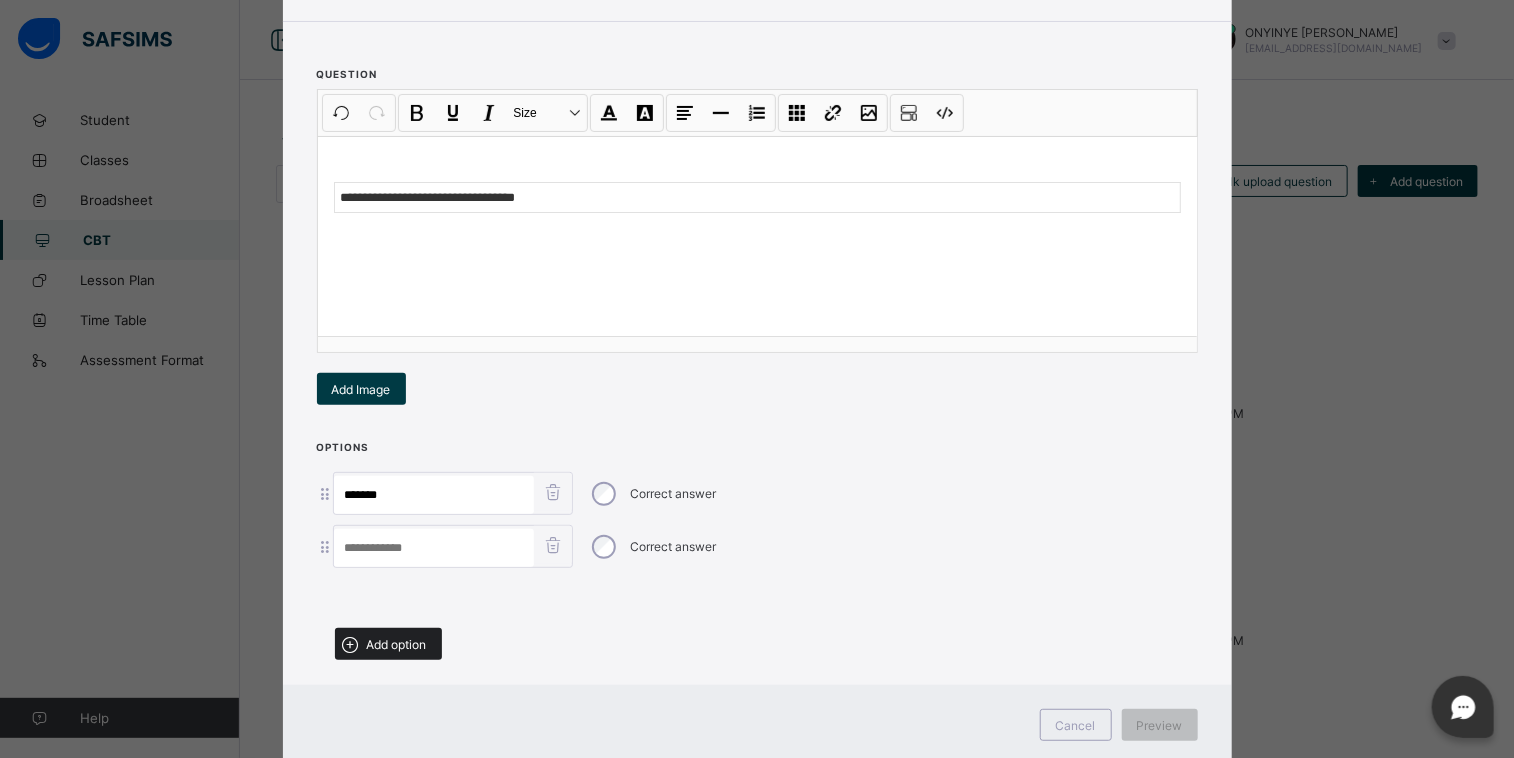 click on "Add option" at bounding box center (388, 644) 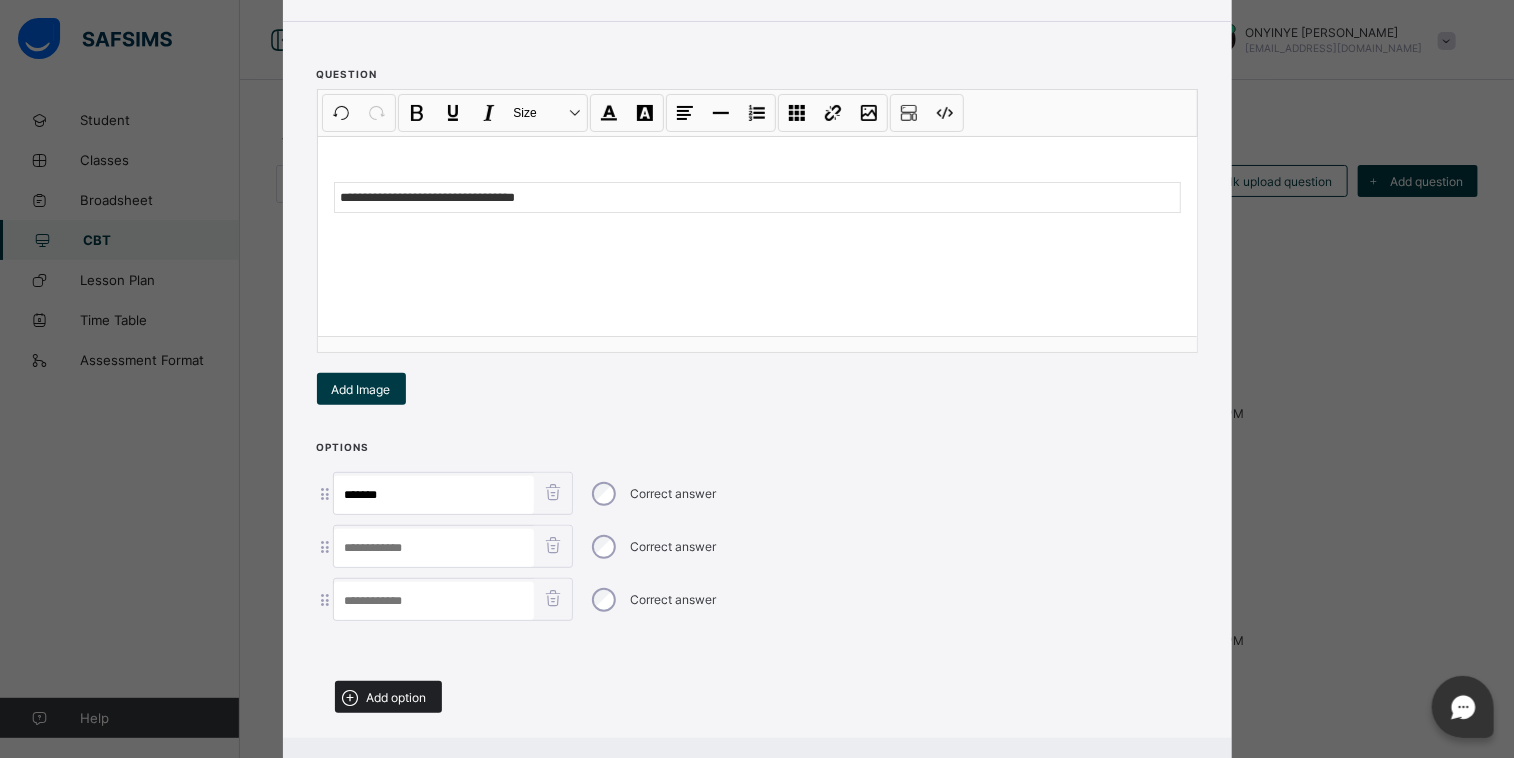 click on "Add option" at bounding box center (397, 697) 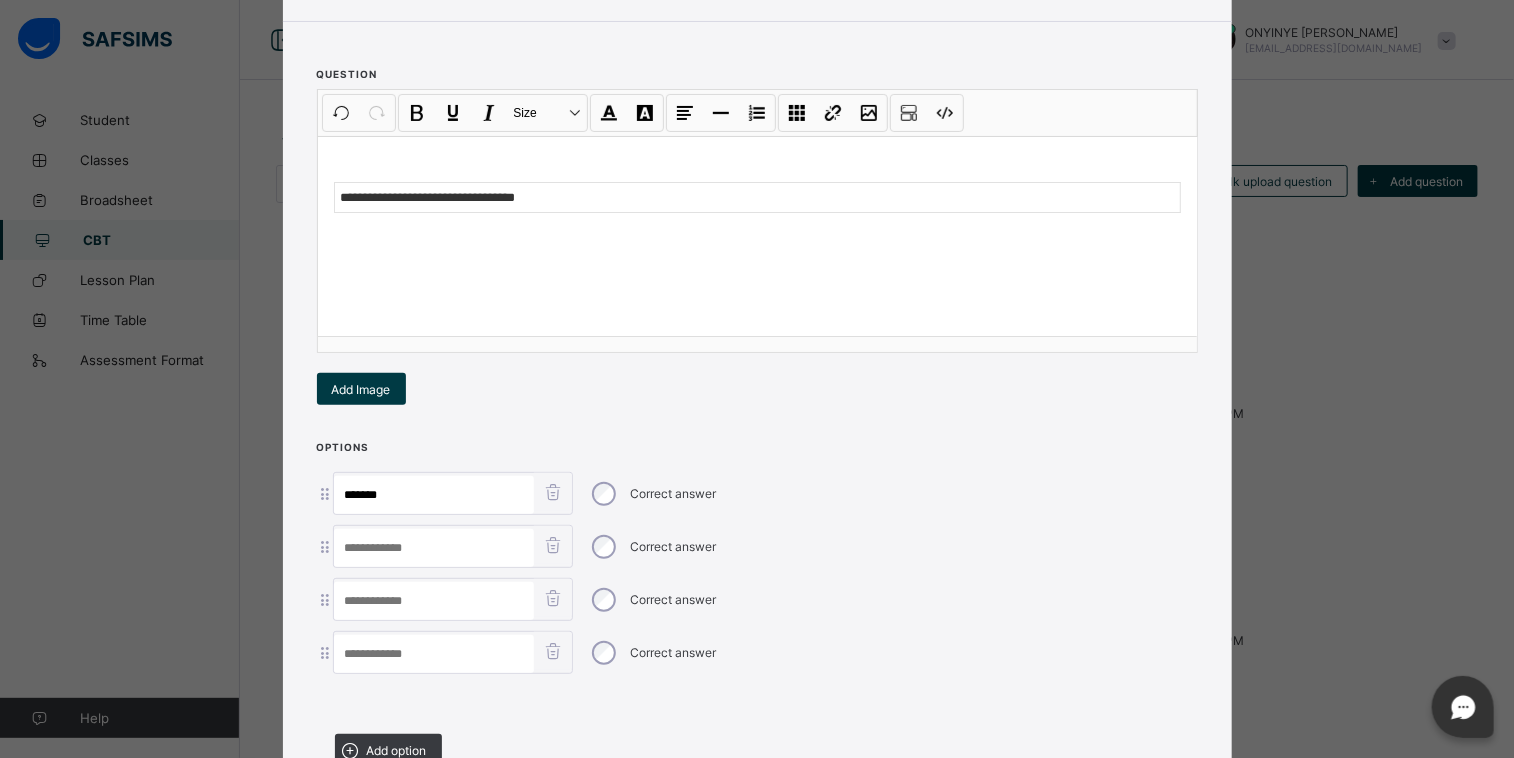 click at bounding box center (434, 548) 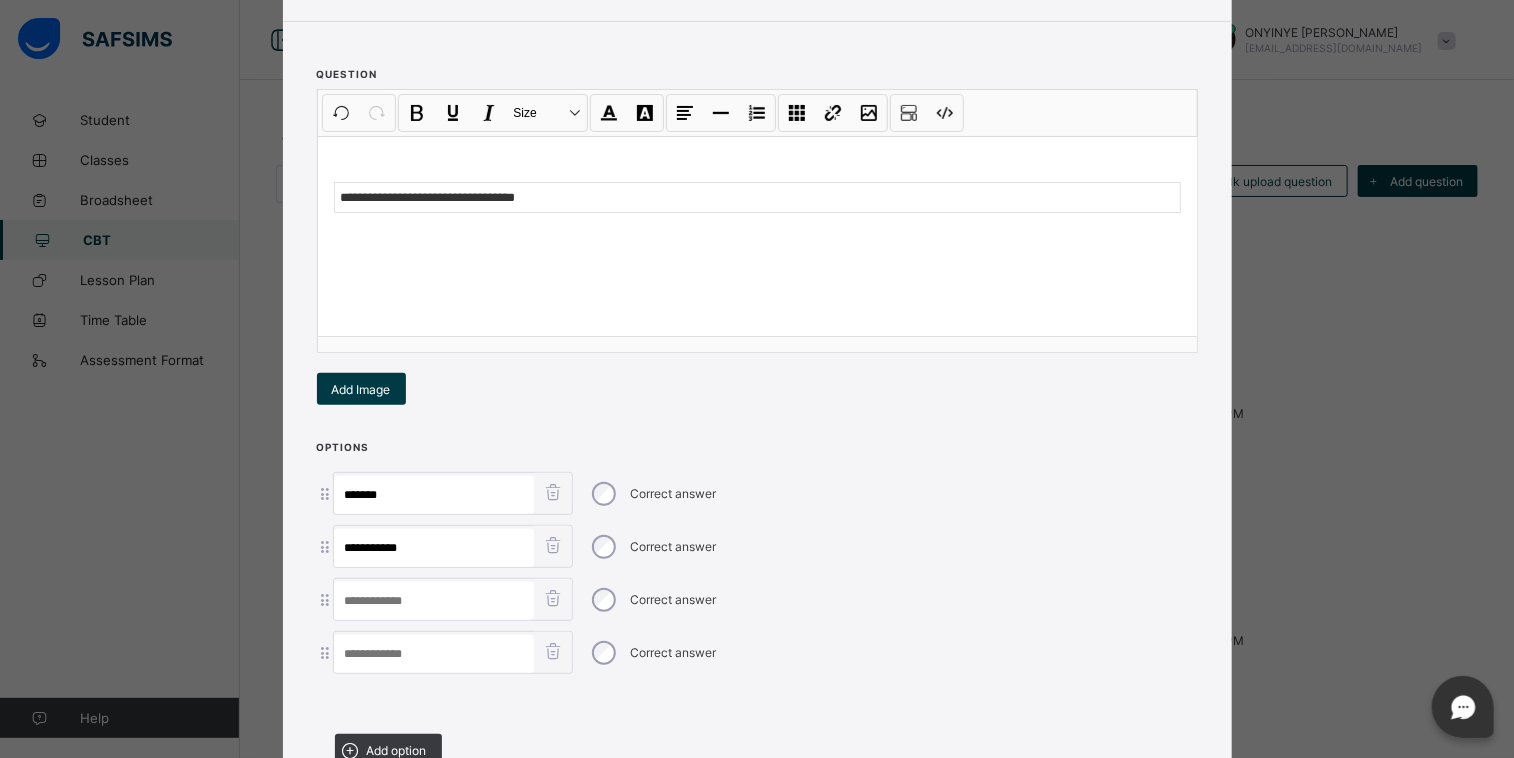 type on "**********" 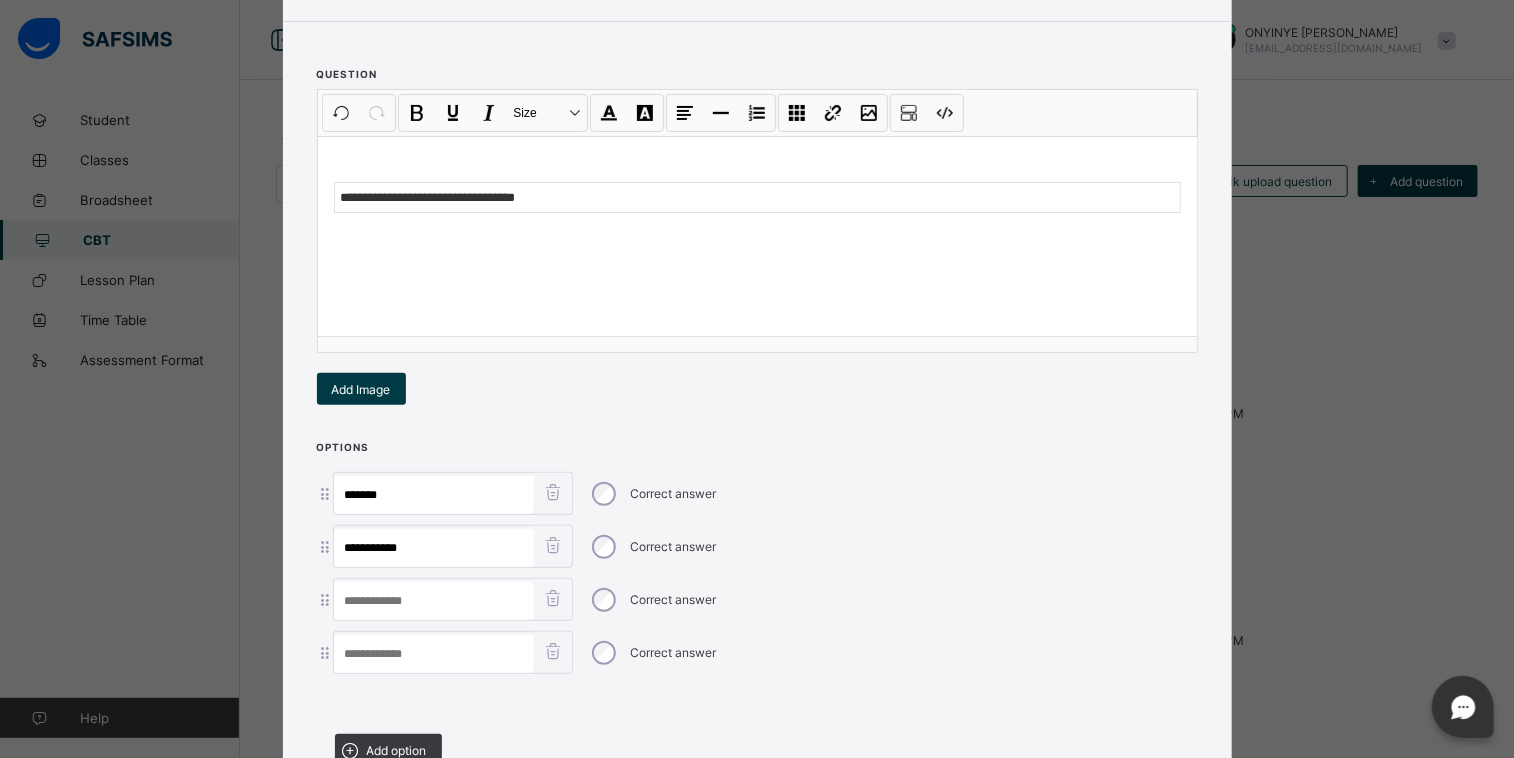 click at bounding box center (434, 601) 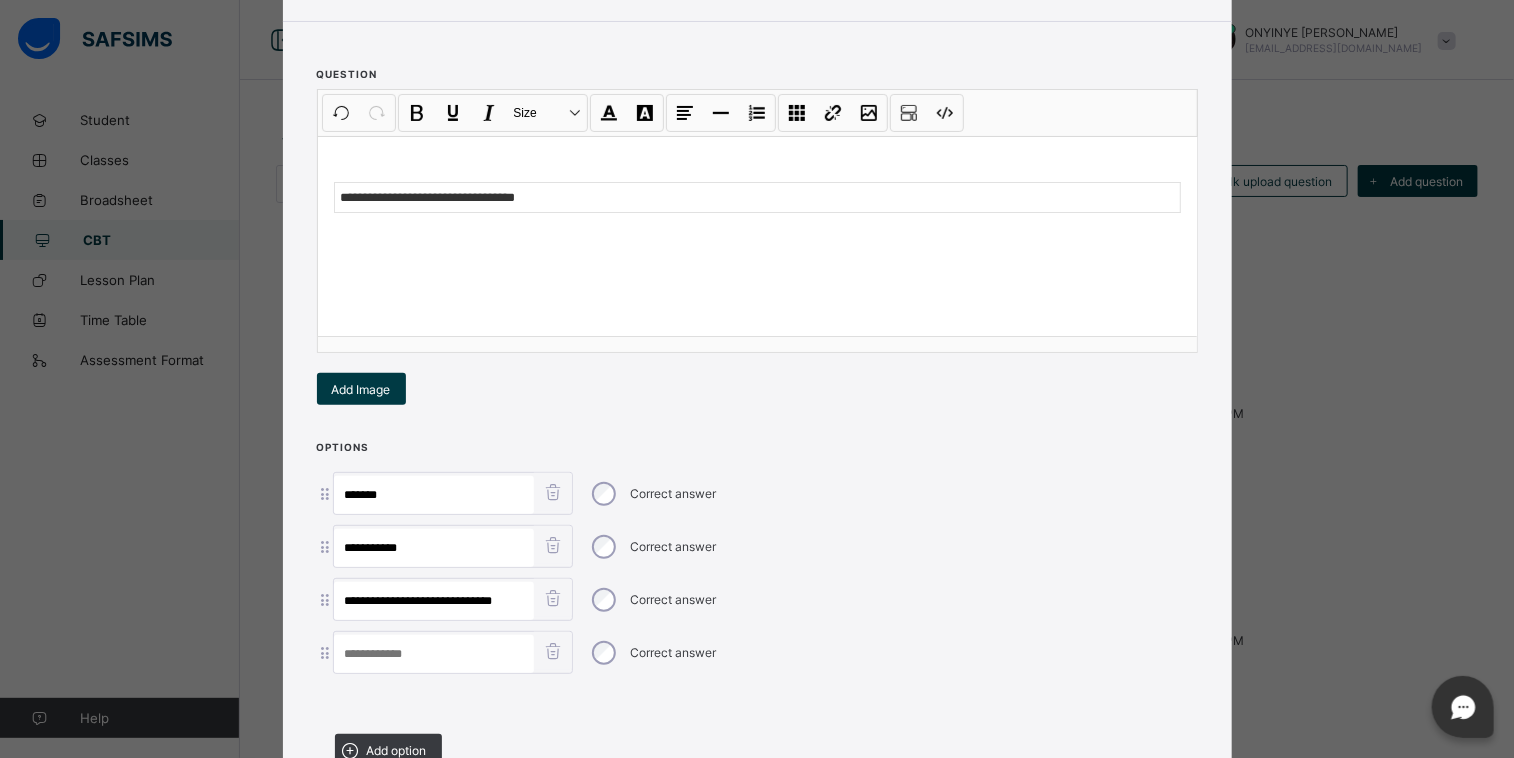 type on "**********" 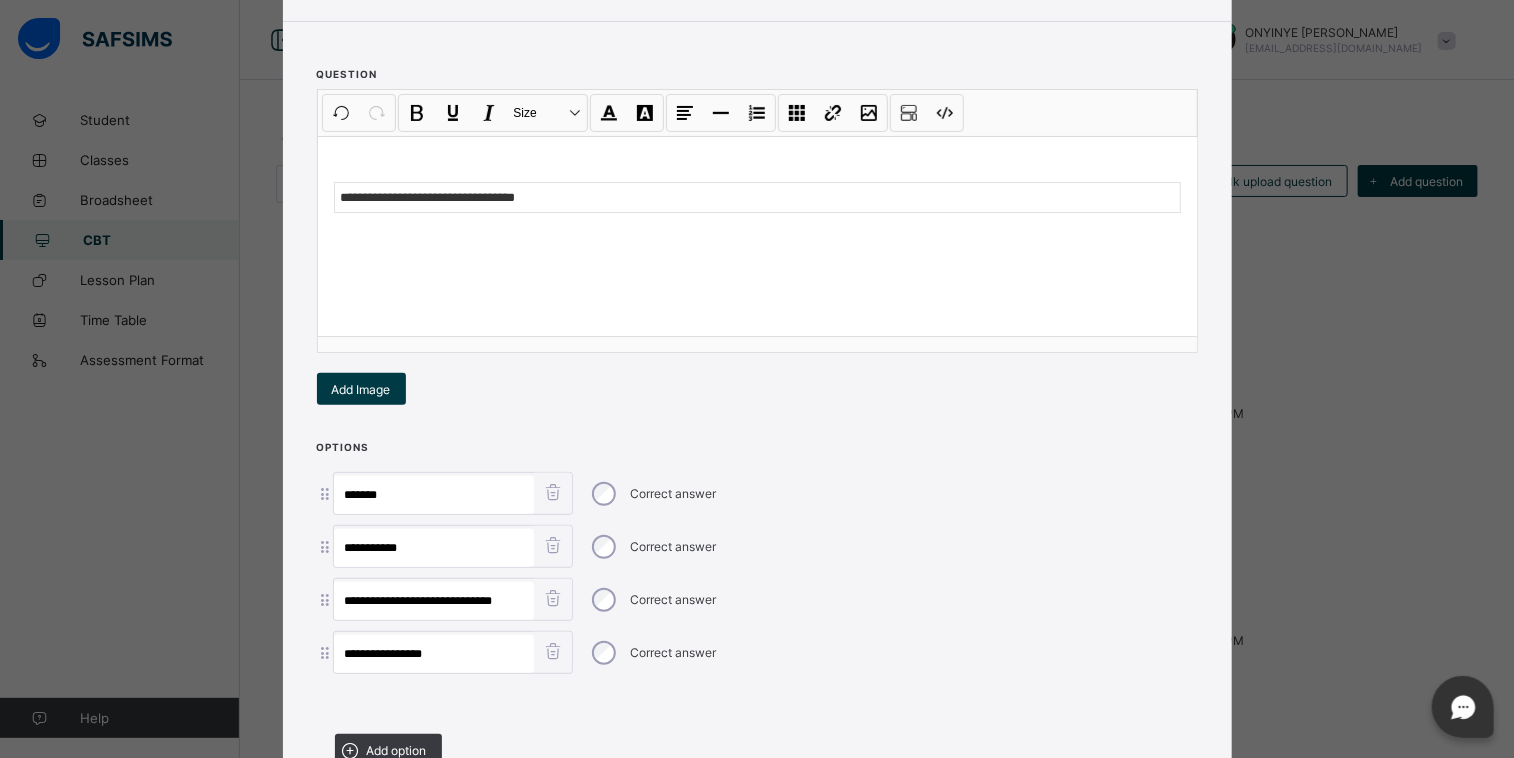 type on "**********" 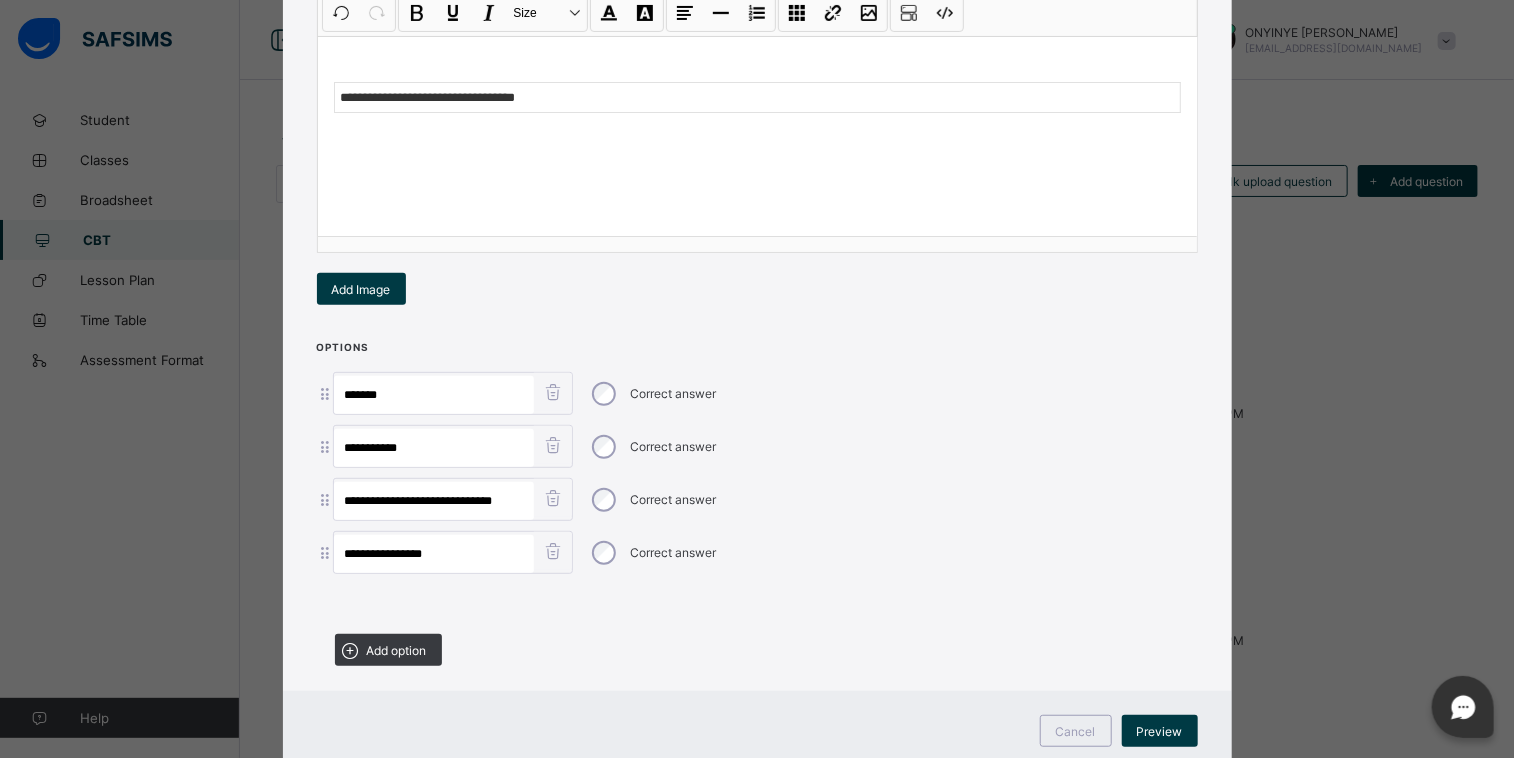 scroll, scrollTop: 344, scrollLeft: 0, axis: vertical 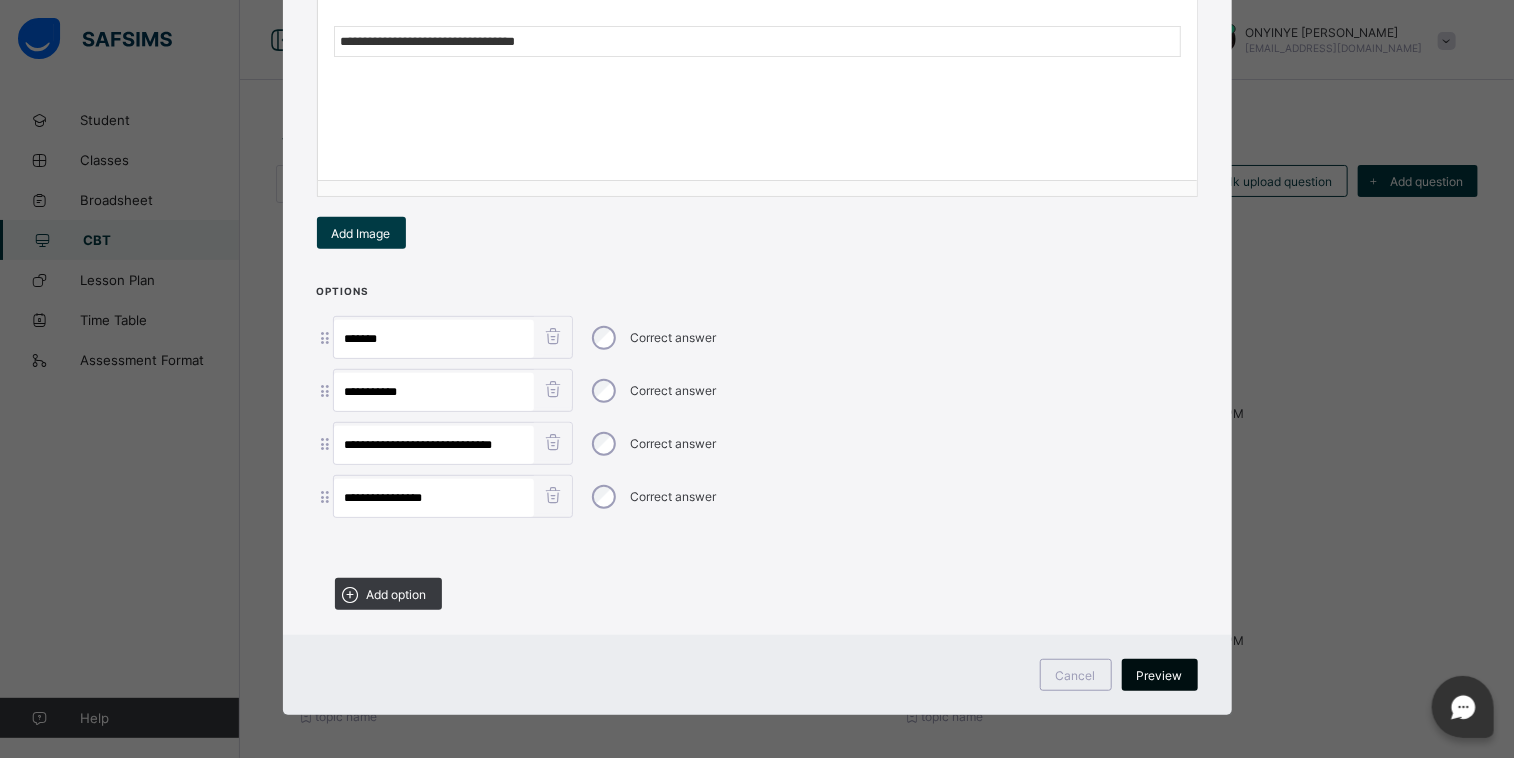 click on "Preview" at bounding box center [1160, 675] 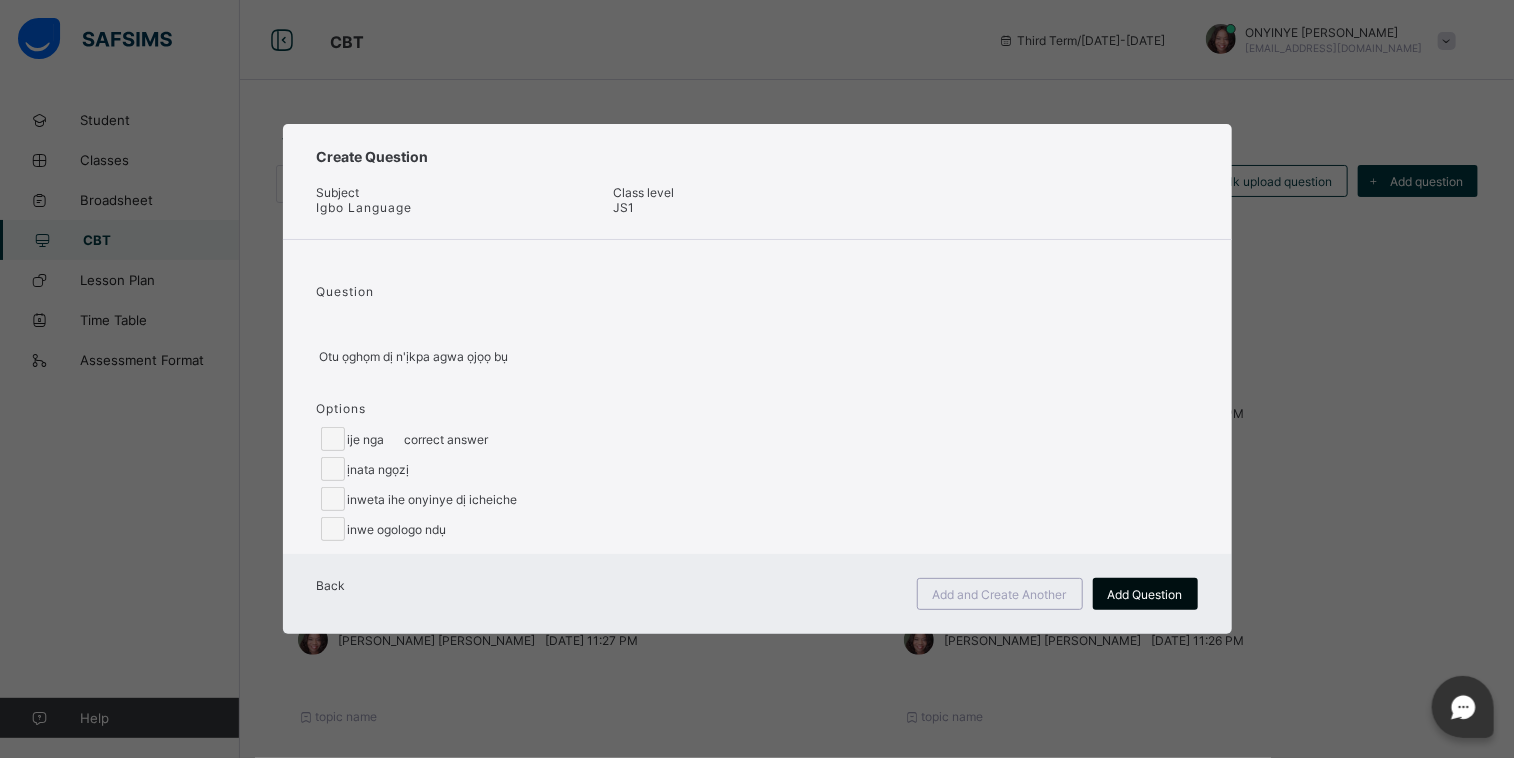scroll, scrollTop: 0, scrollLeft: 0, axis: both 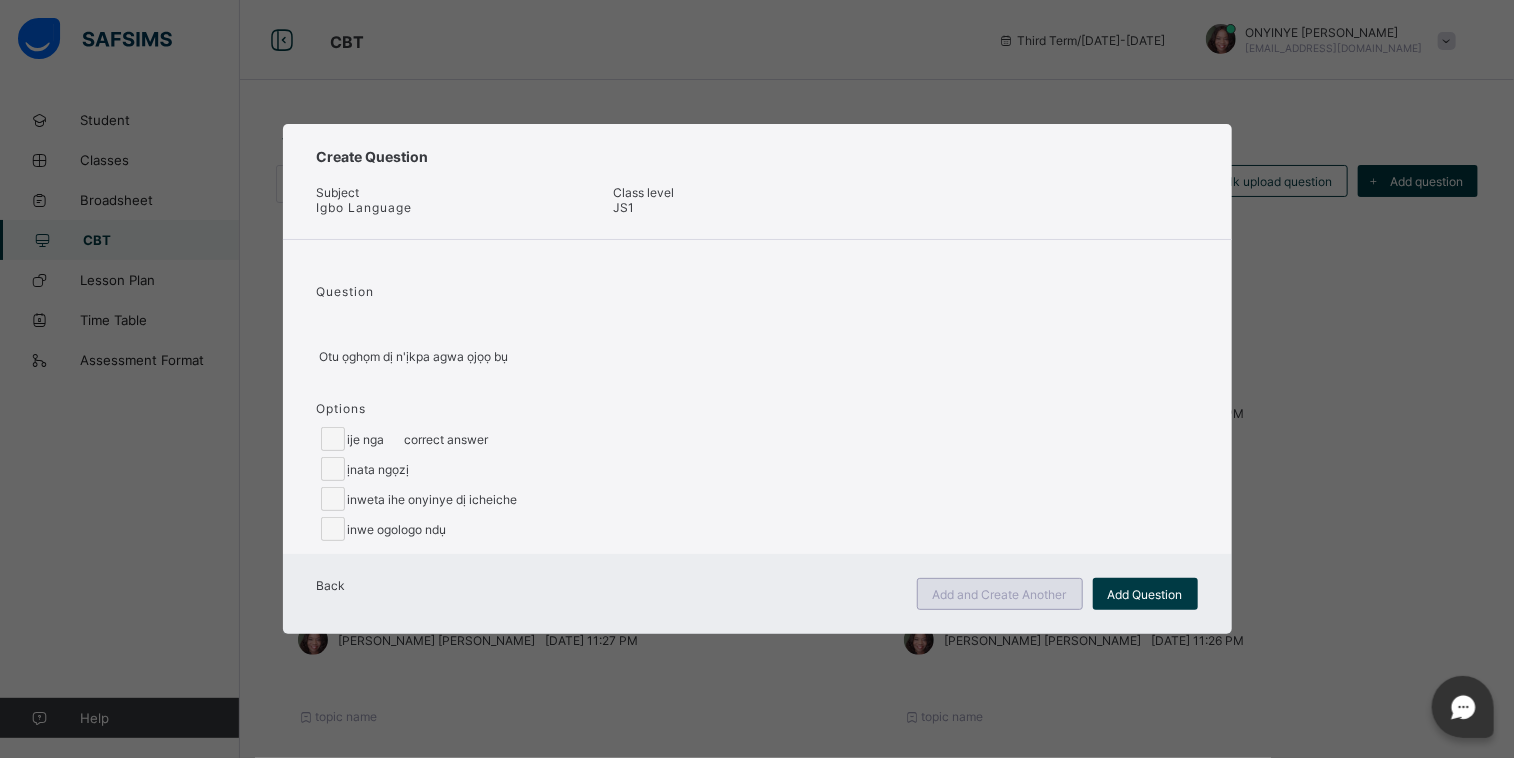click on "Add and Create Another" at bounding box center [1000, 594] 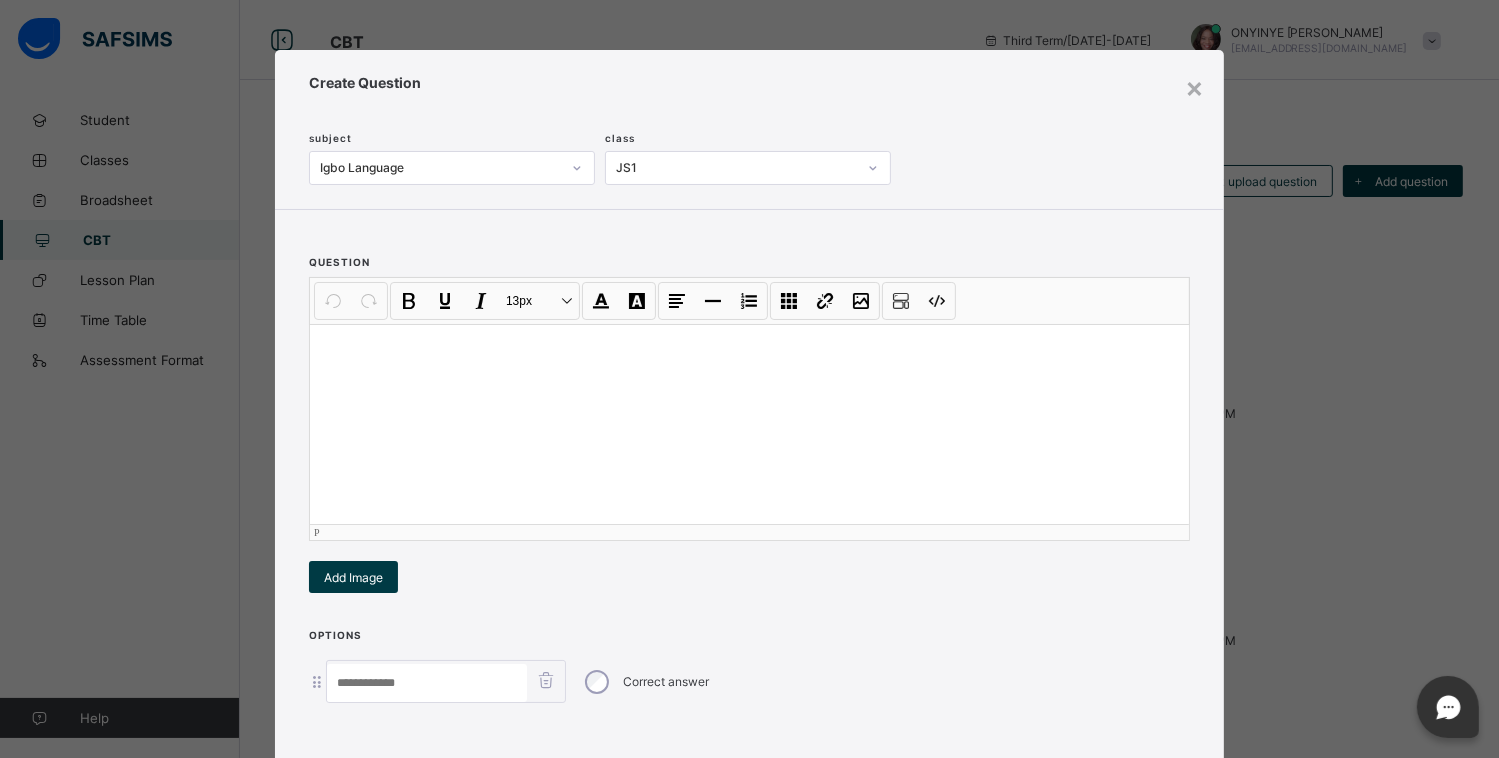 click at bounding box center [749, 424] 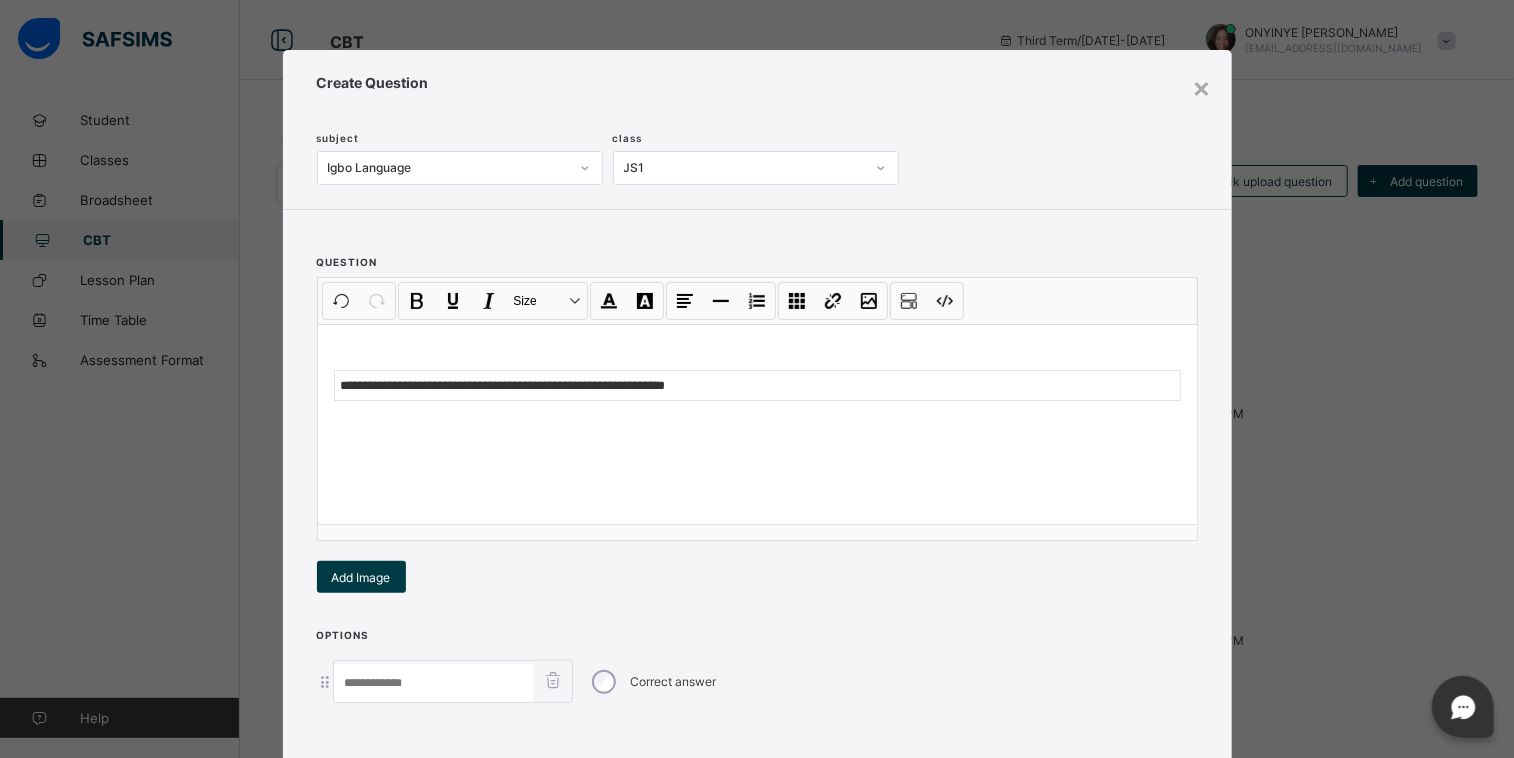 click at bounding box center (434, 683) 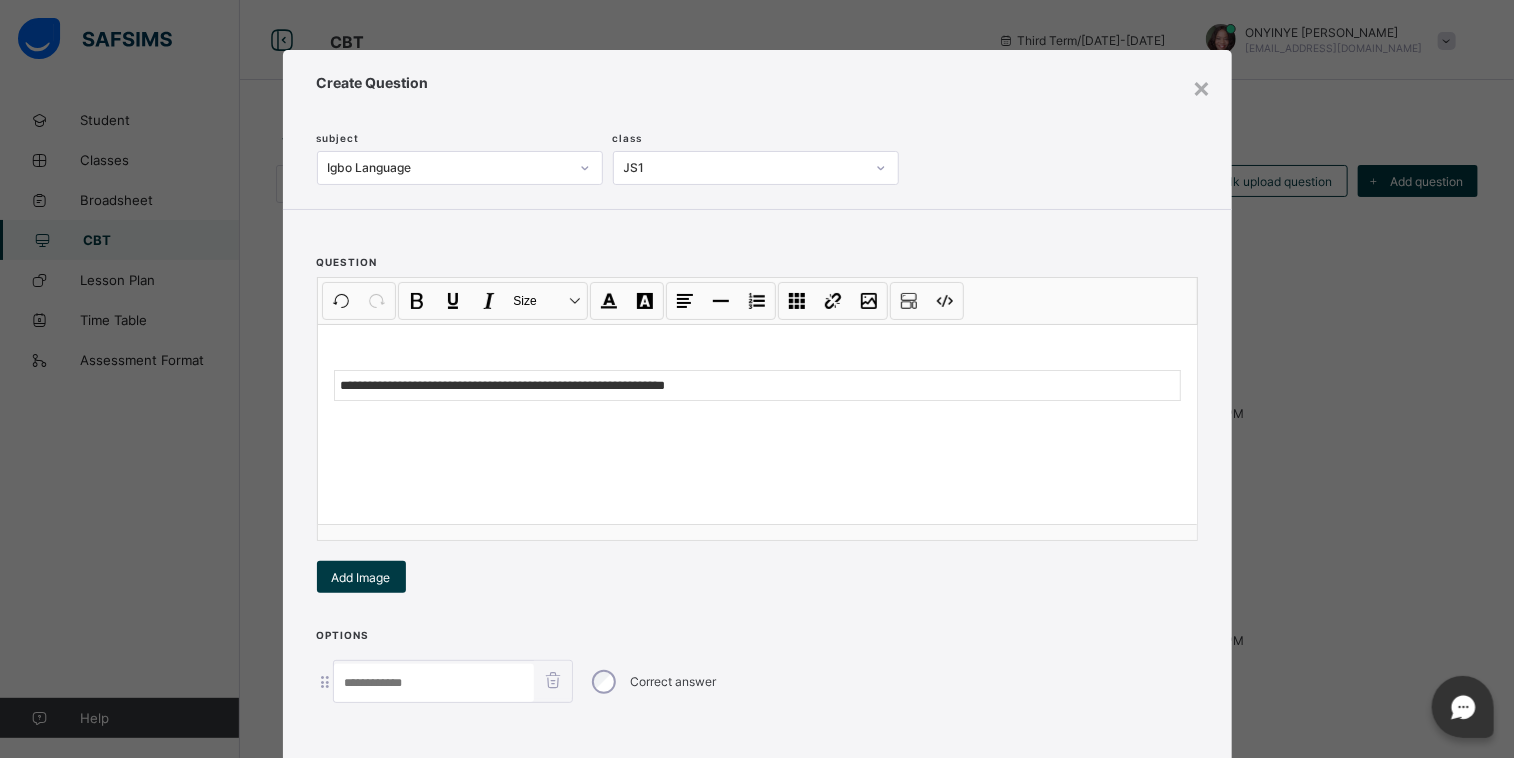 paste on "******" 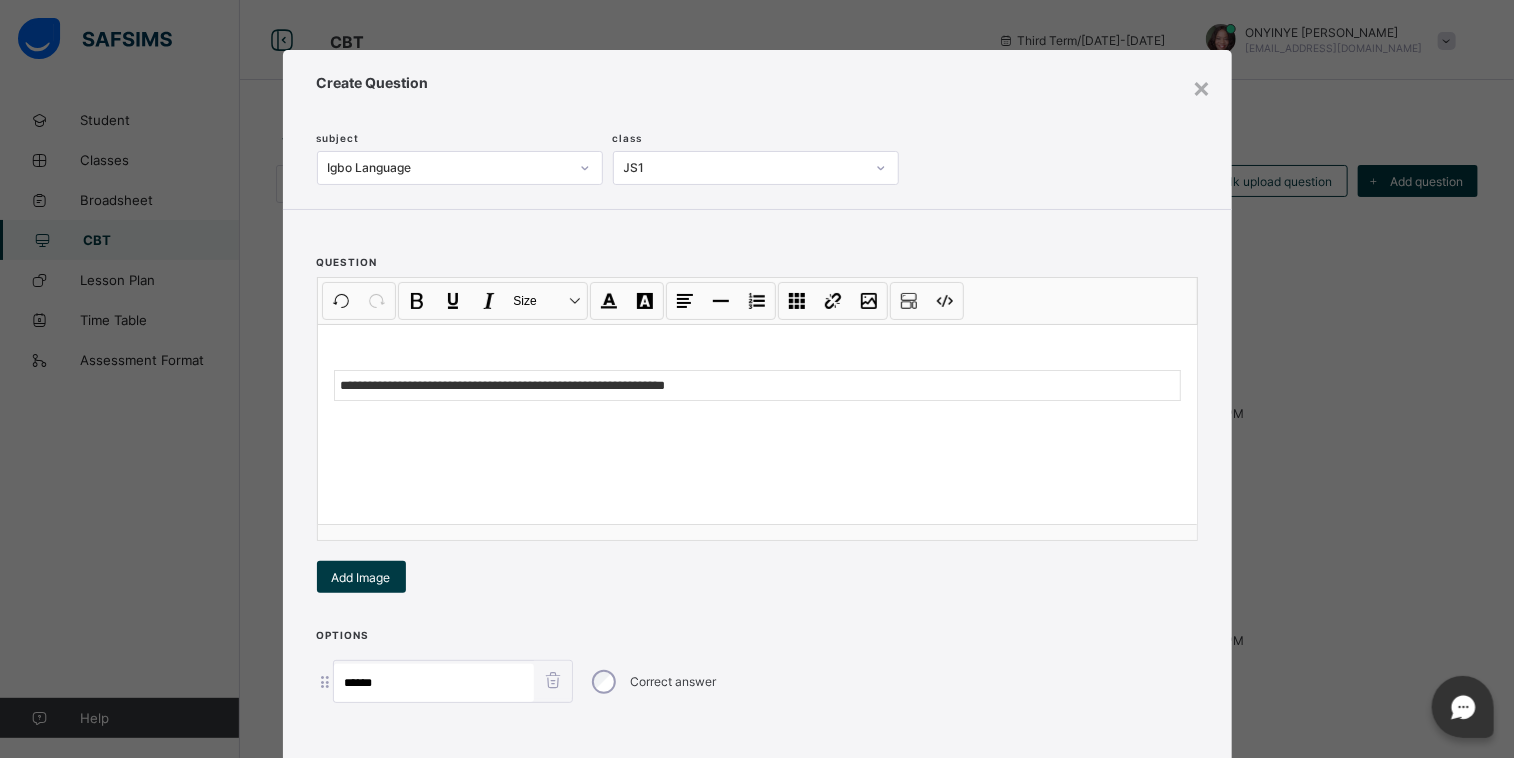 type on "******" 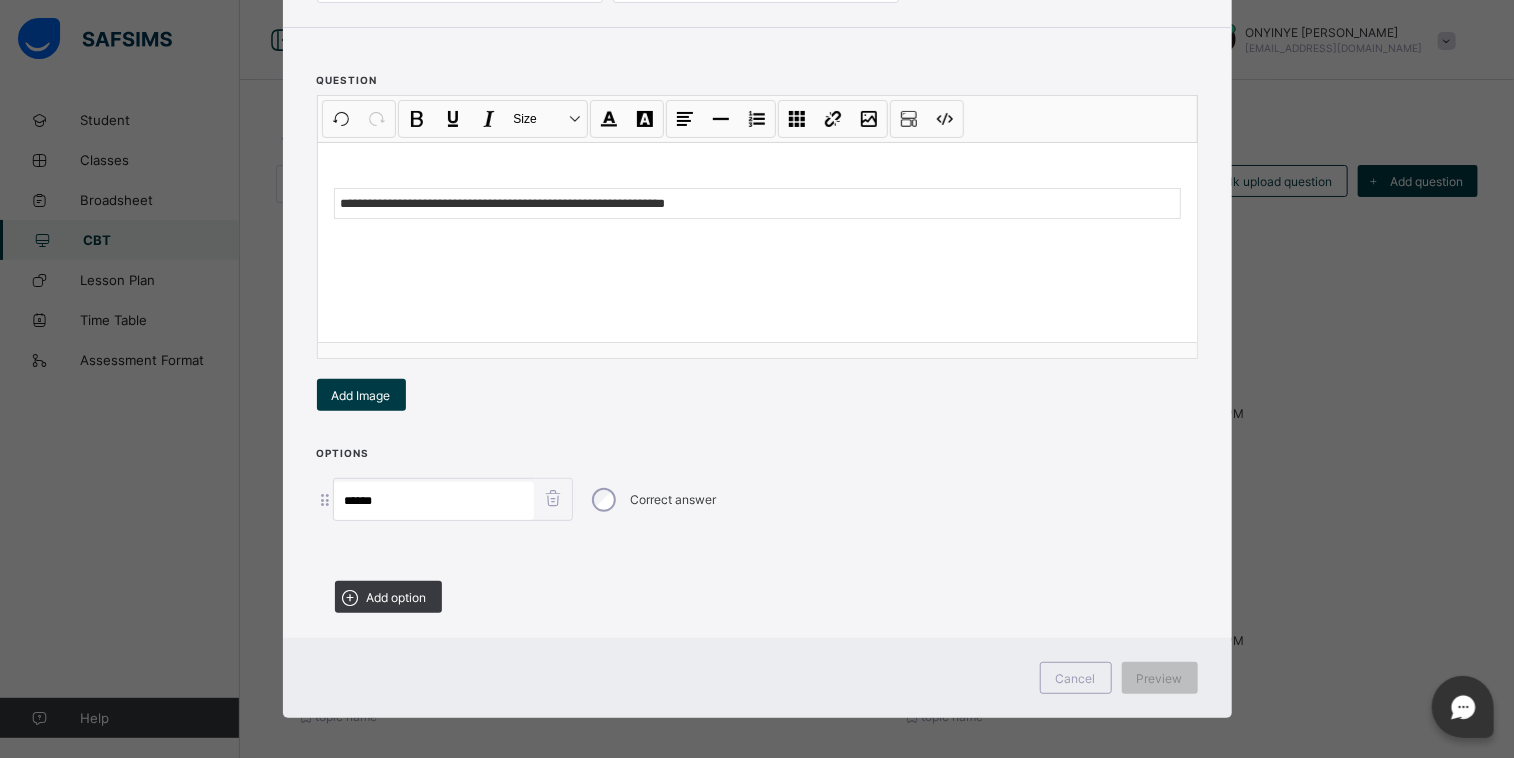 scroll, scrollTop: 188, scrollLeft: 0, axis: vertical 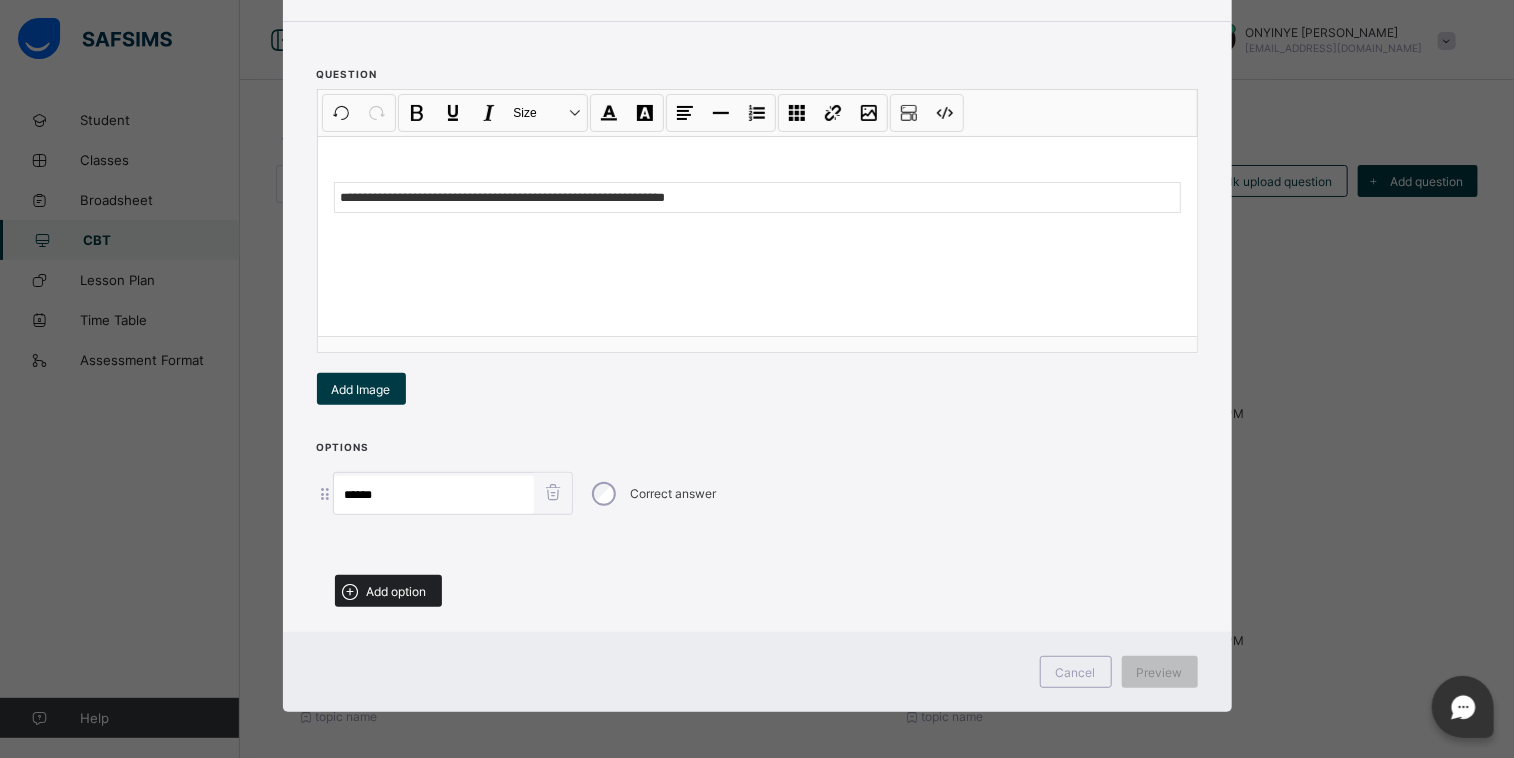 click on "Add option" at bounding box center (388, 591) 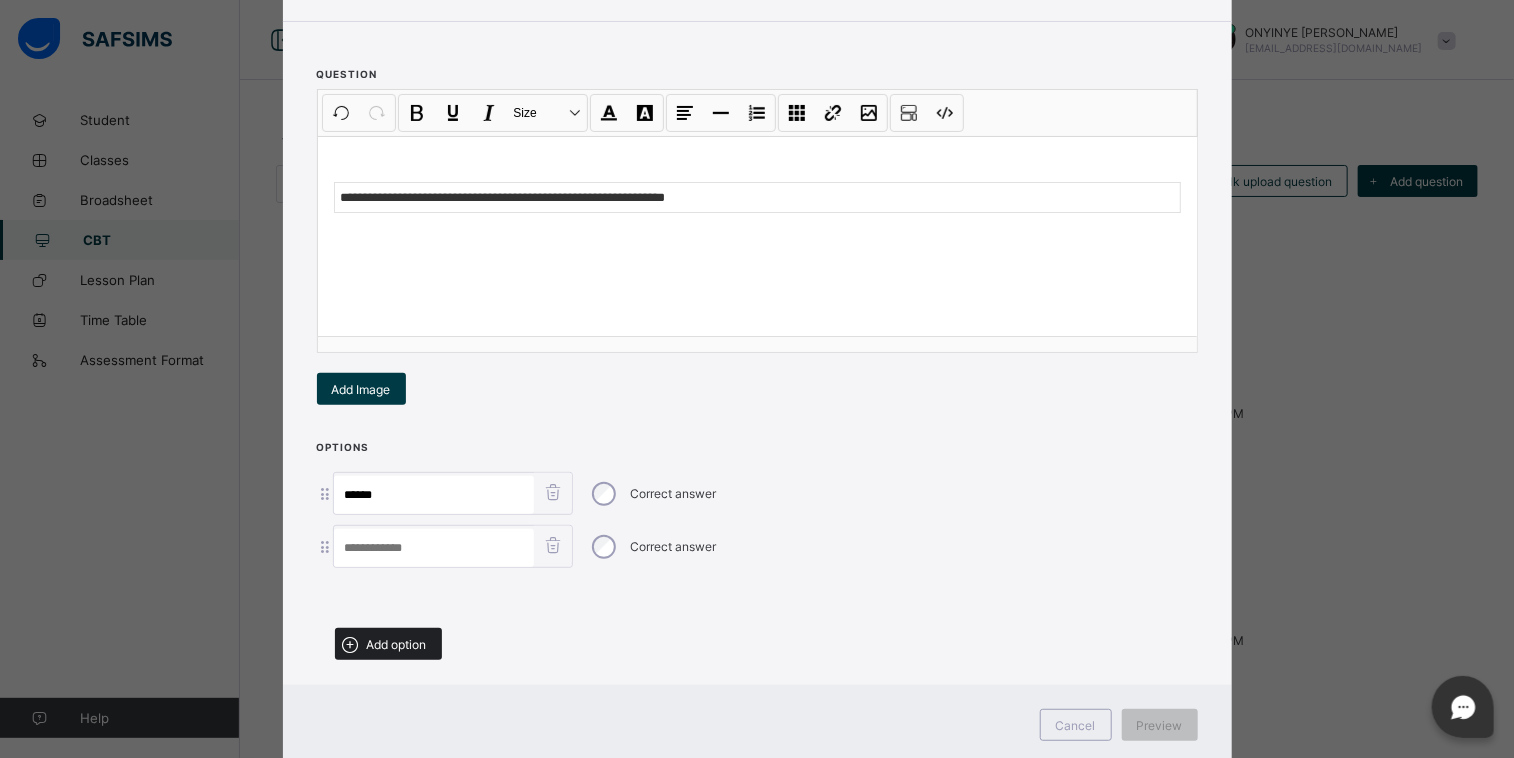 click on "Add option" at bounding box center [397, 644] 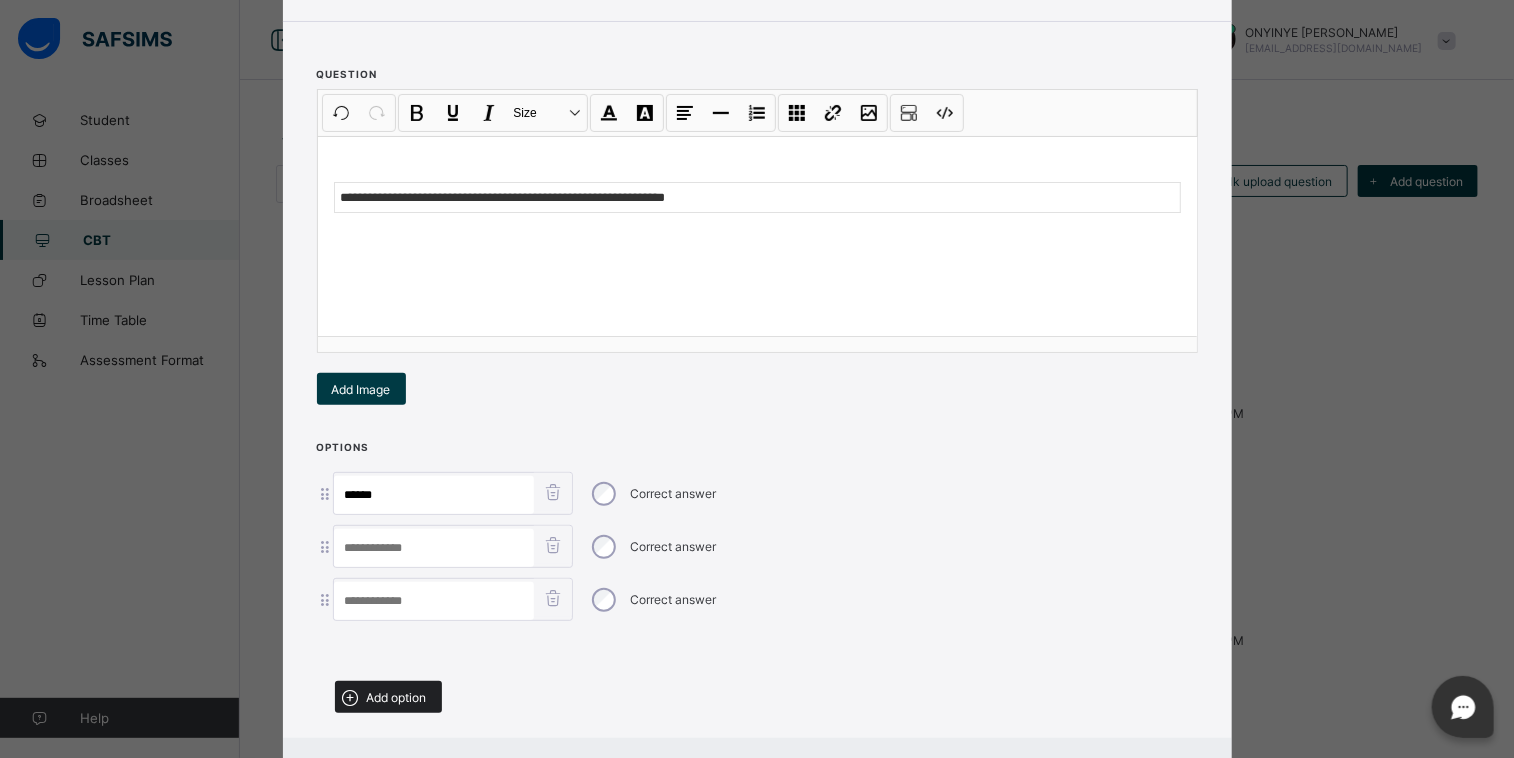 click on "Add option" at bounding box center [397, 697] 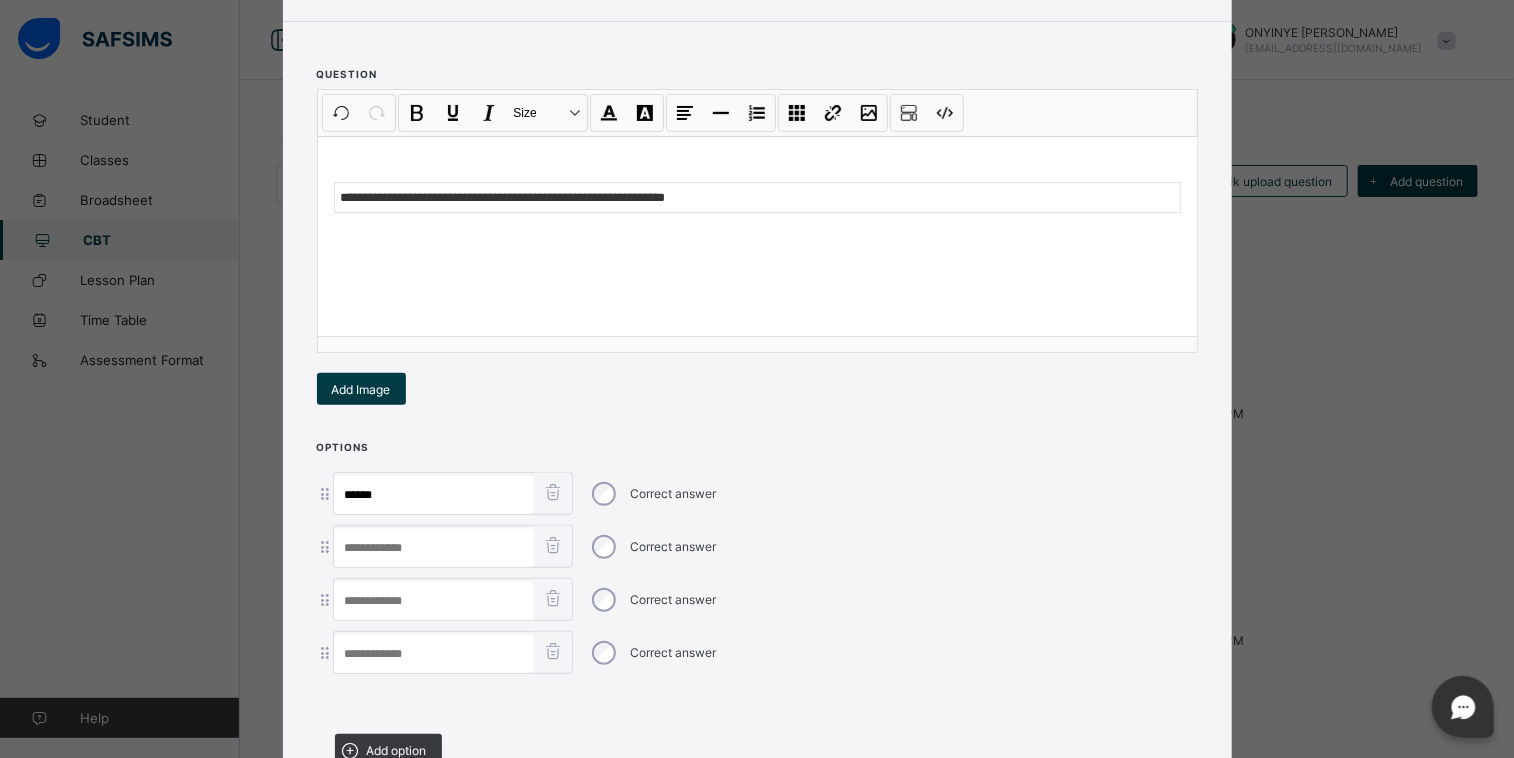 click at bounding box center [434, 548] 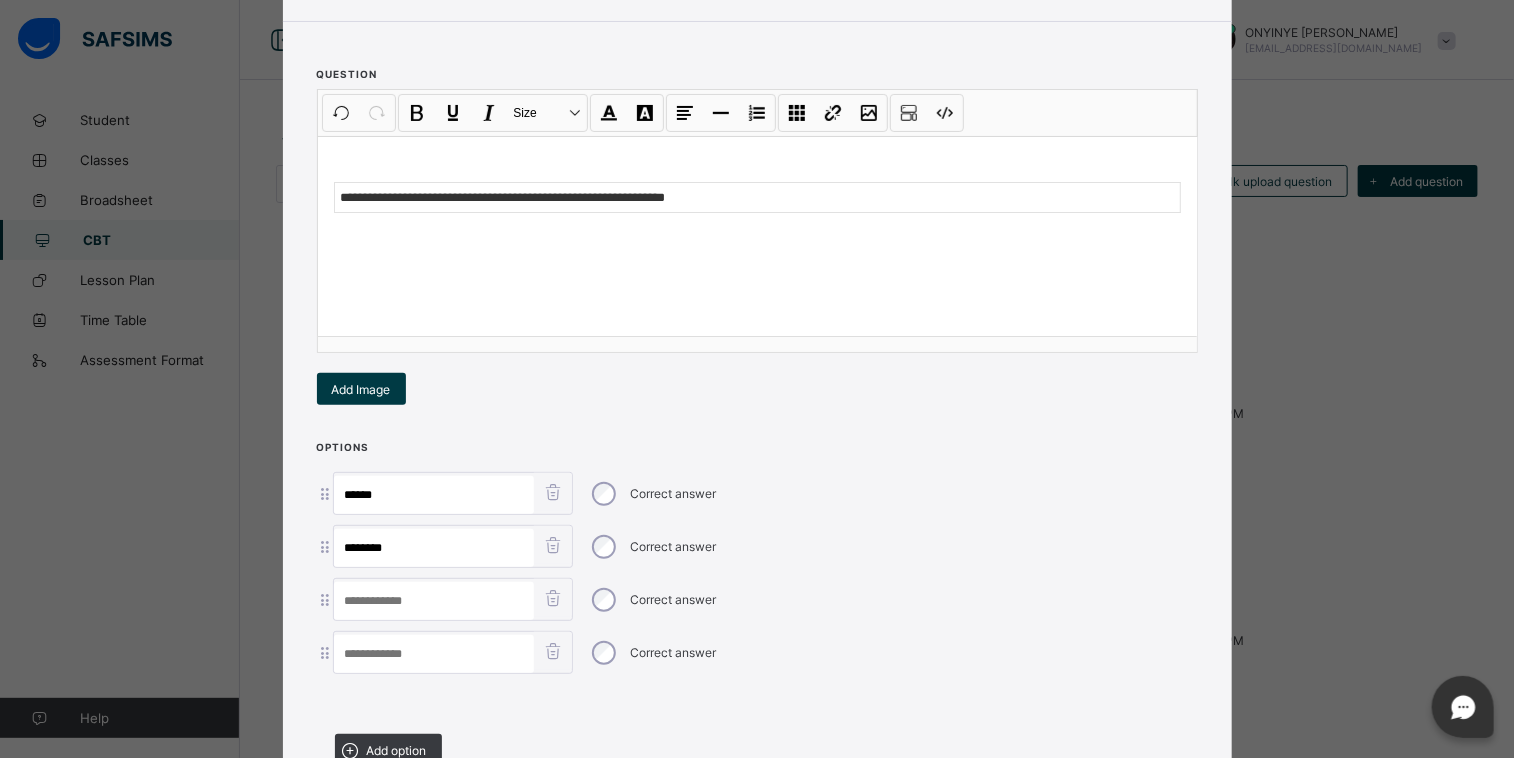 type on "********" 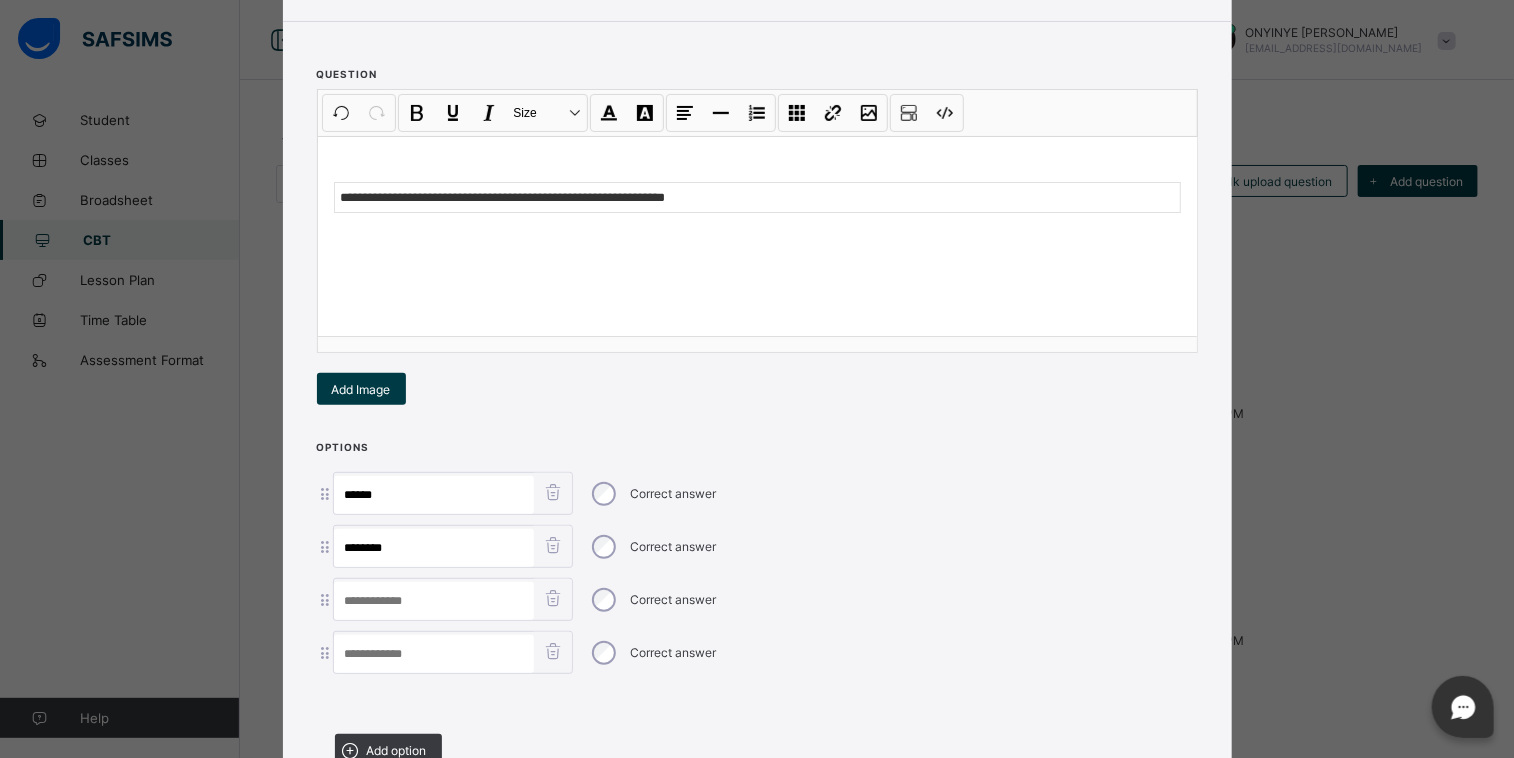 click at bounding box center [434, 601] 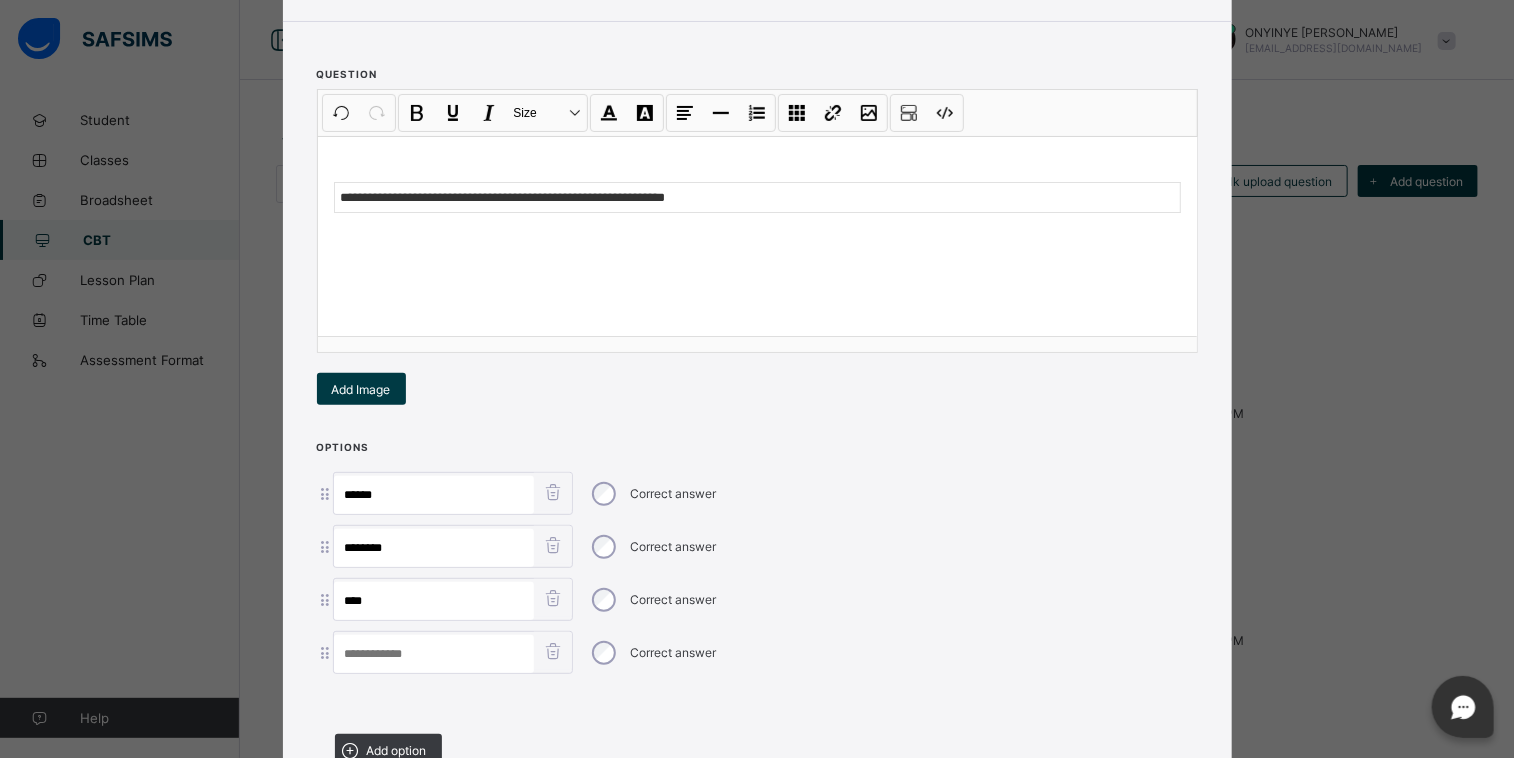 type on "****" 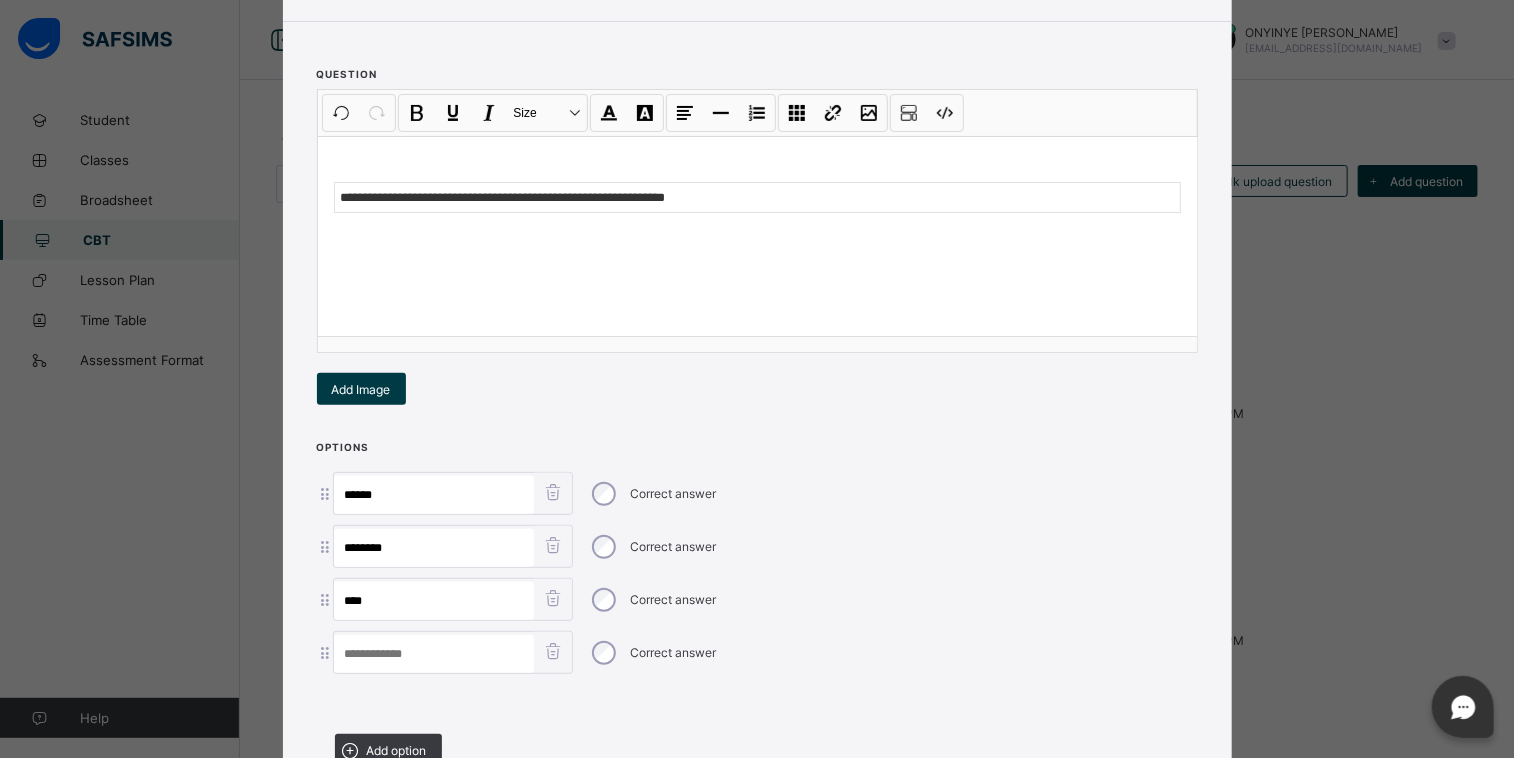 click at bounding box center [434, 654] 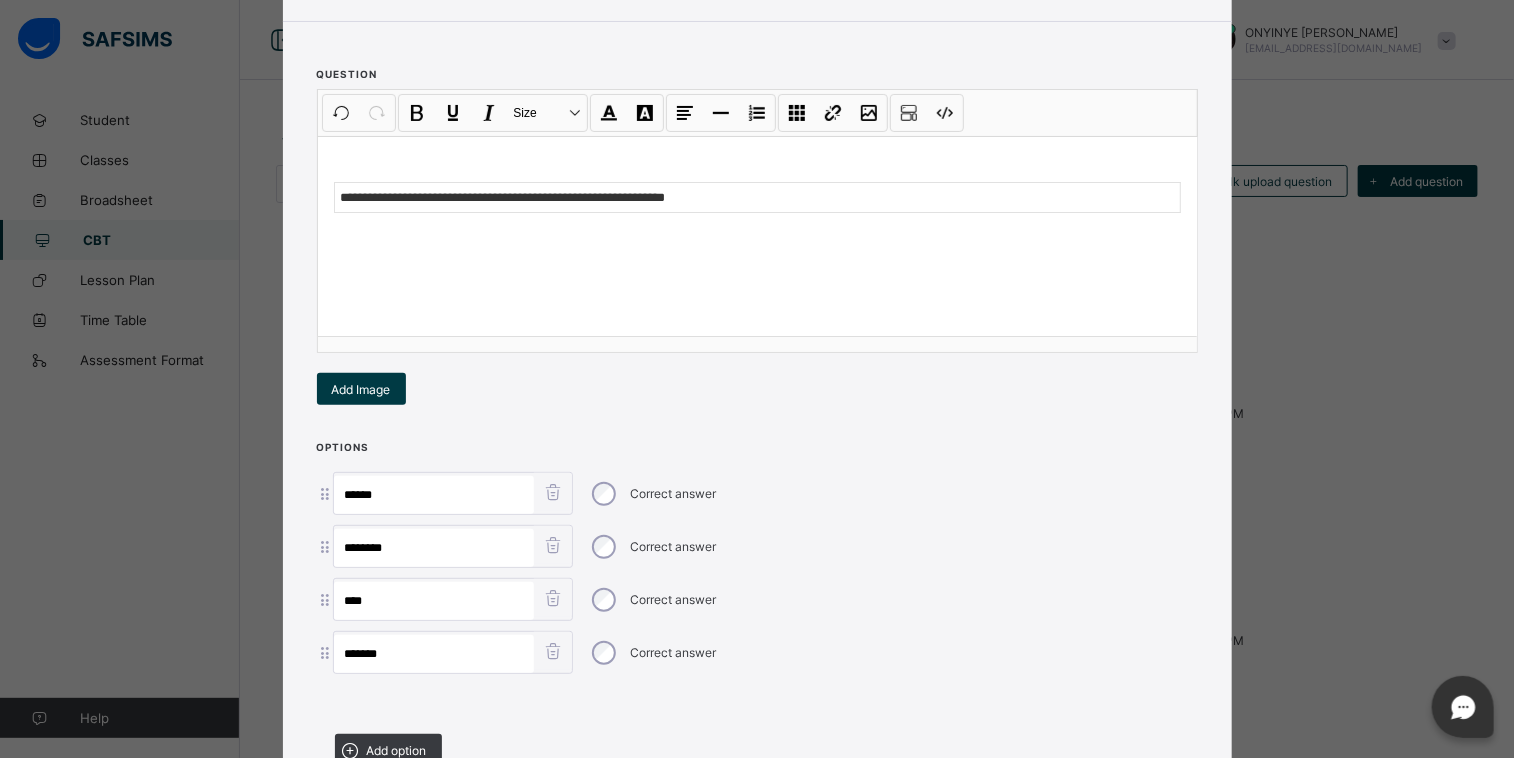 type on "*******" 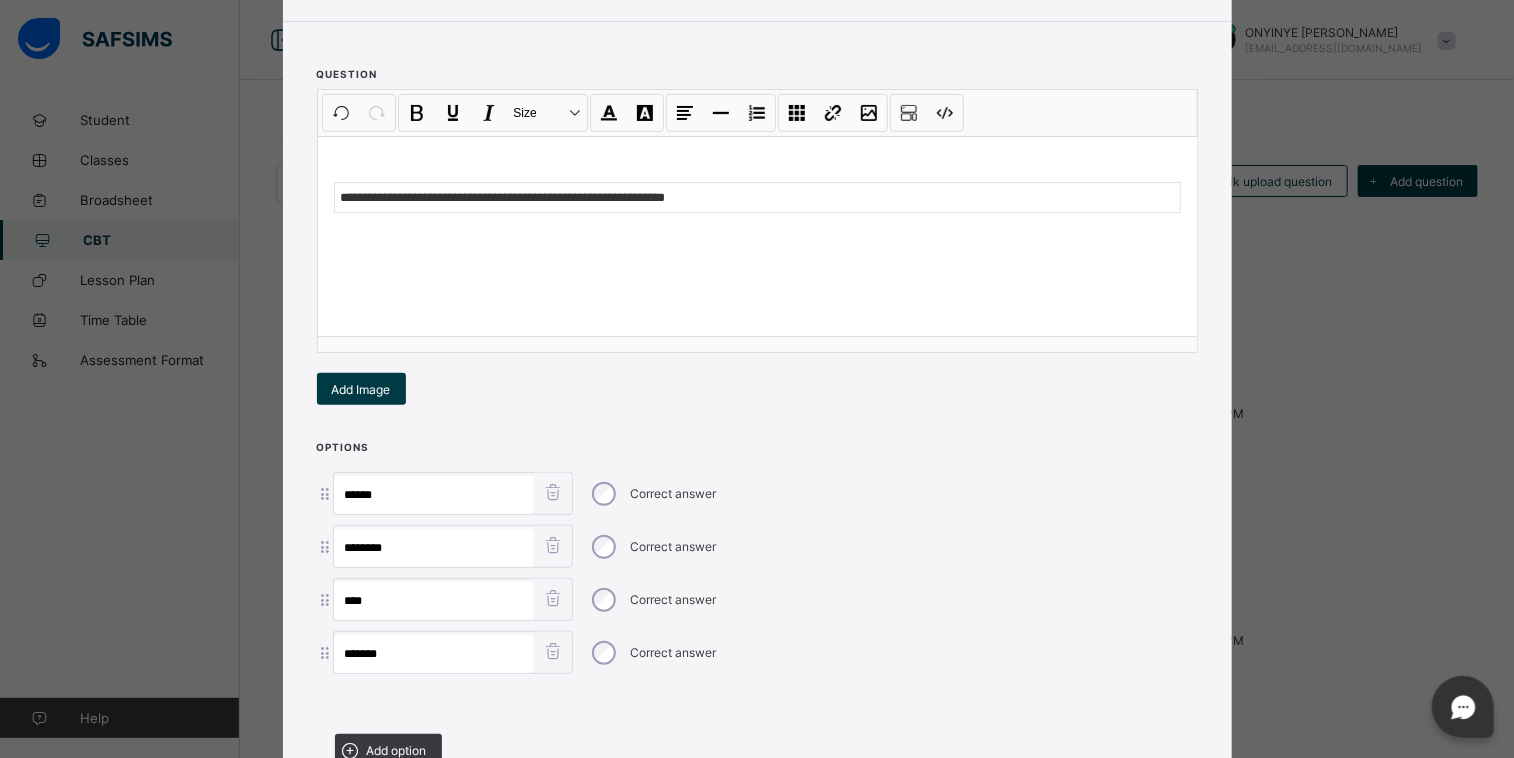 click at bounding box center [757, 701] 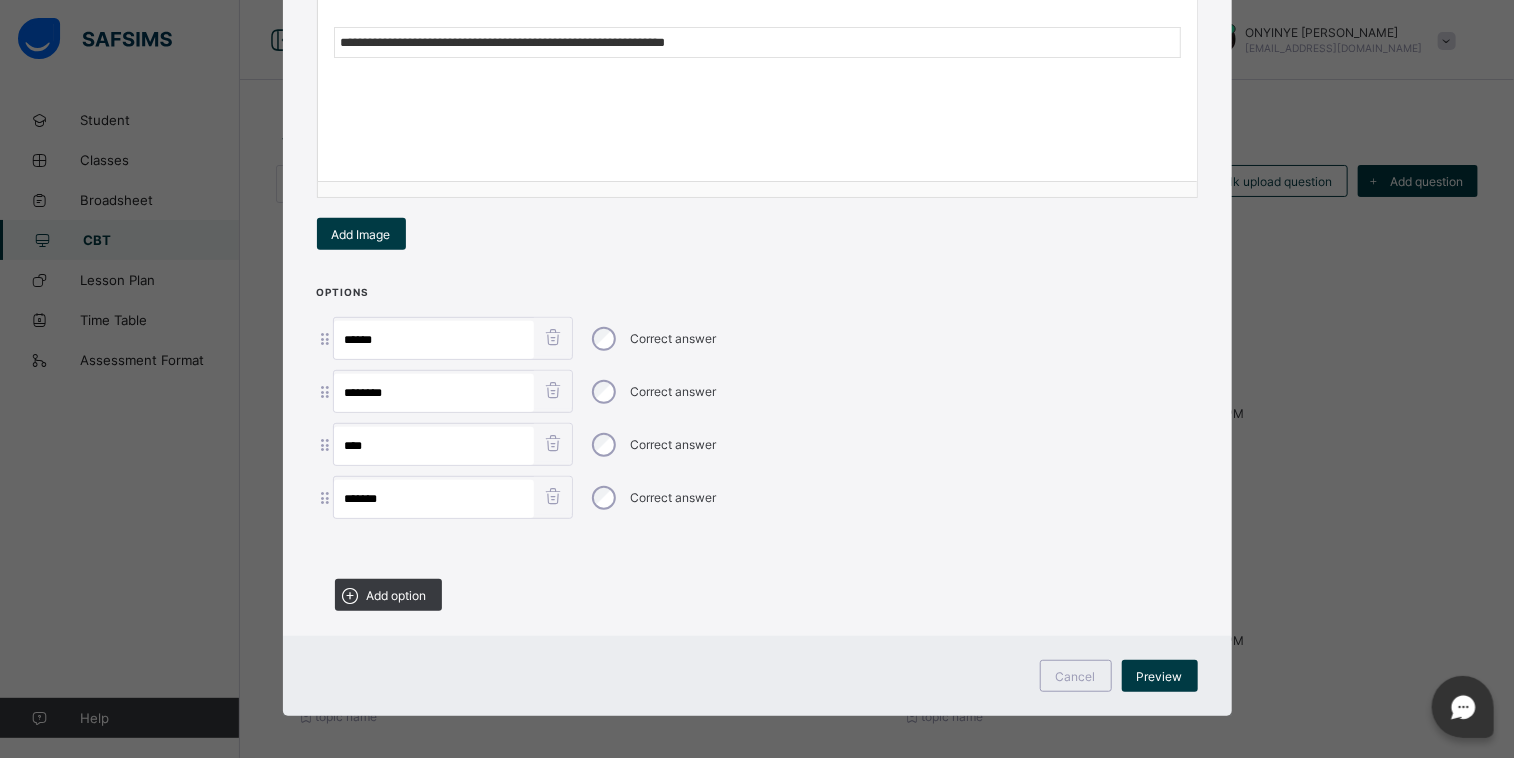 scroll, scrollTop: 344, scrollLeft: 0, axis: vertical 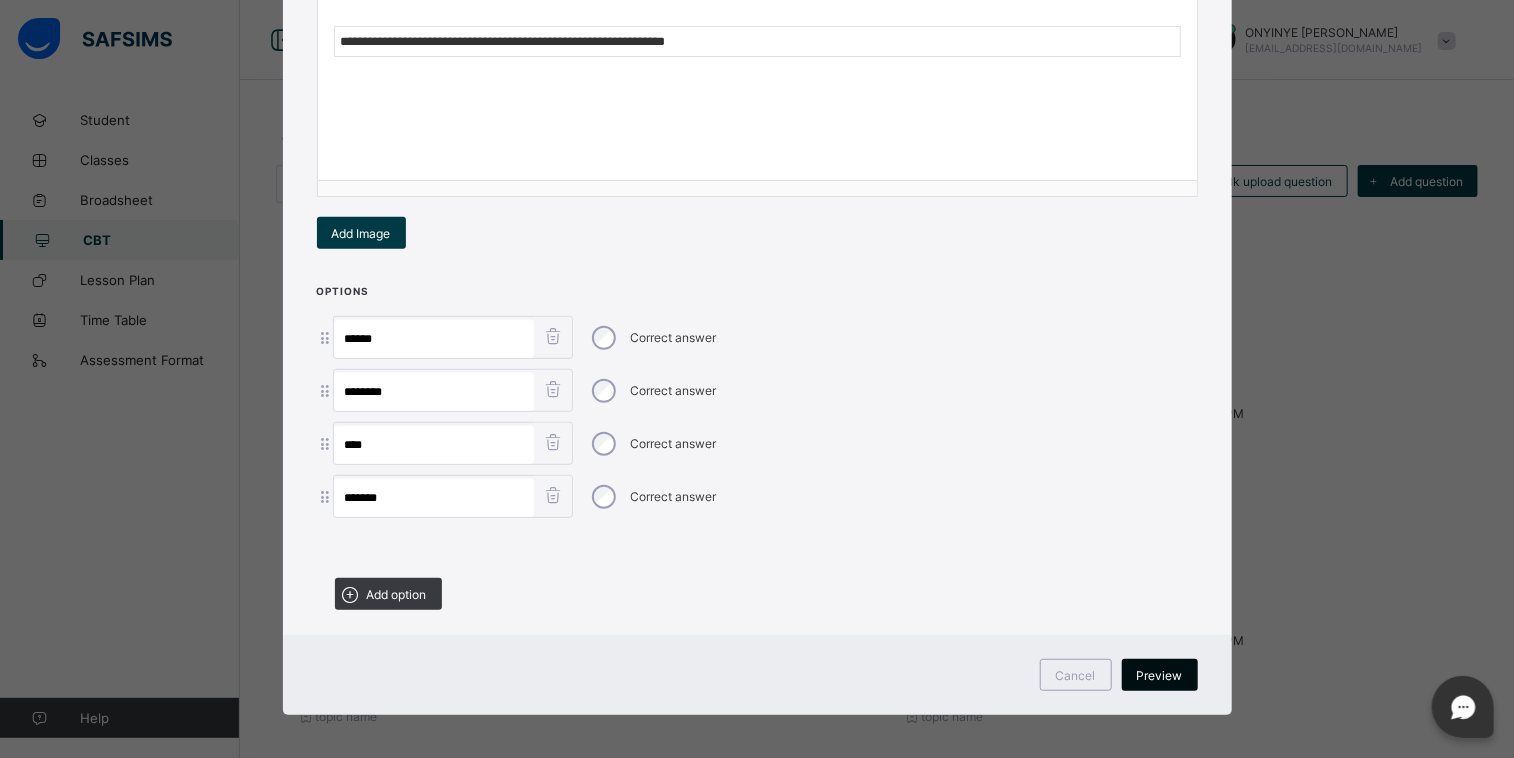 click on "Preview" at bounding box center (1160, 675) 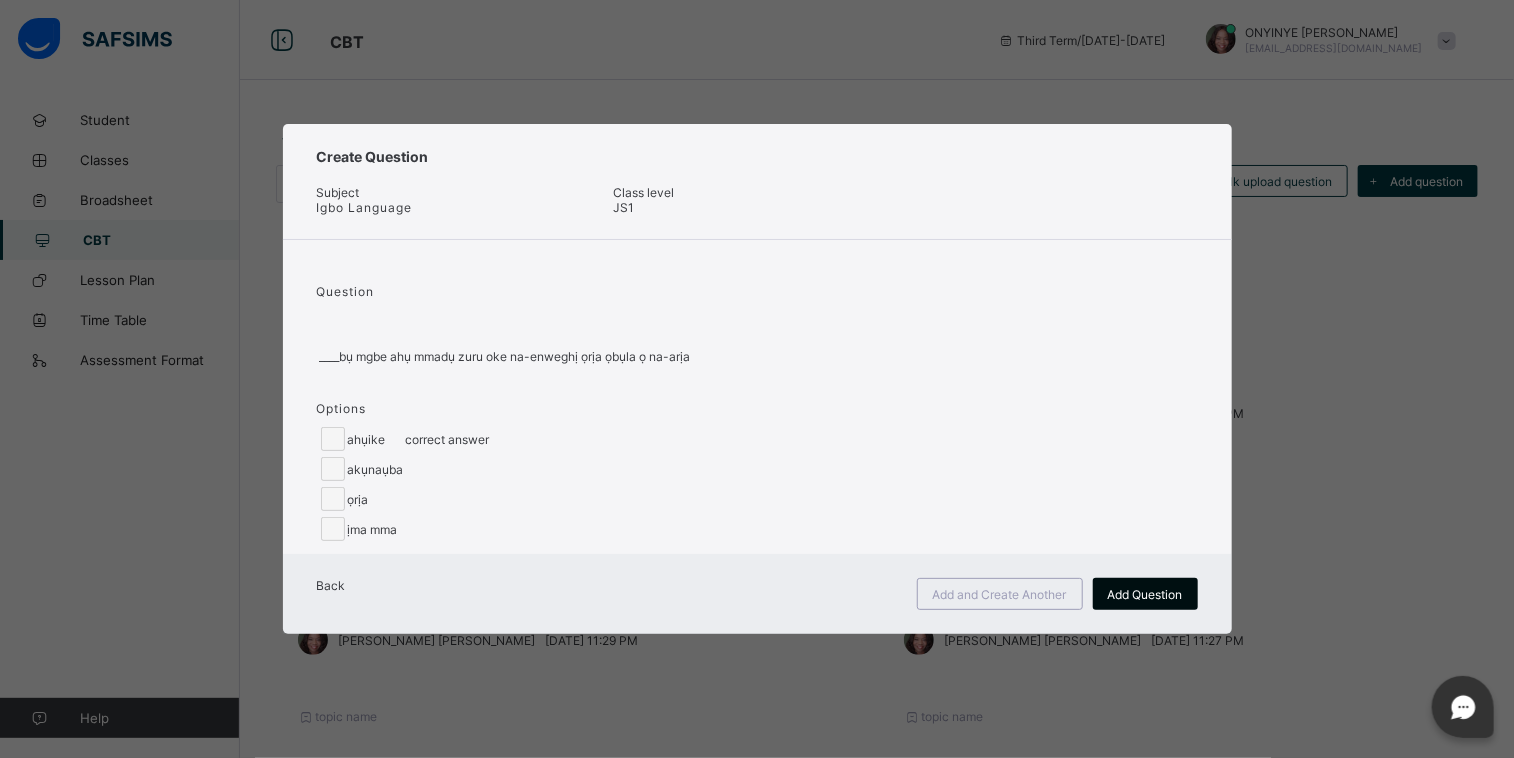 scroll, scrollTop: 0, scrollLeft: 0, axis: both 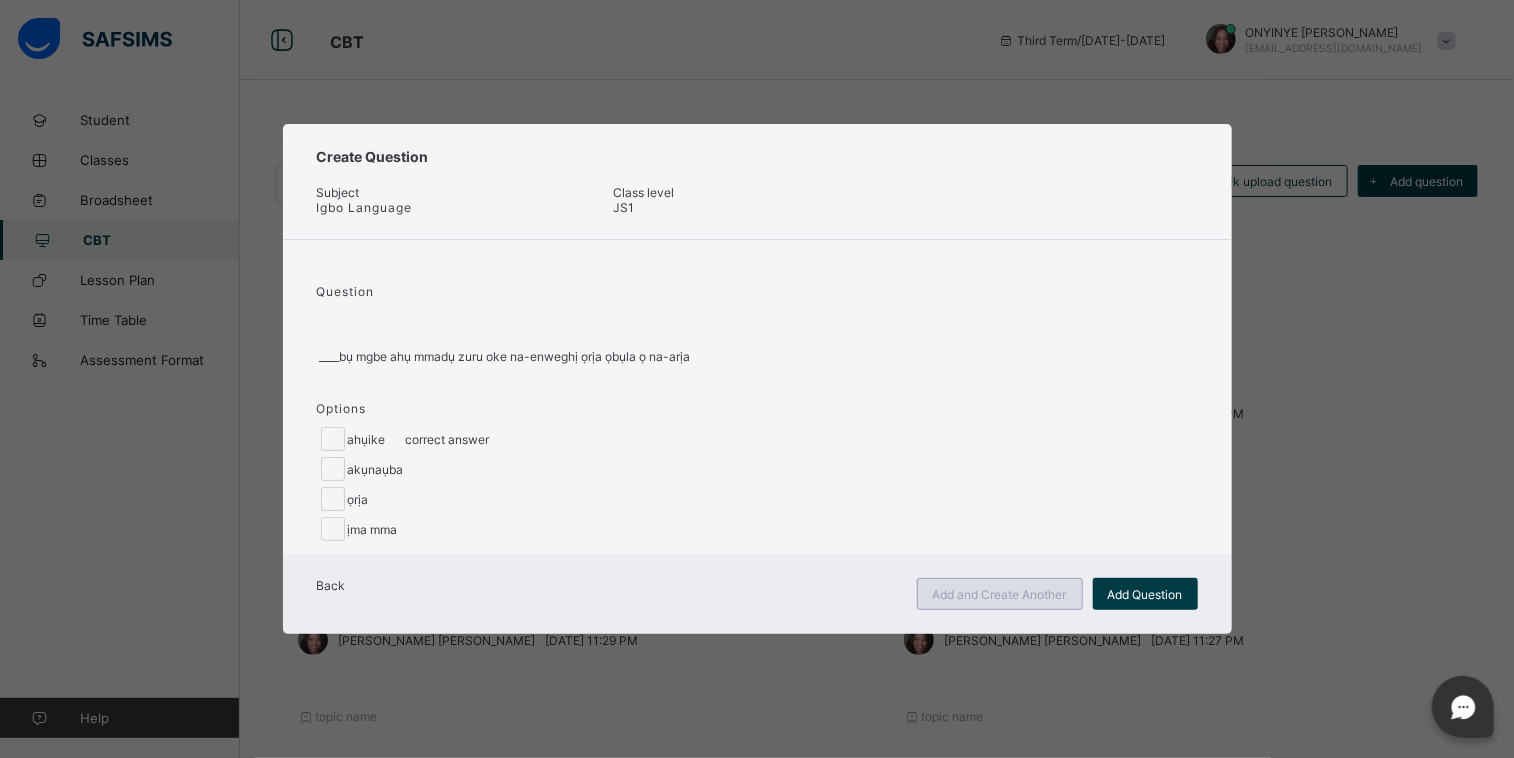 click on "Add and Create Another" at bounding box center [1000, 594] 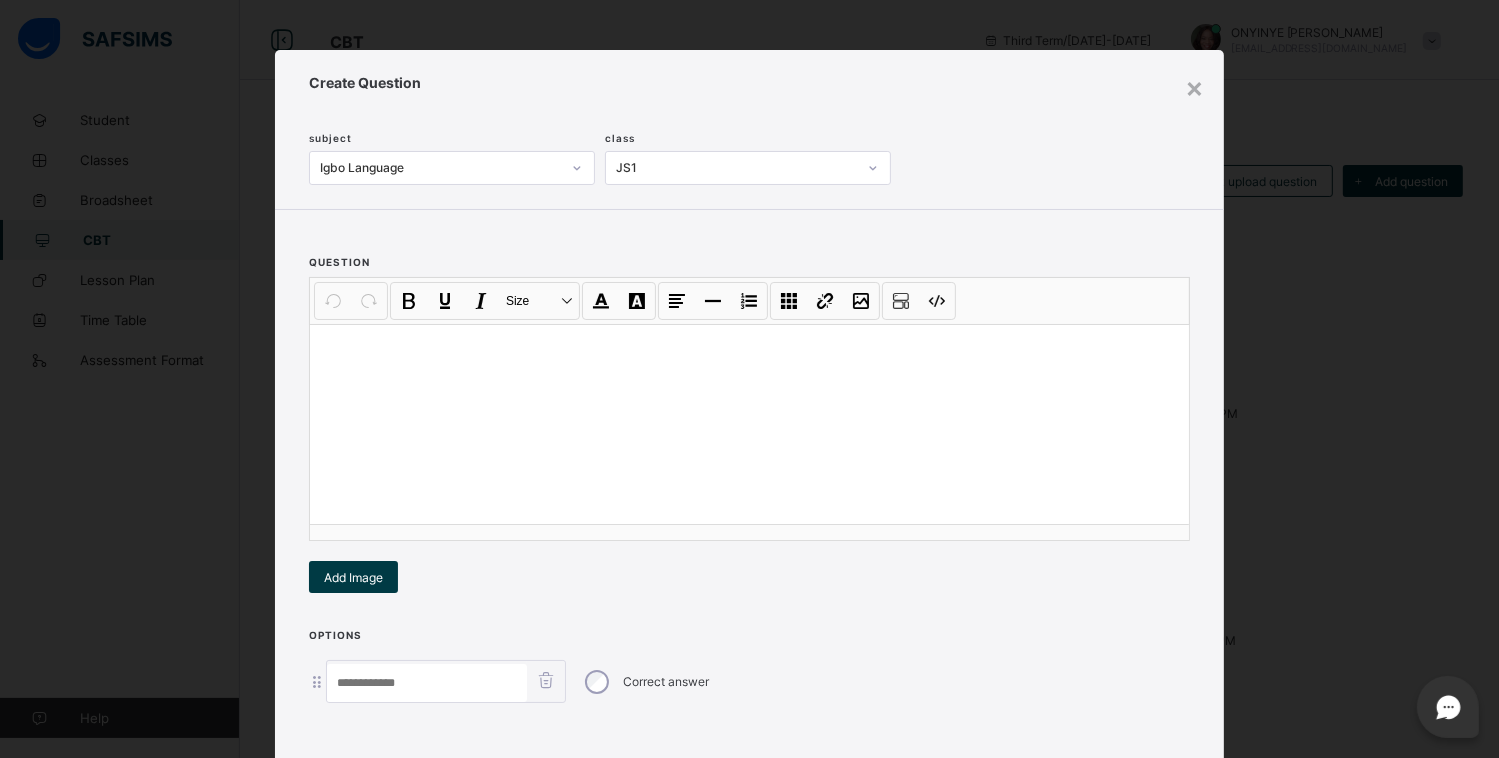 click at bounding box center [749, 424] 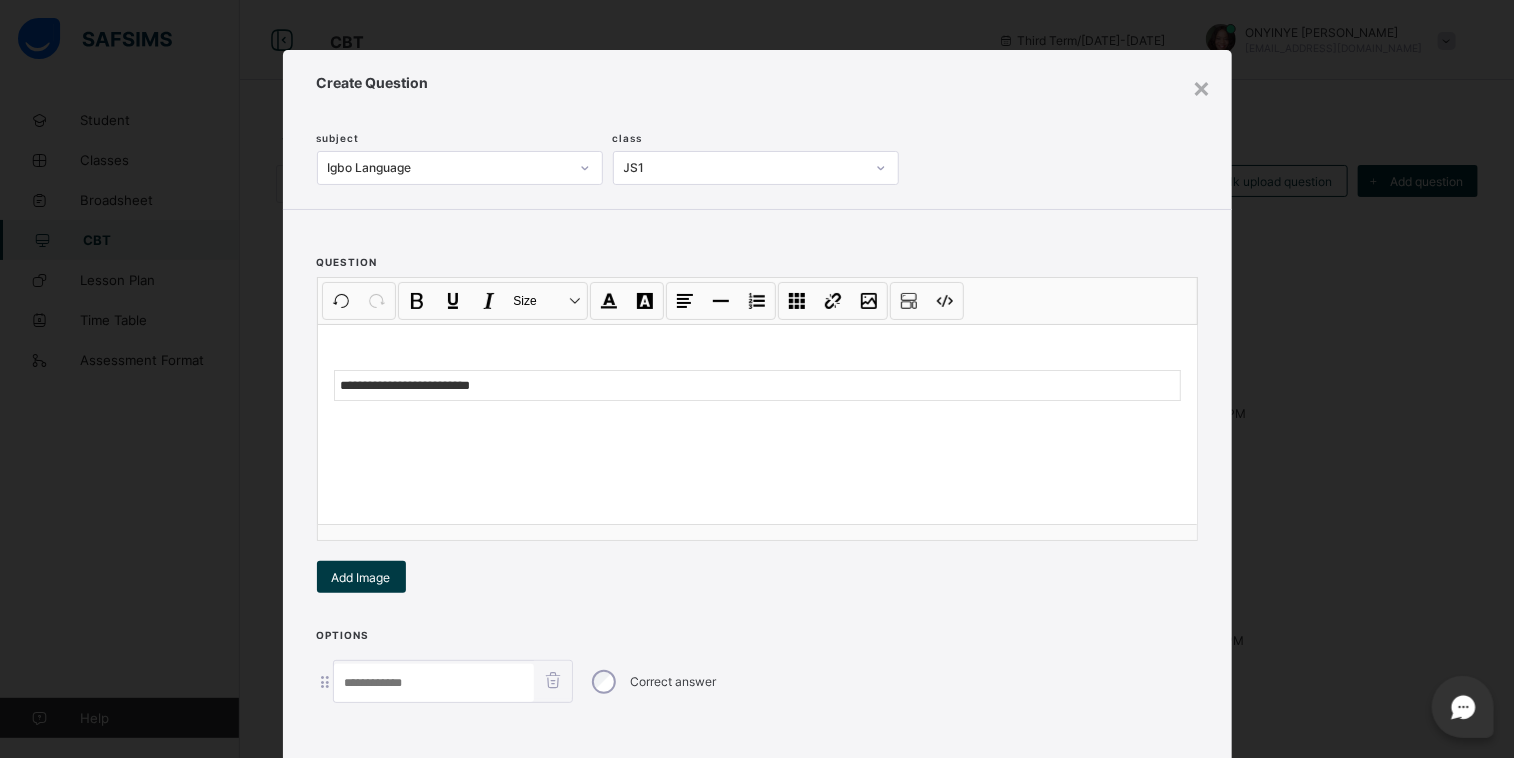 click at bounding box center (434, 683) 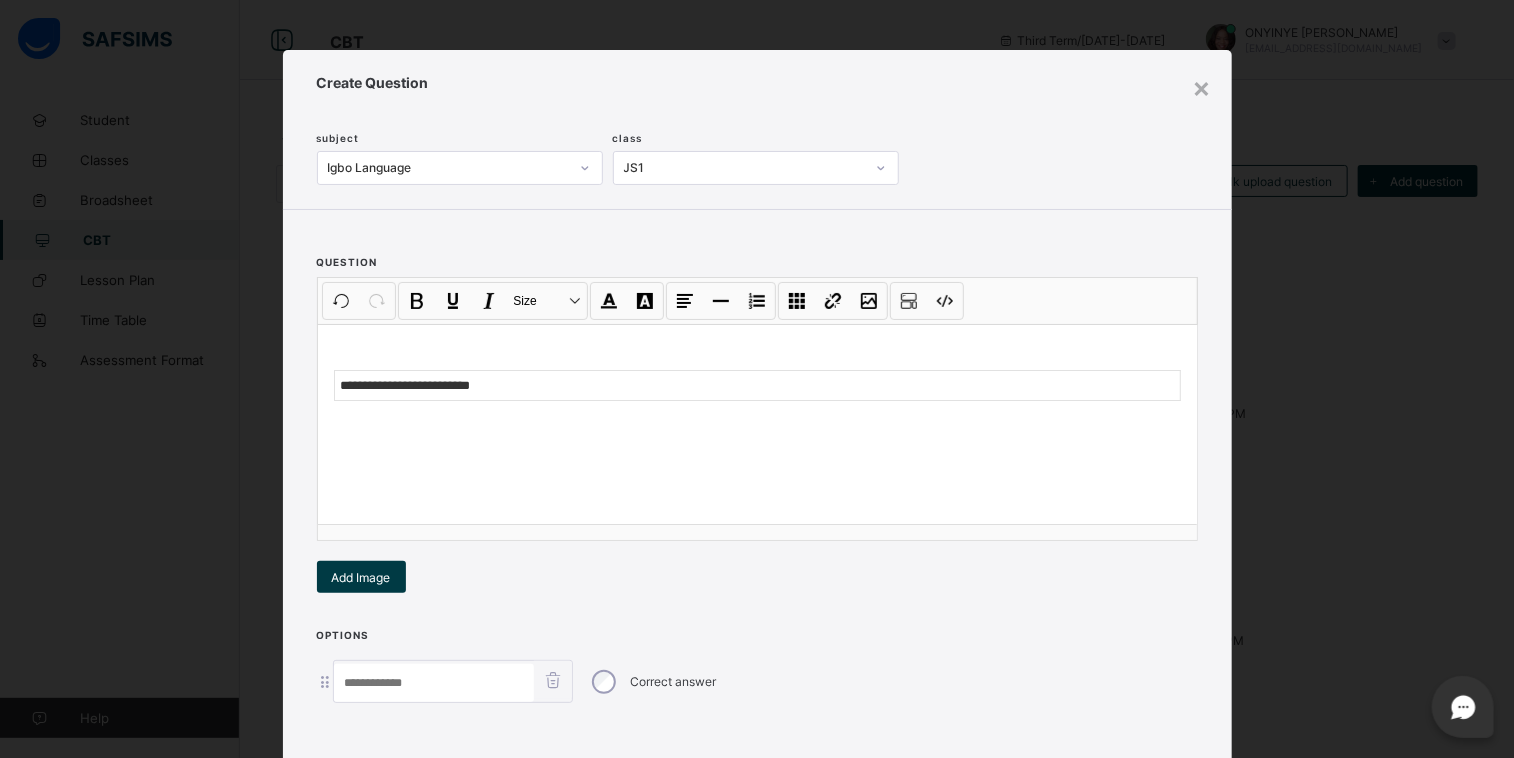 paste on "********" 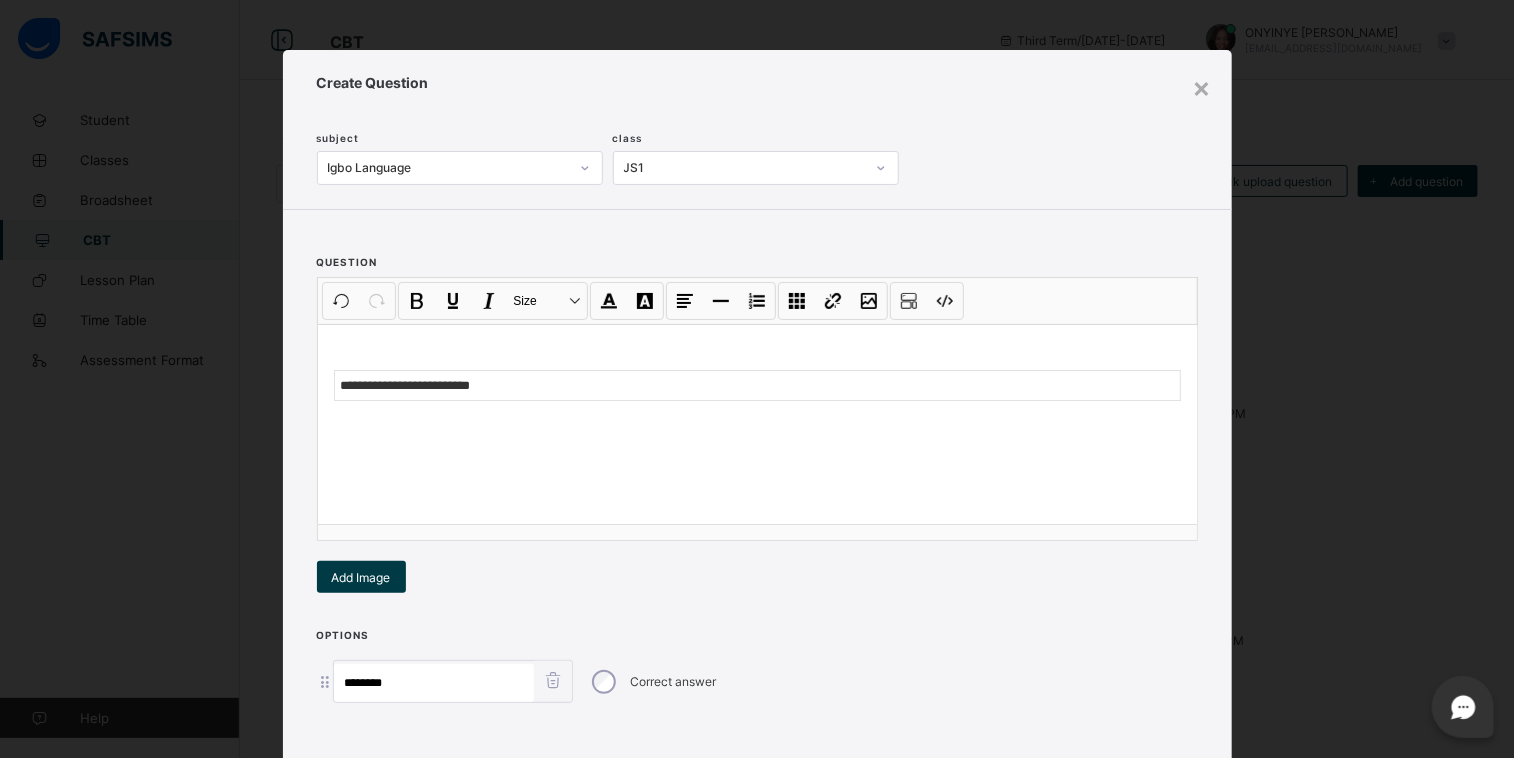 type on "********" 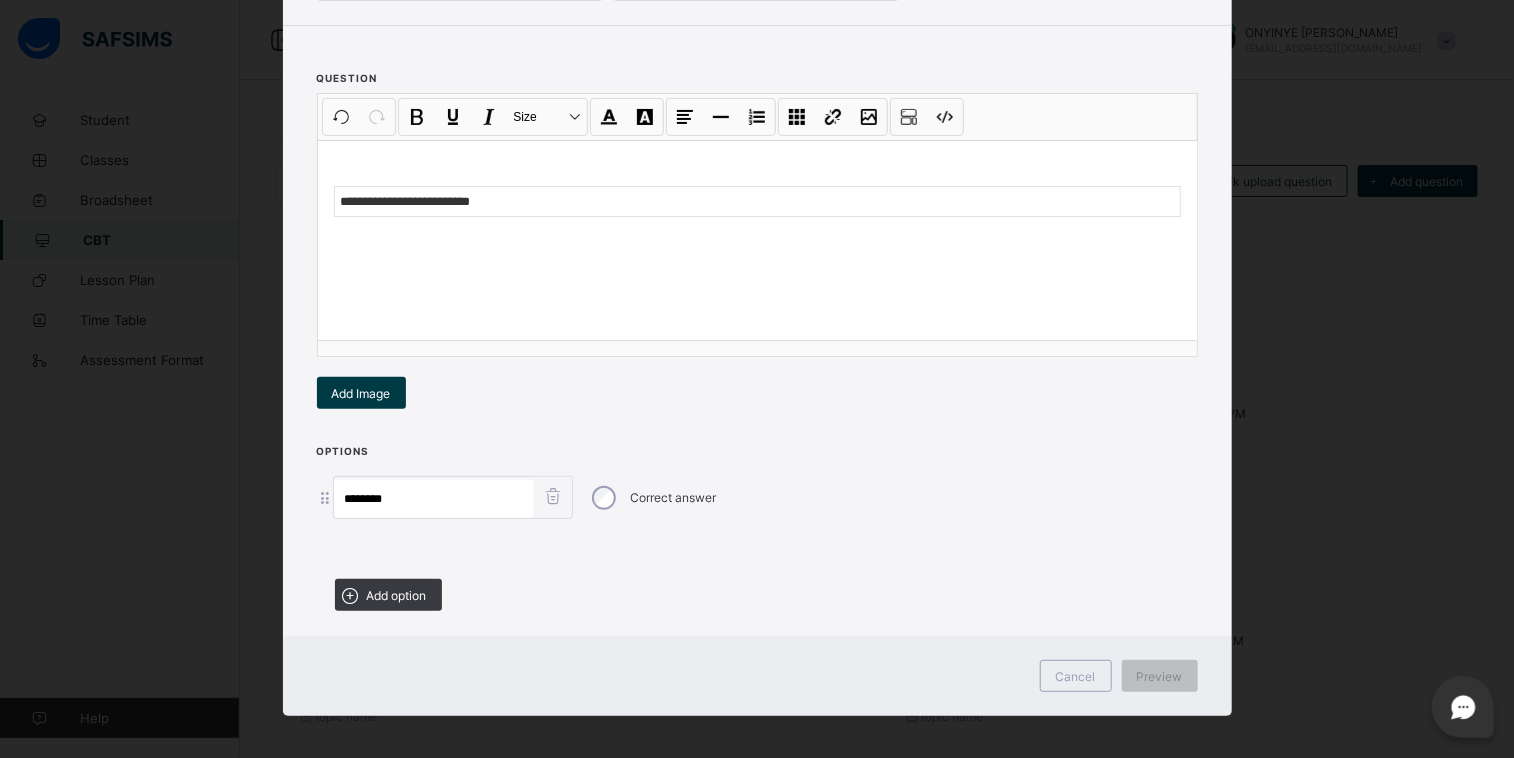 scroll, scrollTop: 188, scrollLeft: 0, axis: vertical 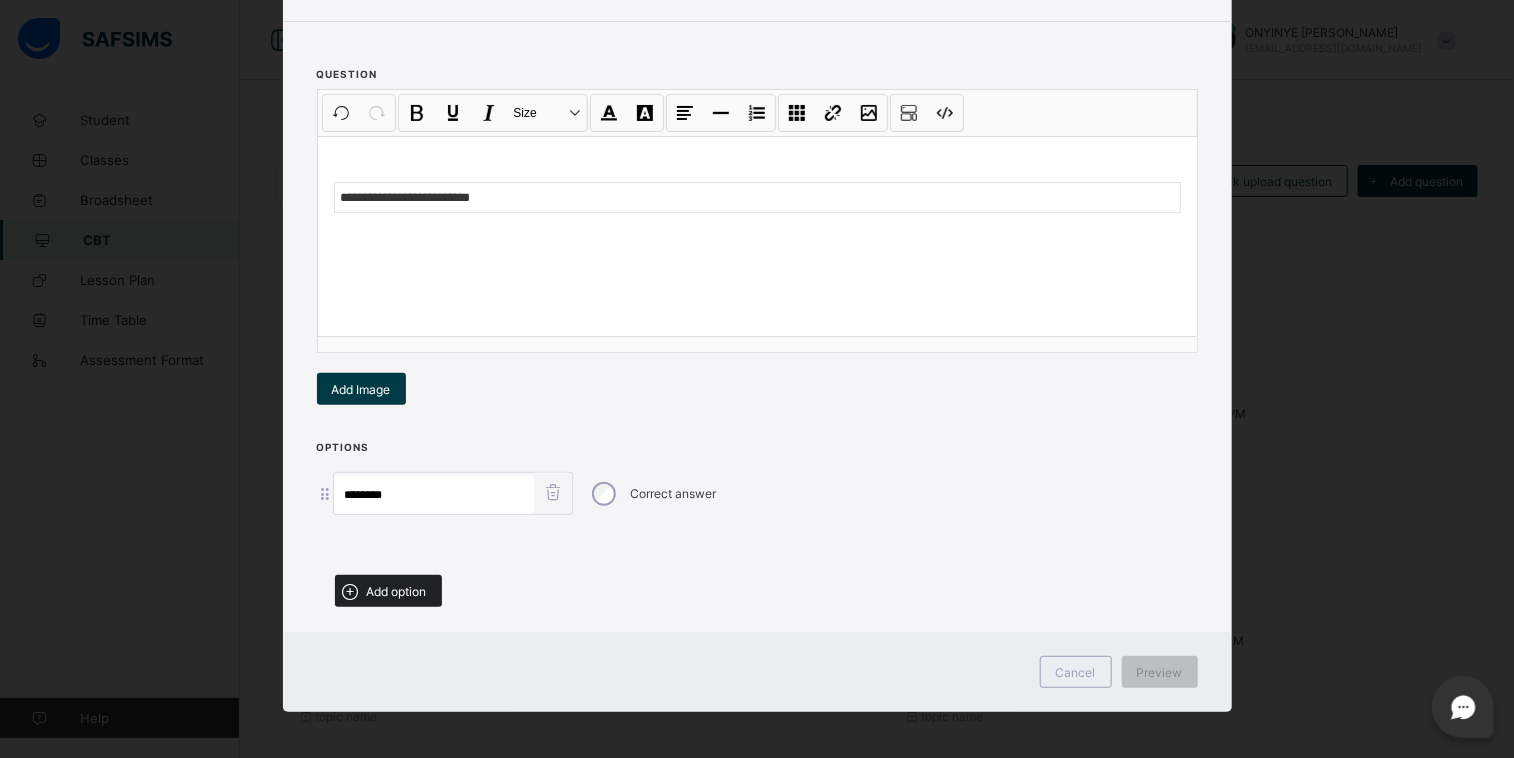 click on "Add option" at bounding box center [388, 591] 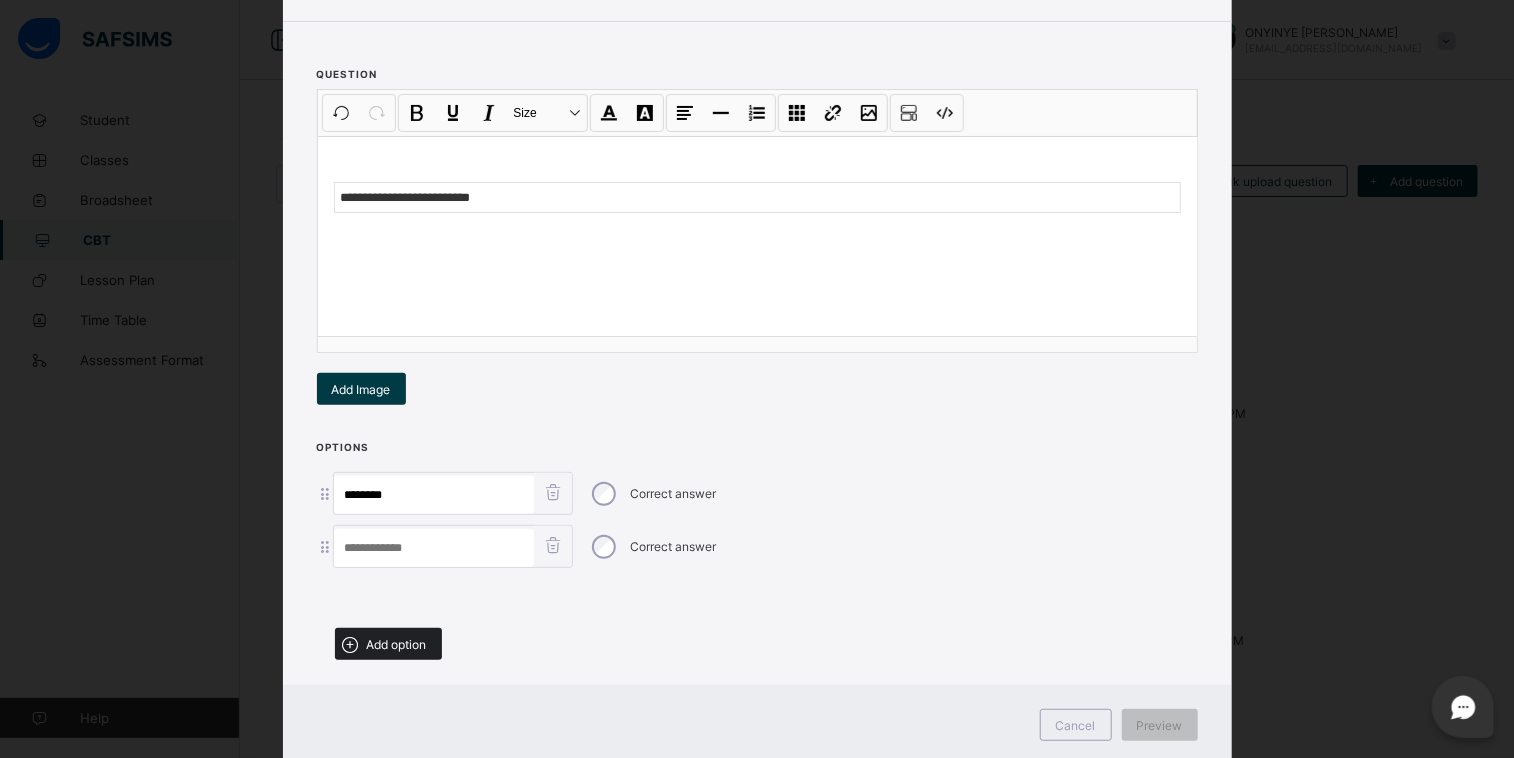 click on "Add option" at bounding box center [397, 644] 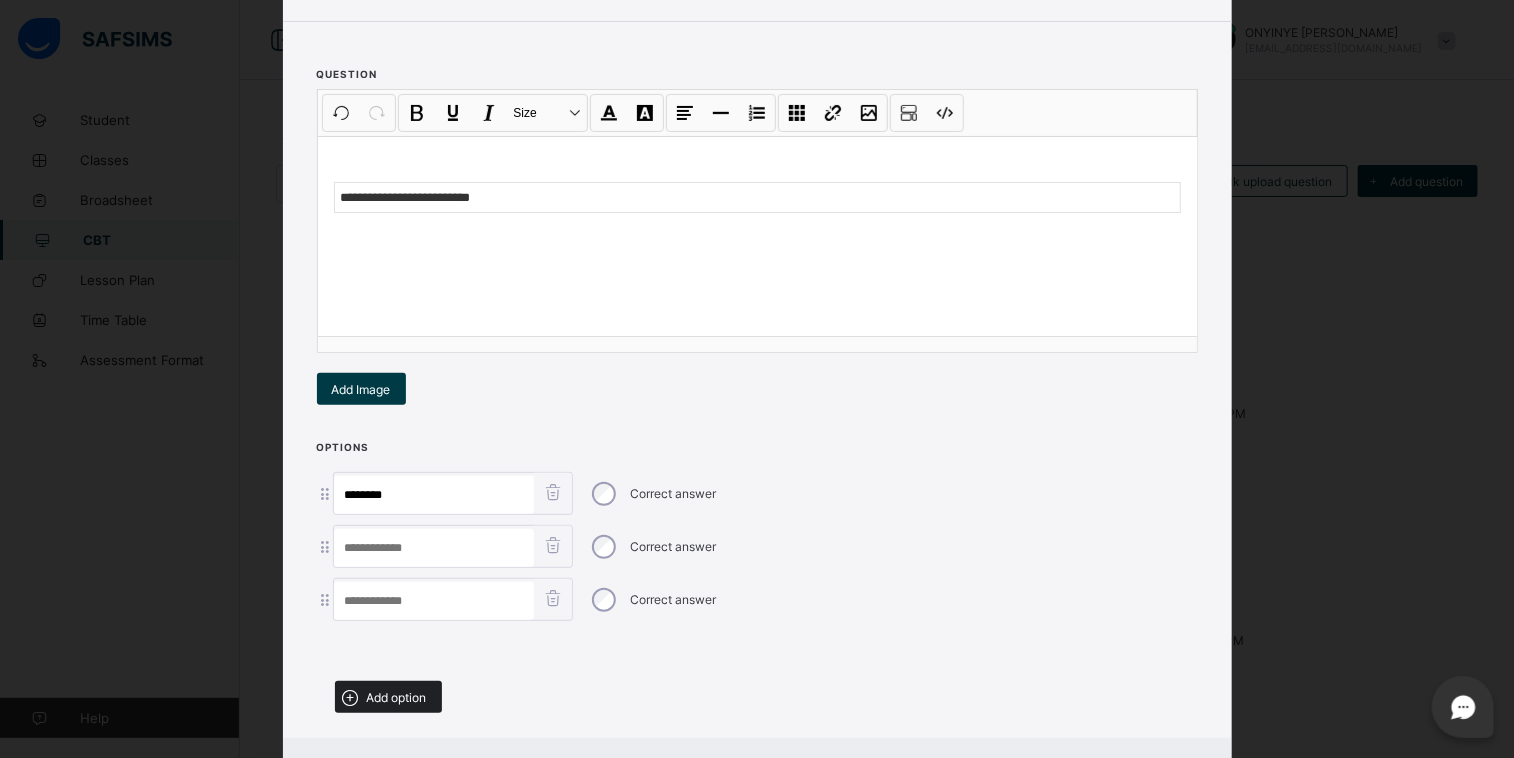 click on "Add option" at bounding box center [397, 697] 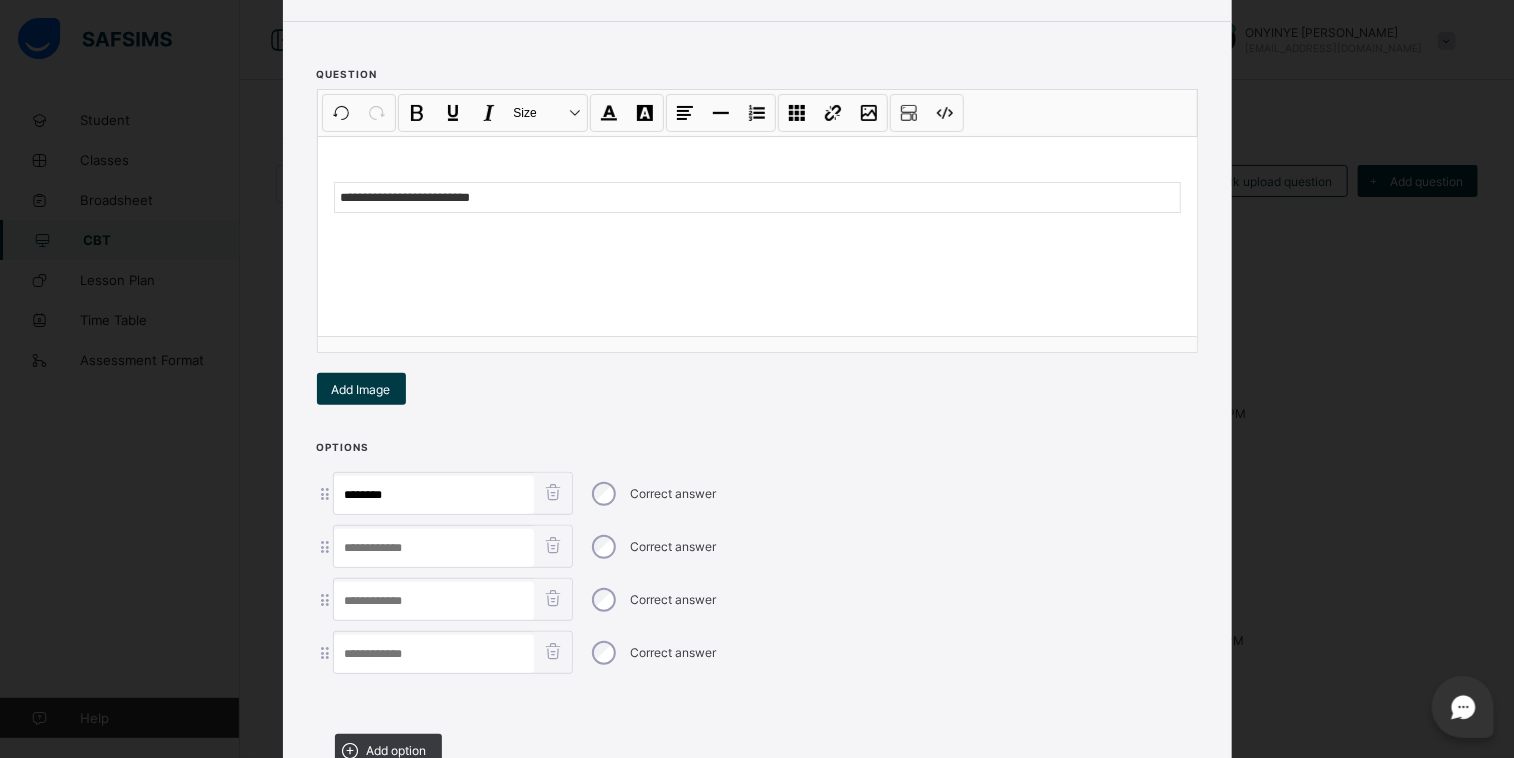 click at bounding box center [434, 548] 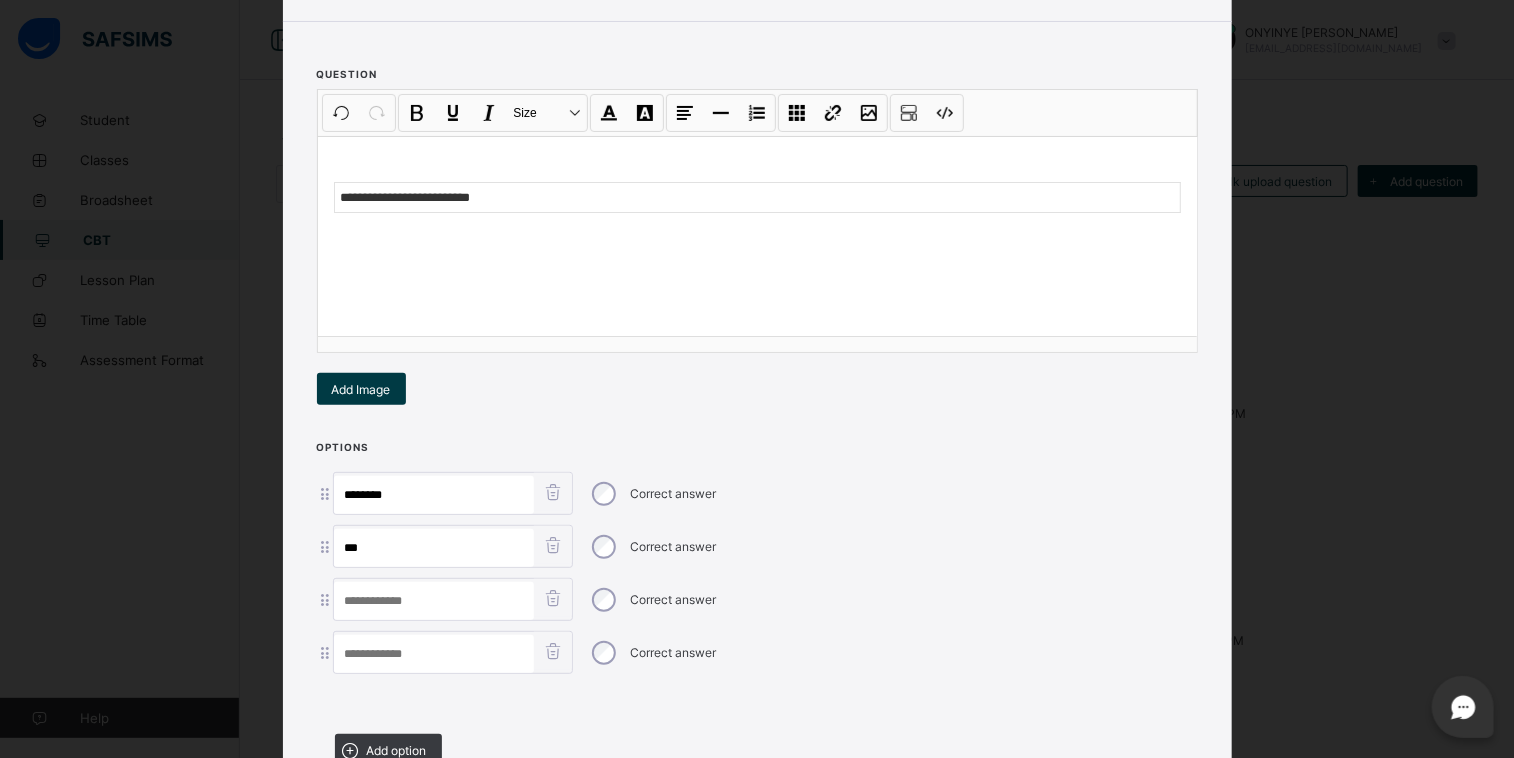 type on "***" 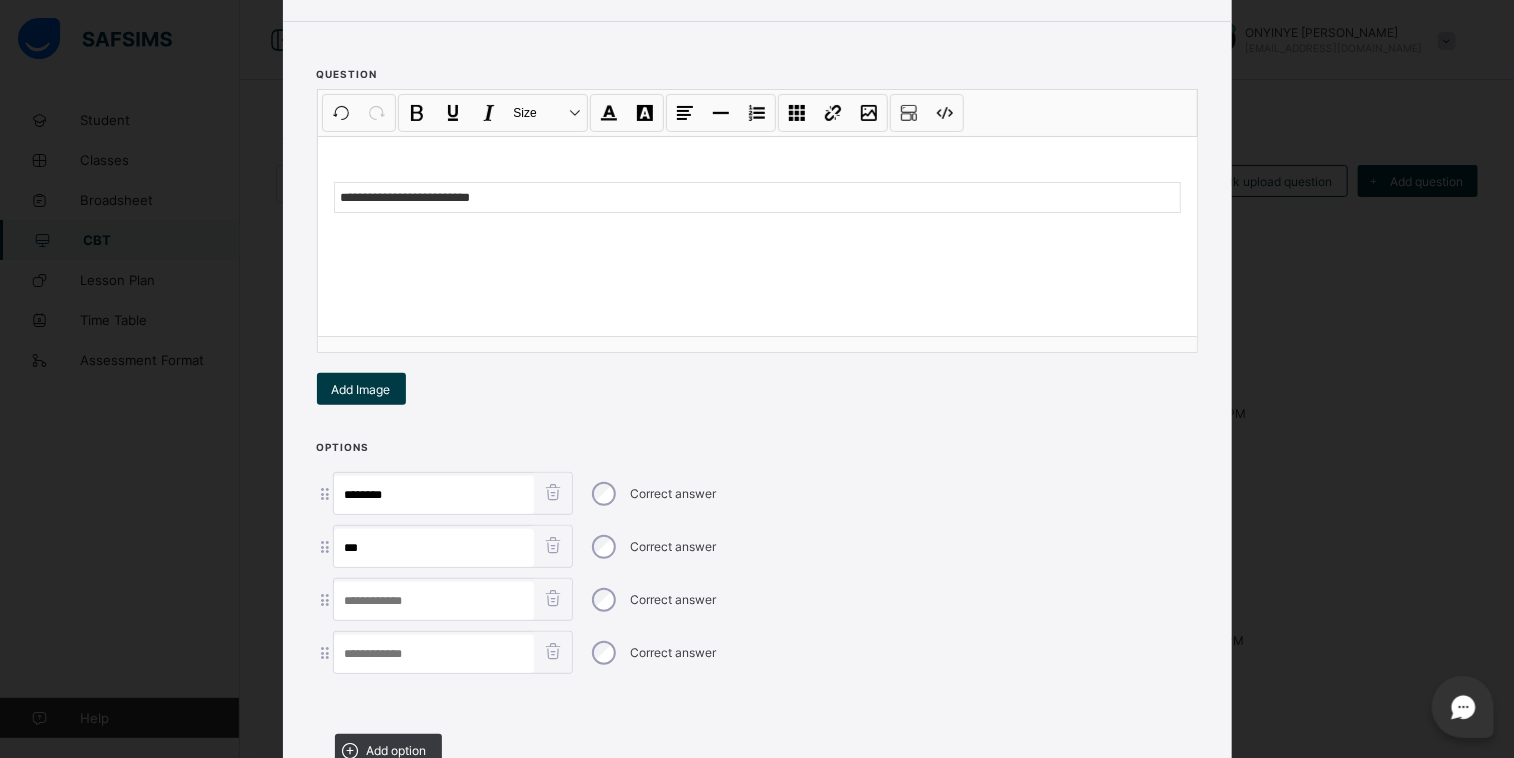 click at bounding box center (434, 601) 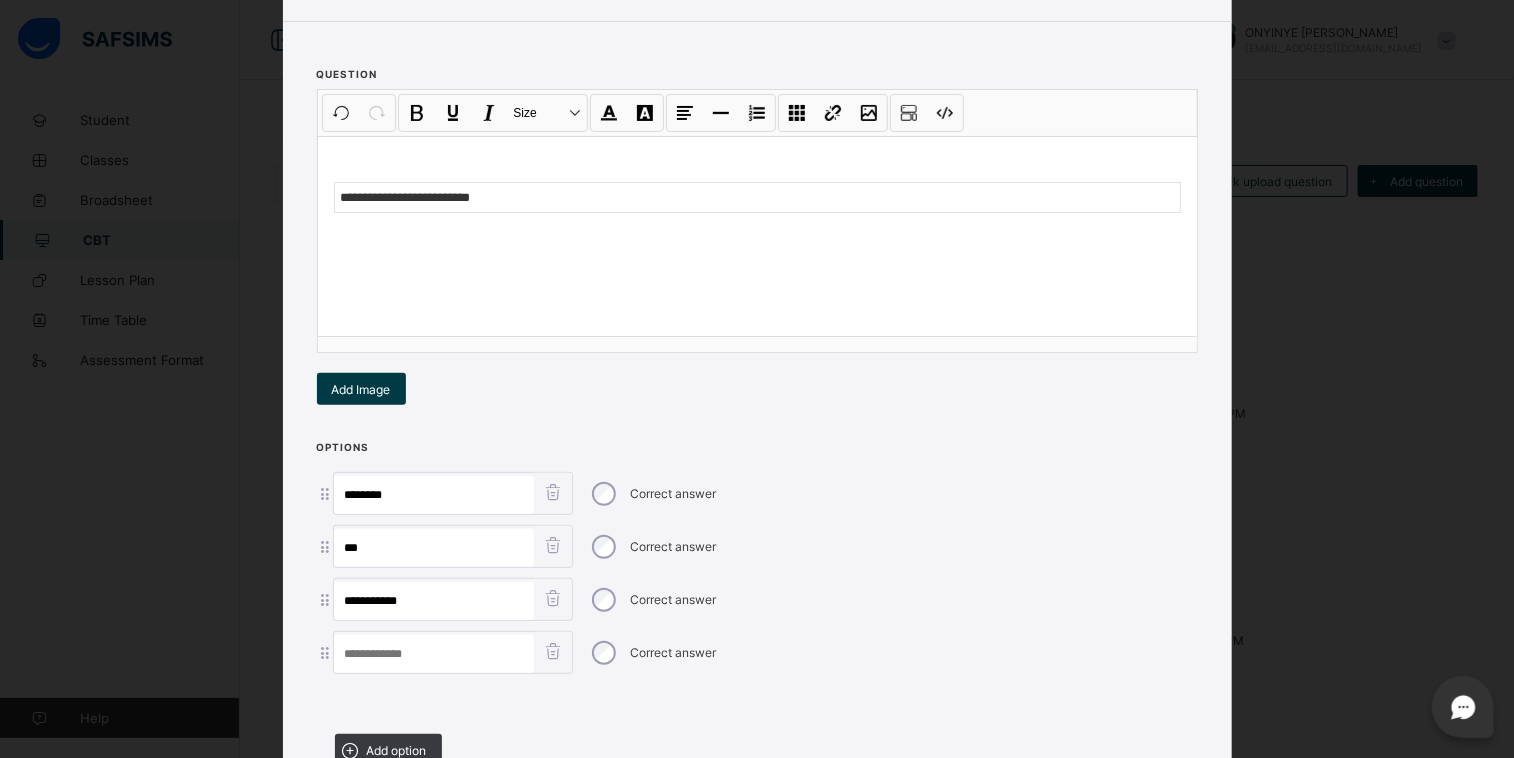type on "**********" 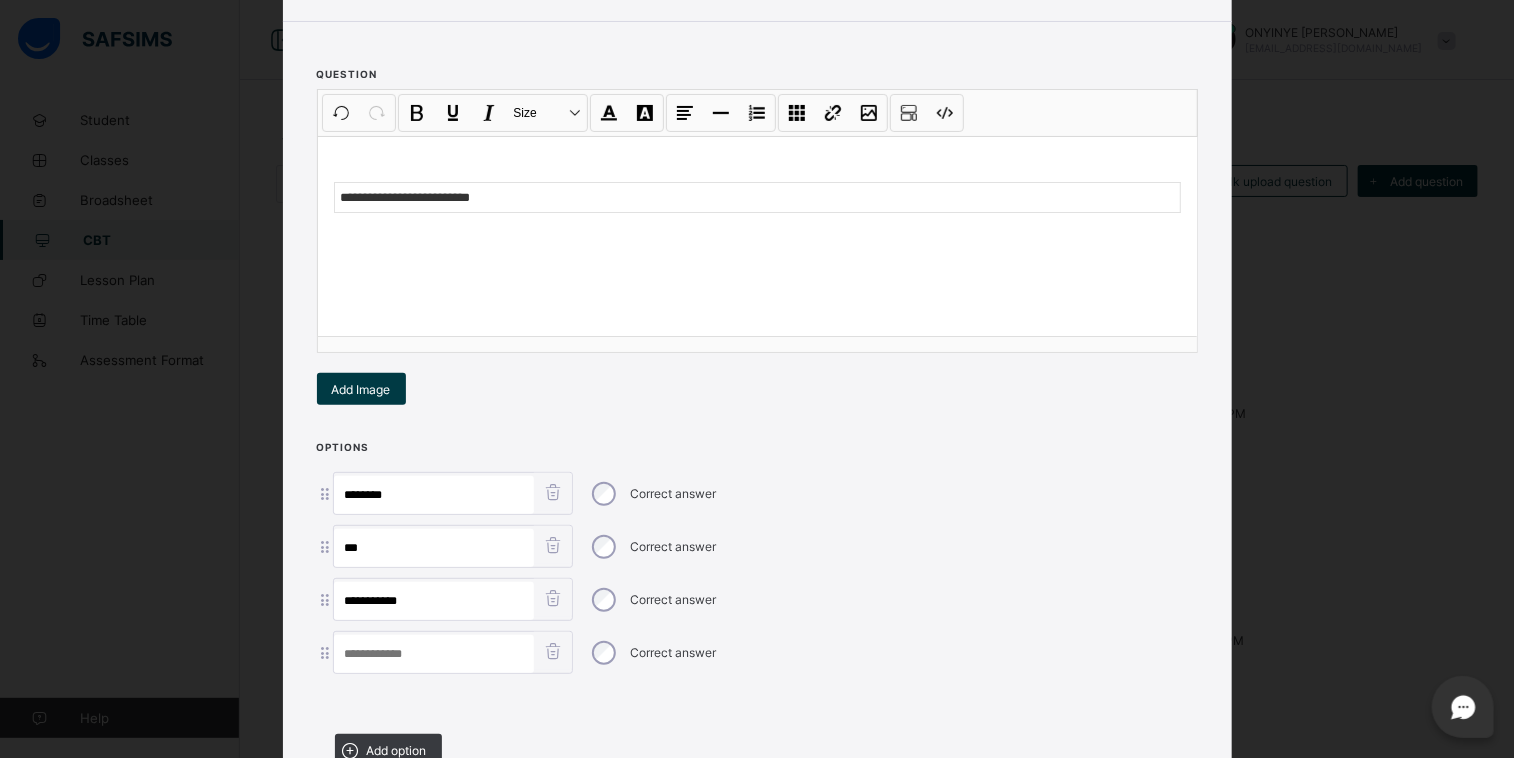 click at bounding box center (434, 654) 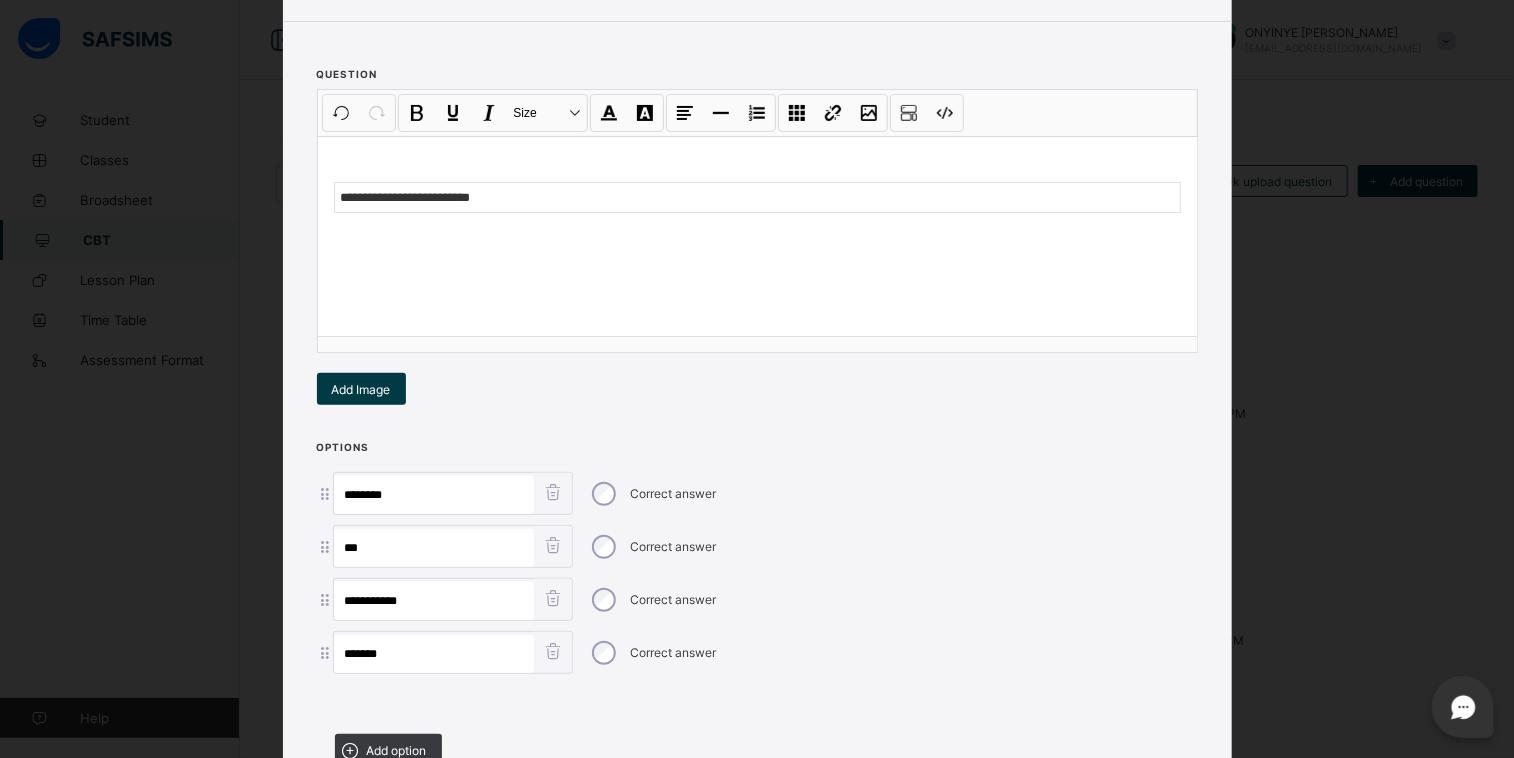 type on "*******" 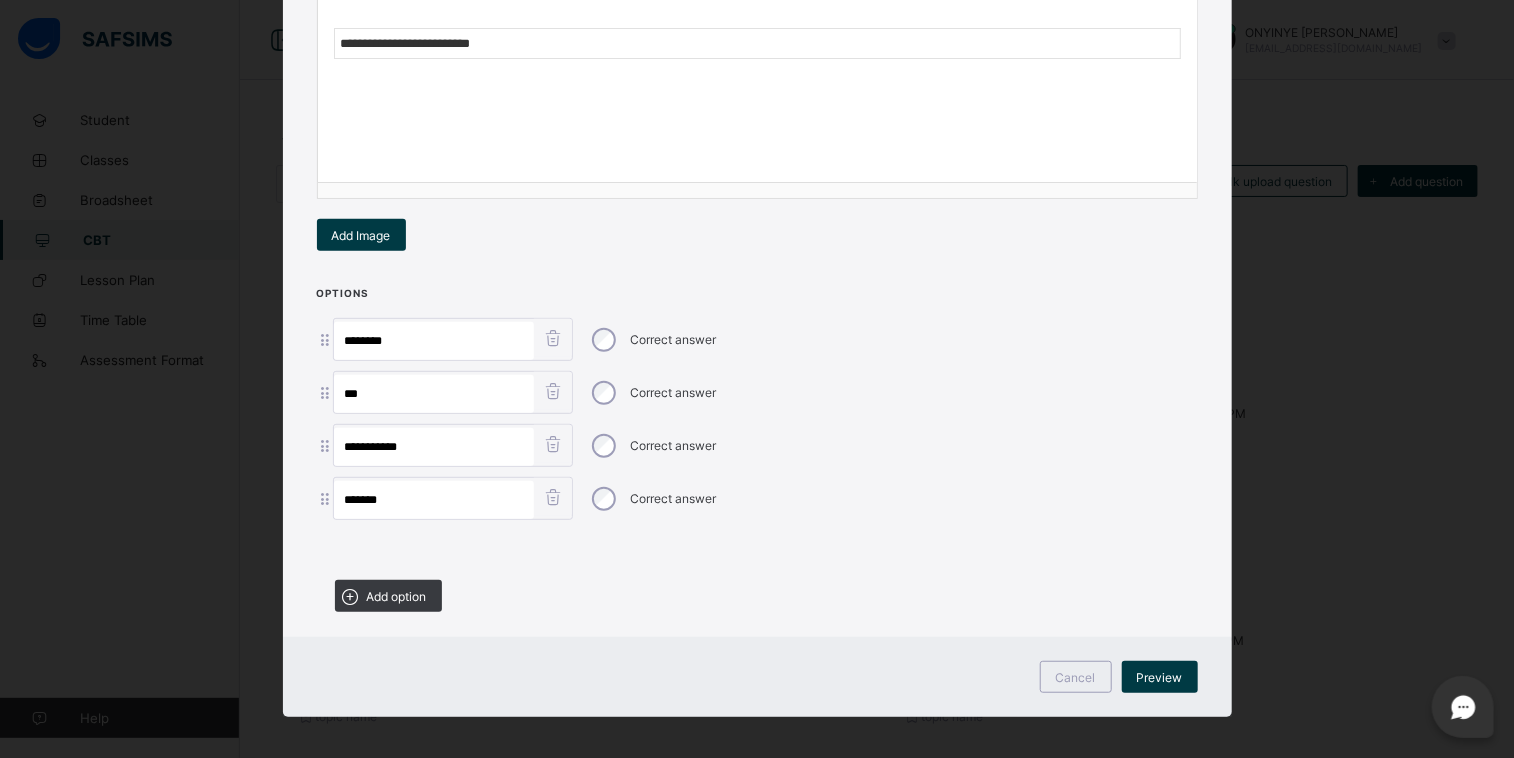scroll, scrollTop: 344, scrollLeft: 0, axis: vertical 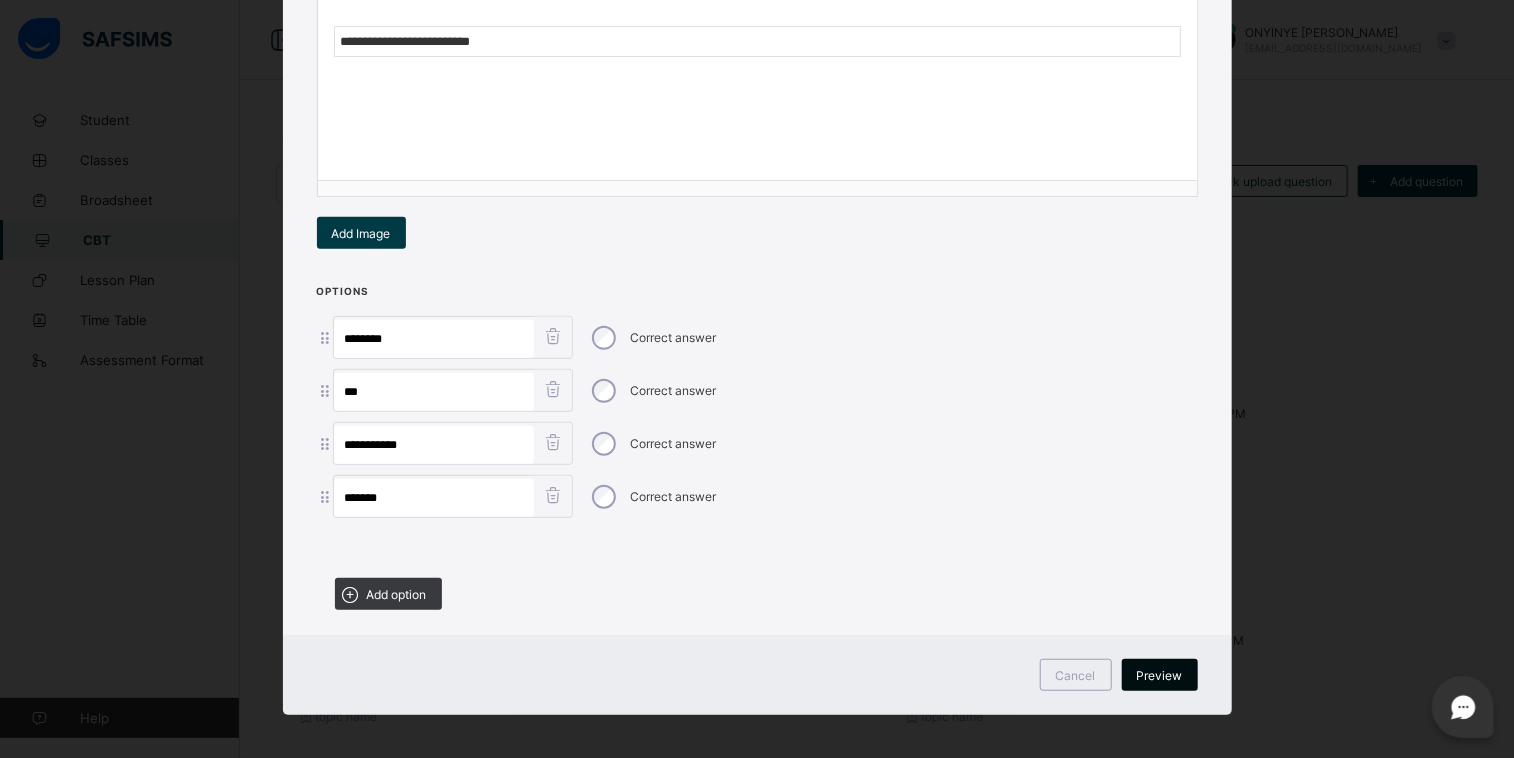 click on "Preview" at bounding box center (1160, 675) 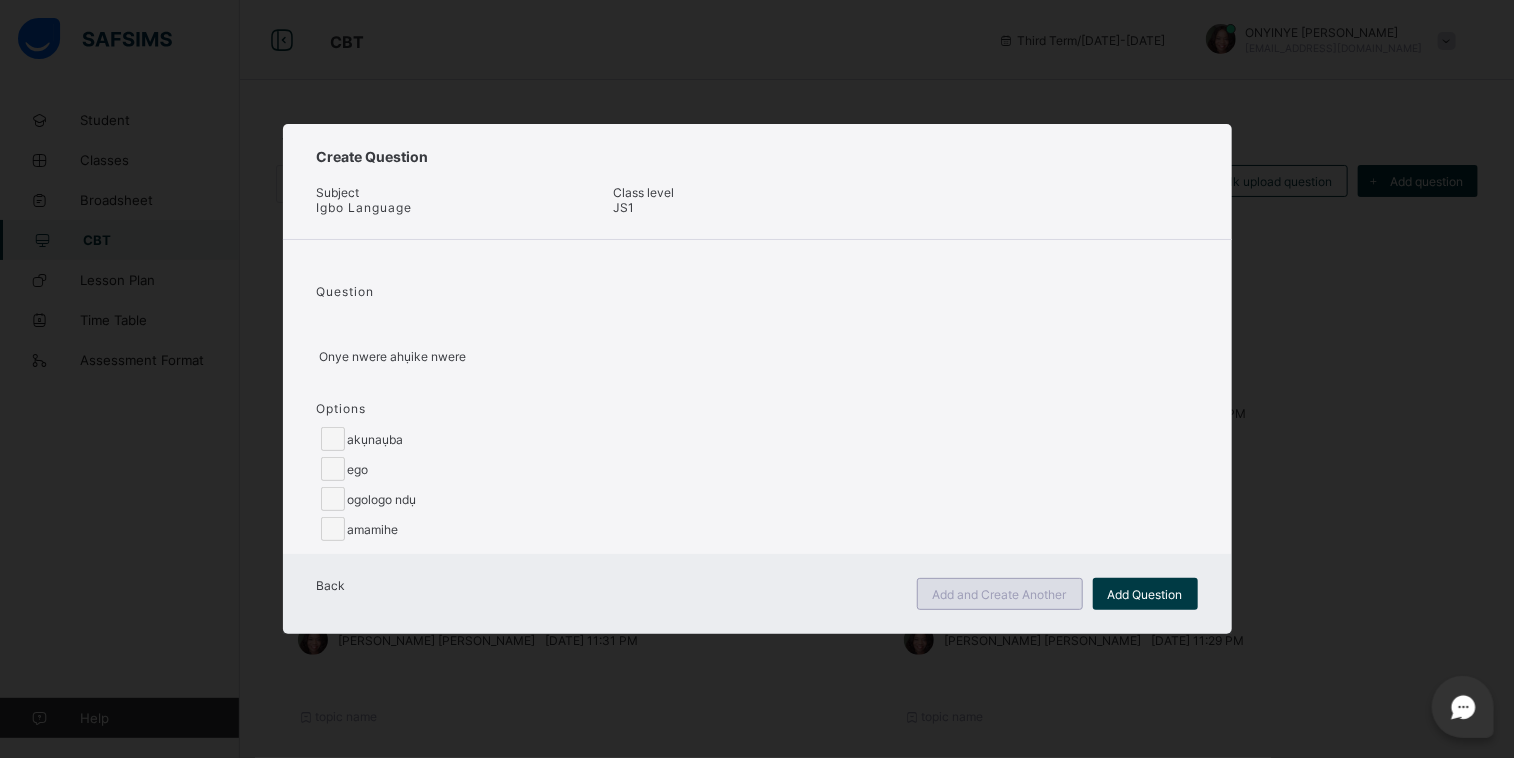 click on "Add and Create Another" at bounding box center (1000, 594) 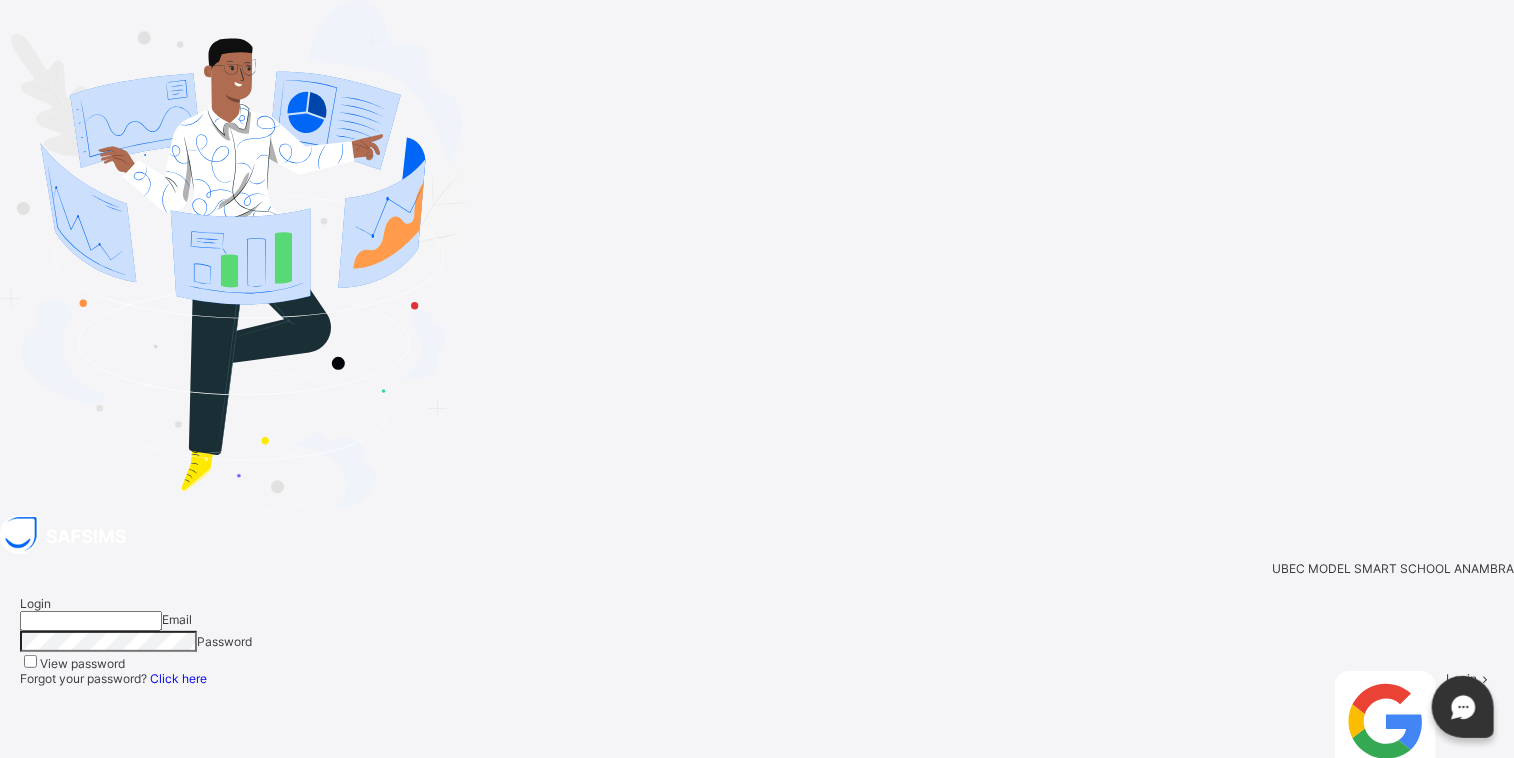 type on "**********" 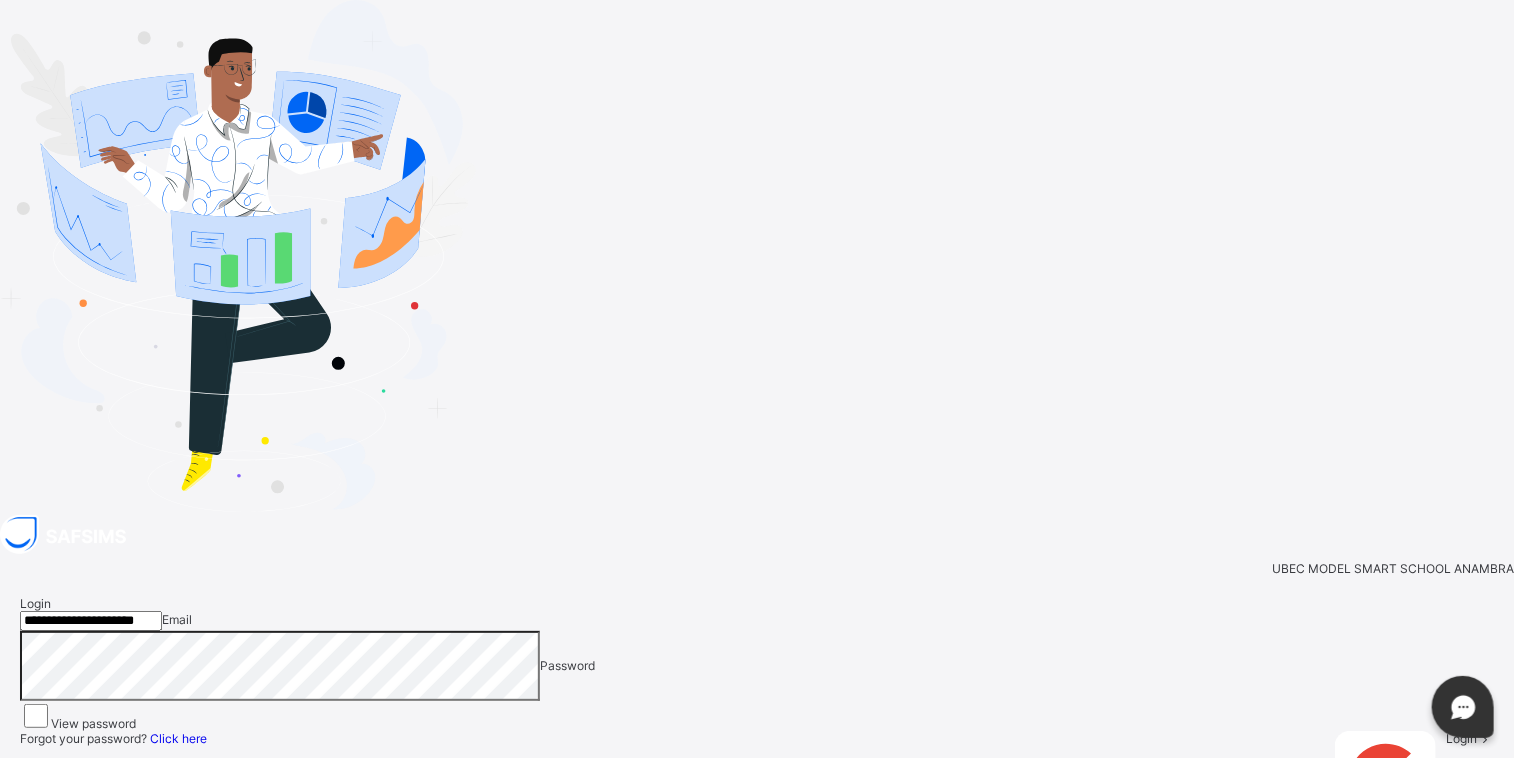 click on "Login" at bounding box center [1461, 738] 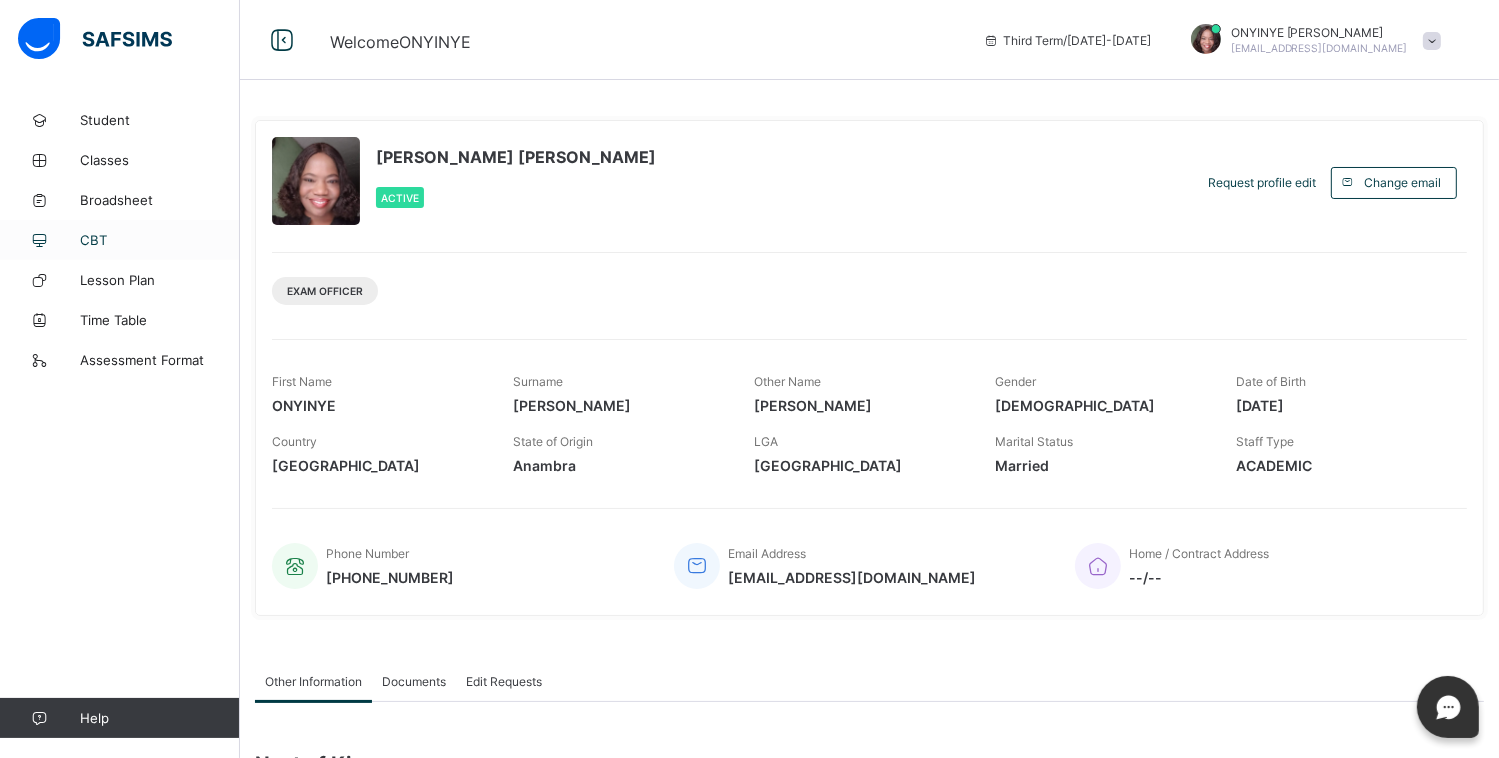 click on "CBT" at bounding box center [160, 240] 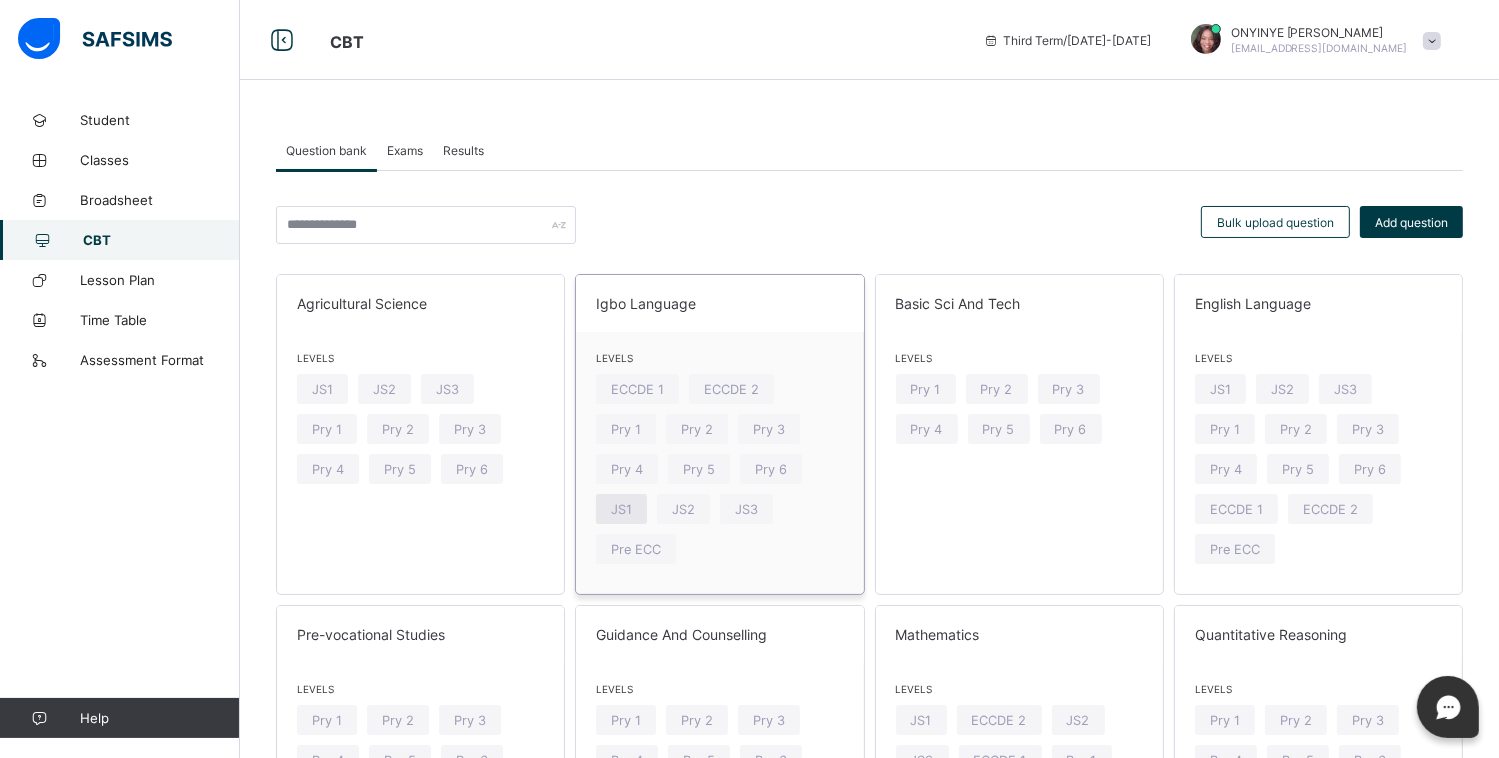click on "JS1" at bounding box center [621, 509] 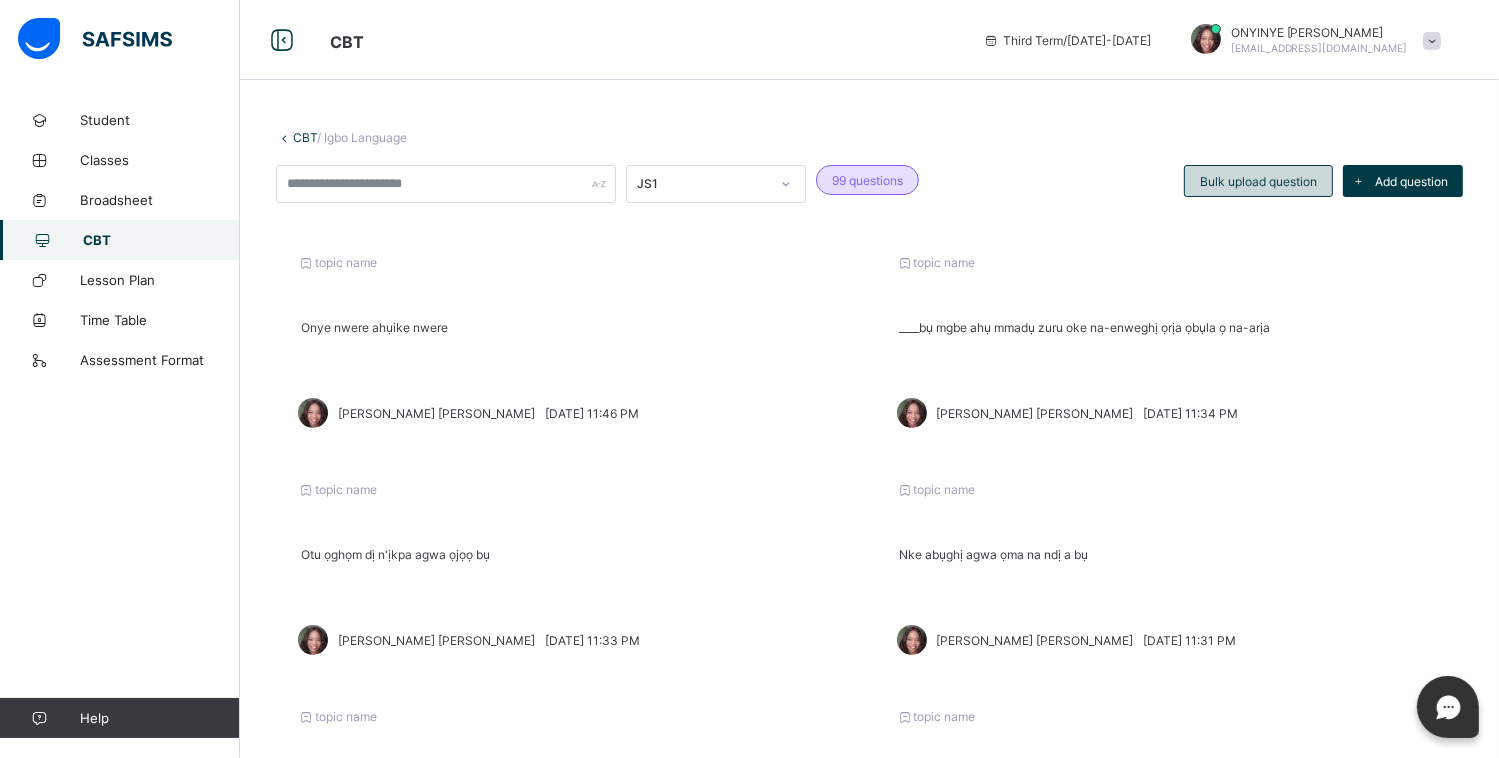 click on "Bulk upload question" at bounding box center [1258, 181] 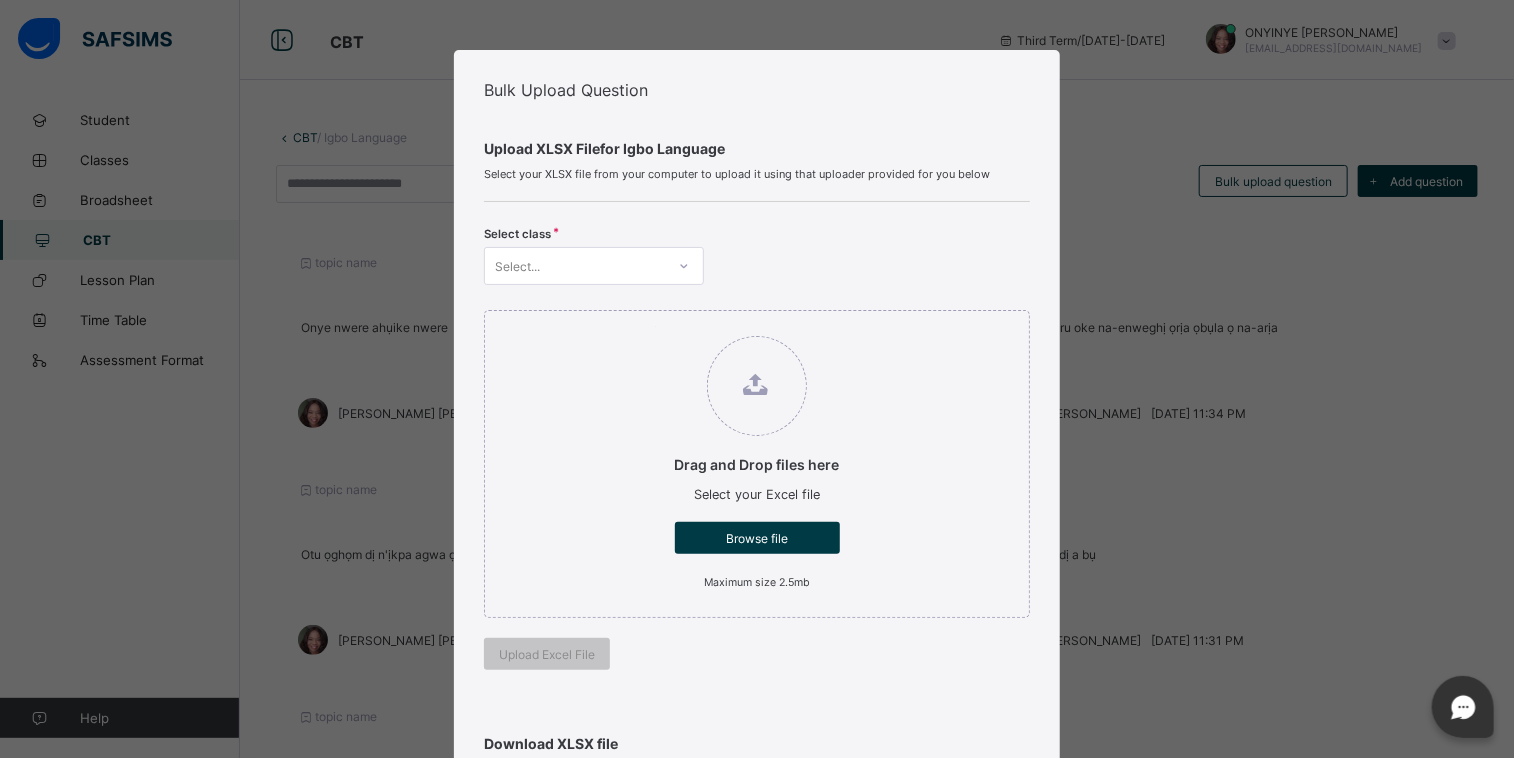 click on "Bulk Upload Question Upload XLSX File   for Igbo Language   Select your XLSX file from your computer to upload it using that uploader provided for you below   Select class Select... Drag and Drop files here Select your Excel file Browse file Maximum size 2.5mb   Upload Excel File   Download XLSX file   Follow the steps below to download and use the excel file effectively    Step 1:  Click the button below to download the student bulk create excel file Download XLSX File  Step 2:  Open the file on your computer  Step 3:  Skip sample Data and start filling from the next line  Step 4:  Fill all sections provided in the specified format using the sample provided as a guide, then save  Step 5:  Click on the 'Browse File' button to select the filled template saved on your computer  Step 6:  To add all the students in the file to a particular class, select a class above, else skip to Step 7  Step 7:  Click on the 'Upload Excel File' button to upload Cancel" at bounding box center [757, 379] 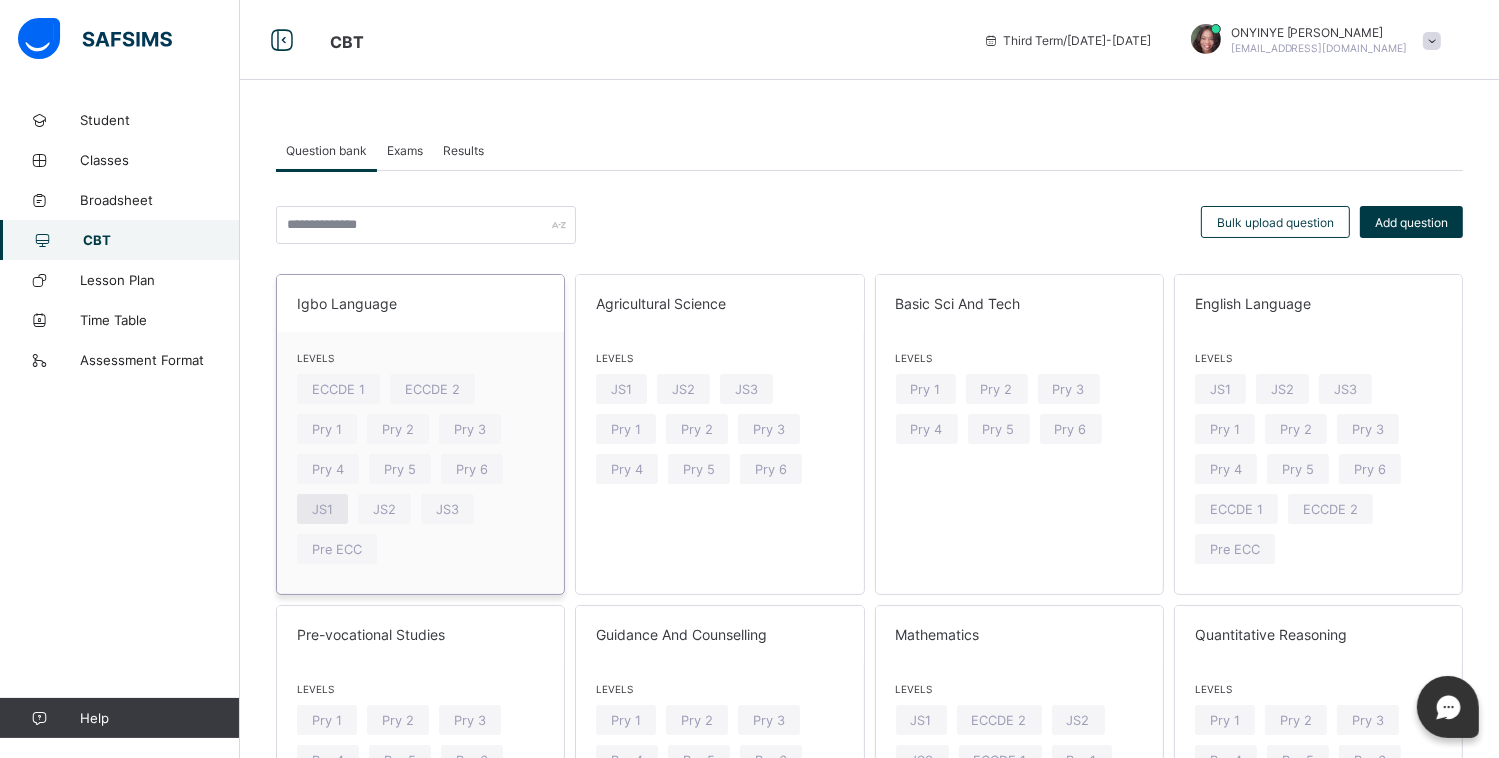 click on "JS1" at bounding box center [322, 509] 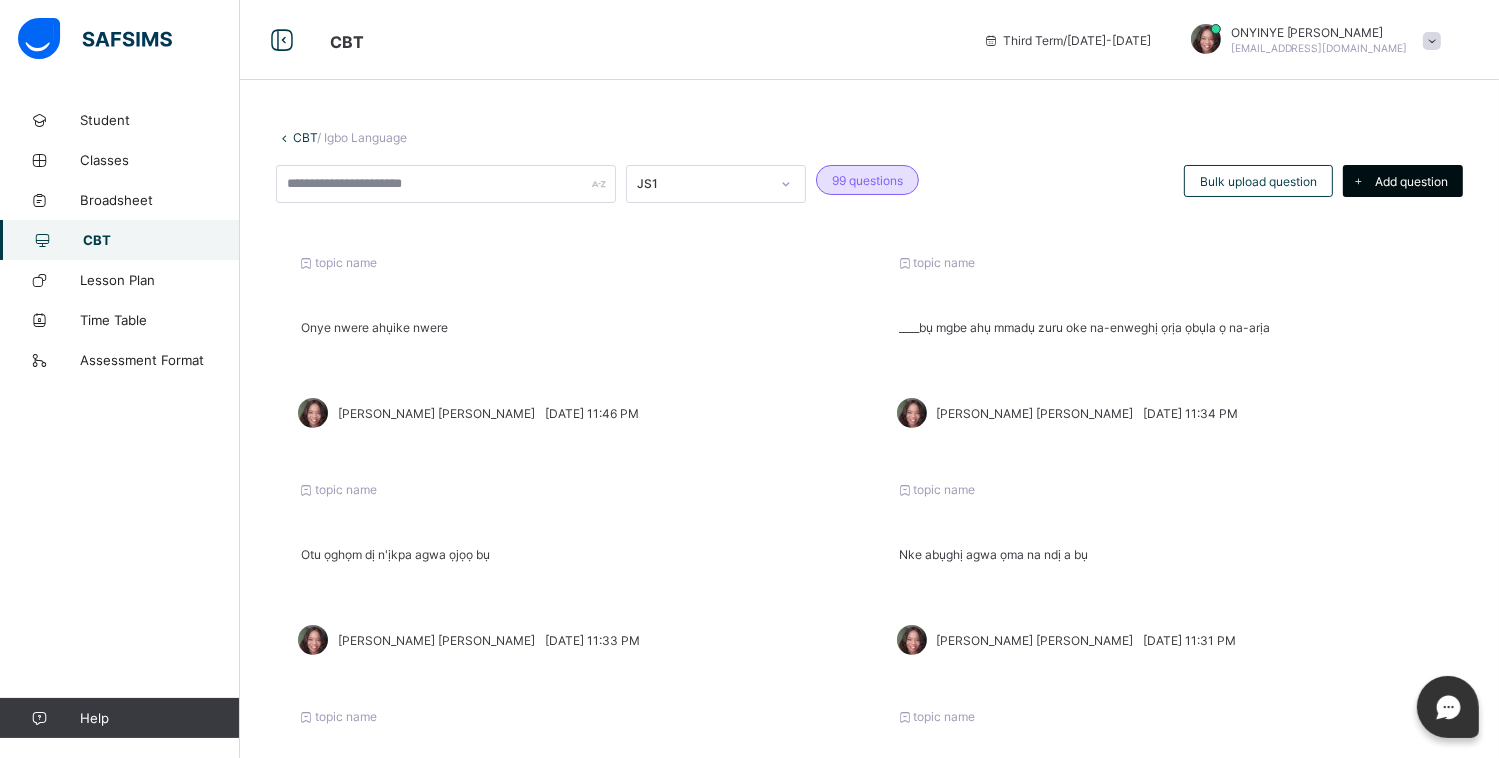 click on "Add question" at bounding box center [1411, 181] 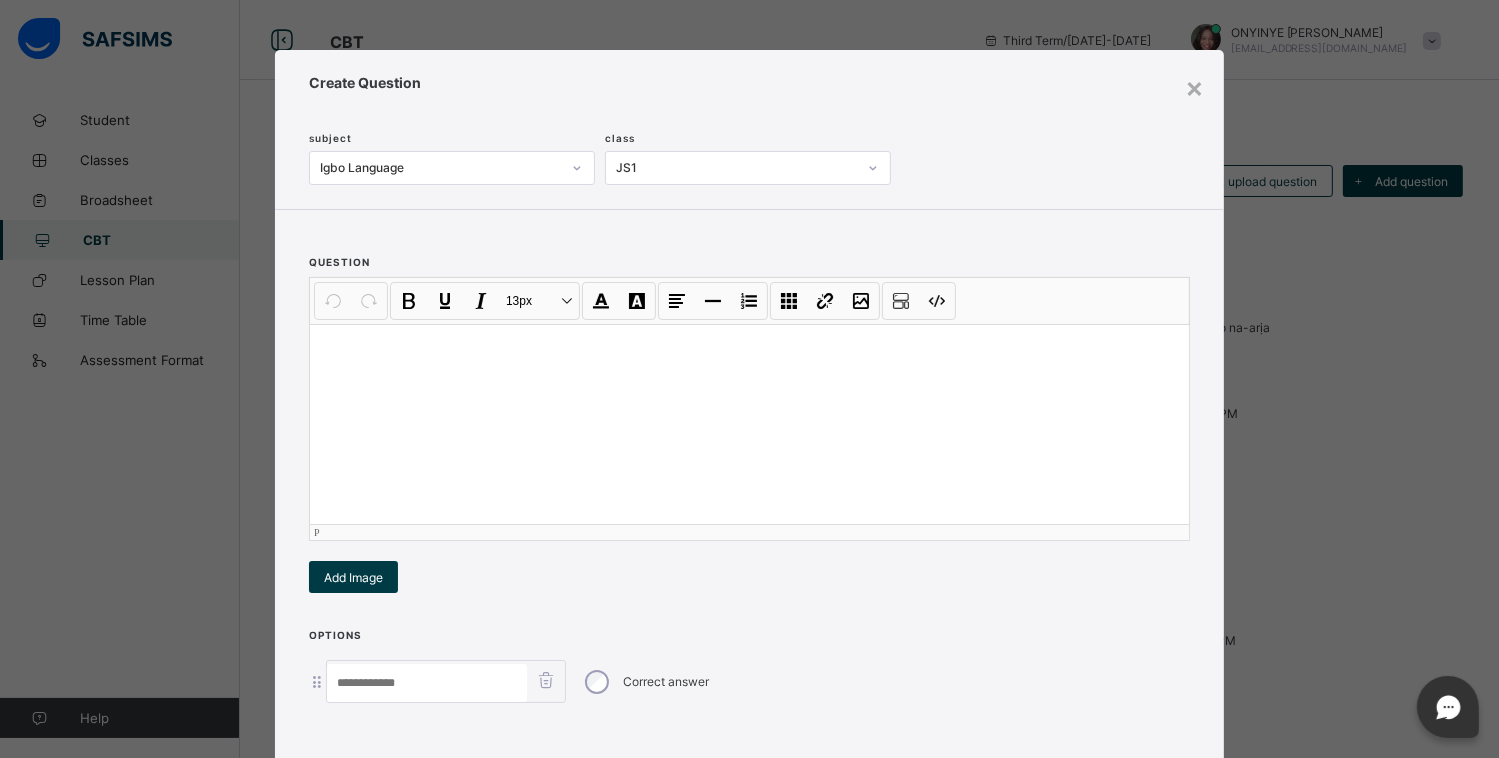 click at bounding box center [749, 424] 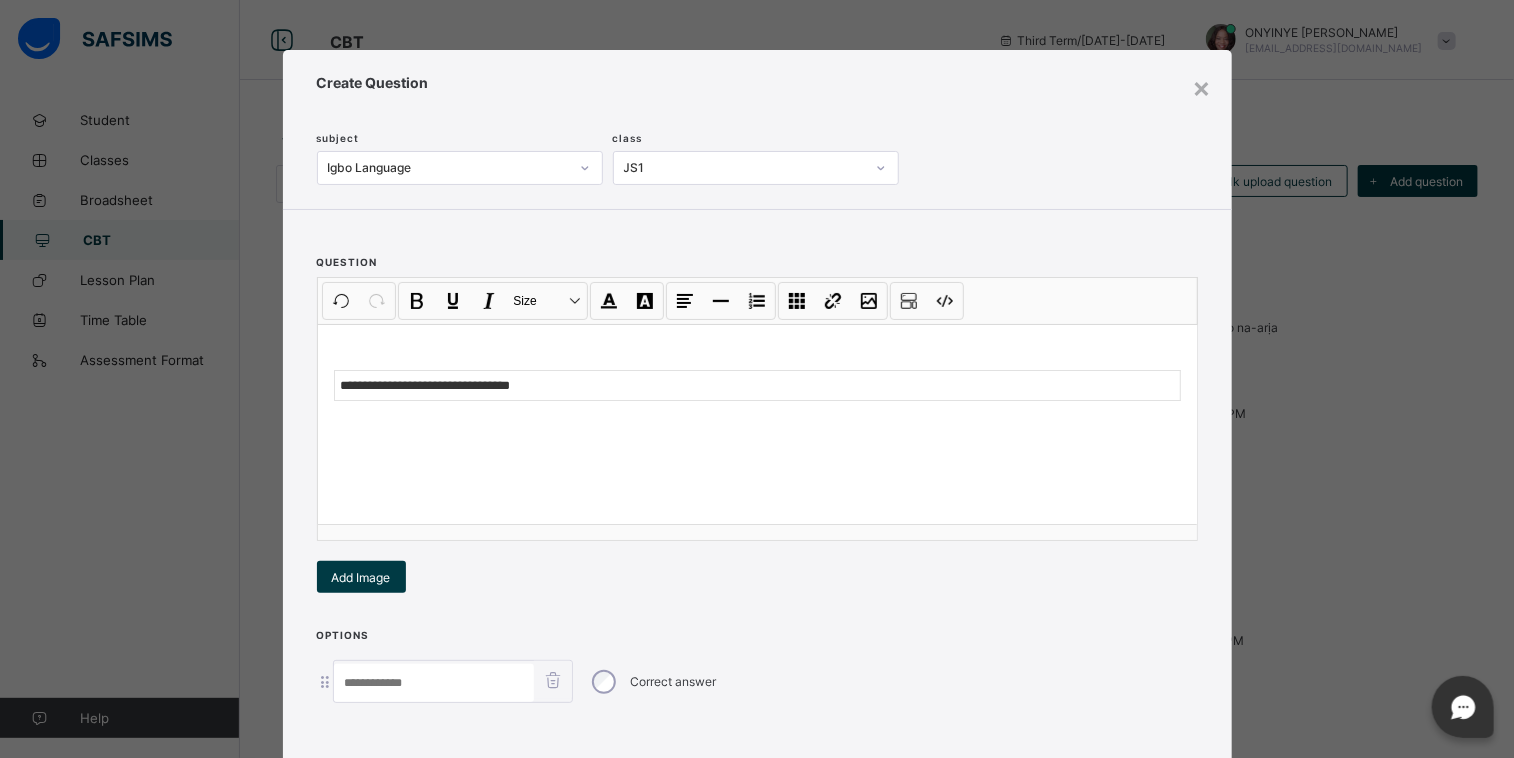 click at bounding box center (434, 683) 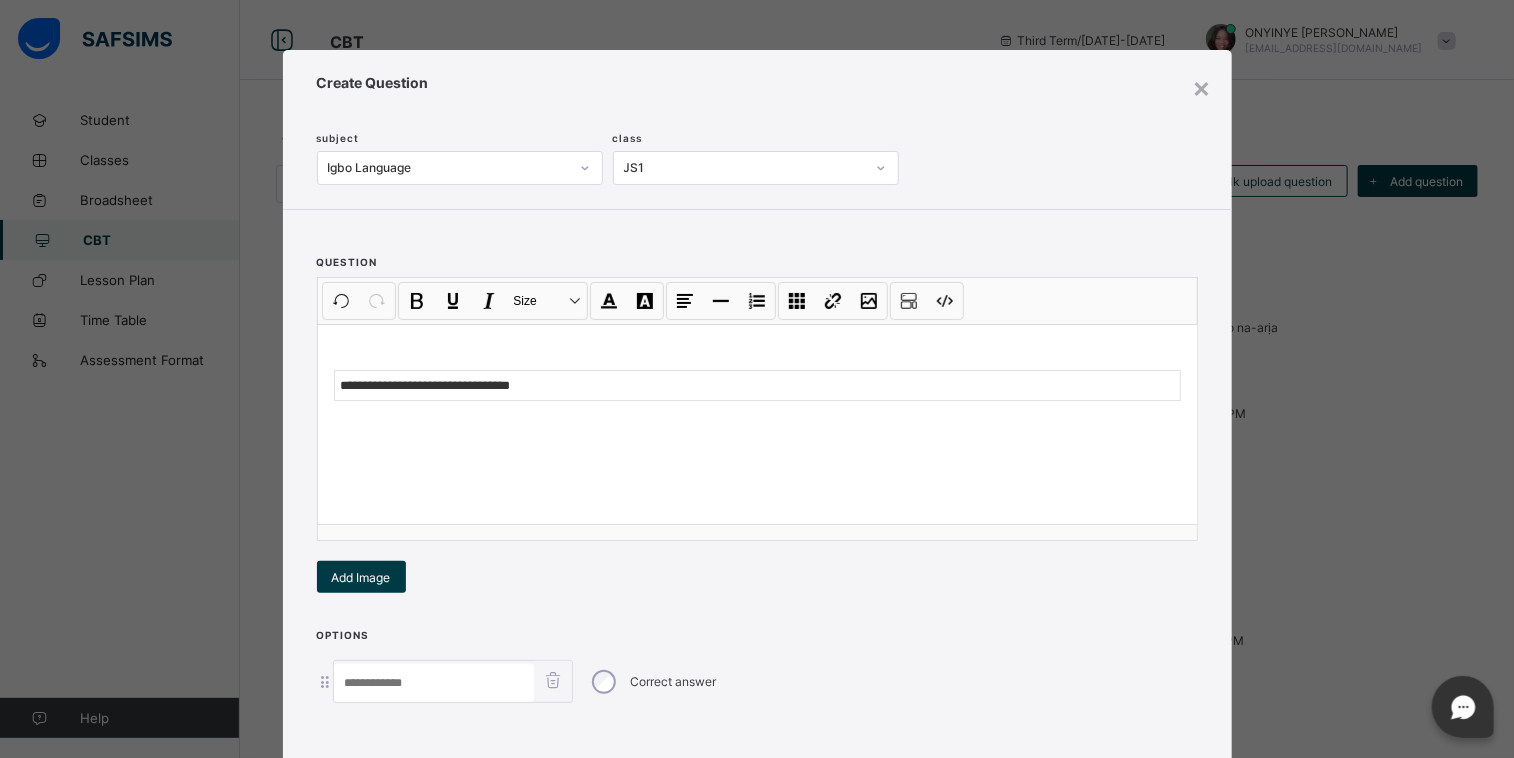 paste on "*" 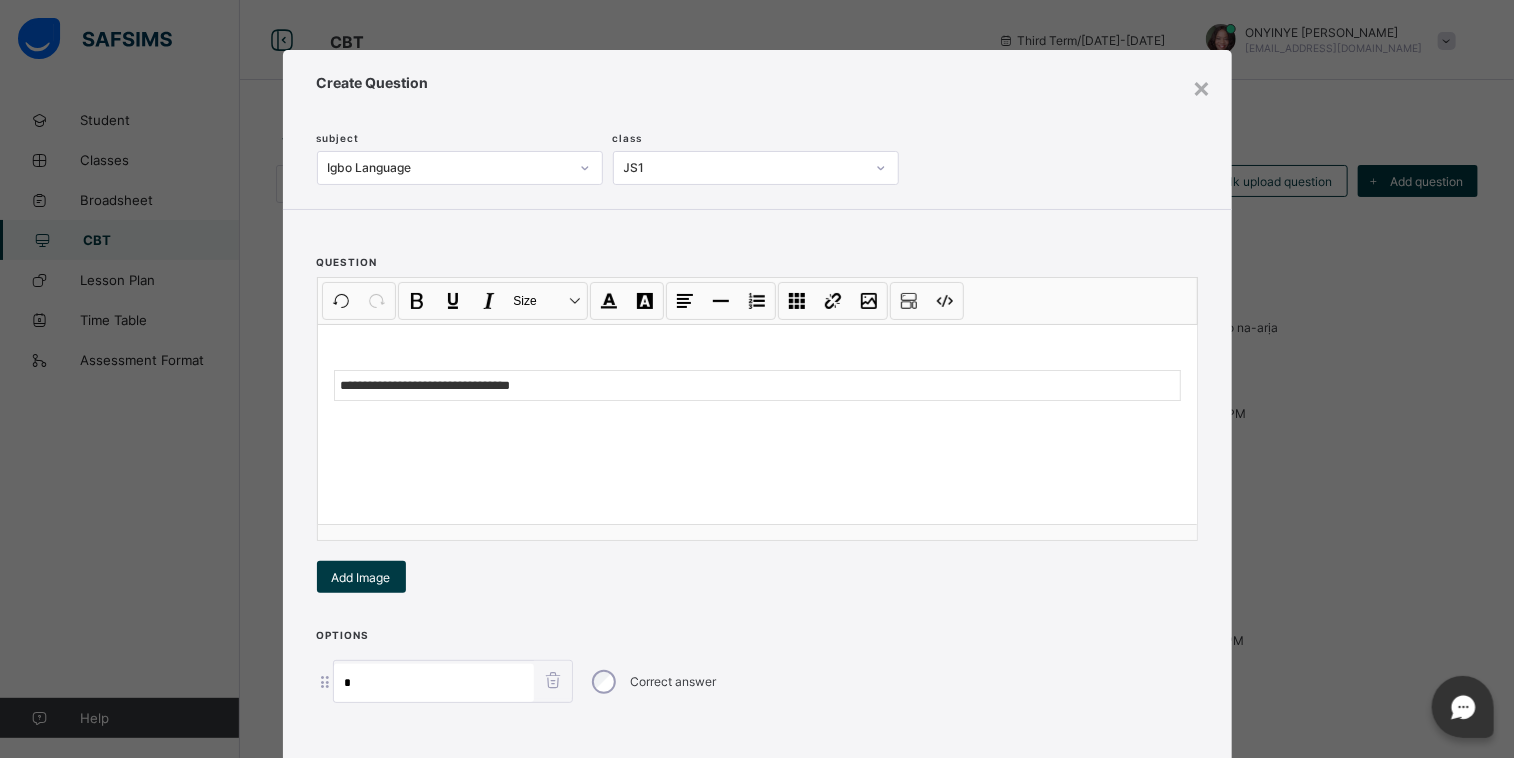 type on "*" 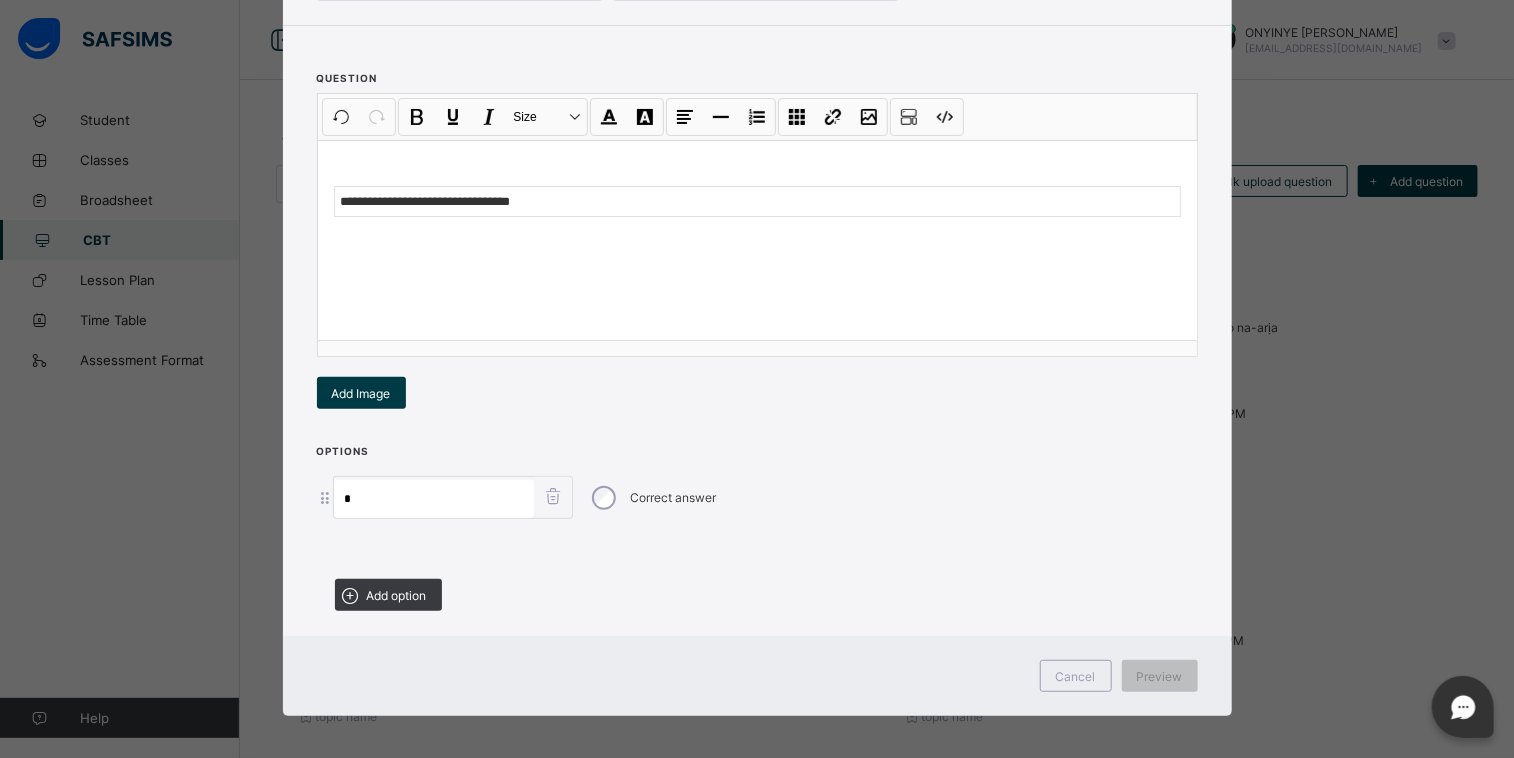 scroll, scrollTop: 188, scrollLeft: 0, axis: vertical 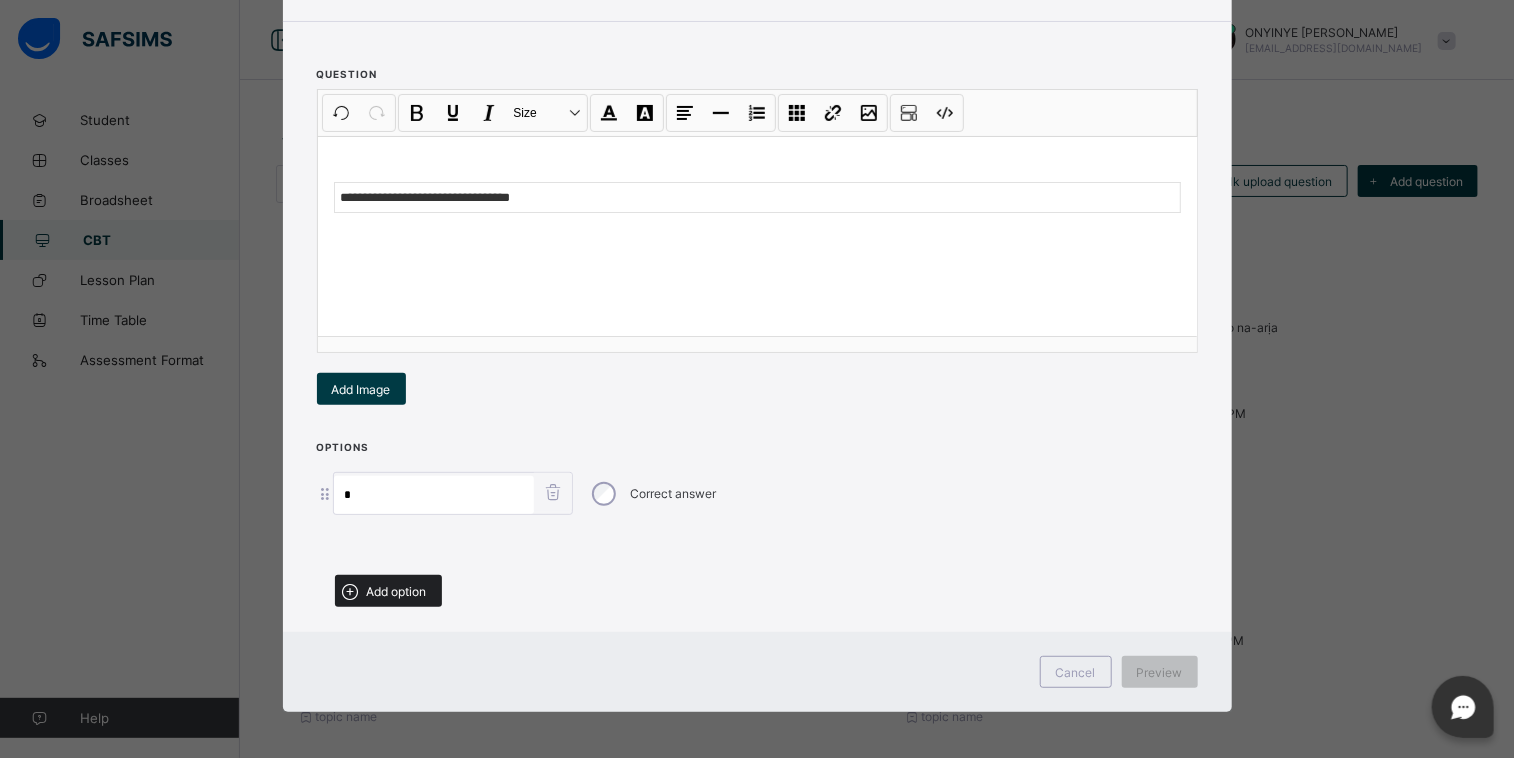 click on "Add option" at bounding box center [397, 591] 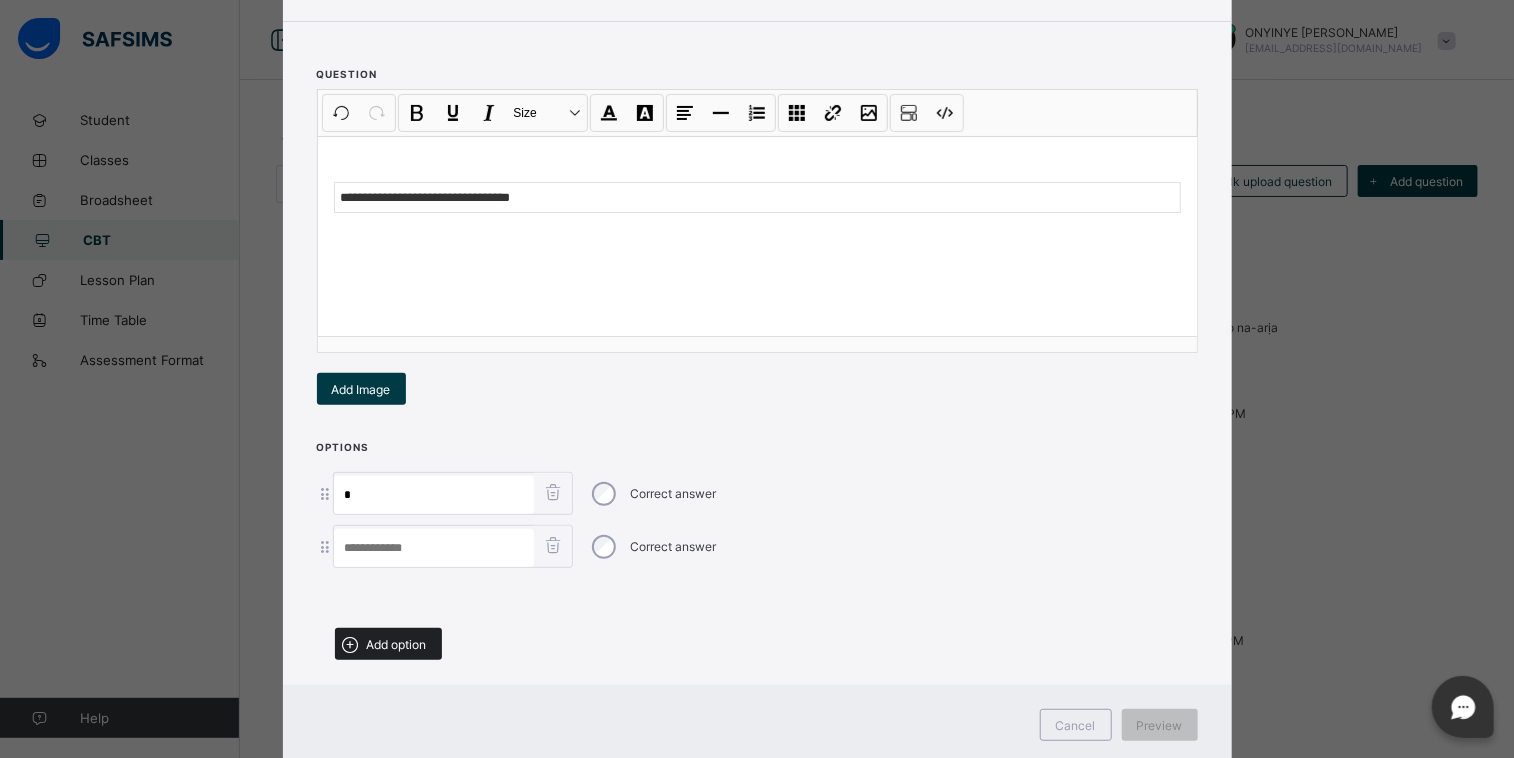 click on "Add option" at bounding box center (397, 644) 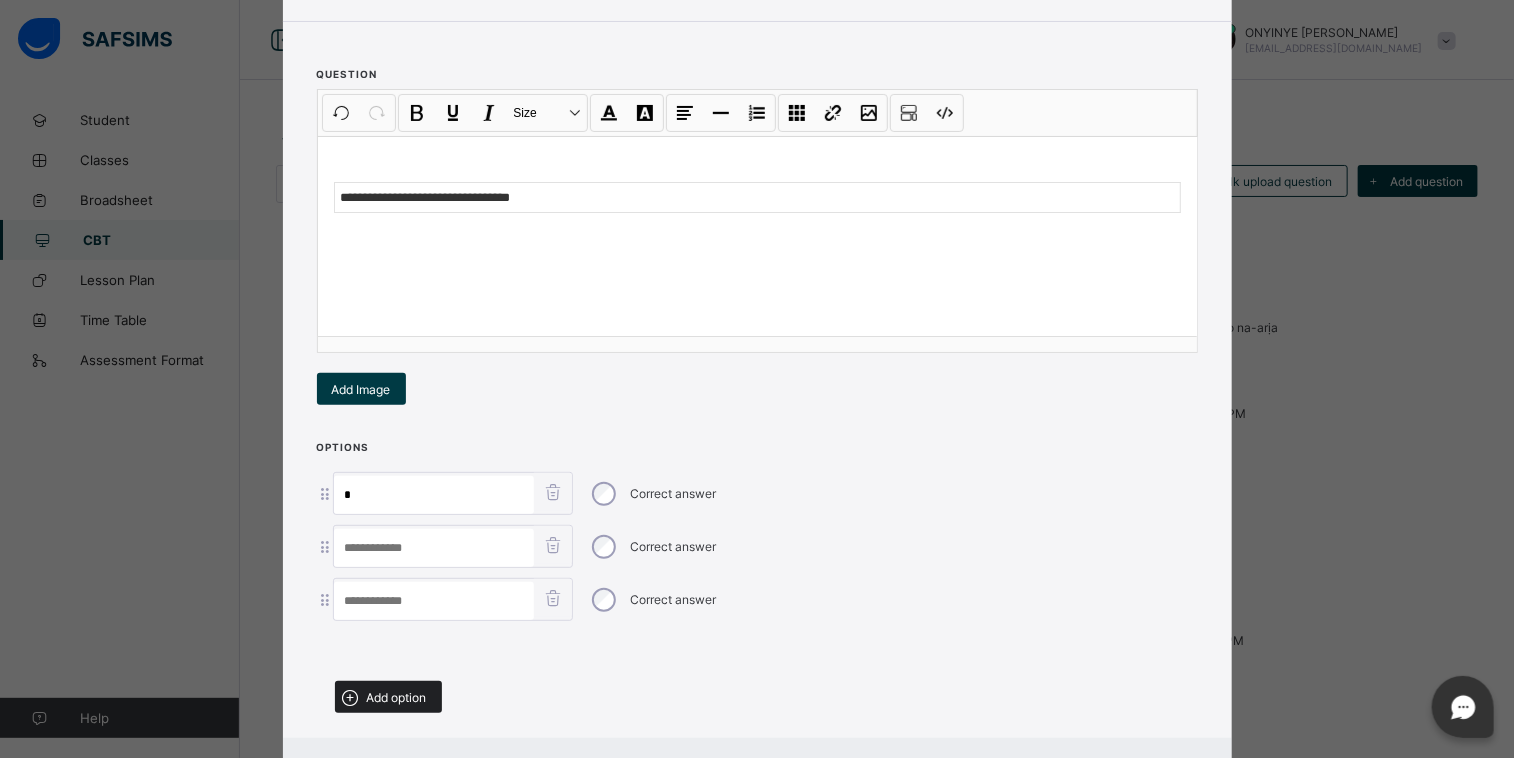 click on "Add option" at bounding box center [397, 697] 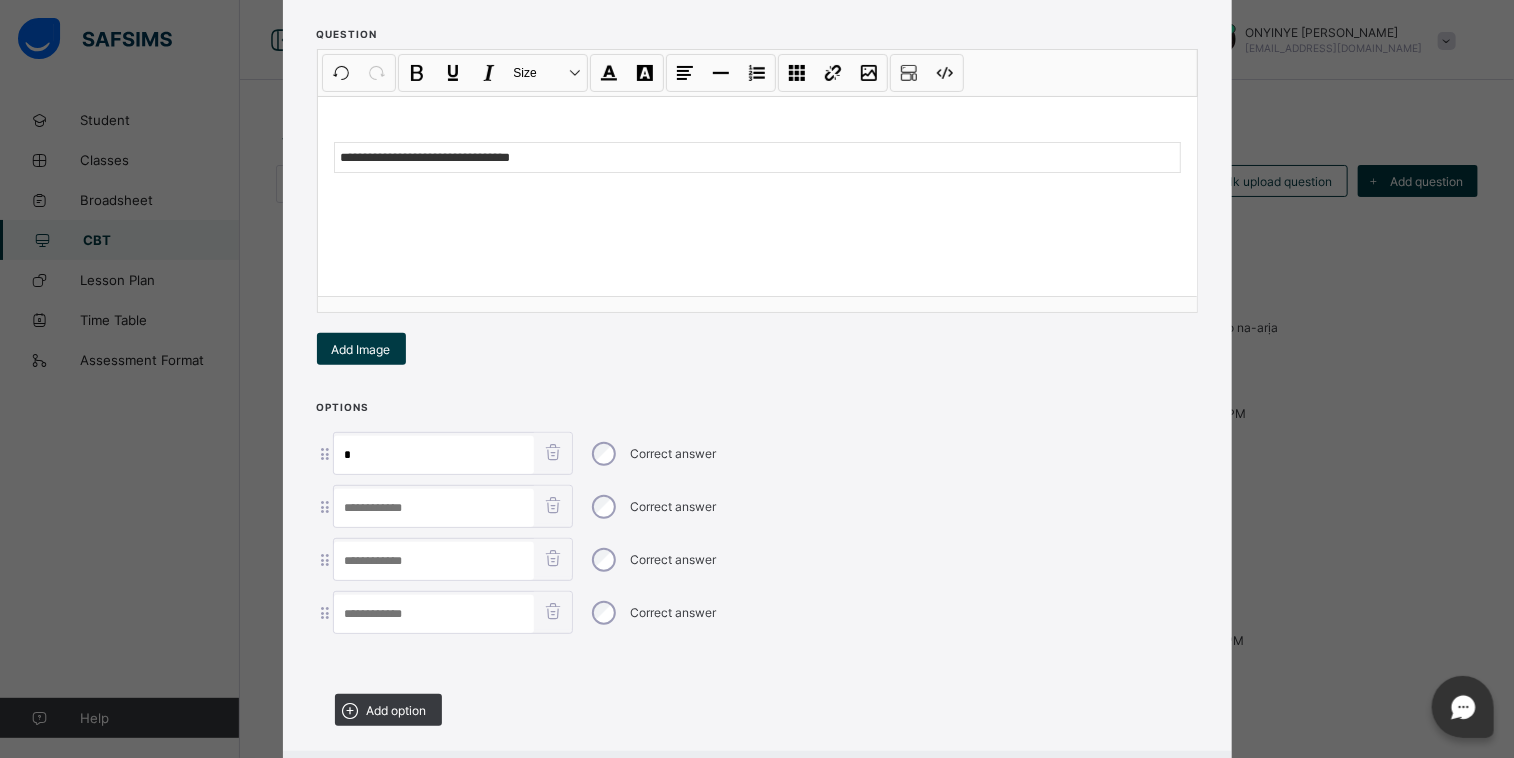 scroll, scrollTop: 344, scrollLeft: 0, axis: vertical 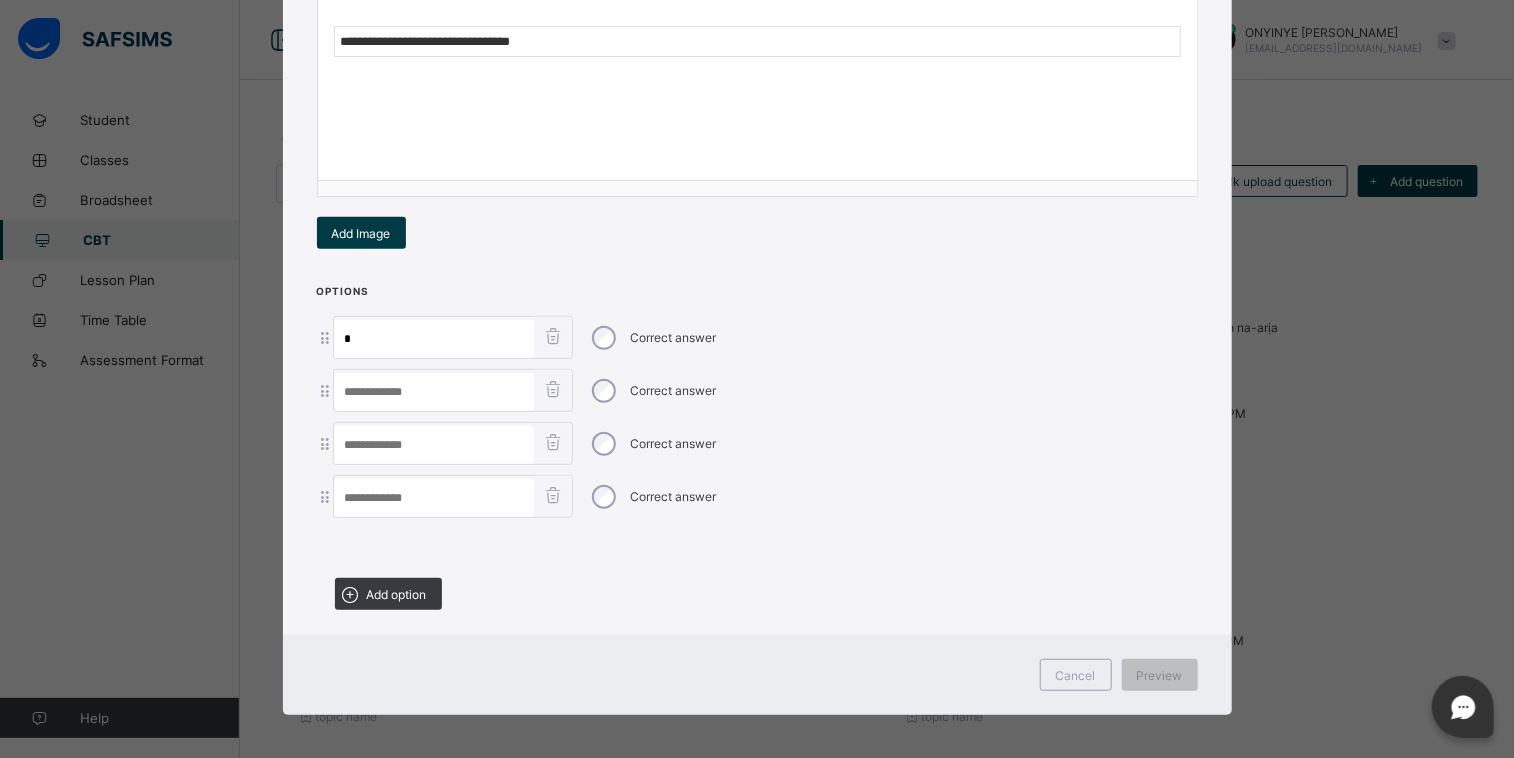 click at bounding box center [434, 392] 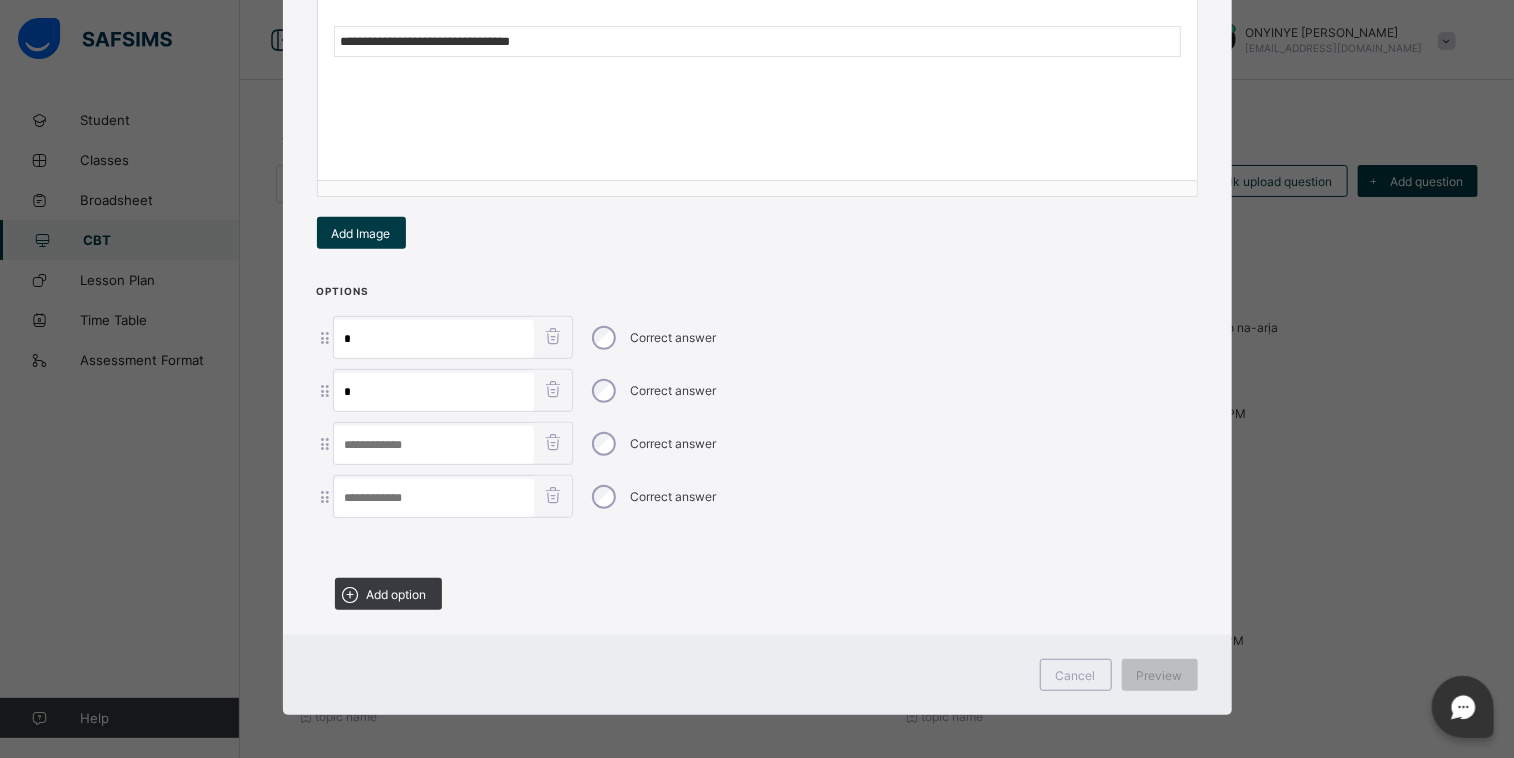type on "*" 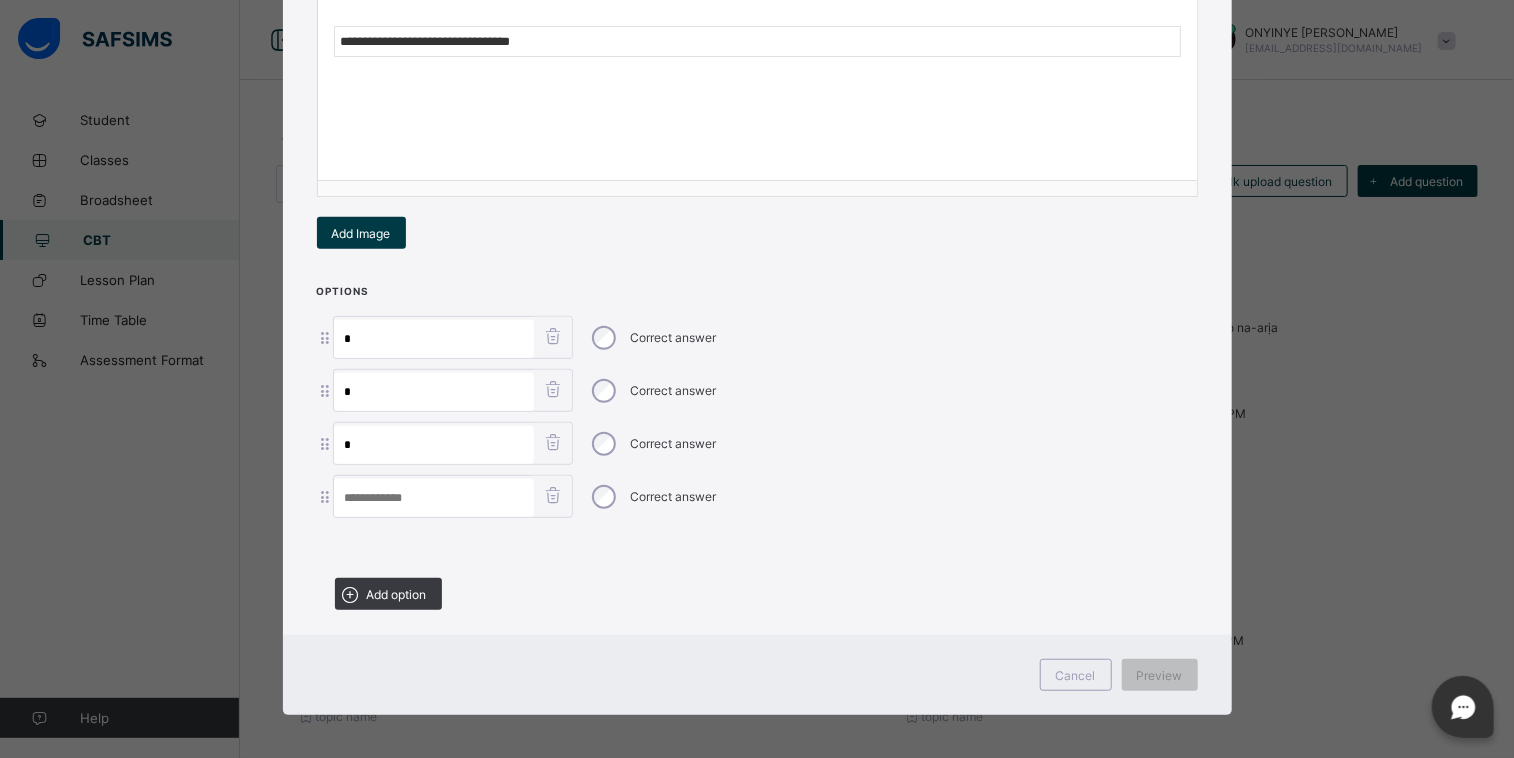 type on "*" 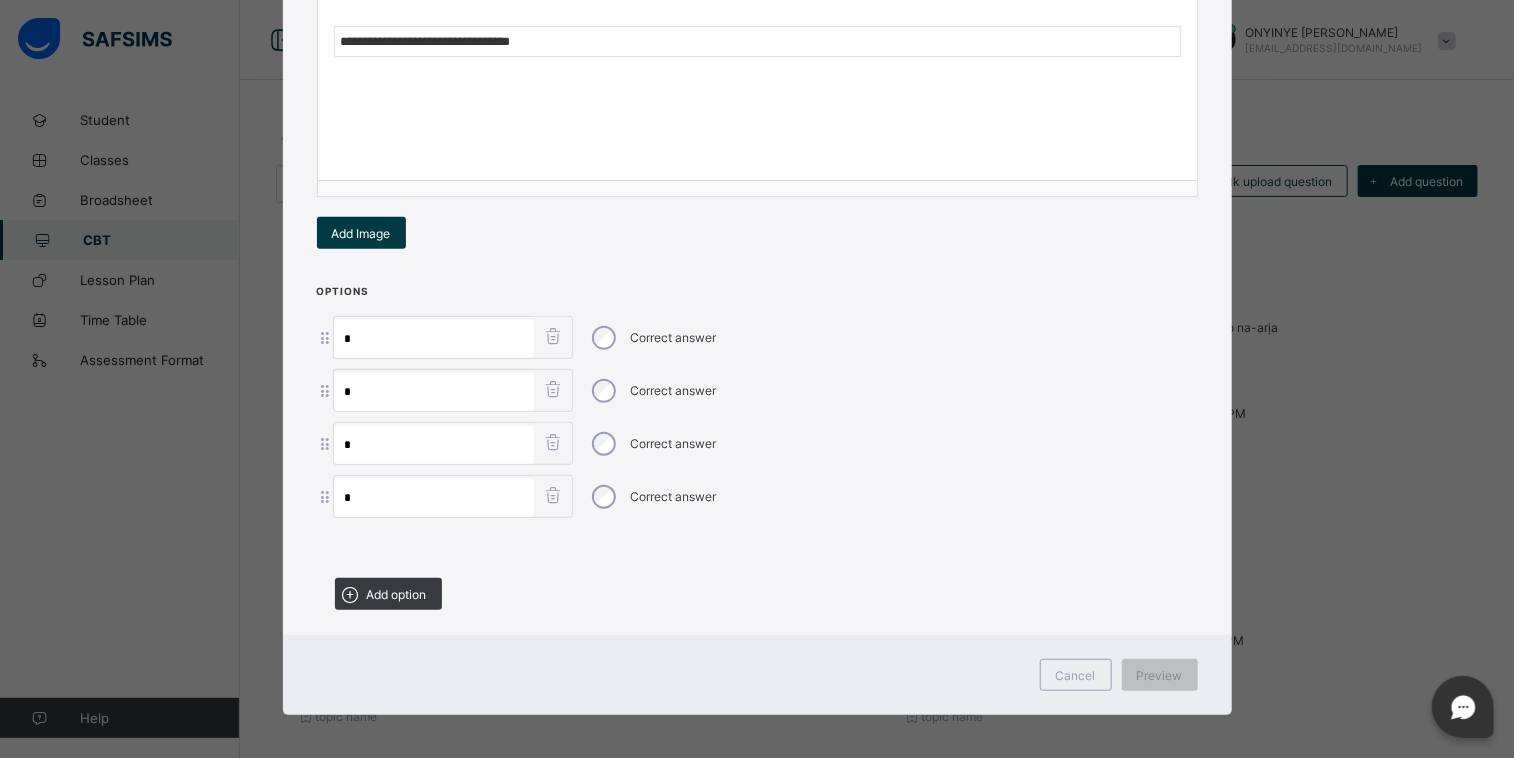 type on "*" 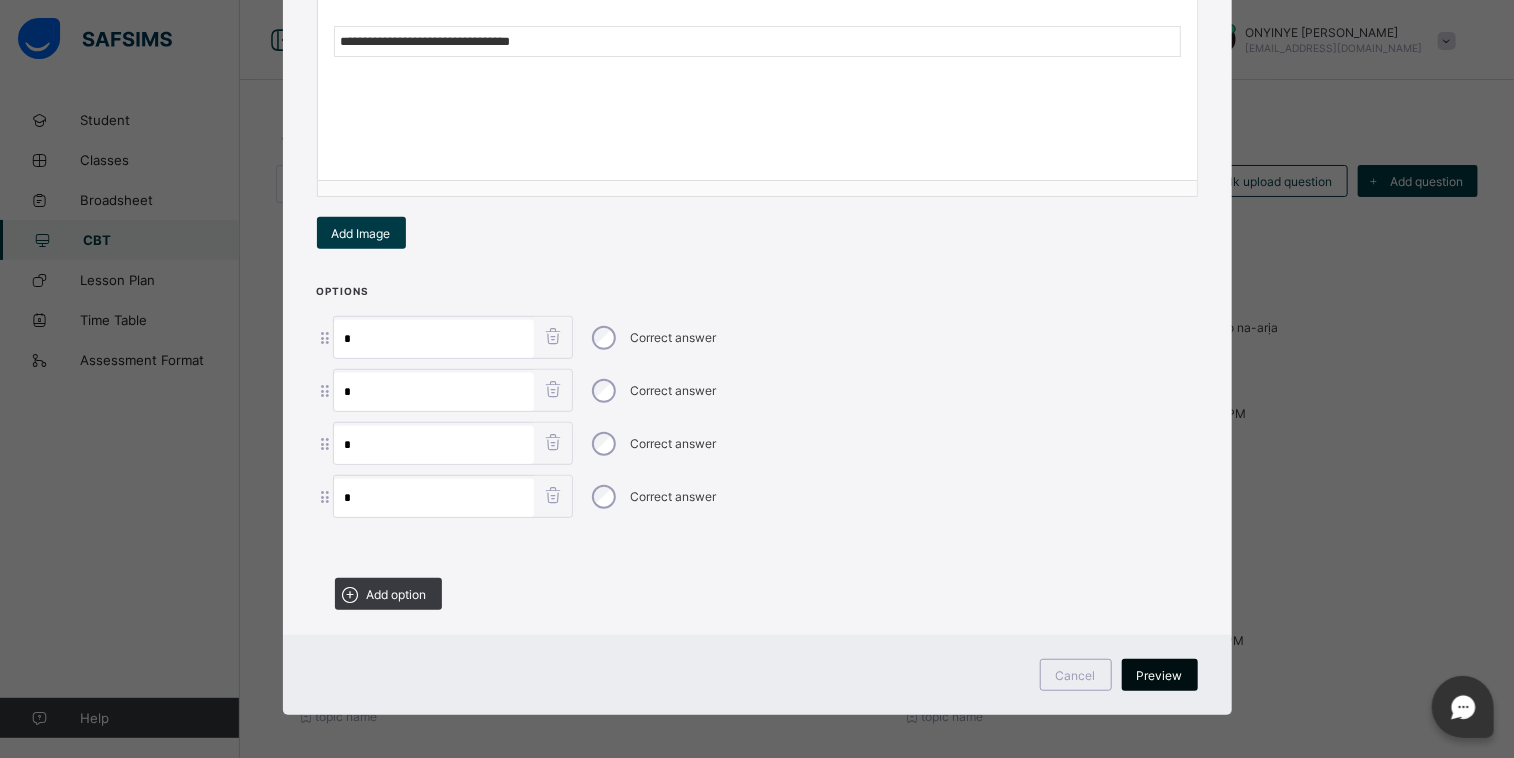 click on "Preview" at bounding box center (1160, 675) 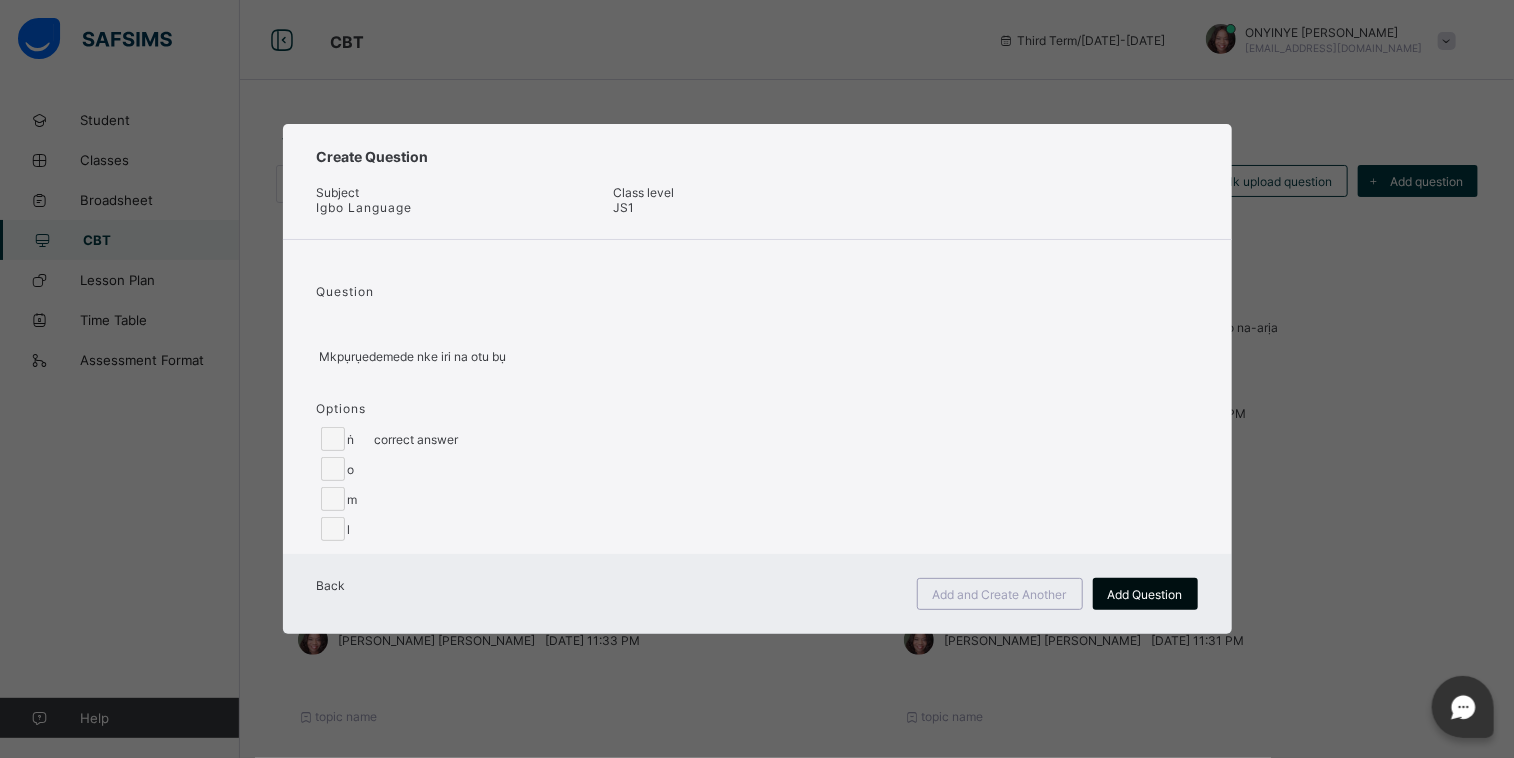 scroll, scrollTop: 0, scrollLeft: 0, axis: both 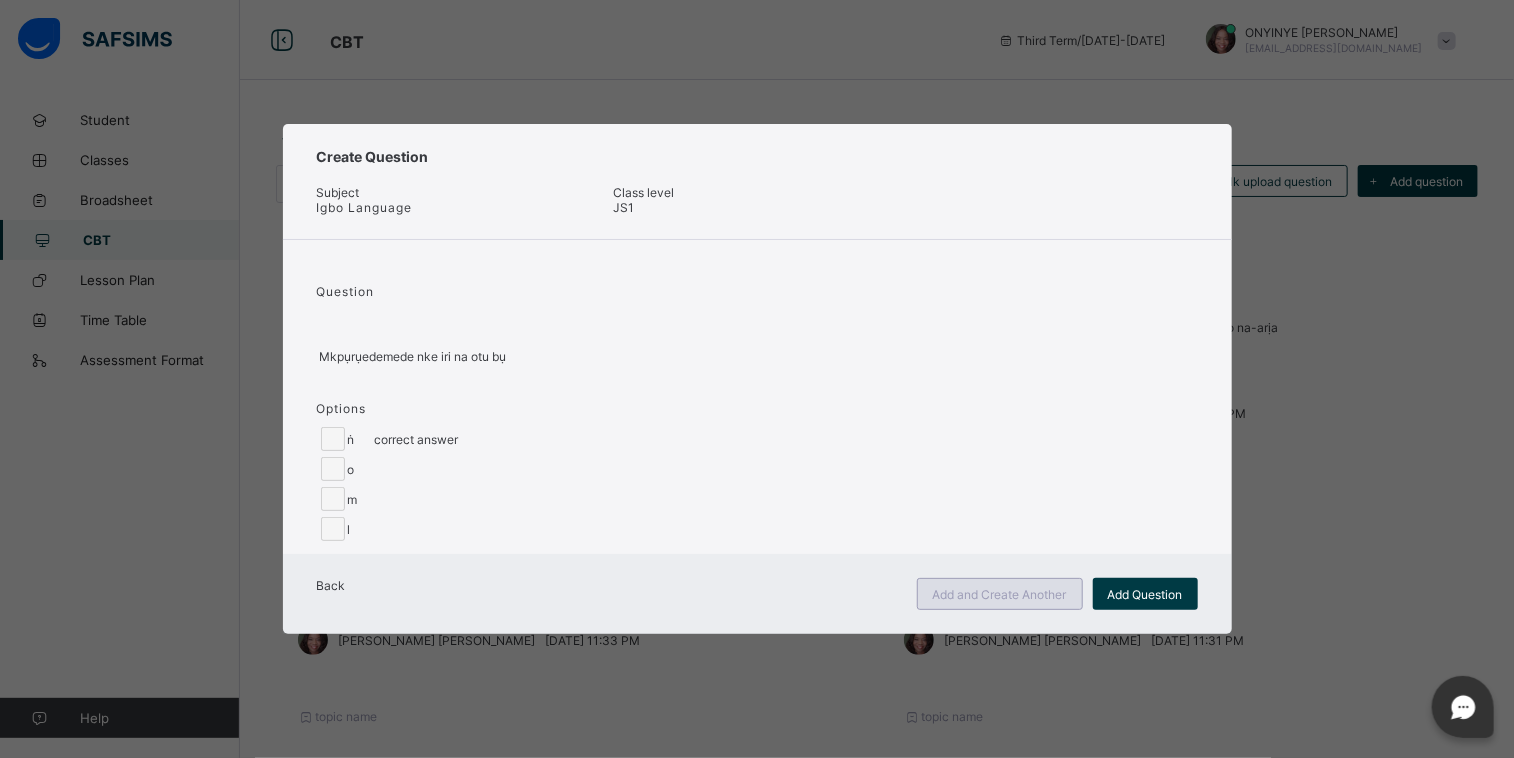 click on "Add and Create Another" at bounding box center [1000, 594] 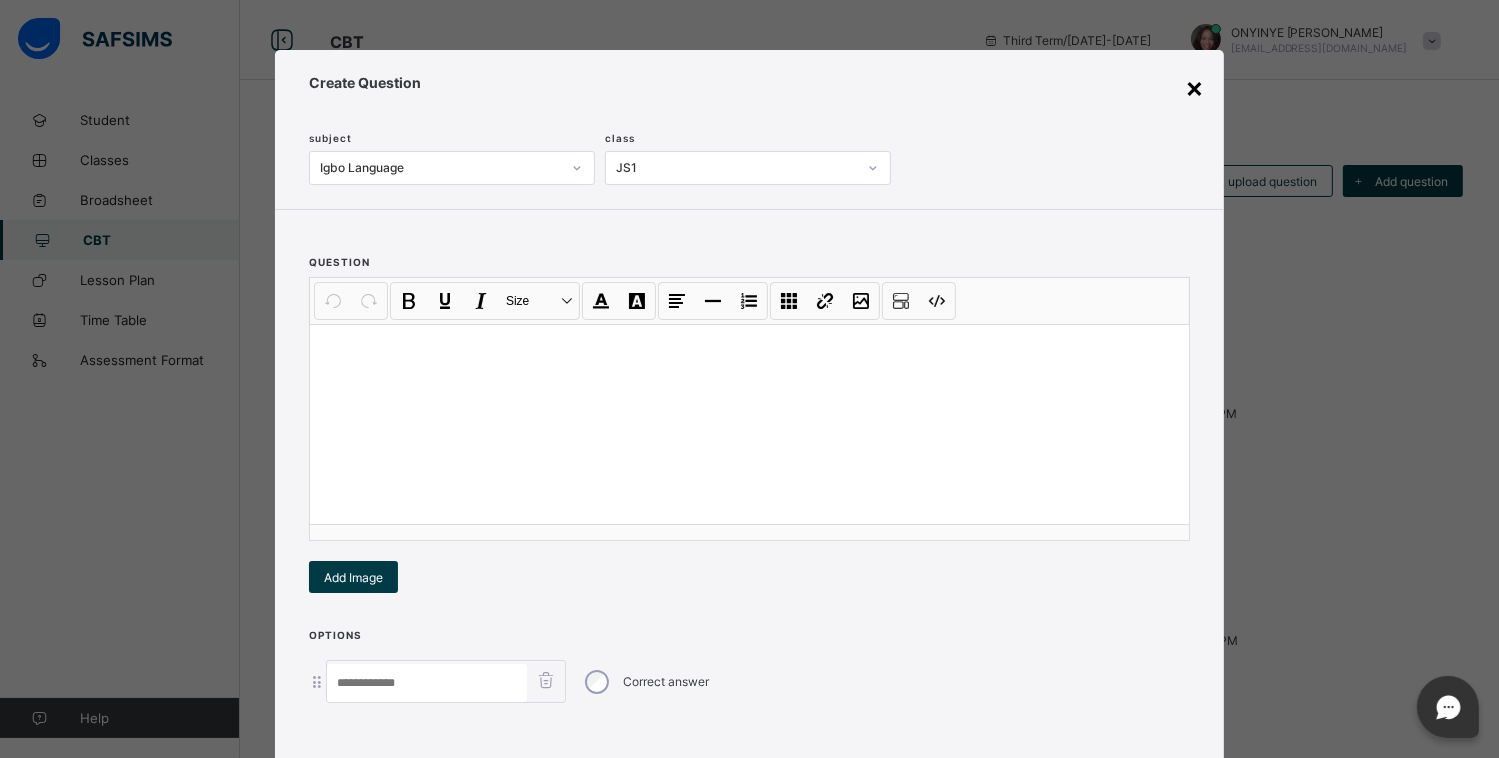 click on "×" at bounding box center (1194, 87) 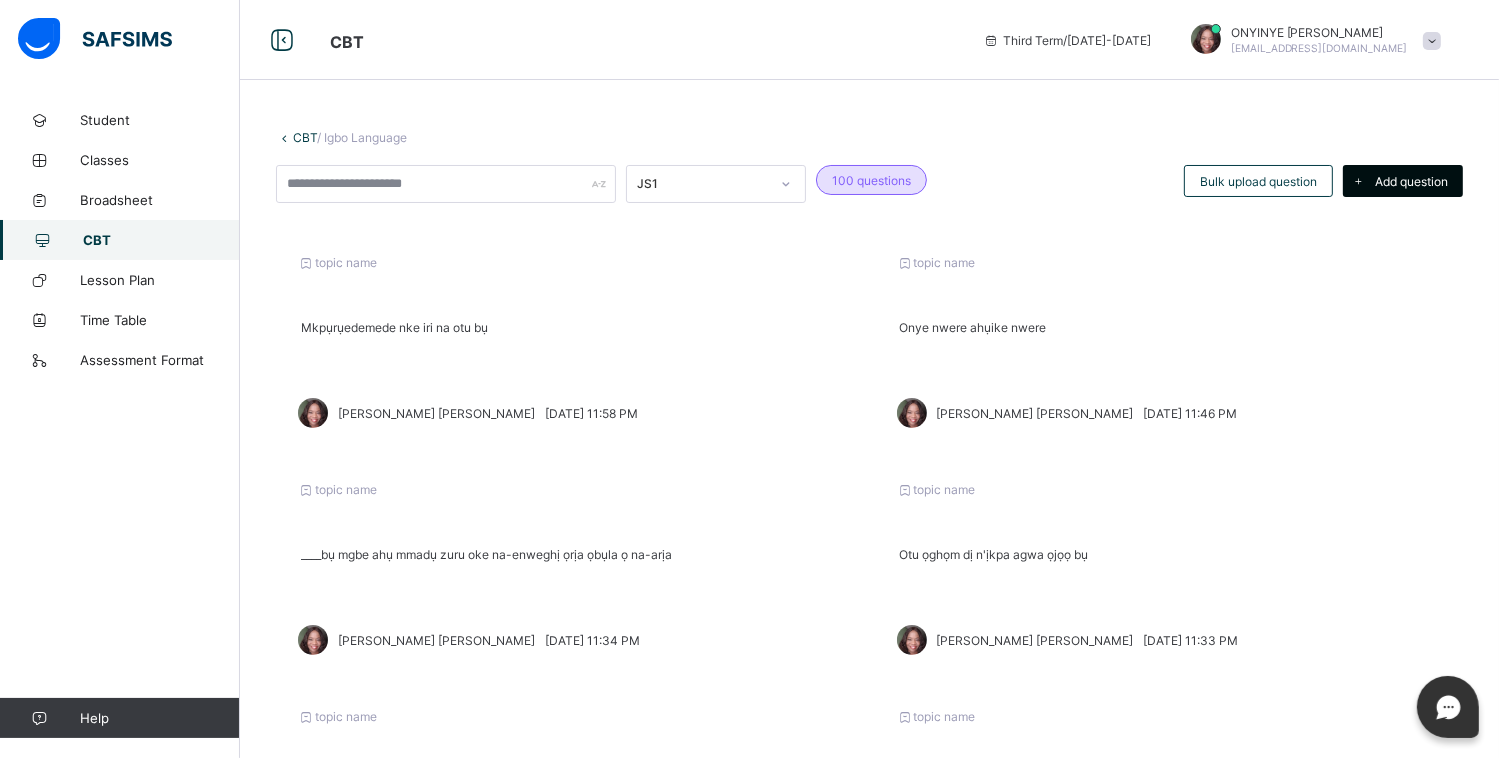 click on "Add question" at bounding box center [1411, 181] 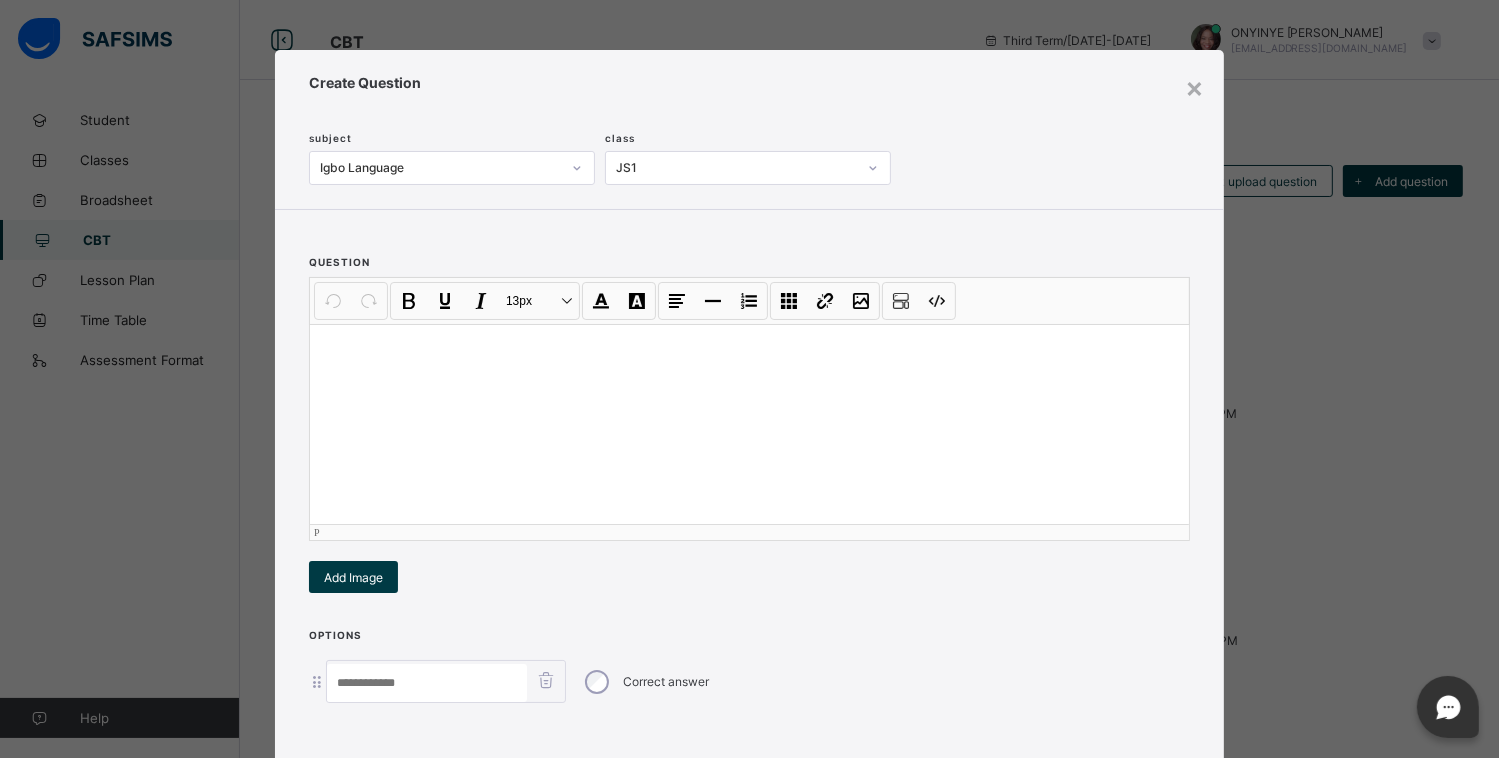 click at bounding box center (749, 424) 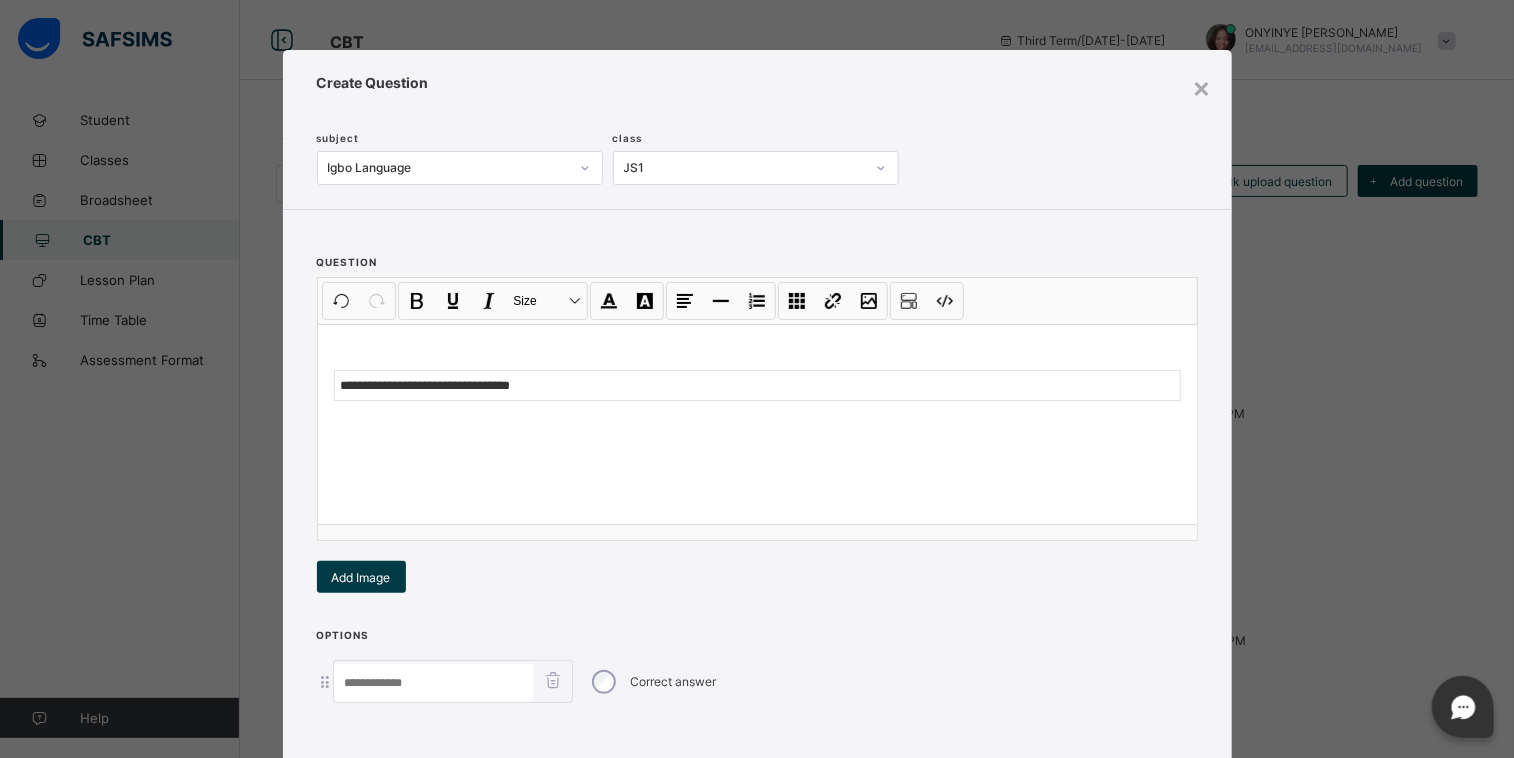 click at bounding box center [757, 730] 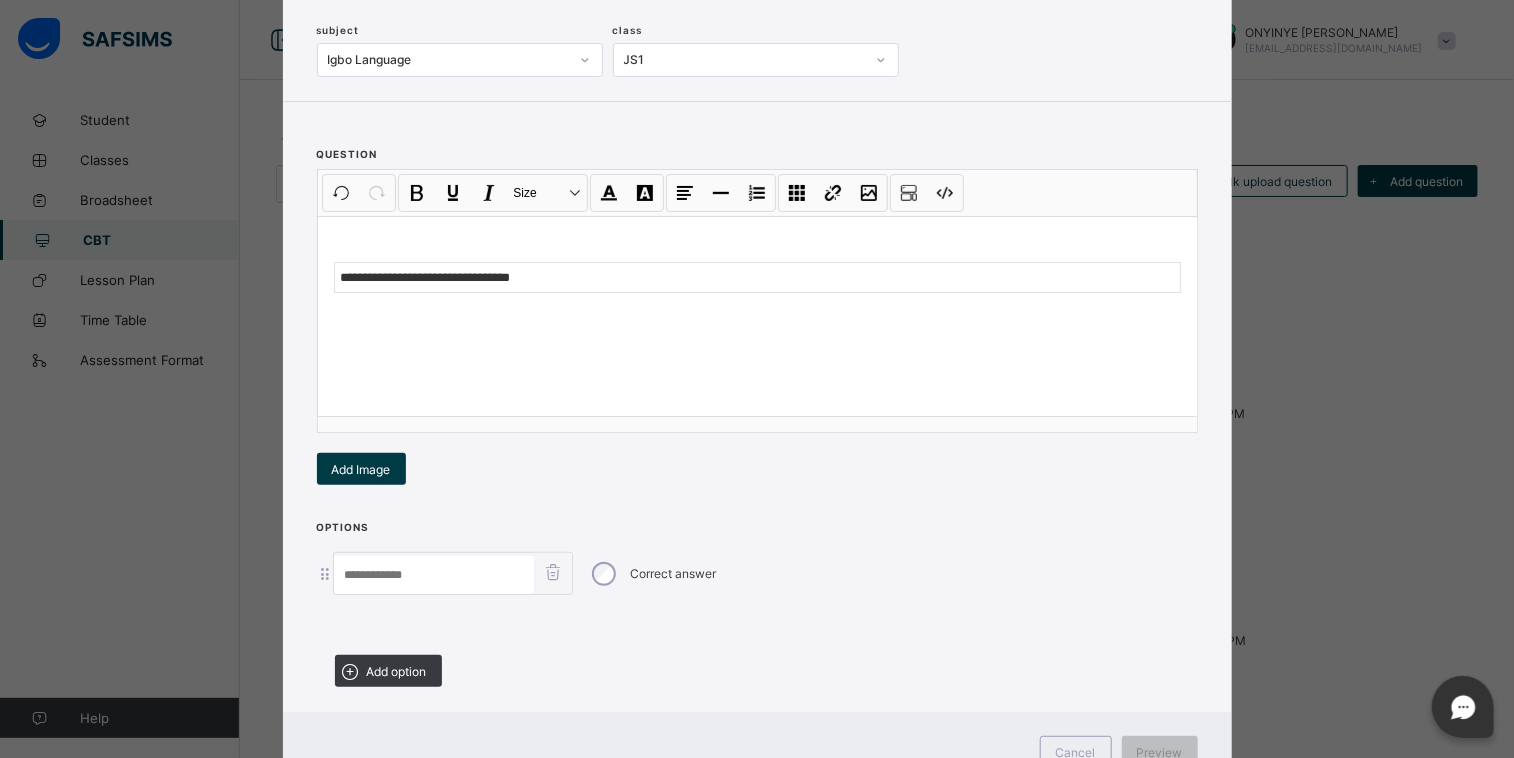 scroll, scrollTop: 188, scrollLeft: 0, axis: vertical 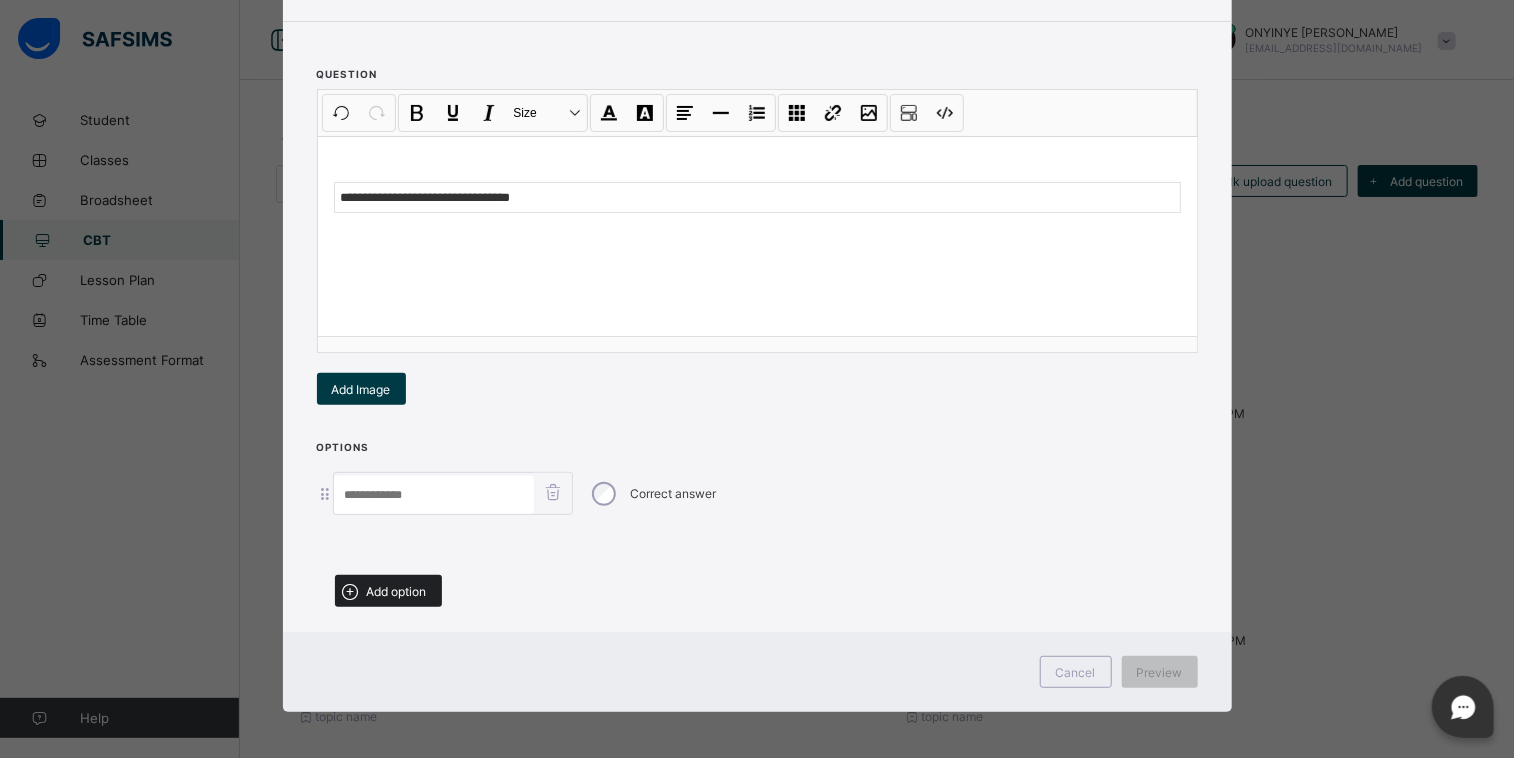 click on "Add option" at bounding box center [397, 591] 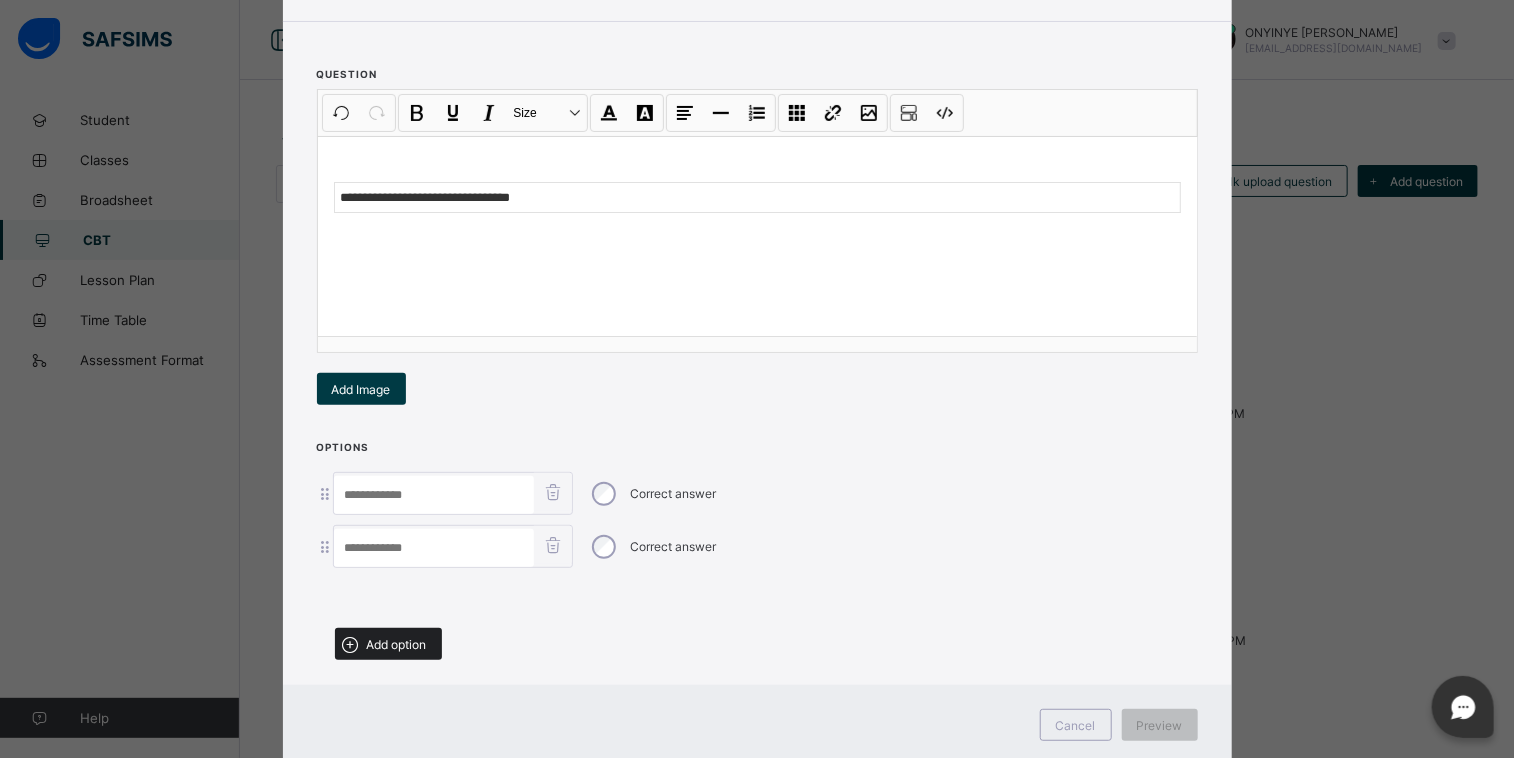 click on "Add option" at bounding box center (388, 644) 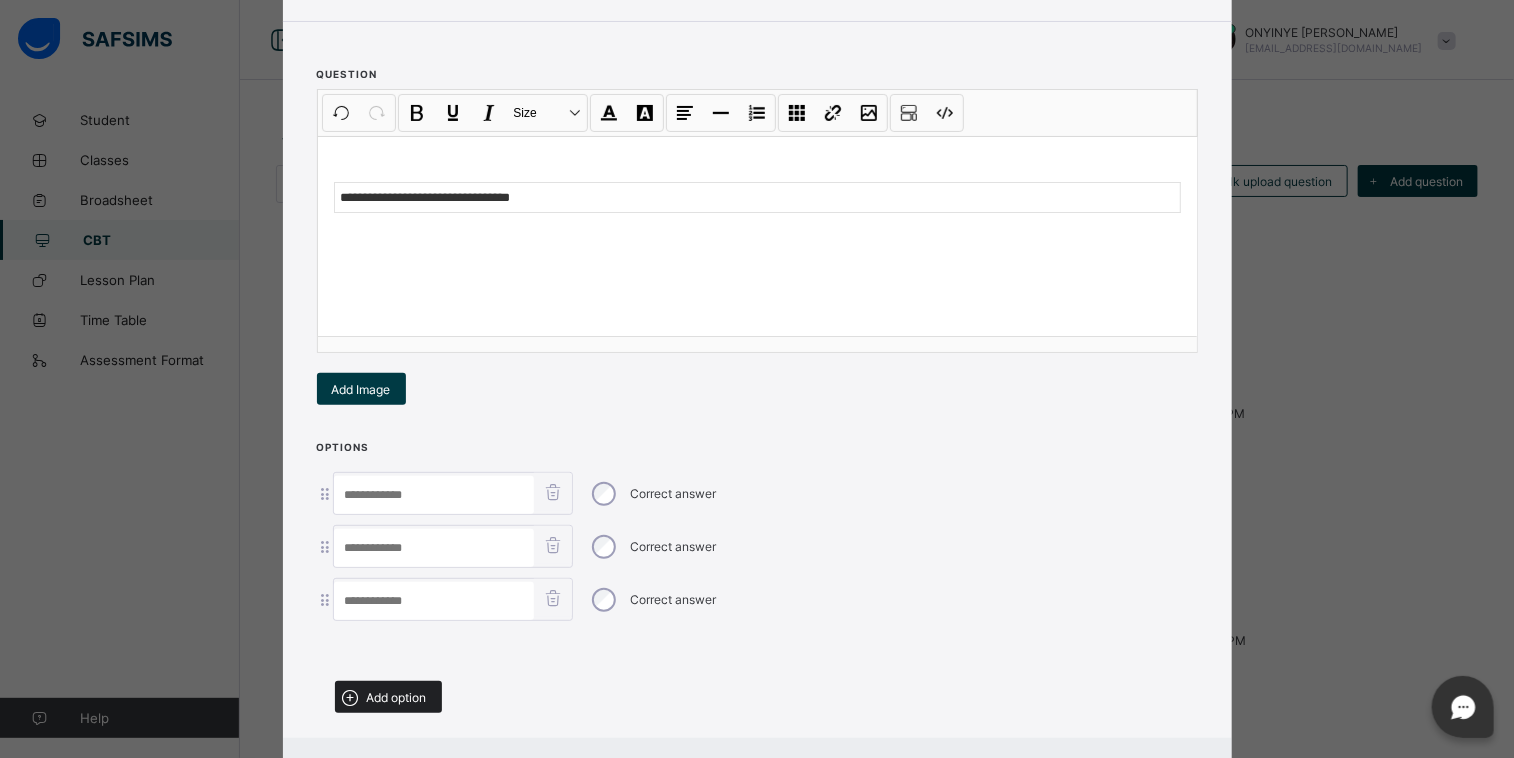 click on "Add option" at bounding box center (388, 697) 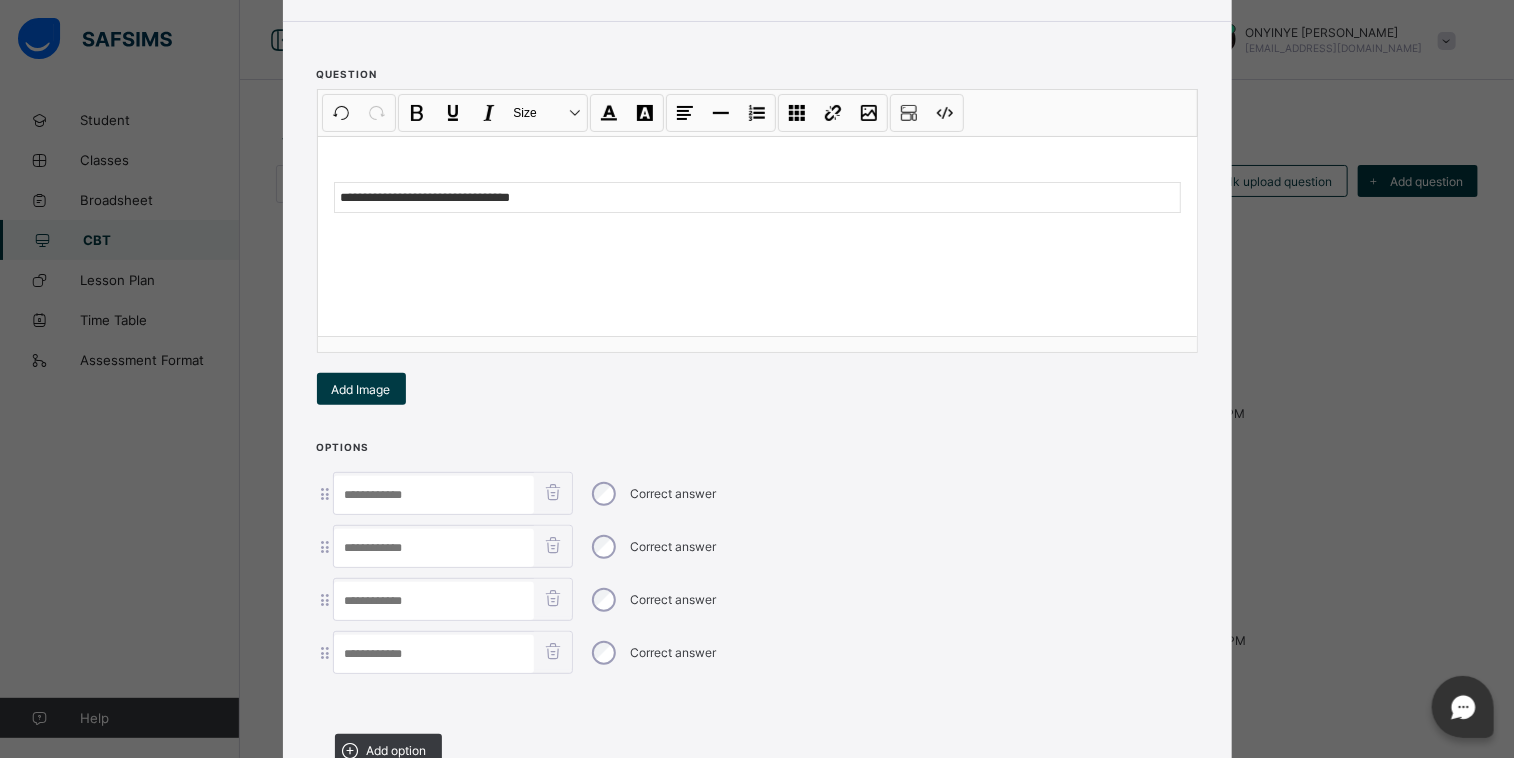 click at bounding box center (434, 495) 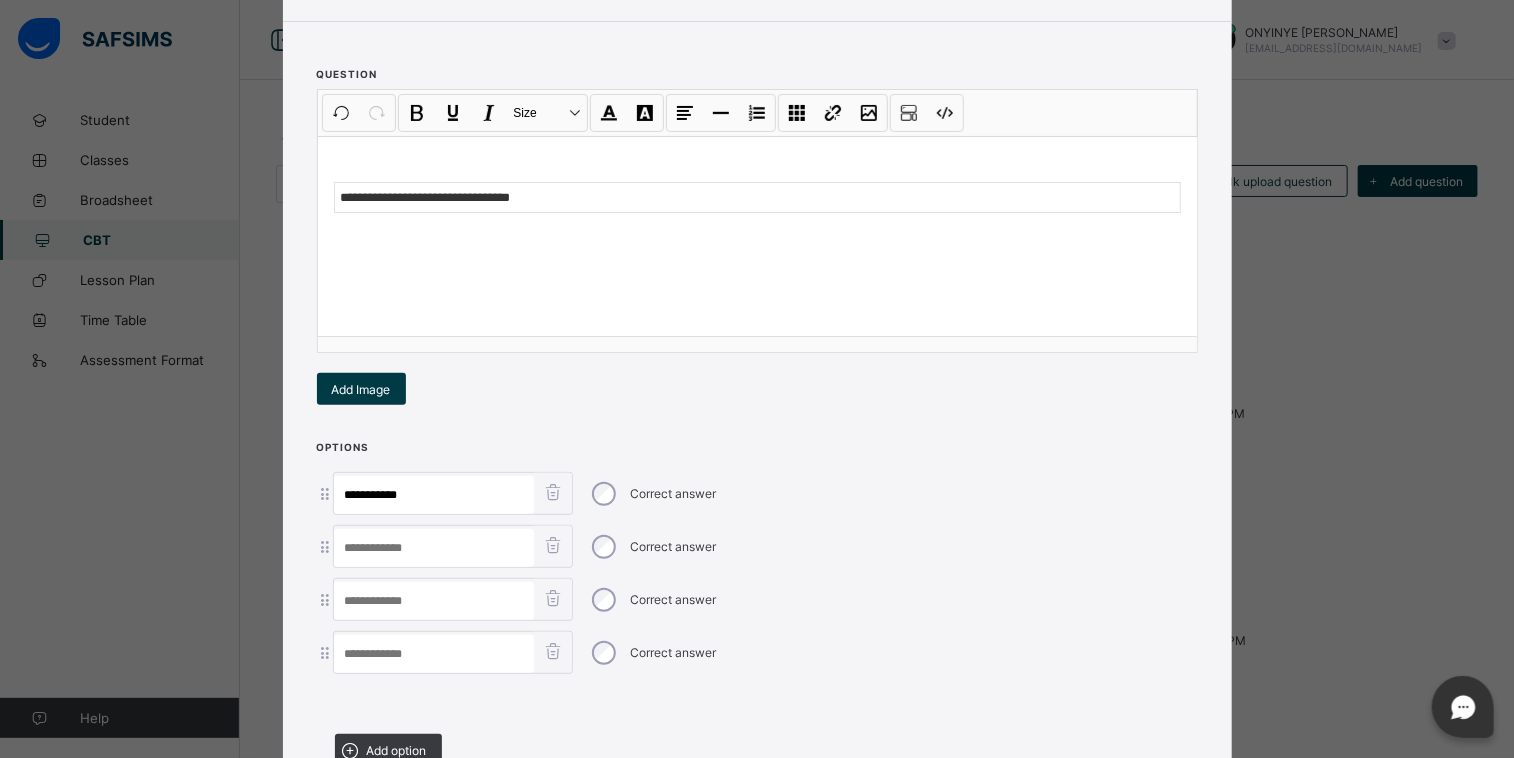 type on "**********" 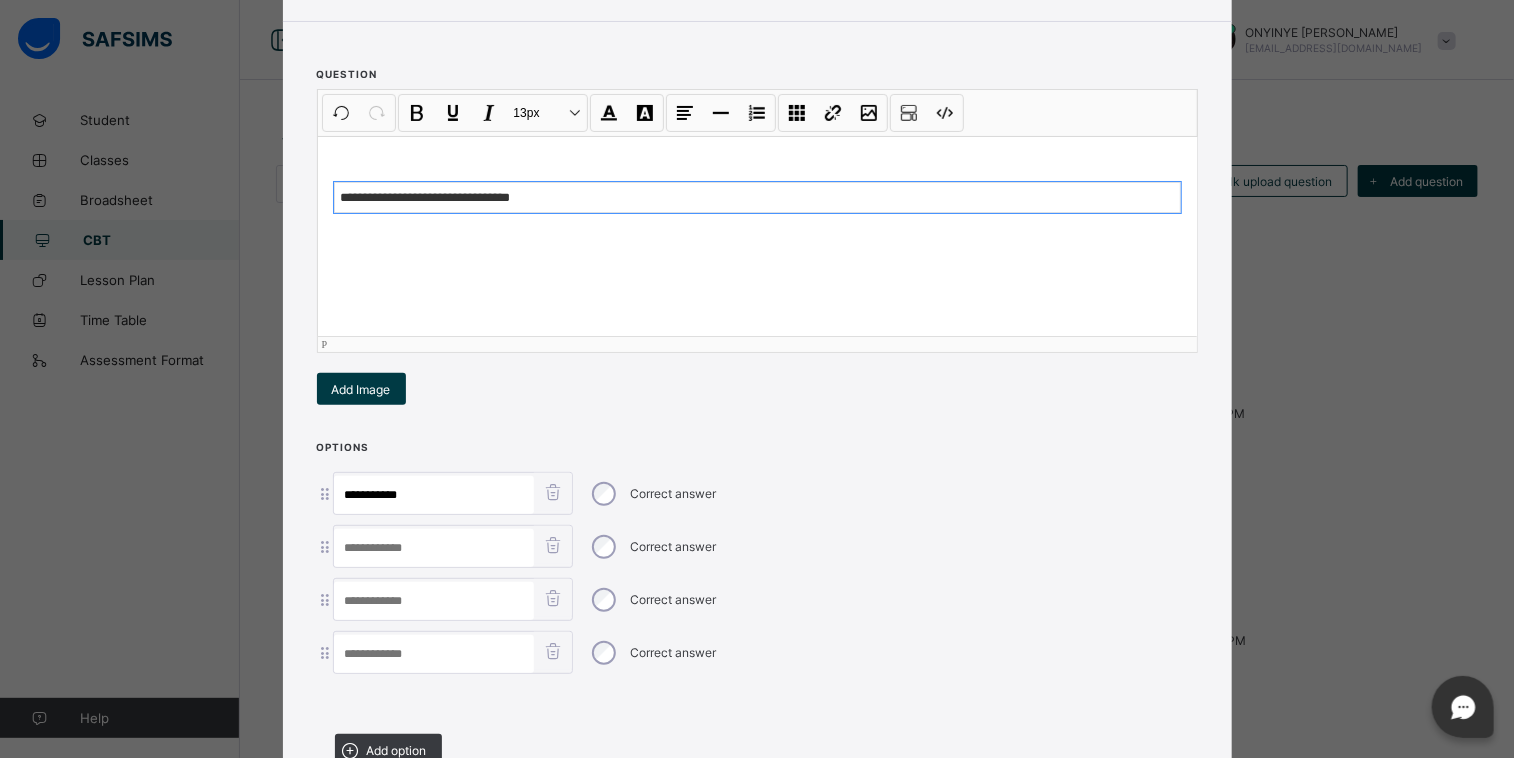 click on "**********" at bounding box center [757, 198] 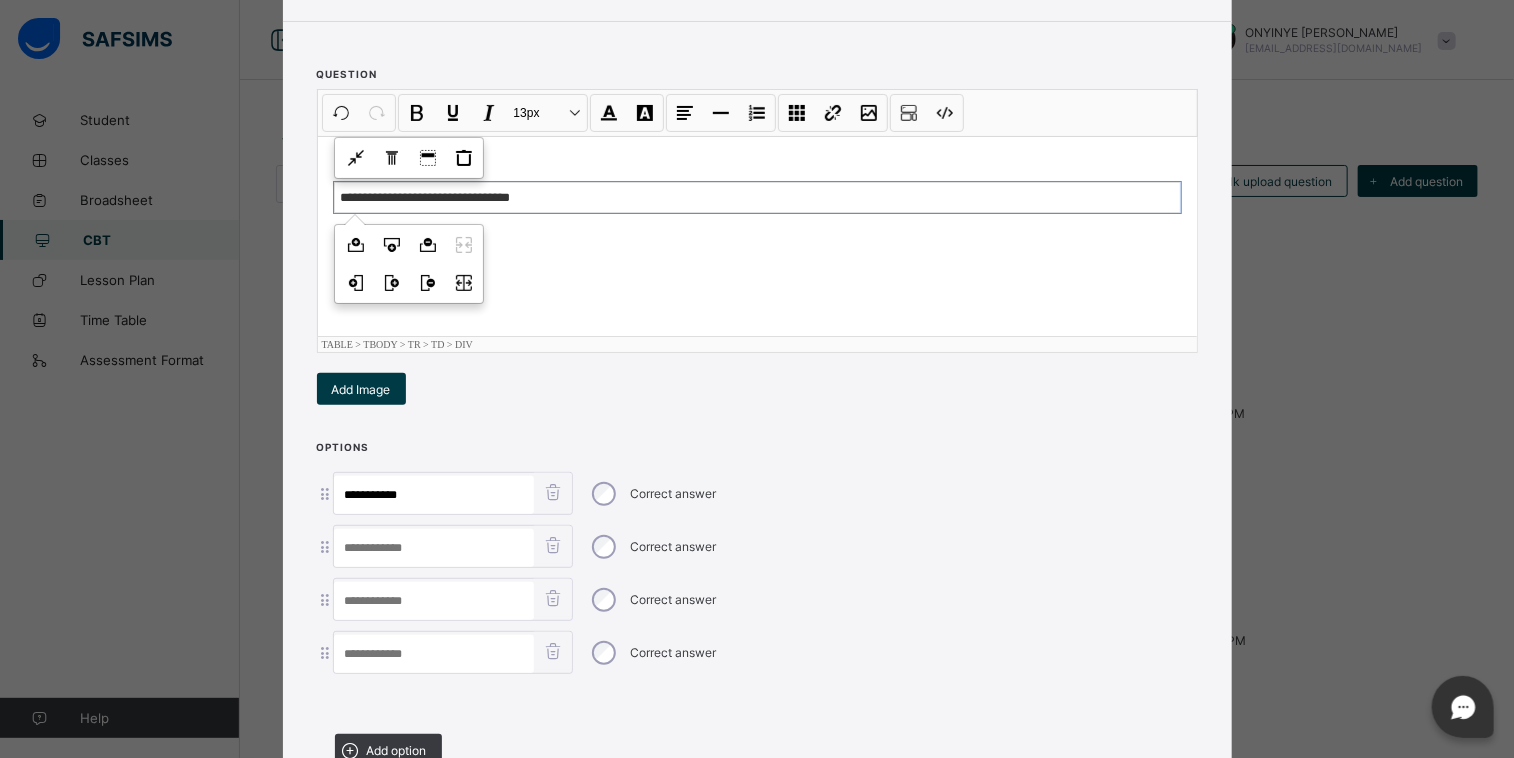 type 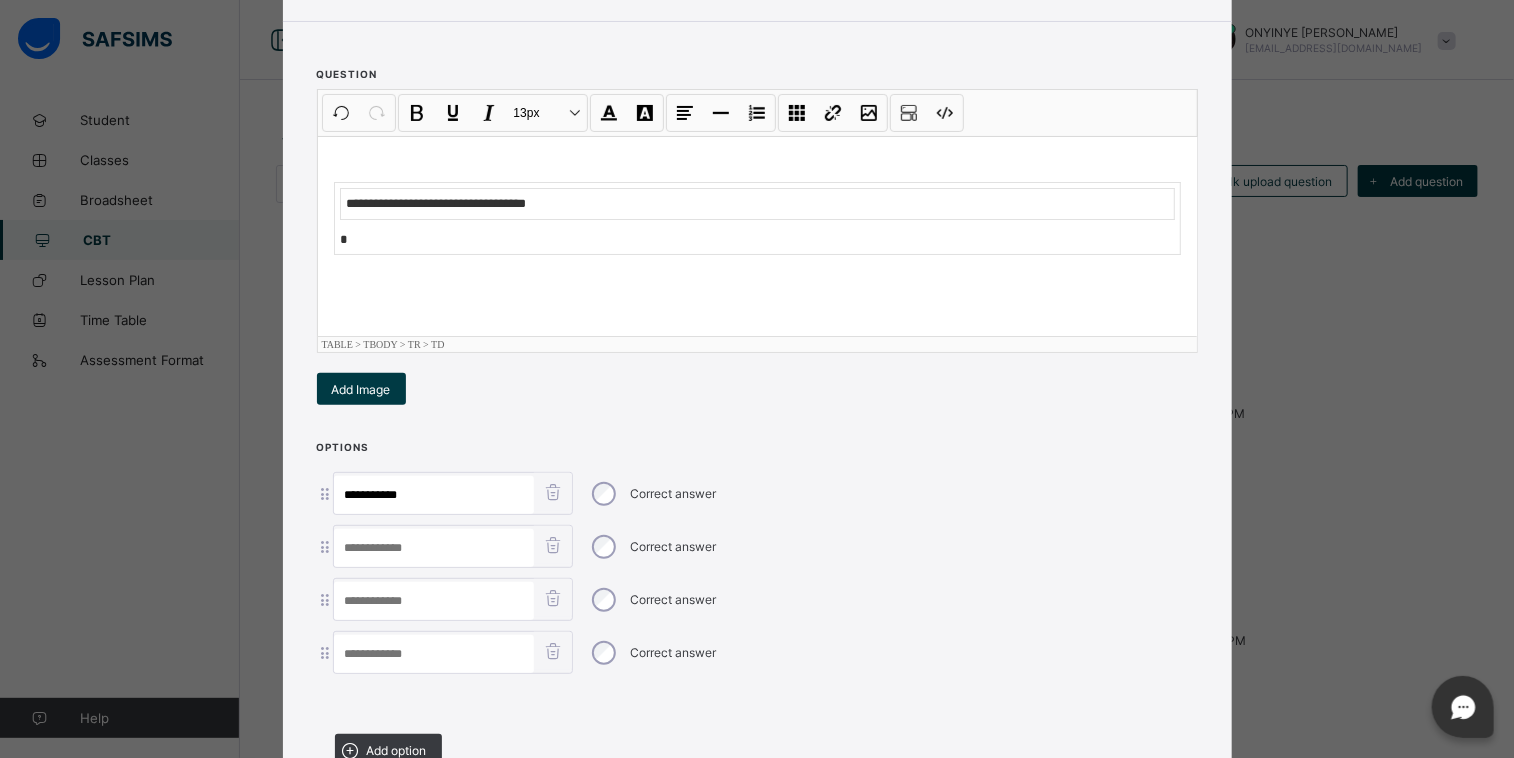 click on "**********" at bounding box center [757, 236] 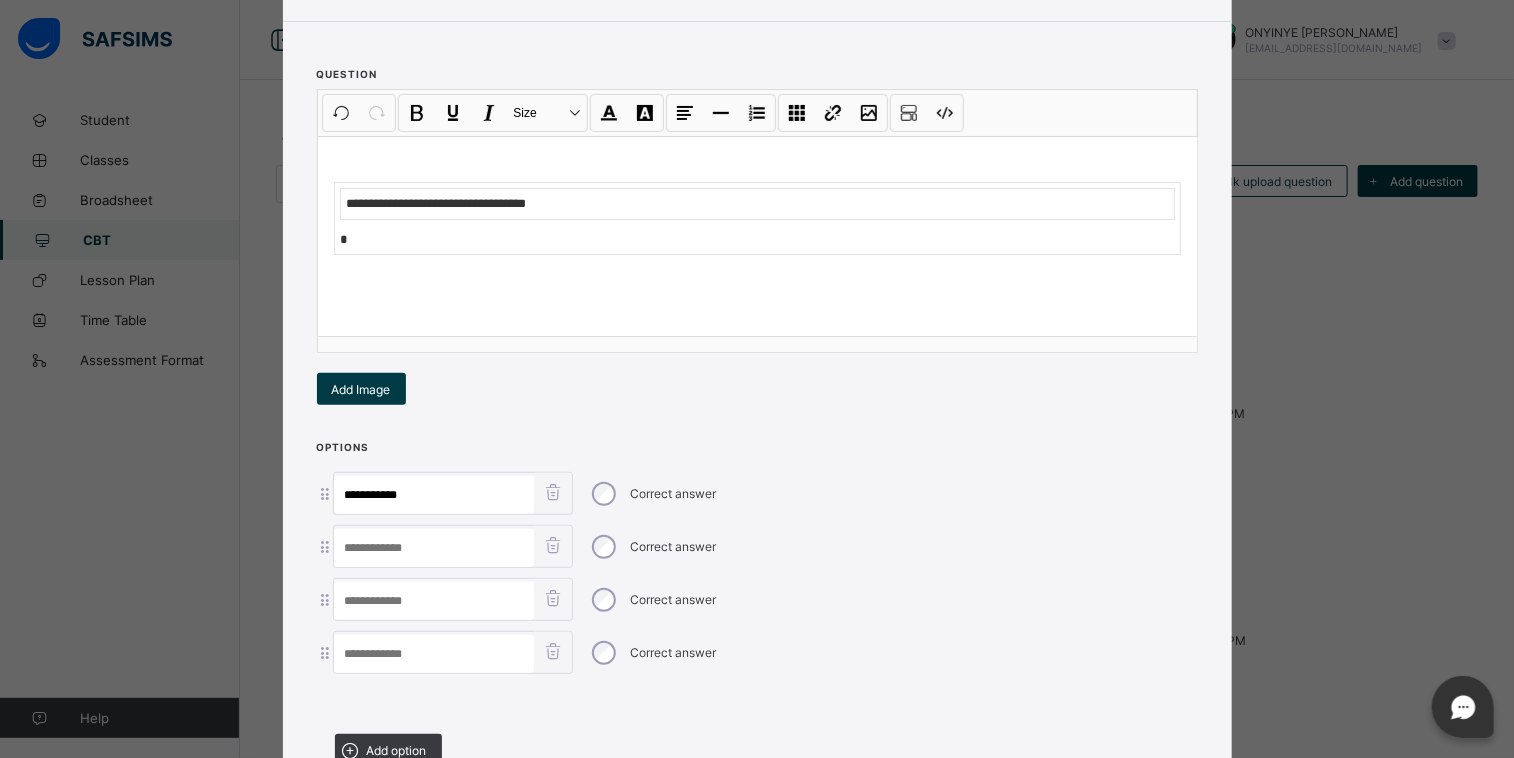 click at bounding box center (434, 548) 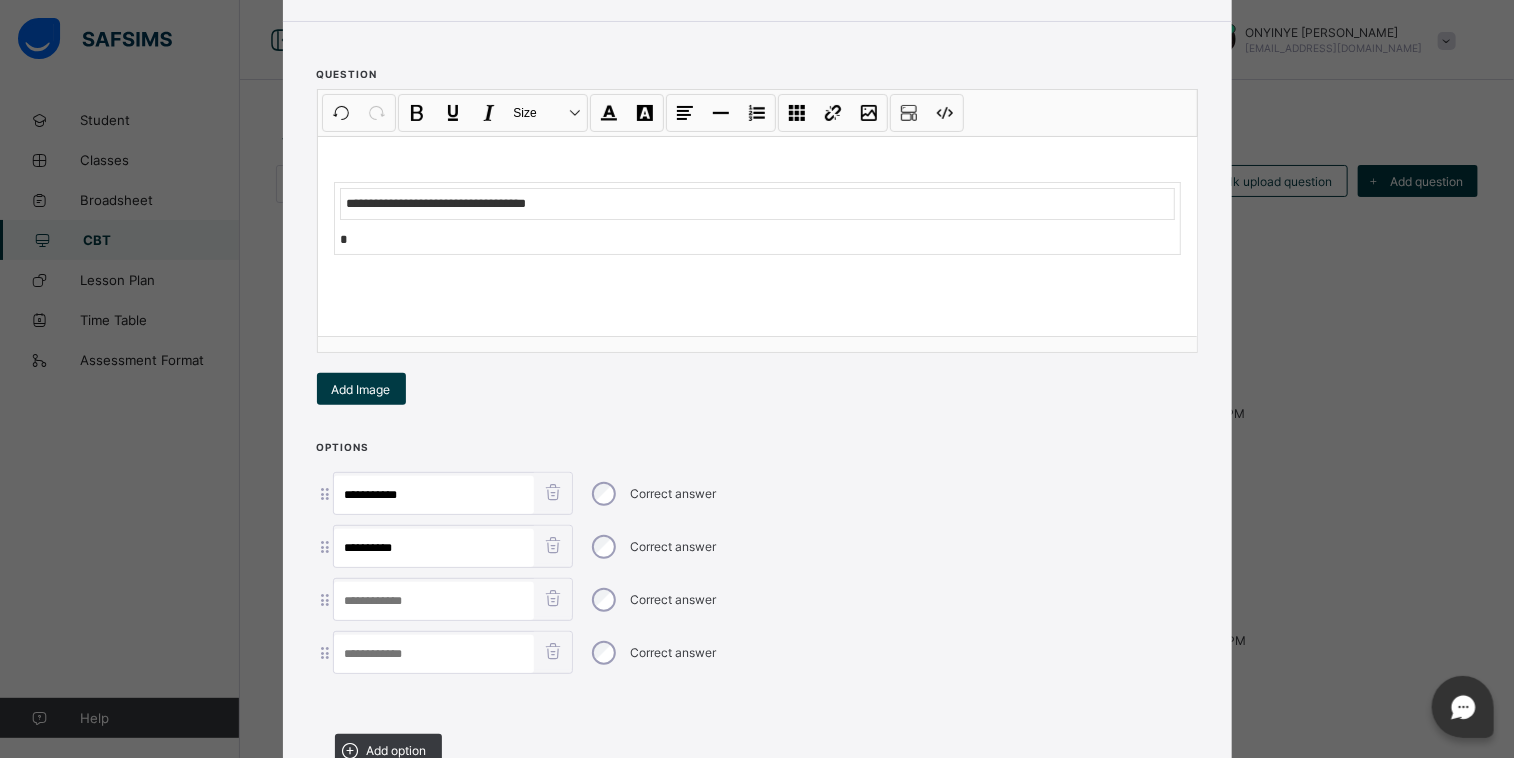 type on "**********" 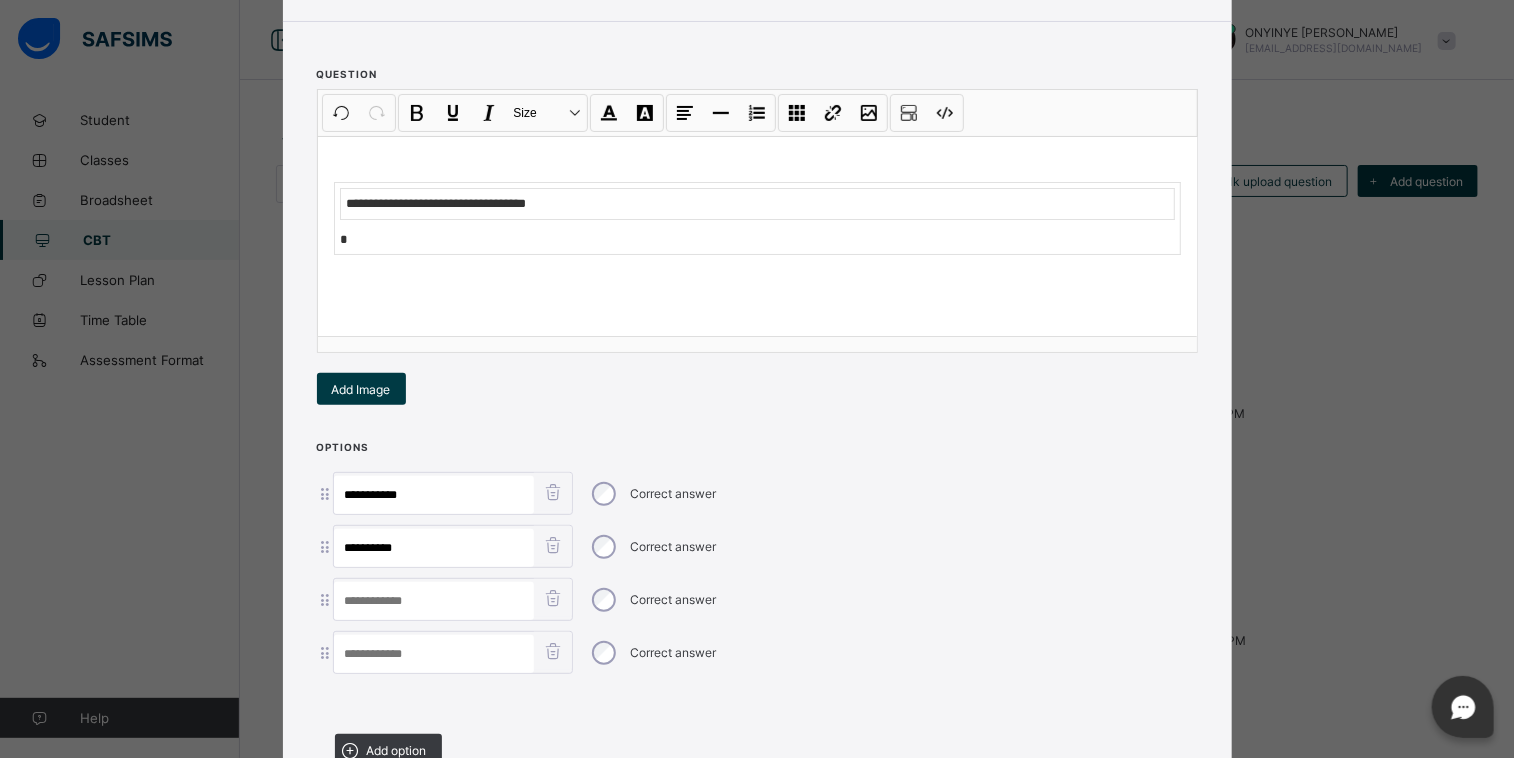 click at bounding box center (434, 601) 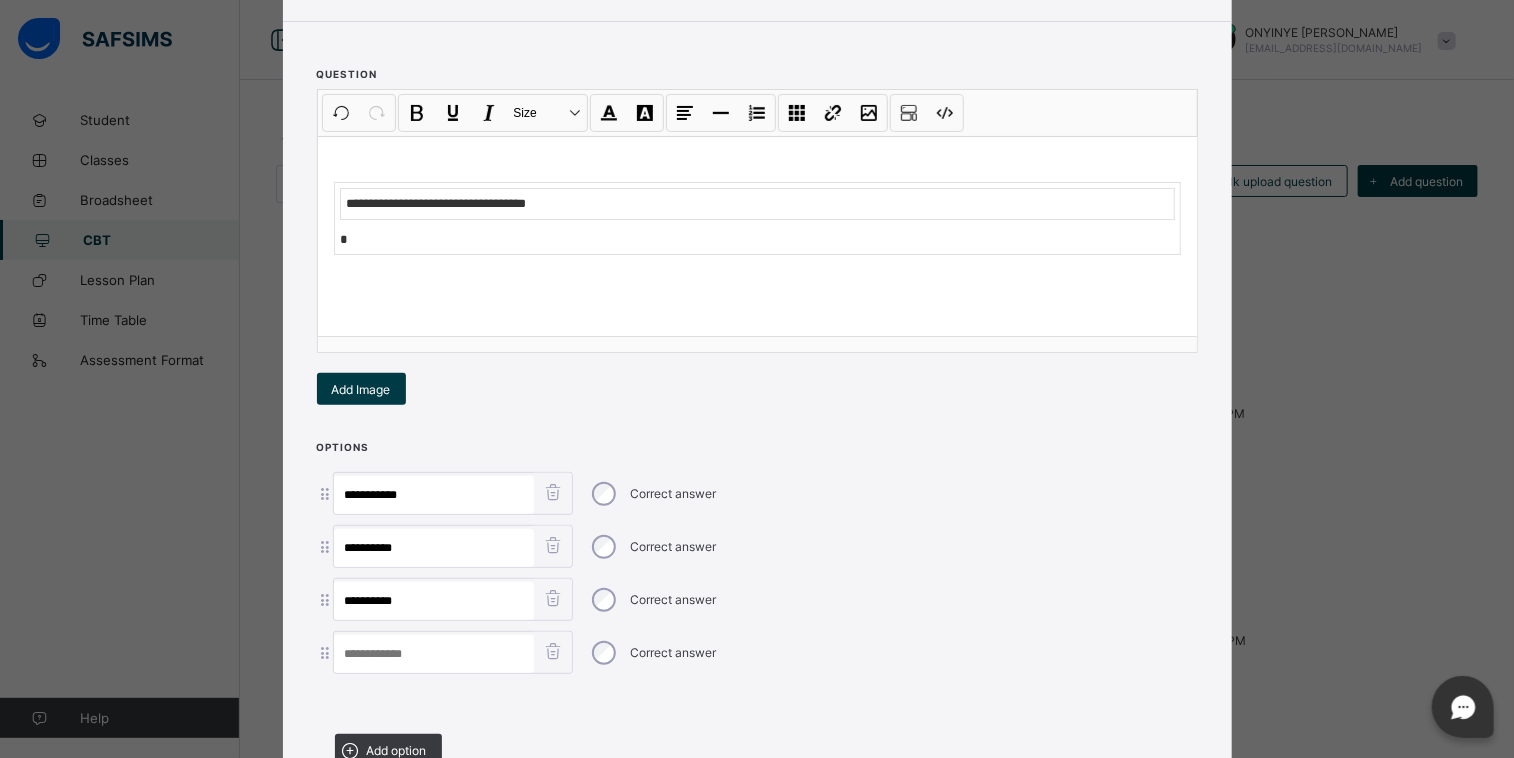 type on "**********" 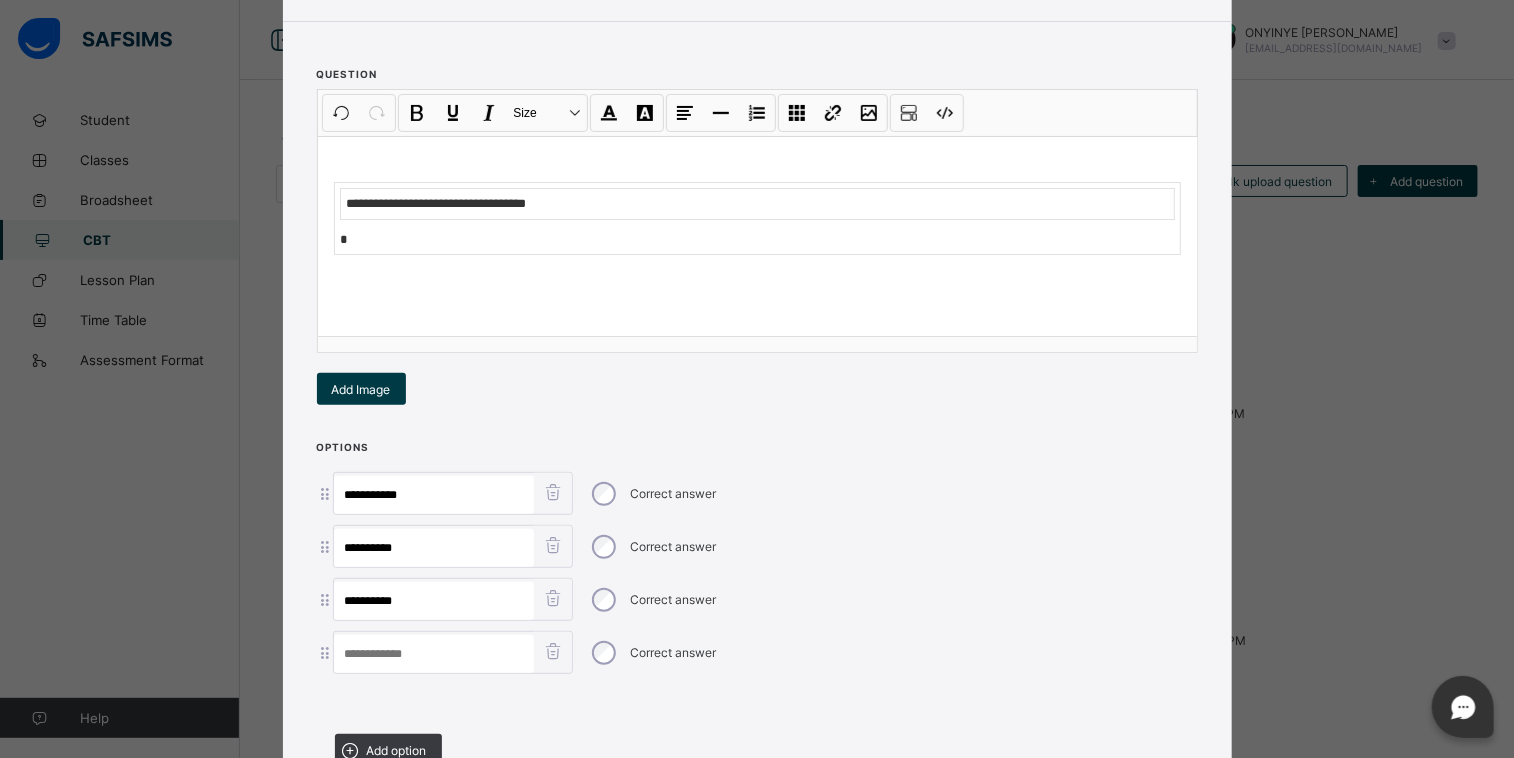 click at bounding box center [434, 654] 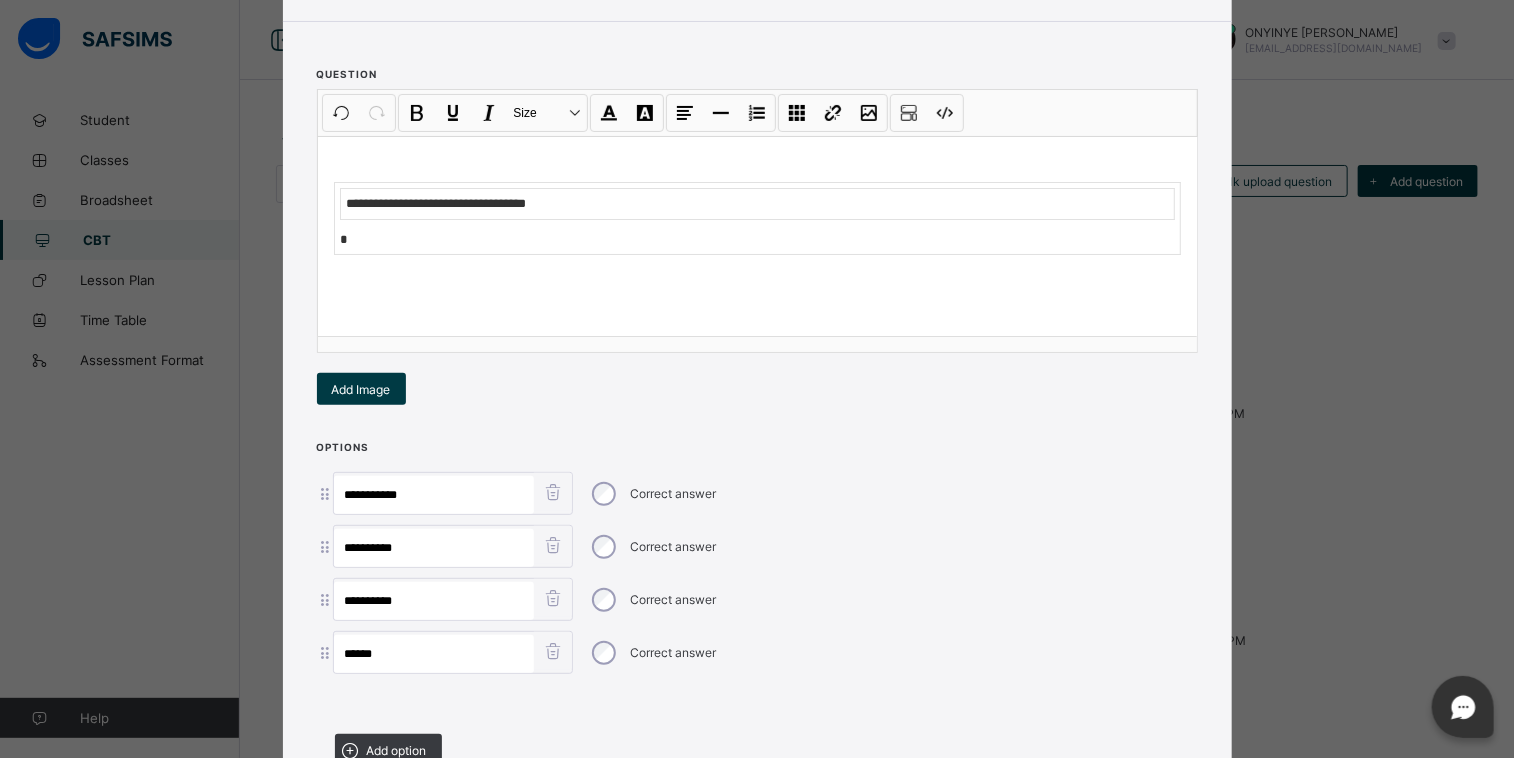 type on "******" 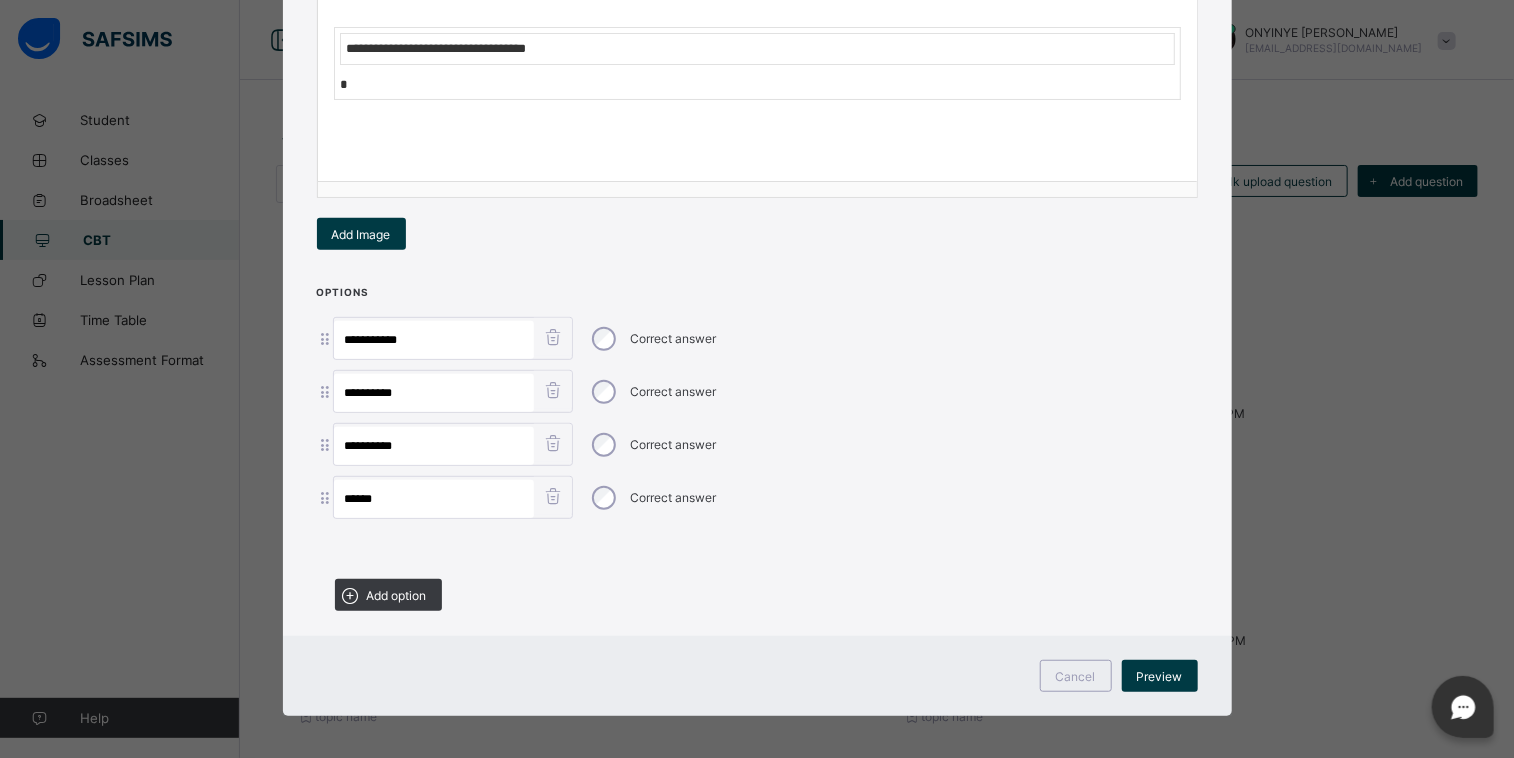 scroll, scrollTop: 344, scrollLeft: 0, axis: vertical 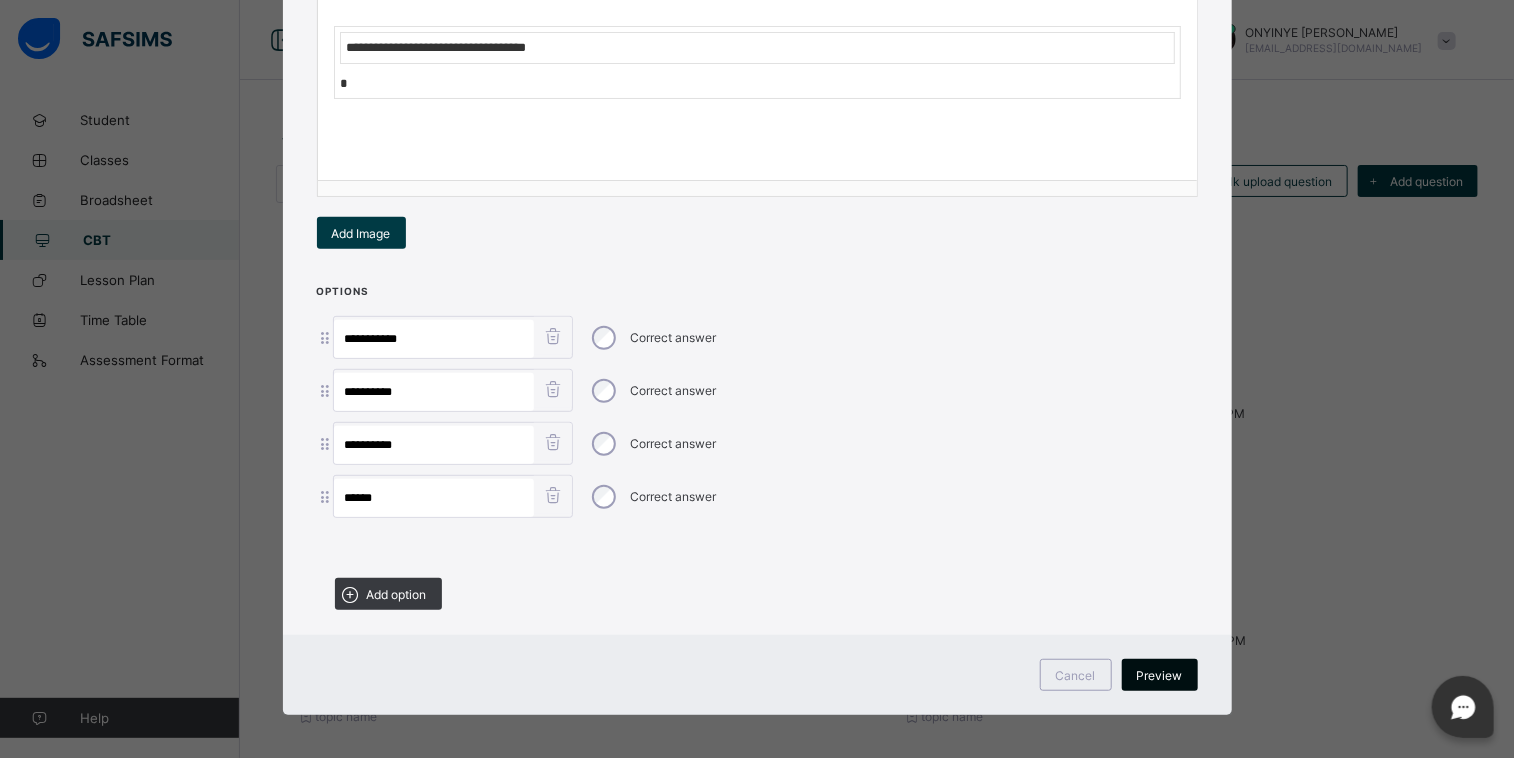 click on "Preview" at bounding box center [1160, 675] 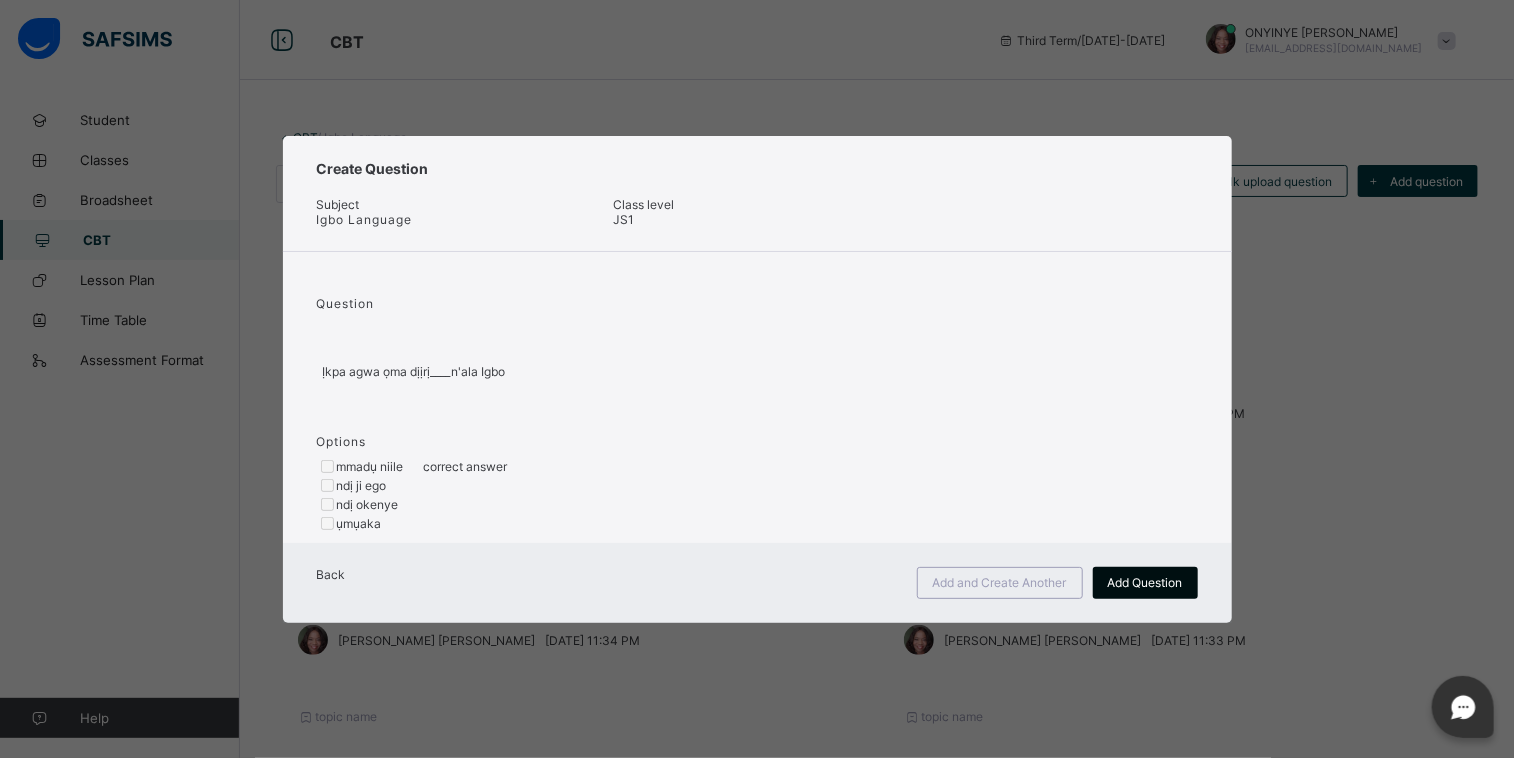 scroll, scrollTop: 0, scrollLeft: 0, axis: both 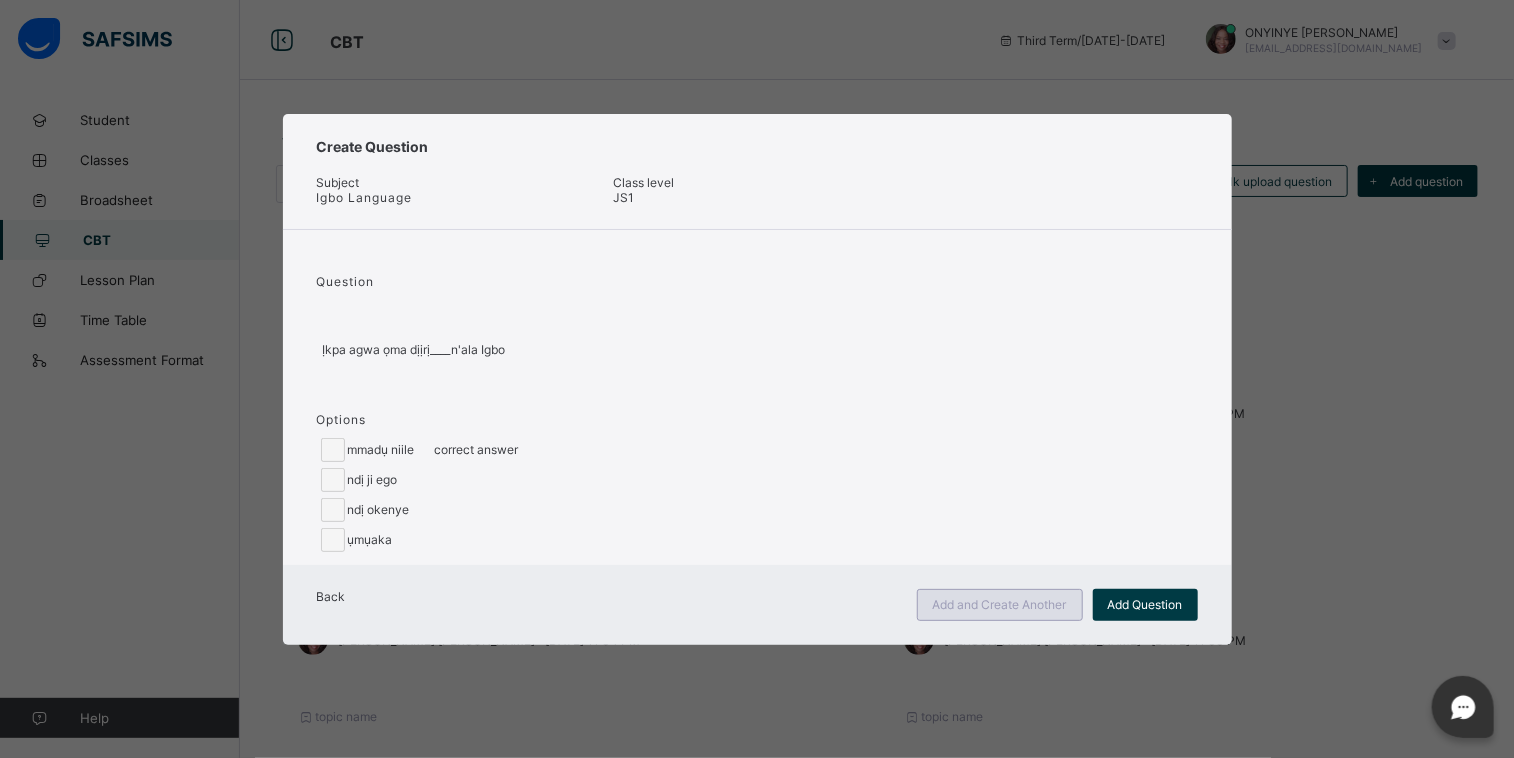 click on "Add and Create Another" at bounding box center [1000, 604] 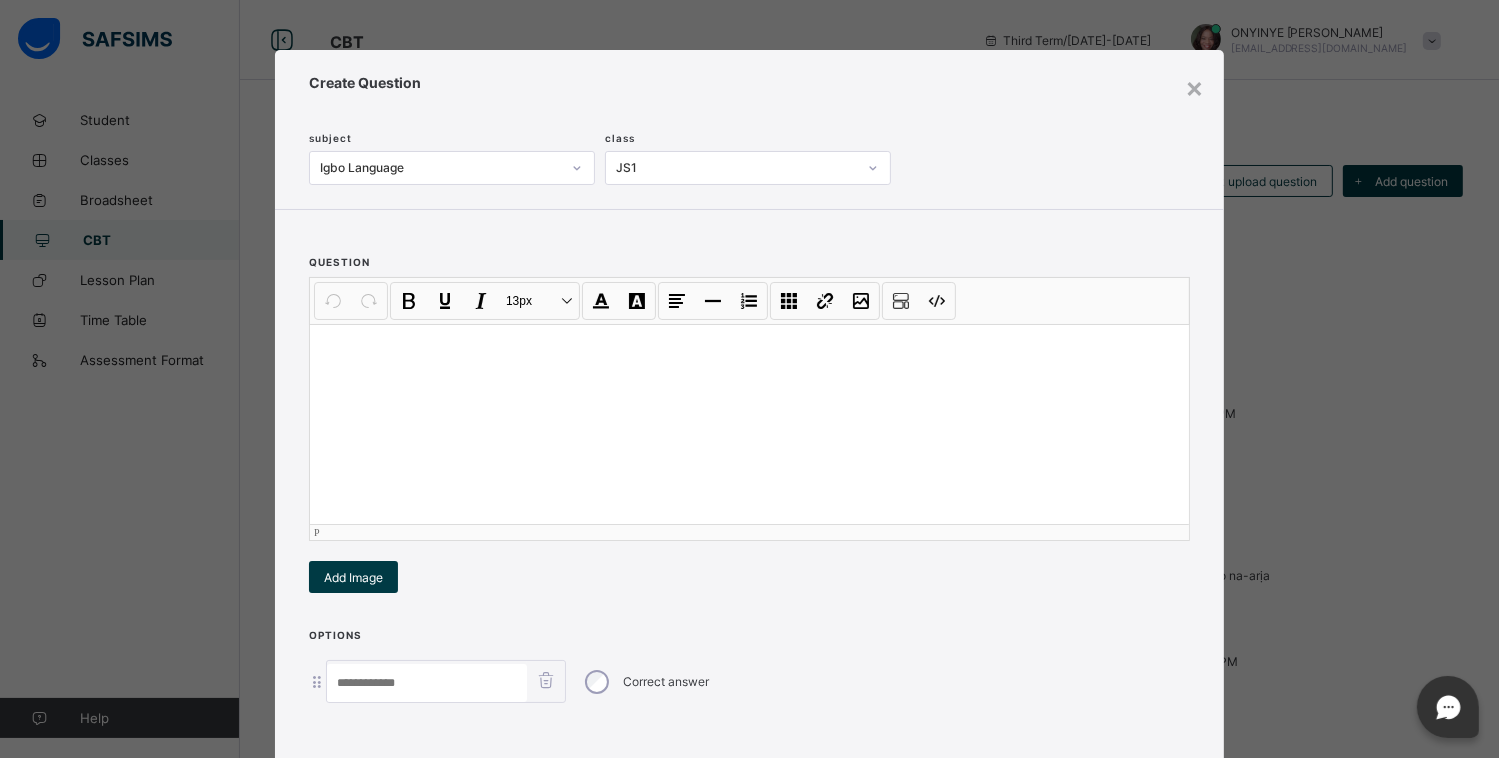 click at bounding box center (749, 424) 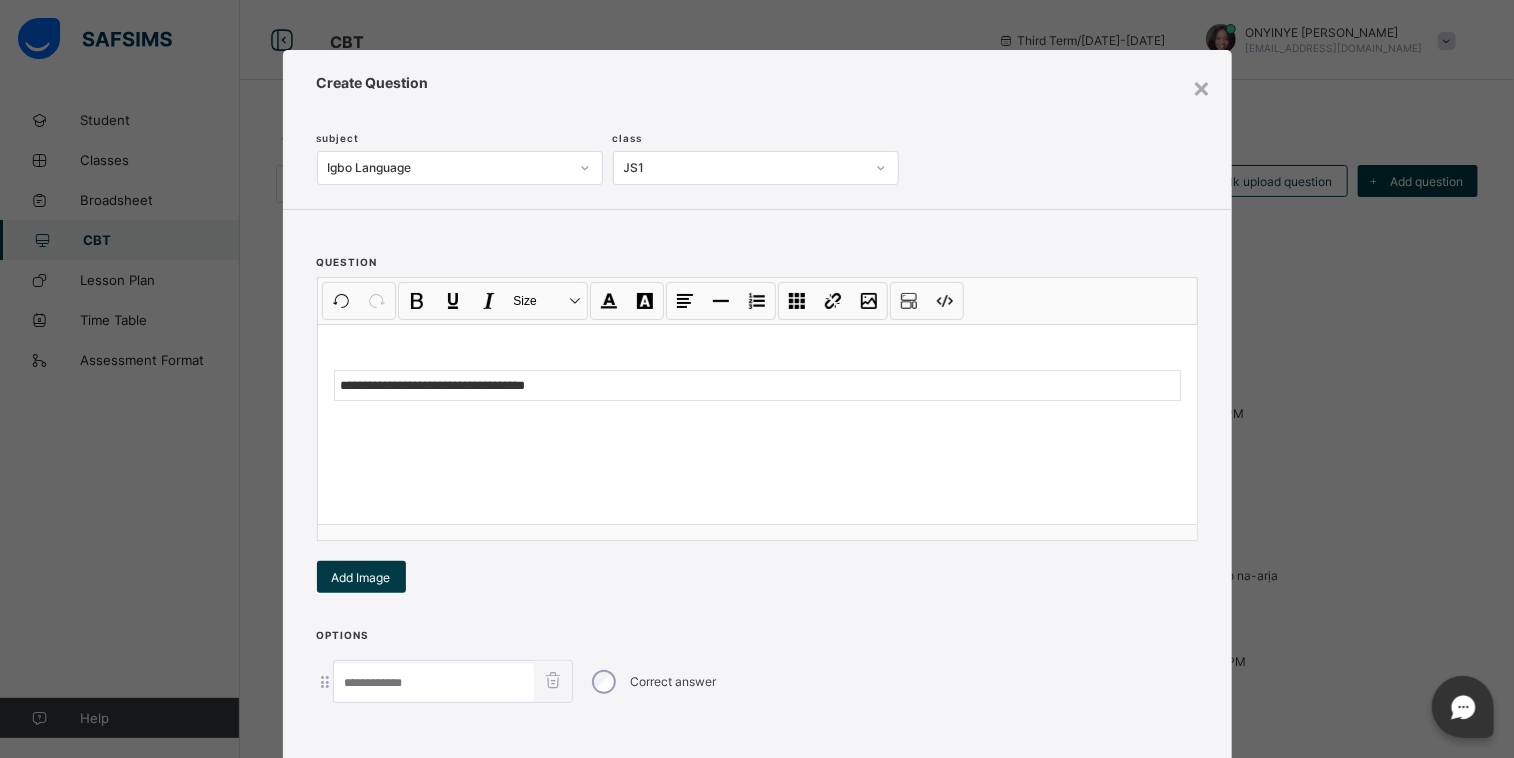 click at bounding box center (434, 683) 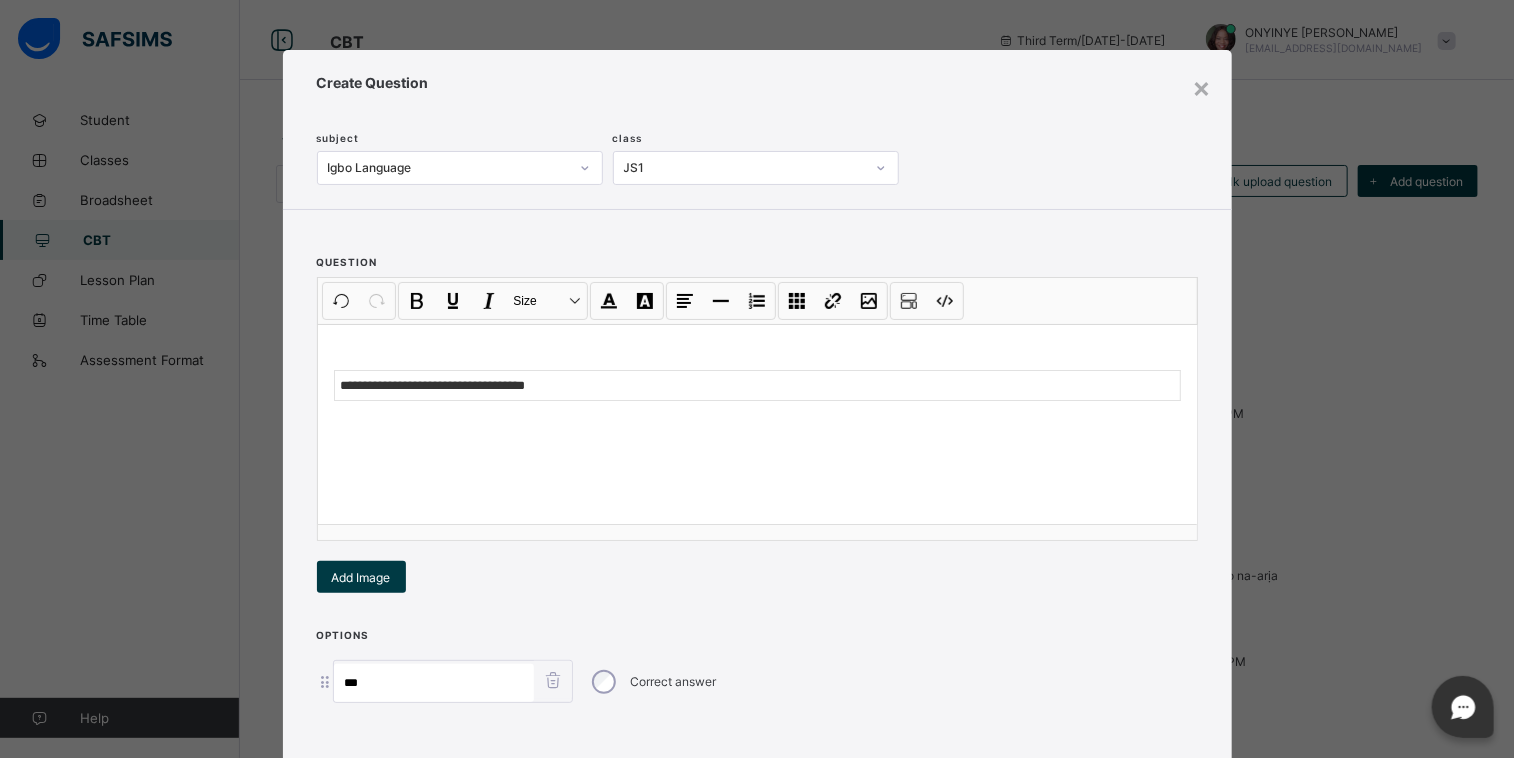 type on "***" 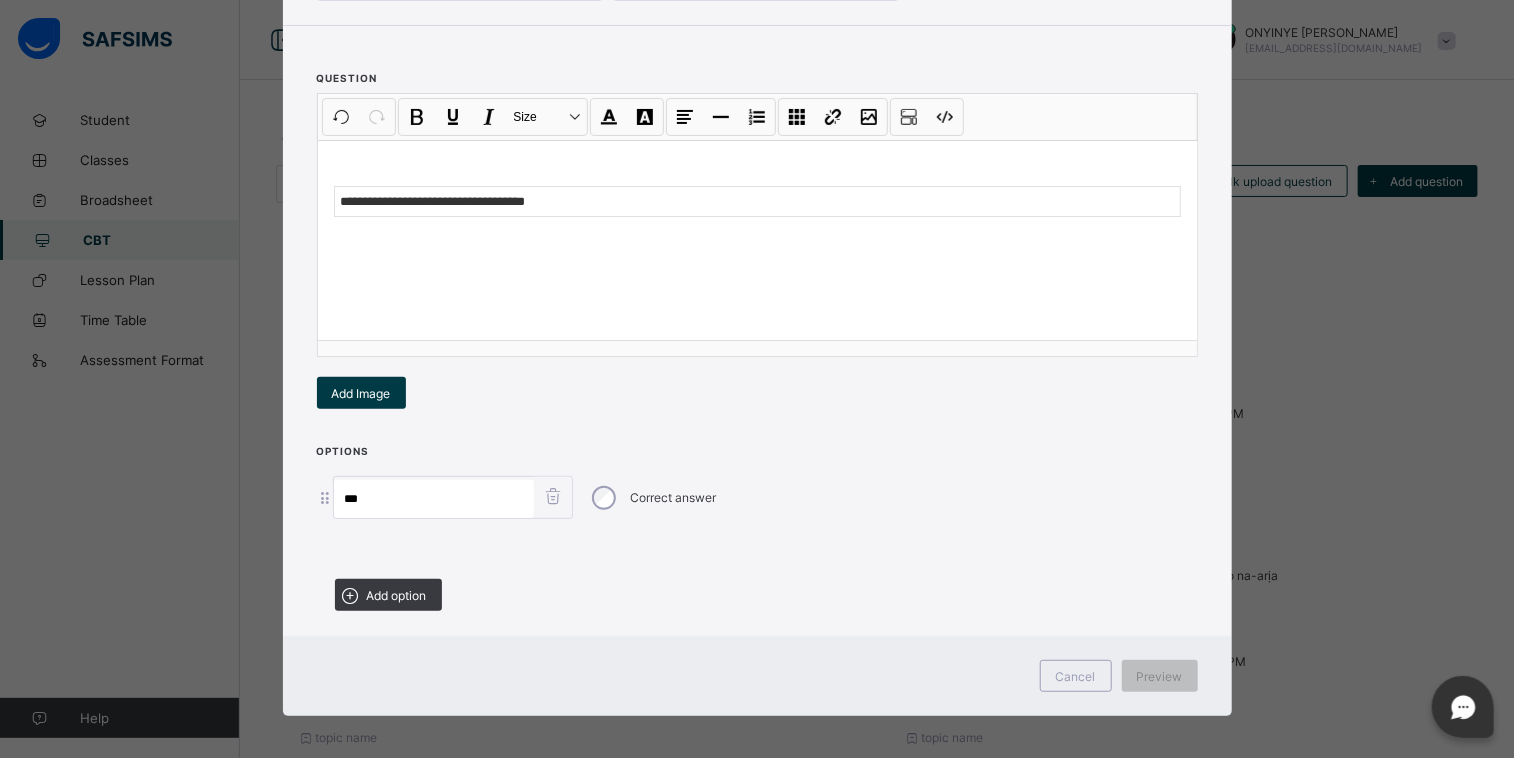 scroll, scrollTop: 188, scrollLeft: 0, axis: vertical 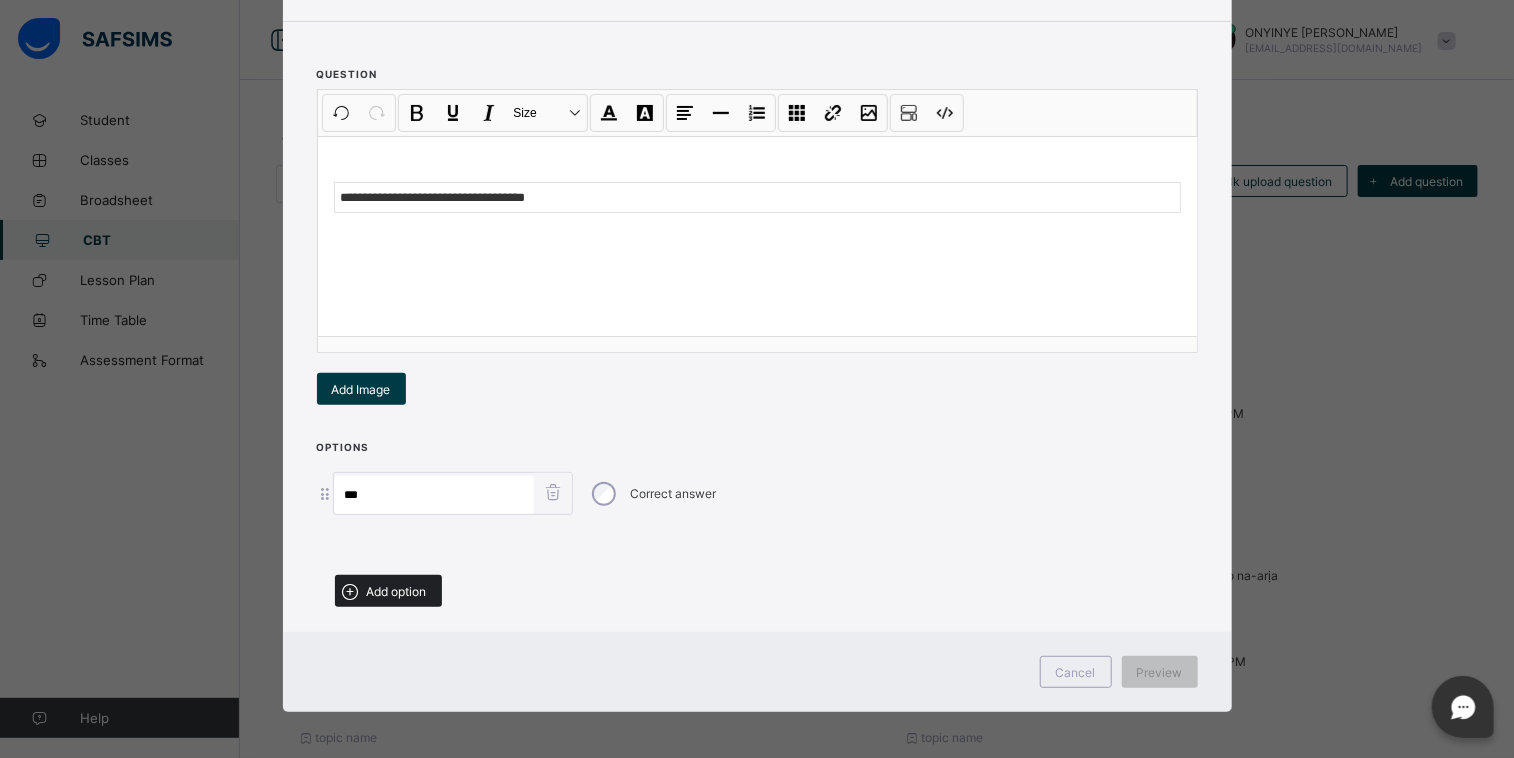 click on "Add option" at bounding box center [397, 591] 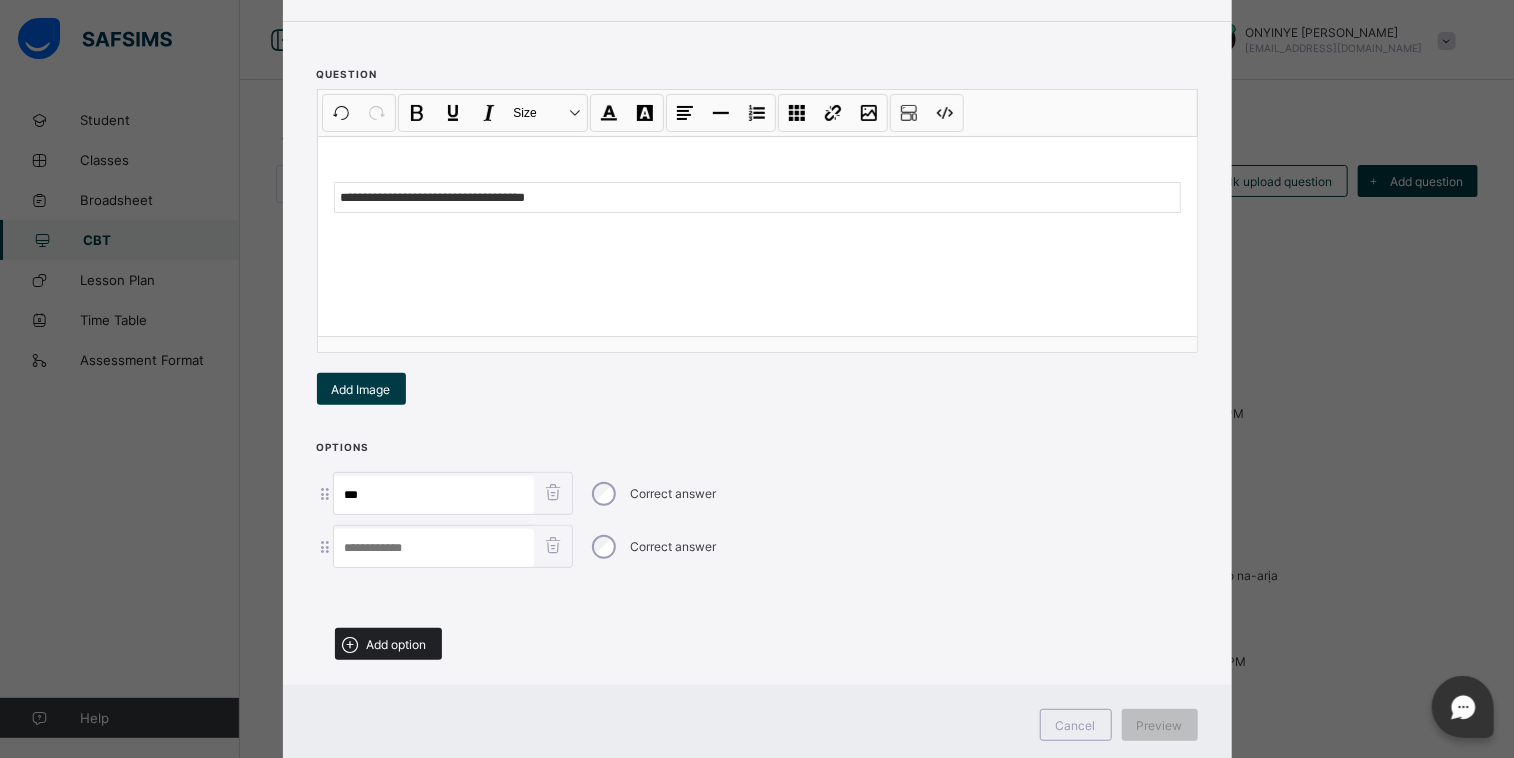 click on "Add option" at bounding box center (397, 644) 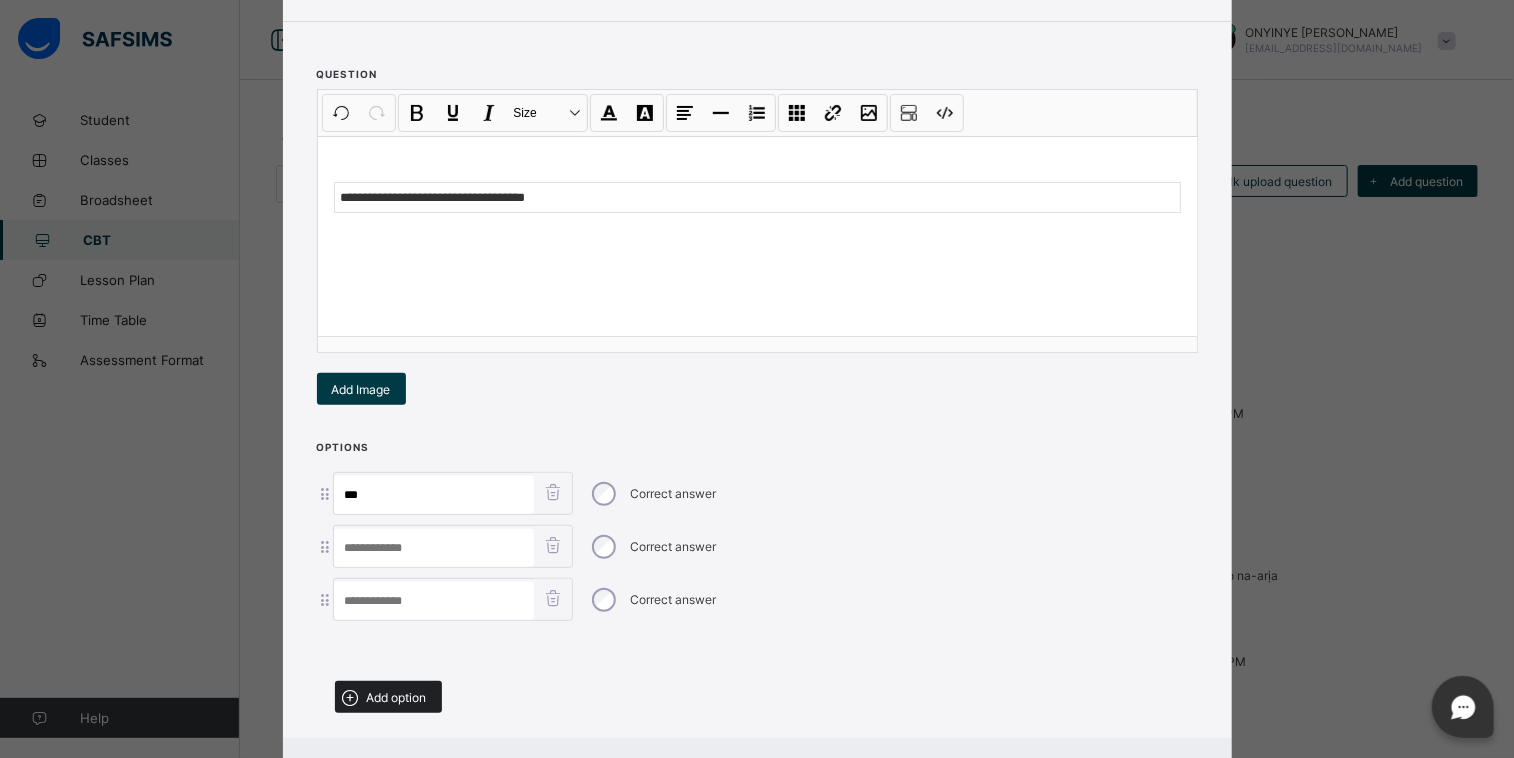 click on "Add option" at bounding box center [397, 697] 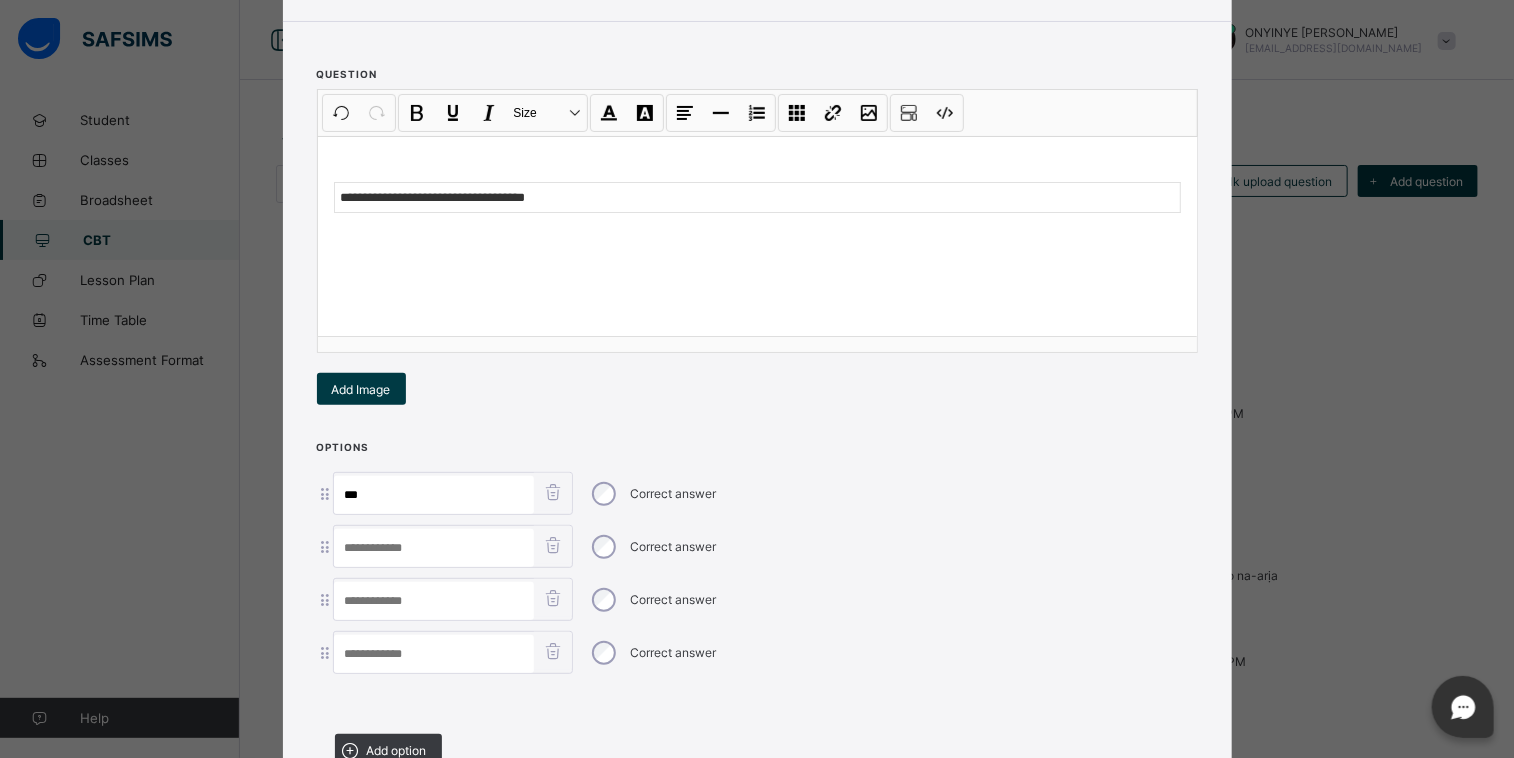 click at bounding box center [434, 548] 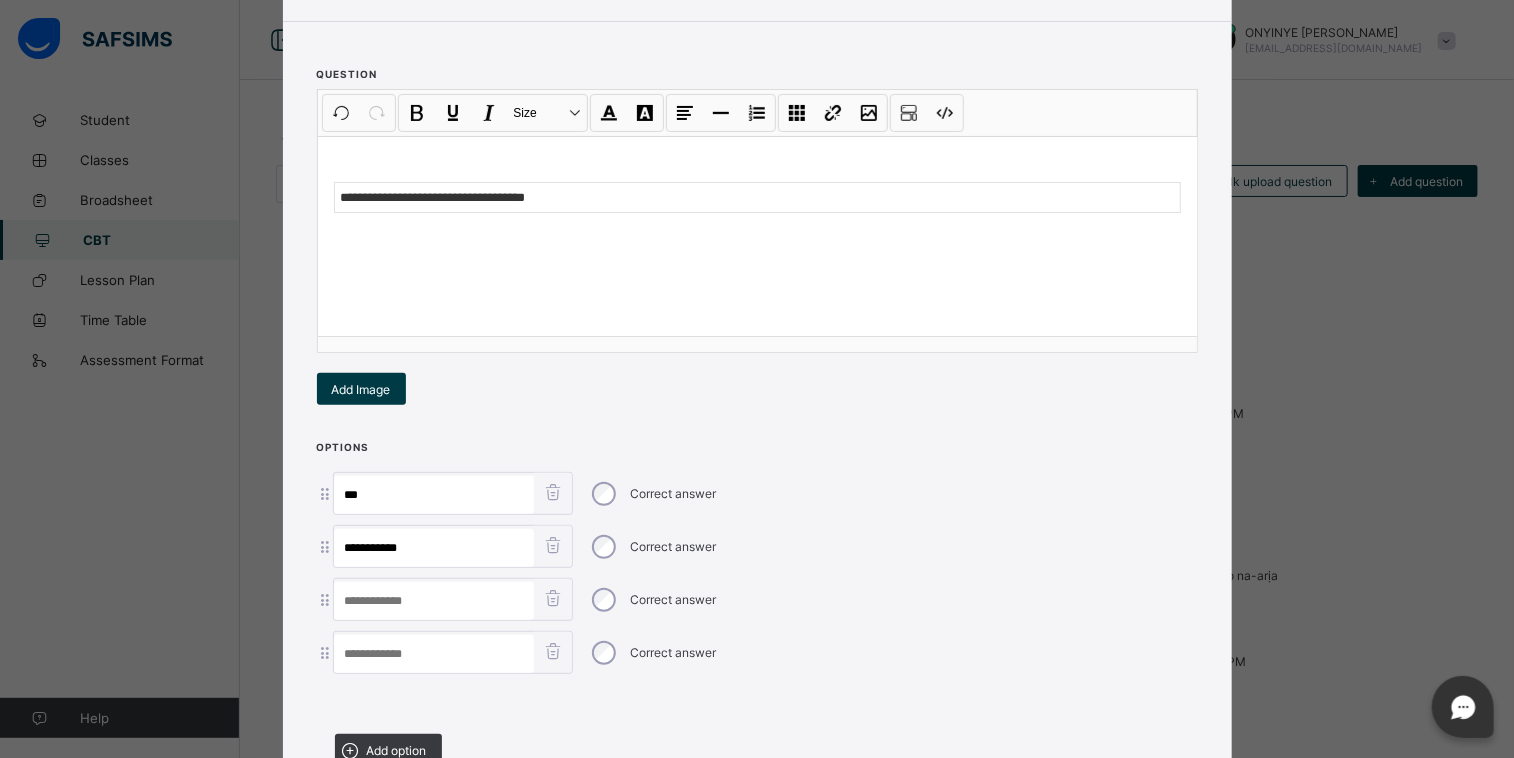 type on "**********" 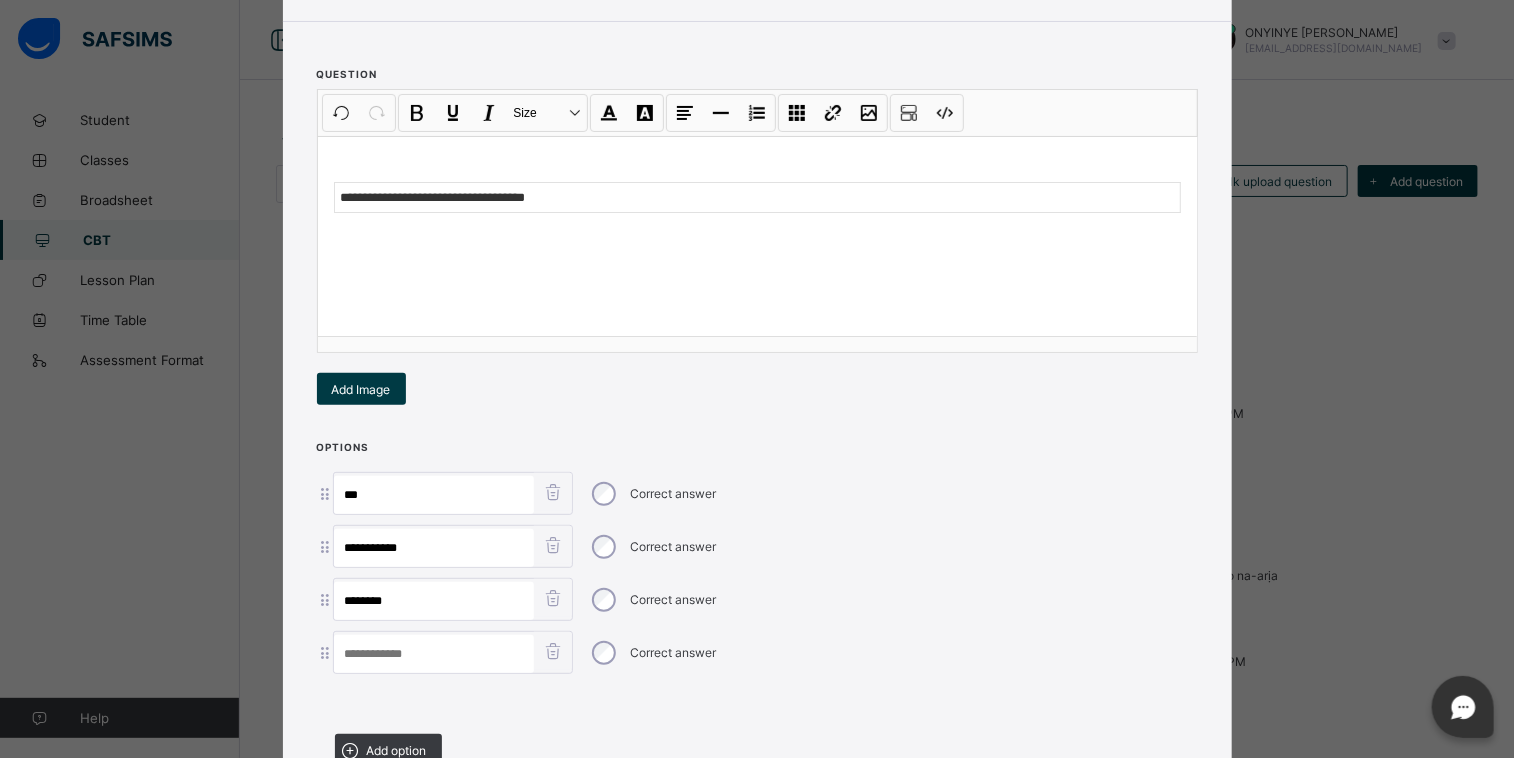 type on "********" 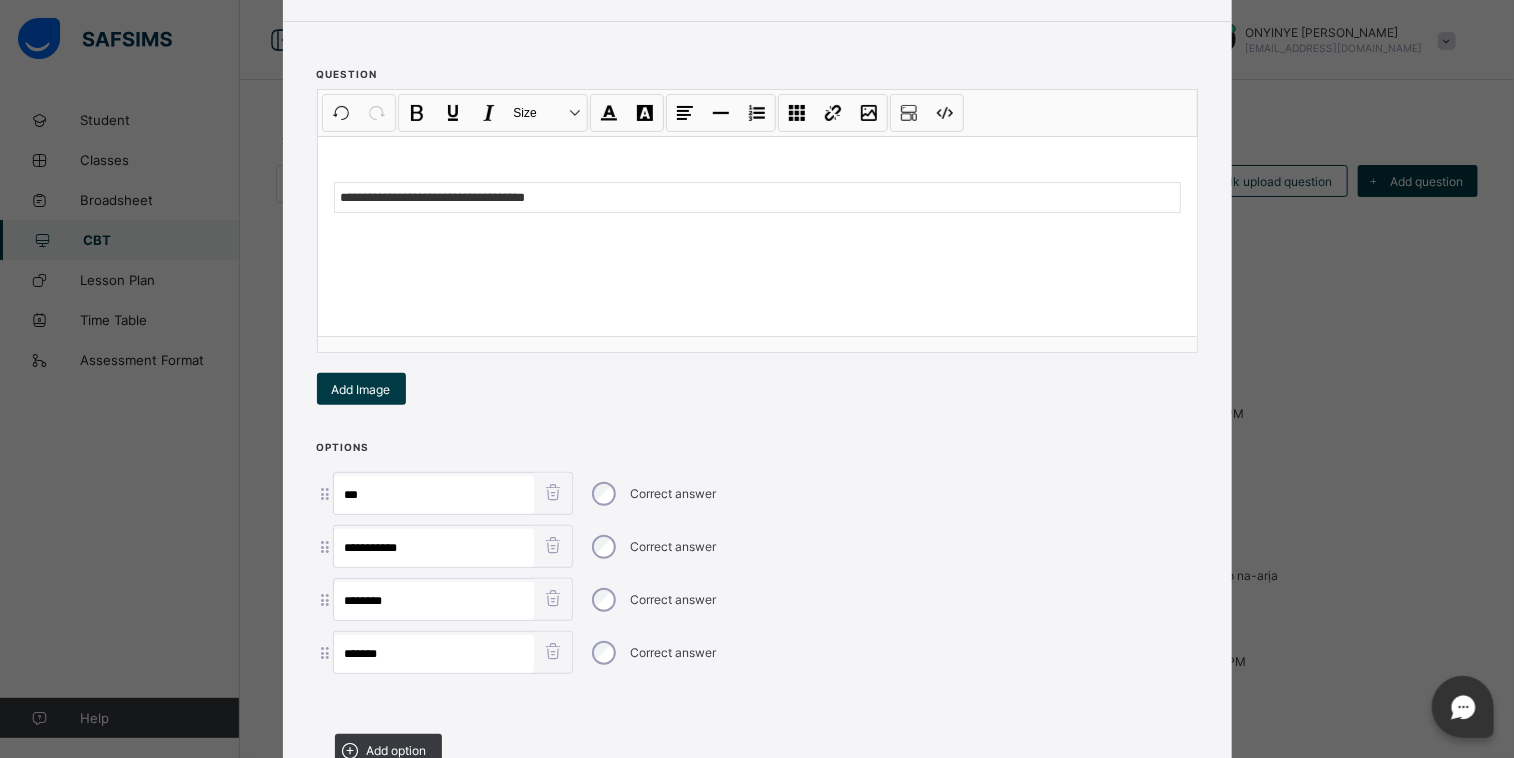 type on "*******" 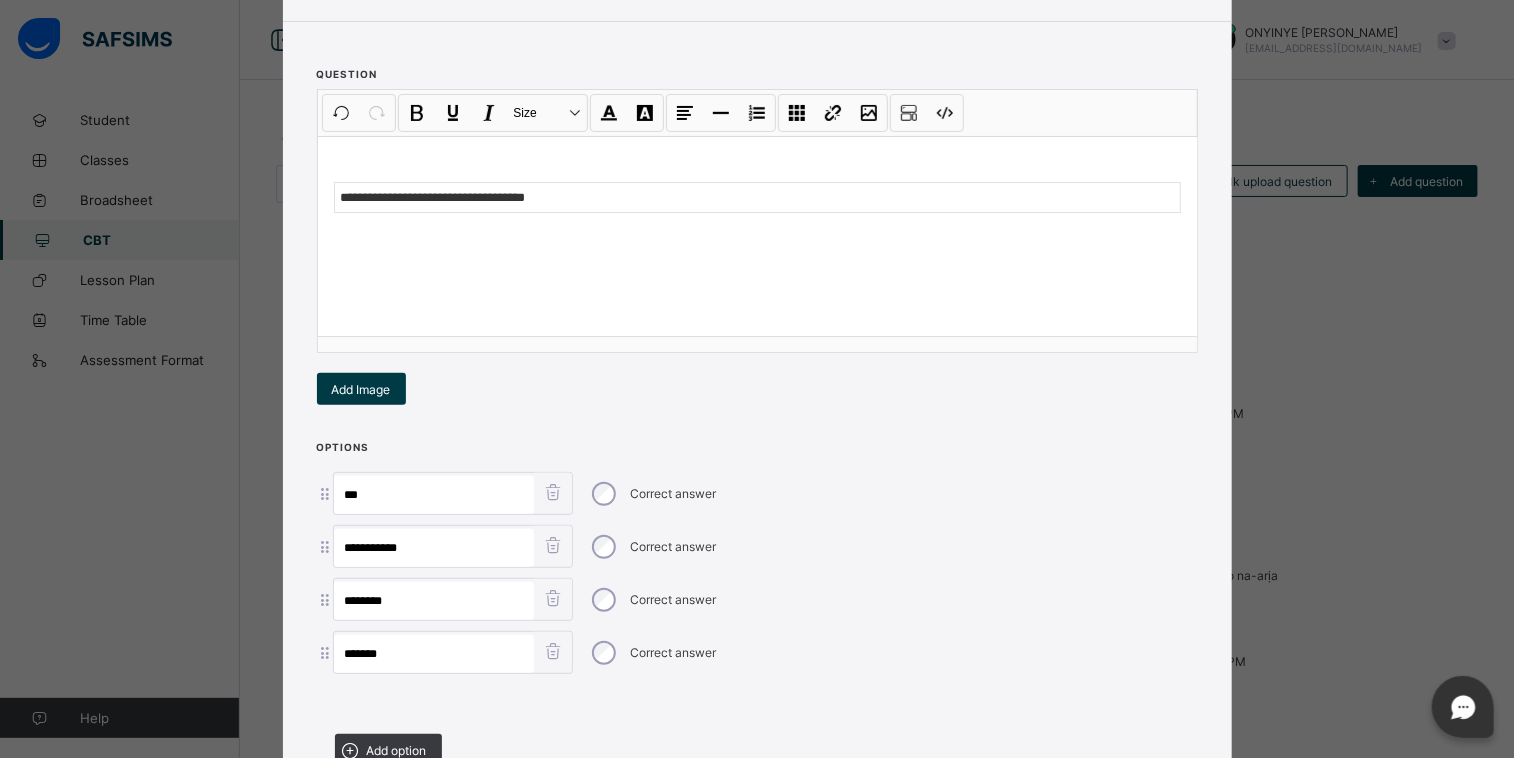 click at bounding box center [757, 701] 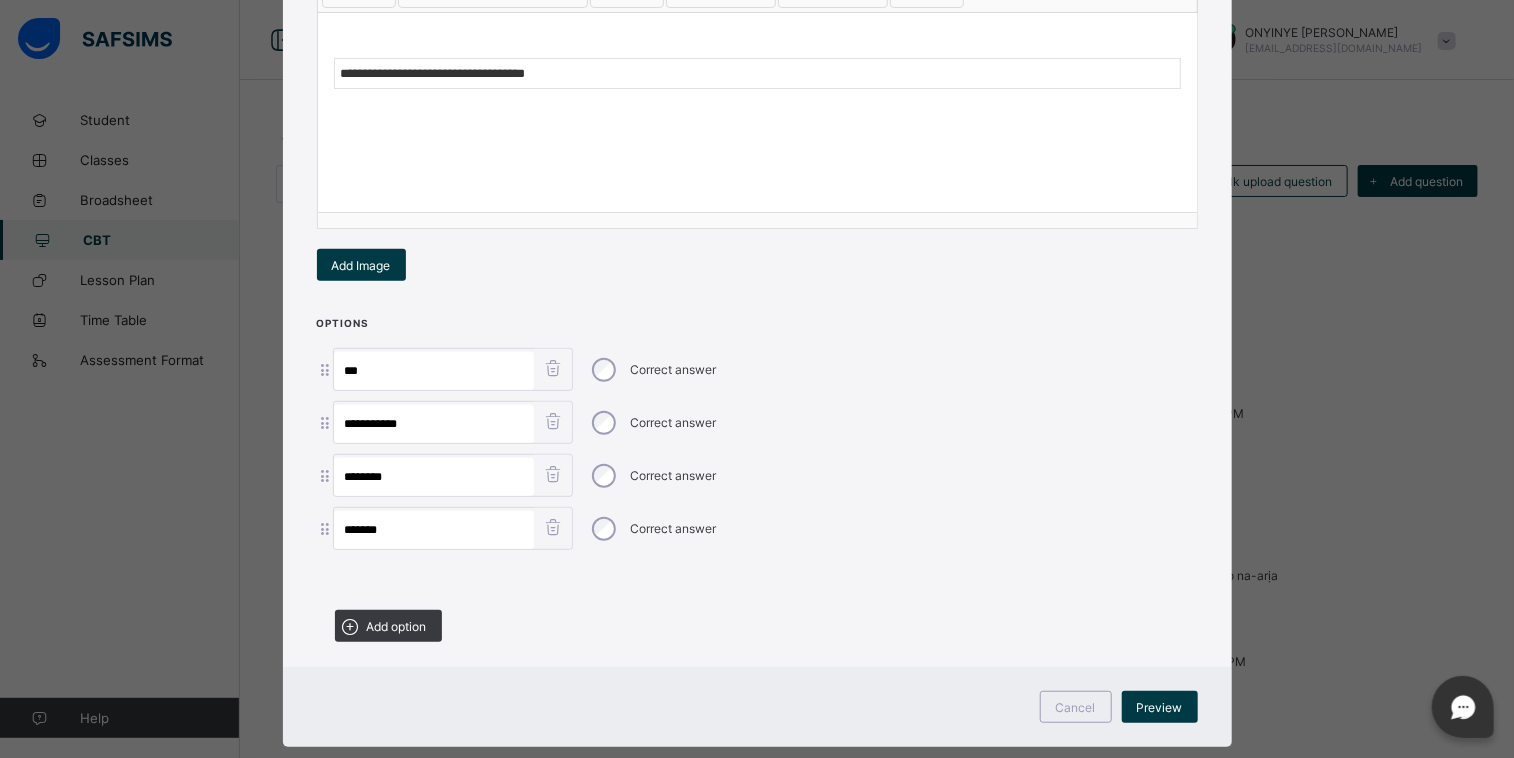 scroll, scrollTop: 344, scrollLeft: 0, axis: vertical 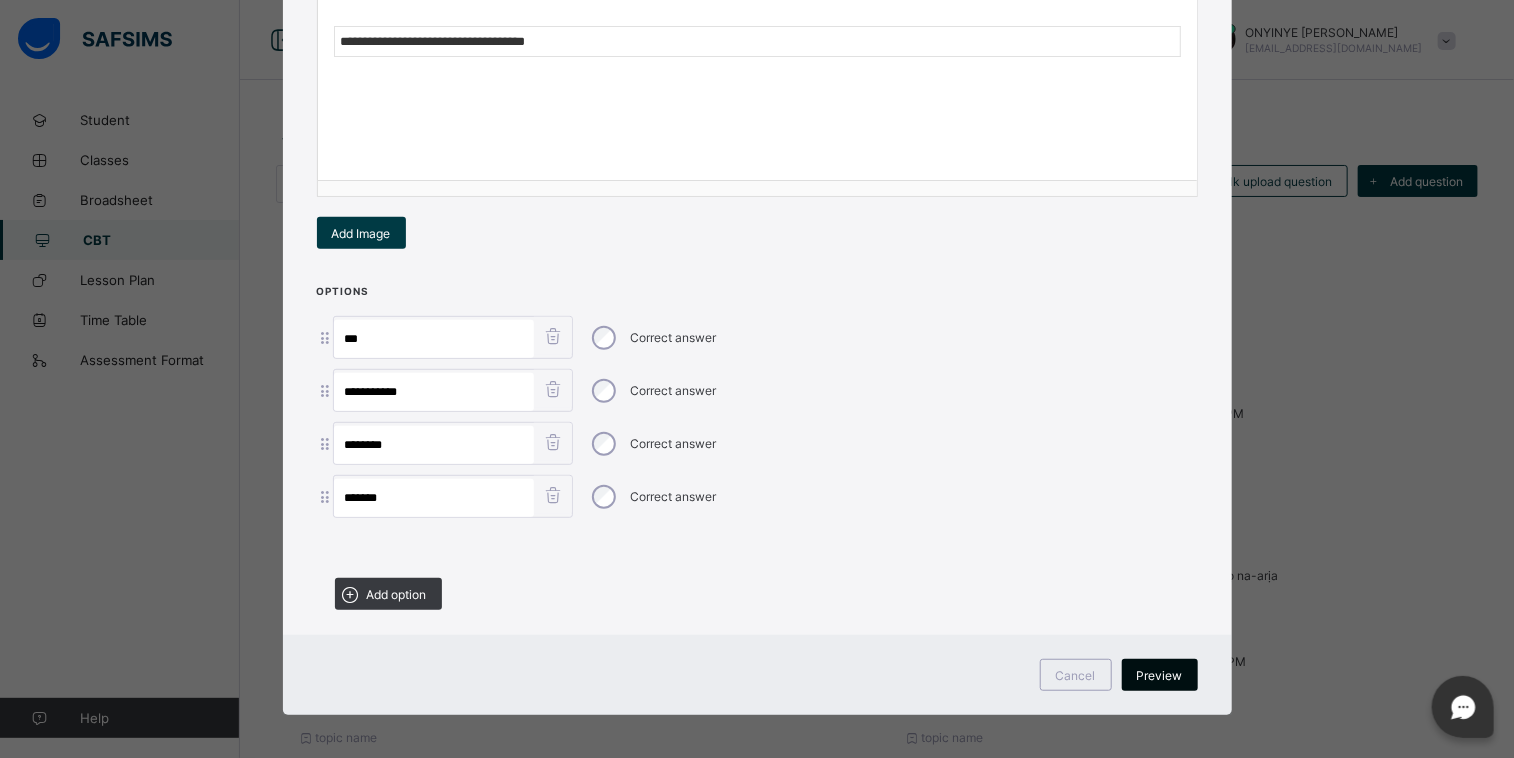 click on "Preview" at bounding box center (1160, 675) 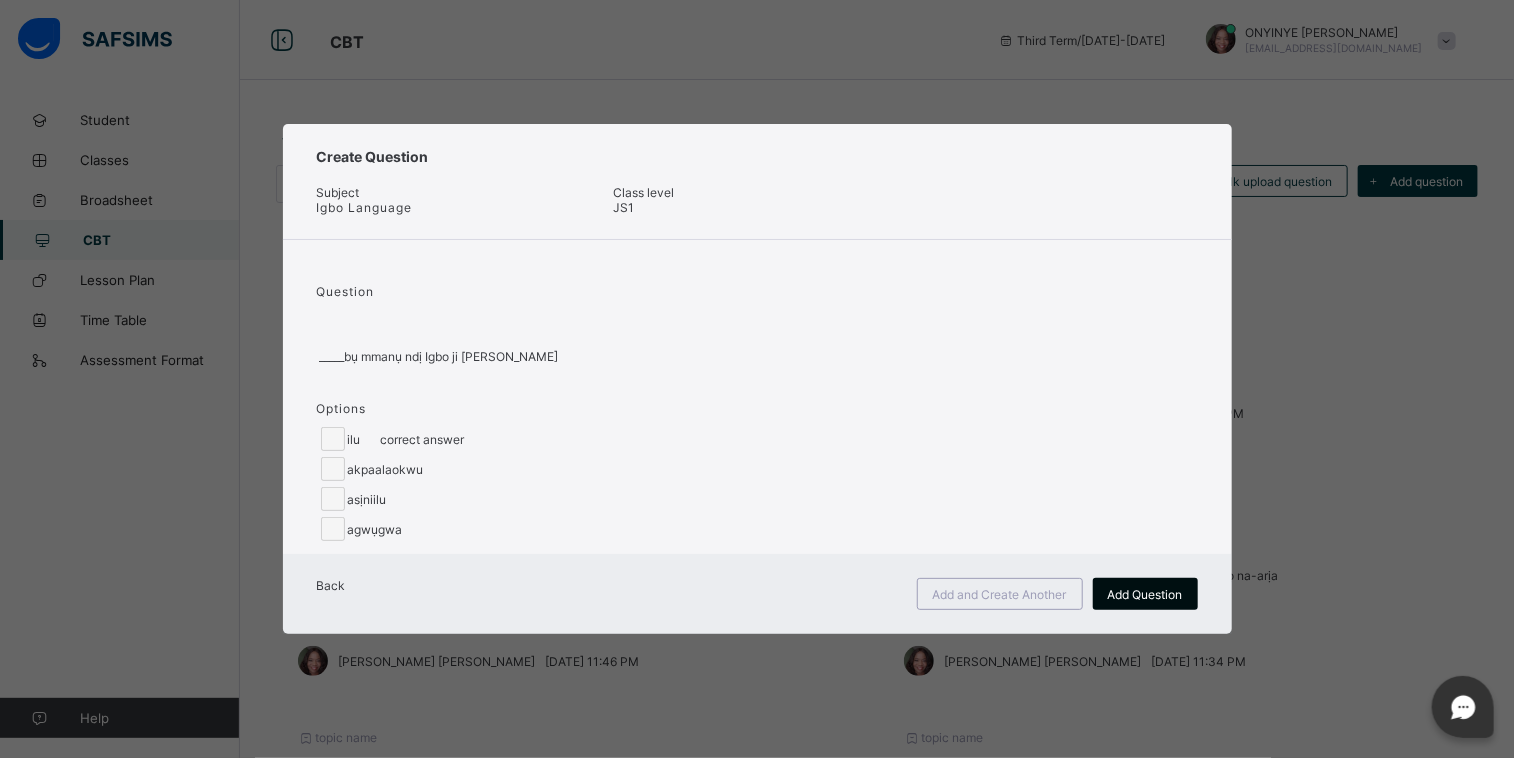 scroll, scrollTop: 0, scrollLeft: 0, axis: both 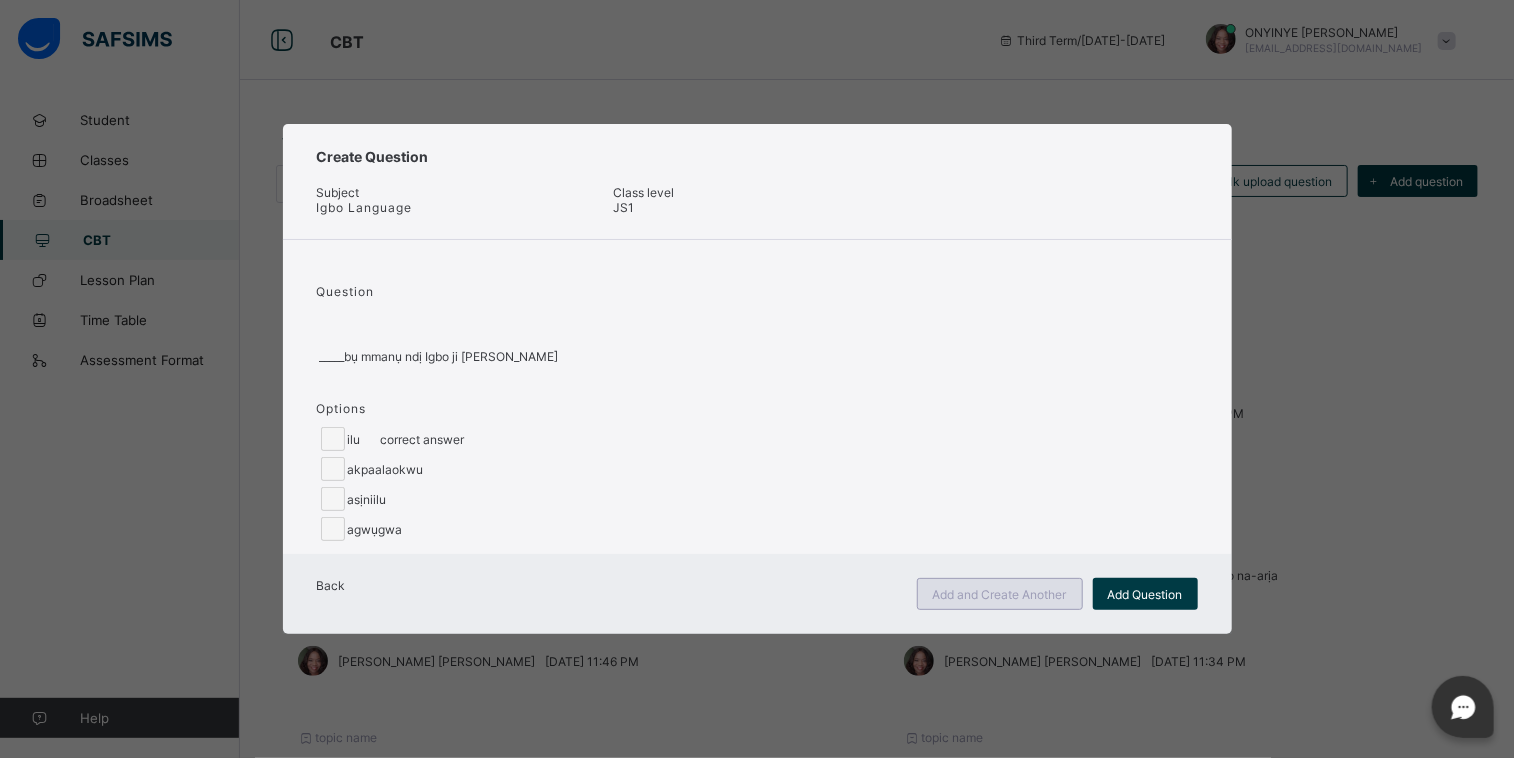 click on "Add and Create Another" at bounding box center [1000, 594] 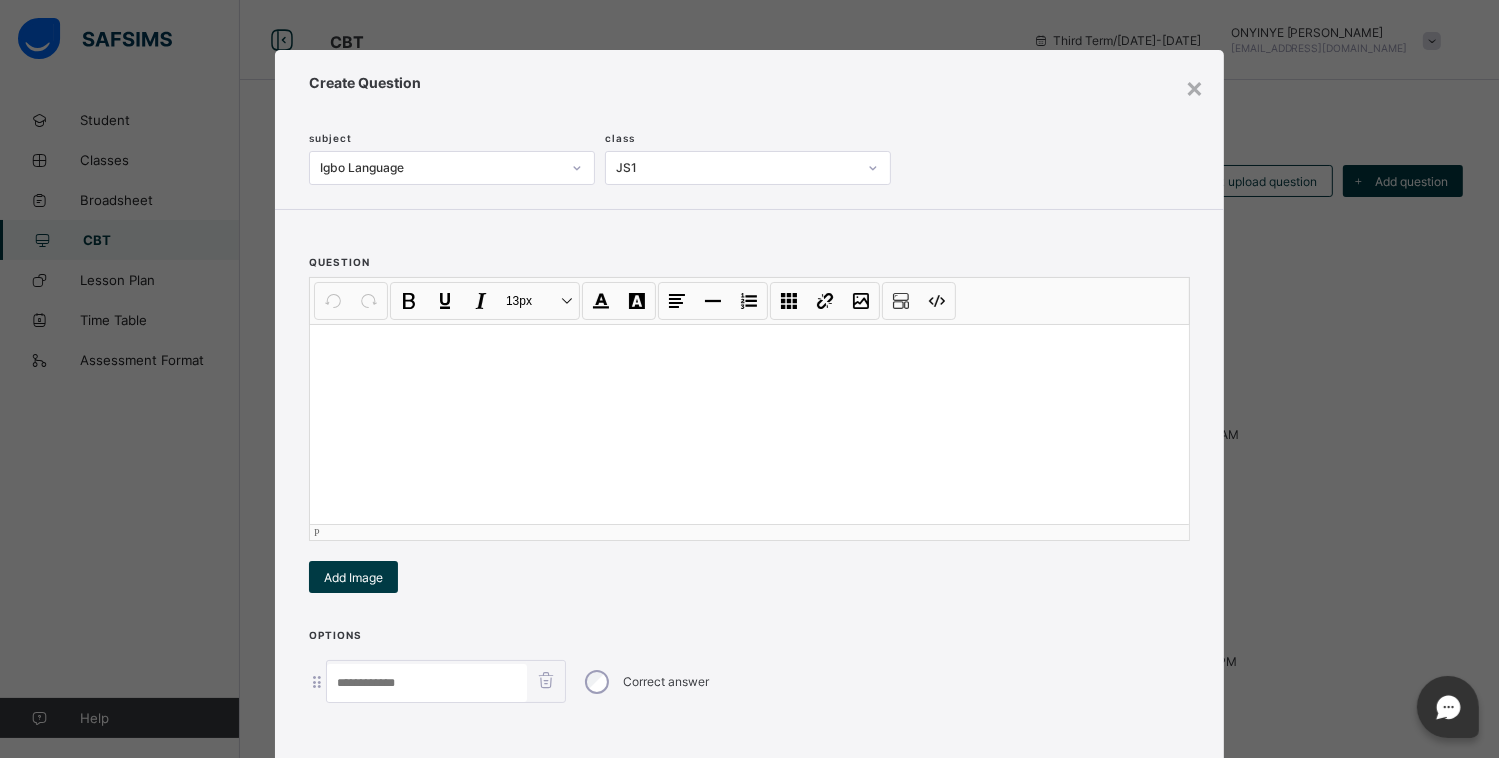 click at bounding box center (749, 424) 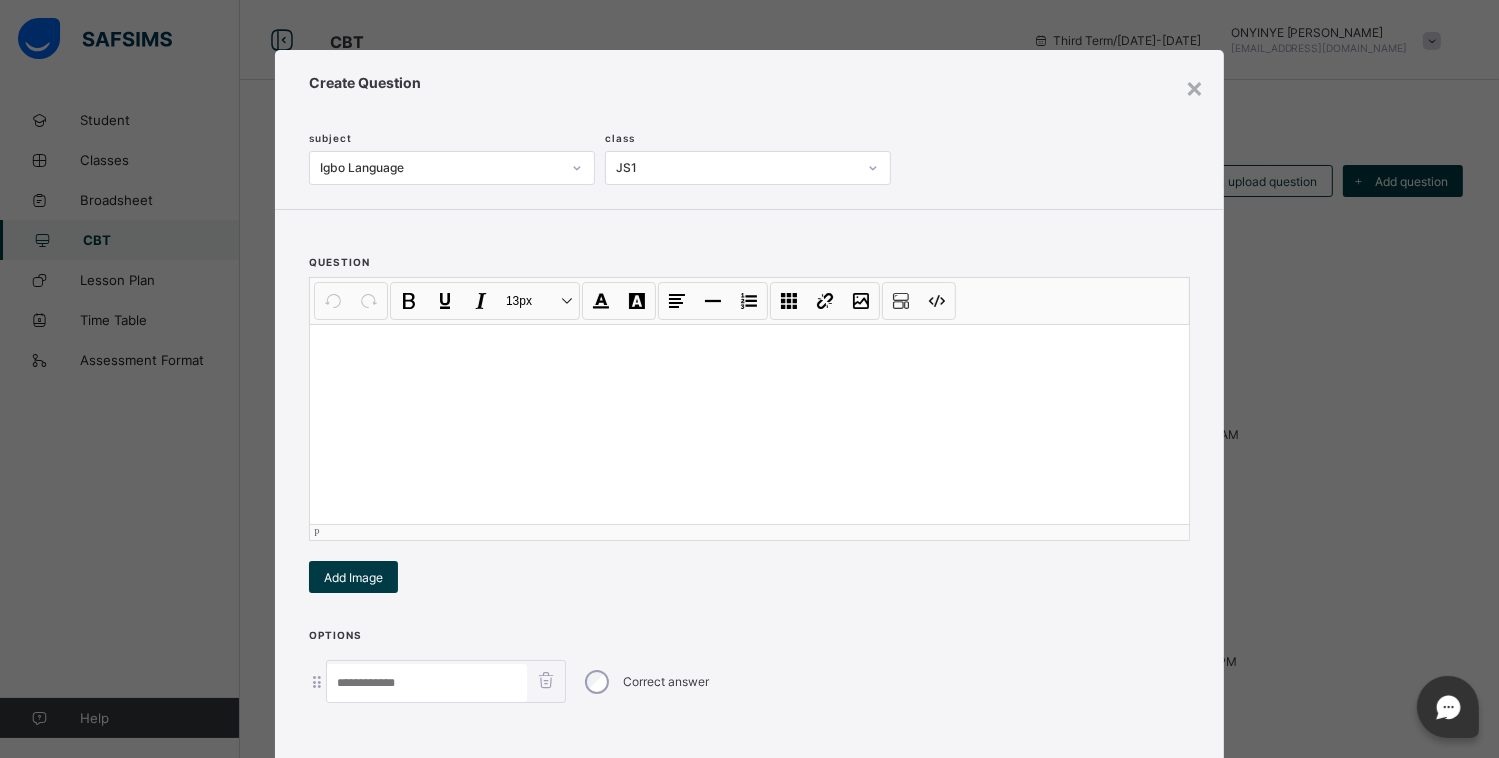 click at bounding box center [749, 424] 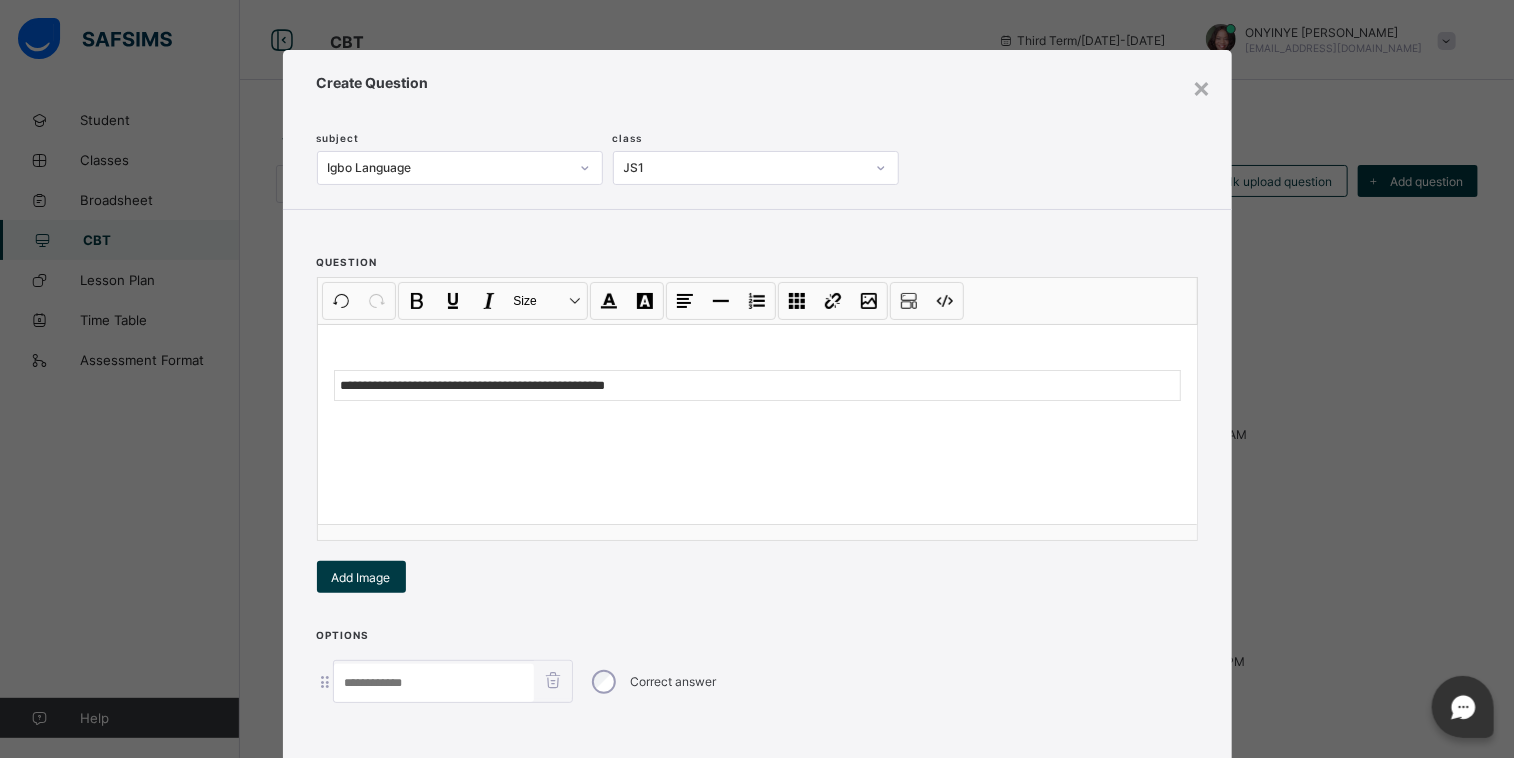 click at bounding box center (434, 683) 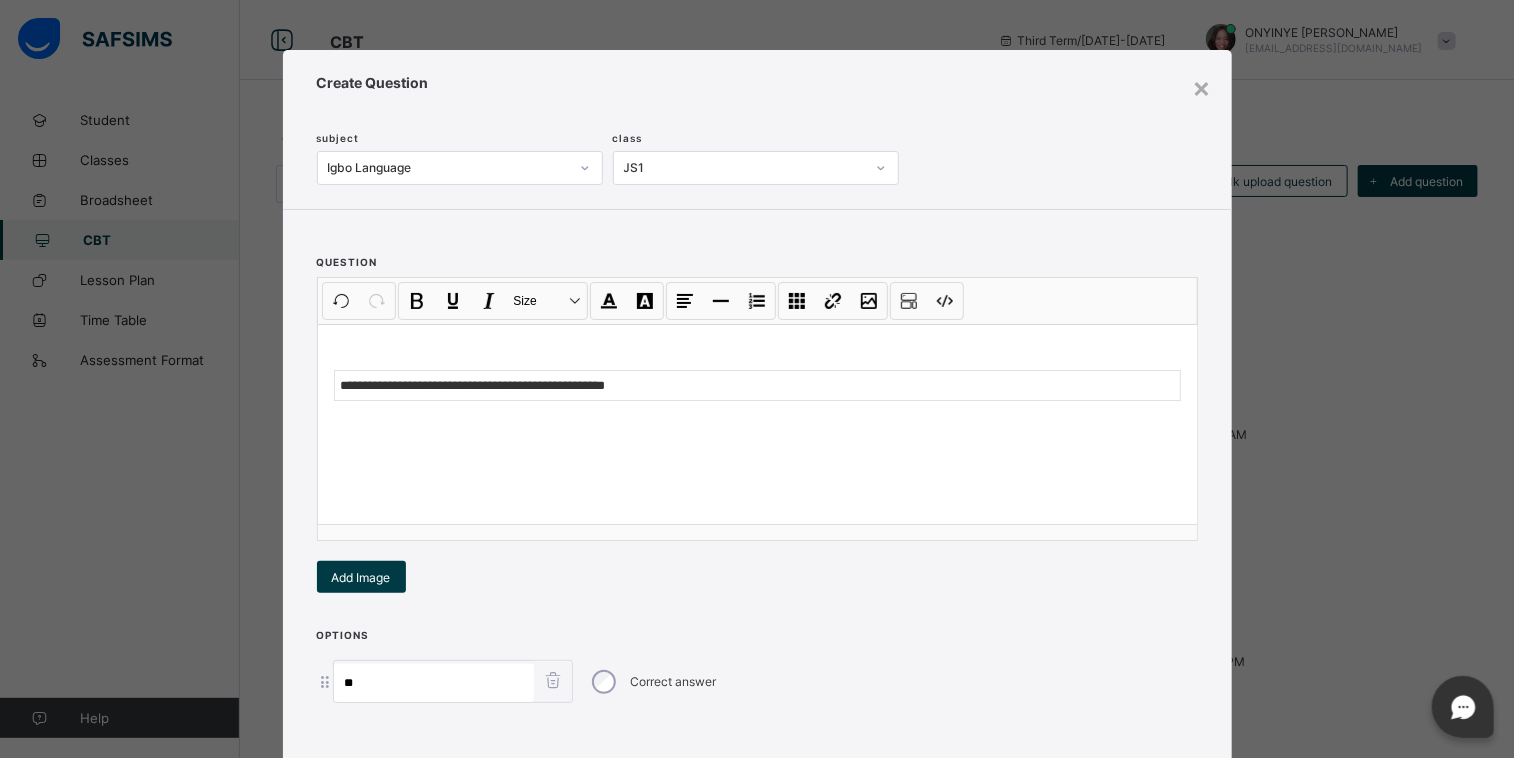 type on "**" 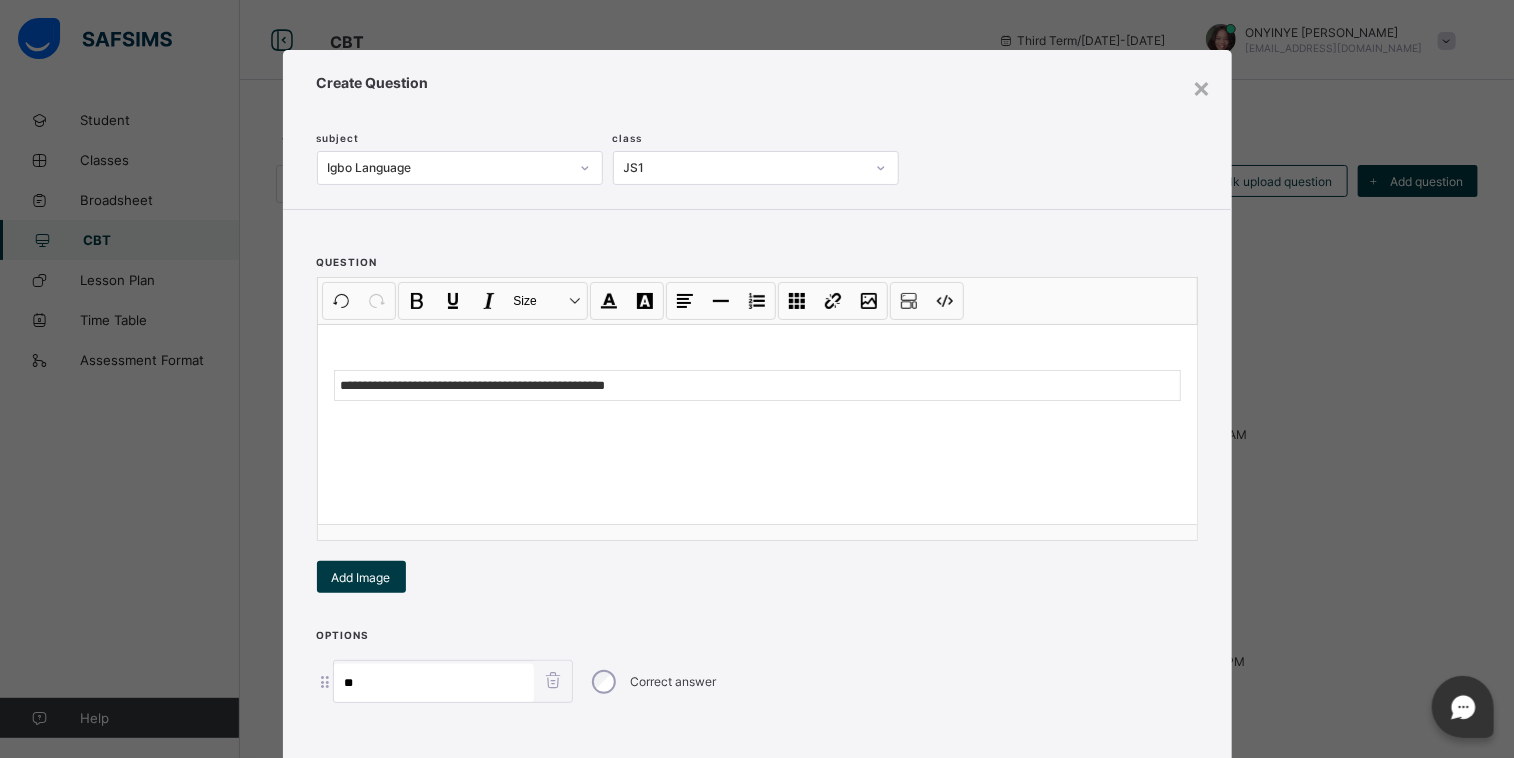 click at bounding box center (757, 730) 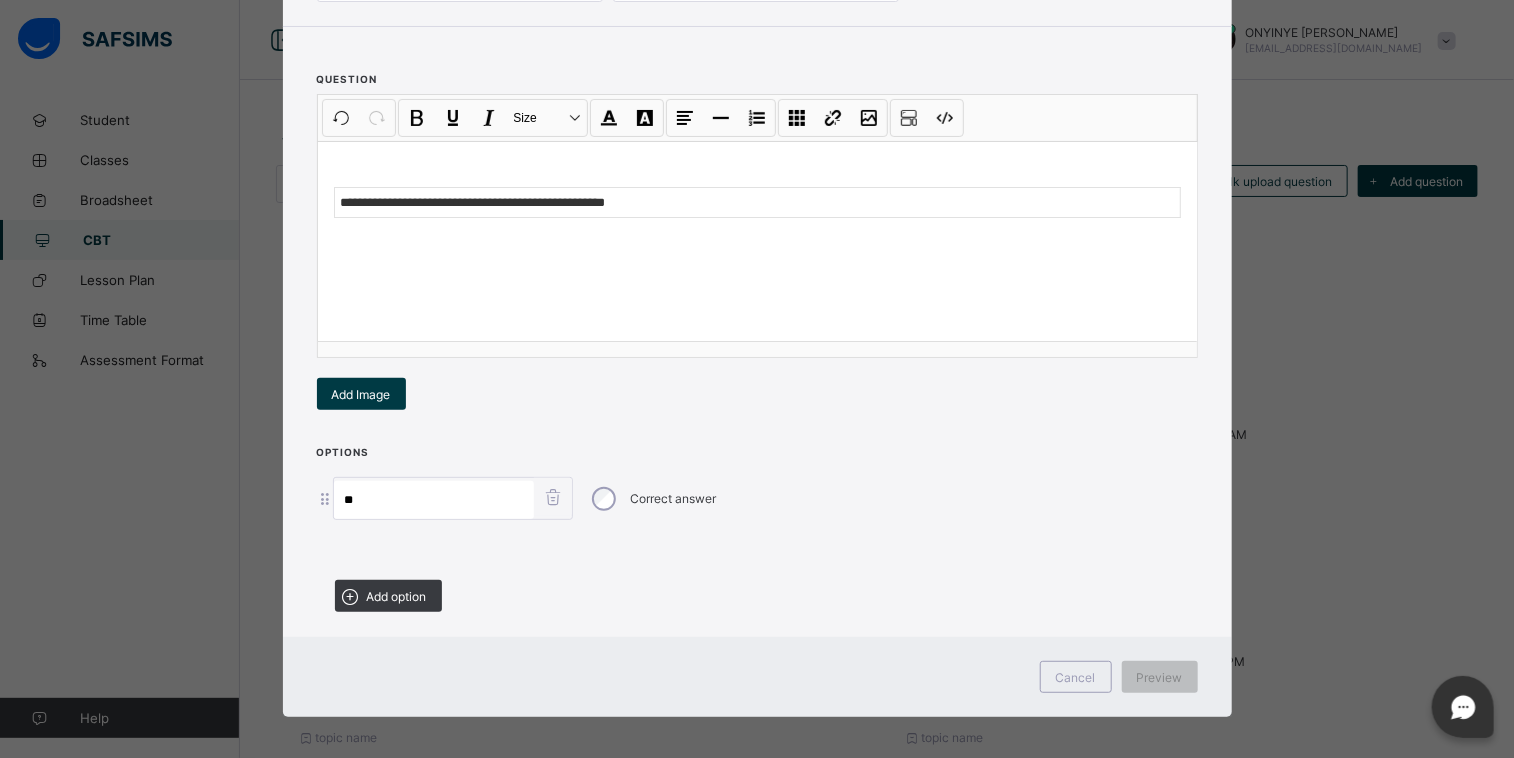 scroll, scrollTop: 188, scrollLeft: 0, axis: vertical 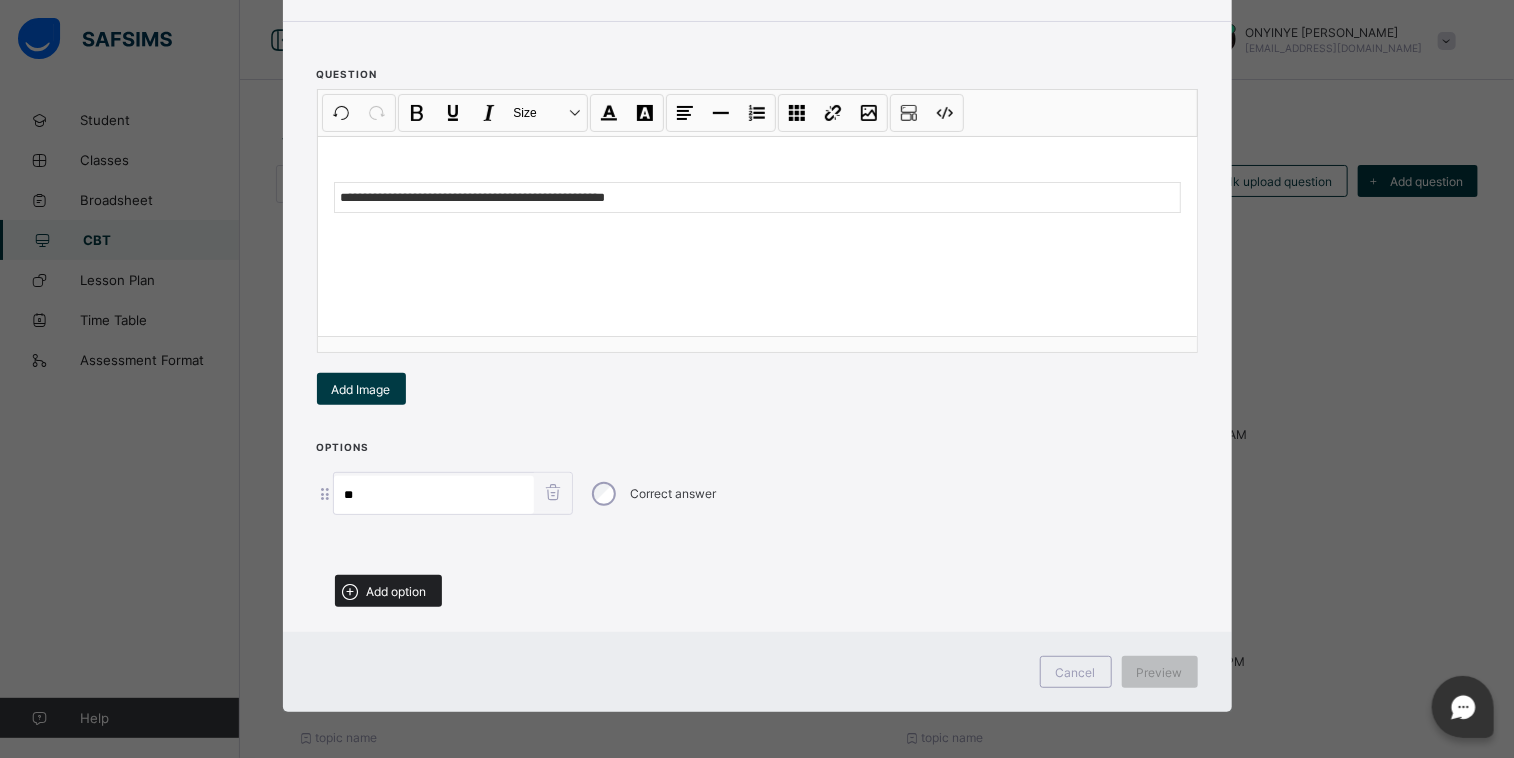 click on "Add option" at bounding box center [388, 591] 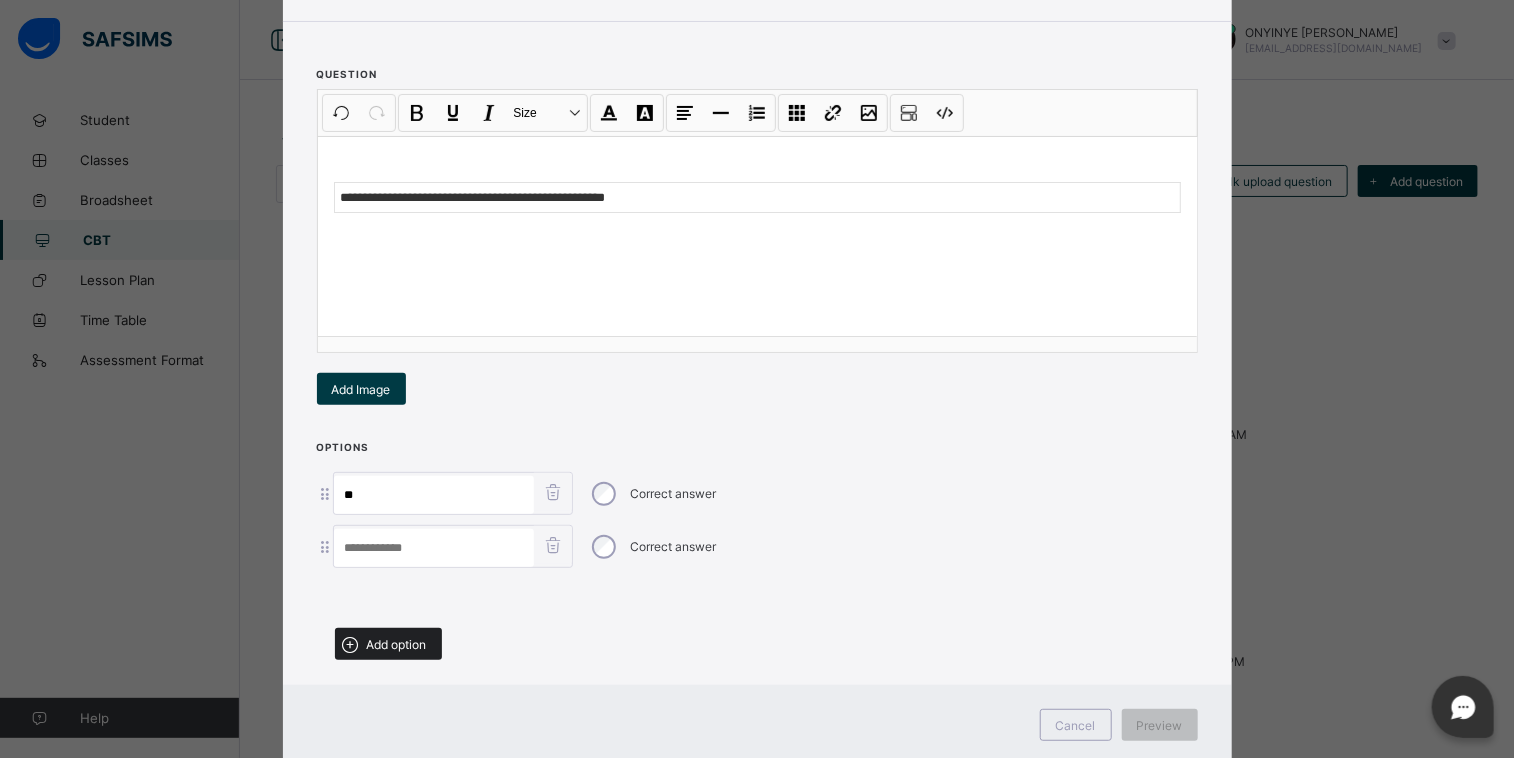 click on "Add option" at bounding box center (397, 644) 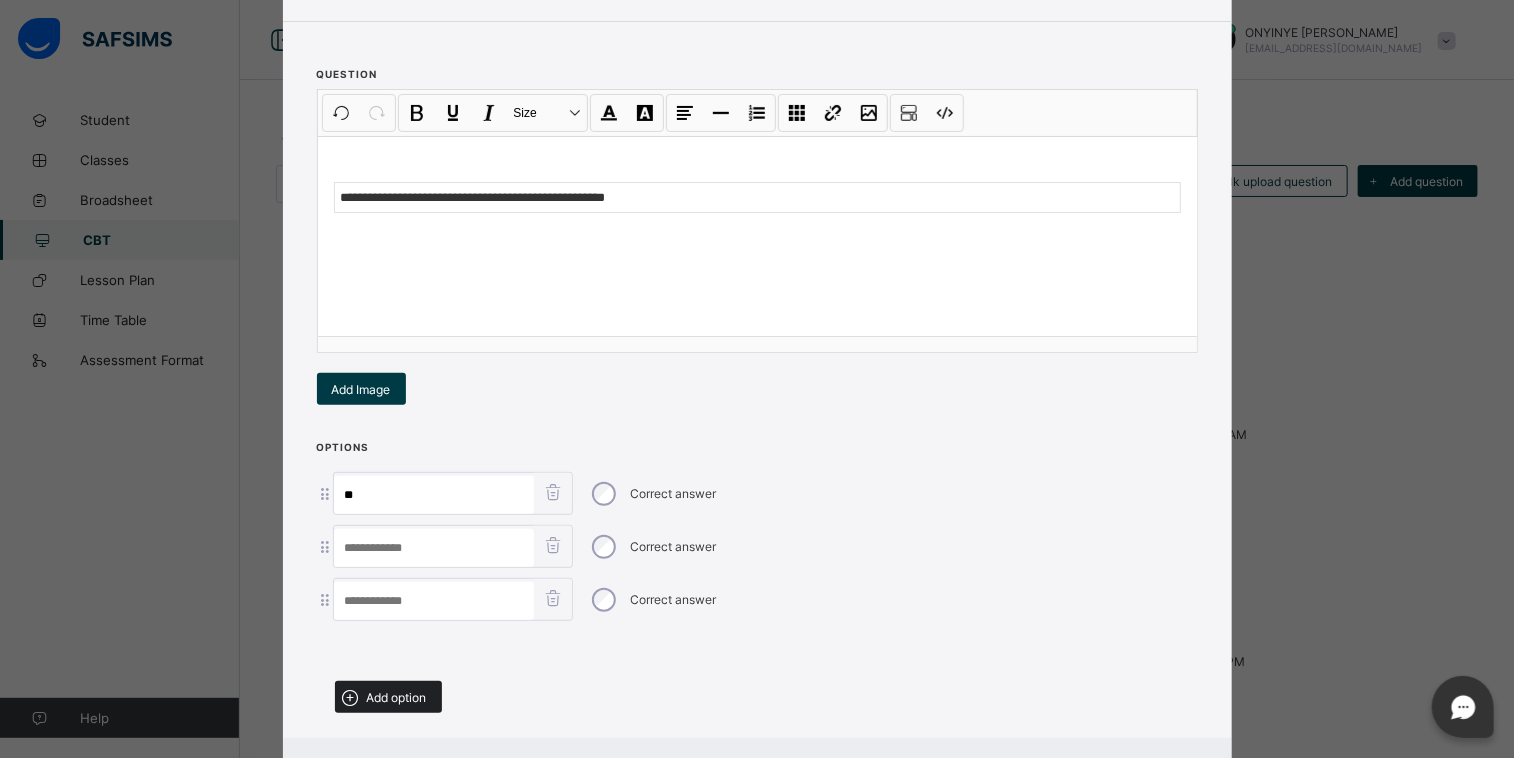 click on "Add option" at bounding box center [397, 697] 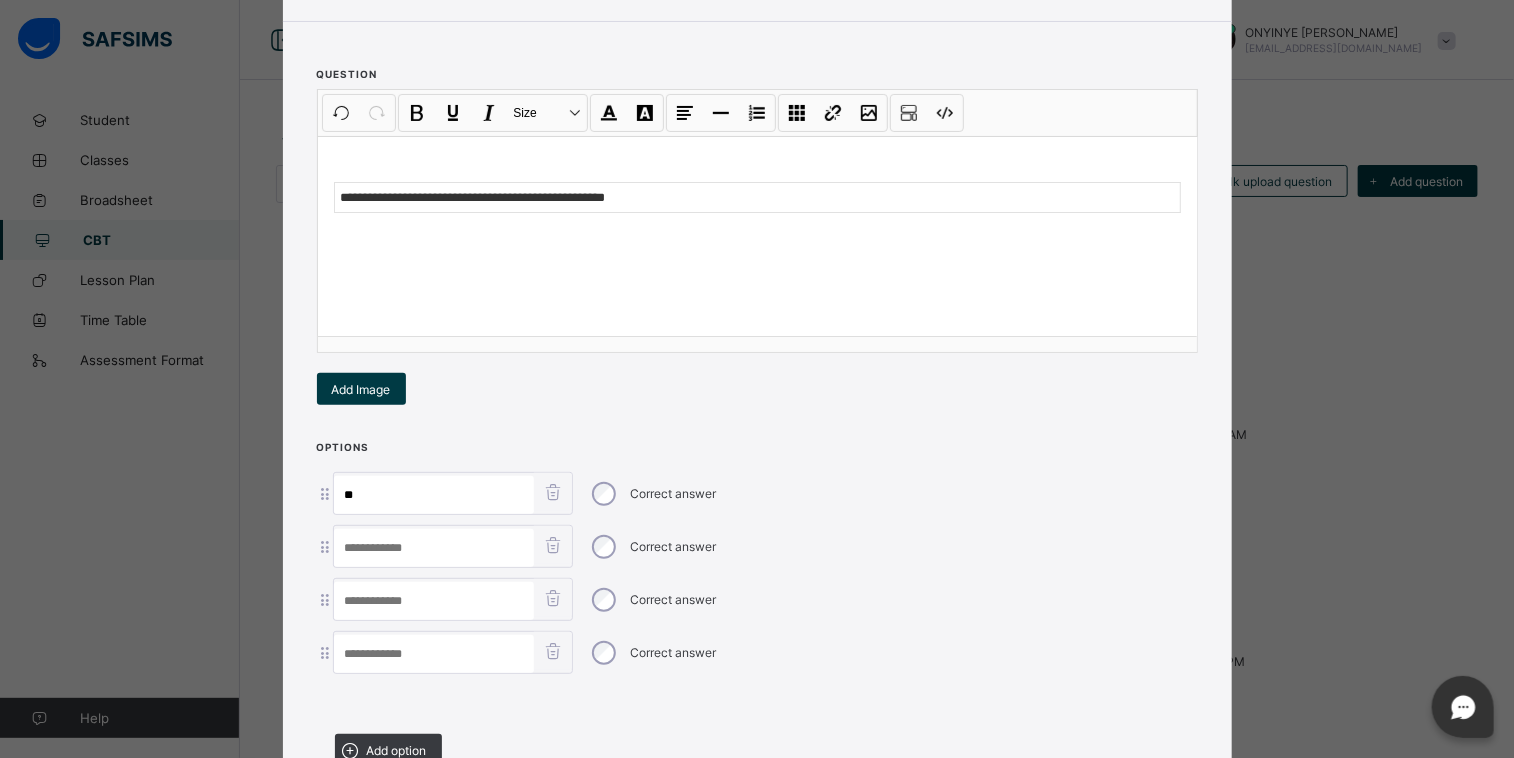 click at bounding box center [434, 548] 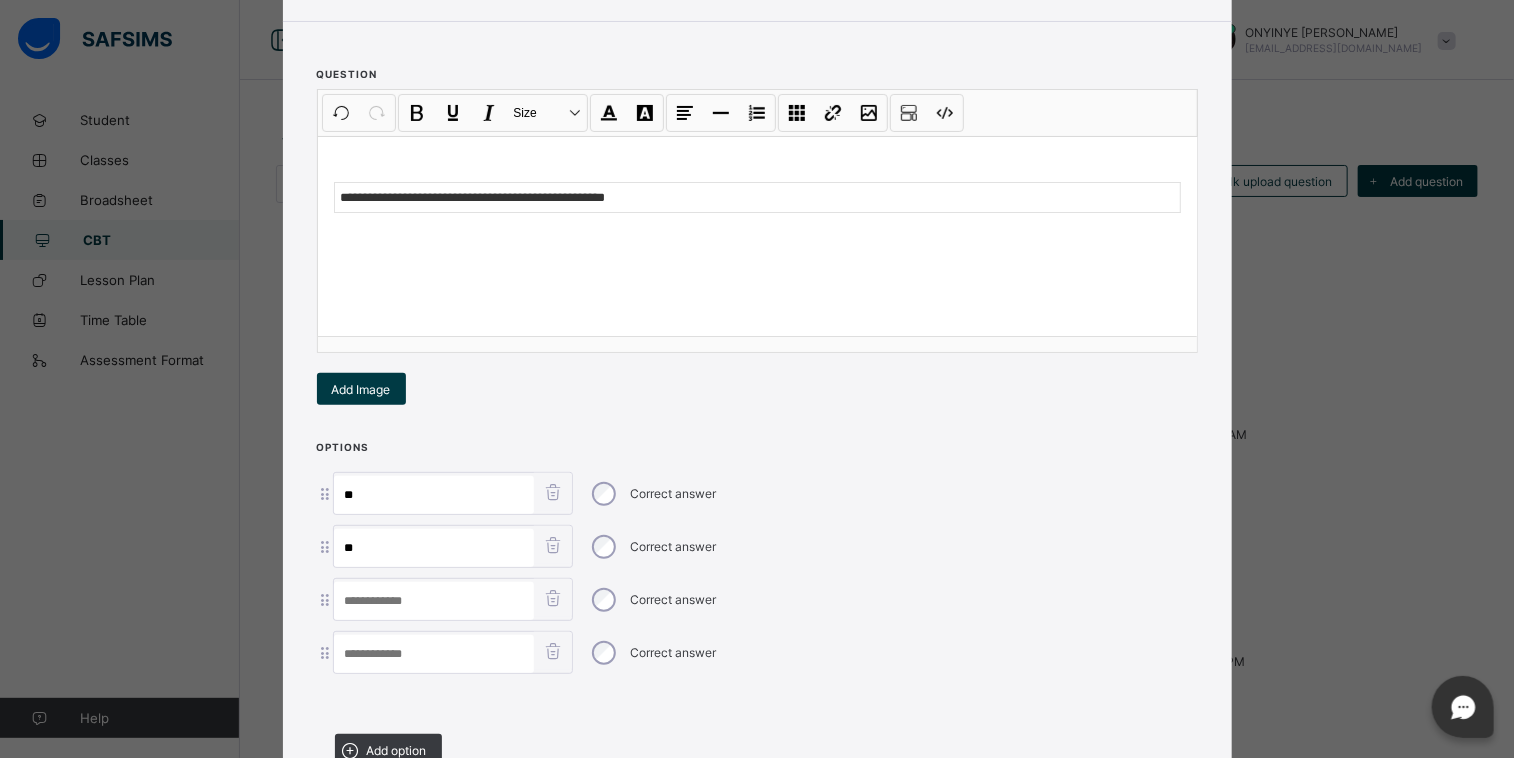 type on "**" 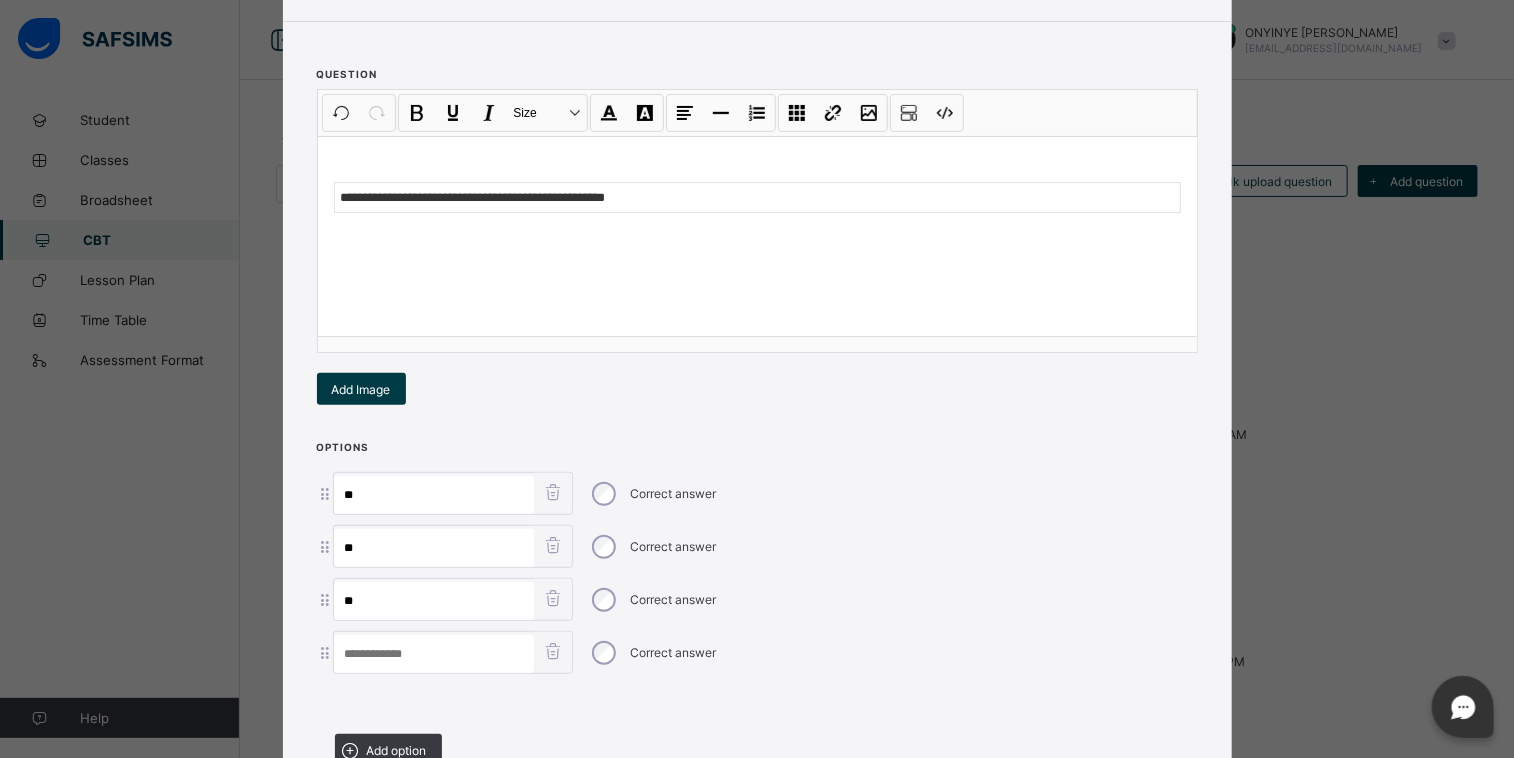 type on "**" 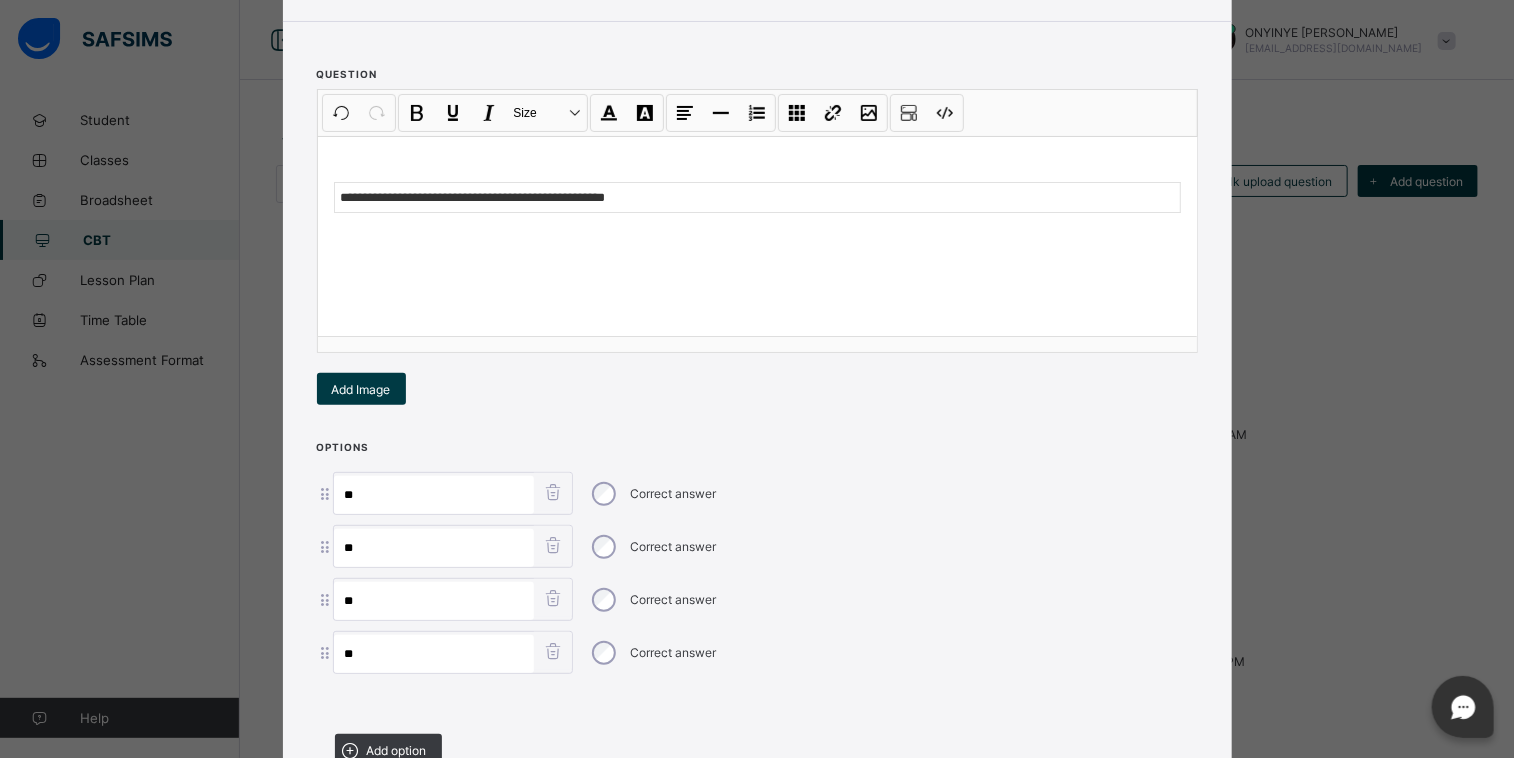 type on "**" 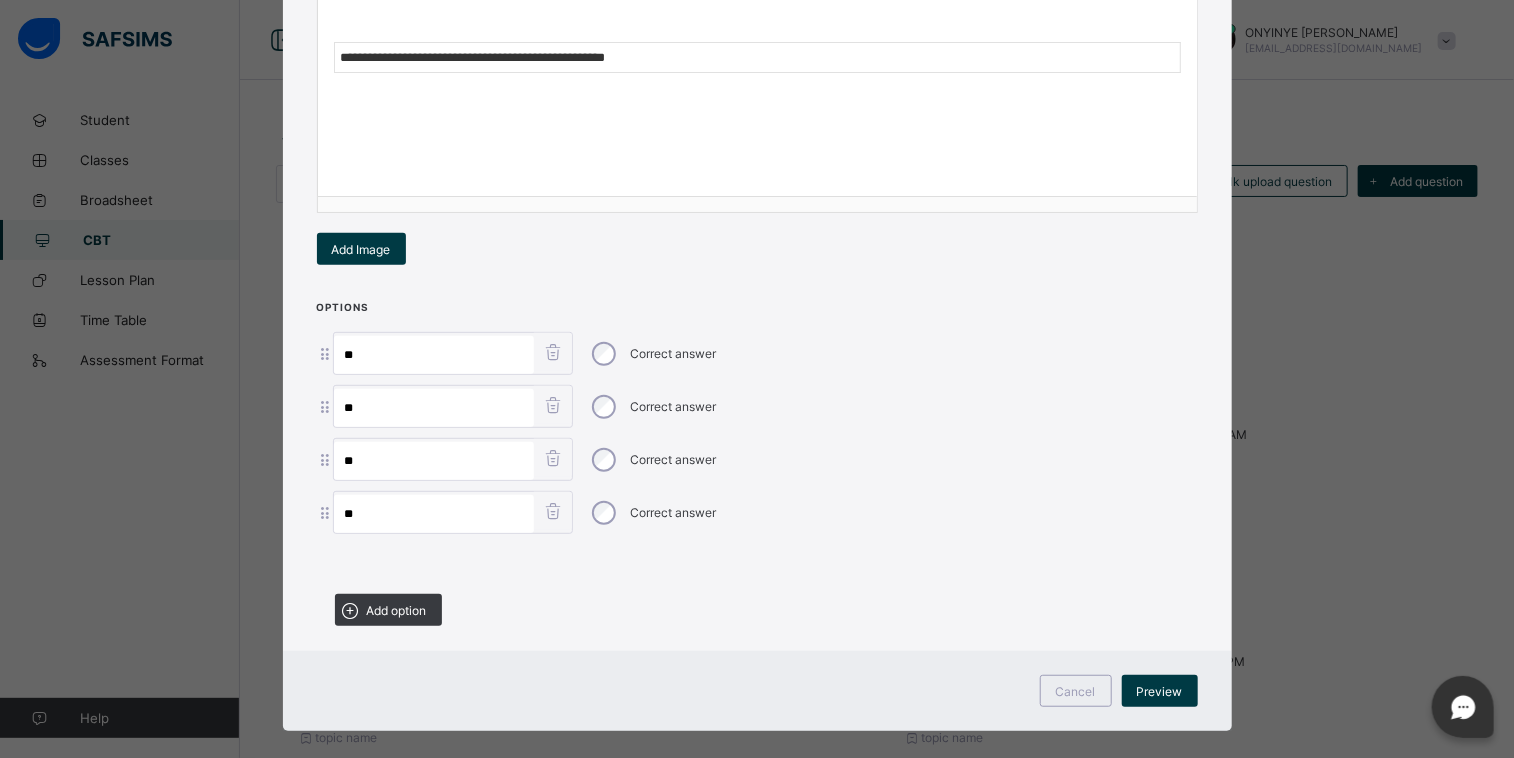 scroll, scrollTop: 344, scrollLeft: 0, axis: vertical 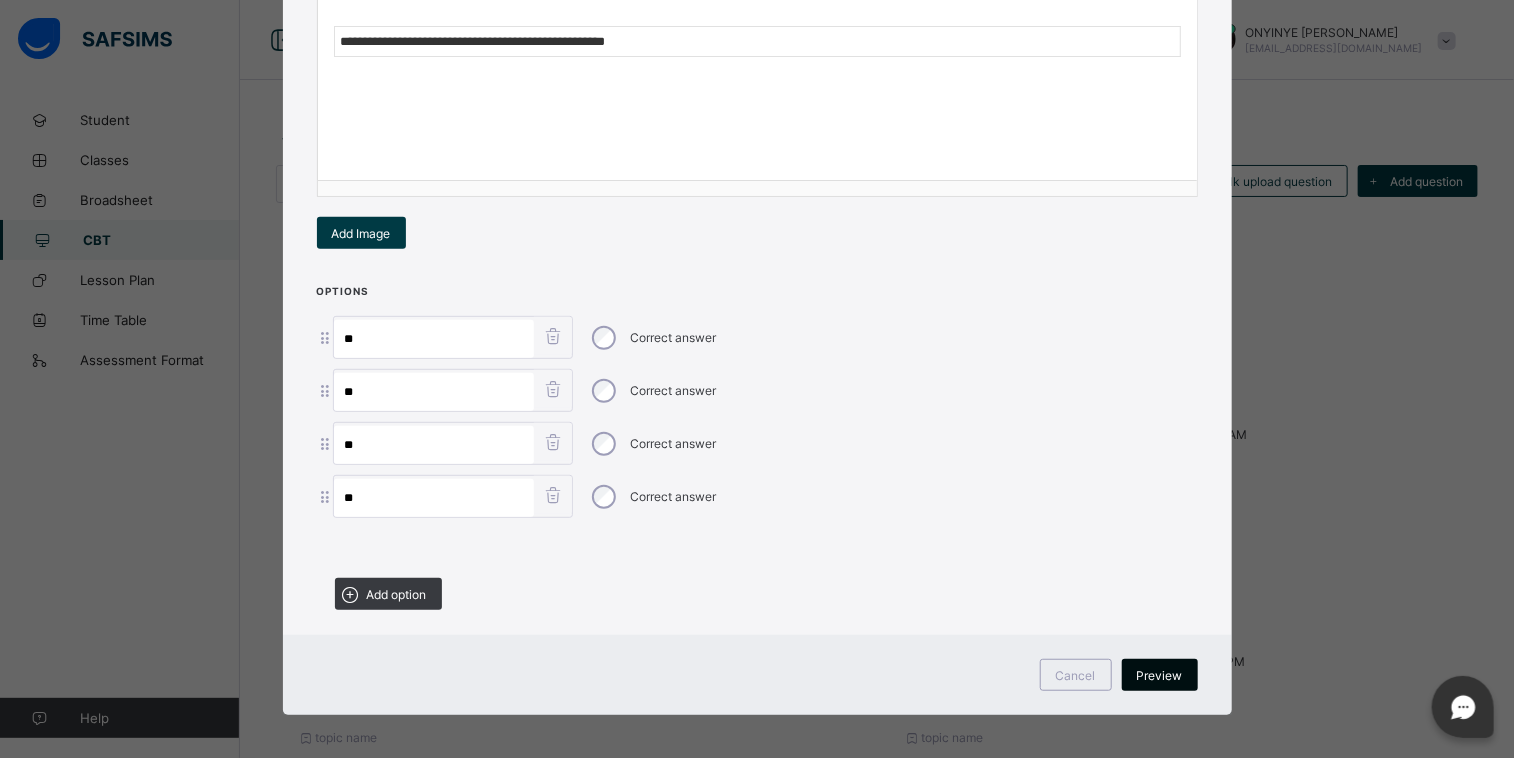 click on "Preview" at bounding box center [1160, 675] 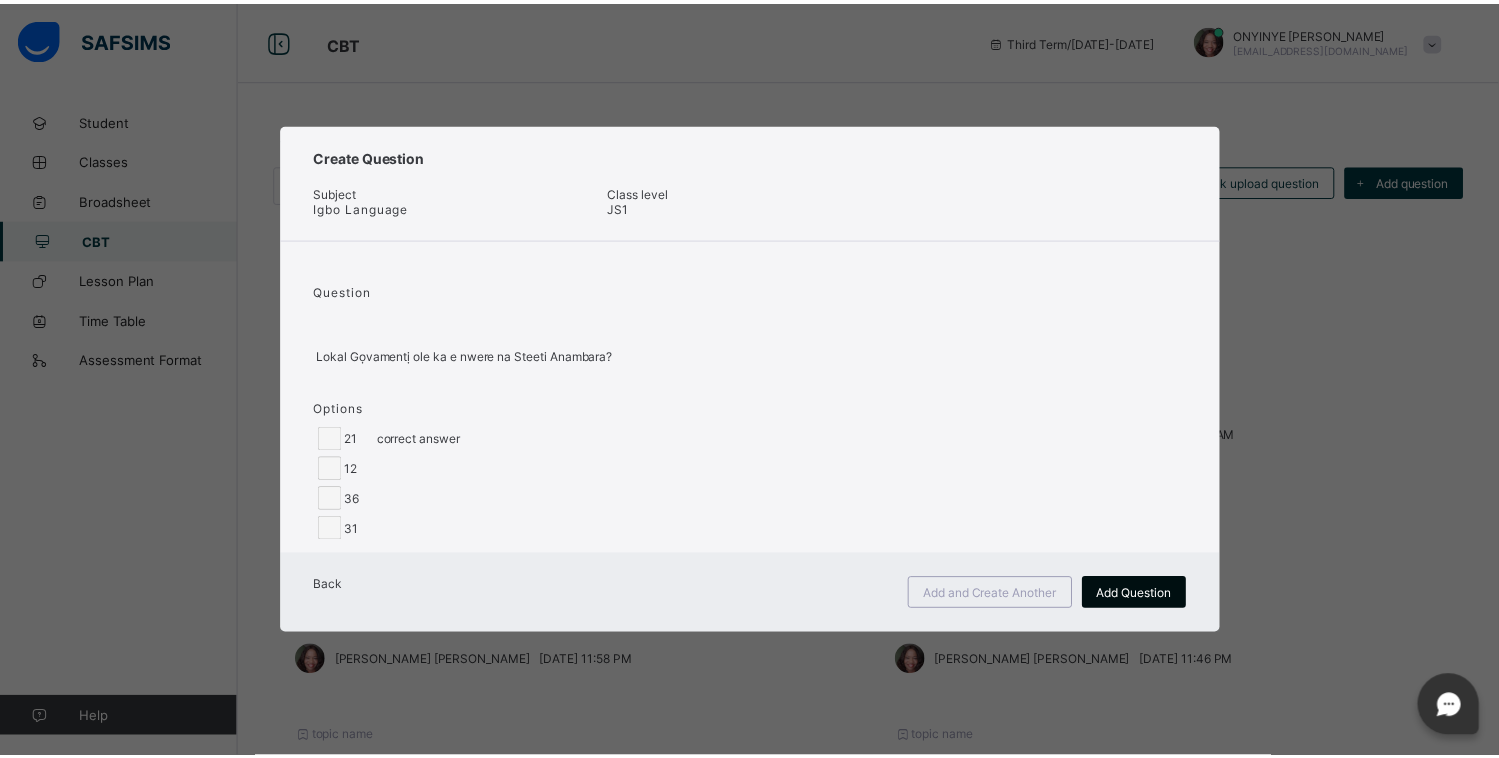 scroll, scrollTop: 0, scrollLeft: 0, axis: both 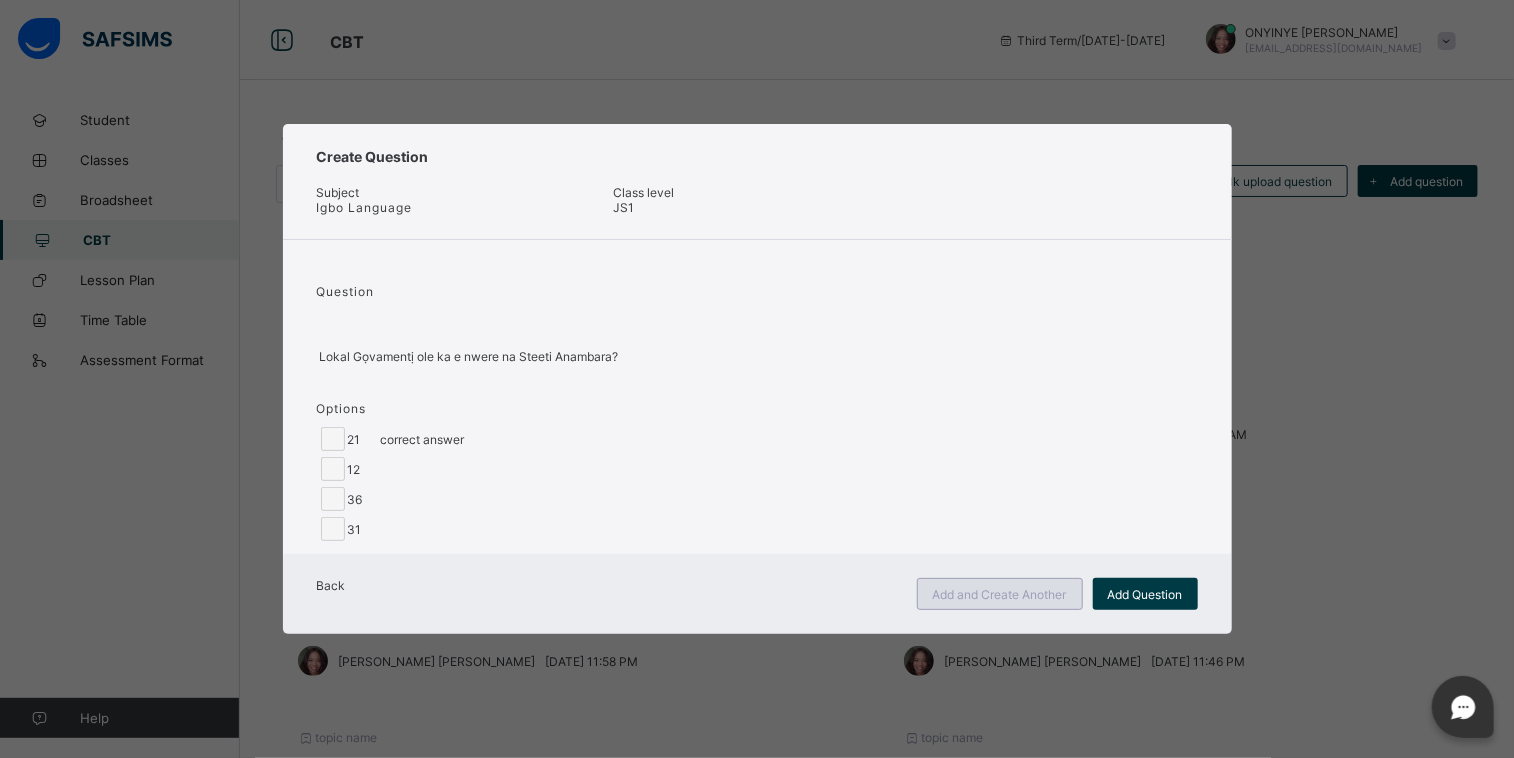 click on "Add and Create Another" at bounding box center (1000, 594) 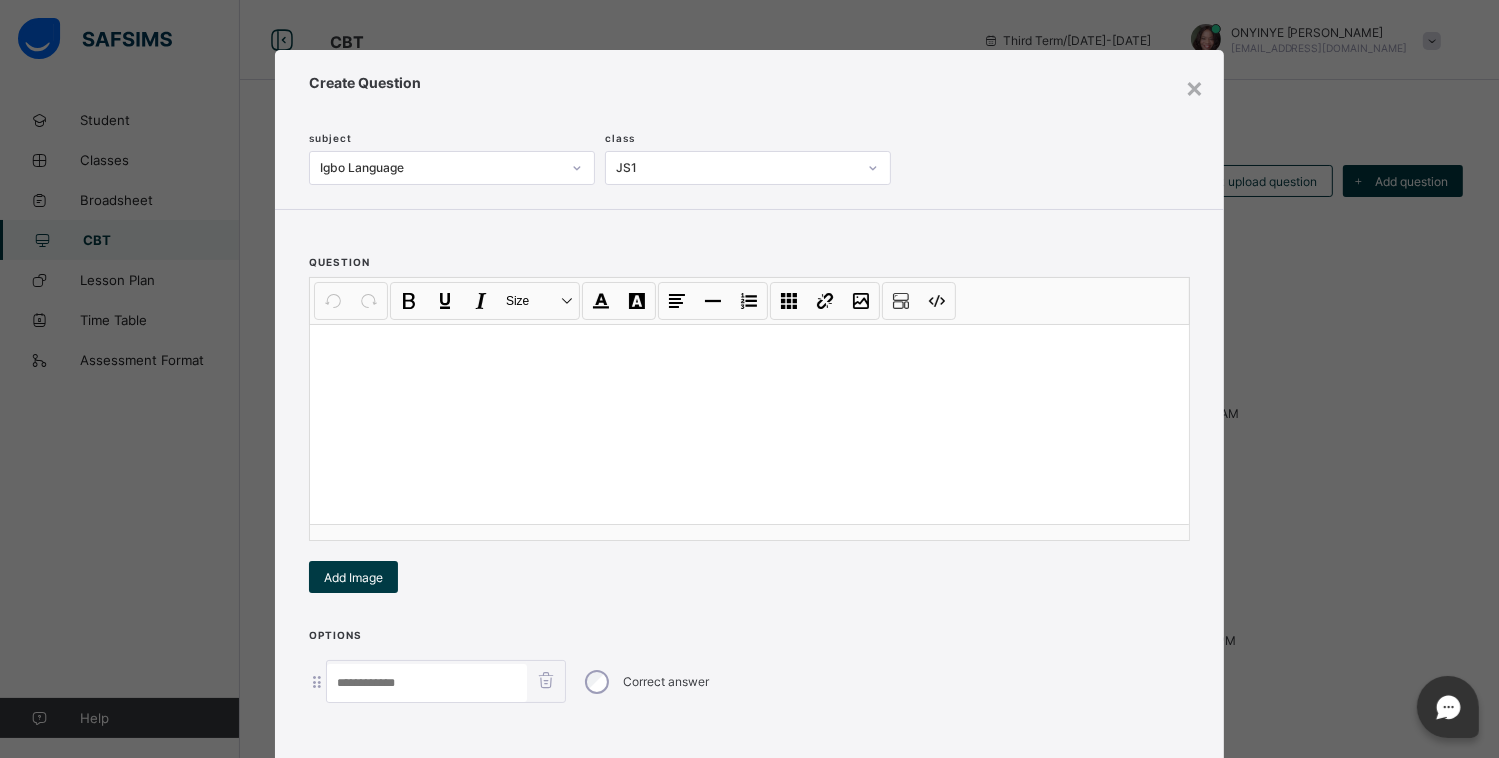 click at bounding box center (749, 730) 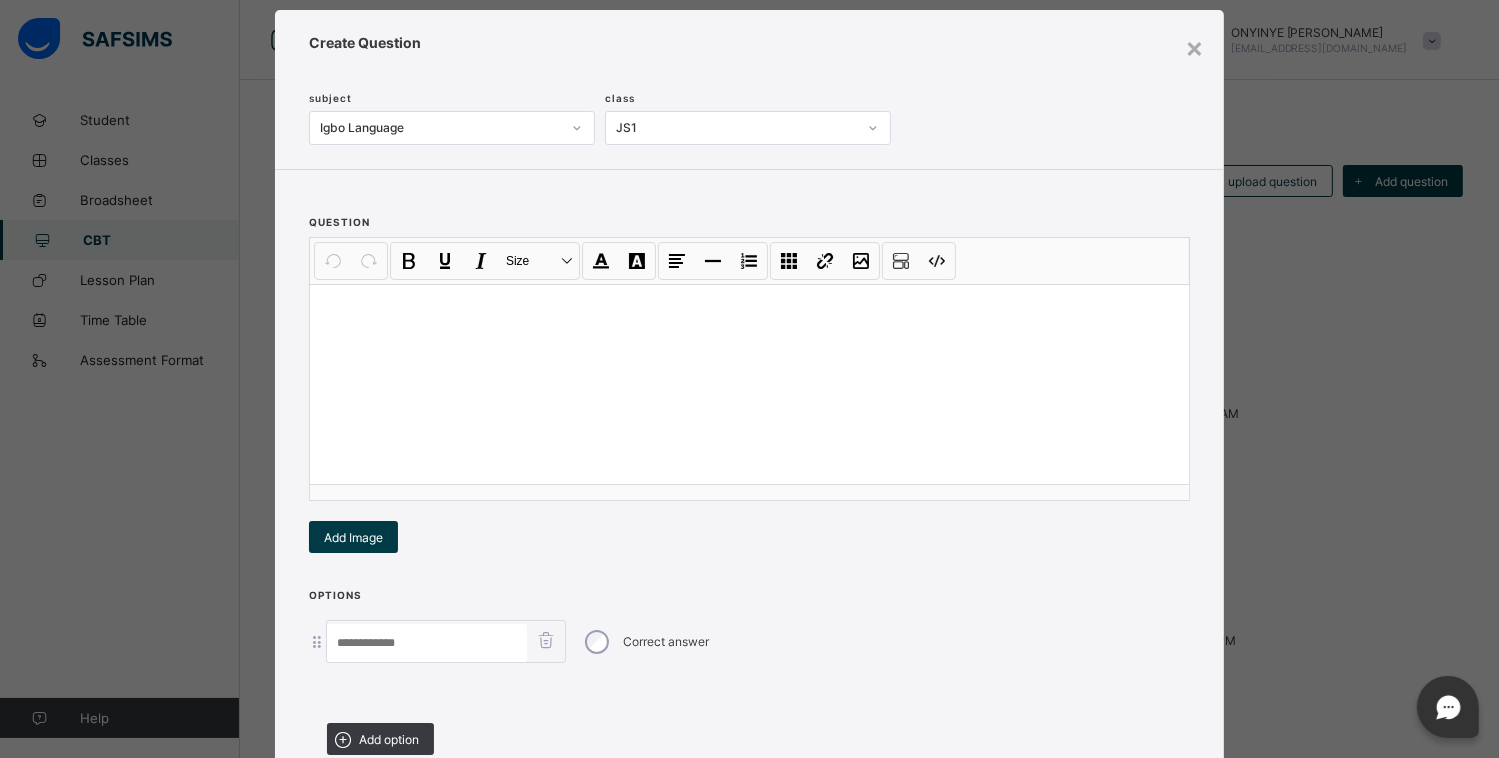 scroll, scrollTop: 186, scrollLeft: 0, axis: vertical 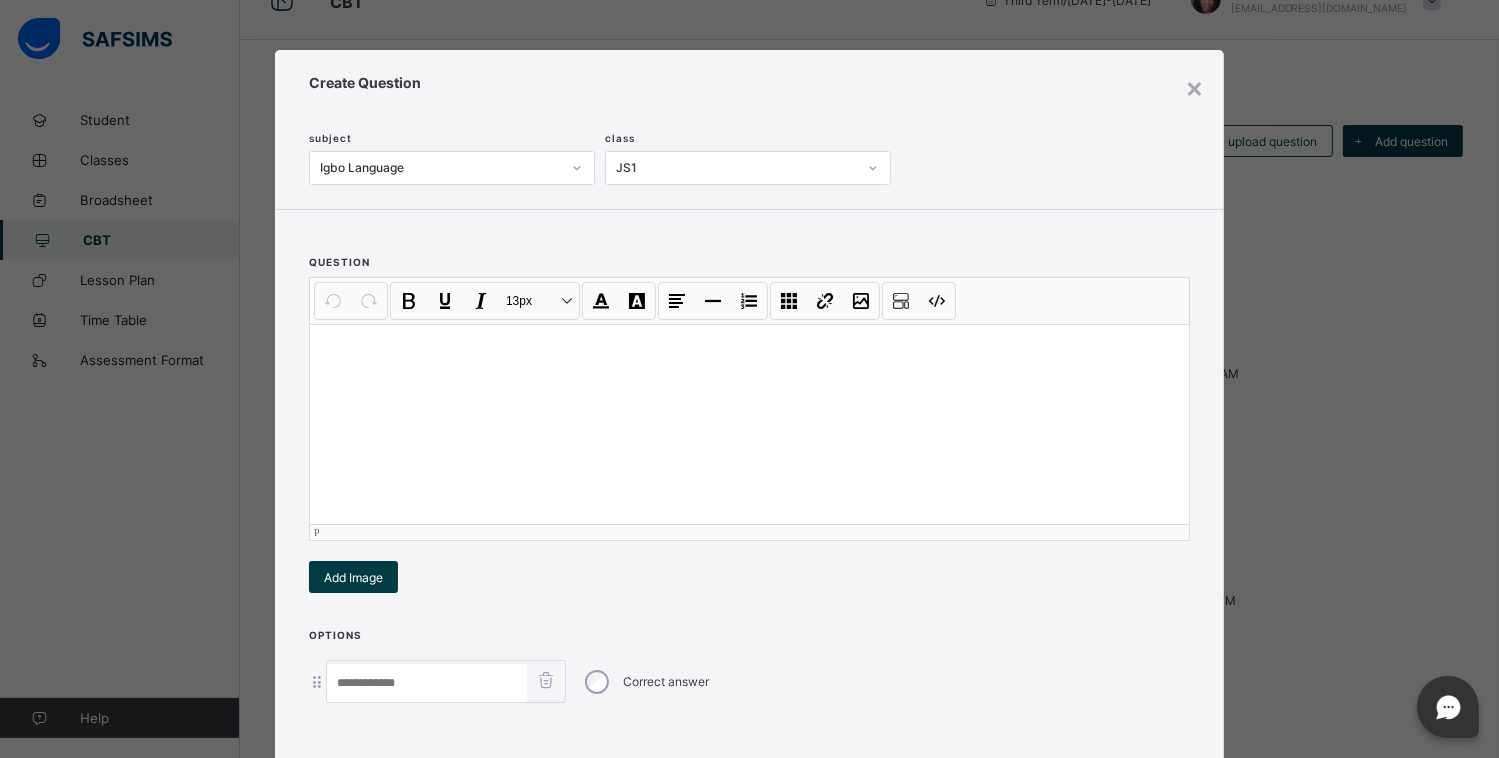 click at bounding box center [749, 424] 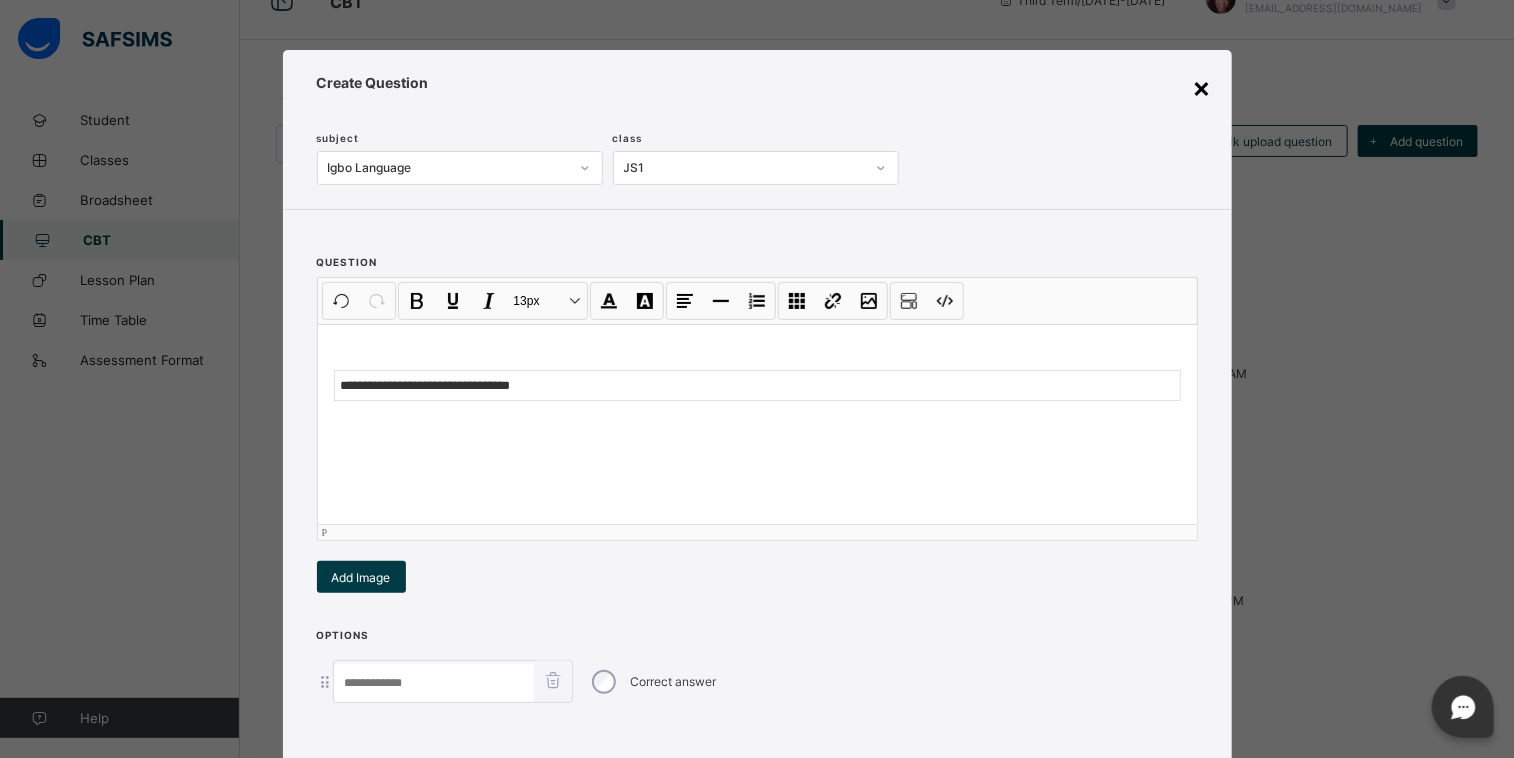 click on "×" at bounding box center [1202, 87] 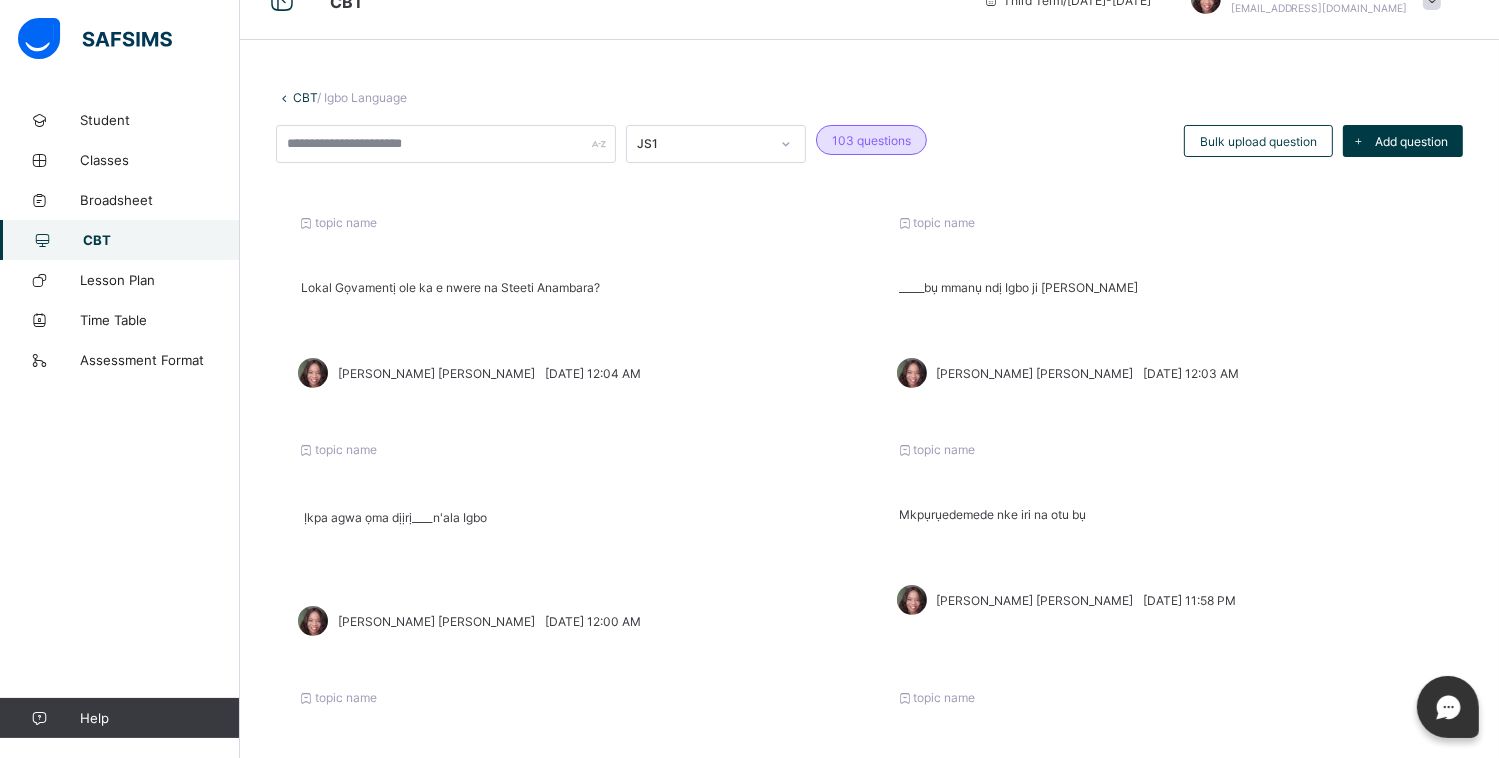 click on "CBT" at bounding box center [161, 240] 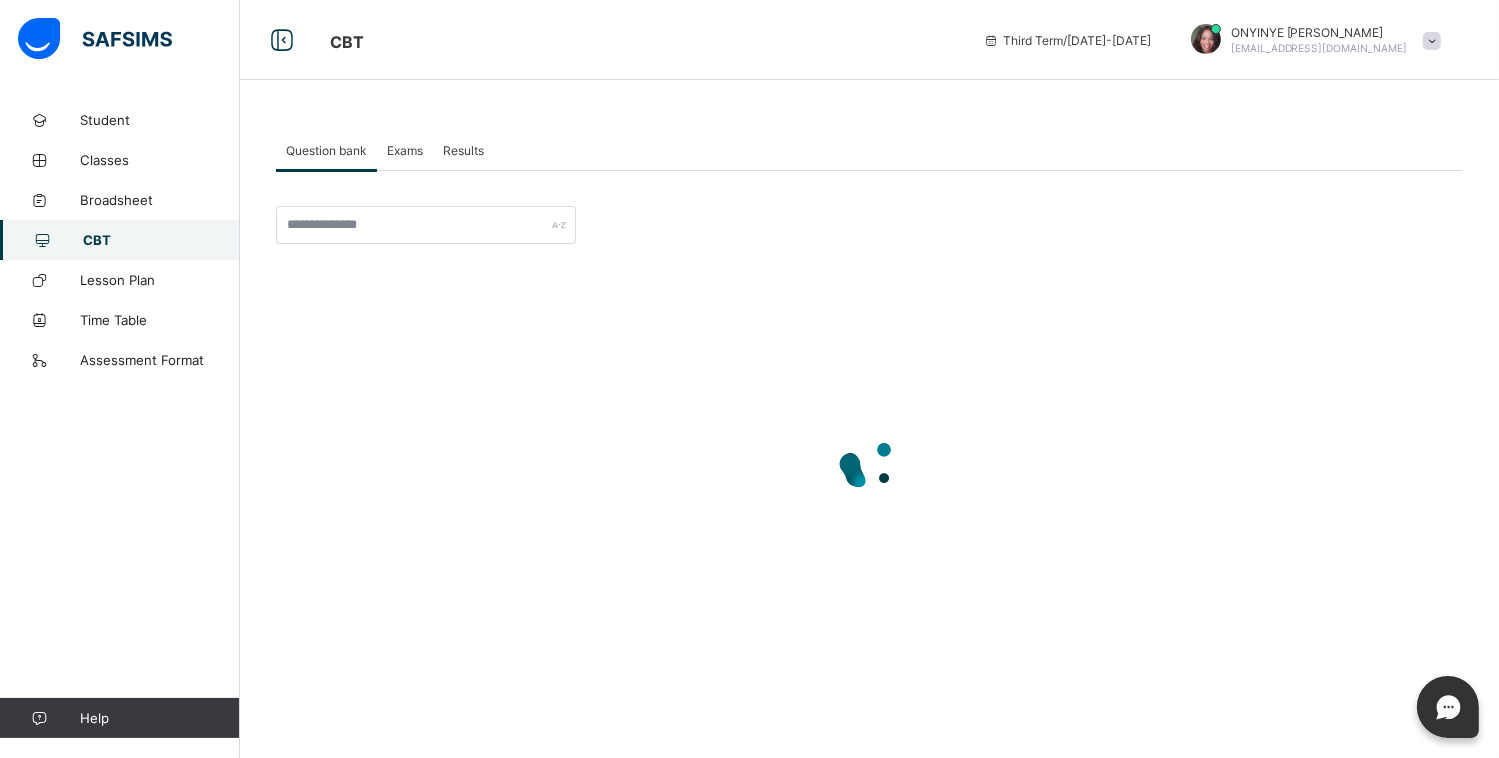 scroll, scrollTop: 0, scrollLeft: 0, axis: both 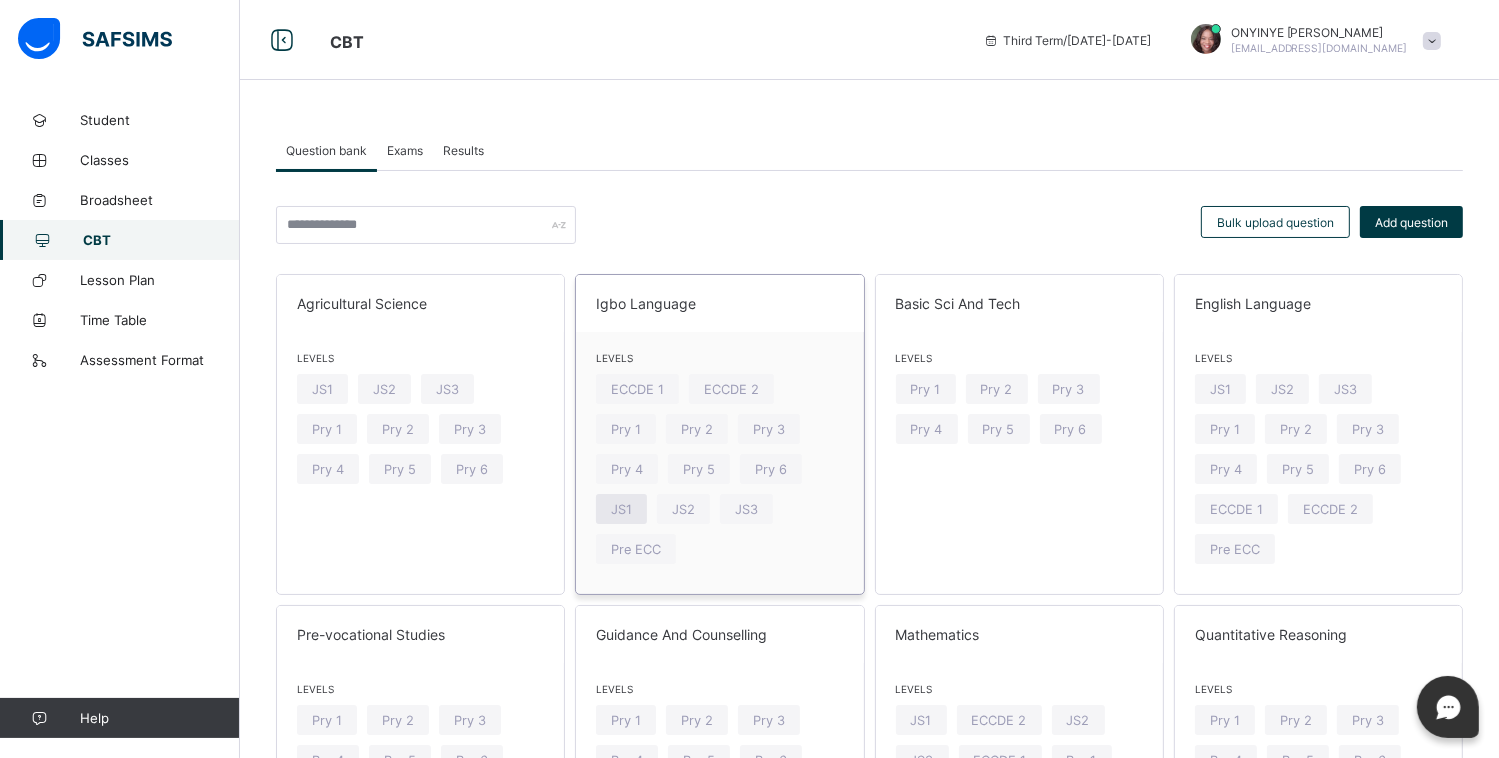 click on "JS1" at bounding box center [621, 509] 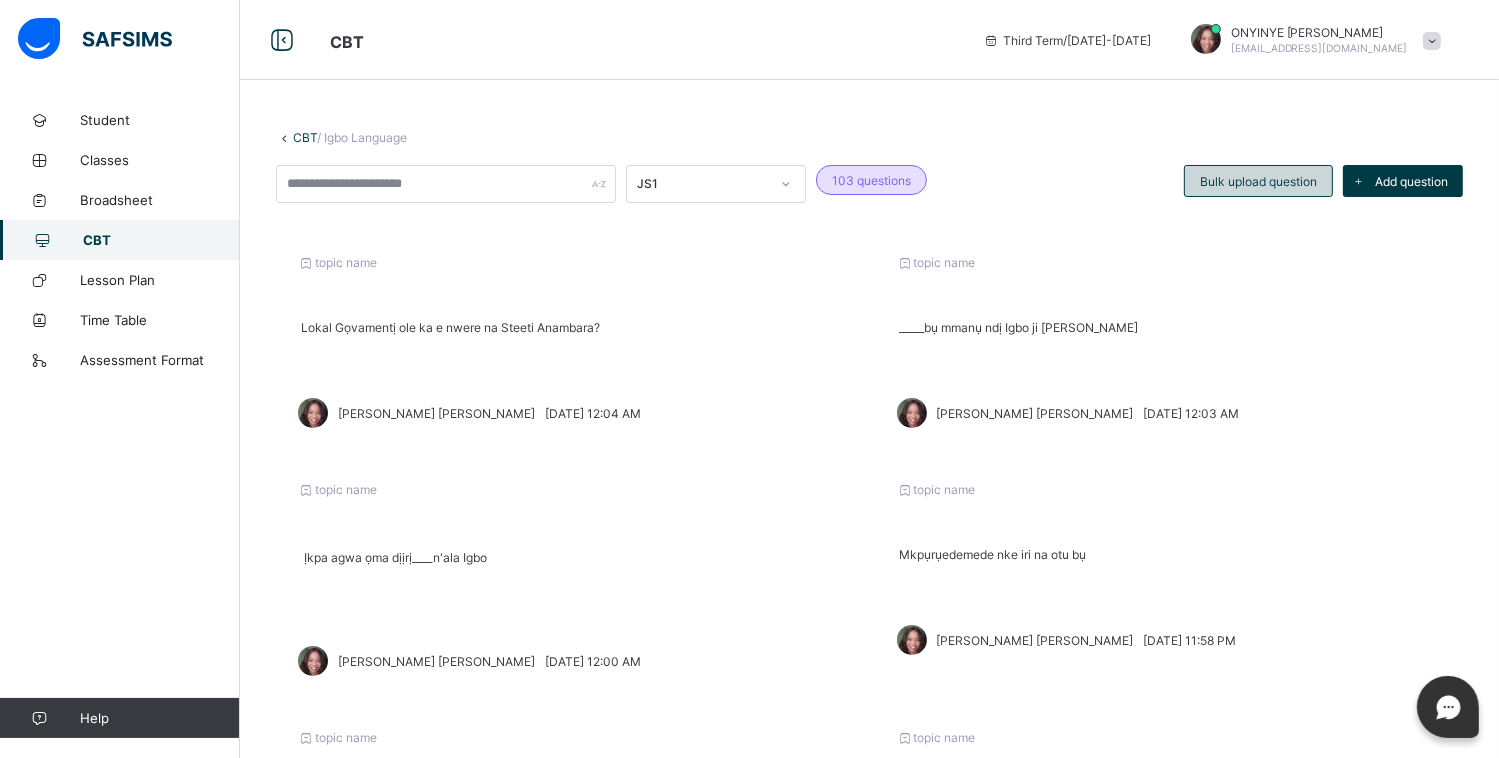 click on "Bulk upload question" at bounding box center [1258, 181] 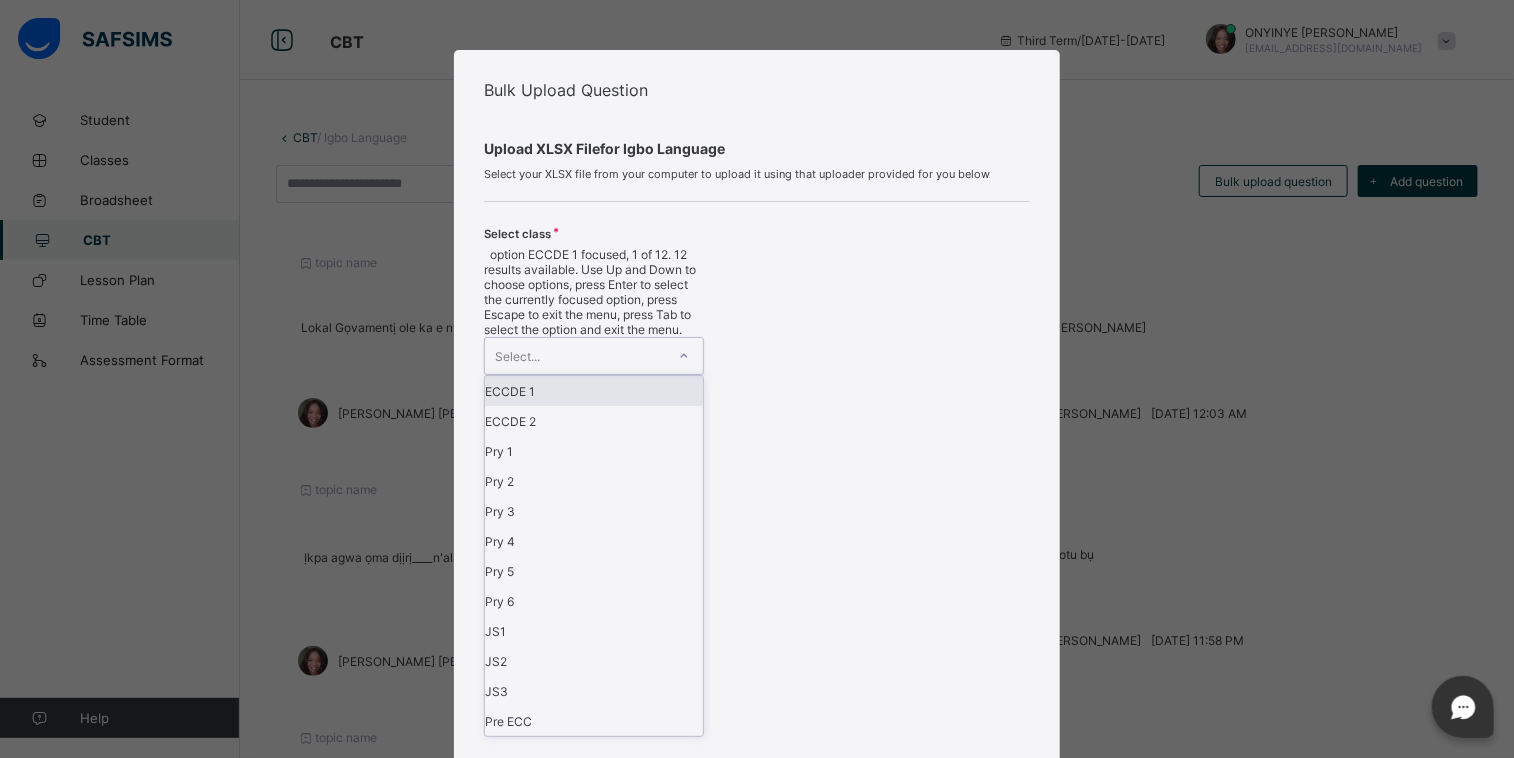 click 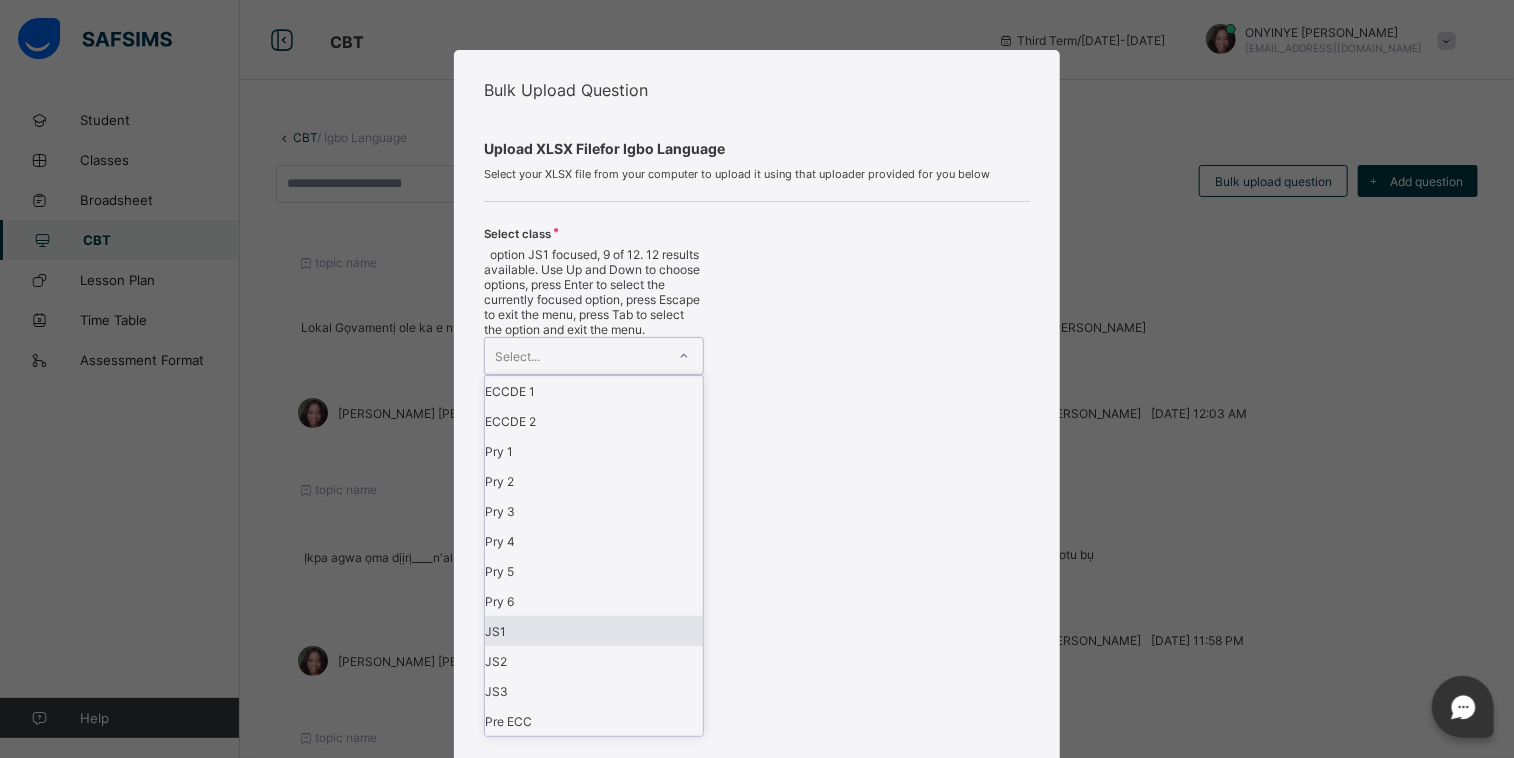 click on "JS1" at bounding box center (594, 631) 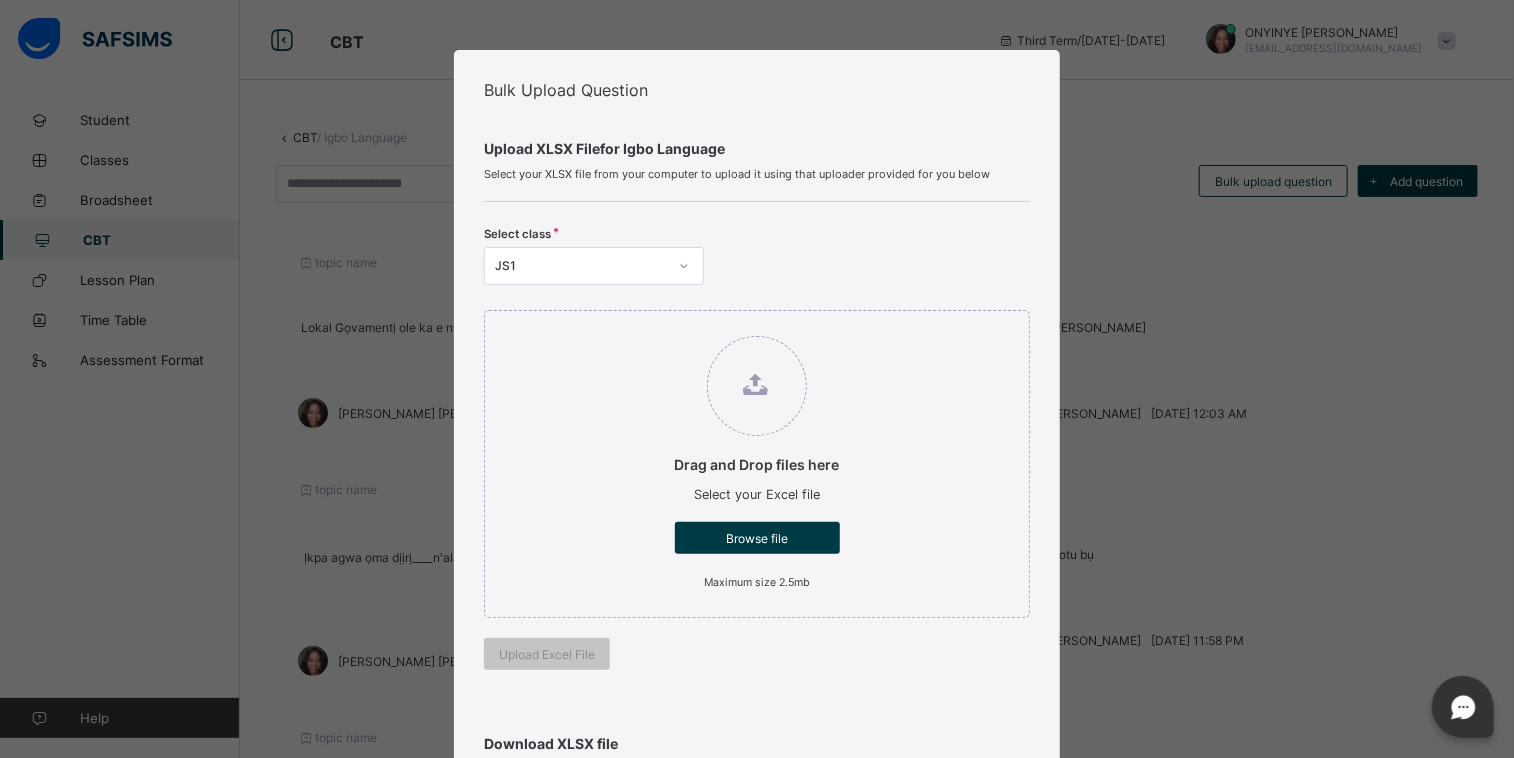 click 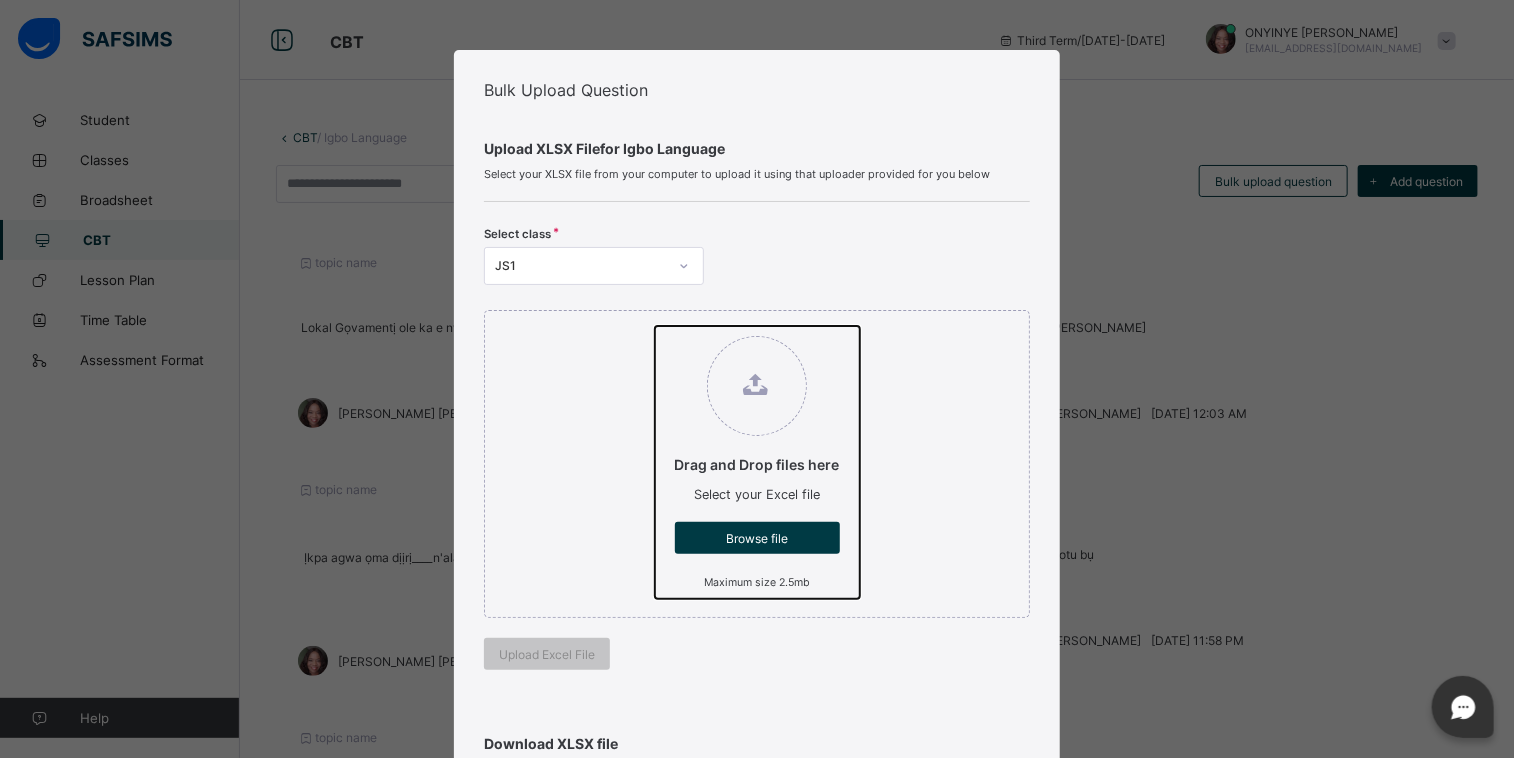 click on "Drag and Drop files here Select your Excel file Browse file Maximum size 2.5mb" at bounding box center [655, 326] 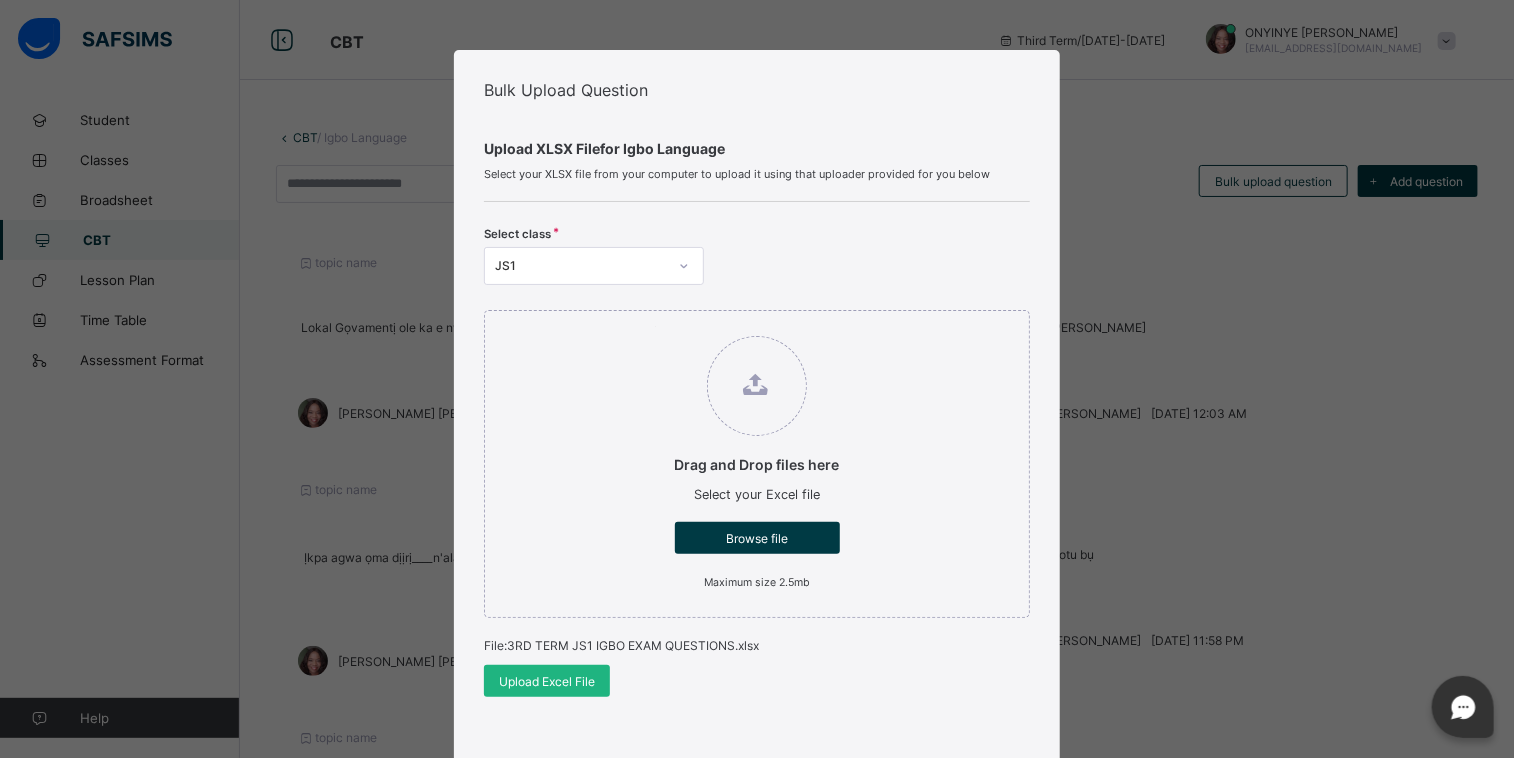 click on "Upload Excel File" at bounding box center (547, 681) 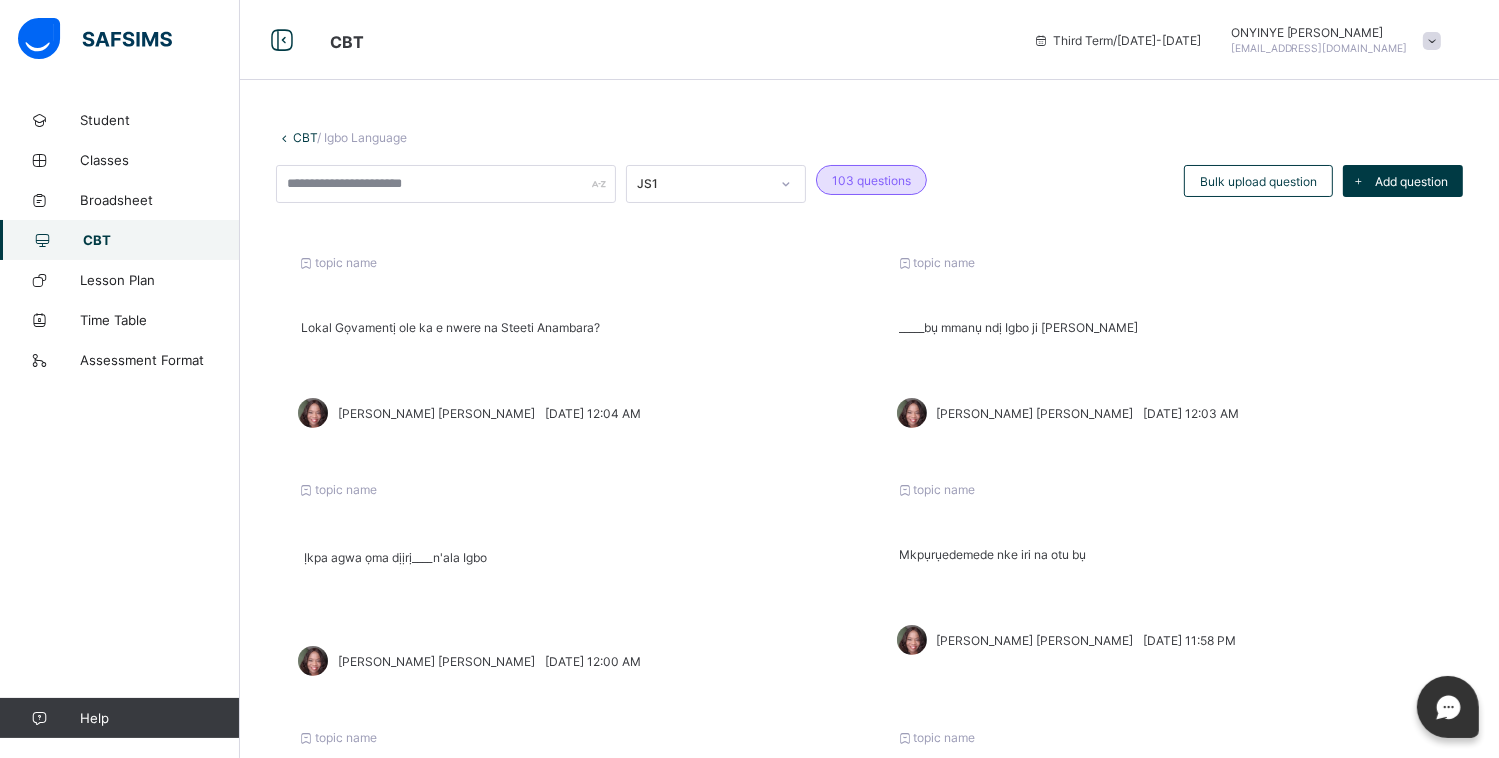 click on "Lokal   Gọvamentị ole ka e nwere na Steeti Anambara?" at bounding box center [450, 327] 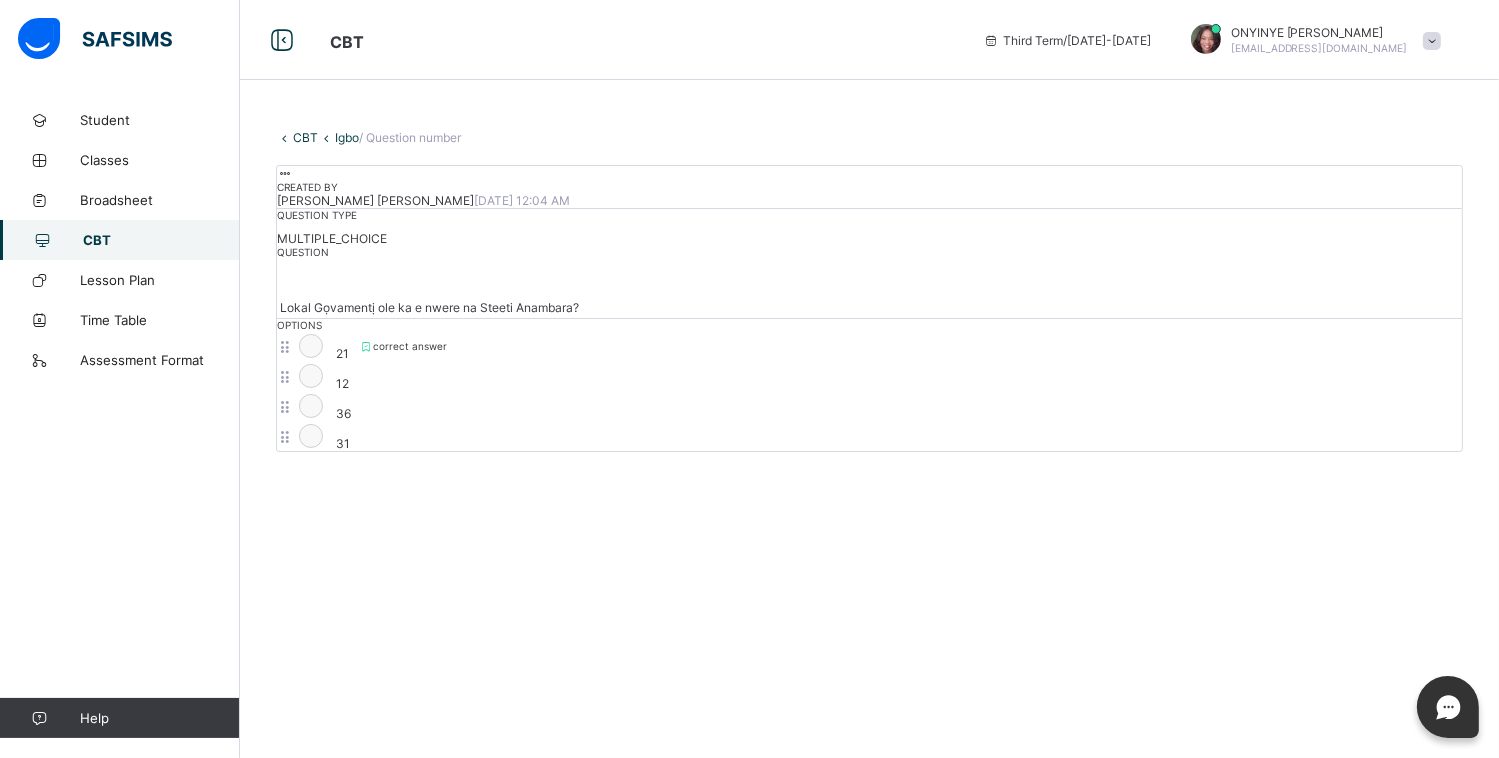 click on "Lokal   Gọvamentị ole ka e nwere na Steeti Anambara?" at bounding box center (869, 294) 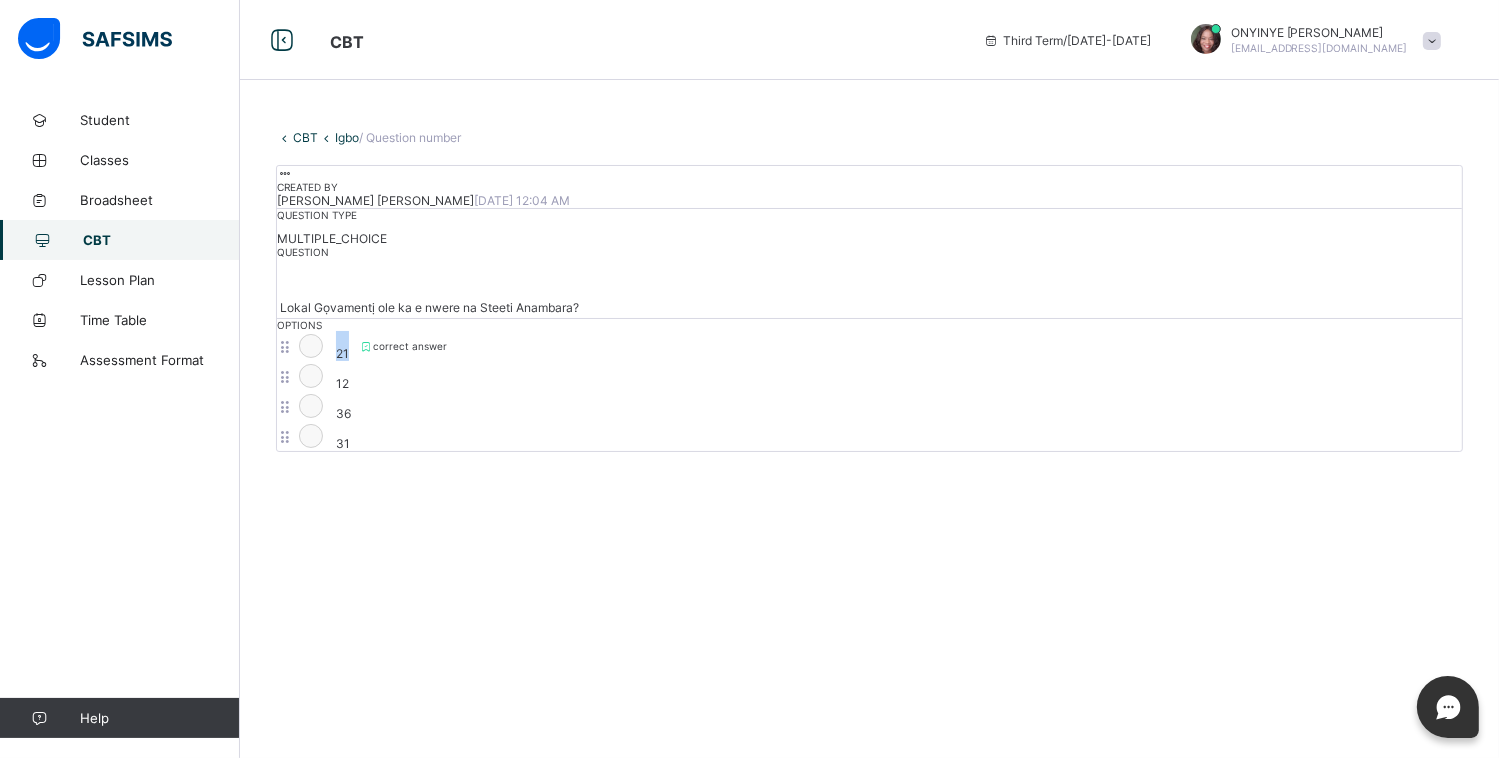 drag, startPoint x: 328, startPoint y: 477, endPoint x: 403, endPoint y: 477, distance: 75 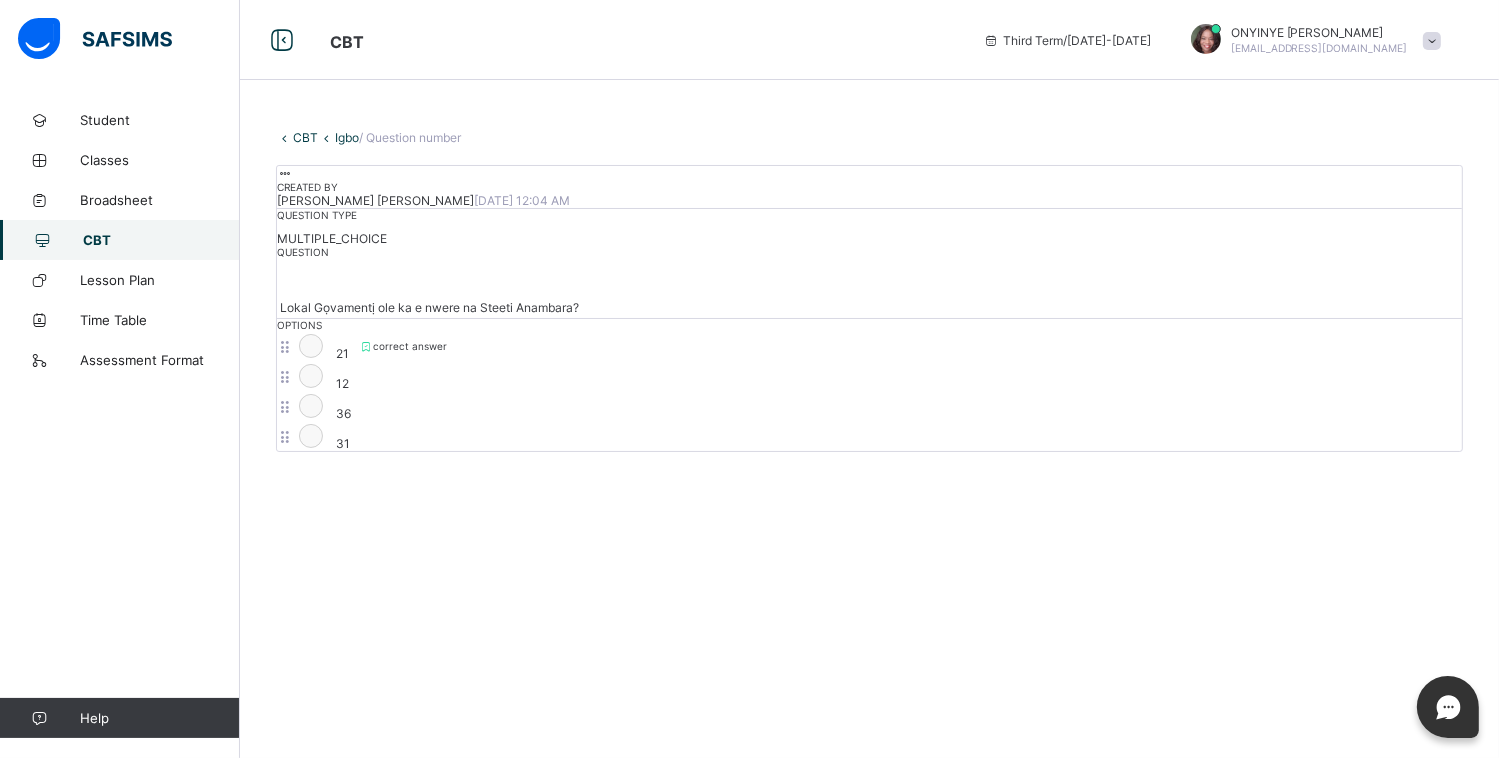 click on "21" at bounding box center (342, 353) 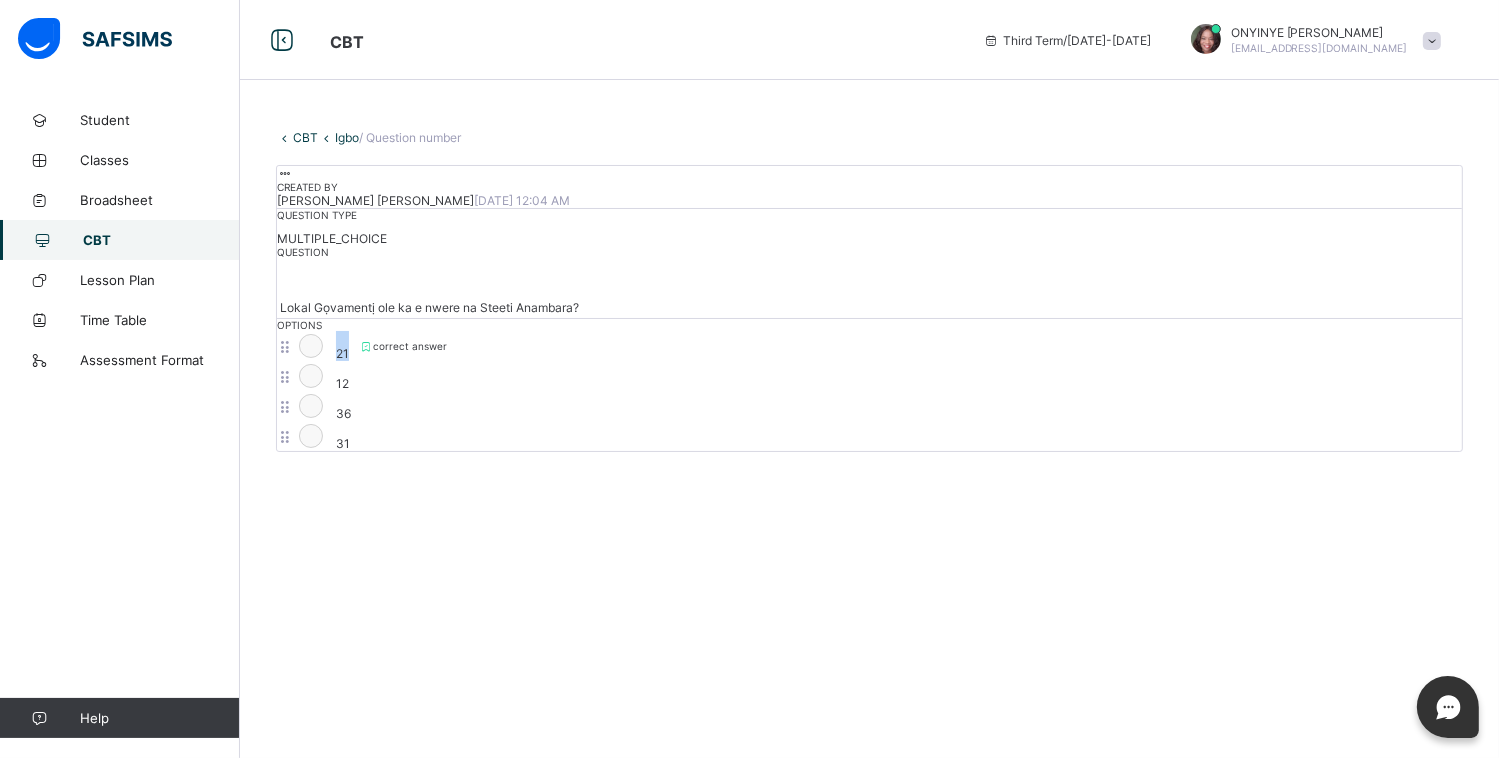 click on "21" at bounding box center [342, 353] 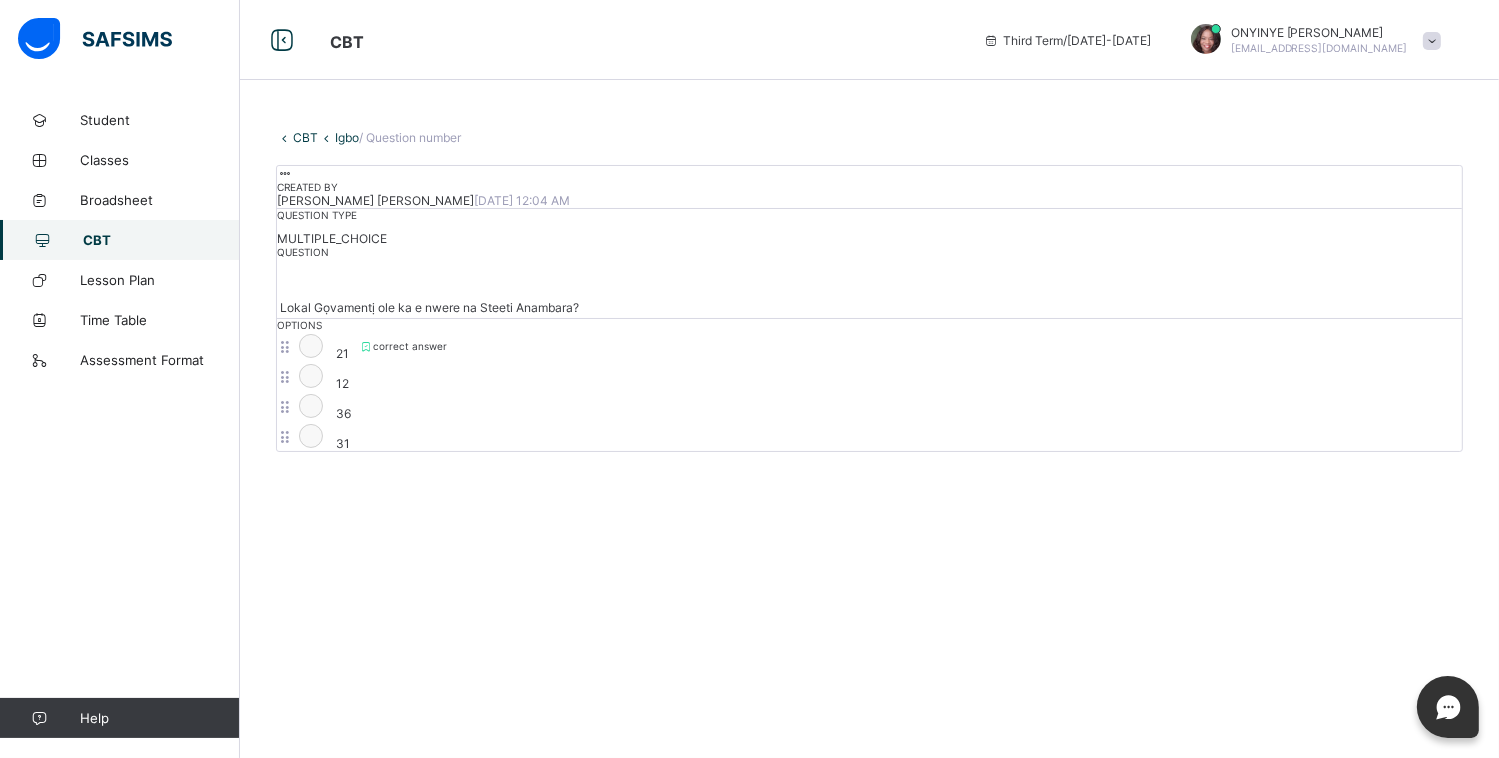 click on "21" at bounding box center (342, 353) 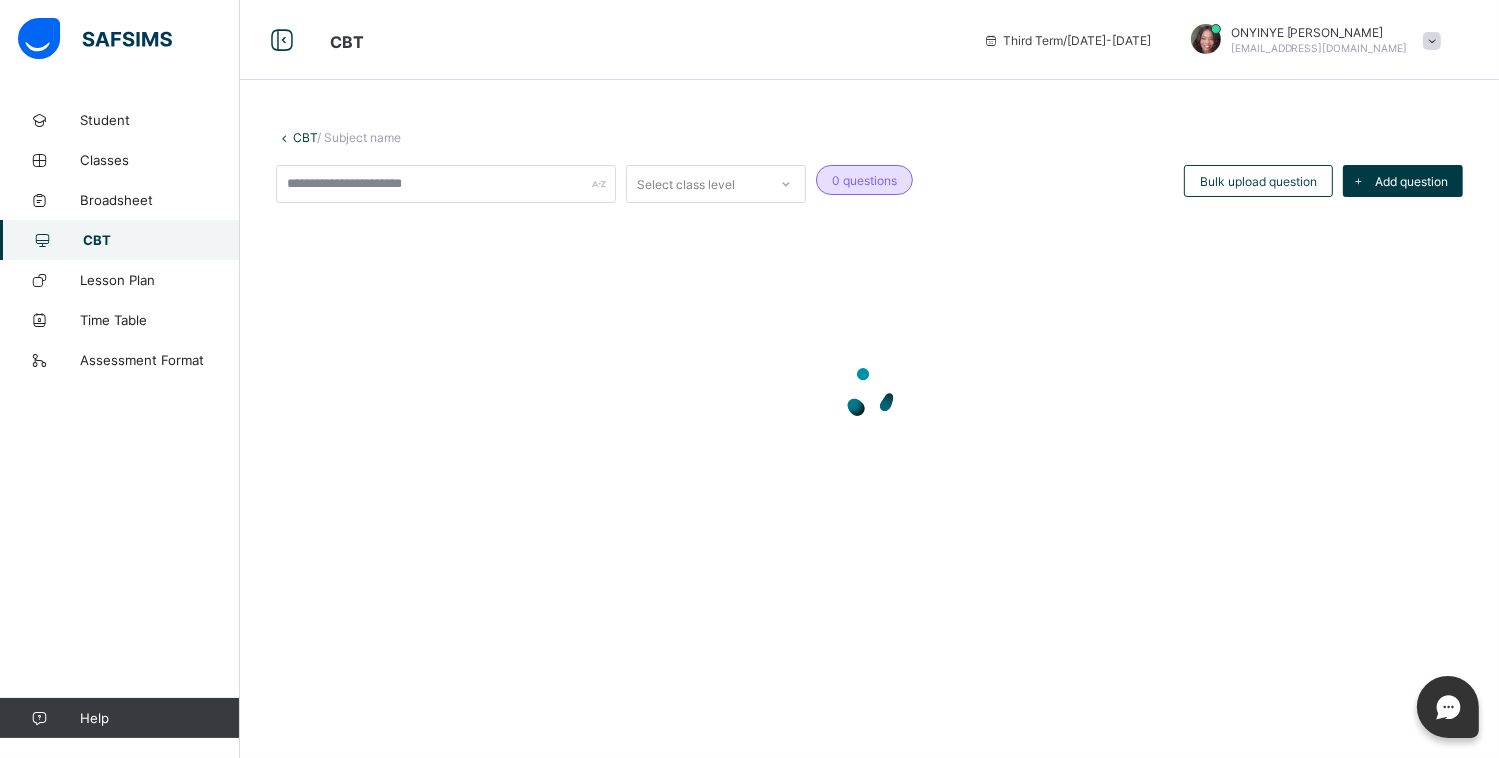 scroll, scrollTop: 0, scrollLeft: 0, axis: both 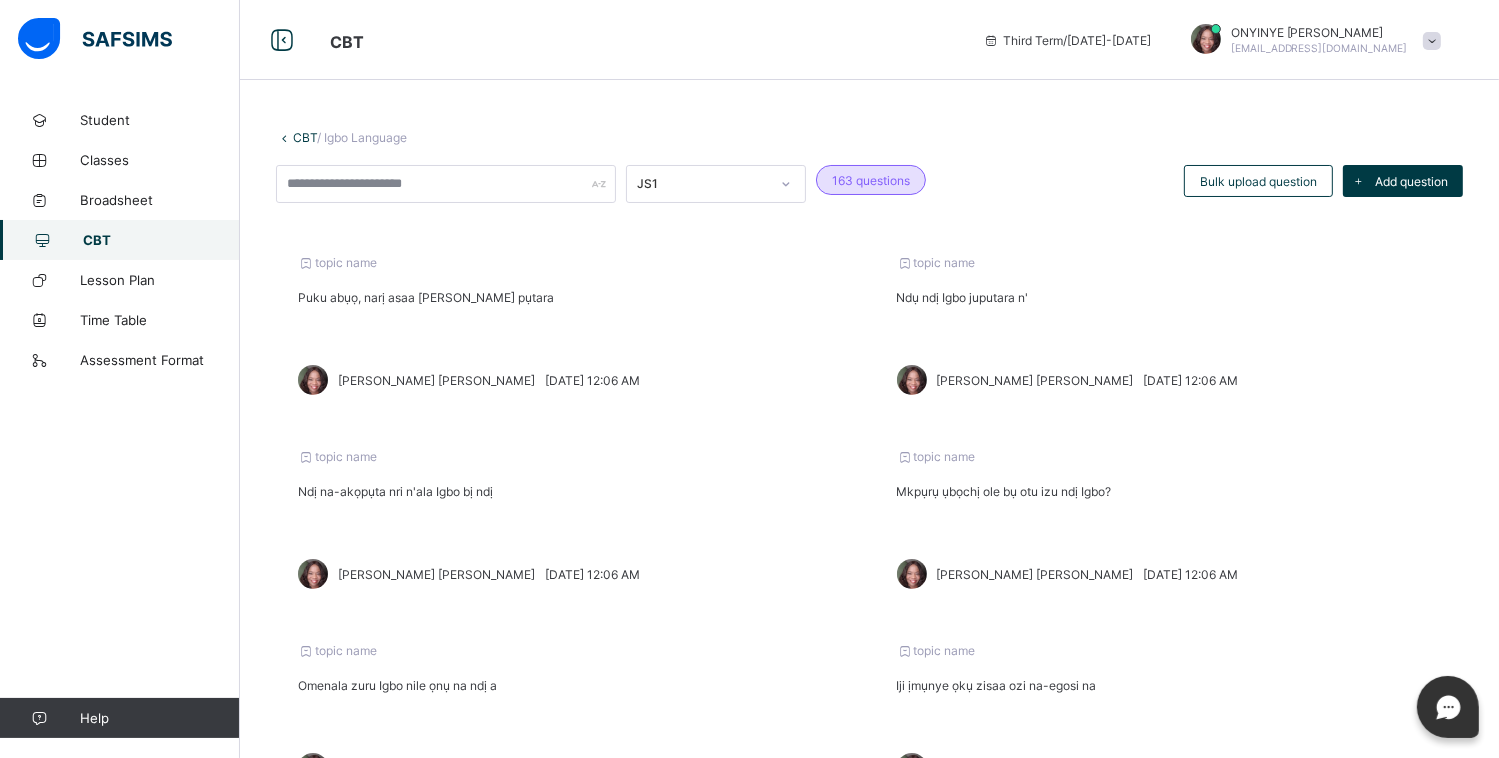 click on "CBT" at bounding box center [161, 240] 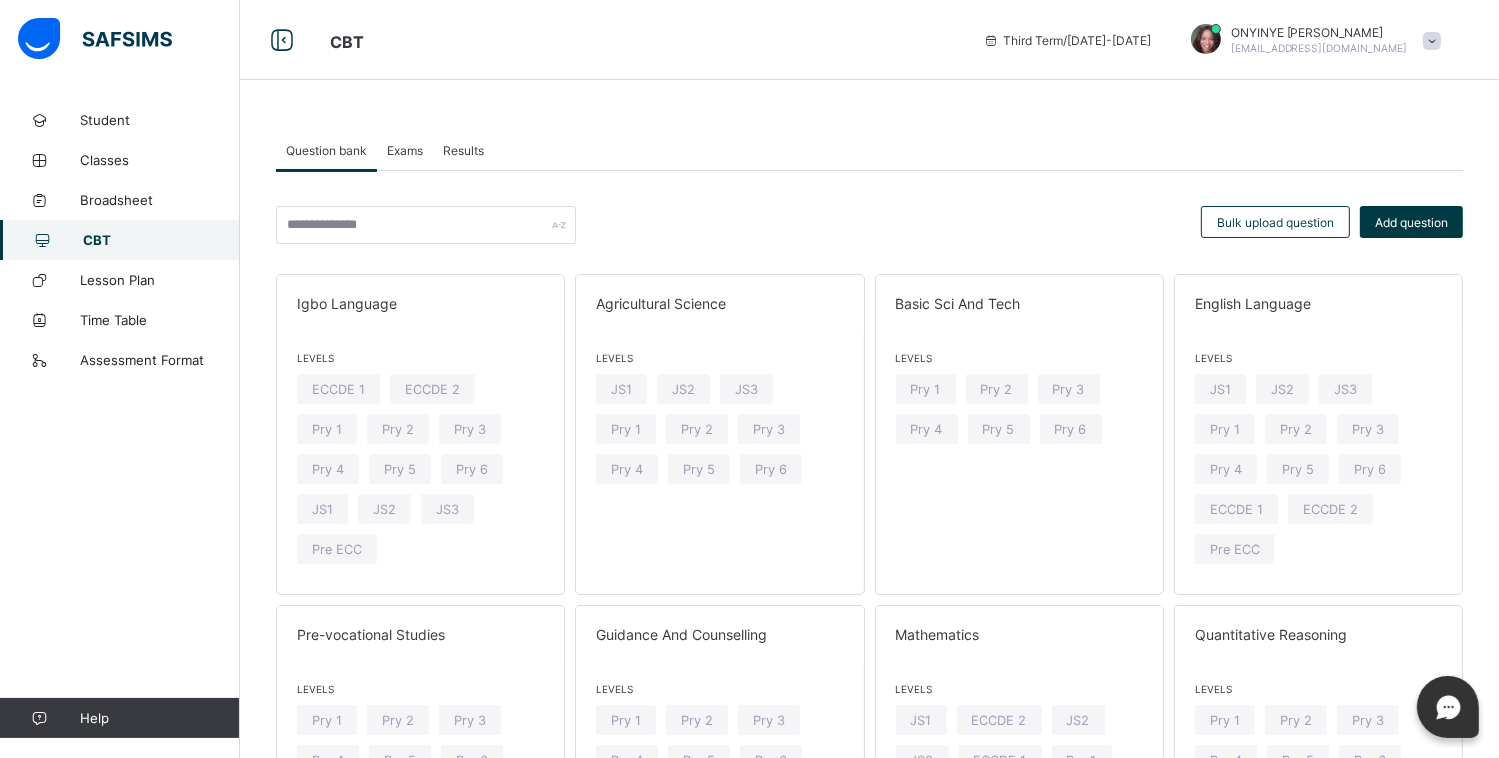 click on "Exams" at bounding box center (405, 150) 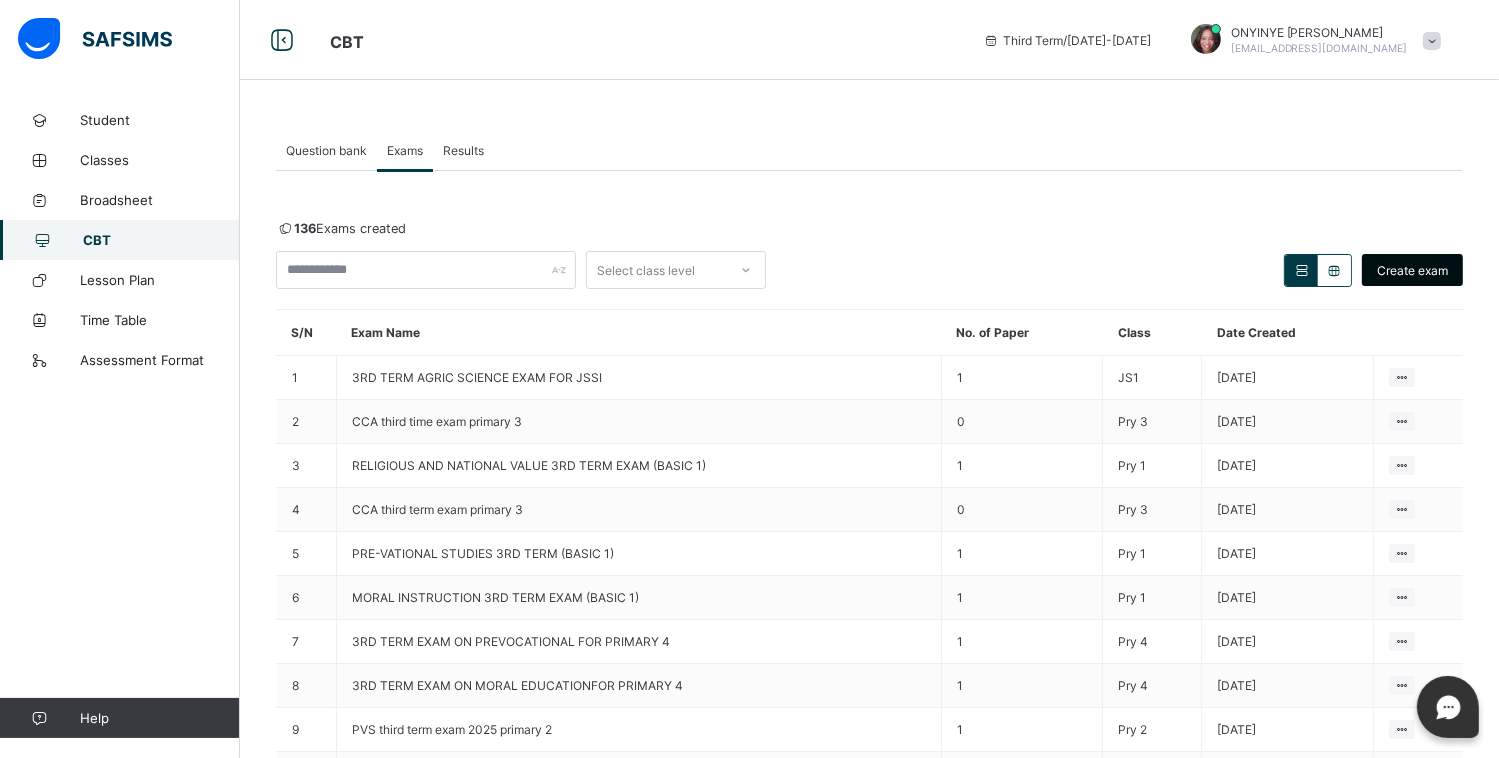 click on "Create exam" at bounding box center [1412, 270] 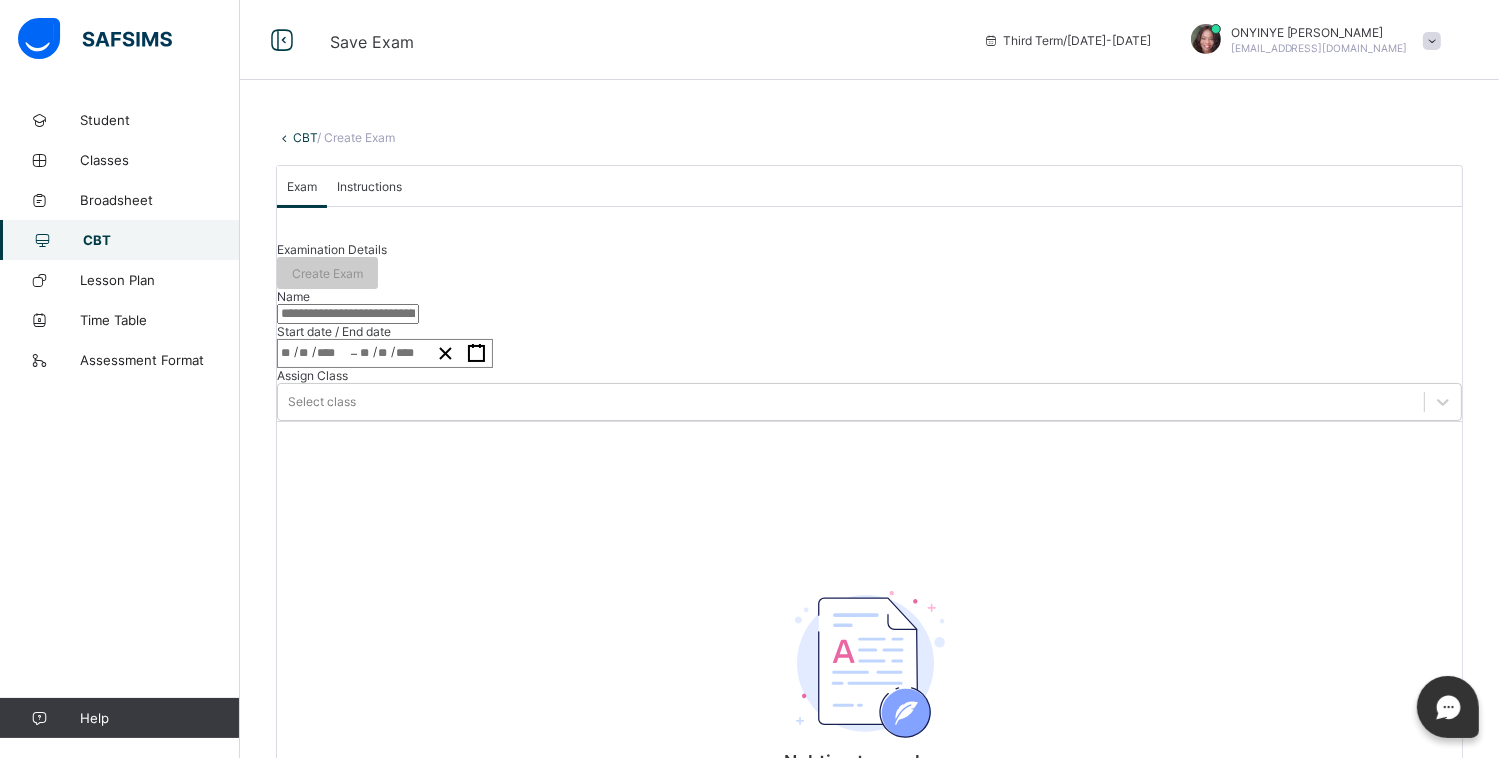 click on "Instructions" at bounding box center (369, 186) 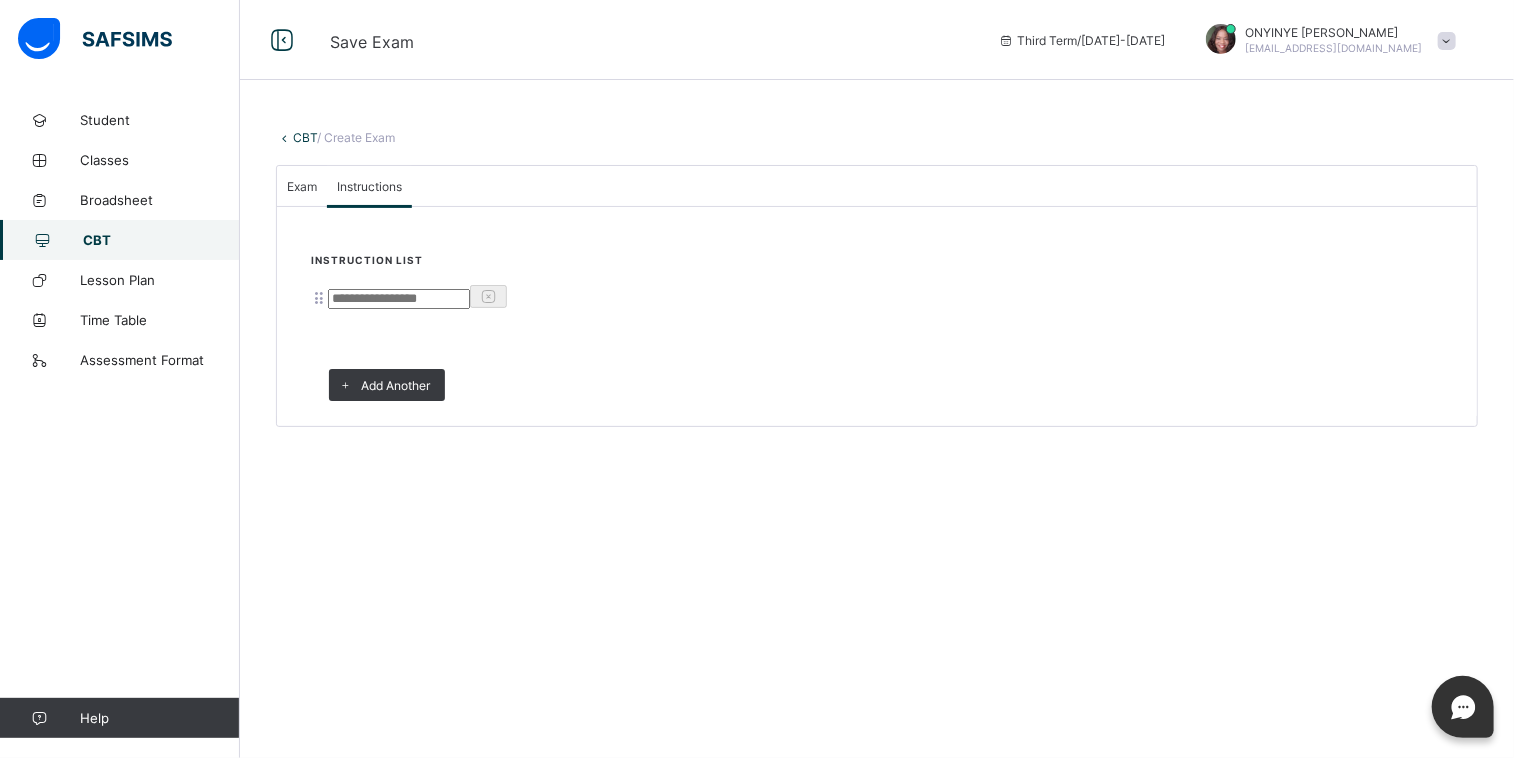 click on "Exam" at bounding box center [302, 186] 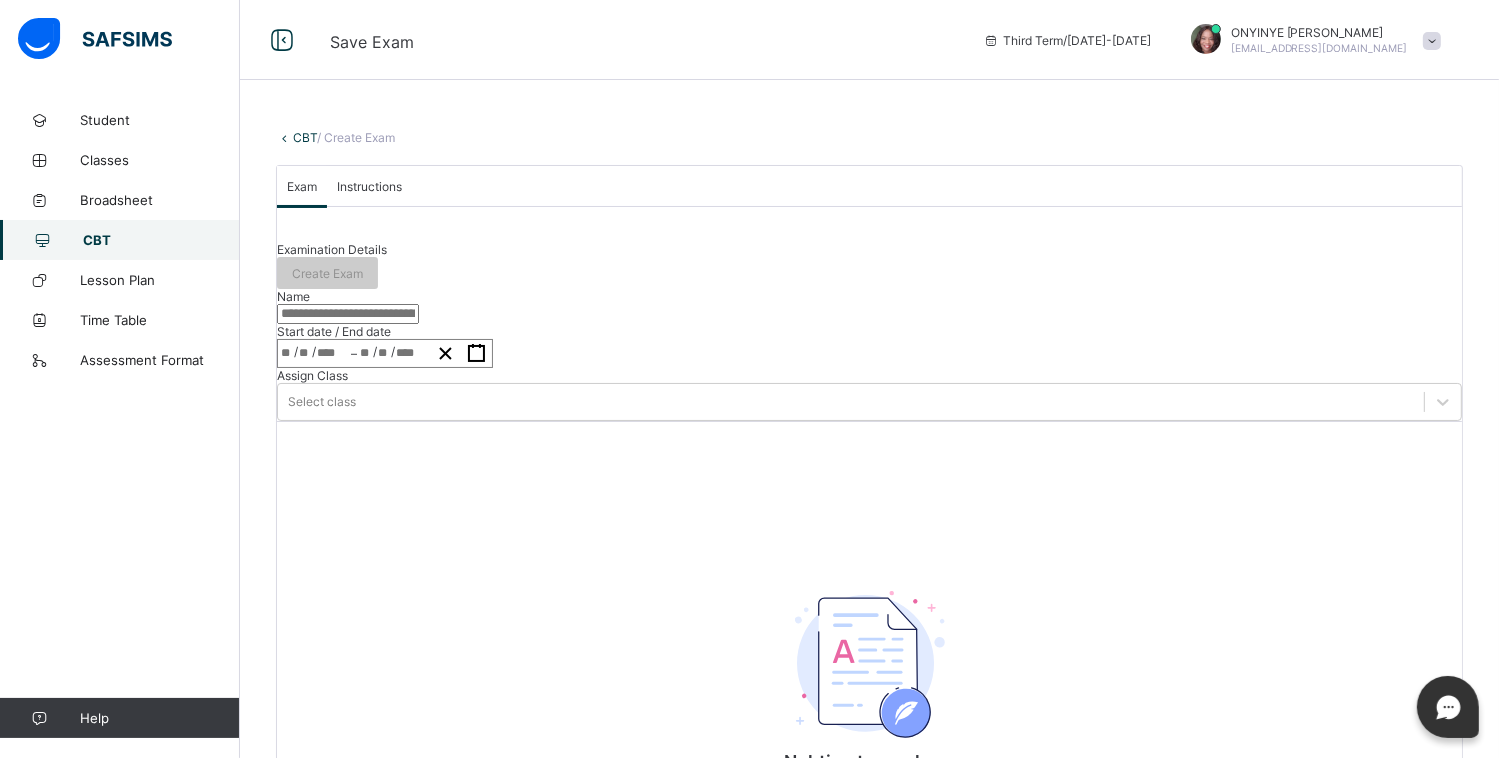 click at bounding box center (348, 314) 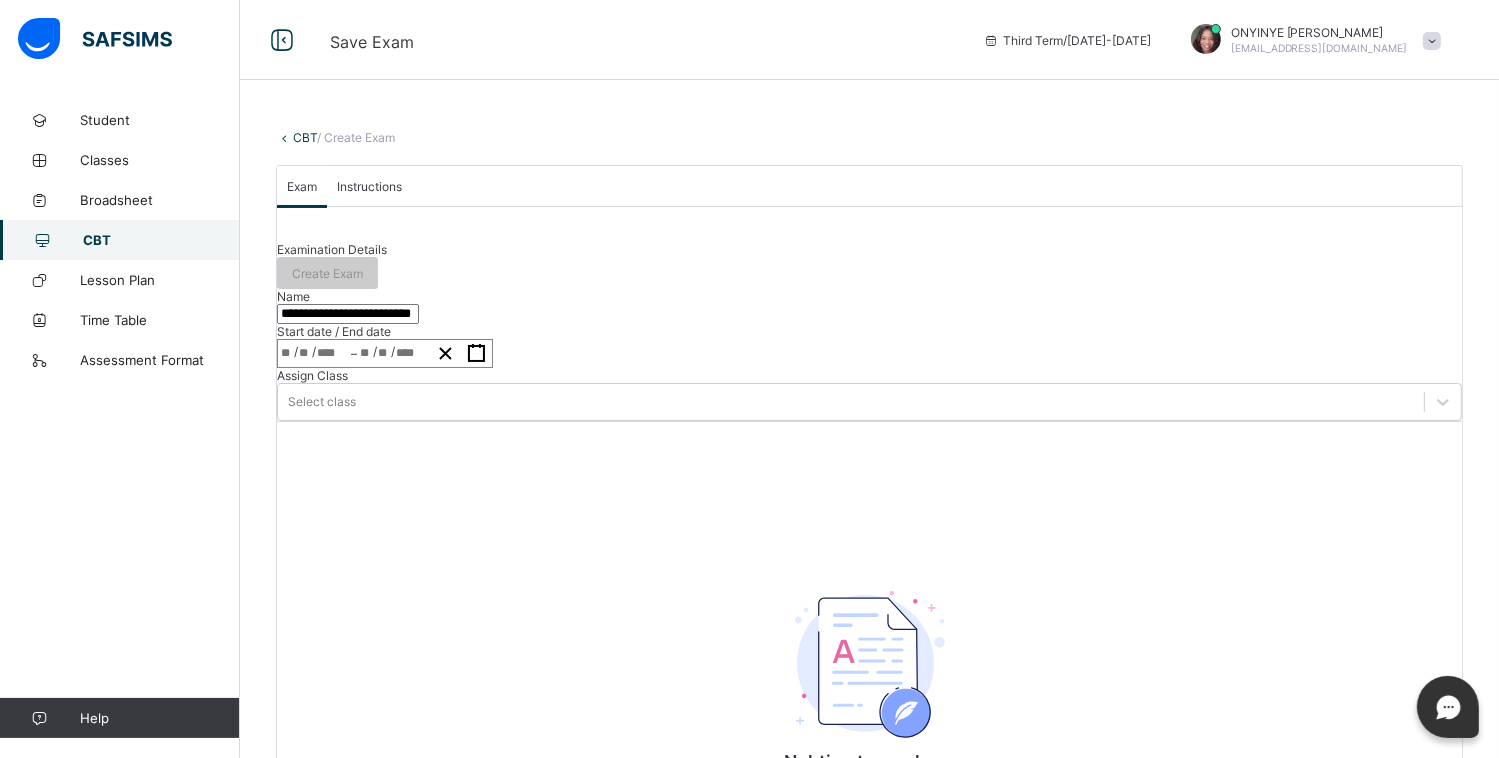 type on "**********" 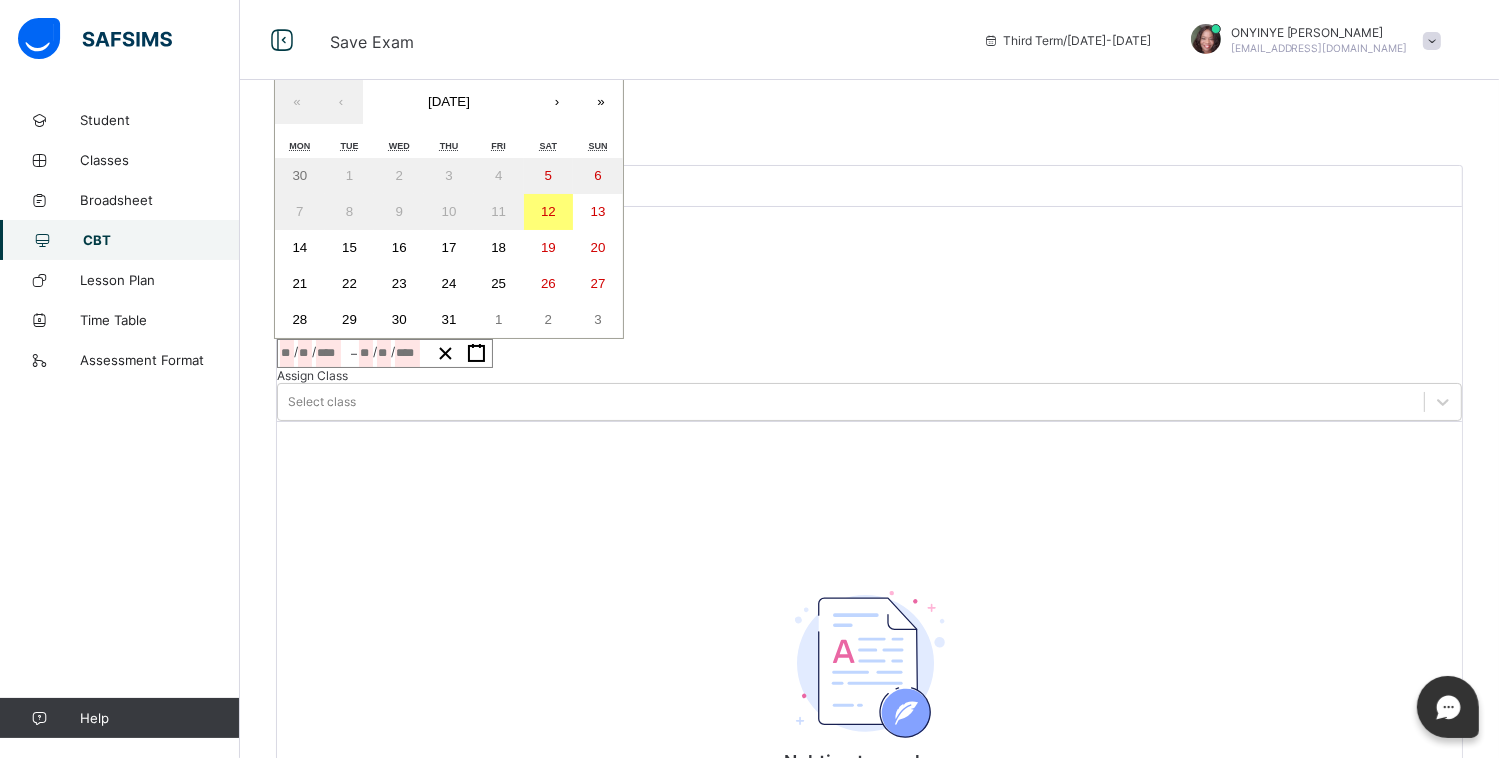 click 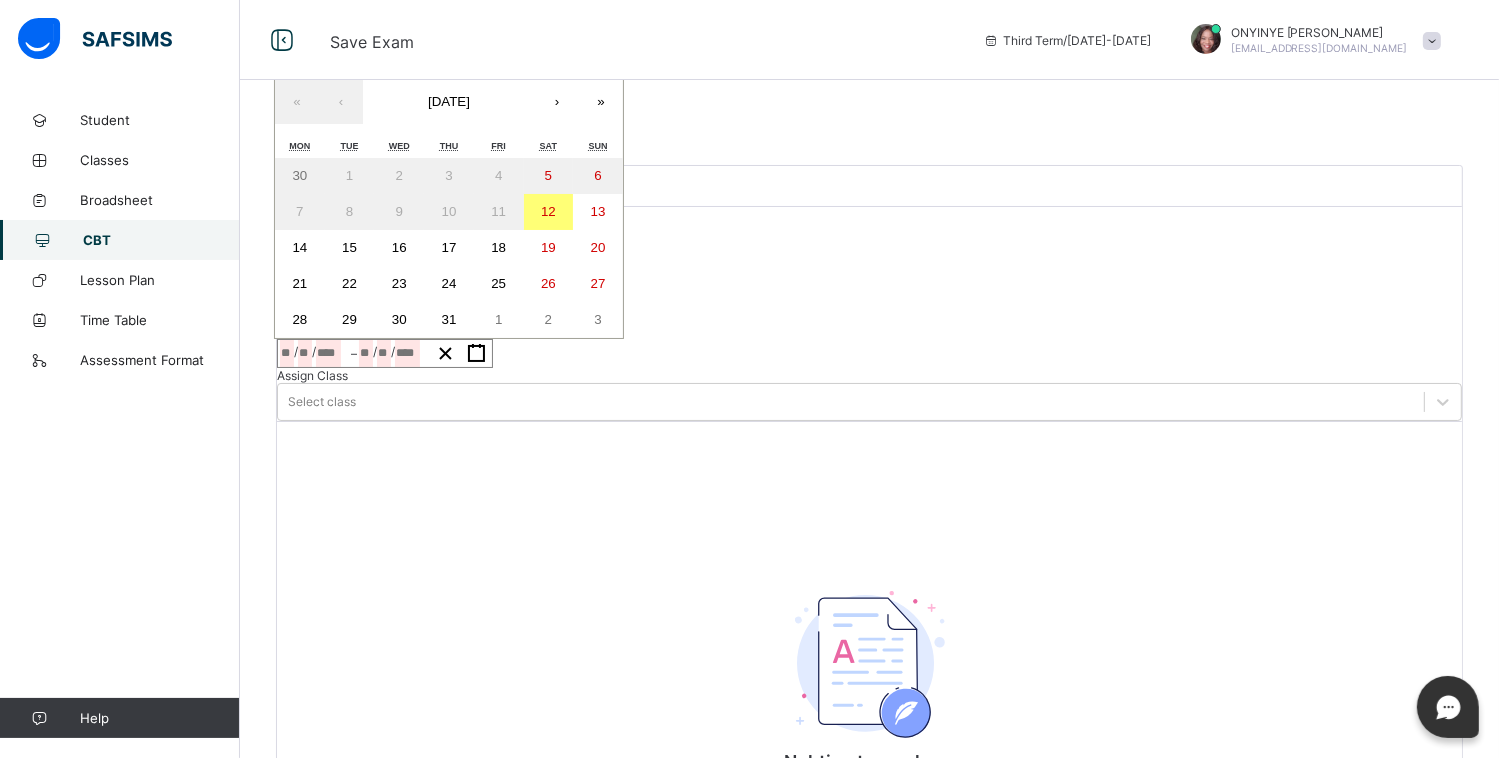 click on "12" at bounding box center [549, 212] 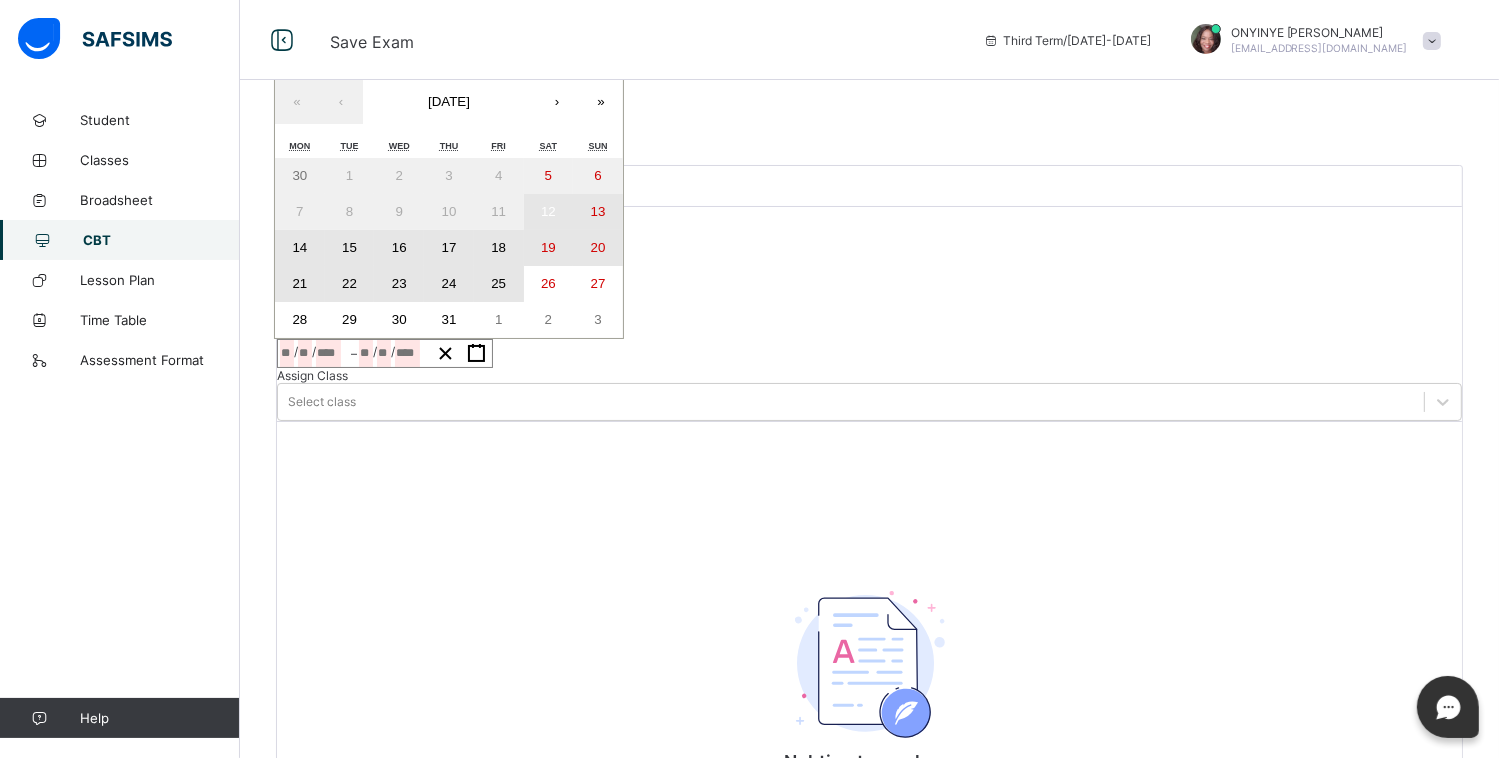 drag, startPoint x: 591, startPoint y: 332, endPoint x: 547, endPoint y: 407, distance: 86.95401 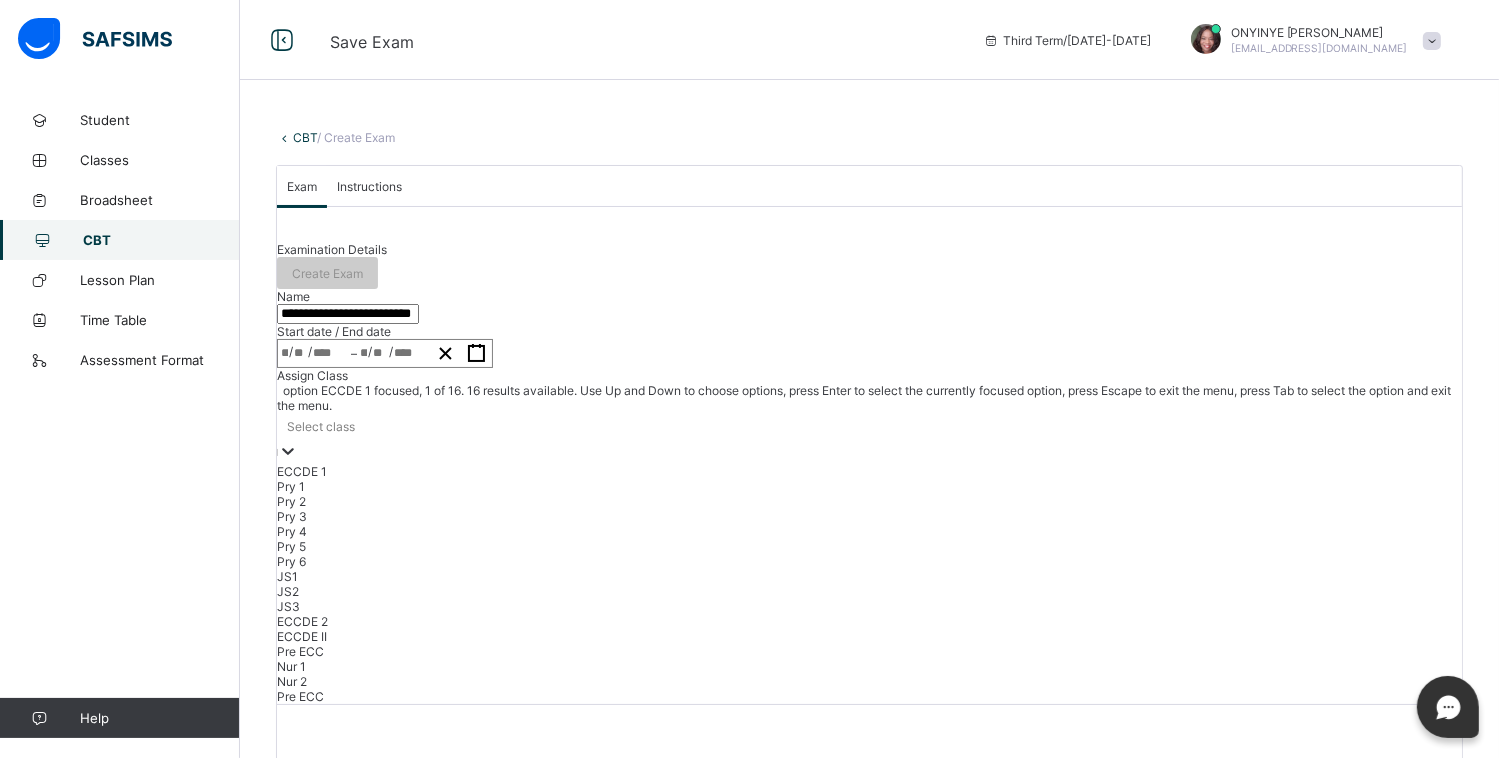 scroll, scrollTop: 83, scrollLeft: 0, axis: vertical 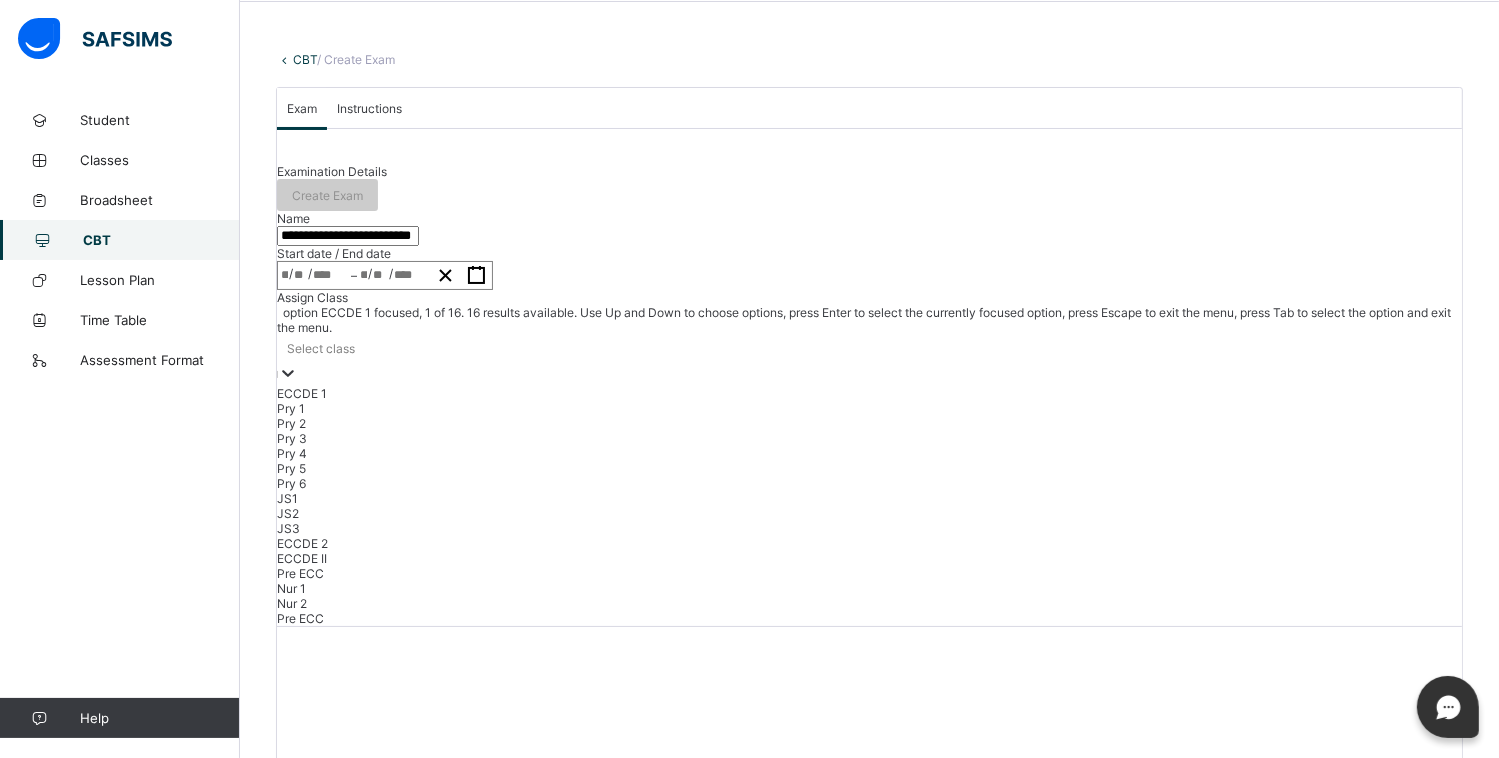 click on "option ECCDE 1 focused, 1 of 16. 16 results available. Use Up and Down to choose options, press Enter to select the currently focused option, press Escape to exit the menu, press Tab to select the option and exit the menu. Select class ECCDE 1 Pry 1 Pry 2 Pry 3 Pry 4 Pry 5 Pry 6 JS1 JS2 JS3 ECCDE 2 ECCDE II Pre ECC Nur 1 Nur 2 Pre ECC" at bounding box center [869, 465] 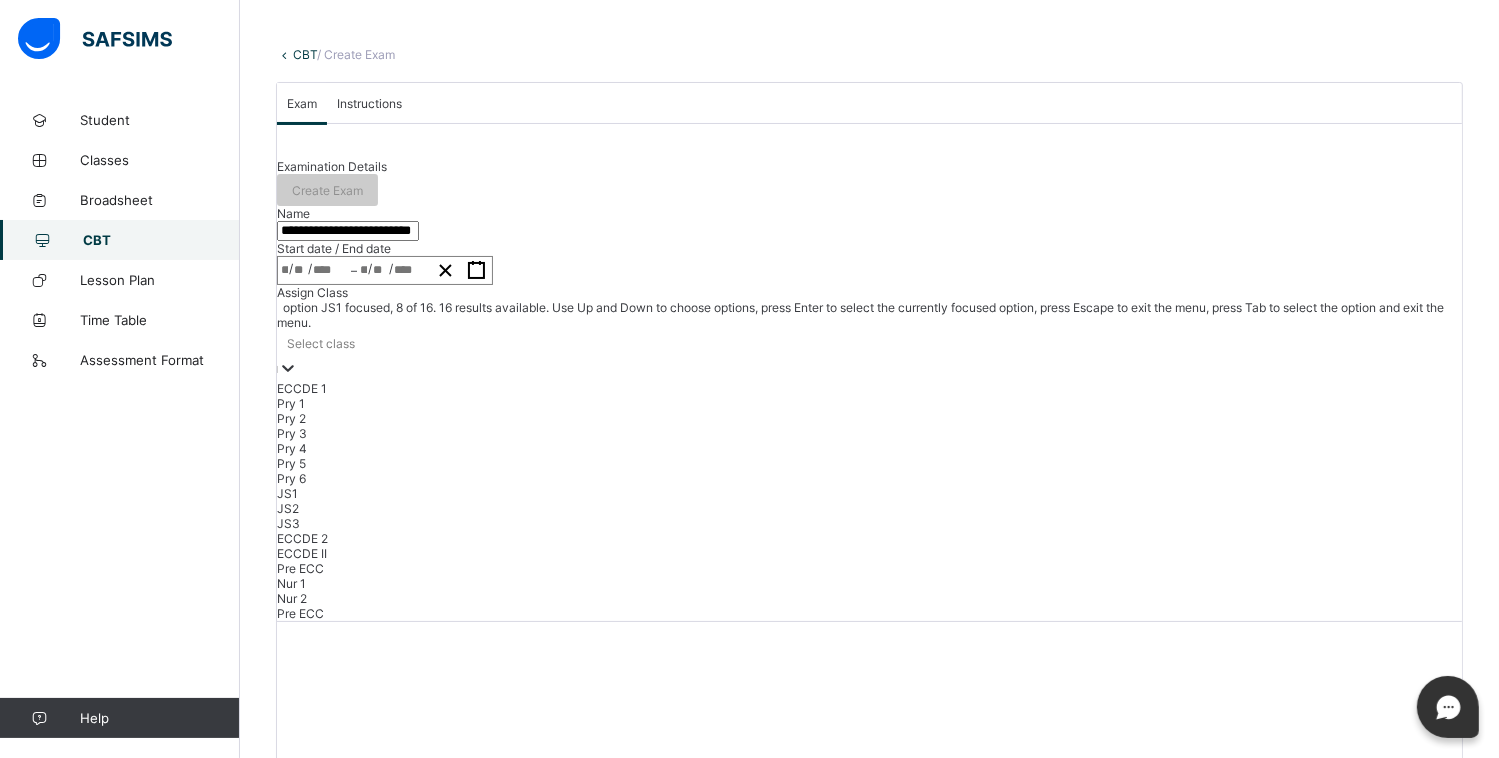 click on "JS1" at bounding box center (869, 493) 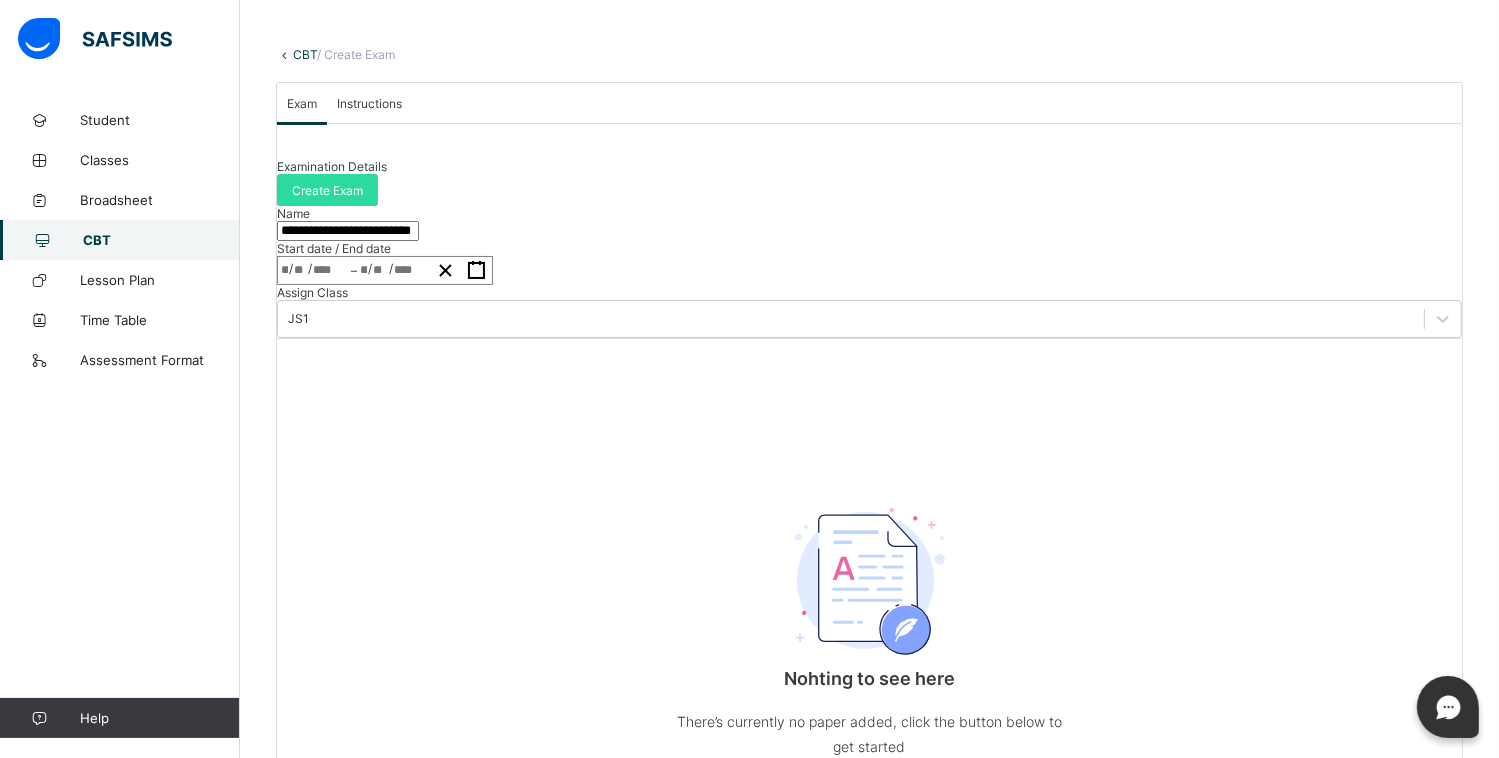 click on "Instructions" at bounding box center [369, 103] 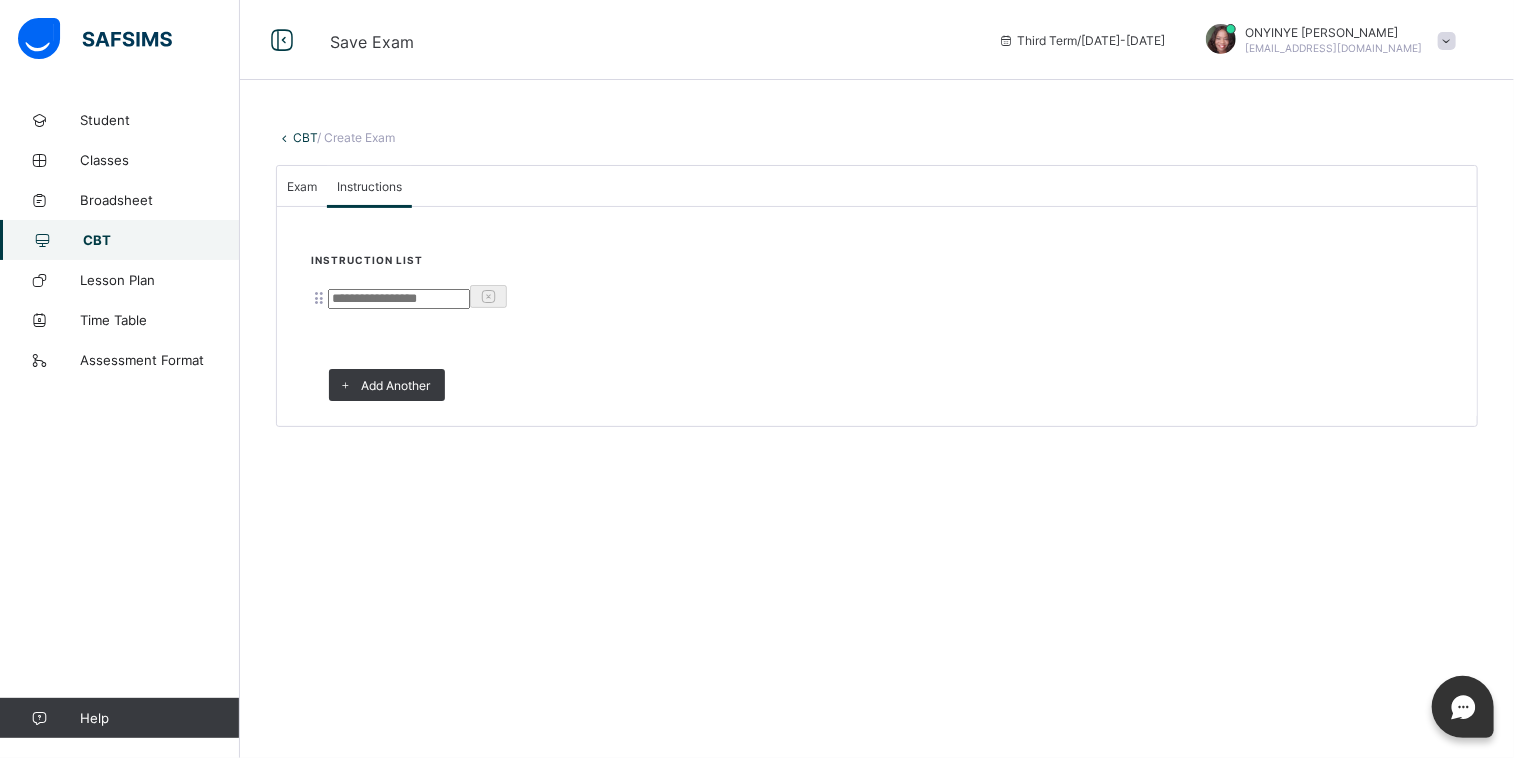 click at bounding box center (399, 299) 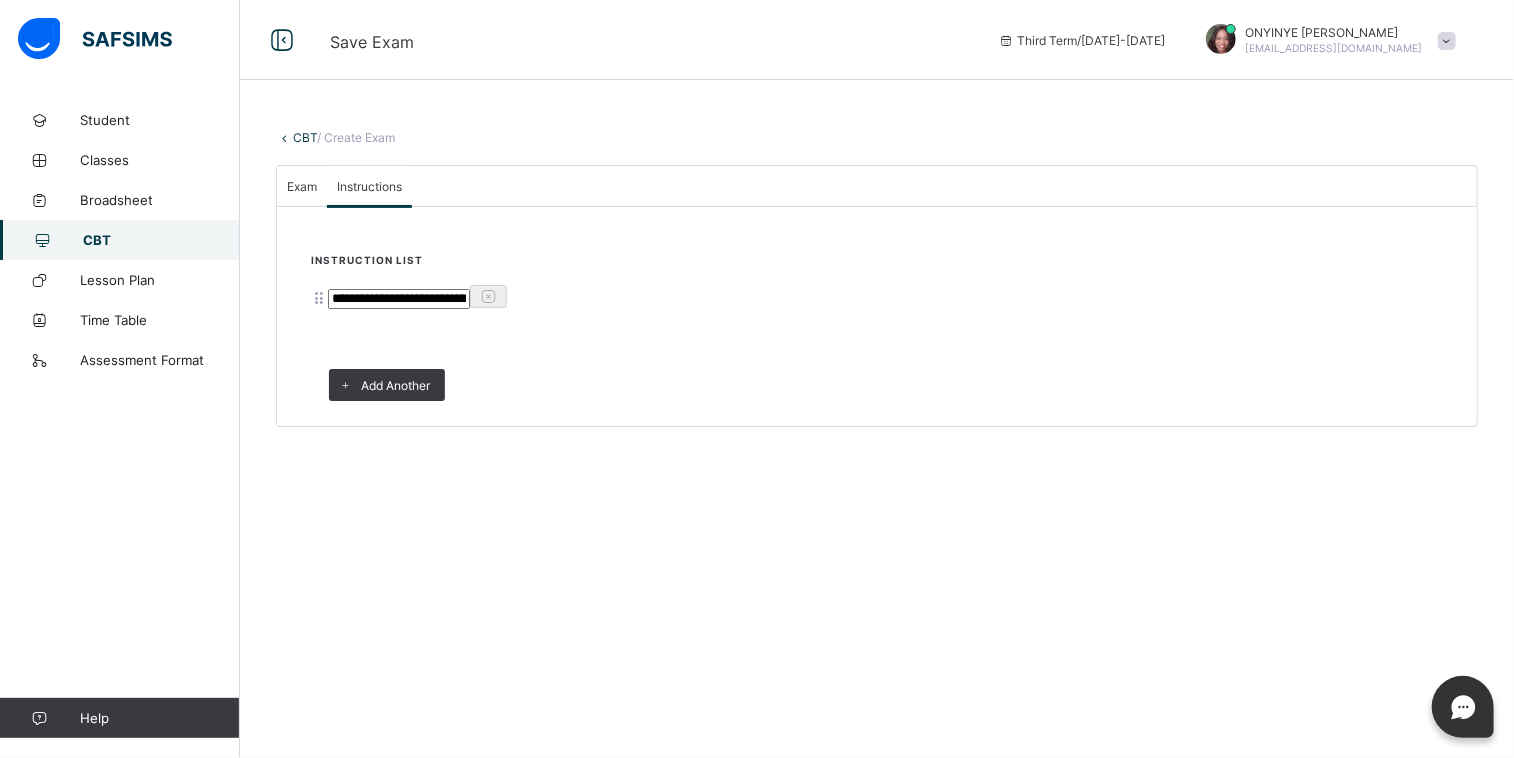 type on "**********" 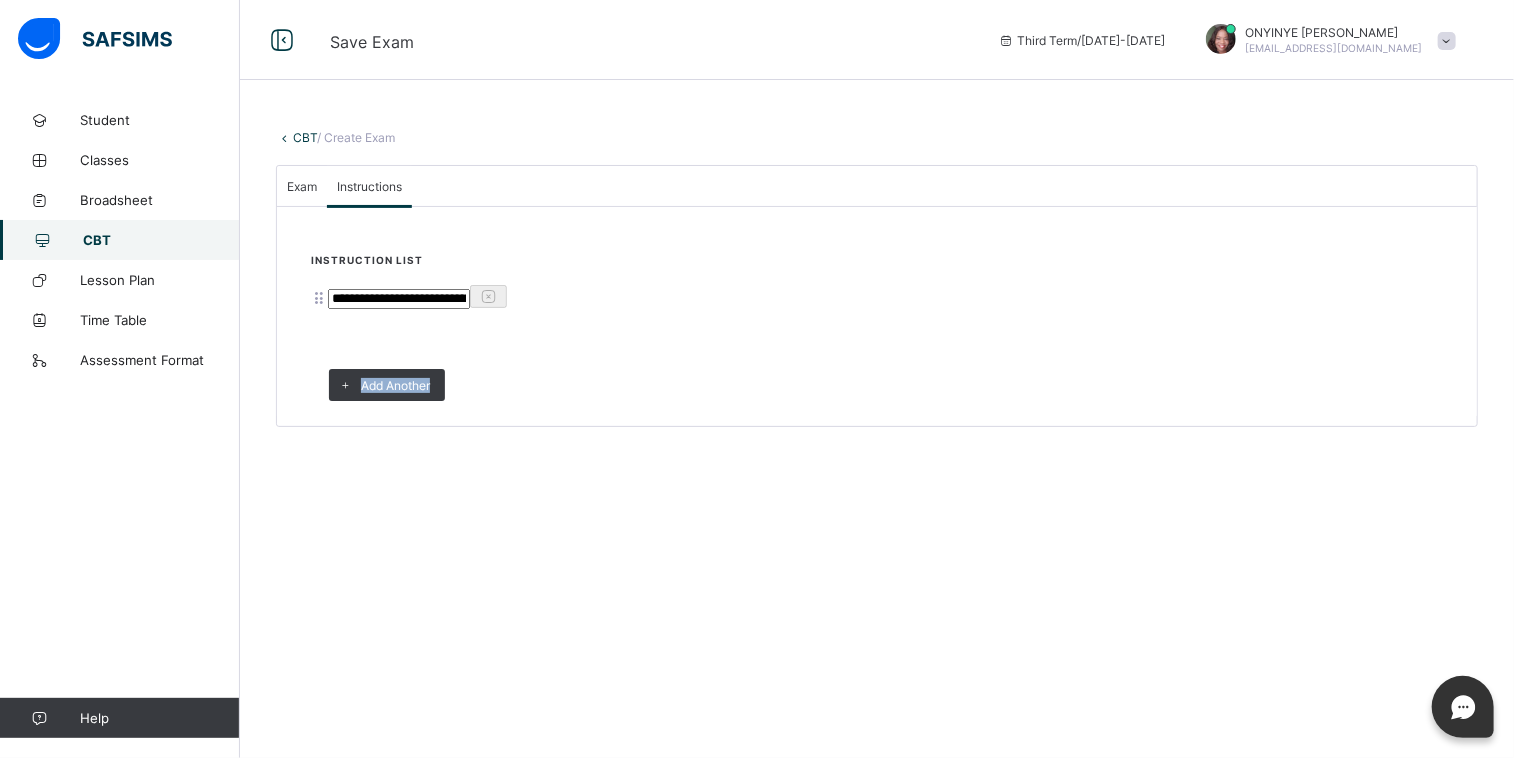 drag, startPoint x: 1380, startPoint y: 605, endPoint x: 1332, endPoint y: 402, distance: 208.5977 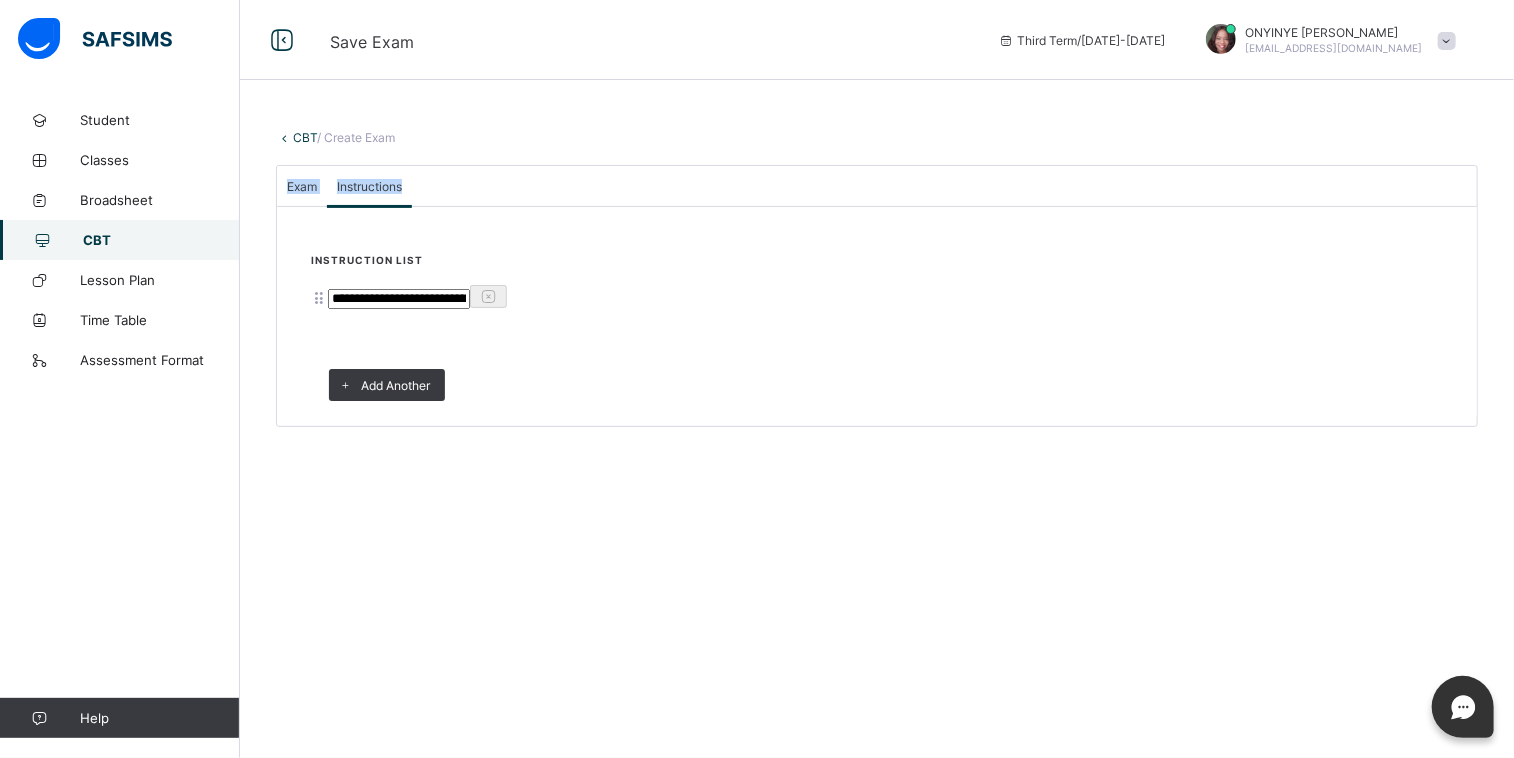 drag, startPoint x: 779, startPoint y: 169, endPoint x: 292, endPoint y: 217, distance: 489.35977 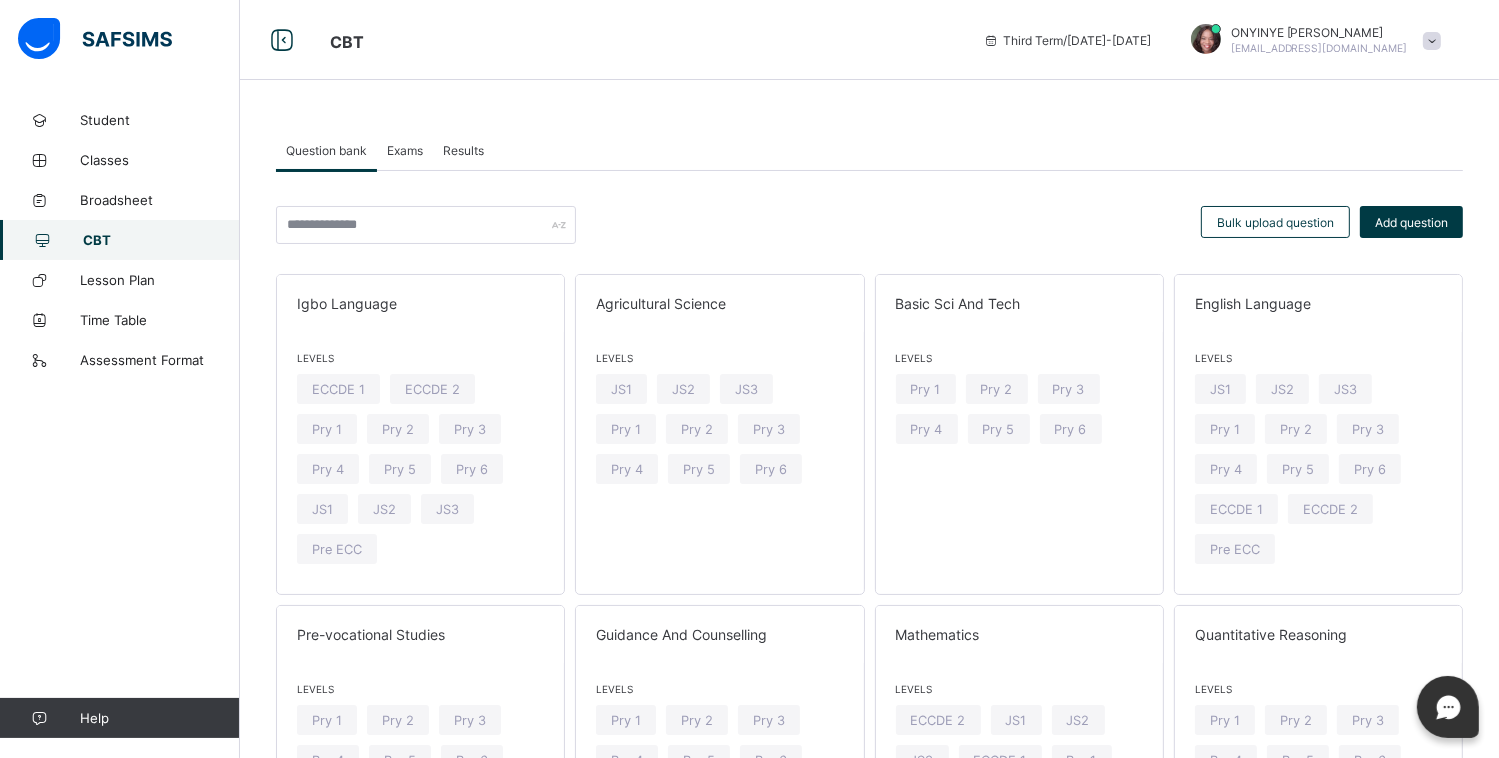 click on "Exams" at bounding box center (405, 150) 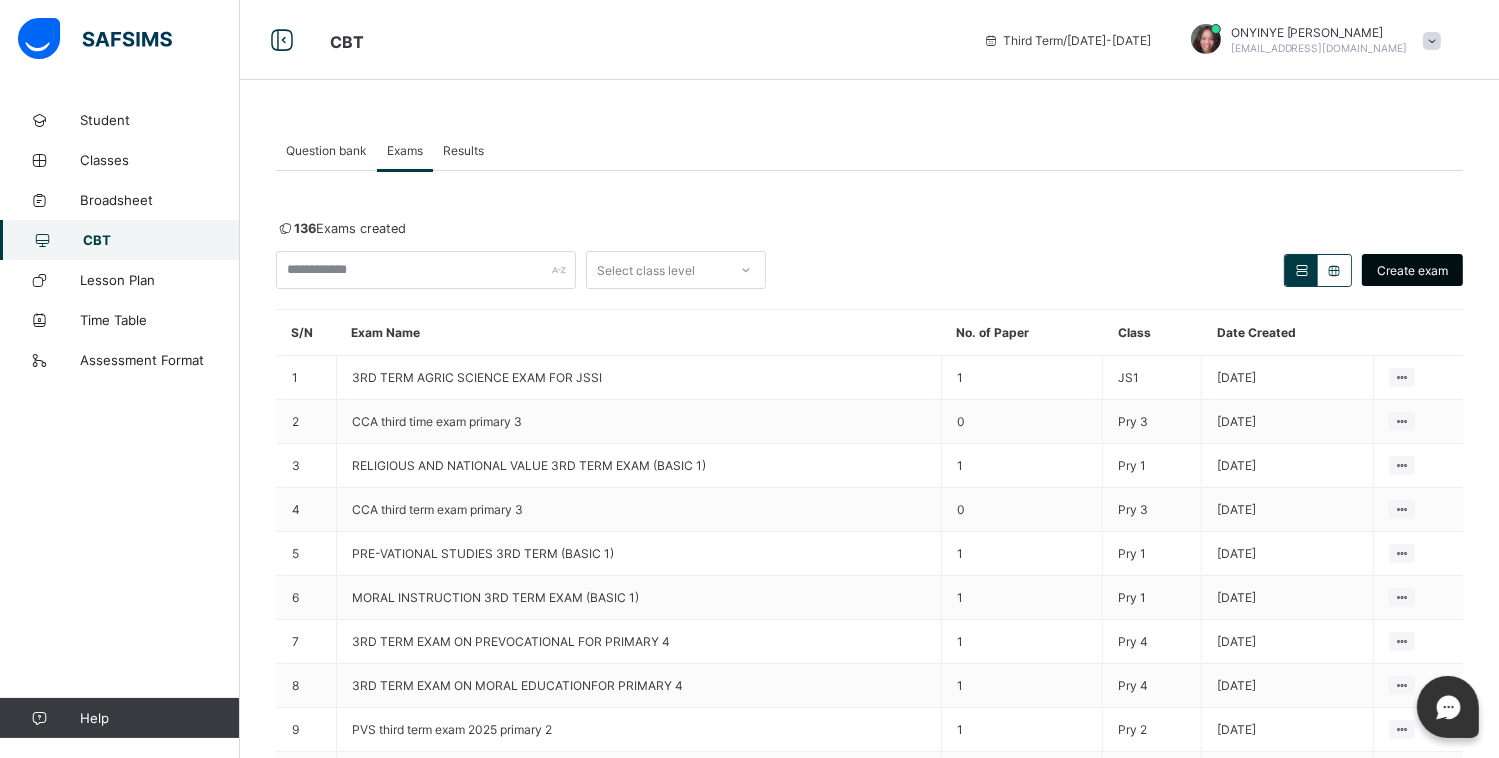 click on "Create exam" at bounding box center [1412, 270] 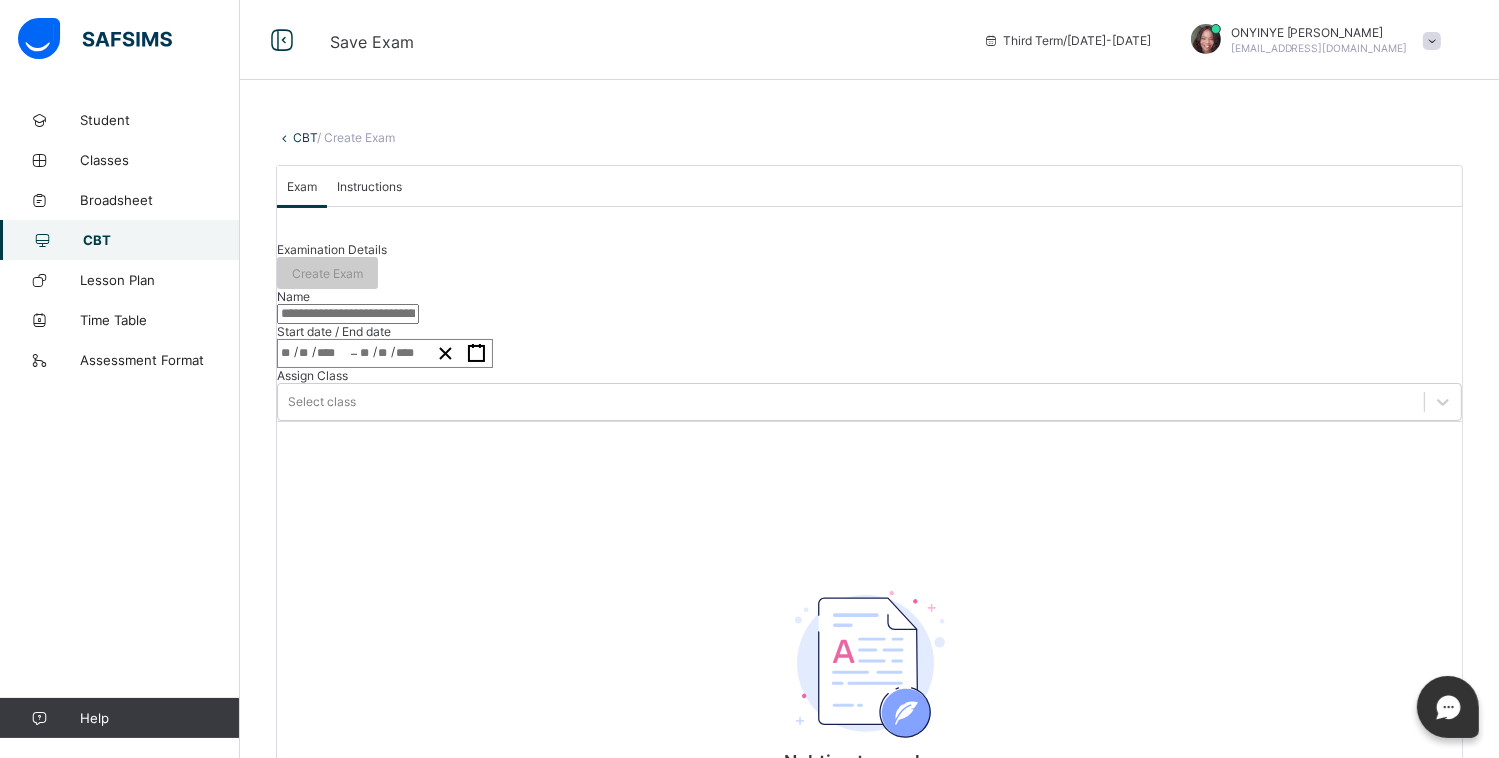 click on "CBT" at bounding box center [120, 240] 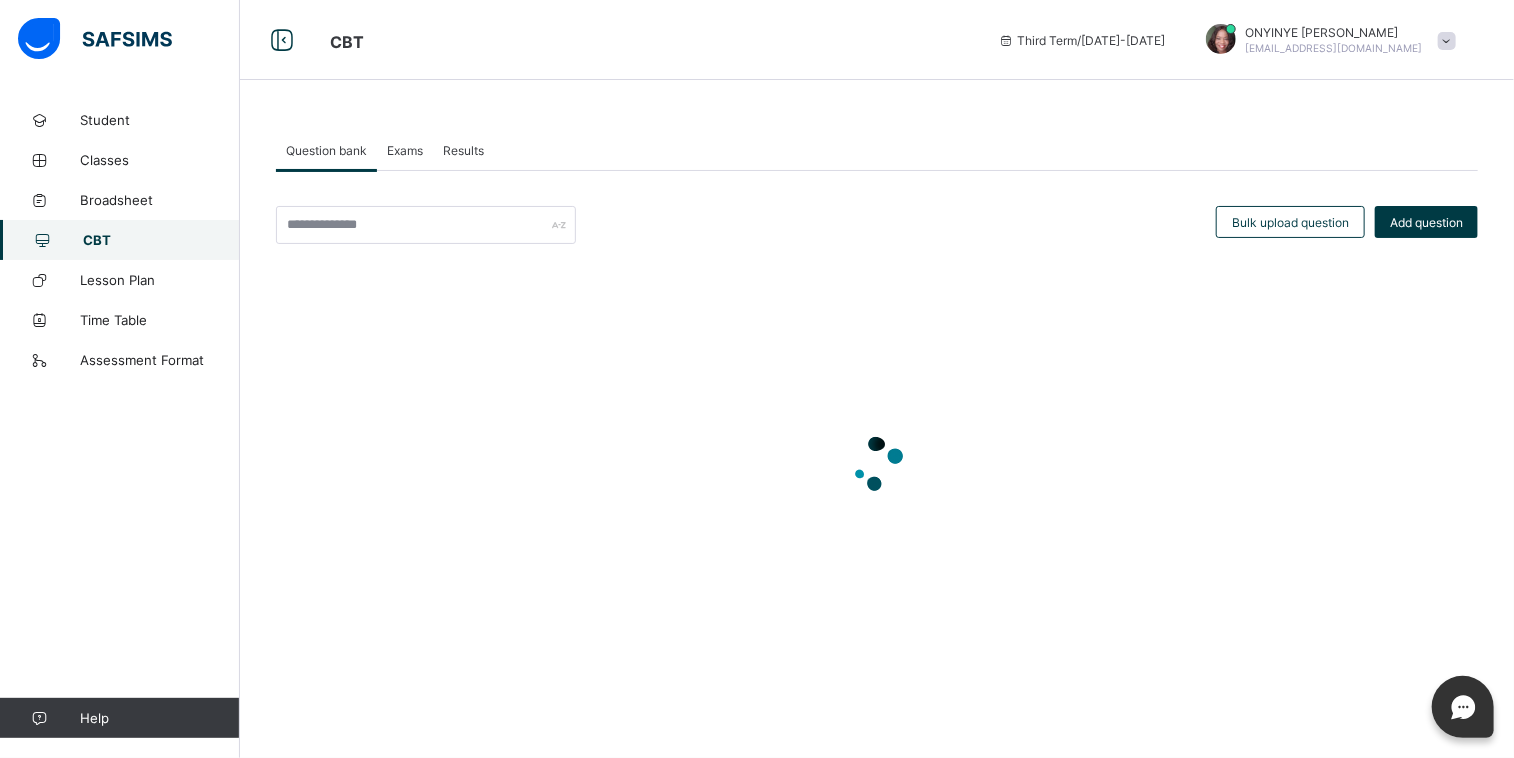 click on "Exams" at bounding box center [405, 150] 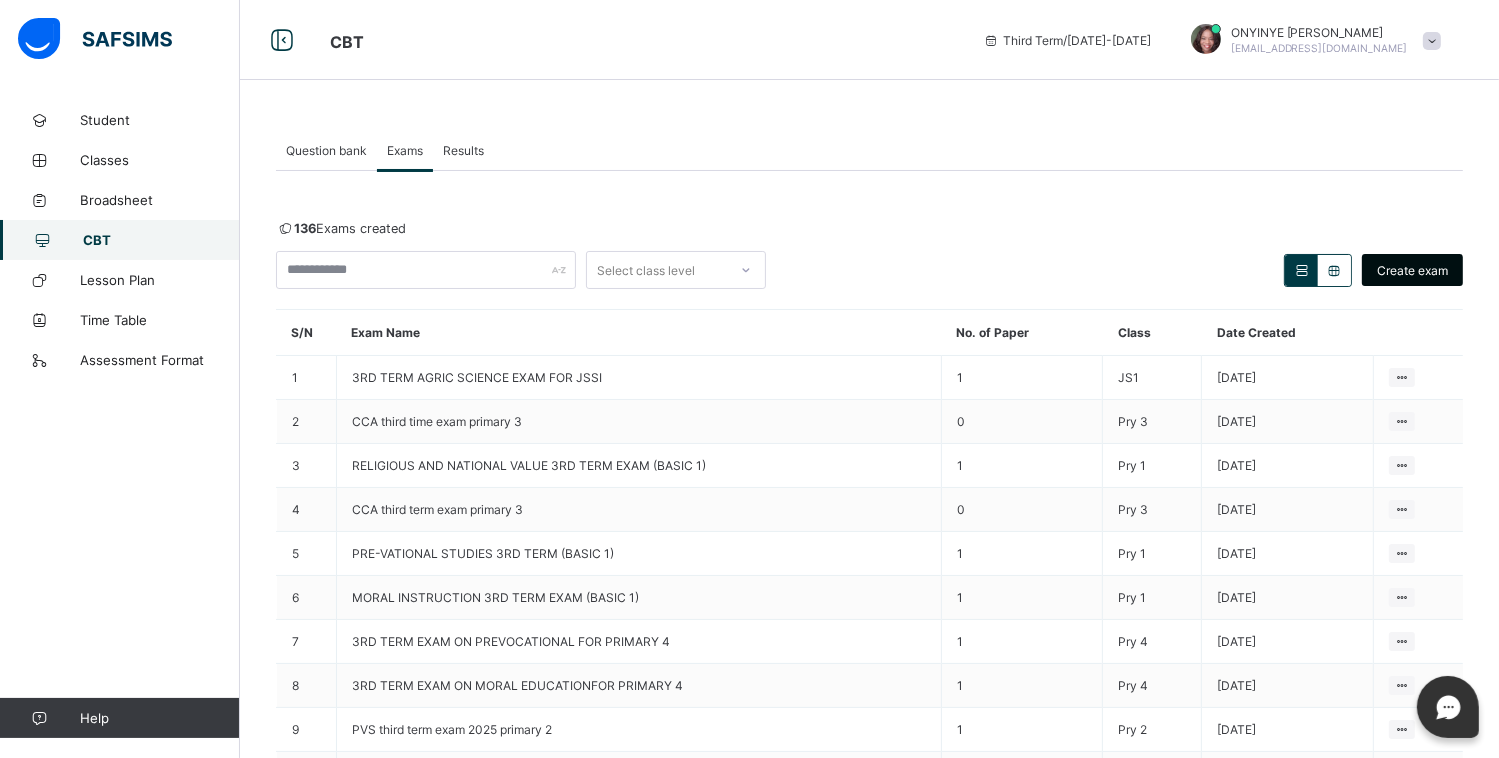 click on "Create exam" at bounding box center [1412, 270] 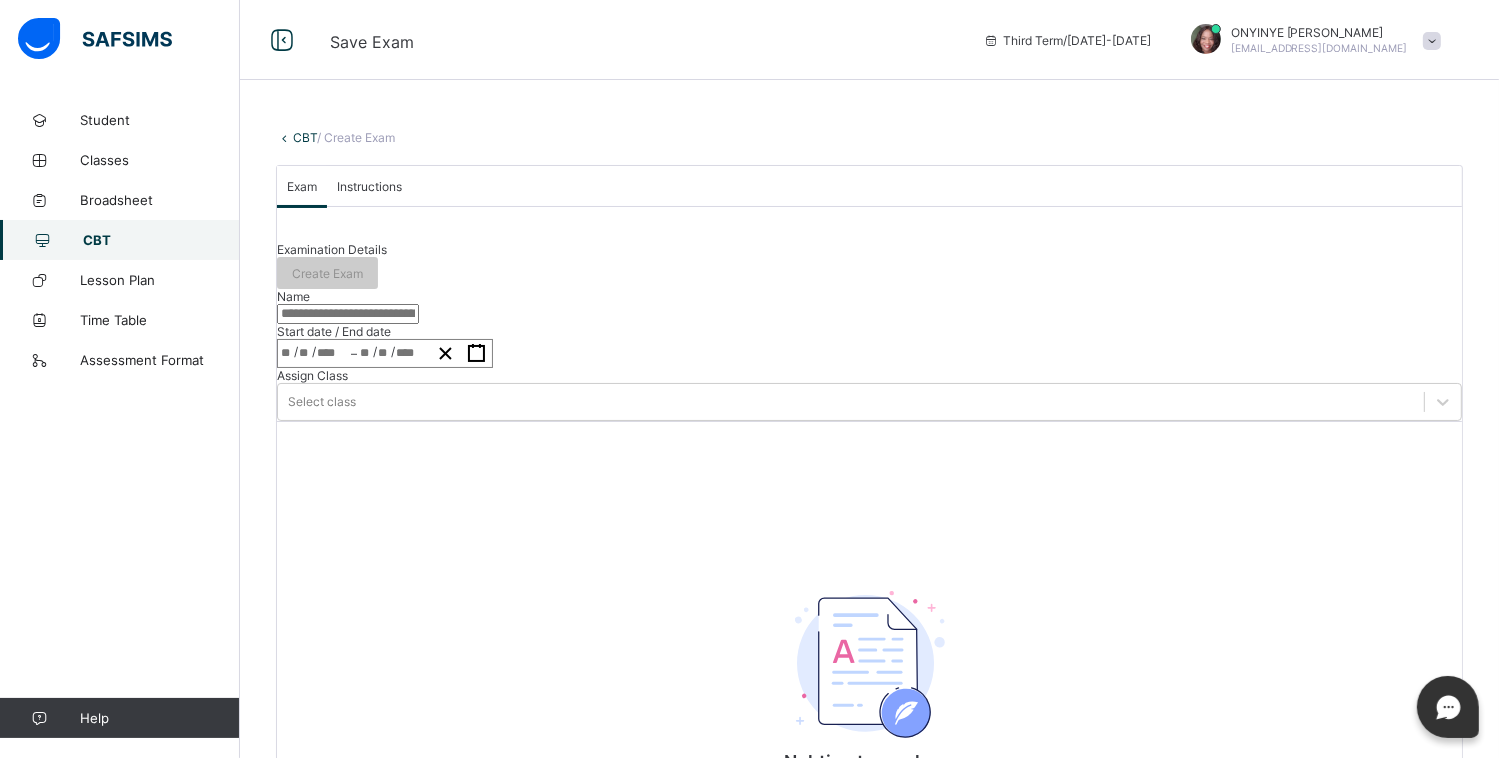 click on "Instructions" at bounding box center (369, 186) 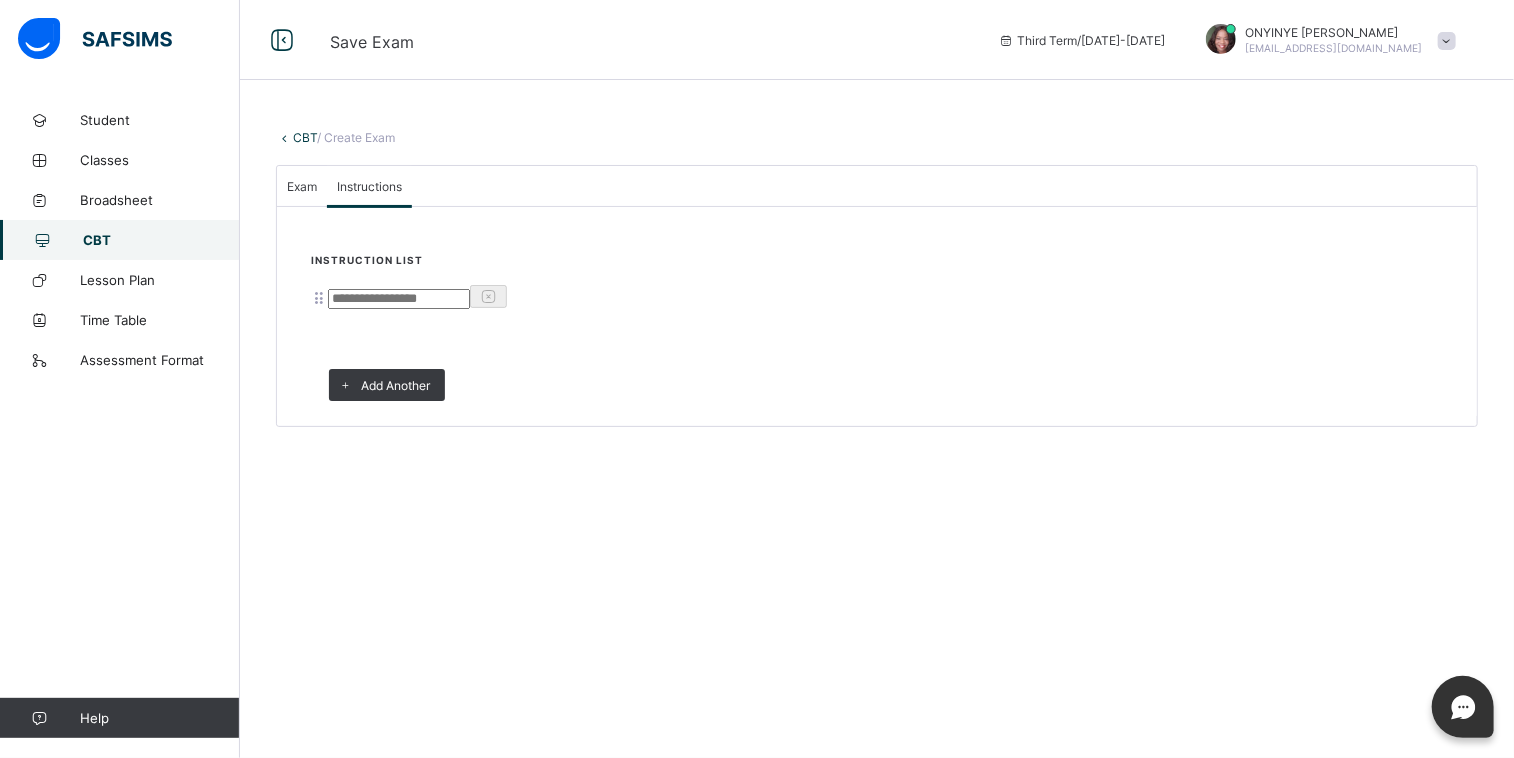 click at bounding box center (399, 299) 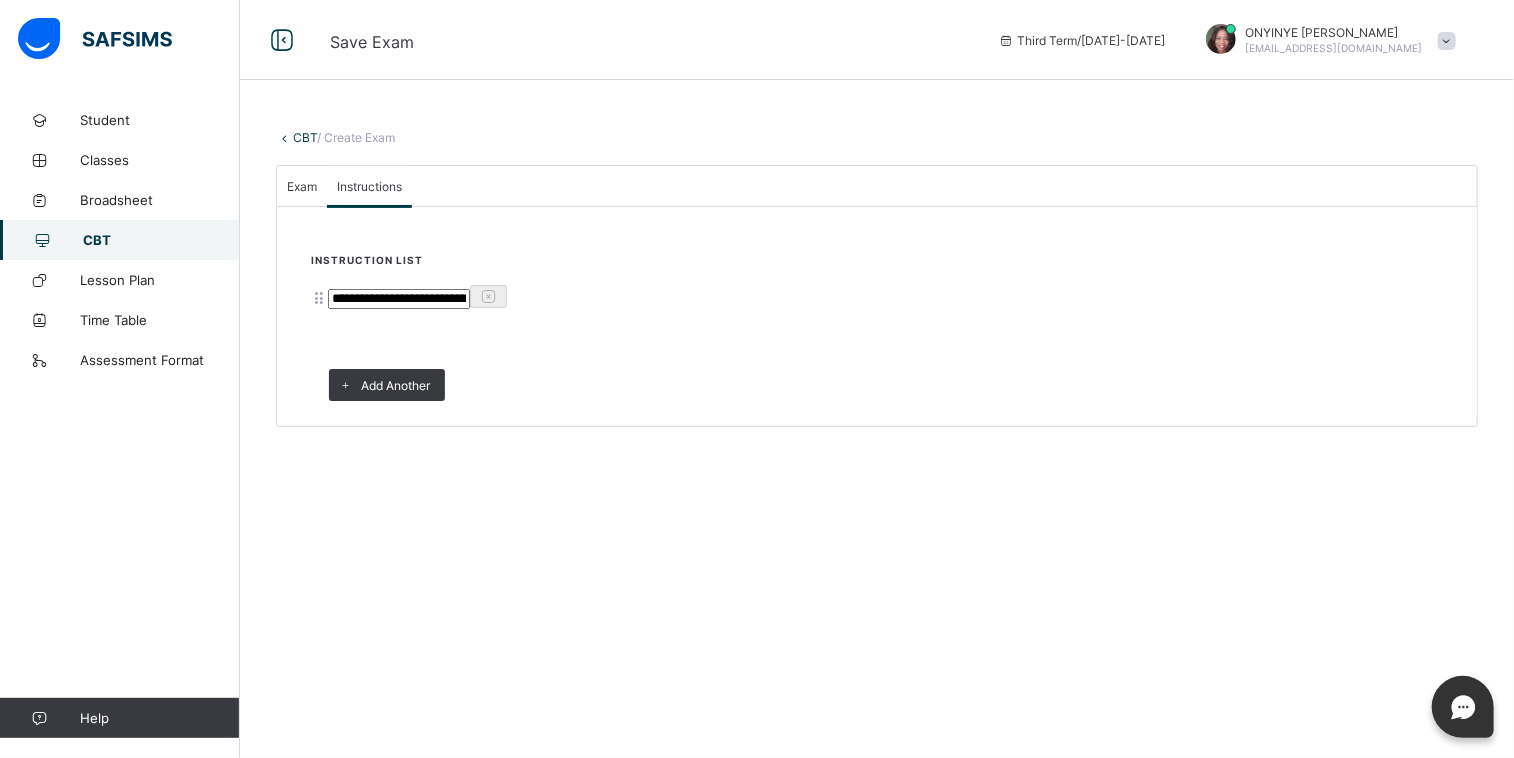 type on "**********" 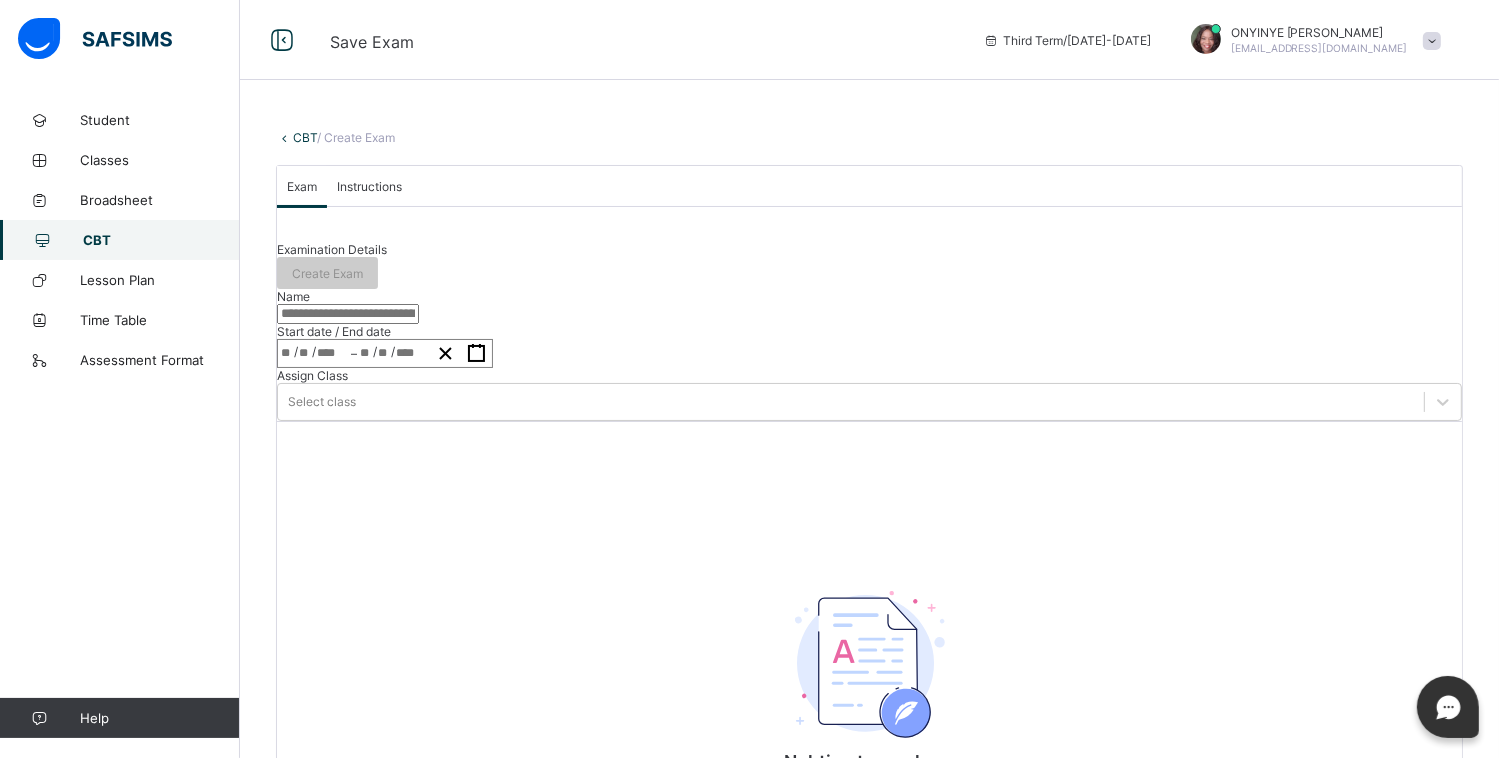click at bounding box center [348, 314] 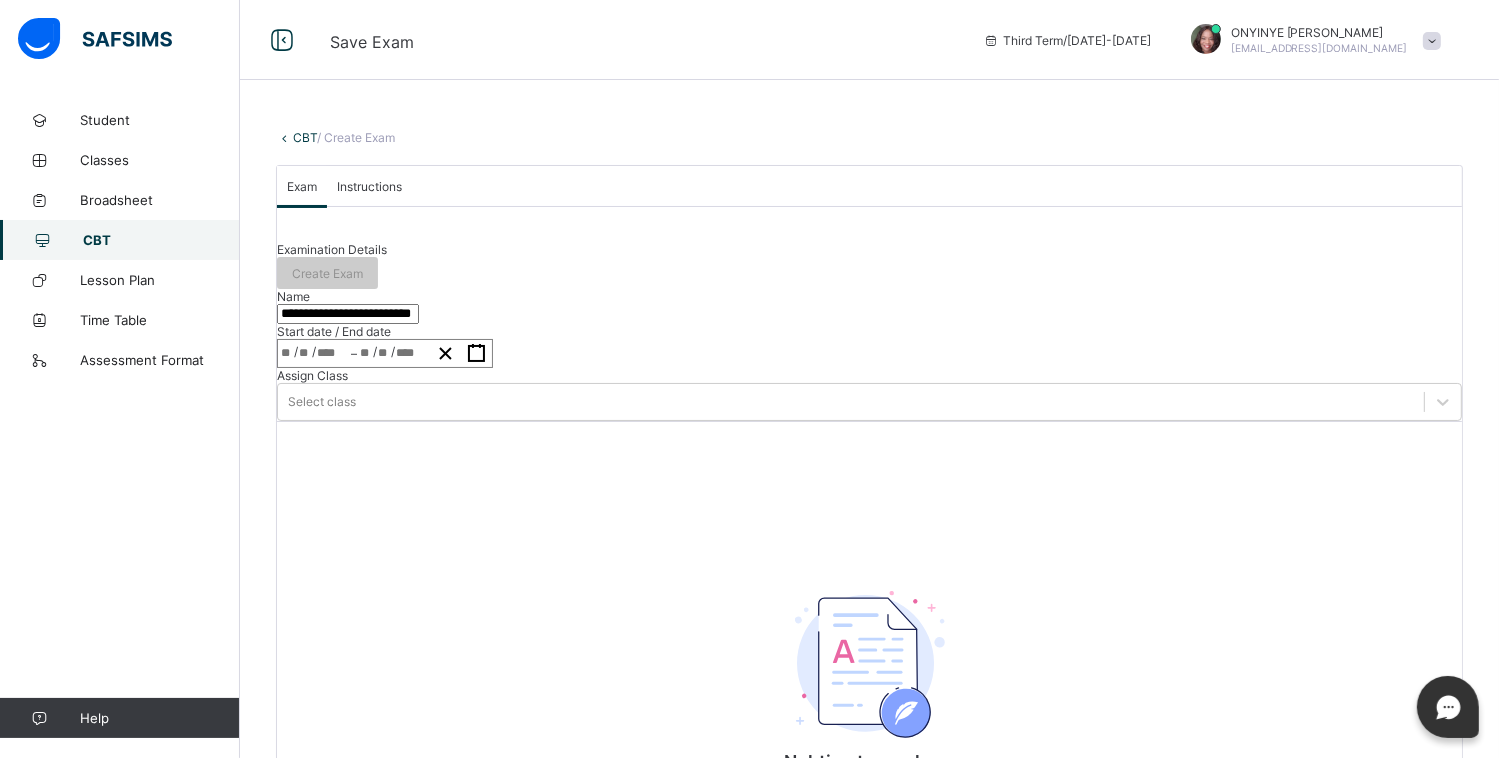 type on "**********" 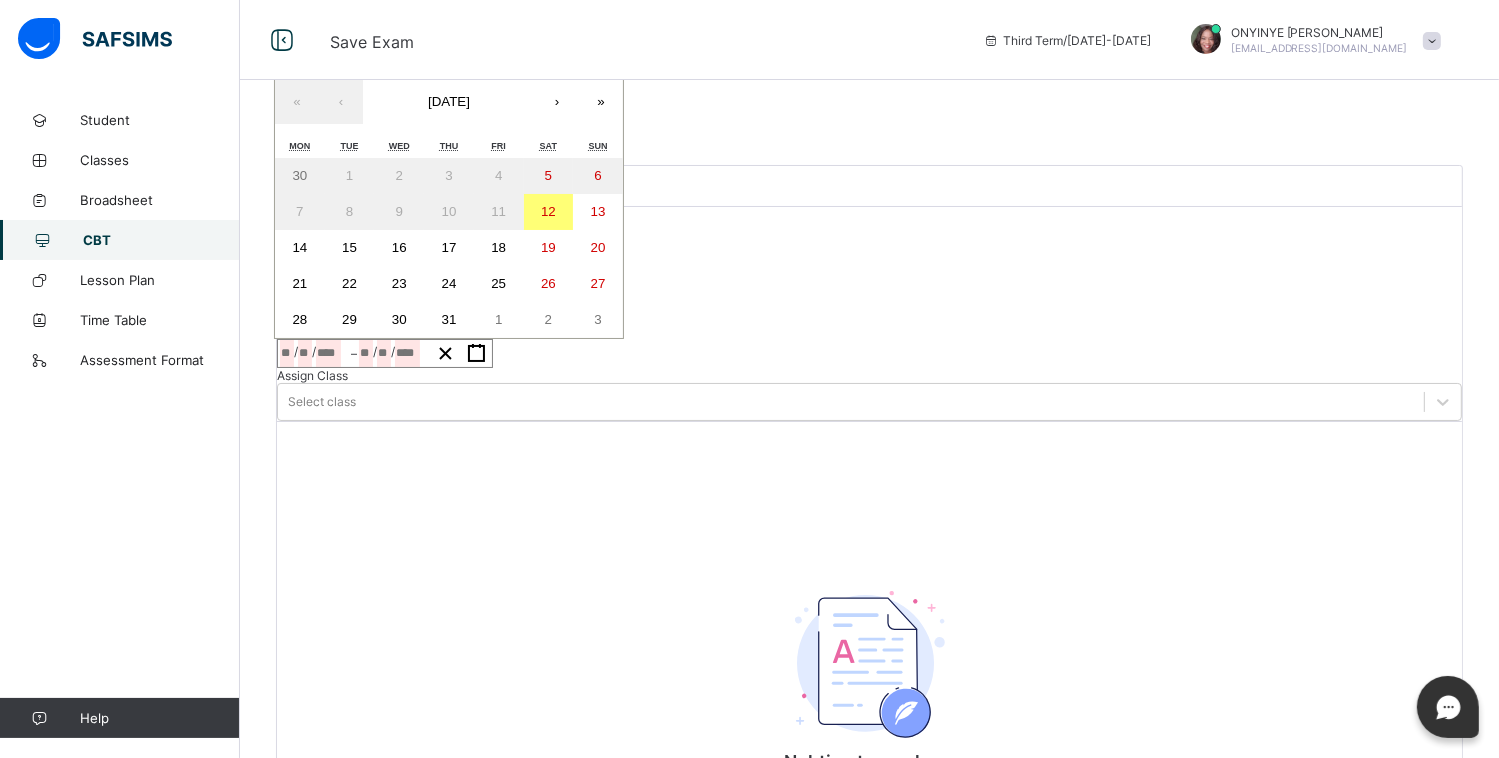 click on "30 1 2 3 4 5 6 7 8 9 10 11 12 13 14 15 16 17 18 19 20 21 22 23 24 25 26 27 28 29 30 31 1 2 3" at bounding box center (449, 248) 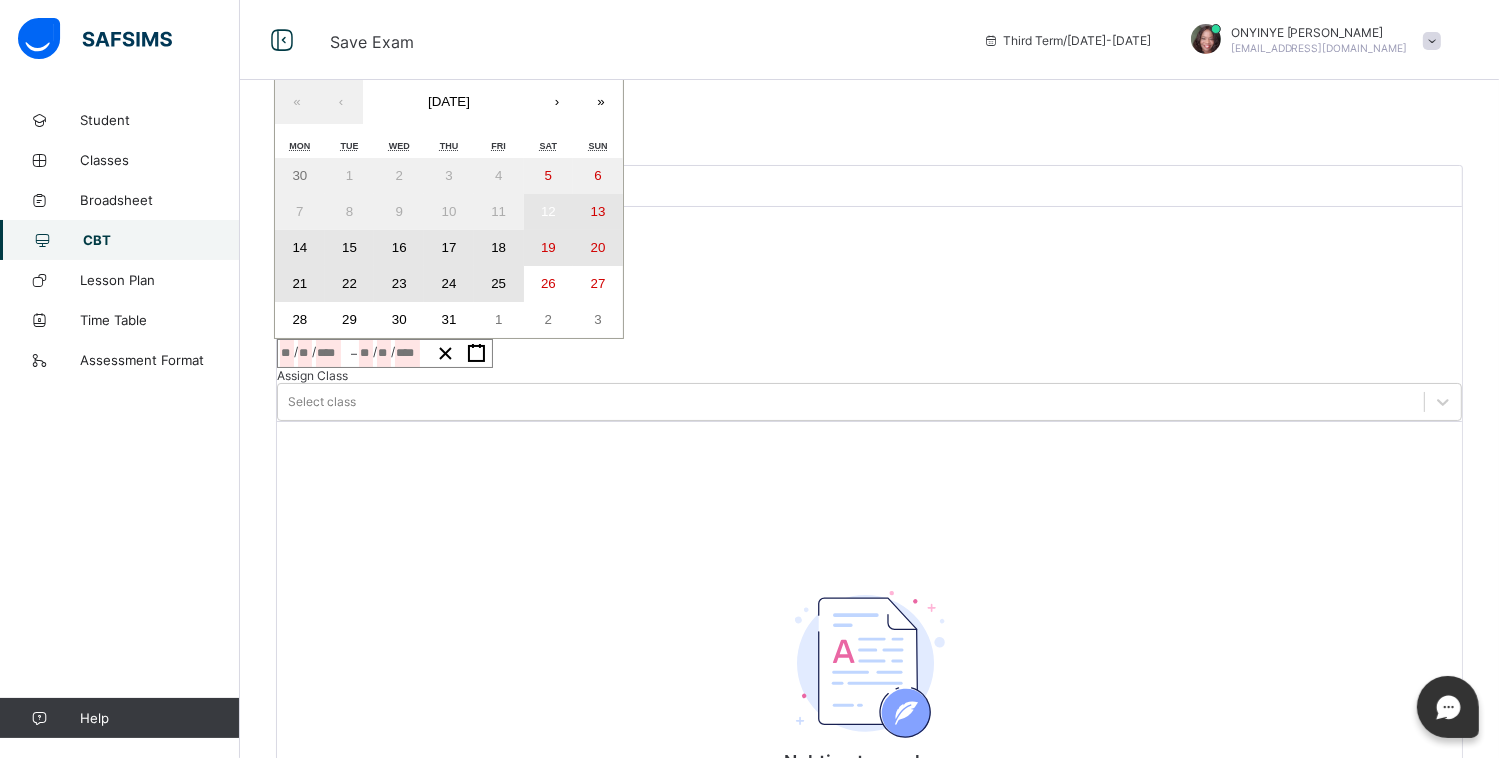 drag, startPoint x: 588, startPoint y: 349, endPoint x: 557, endPoint y: 401, distance: 60.53924 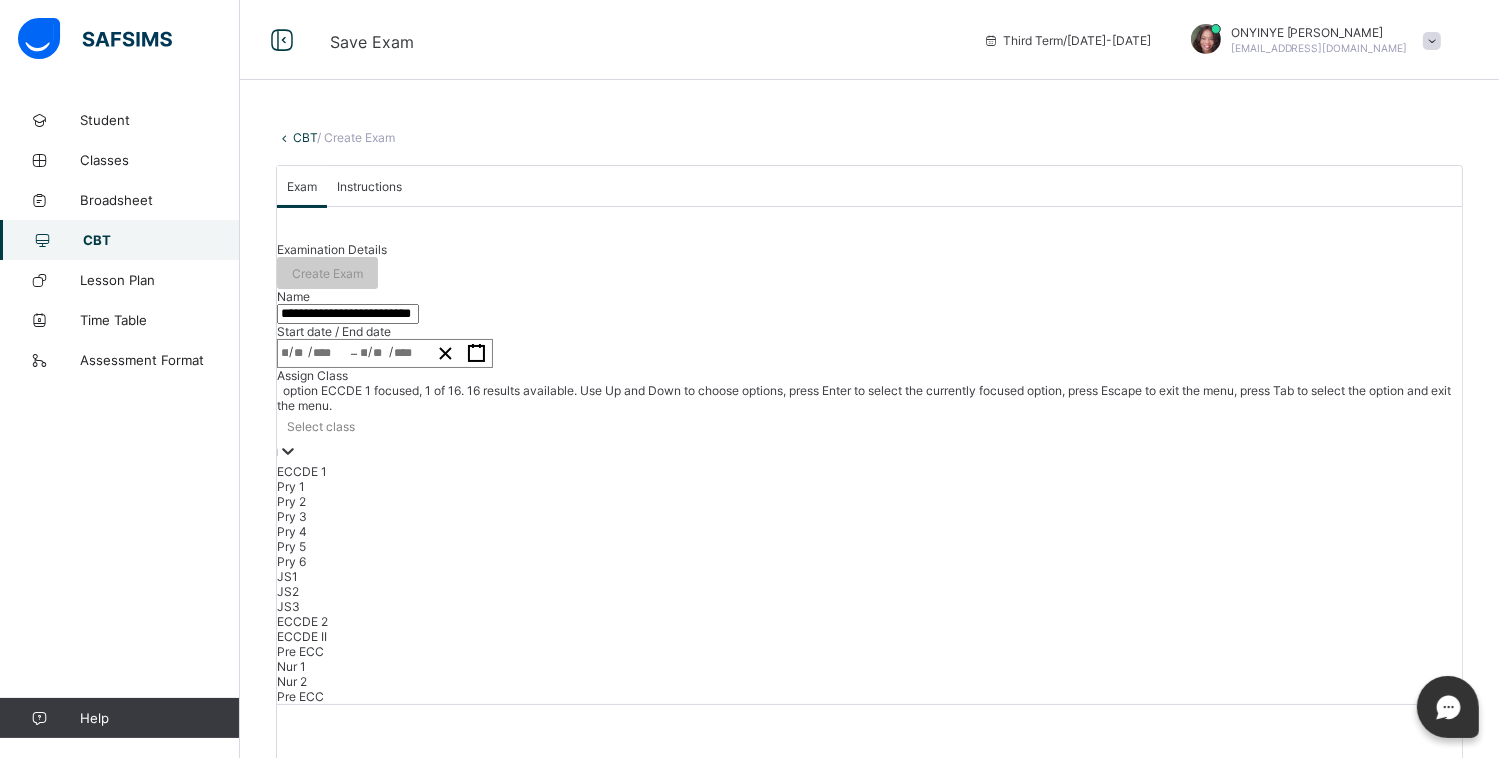 scroll, scrollTop: 83, scrollLeft: 0, axis: vertical 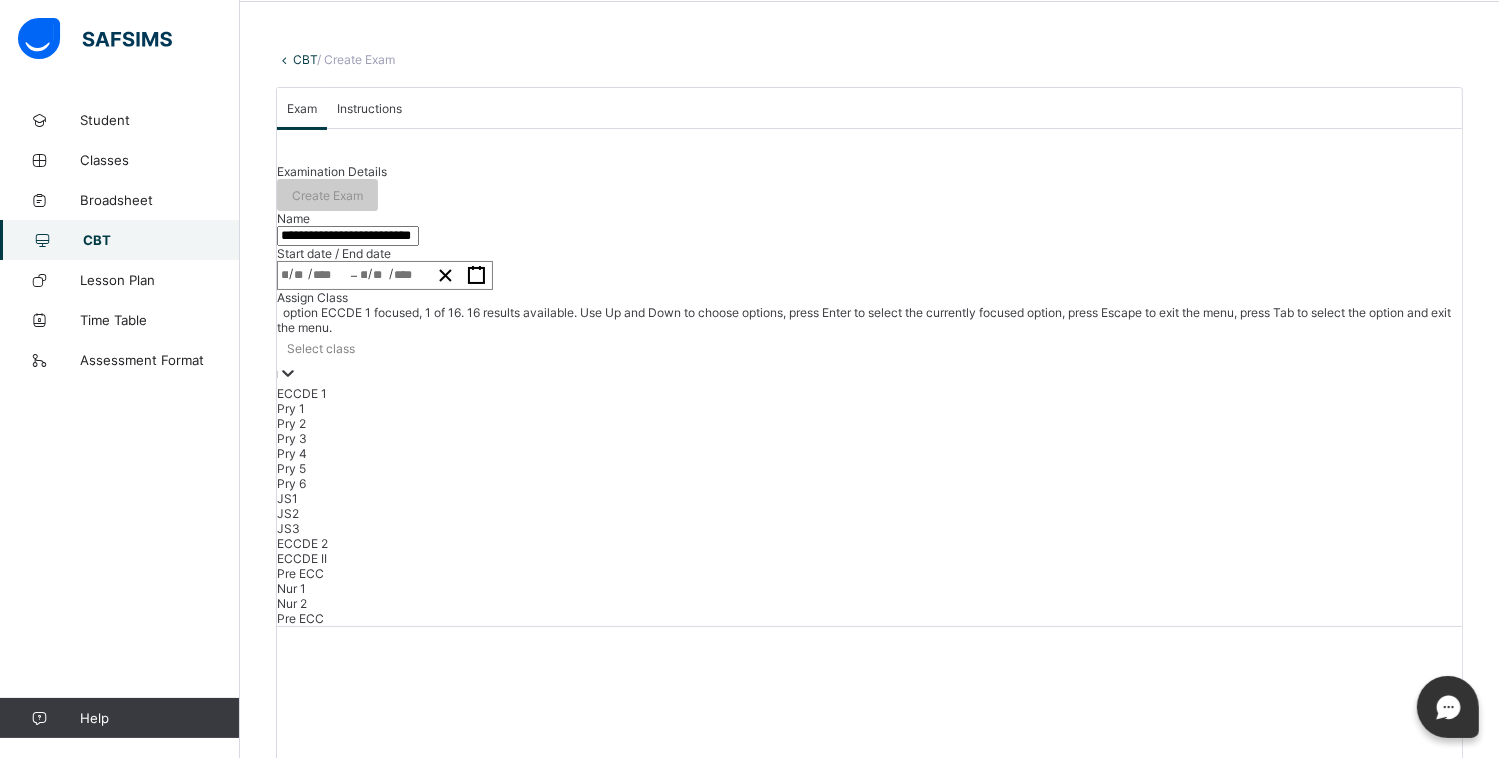 click on "option ECCDE 1 focused, 1 of 16. 16 results available. Use Up and Down to choose options, press Enter to select the currently focused option, press Escape to exit the menu, press Tab to select the option and exit the menu. Select class ECCDE 1 Pry 1 Pry 2 Pry 3 Pry 4 Pry 5 Pry 6 JS1 JS2 JS3 ECCDE 2 ECCDE II Pre ECC Nur 1 Nur 2 Pre ECC" at bounding box center (869, 465) 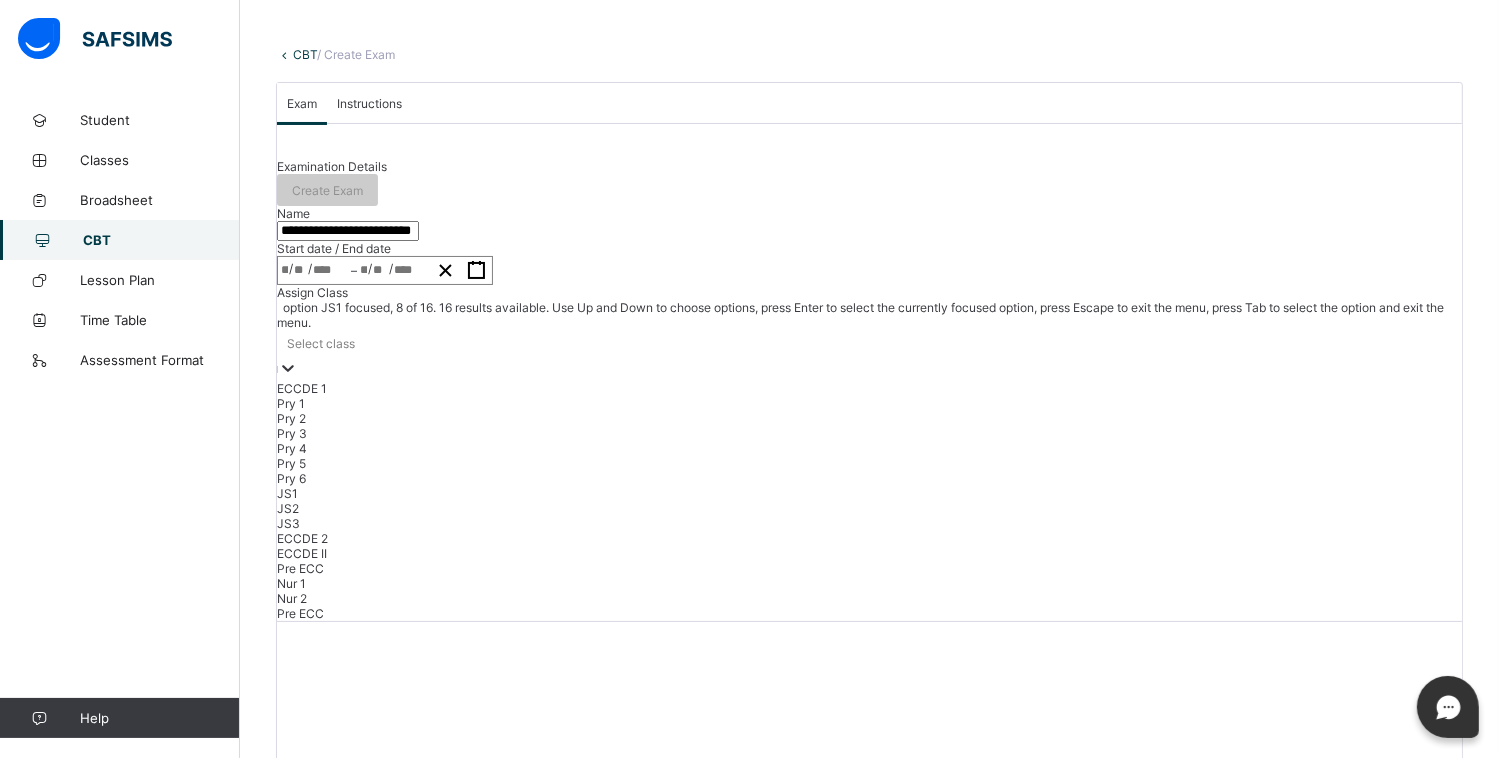 click on "JS1" at bounding box center (869, 493) 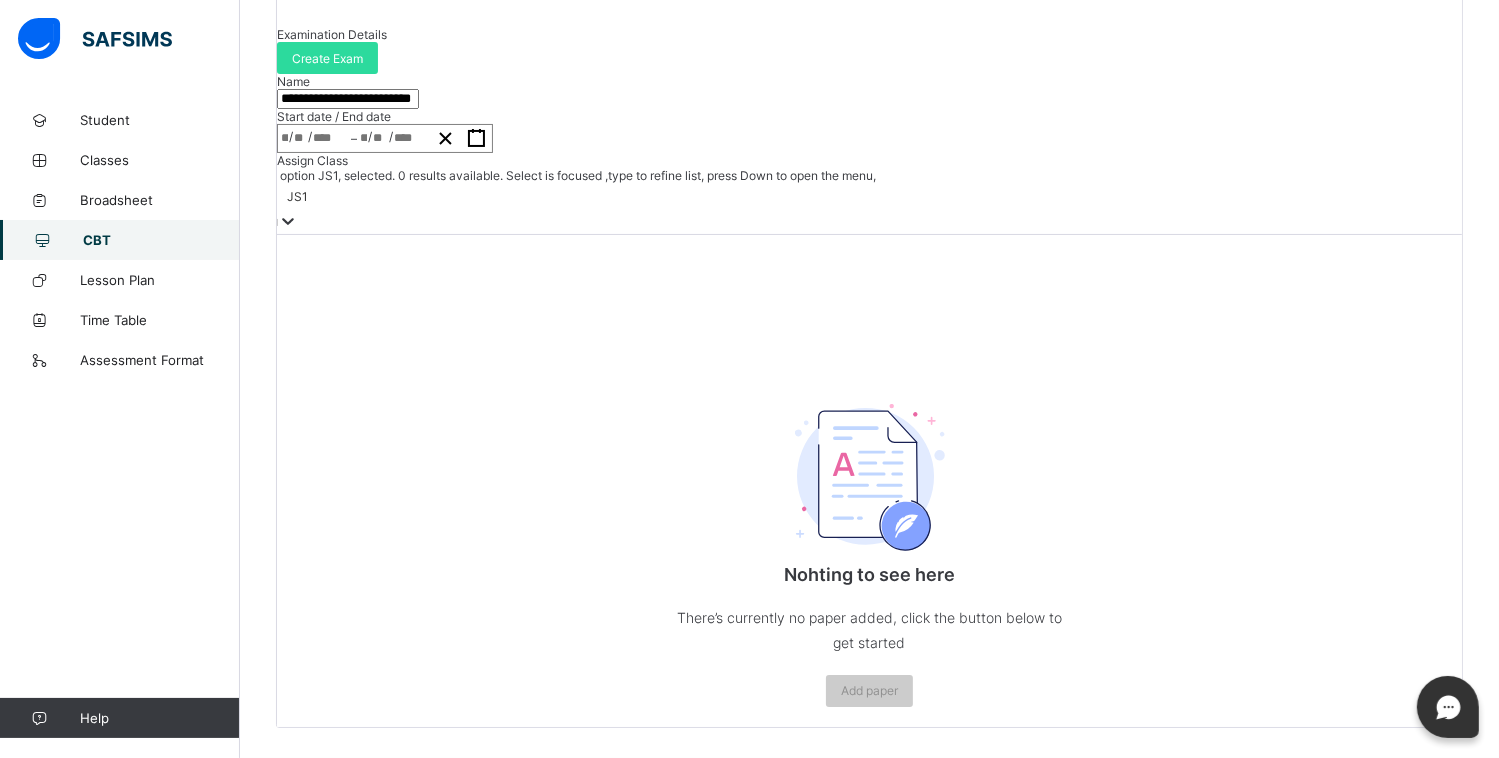scroll, scrollTop: 239, scrollLeft: 0, axis: vertical 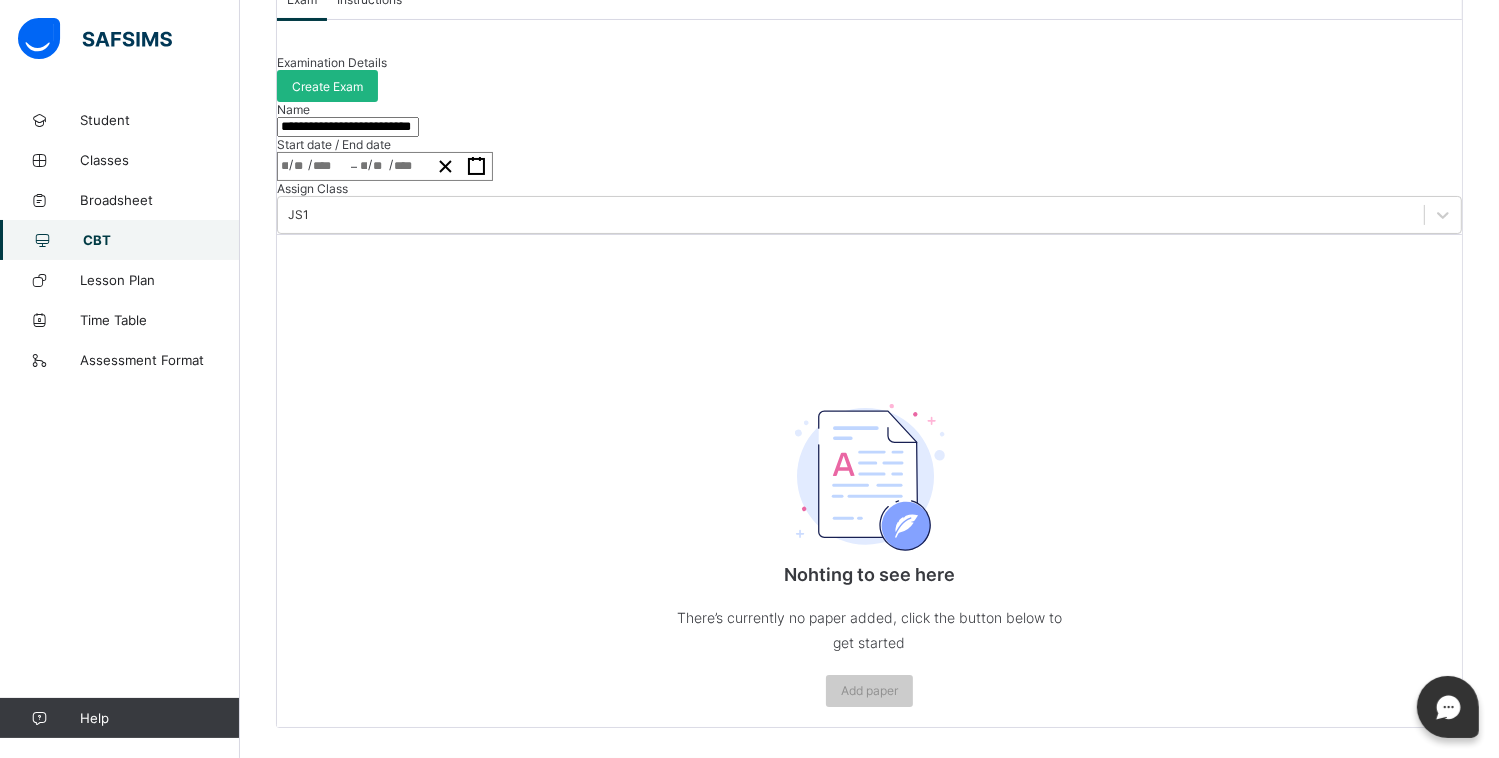 click on "Create Exam" at bounding box center (327, 86) 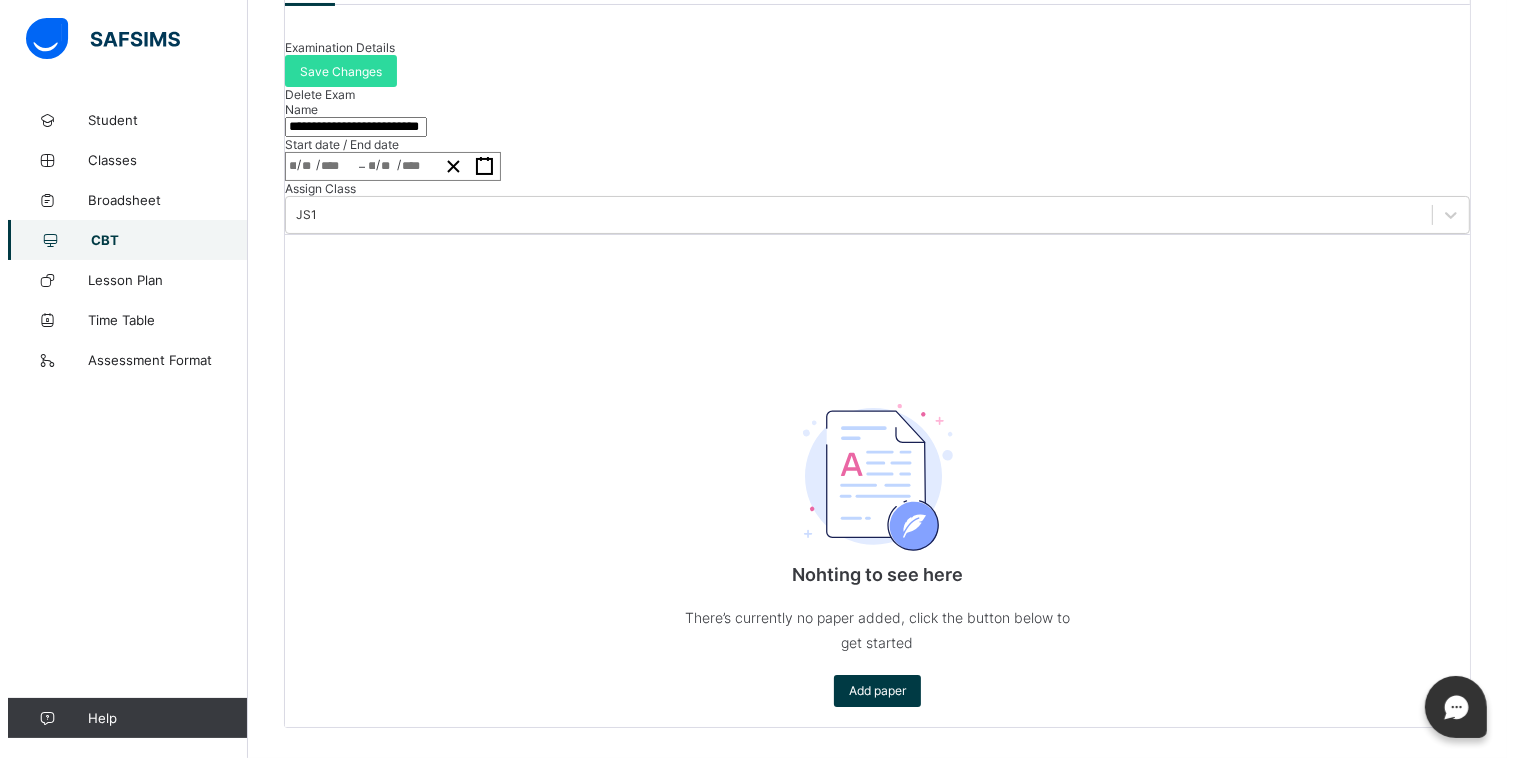 scroll, scrollTop: 386, scrollLeft: 0, axis: vertical 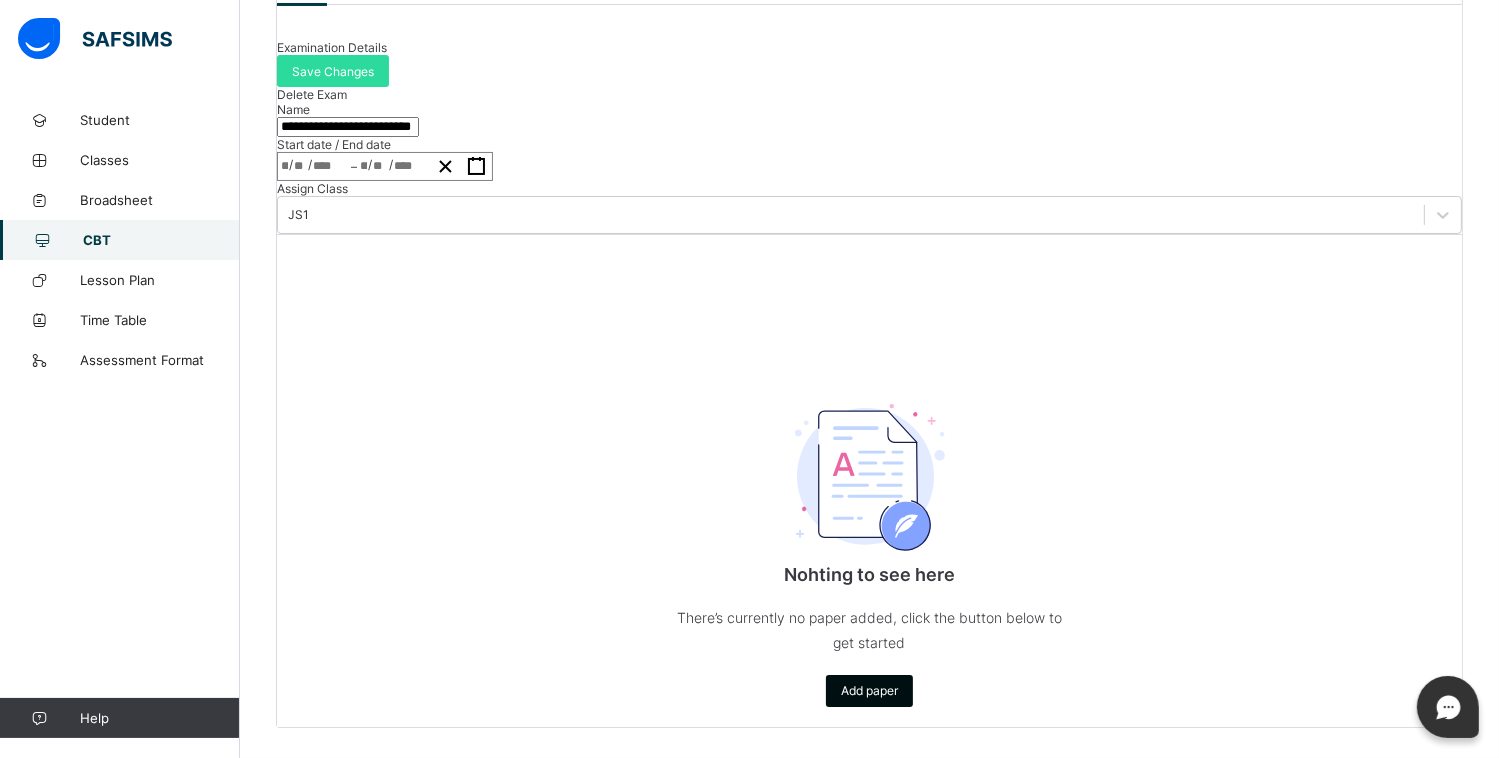 click on "Add paper" at bounding box center [869, 690] 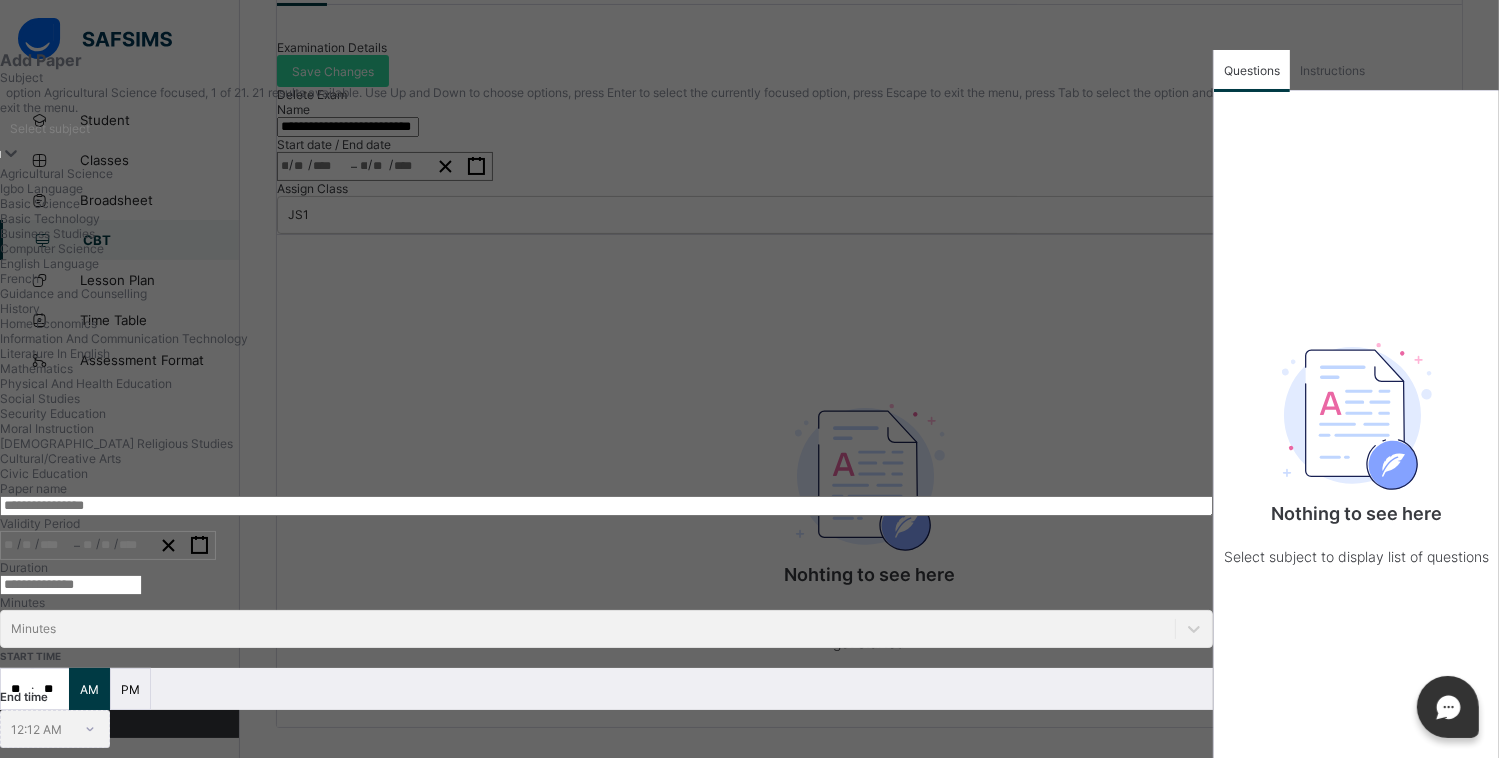 click at bounding box center (11, 154) 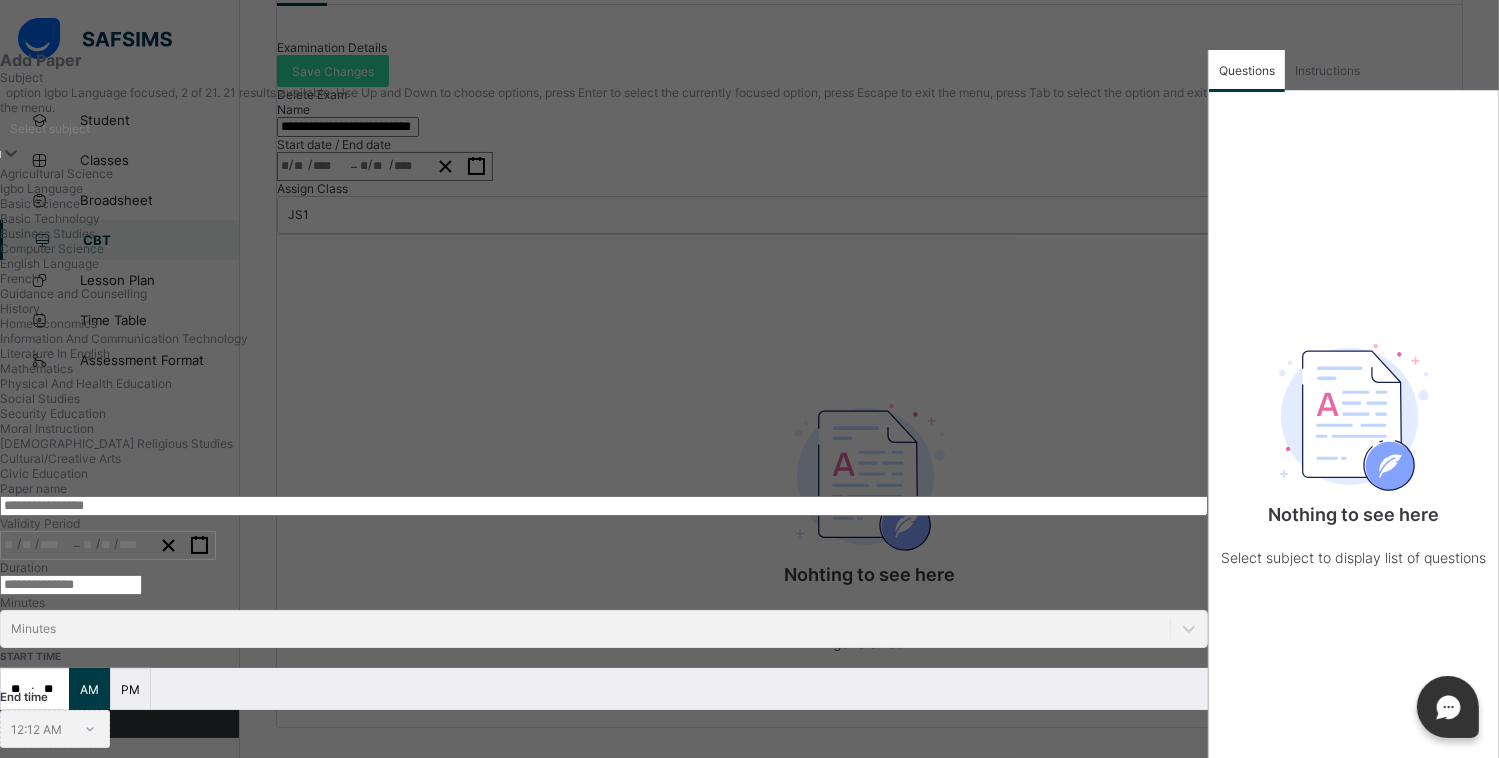 click on "Igbo Language" at bounding box center (604, 188) 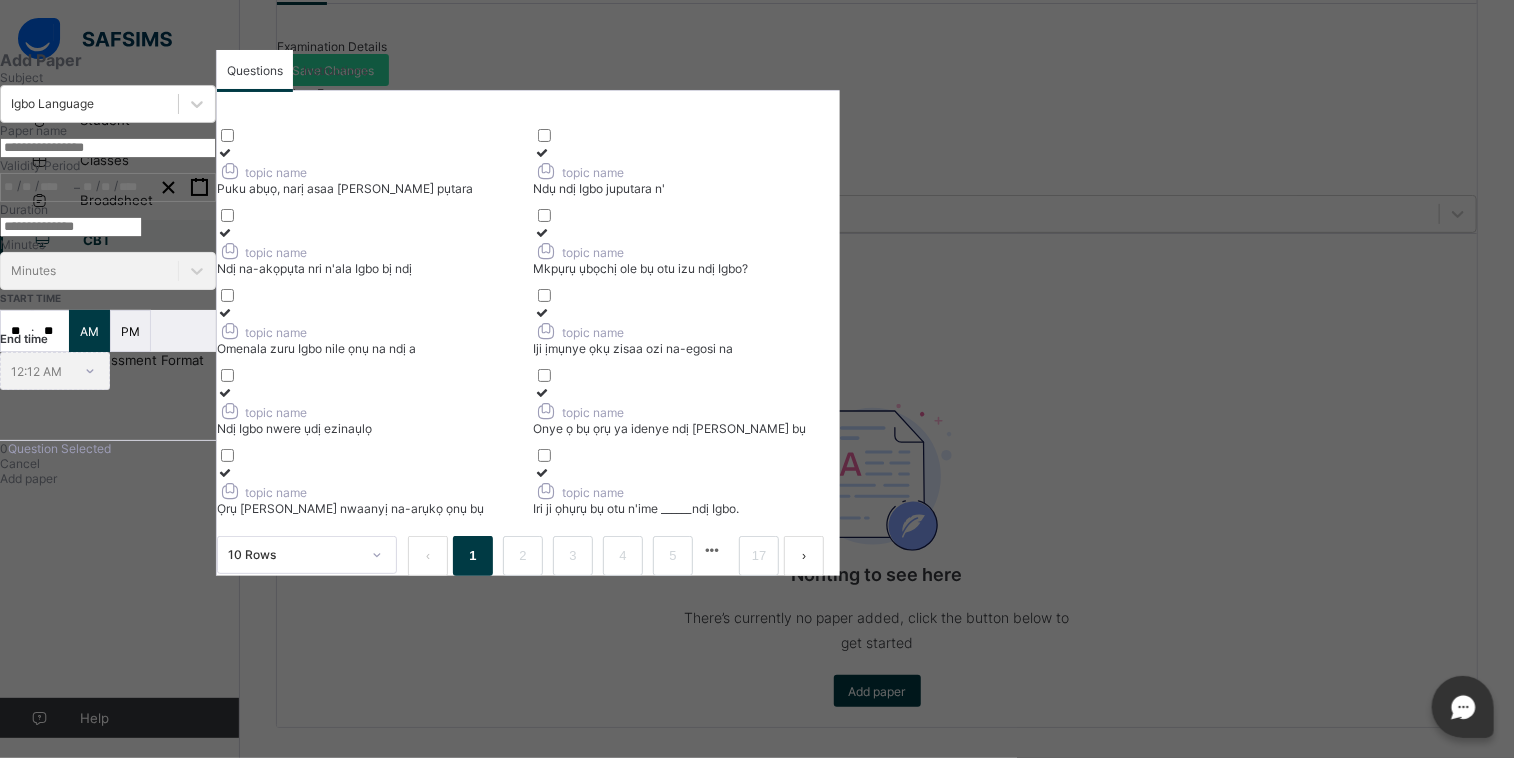 click at bounding box center (108, 148) 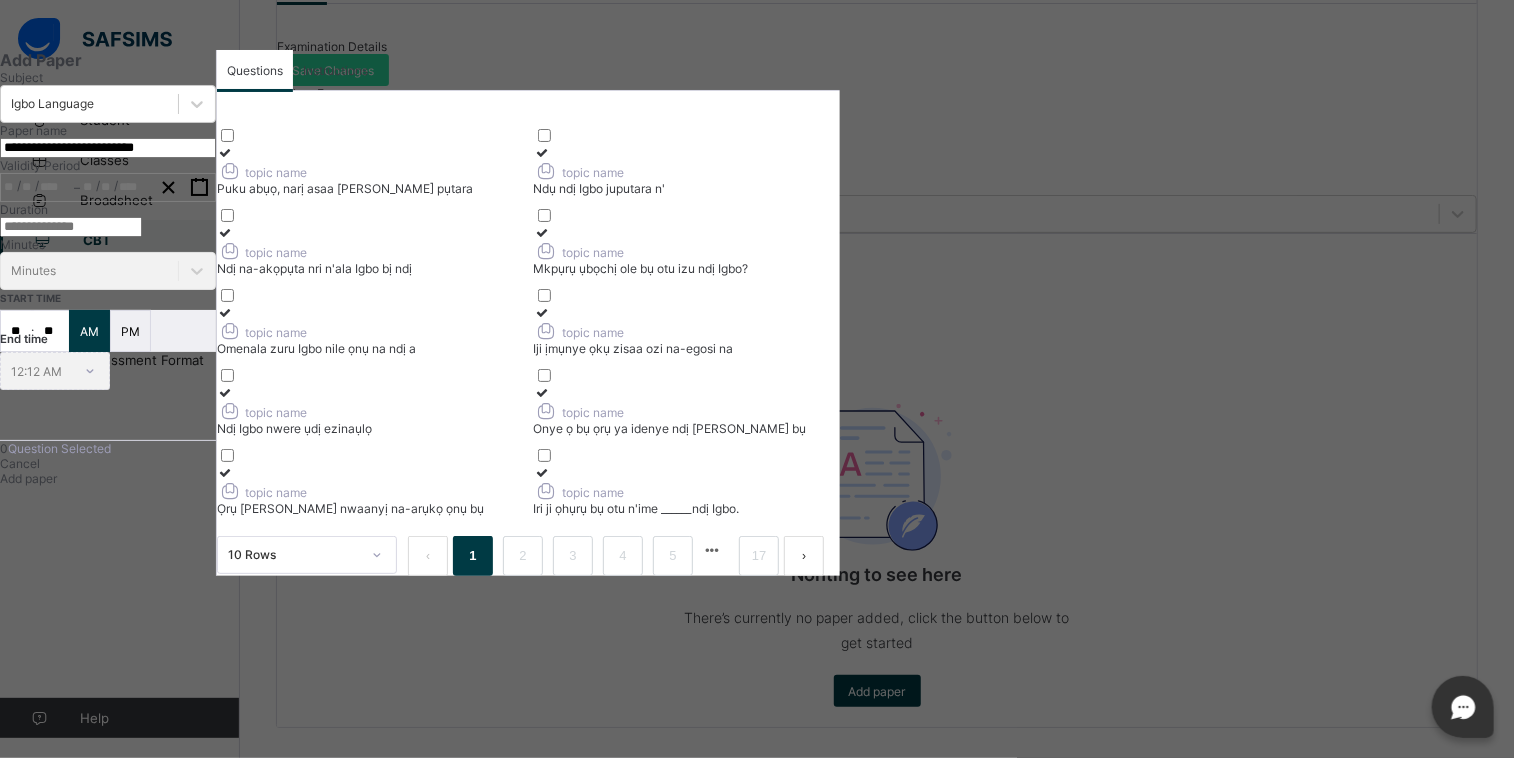 type on "**********" 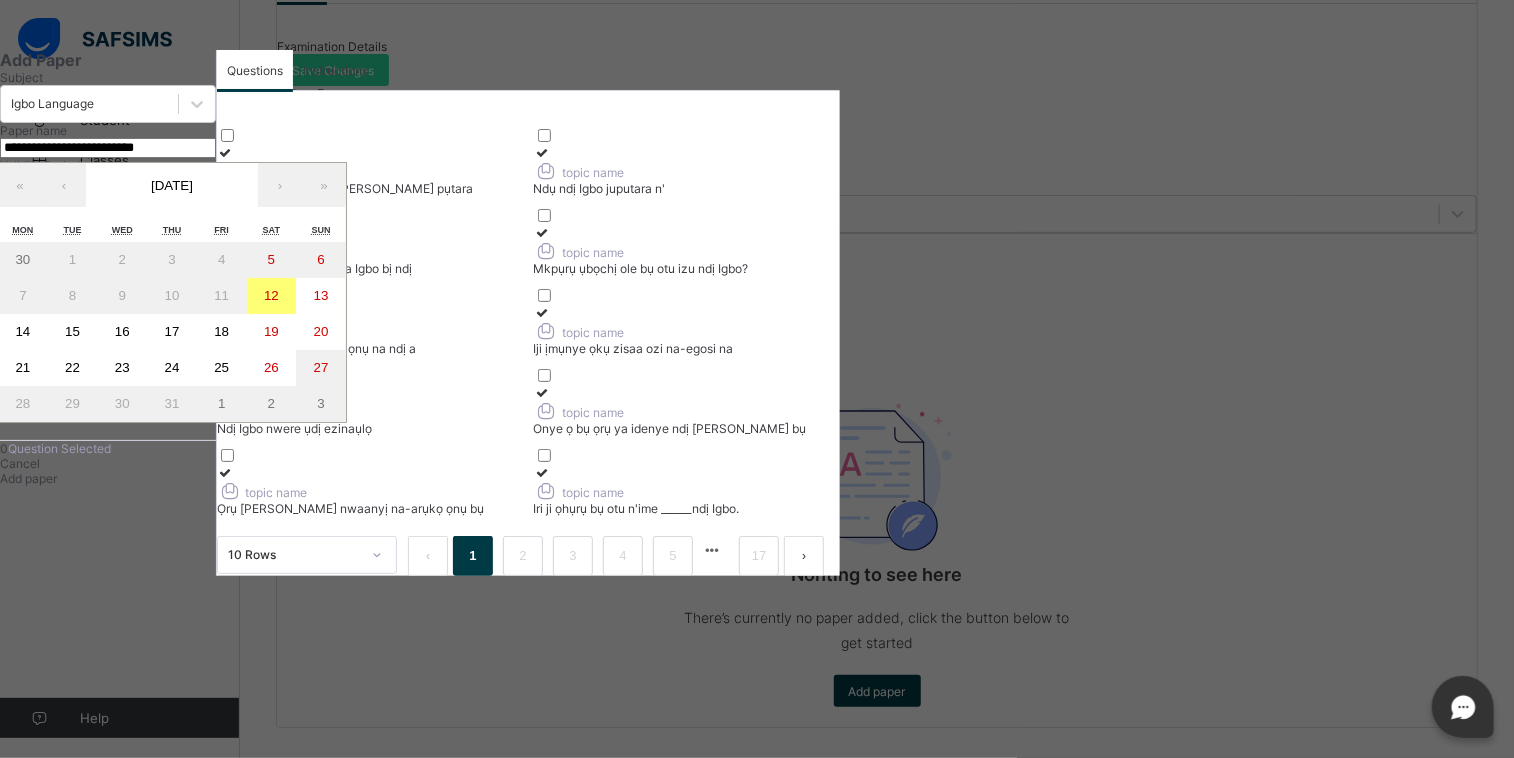 click on "12" at bounding box center (272, 296) 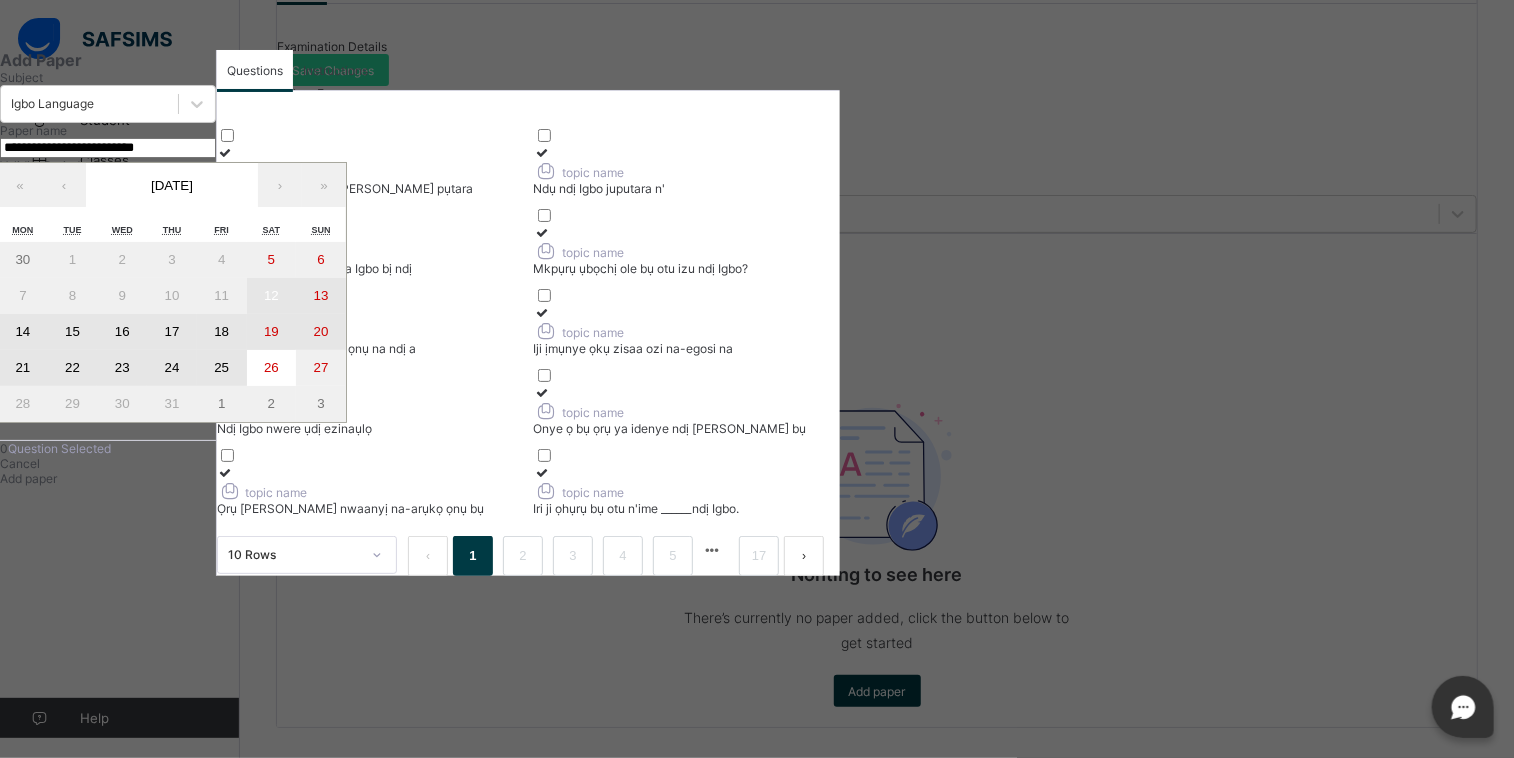 drag, startPoint x: 329, startPoint y: 449, endPoint x: 300, endPoint y: 517, distance: 73.92564 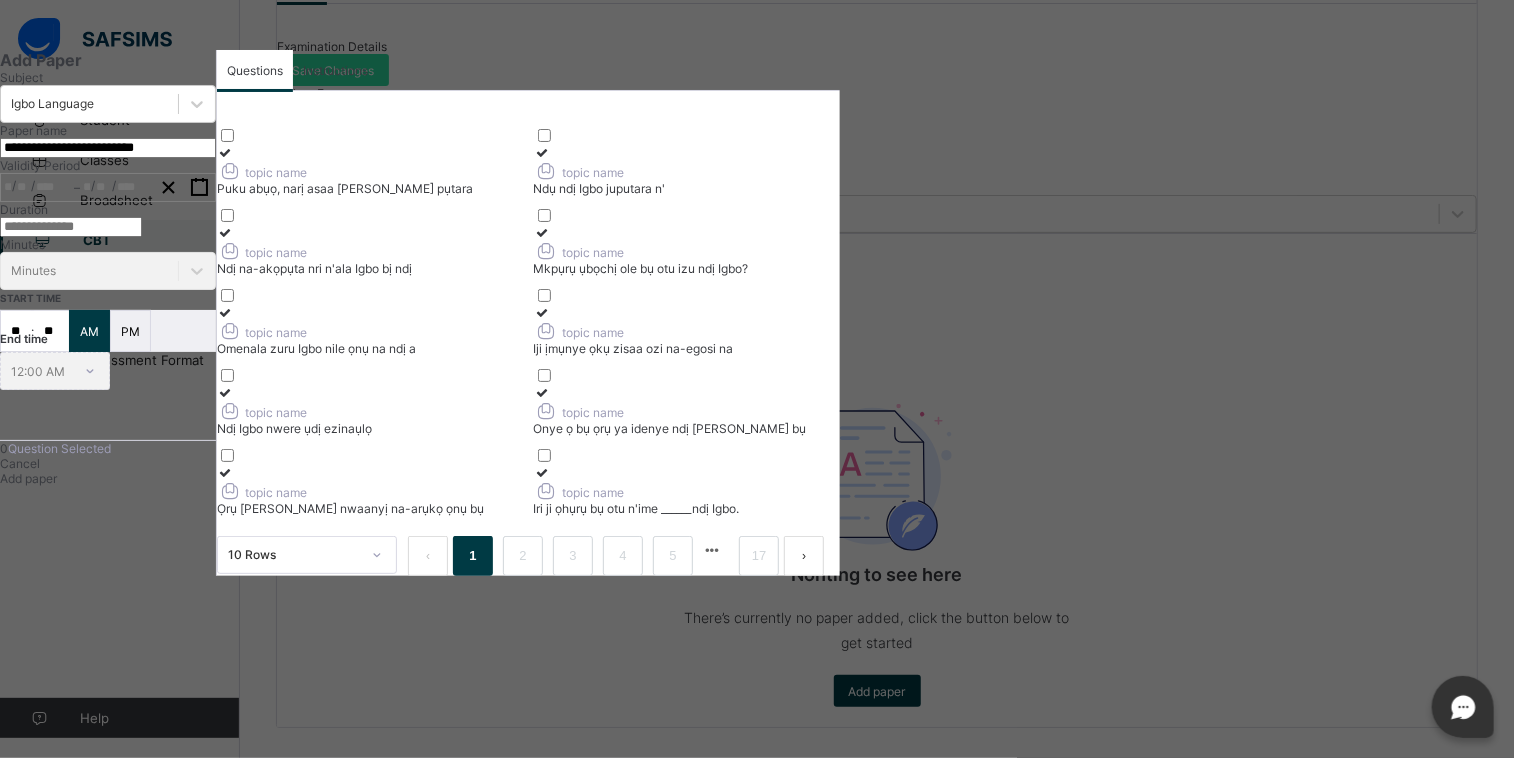 click at bounding box center [108, 227] 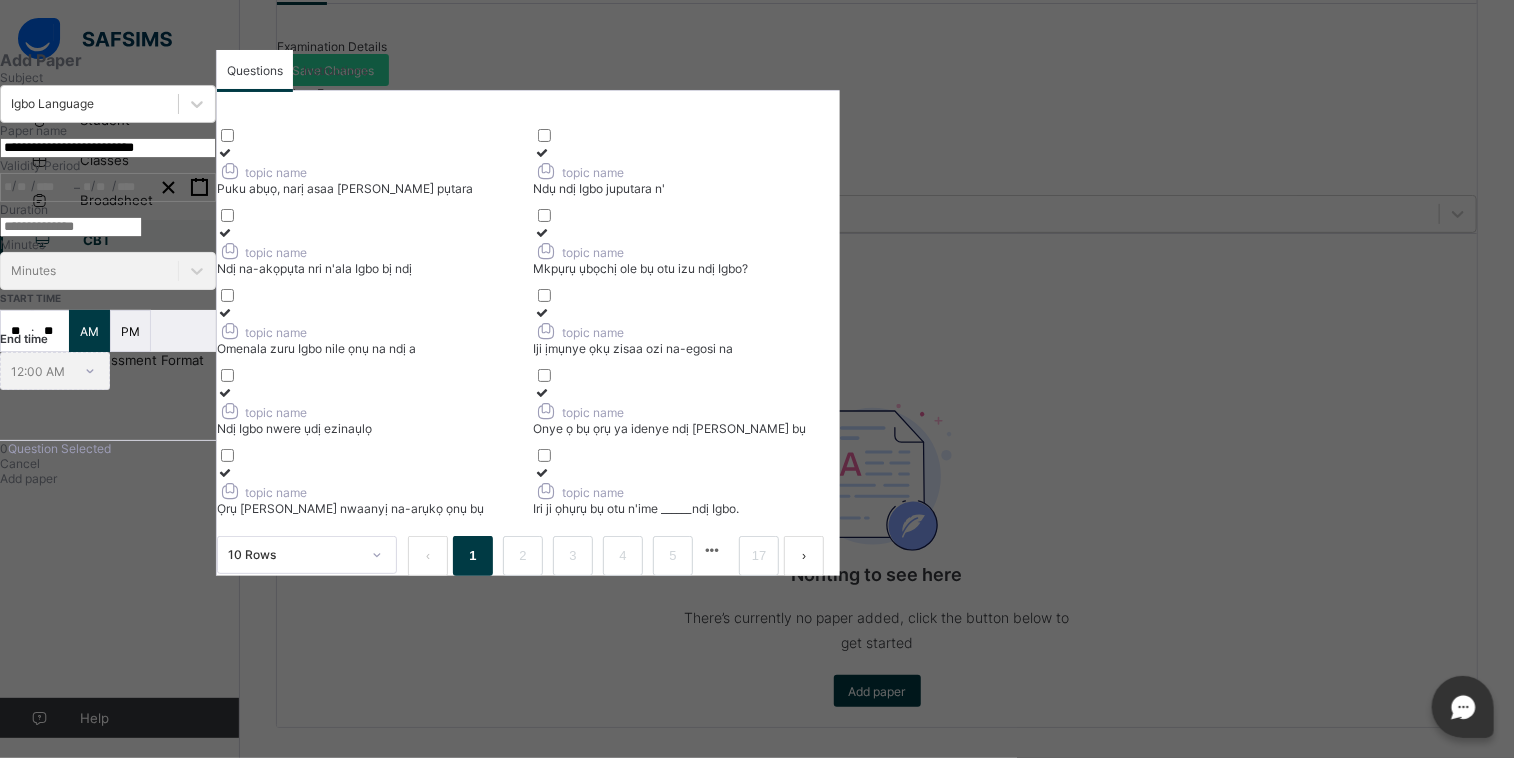 click at bounding box center (108, 227) 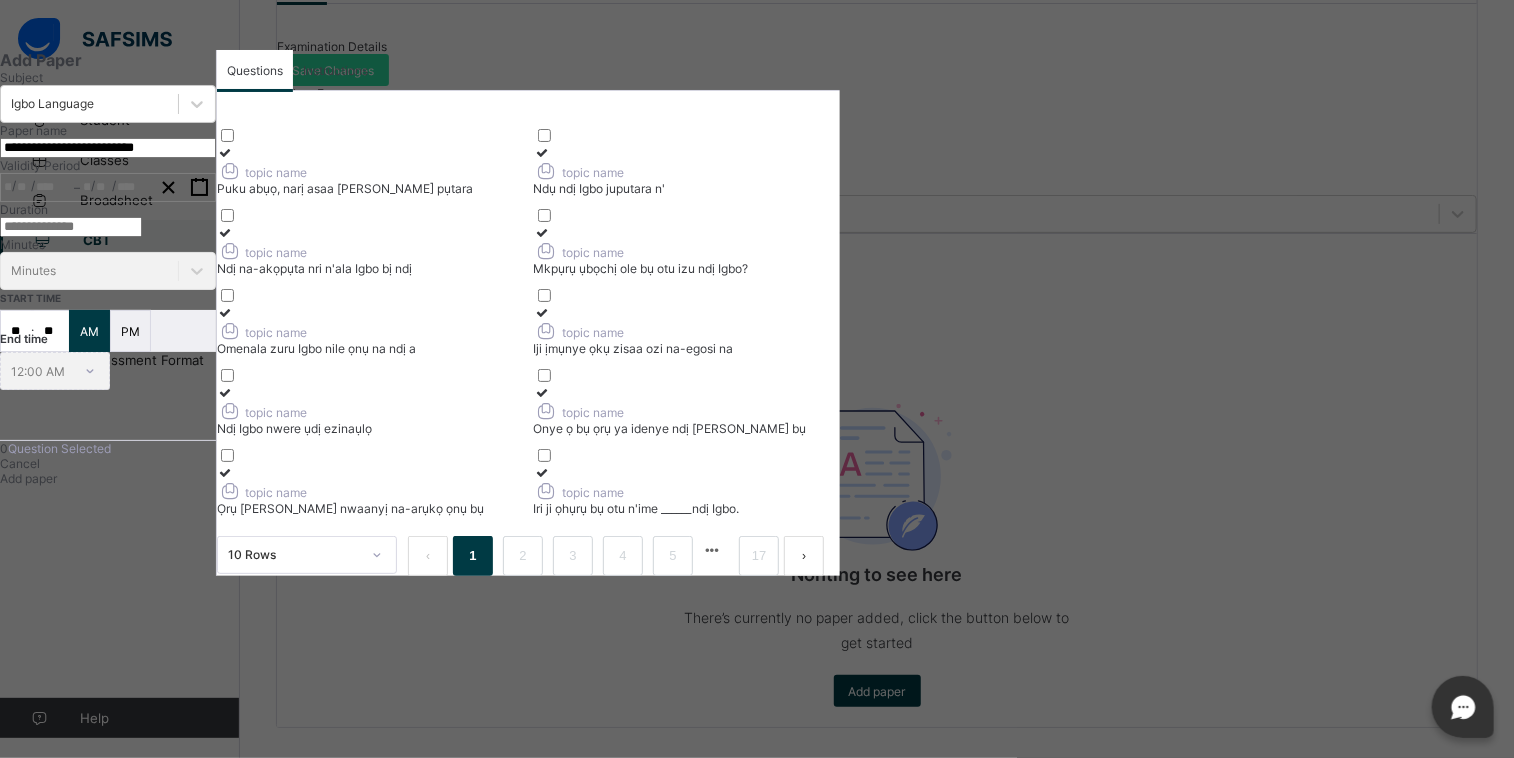 type on "**" 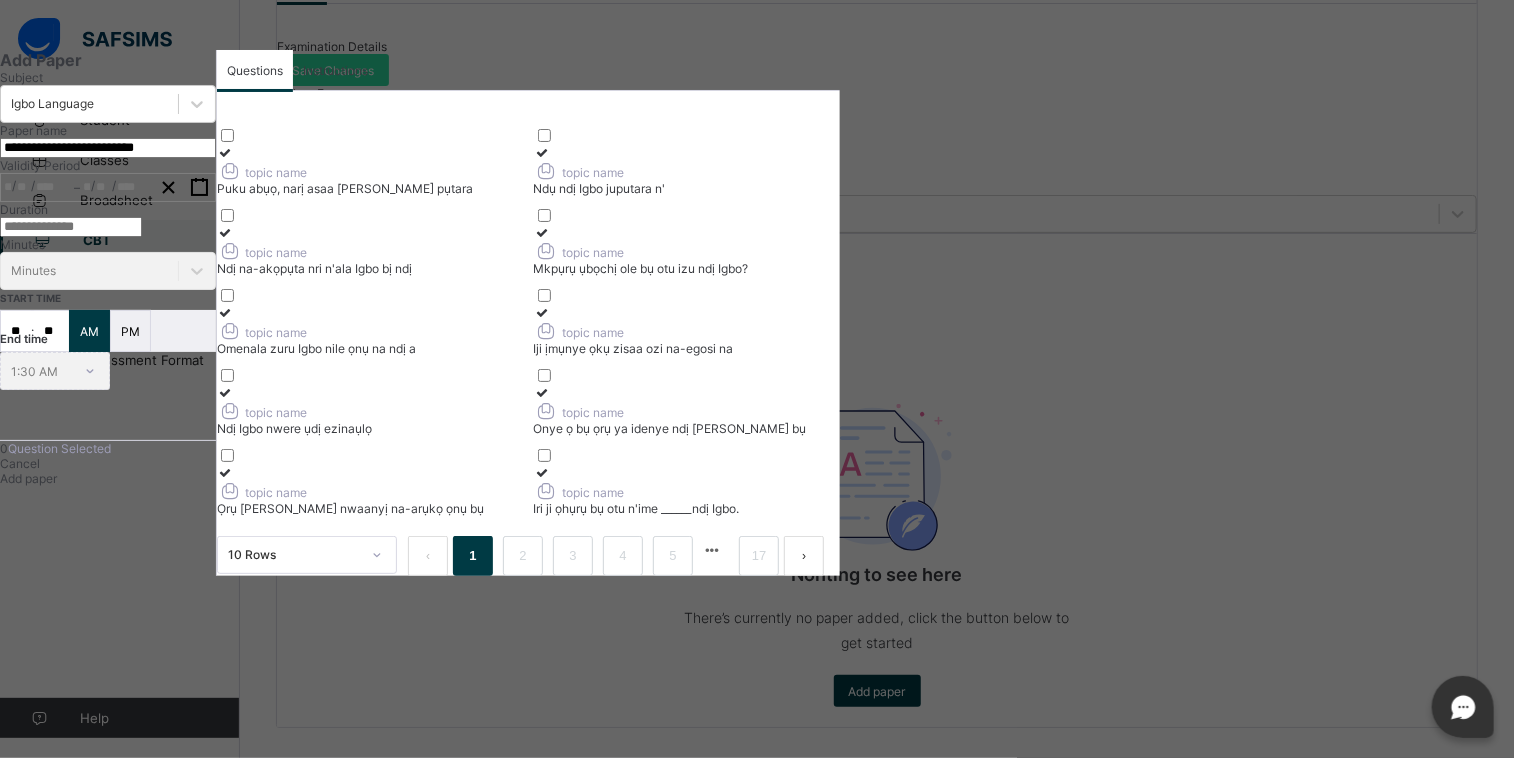 click on "**" at bounding box center (16, 331) 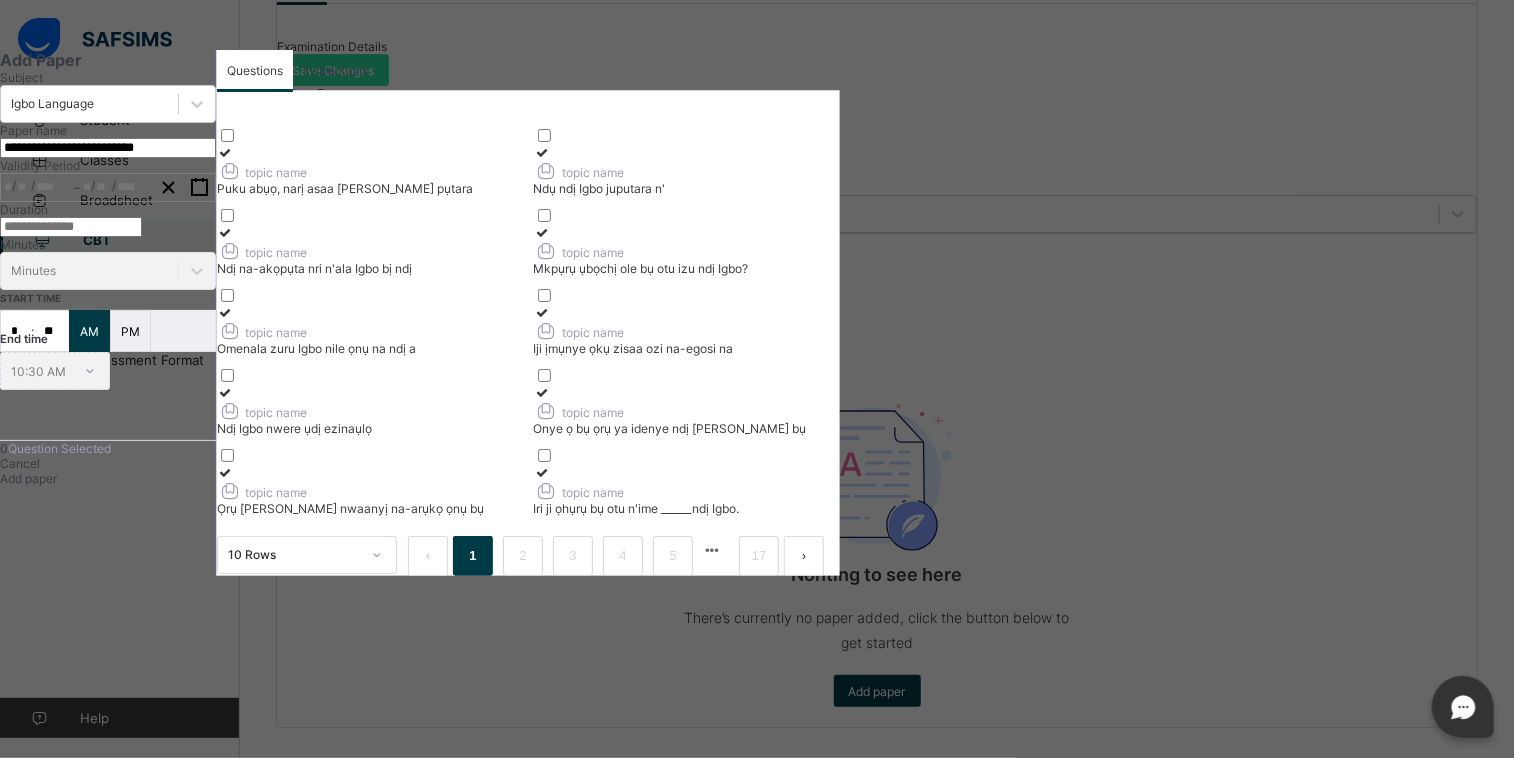 type on "*" 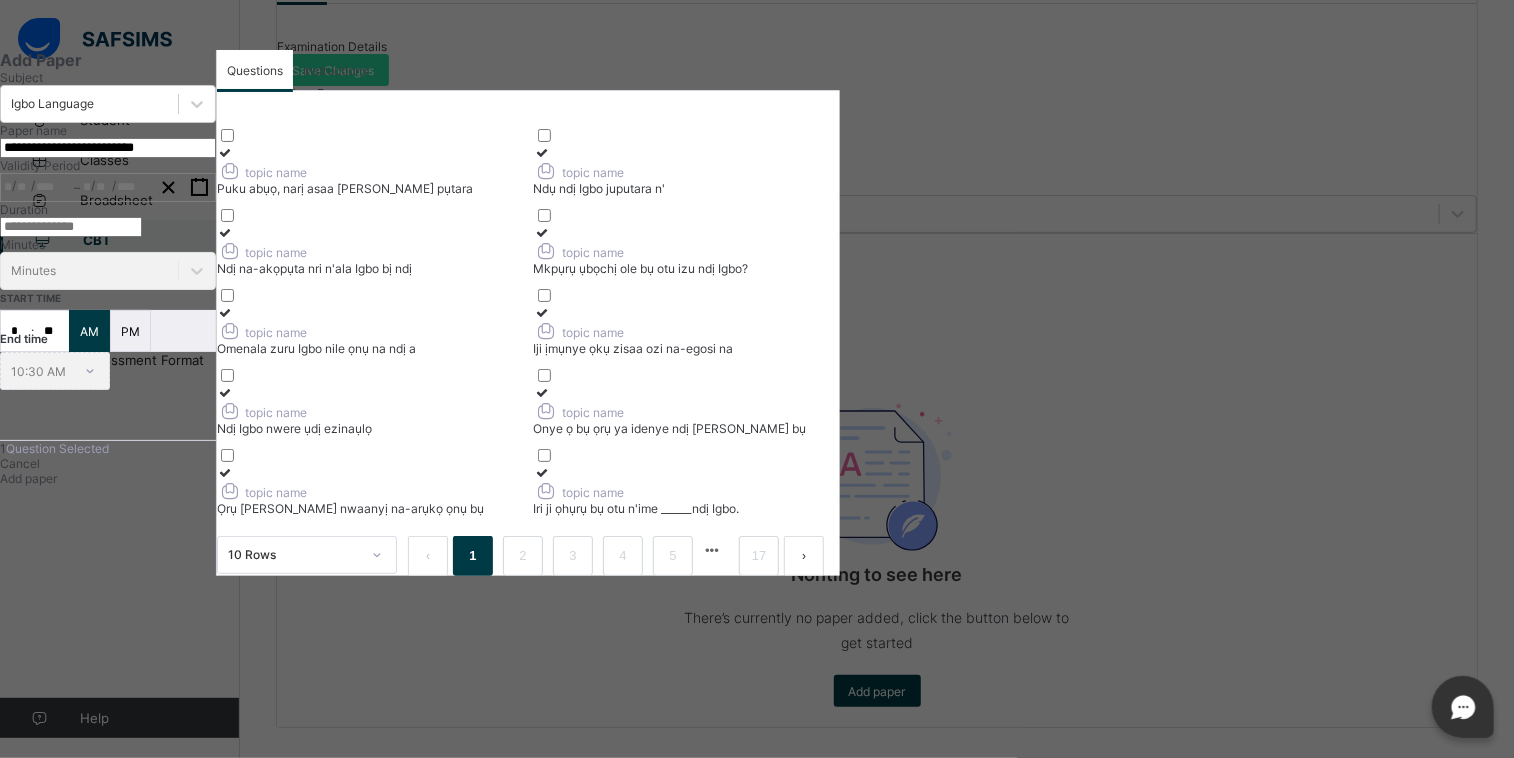 click at bounding box center [225, 232] 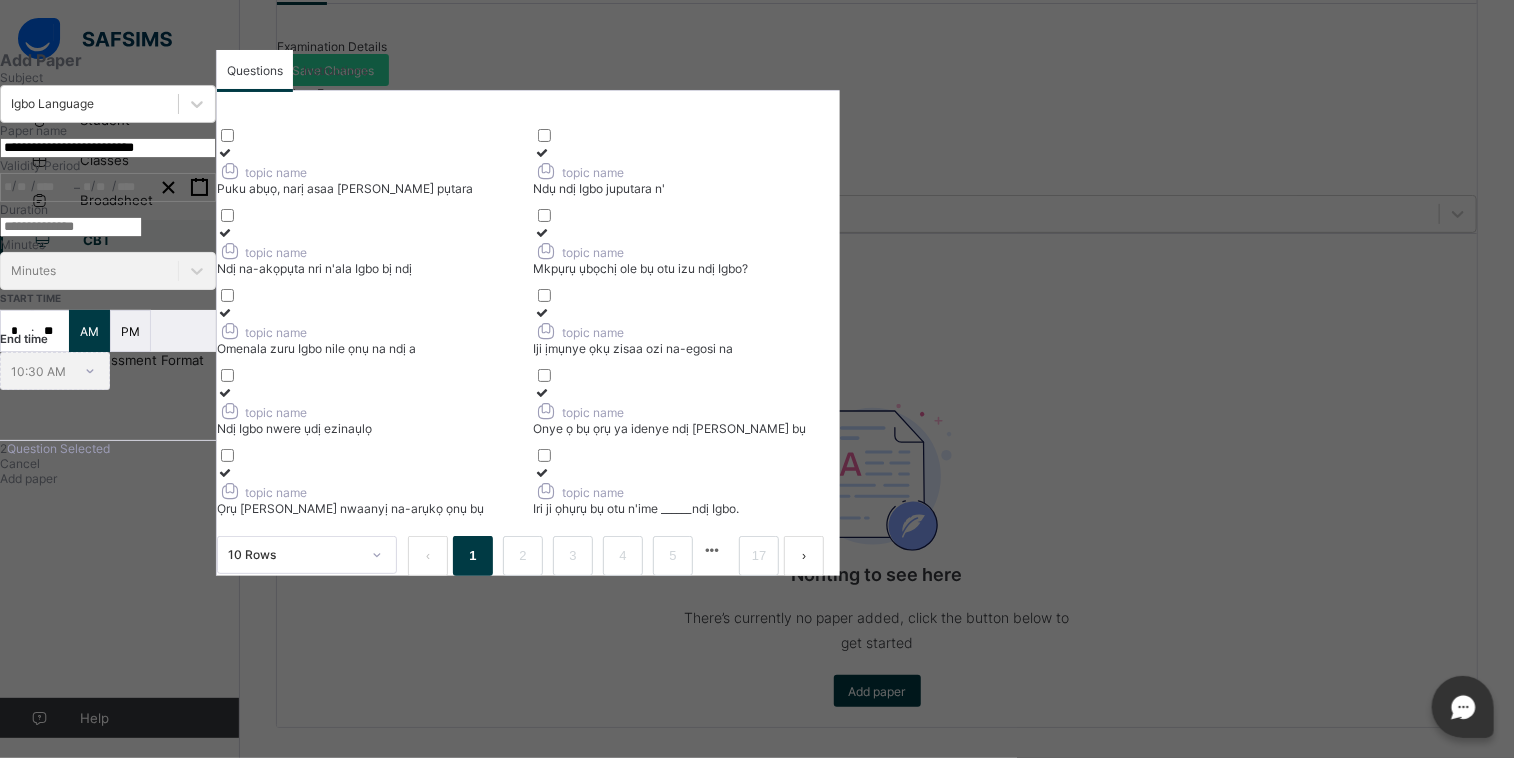 click at bounding box center [225, 312] 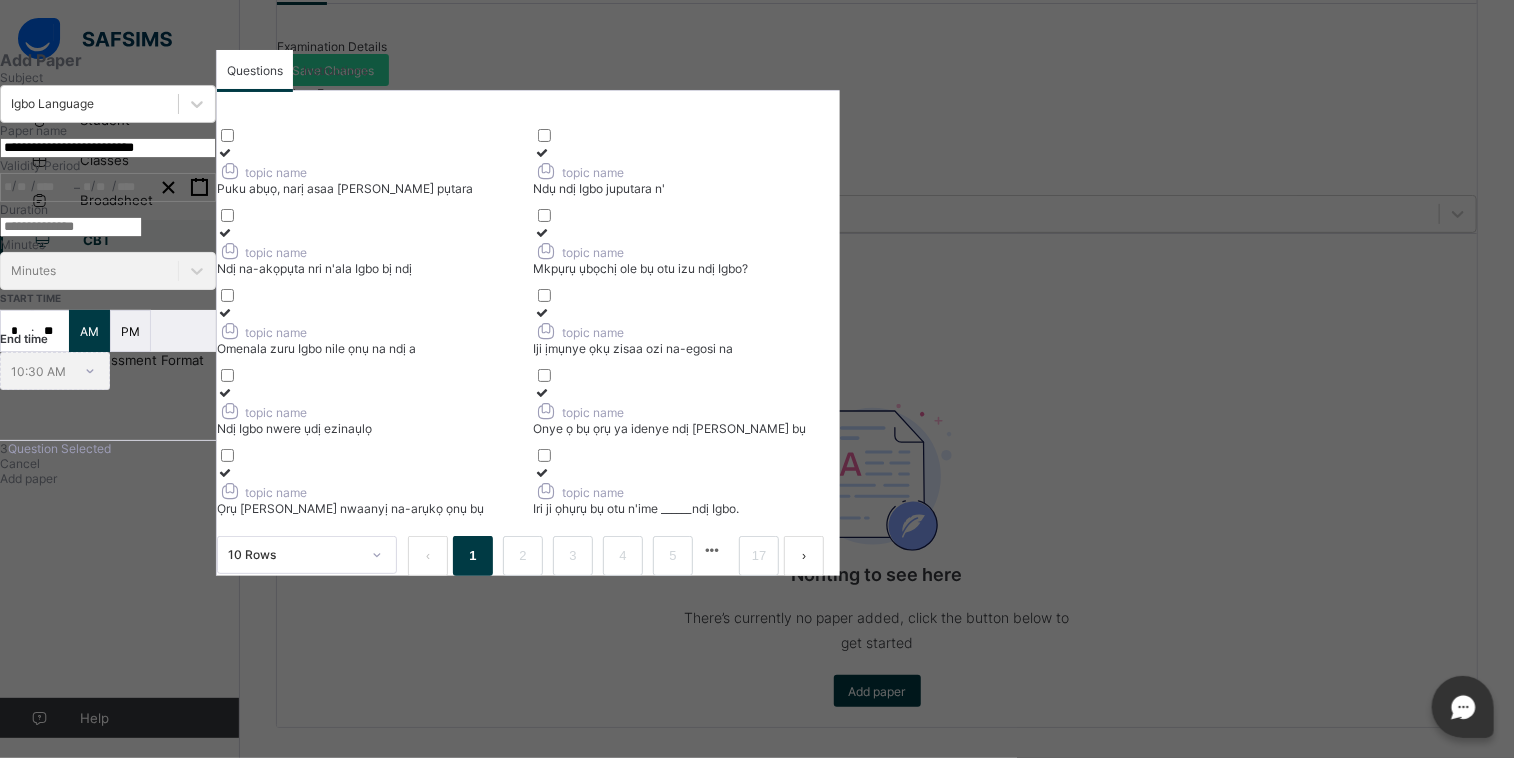 click at bounding box center [225, 392] 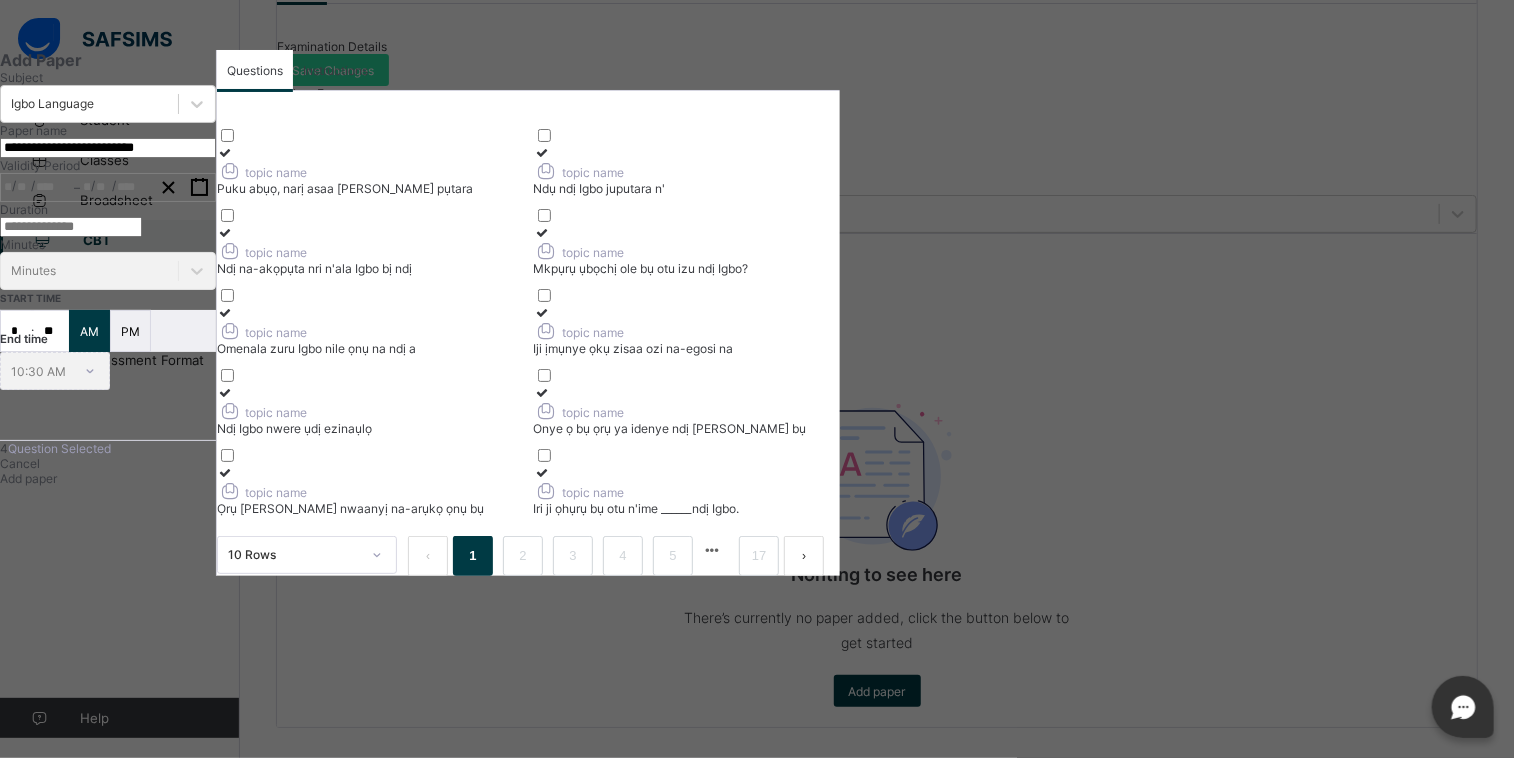 click at bounding box center (225, 472) 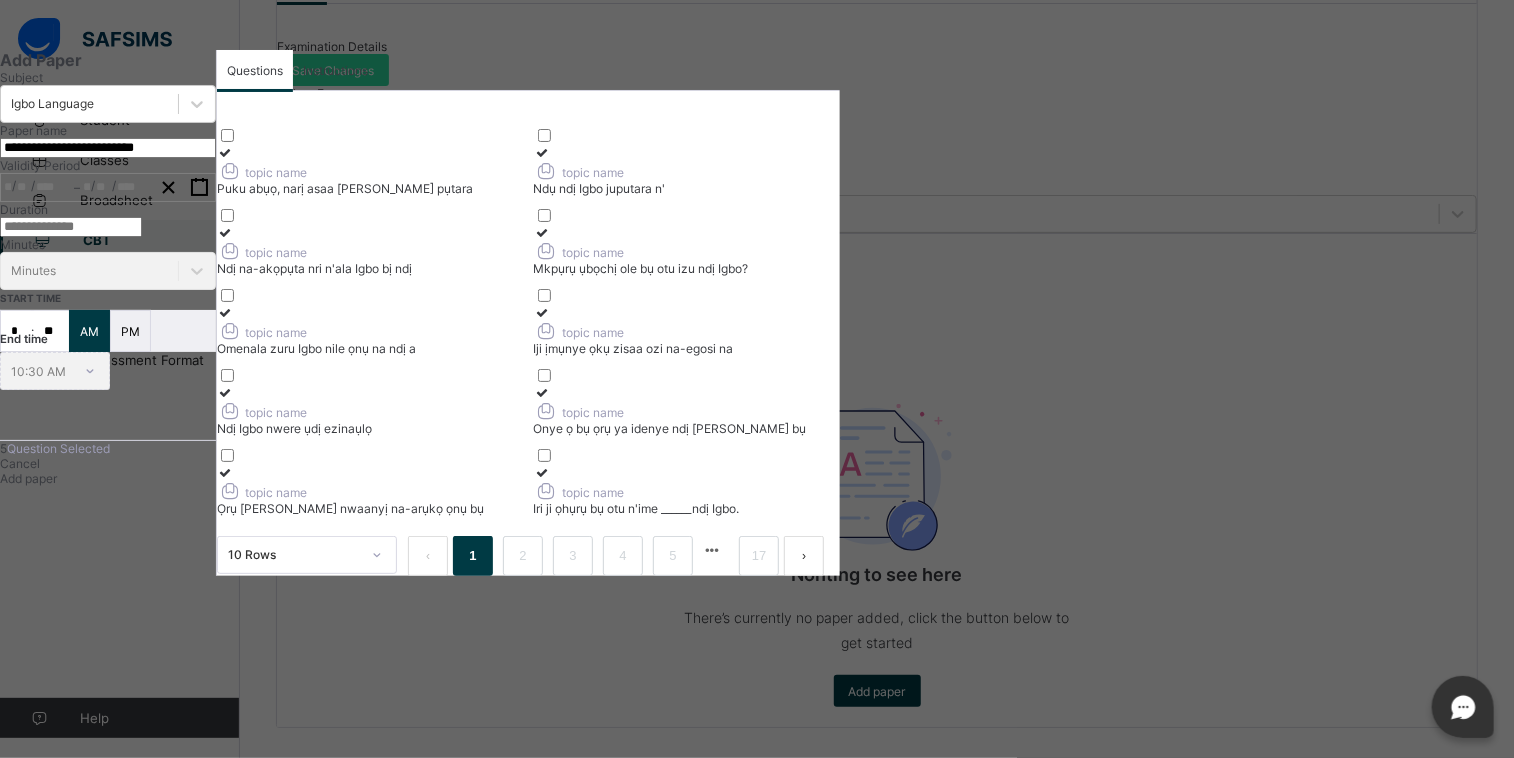 click at bounding box center (542, 152) 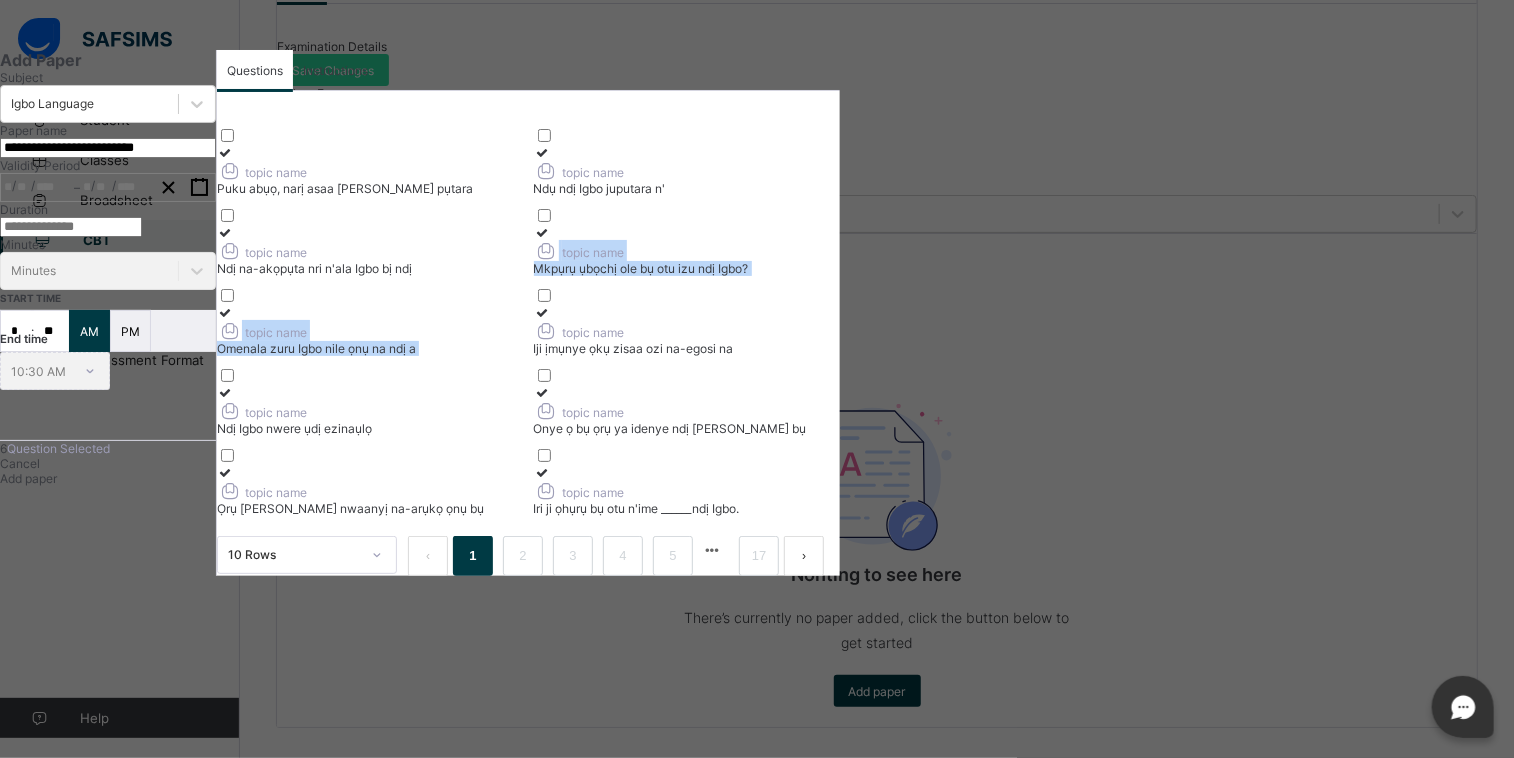 drag, startPoint x: 973, startPoint y: 309, endPoint x: 964, endPoint y: 409, distance: 100.40418 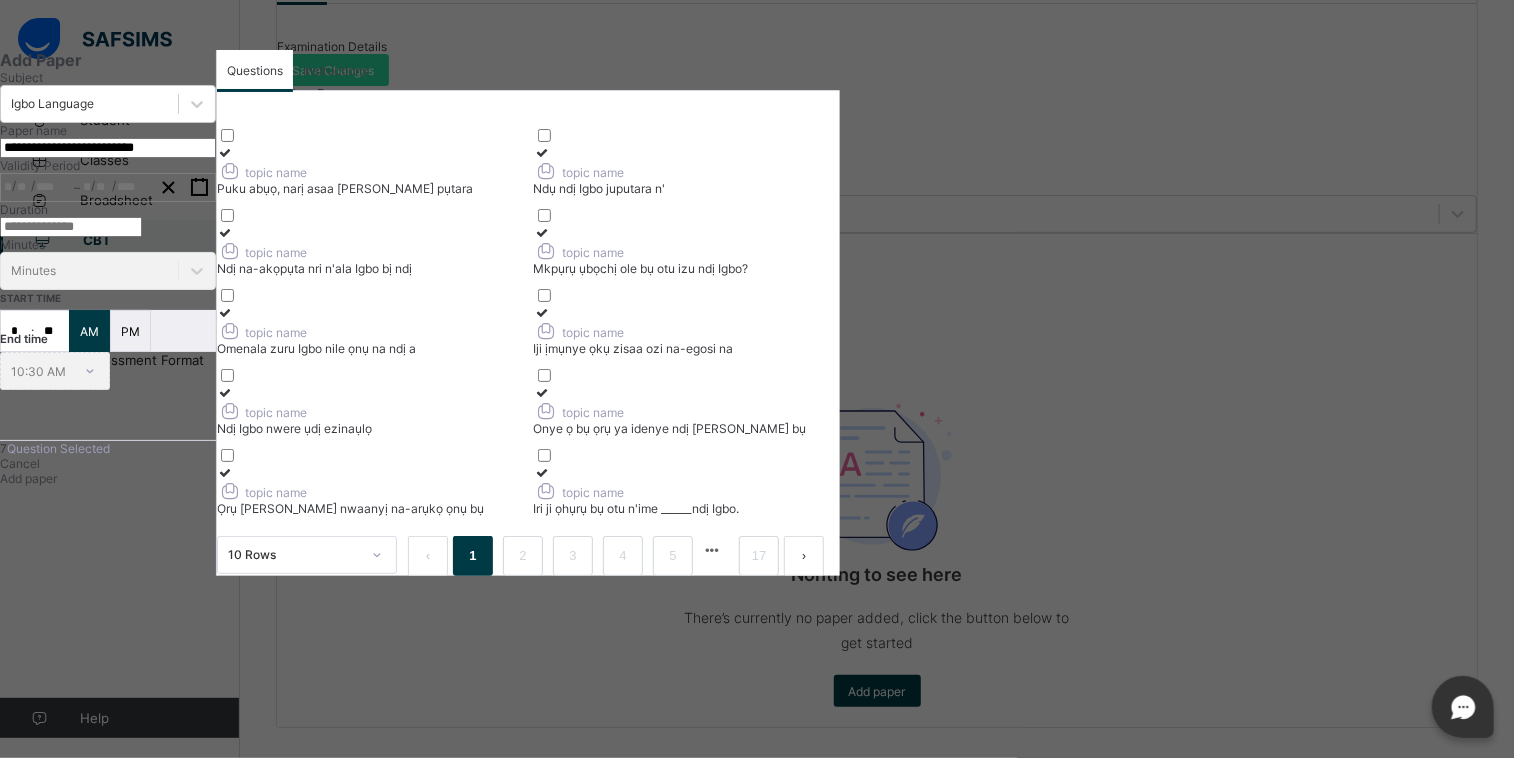 click at bounding box center (542, 232) 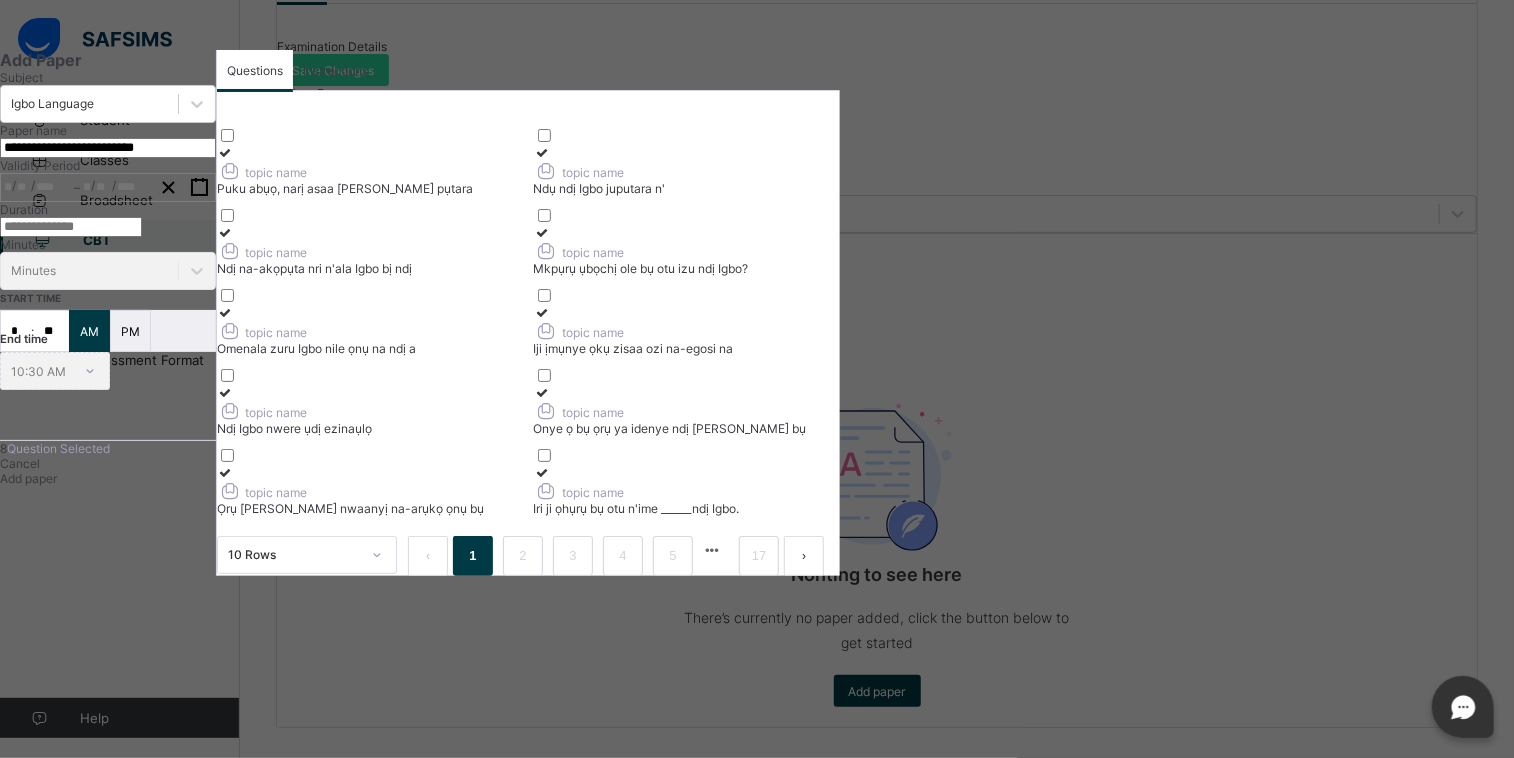 click at bounding box center (542, 392) 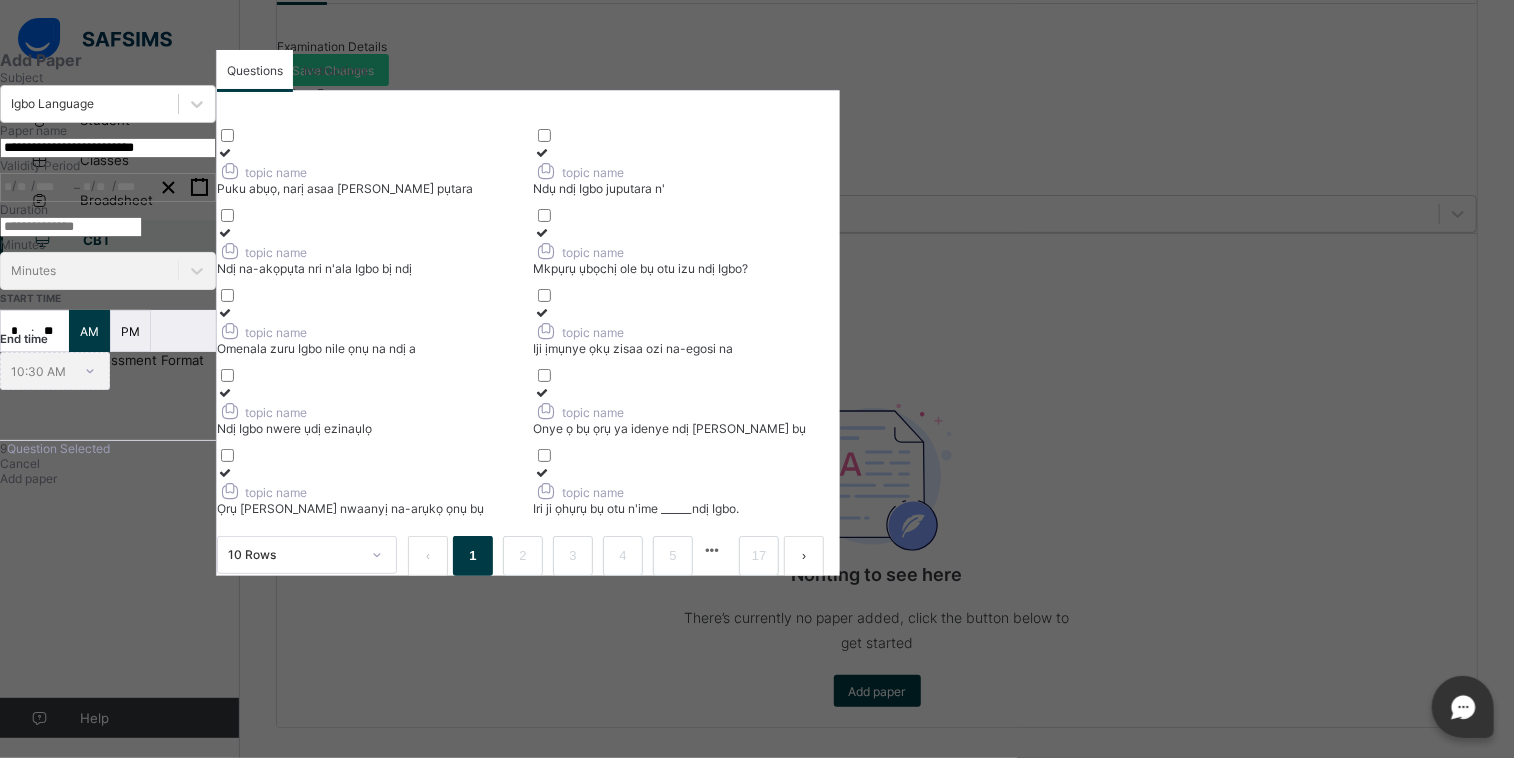 click at bounding box center (542, 472) 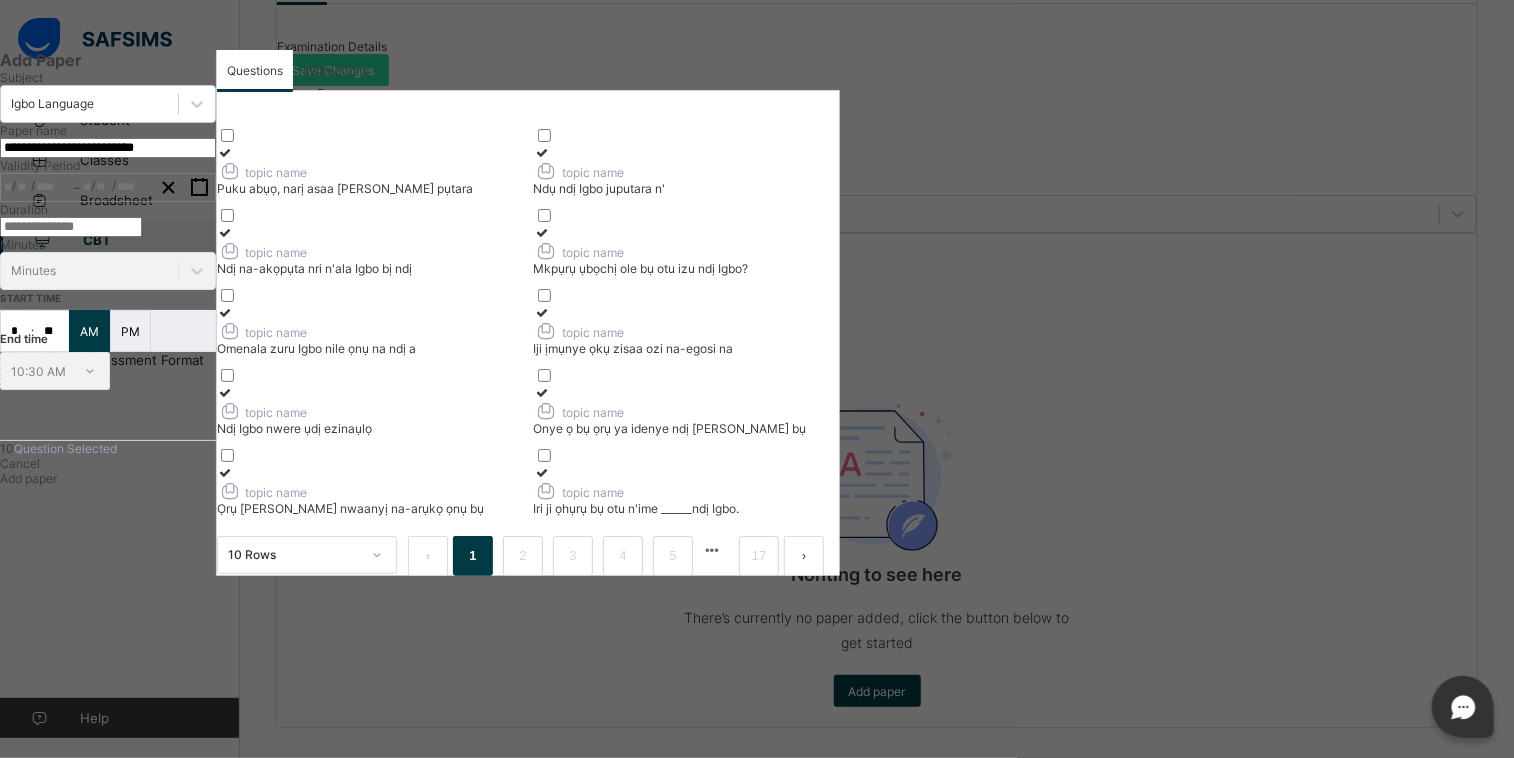 scroll, scrollTop: 96, scrollLeft: 0, axis: vertical 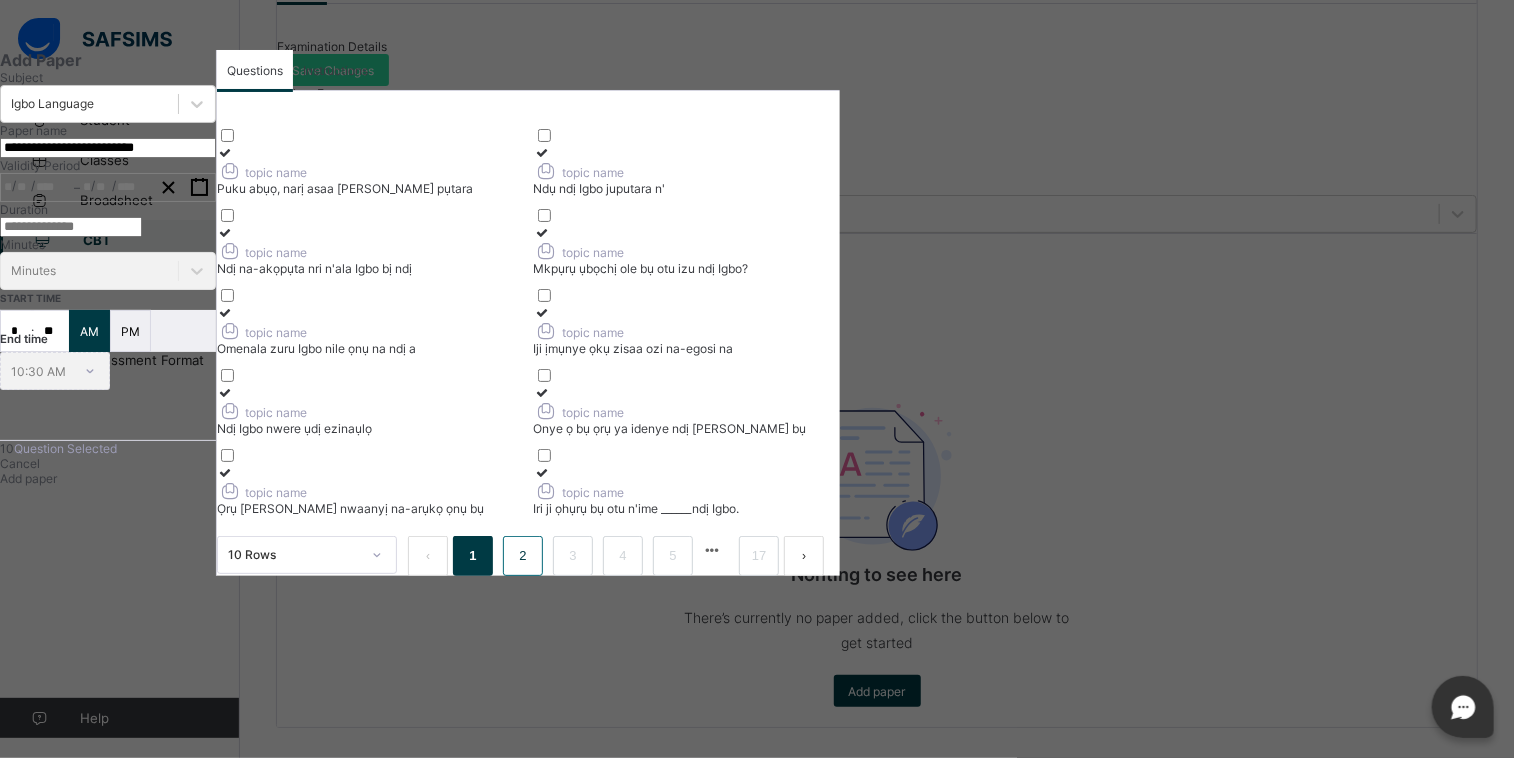 click on "2" at bounding box center [522, 556] 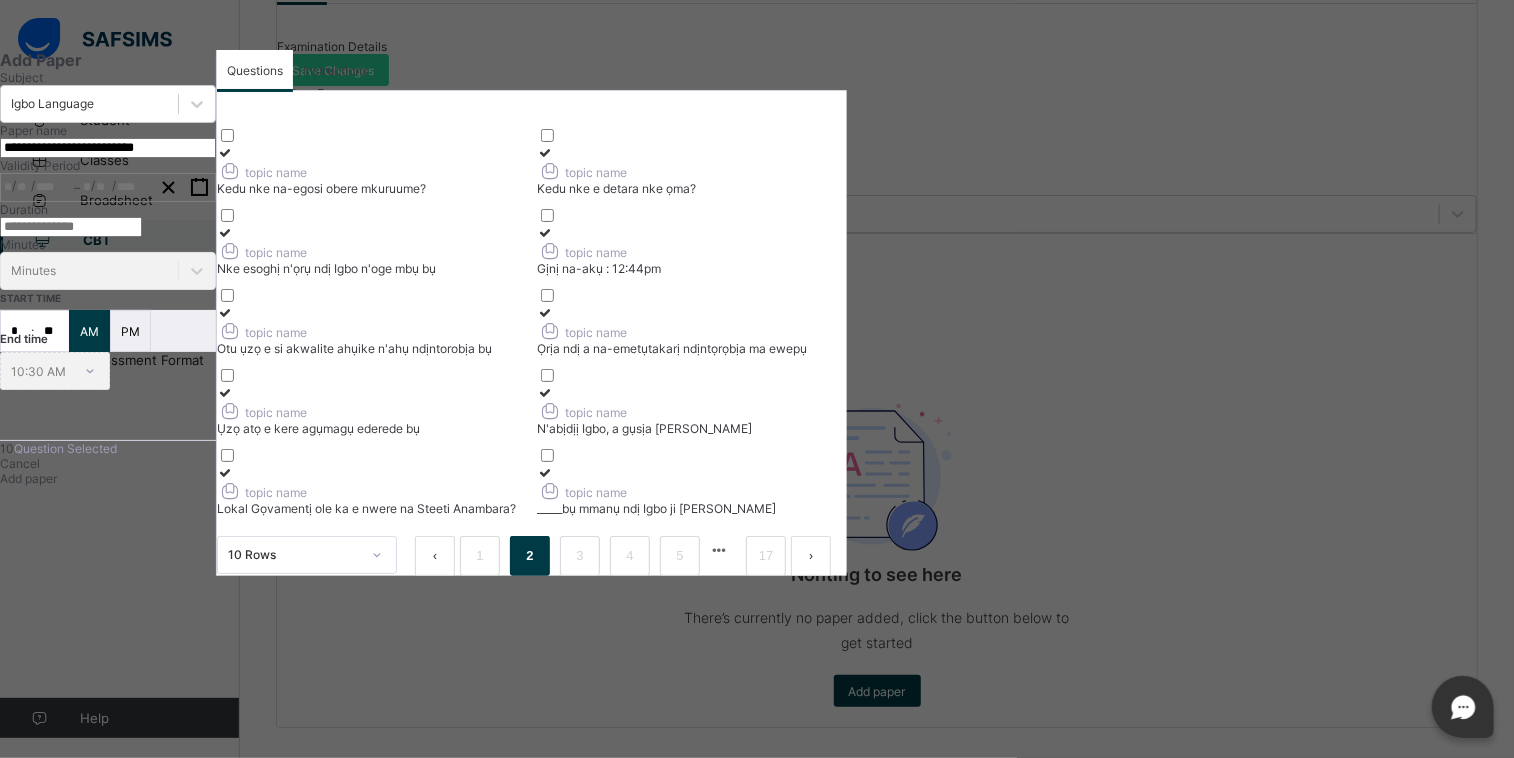 click at bounding box center [225, 152] 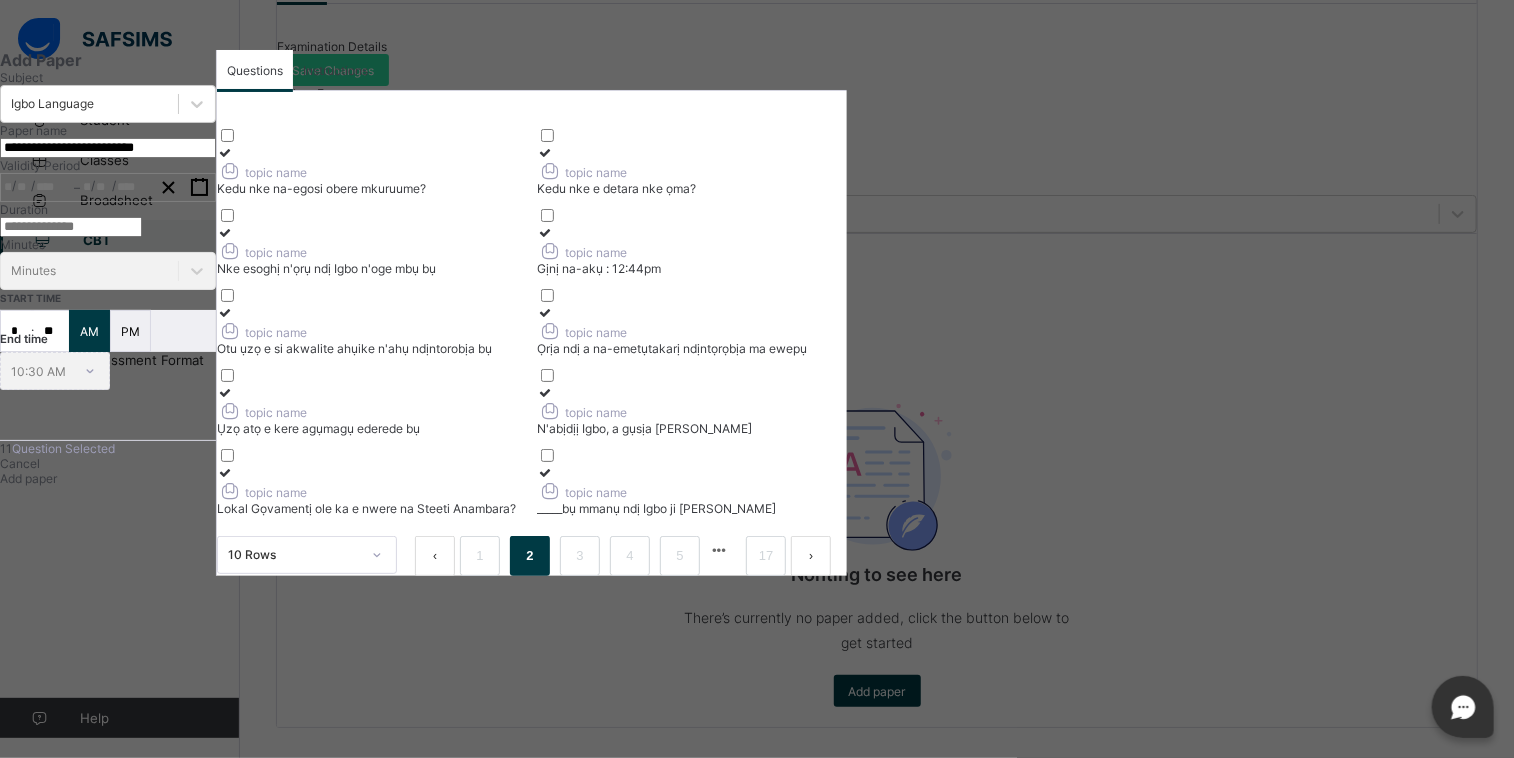 click at bounding box center [225, 152] 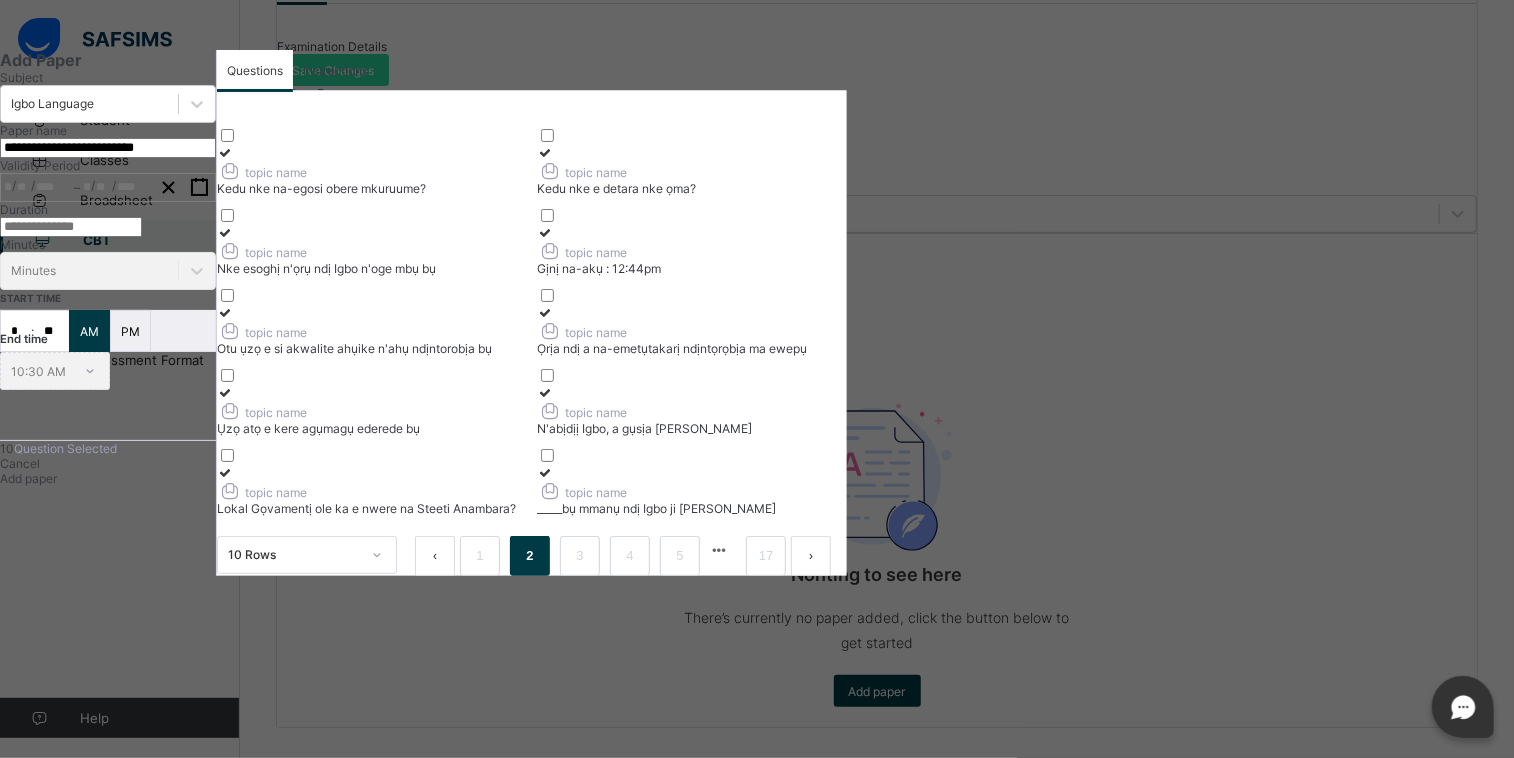 click at bounding box center [225, 152] 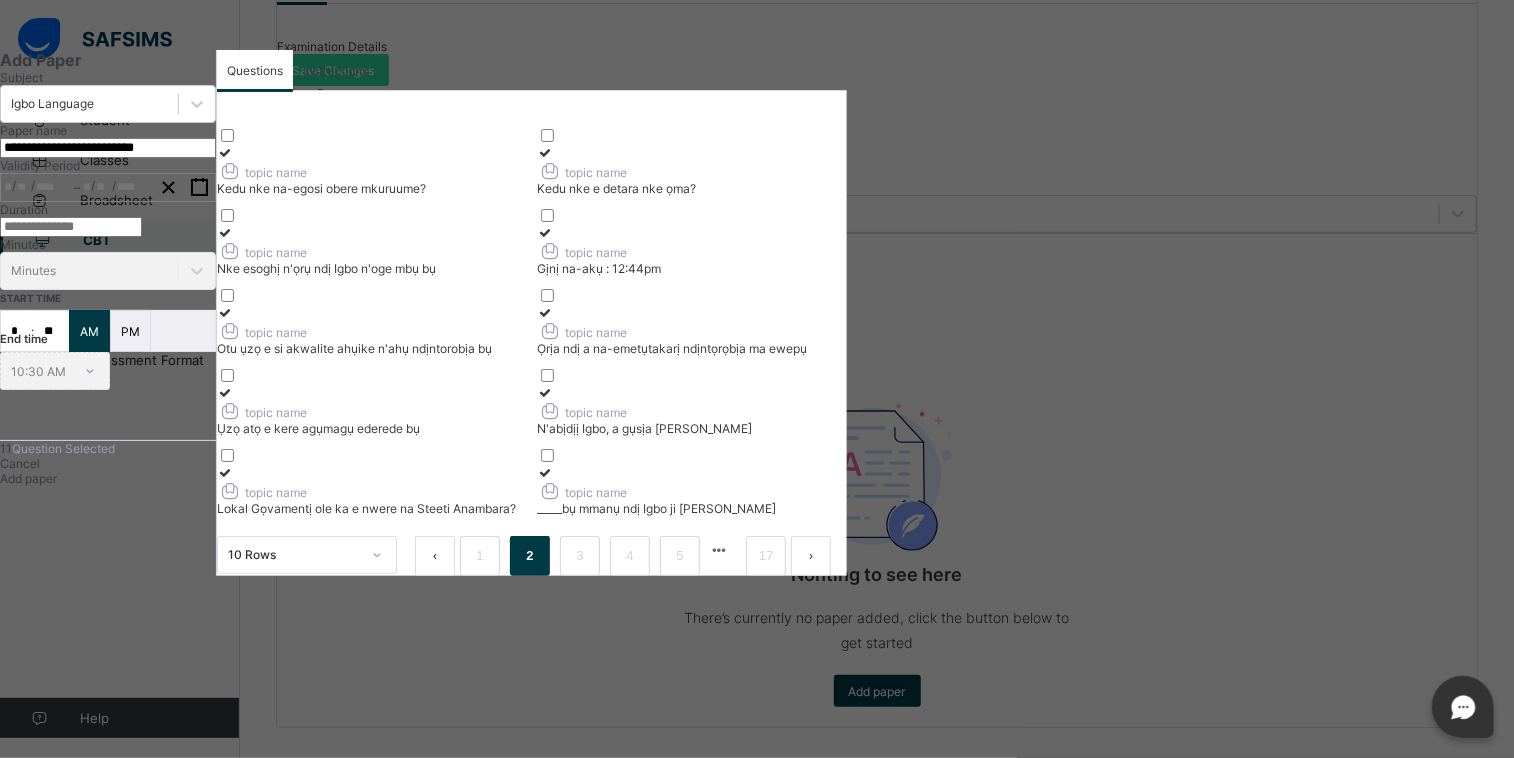 click at bounding box center [225, 232] 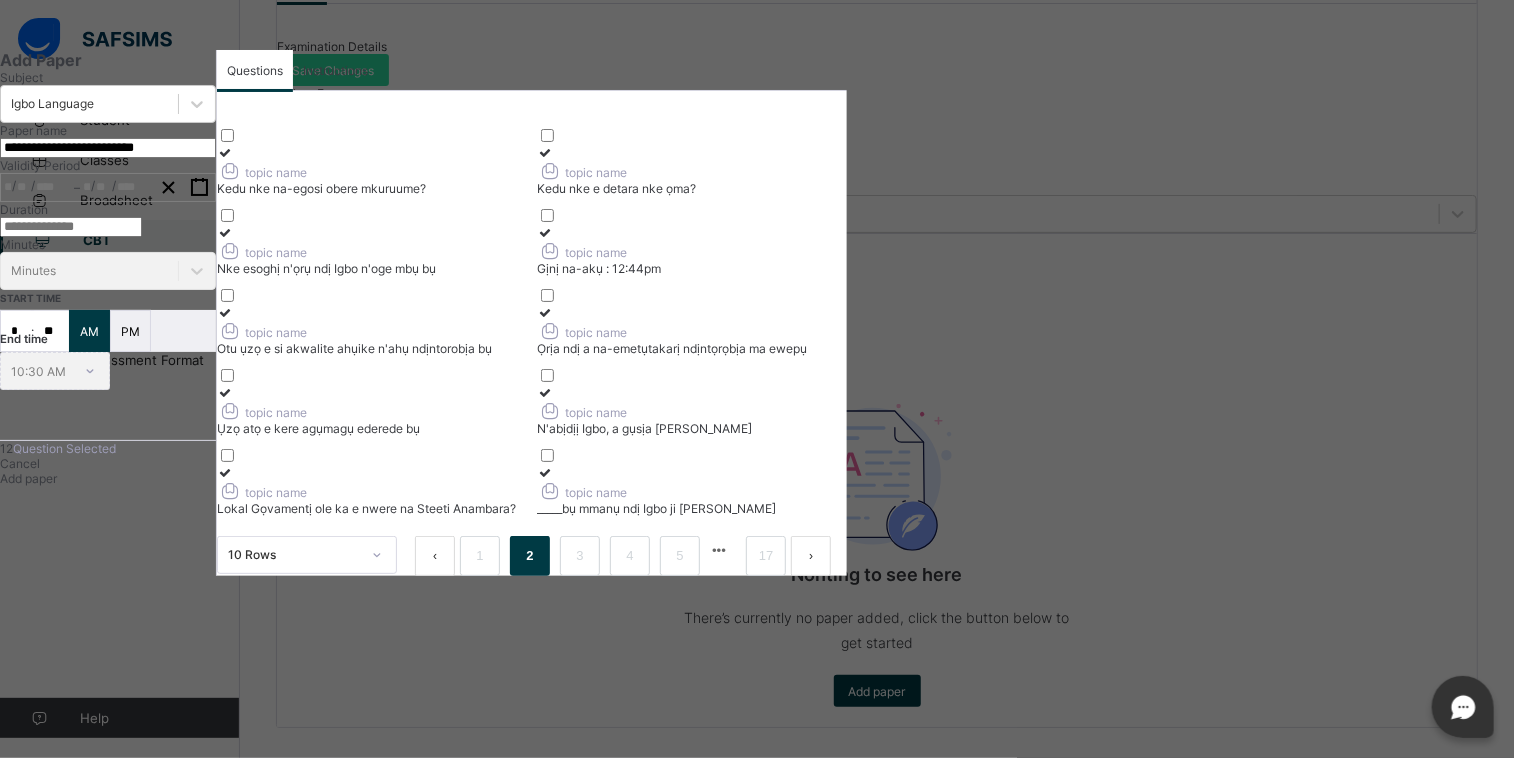 click at bounding box center [225, 312] 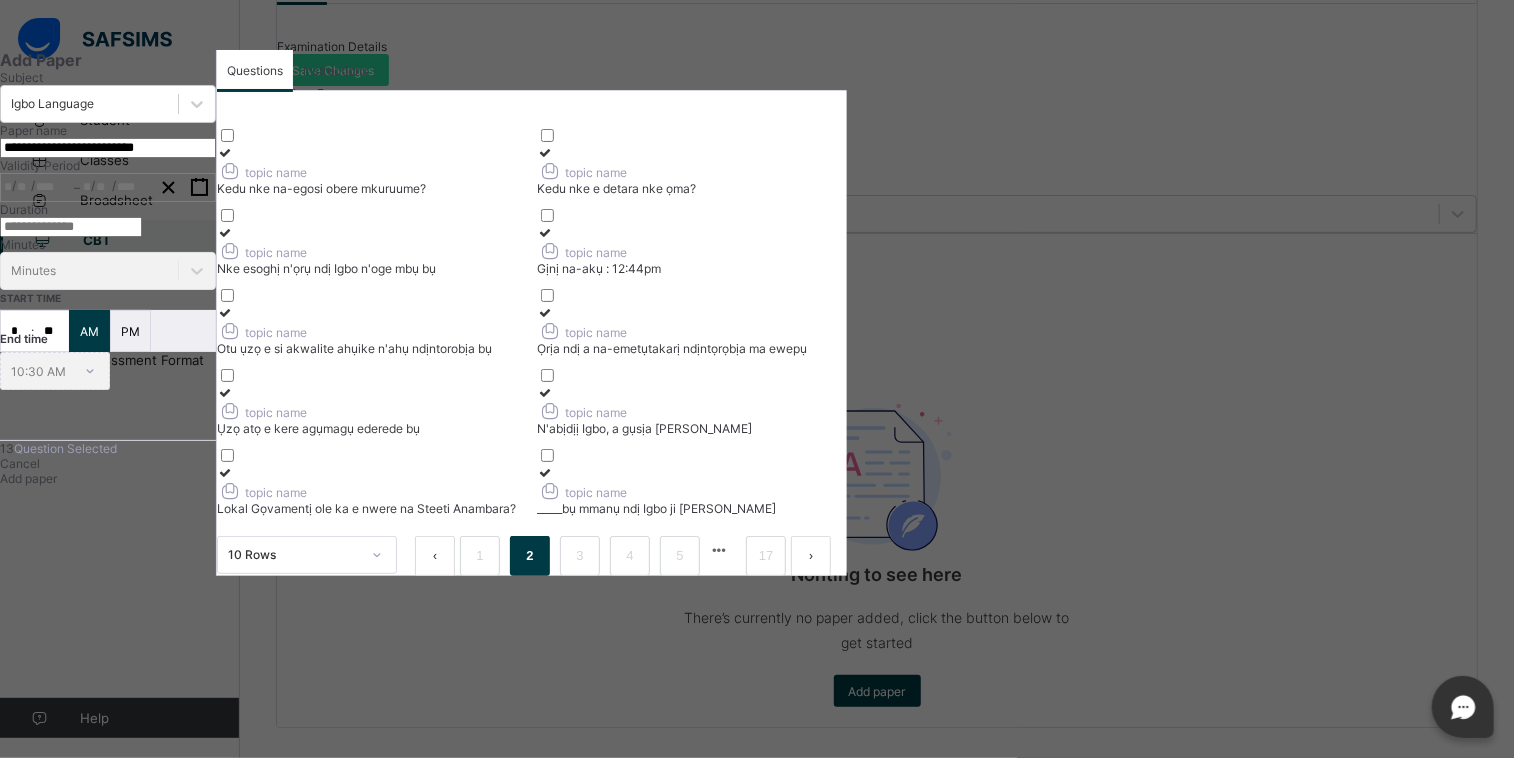 click at bounding box center [225, 392] 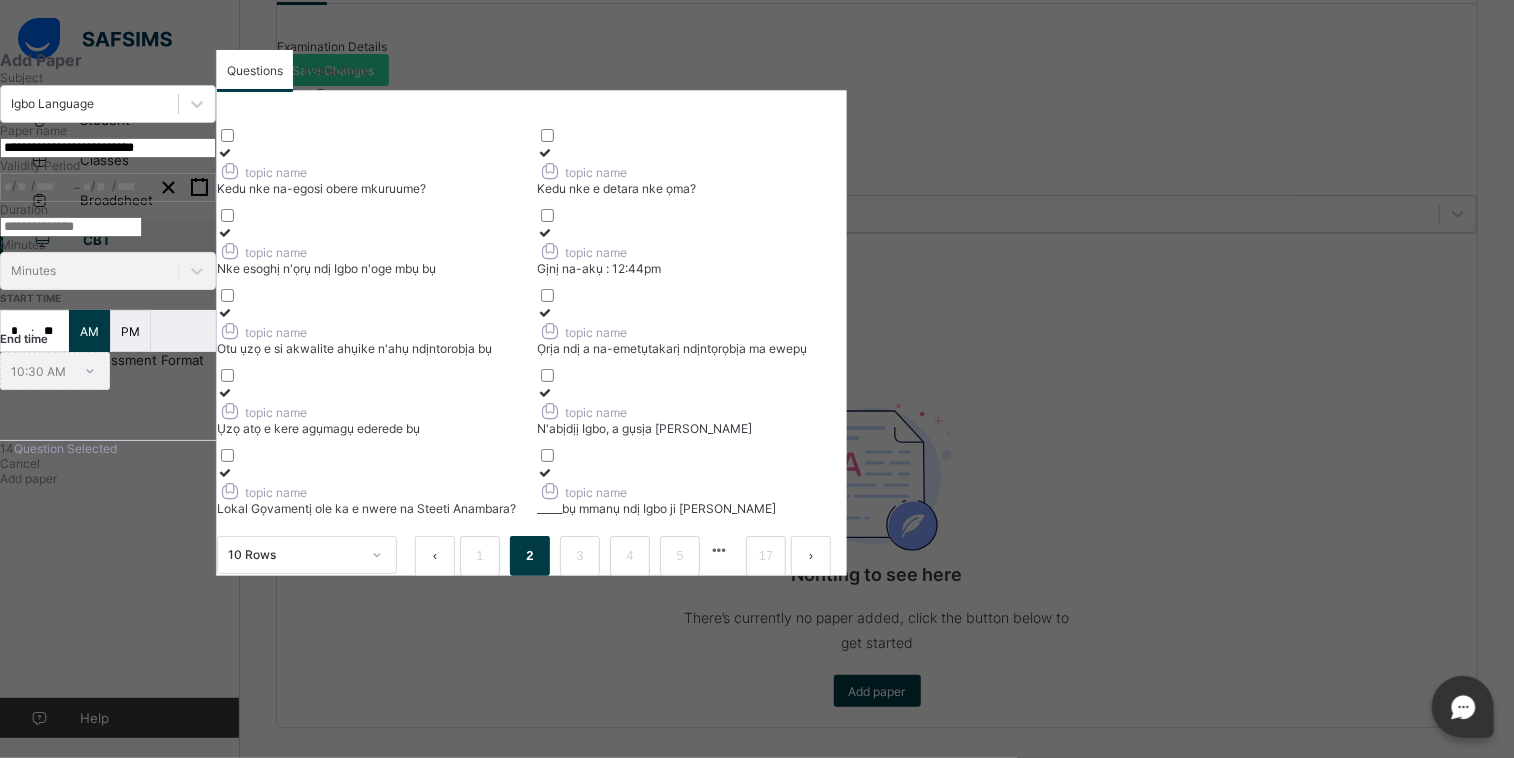 click at bounding box center (225, 472) 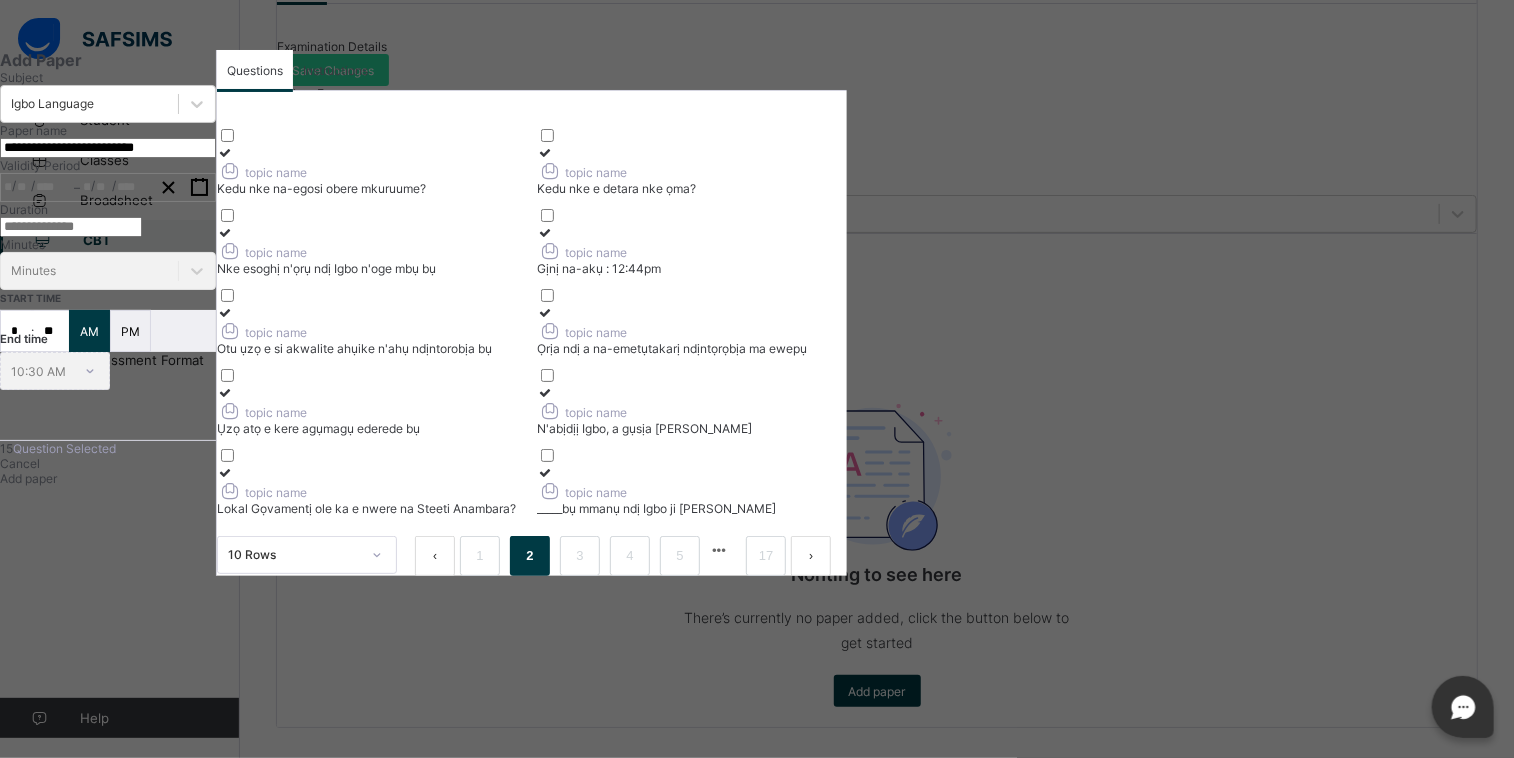 click at bounding box center (545, 152) 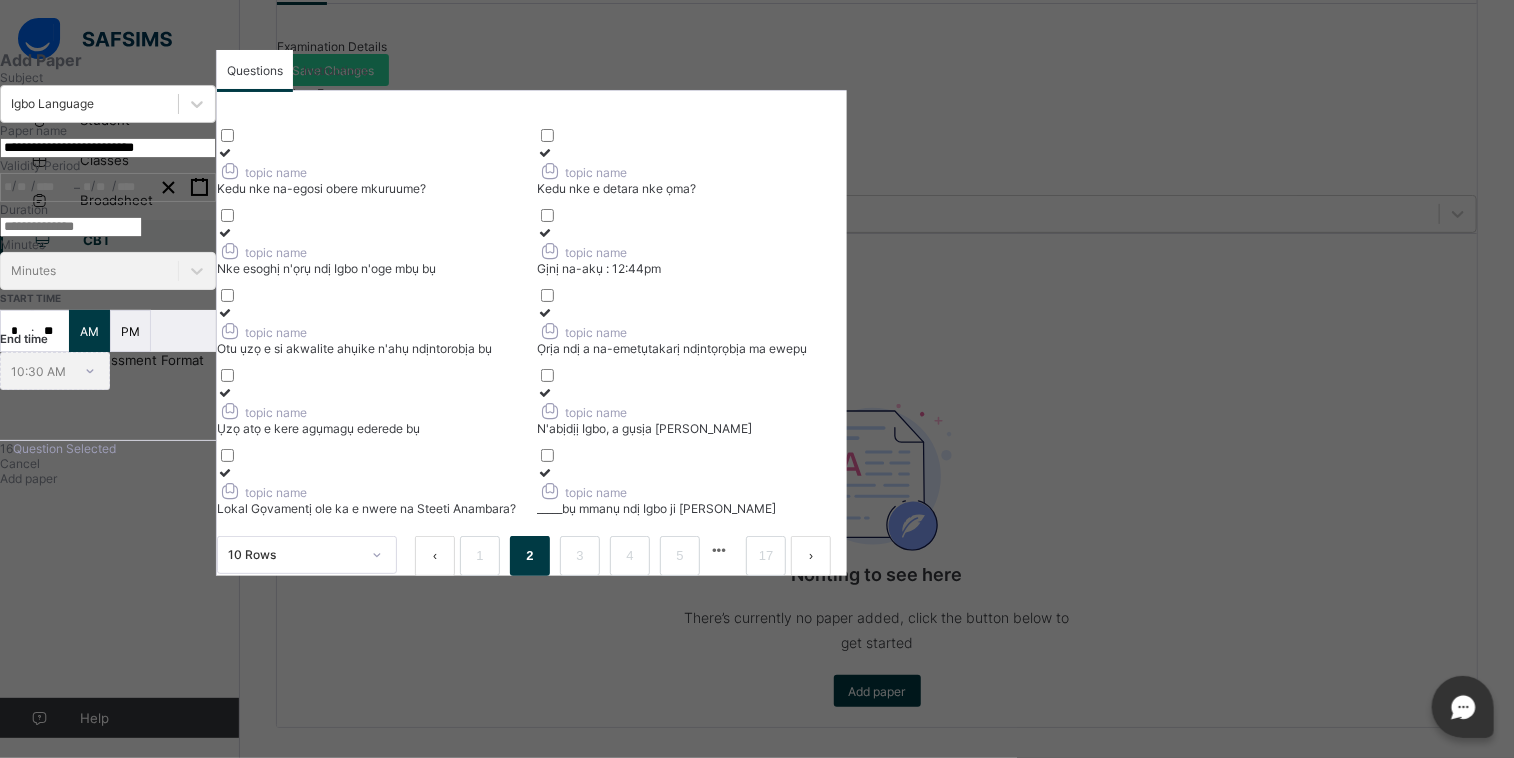 click at bounding box center [545, 232] 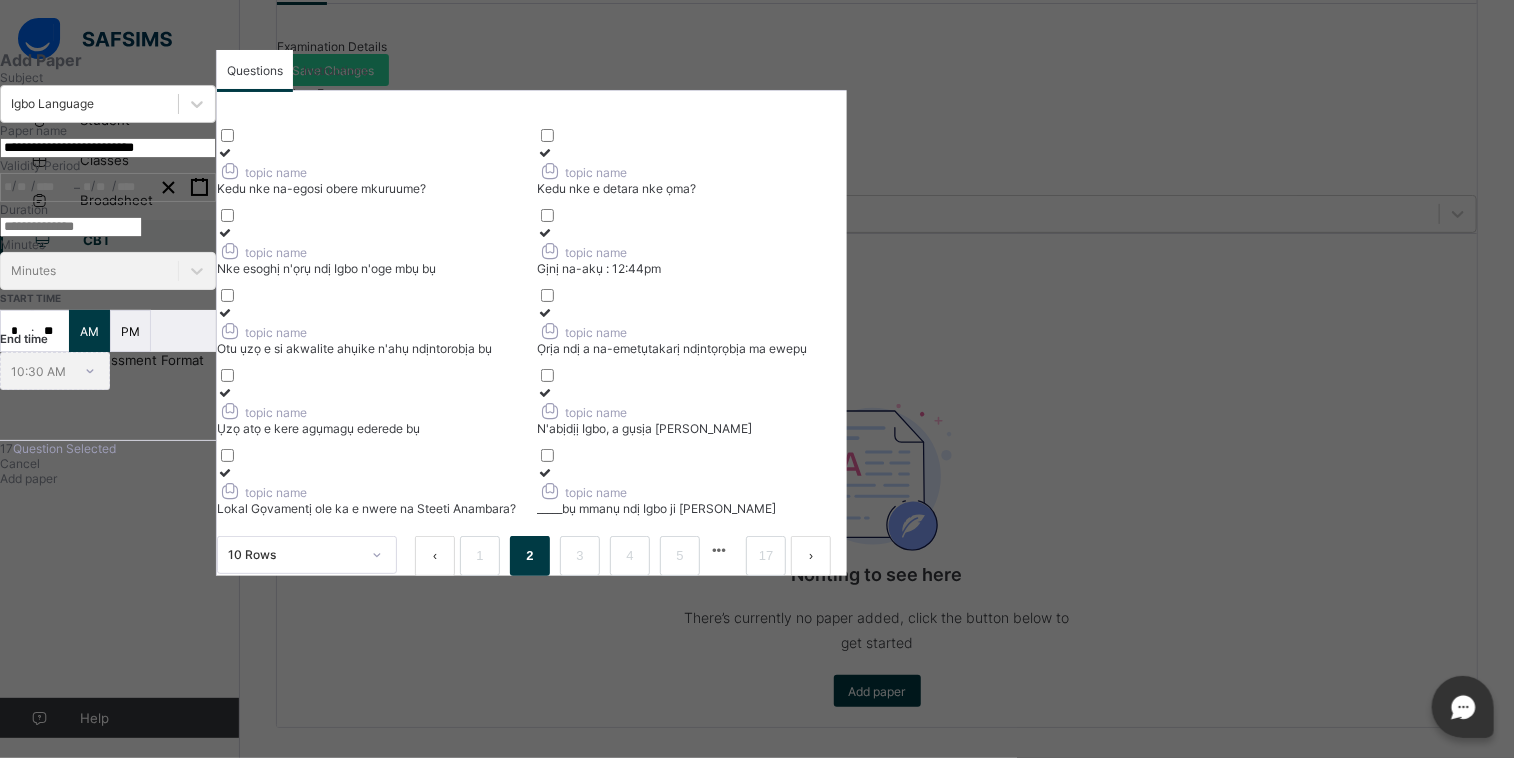 click at bounding box center [545, 312] 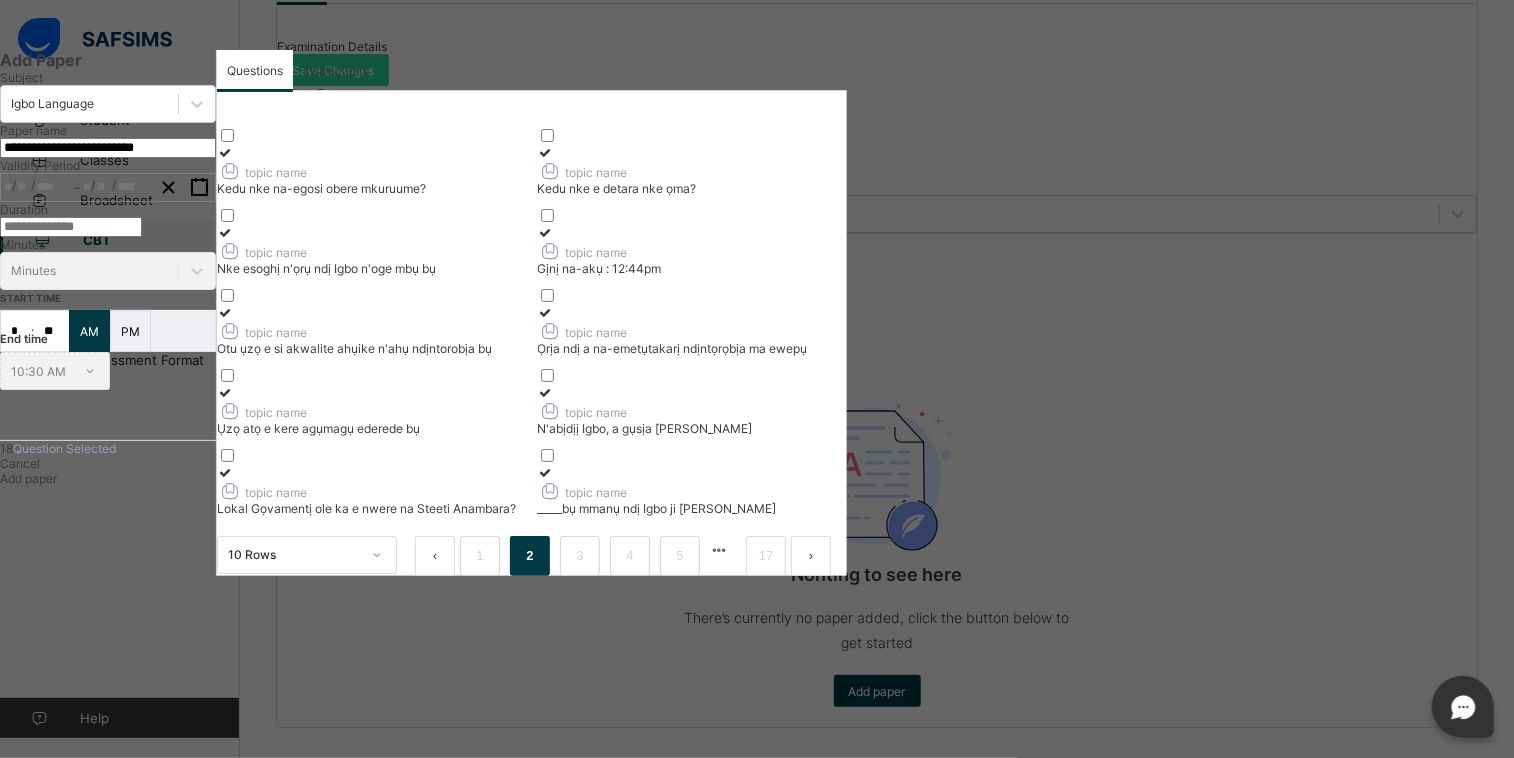 click at bounding box center (545, 392) 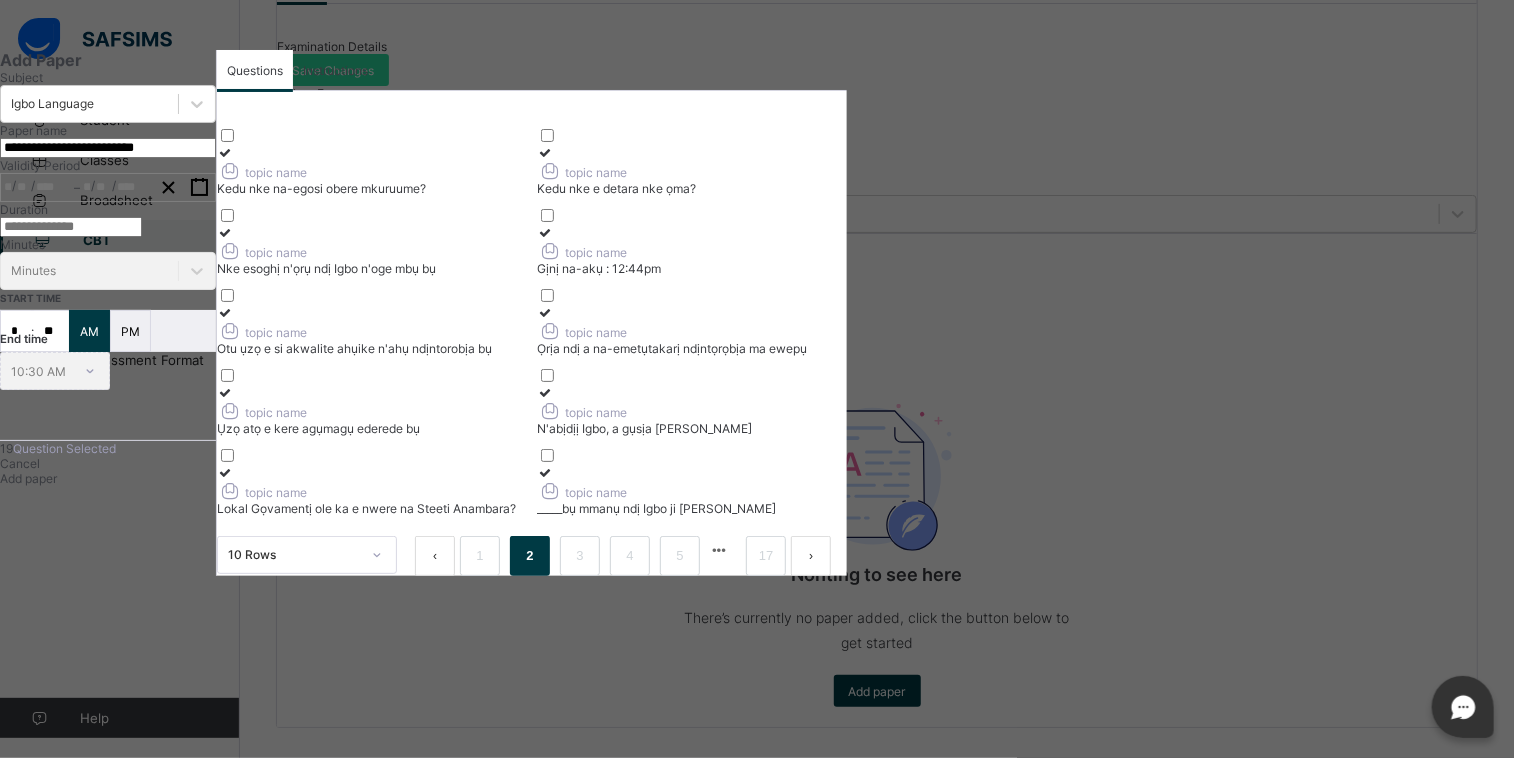 click at bounding box center (545, 472) 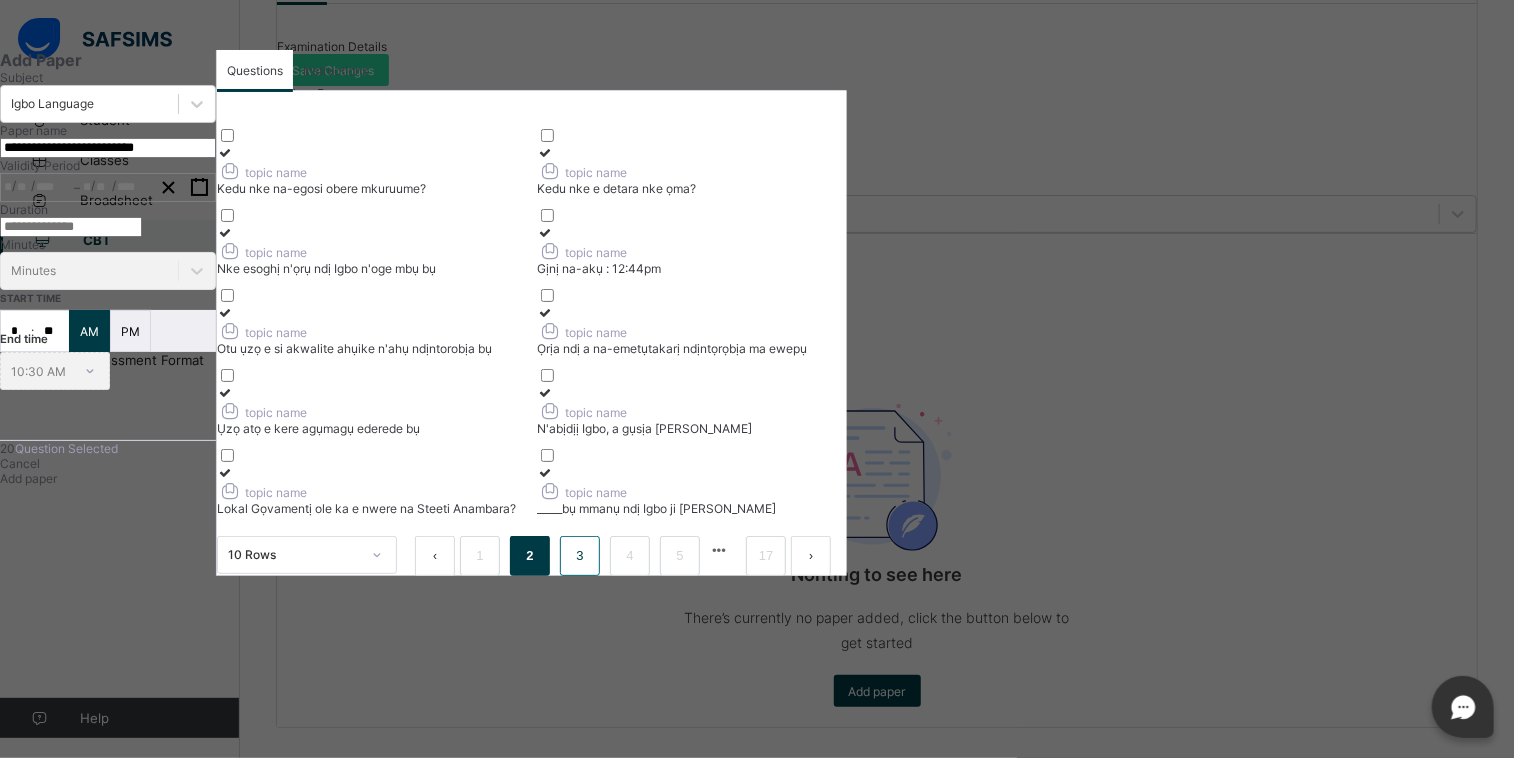 click on "3" at bounding box center (579, 556) 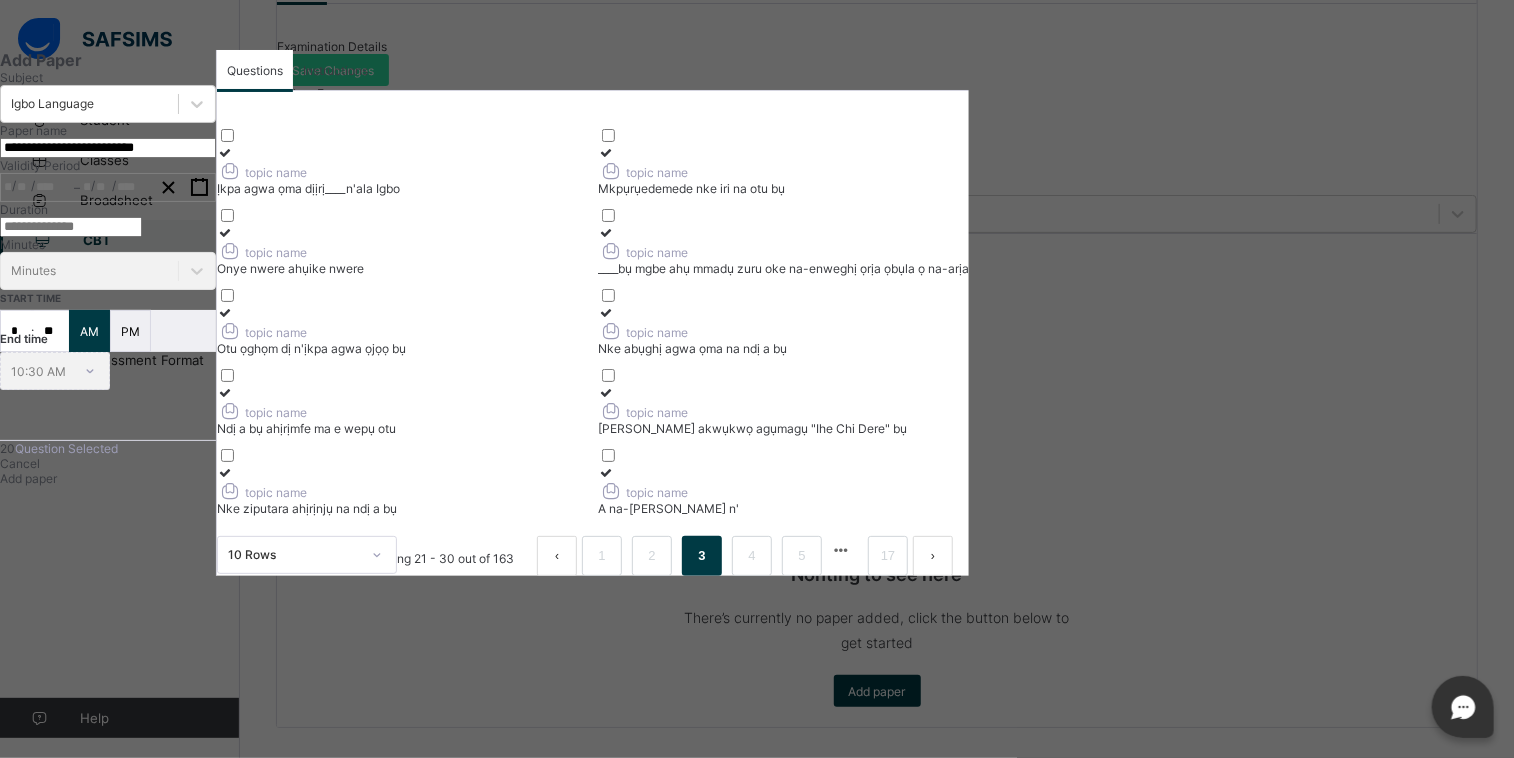 click at bounding box center (225, 152) 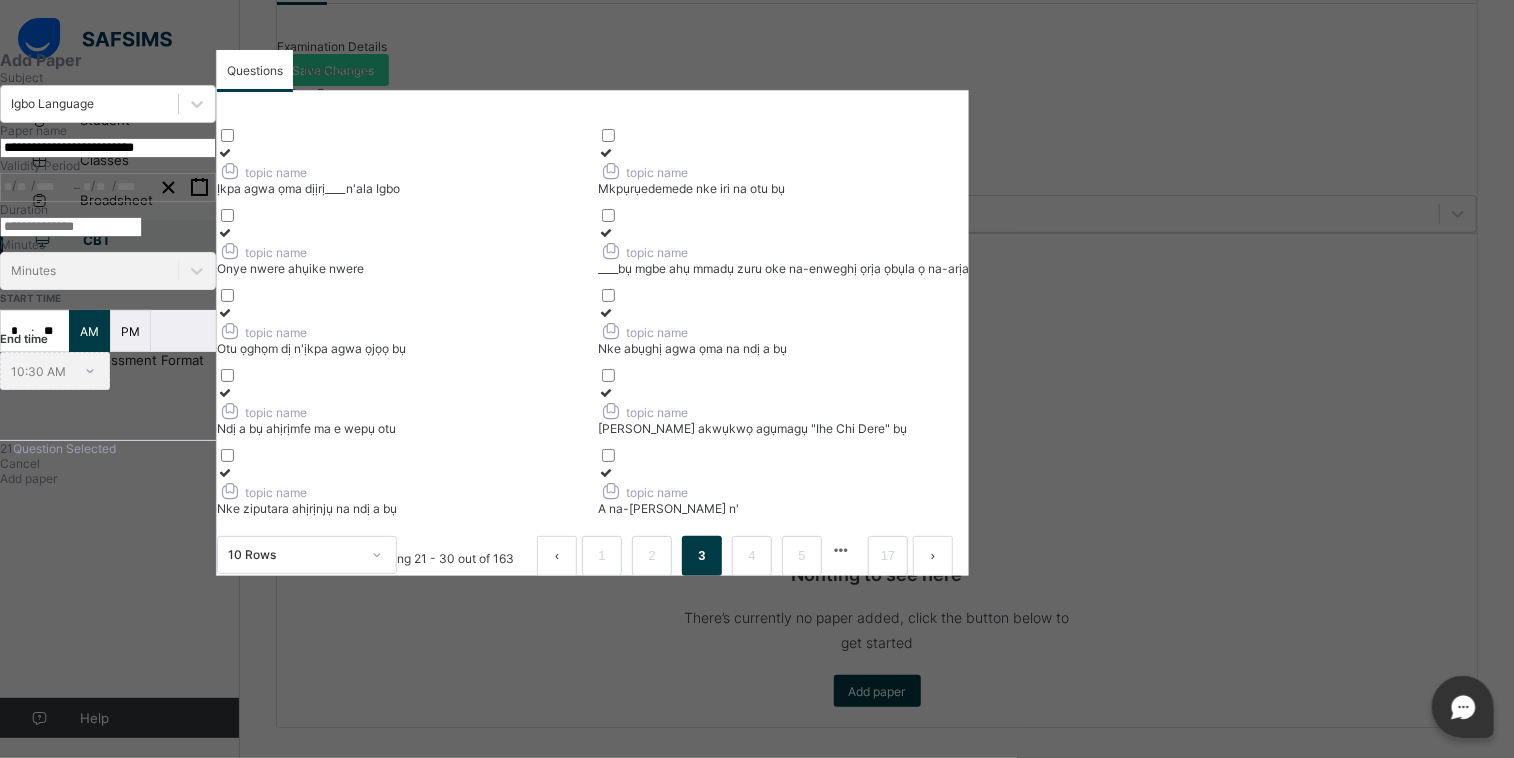 click at bounding box center (225, 232) 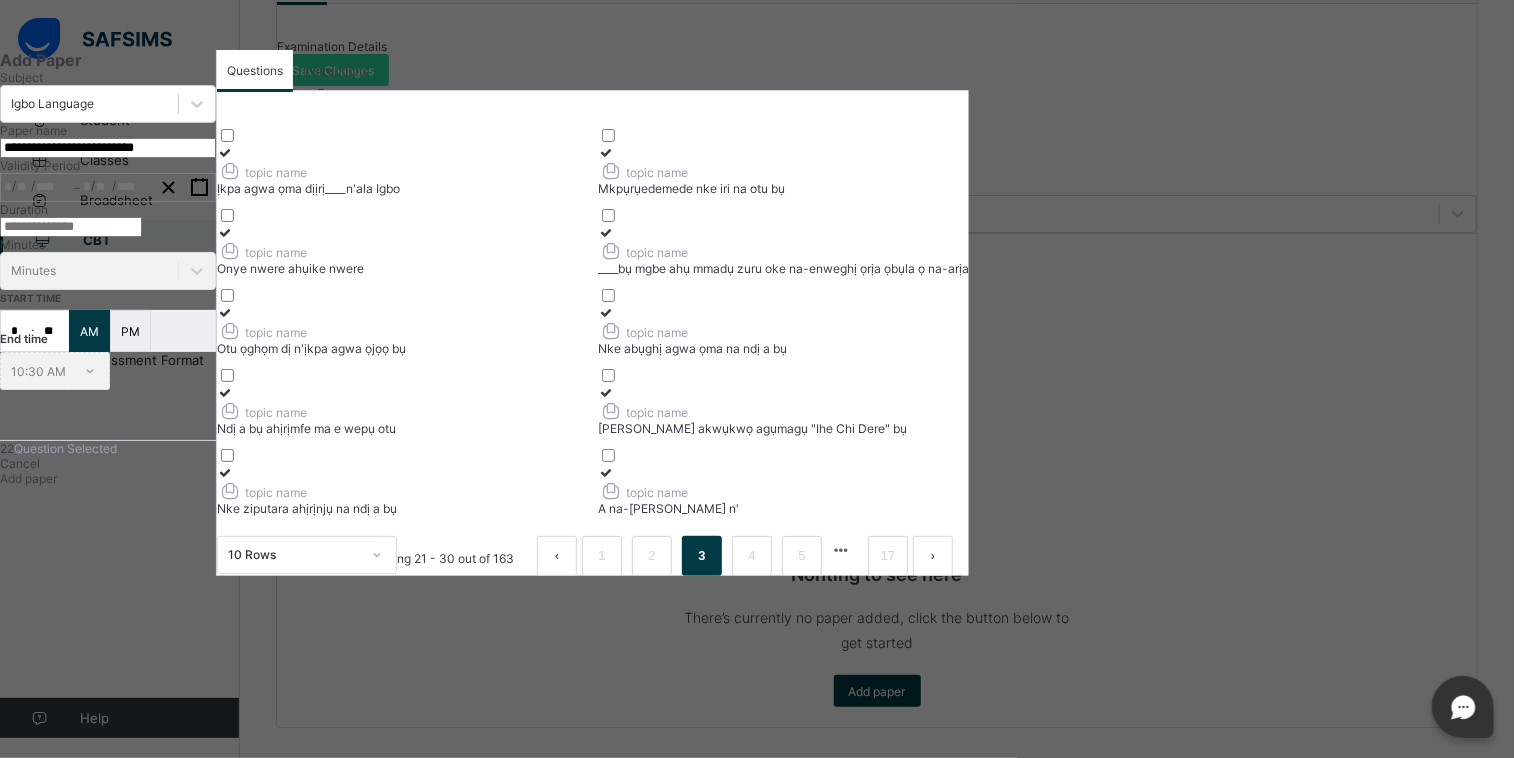 click at bounding box center (225, 312) 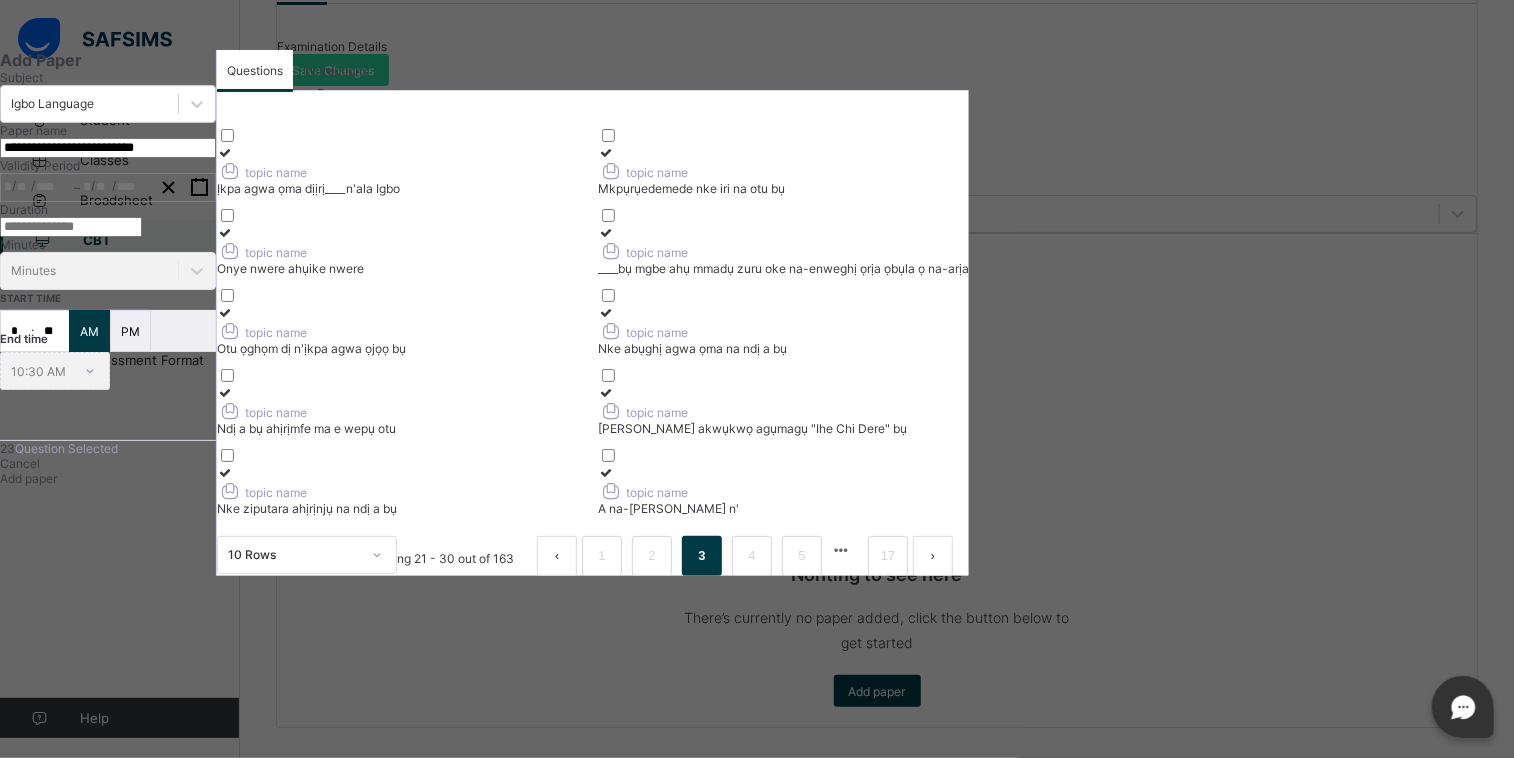 click at bounding box center [225, 392] 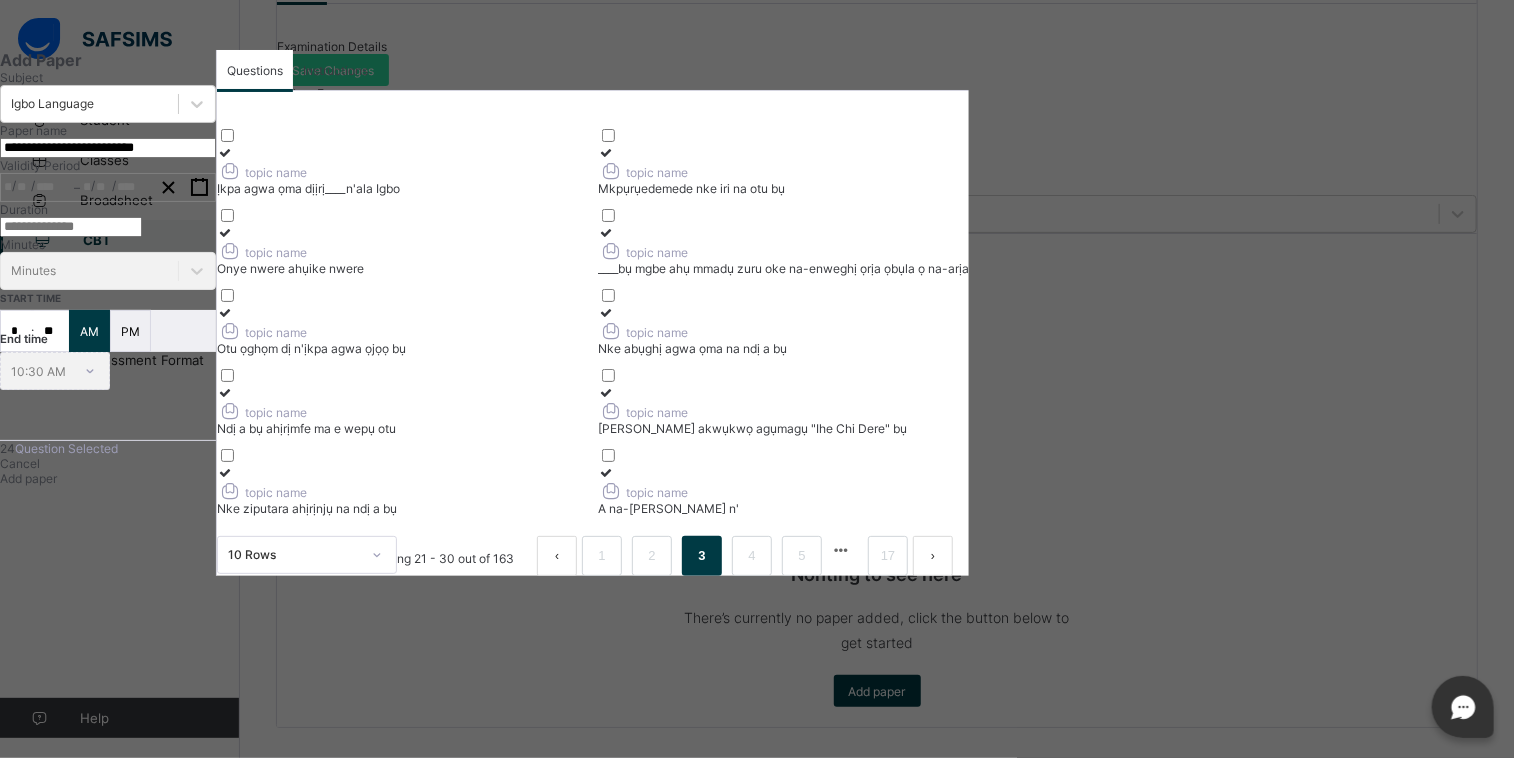 click at bounding box center (225, 472) 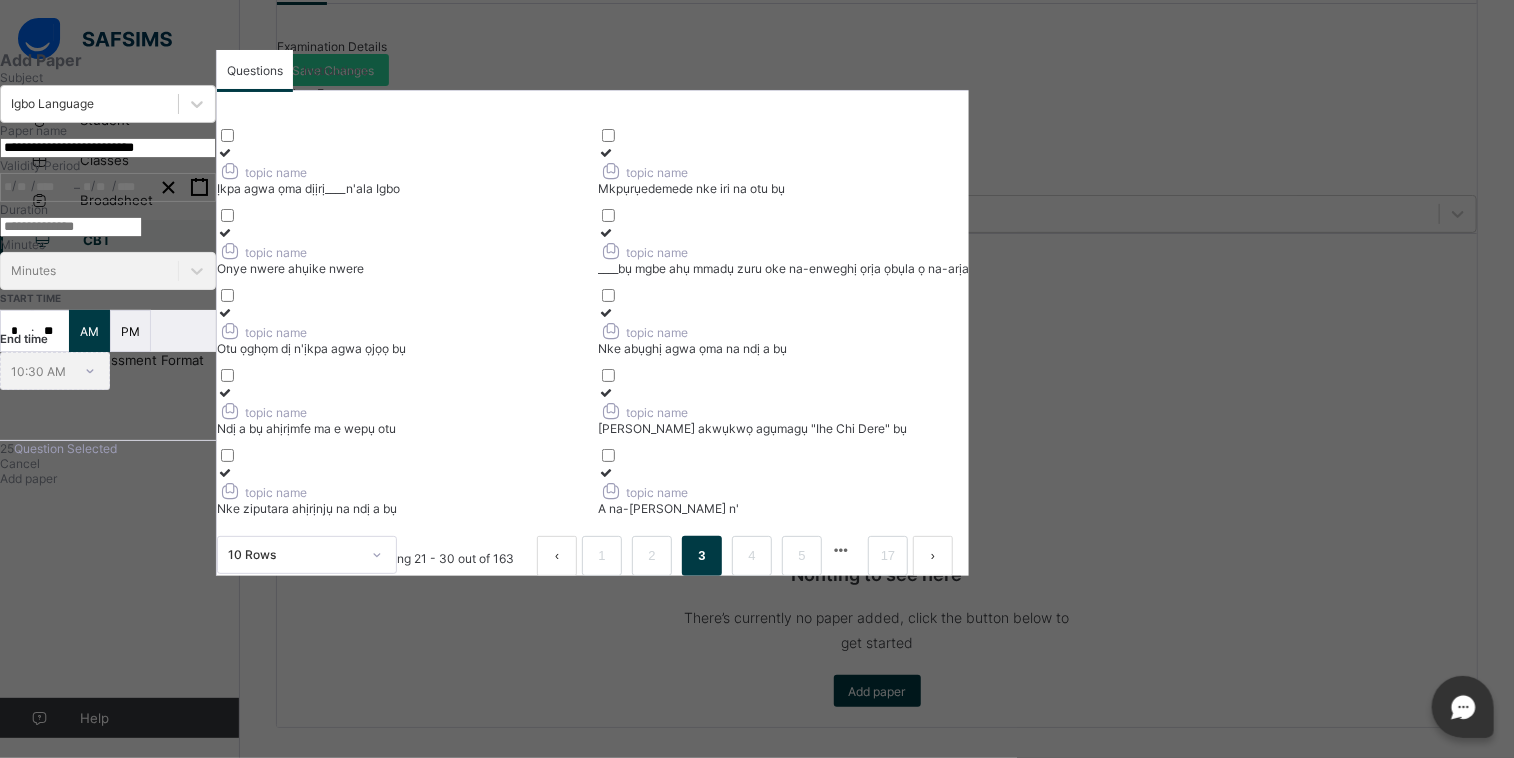 click at bounding box center [606, 152] 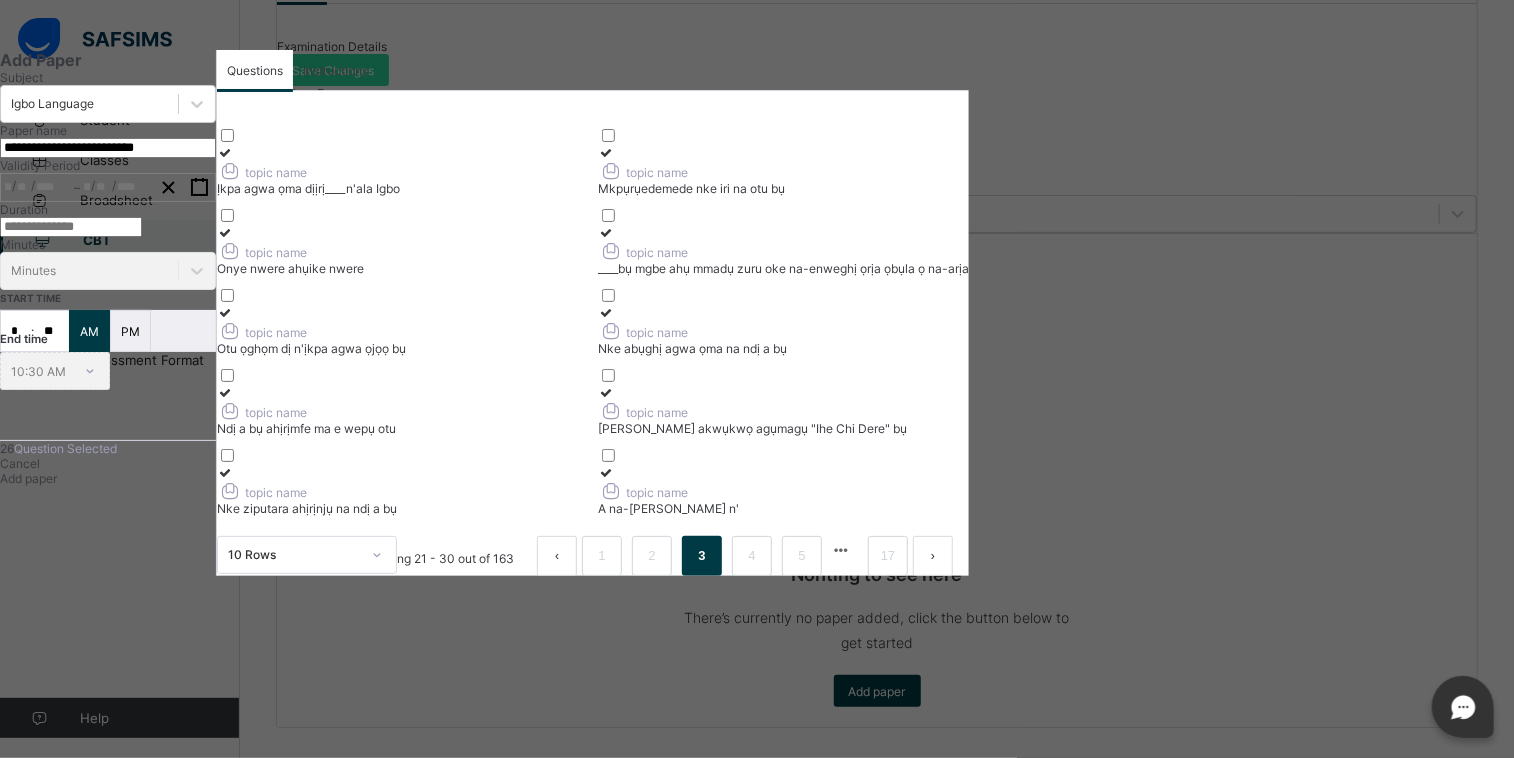 click at bounding box center [606, 232] 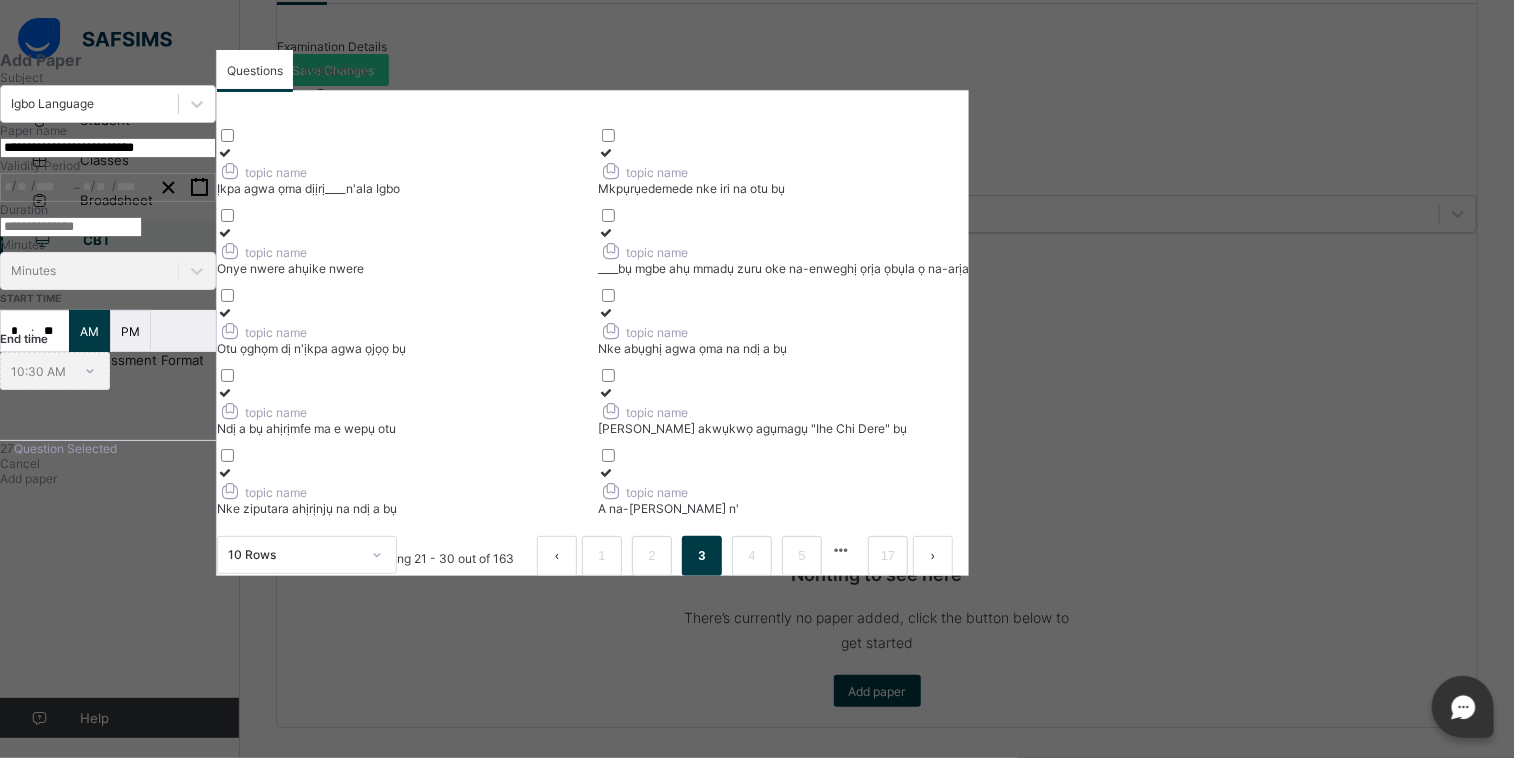 click at bounding box center [606, 312] 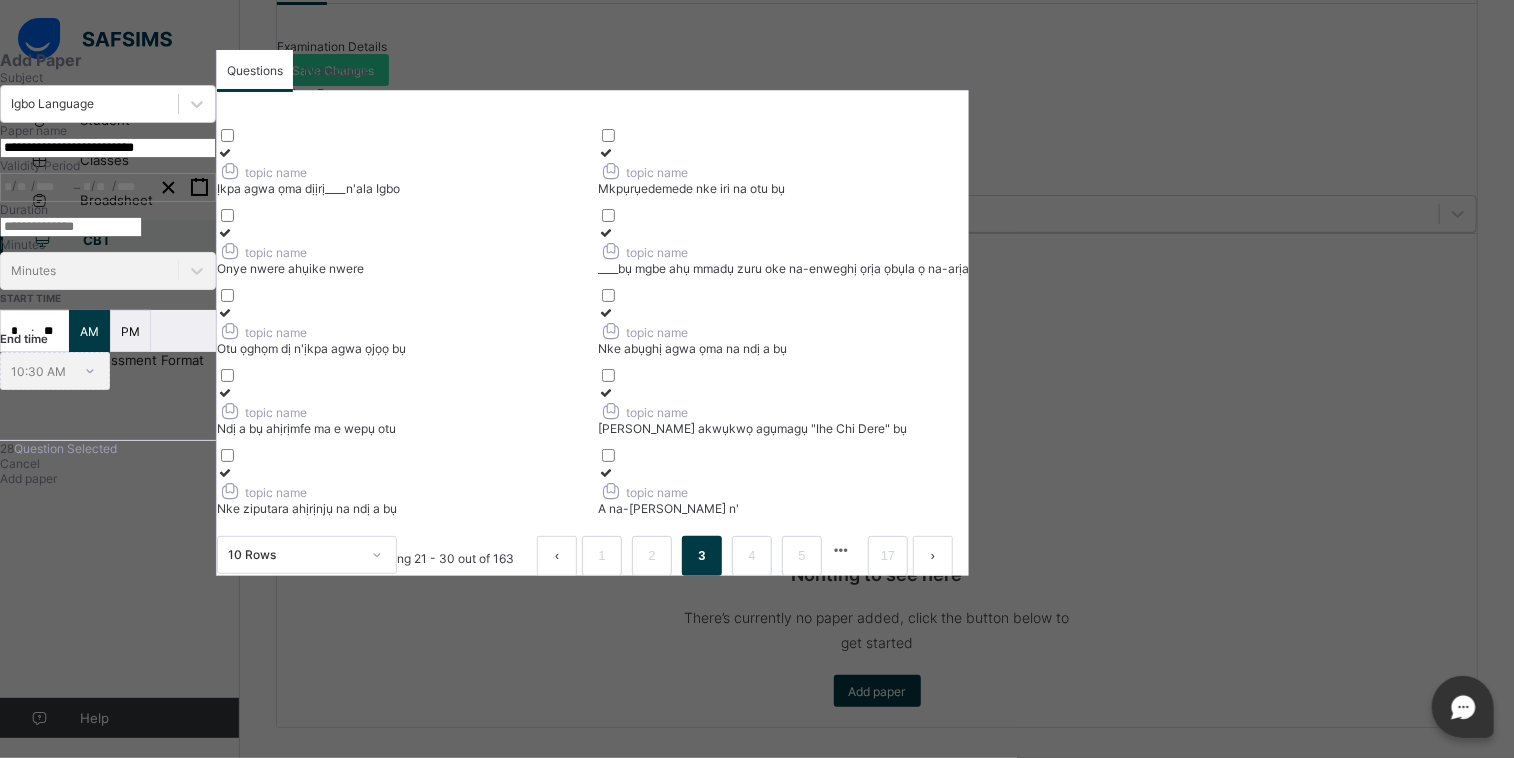 click at bounding box center (606, 392) 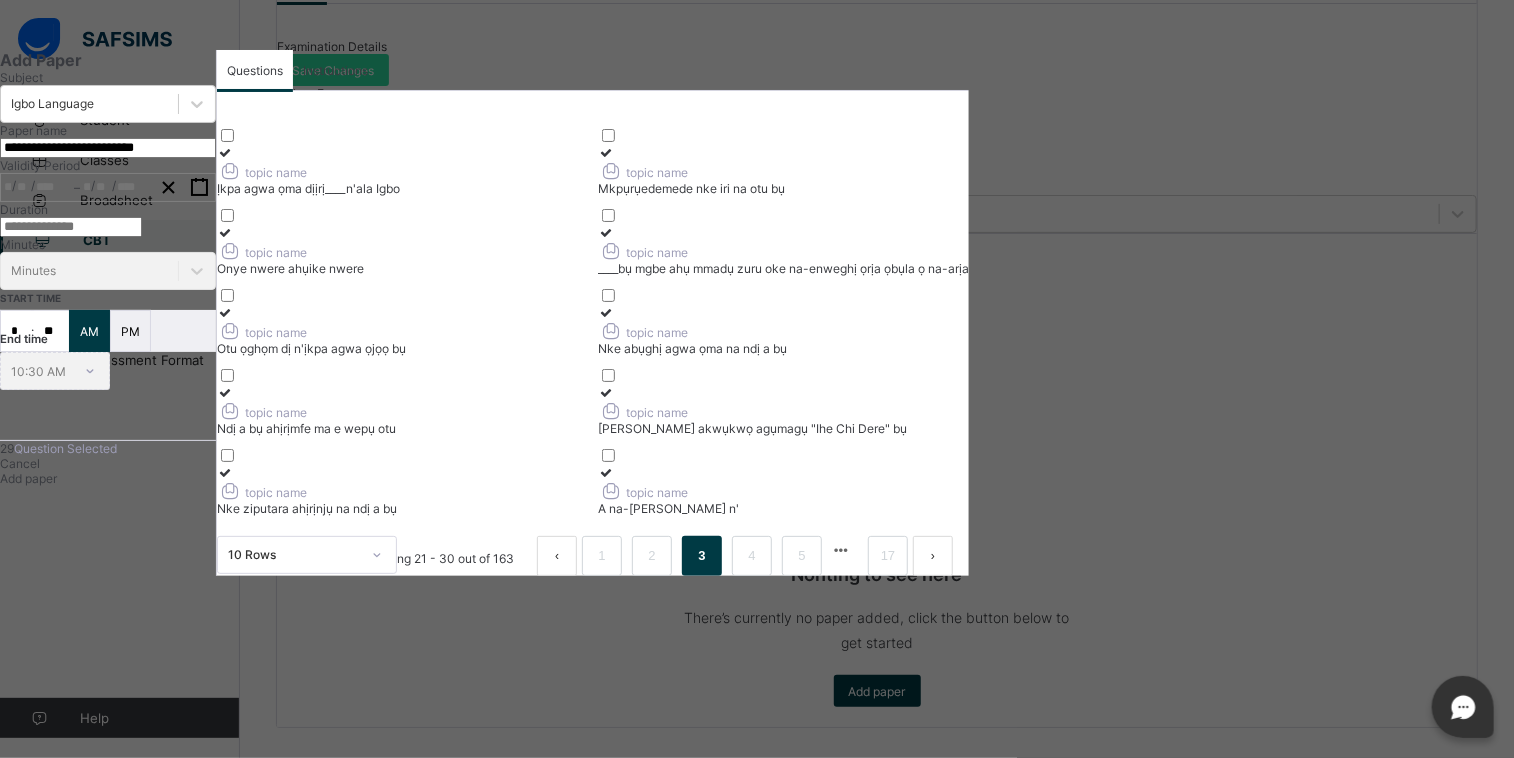 click at bounding box center (606, 472) 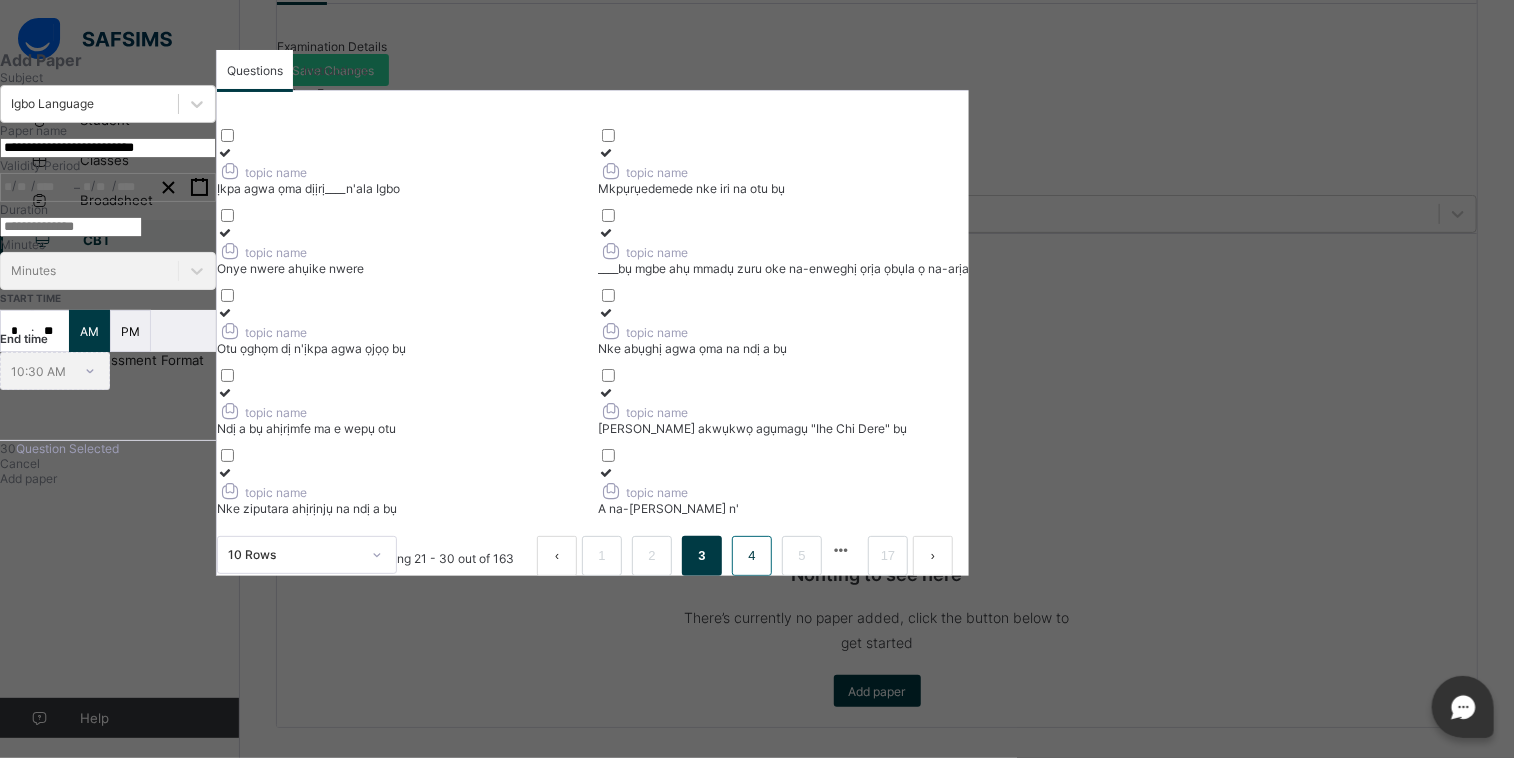 click on "4" at bounding box center [751, 556] 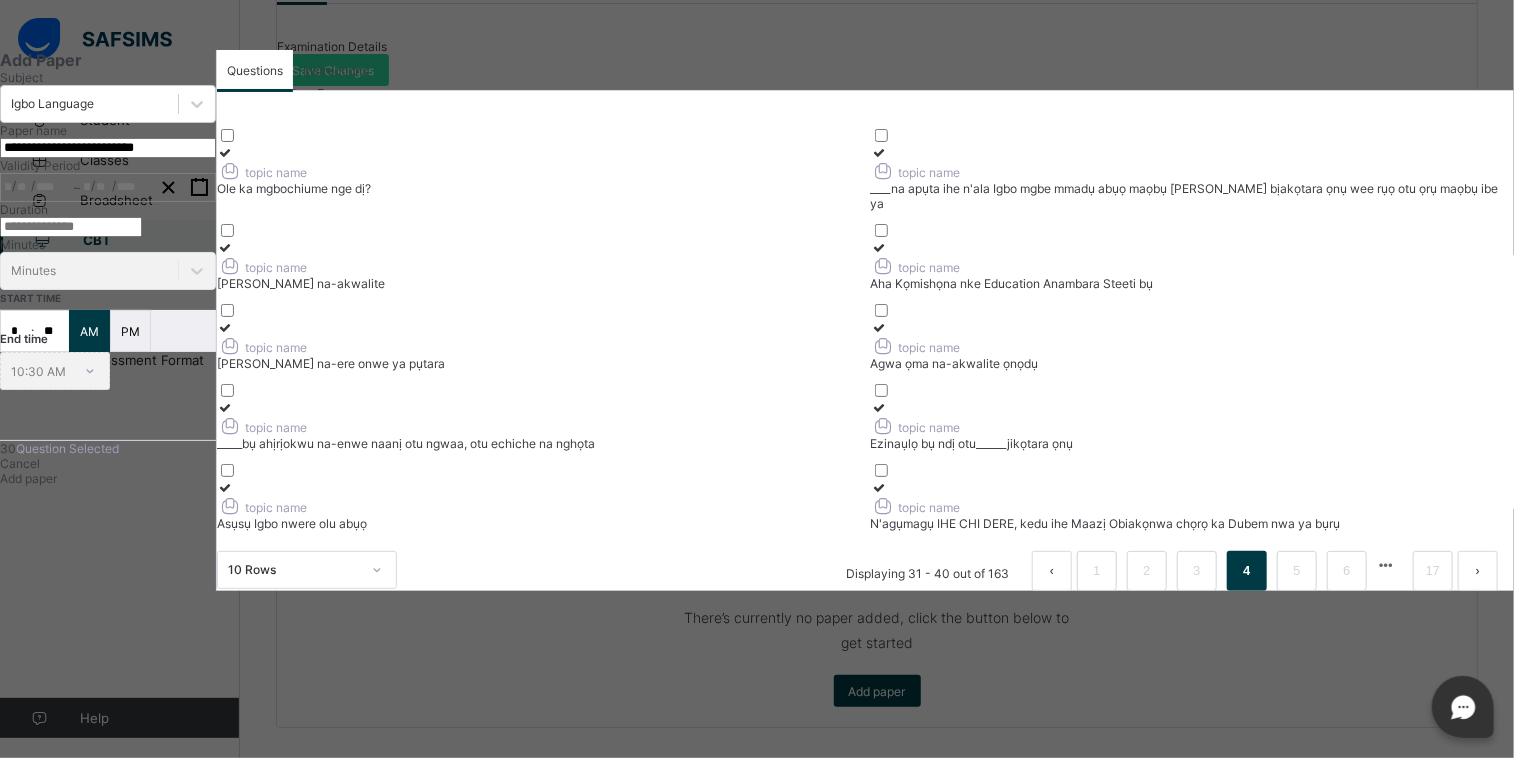 click at bounding box center (225, 152) 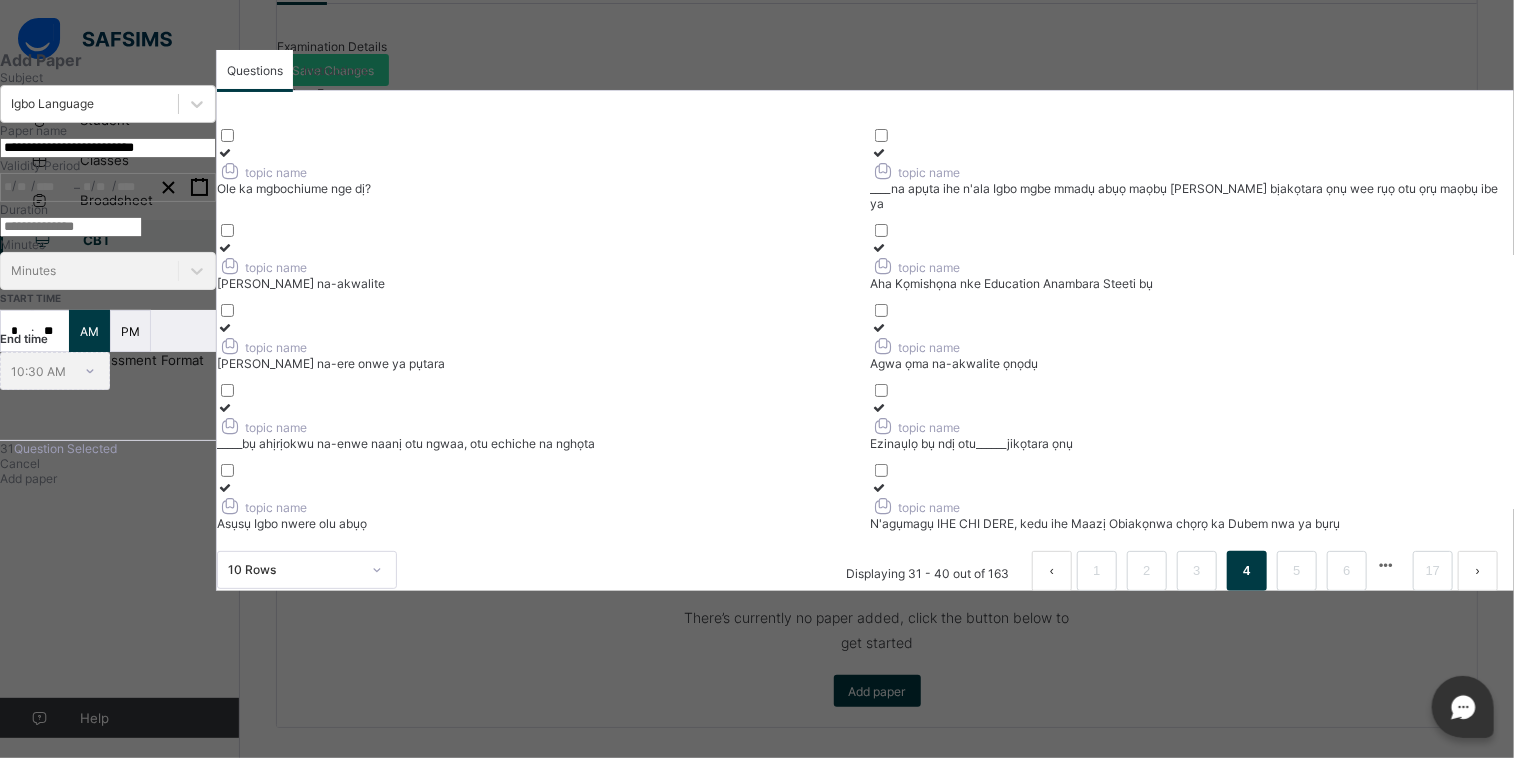 click at bounding box center (225, 247) 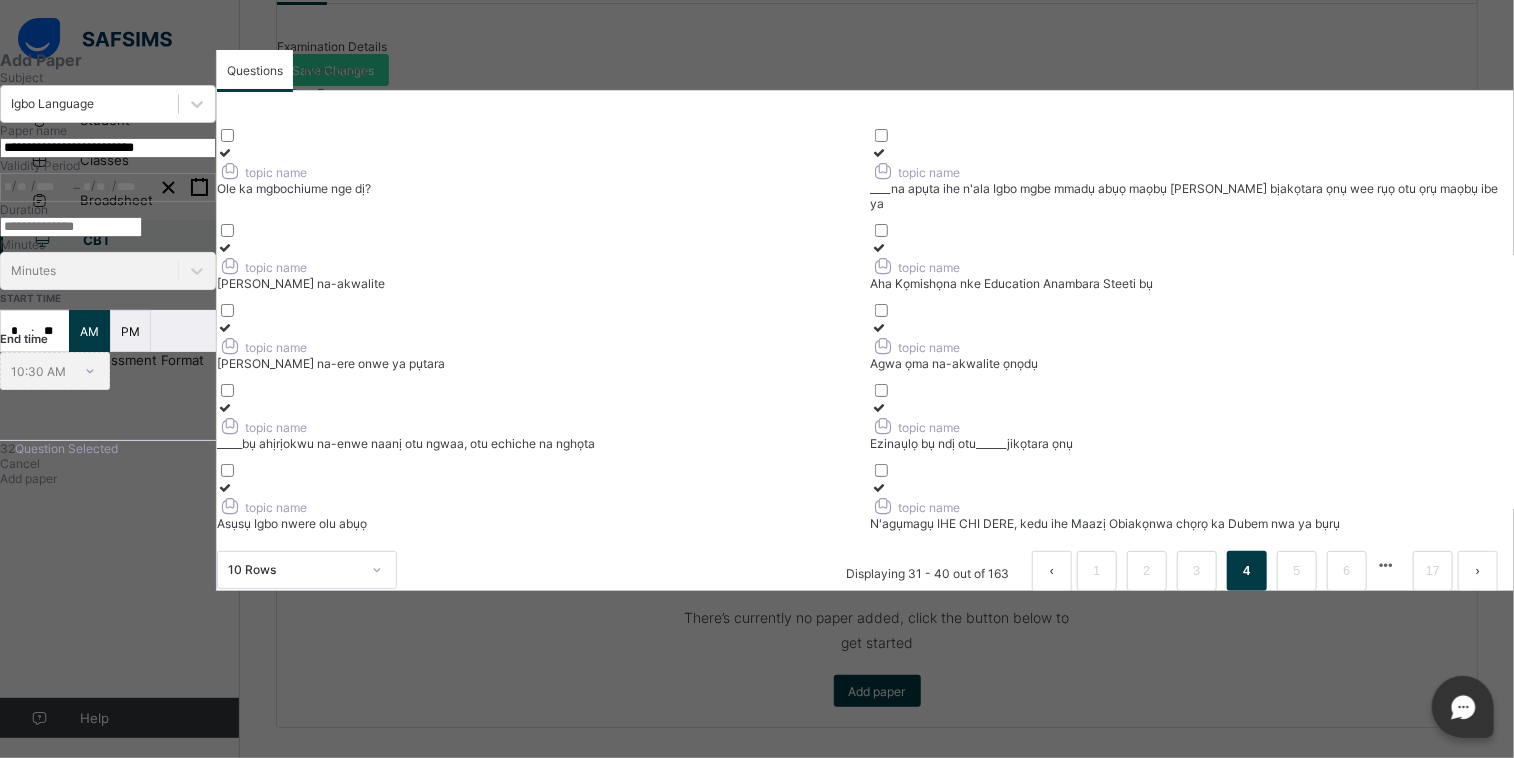 click at bounding box center [225, 327] 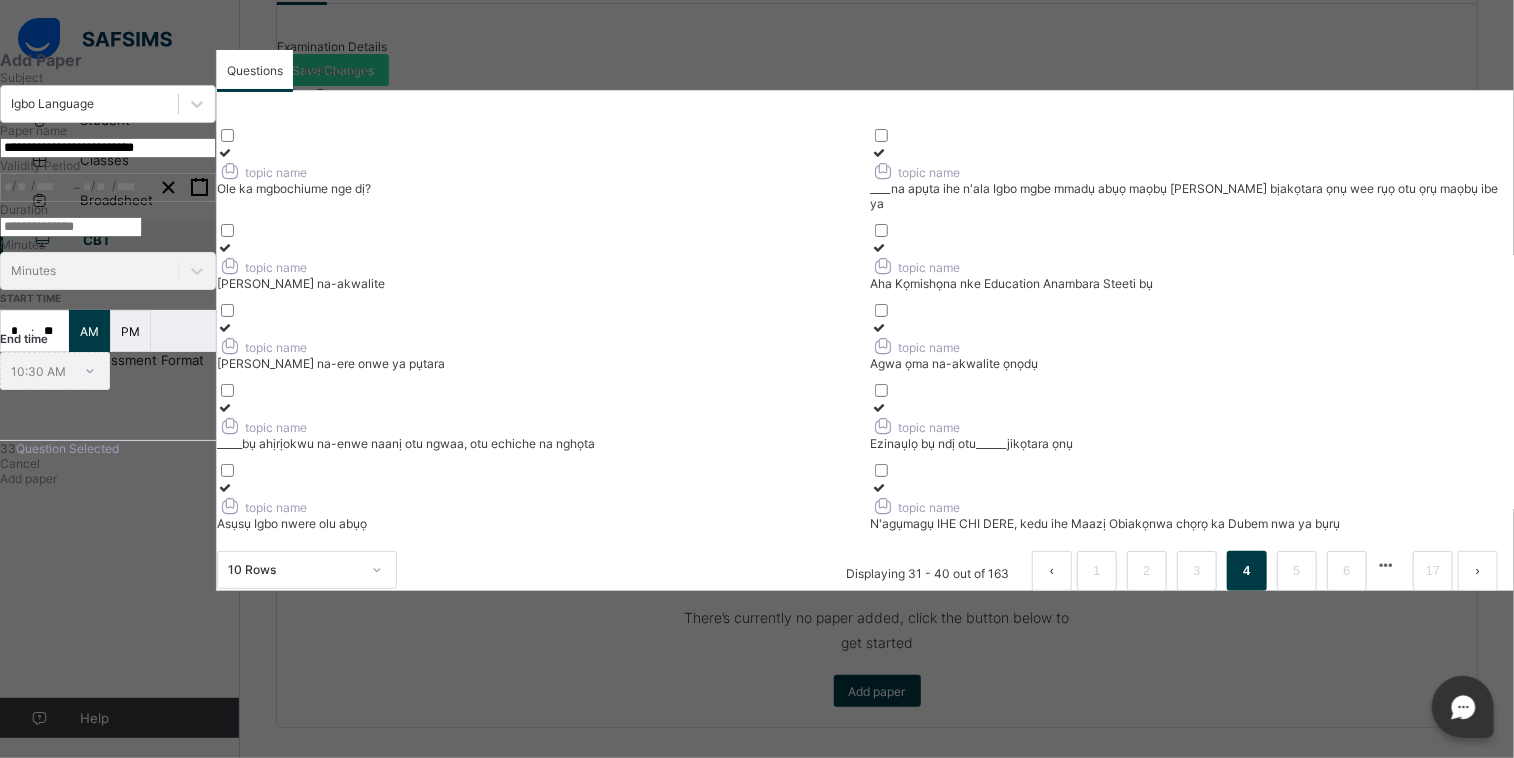 click at bounding box center [225, 407] 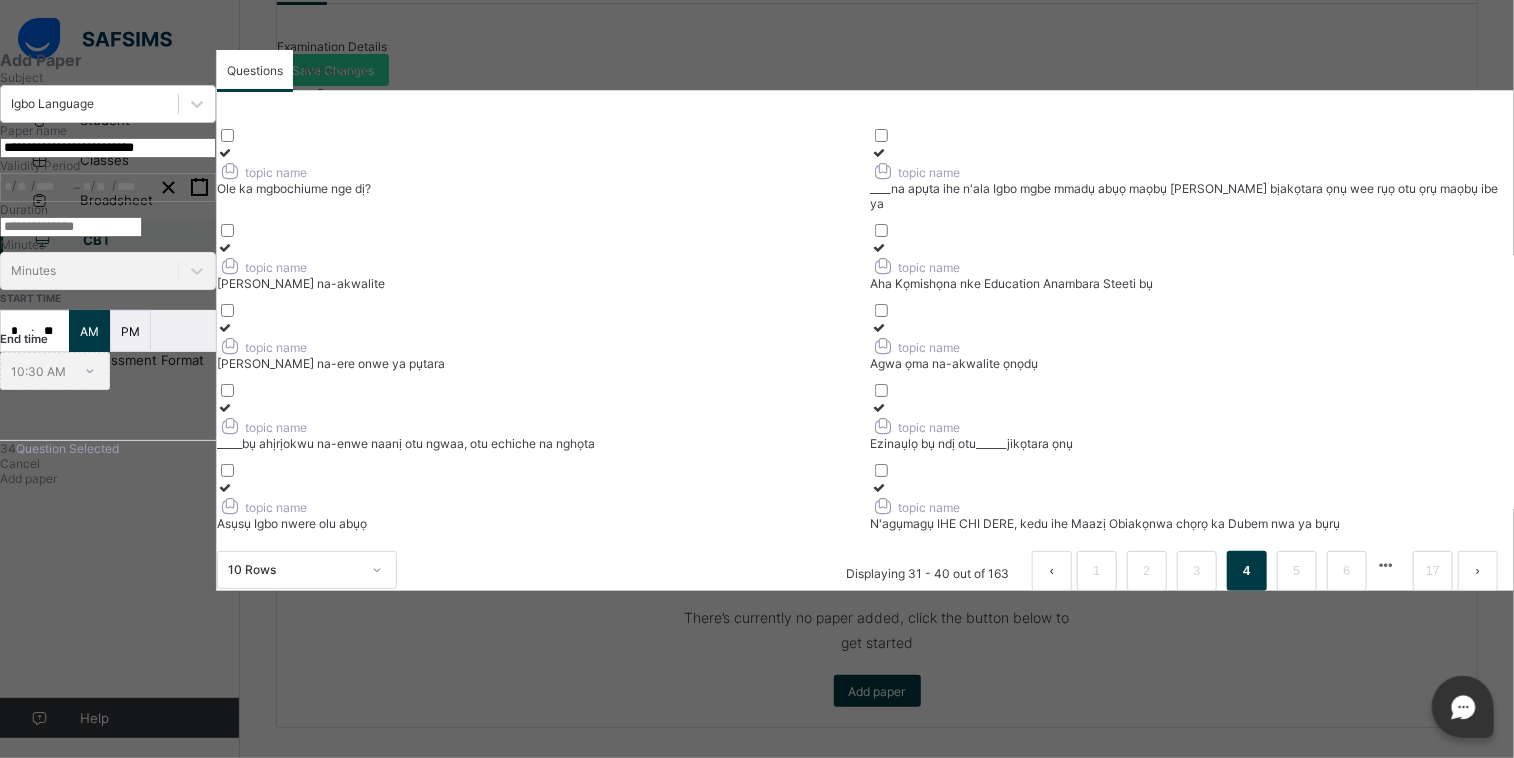 click at bounding box center [225, 487] 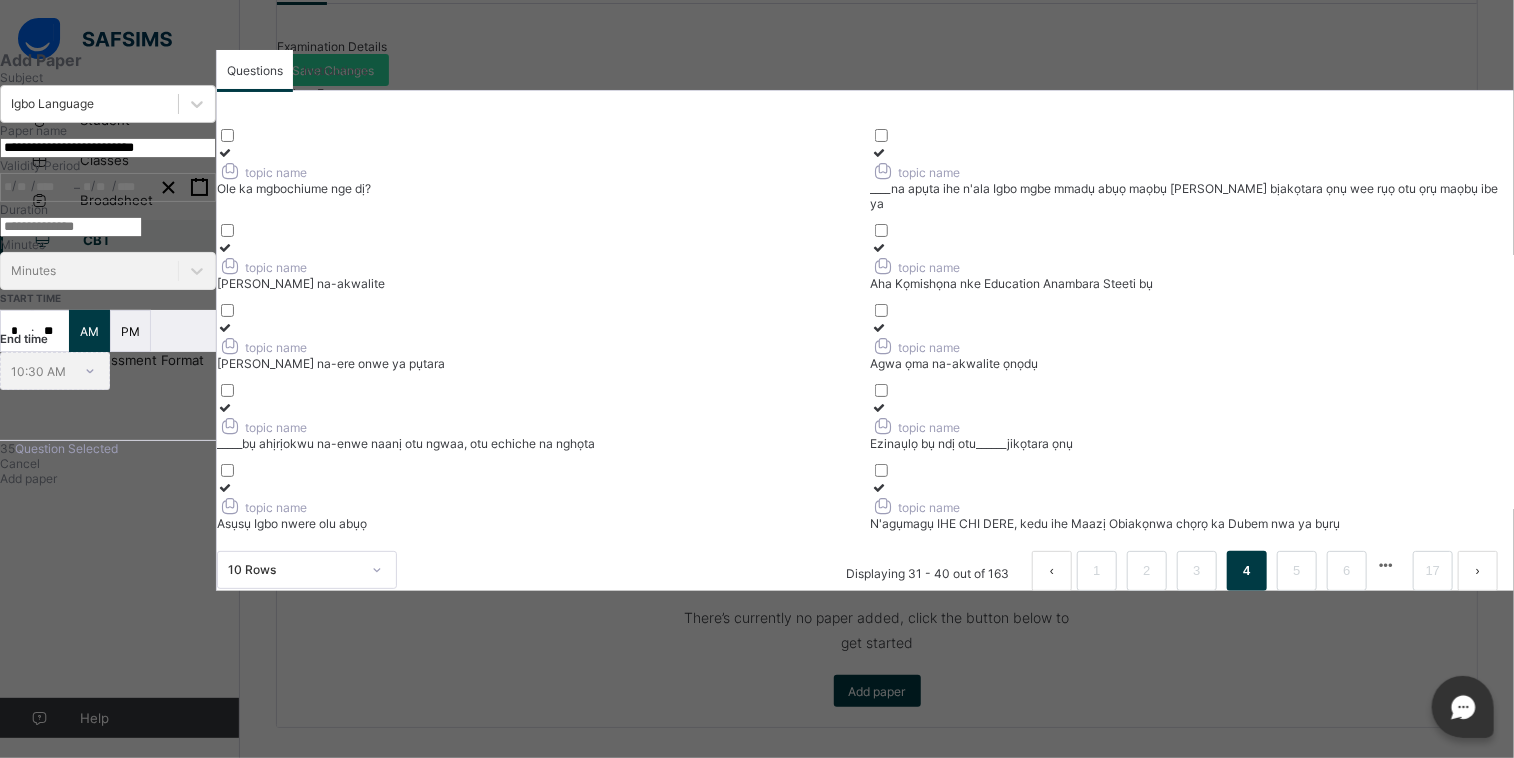 click at bounding box center (879, 152) 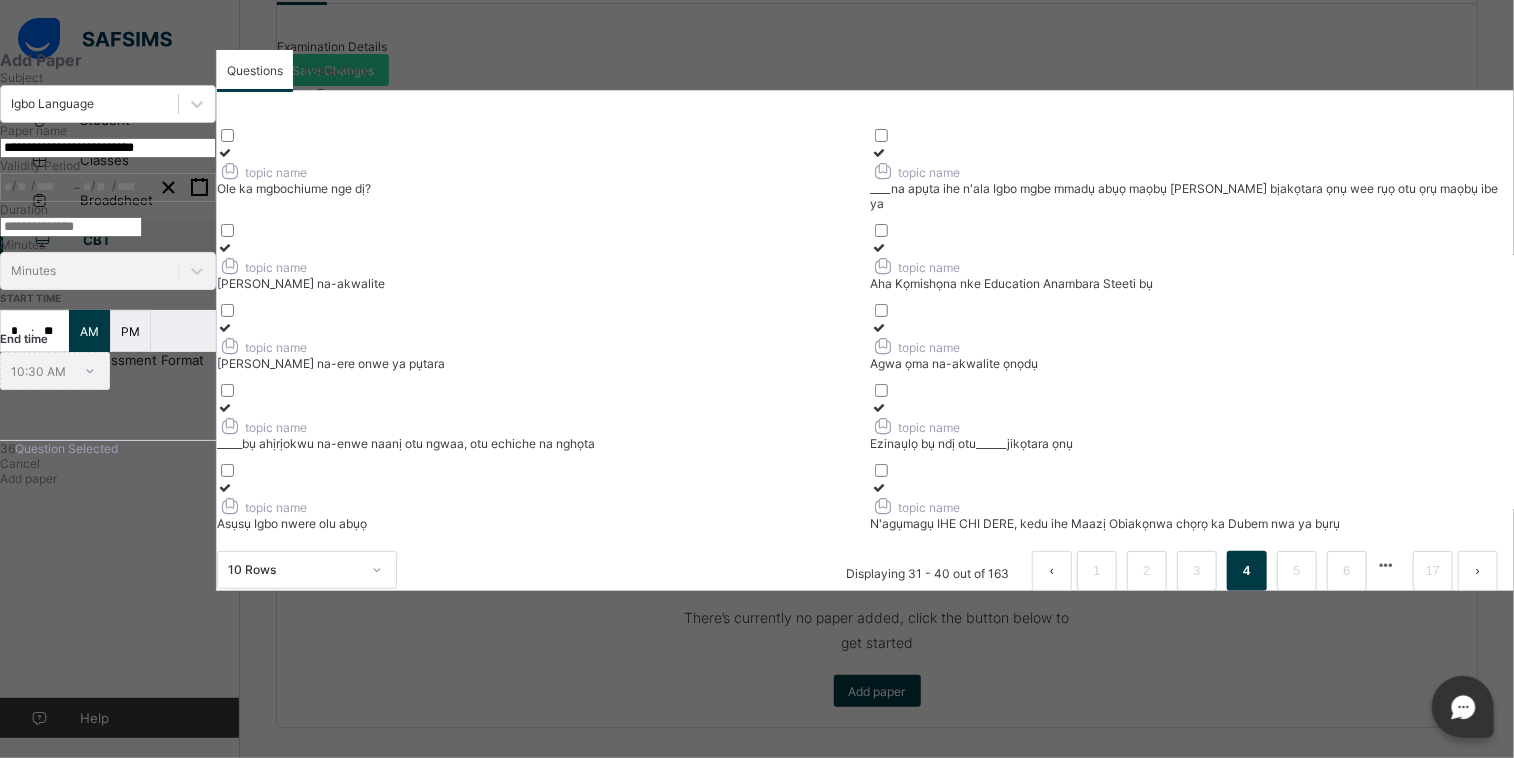 click at bounding box center (879, 247) 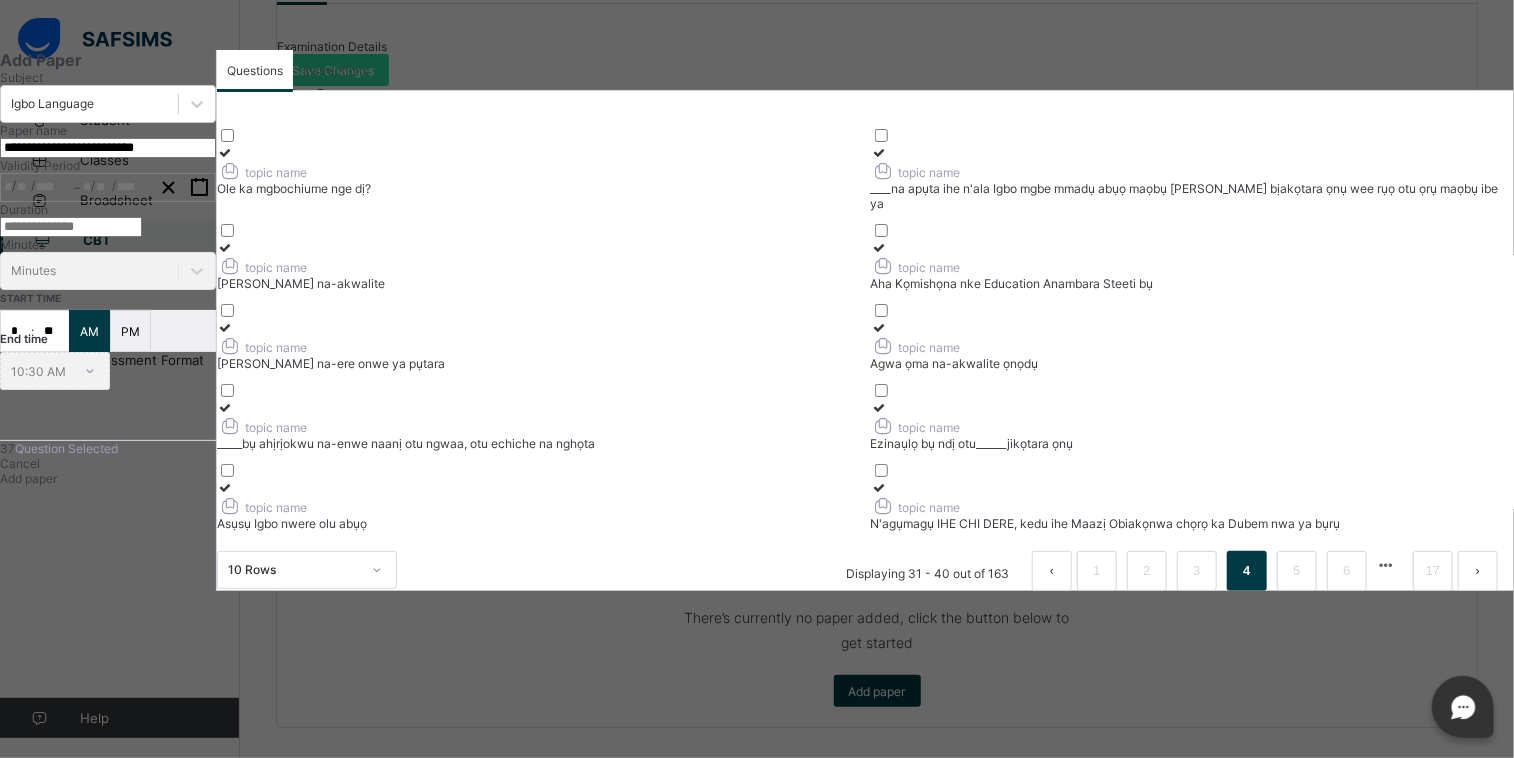 click at bounding box center (879, 327) 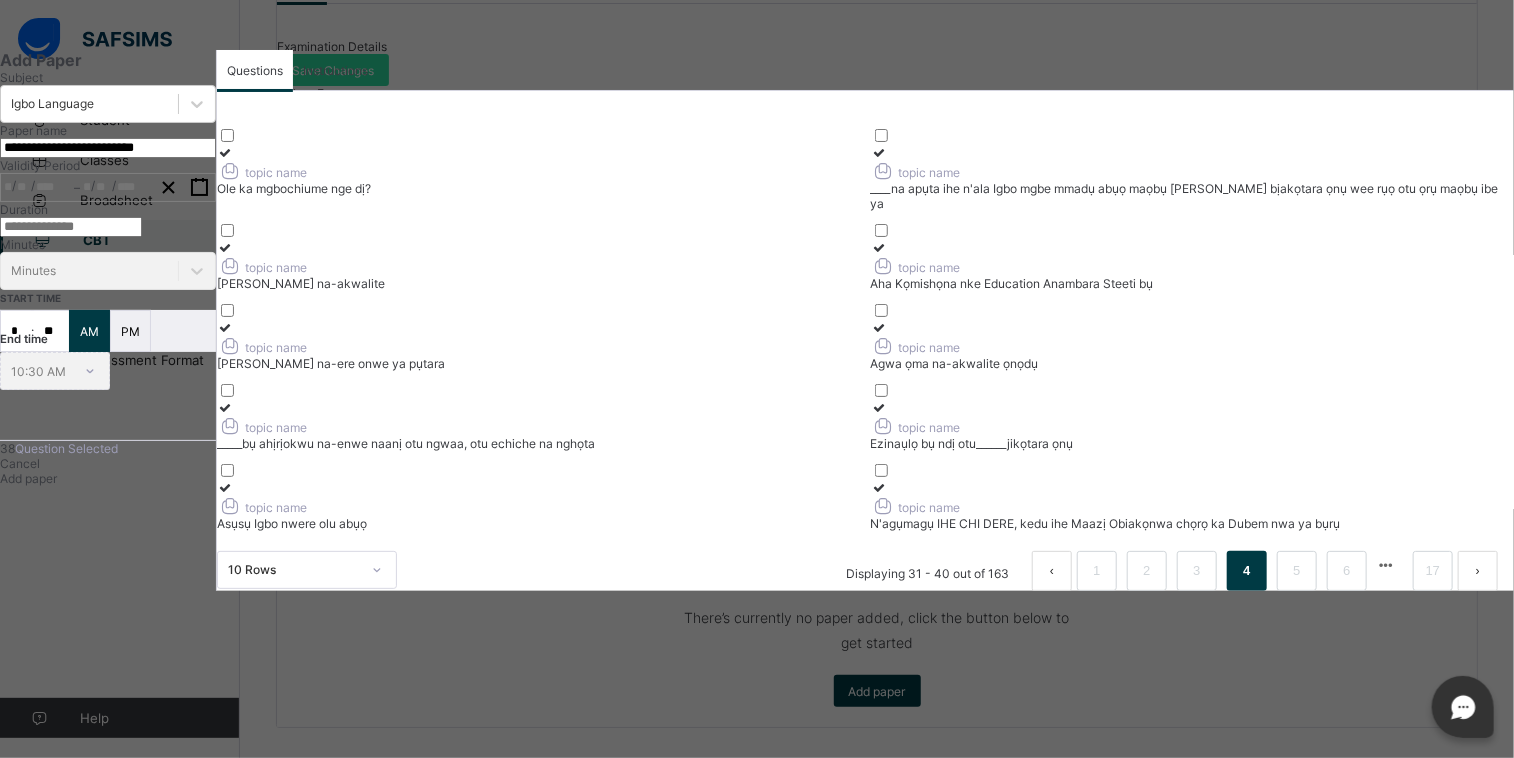 click at bounding box center (879, 407) 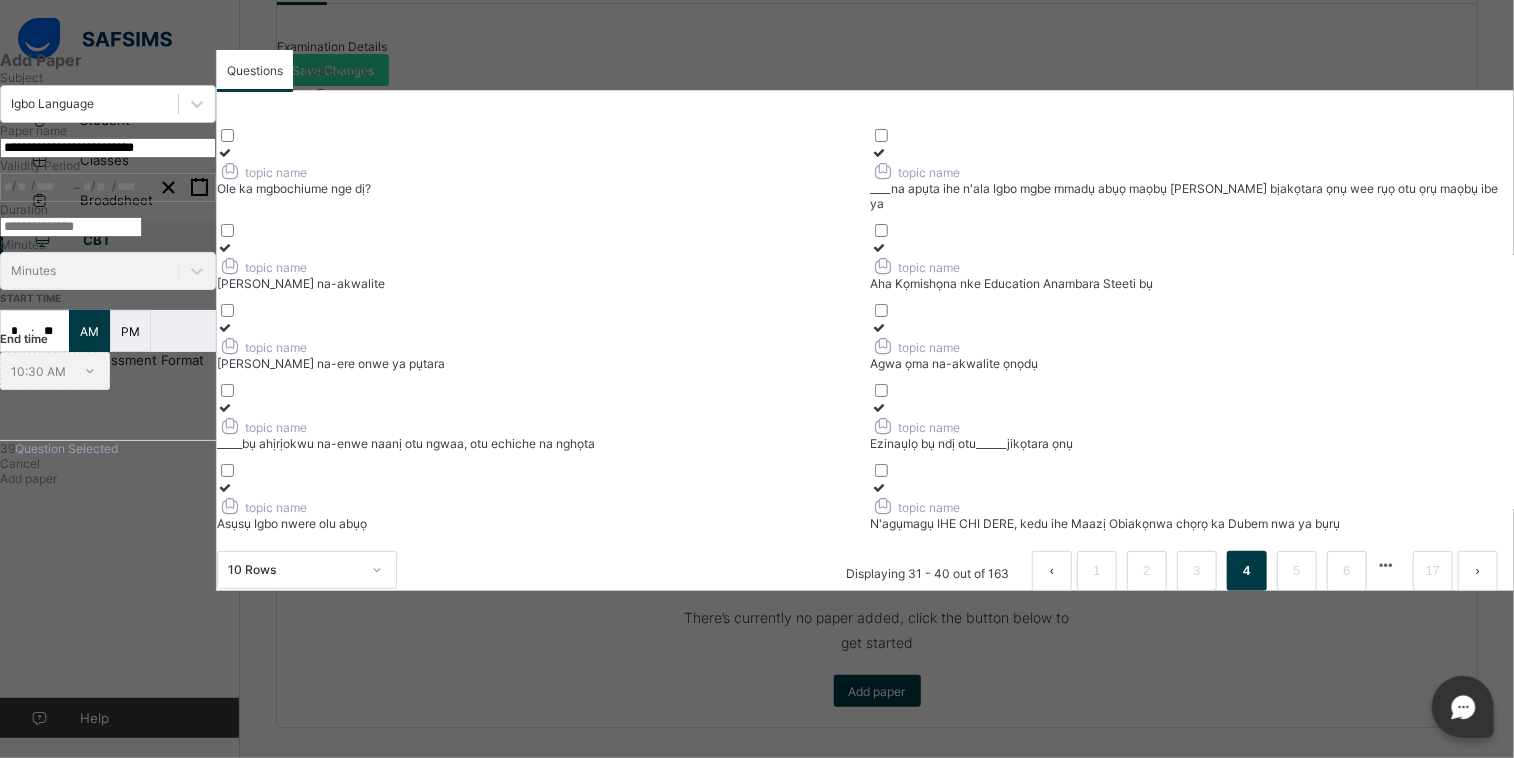 click at bounding box center (879, 487) 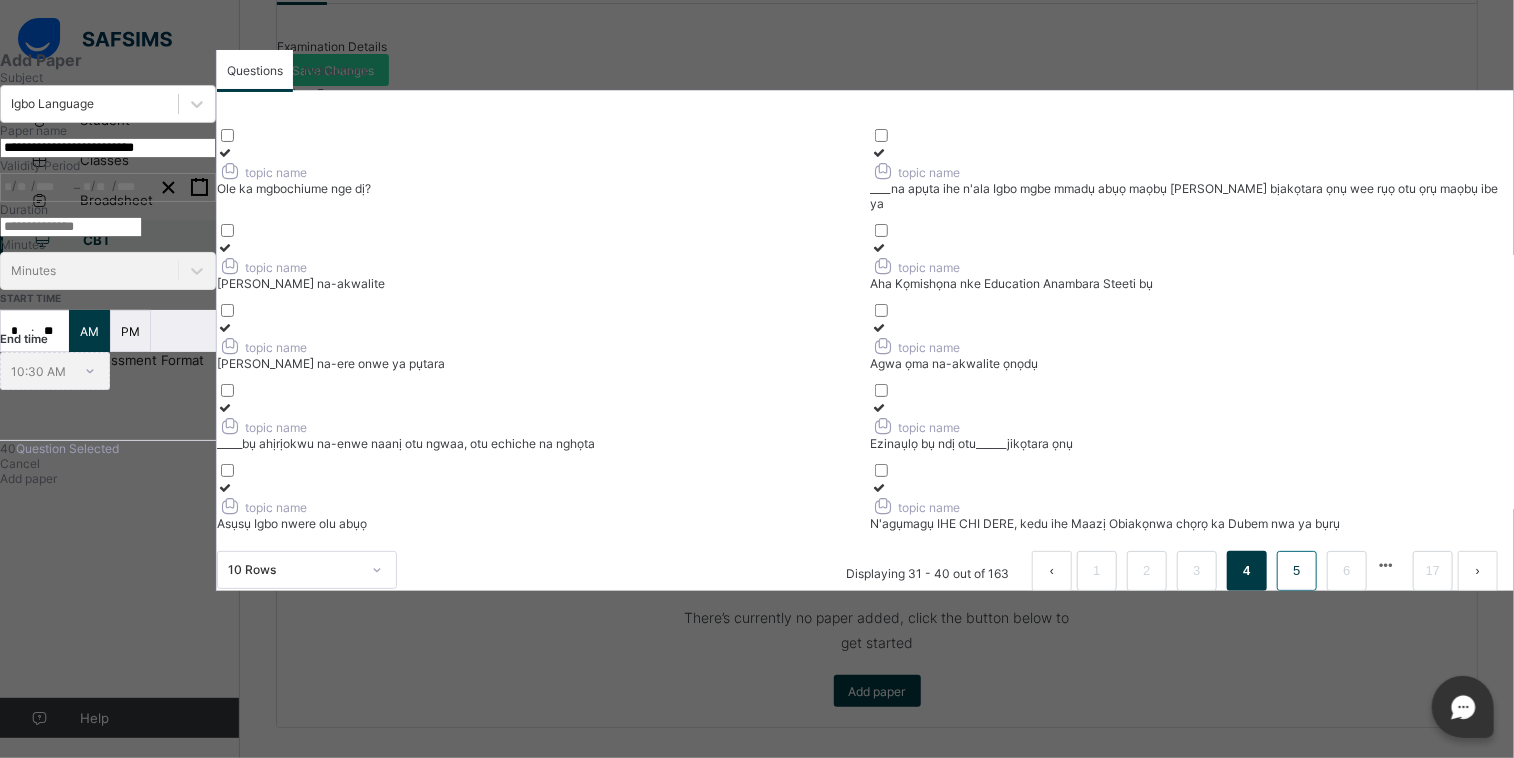 click on "5" at bounding box center (1296, 571) 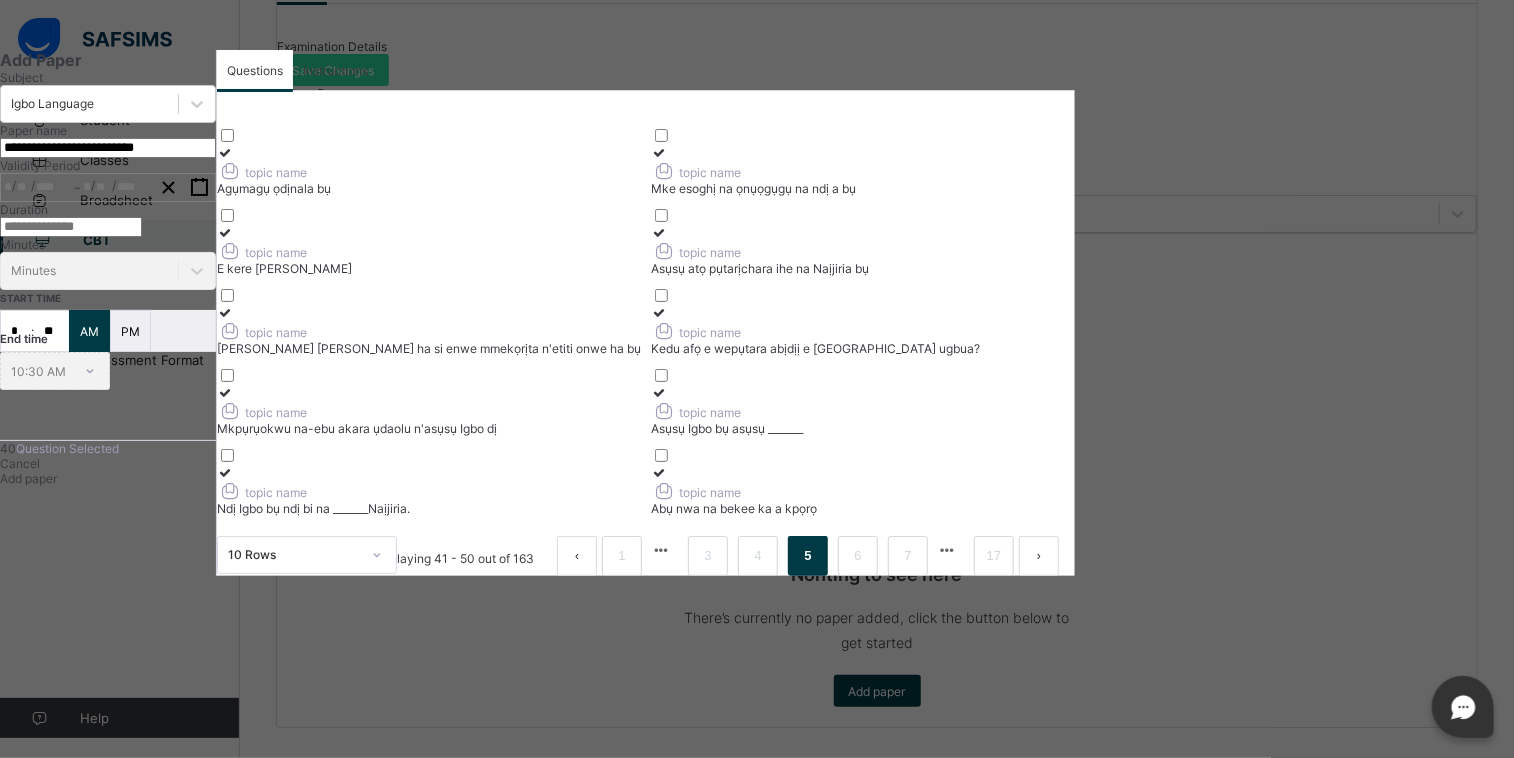 click at bounding box center (225, 152) 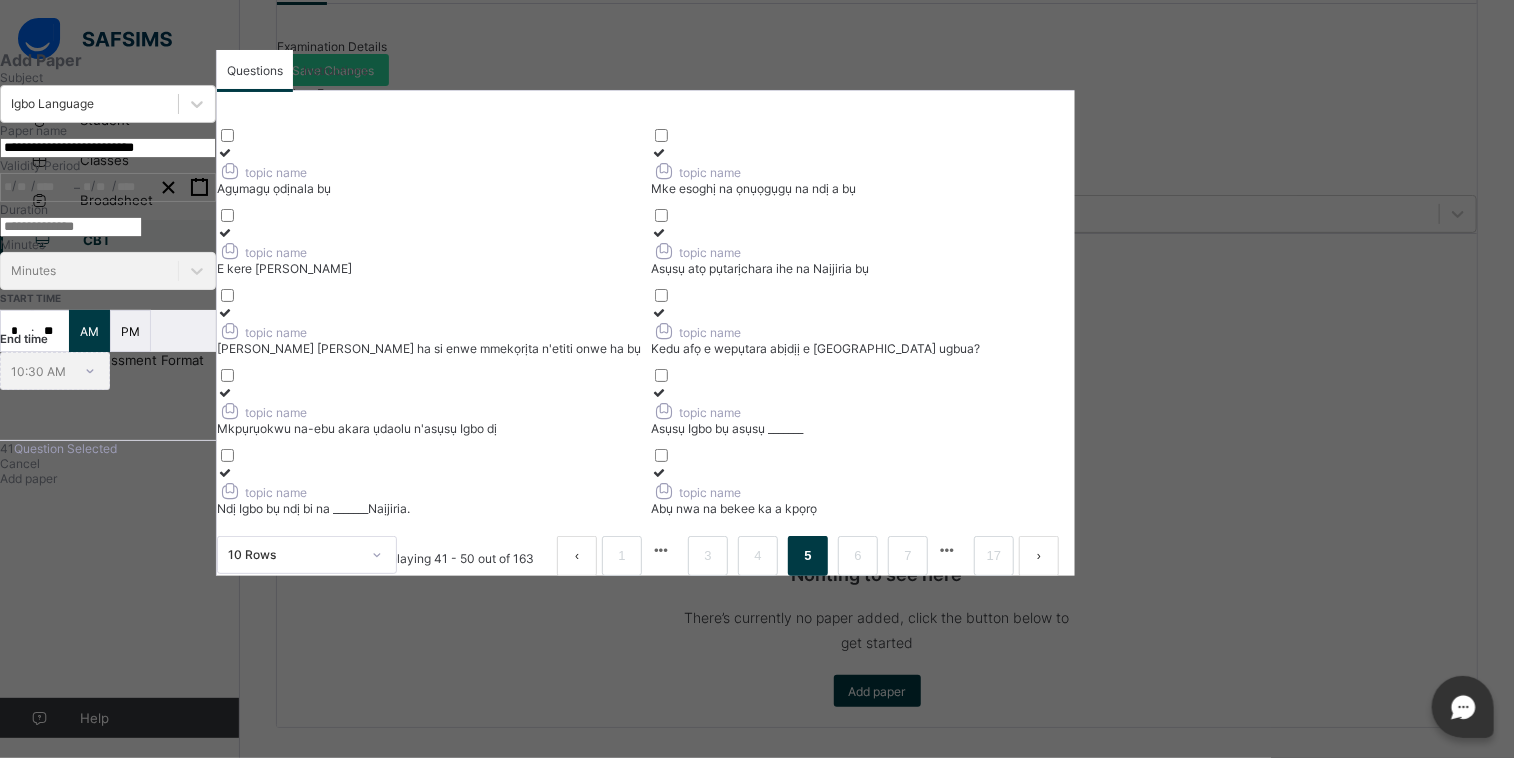 click at bounding box center [225, 232] 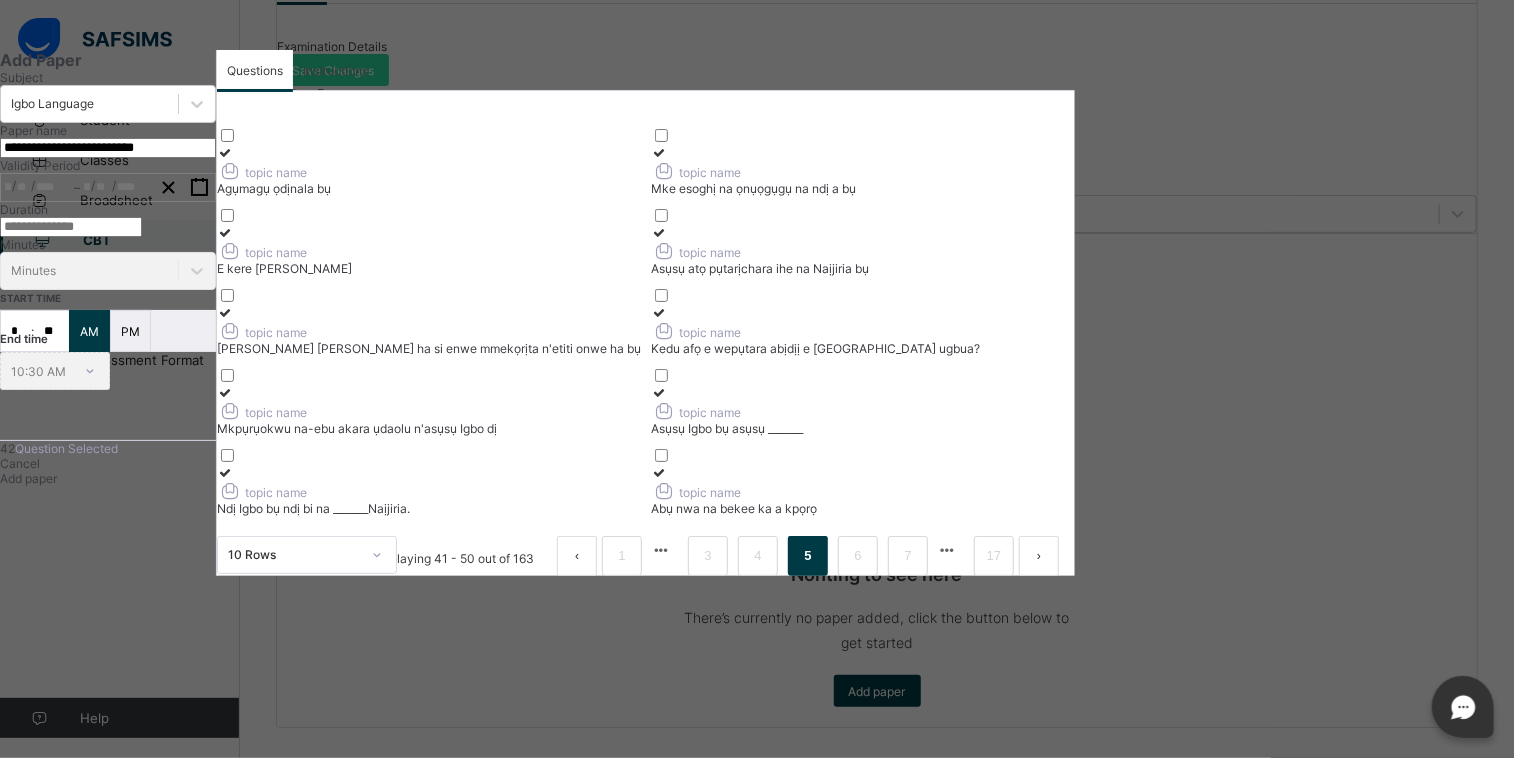click at bounding box center (225, 312) 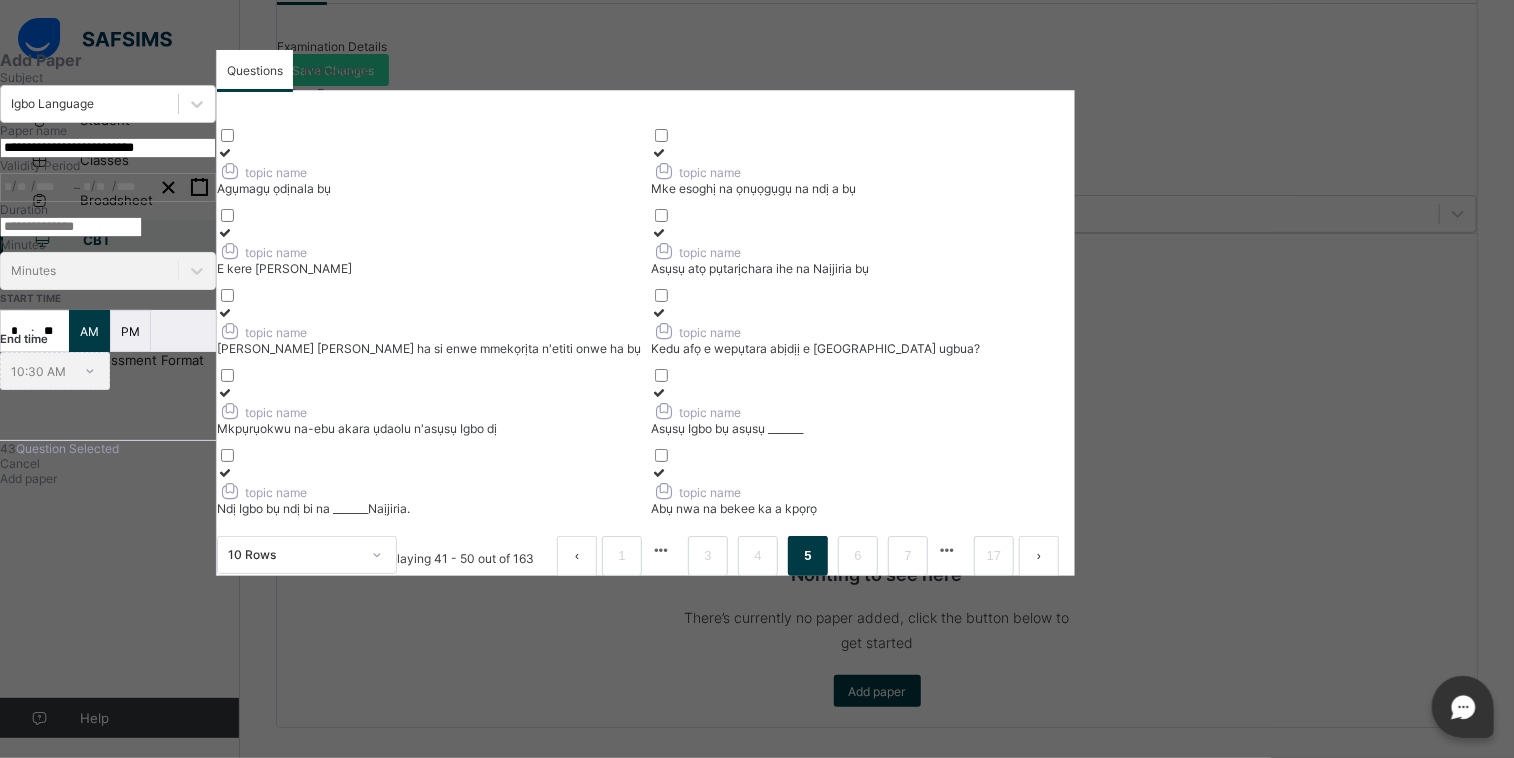 click at bounding box center [225, 392] 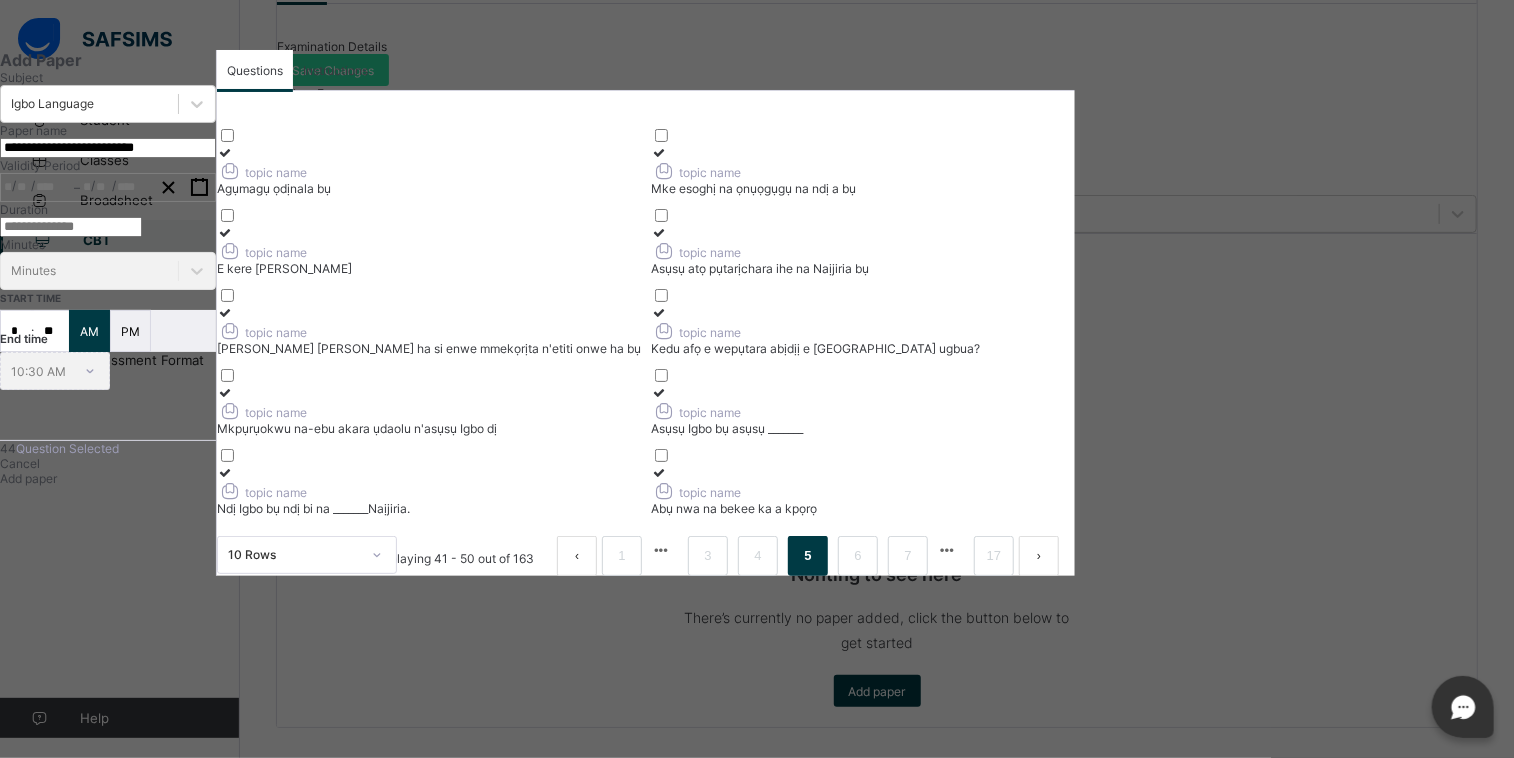 click at bounding box center (225, 472) 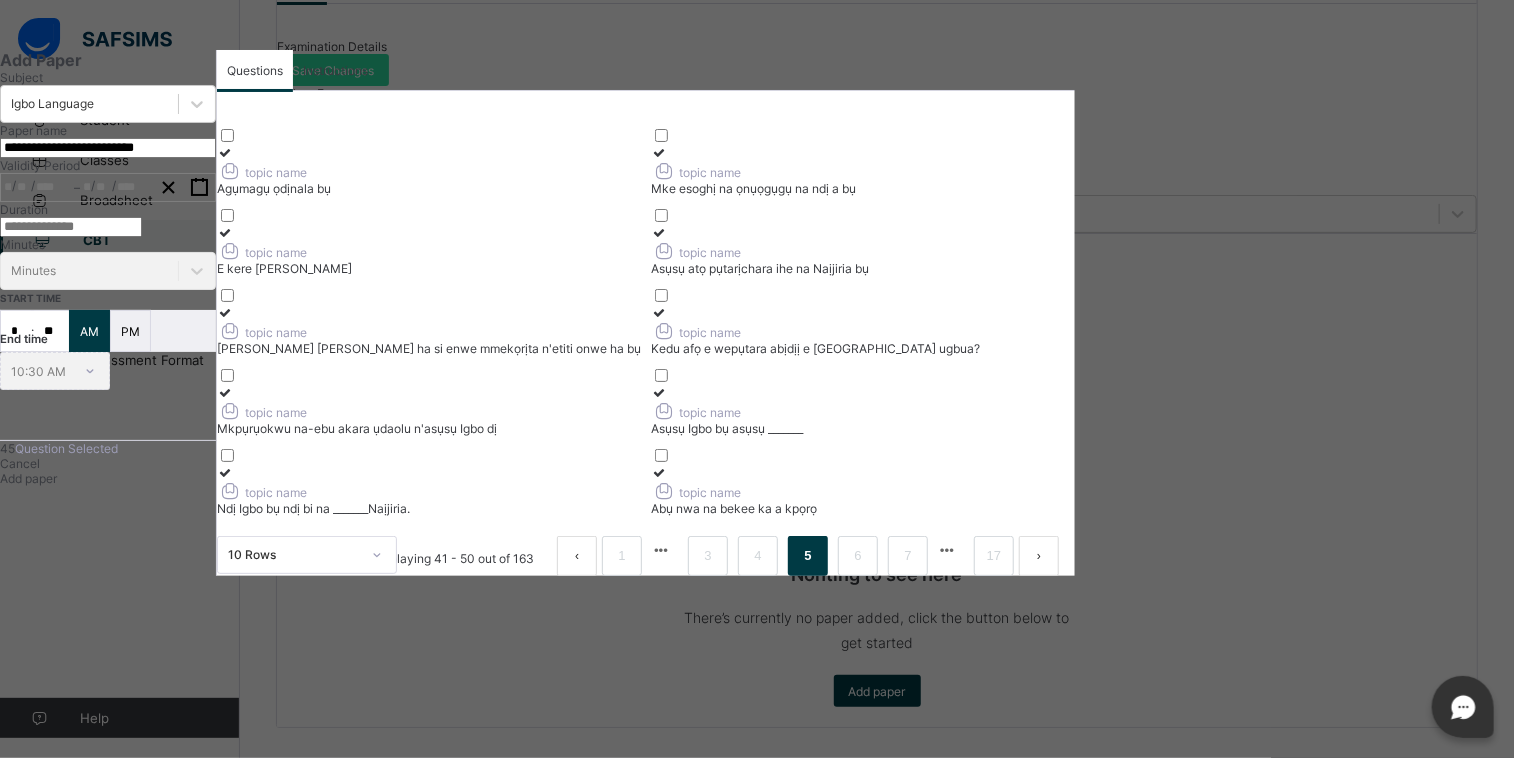 click at bounding box center (659, 152) 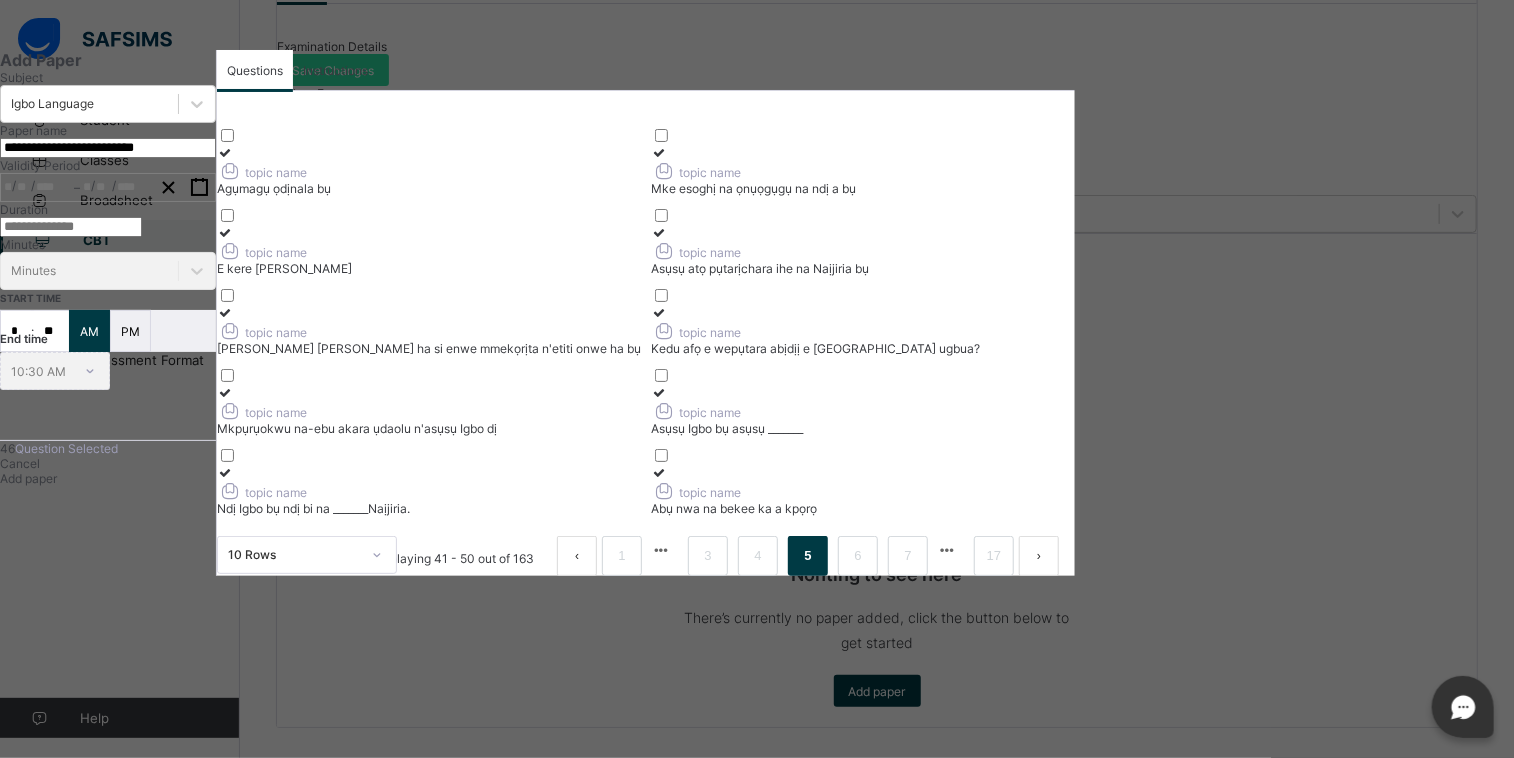 click at bounding box center [659, 232] 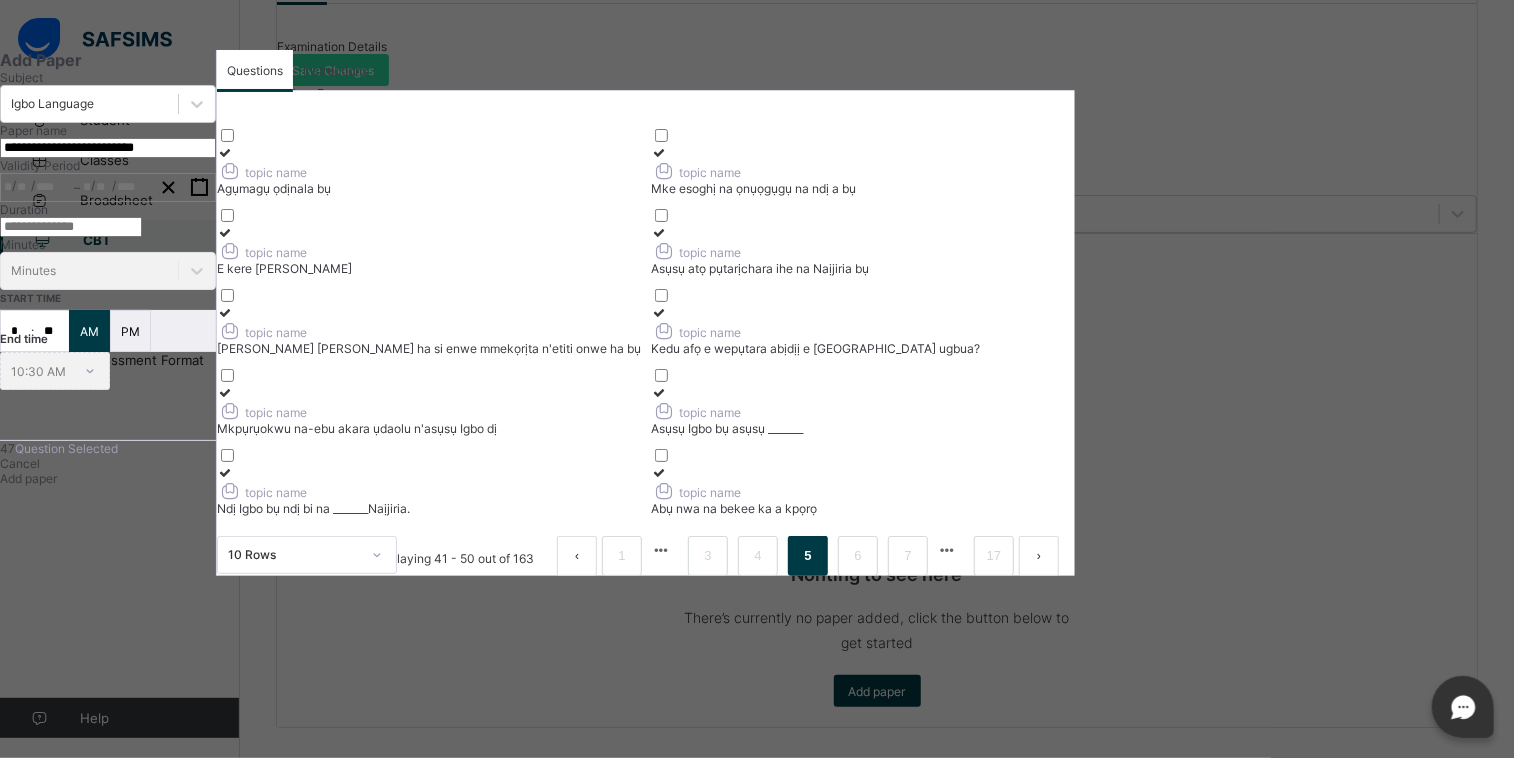 click at bounding box center (659, 312) 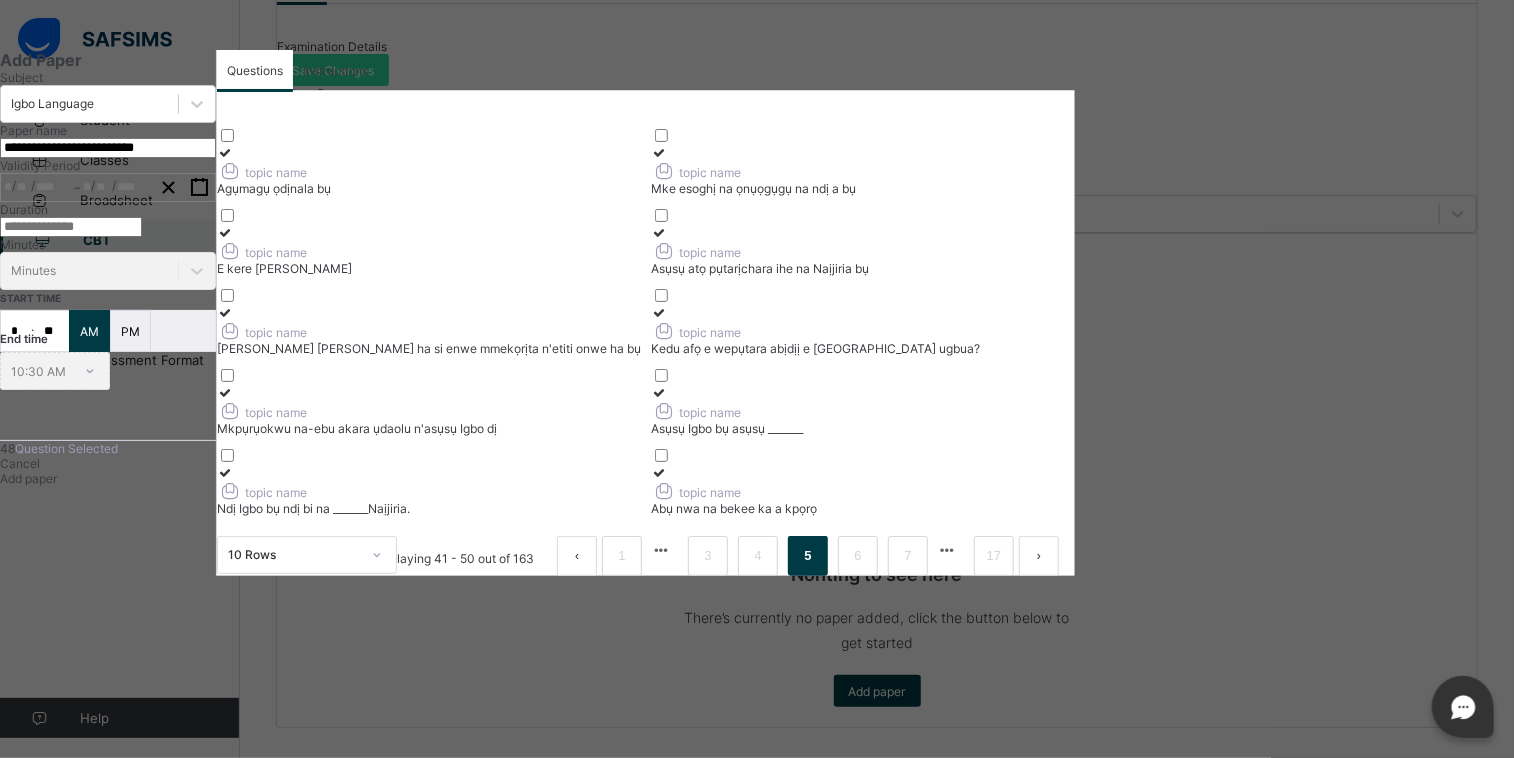 click at bounding box center [659, 392] 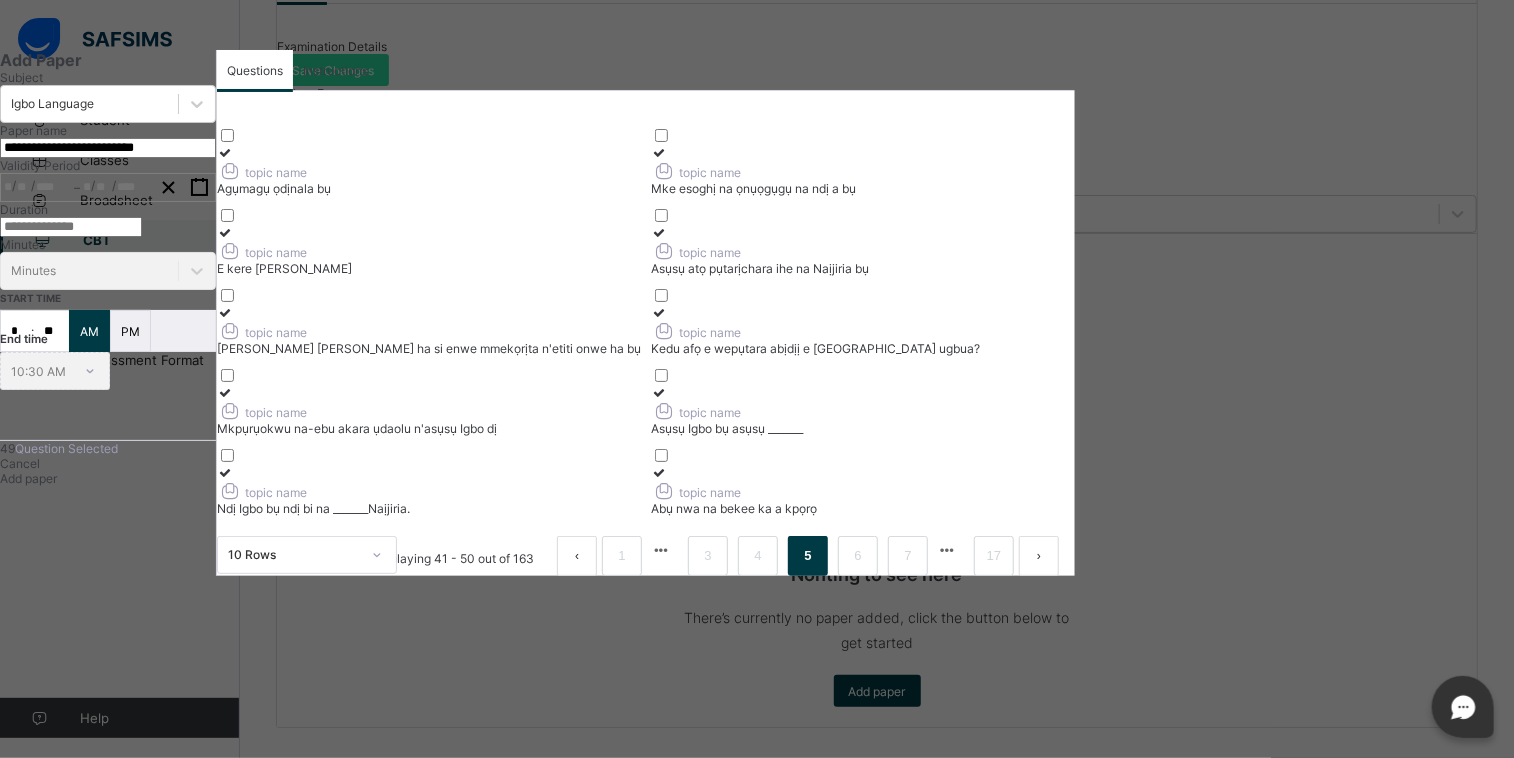 click at bounding box center [659, 472] 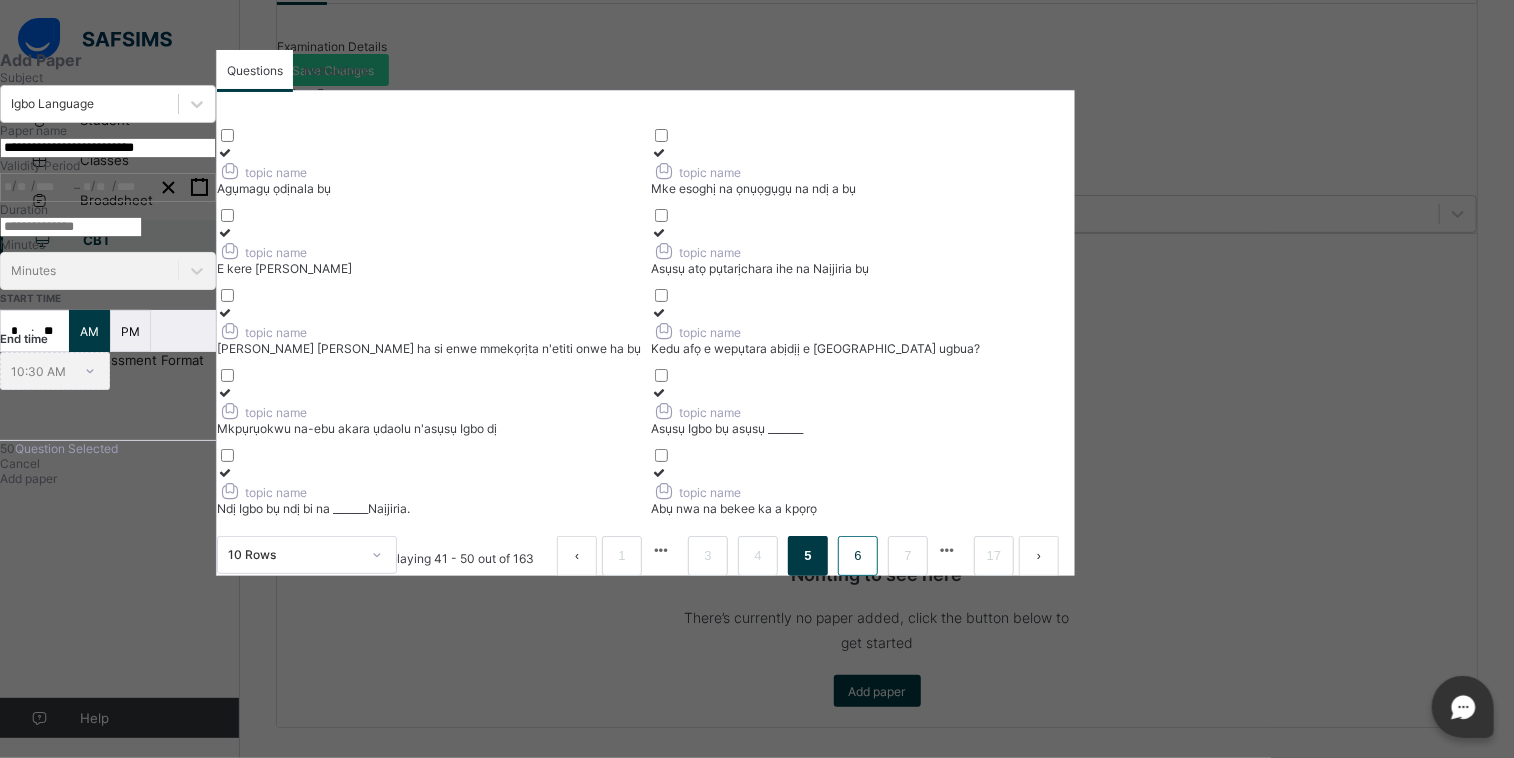 click on "6" at bounding box center [857, 556] 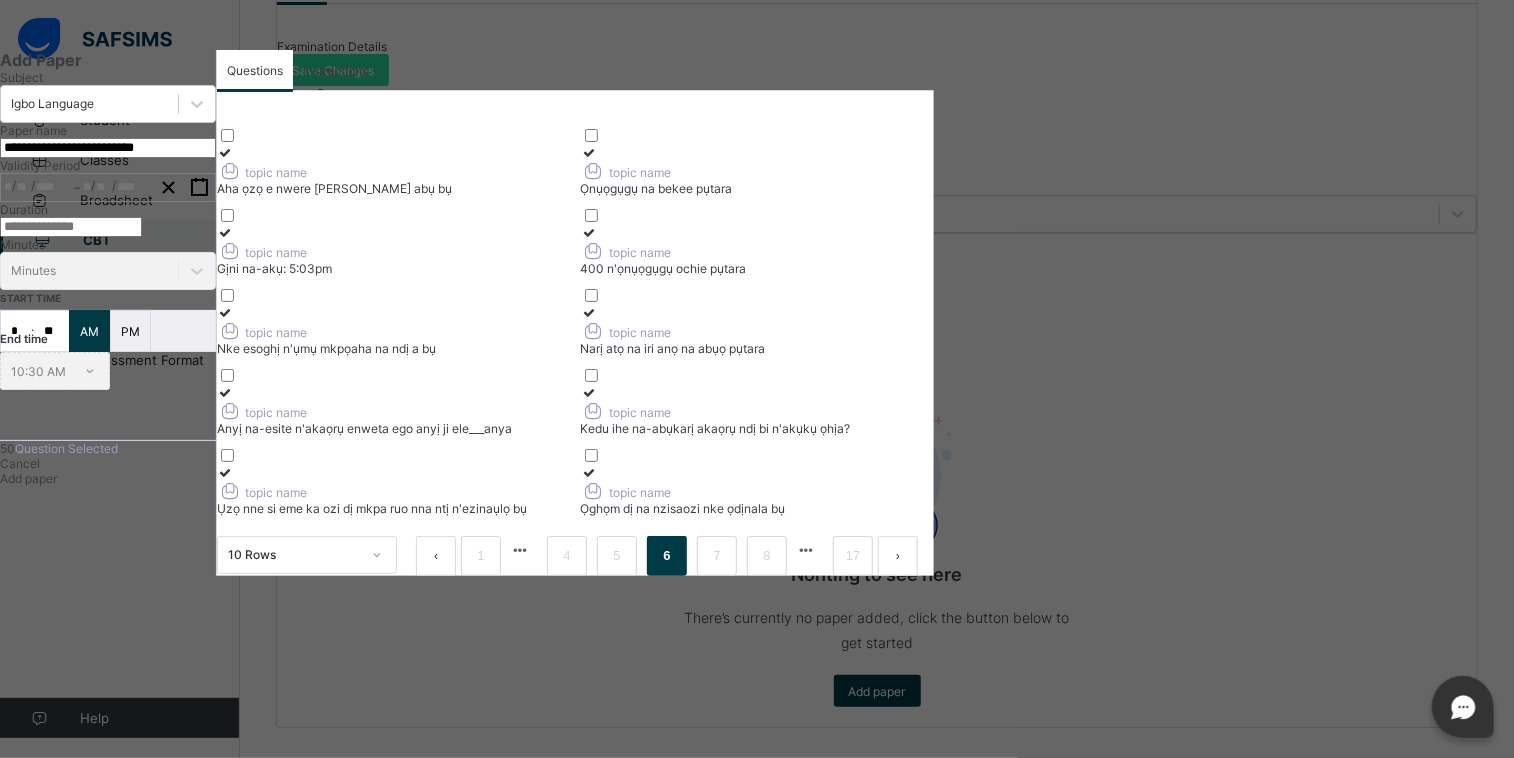 click at bounding box center (225, 152) 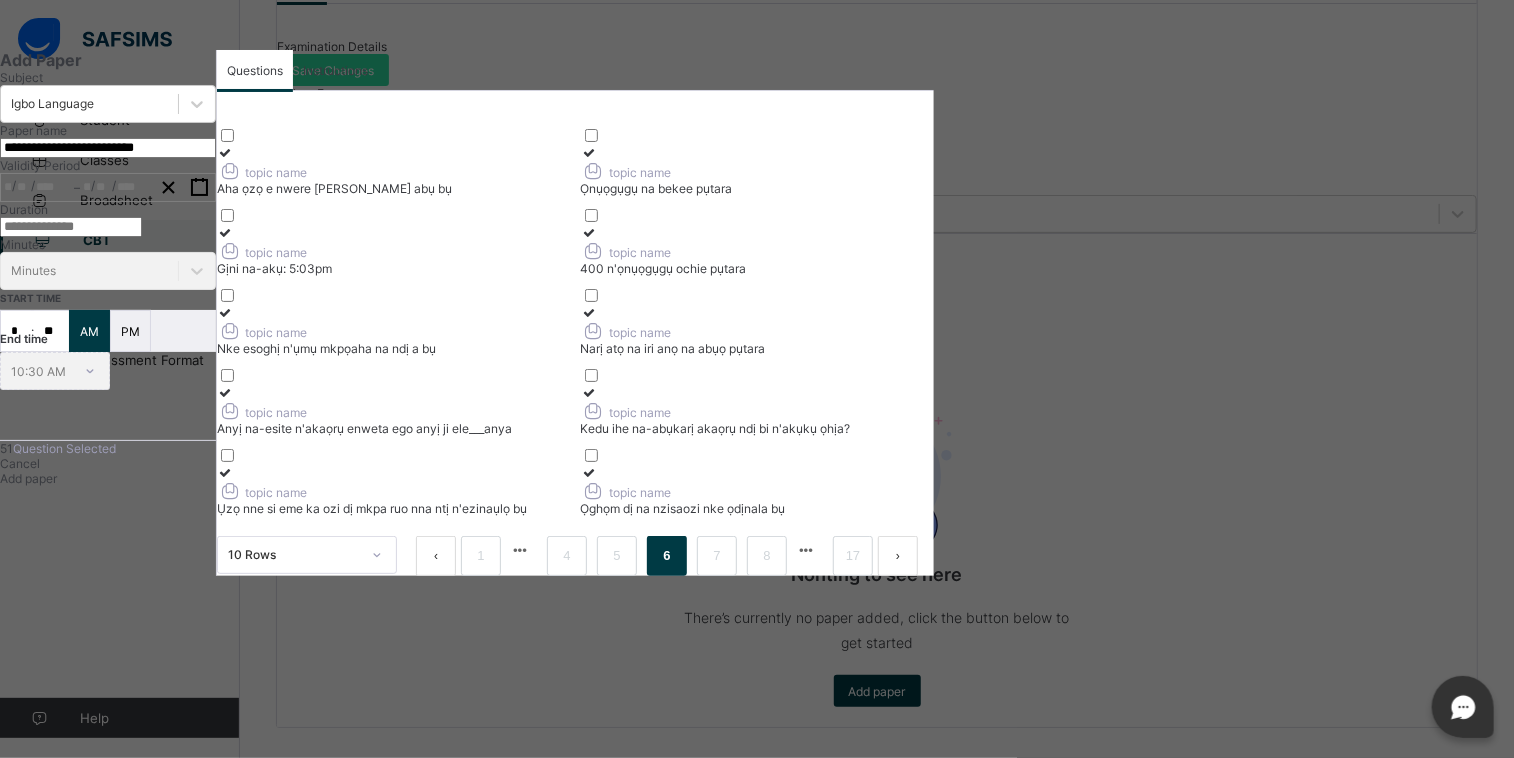 click at bounding box center (225, 232) 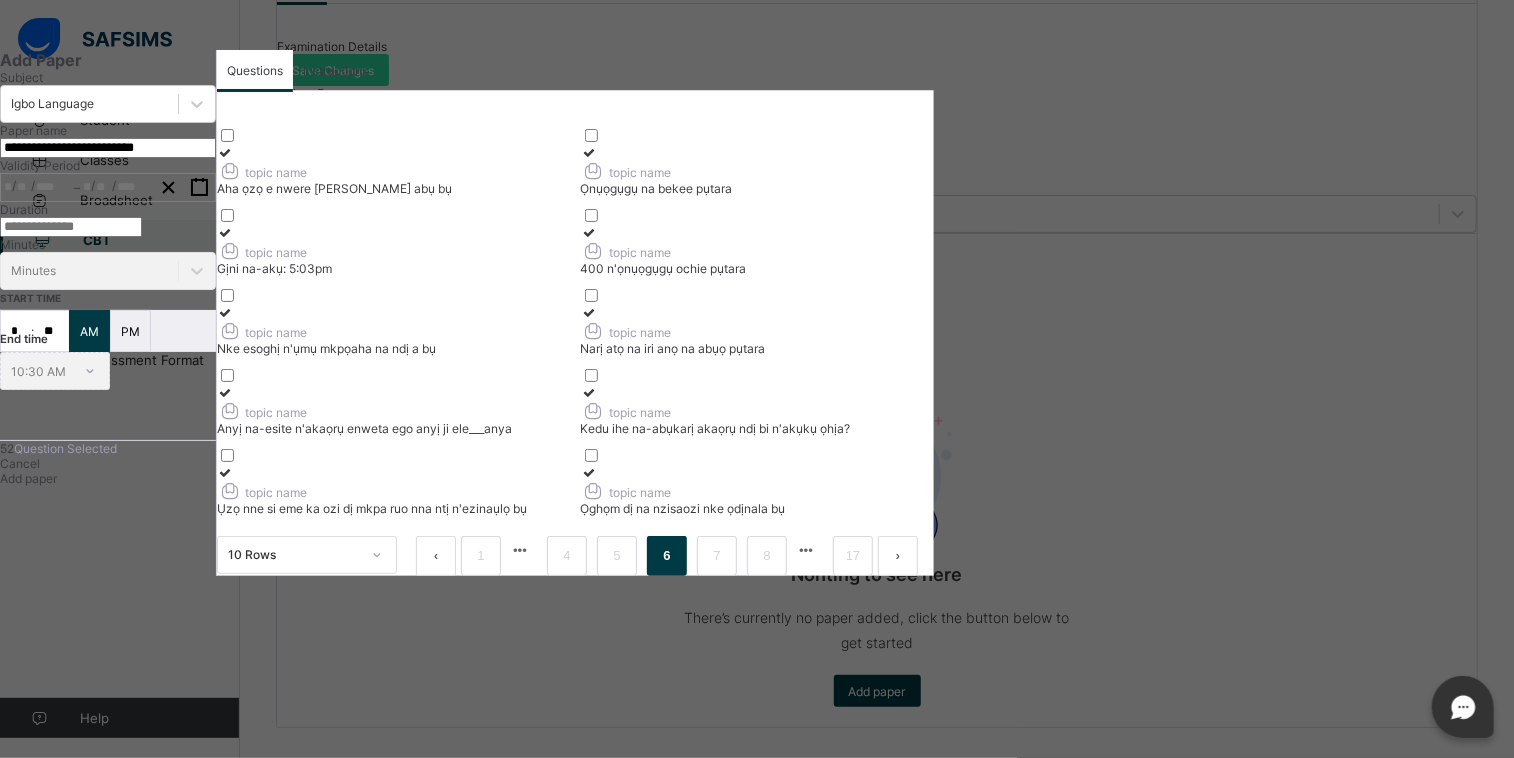 click at bounding box center [225, 312] 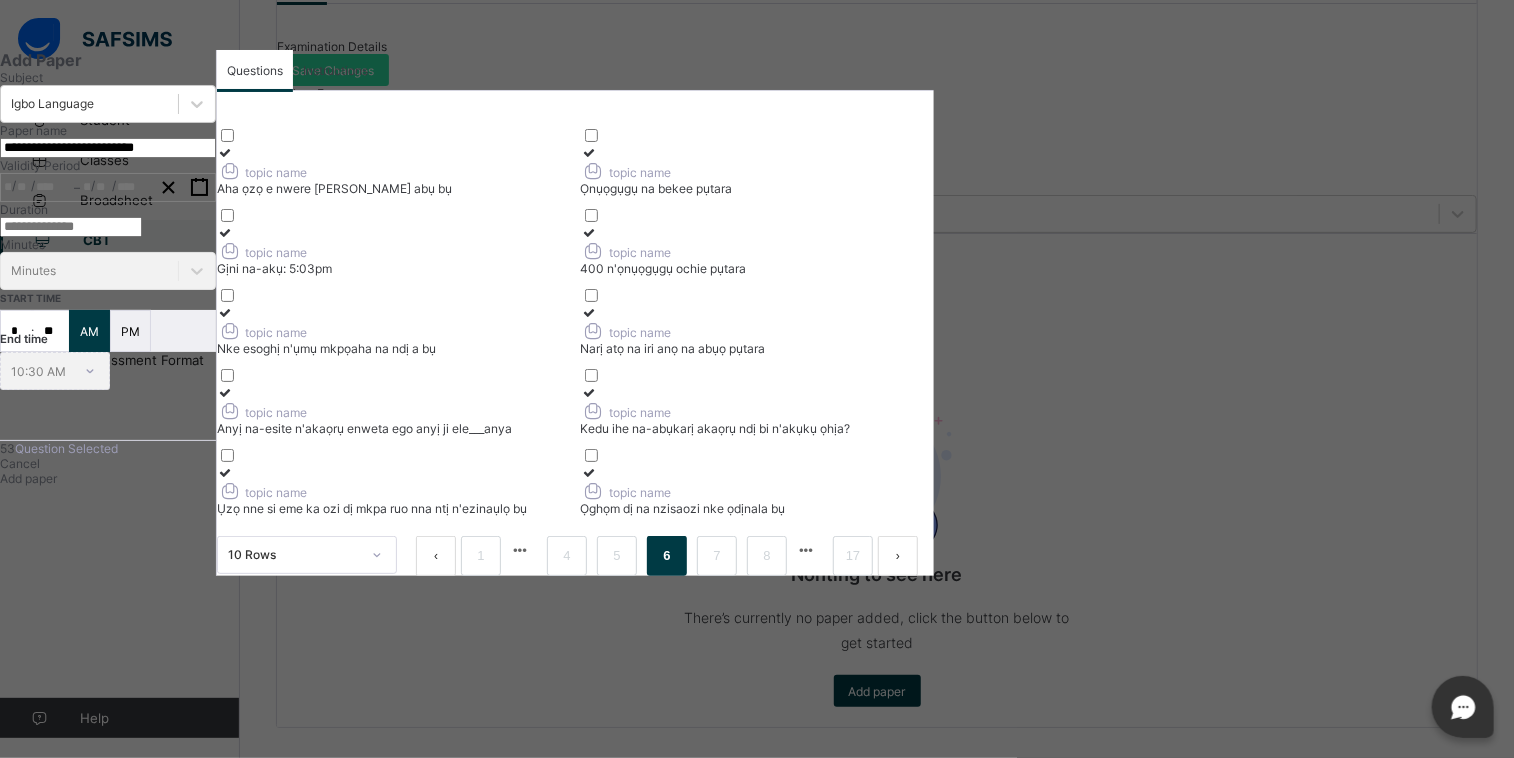 click at bounding box center (225, 392) 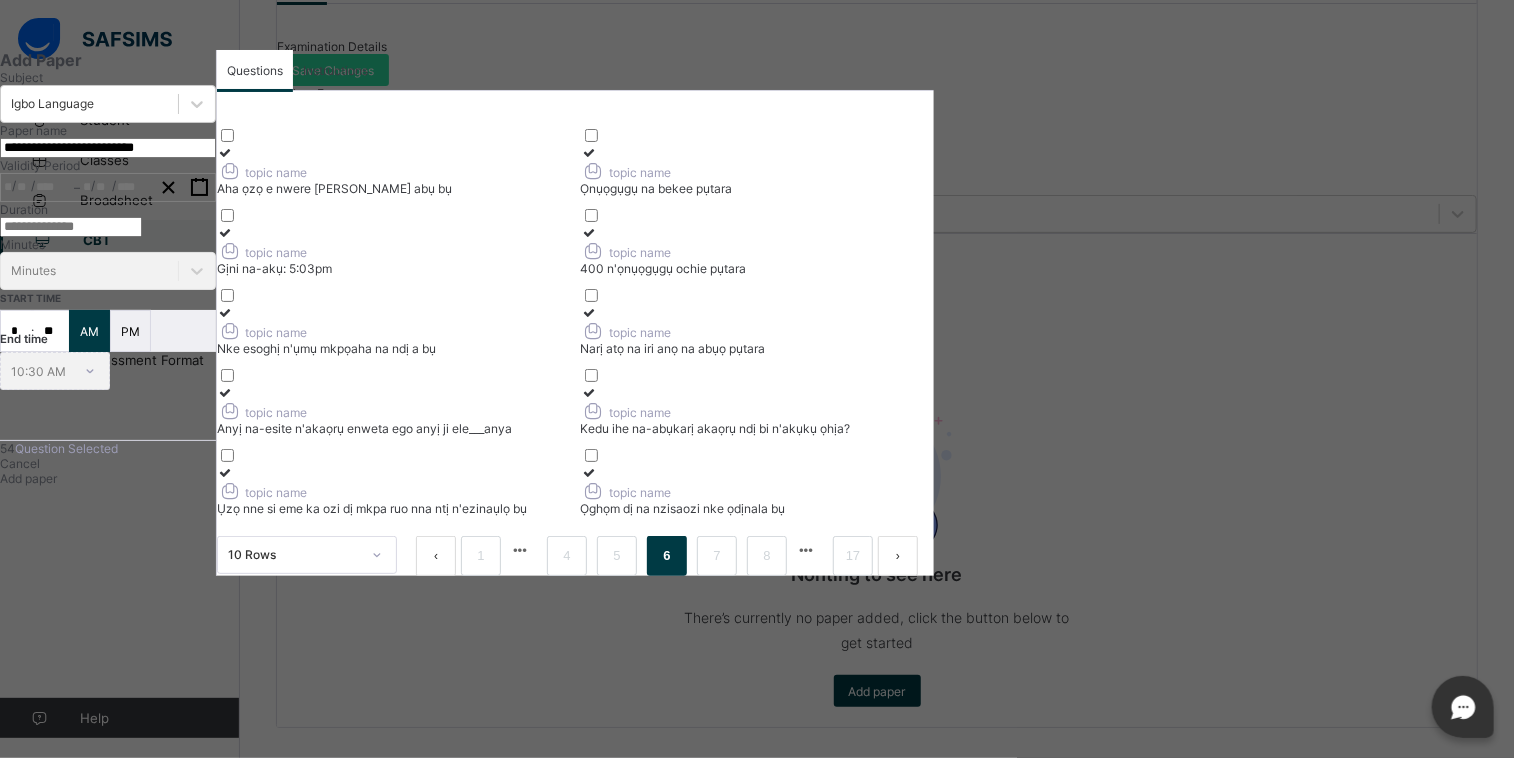 click at bounding box center (225, 472) 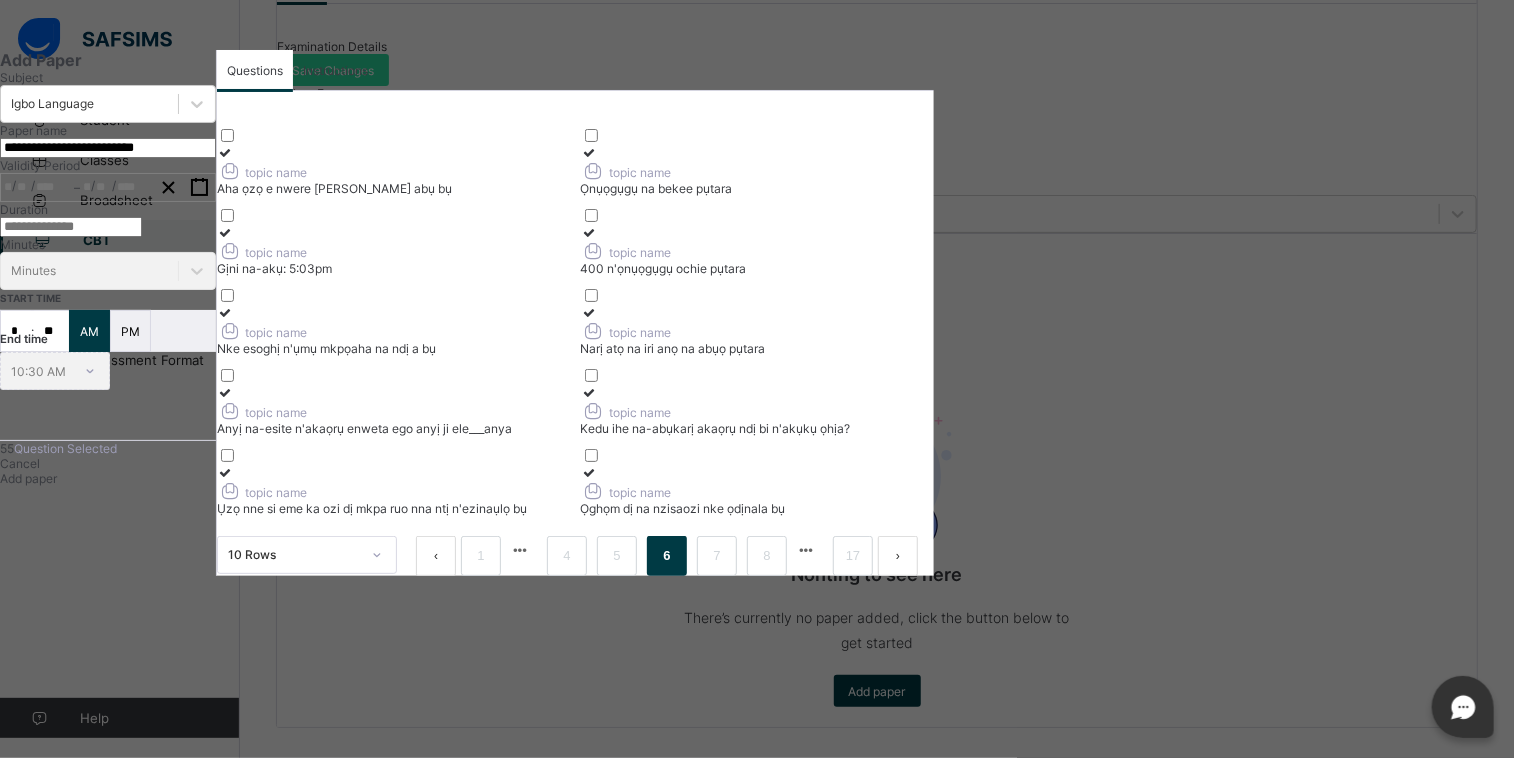 click at bounding box center [589, 152] 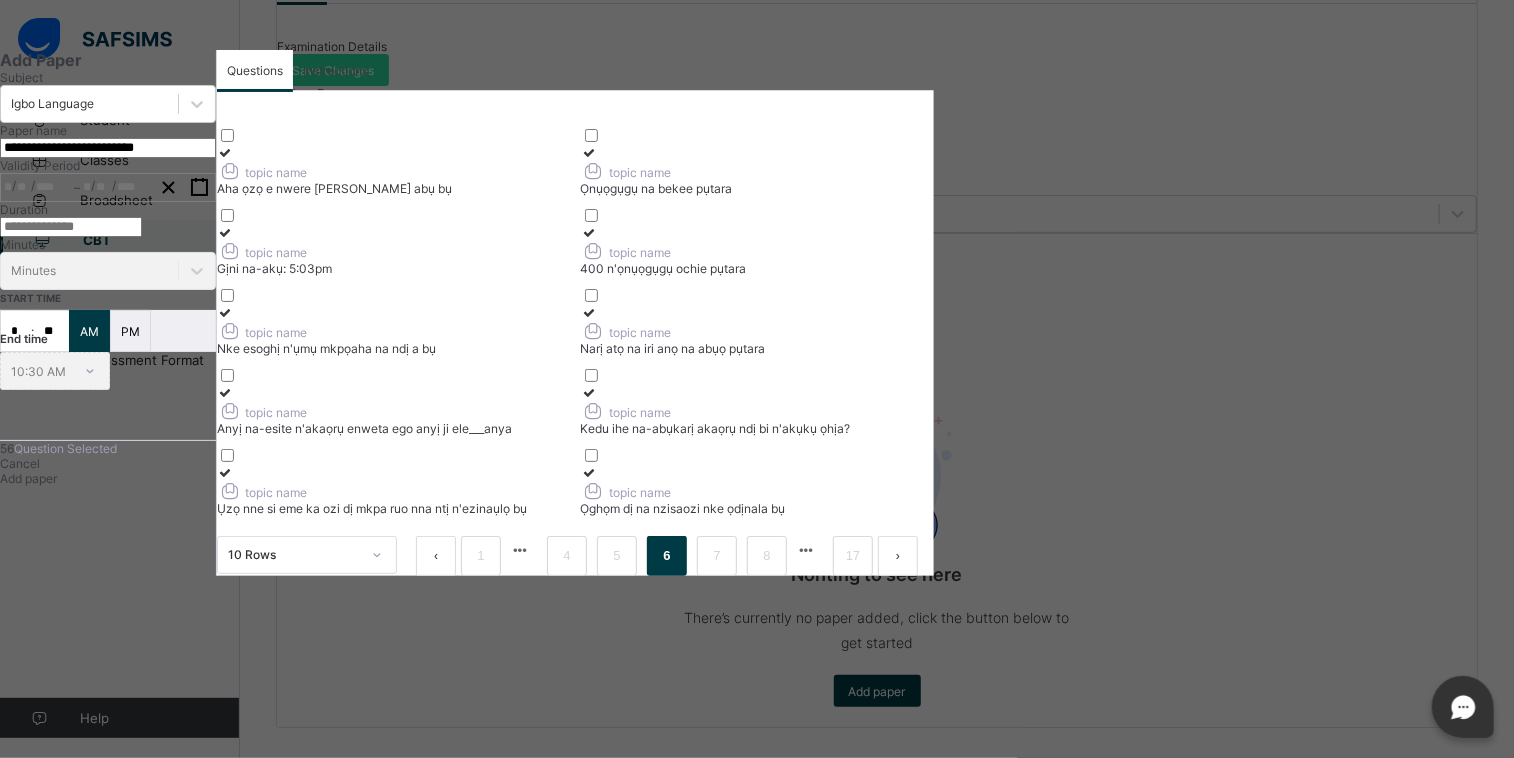 click at bounding box center (589, 232) 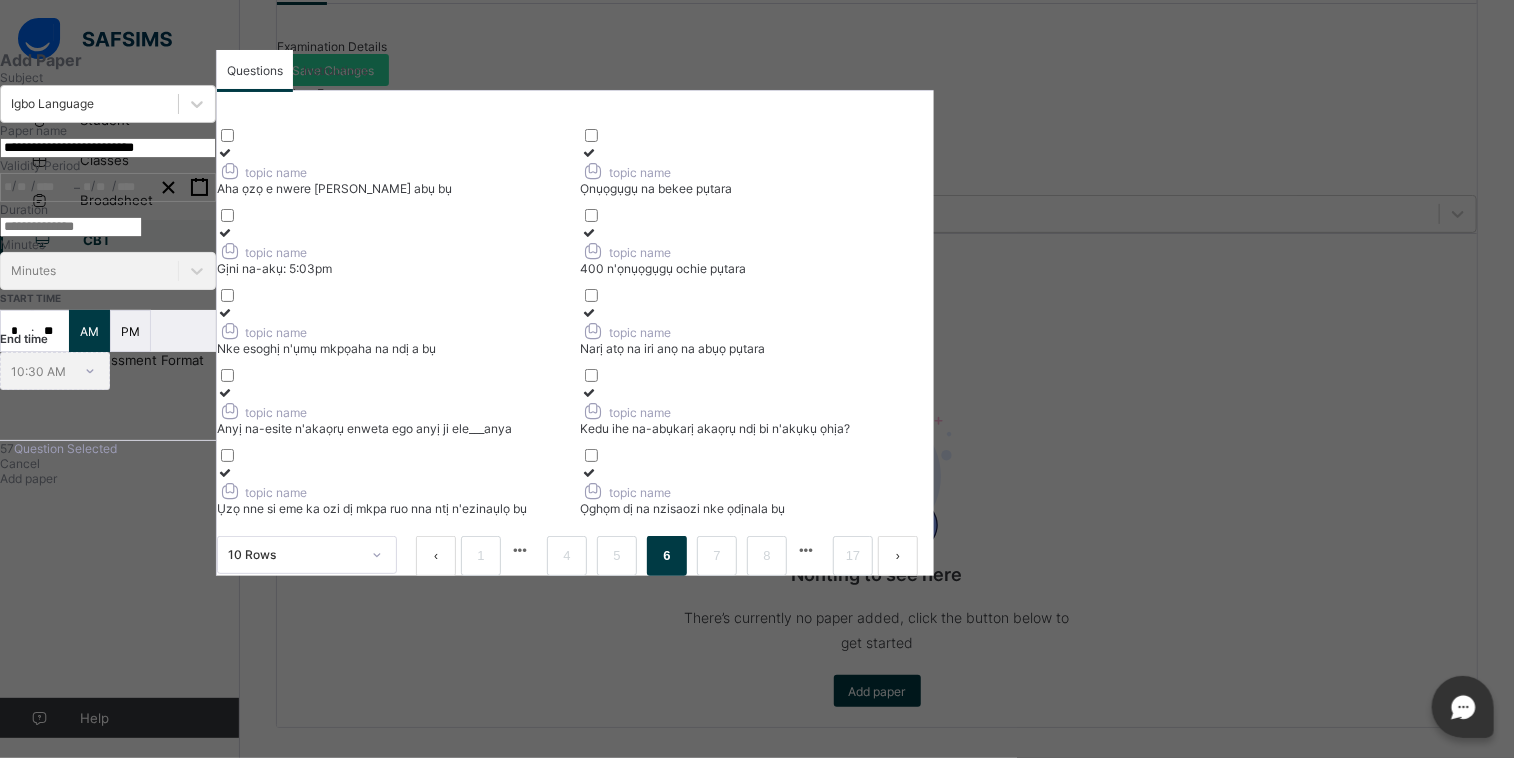 click at bounding box center (589, 312) 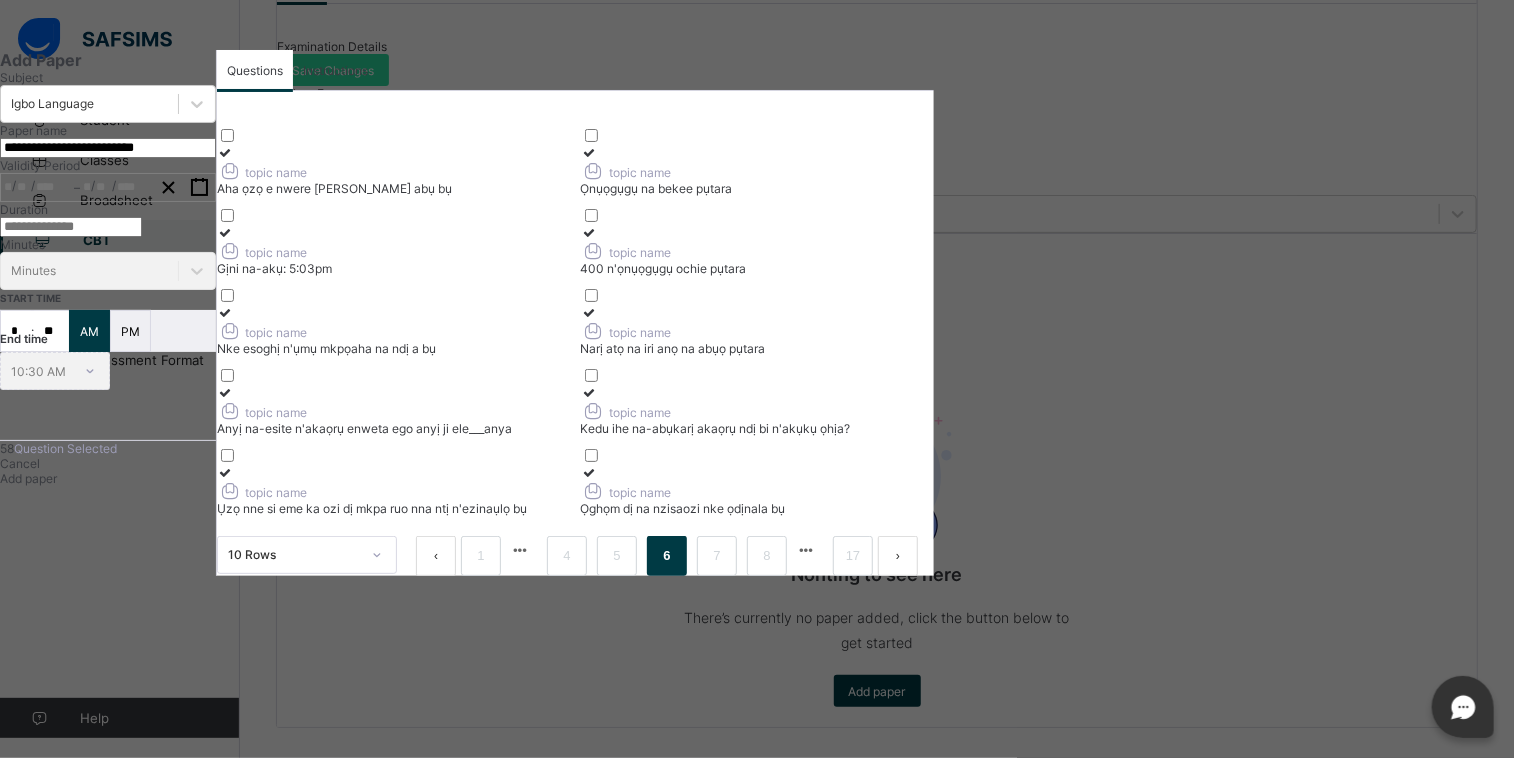 click at bounding box center [589, 392] 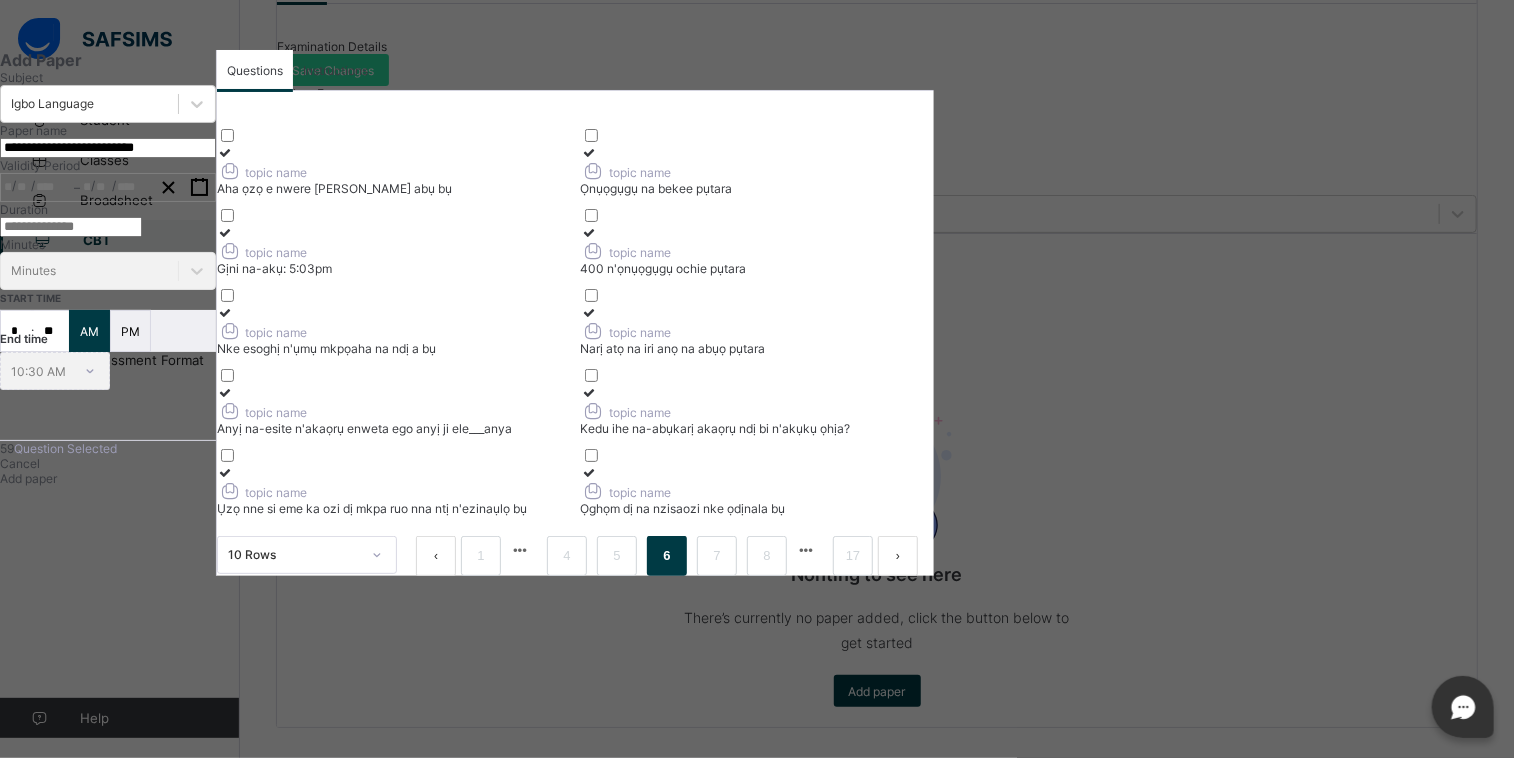click at bounding box center [589, 472] 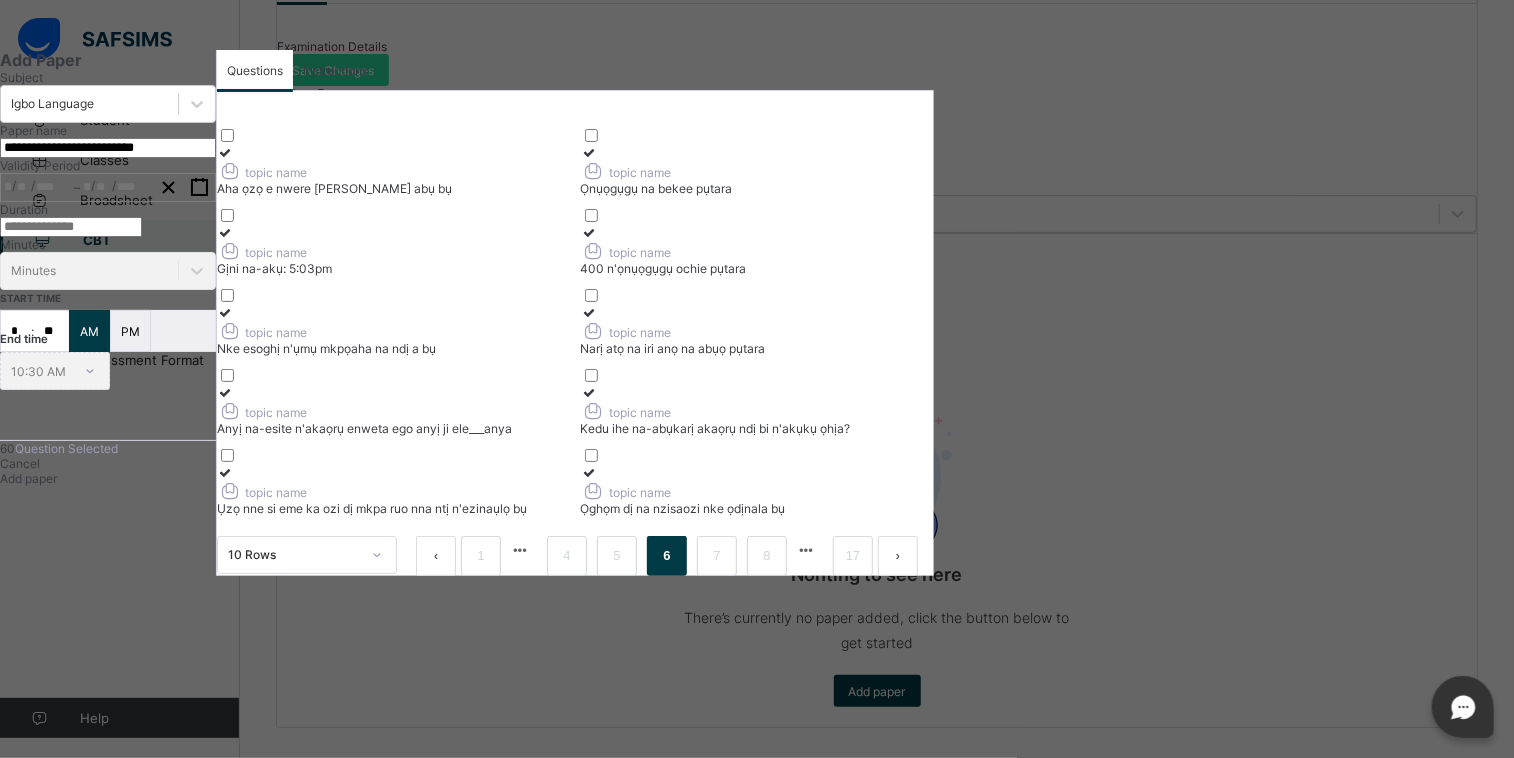 scroll, scrollTop: 219, scrollLeft: 0, axis: vertical 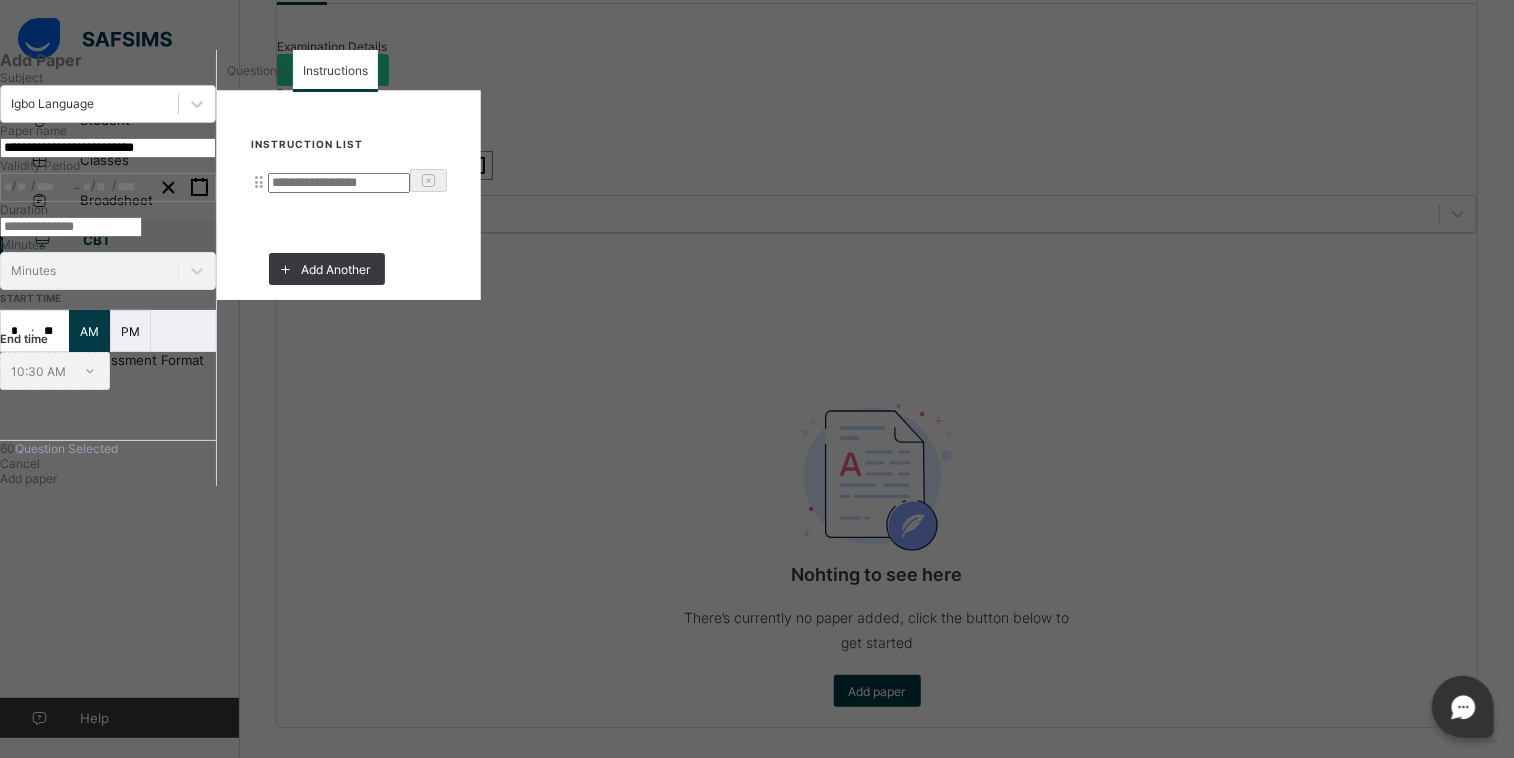 click at bounding box center (339, 183) 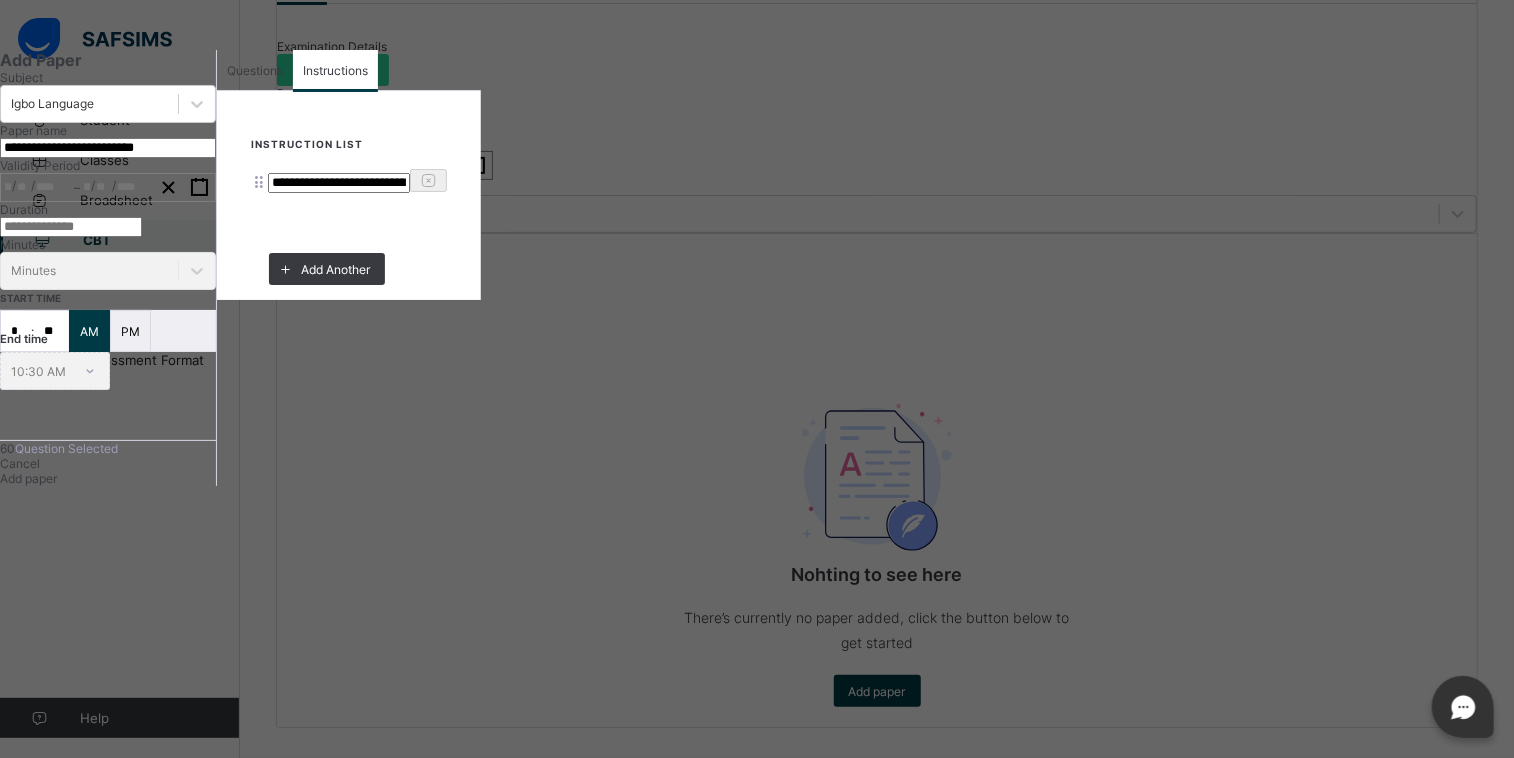scroll, scrollTop: 280, scrollLeft: 0, axis: vertical 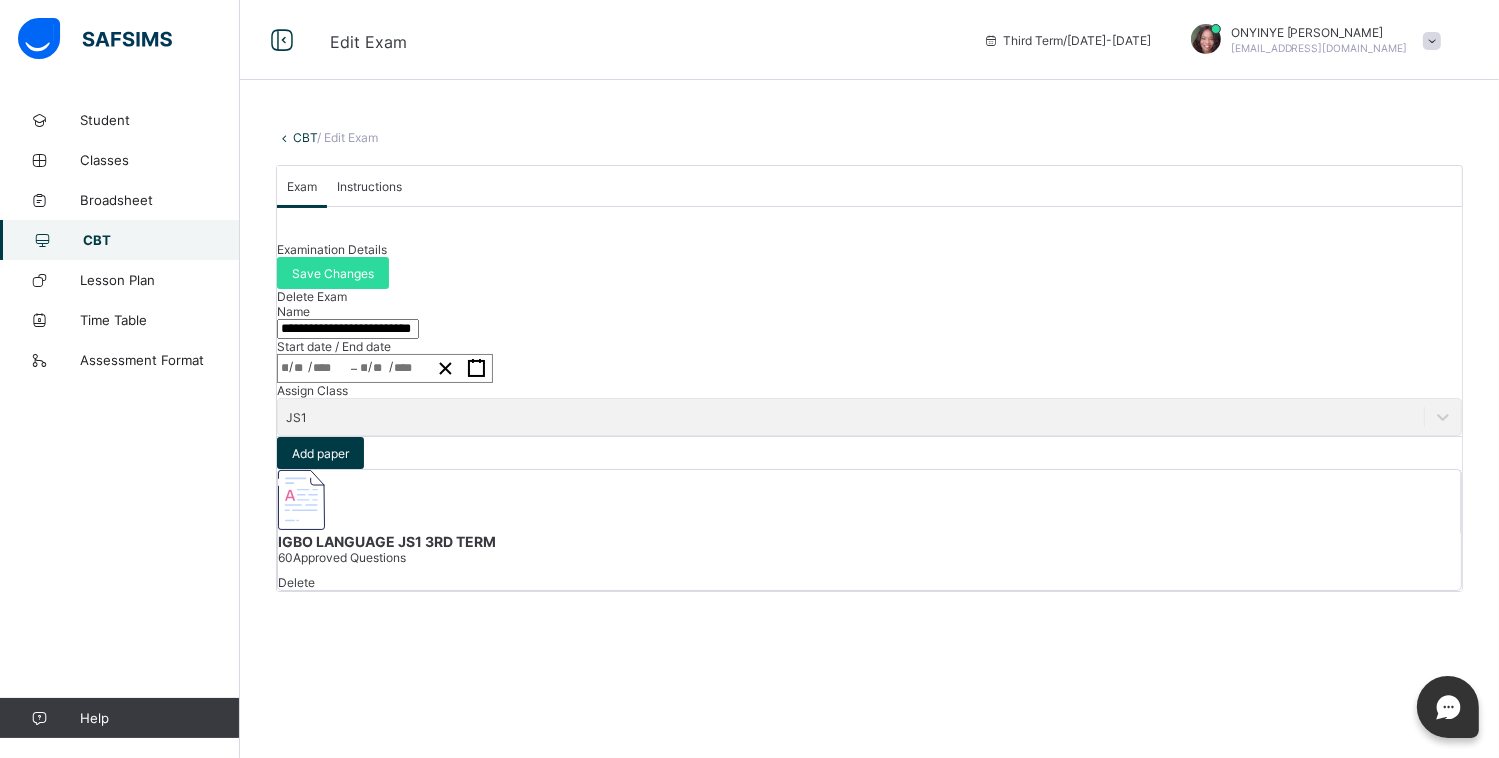 click on "CBT" at bounding box center [161, 240] 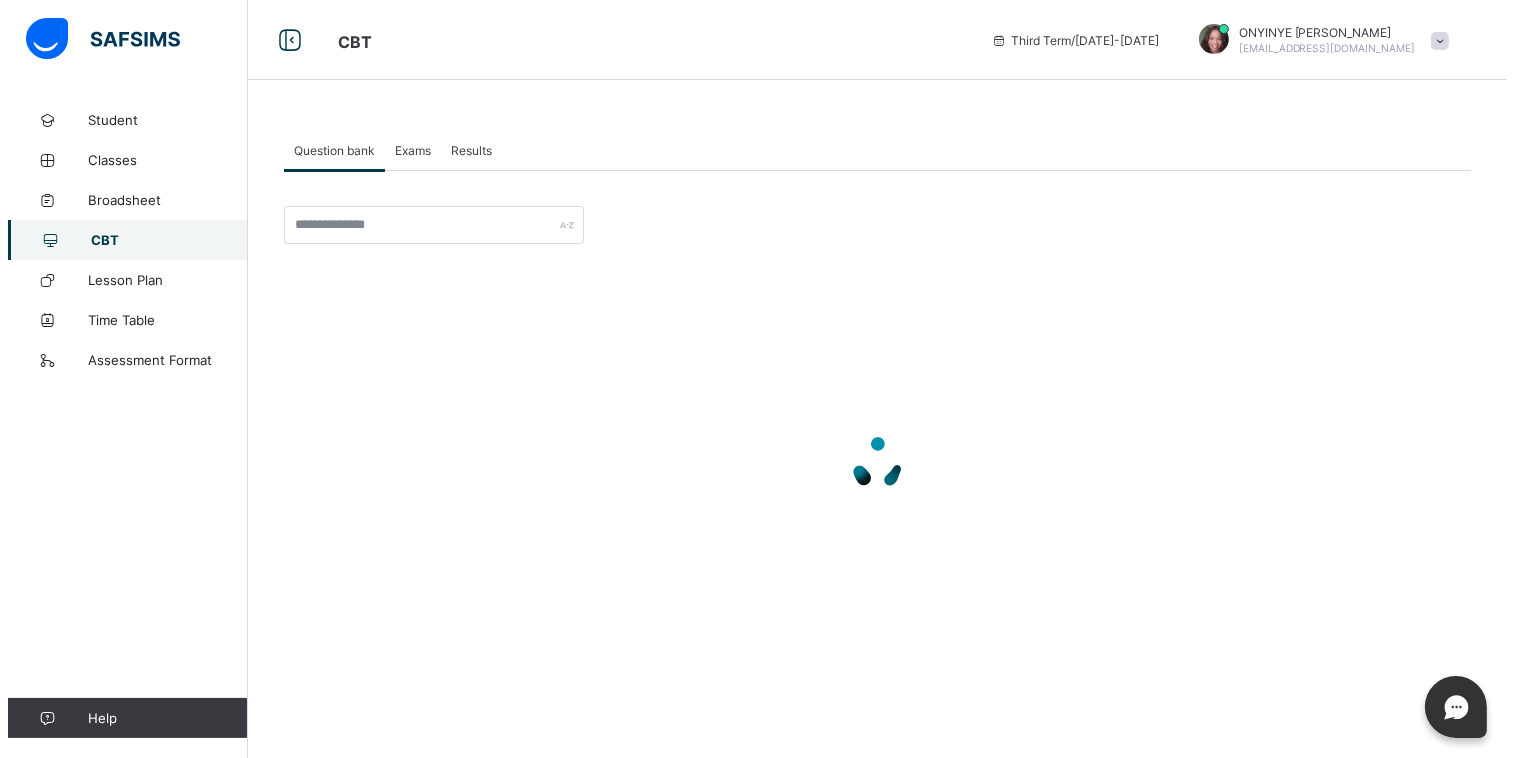 scroll, scrollTop: 0, scrollLeft: 0, axis: both 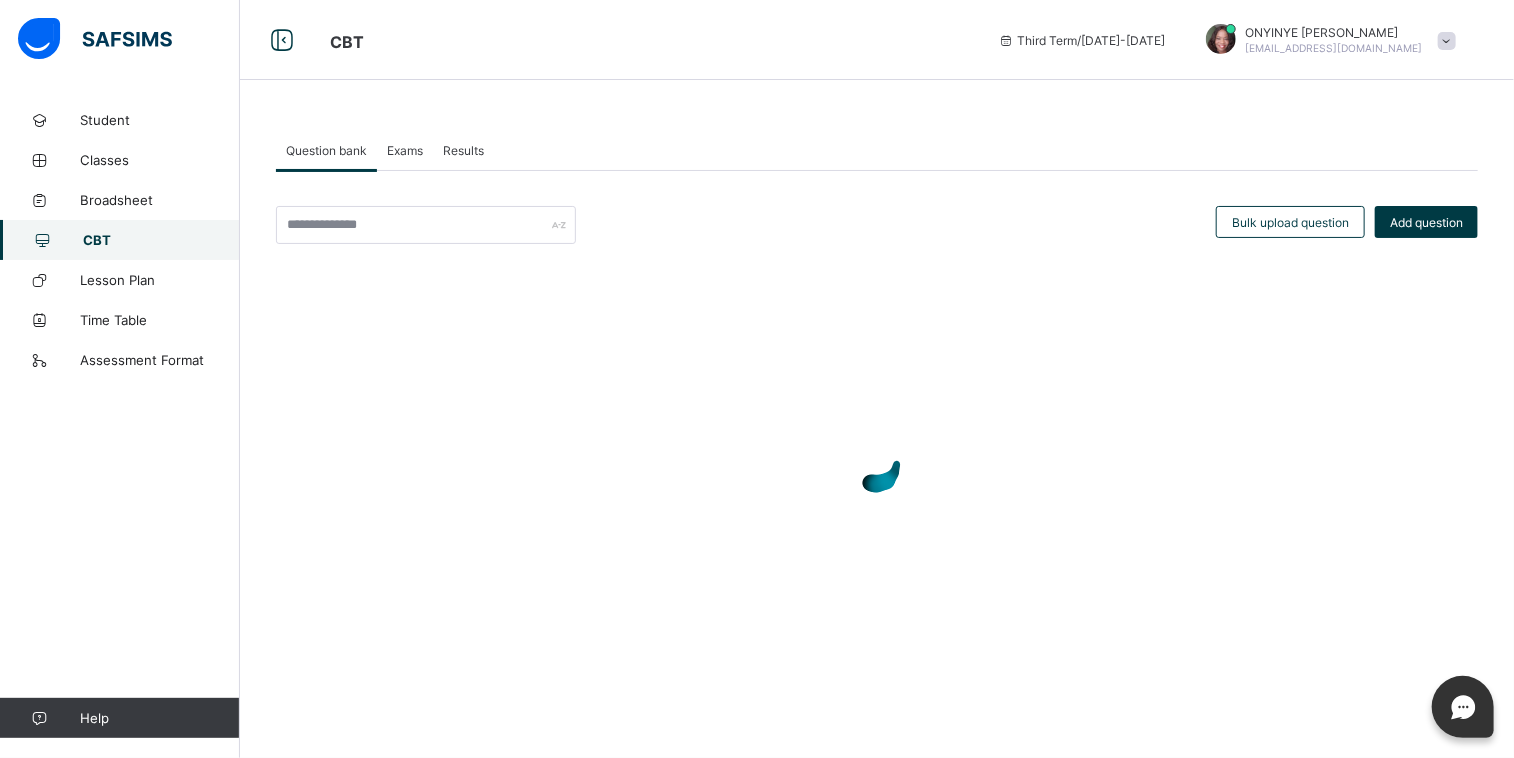 click on "Exams" at bounding box center [405, 150] 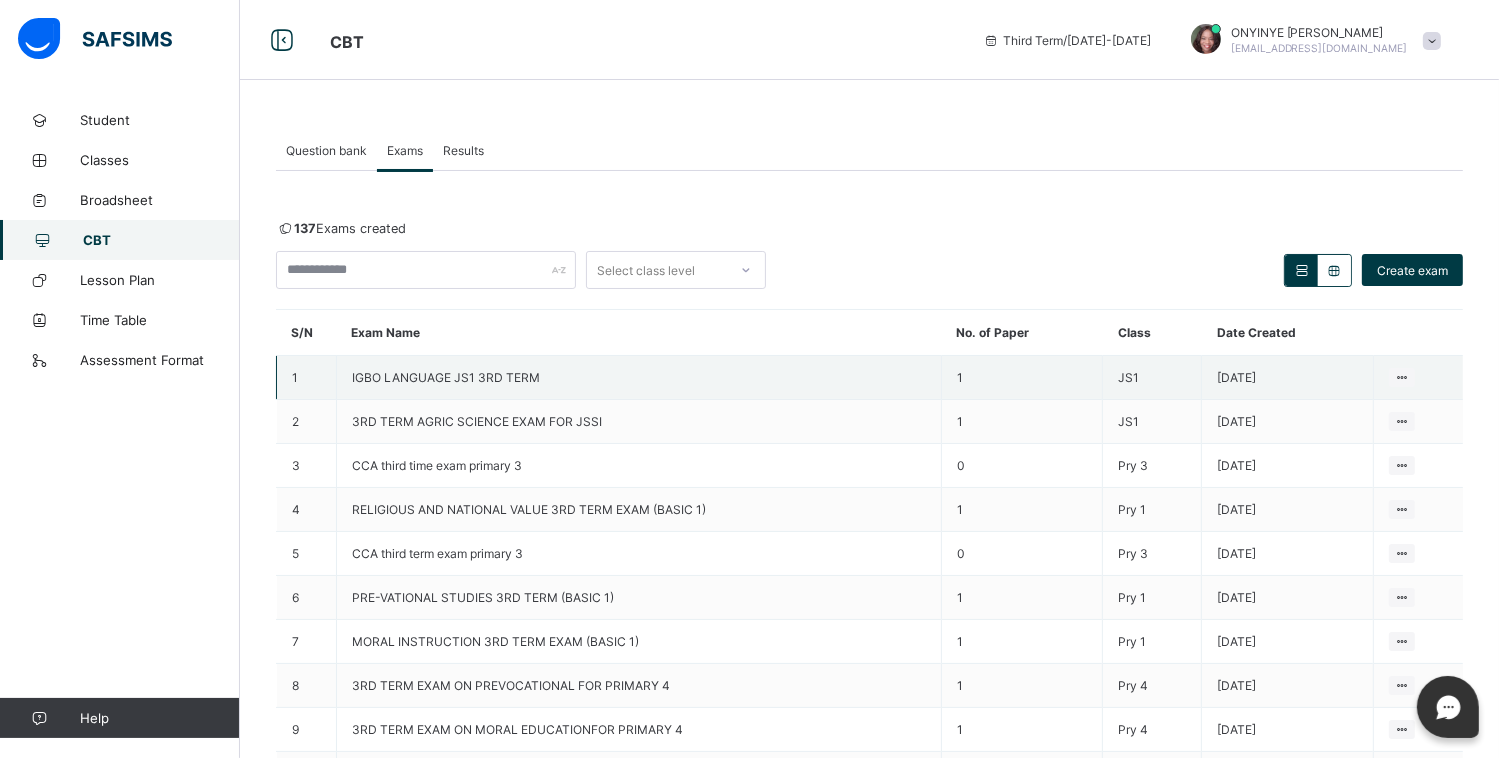 click on "IGBO LANGUAGE JS1 3RD TERM" at bounding box center (639, 378) 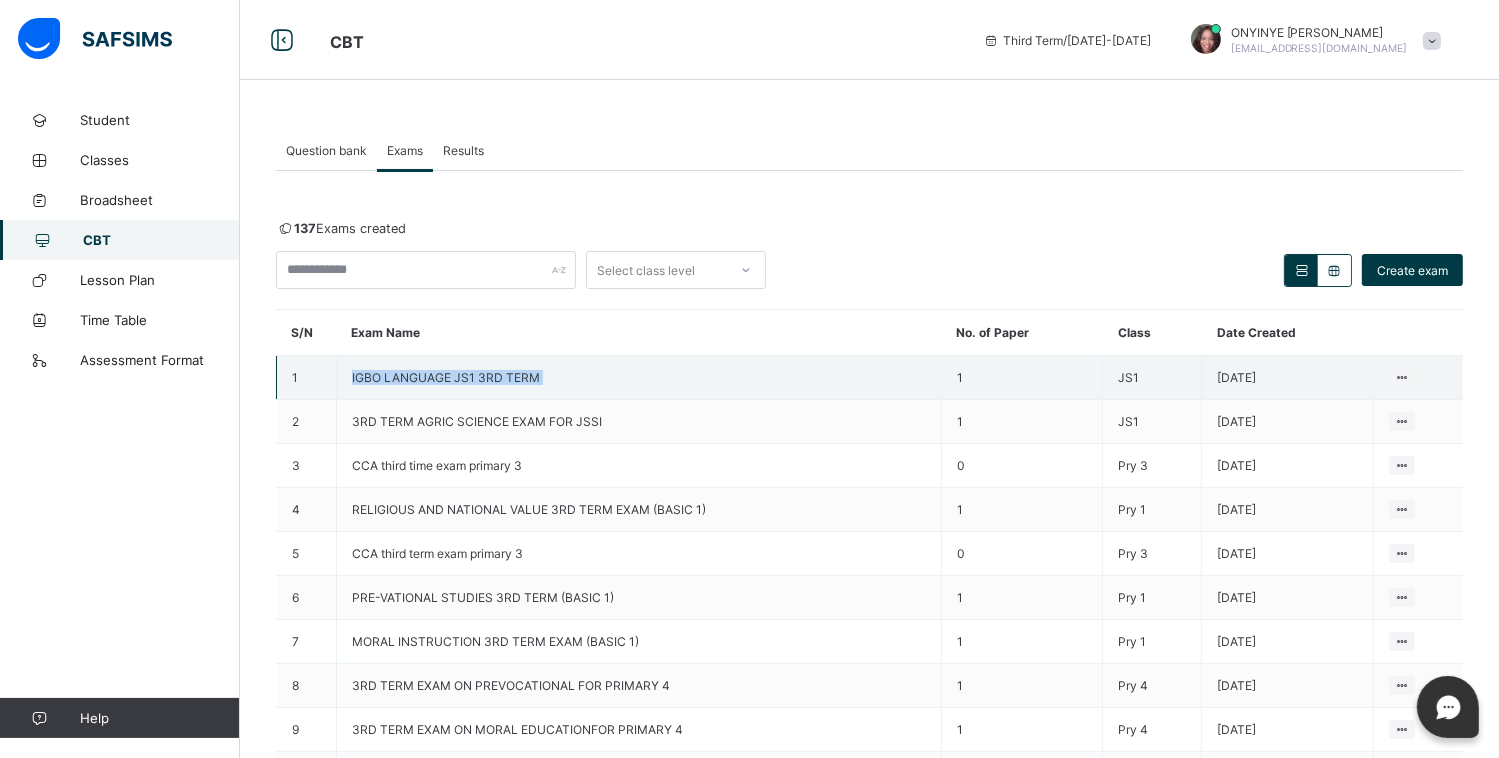 click on "IGBO LANGUAGE JS1 3RD TERM" at bounding box center [639, 378] 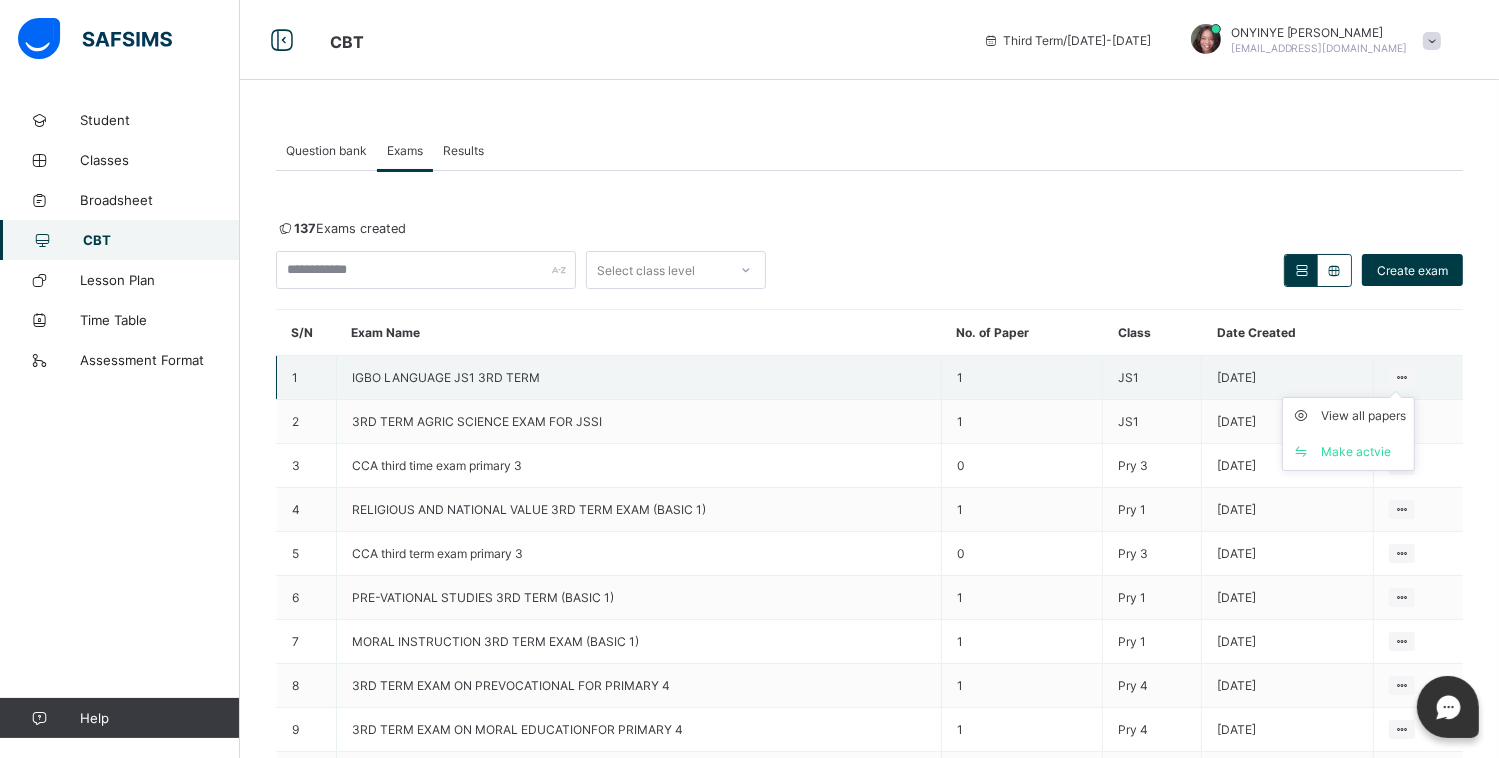 click at bounding box center (1402, 377) 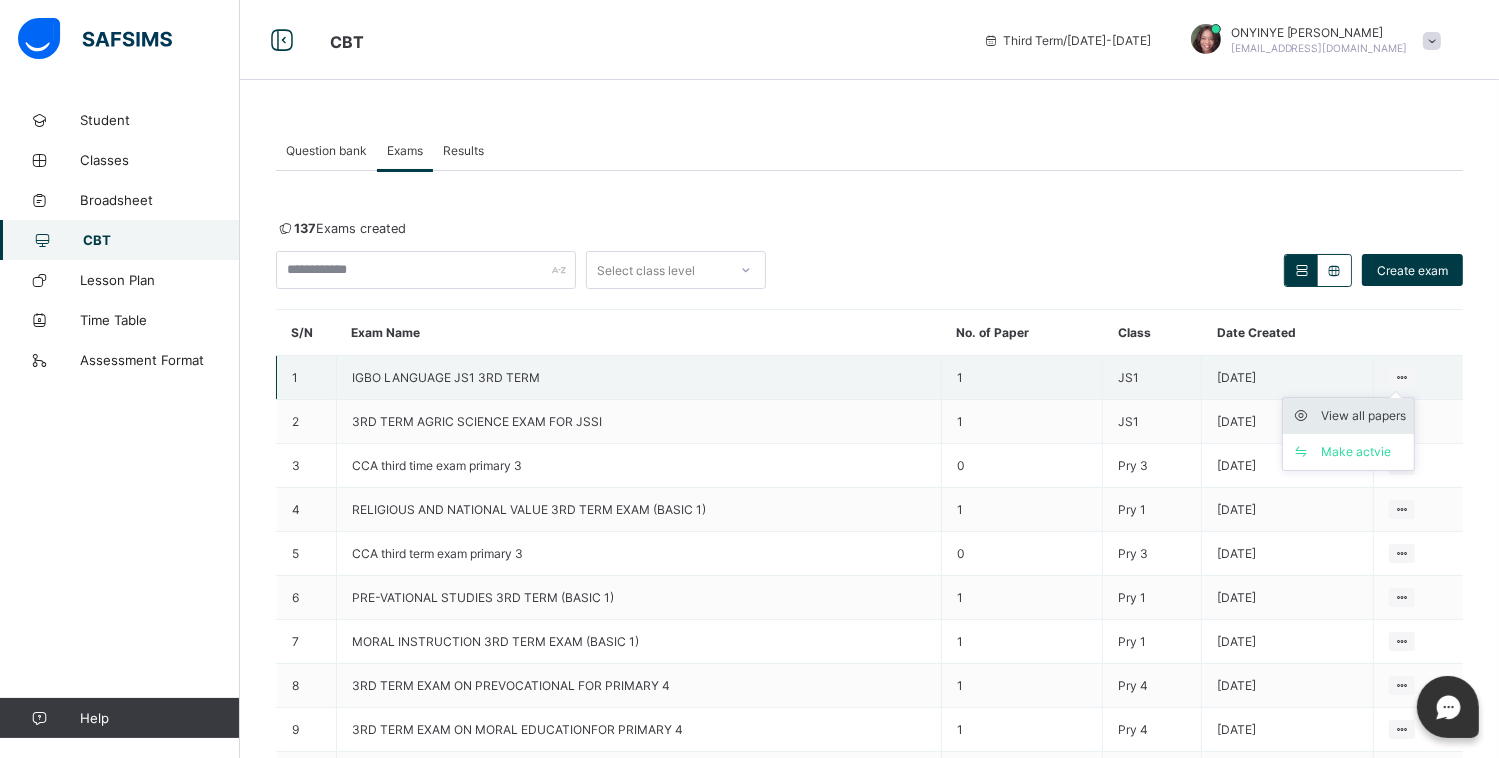 click on "View all papers" at bounding box center [1363, 416] 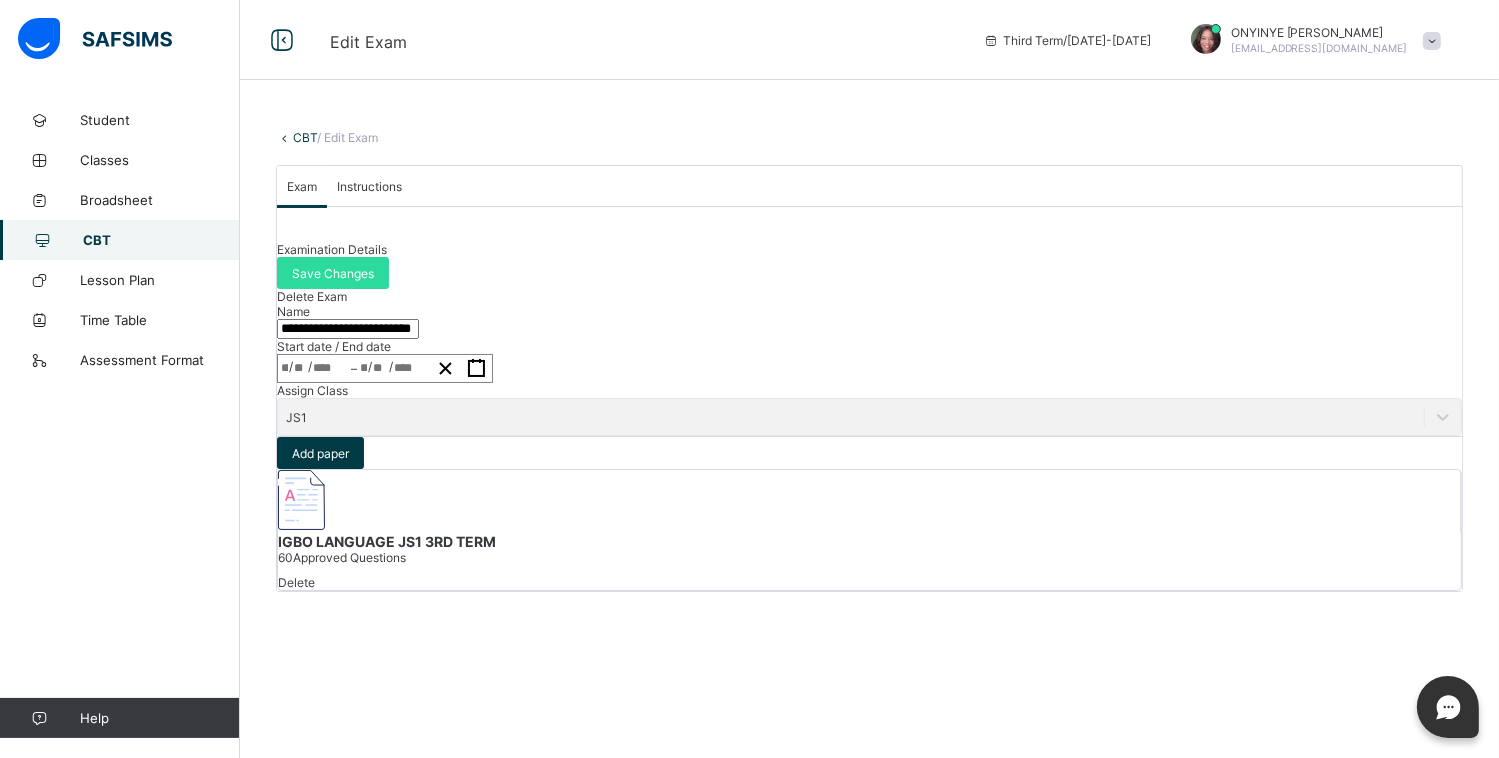 click on "IGBO LANGUAGE JS1 3RD TERM" at bounding box center [869, 541] 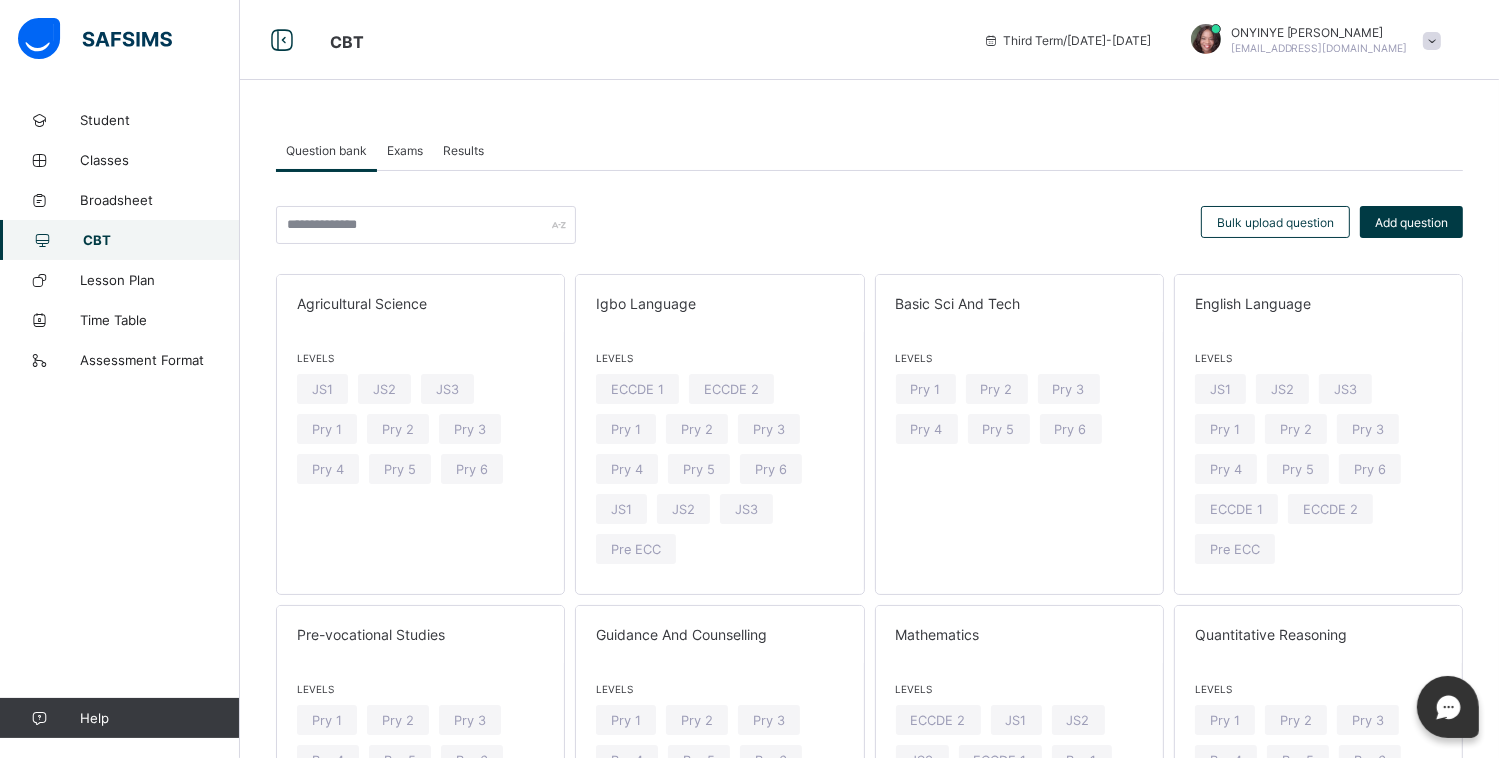 click on "Question bank" at bounding box center [326, 150] 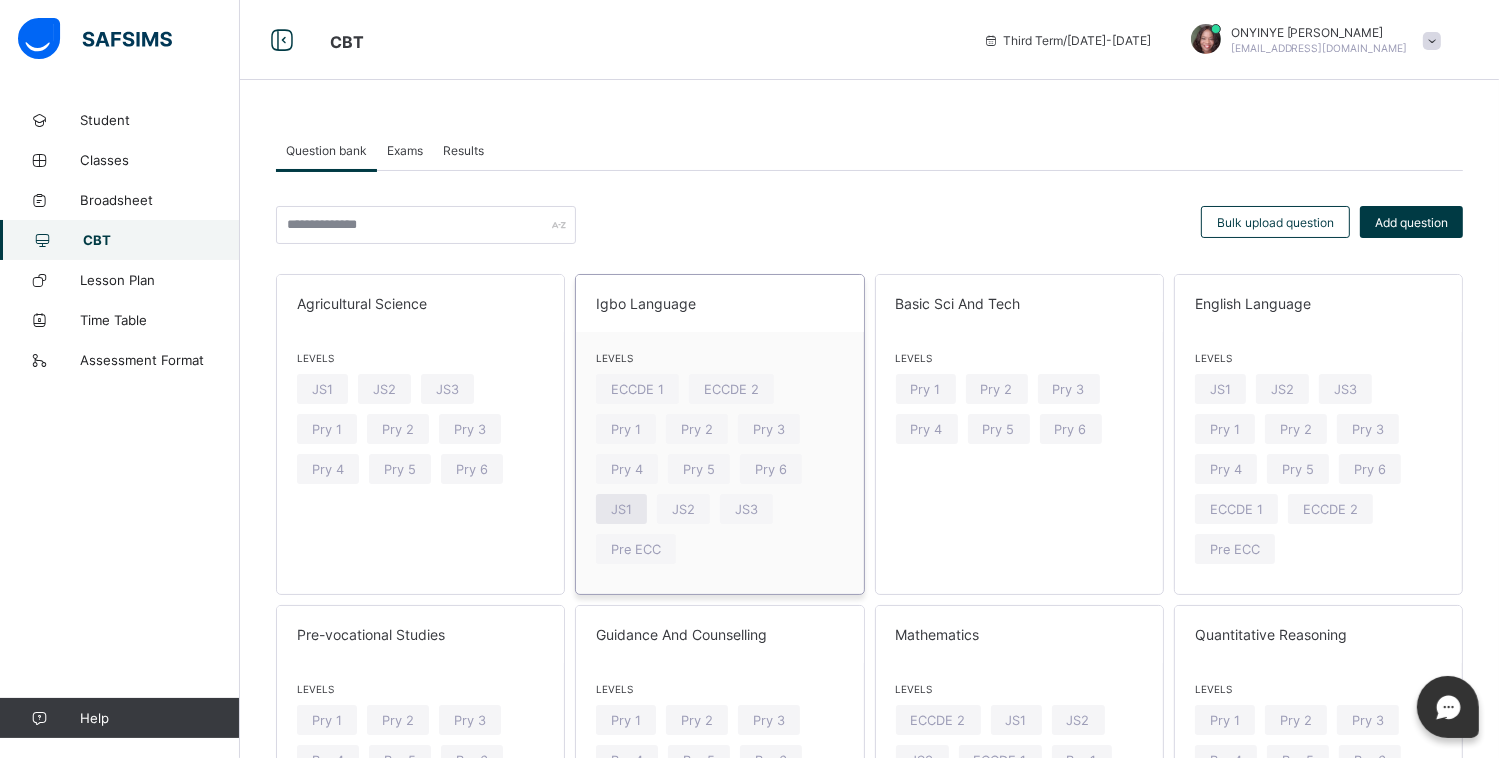 click on "JS1" at bounding box center (621, 509) 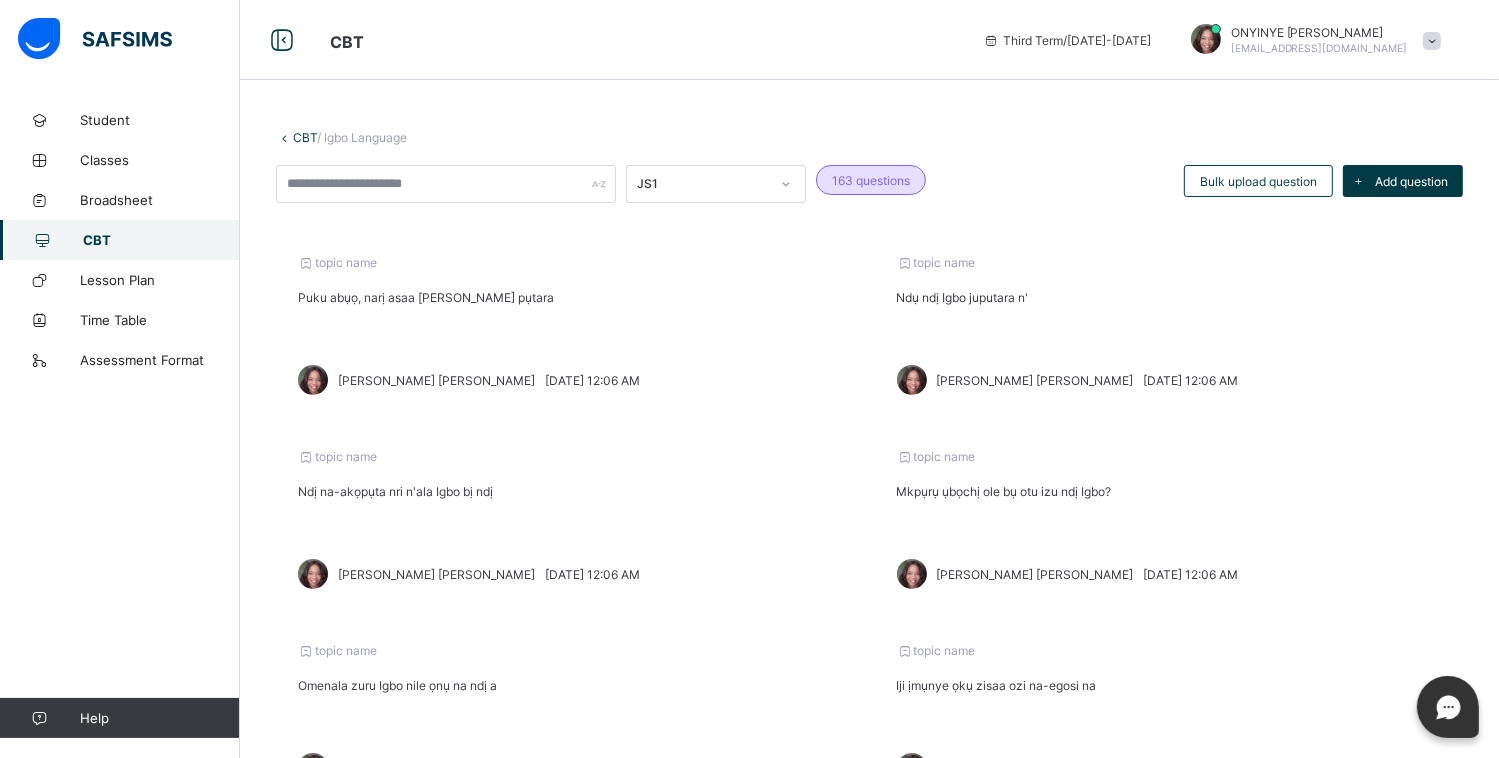 click on "CBT" at bounding box center [161, 240] 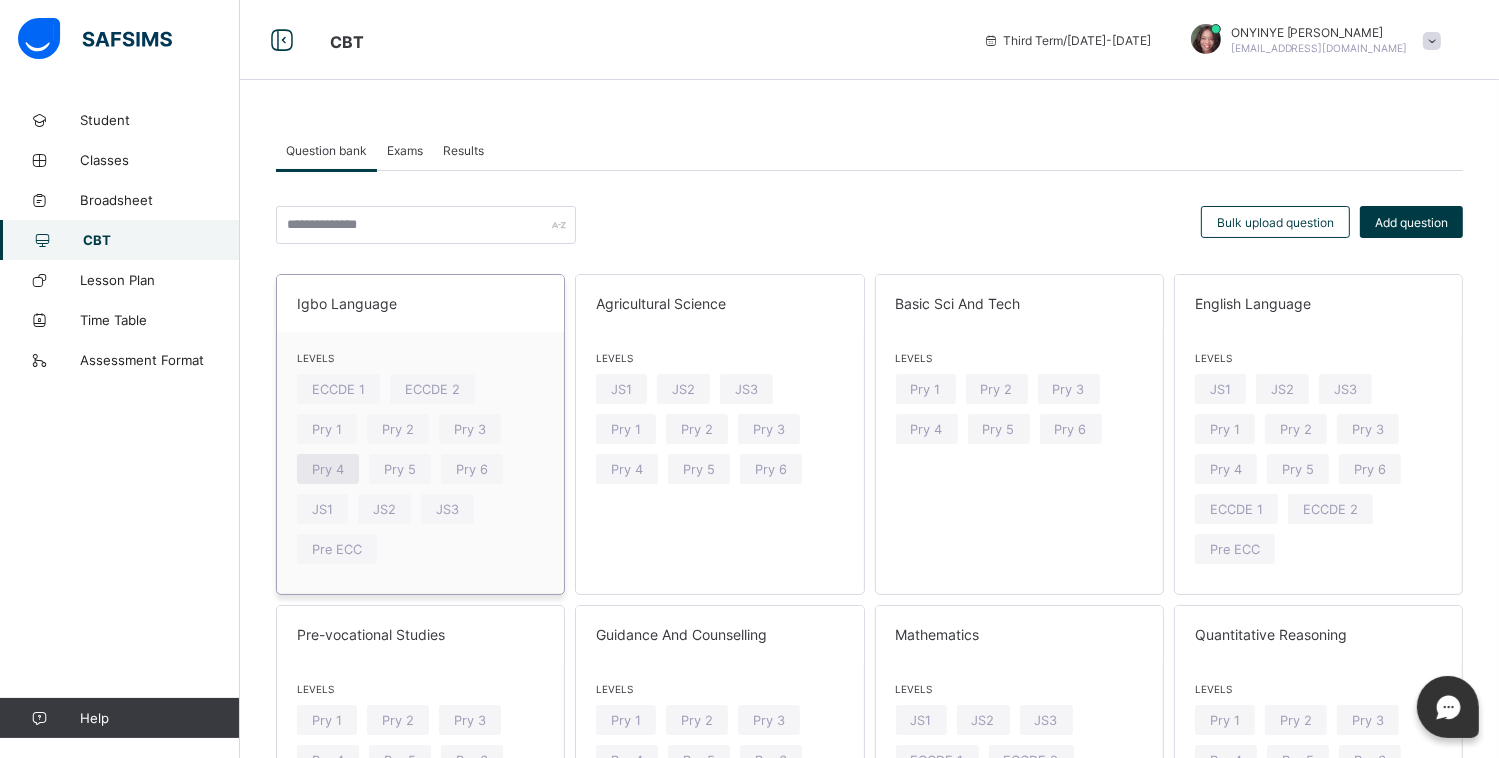 click on "Pry 4" at bounding box center (328, 469) 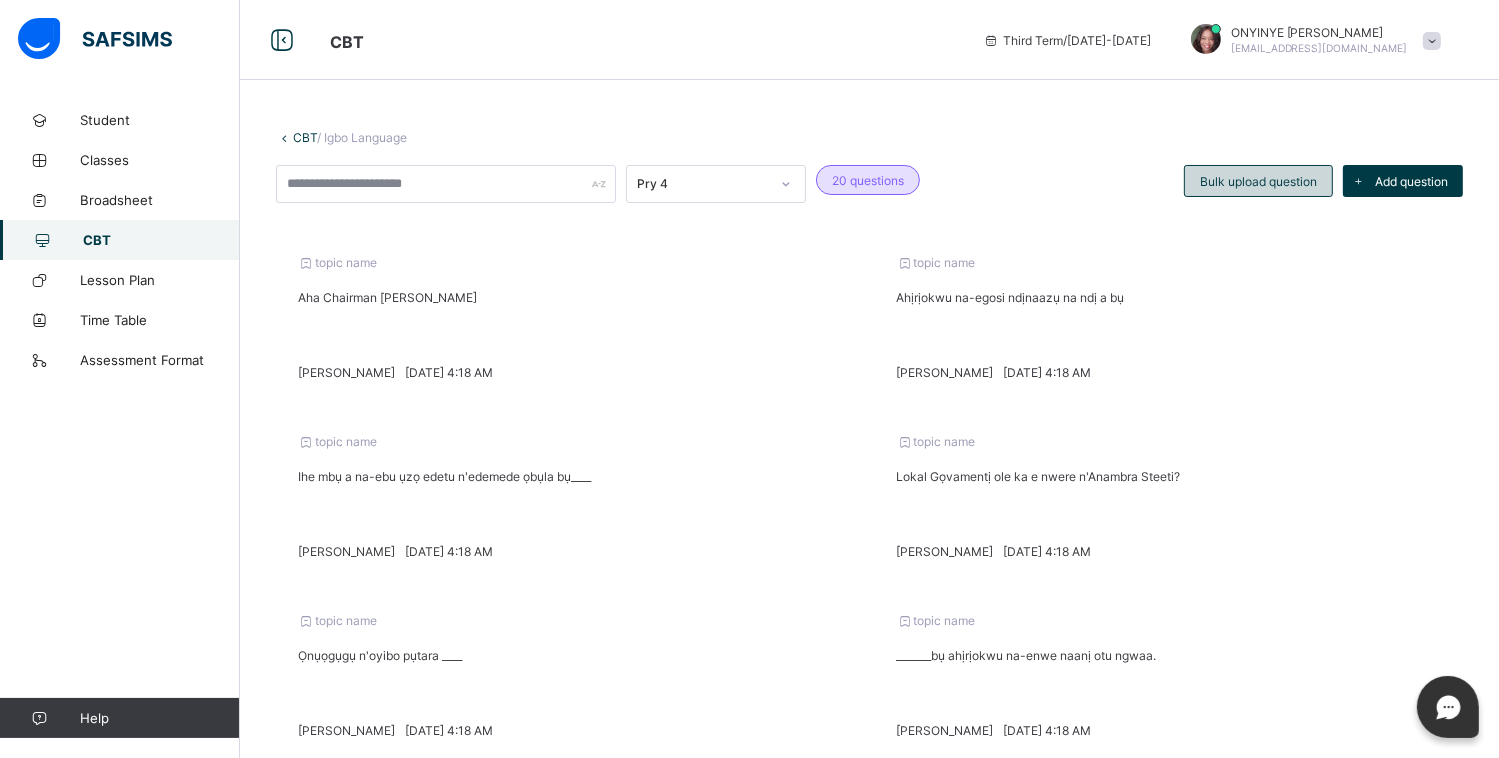 click on "Bulk upload question" at bounding box center (1258, 181) 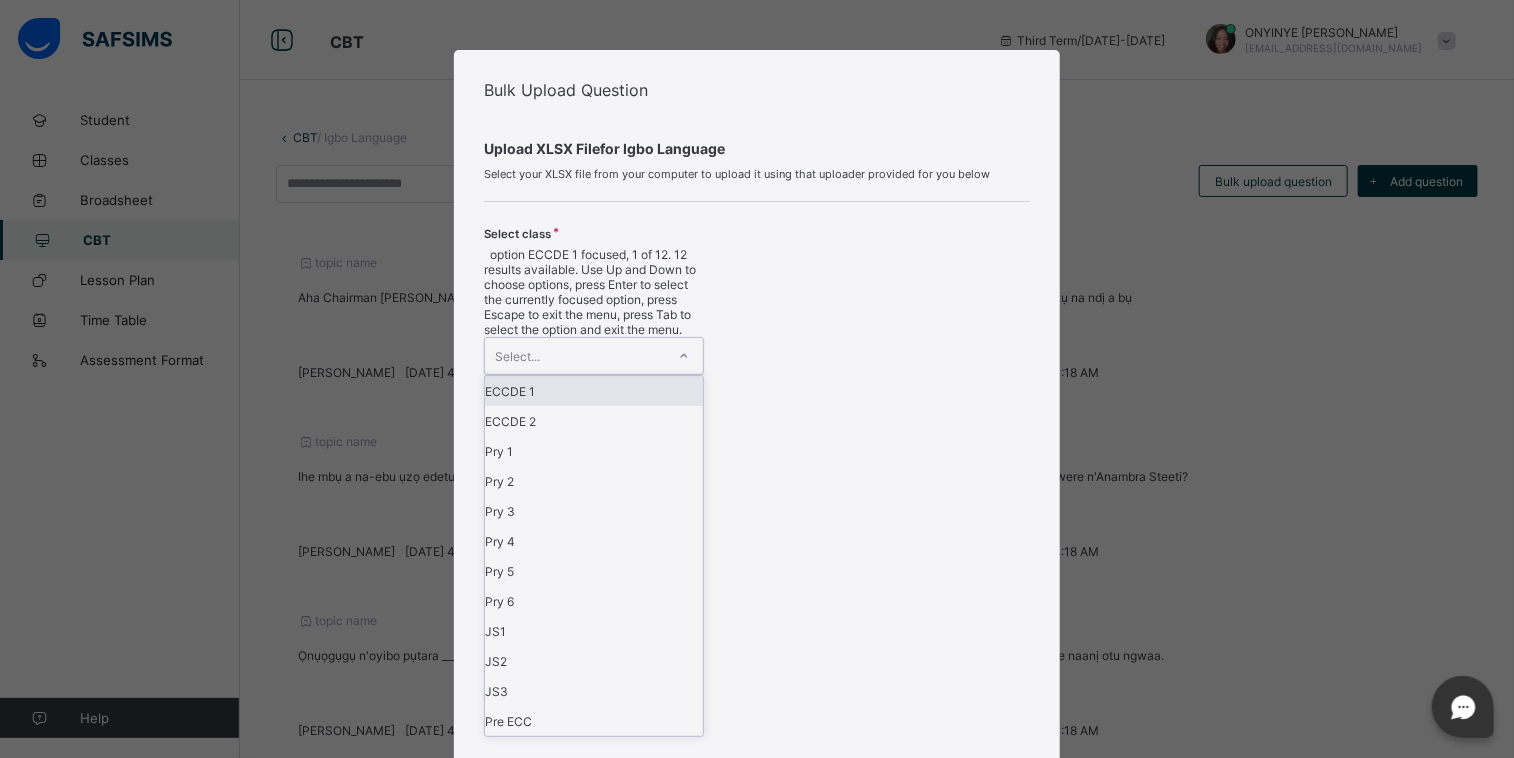 click 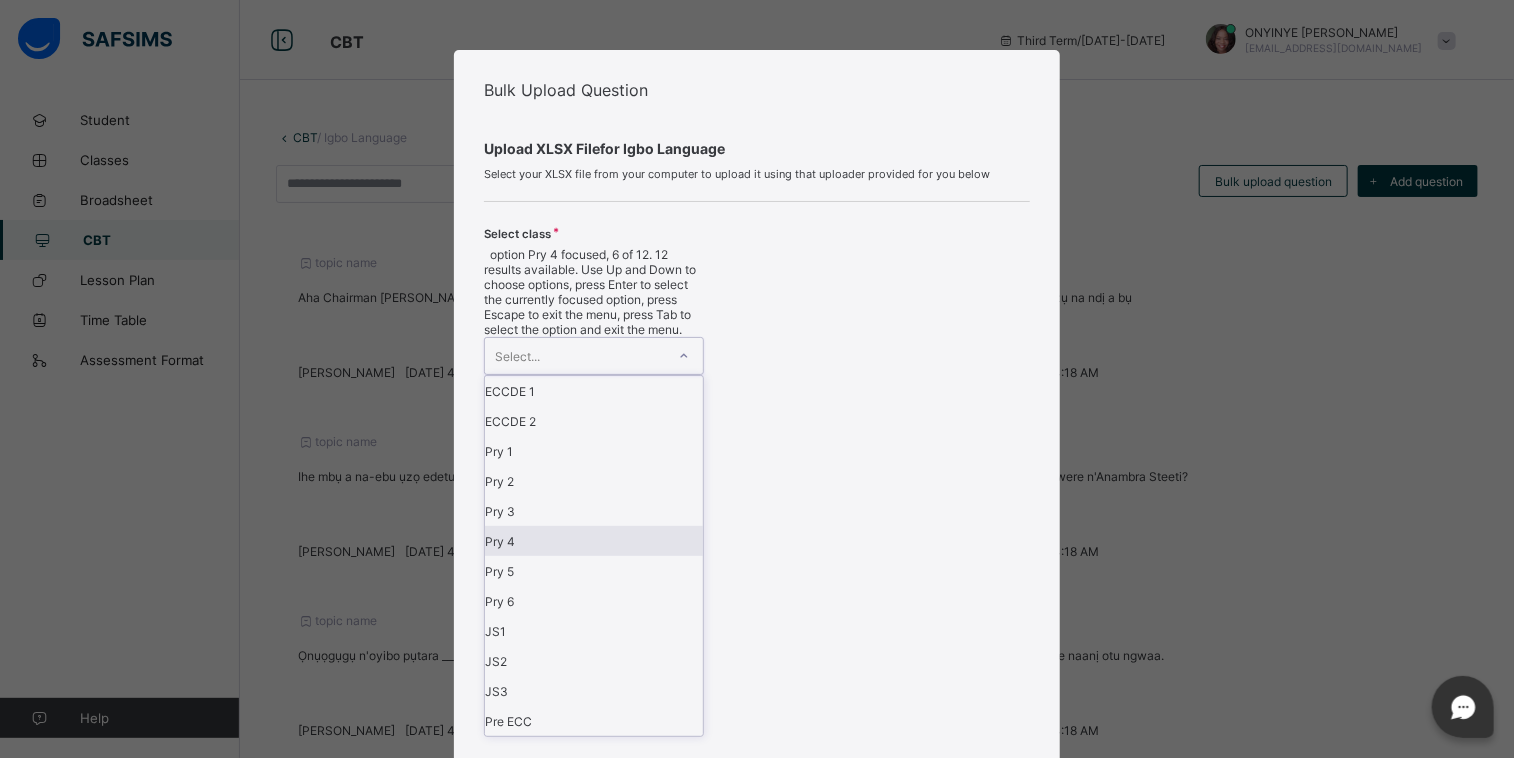 click on "Pry 4" at bounding box center (594, 541) 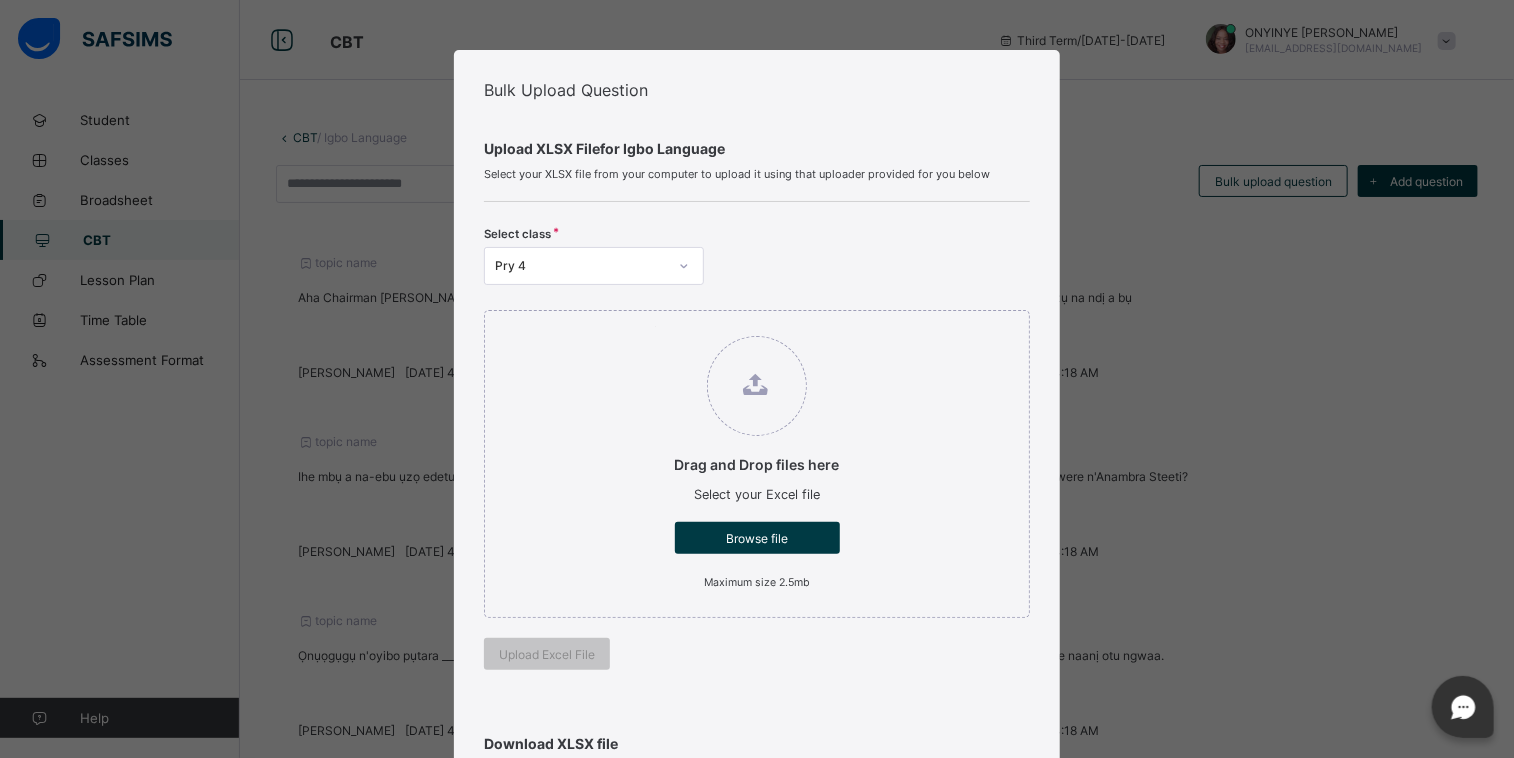 click 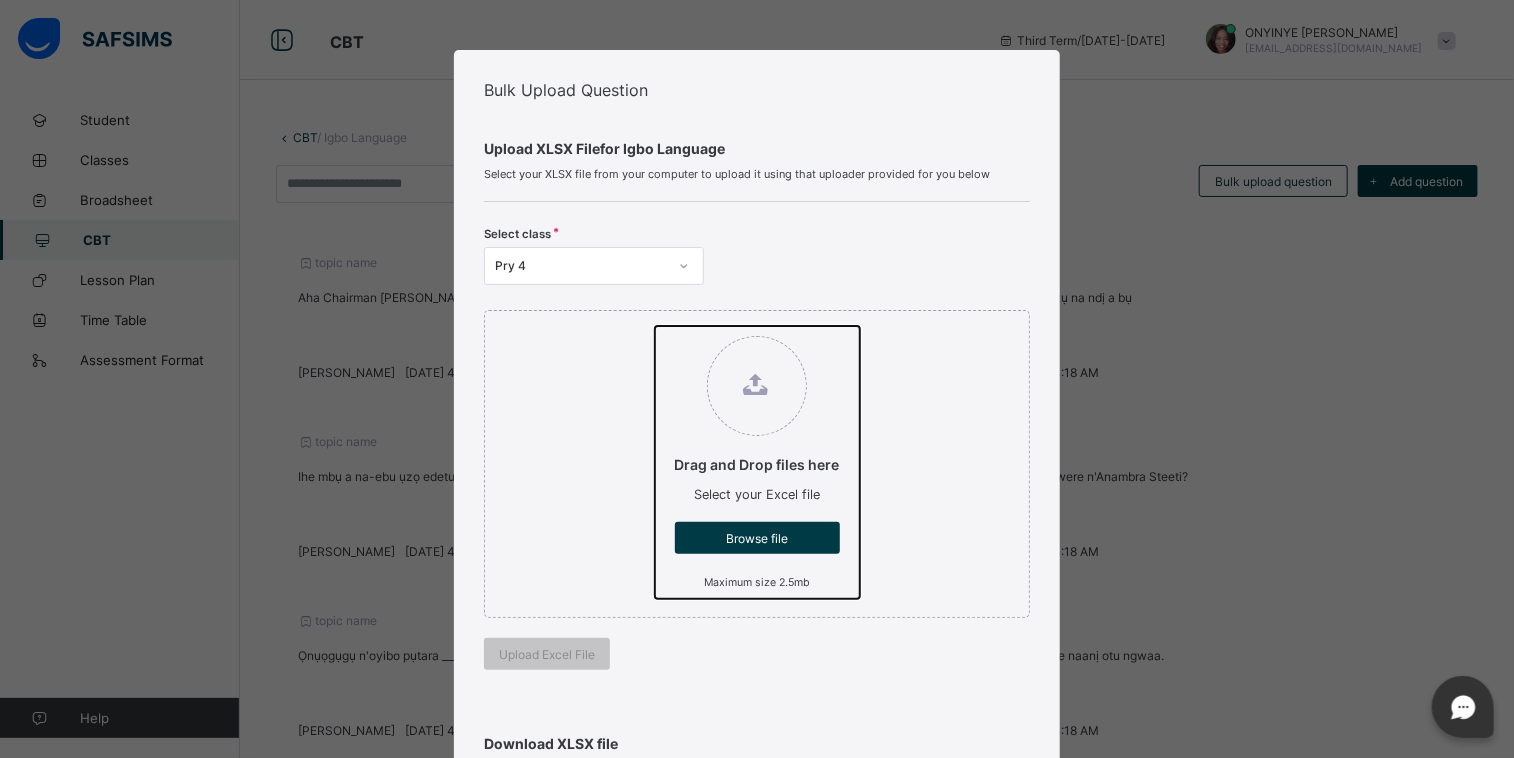 click on "Drag and Drop files here Select your Excel file Browse file Maximum size 2.5mb" at bounding box center [655, 326] 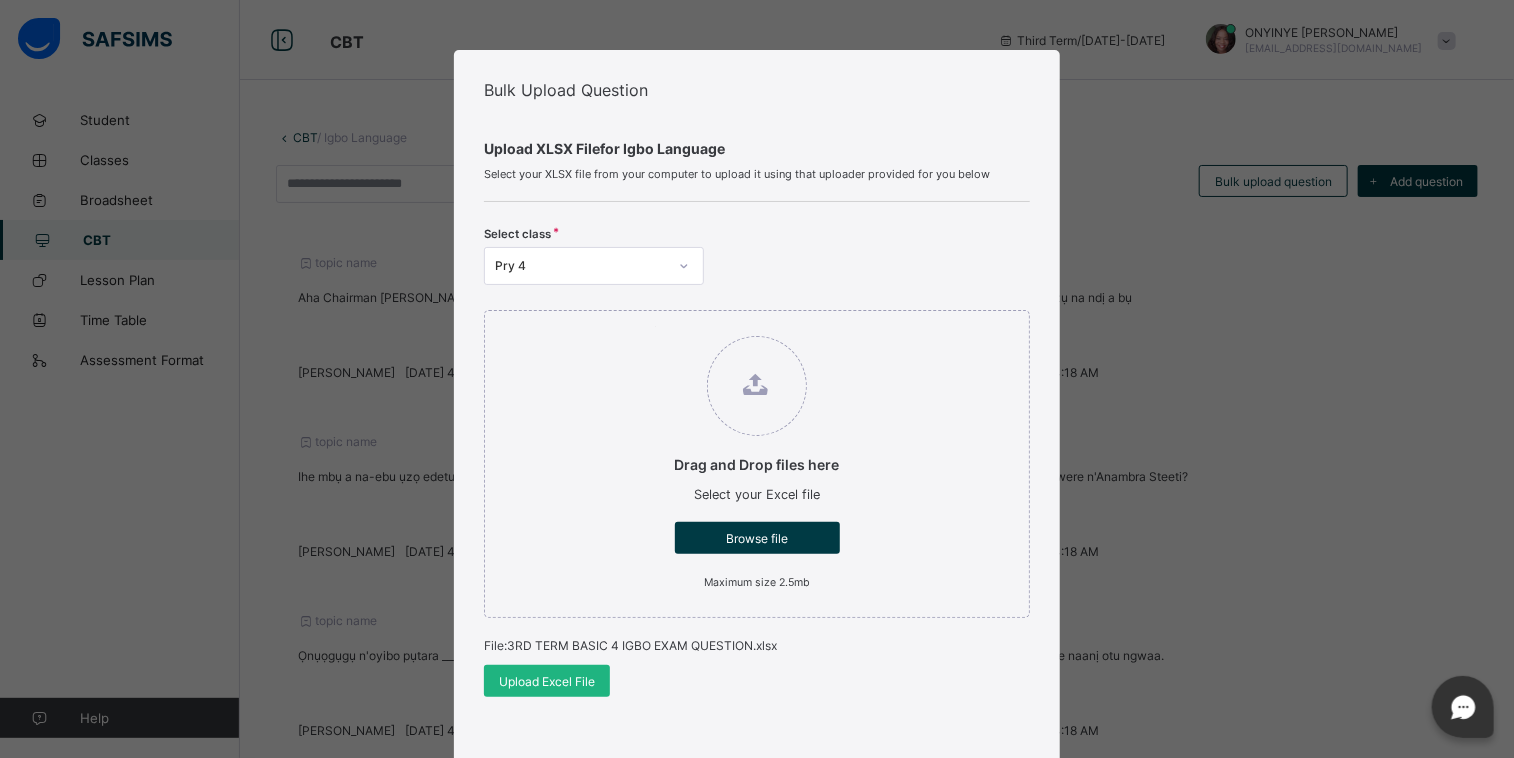 click on "Upload Excel File" at bounding box center [547, 681] 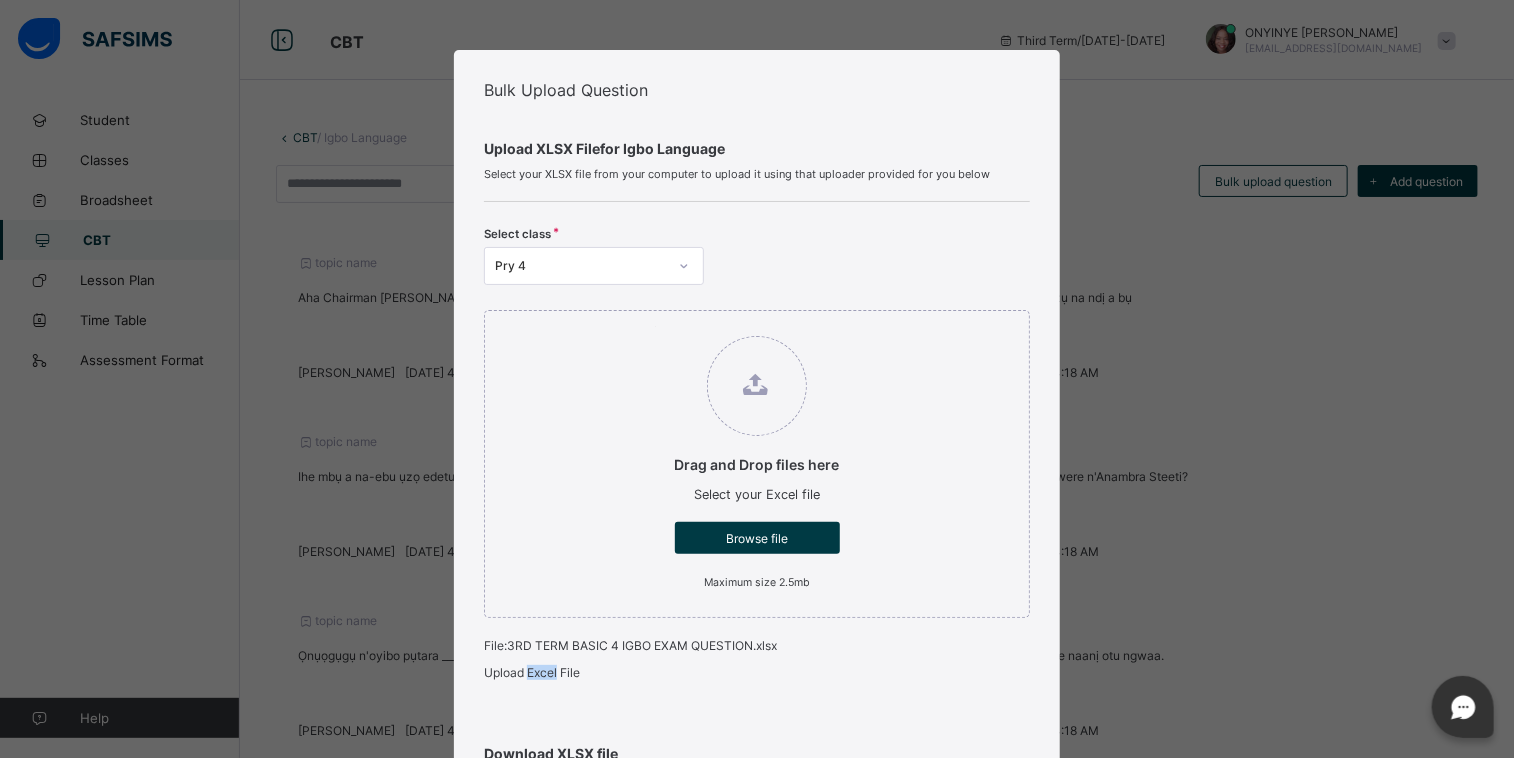click on "Upload Excel File" at bounding box center [757, 672] 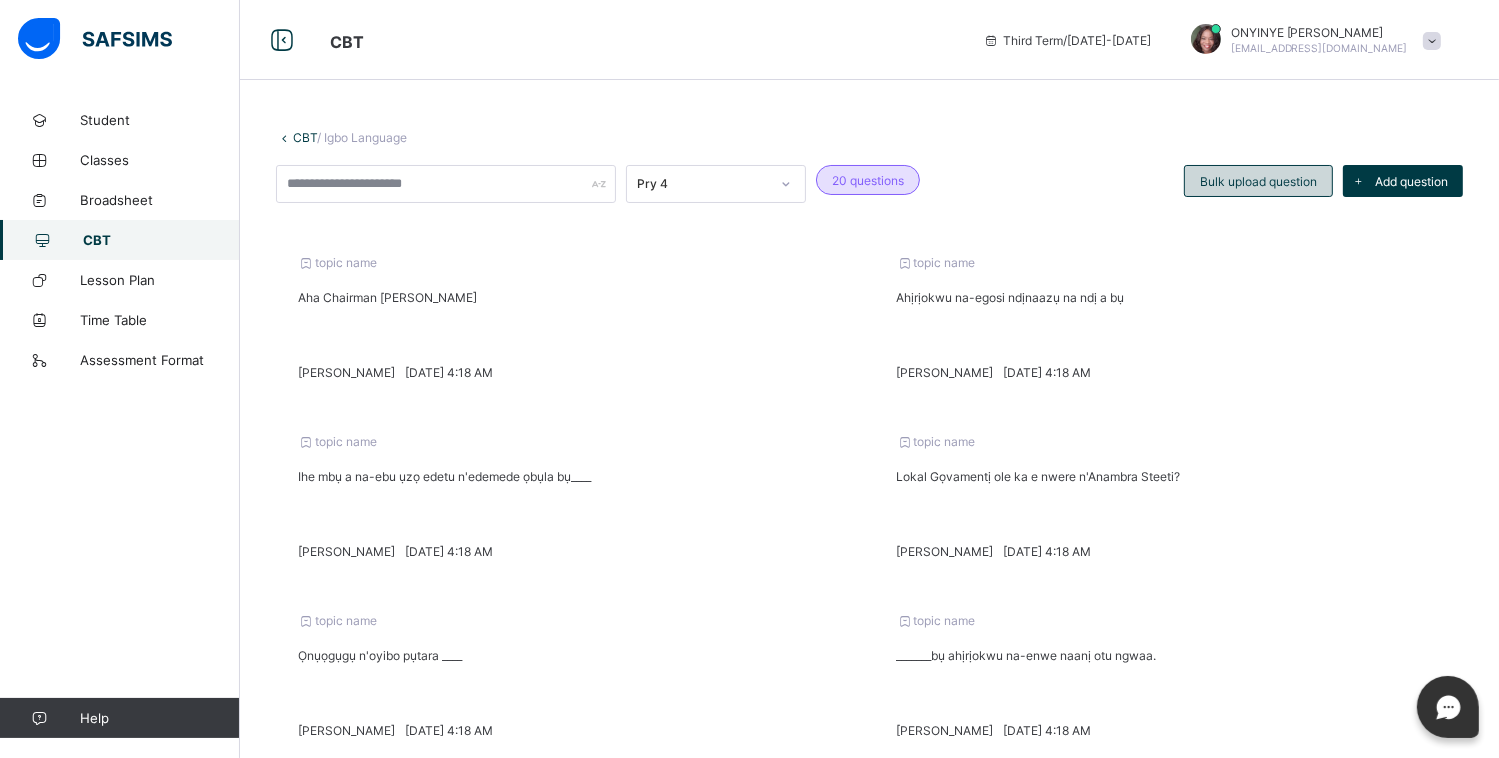 click on "Bulk upload question" at bounding box center [1258, 181] 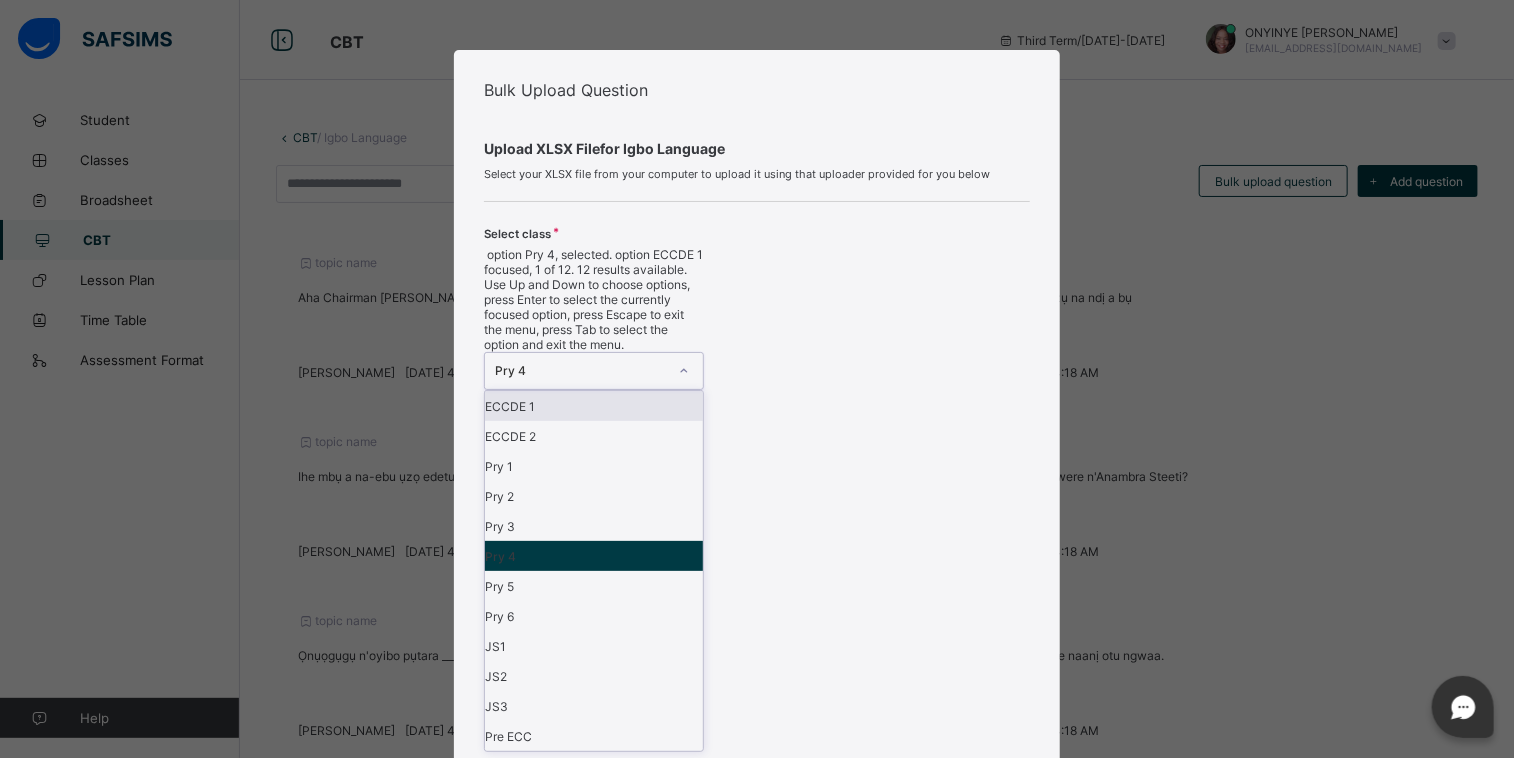 click 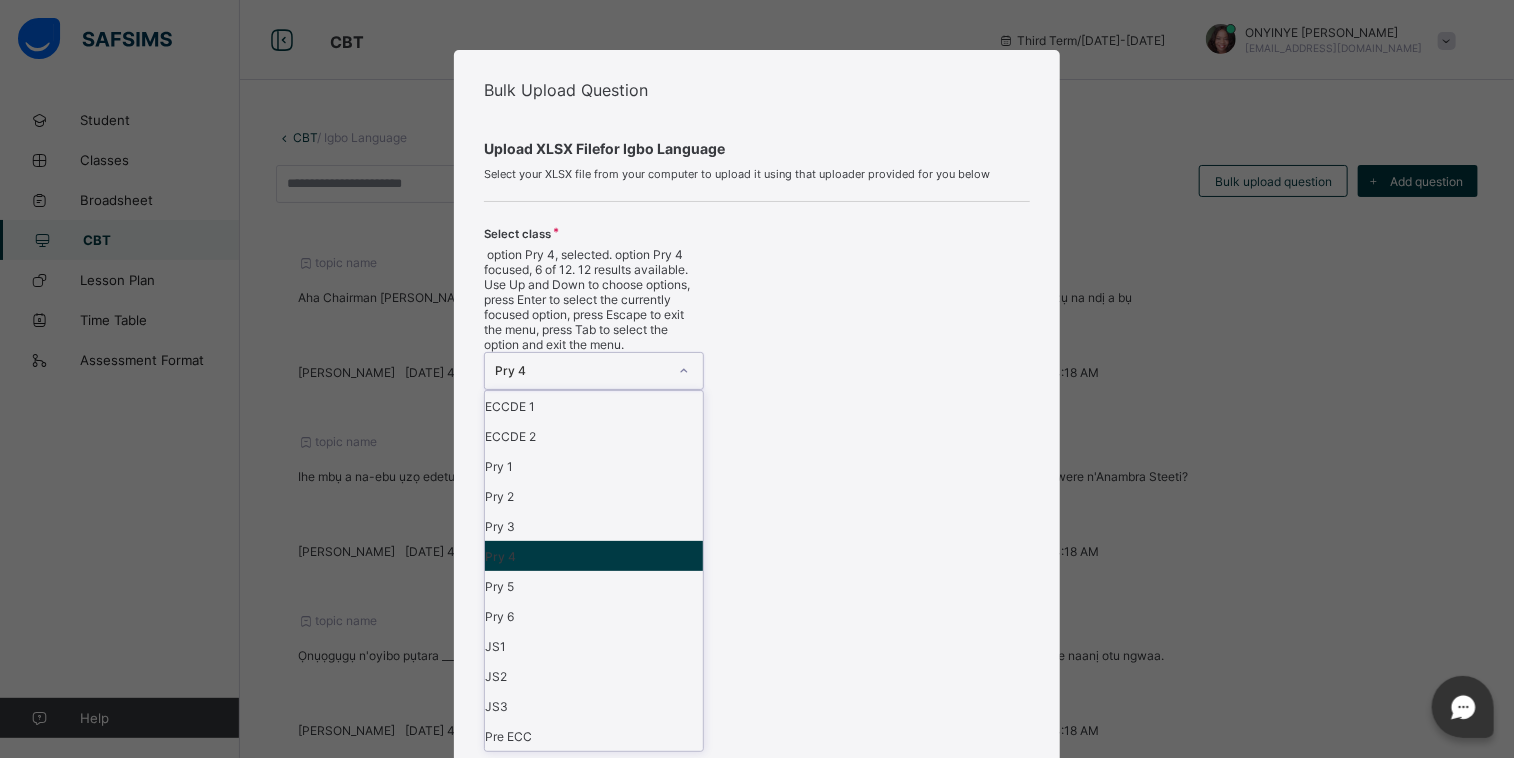 click on "Pry 4" at bounding box center [594, 556] 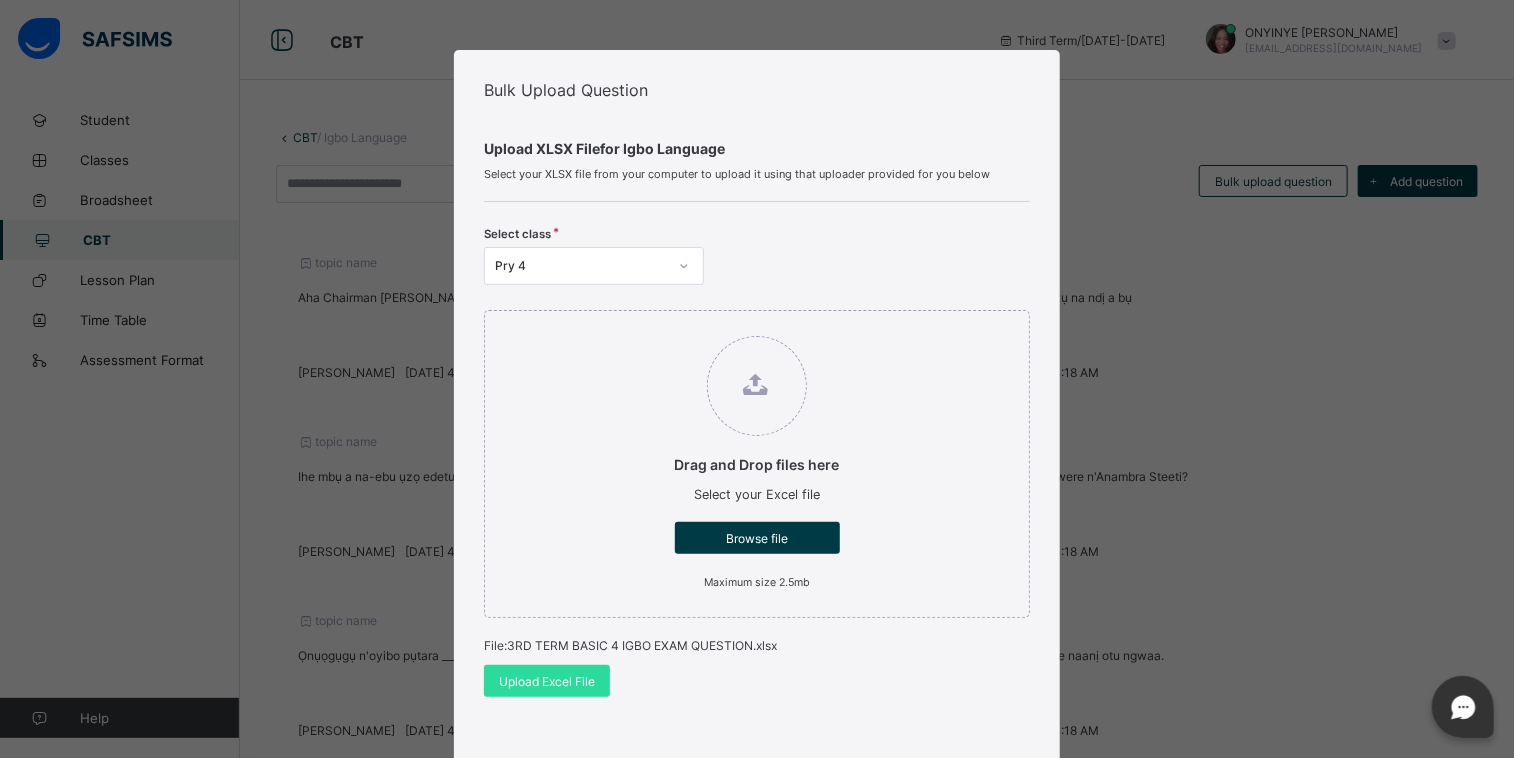 click 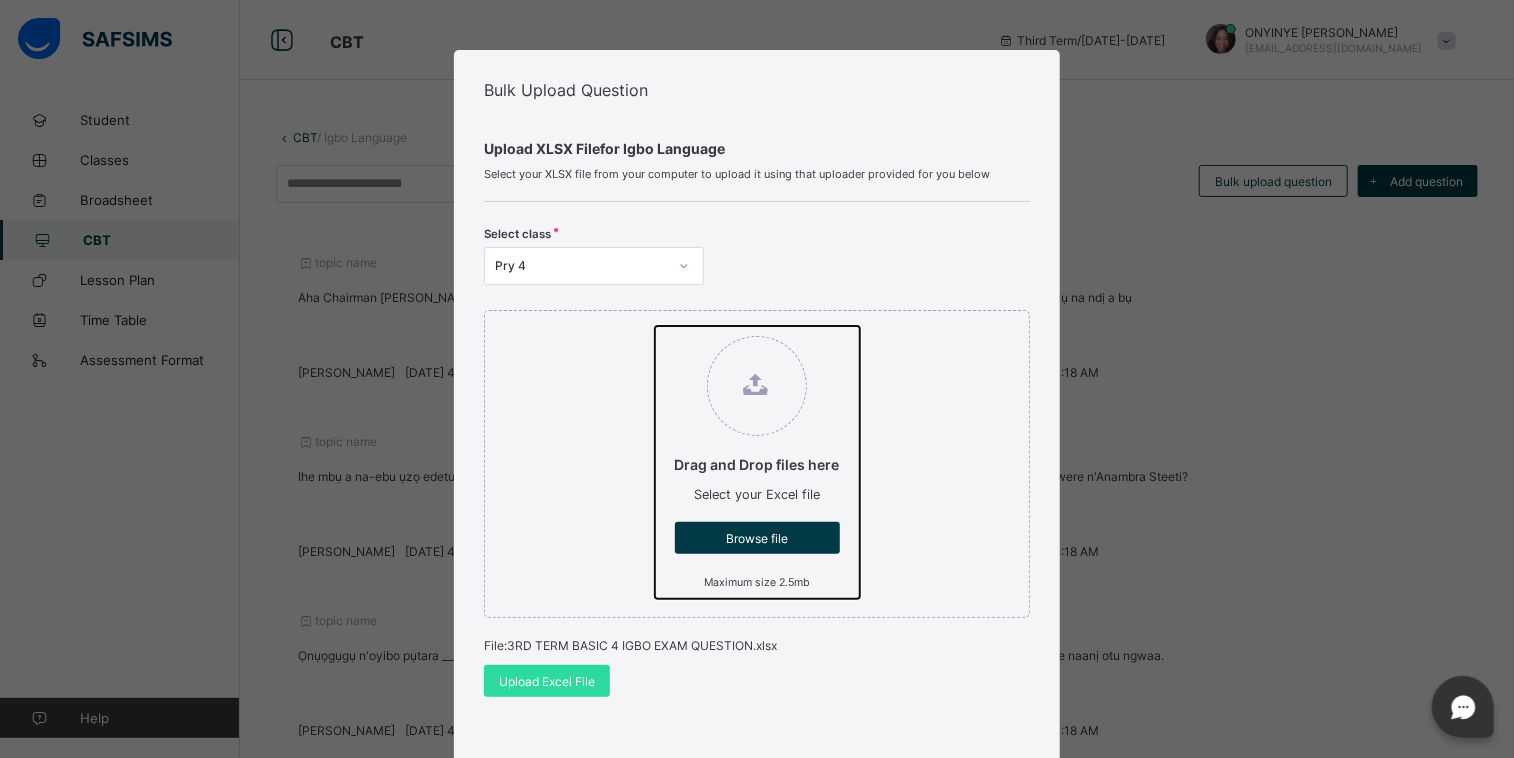 click on "Drag and Drop files here Select your Excel file Browse file Maximum size 2.5mb" at bounding box center (655, 326) 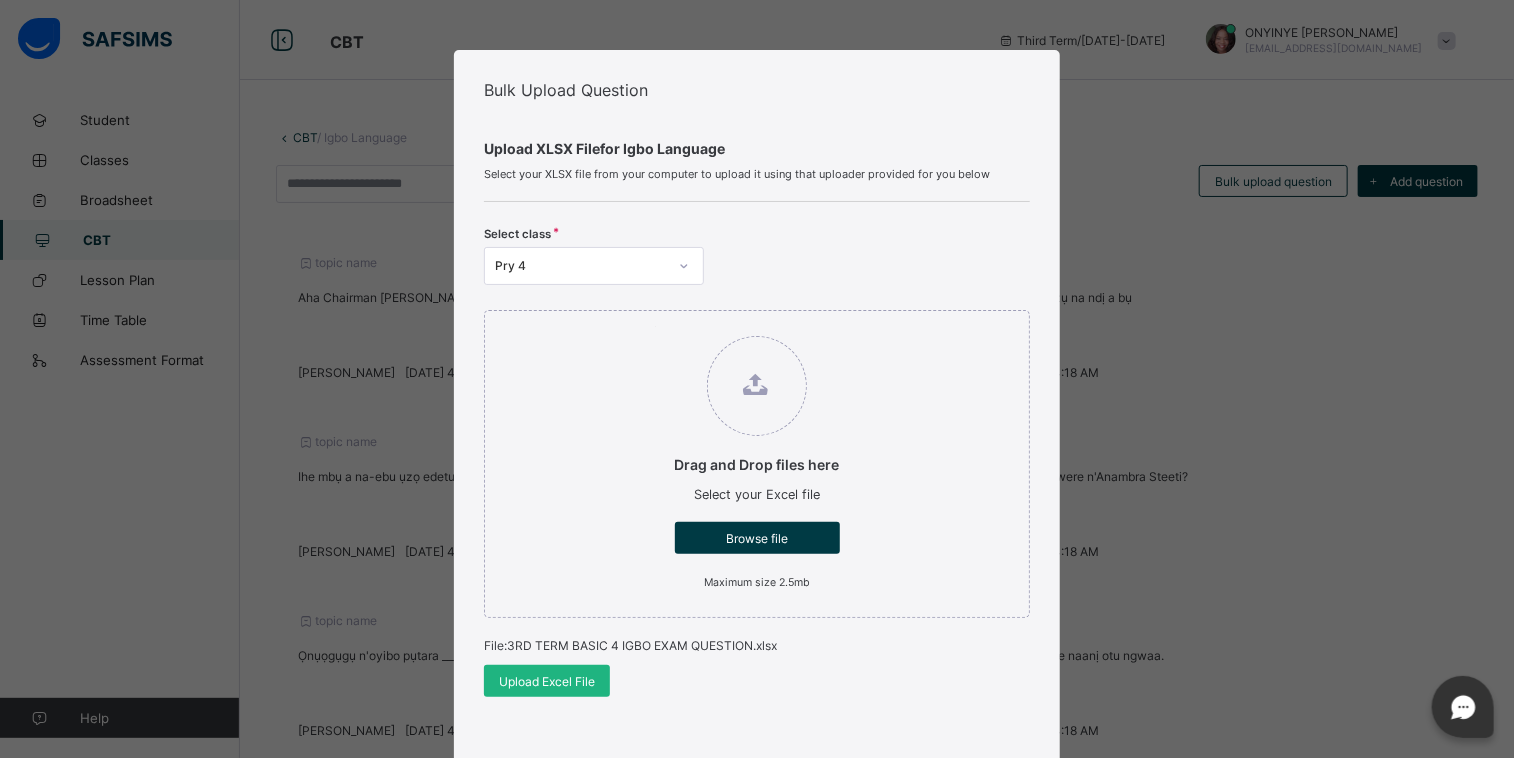 click on "Upload Excel File" at bounding box center [547, 681] 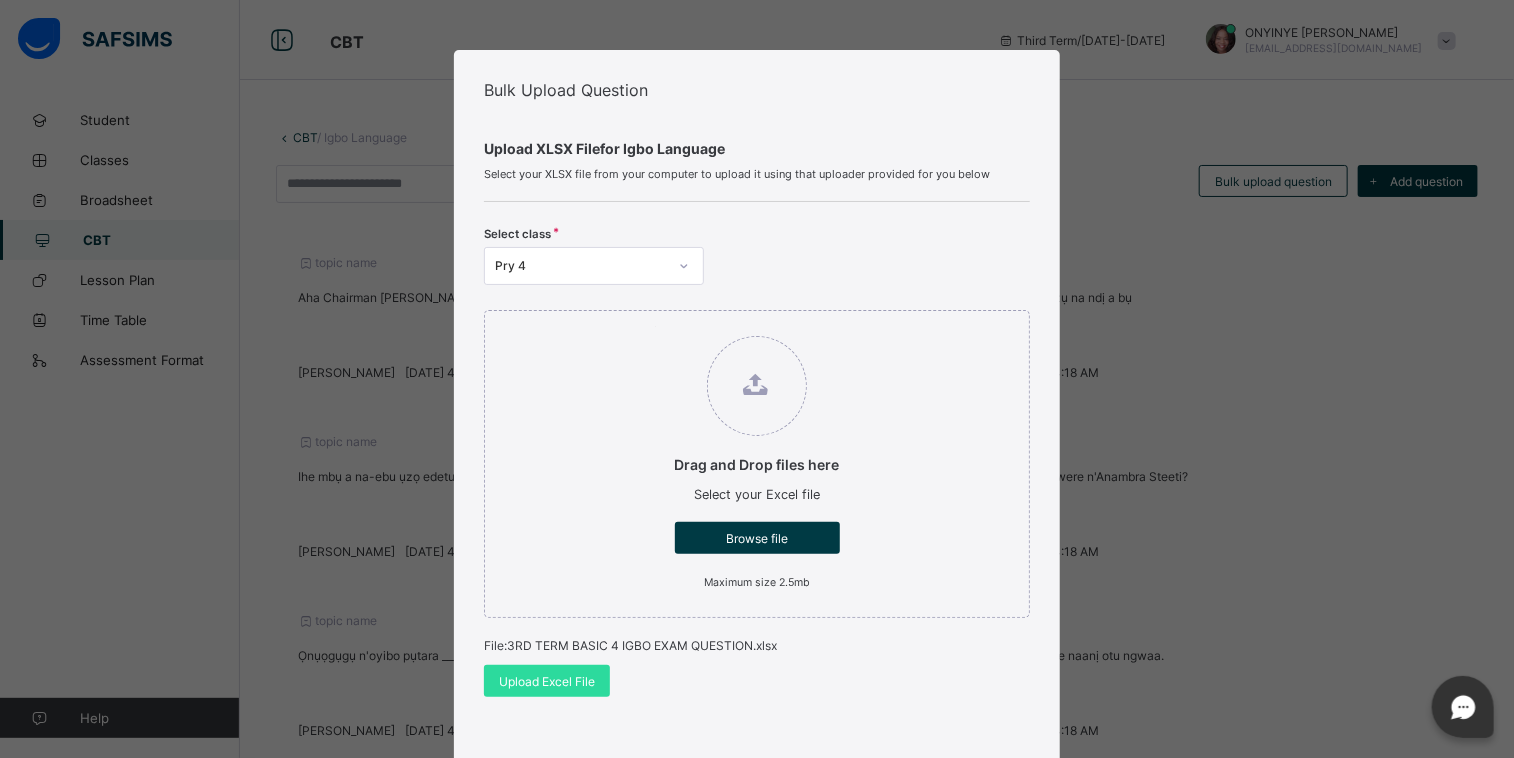 click on "Bulk Upload Question Upload XLSX File   for Igbo Language   Select your XLSX file from your computer to upload it using that uploader provided for you below   Select class Pry 4 Drag and Drop files here Select your Excel file Browse file Maximum size 2.5mb File:  3RD TERM BASIC 4 IGBO EXAM QUESTION.xlsx   Upload Excel File   Download XLSX file   Follow the steps below to download and use the excel file effectively    Step 1:  Click the button below to download the student bulk create excel file Download XLSX File  Step 2:  Open the file on your computer  Step 3:  Skip sample Data and start filling from the next line  Step 4:  Fill all sections provided in the specified format using the sample provided as a guide, then save  Step 5:  Click on the 'Browse File' button to select the filled template saved on your computer  Step 6:  To add all the students in the file to a particular class, select a class above, else skip to Step 7  Step 7:  Click on the 'Upload Excel File' button to upload" at bounding box center (757, 658) 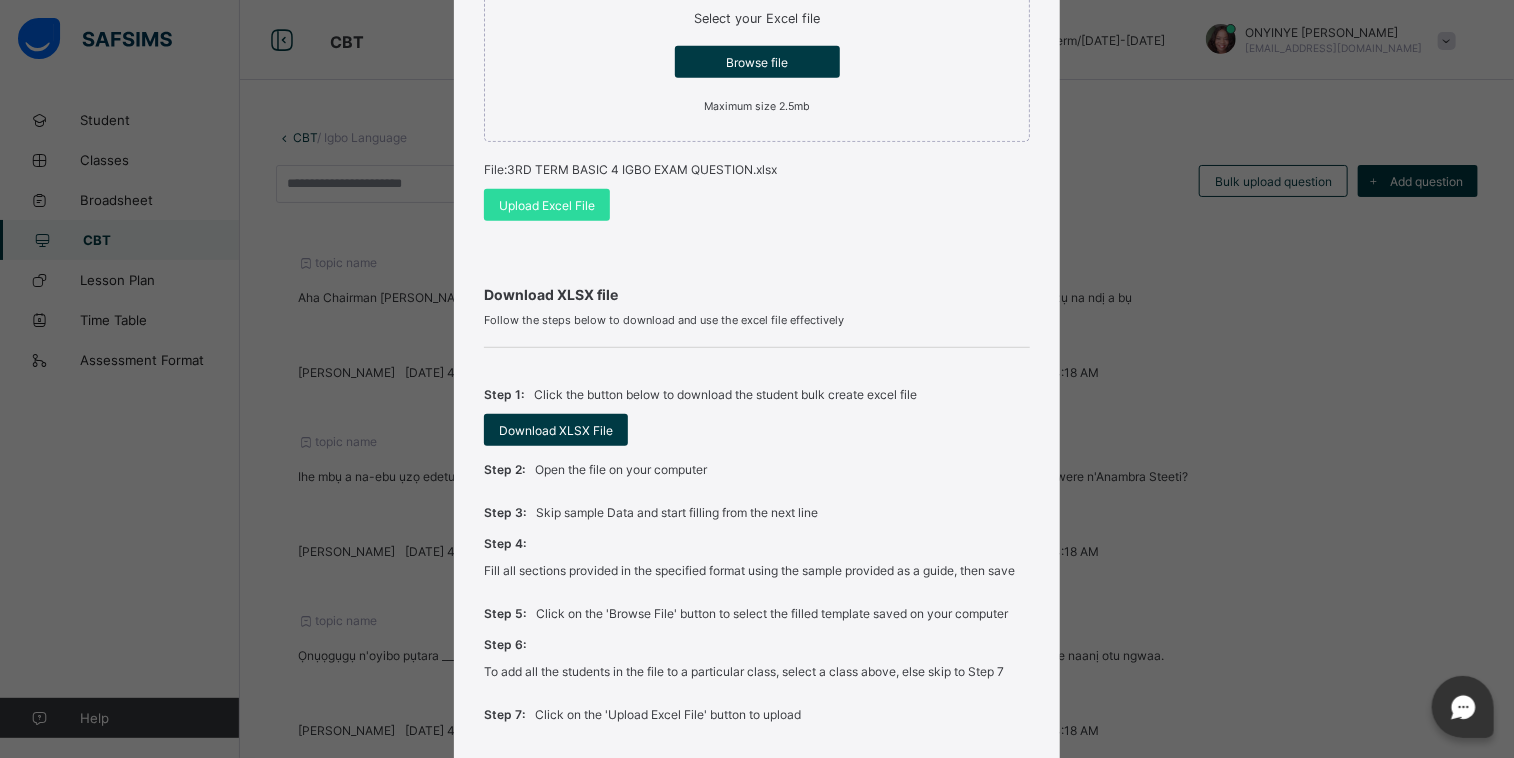 scroll, scrollTop: 480, scrollLeft: 0, axis: vertical 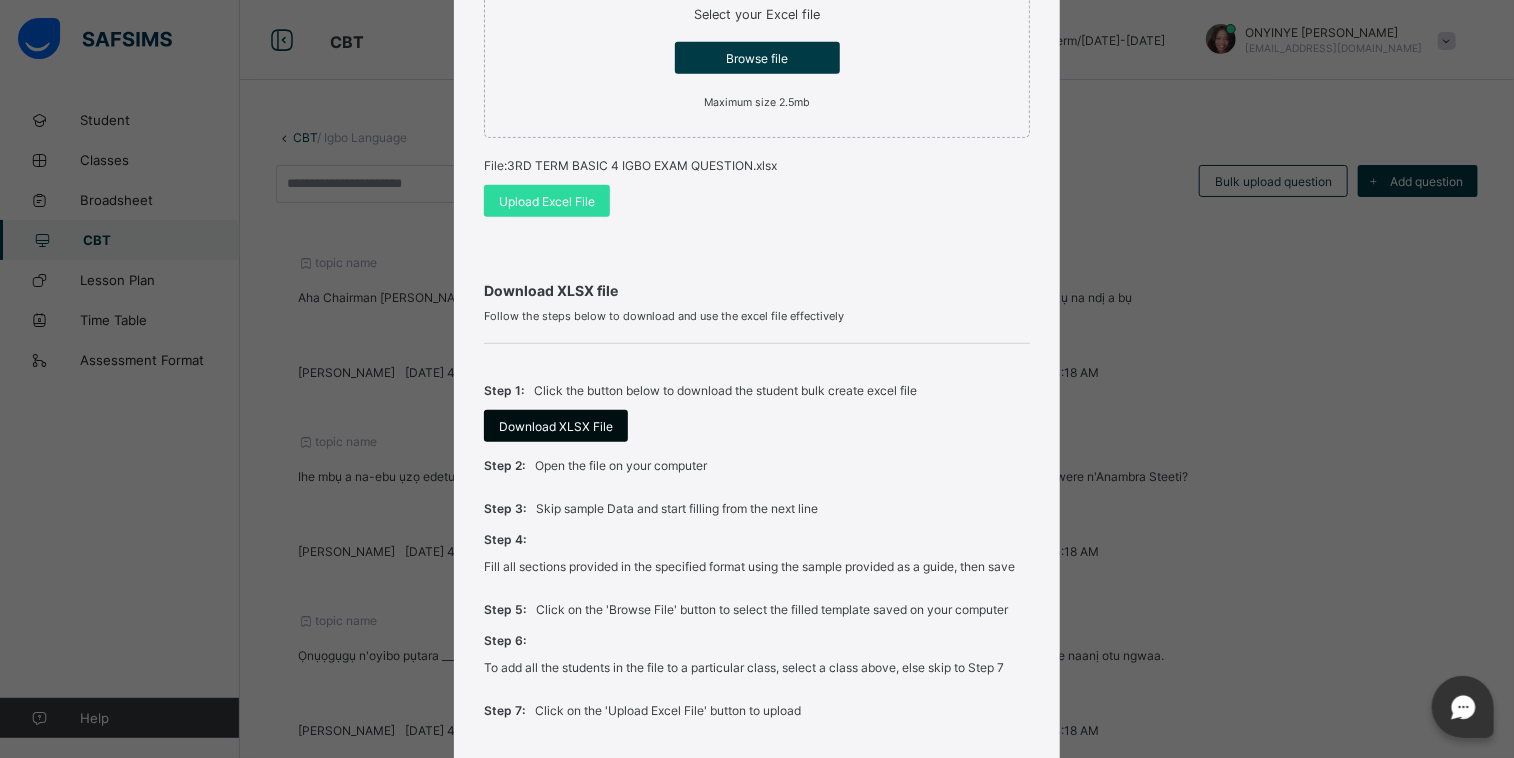 click on "Download XLSX File" at bounding box center [556, 426] 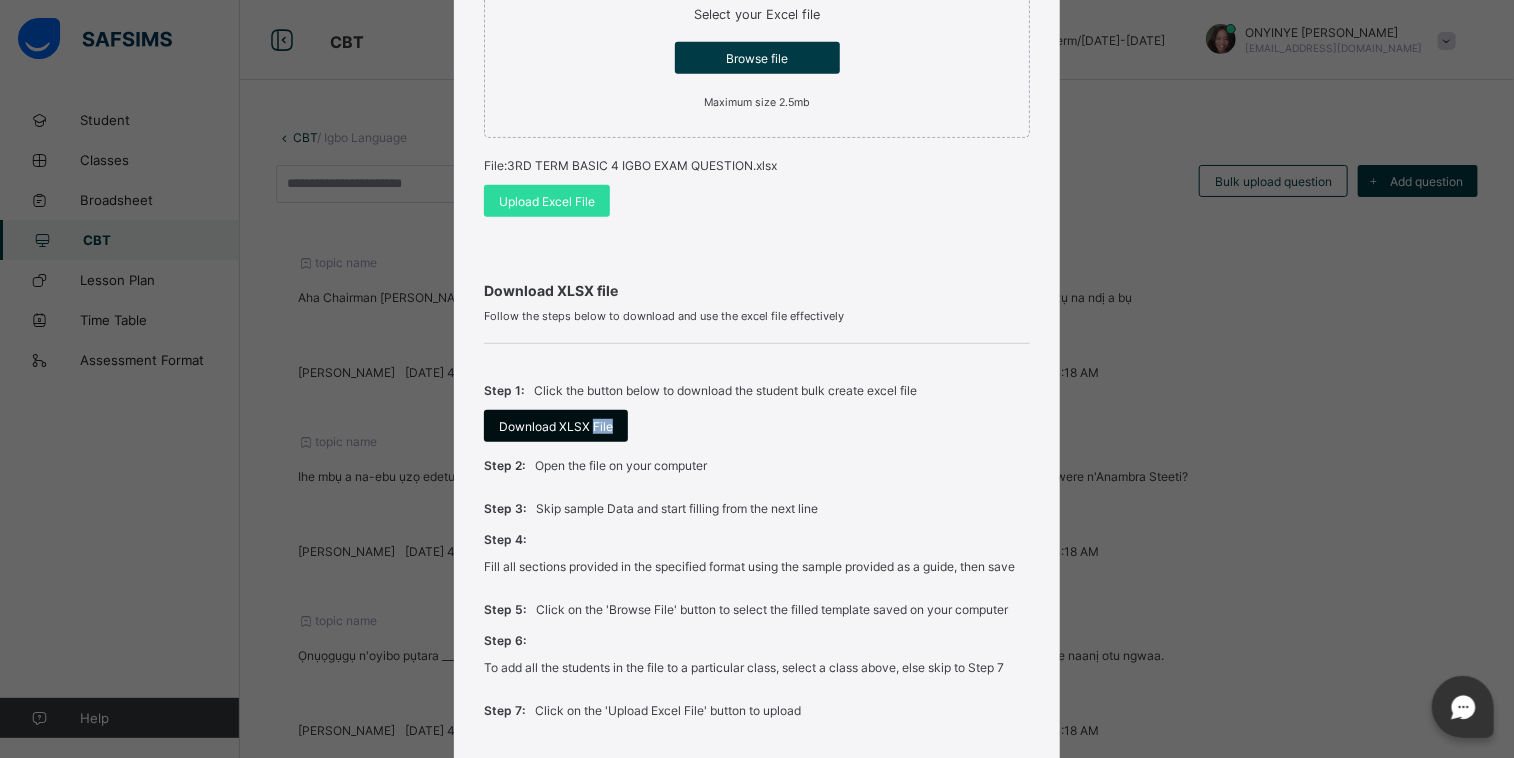 click on "Download XLSX File" at bounding box center (556, 426) 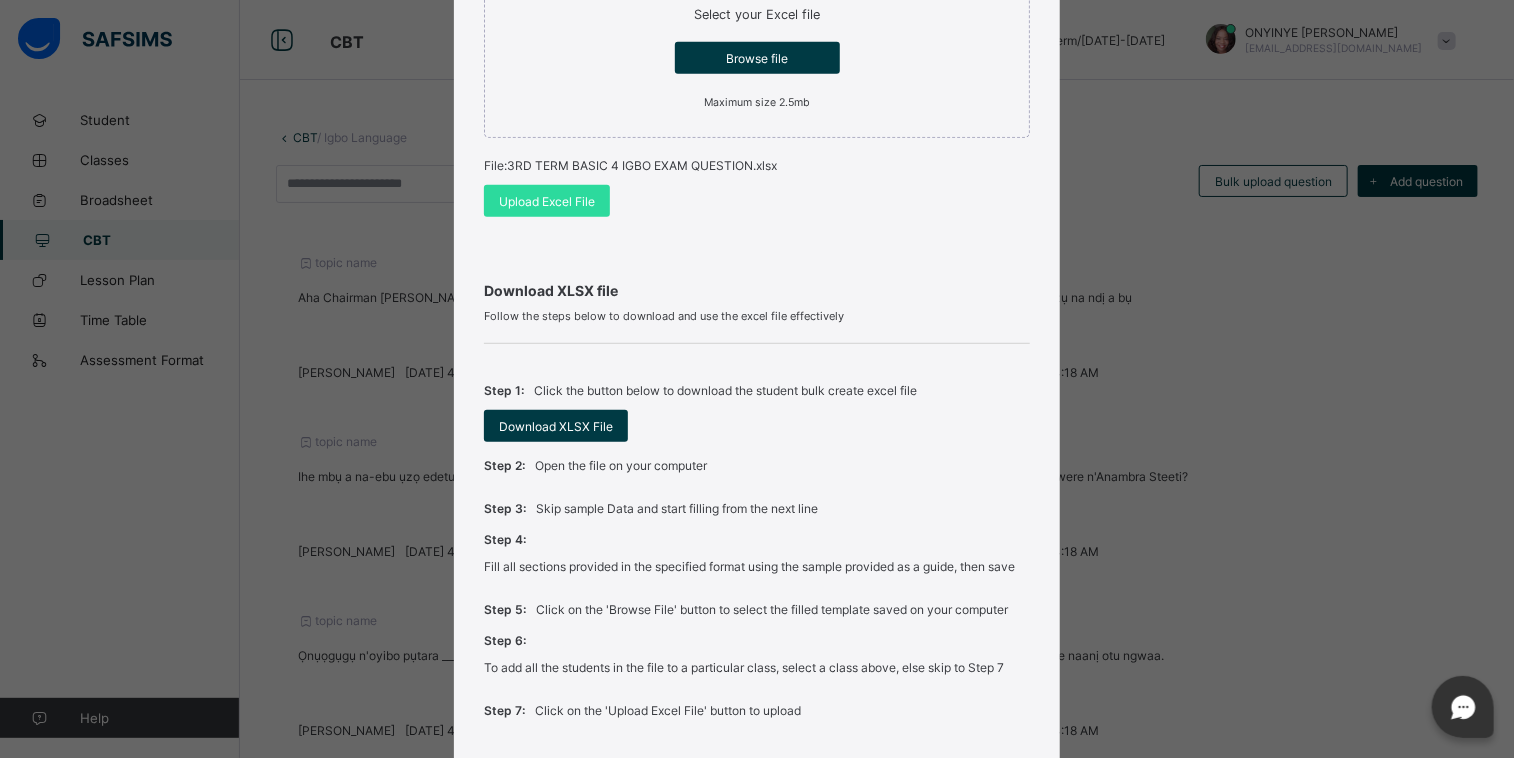 click on "Bulk Upload Question Upload XLSX File   for Igbo Language   Select your XLSX file from your computer to upload it using that uploader provided for you below   Select class Pry 4 Drag and Drop files here Select your Excel file Browse file Maximum size 2.5mb File:  3RD TERM BASIC 4 IGBO EXAM QUESTION.xlsx   Upload Excel File   Download XLSX file   Follow the steps below to download and use the excel file effectively    Step 1:  Click the button below to download the student bulk create excel file Download XLSX File  Step 2:  Open the file on your computer  Step 3:  Skip sample Data and start filling from the next line  Step 4:  Fill all sections provided in the specified format using the sample provided as a guide, then save  Step 5:  Click on the 'Browse File' button to select the filled template saved on your computer  Step 6:  To add all the students in the file to a particular class, select a class above, else skip to Step 7  Step 7:  Click on the 'Upload Excel File' button to upload Cancel" at bounding box center (757, 379) 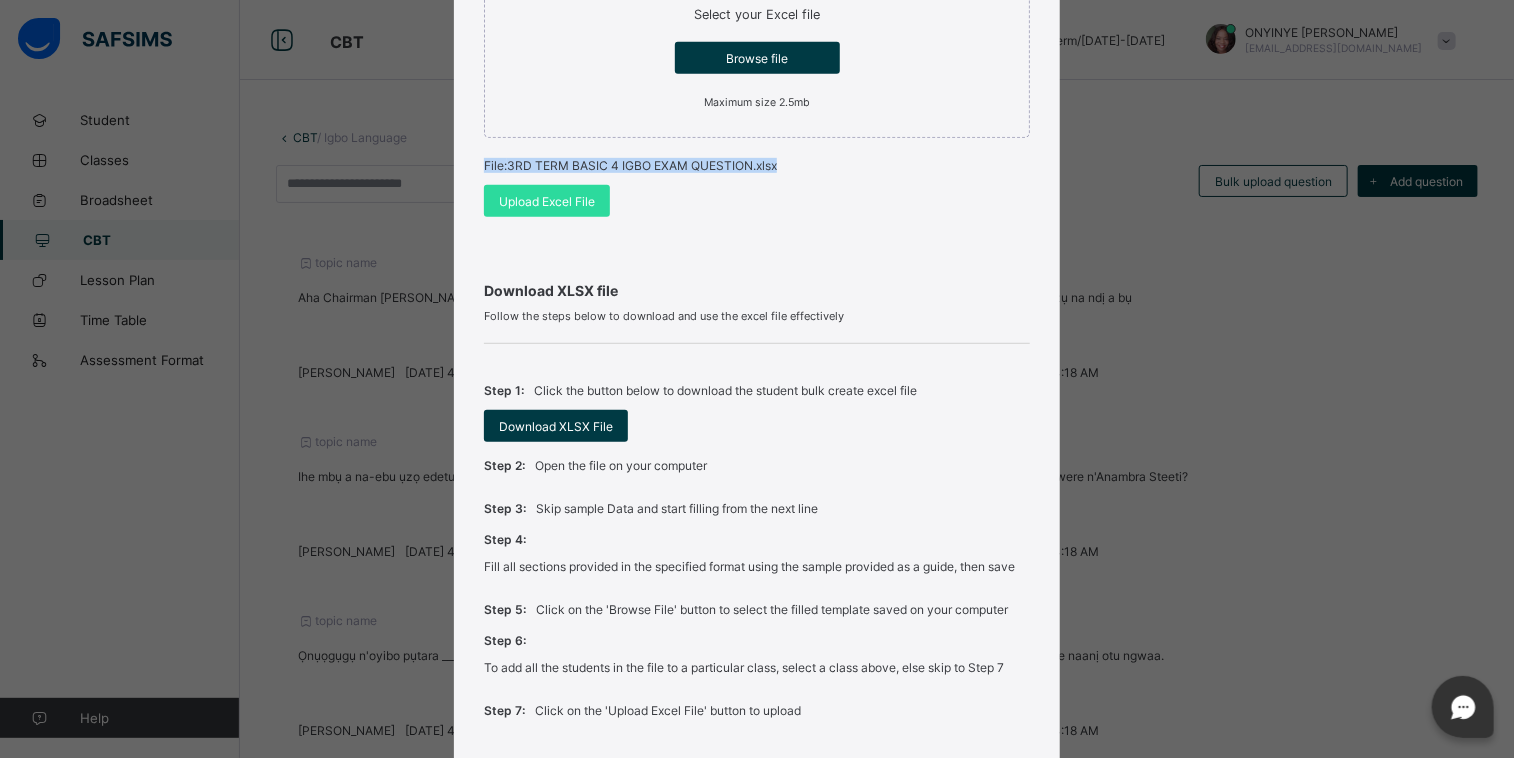 drag, startPoint x: 1007, startPoint y: 145, endPoint x: 994, endPoint y: 48, distance: 97.867256 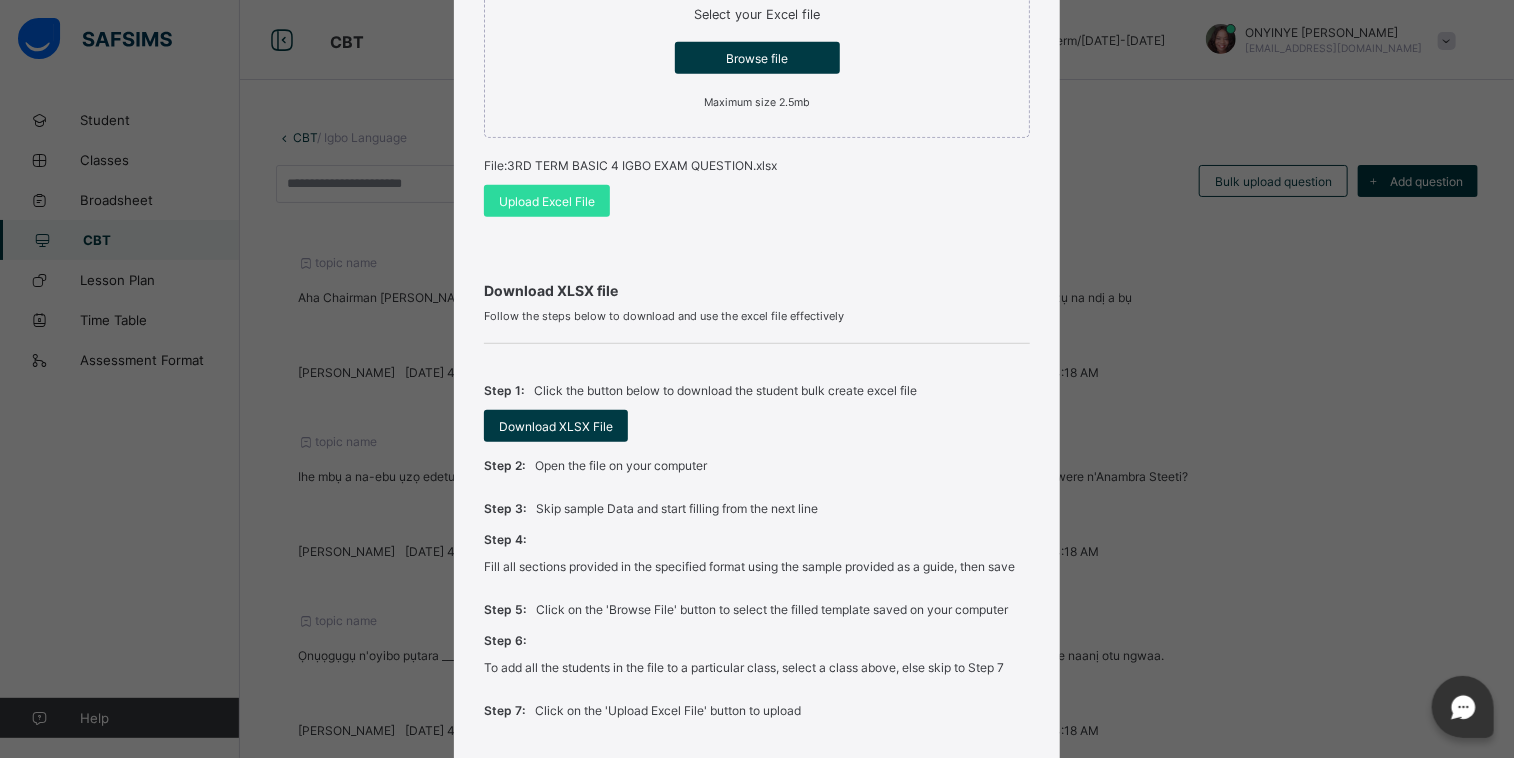 drag, startPoint x: 990, startPoint y: 43, endPoint x: 1036, endPoint y: 25, distance: 49.396355 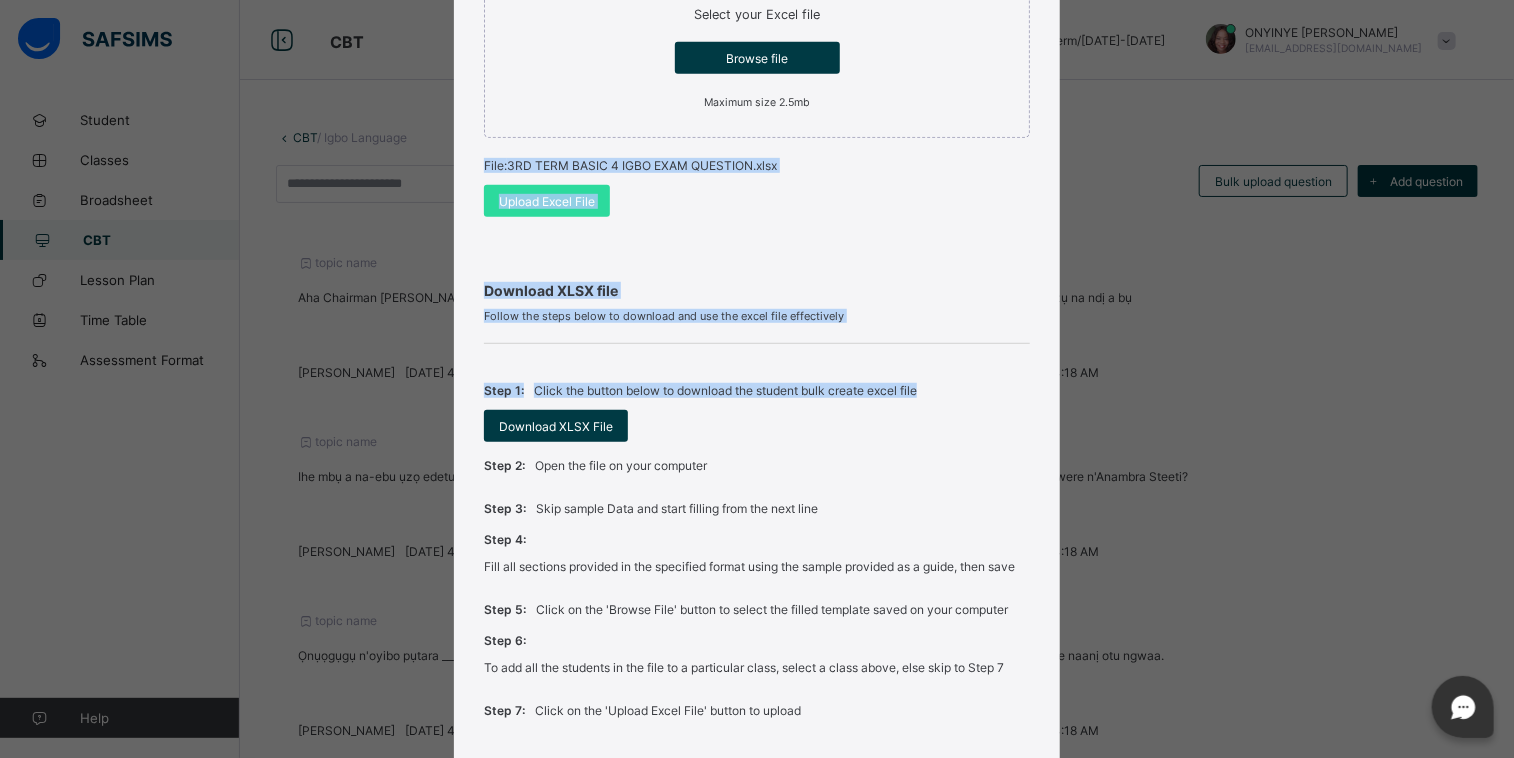 drag, startPoint x: 1036, startPoint y: 25, endPoint x: 1144, endPoint y: 354, distance: 346.273 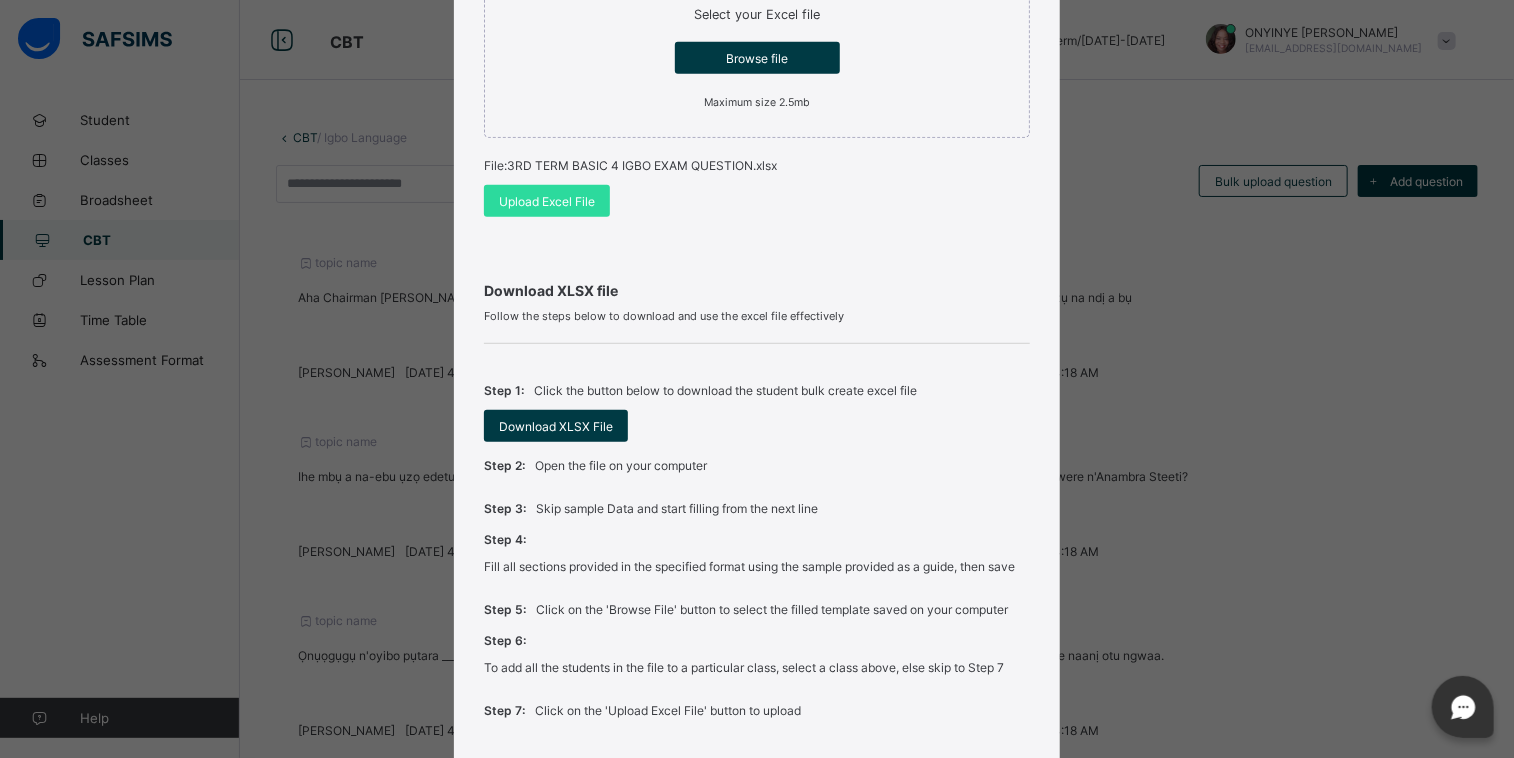 click on "Step 3:  Skip sample Data and start filling from the next line" at bounding box center (757, 508) 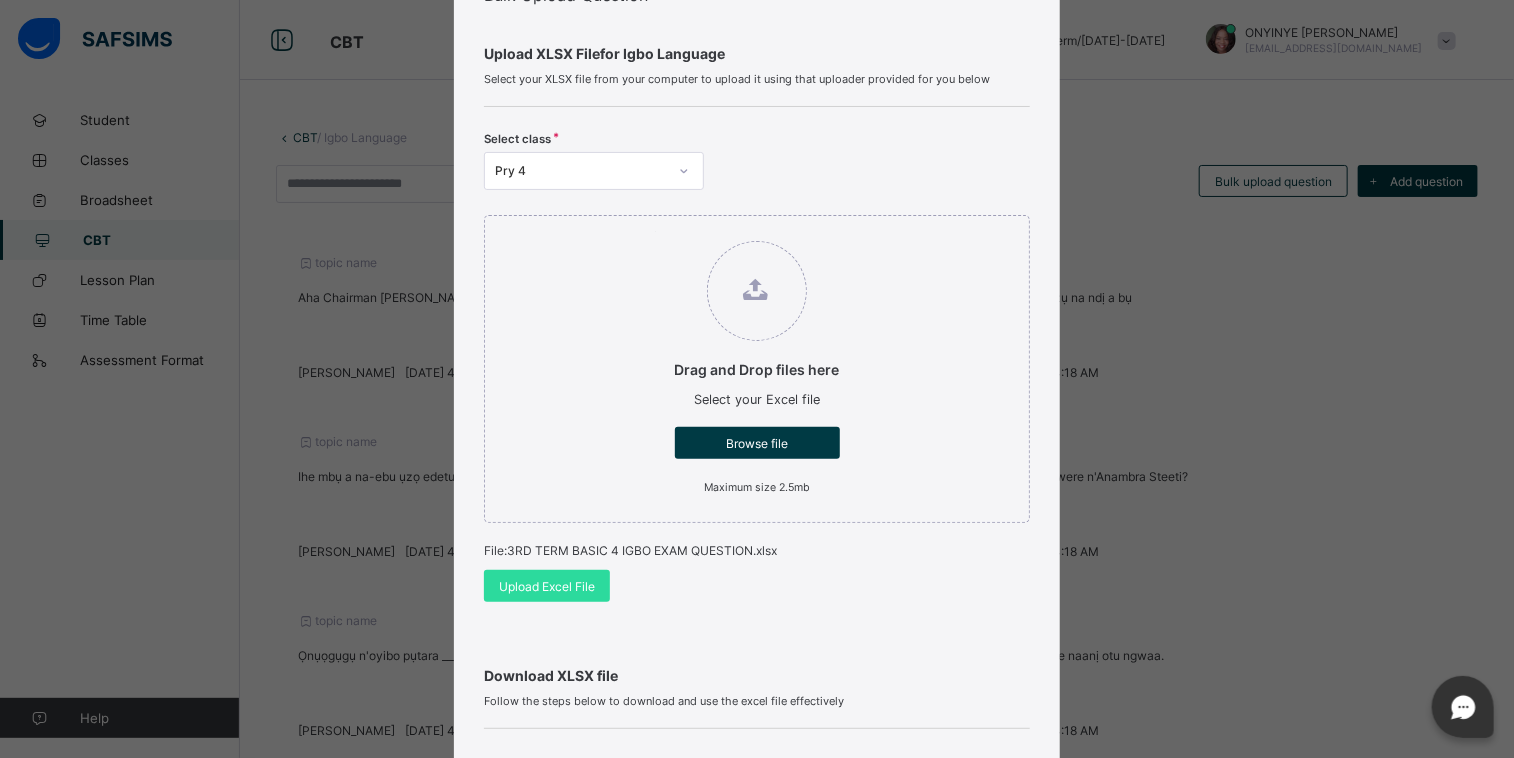 scroll, scrollTop: 64, scrollLeft: 0, axis: vertical 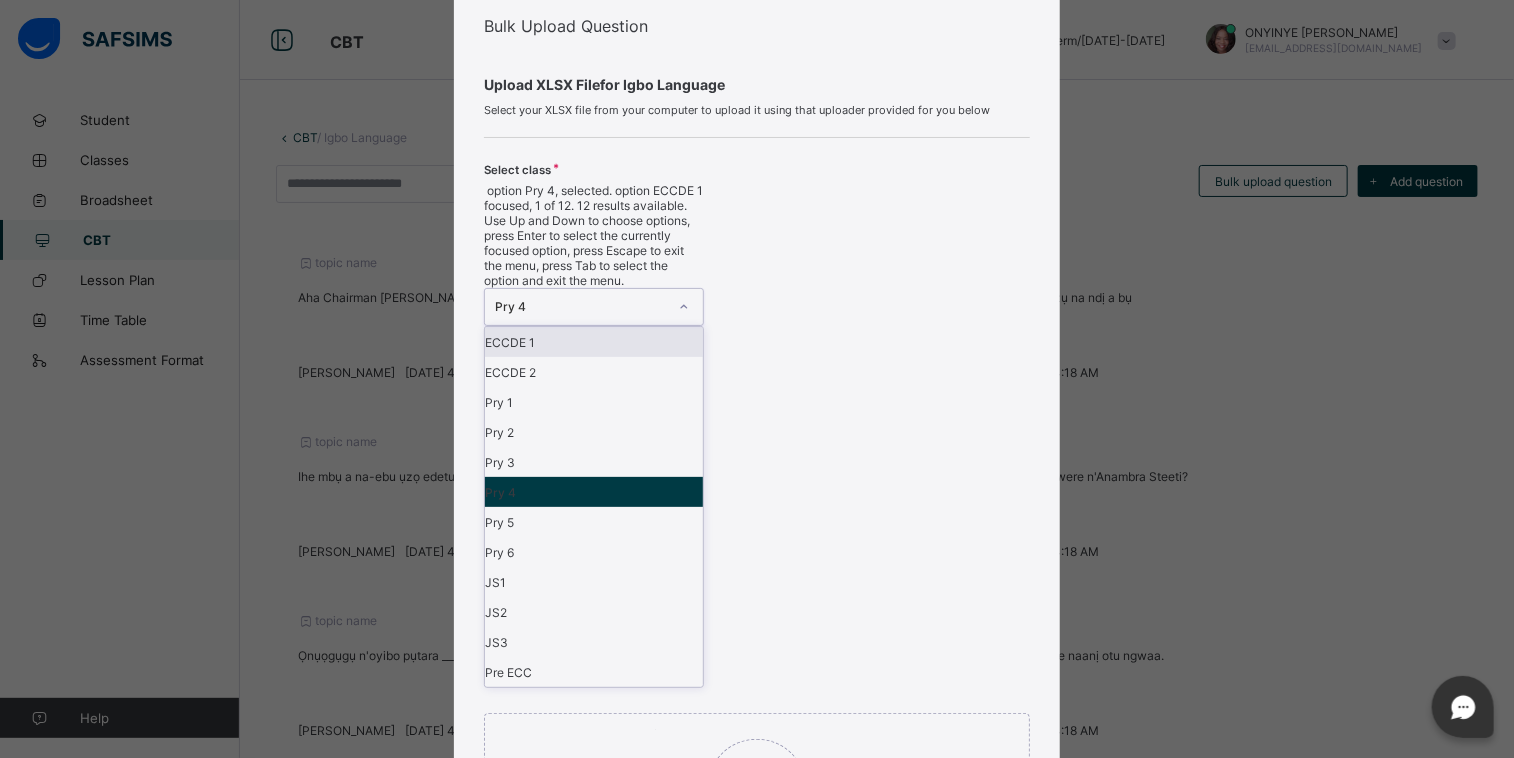 click 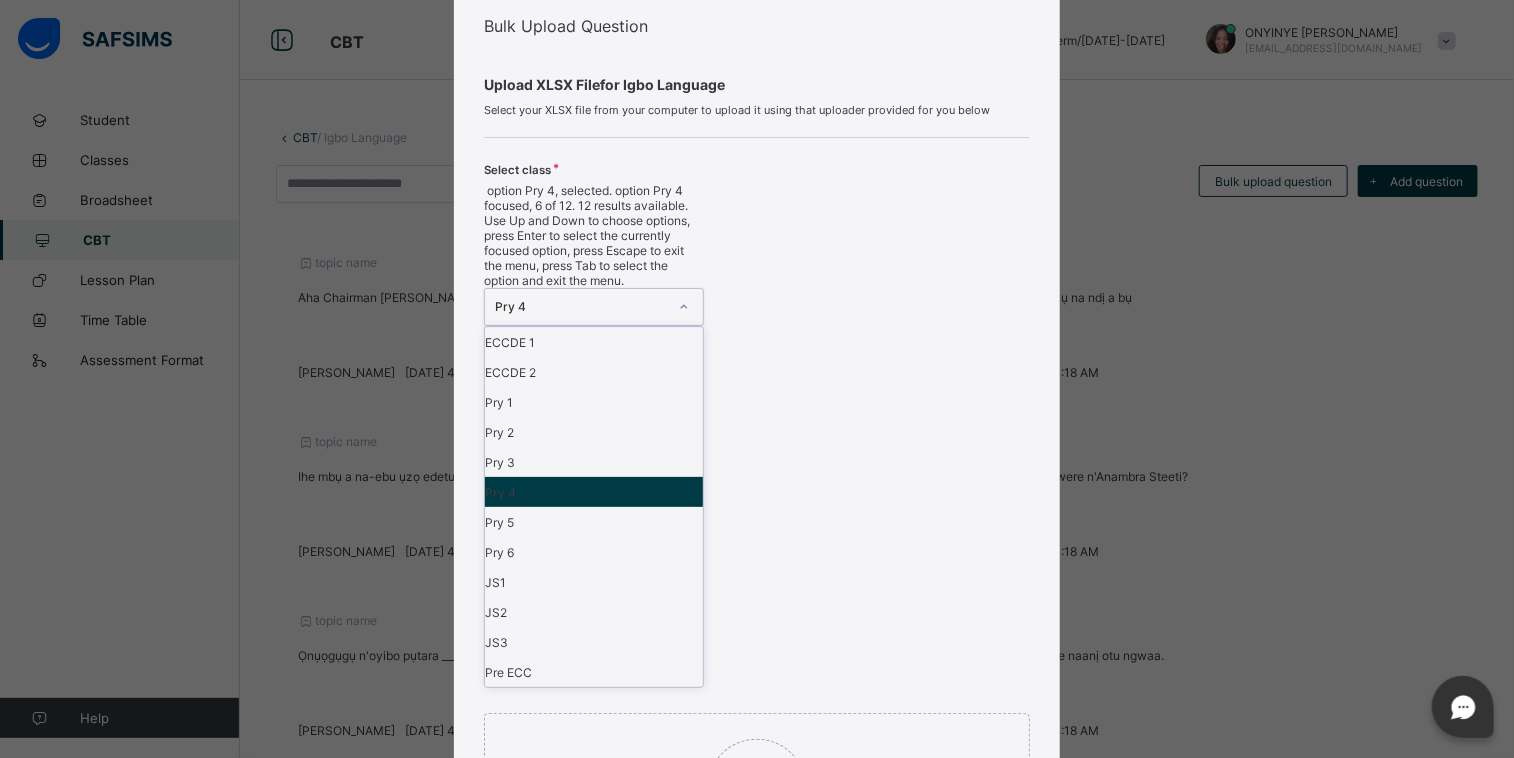 click on "Pry 4" at bounding box center (594, 492) 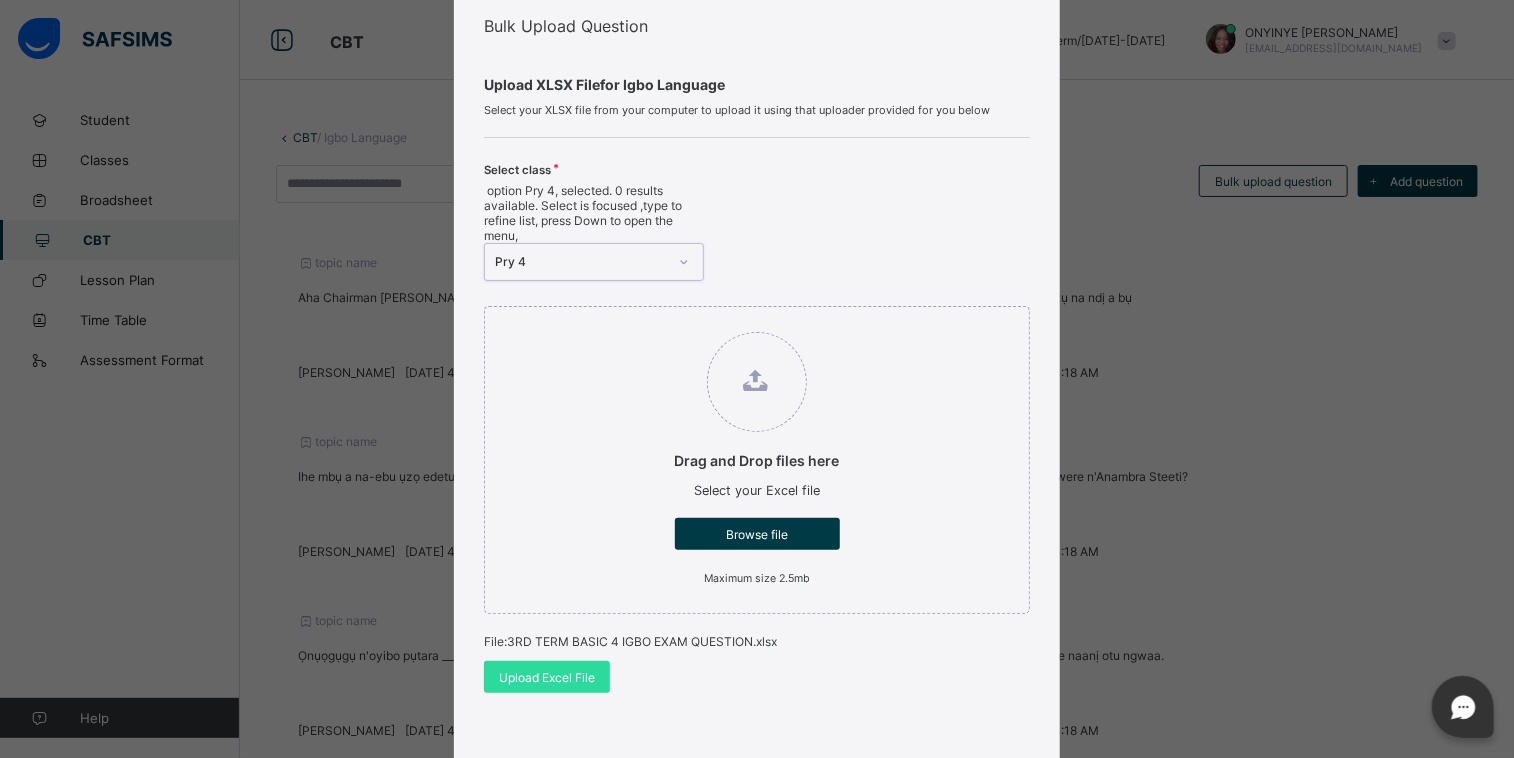 click 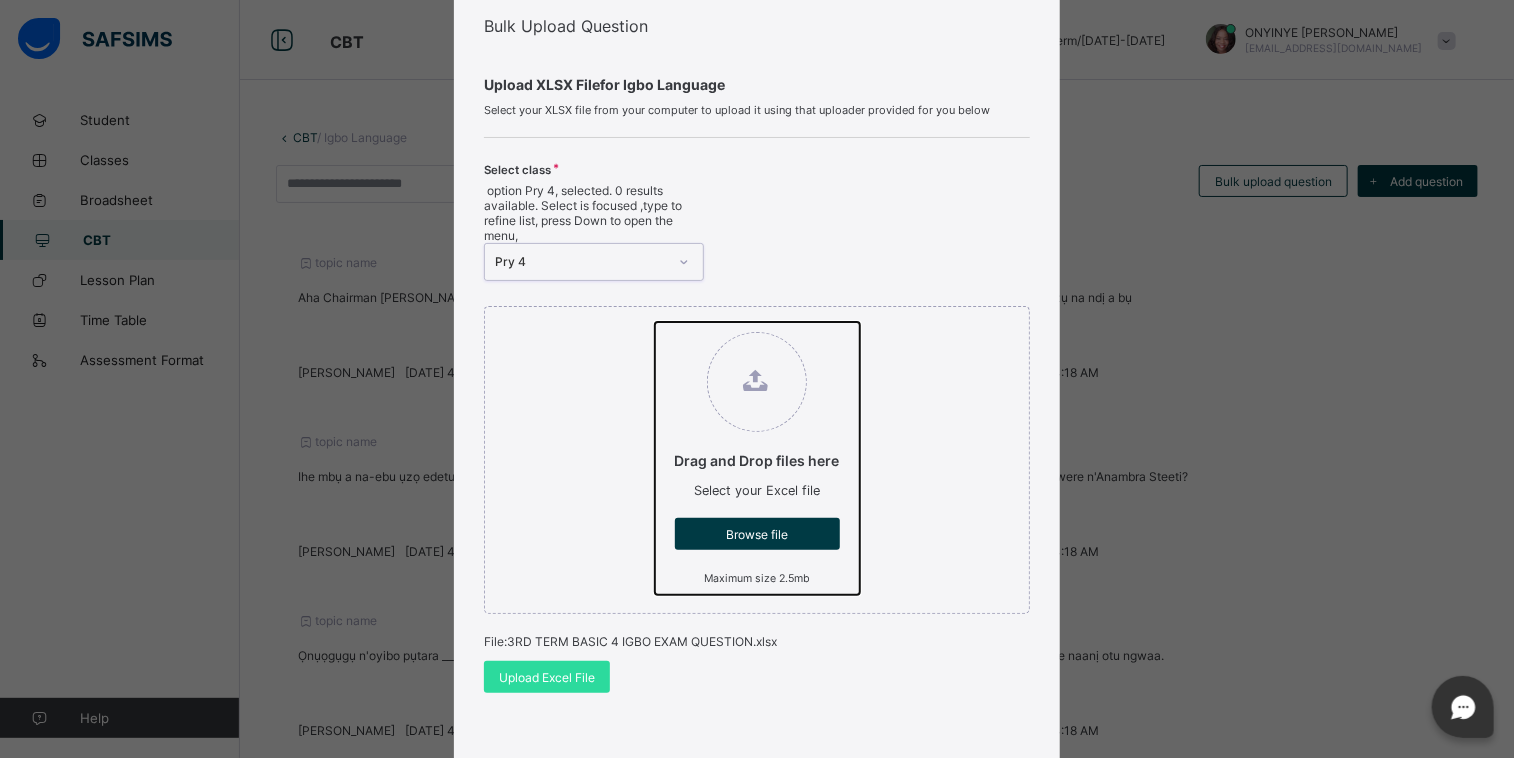 click on "Drag and Drop files here Select your Excel file Browse file Maximum size 2.5mb" at bounding box center (655, 322) 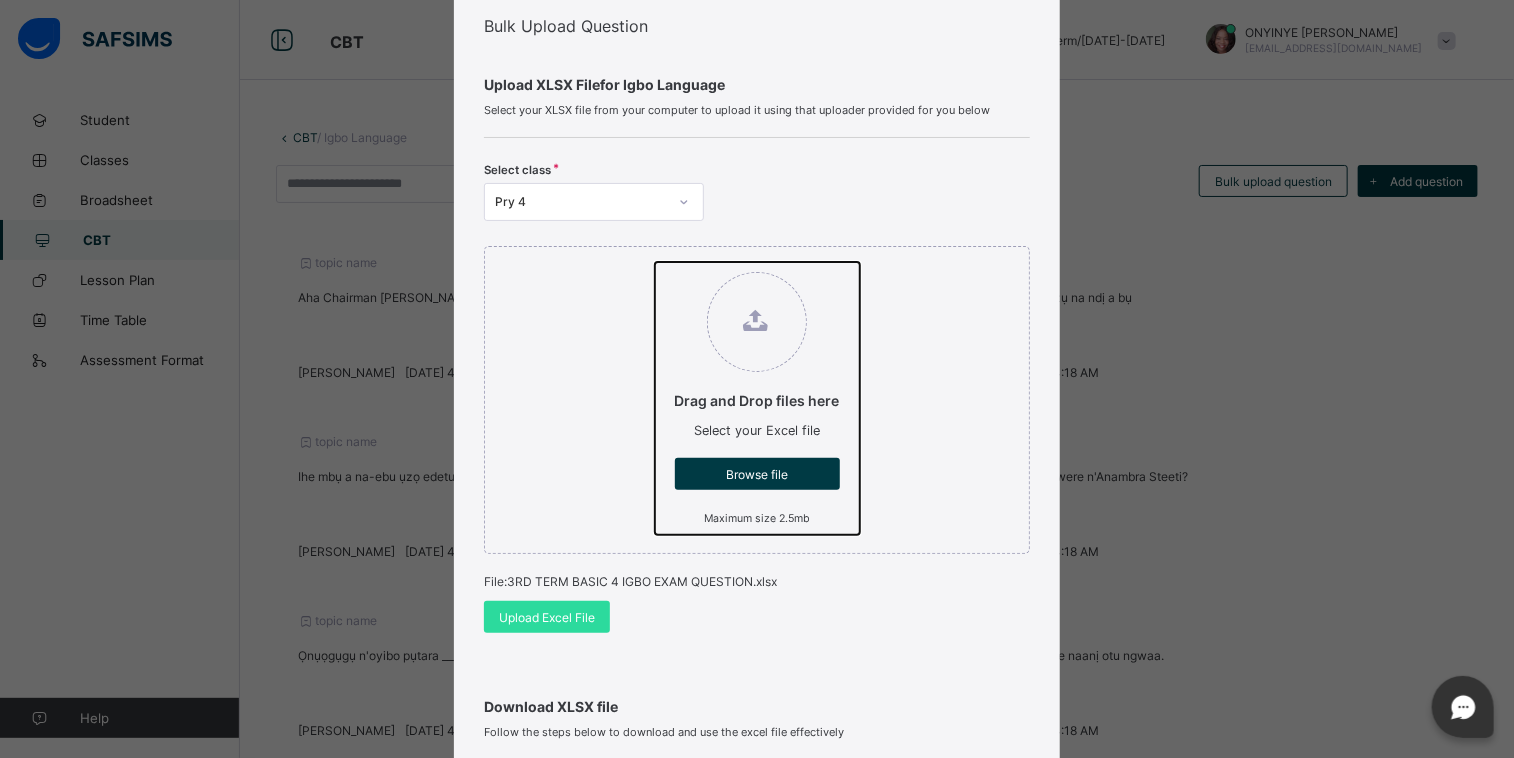 type on "**********" 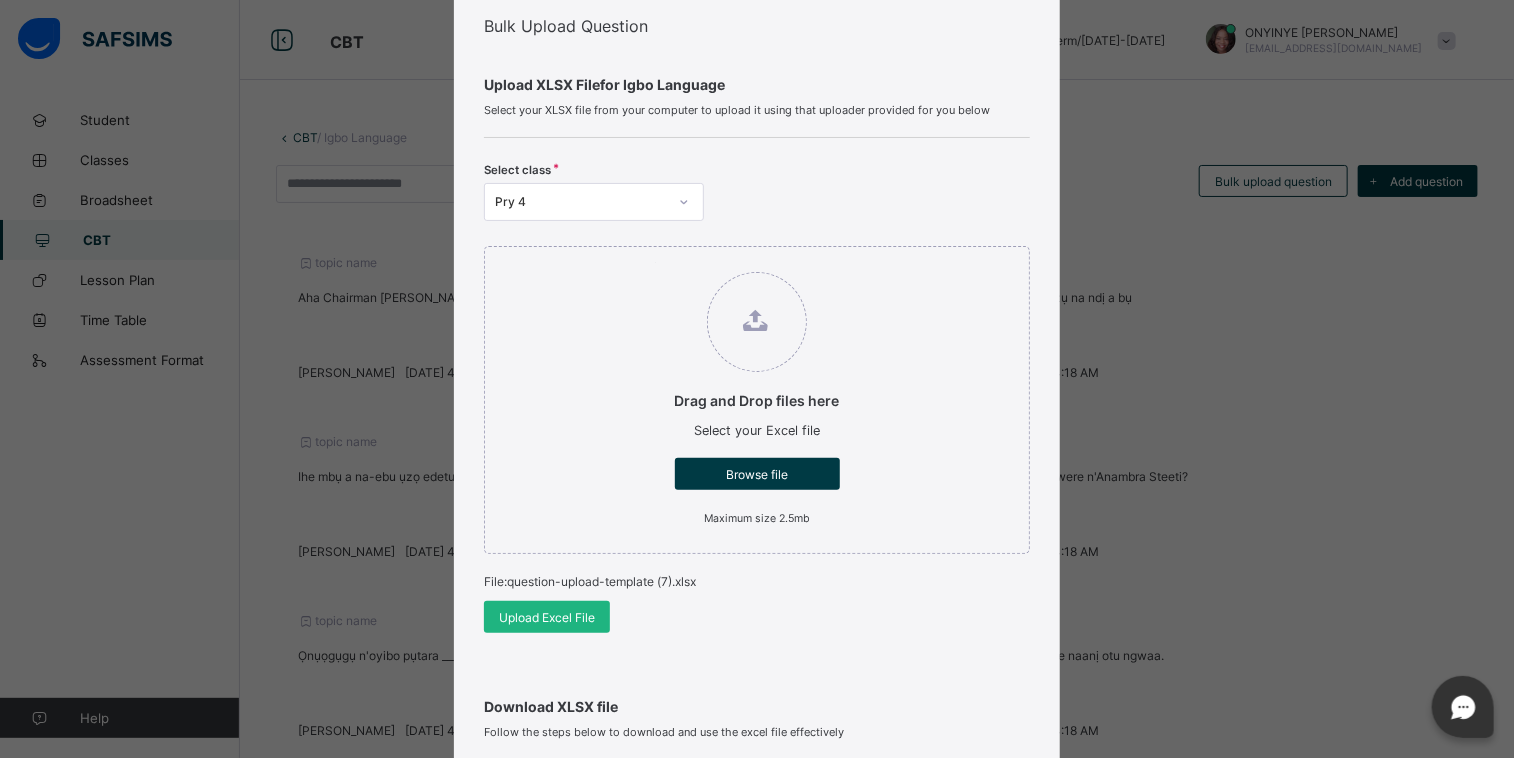 click on "Upload Excel File" at bounding box center (547, 617) 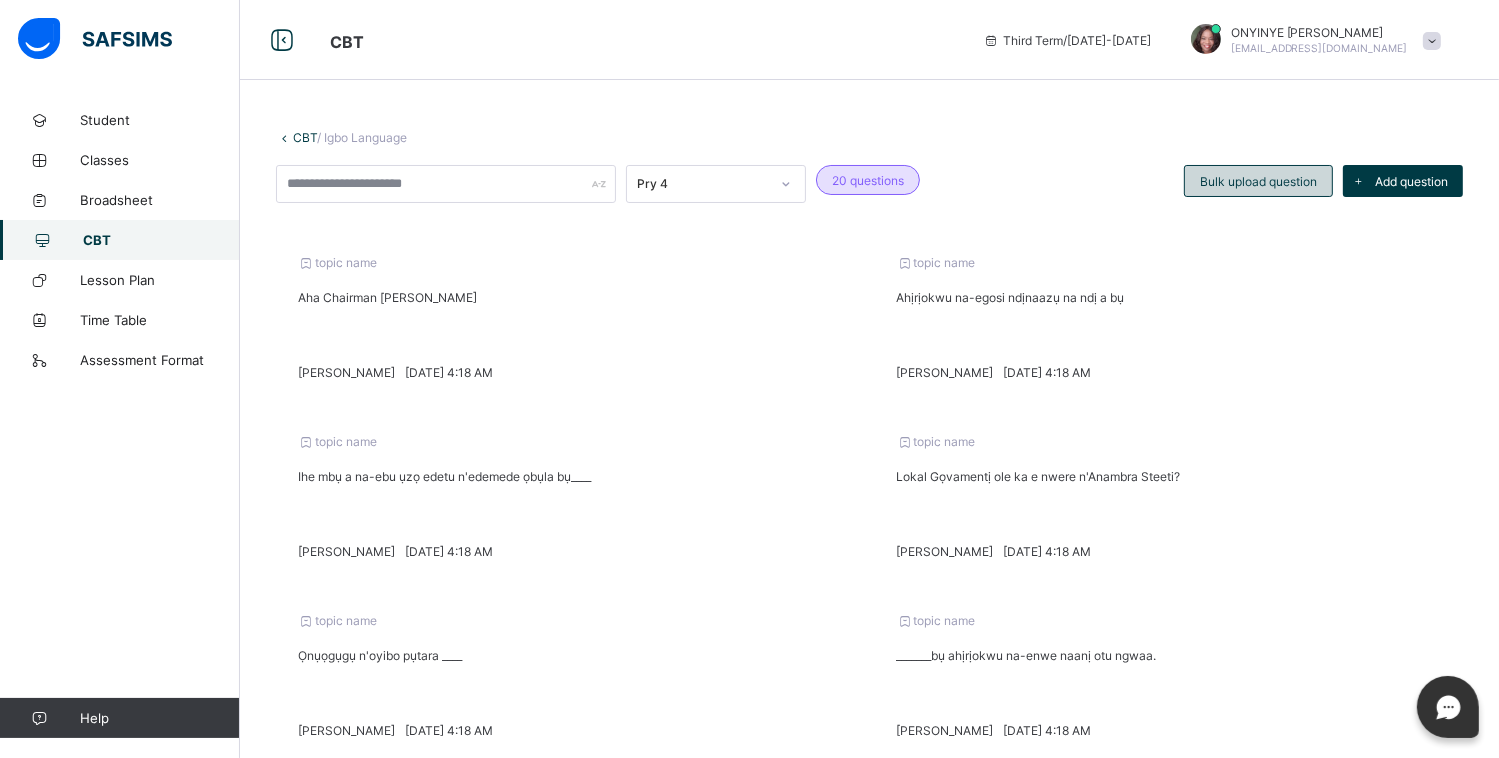 click on "Bulk upload question" at bounding box center [1258, 181] 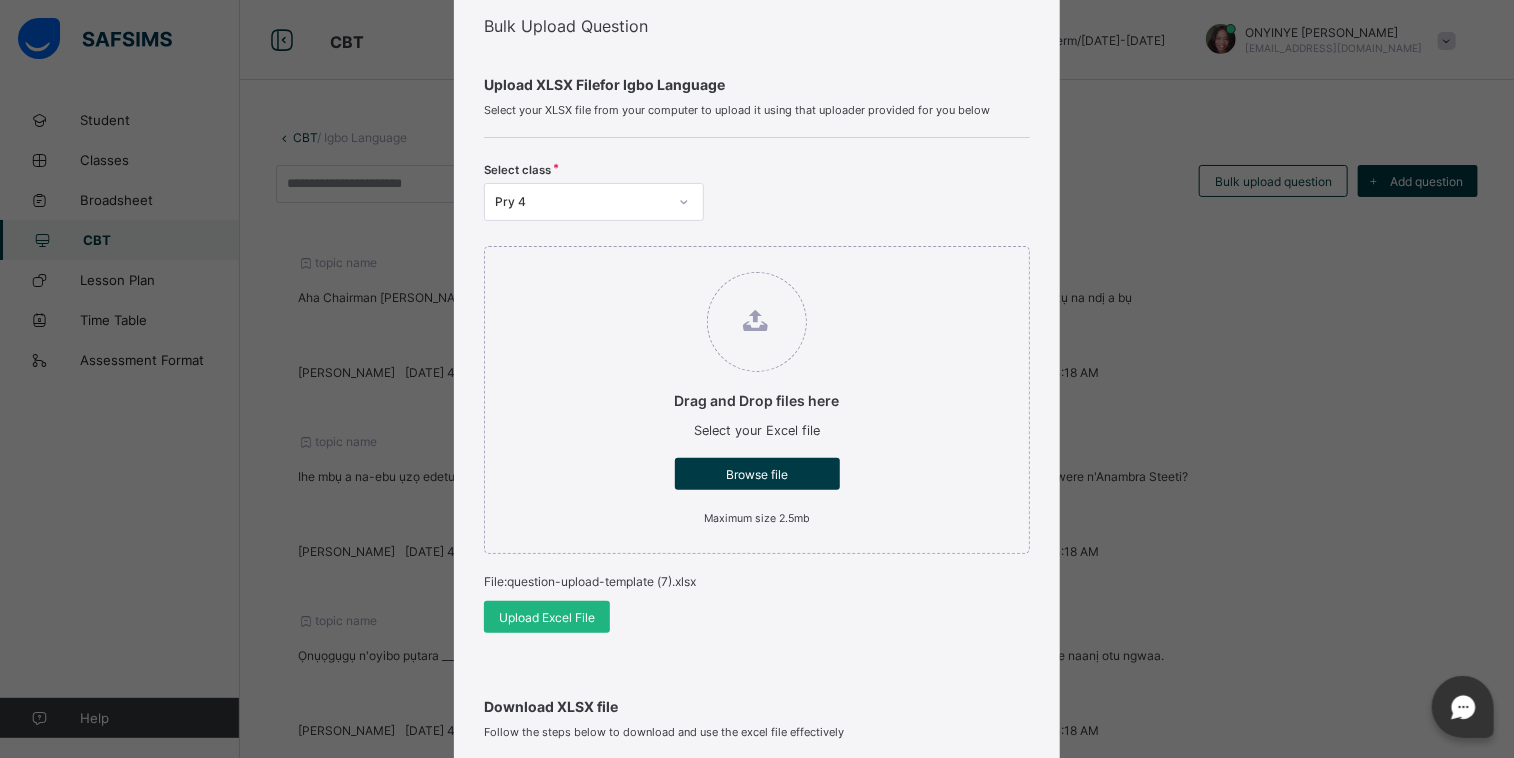 click on "Upload Excel File" at bounding box center [547, 617] 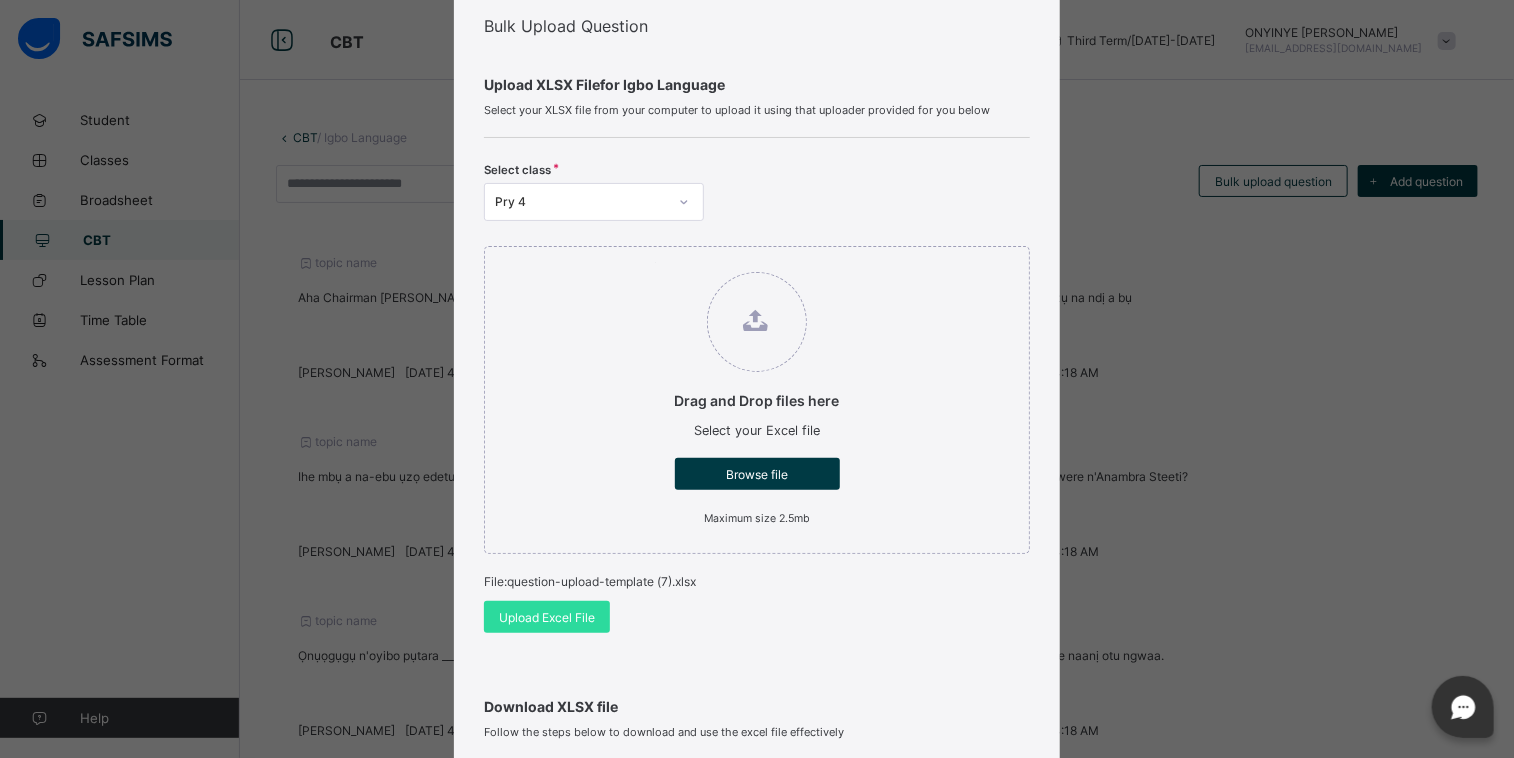 click on "Bulk Upload Question Upload XLSX File   for Igbo Language   Select your XLSX file from your computer to upload it using that uploader provided for you below   Select class Pry 4 Drag and Drop files here Select your Excel file Browse file Maximum size 2.5mb File:  question-upload-template (7).xlsx   Upload Excel File   Download XLSX file   Follow the steps below to download and use the excel file effectively    Step 1:  Click the button below to download the student bulk create excel file Download XLSX File  Step 2:  Open the file on your computer  Step 3:  Skip sample Data and start filling from the next line  Step 4:  Fill all sections provided in the specified format using the sample provided as a guide, then save  Step 5:  Click on the 'Browse File' button to select the filled template saved on your computer  Step 6:  To add all the students in the file to a particular class, select a class above, else skip to Step 7  Step 7:  Click on the 'Upload Excel File' button to upload Cancel" at bounding box center [757, 379] 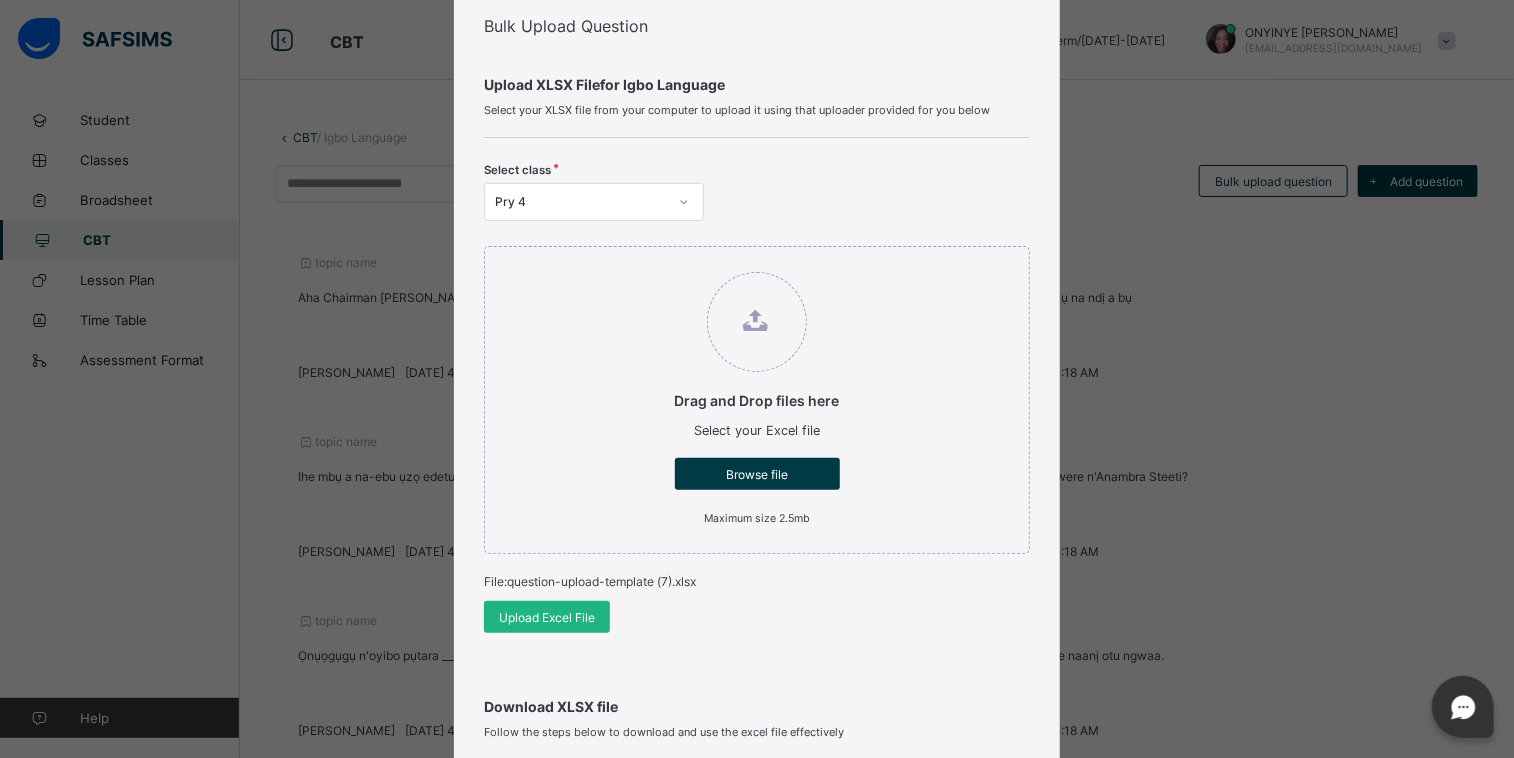 click on "Upload Excel File" at bounding box center [547, 617] 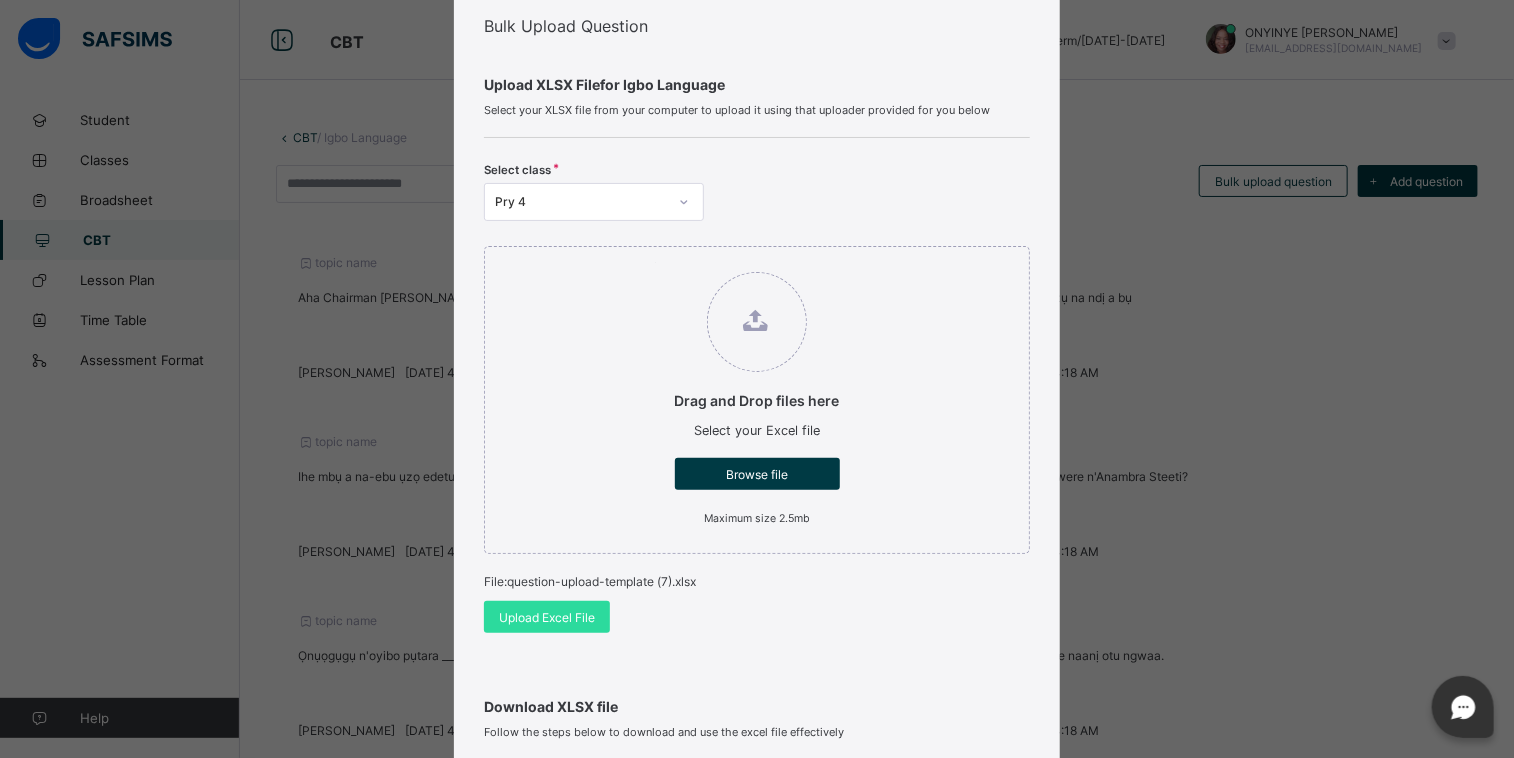 click on "Drag and Drop files here Select your Excel file Browse file Maximum size 2.5mb" at bounding box center [757, 400] 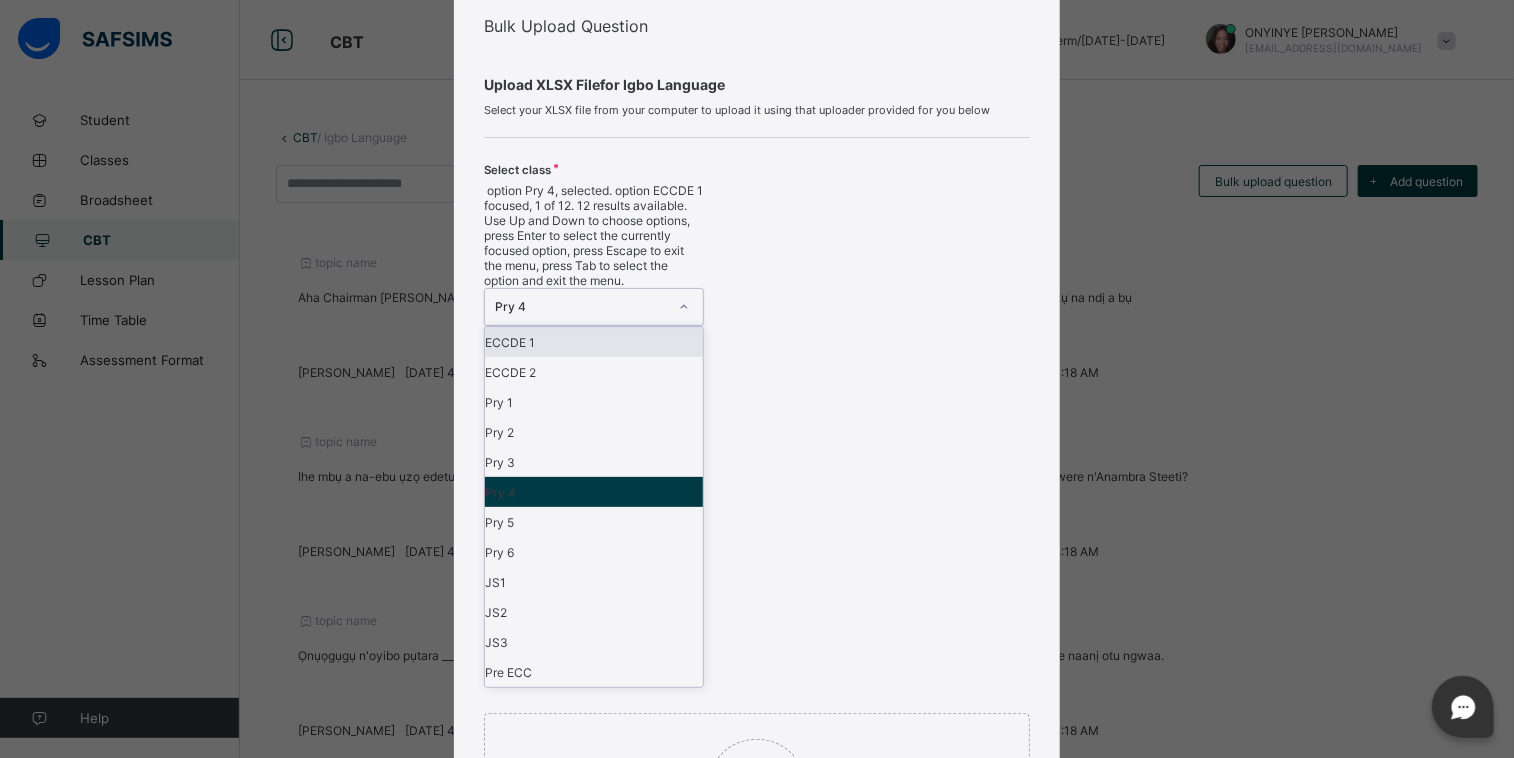 click 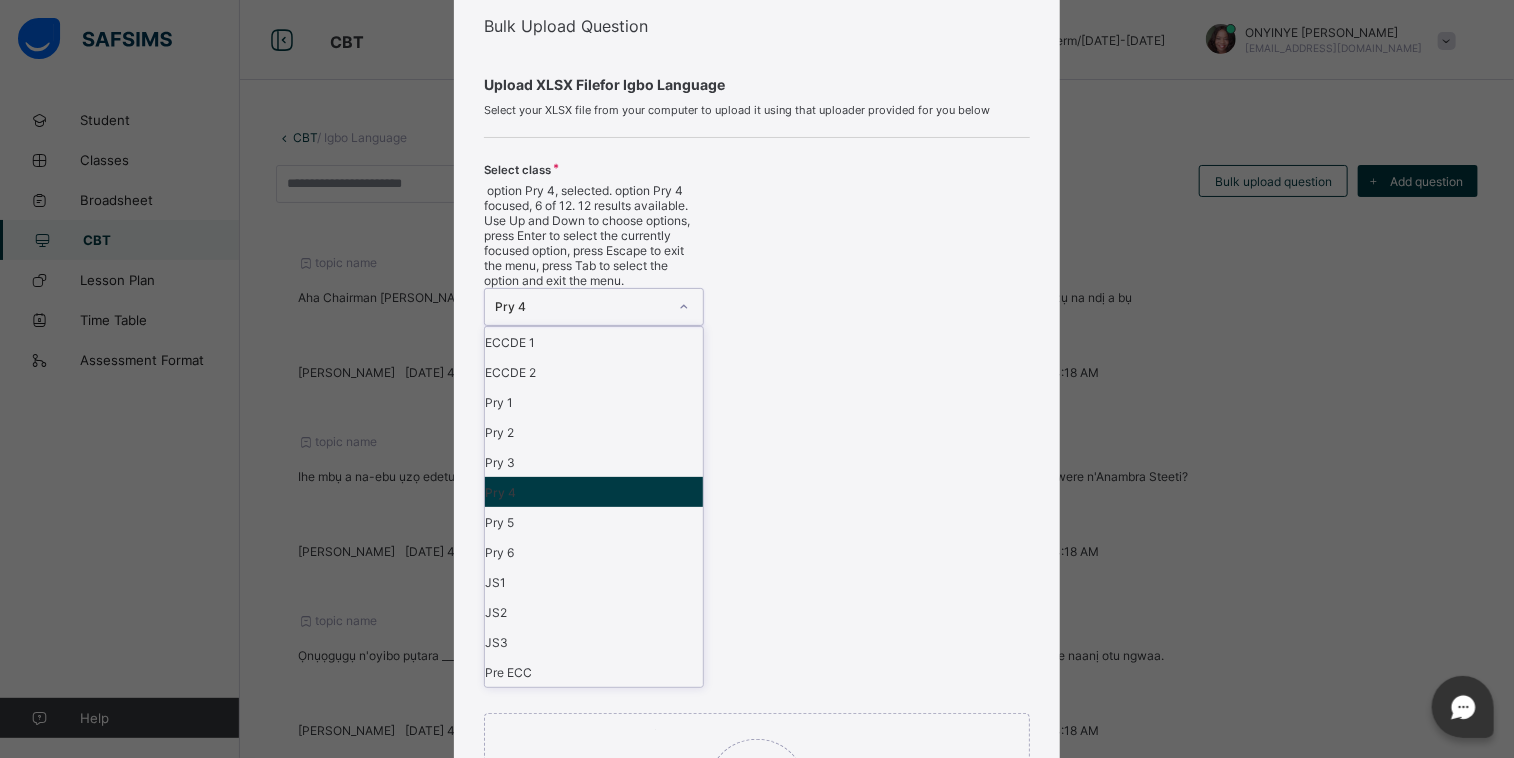 click on "Pry 4" at bounding box center (594, 492) 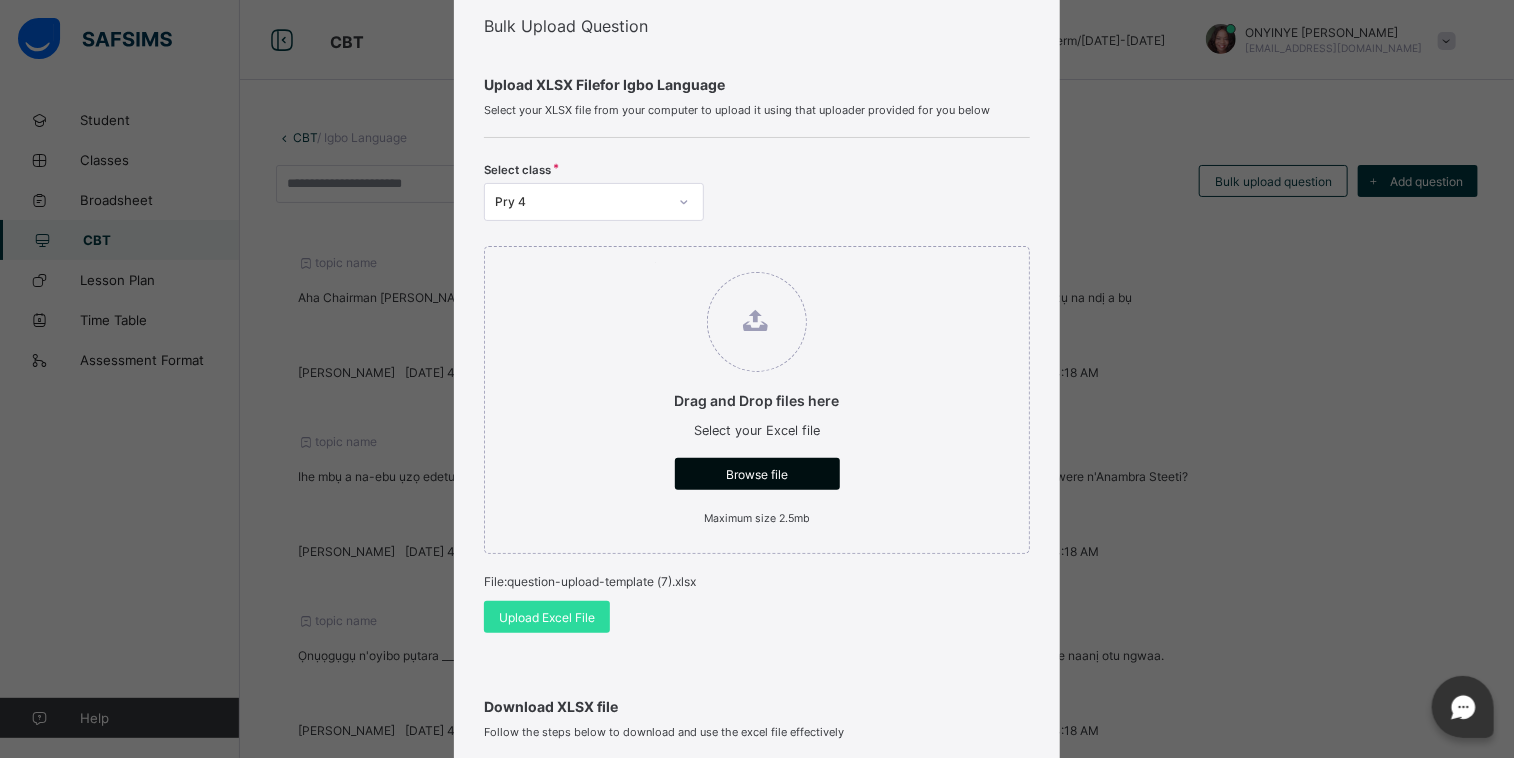 click on "Browse file" at bounding box center [757, 474] 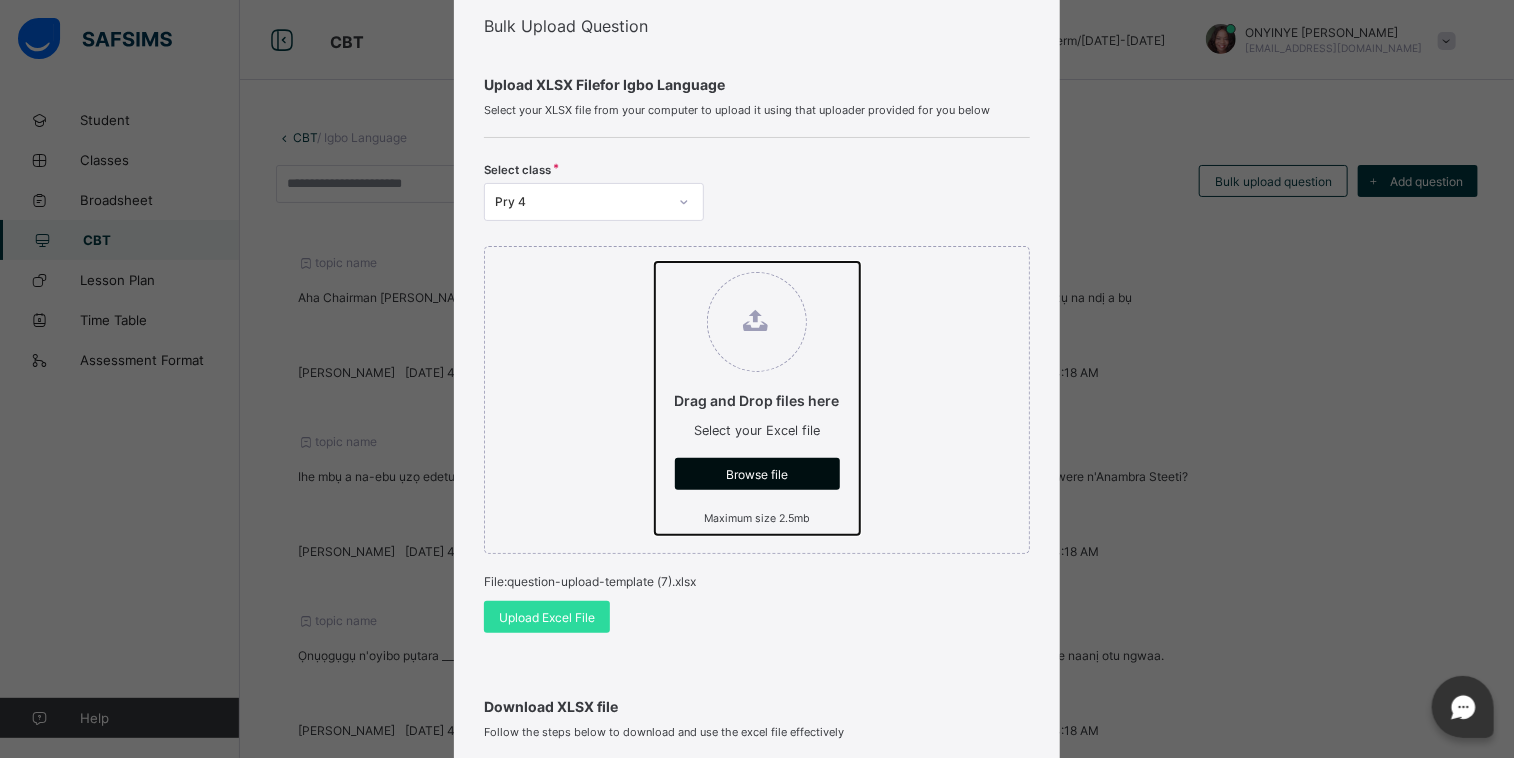 click on "Drag and Drop files here Select your Excel file Browse file Maximum size 2.5mb" at bounding box center (655, 262) 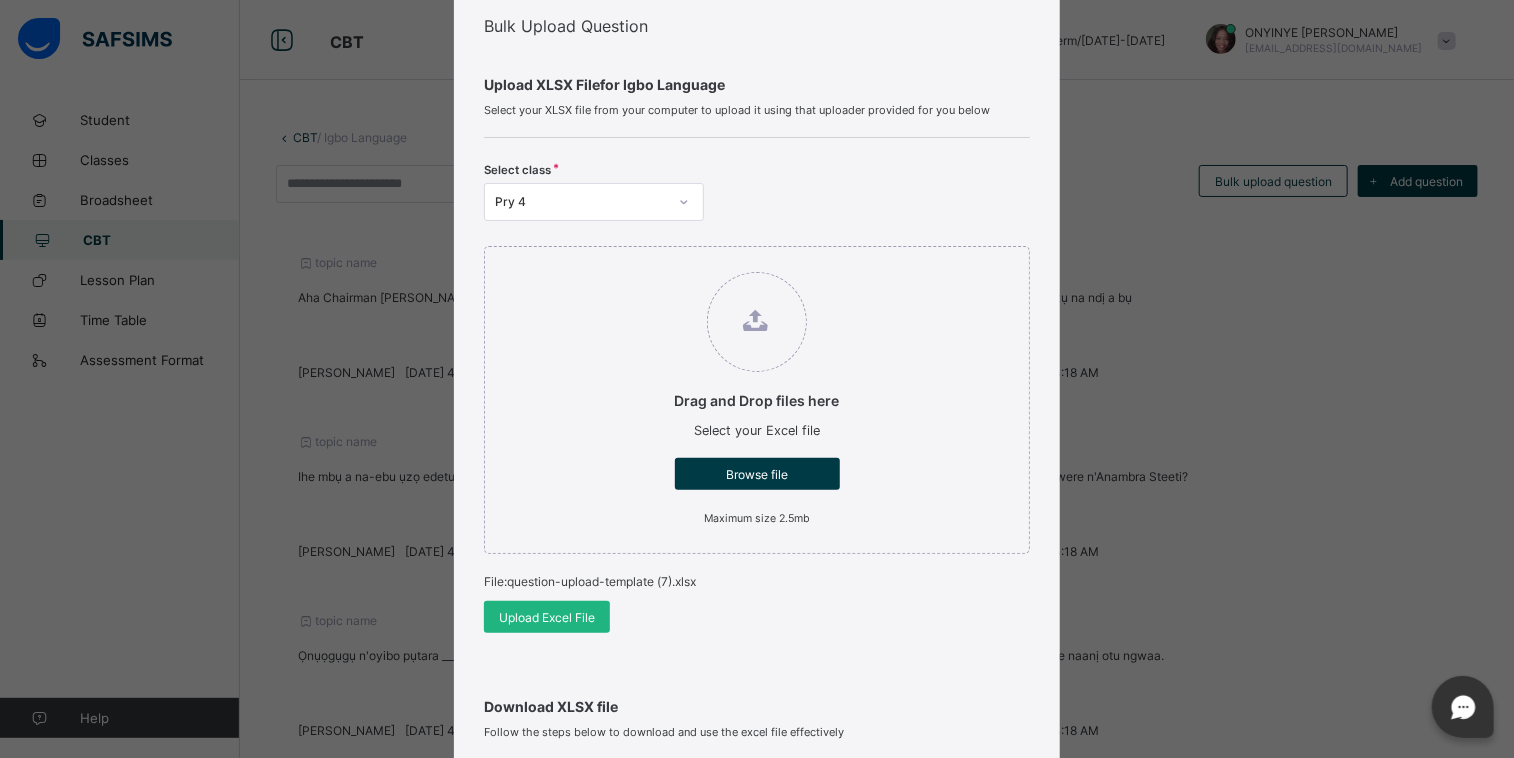 click on "Upload Excel File" at bounding box center (547, 617) 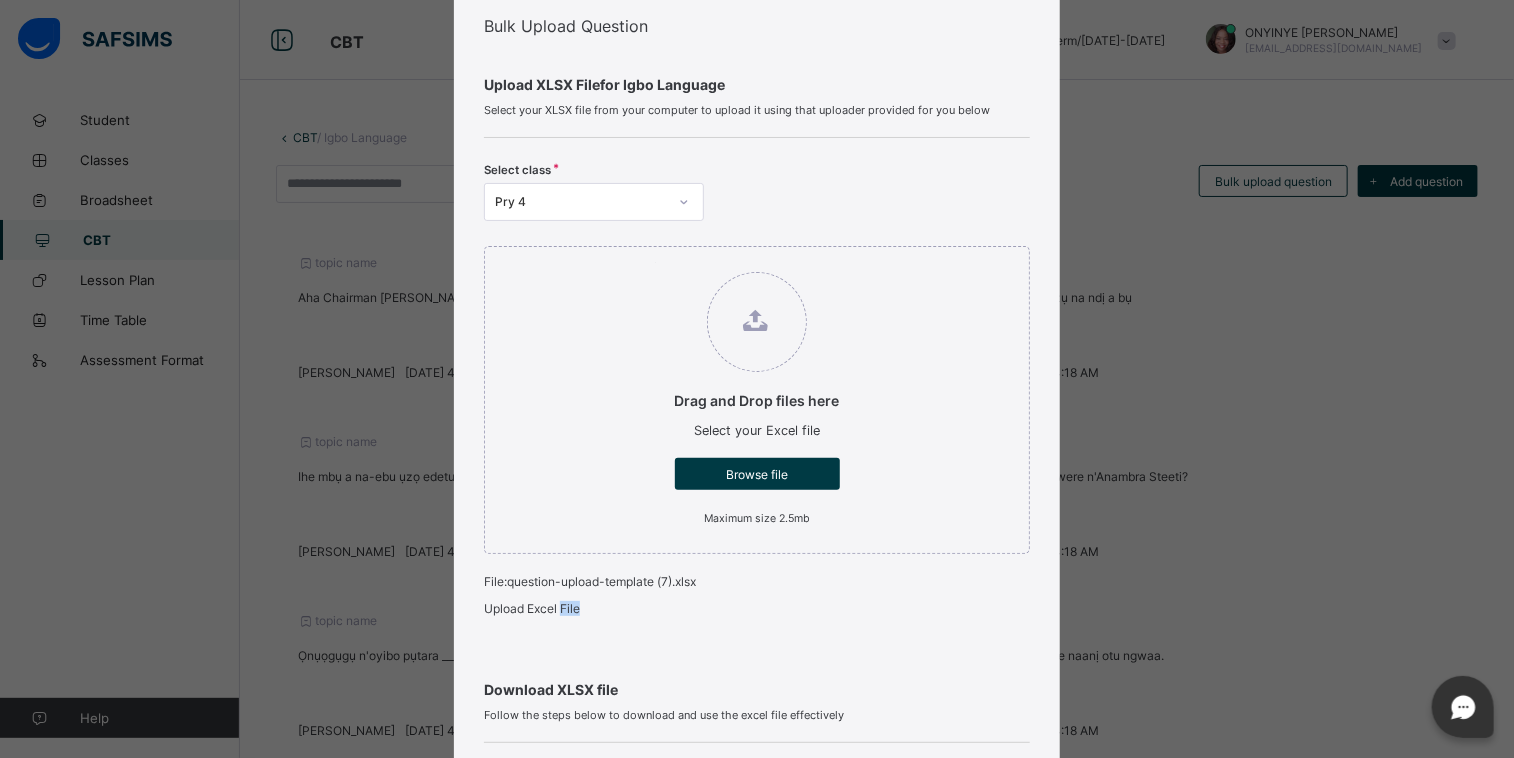 click on "Upload Excel File" at bounding box center [532, 608] 